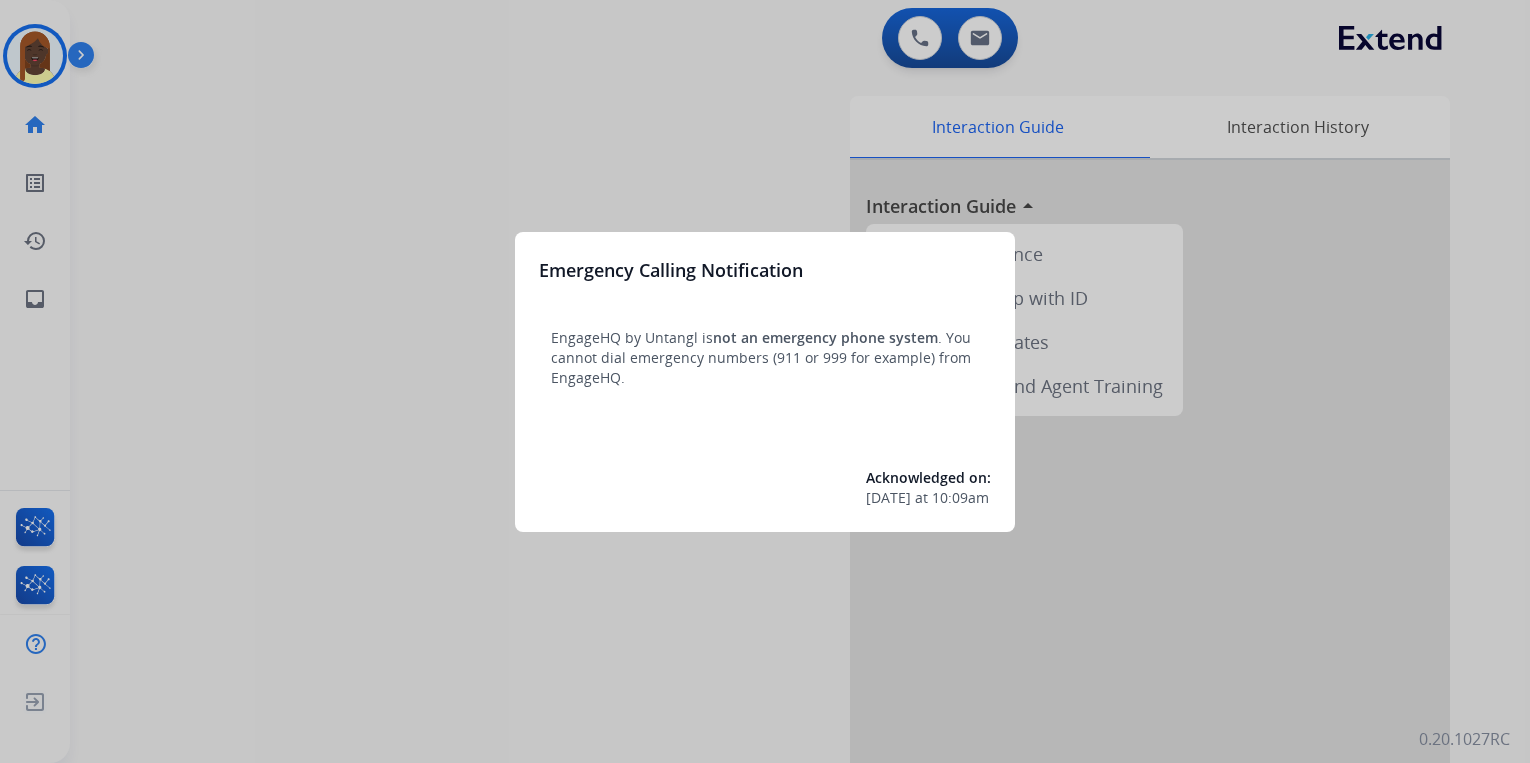 scroll, scrollTop: 0, scrollLeft: 0, axis: both 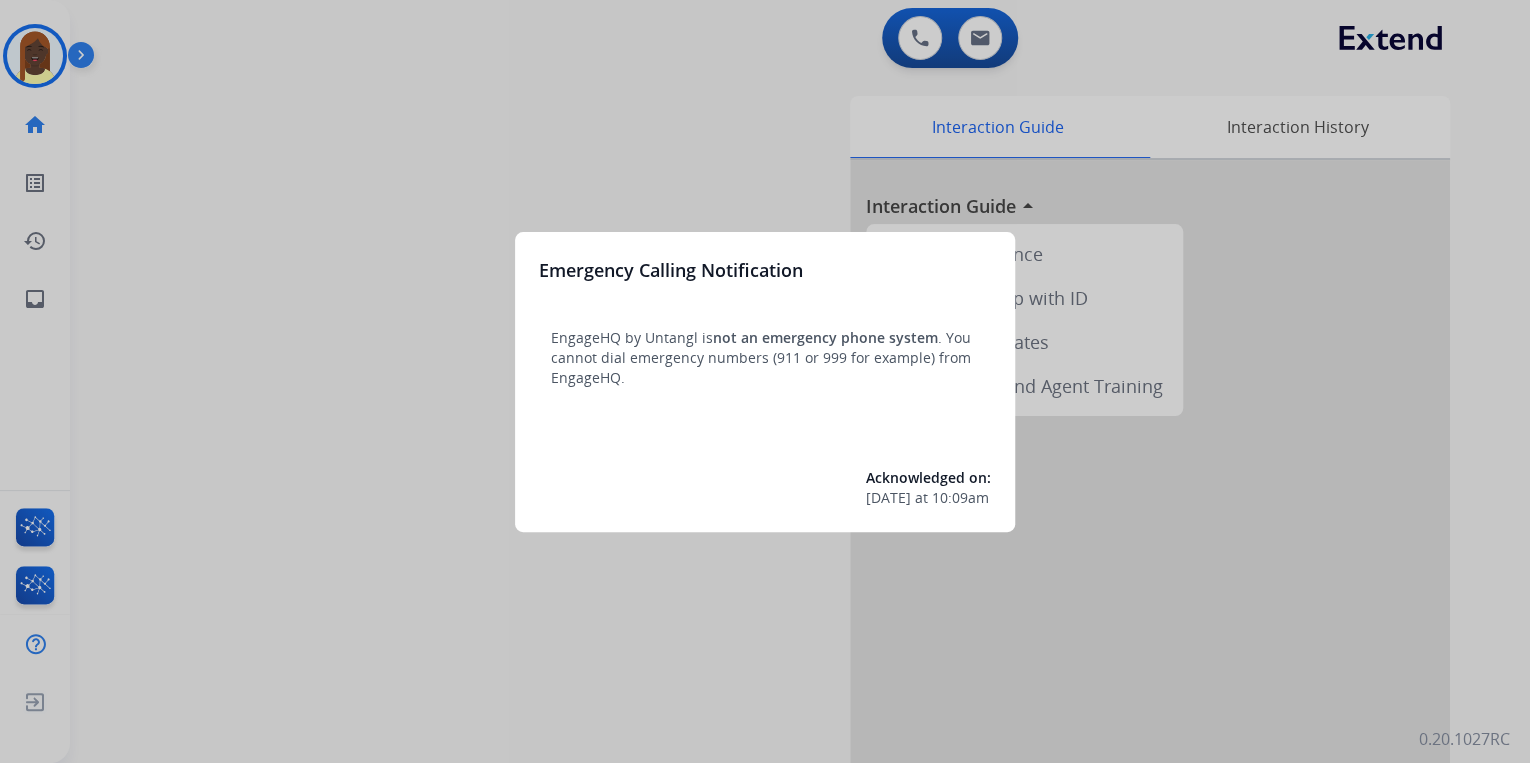 click at bounding box center (765, 381) 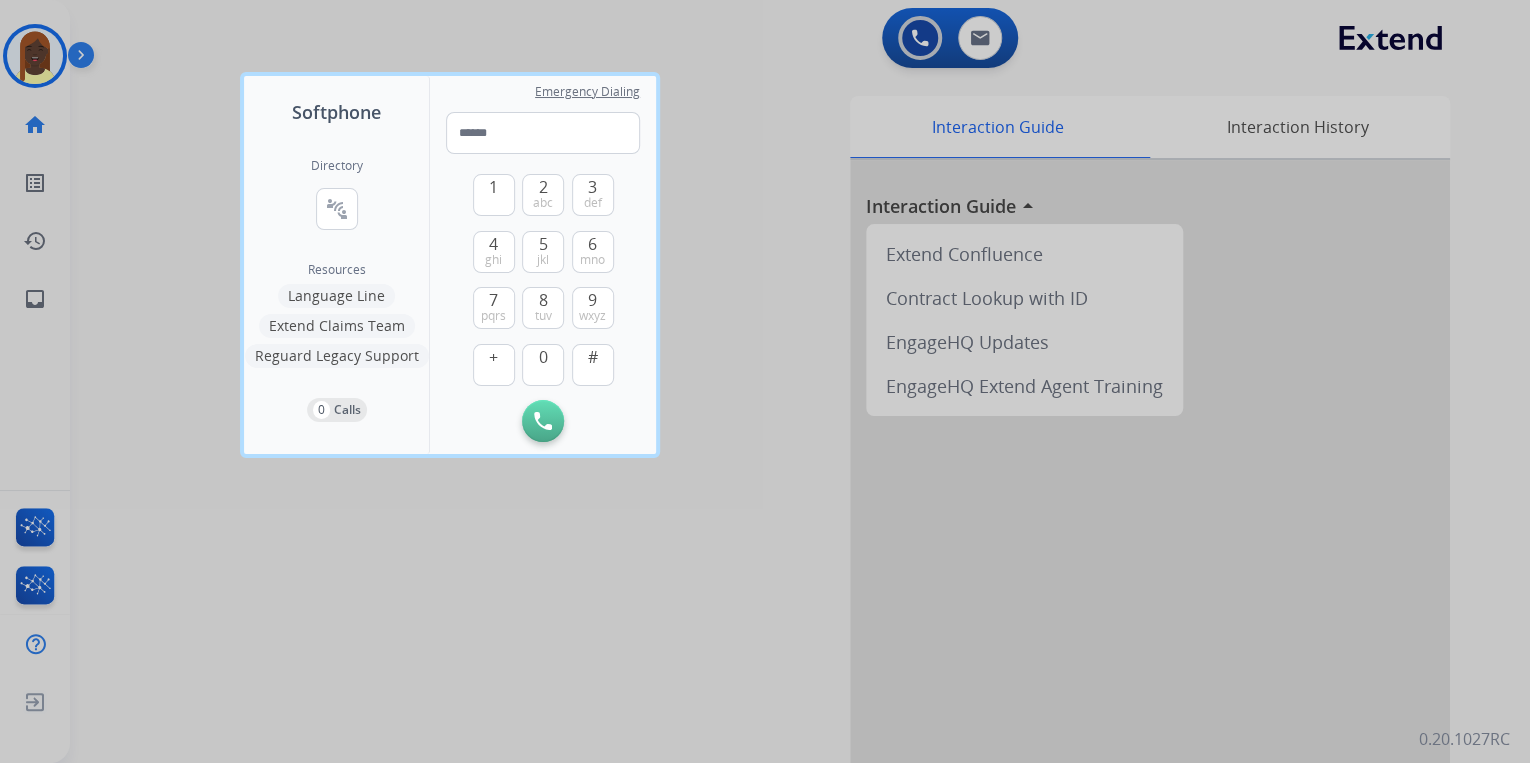 click at bounding box center (765, 381) 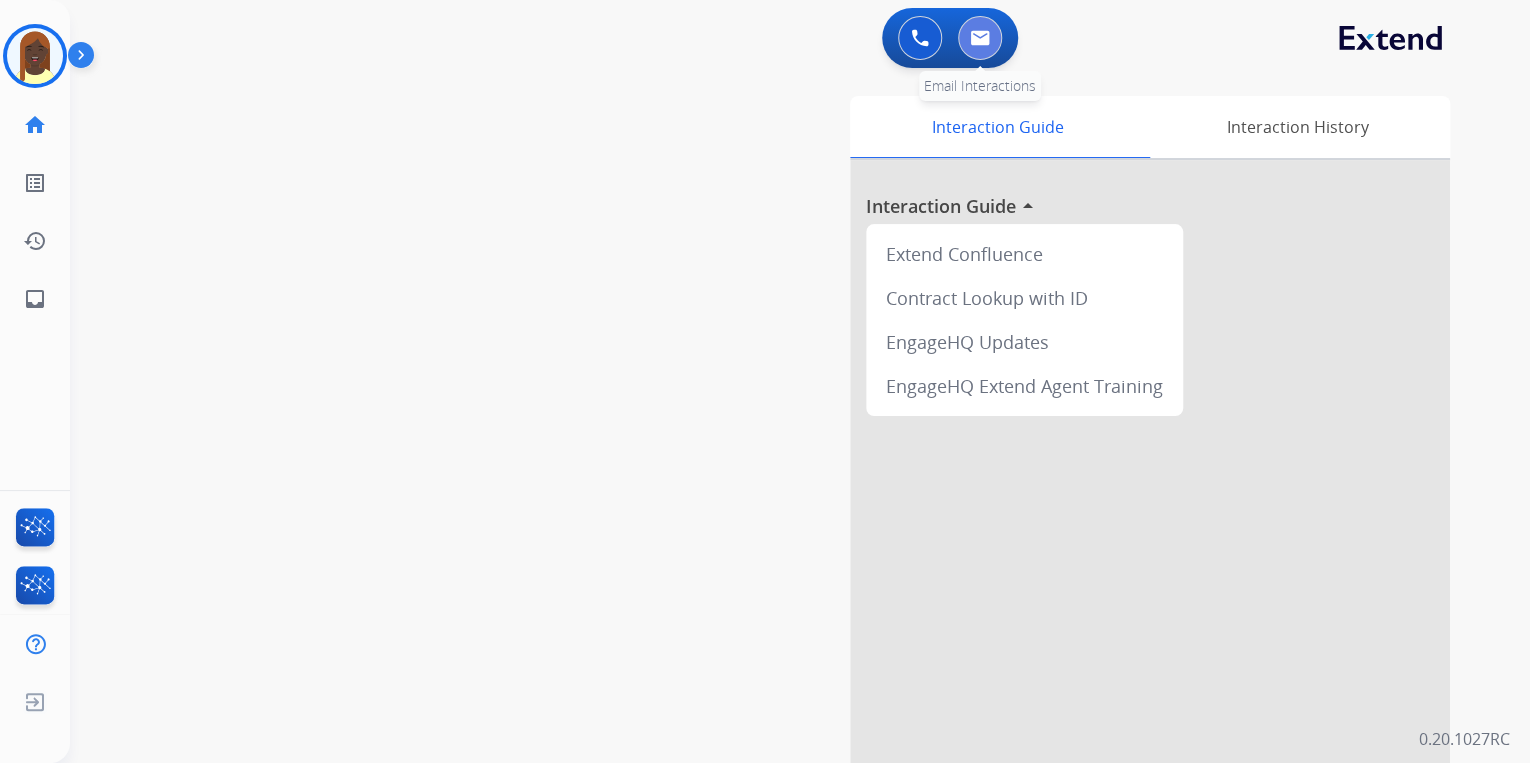 click at bounding box center [980, 38] 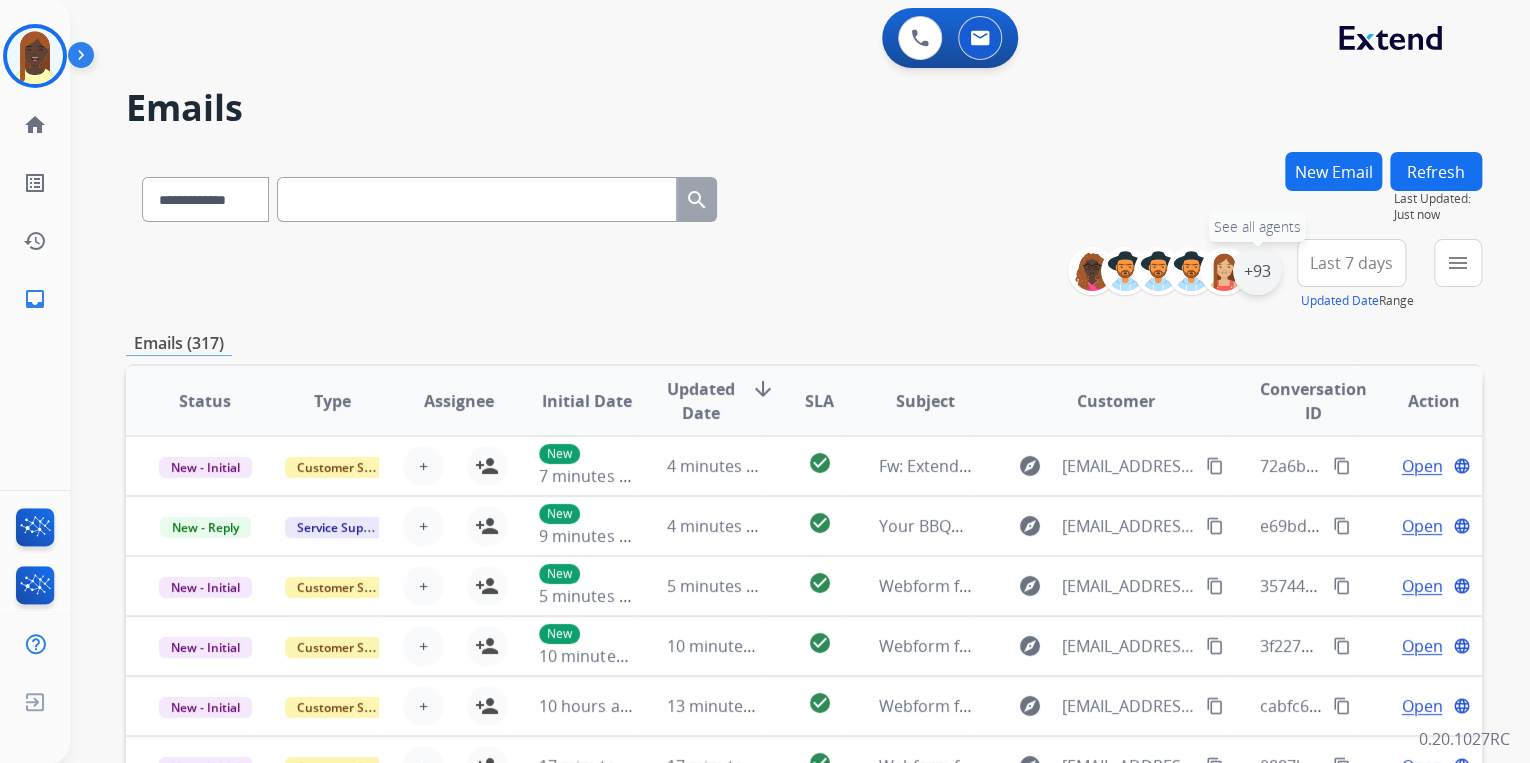 click on "+93" at bounding box center (1257, 271) 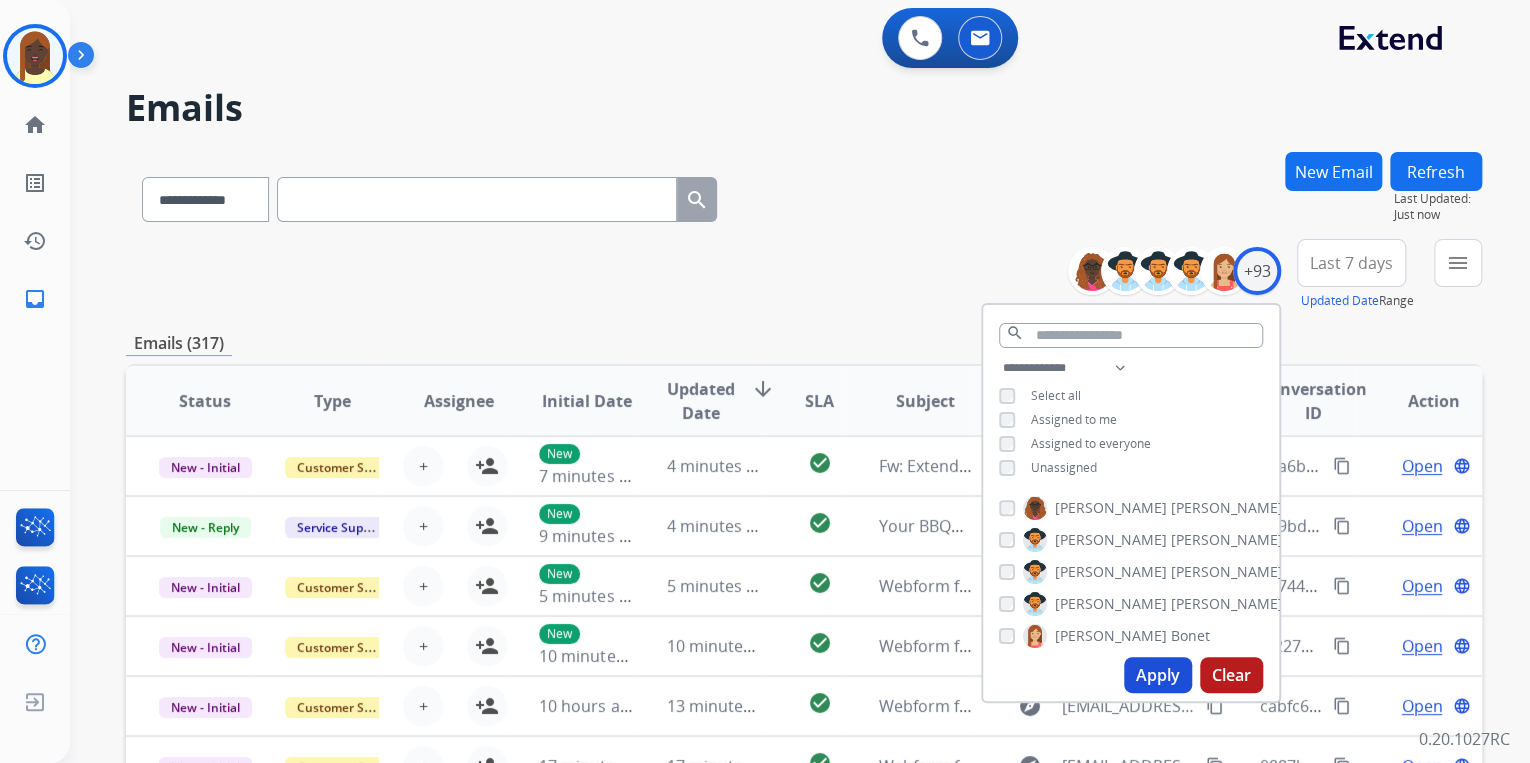 drag, startPoint x: 1174, startPoint y: 682, endPoint x: 1170, endPoint y: 660, distance: 22.36068 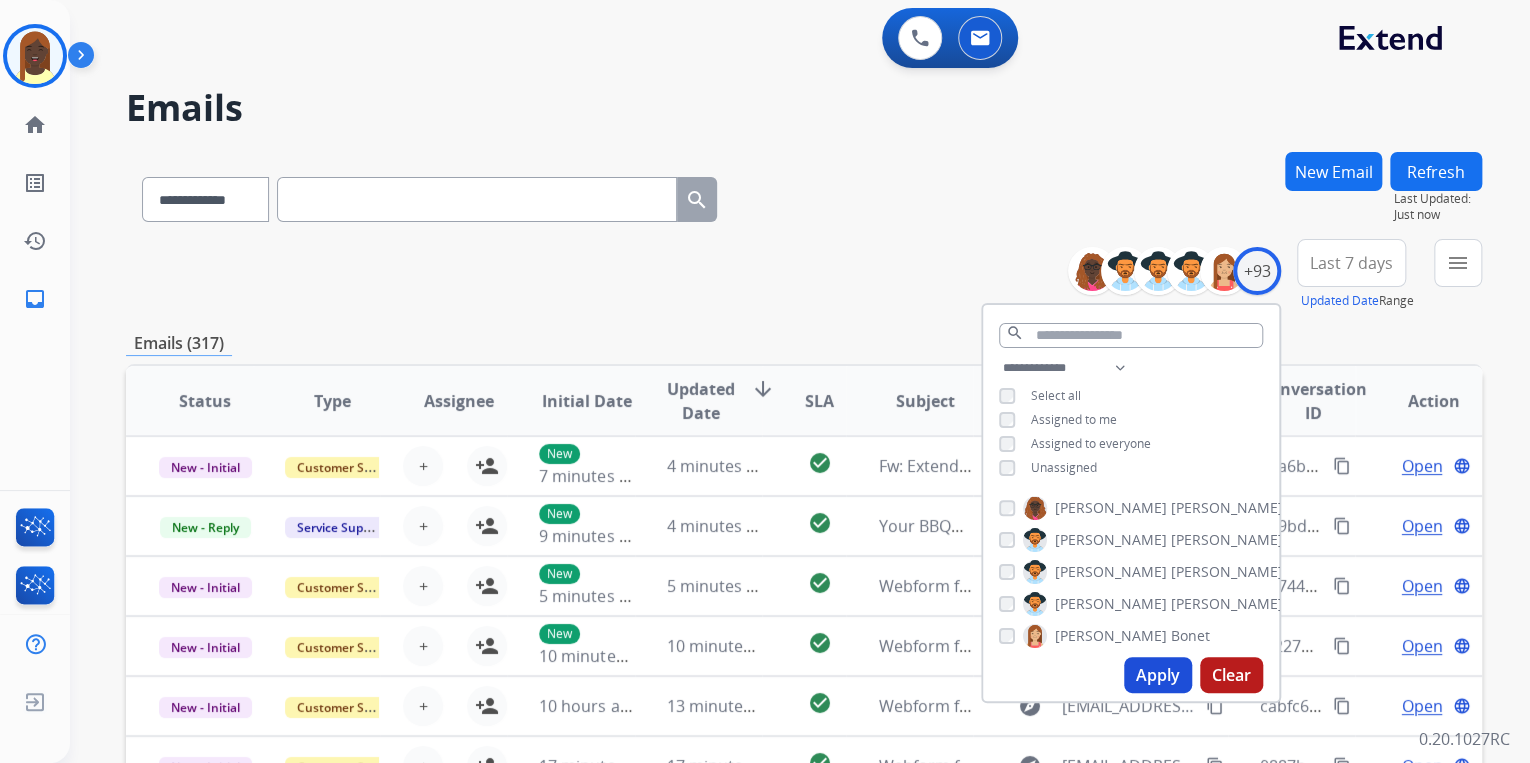 click on "Apply" at bounding box center (1158, 675) 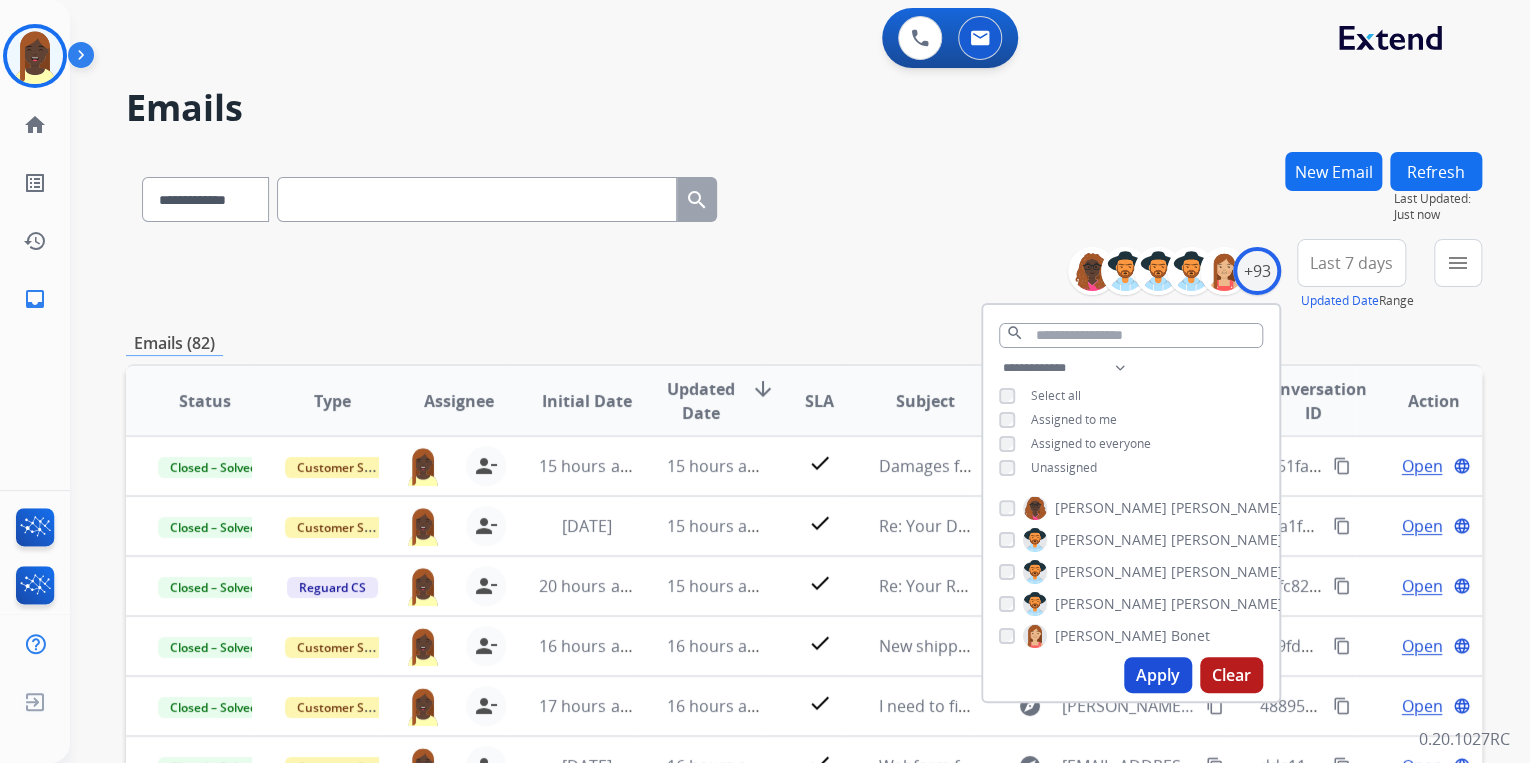 click on "**********" at bounding box center [804, 195] 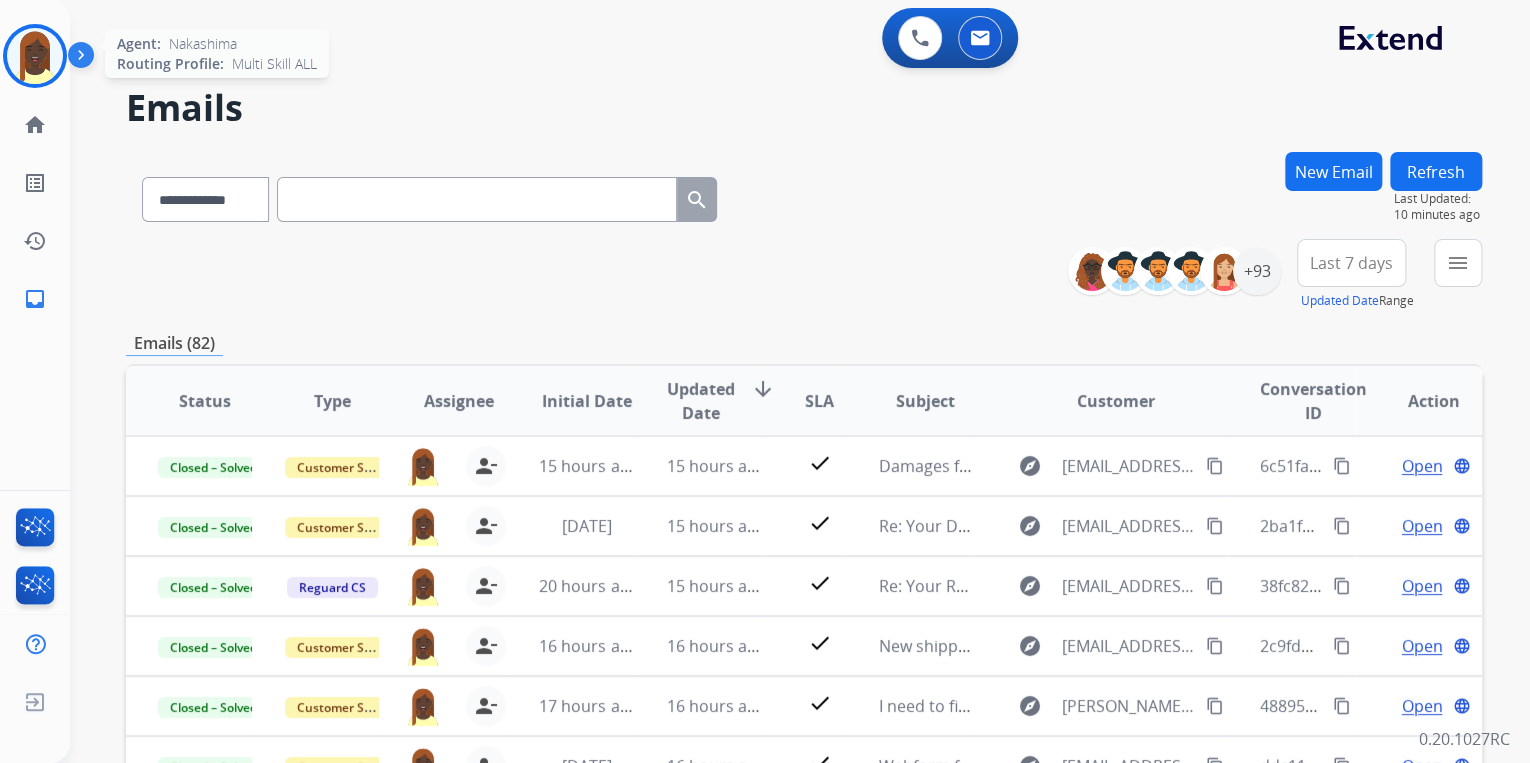 click at bounding box center [35, 56] 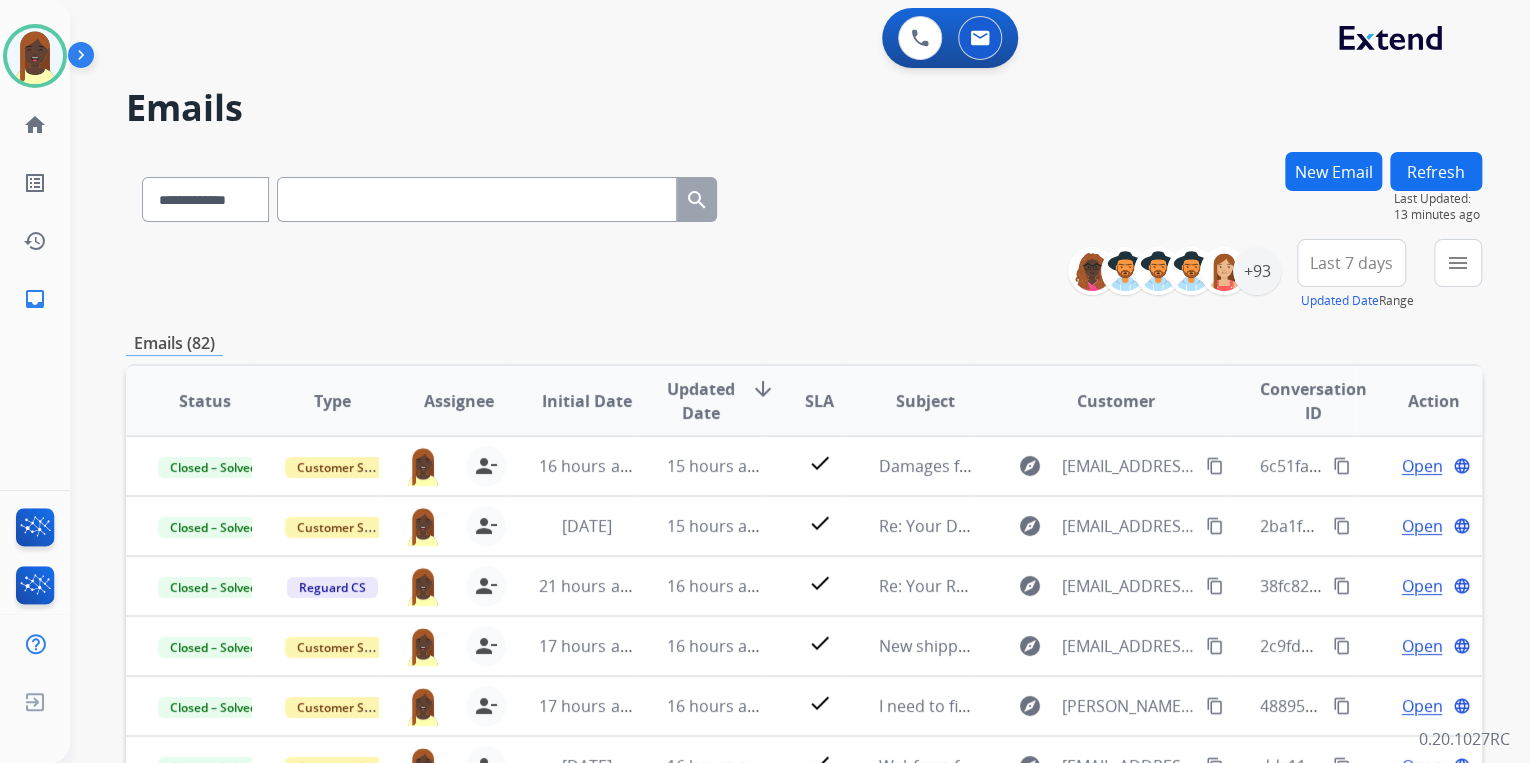 click at bounding box center [477, 199] 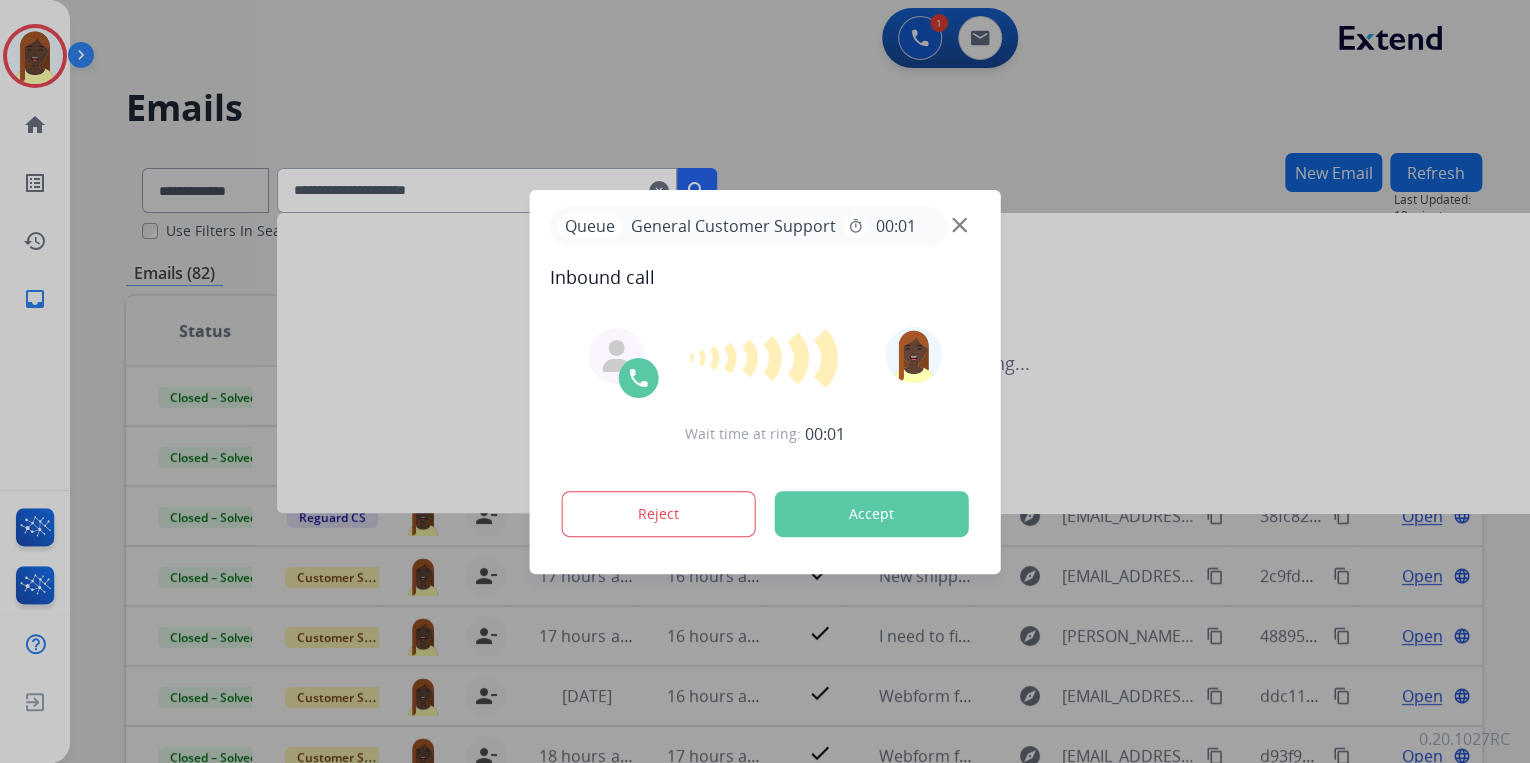 type on "**********" 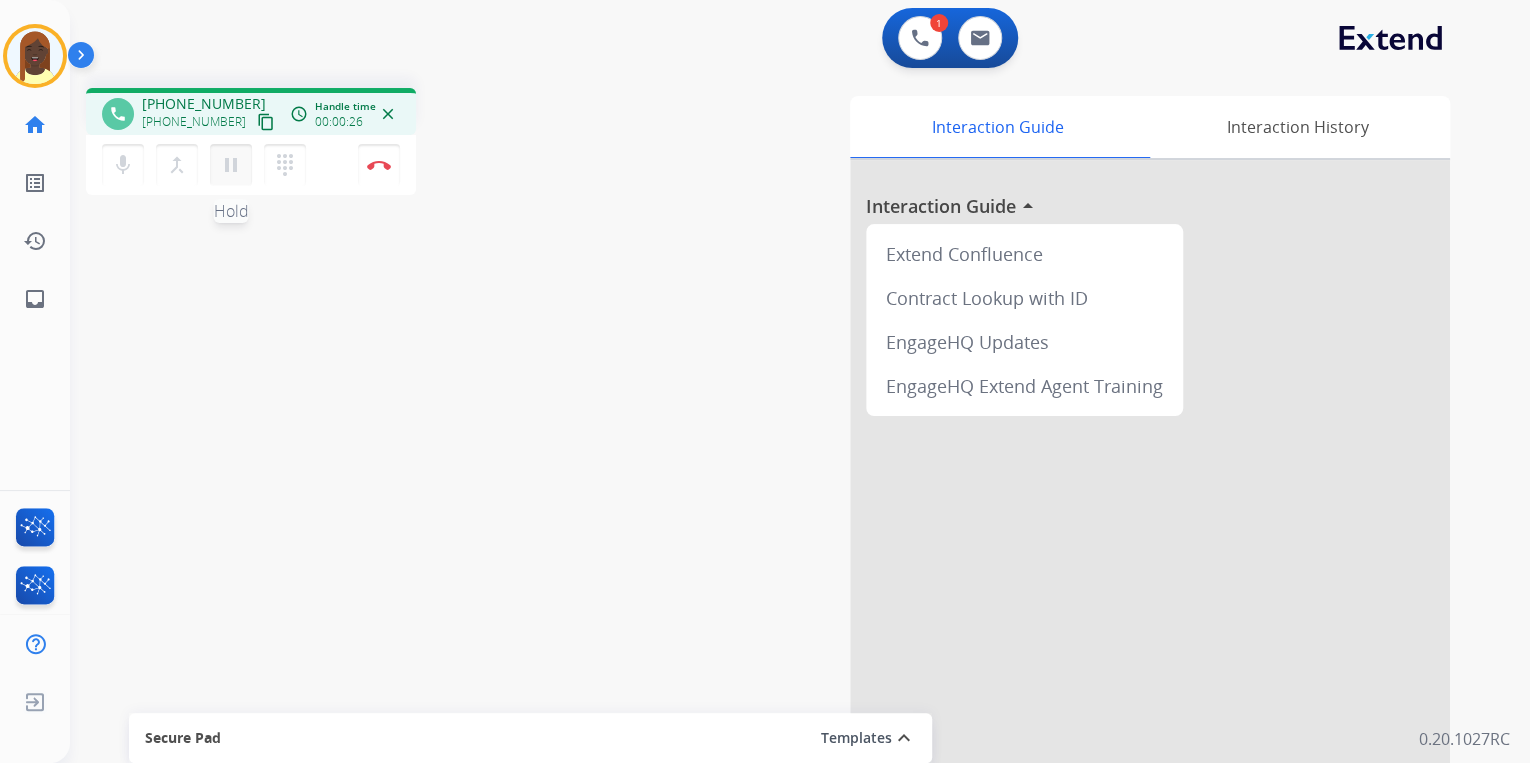 click on "pause" at bounding box center (231, 165) 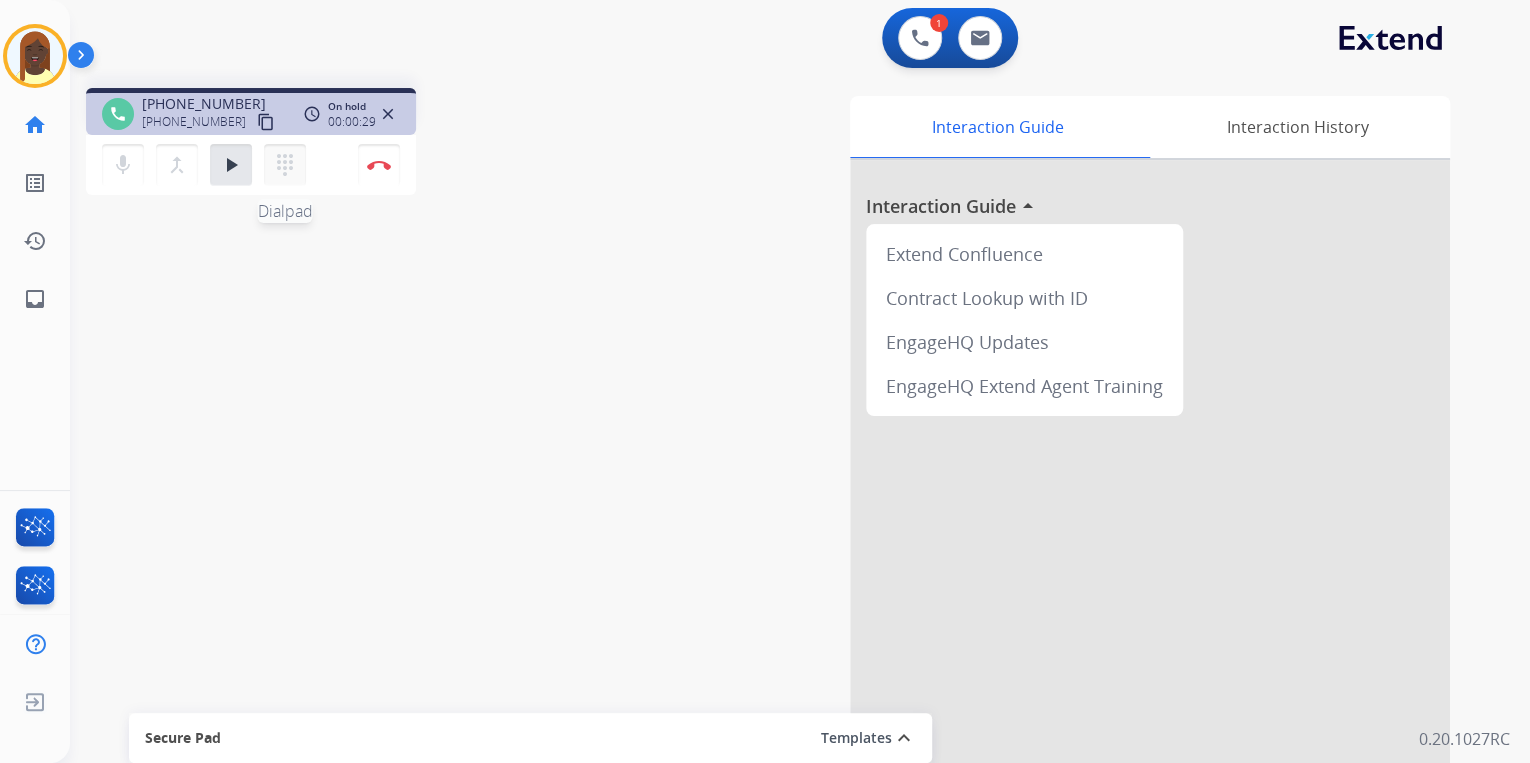 click on "dialpad" at bounding box center [285, 165] 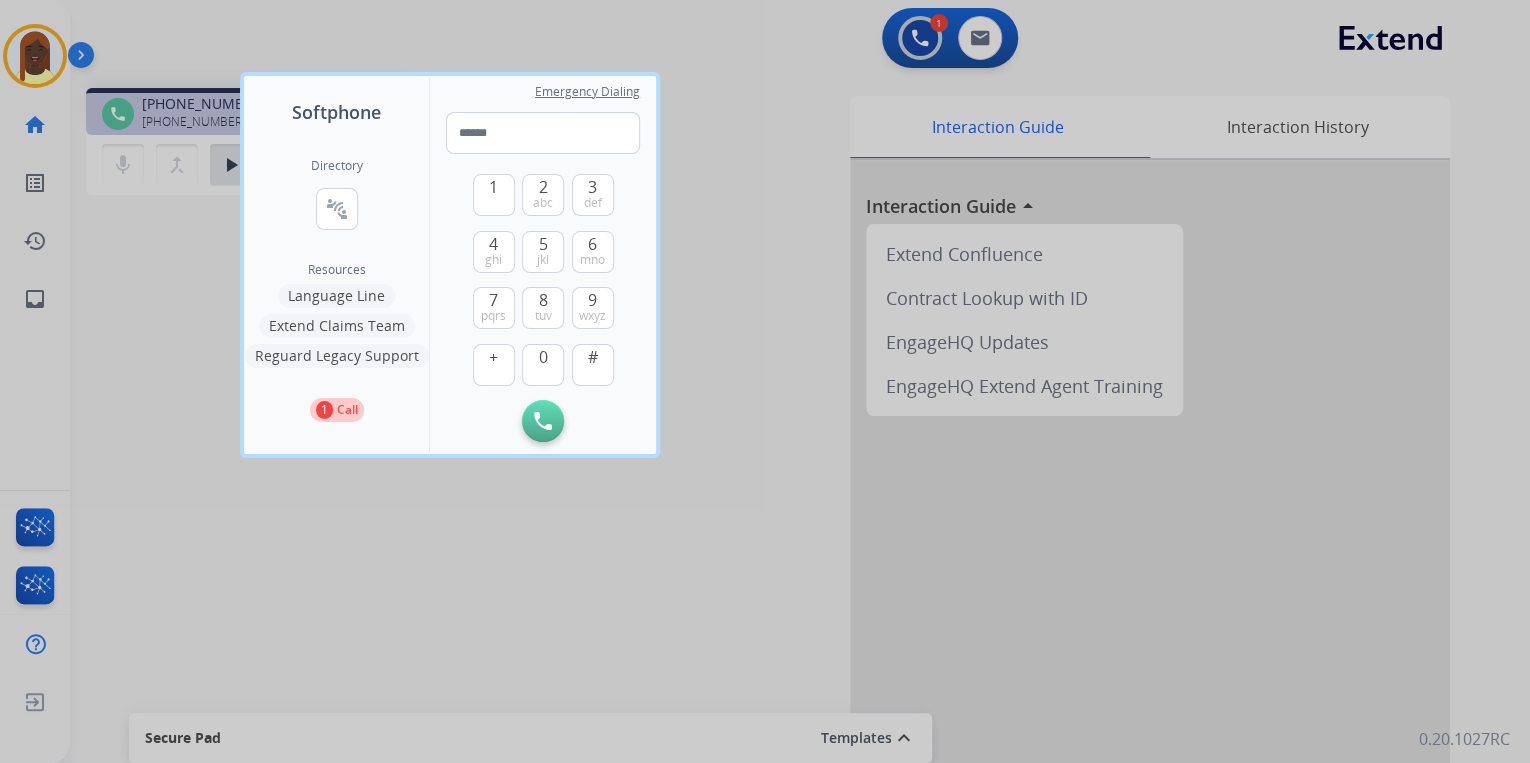 click on "Language Line" at bounding box center (336, 296) 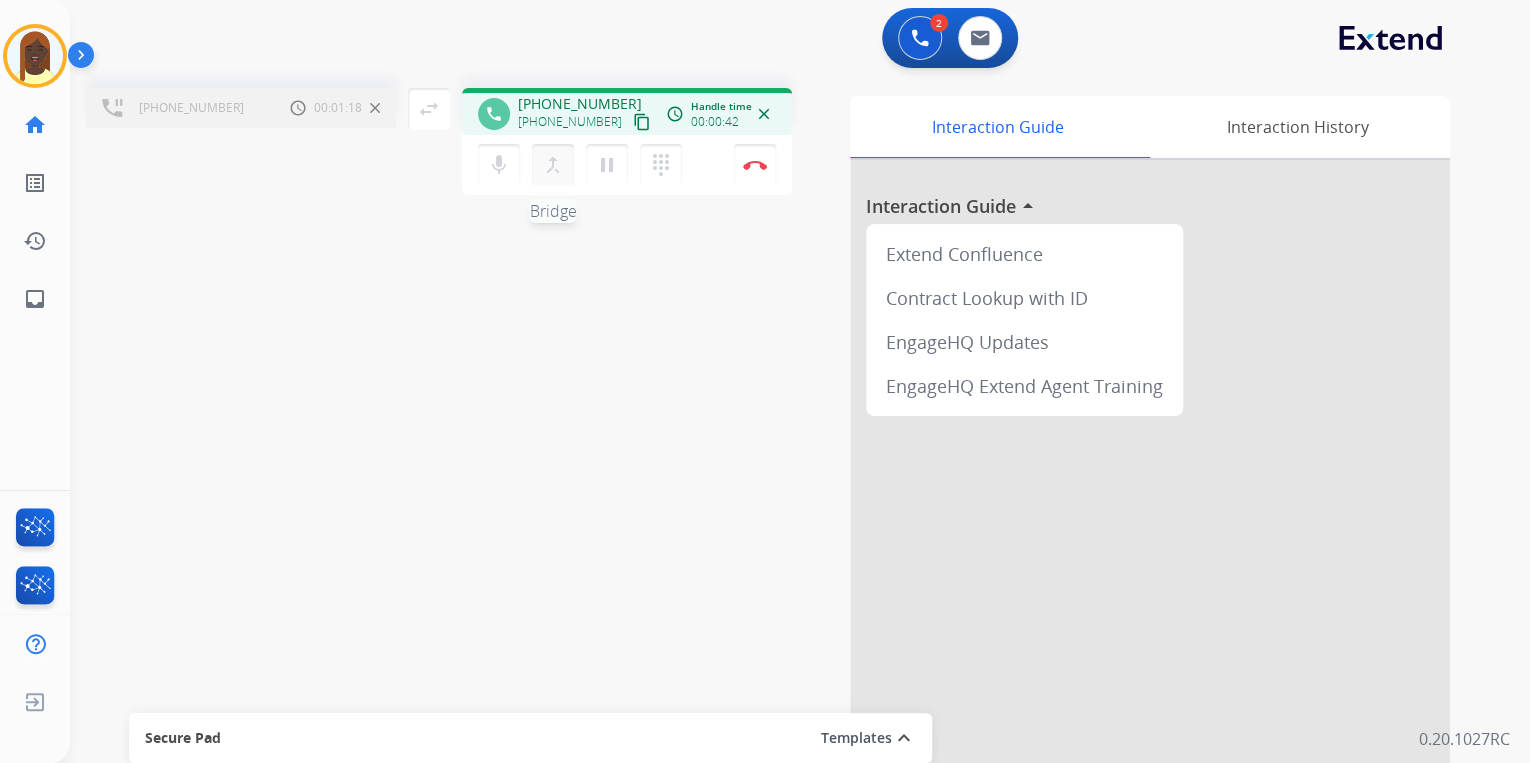 click on "merge_type" at bounding box center [553, 165] 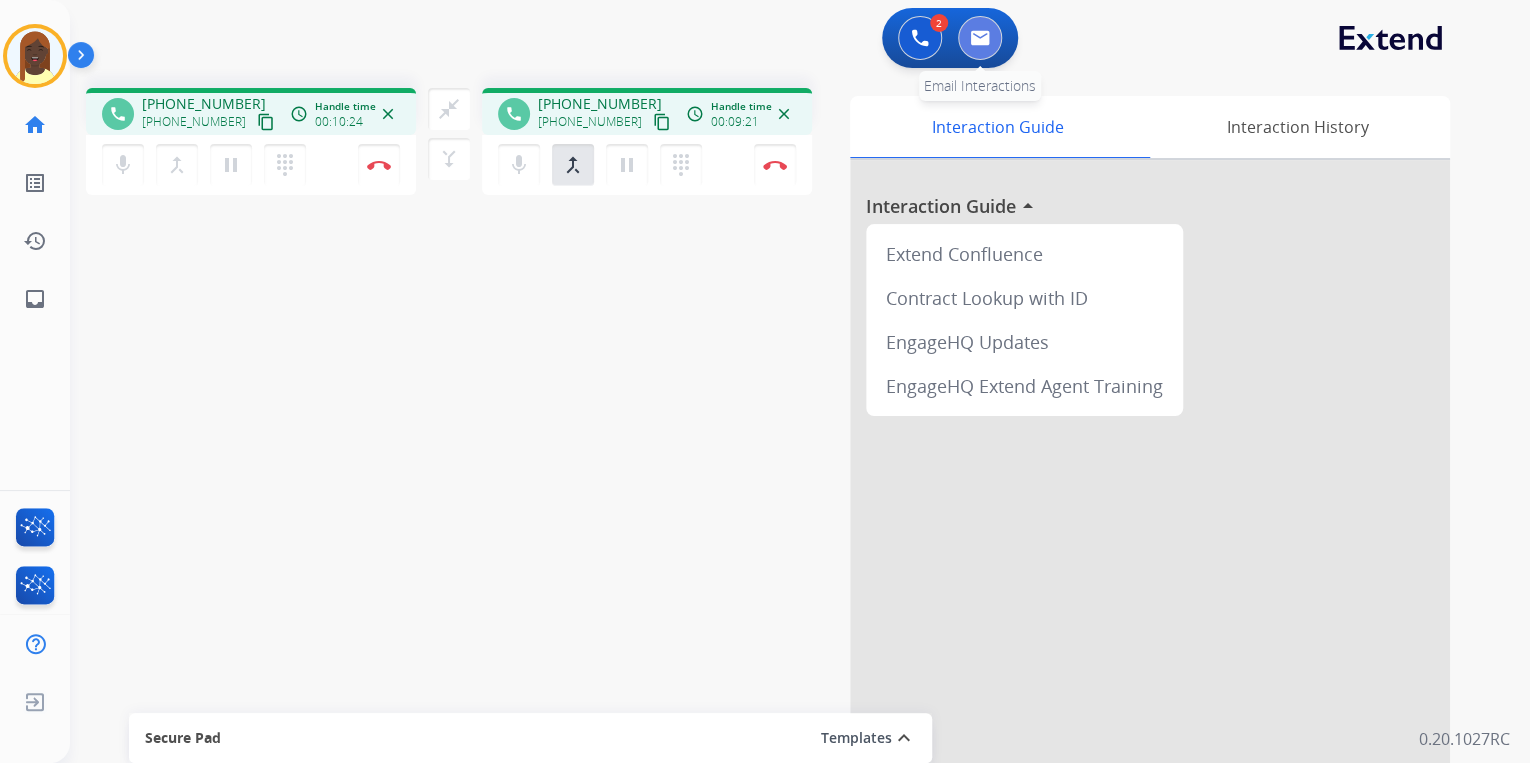 click at bounding box center (980, 38) 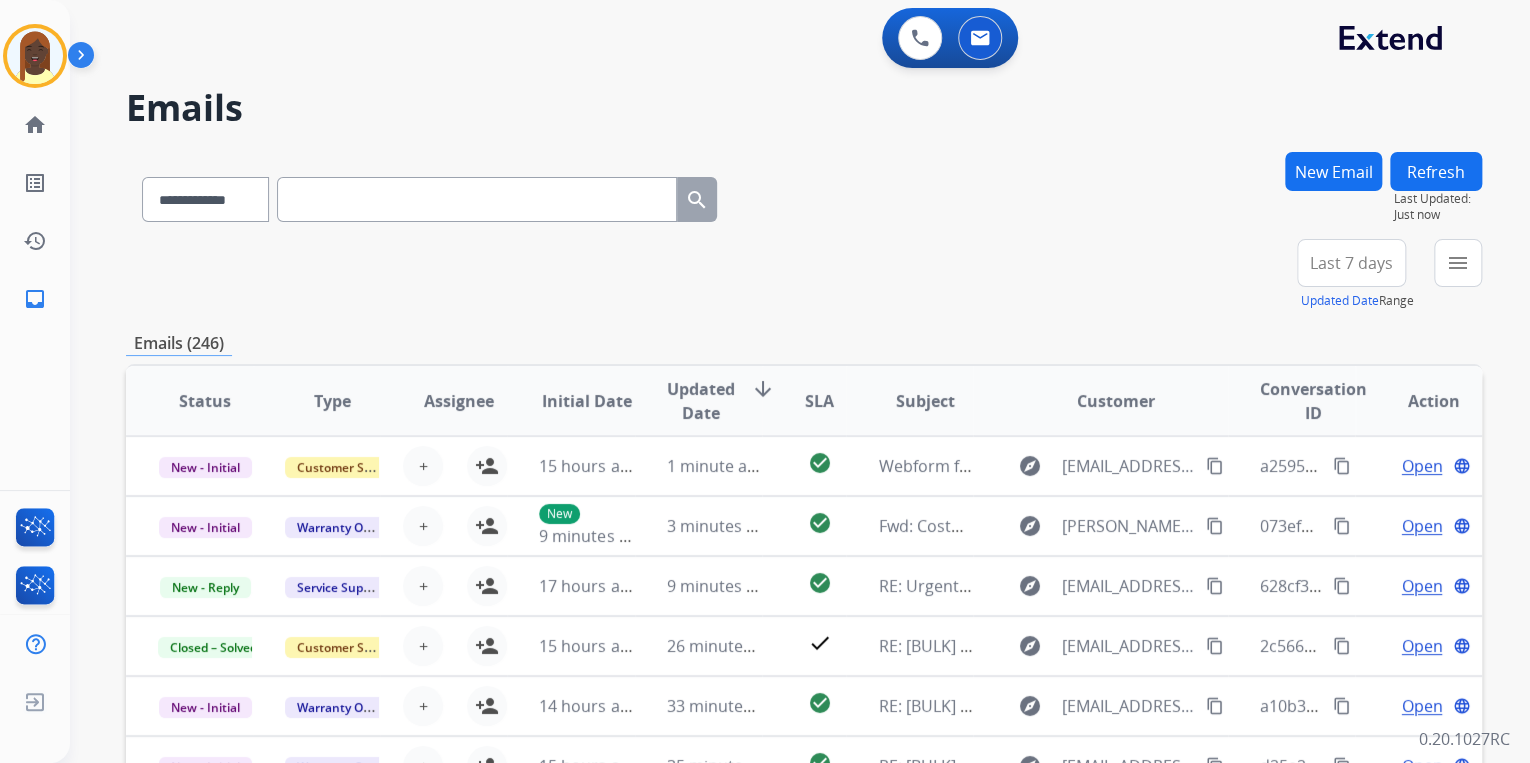 click on "New Email" at bounding box center [1333, 171] 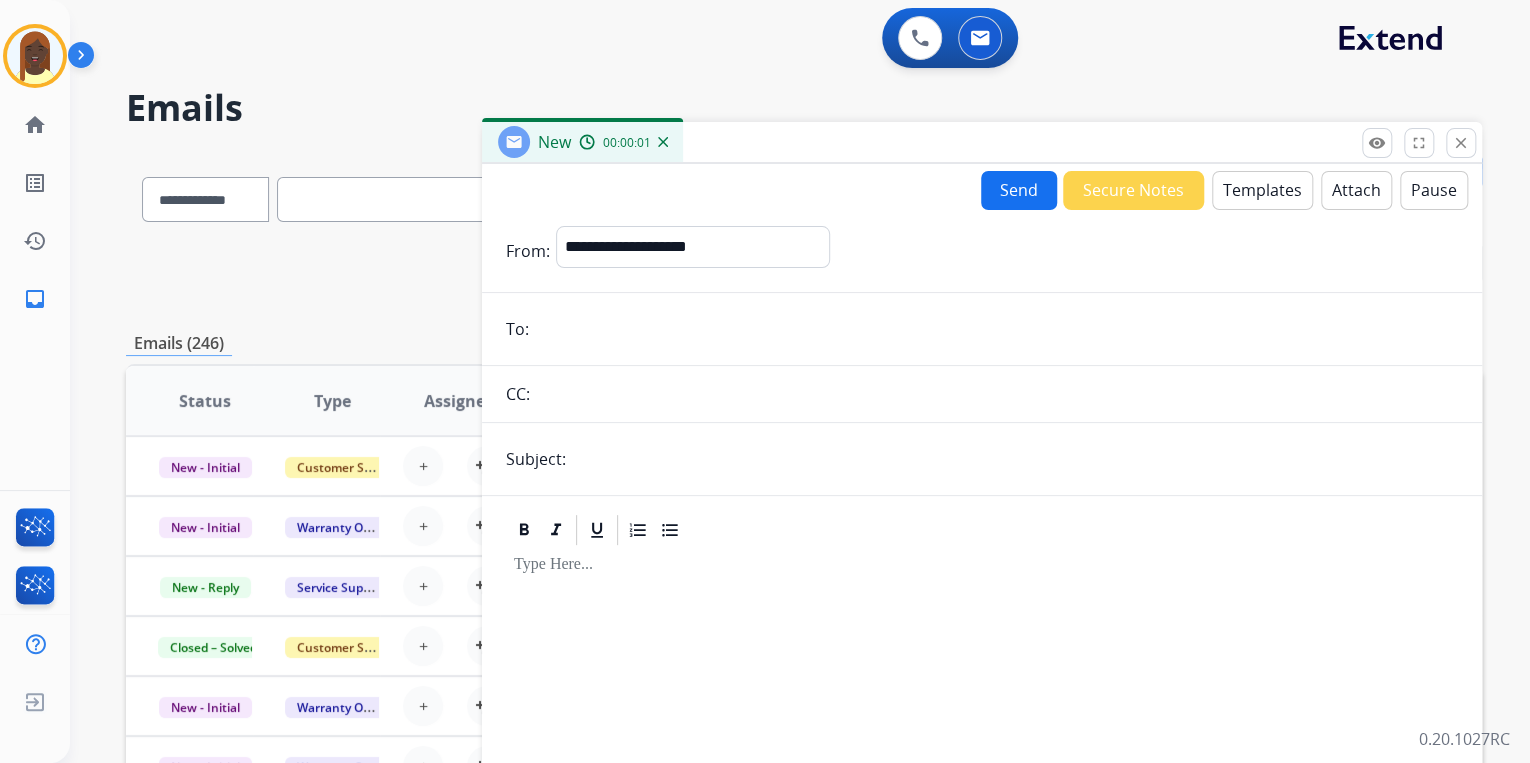 click on "Templates" at bounding box center (1262, 190) 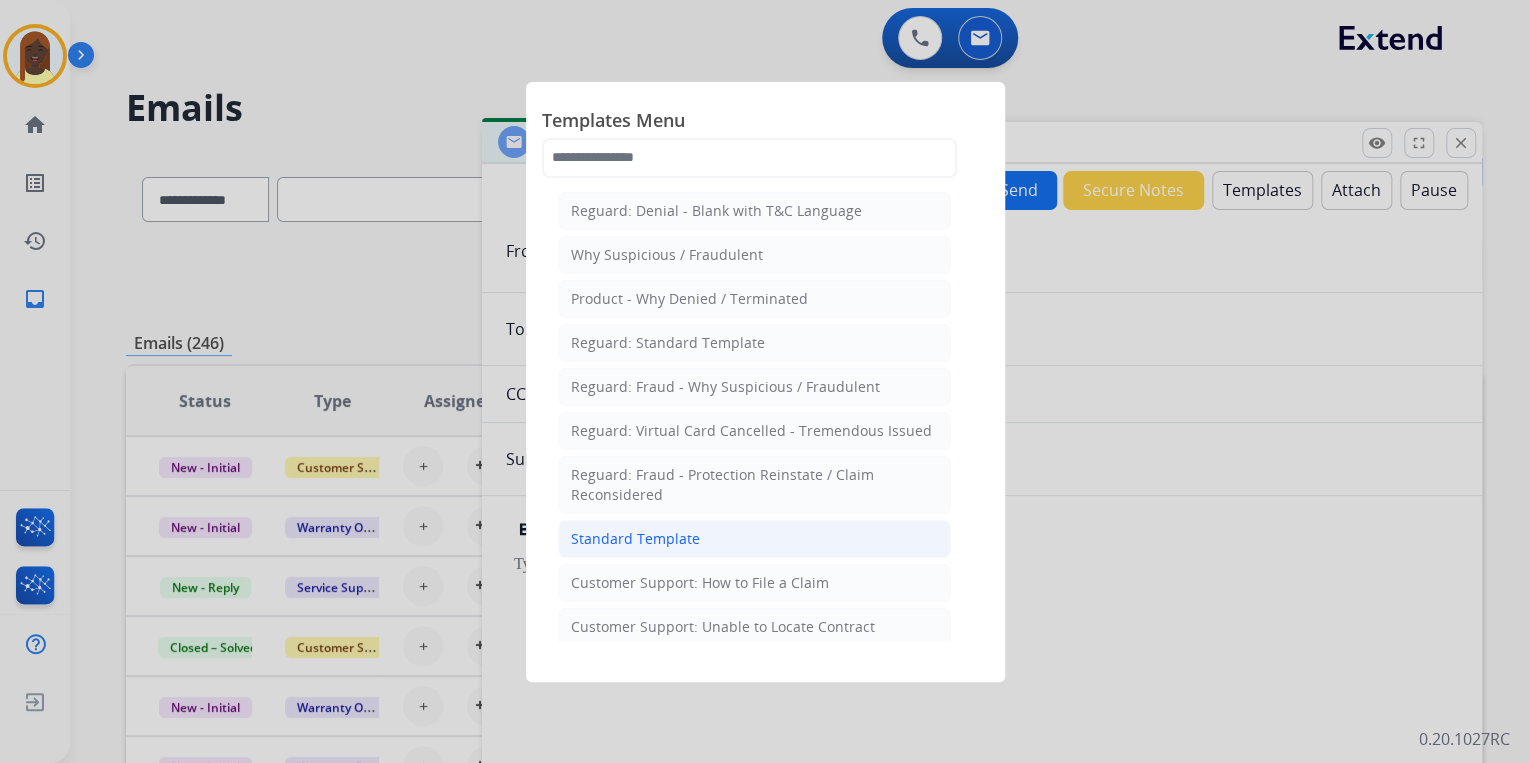 click on "Standard Template" 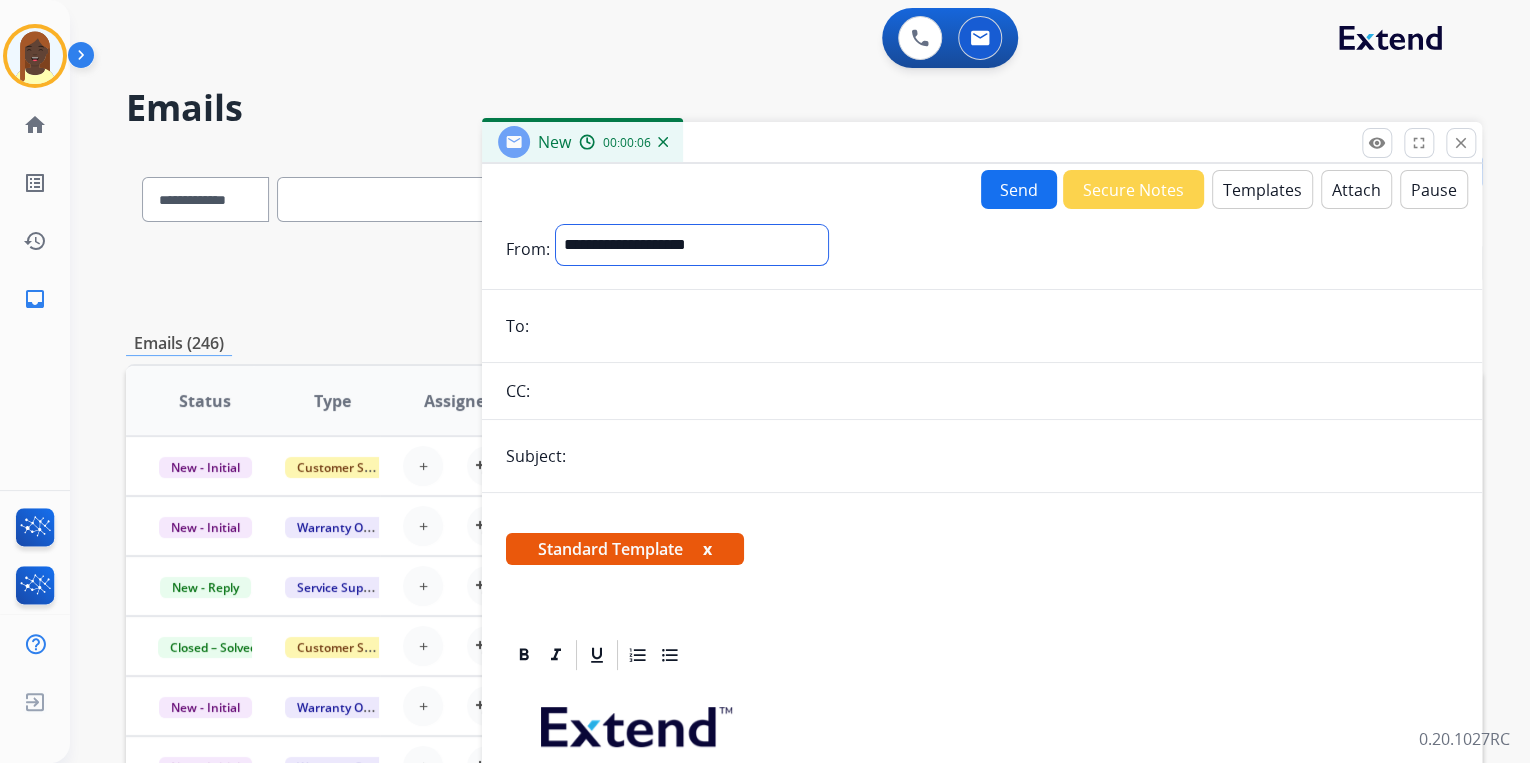 click on "**********" at bounding box center [692, 245] 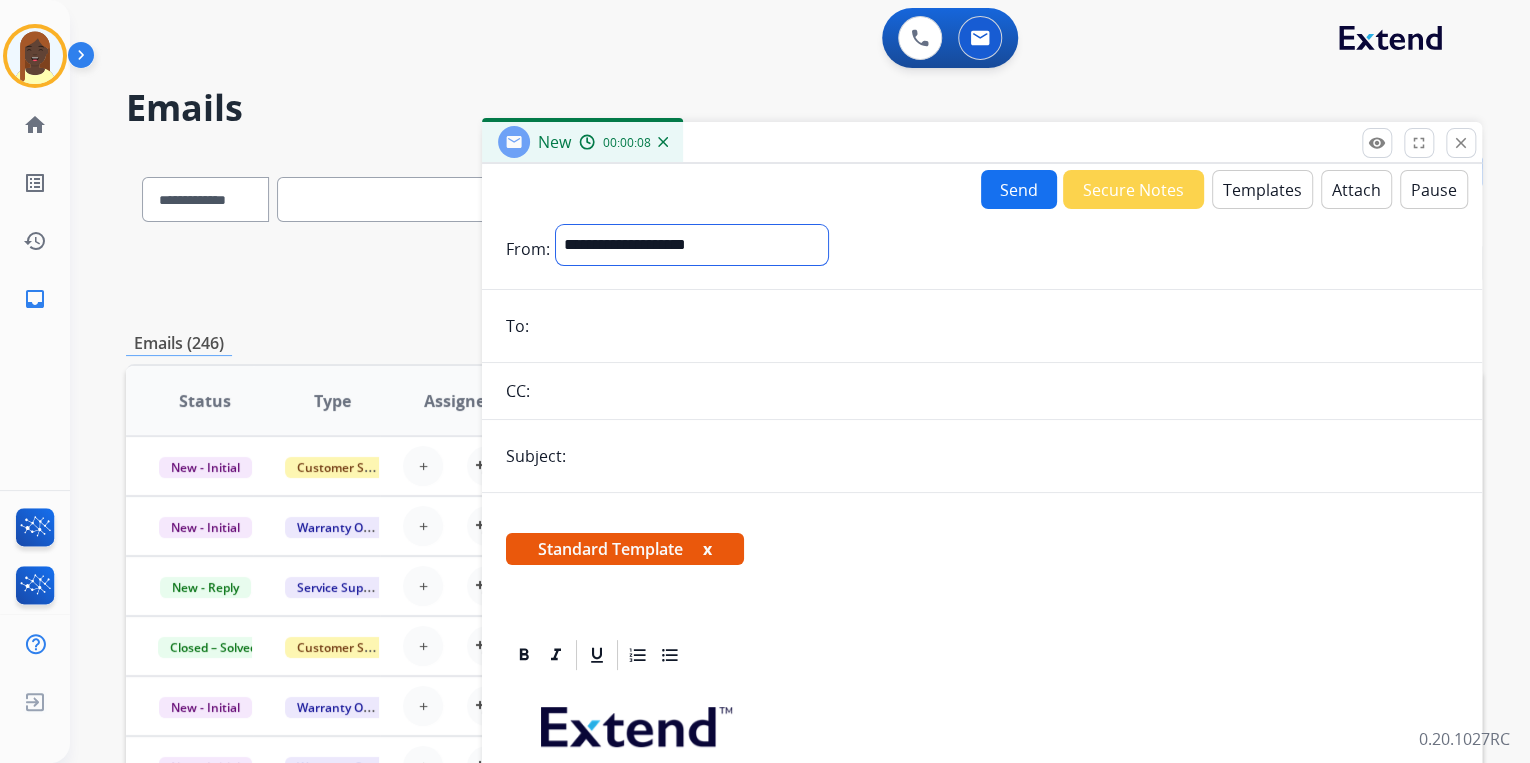 select on "**********" 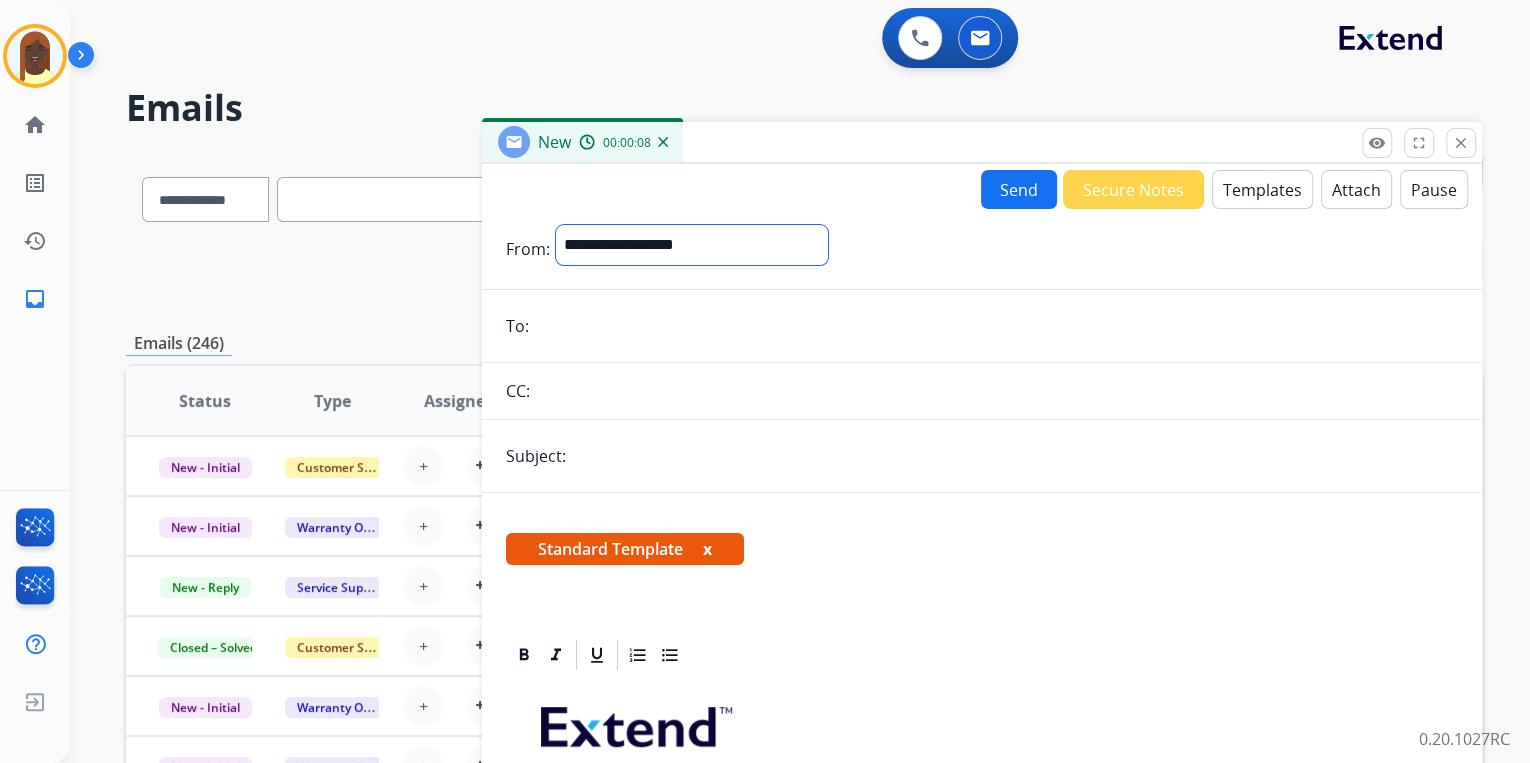 click on "**********" at bounding box center [692, 245] 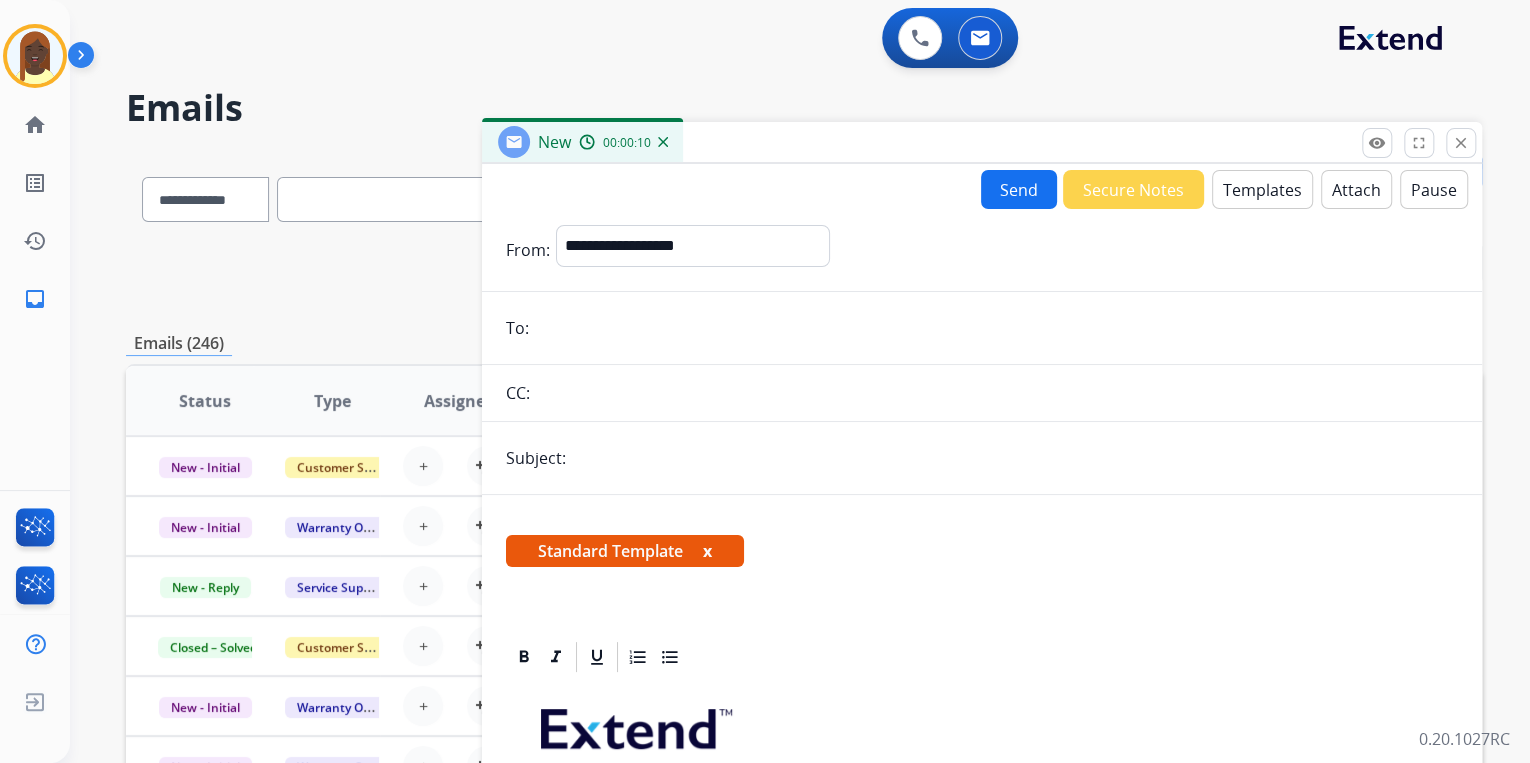 click at bounding box center (996, 328) 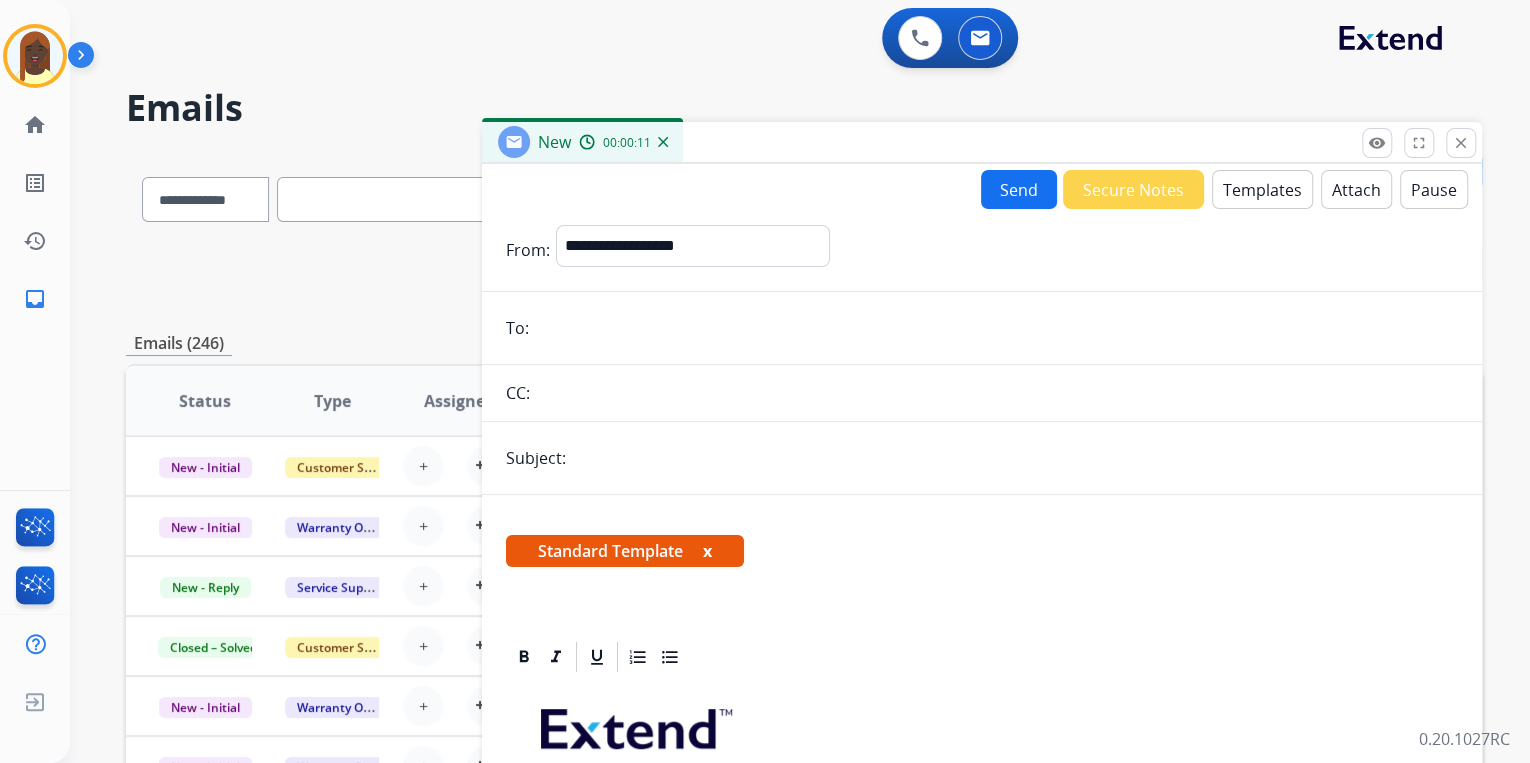 paste on "**********" 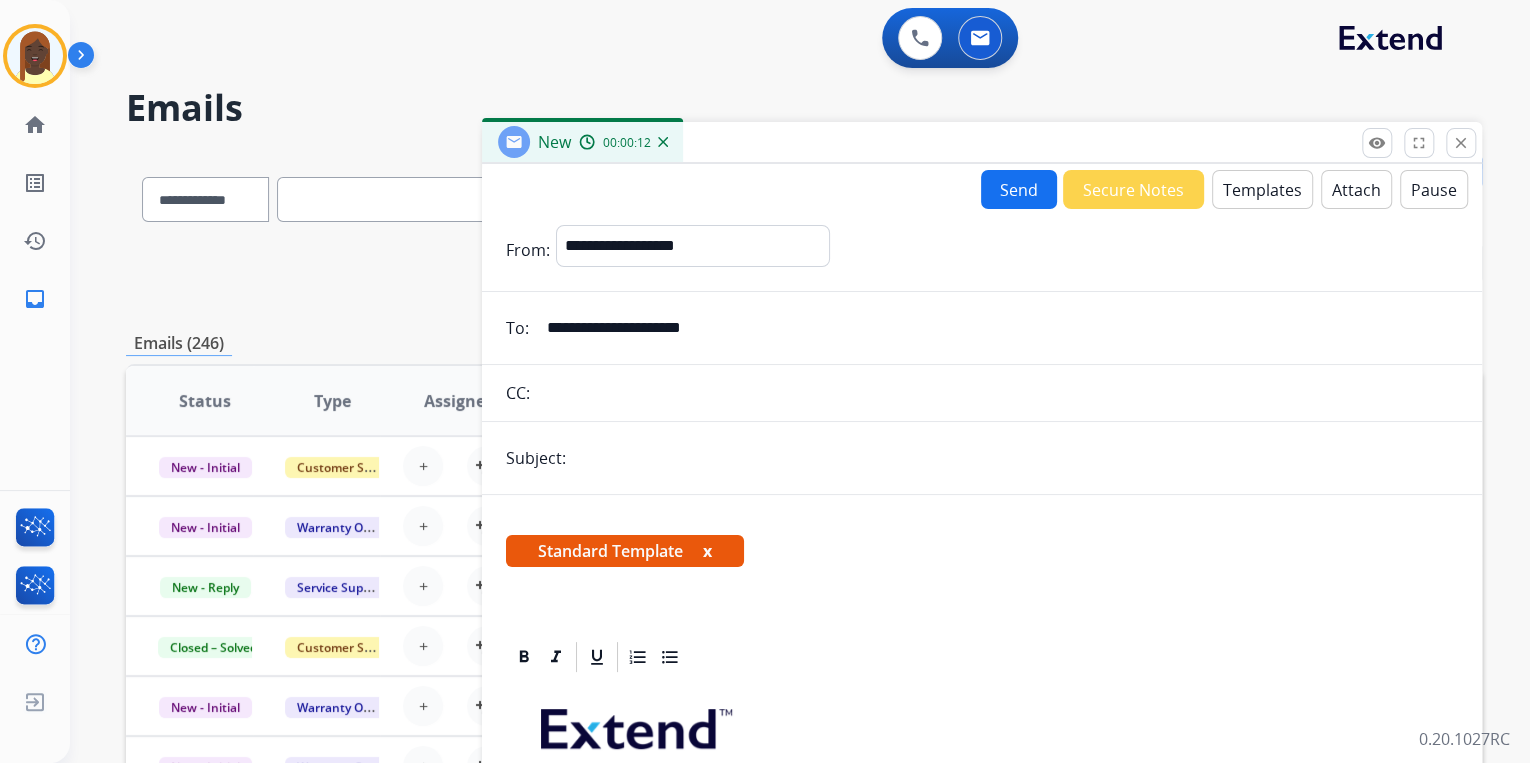 type on "**********" 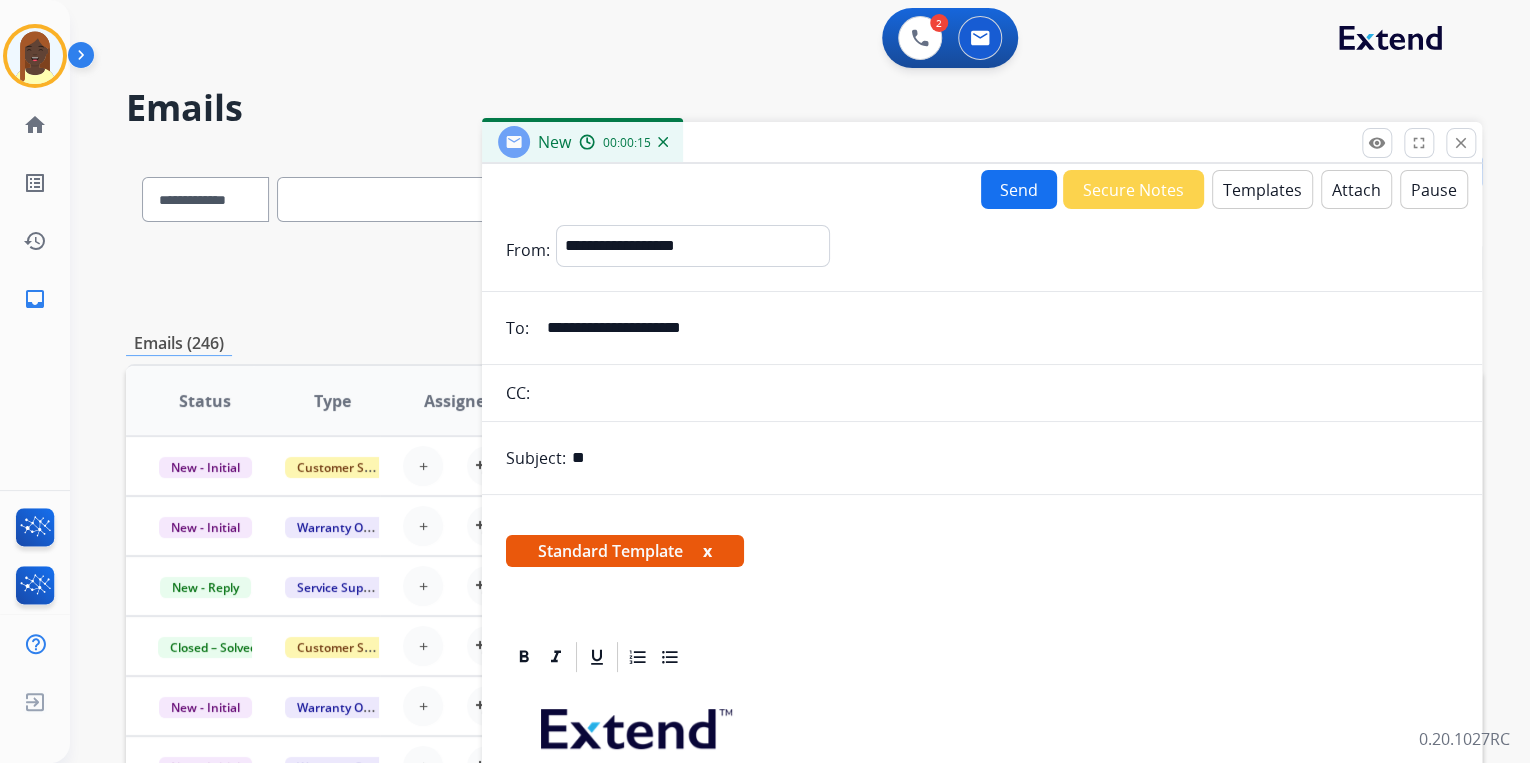 type on "*" 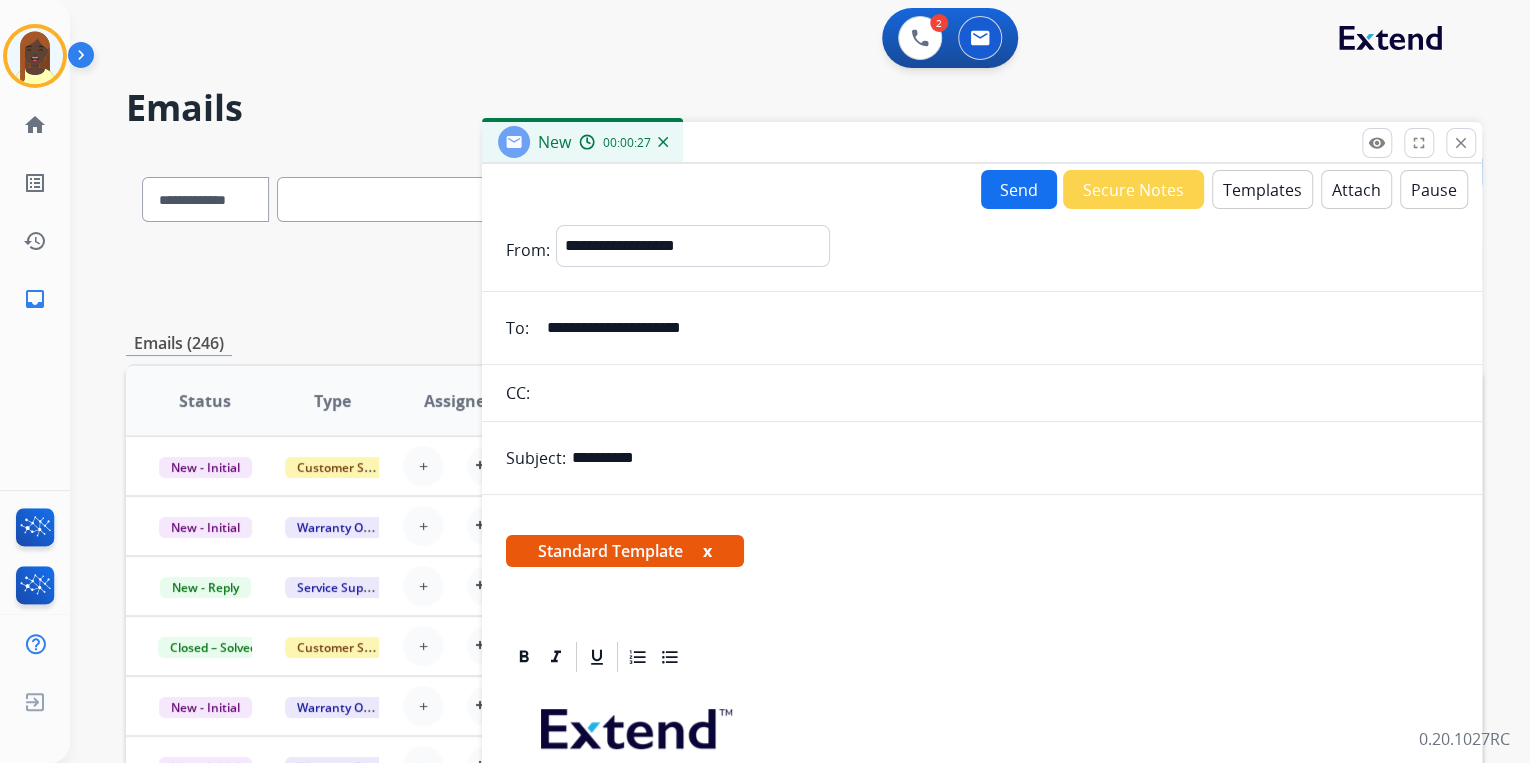 type on "**********" 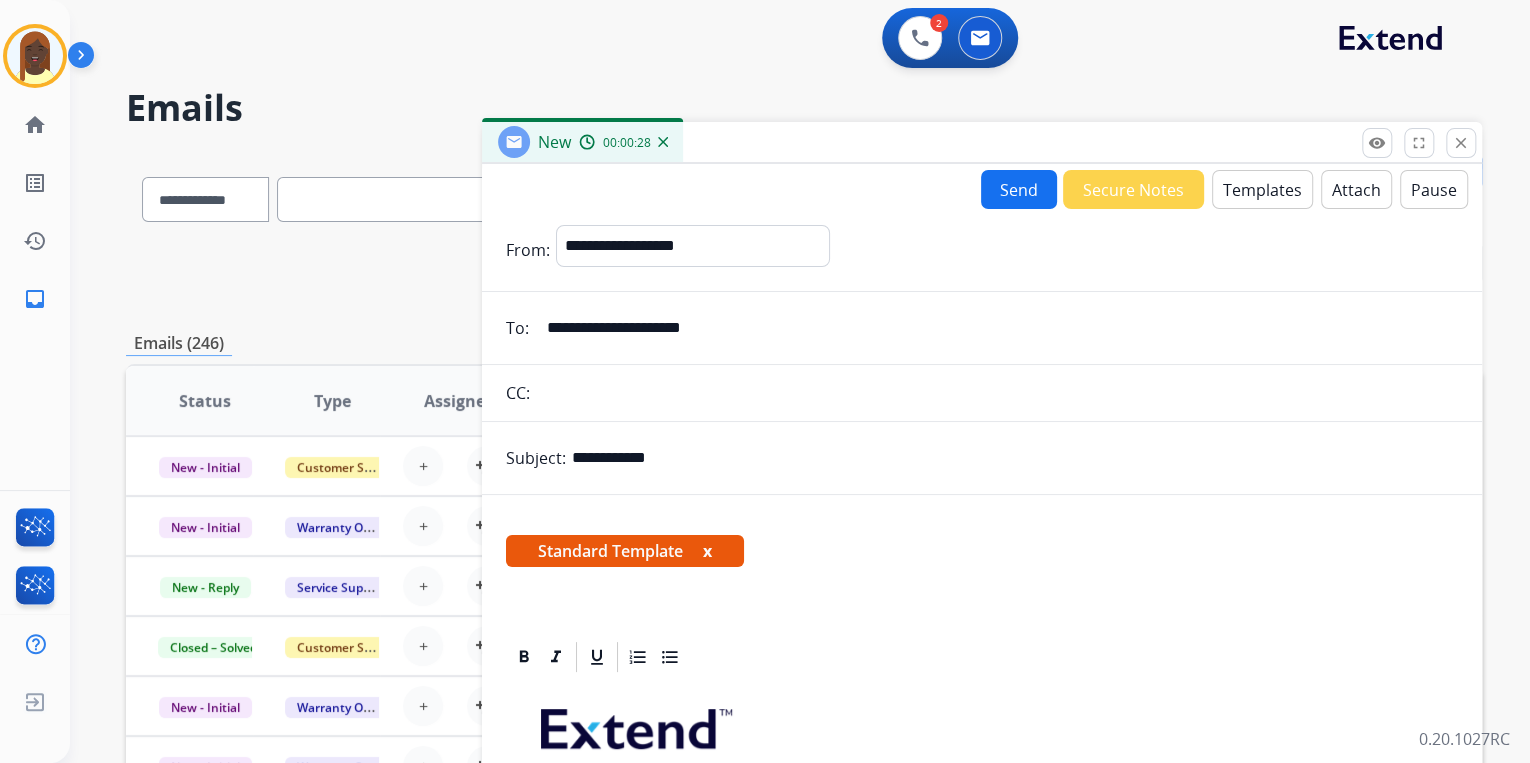 click on "Templates" at bounding box center (1262, 189) 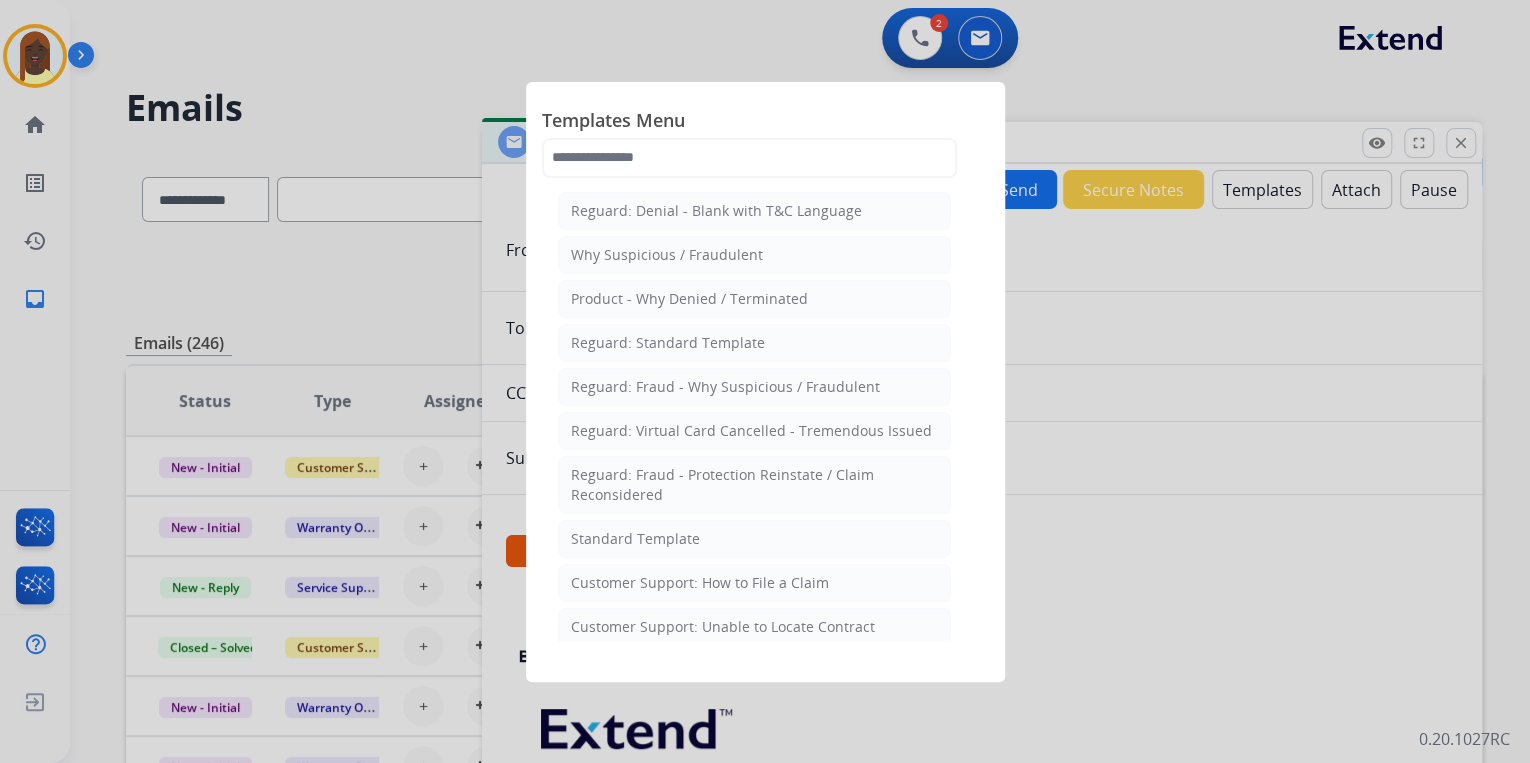 drag, startPoint x: 1136, startPoint y: 666, endPoint x: 1213, endPoint y: 505, distance: 178.46568 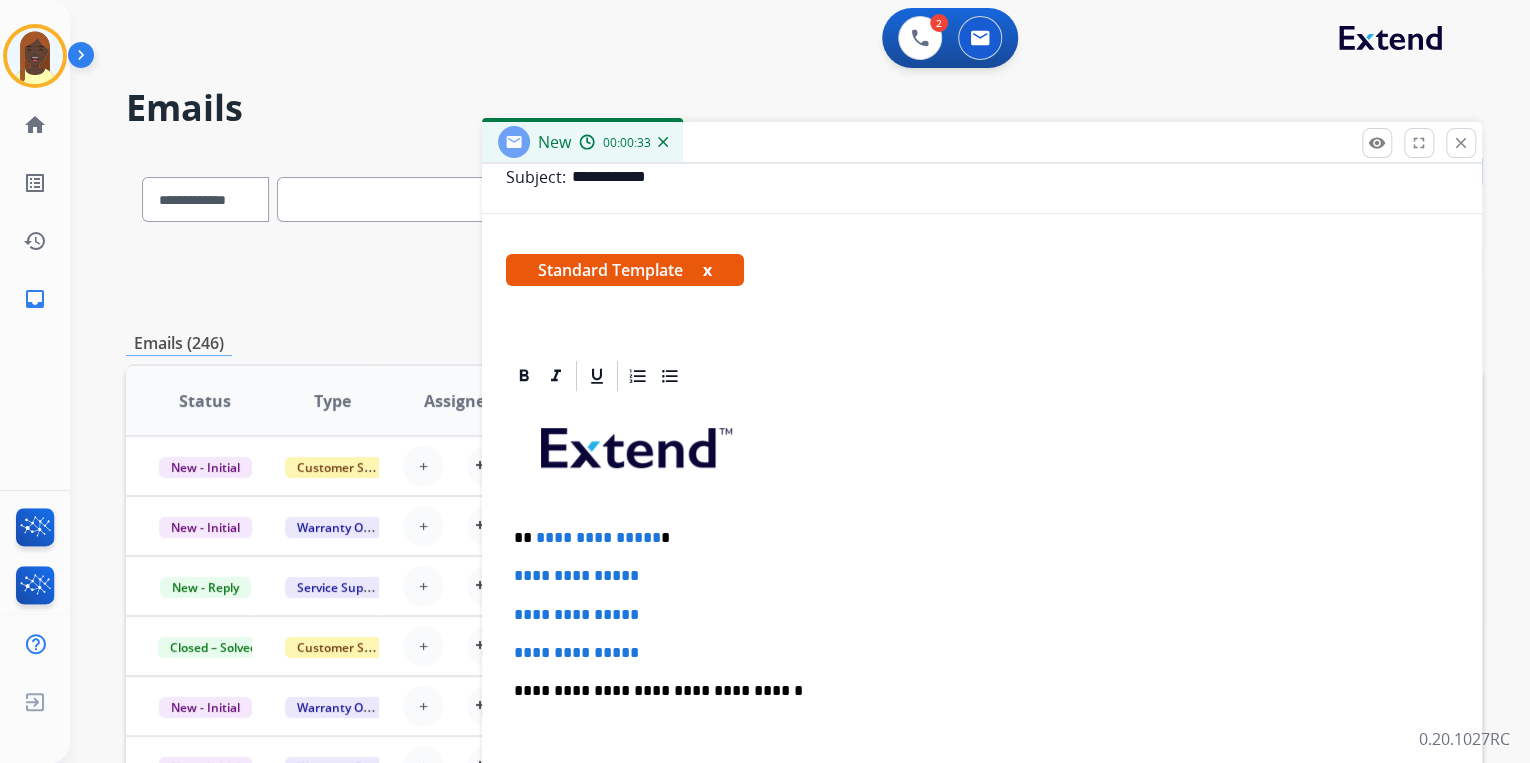 scroll, scrollTop: 400, scrollLeft: 0, axis: vertical 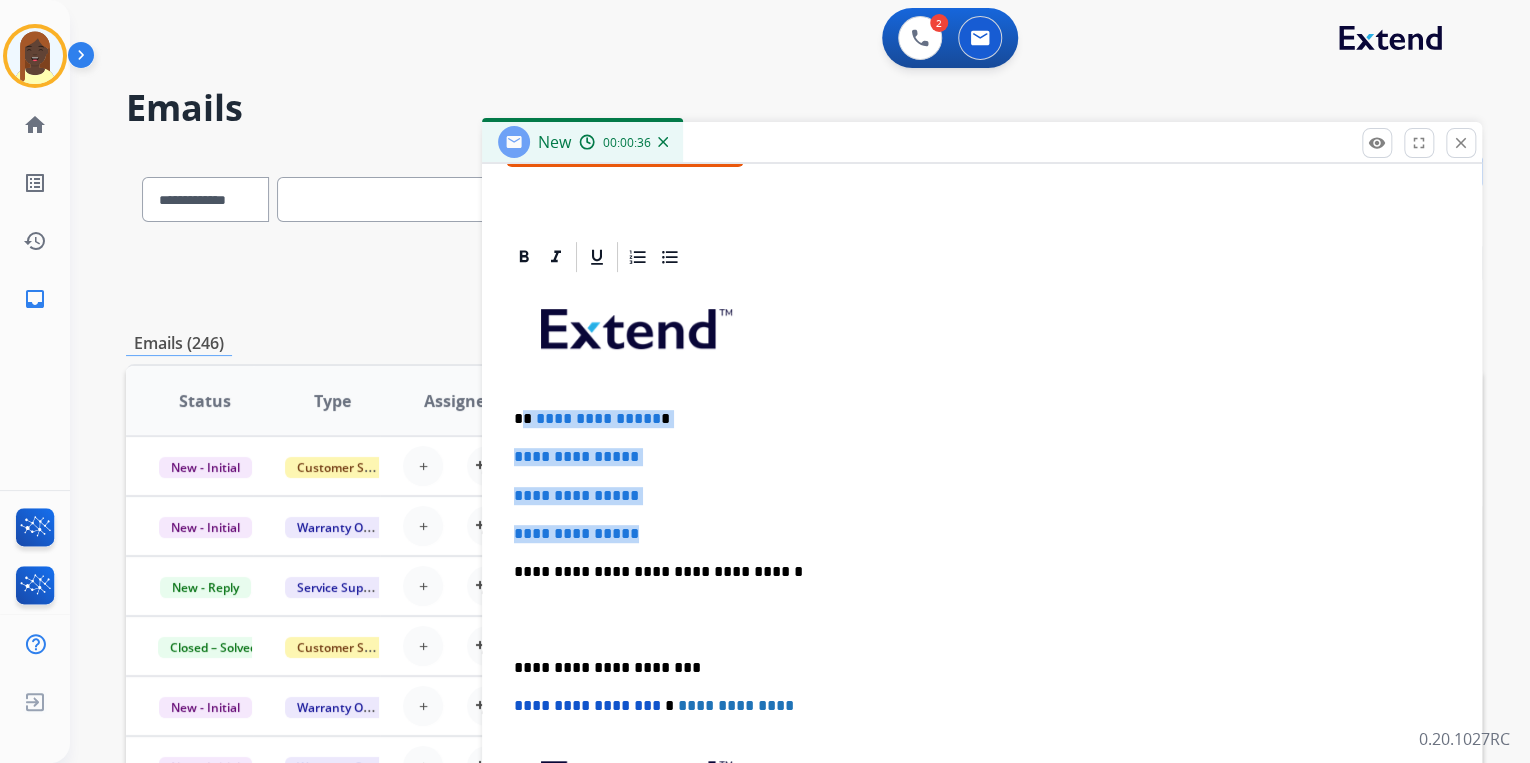 drag, startPoint x: 522, startPoint y: 414, endPoint x: 662, endPoint y: 533, distance: 183.74167 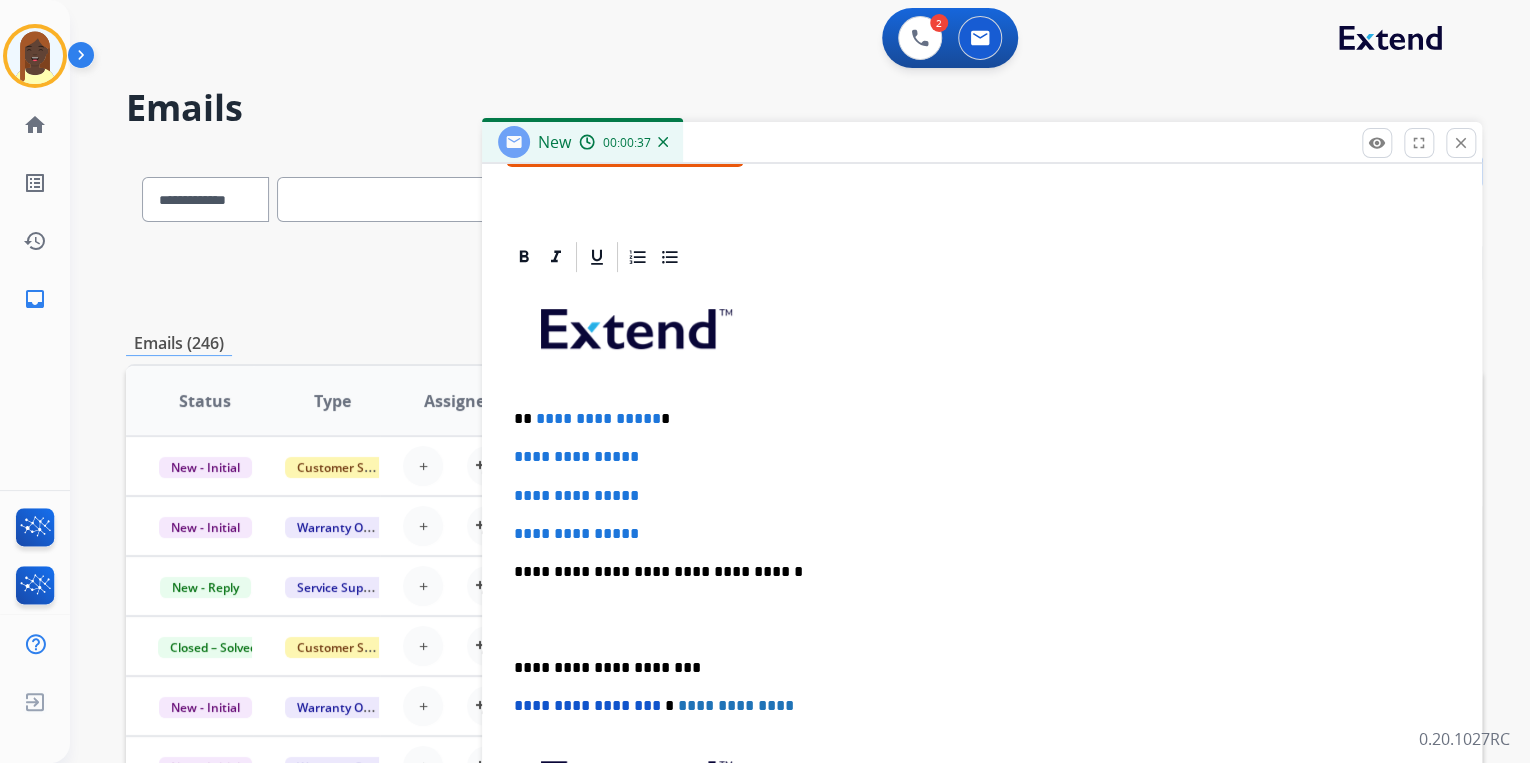 scroll, scrollTop: 344, scrollLeft: 0, axis: vertical 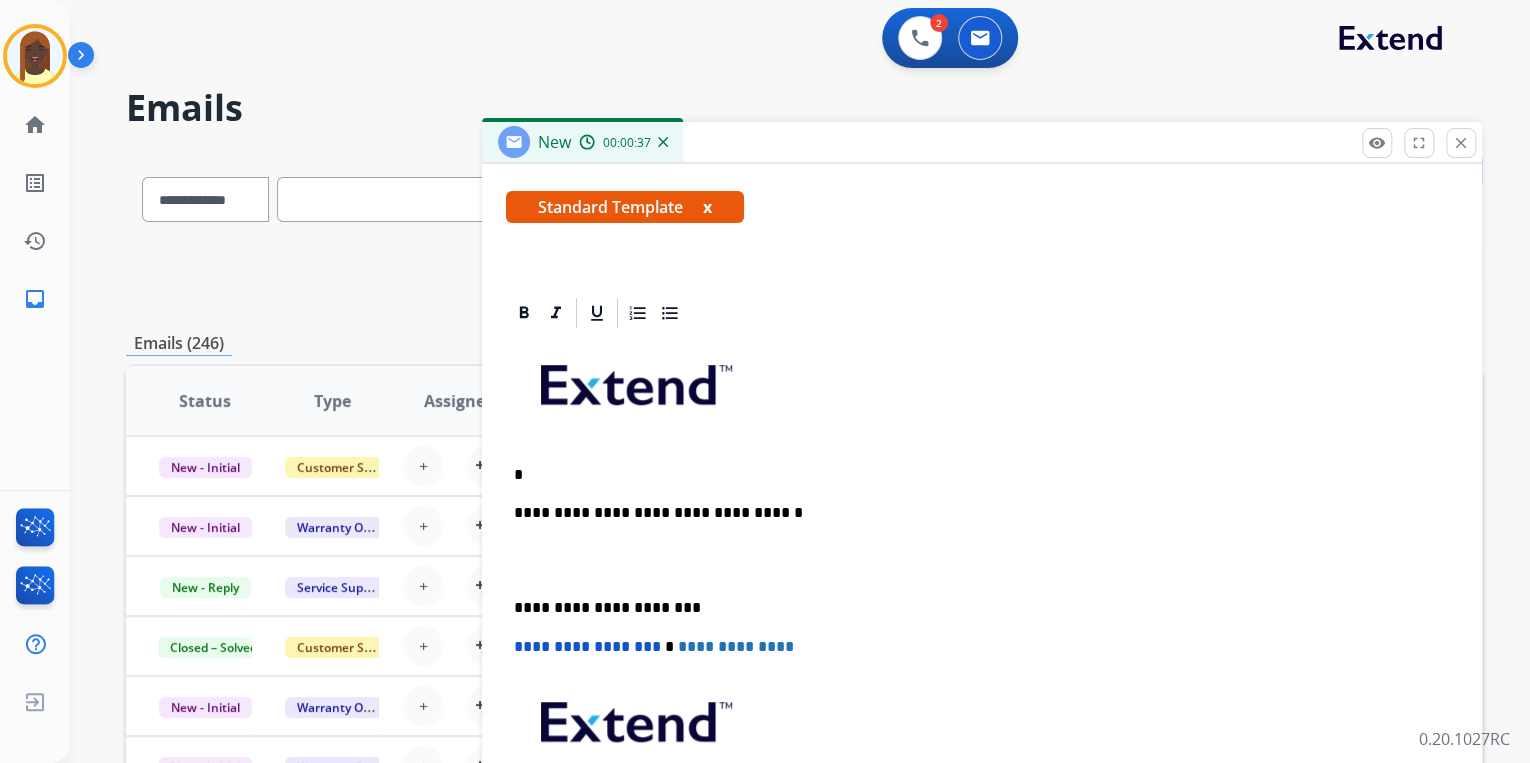 type 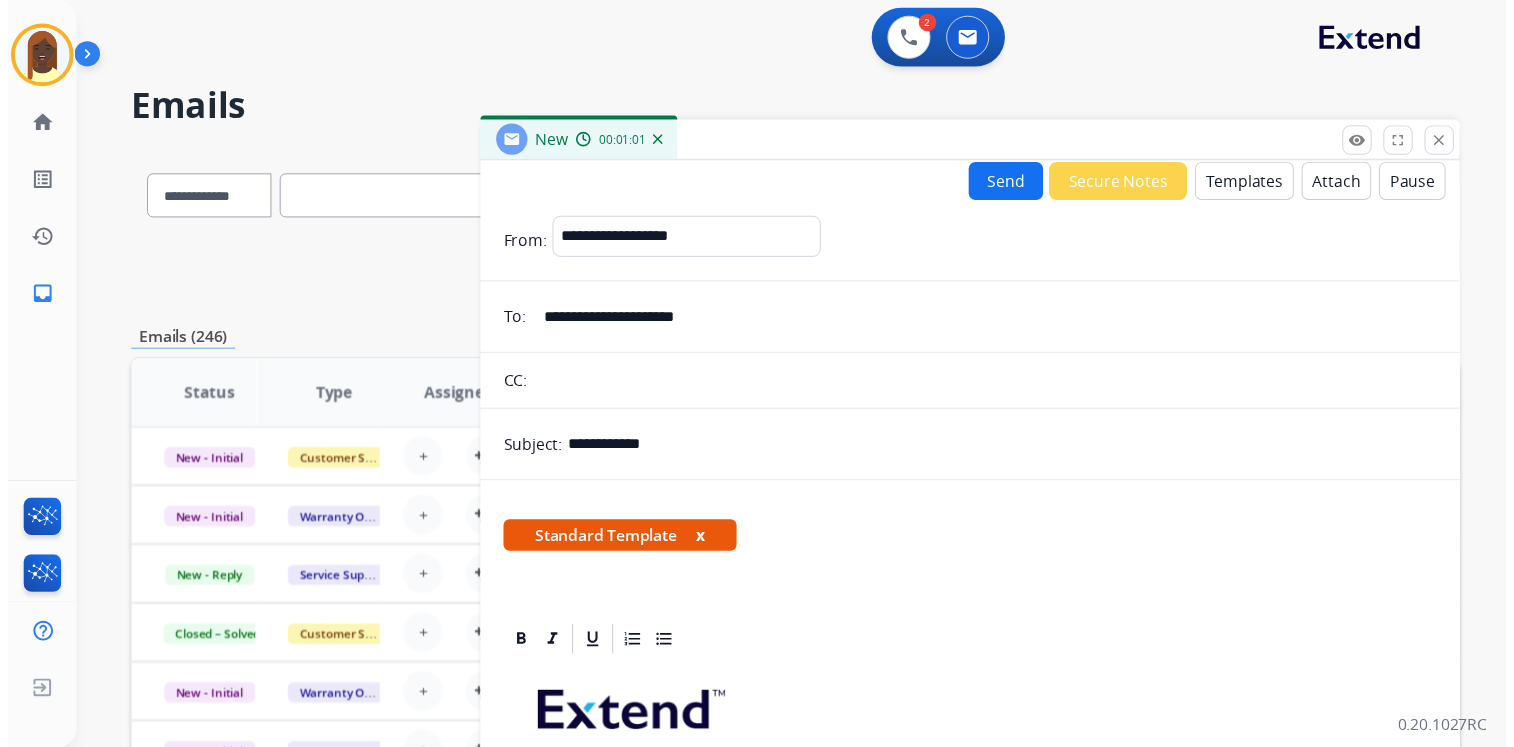 scroll, scrollTop: 0, scrollLeft: 0, axis: both 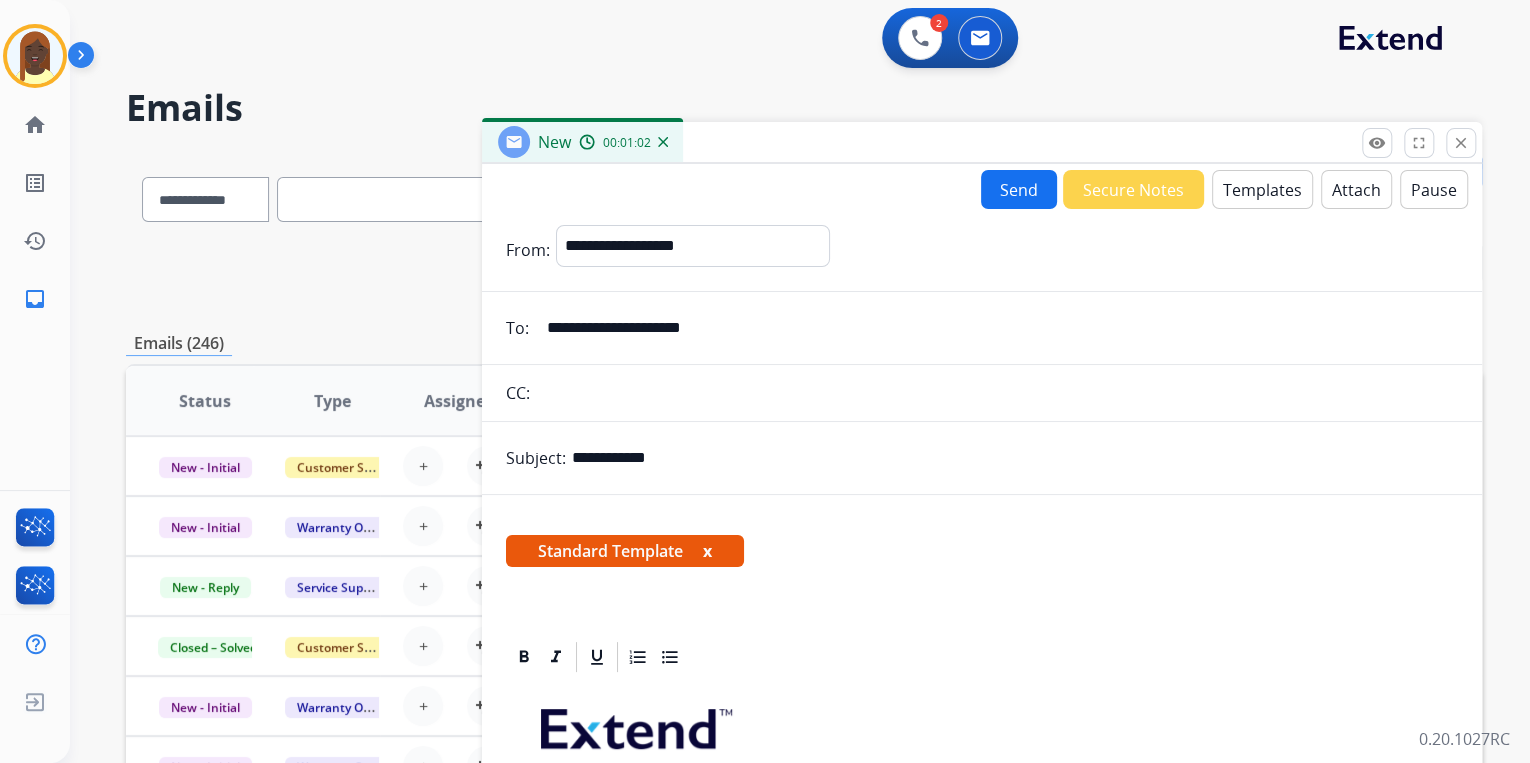 click on "Send" at bounding box center [1019, 189] 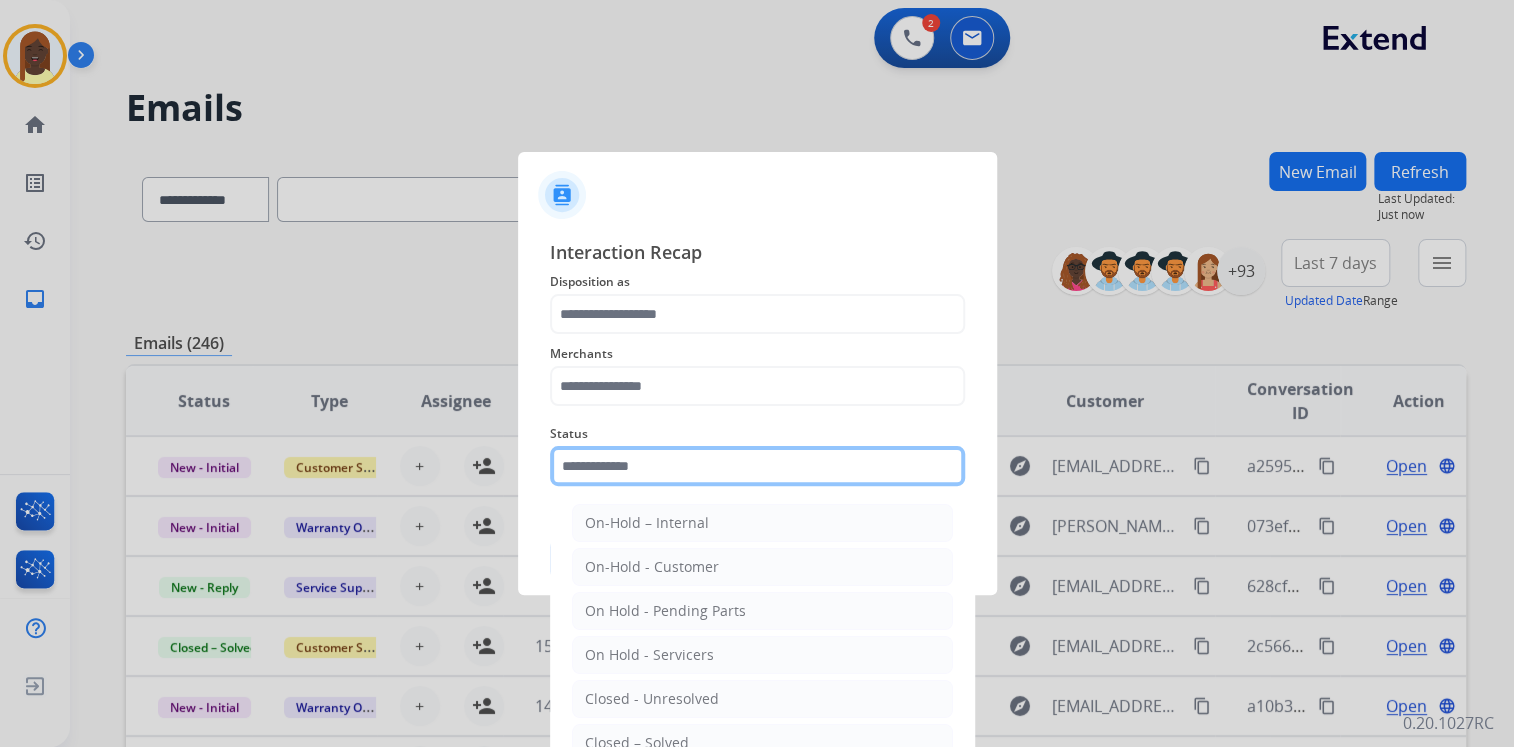 click 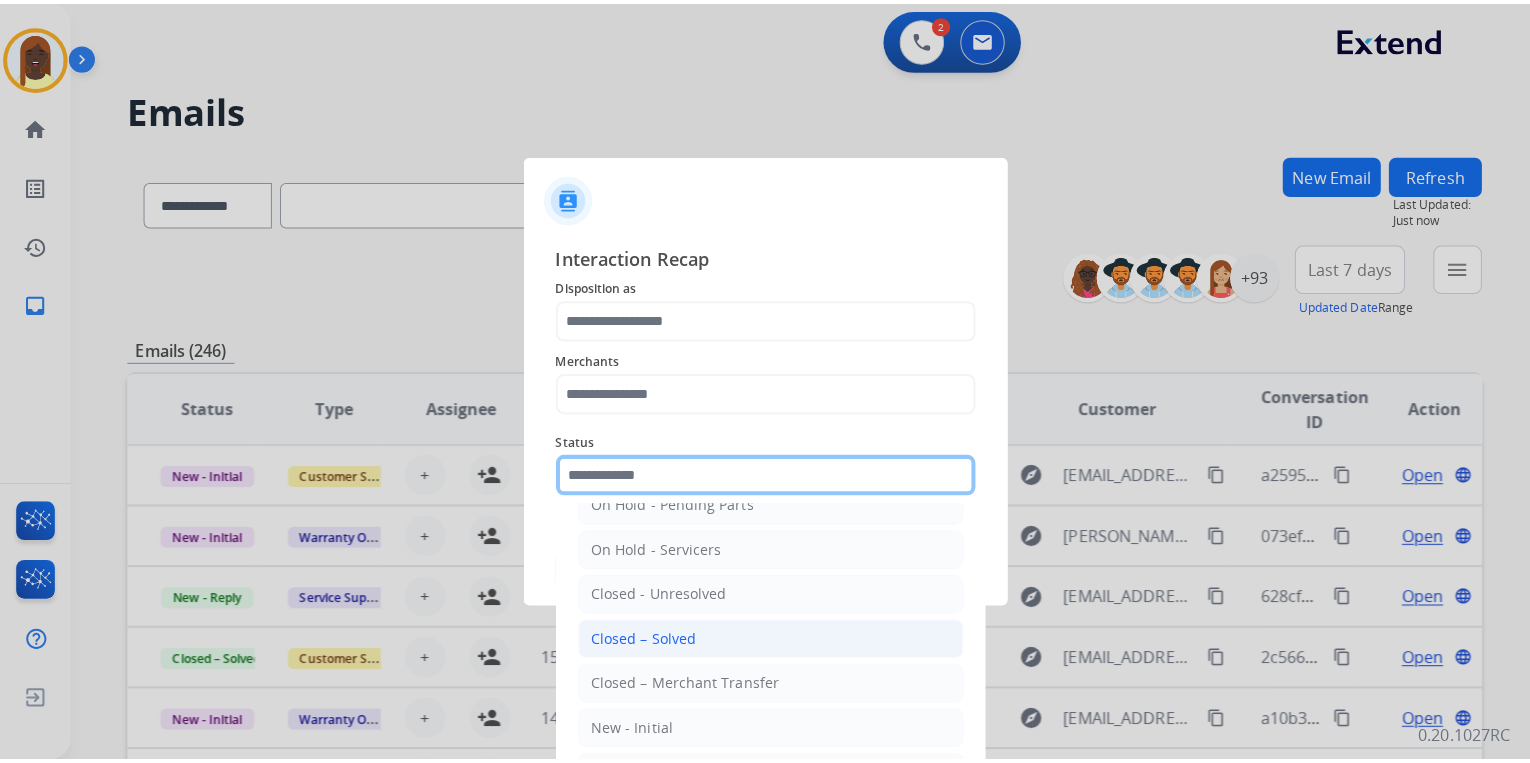 scroll, scrollTop: 116, scrollLeft: 0, axis: vertical 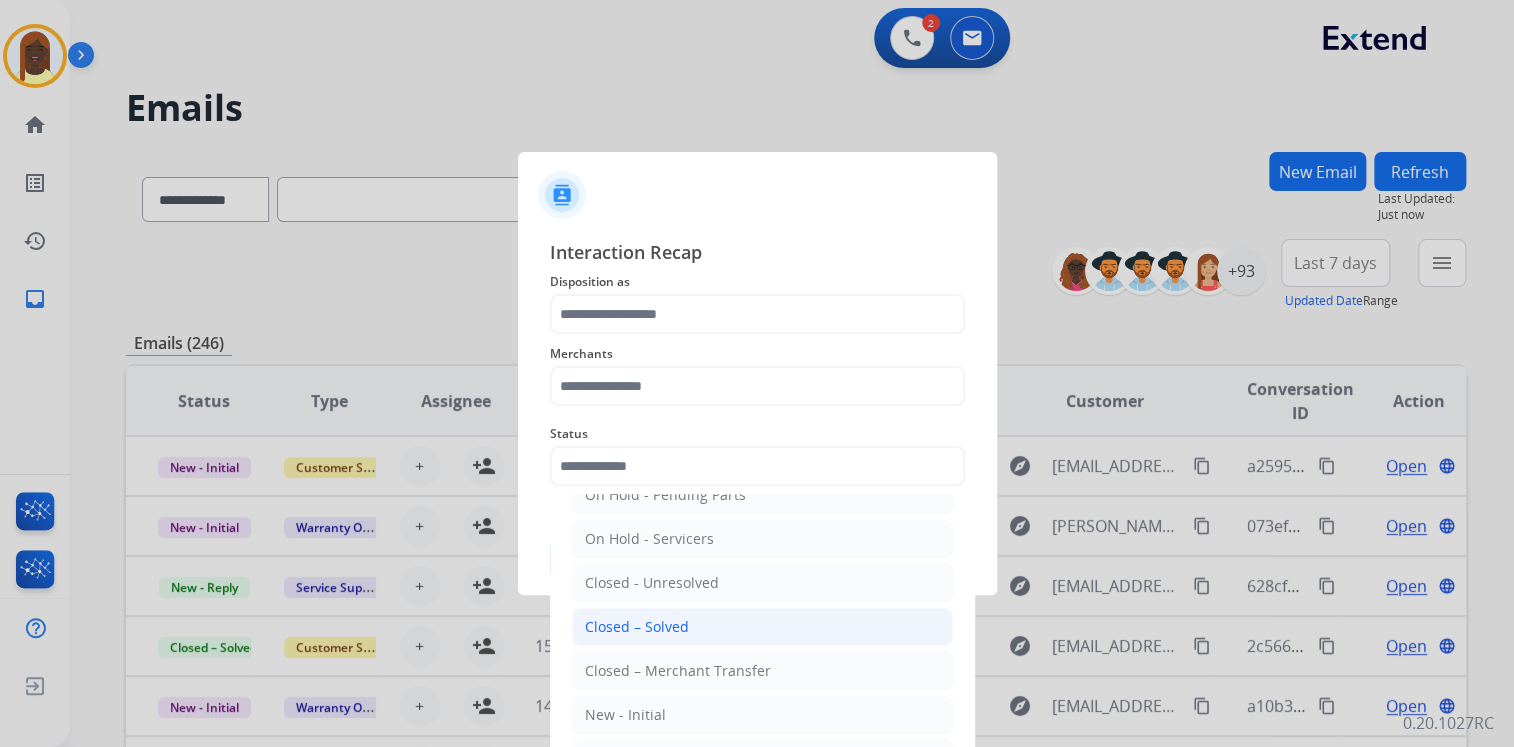 click on "Closed – Solved" 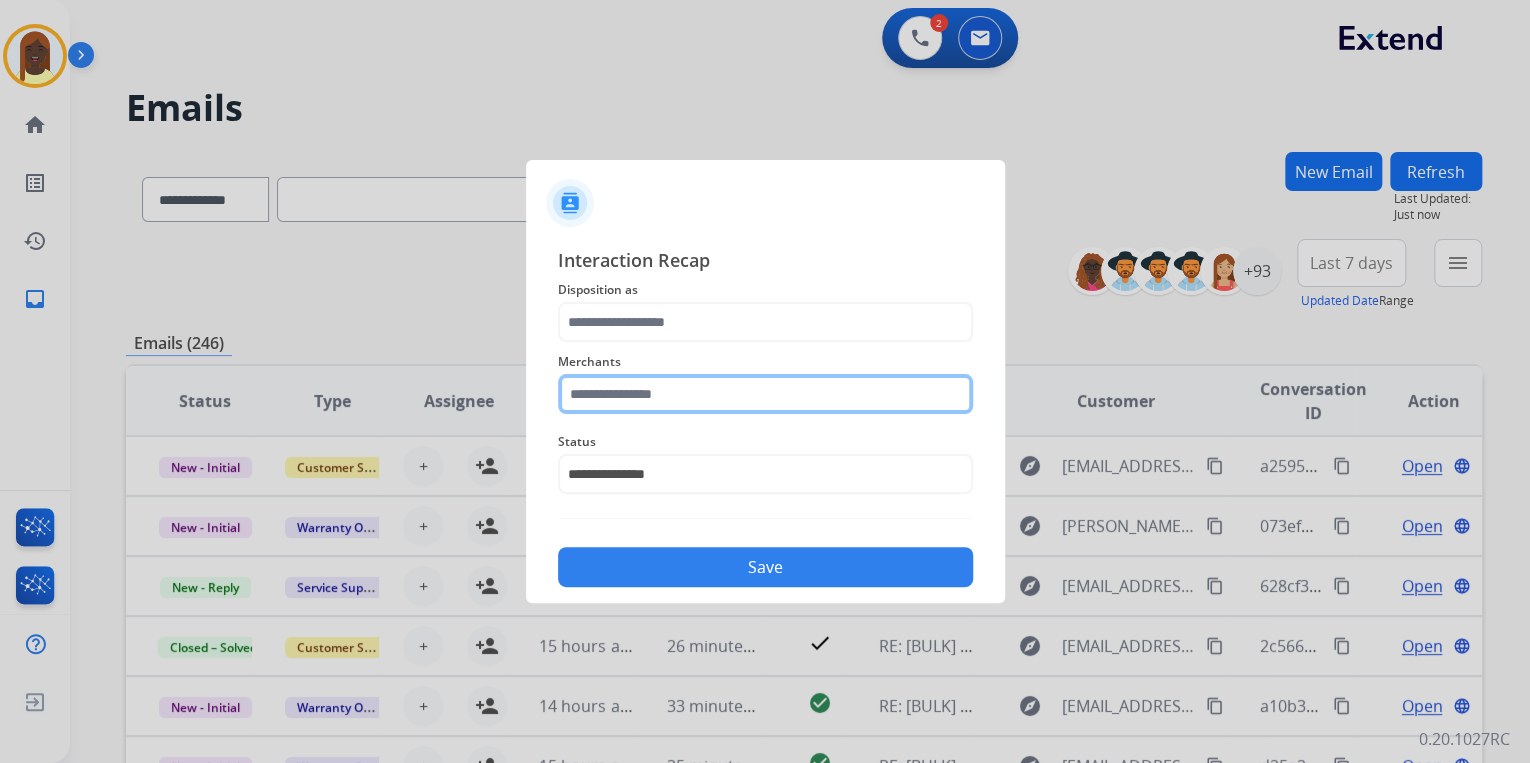 click 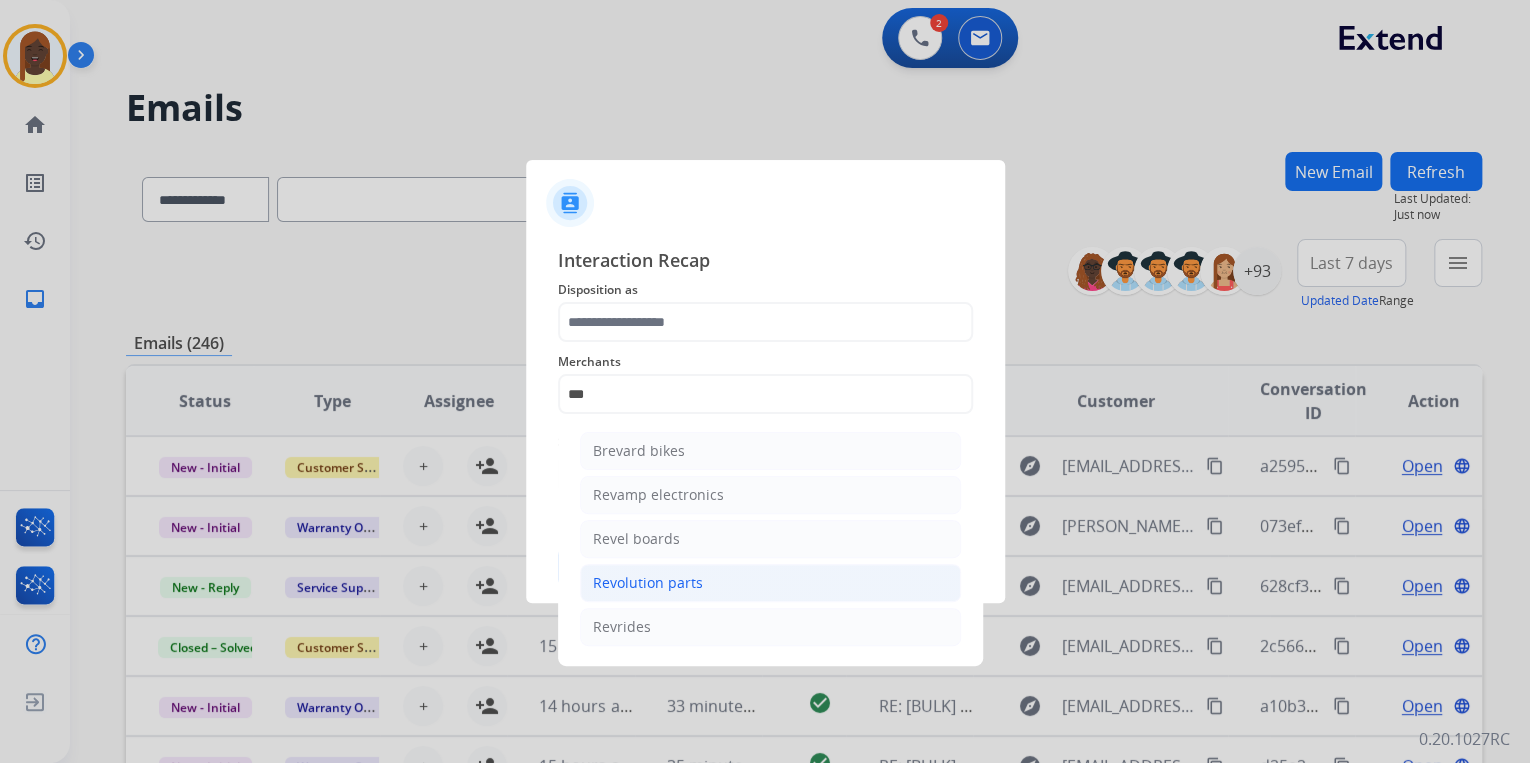 drag, startPoint x: 616, startPoint y: 584, endPoint x: 628, endPoint y: 464, distance: 120.59851 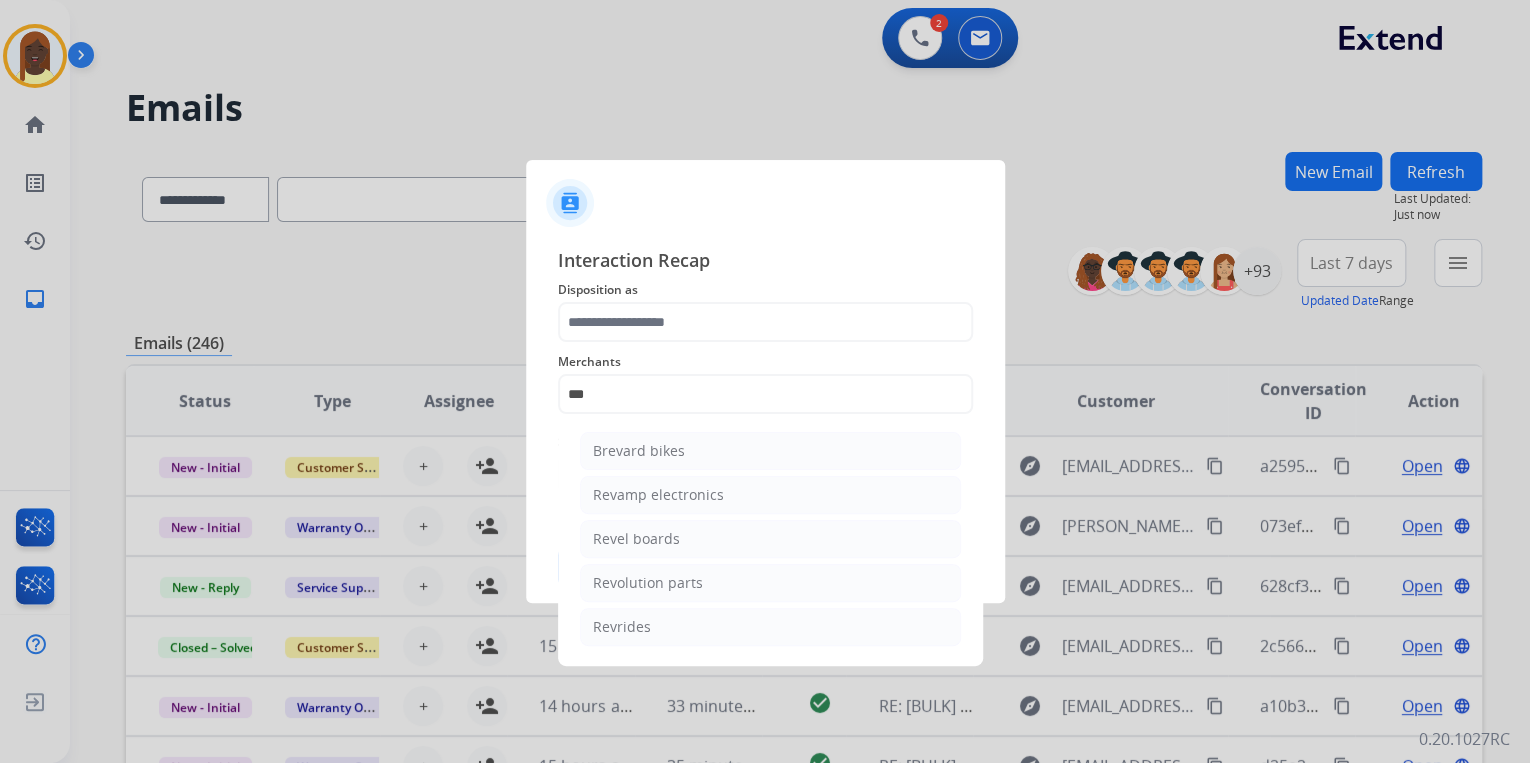 type on "**********" 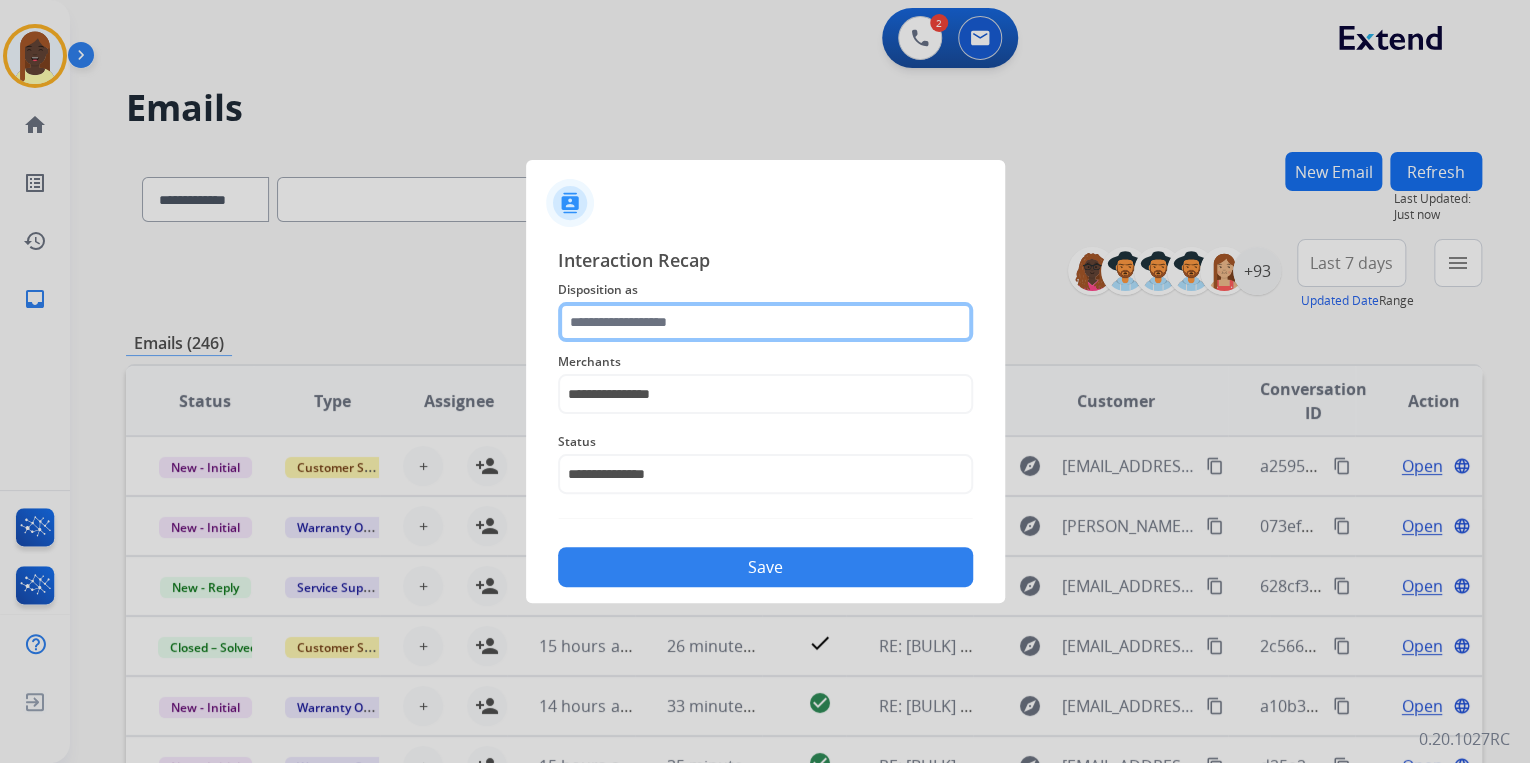 click 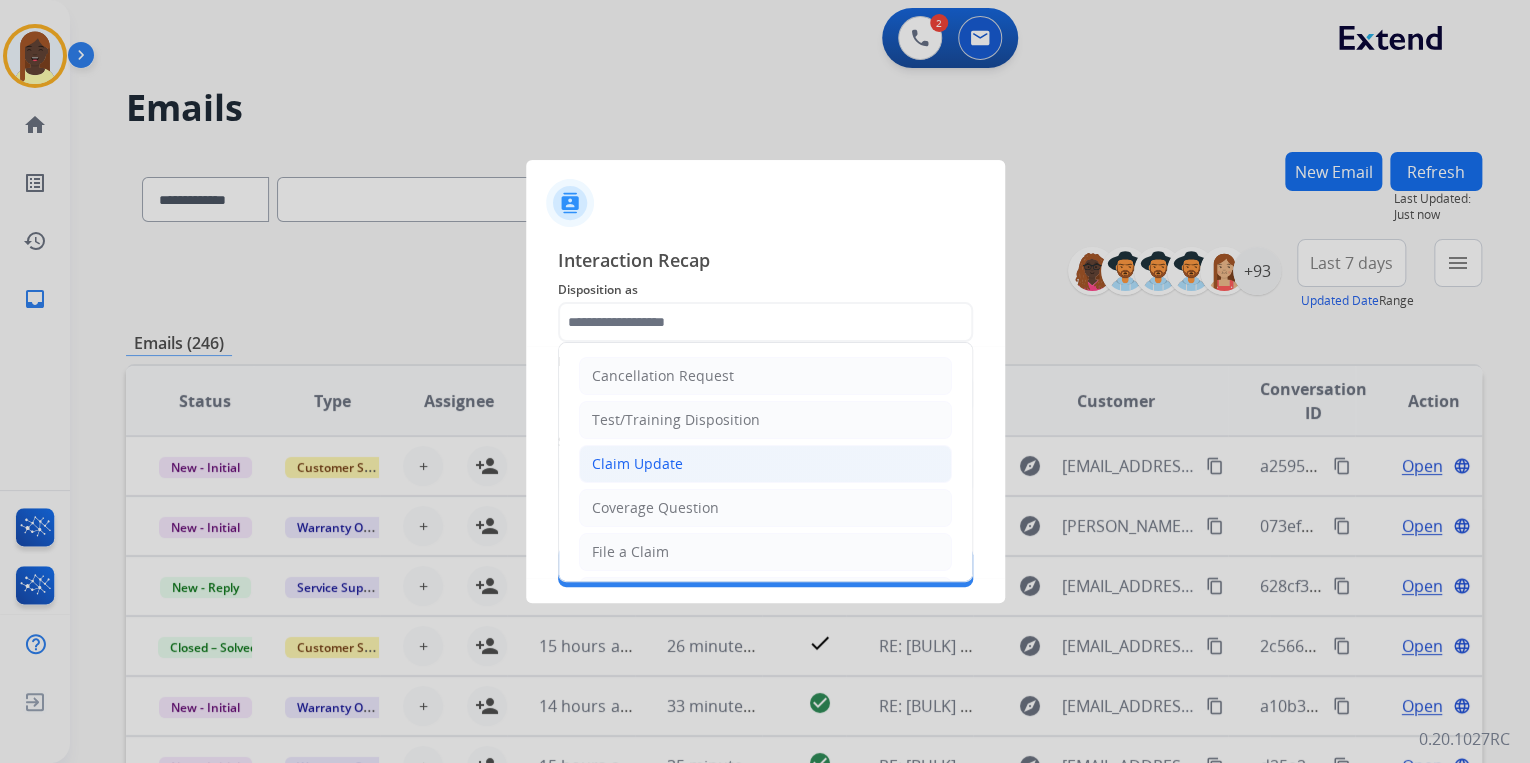 click on "Claim Update" 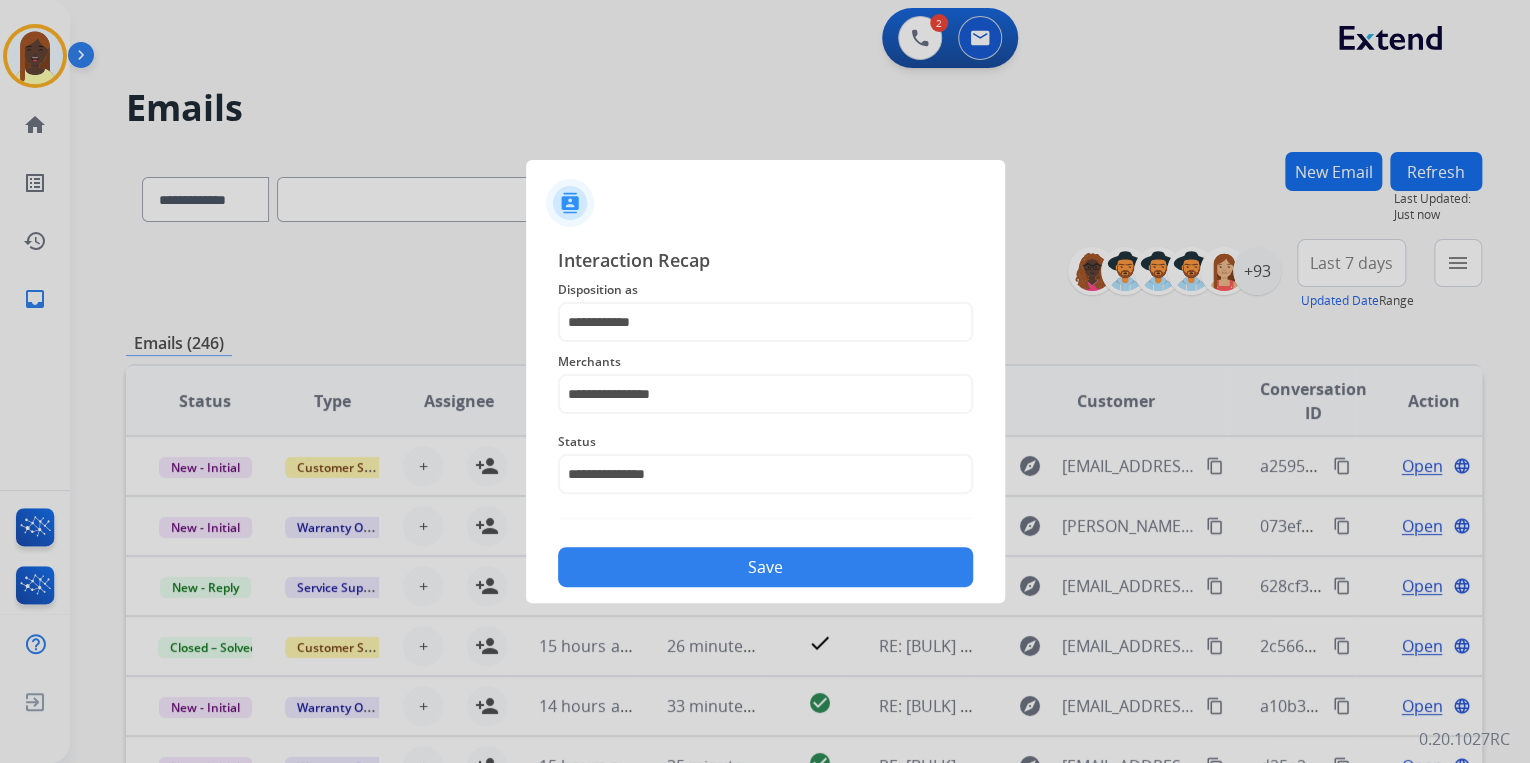 click on "Save" 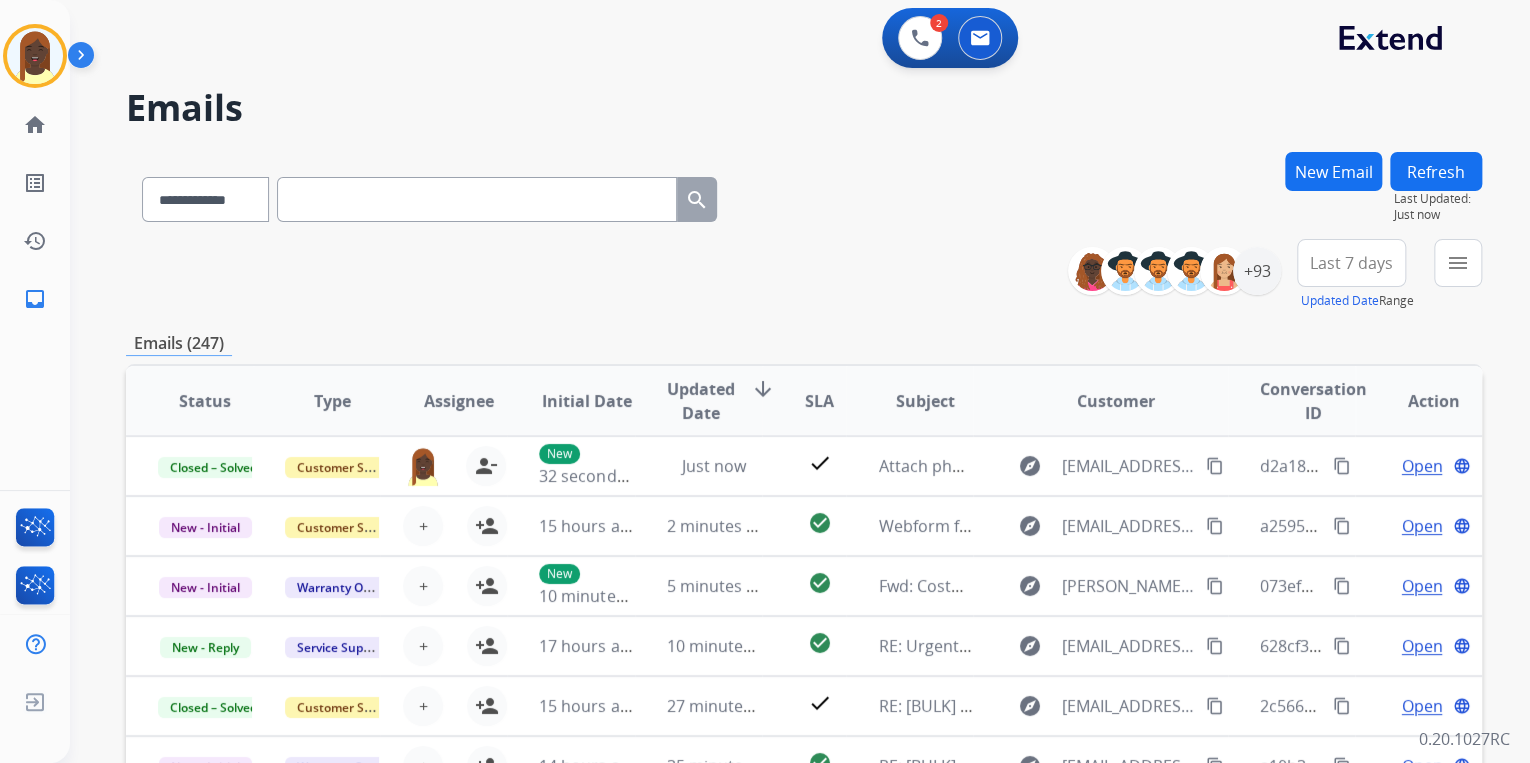 click on "**********" at bounding box center (804, 275) 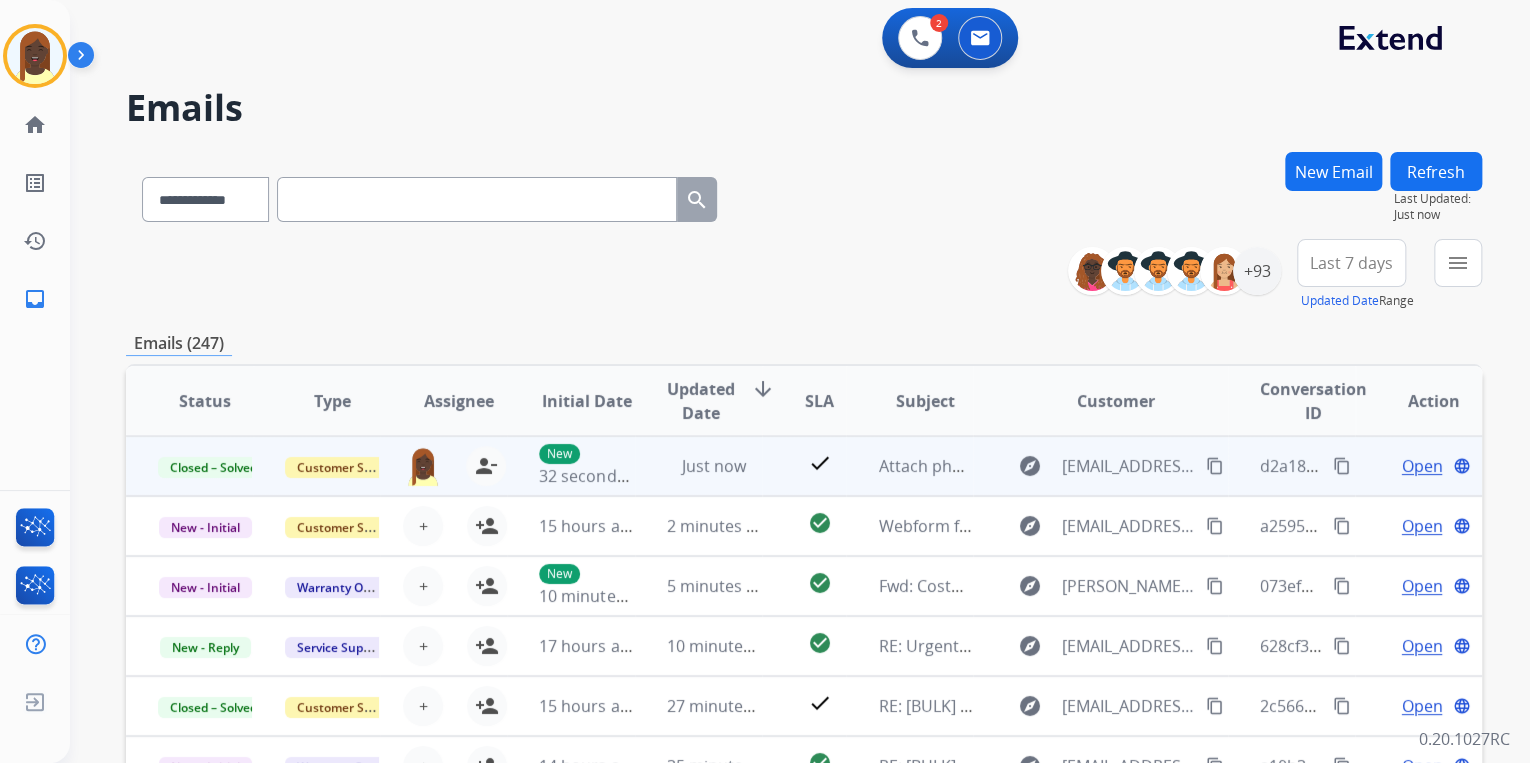 click on "content_copy" at bounding box center [1215, 466] 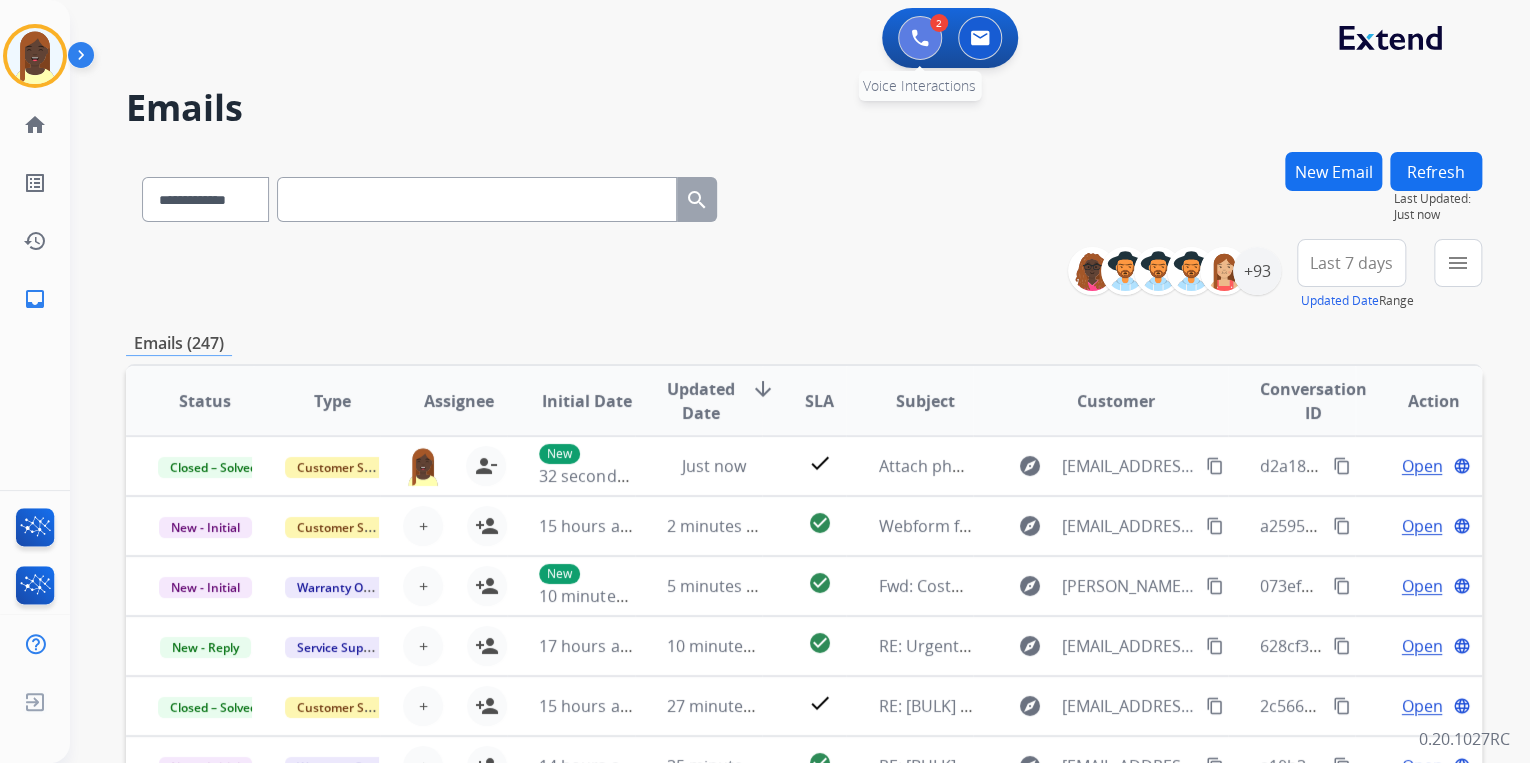 click at bounding box center (920, 38) 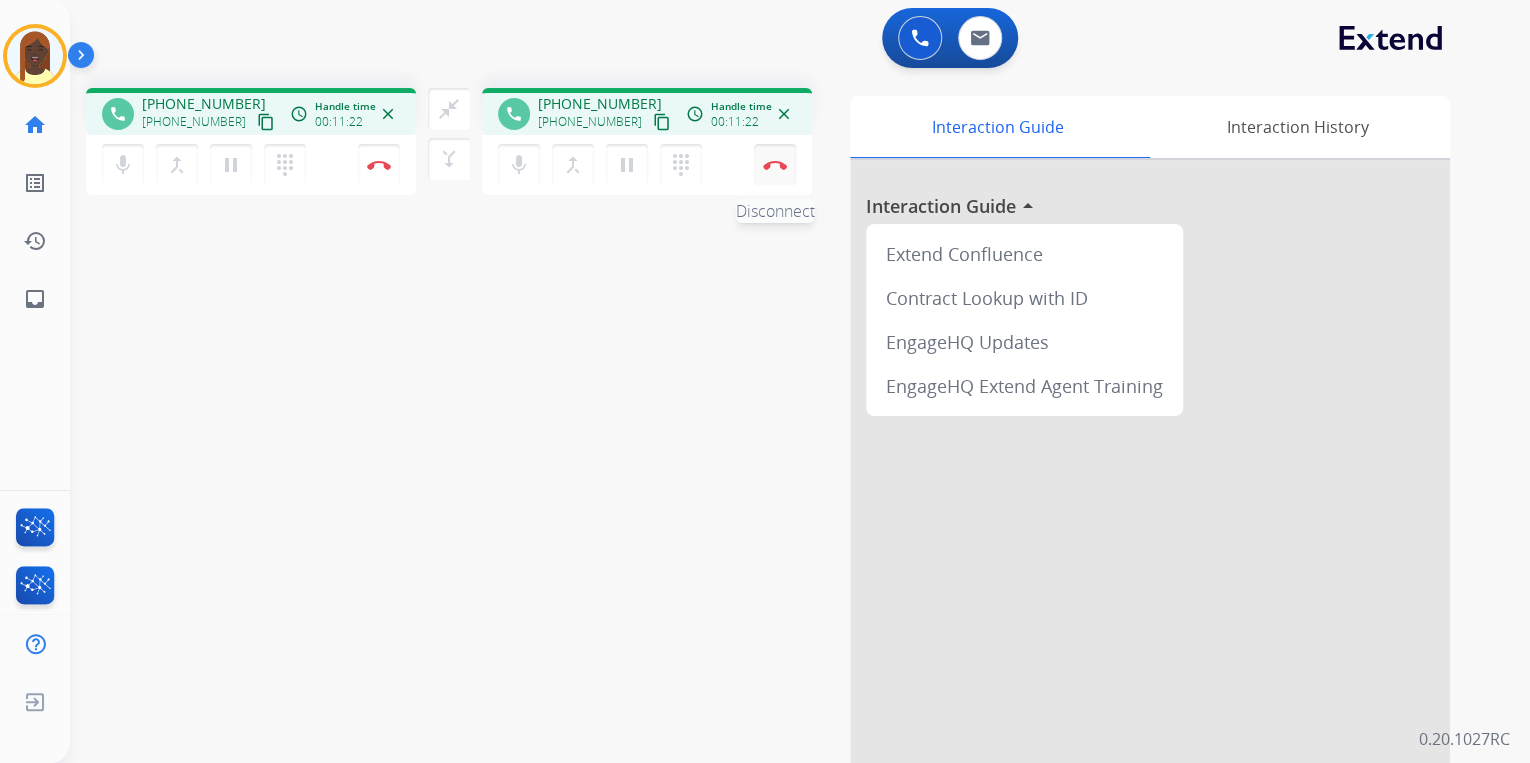 click at bounding box center [379, 165] 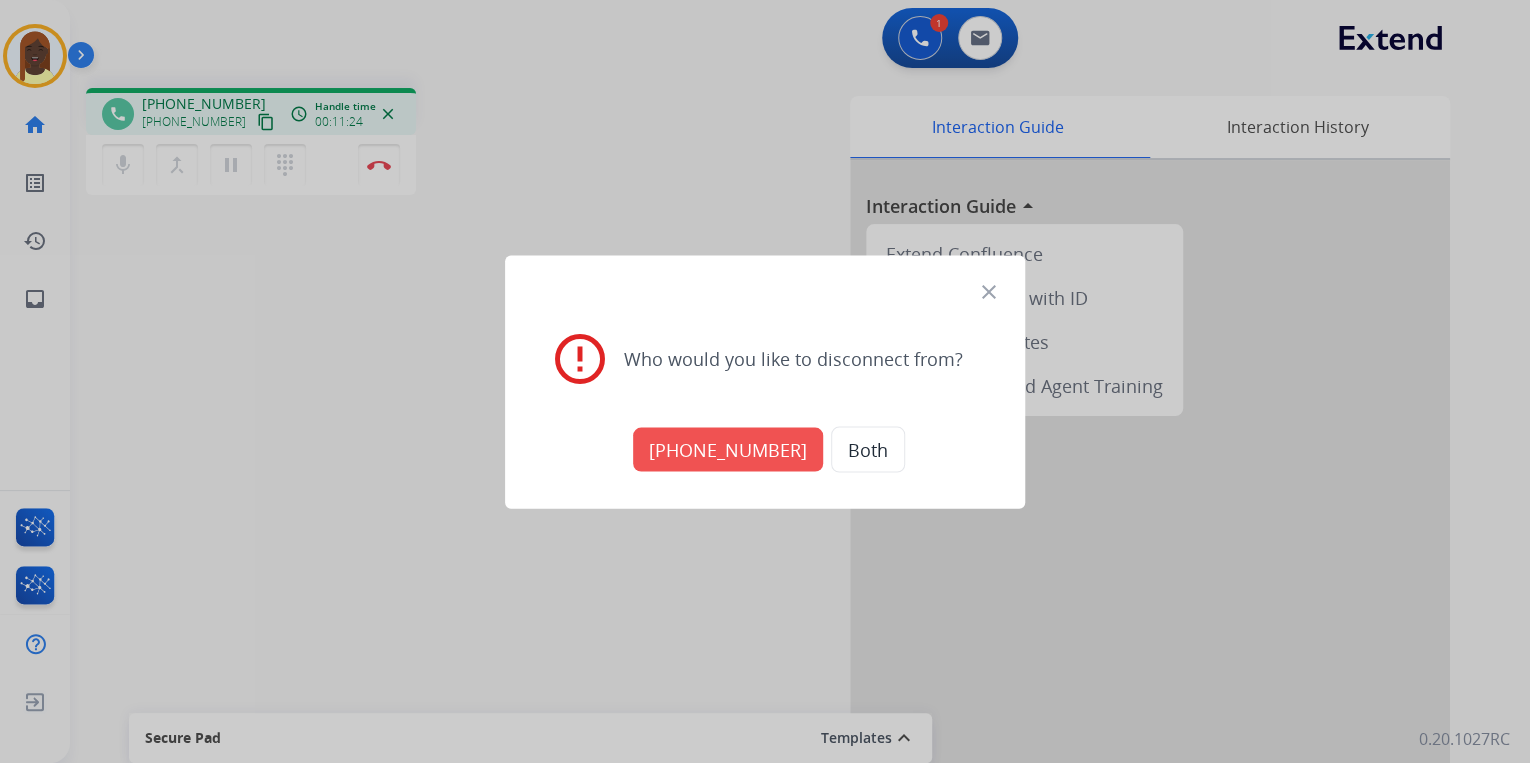 click on "Both" at bounding box center [868, 449] 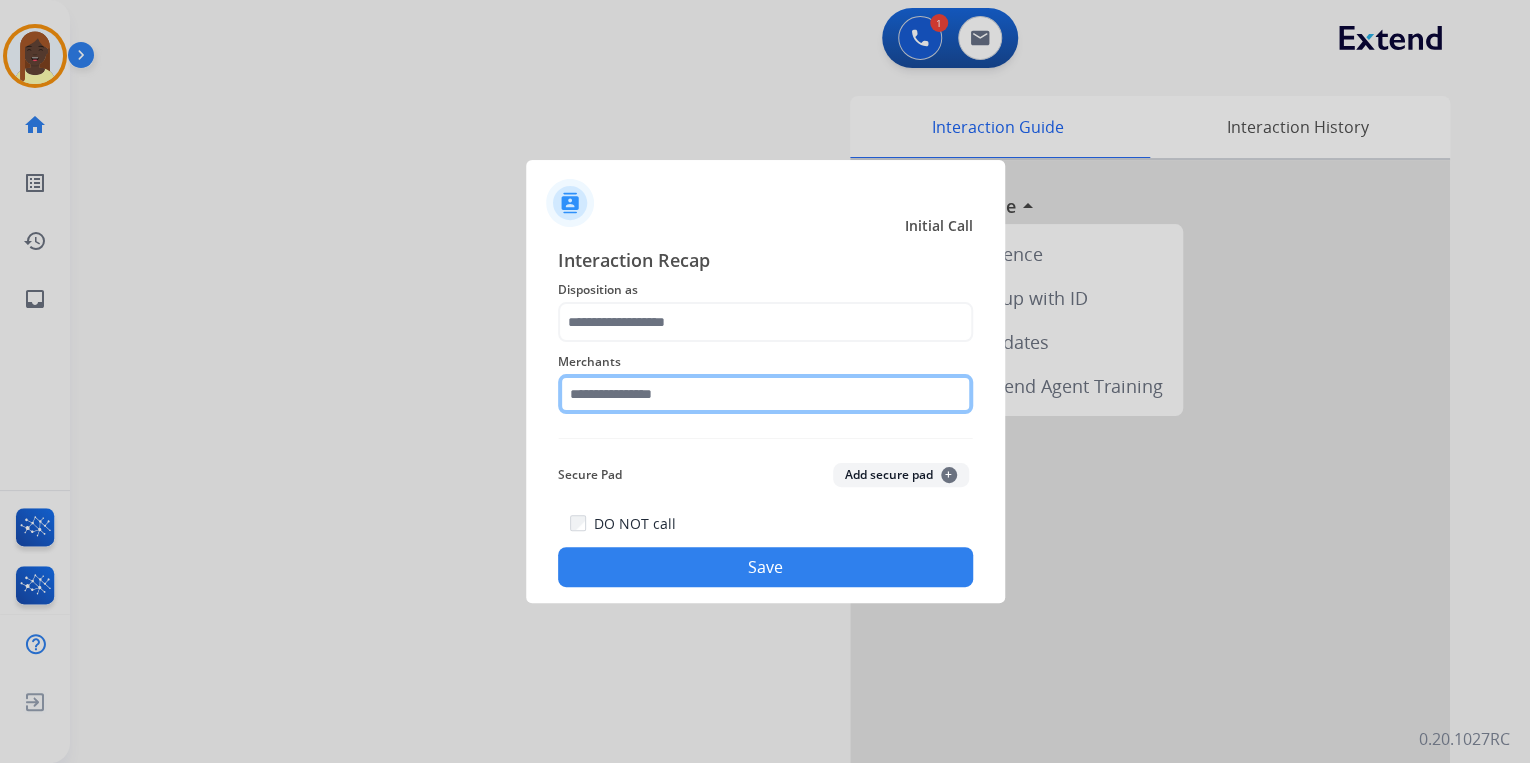 click 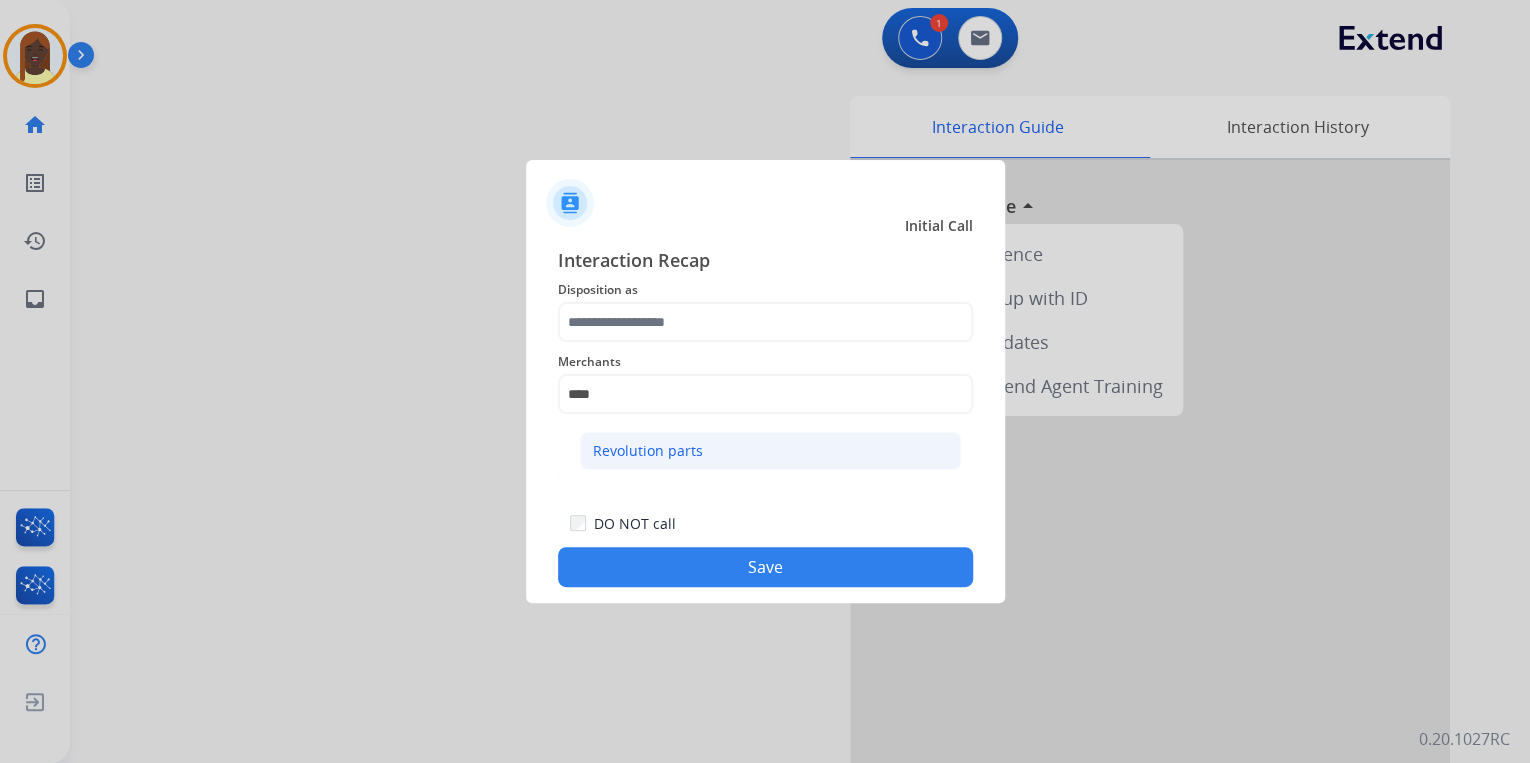click on "Revolution parts" 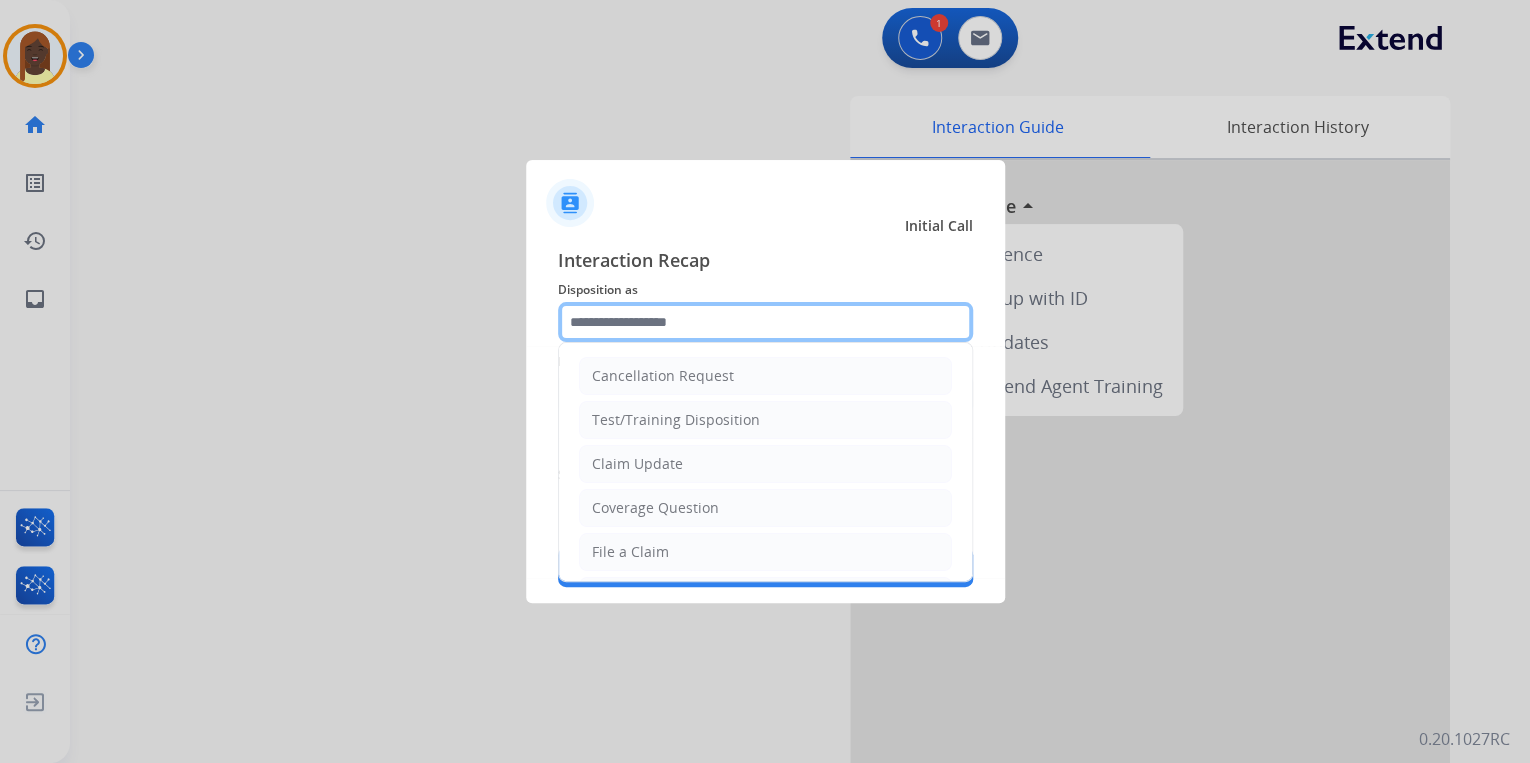 click 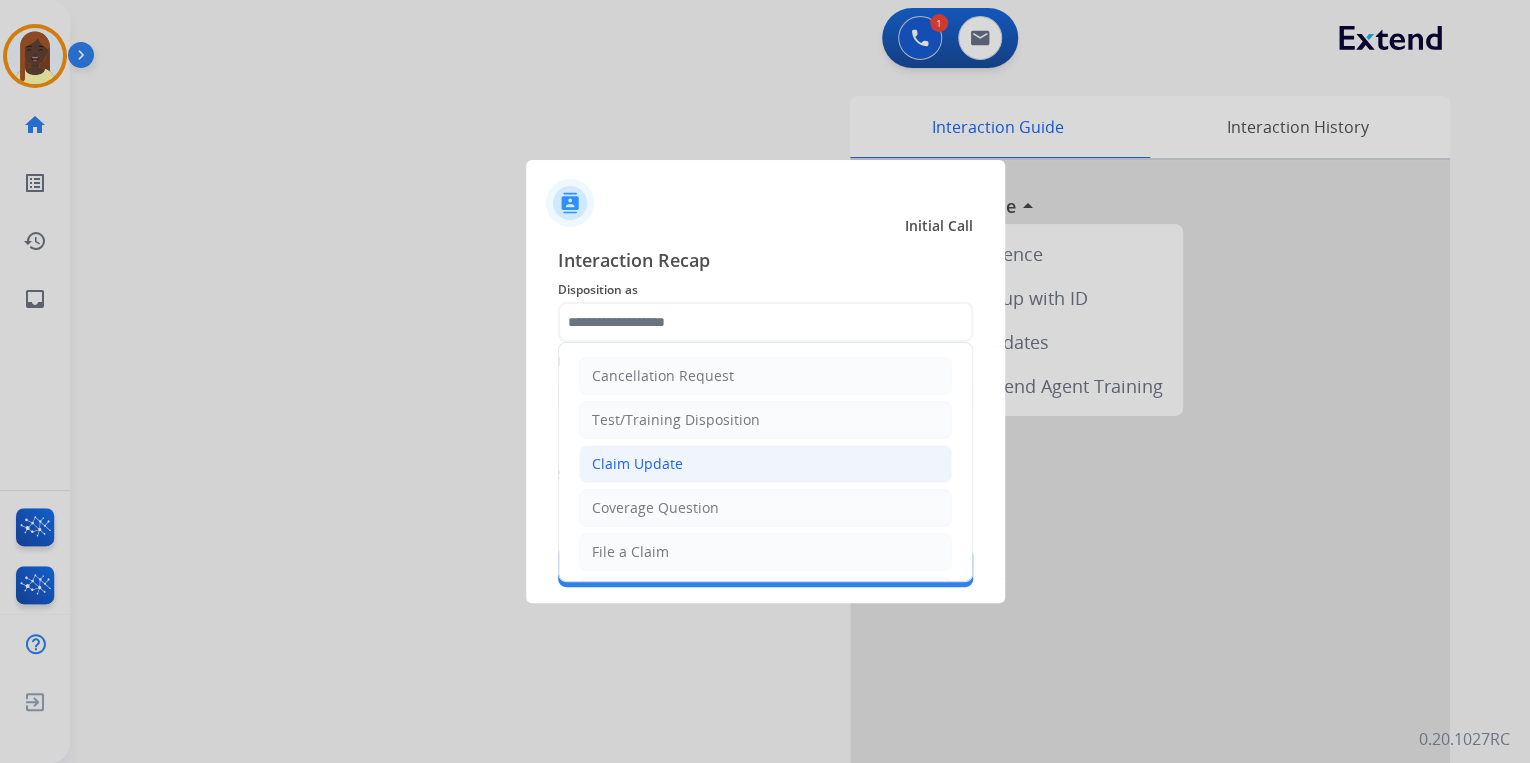 click on "Claim Update" 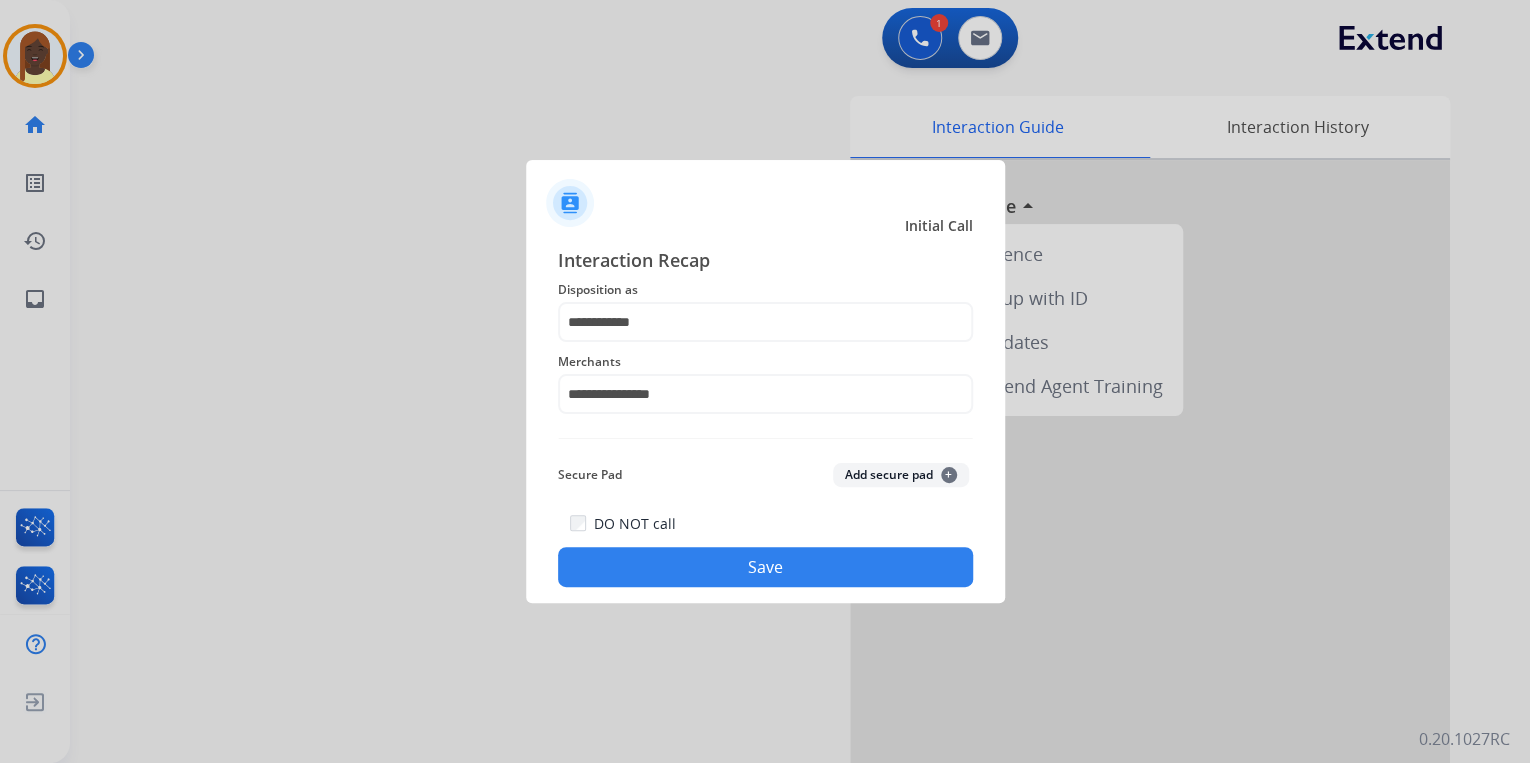 click on "Save" 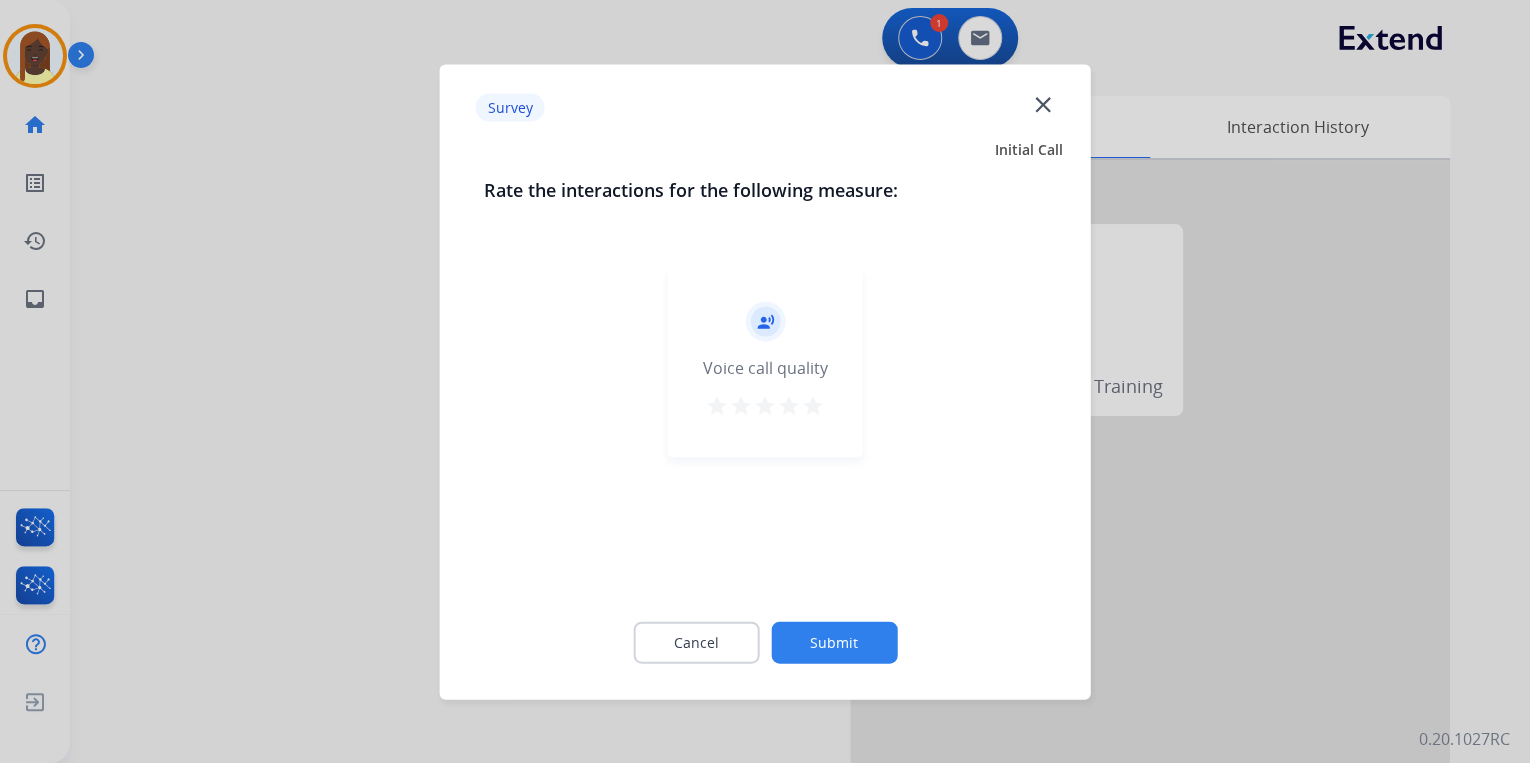 click on "star" at bounding box center [813, 405] 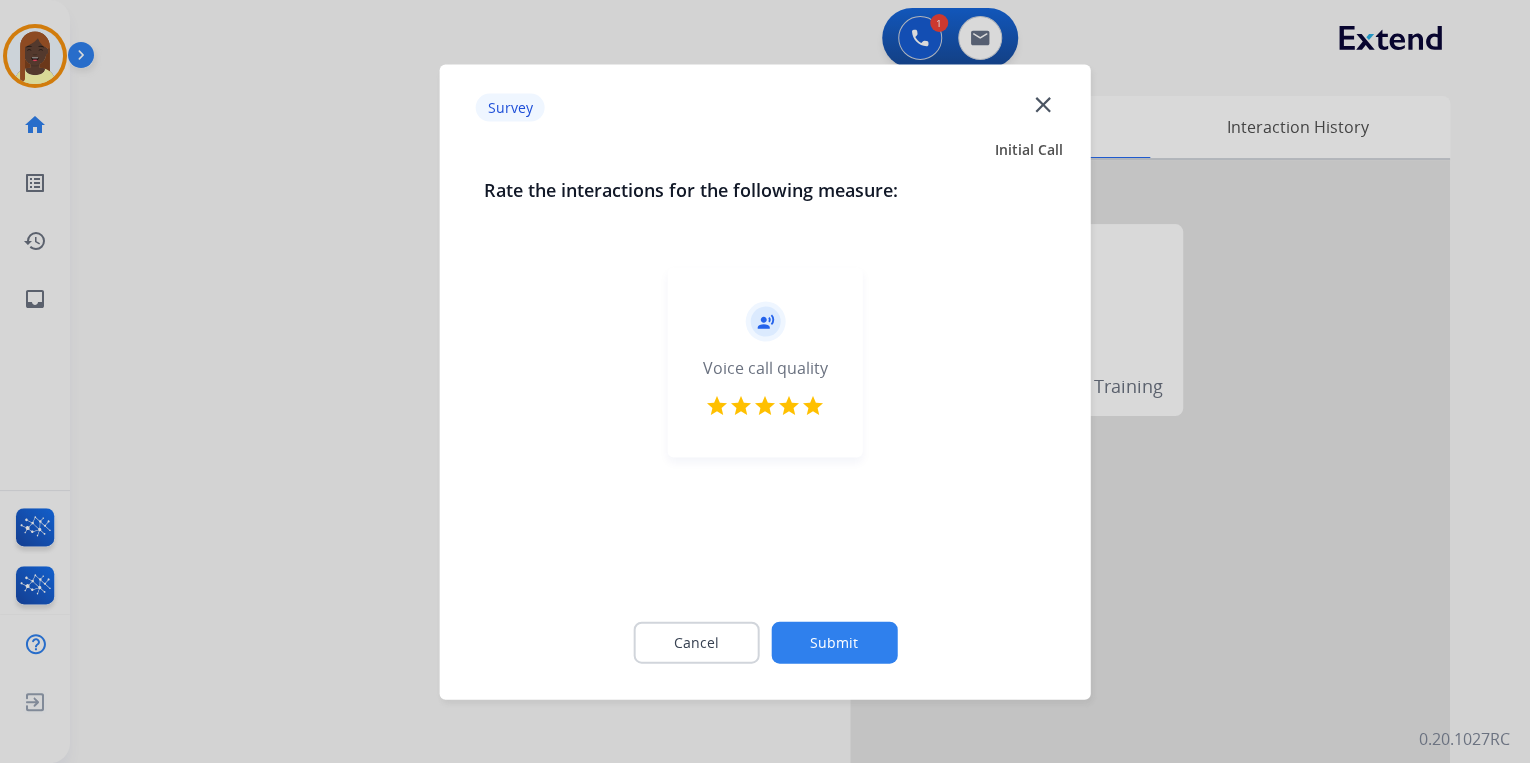 click on "Submit" 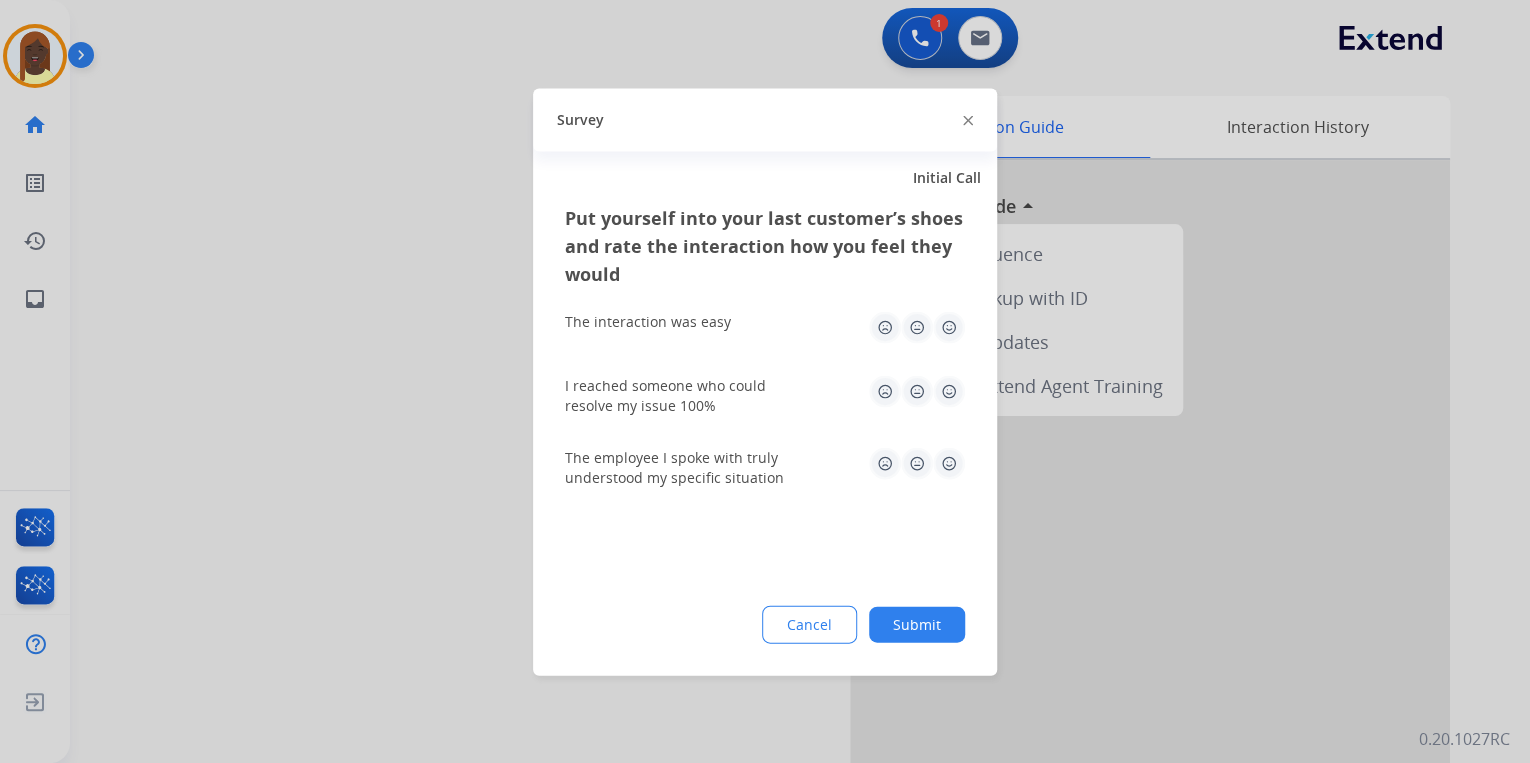 click 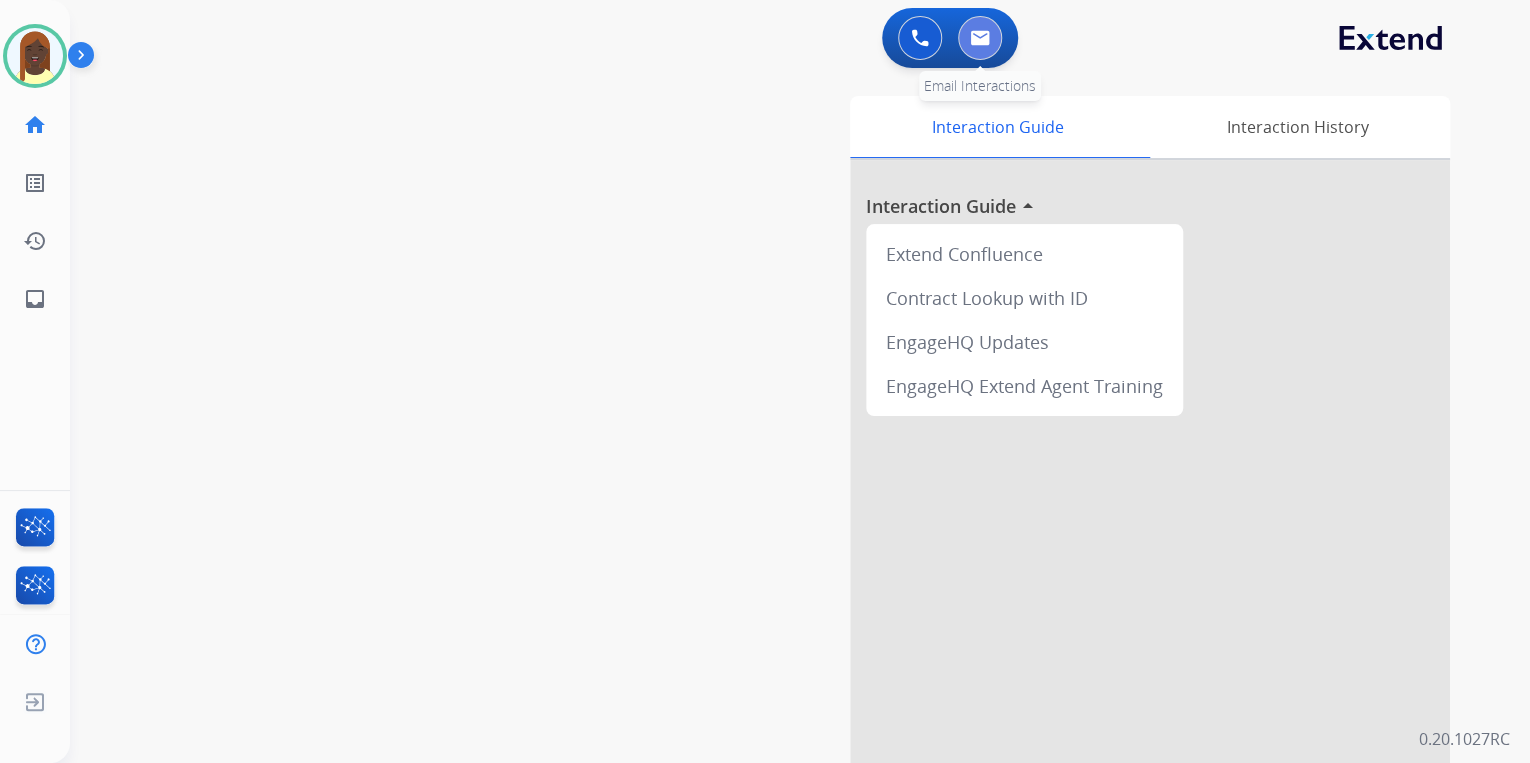 click at bounding box center [980, 38] 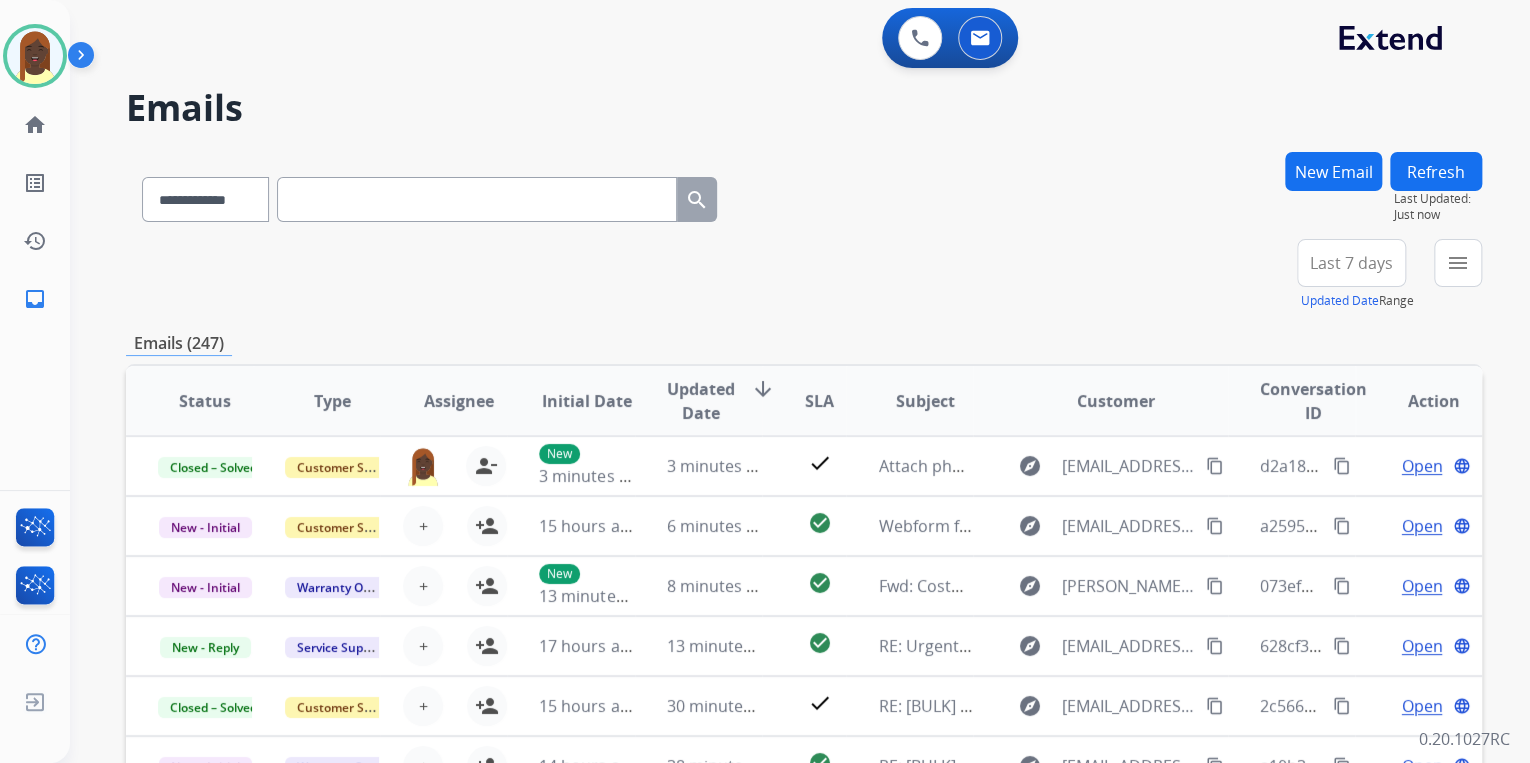 click on "New Email" at bounding box center (1333, 171) 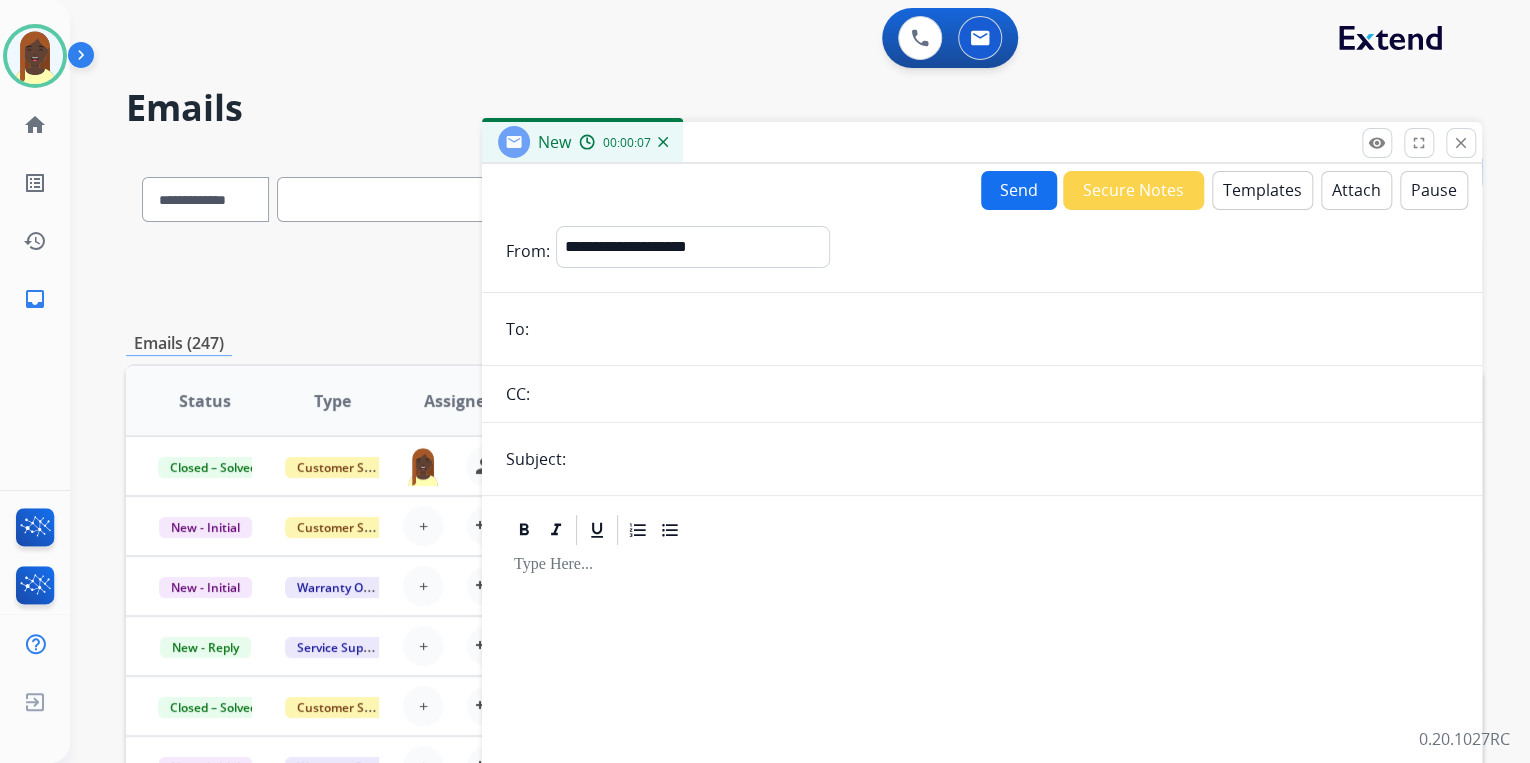 click on "Templates" at bounding box center [1262, 190] 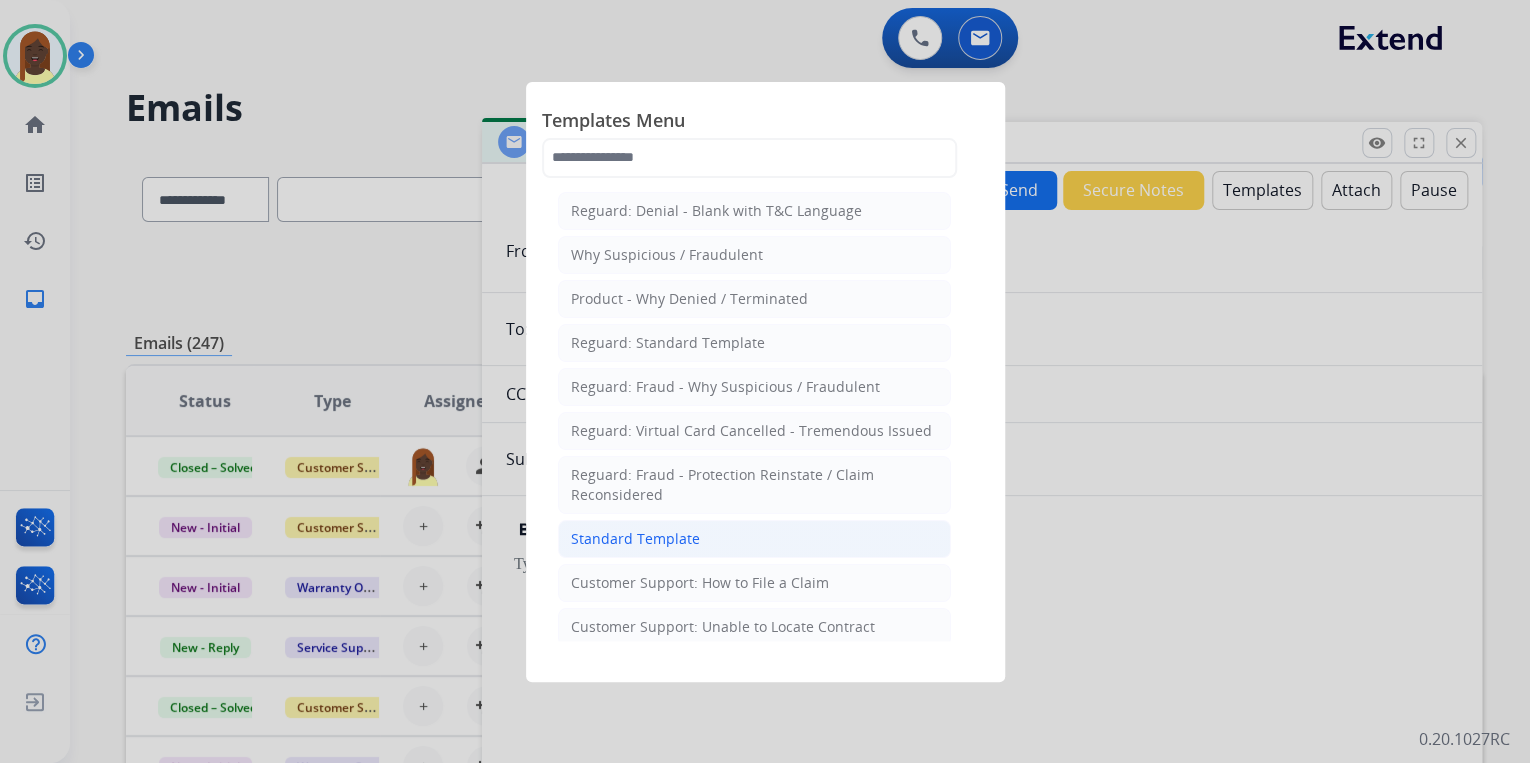 click on "Standard Template" 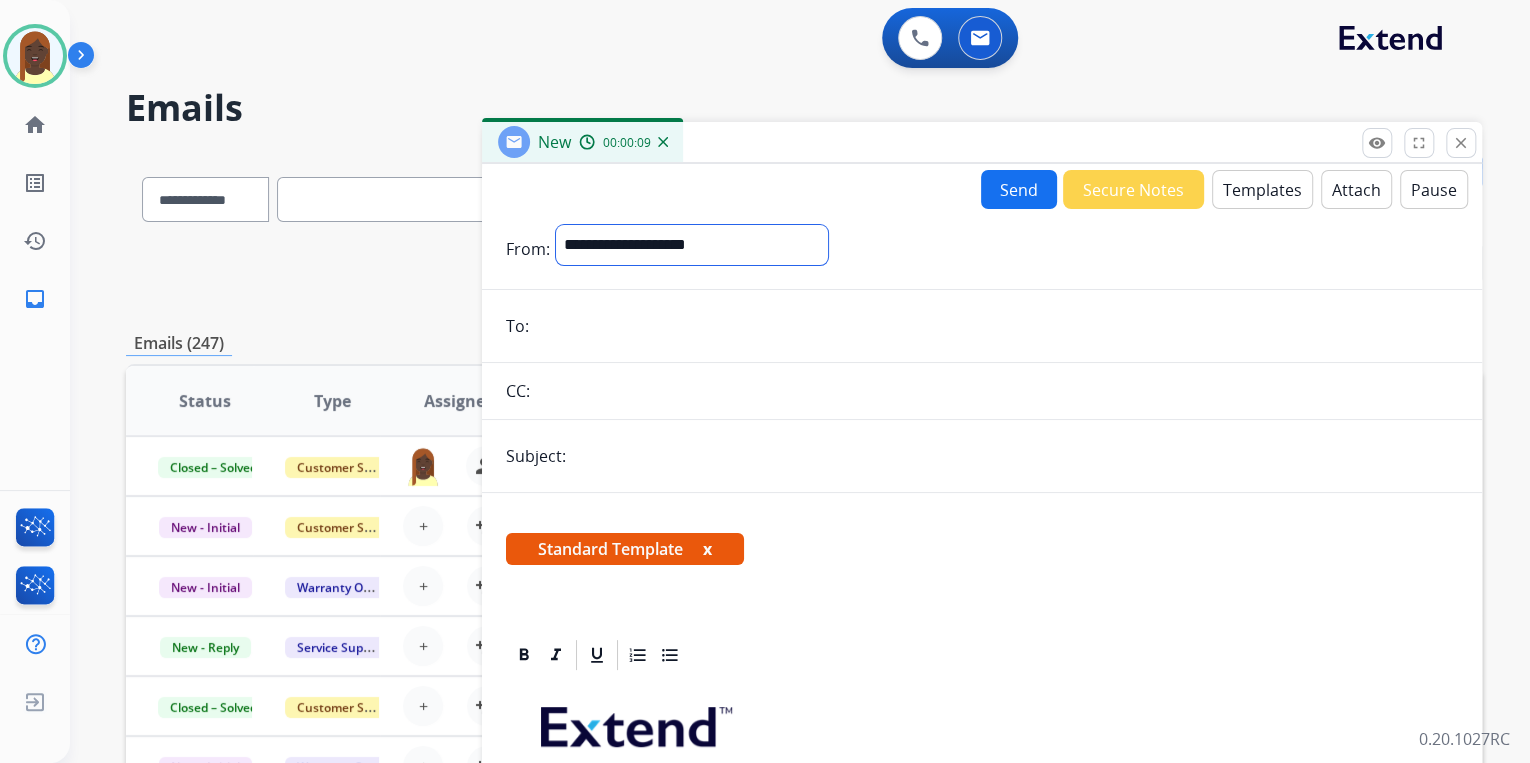 click on "**********" at bounding box center [692, 245] 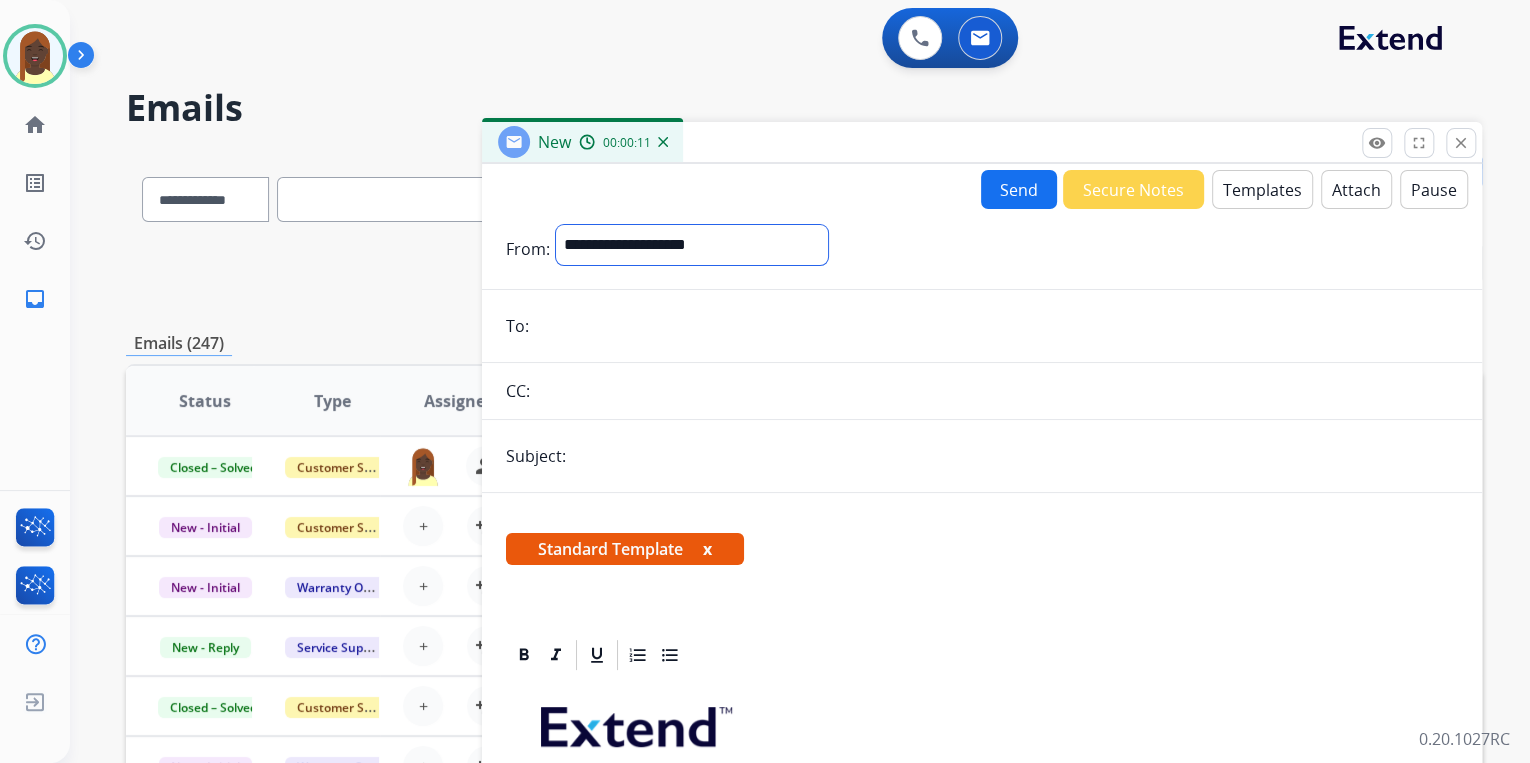 select on "**********" 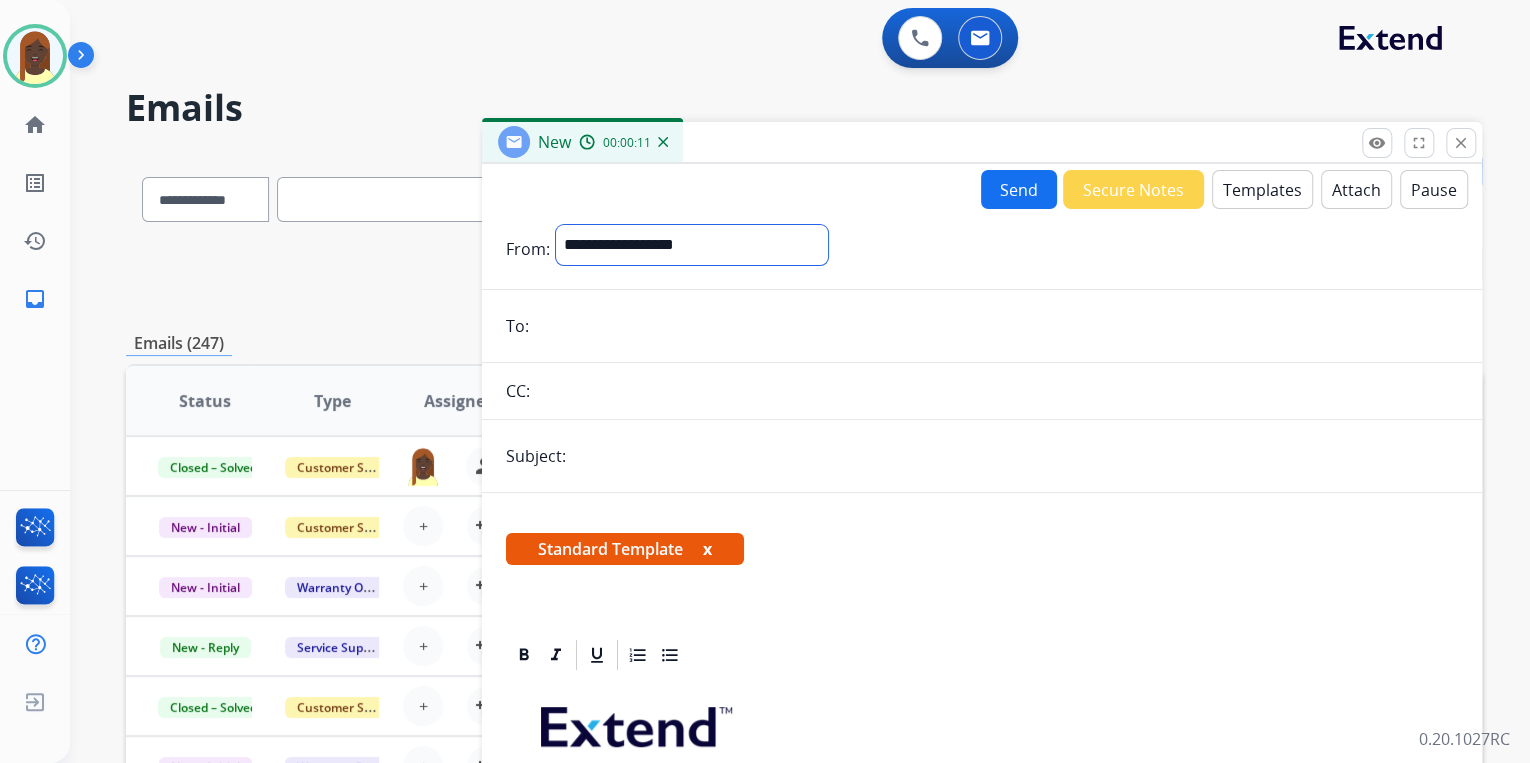 click on "**********" at bounding box center [692, 245] 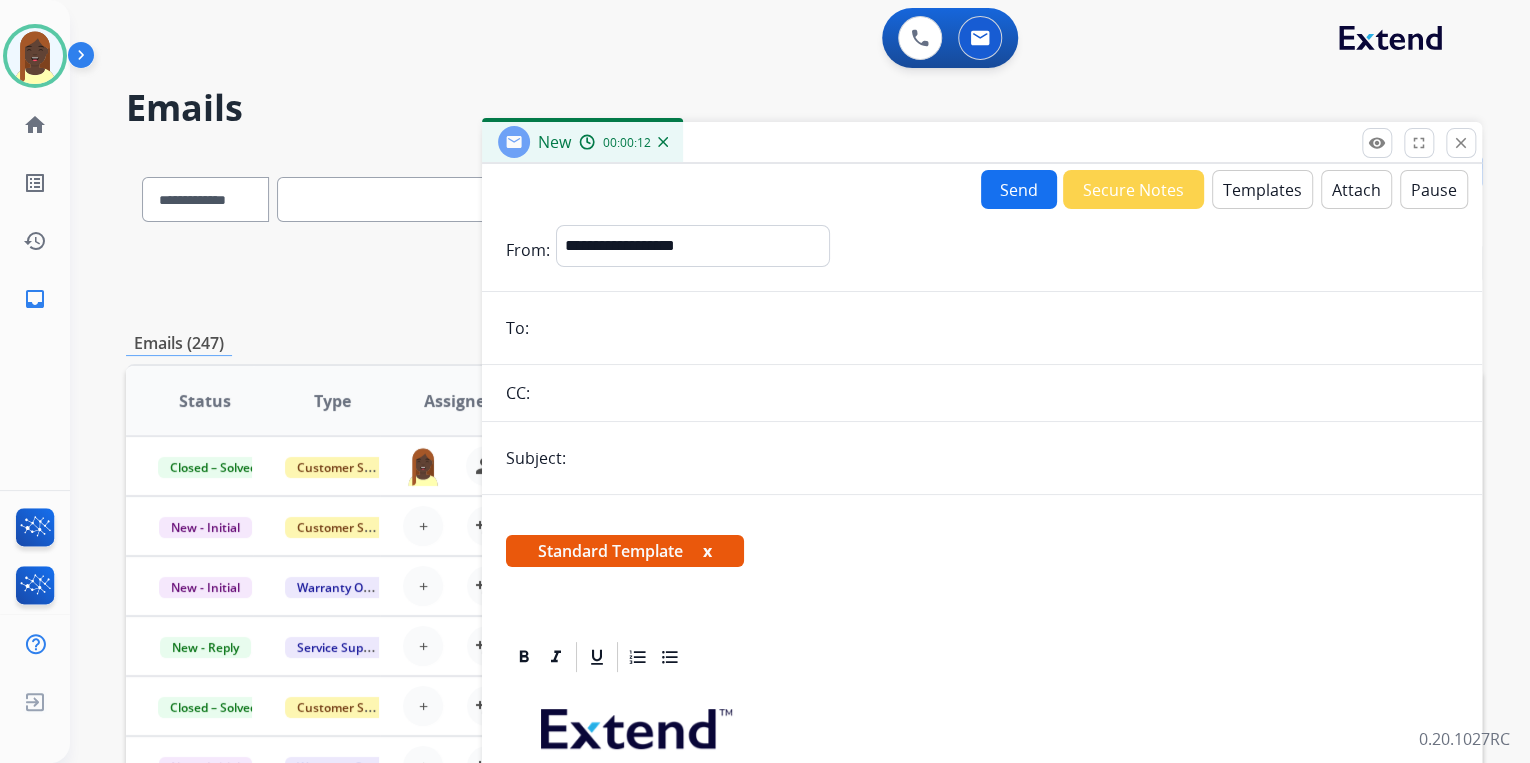 click at bounding box center [996, 328] 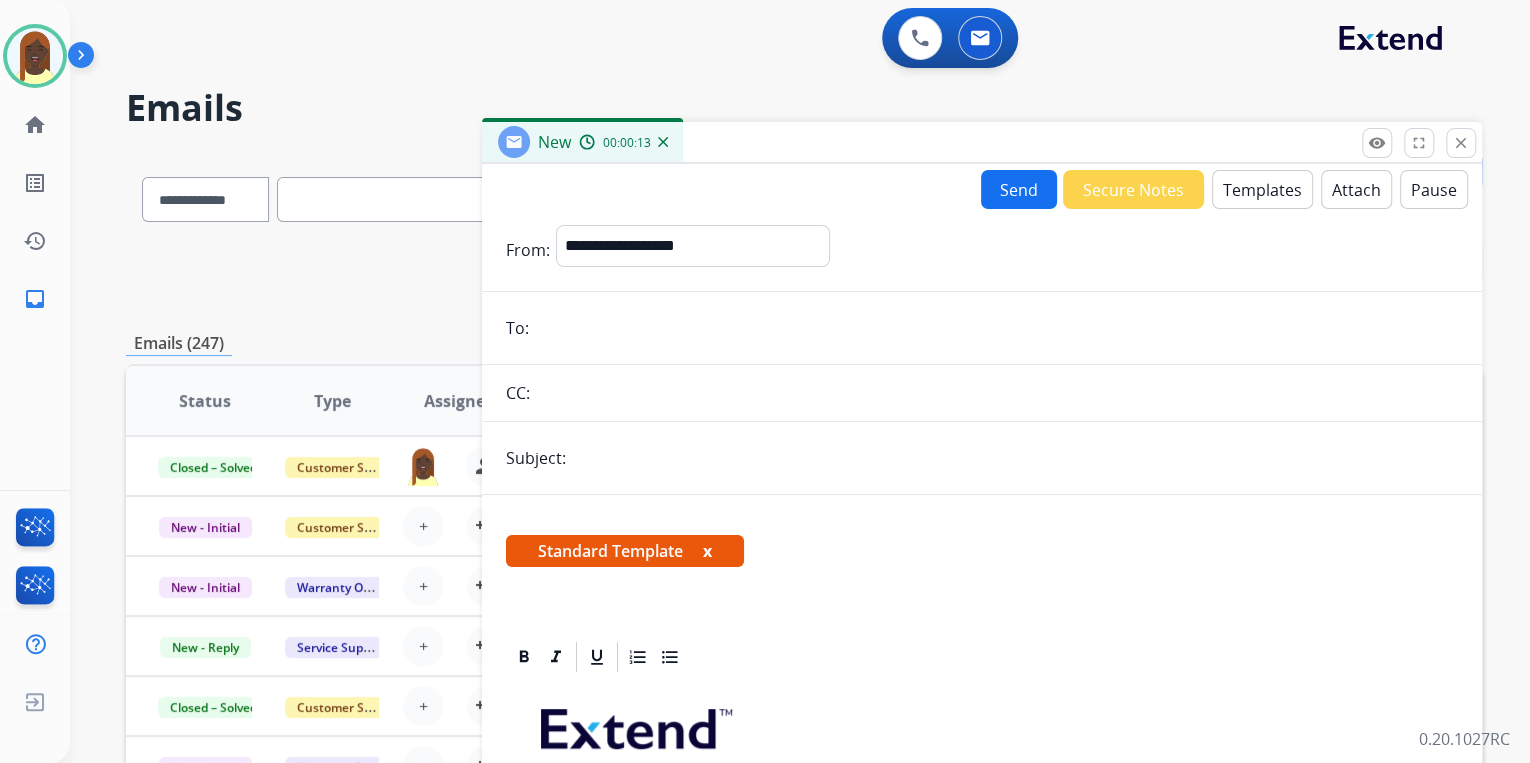 paste on "**********" 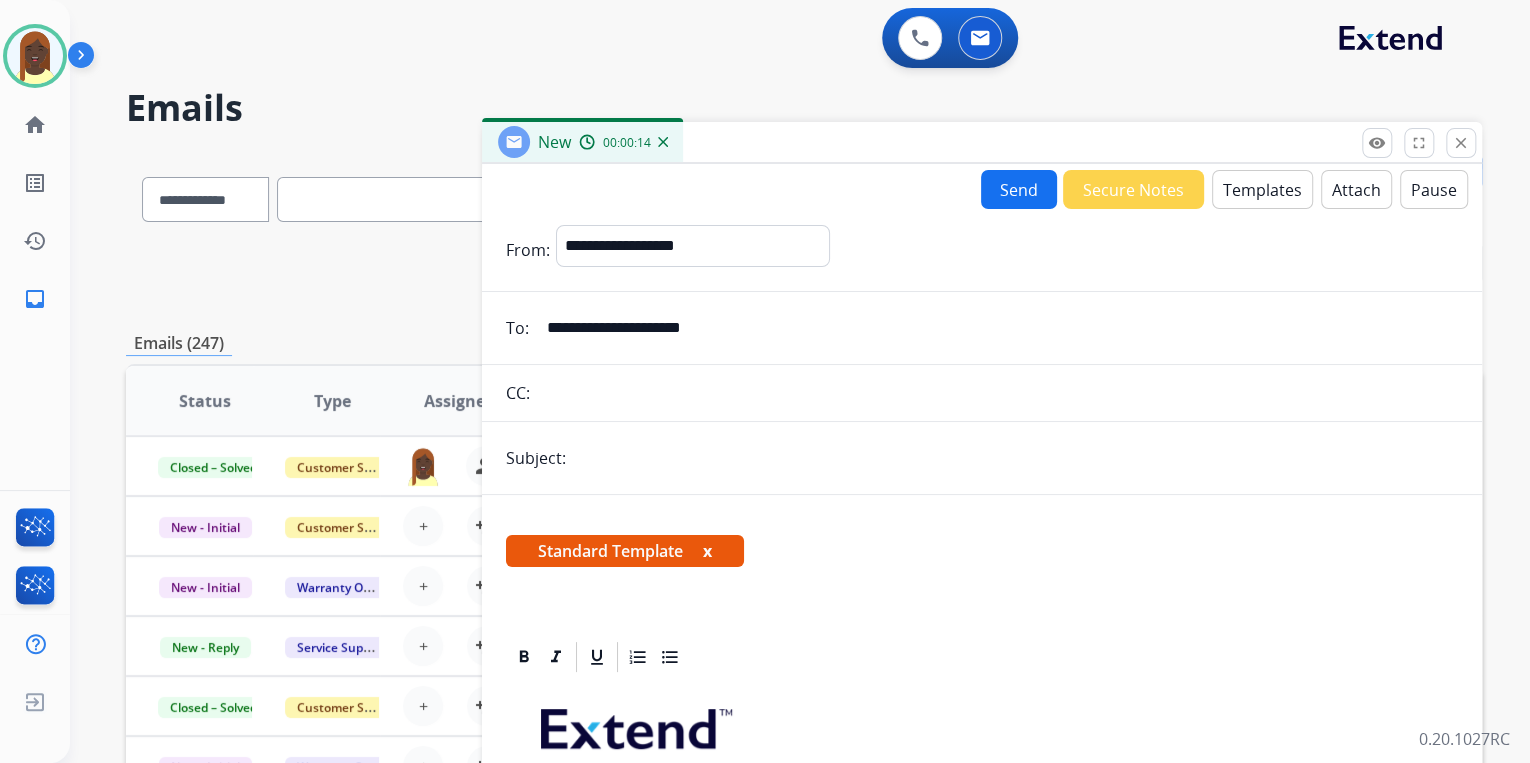 type on "**********" 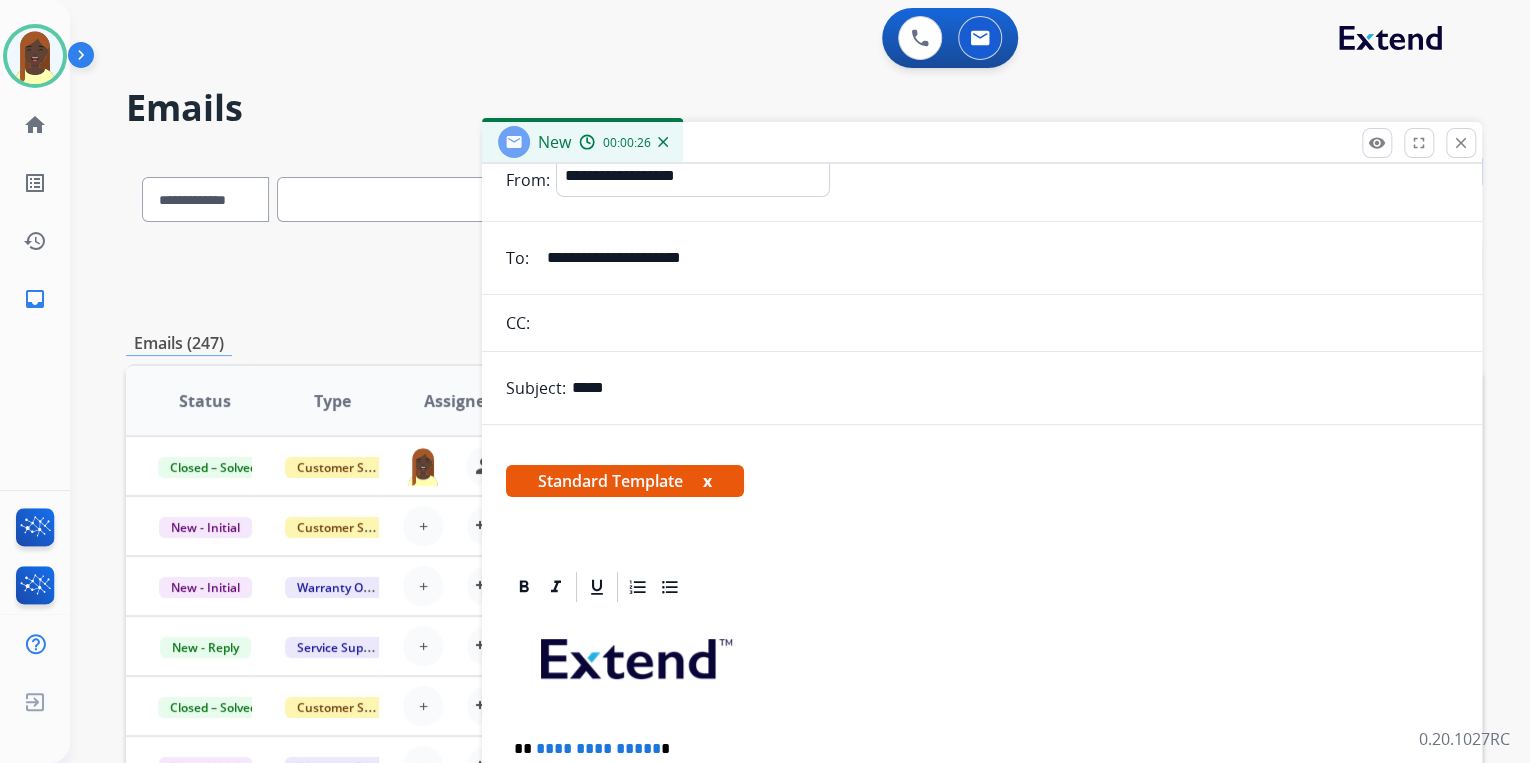 scroll, scrollTop: 320, scrollLeft: 0, axis: vertical 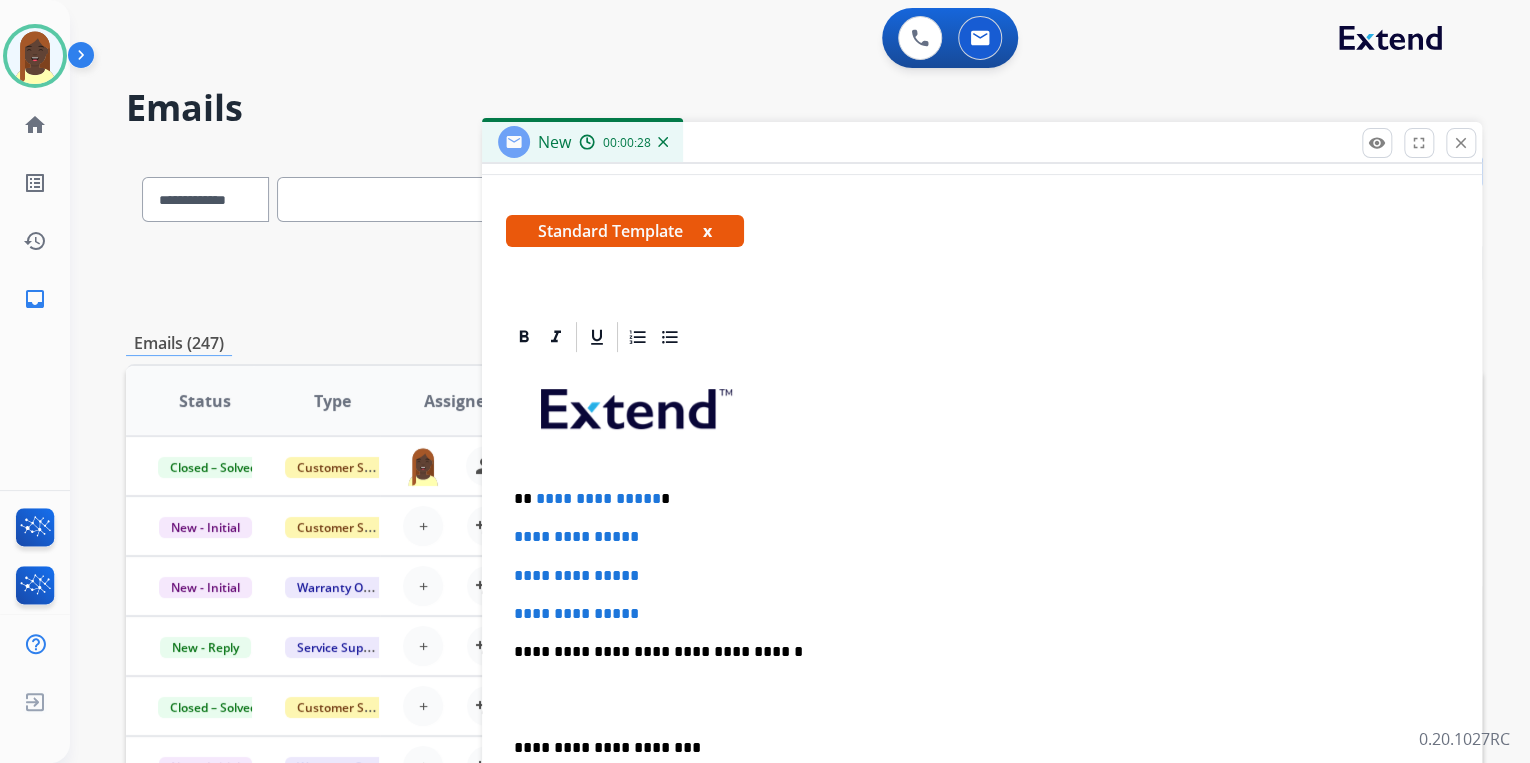 type on "*****" 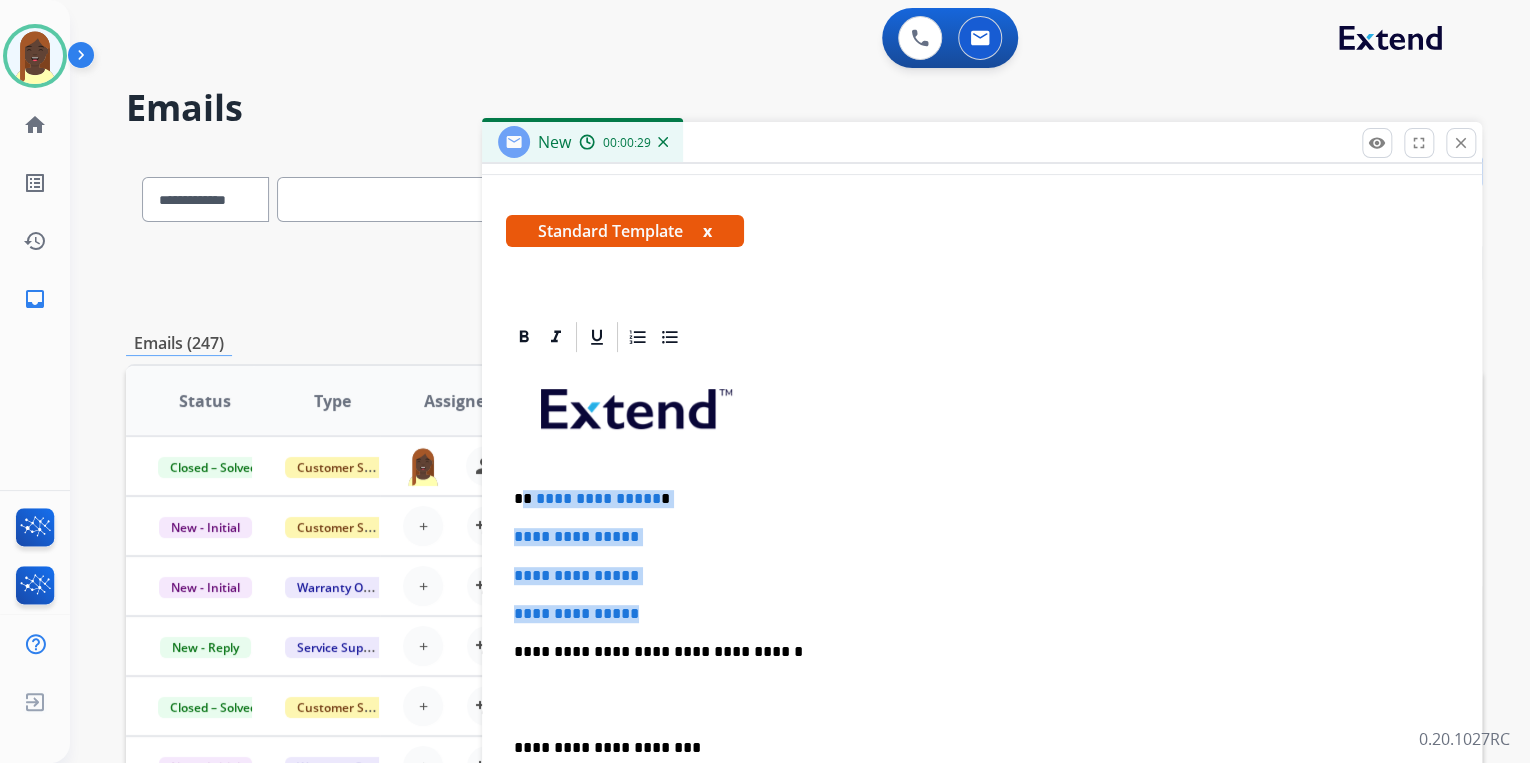 drag, startPoint x: 523, startPoint y: 497, endPoint x: 668, endPoint y: 588, distance: 171.18996 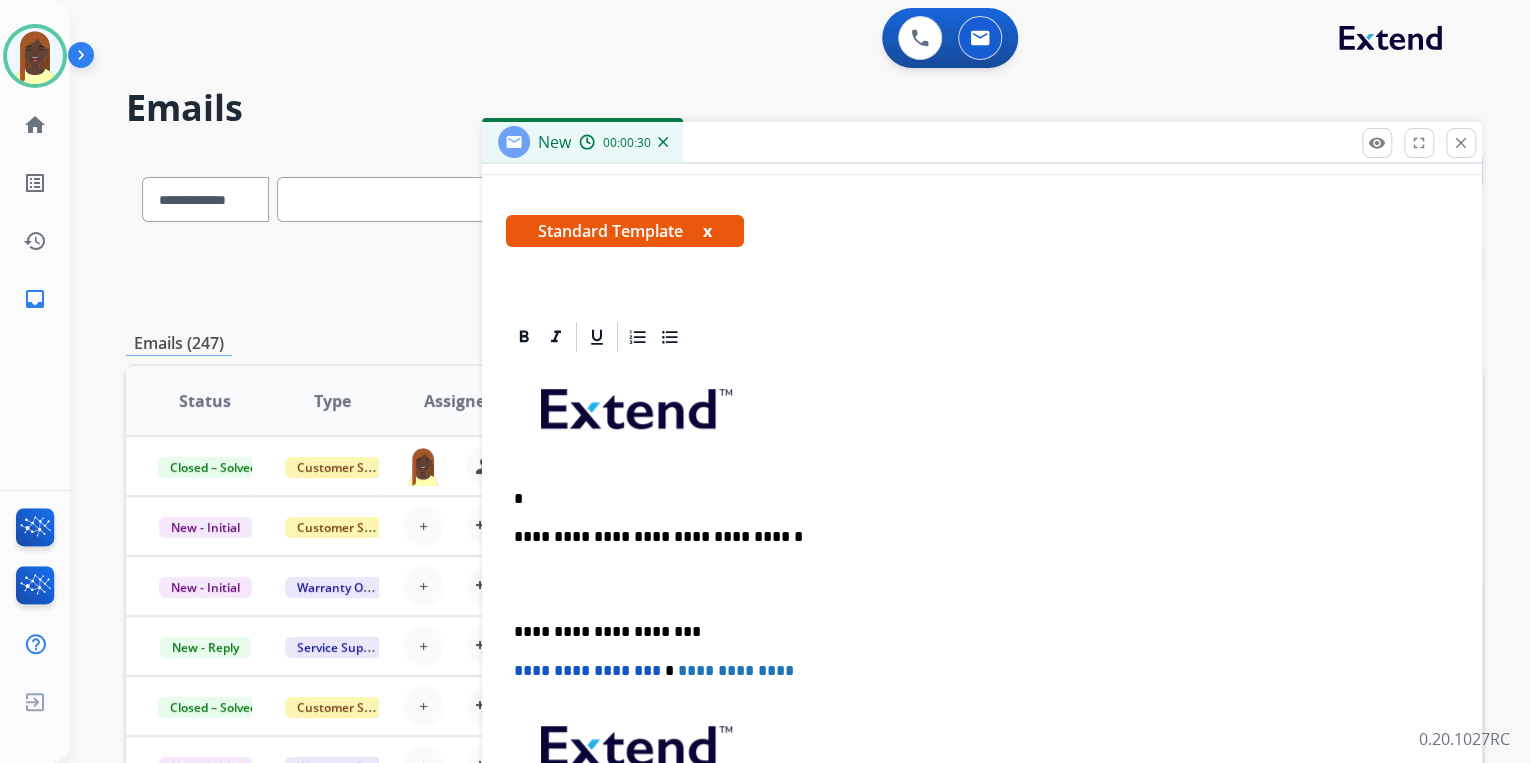 type 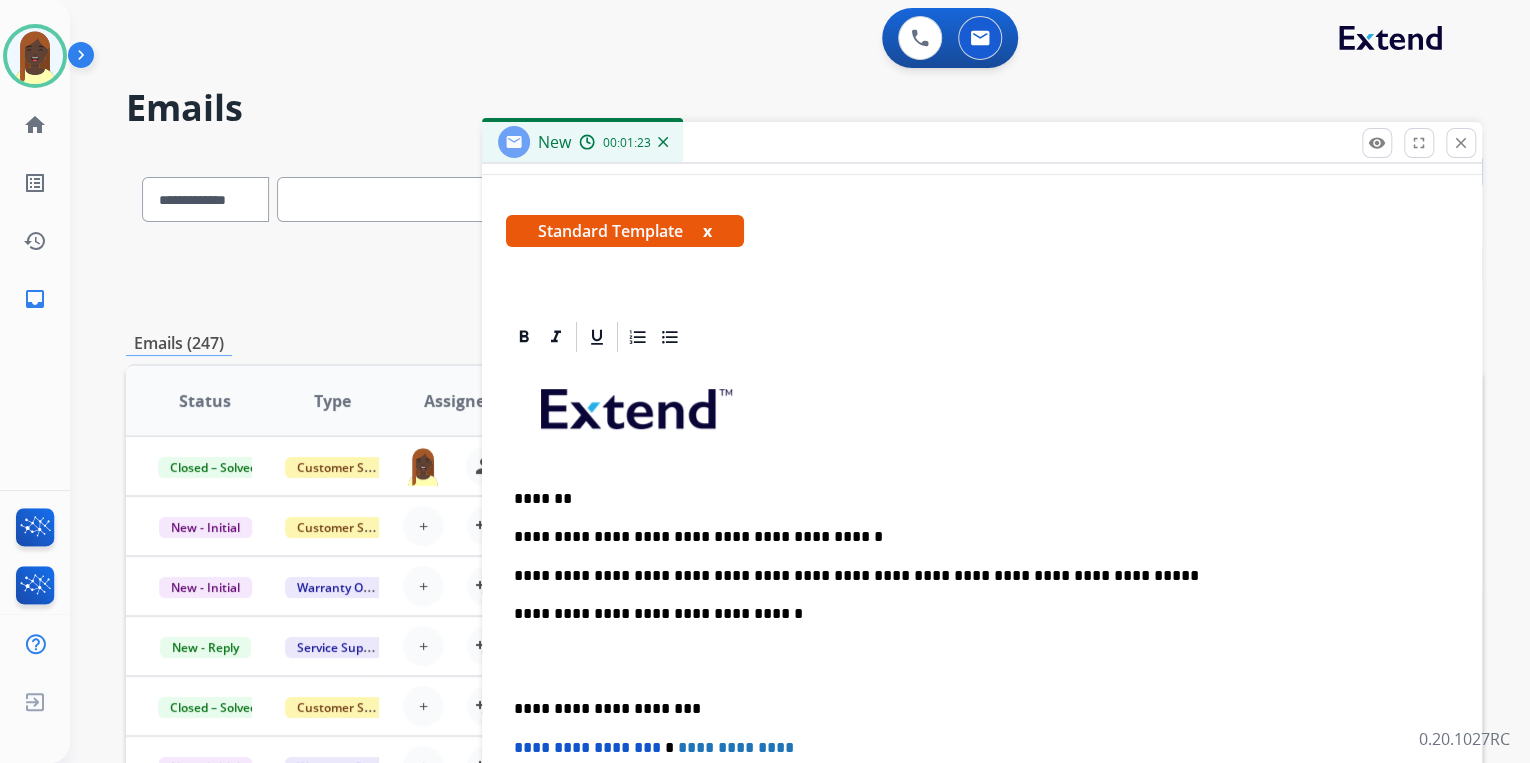 click on "**********" at bounding box center [974, 576] 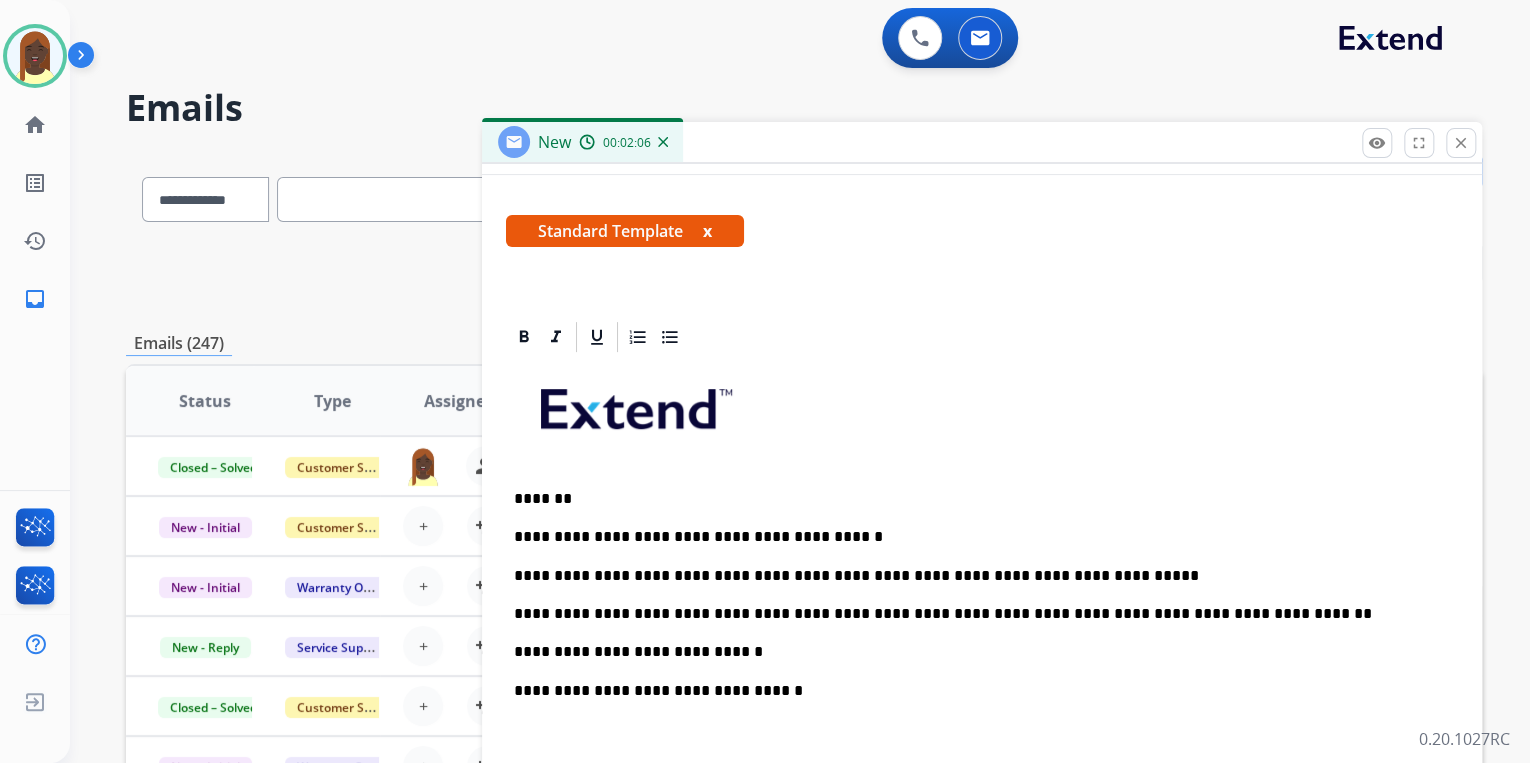 click on "**********" at bounding box center [974, 652] 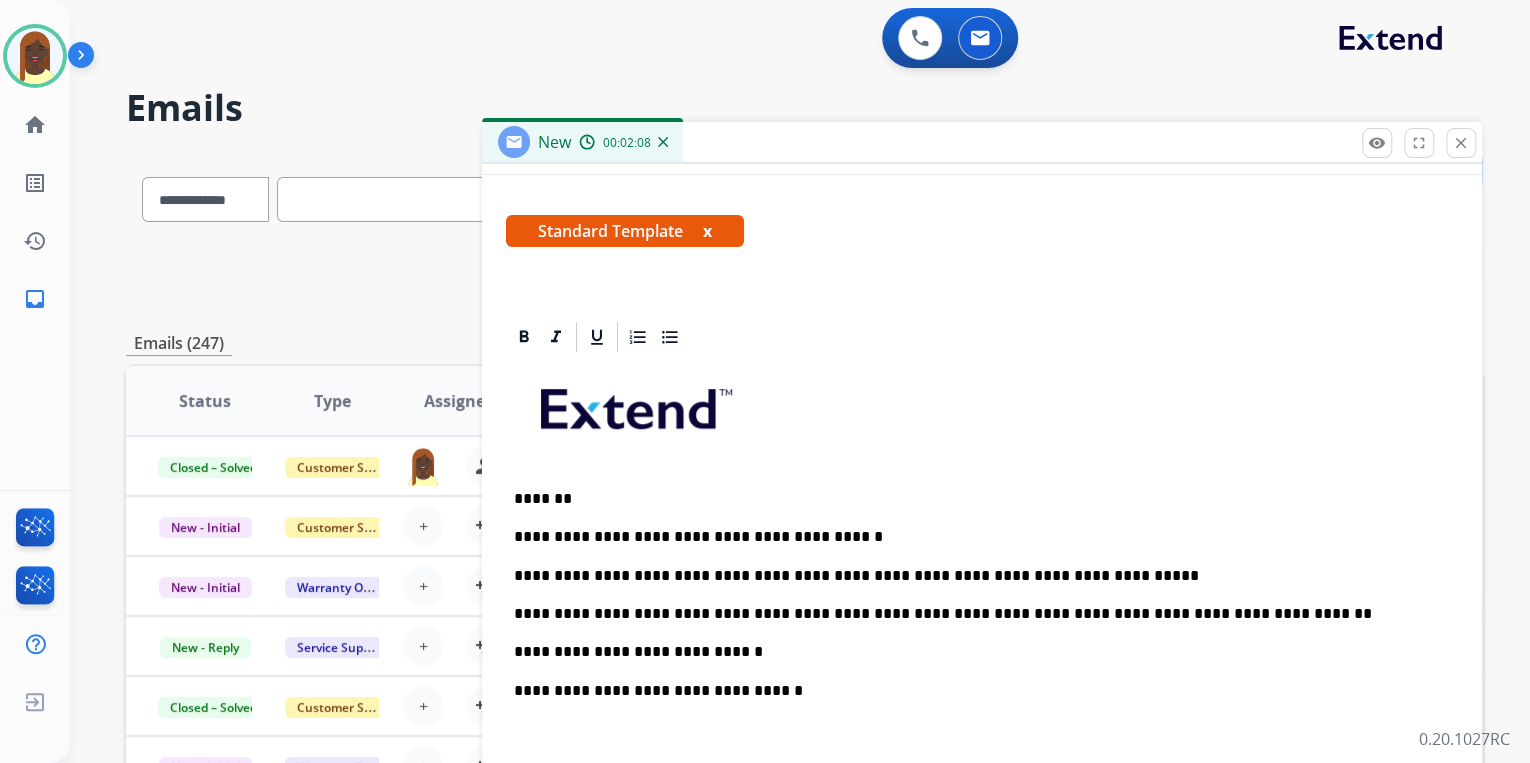click on "**********" at bounding box center (974, 652) 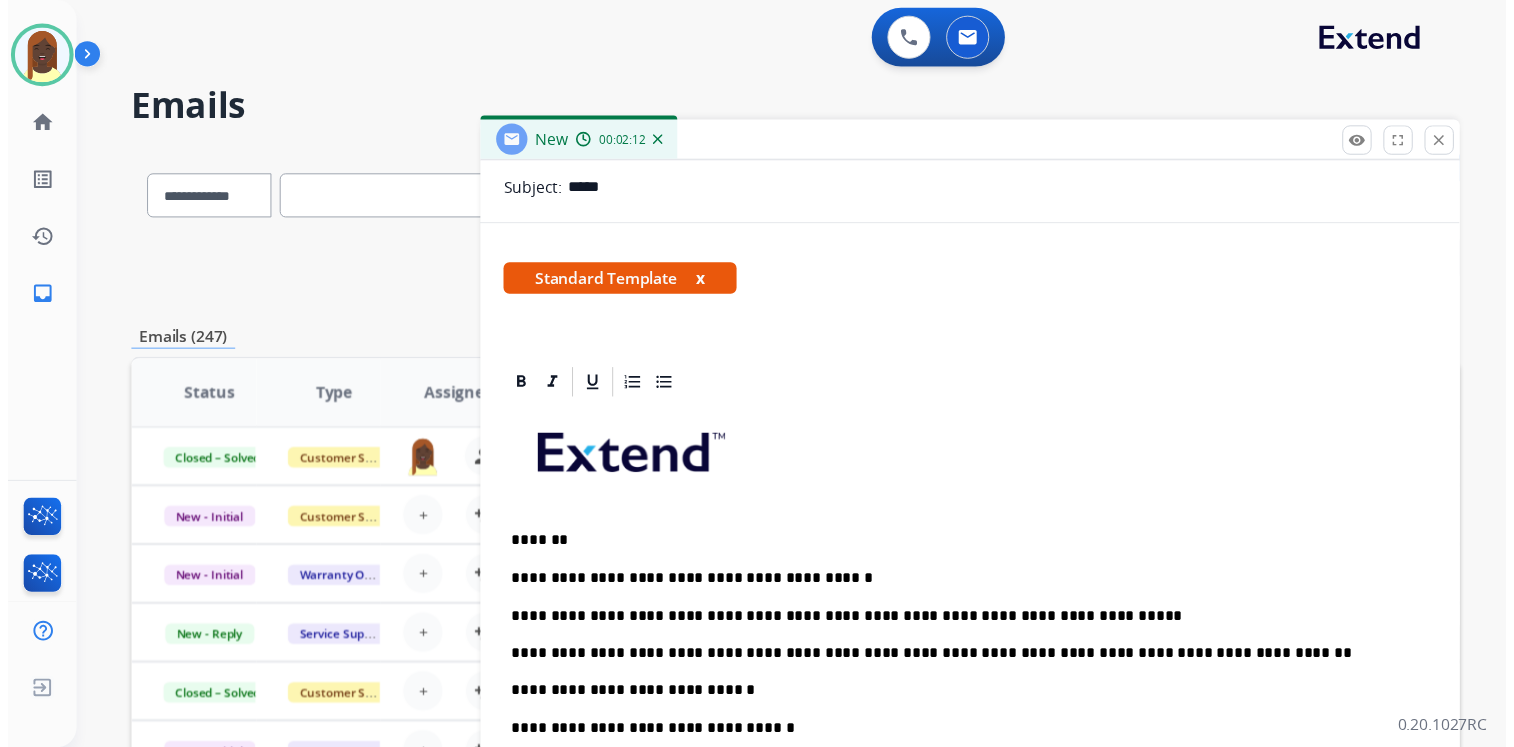 scroll, scrollTop: 0, scrollLeft: 0, axis: both 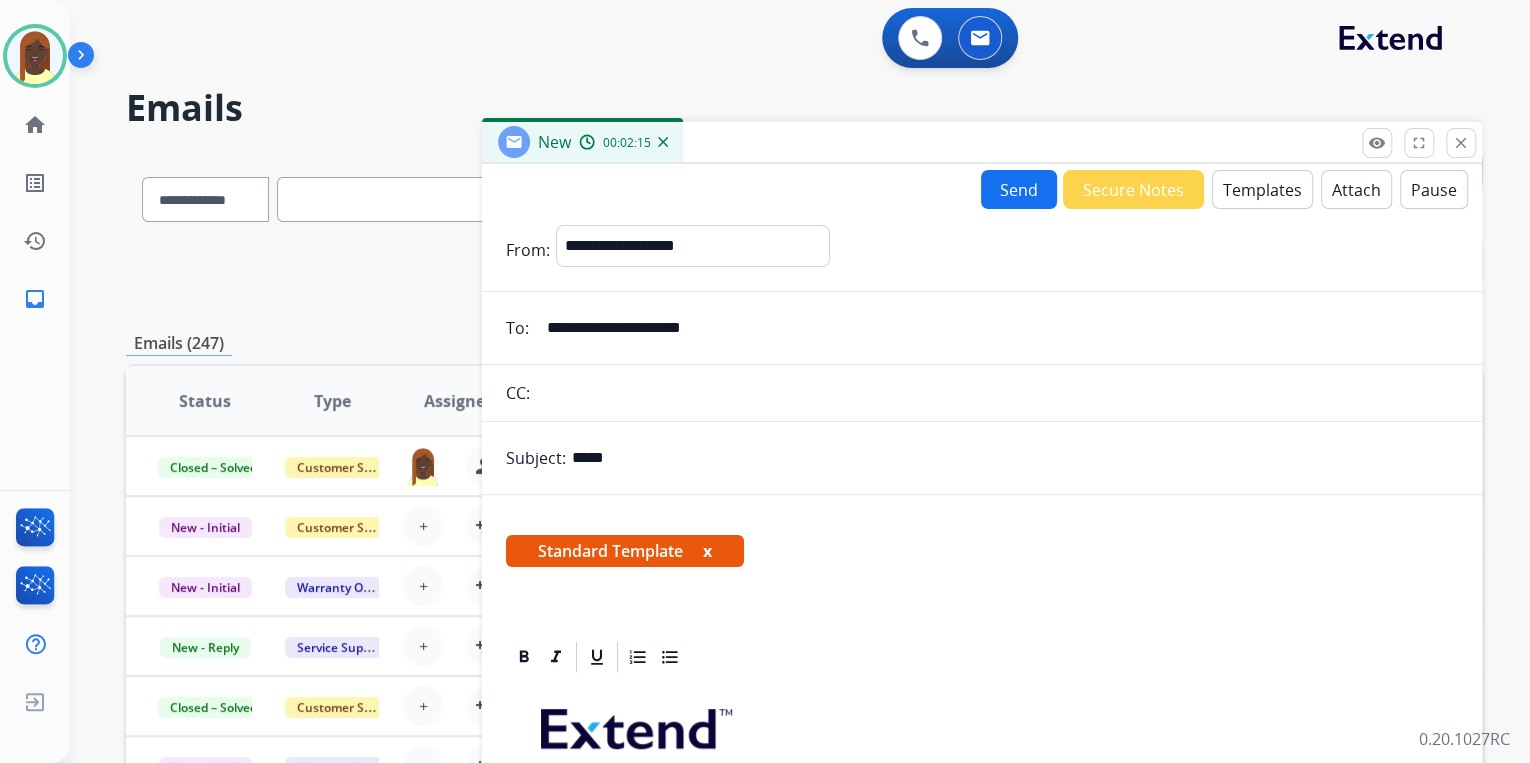 click on "Send" at bounding box center (1019, 189) 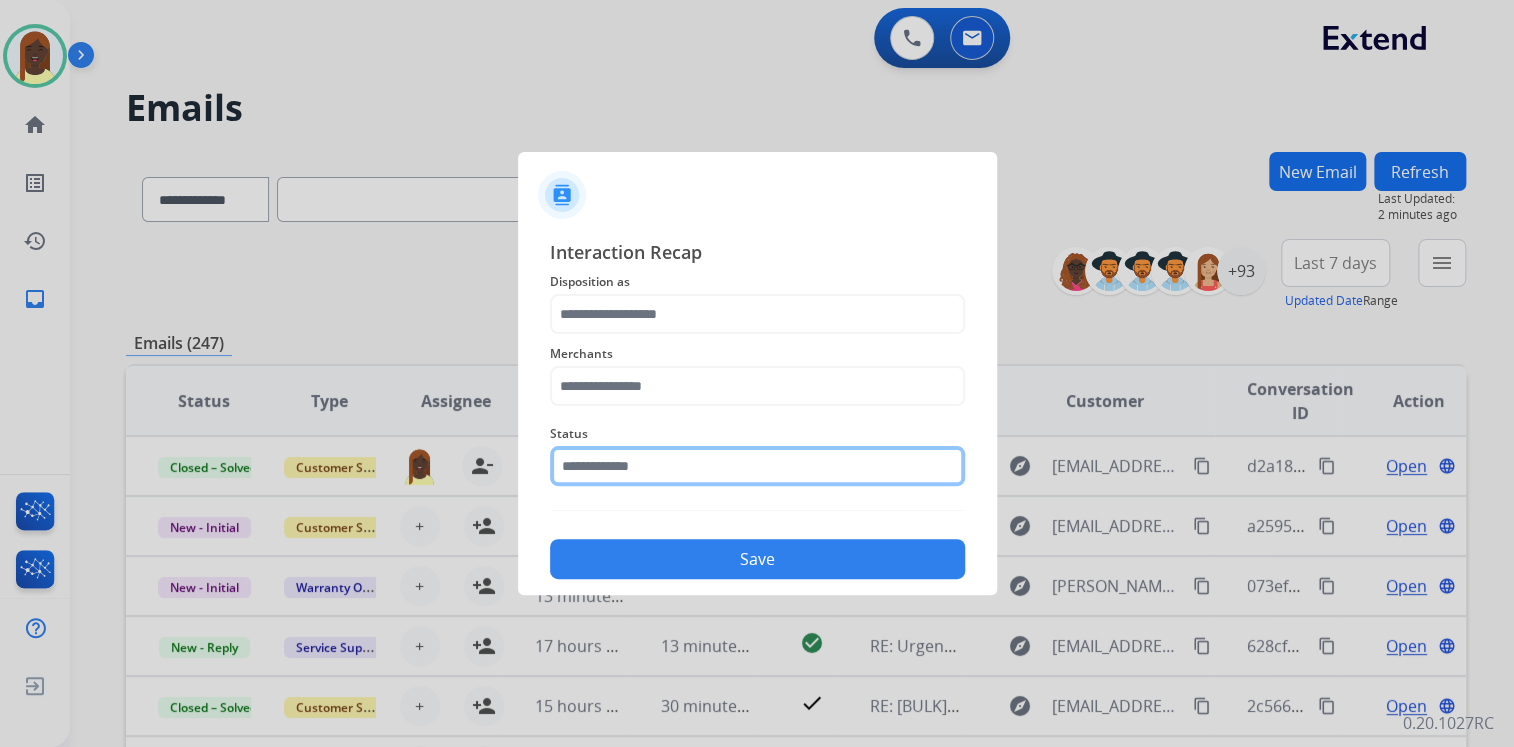 click 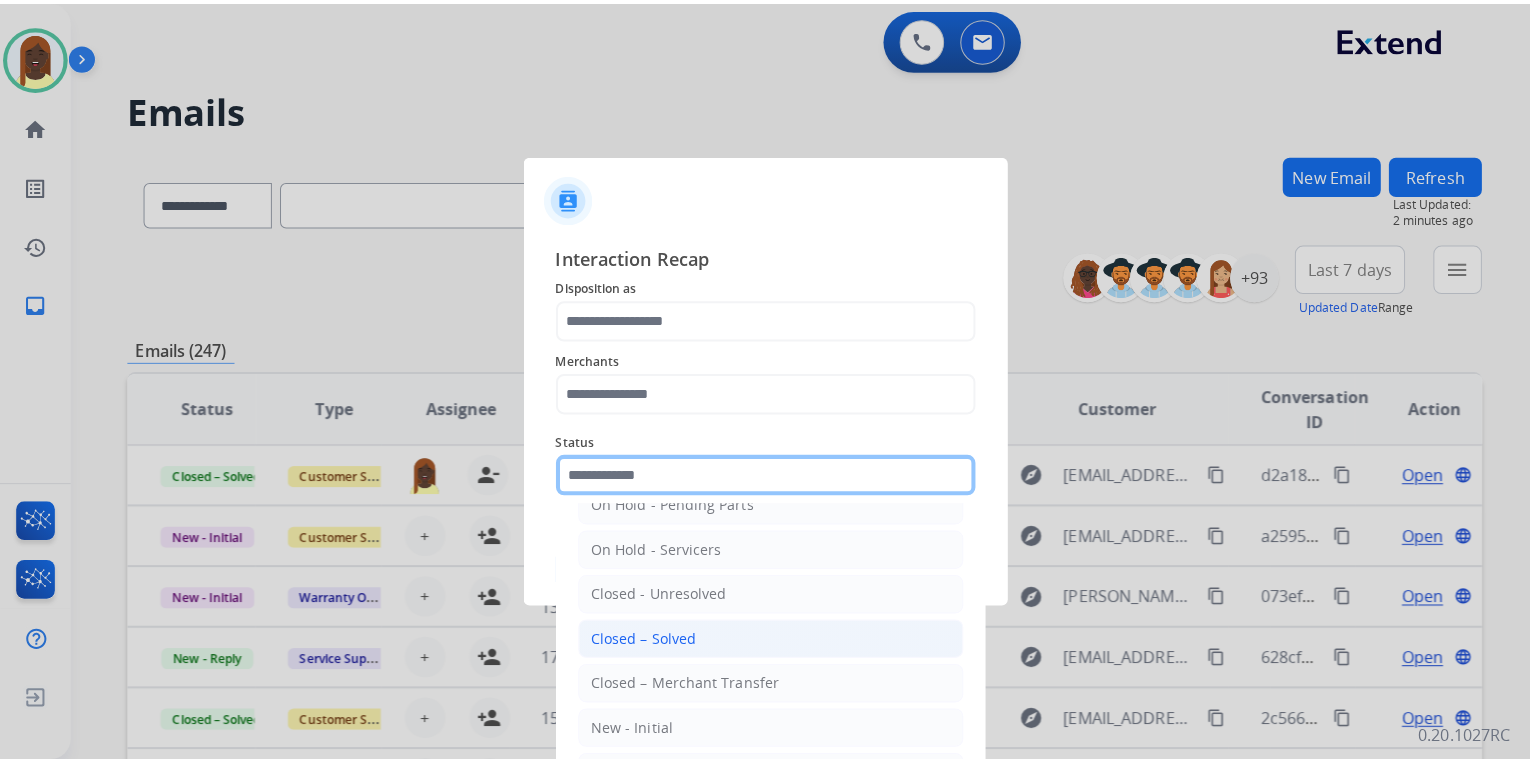 scroll, scrollTop: 116, scrollLeft: 0, axis: vertical 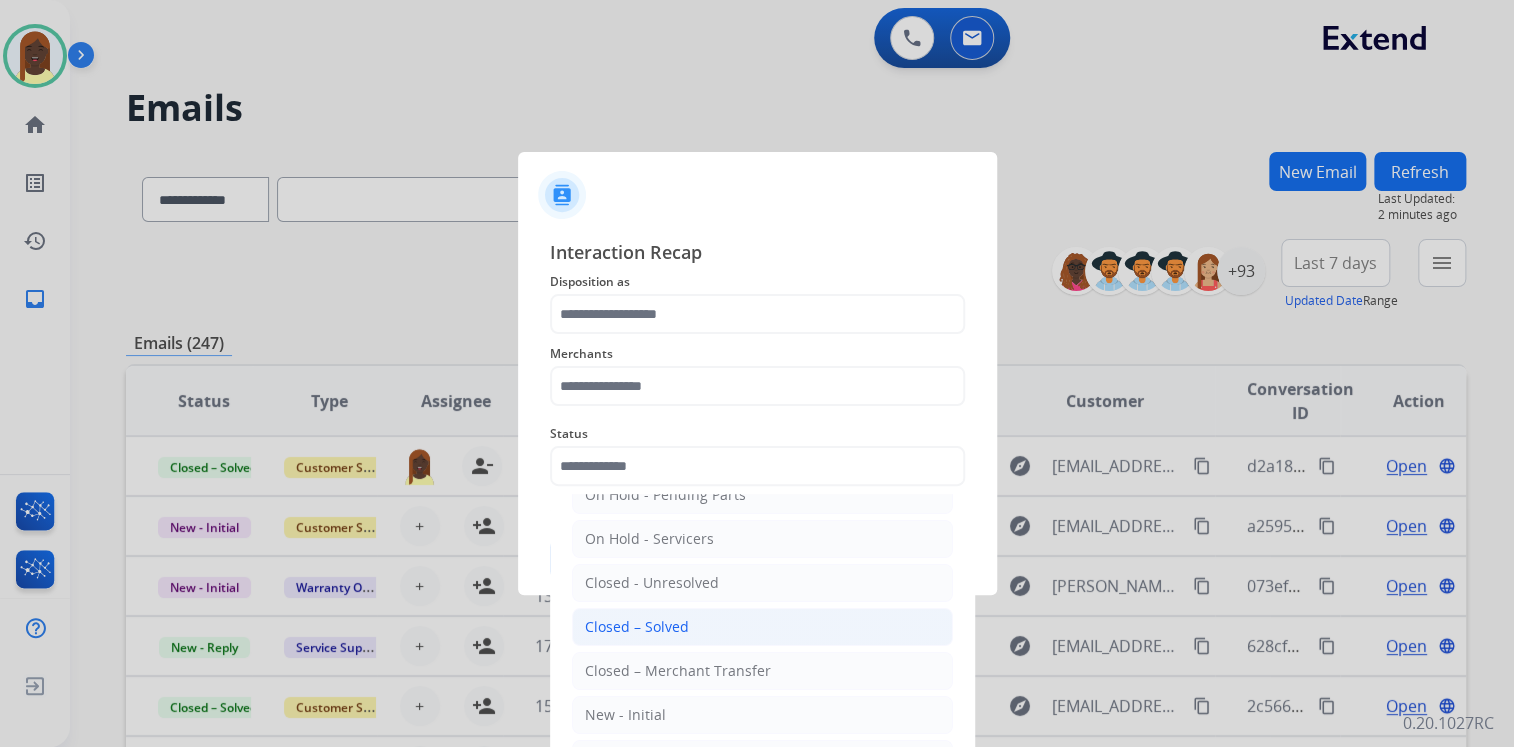 click on "Closed – Solved" 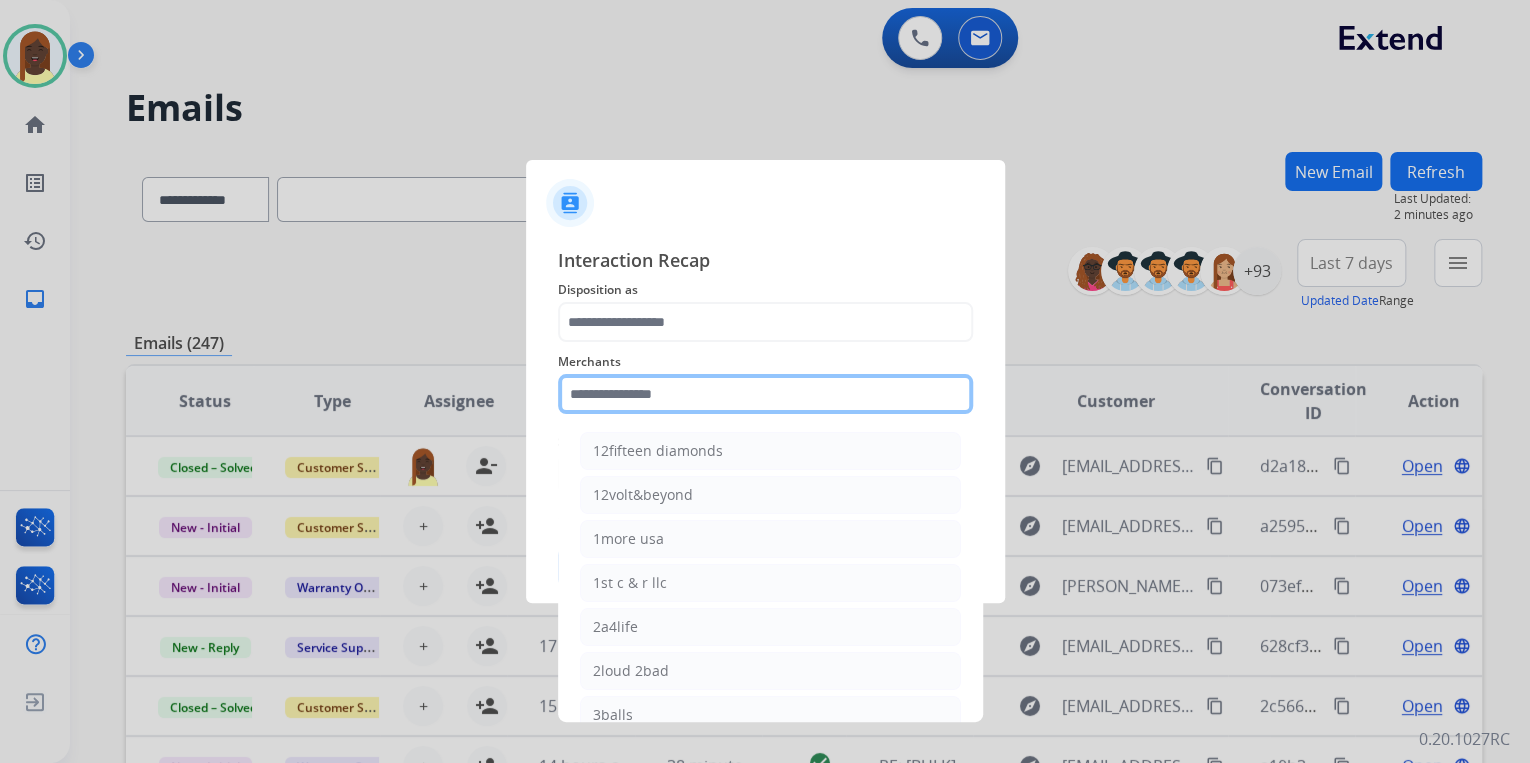 click 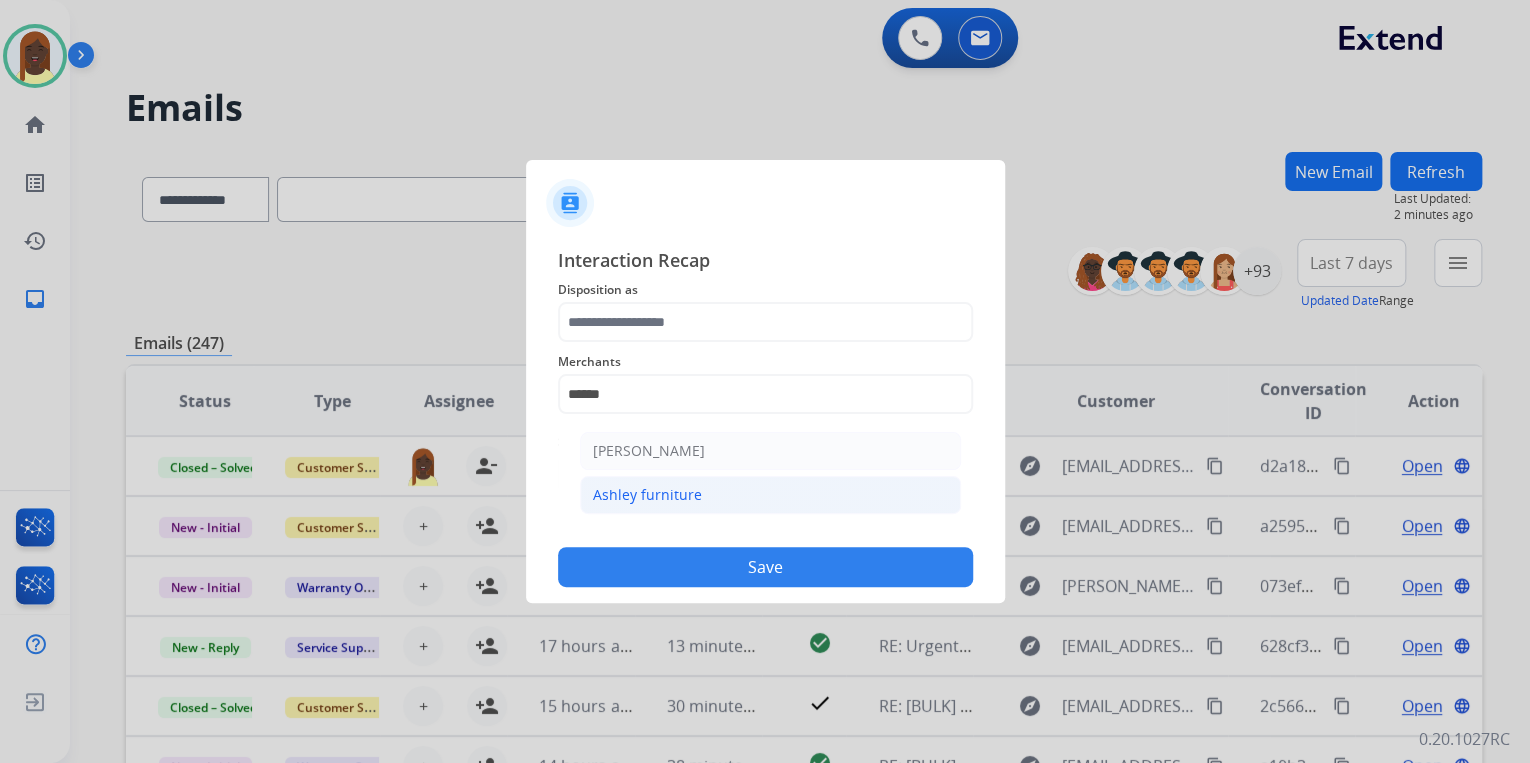 click on "Ashley furniture" 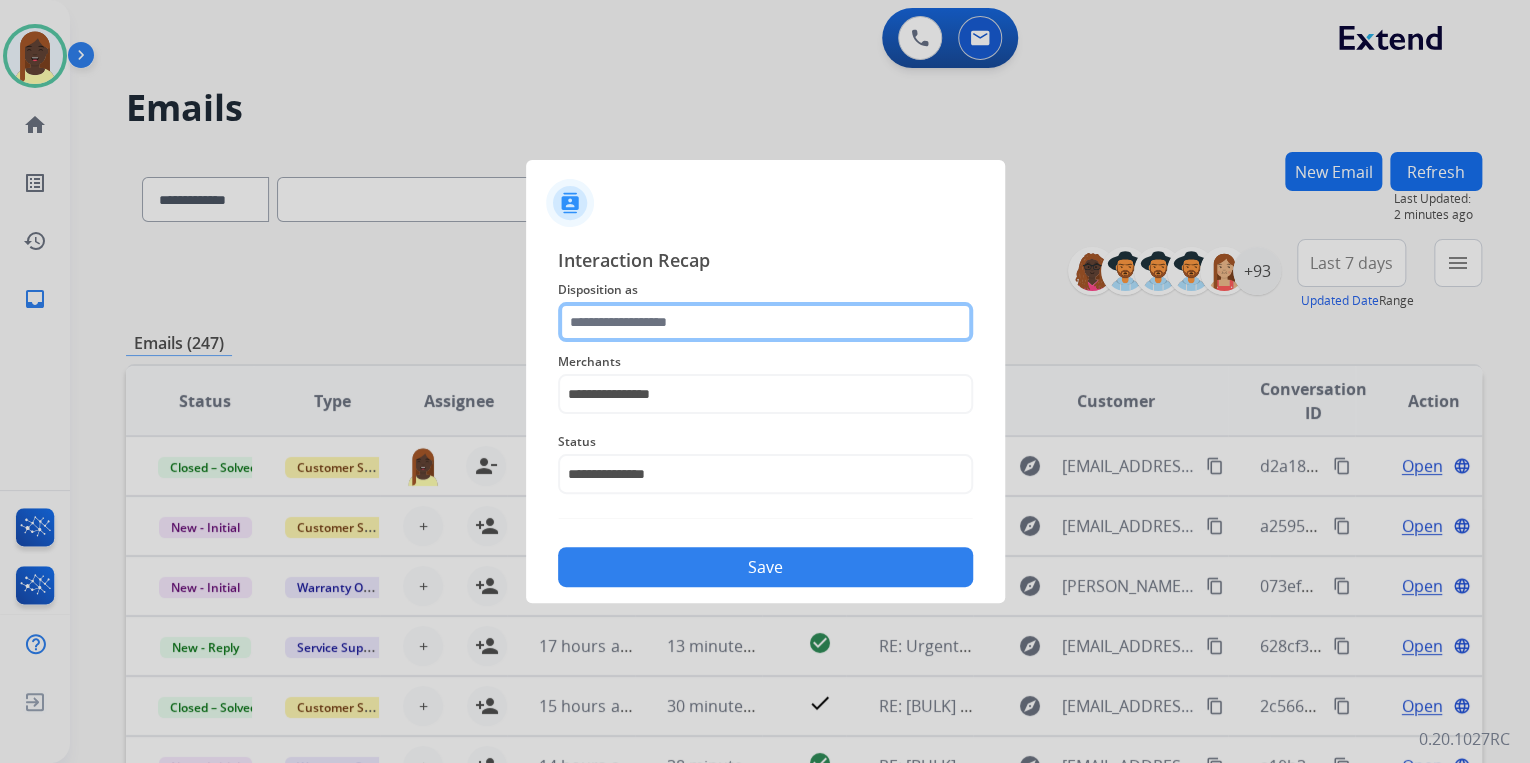 click 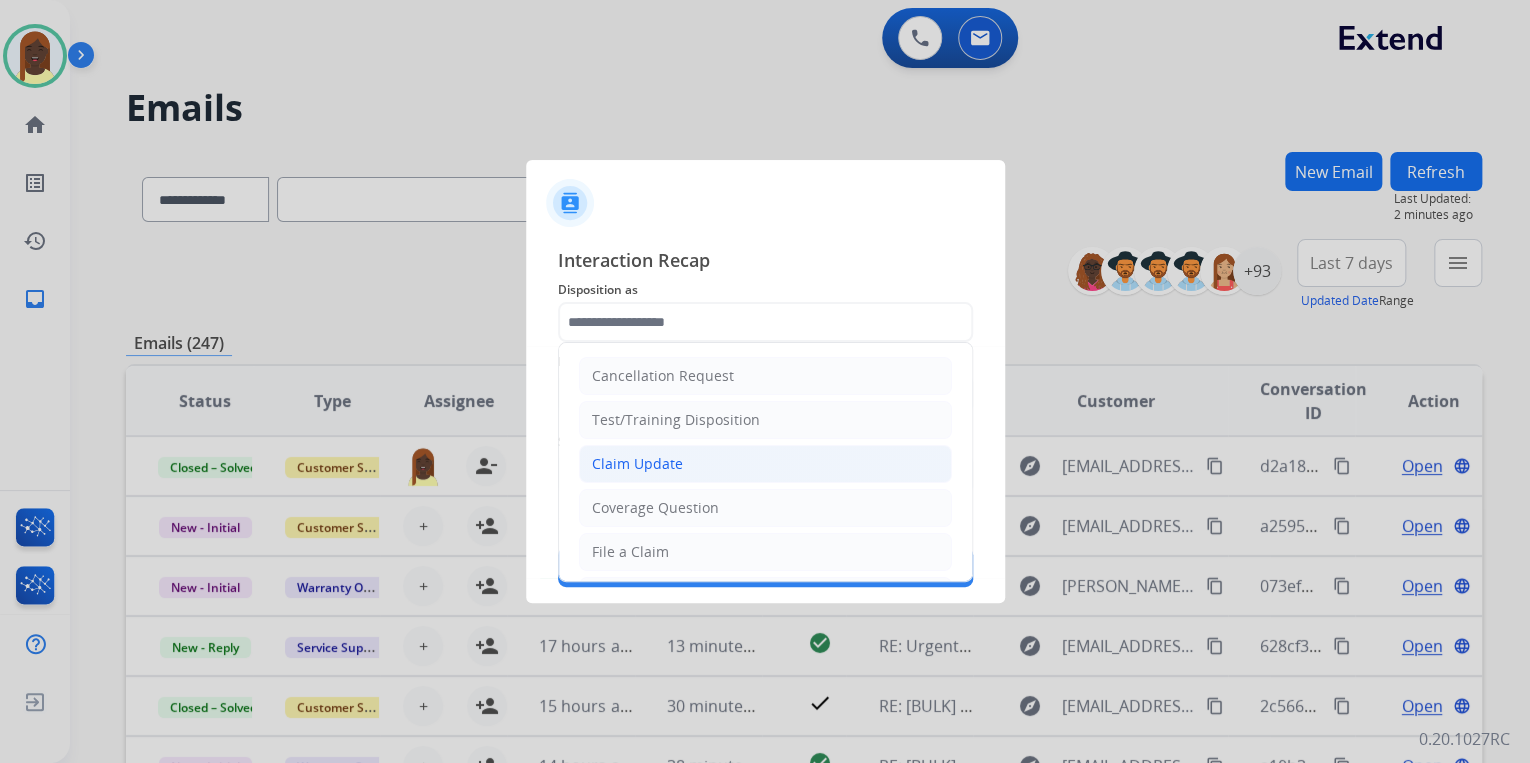 click on "Claim Update" 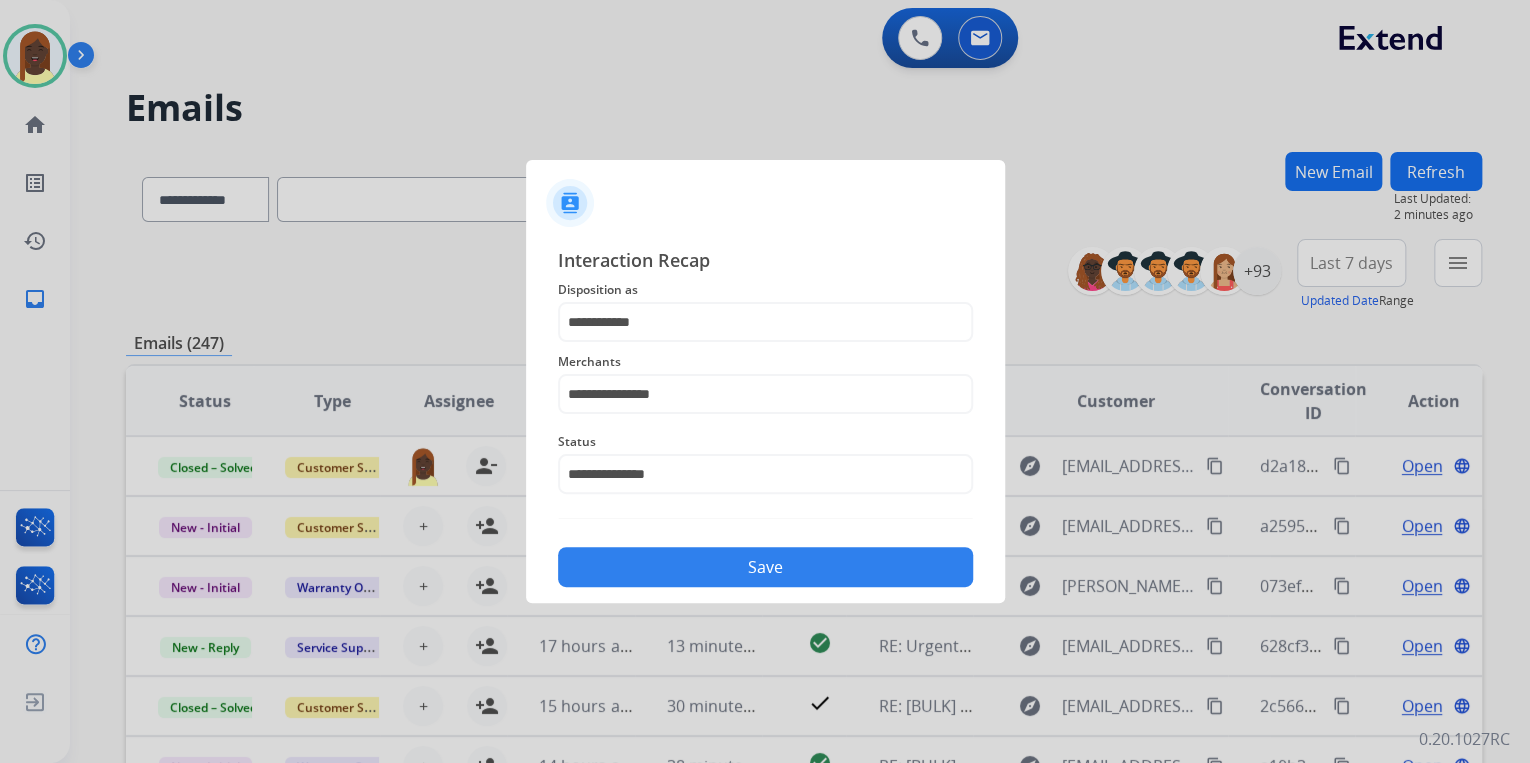 click on "Save" 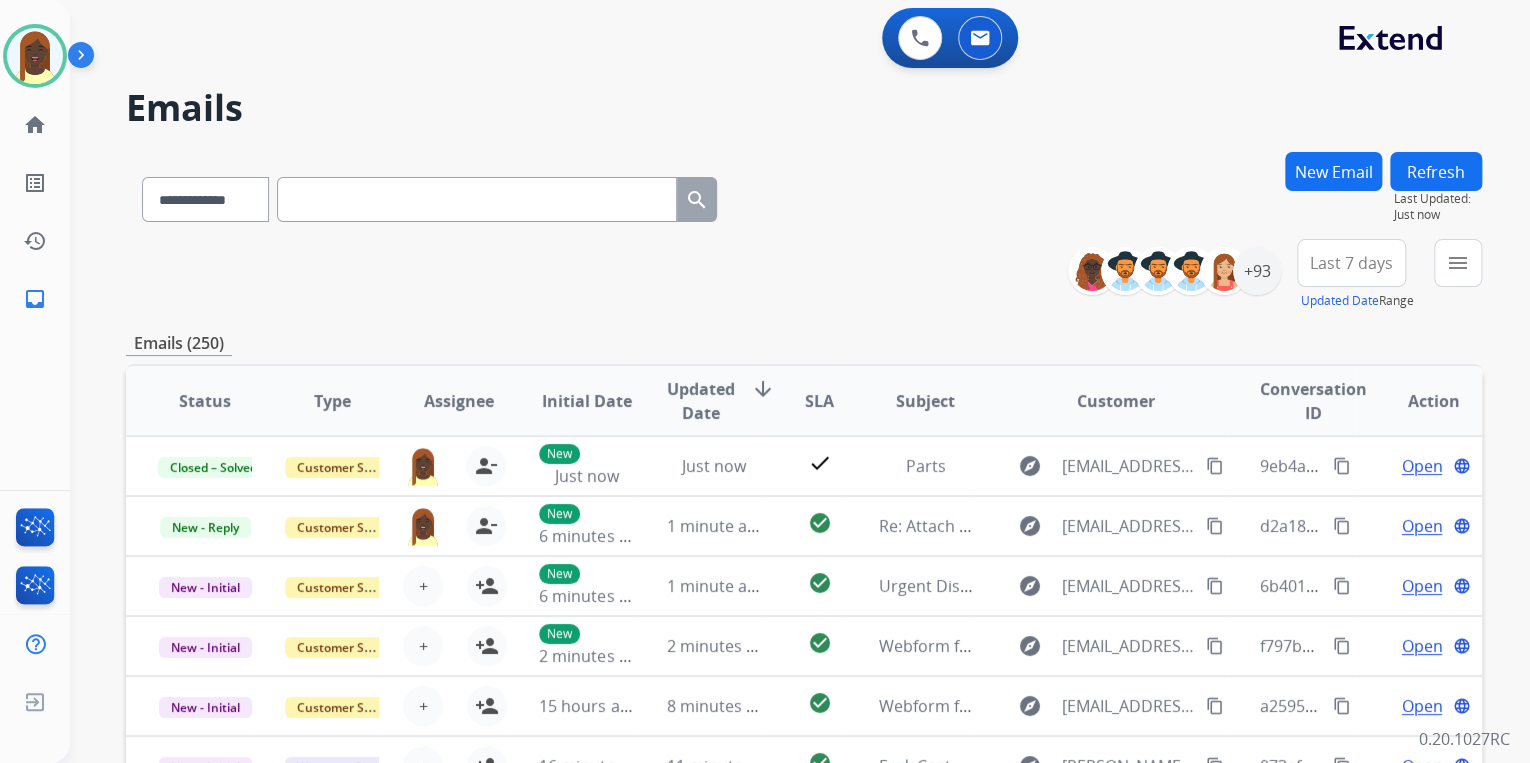click on "**********" at bounding box center (804, 275) 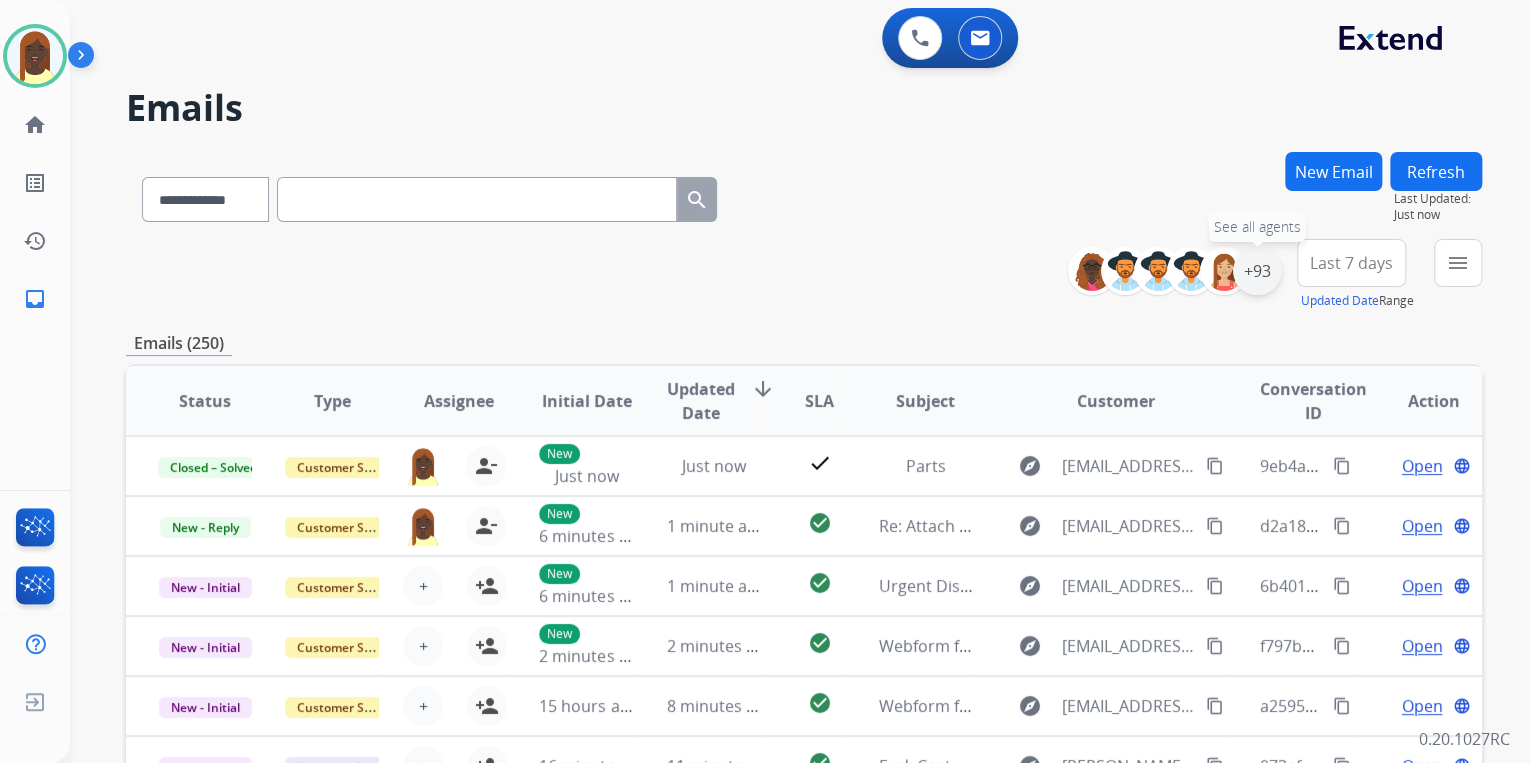 click on "+93" at bounding box center (1257, 271) 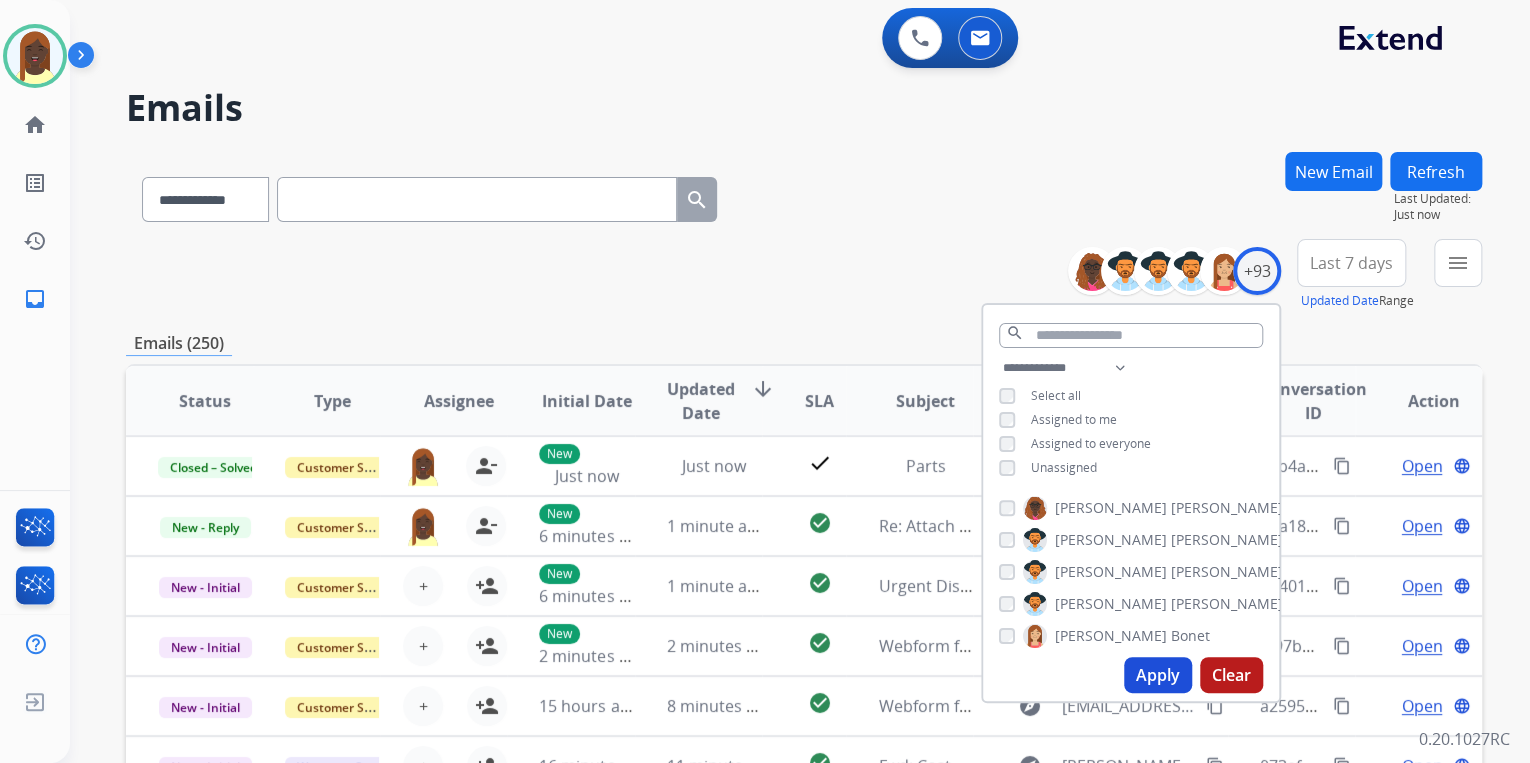 click on "Apply" at bounding box center [1158, 675] 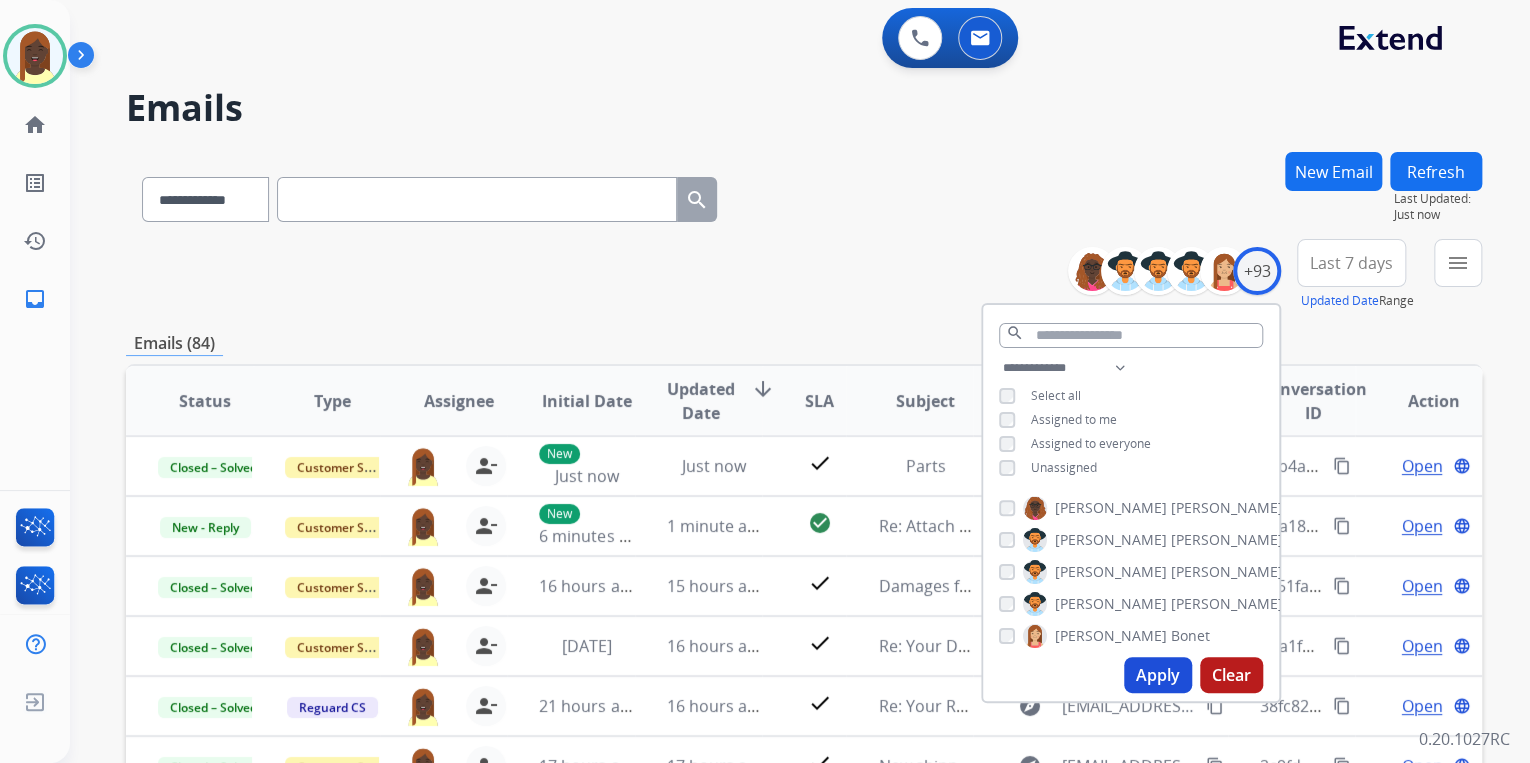 click on "**********" at bounding box center (804, 275) 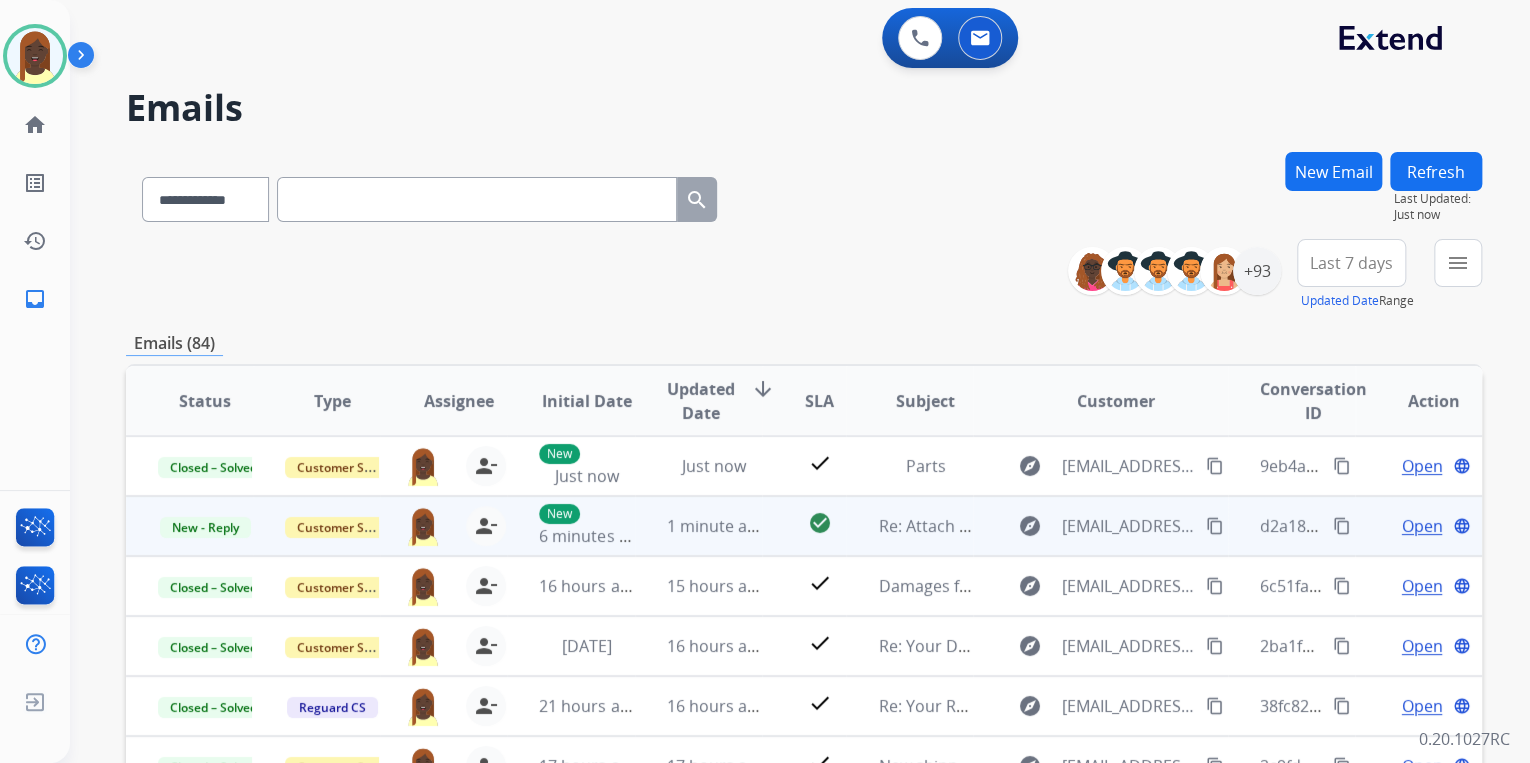 click on "Open" at bounding box center (1421, 526) 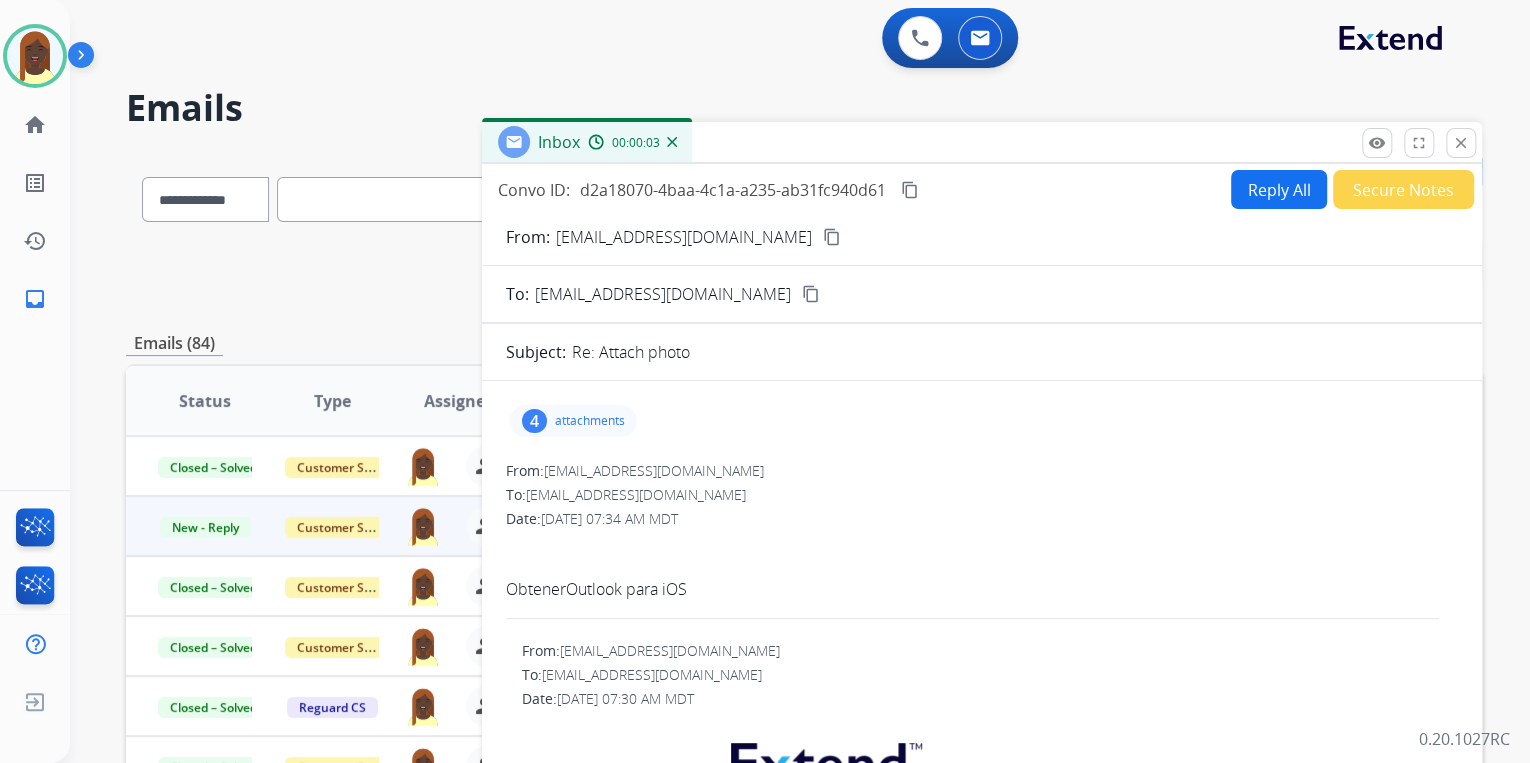 click on "attachments" at bounding box center [590, 421] 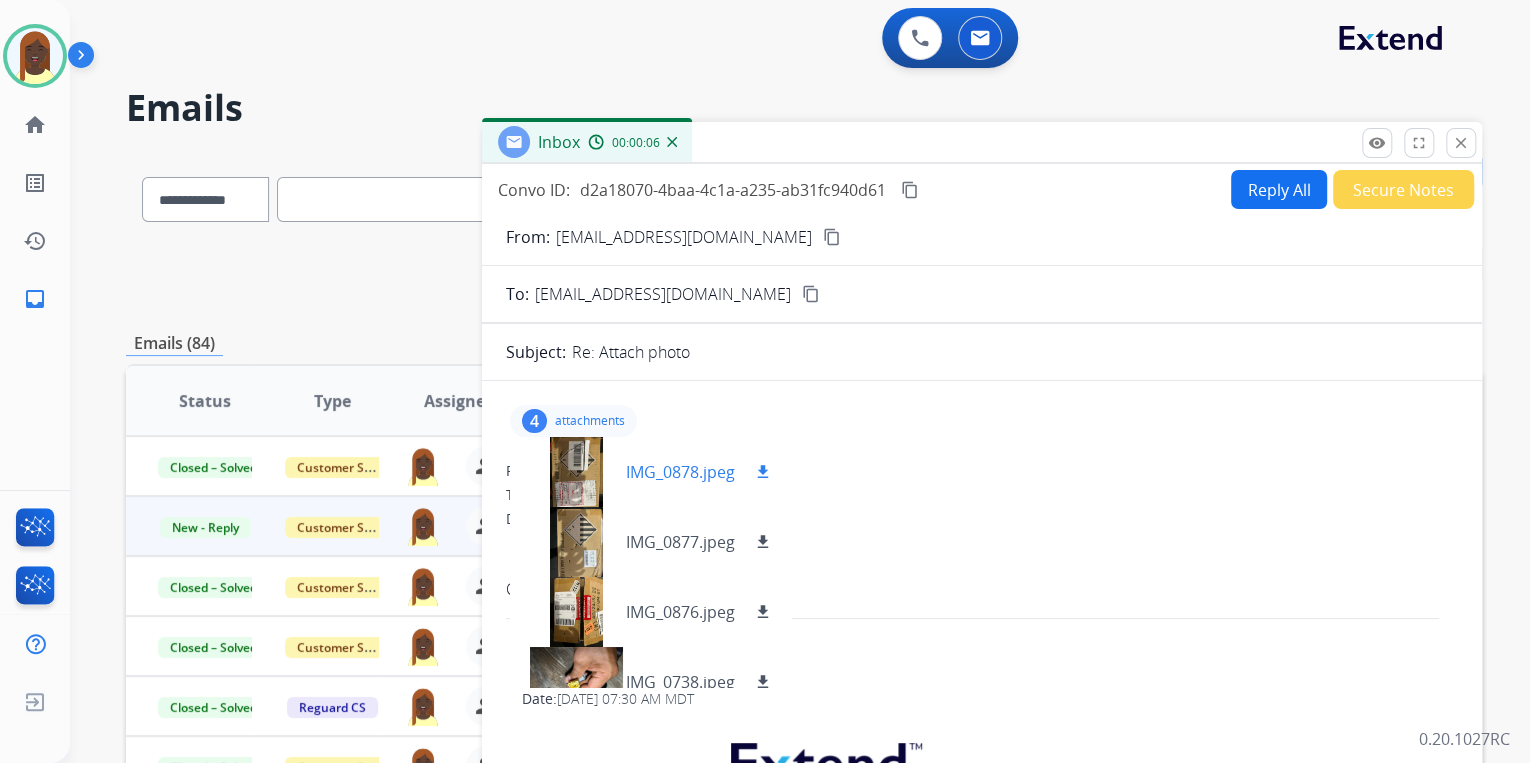 click on "download" at bounding box center (763, 472) 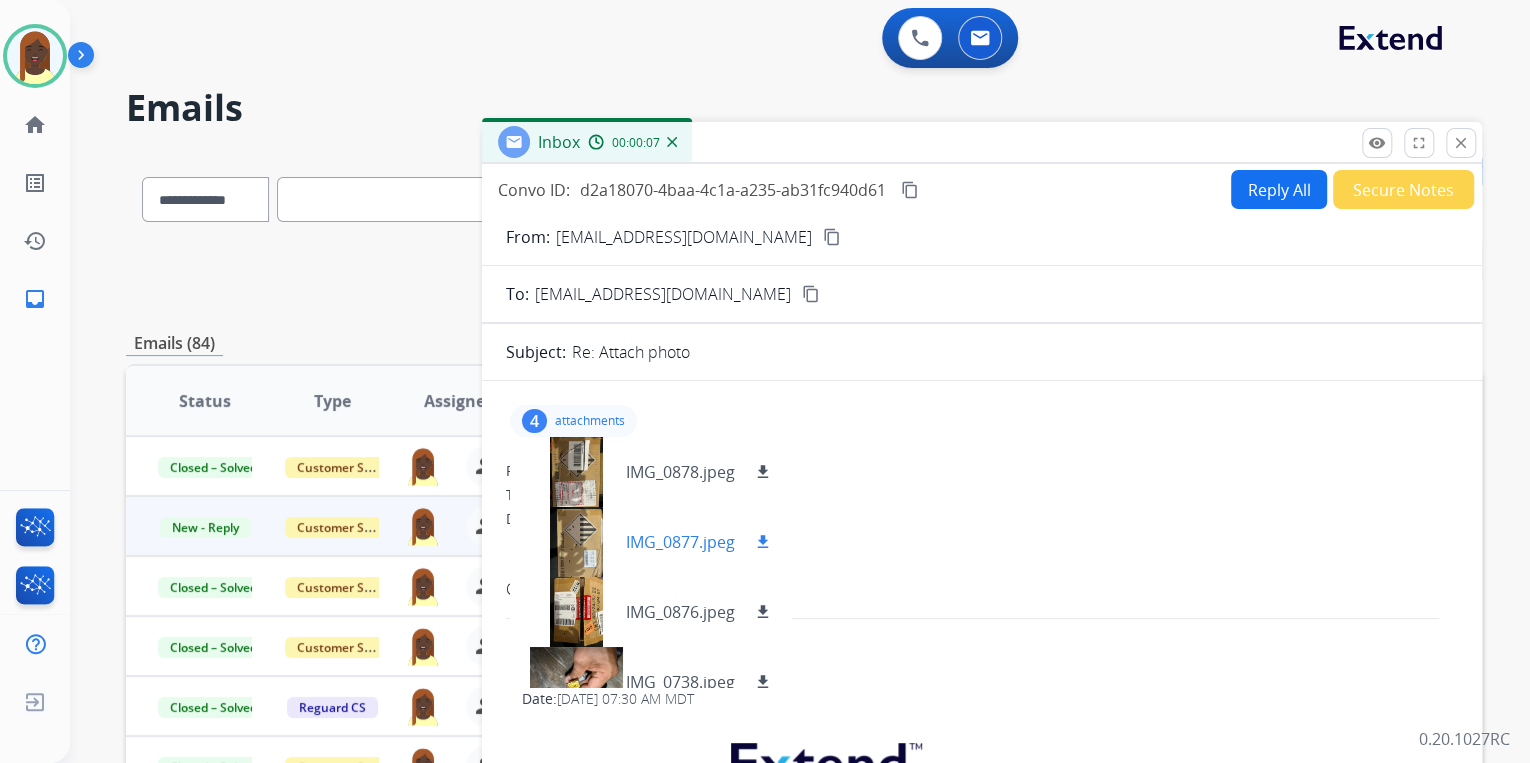 click on "download" at bounding box center (763, 542) 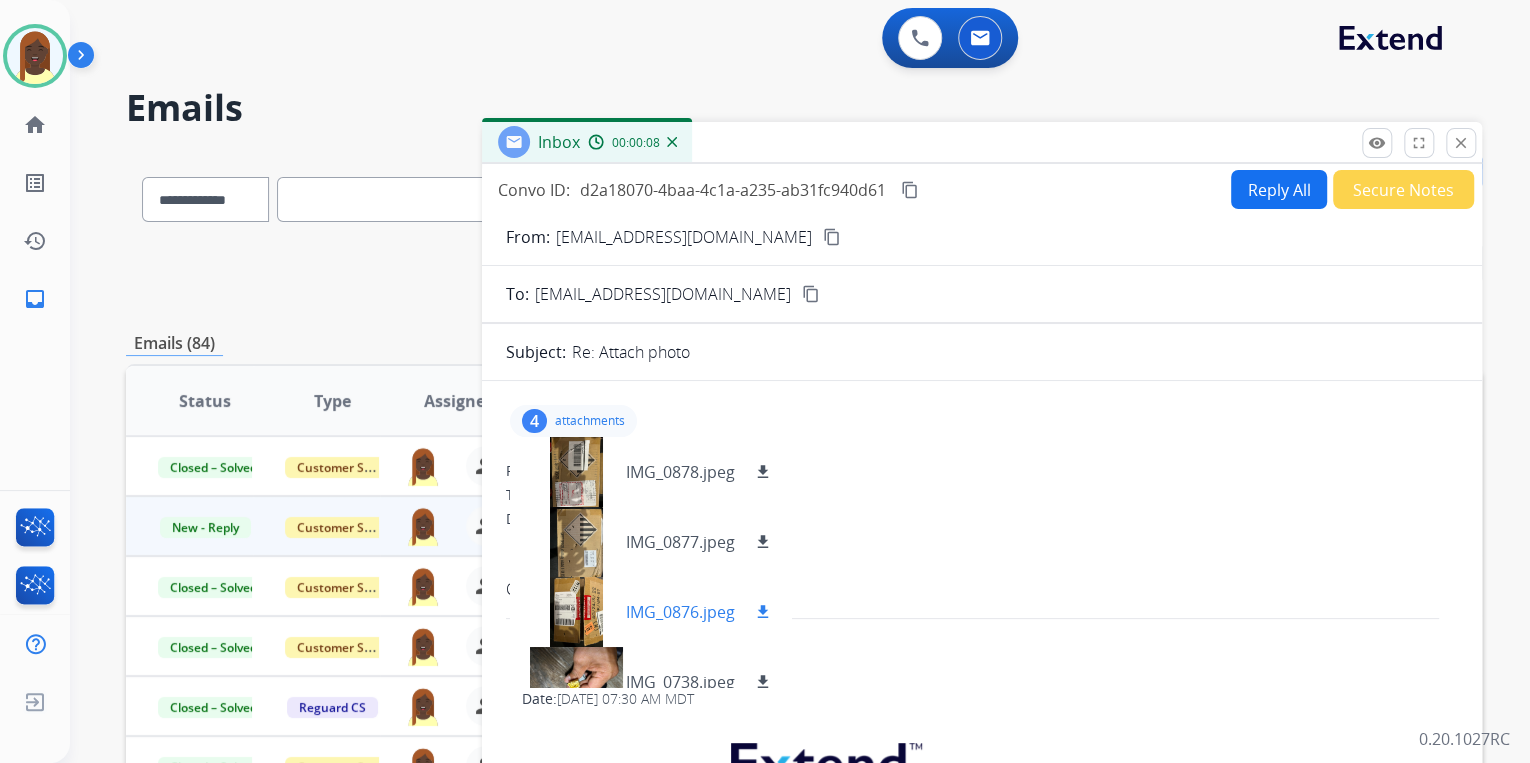 click on "download" at bounding box center (763, 612) 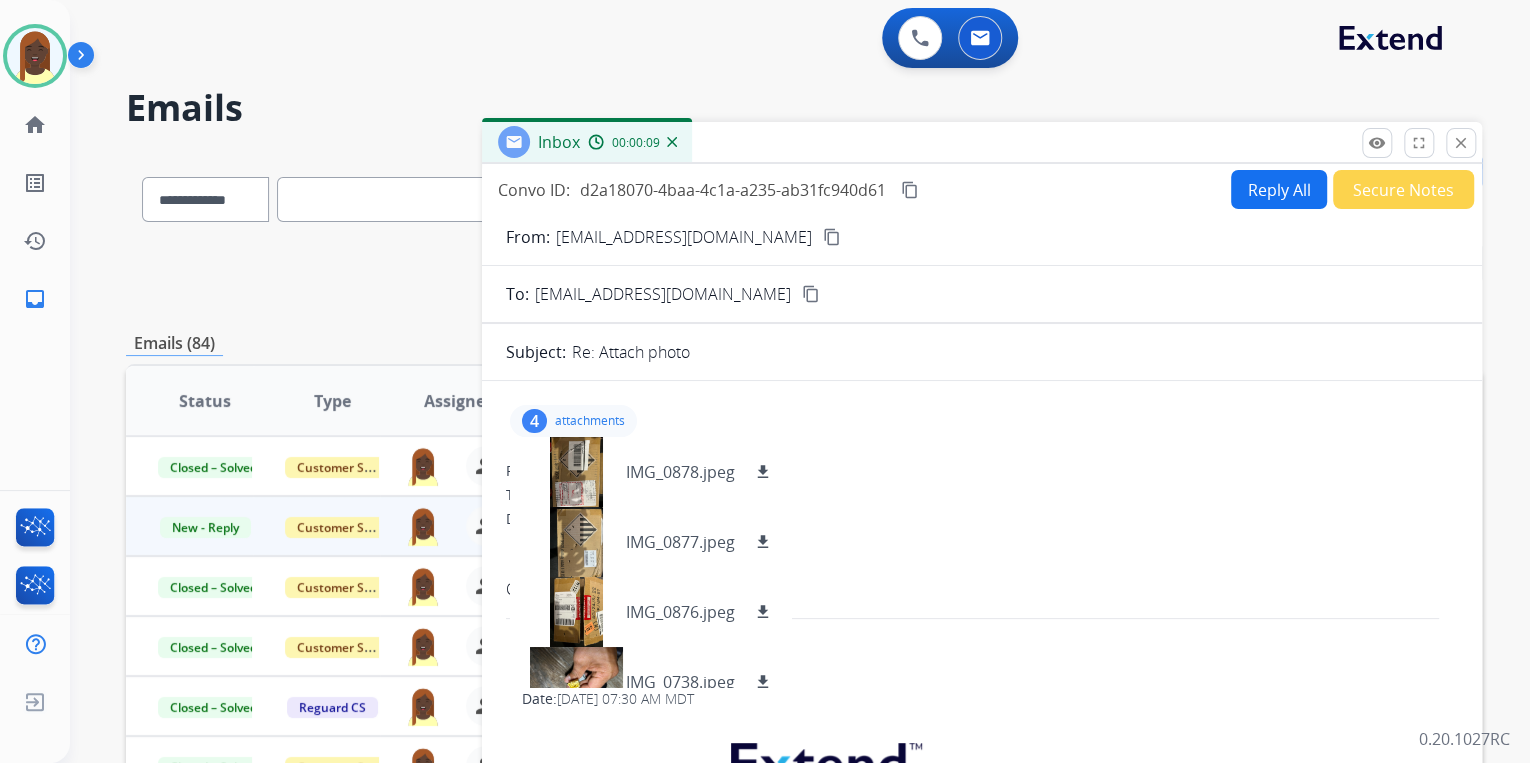 drag, startPoint x: 764, startPoint y: 677, endPoint x: 879, endPoint y: 613, distance: 131.60927 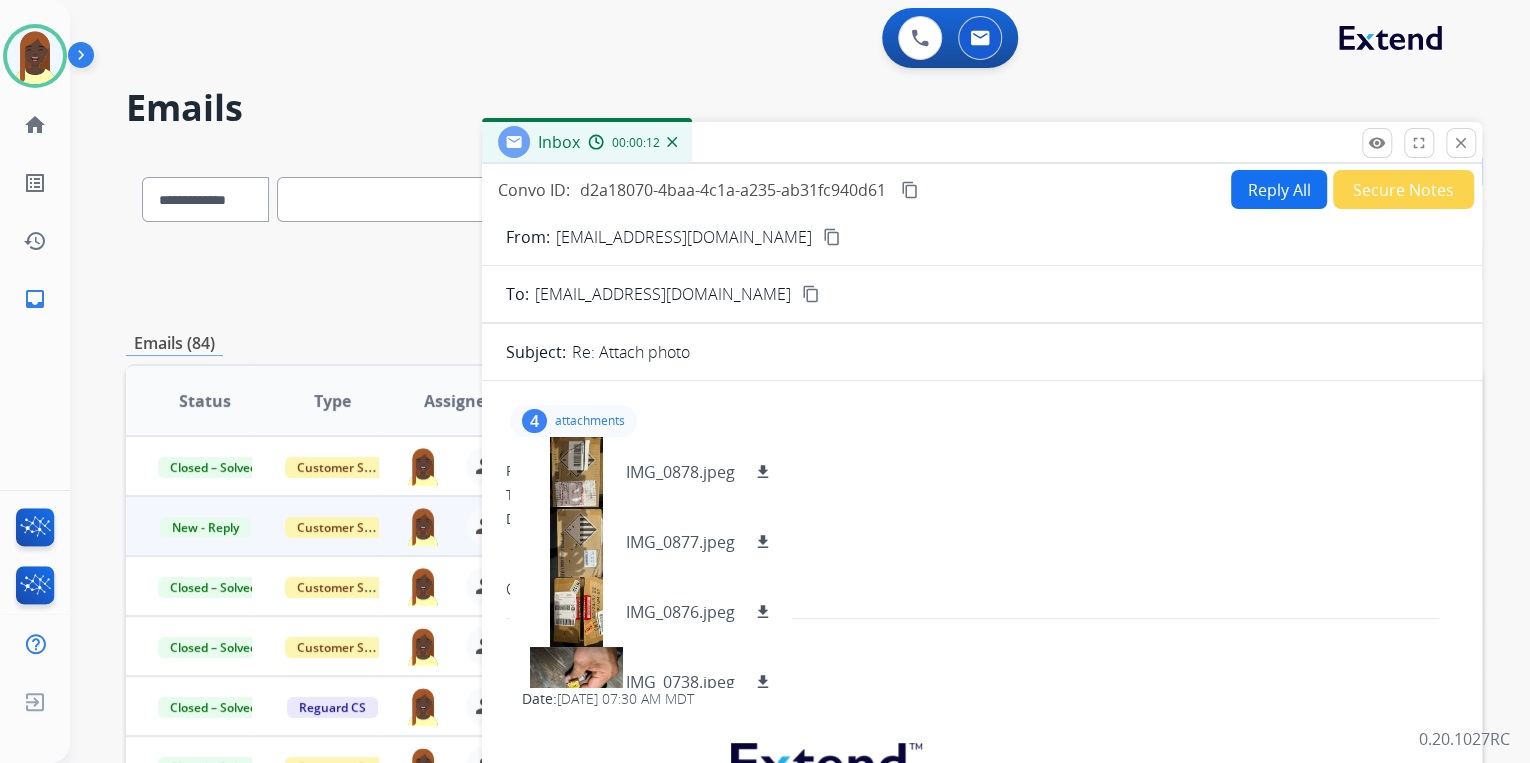 click on "content_copy" at bounding box center (832, 237) 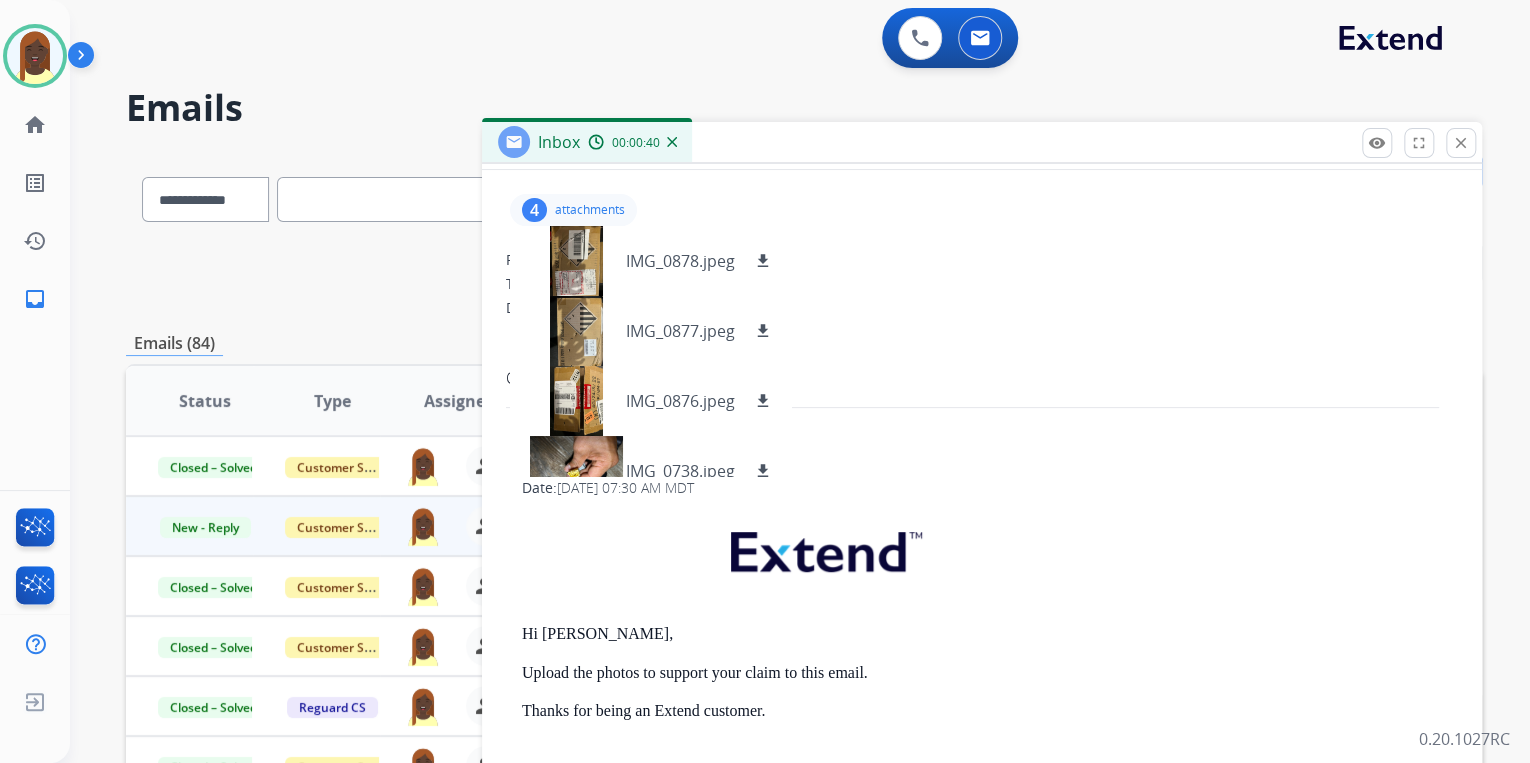 scroll, scrollTop: 240, scrollLeft: 0, axis: vertical 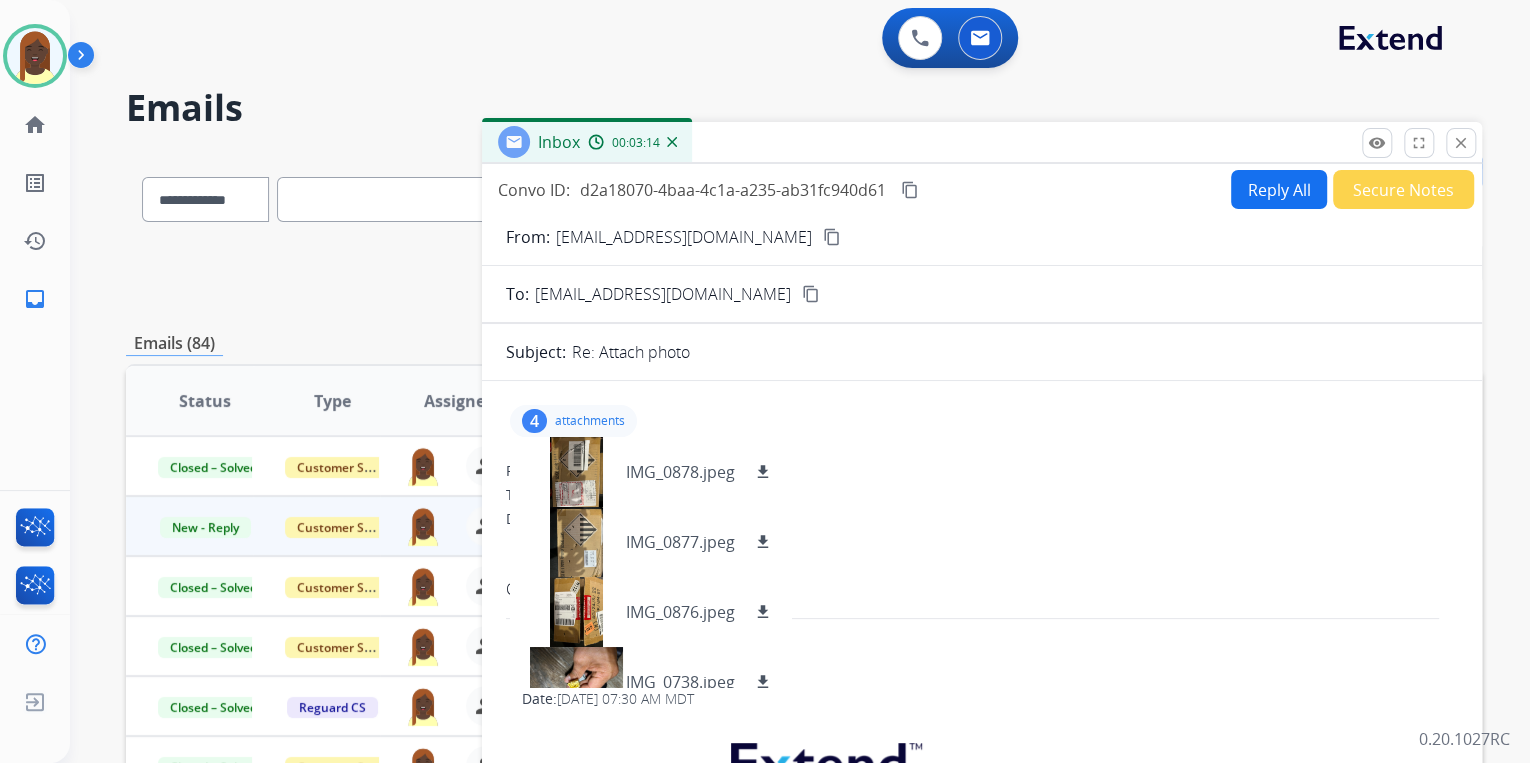click on "content_copy" at bounding box center (910, 190) 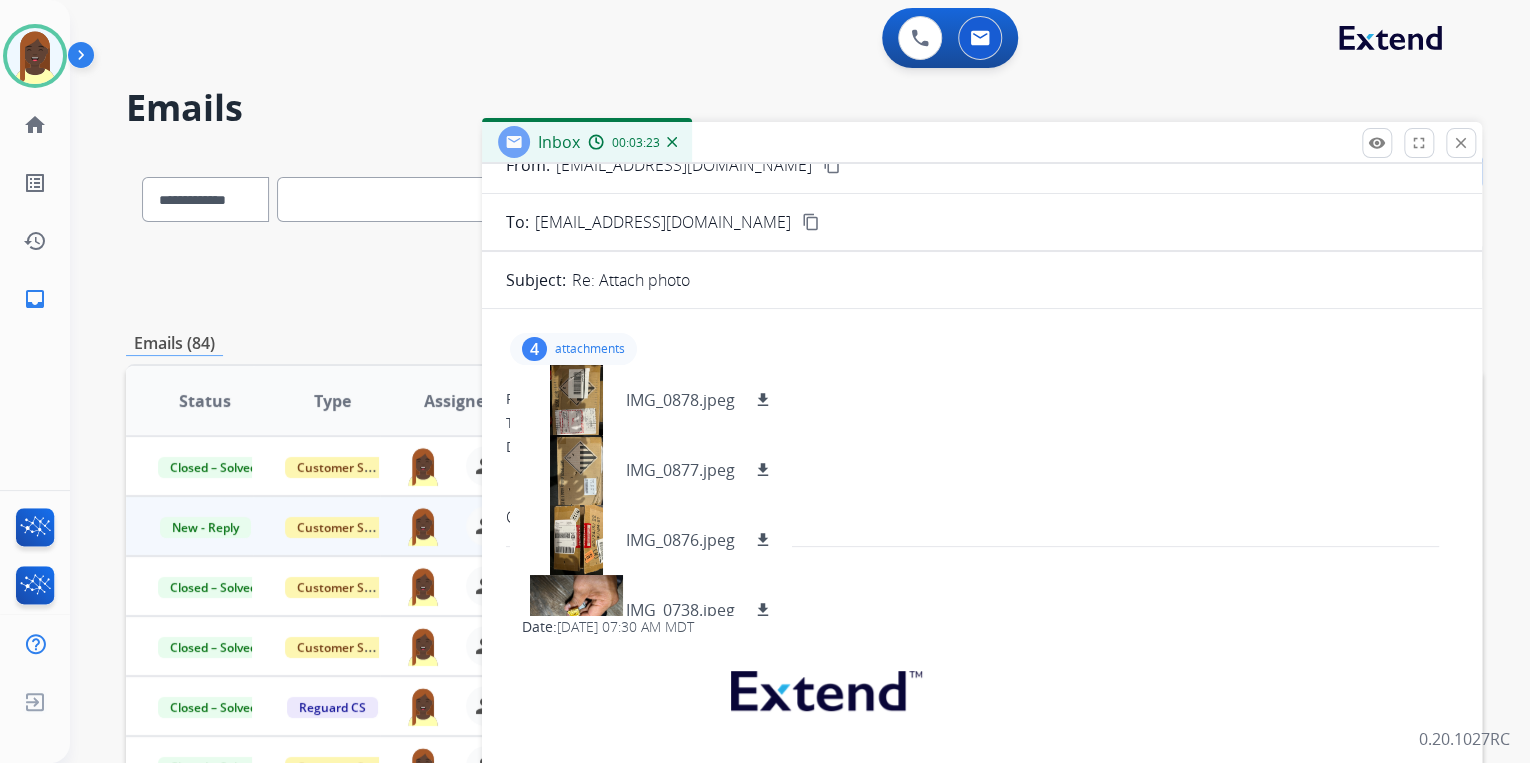 scroll, scrollTop: 0, scrollLeft: 0, axis: both 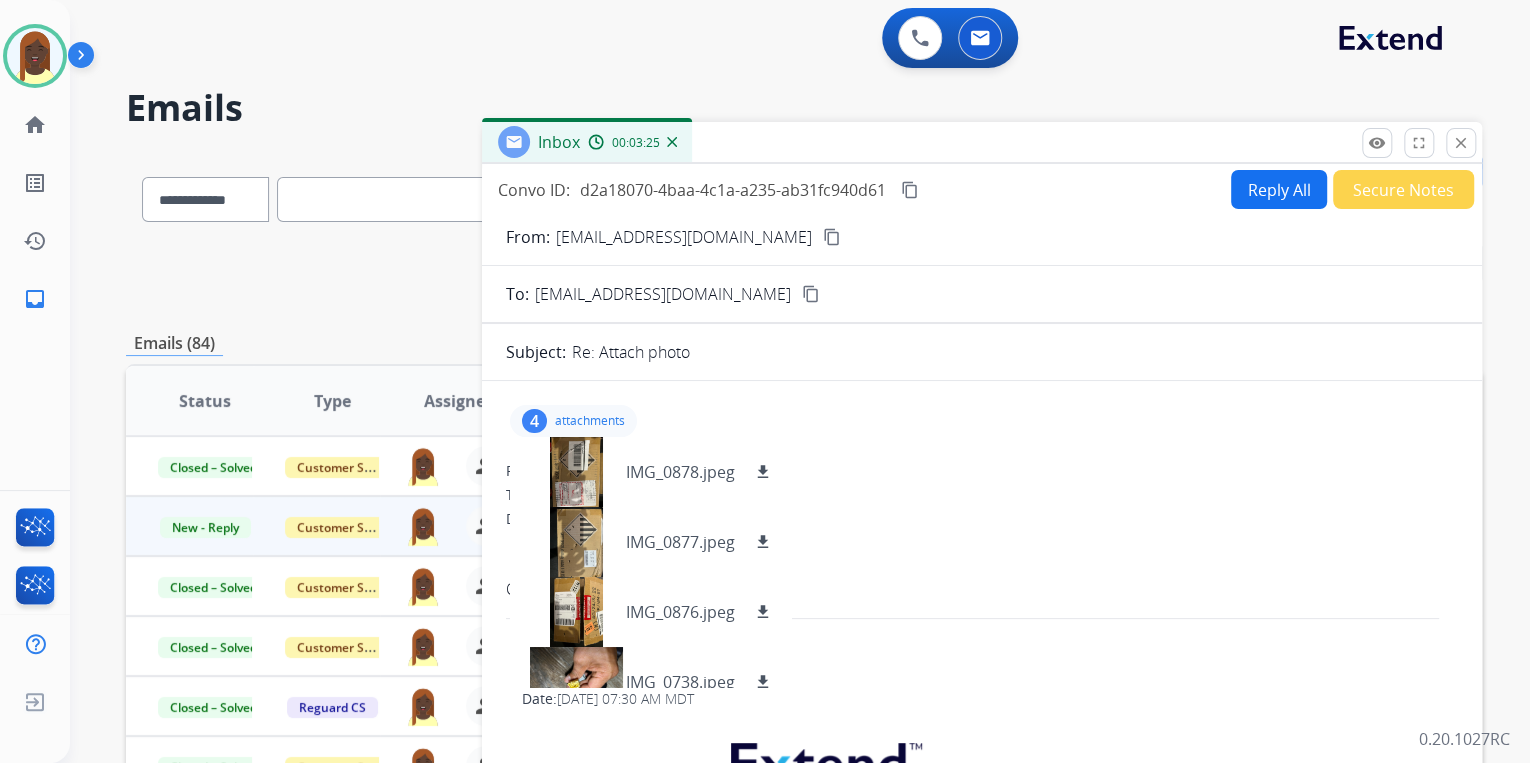 click on "Reply All" at bounding box center (1279, 189) 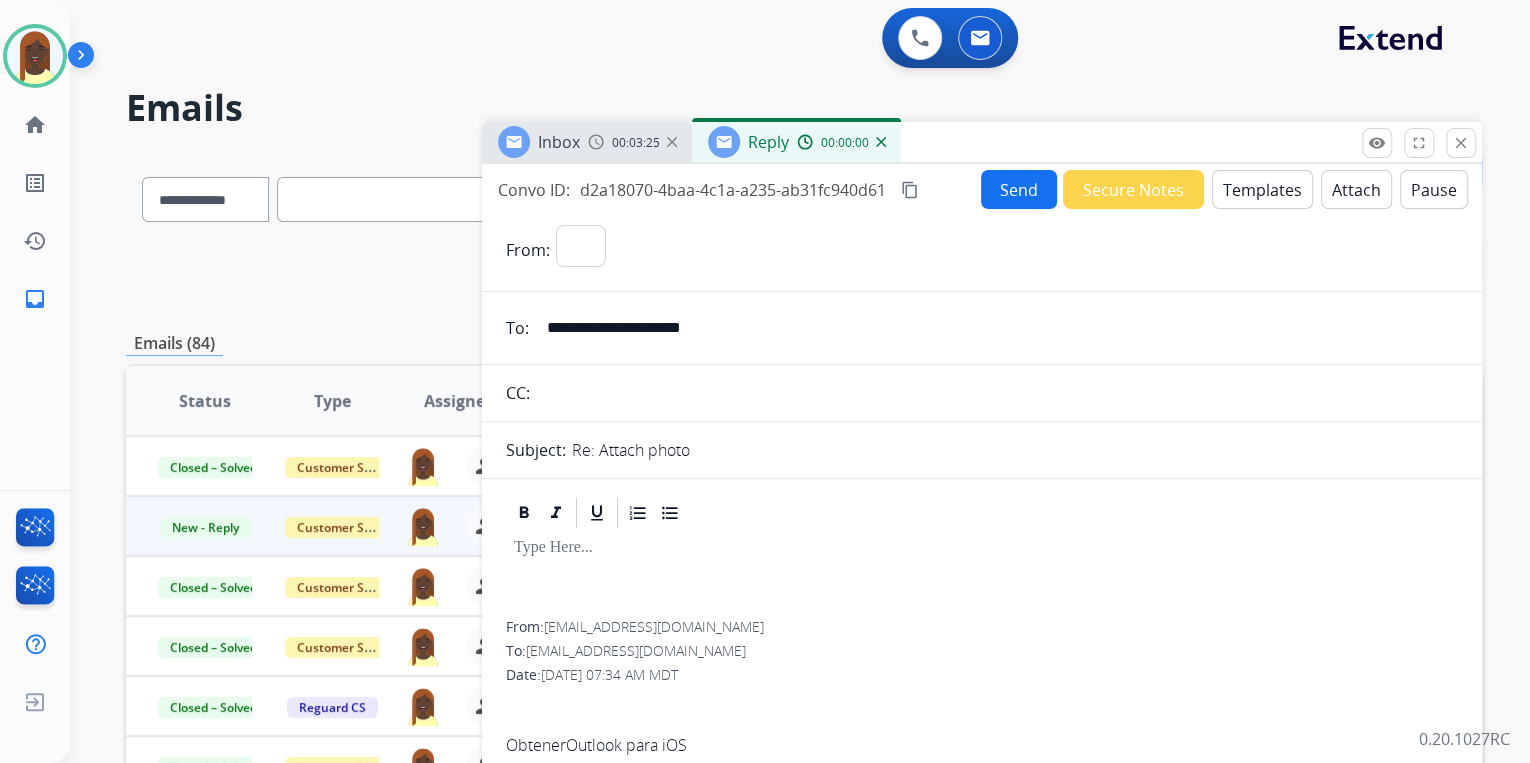 select on "**********" 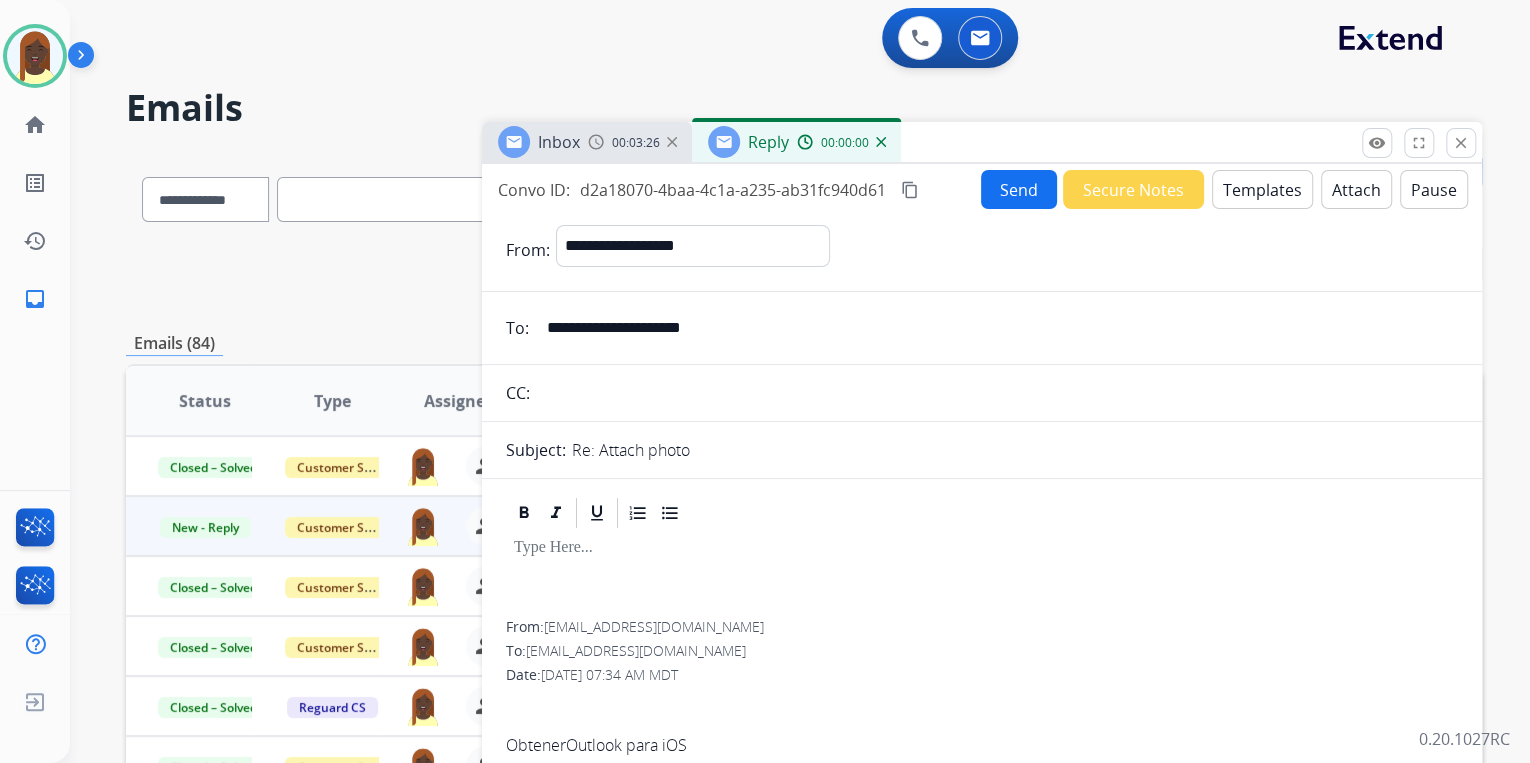 click on "Templates" at bounding box center [1262, 189] 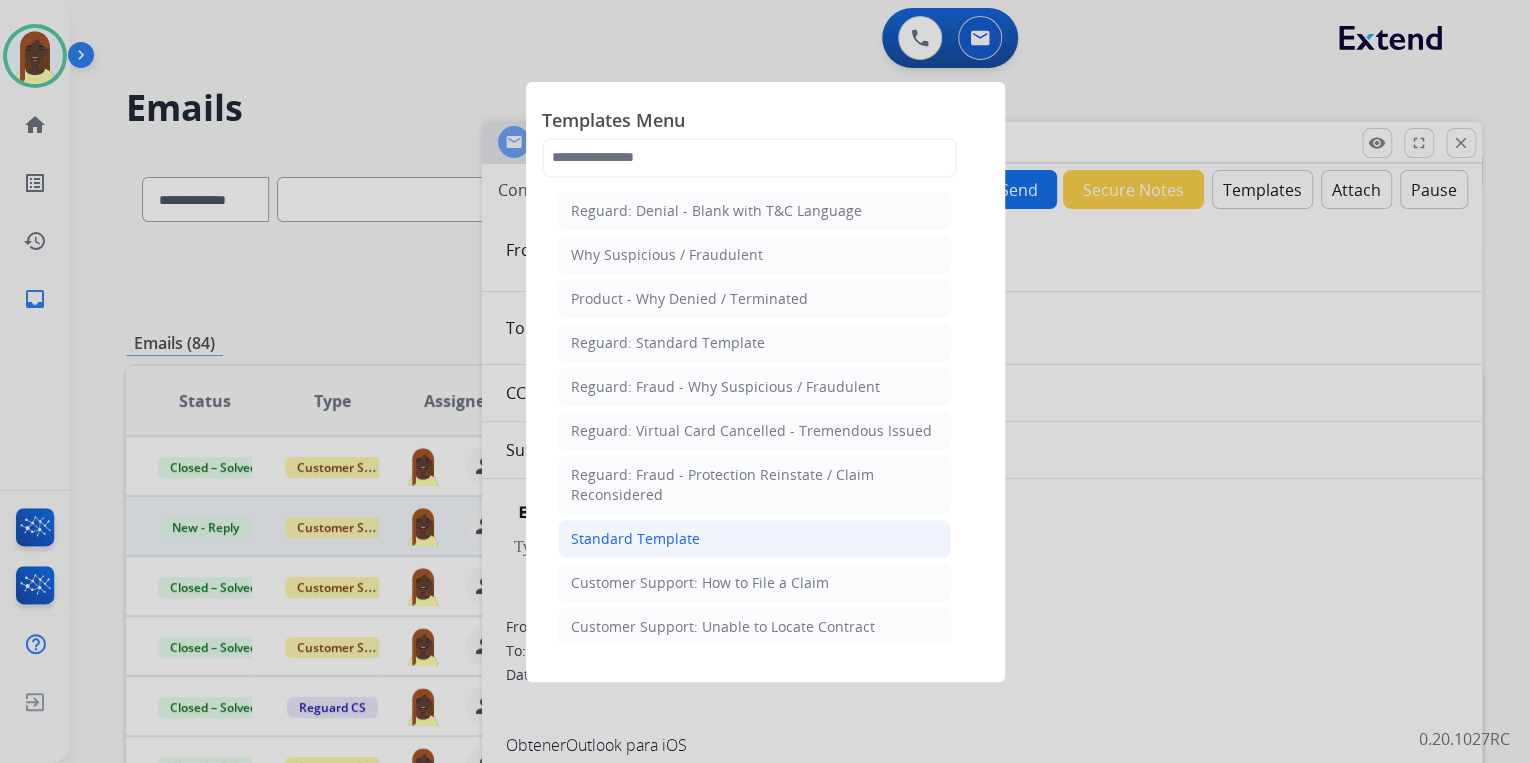 click on "Standard Template" 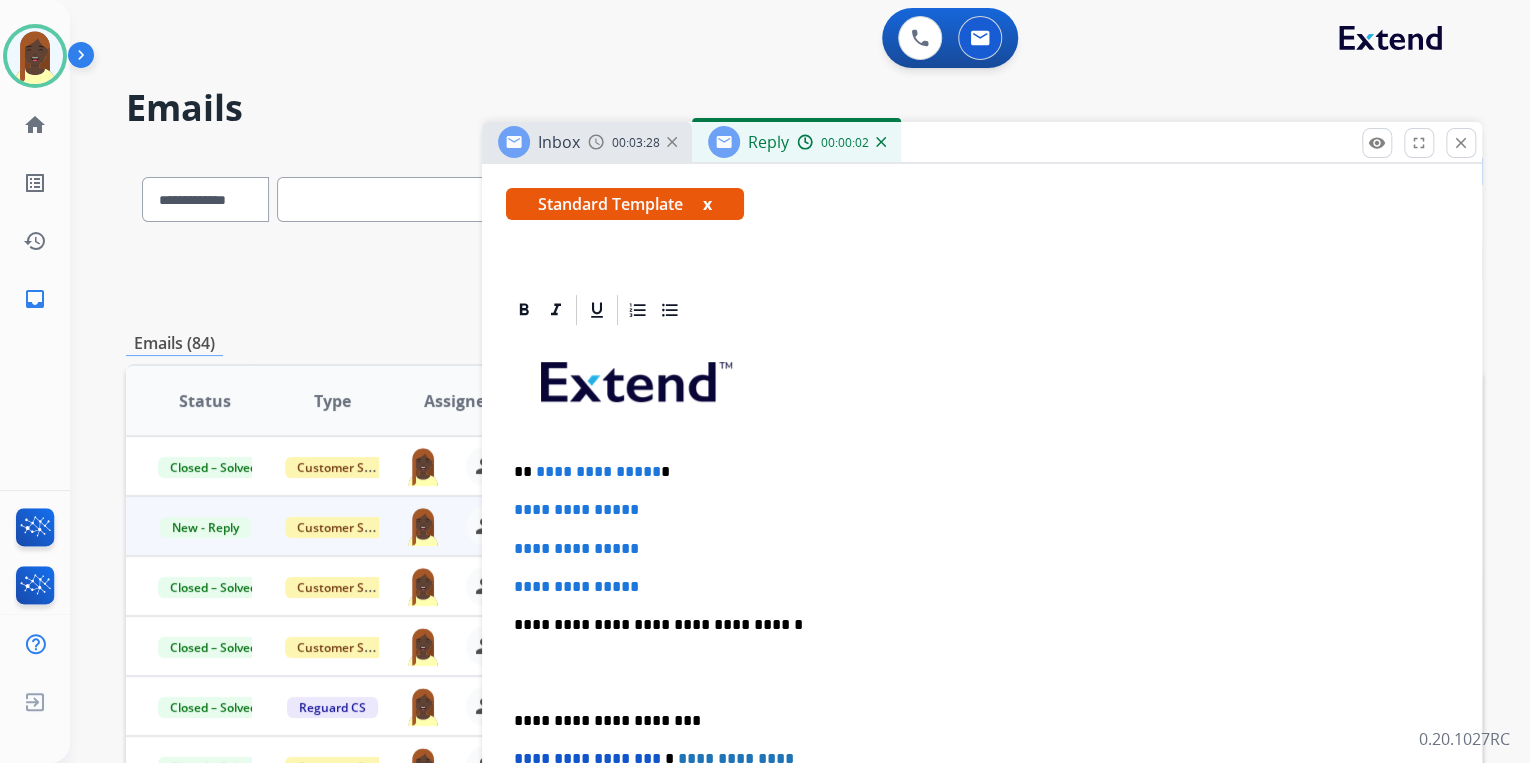 scroll, scrollTop: 400, scrollLeft: 0, axis: vertical 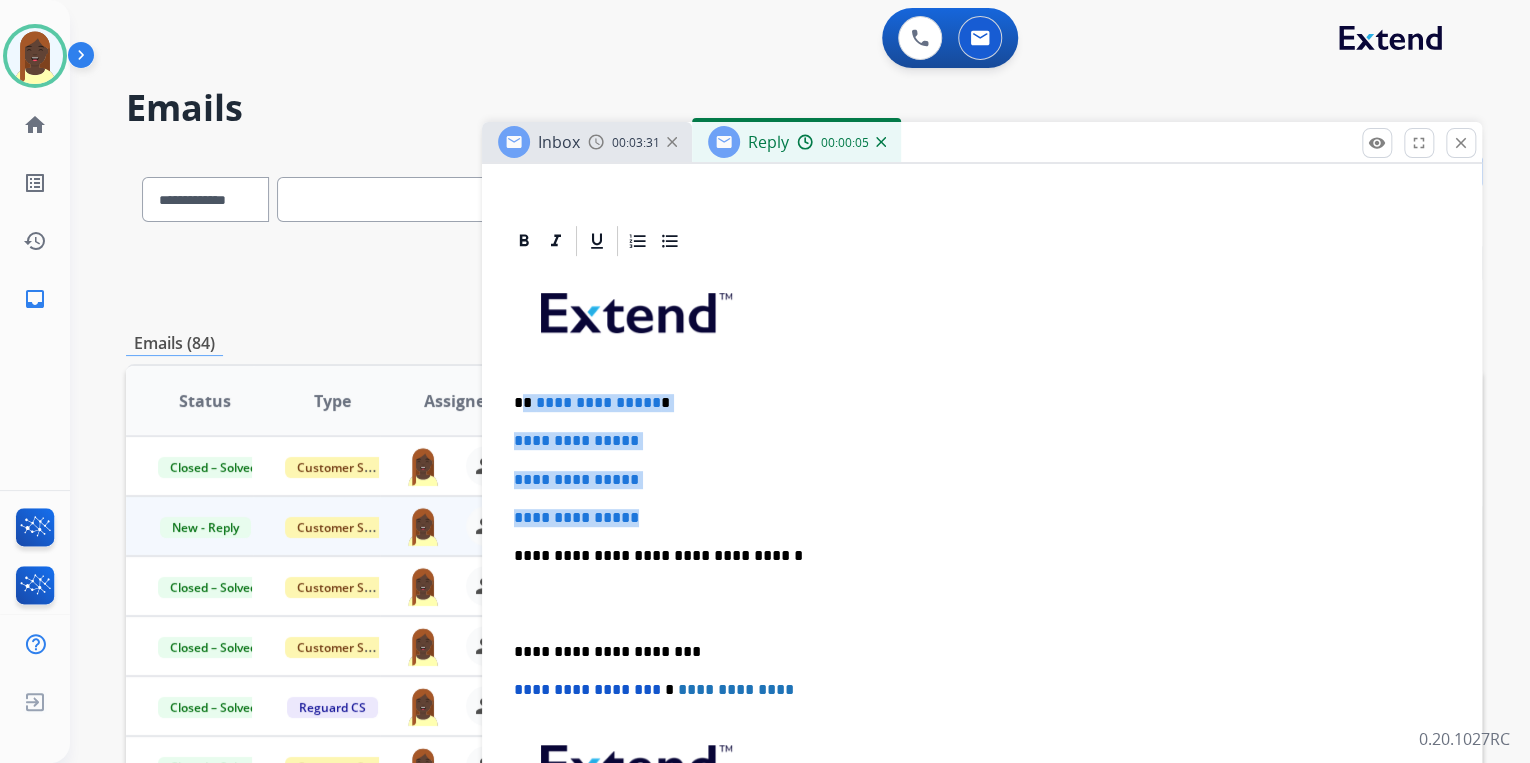 drag, startPoint x: 525, startPoint y: 400, endPoint x: 675, endPoint y: 505, distance: 183.09833 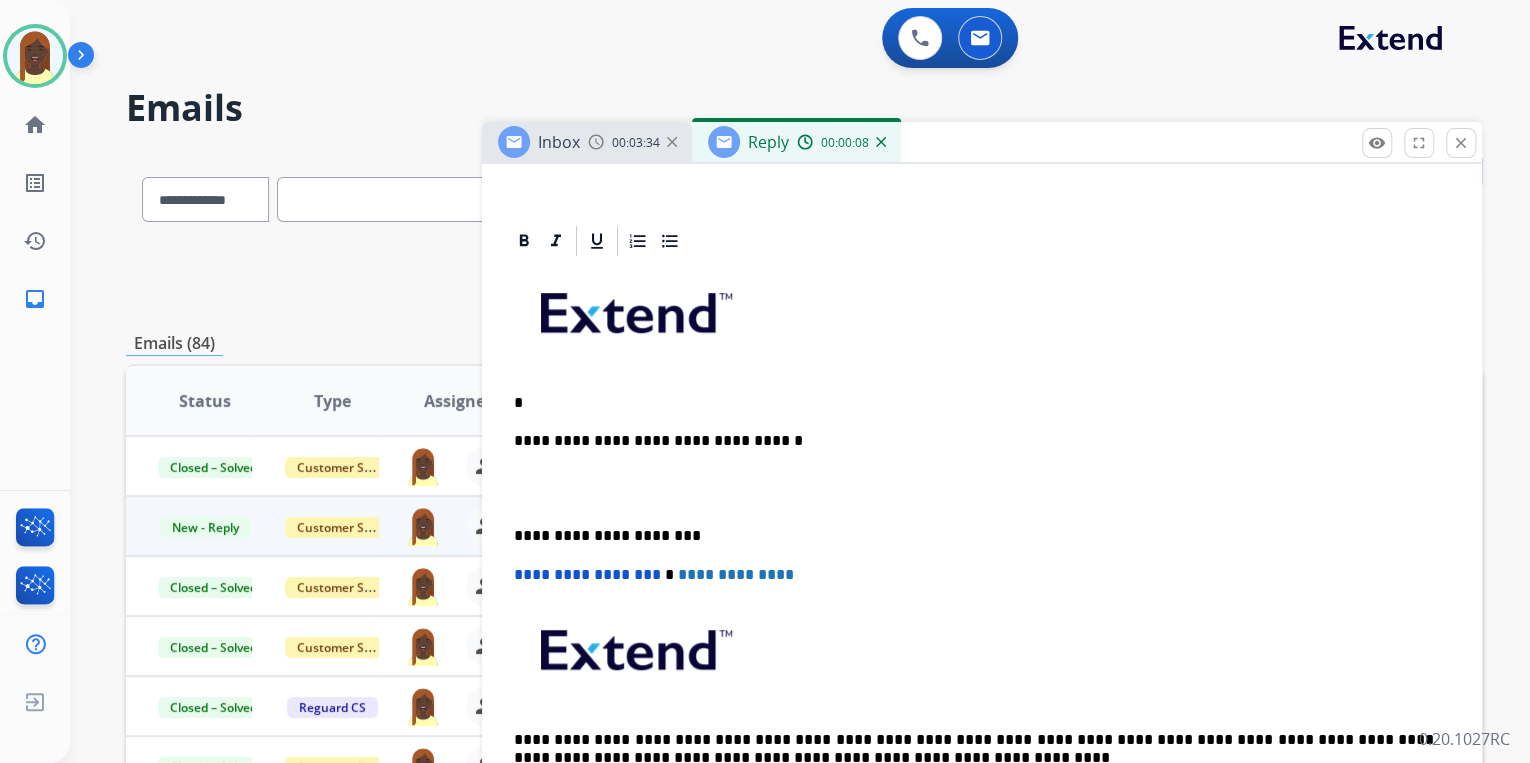 type 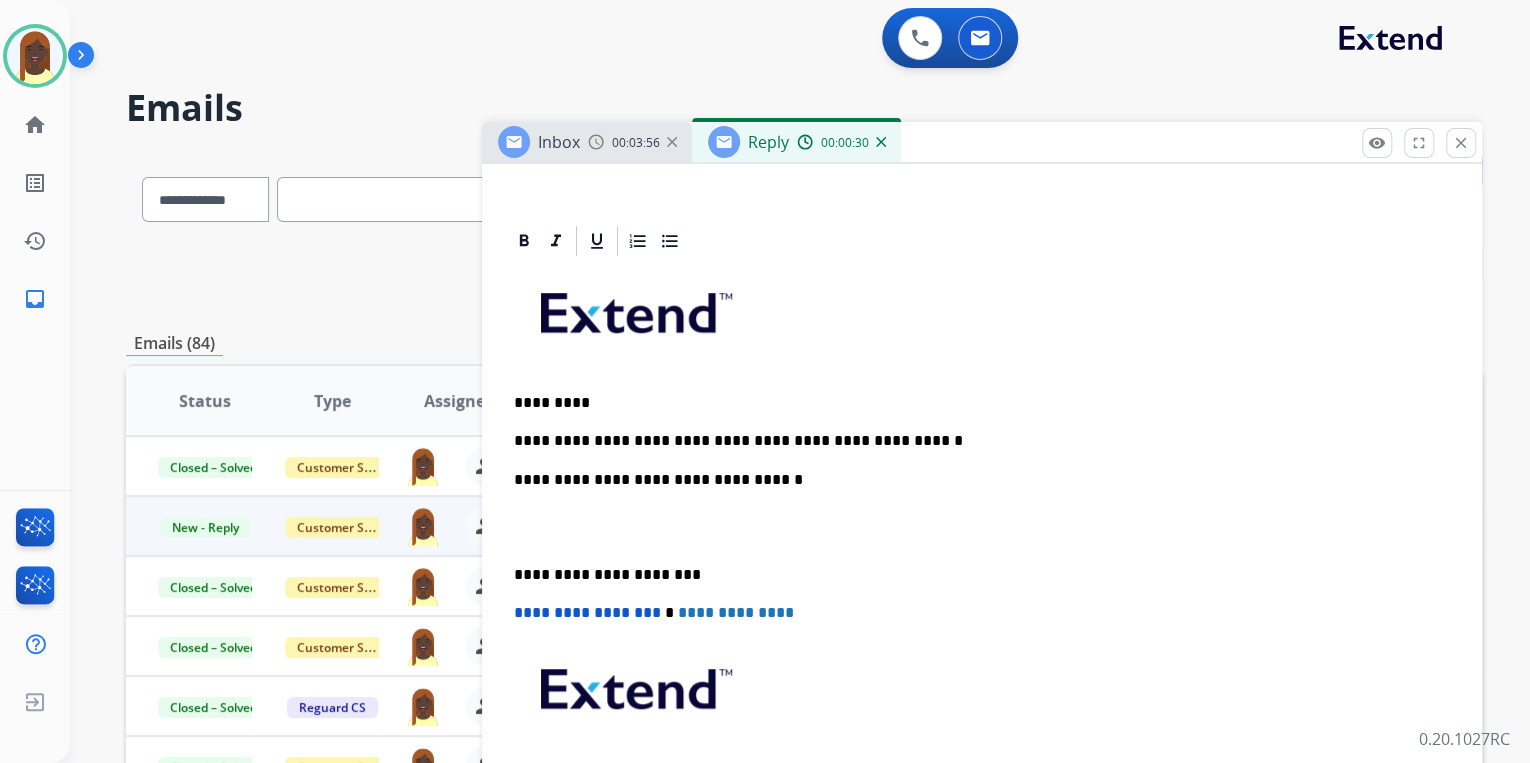 click on "**********" at bounding box center (974, 441) 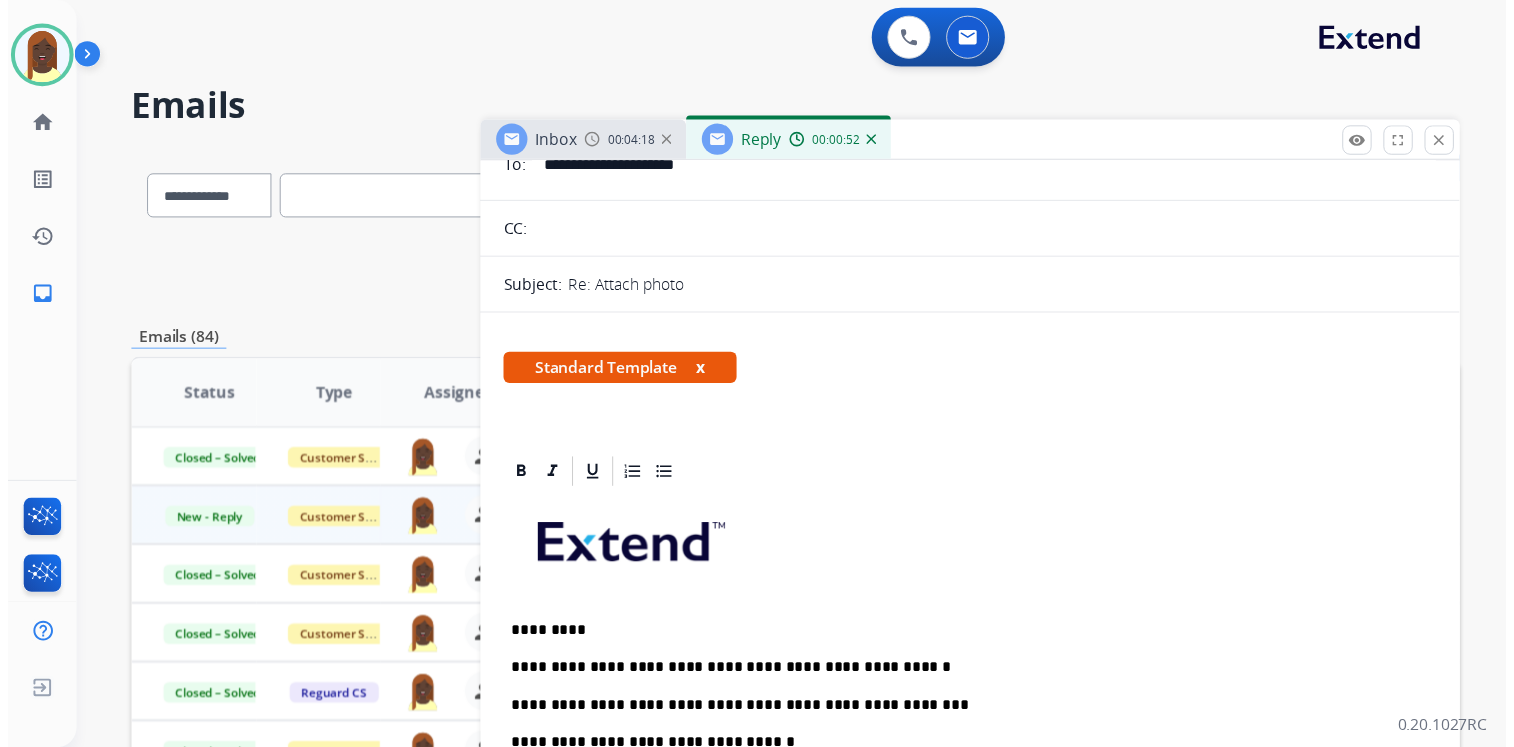 scroll, scrollTop: 0, scrollLeft: 0, axis: both 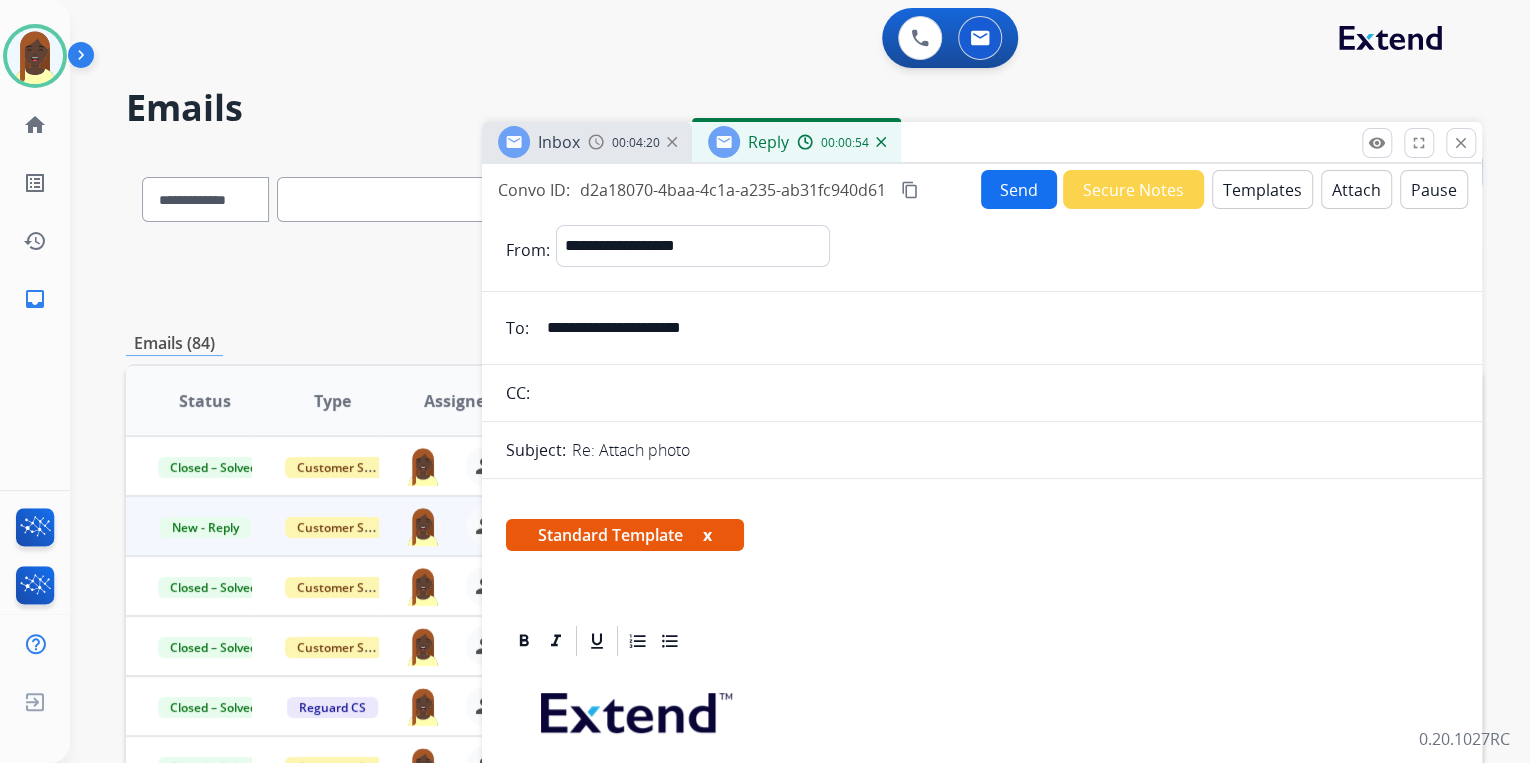 click on "Send" at bounding box center [1019, 189] 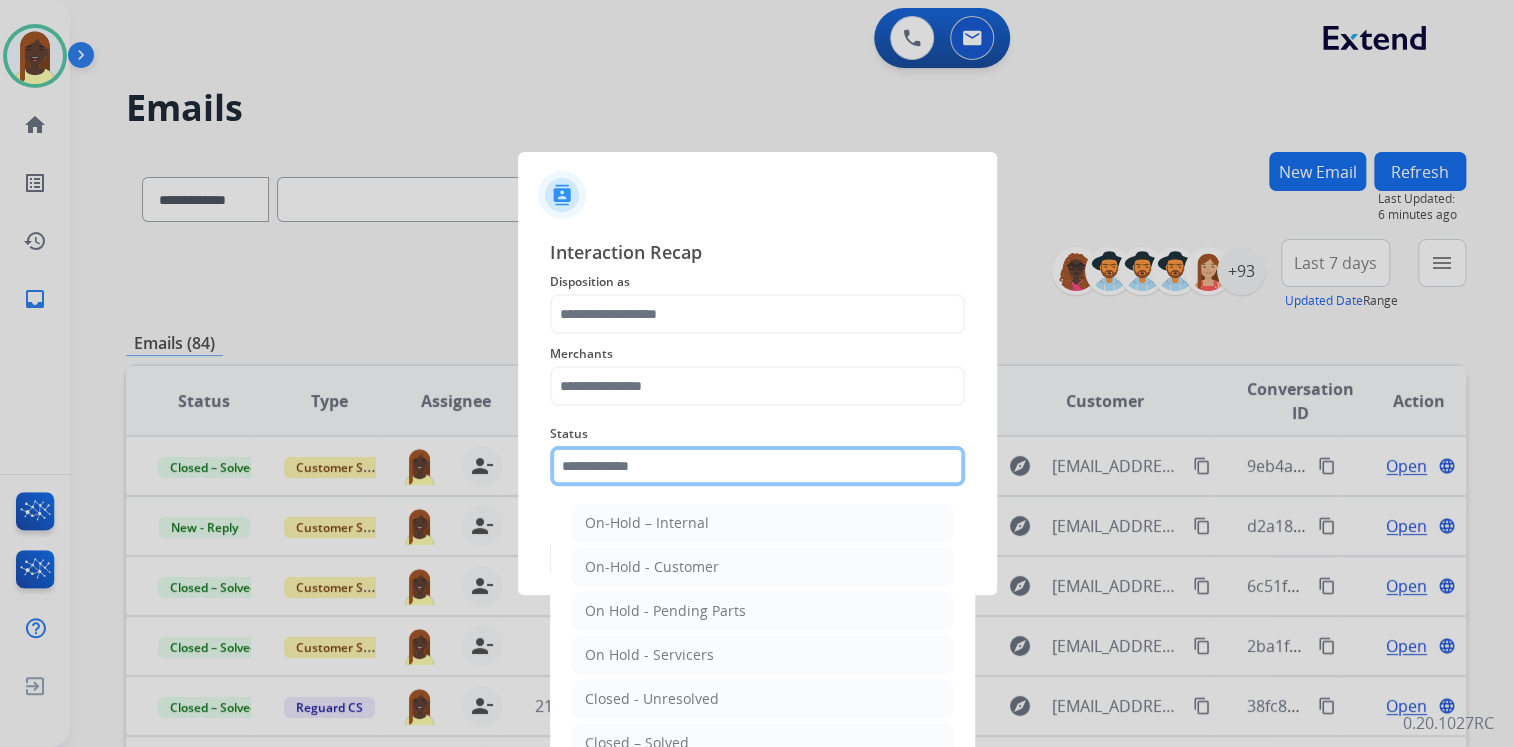 click 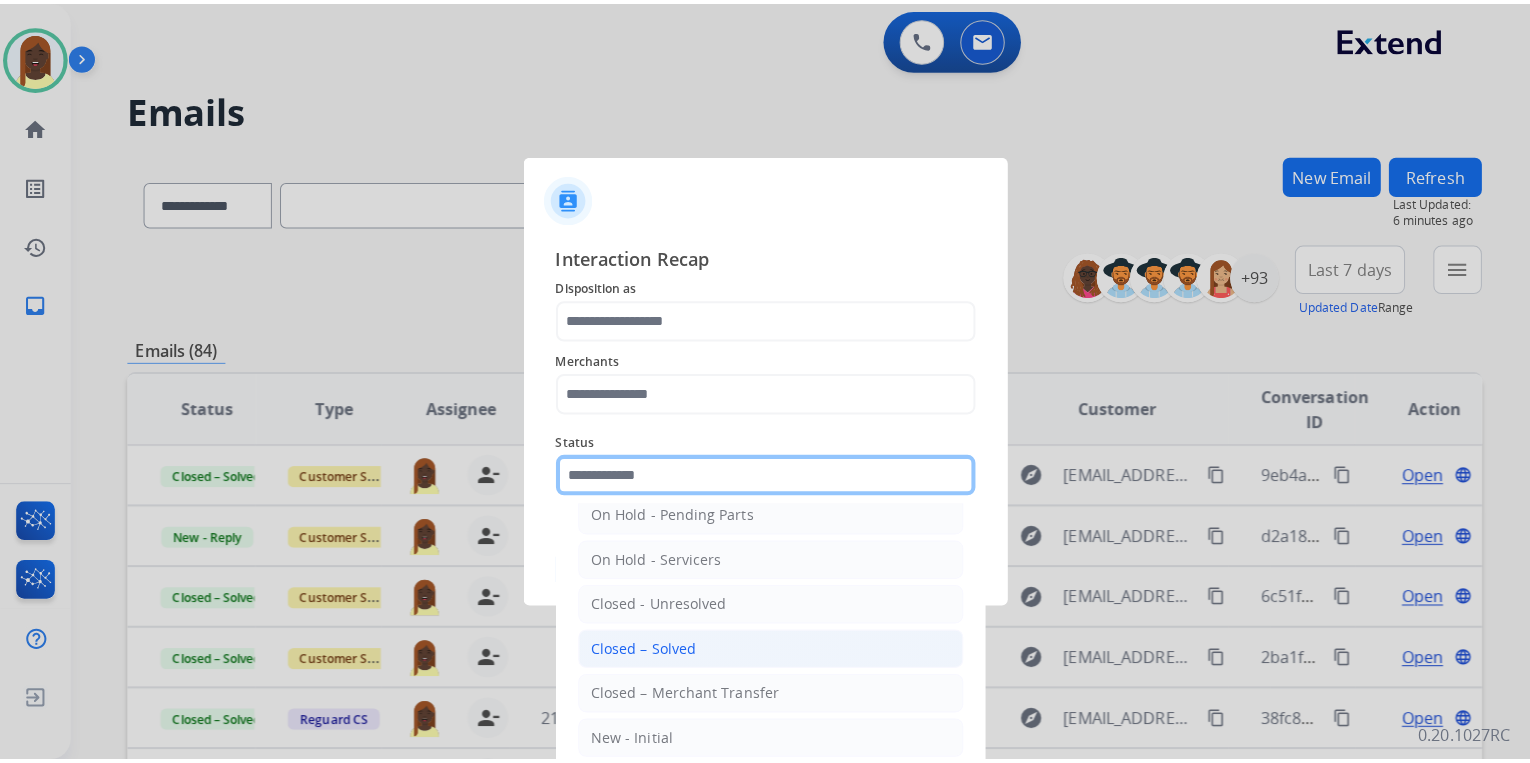 scroll, scrollTop: 116, scrollLeft: 0, axis: vertical 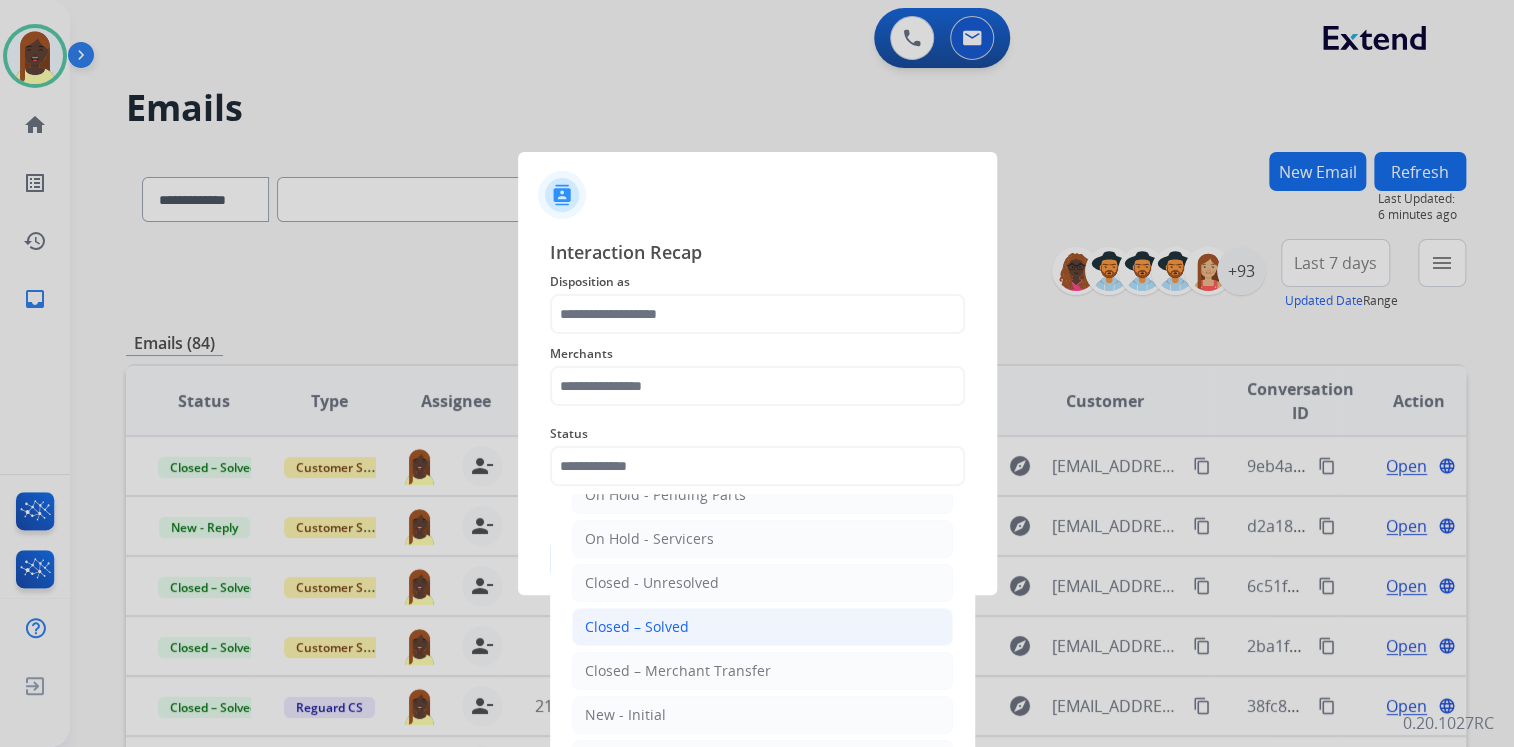 click on "Closed – Solved" 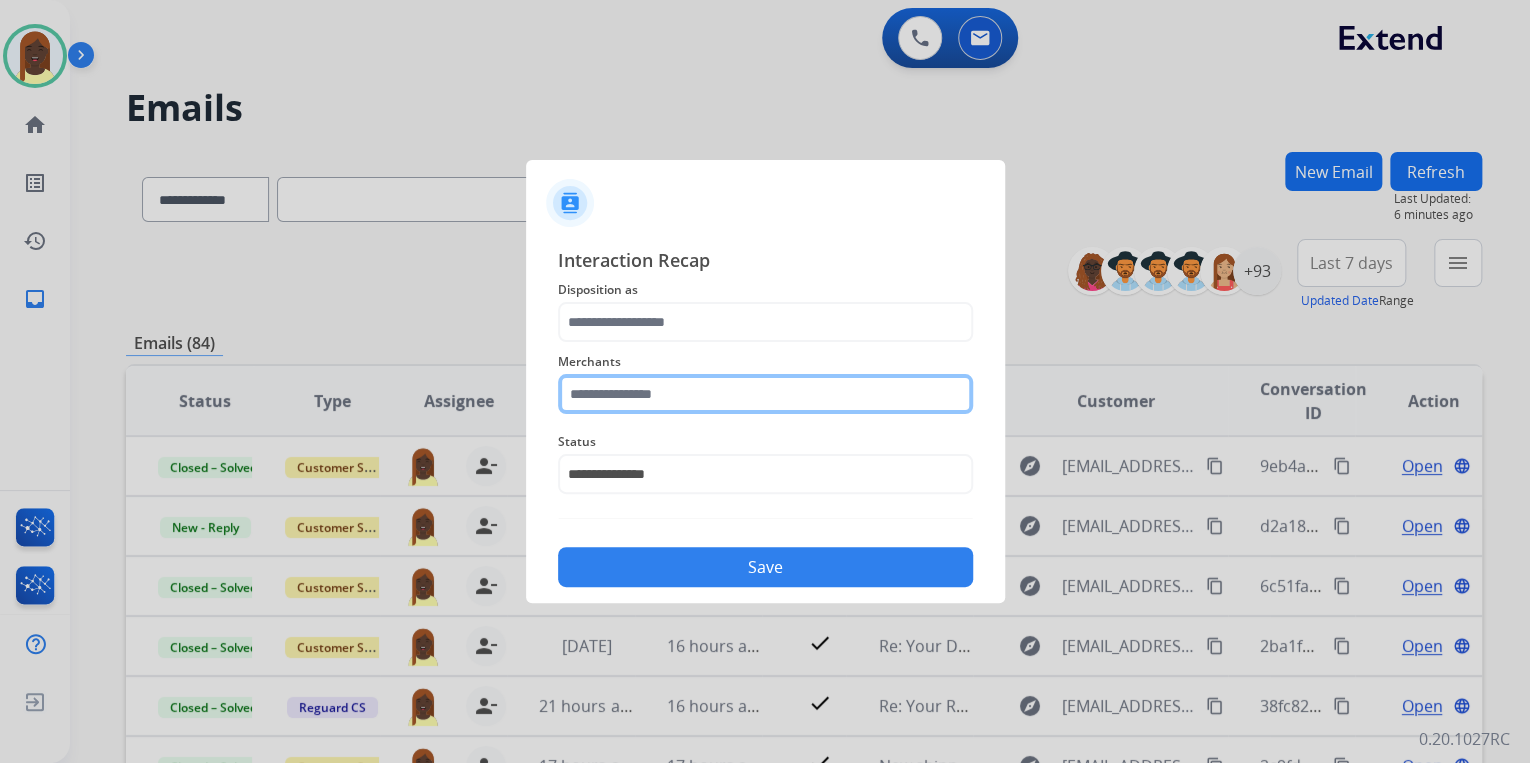 click 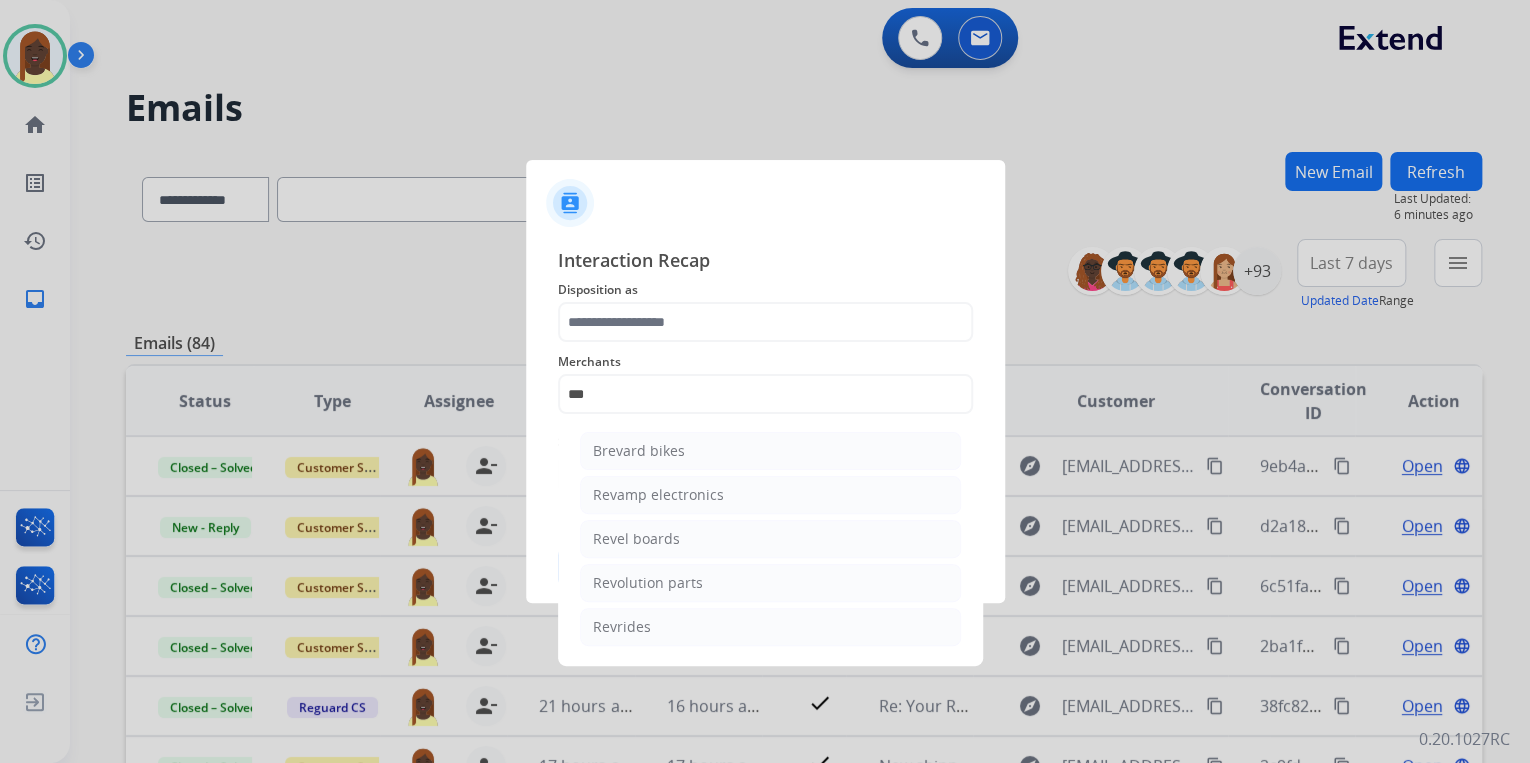 click on "Revolution parts" 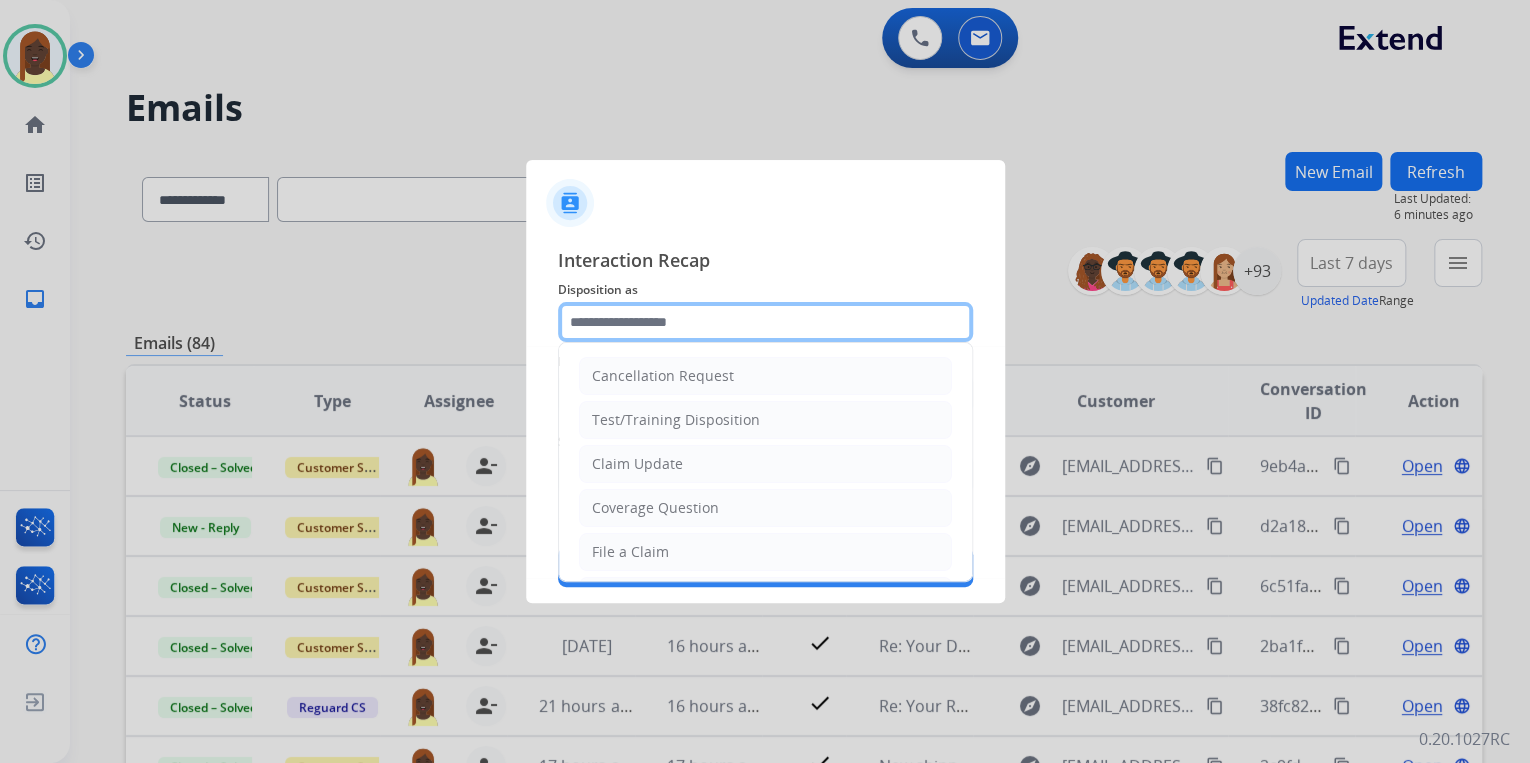 click 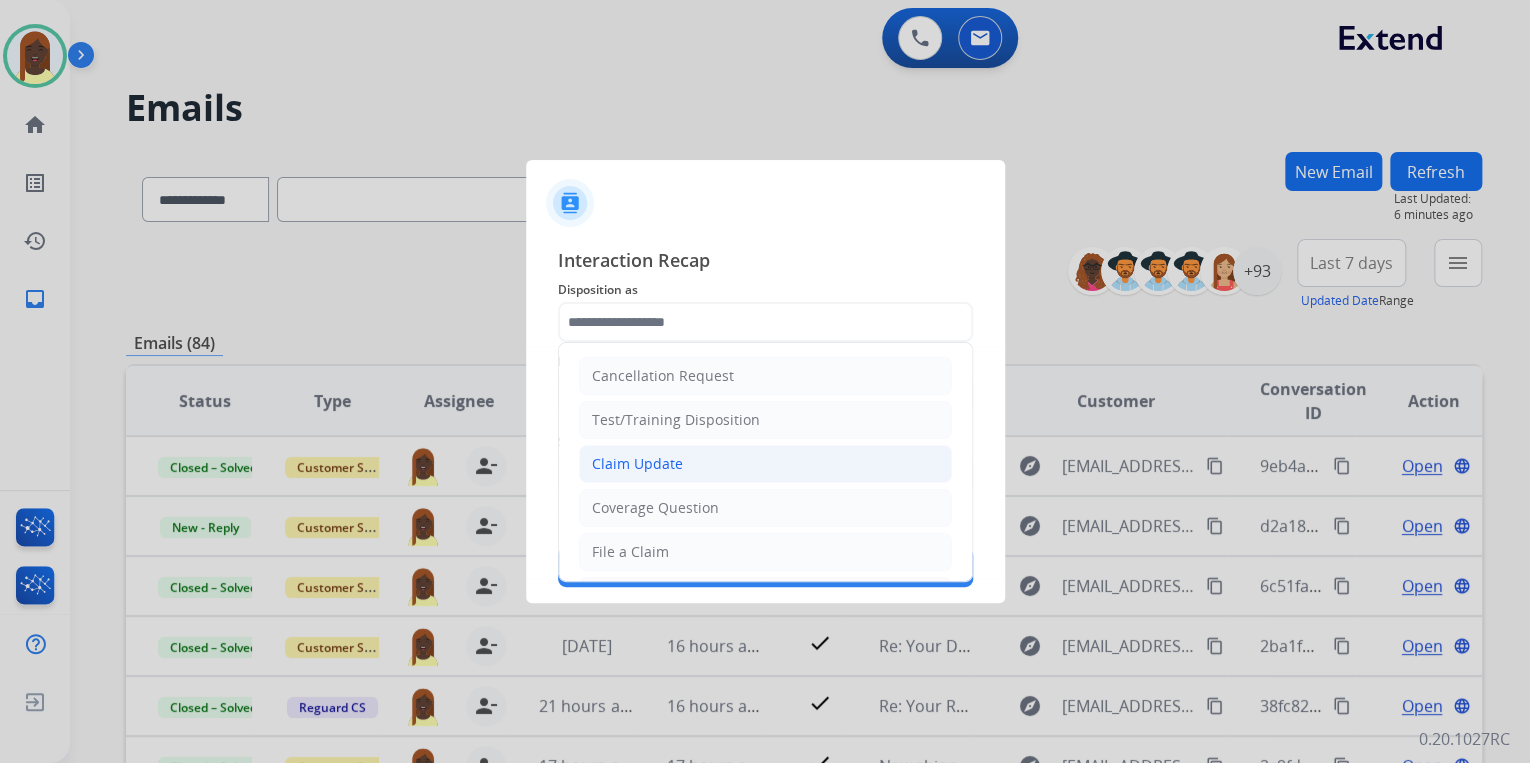 click on "Claim Update" 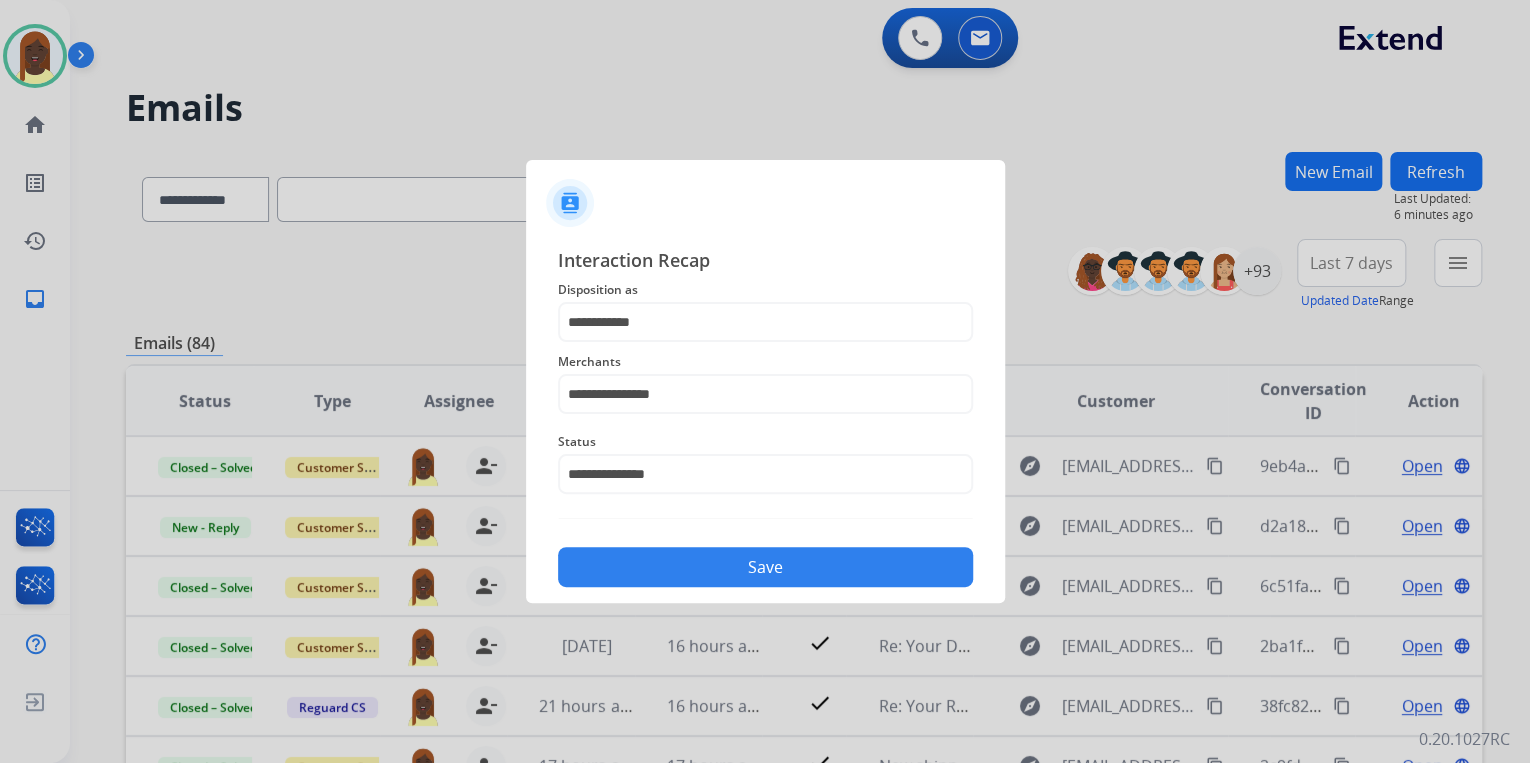 click on "Save" 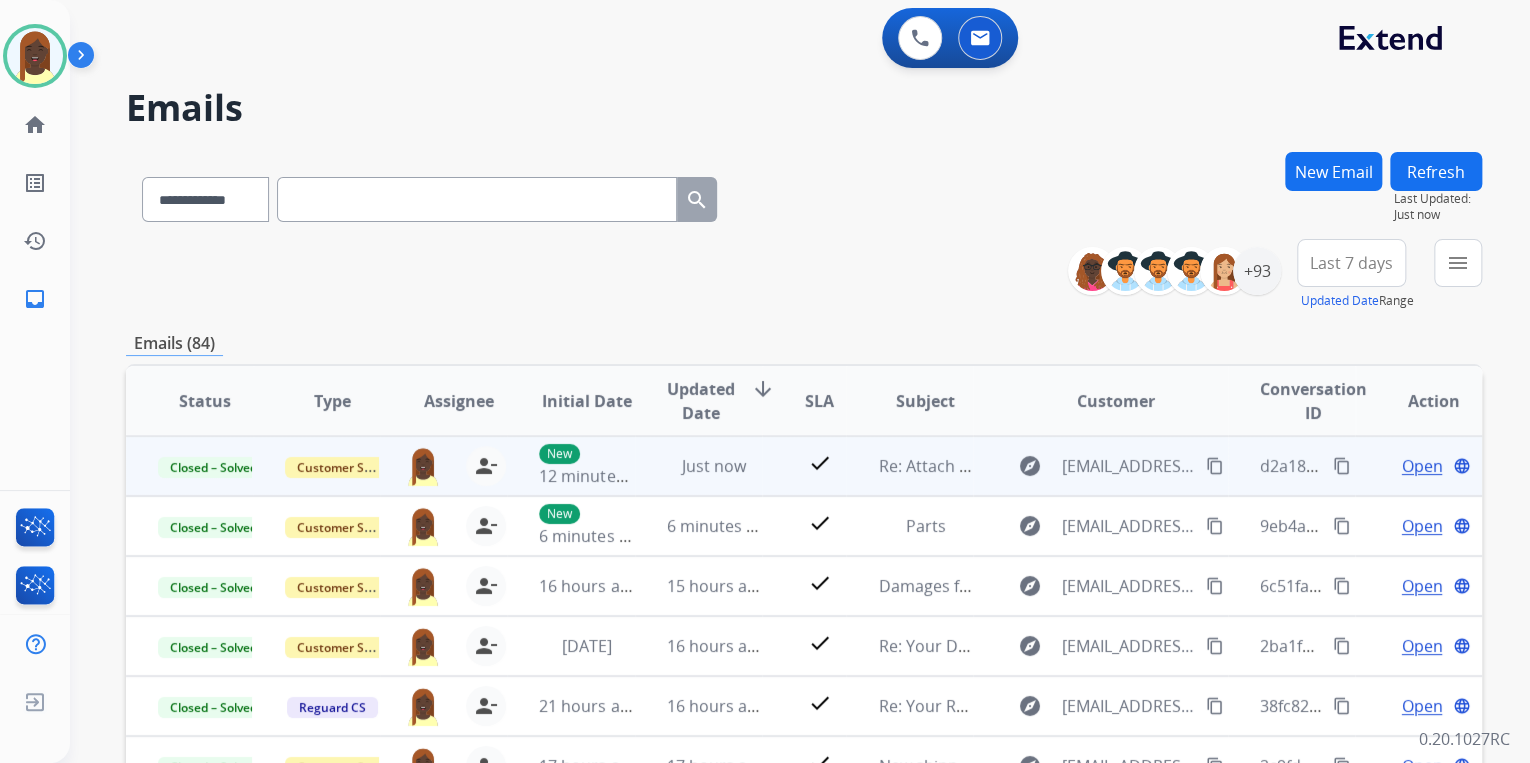 scroll, scrollTop: 1, scrollLeft: 0, axis: vertical 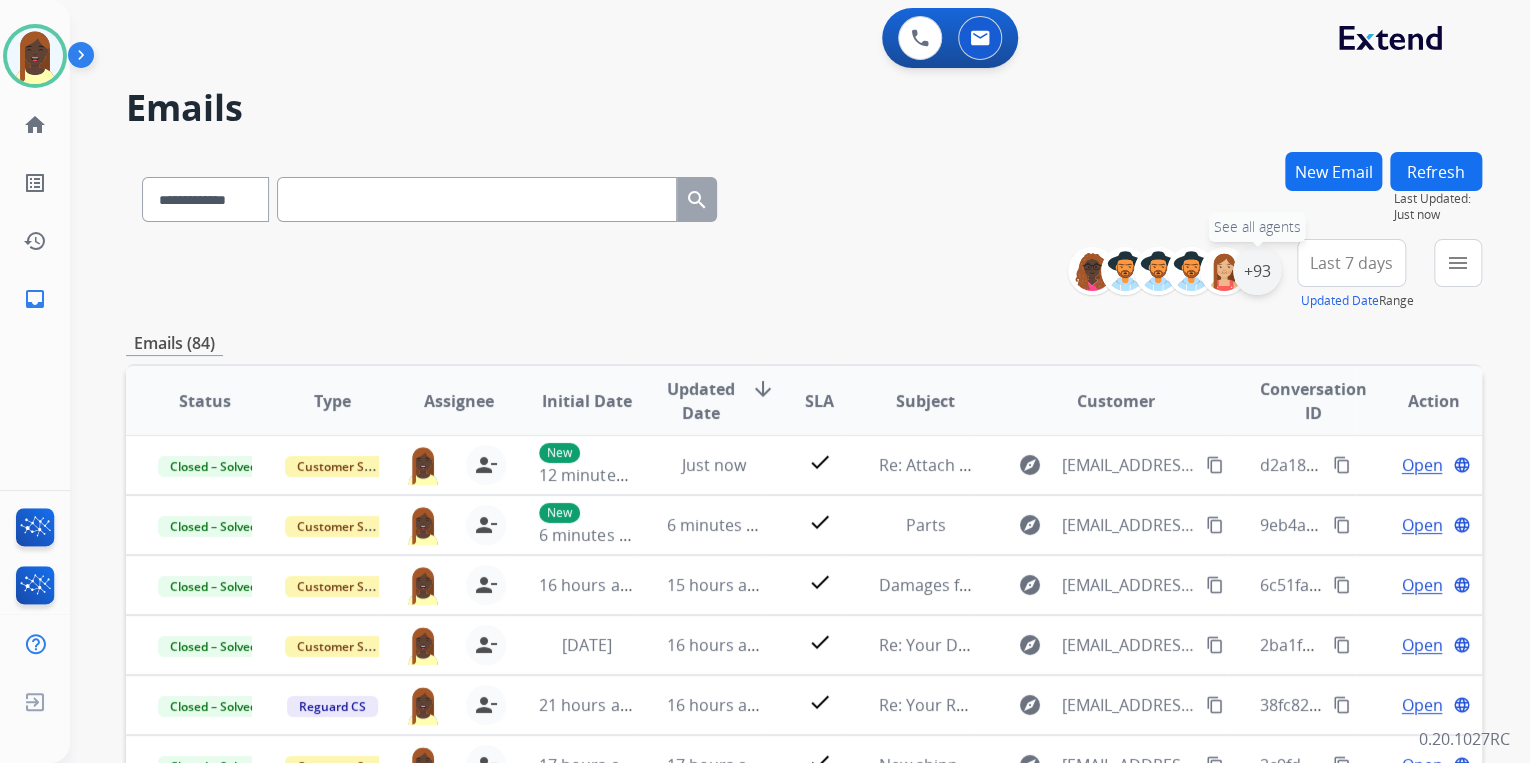 click on "+93" at bounding box center [1257, 271] 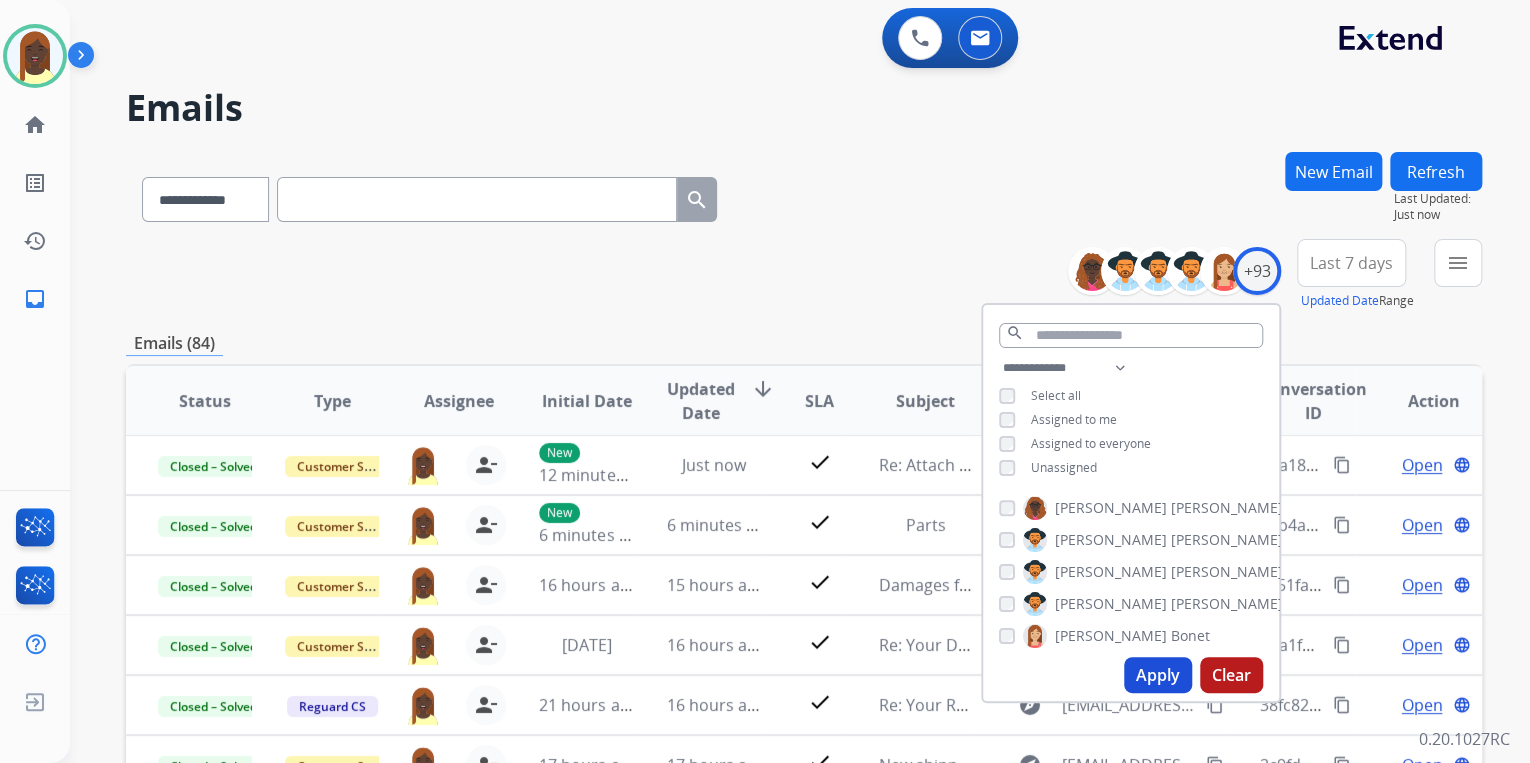 click on "Apply" at bounding box center [1158, 675] 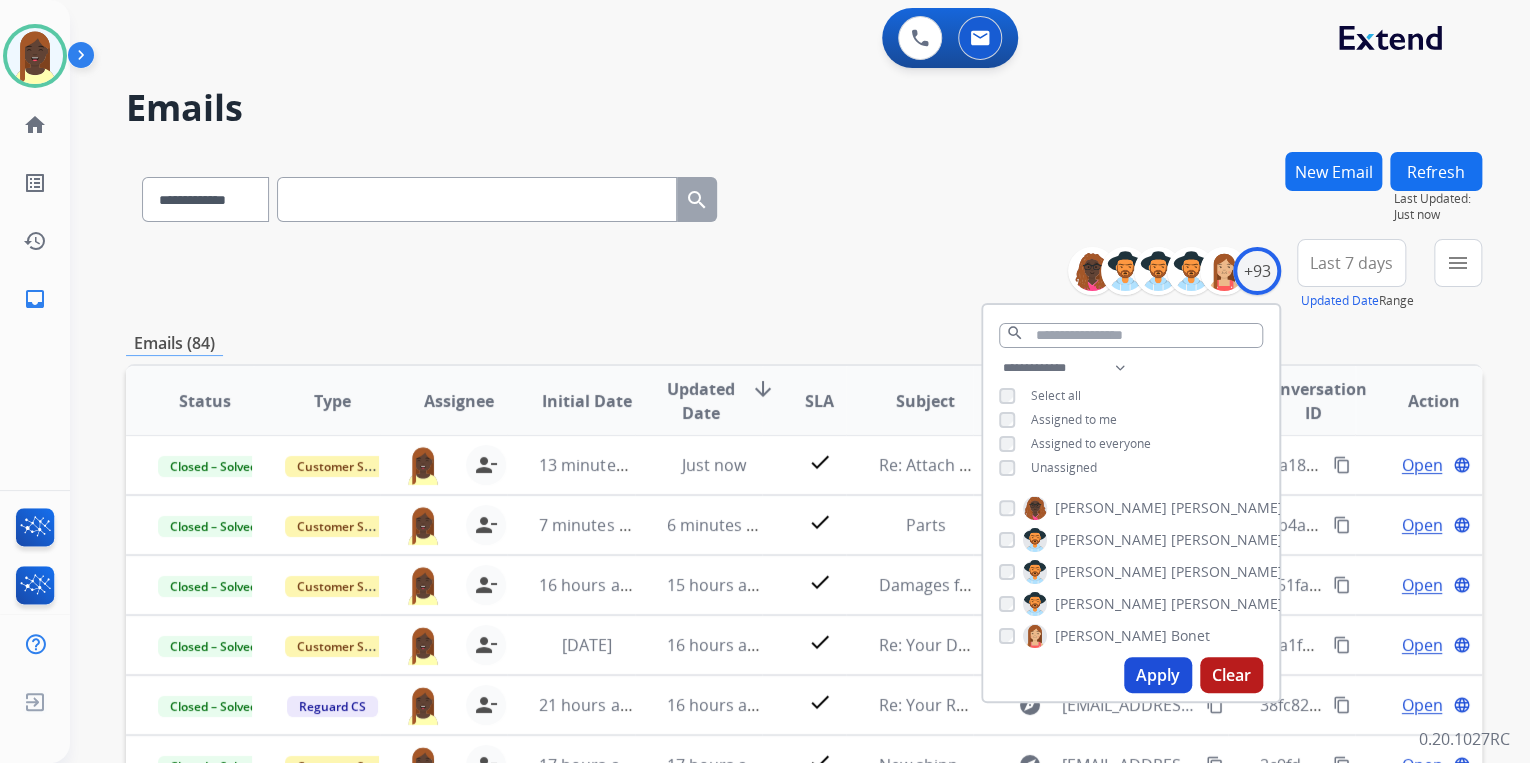 click on "**********" at bounding box center [804, 275] 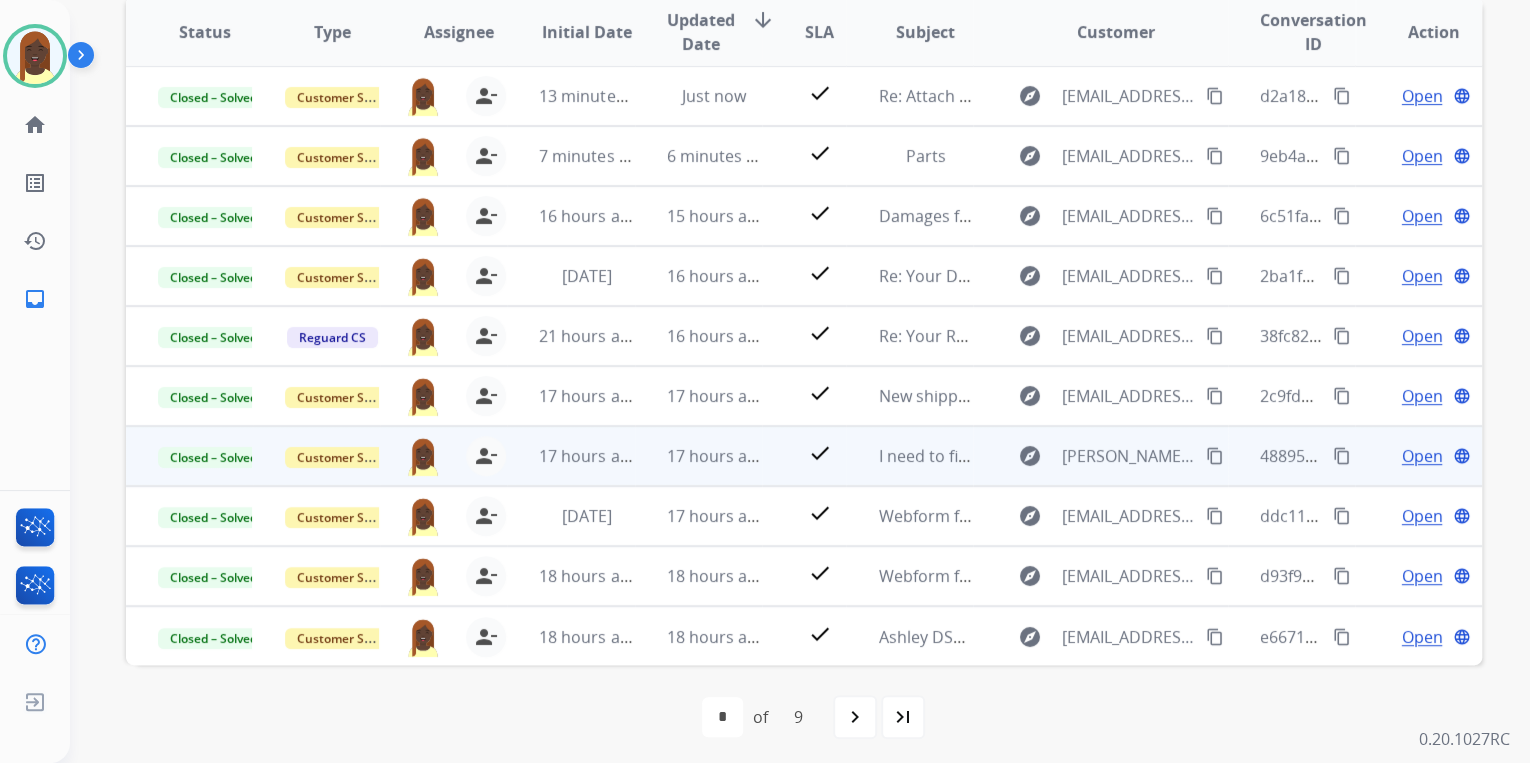 scroll, scrollTop: 374, scrollLeft: 0, axis: vertical 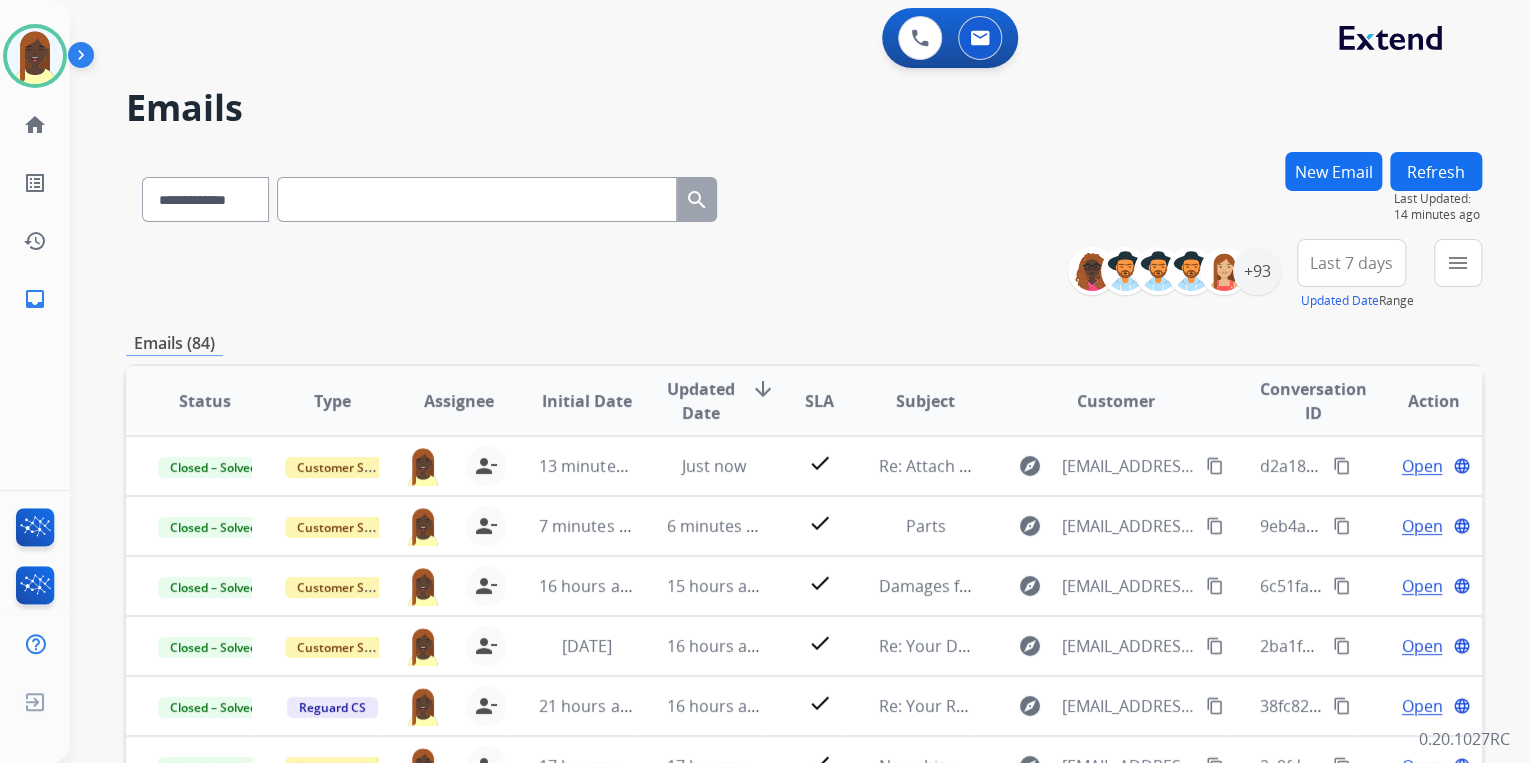 click on "New Email" at bounding box center (1333, 171) 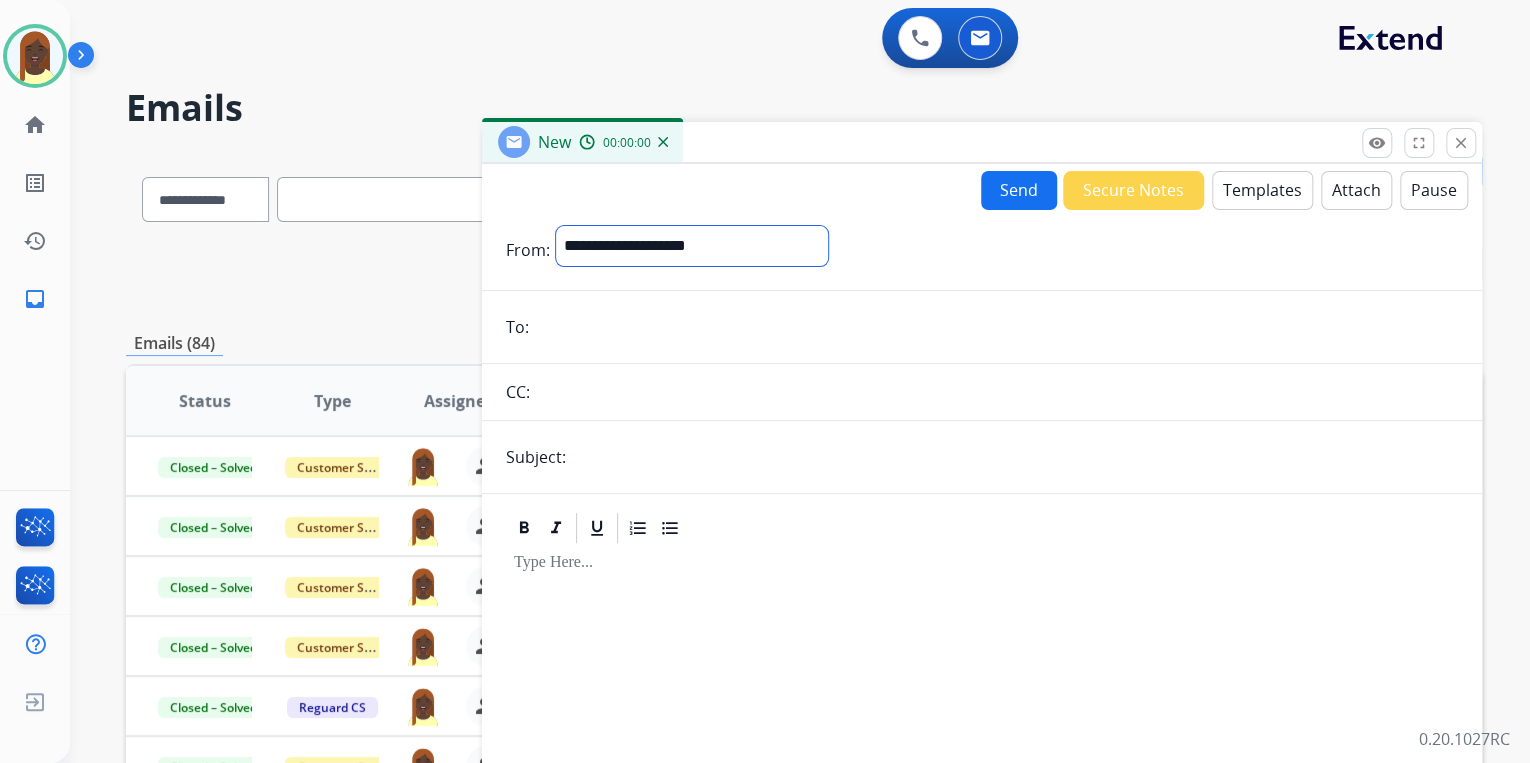 click on "**********" at bounding box center [692, 246] 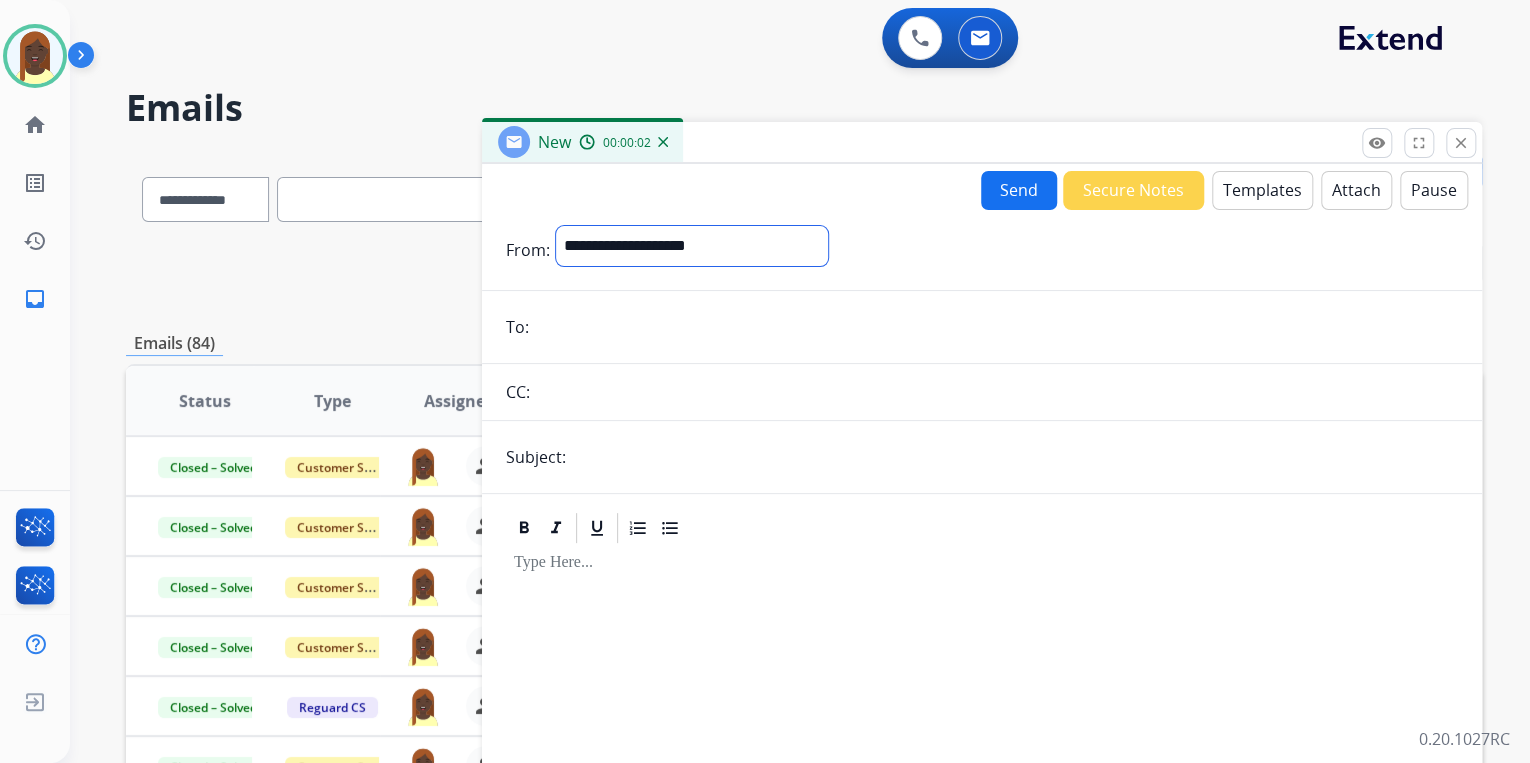 select on "**********" 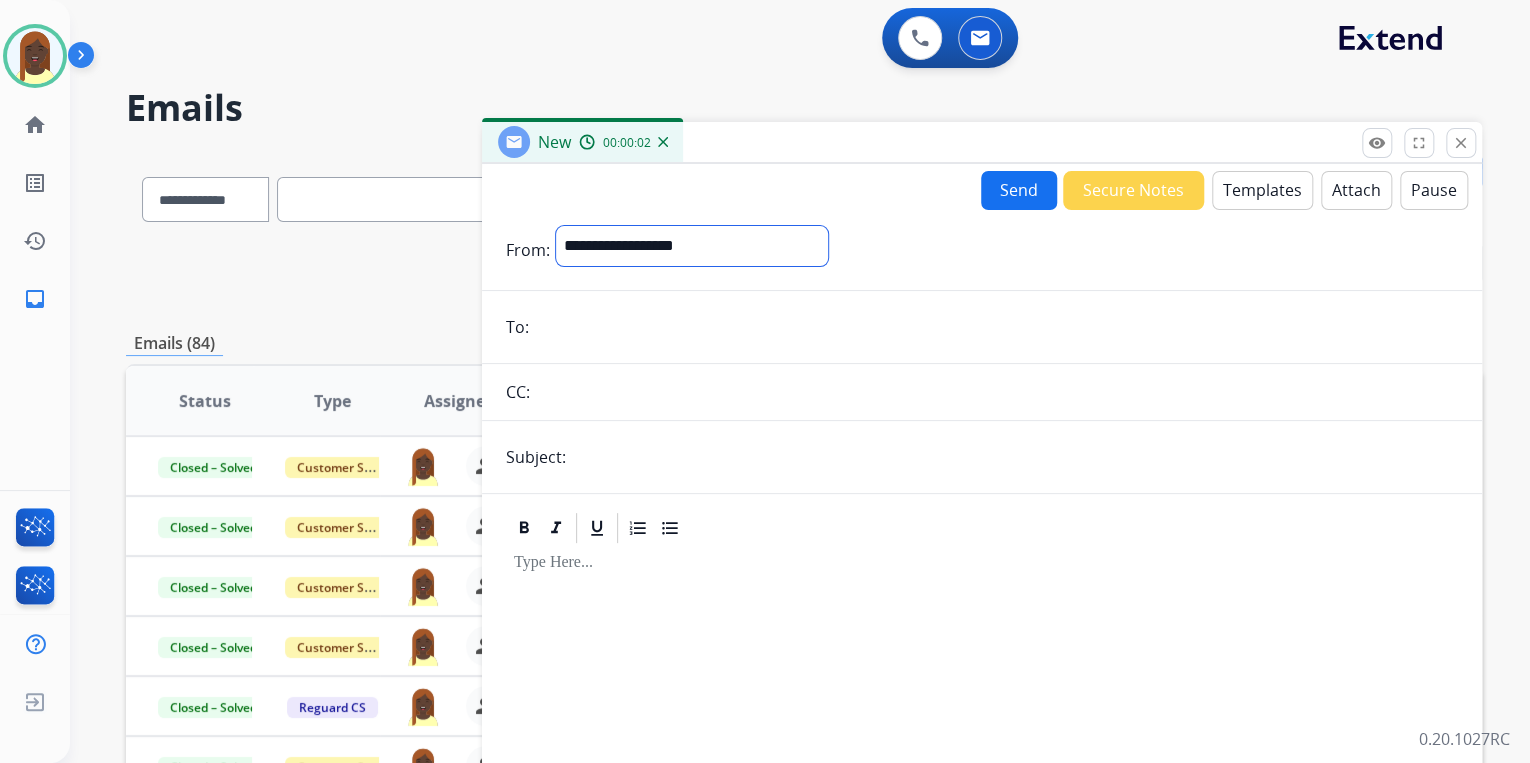 click on "**********" at bounding box center (692, 246) 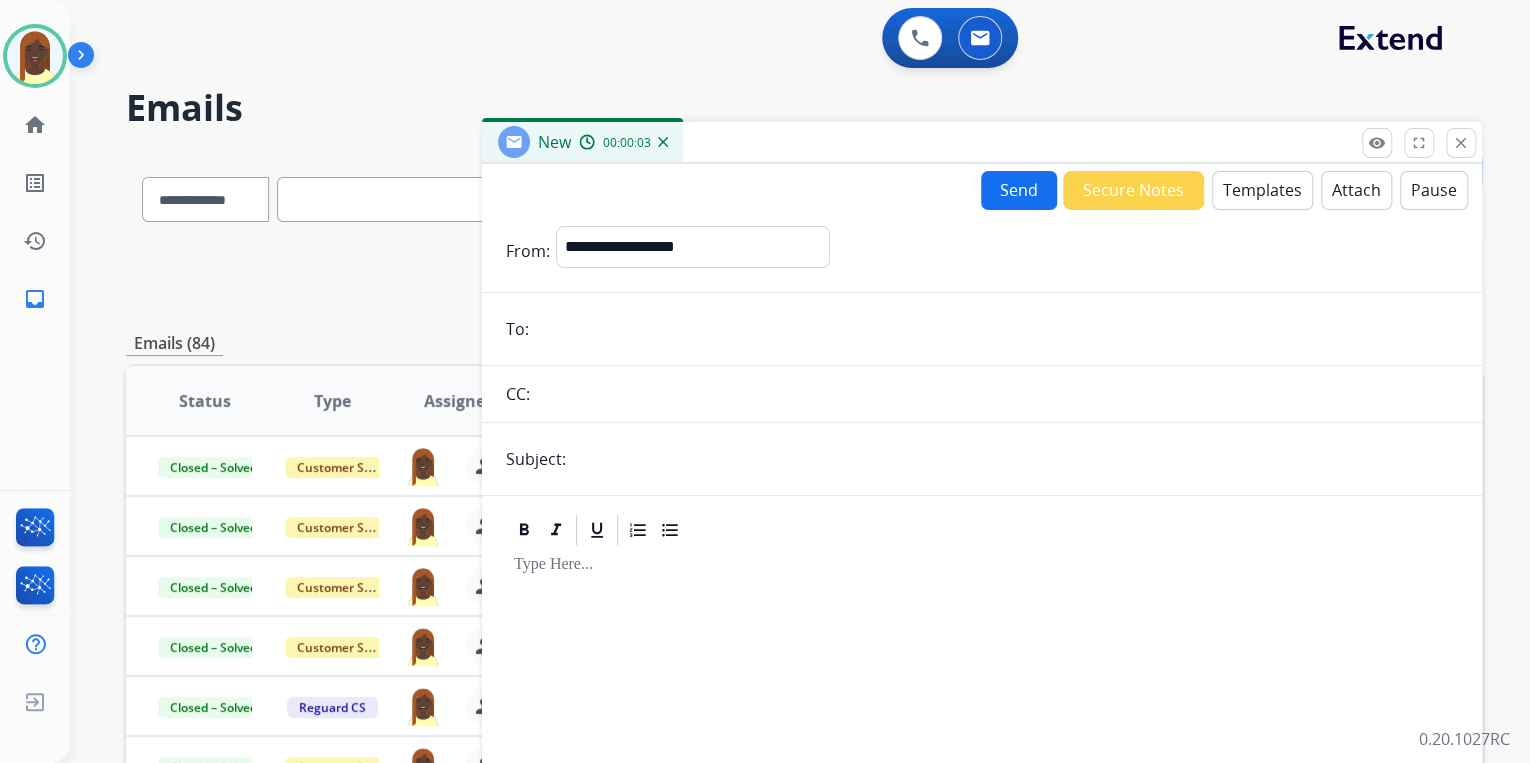 paste on "**********" 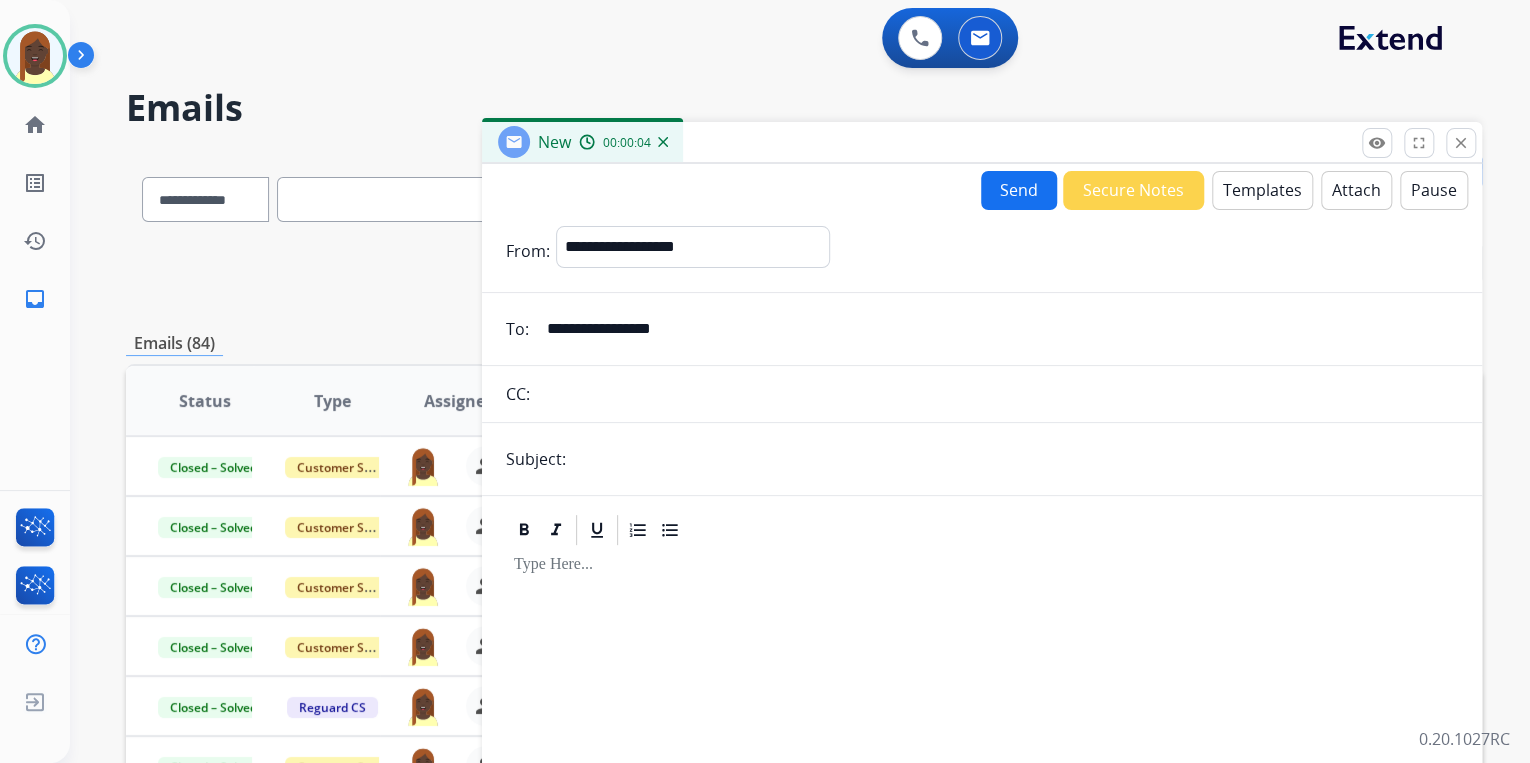 type on "**********" 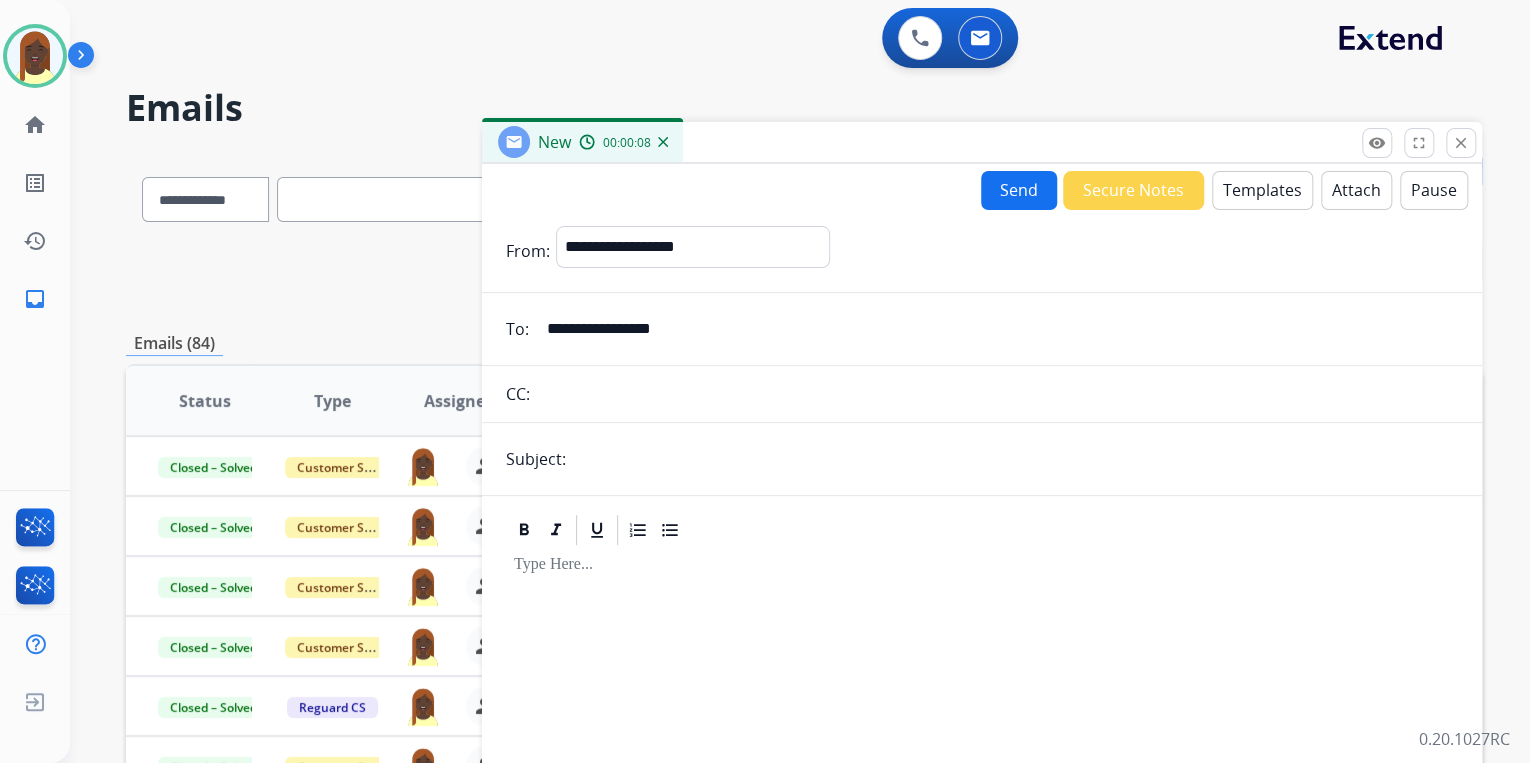 type on "**********" 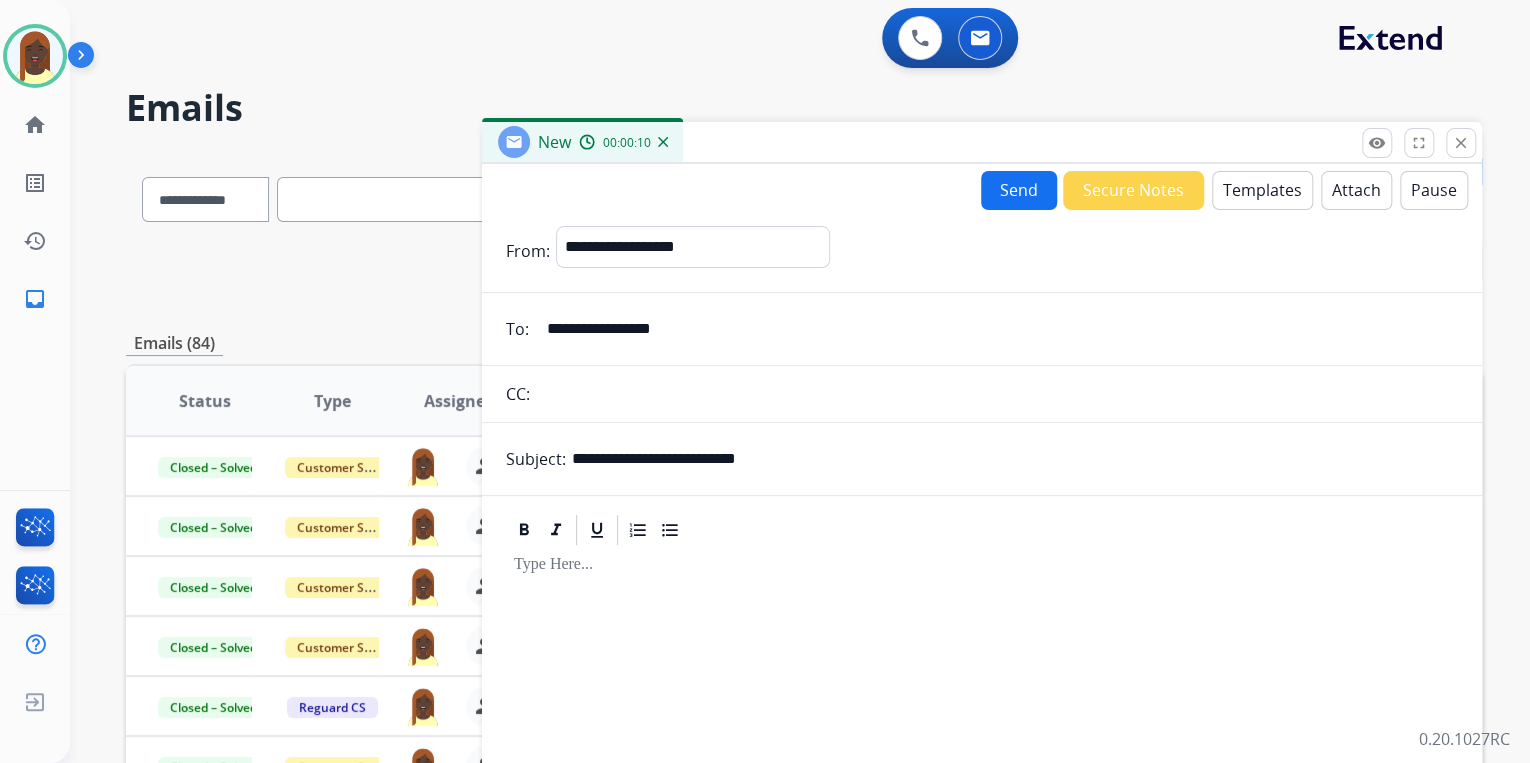 click on "Templates" at bounding box center (1262, 190) 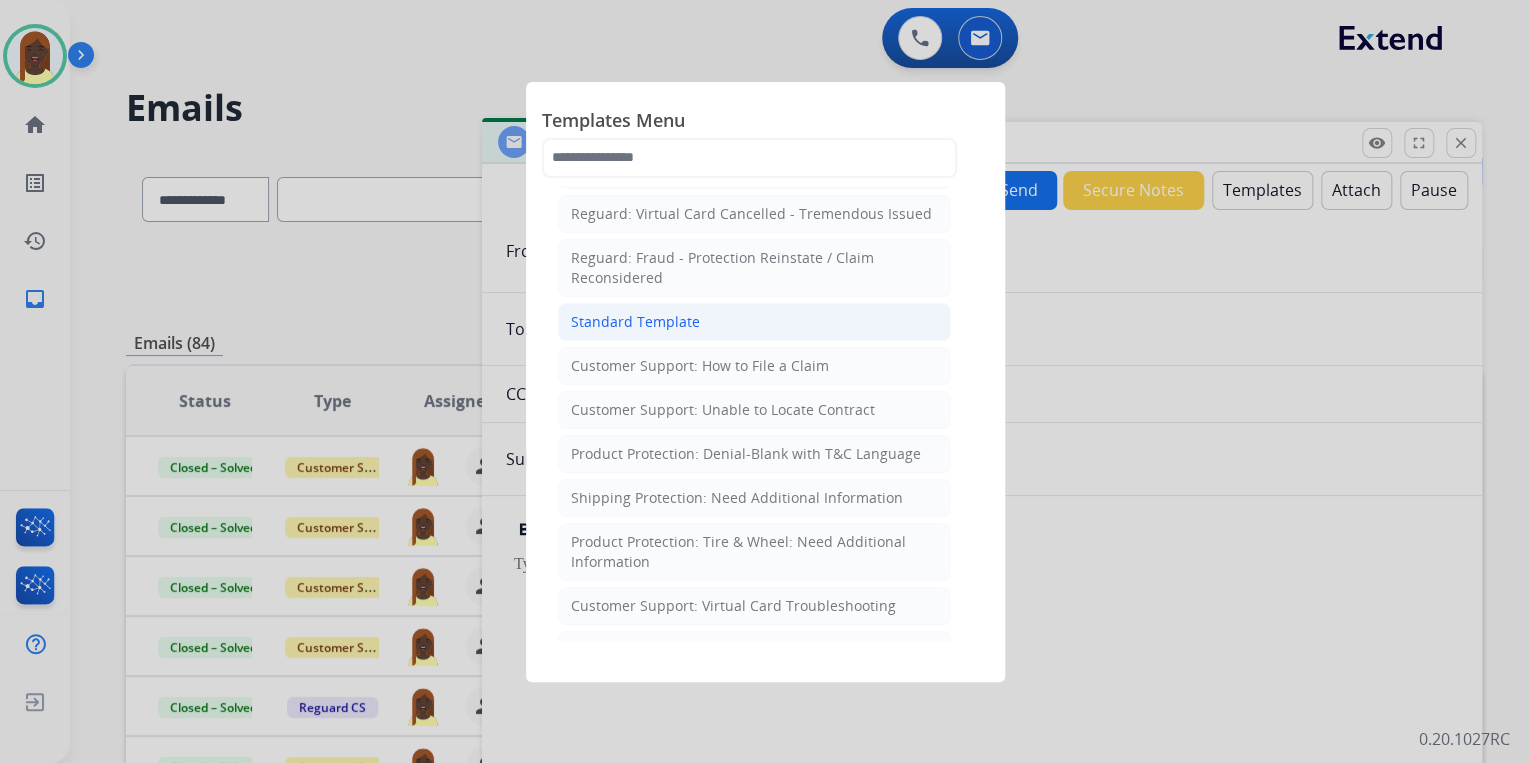 scroll, scrollTop: 240, scrollLeft: 0, axis: vertical 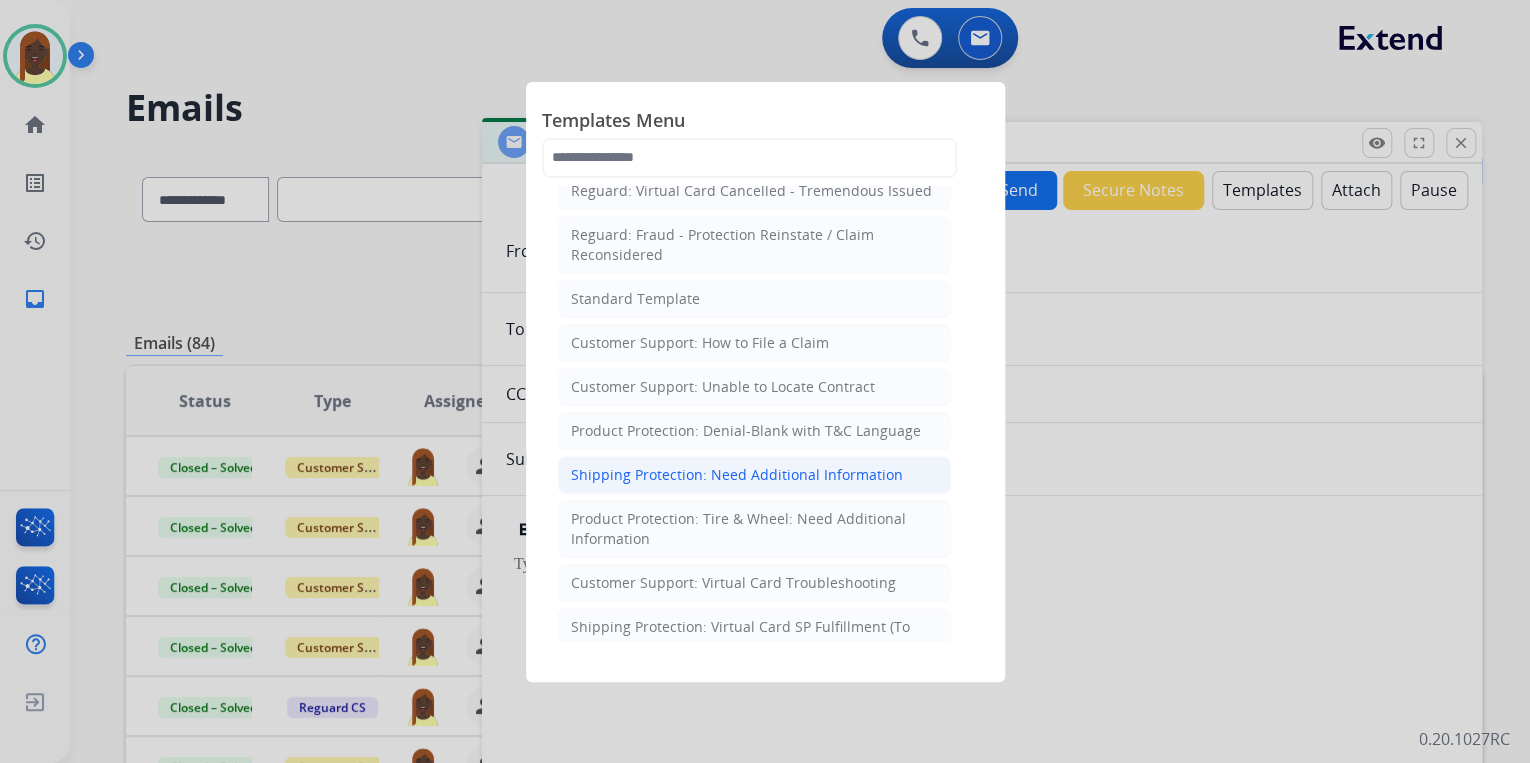click on "Shipping Protection: Need Additional Information" 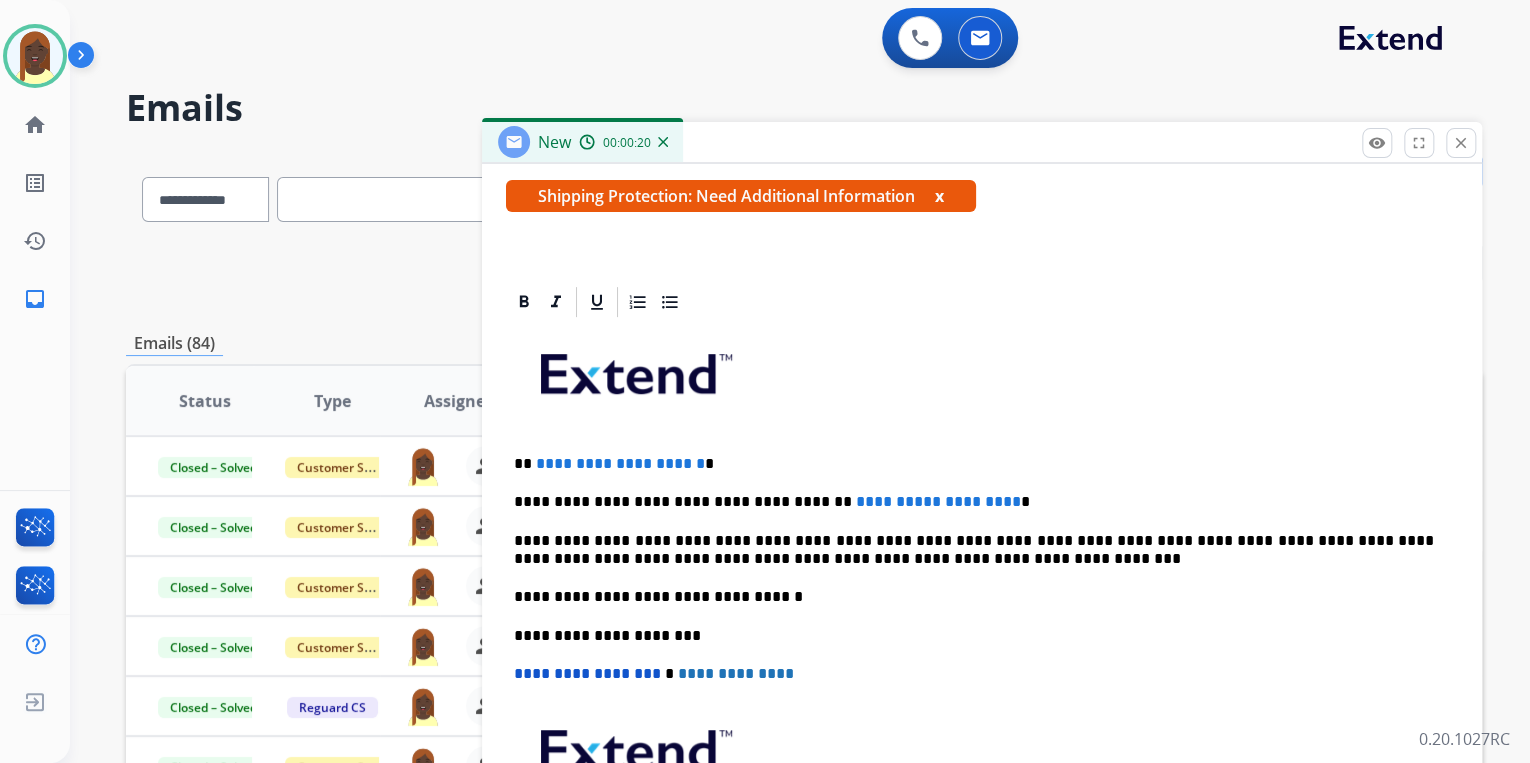 scroll, scrollTop: 383, scrollLeft: 0, axis: vertical 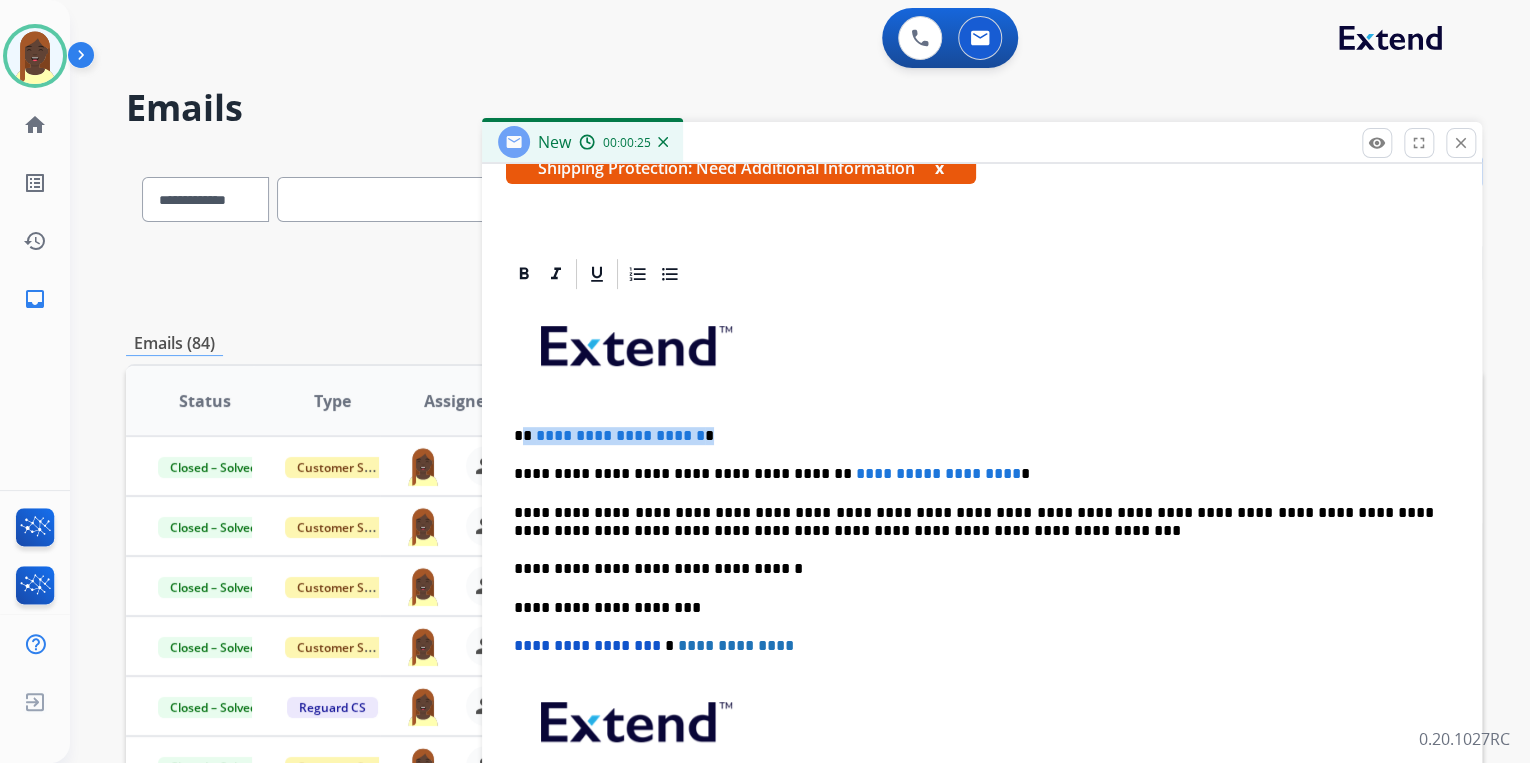 drag, startPoint x: 527, startPoint y: 436, endPoint x: 770, endPoint y: 430, distance: 243.07407 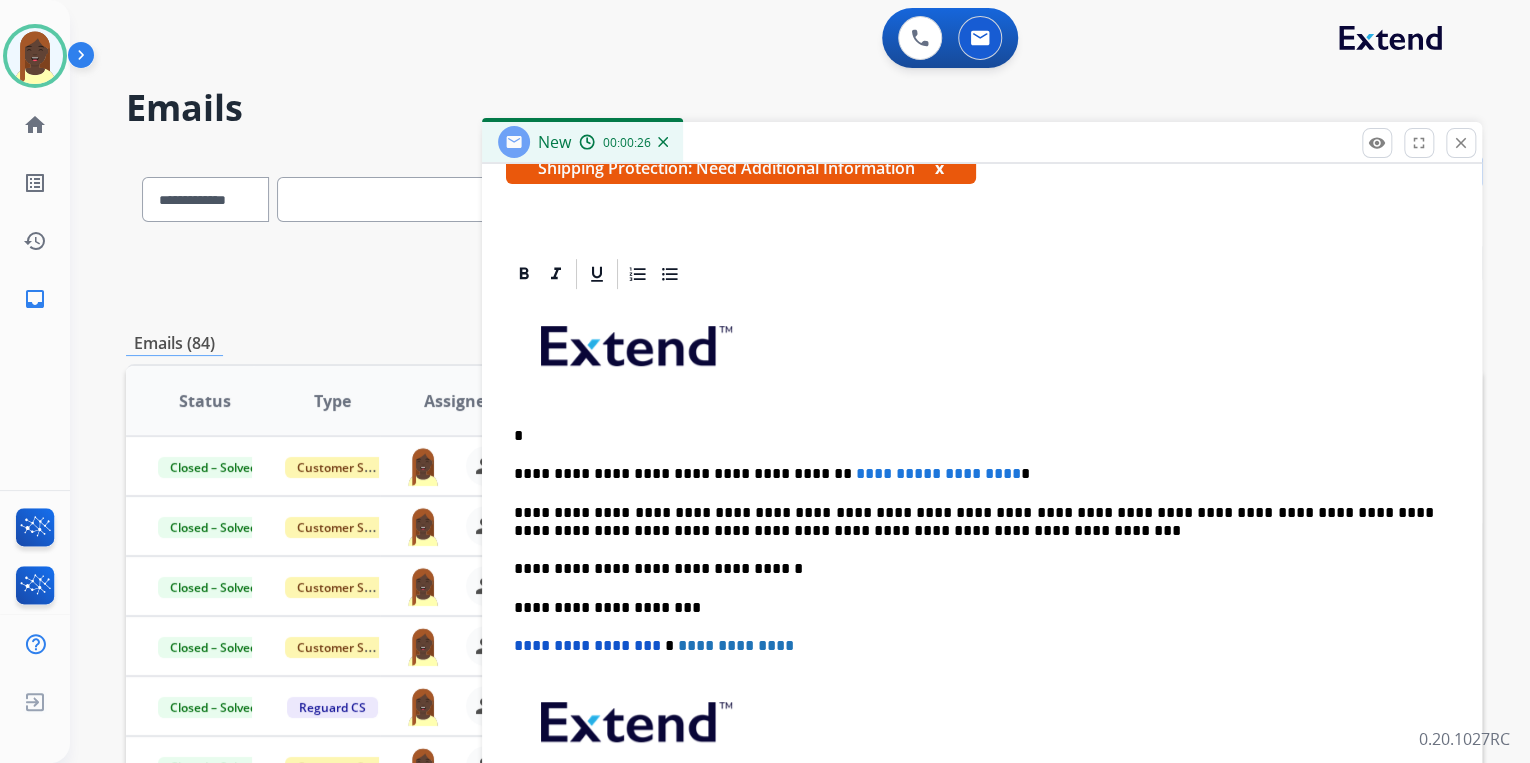 type 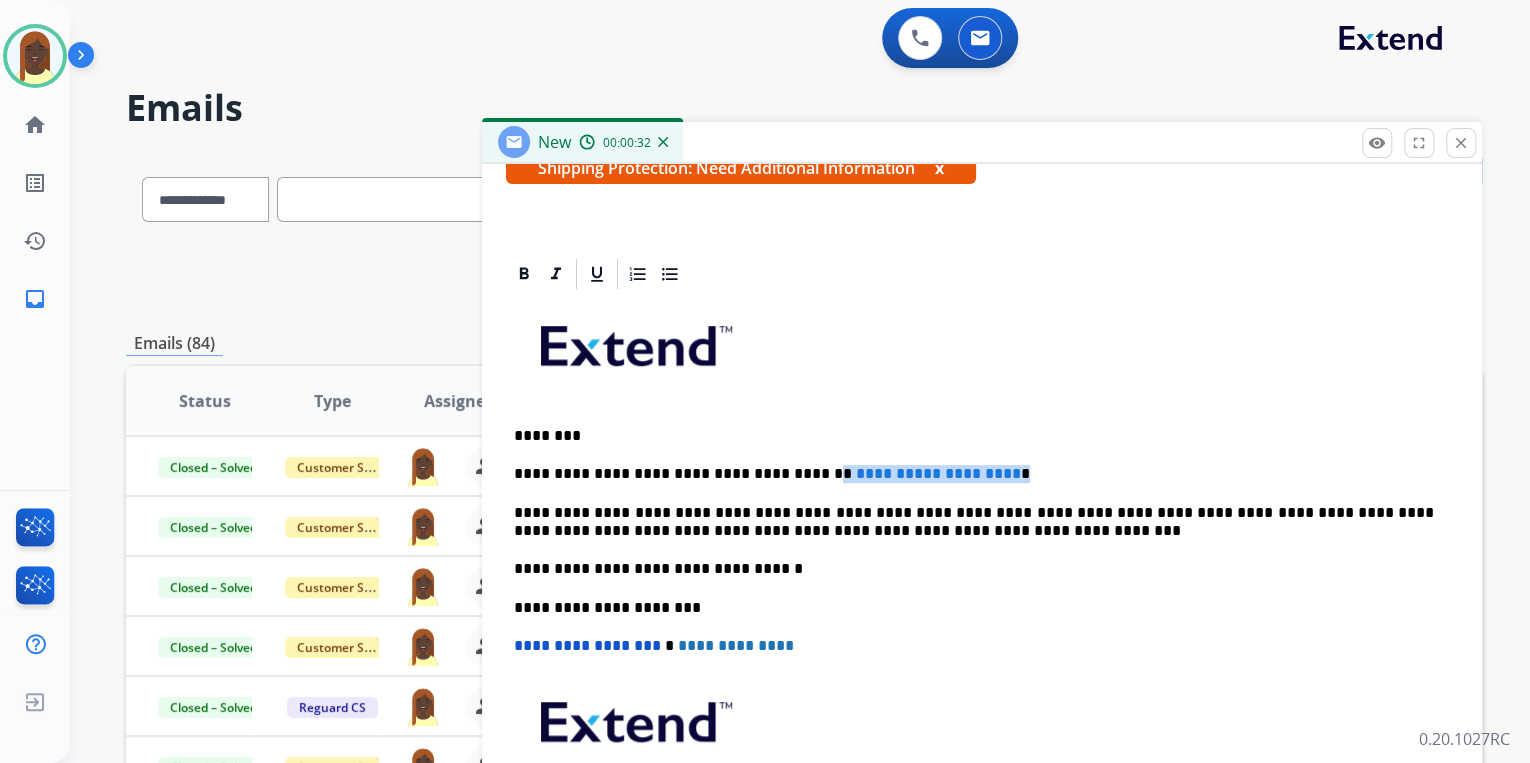 drag, startPoint x: 792, startPoint y: 469, endPoint x: 1039, endPoint y: 470, distance: 247.00203 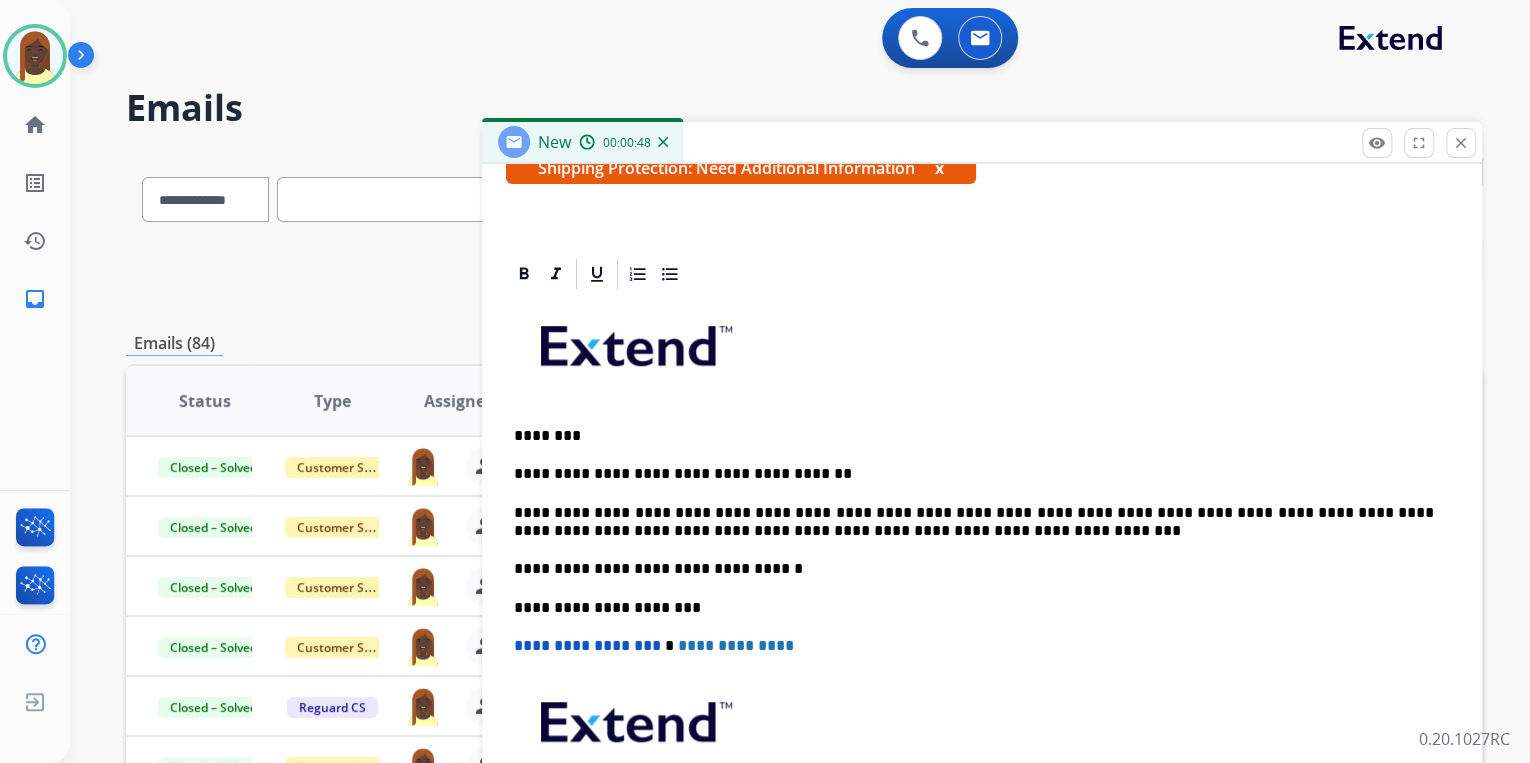 click on "**********" at bounding box center (974, 474) 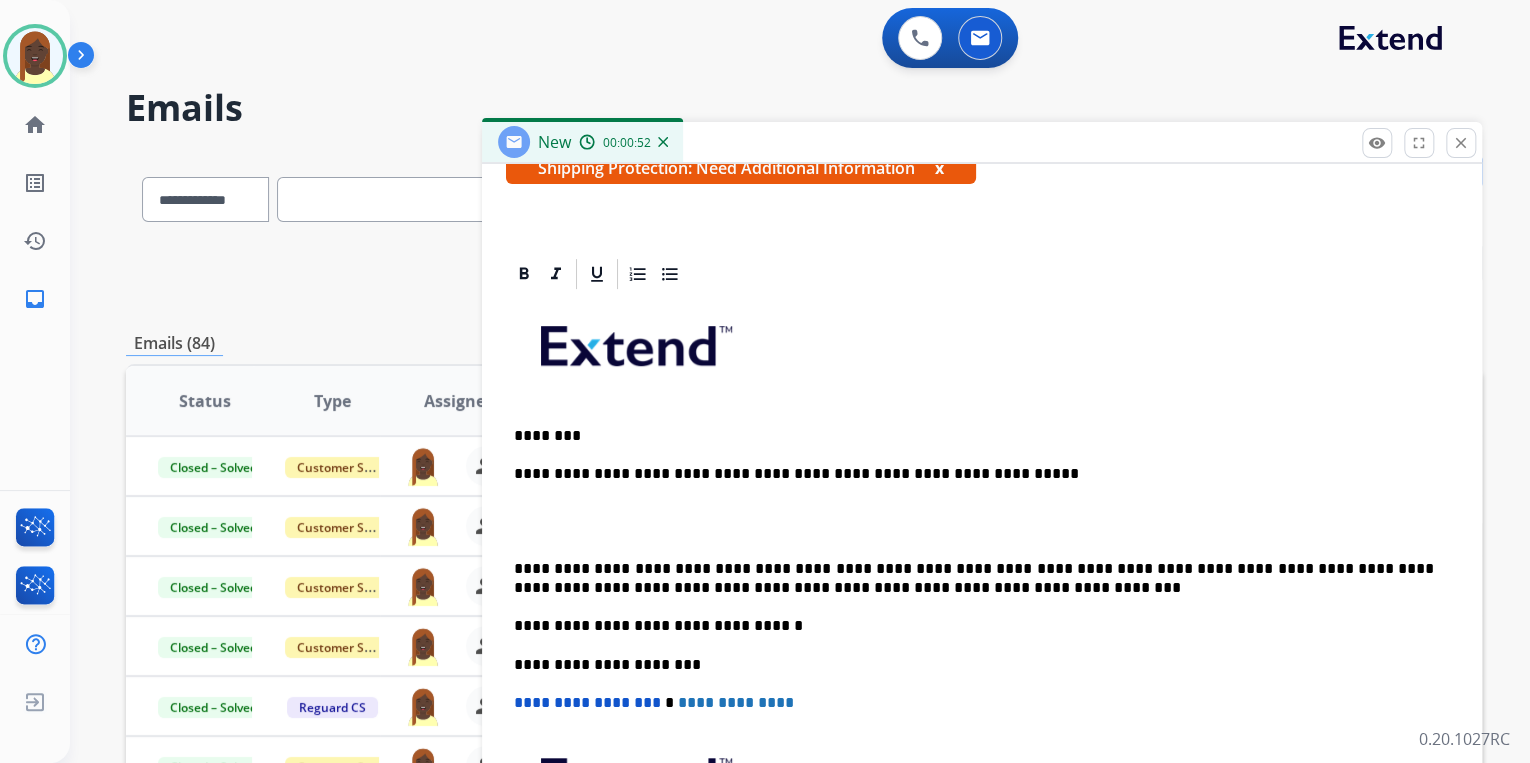 click at bounding box center [982, 522] 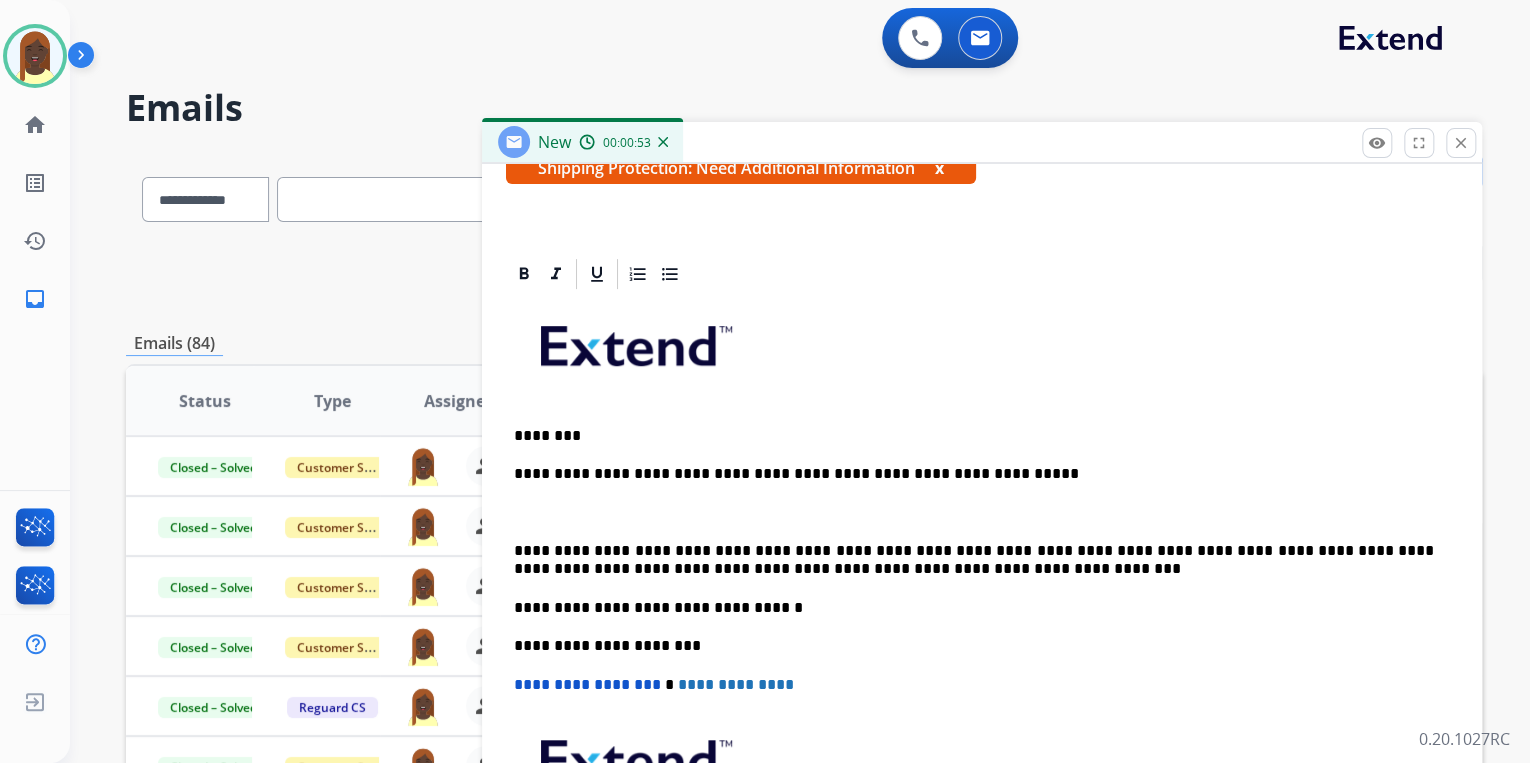 click on "**********" at bounding box center (982, 617) 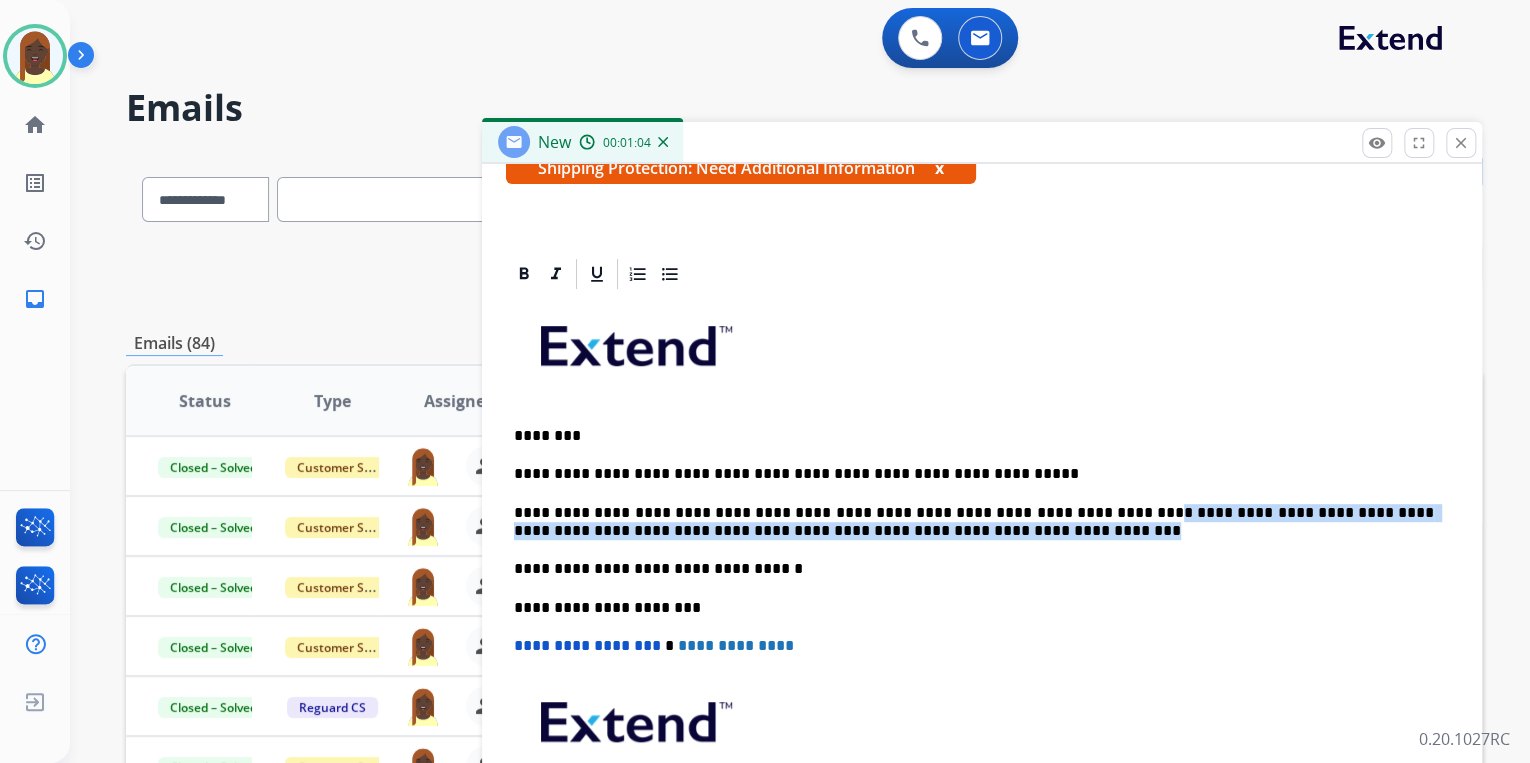 drag, startPoint x: 1073, startPoint y: 510, endPoint x: 1360, endPoint y: 530, distance: 287.696 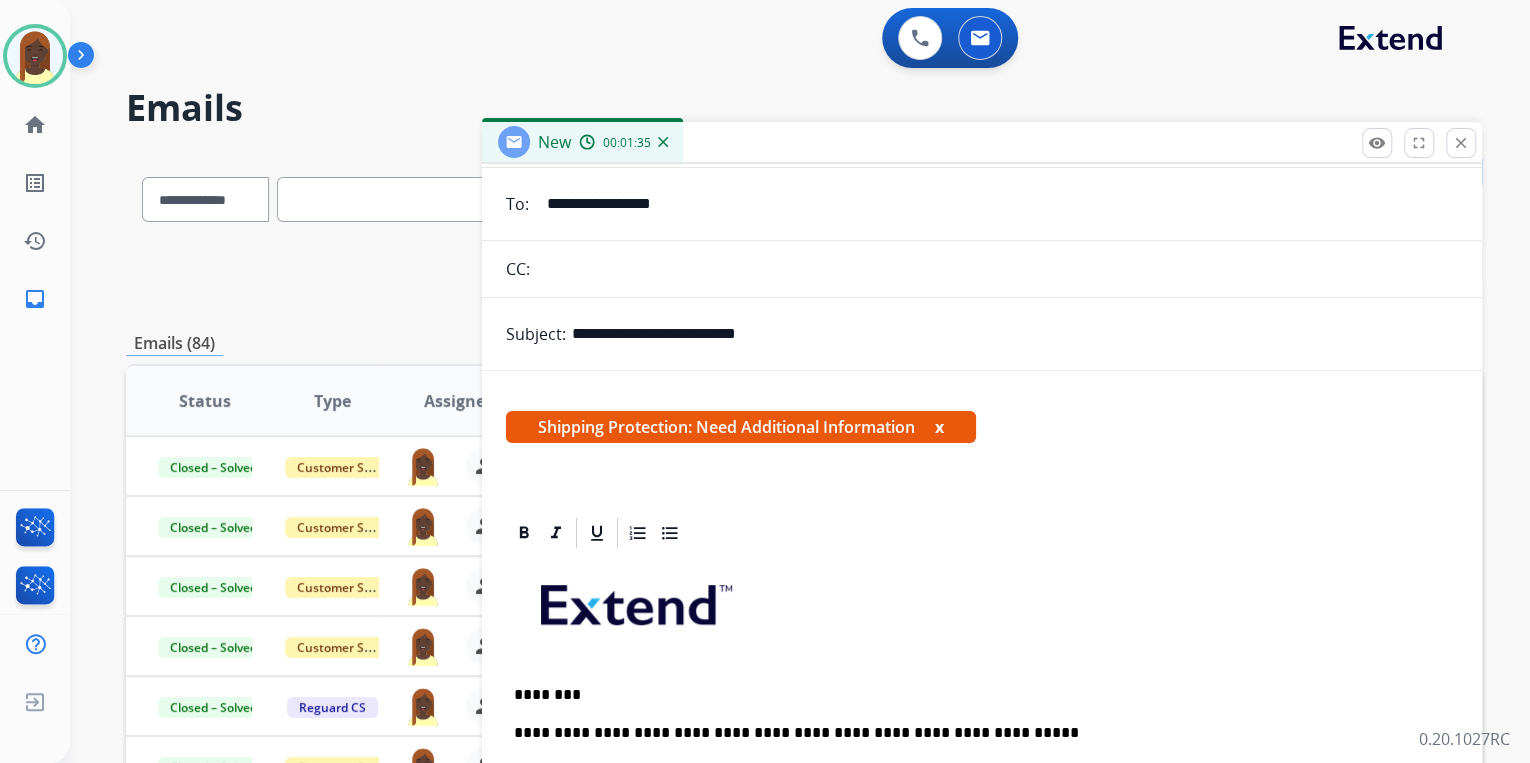 scroll, scrollTop: 0, scrollLeft: 0, axis: both 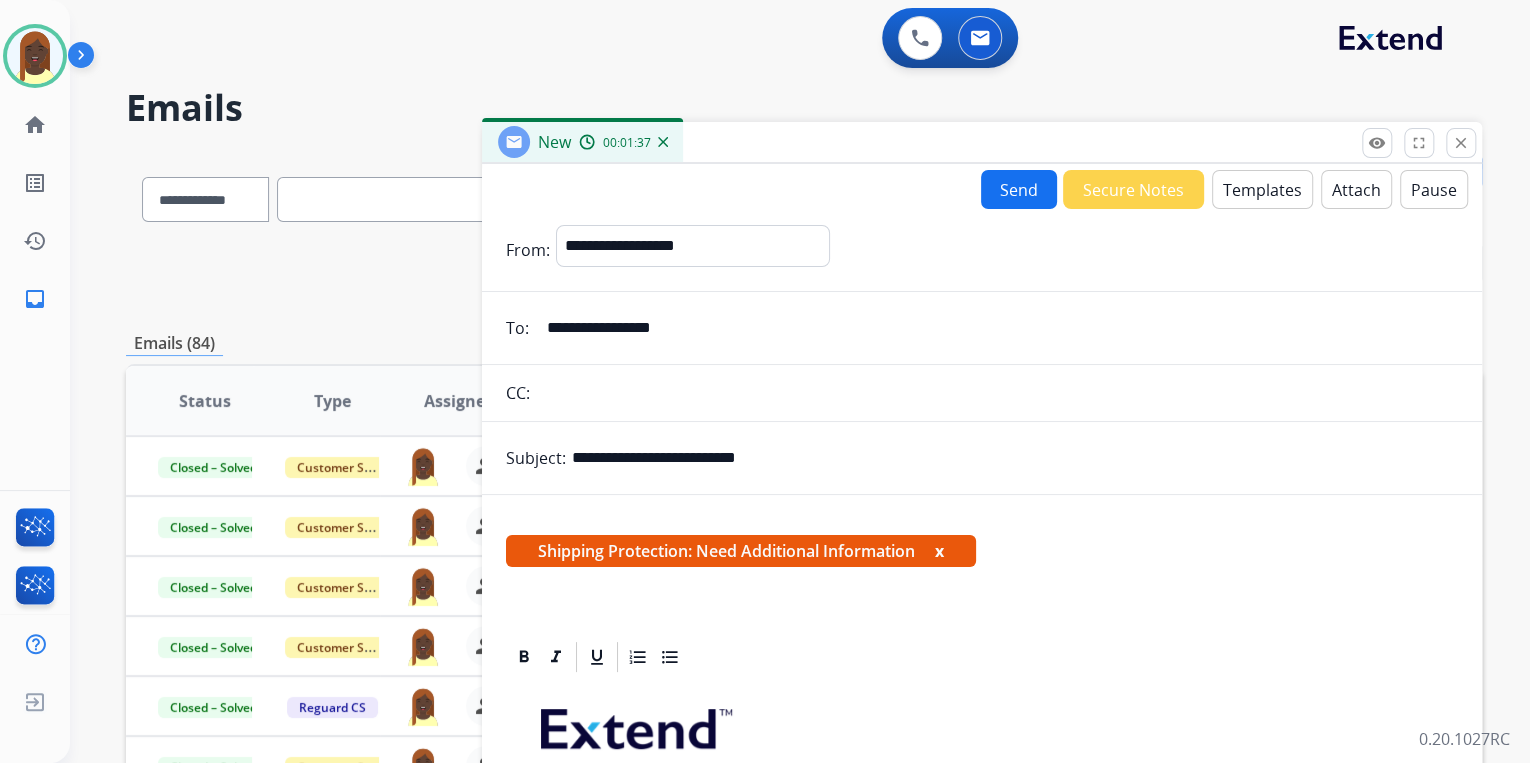 click on "x" at bounding box center (939, 551) 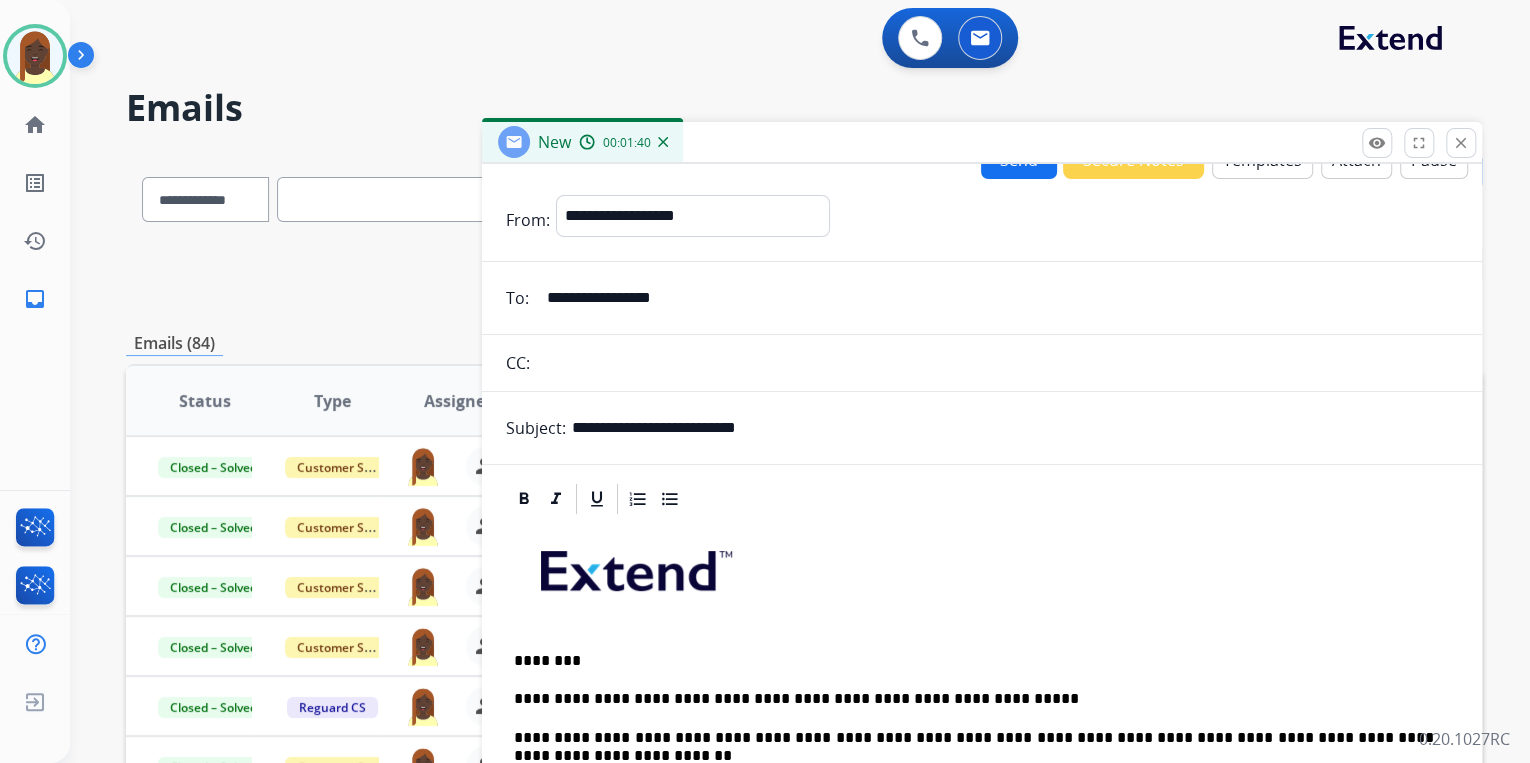 scroll, scrollTop: 0, scrollLeft: 0, axis: both 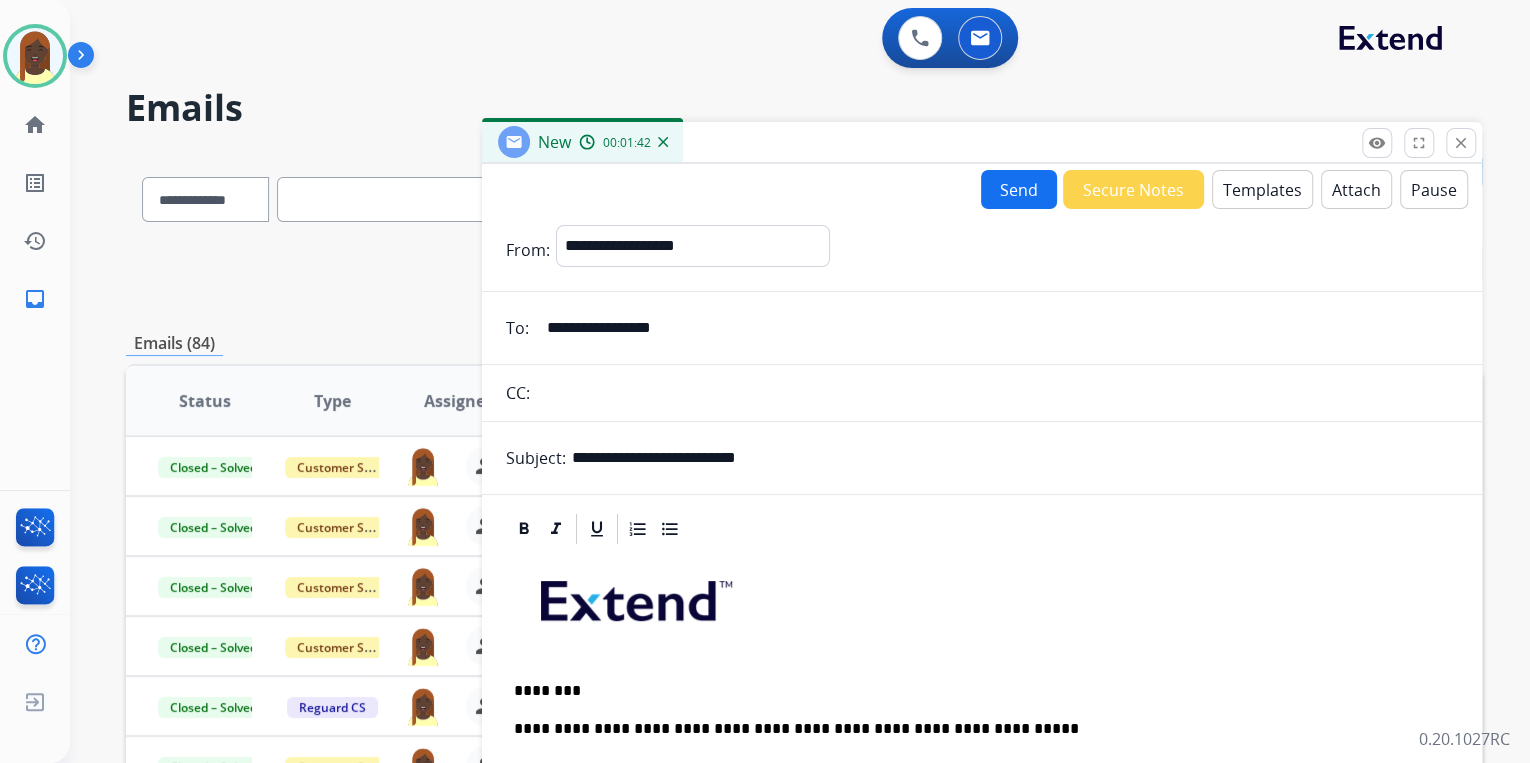 click on "Send" at bounding box center (1019, 189) 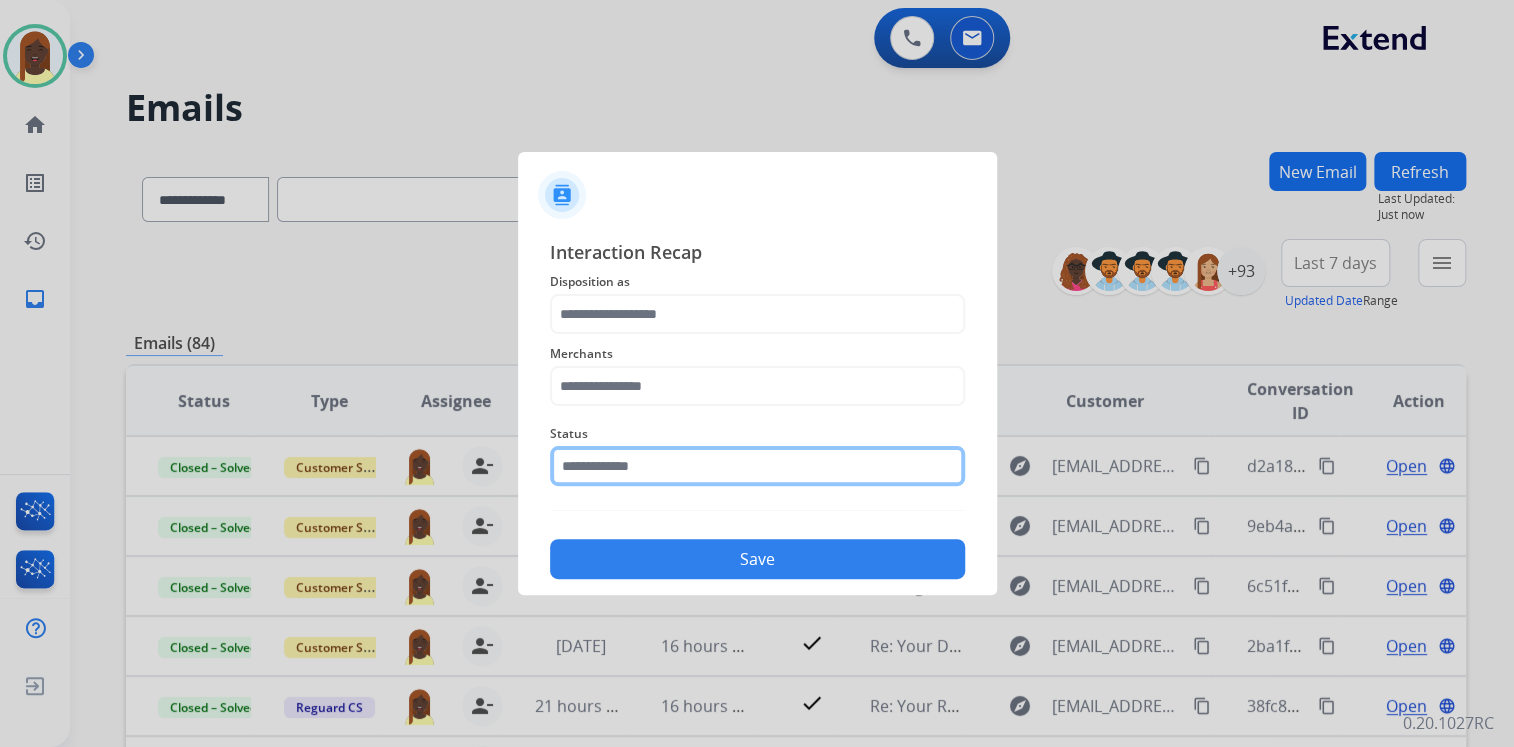 click 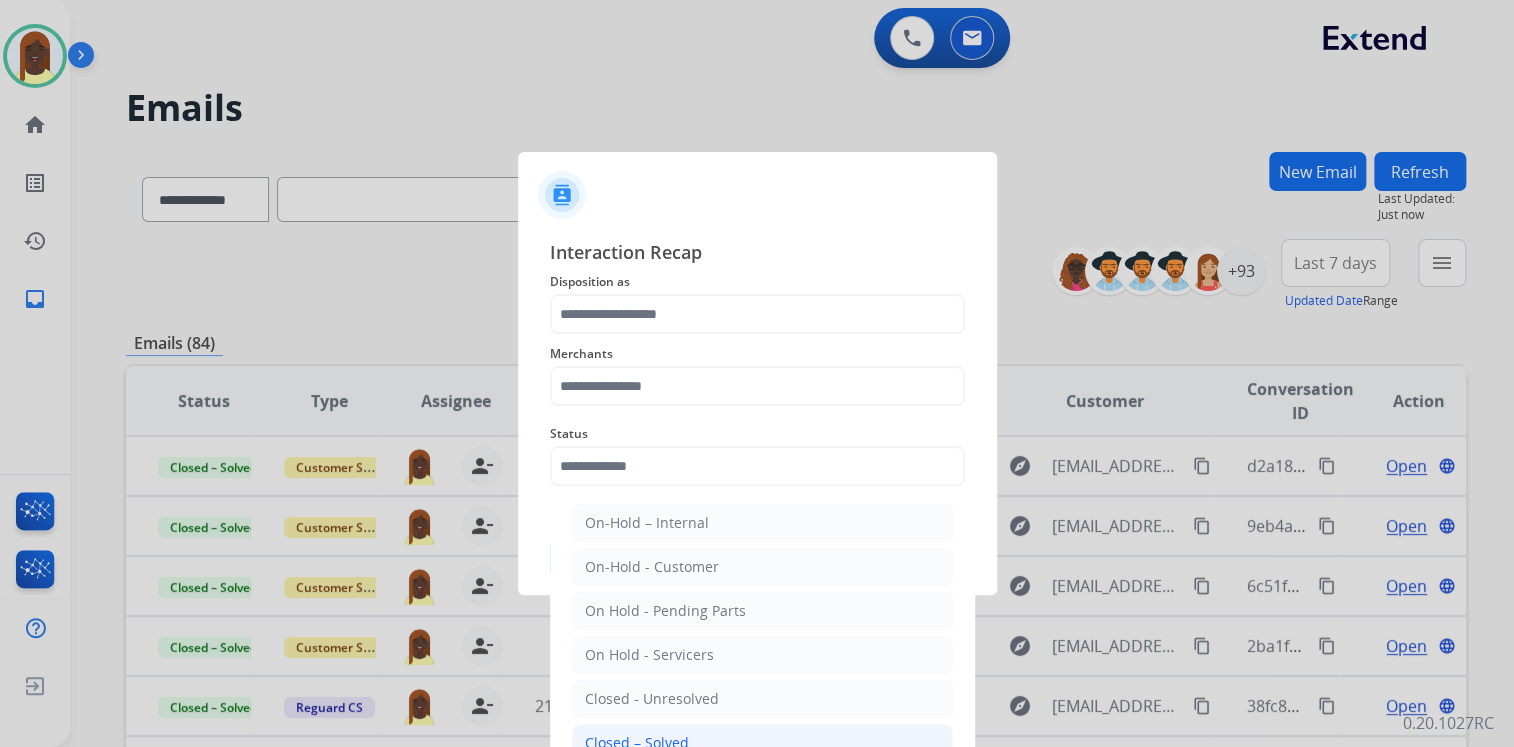 drag, startPoint x: 676, startPoint y: 738, endPoint x: 660, endPoint y: 624, distance: 115.11733 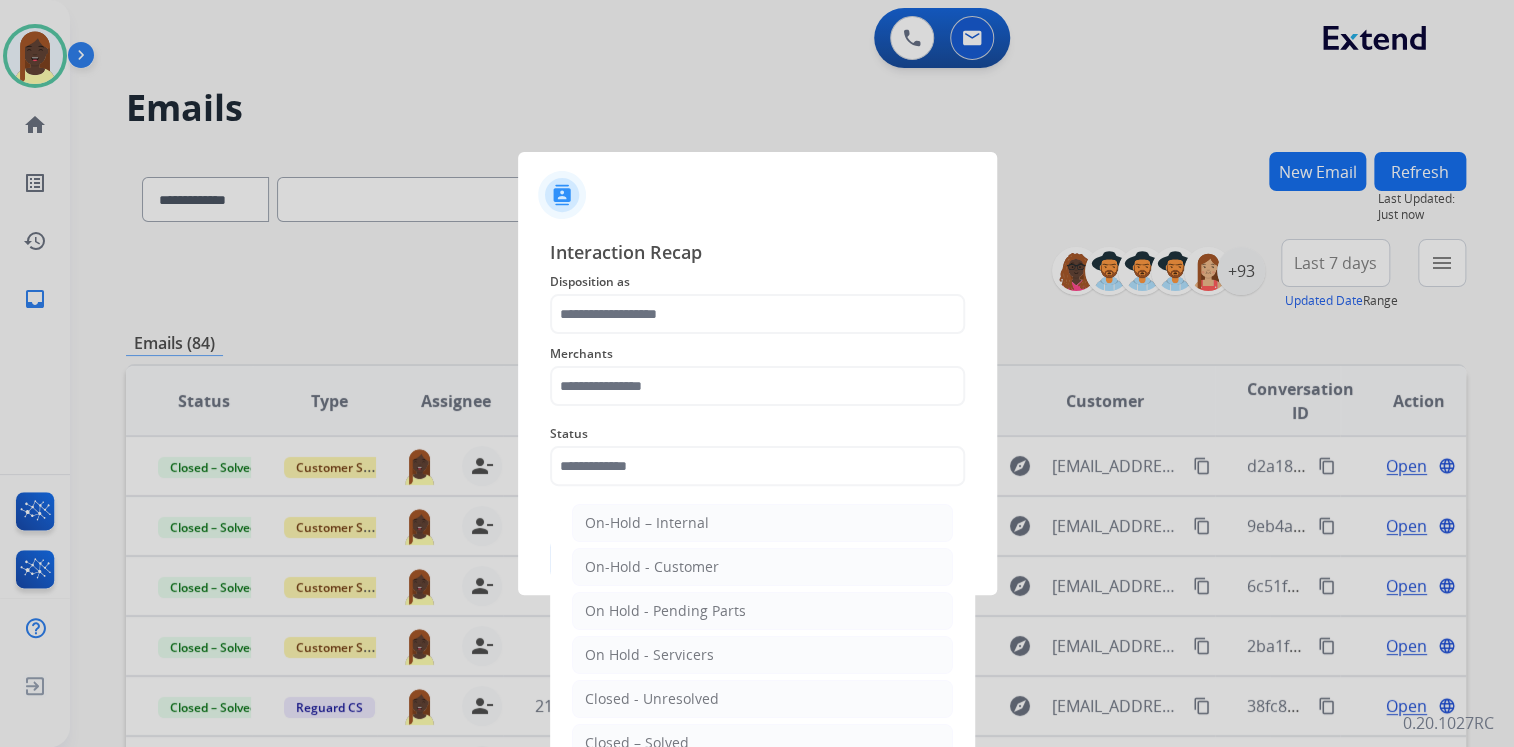 type on "**********" 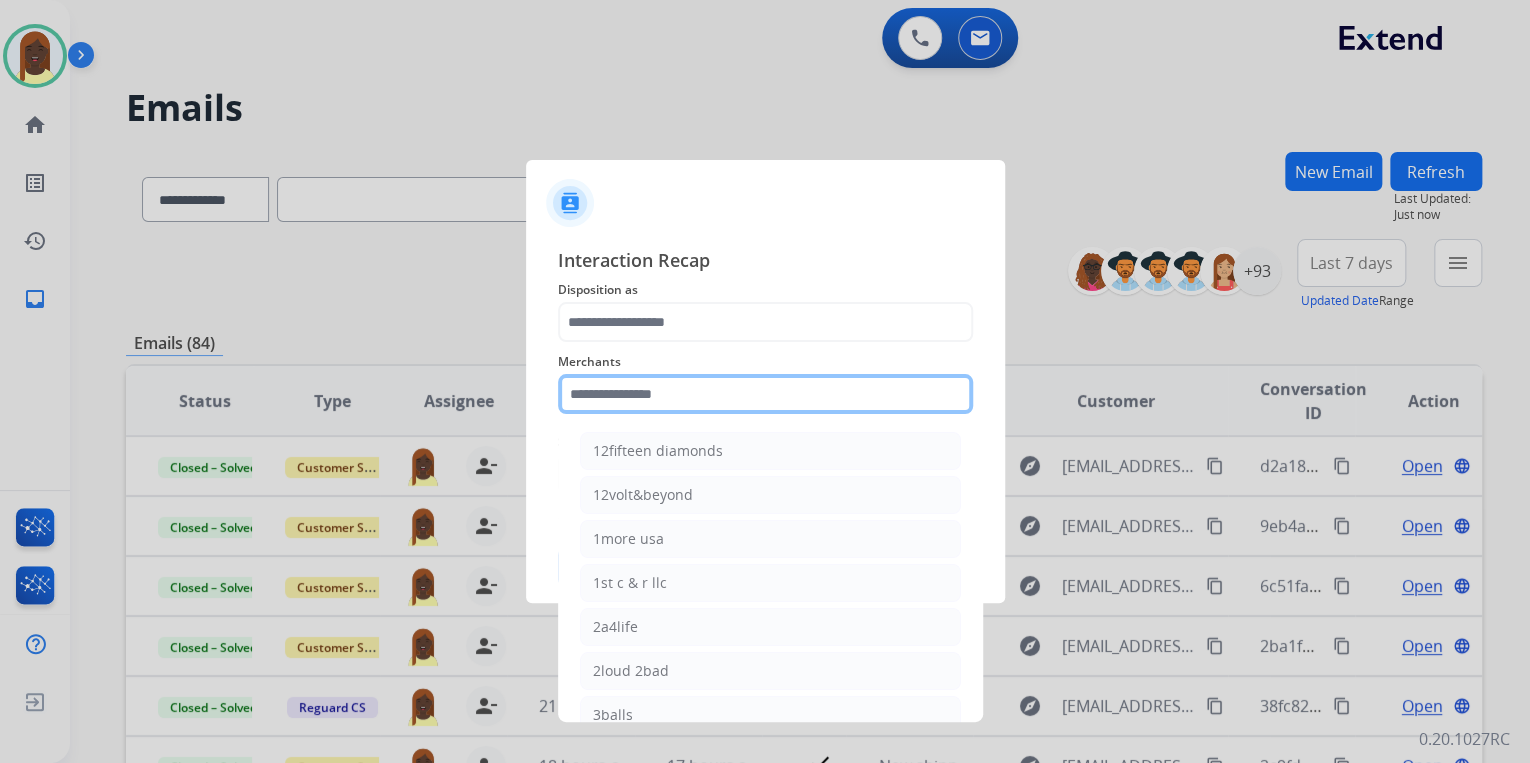 click 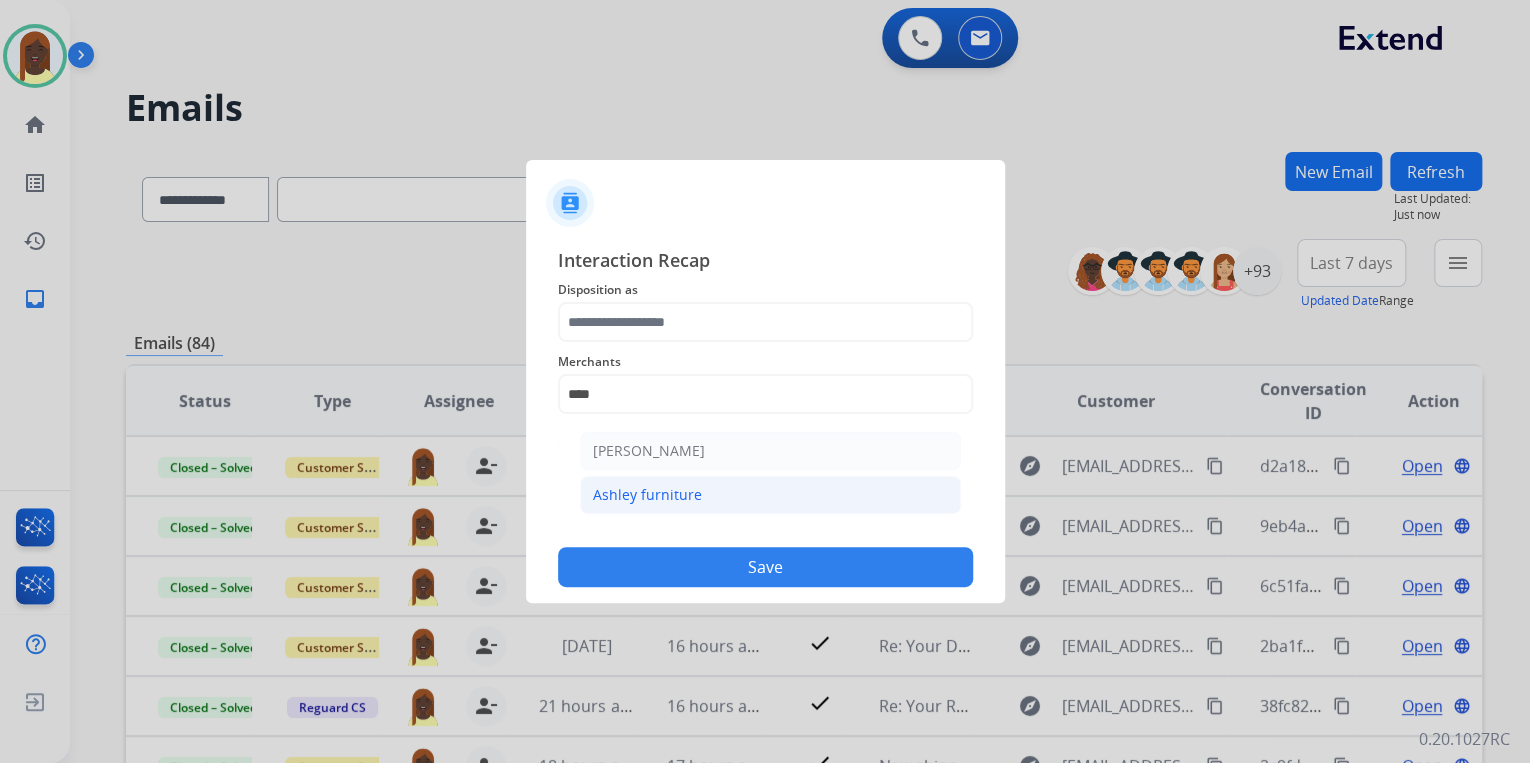 click on "Ashley furniture" 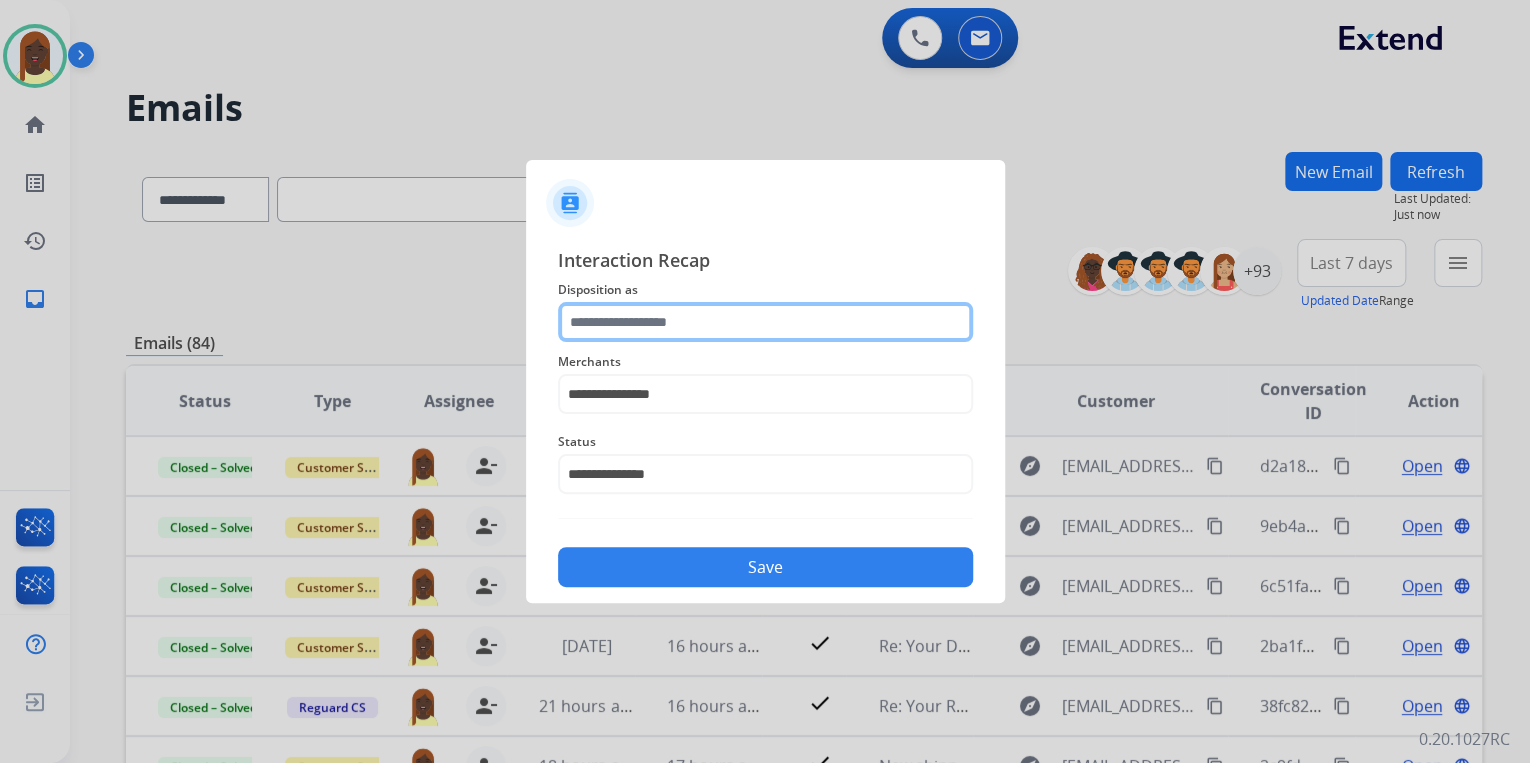 click 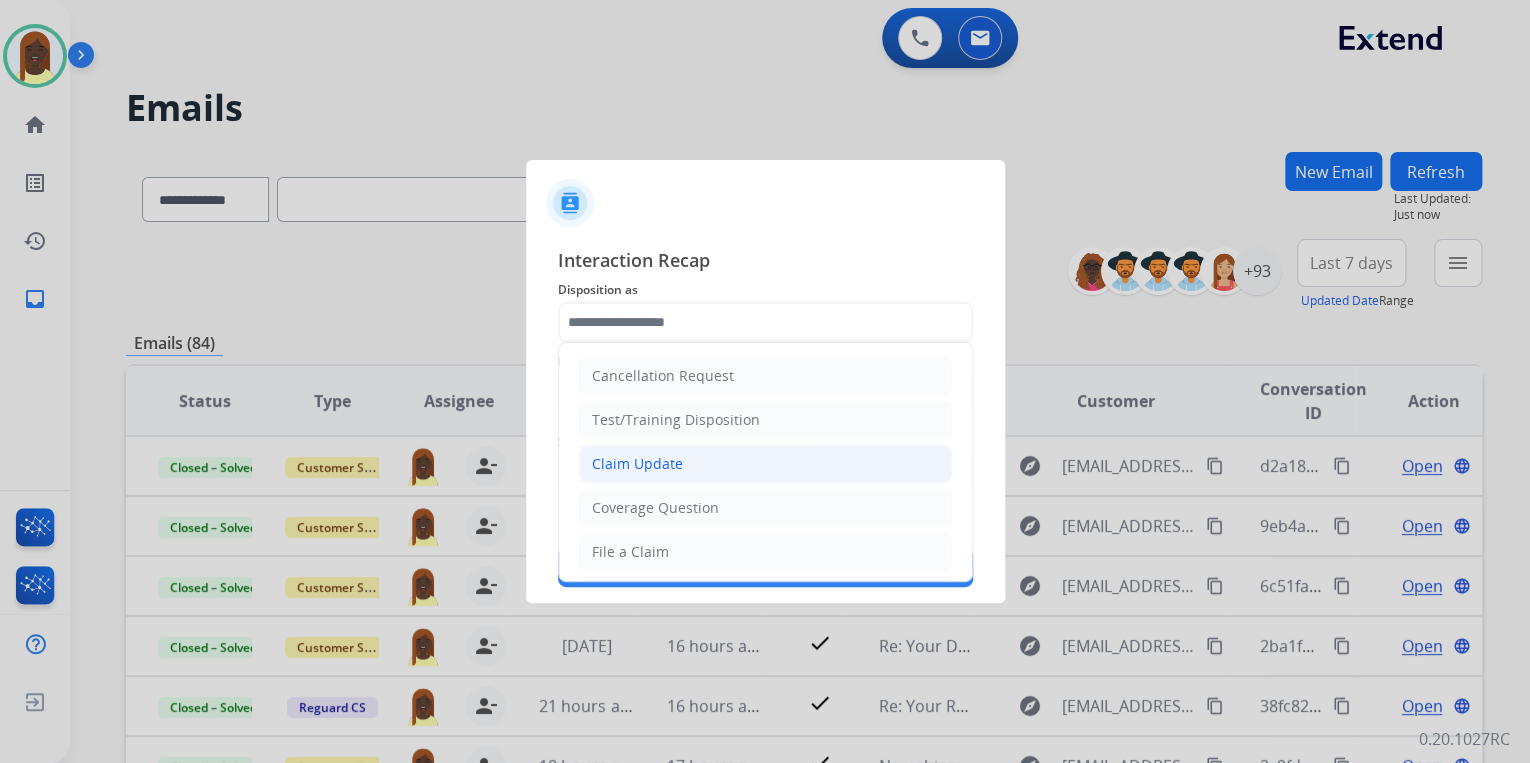 click on "Claim Update" 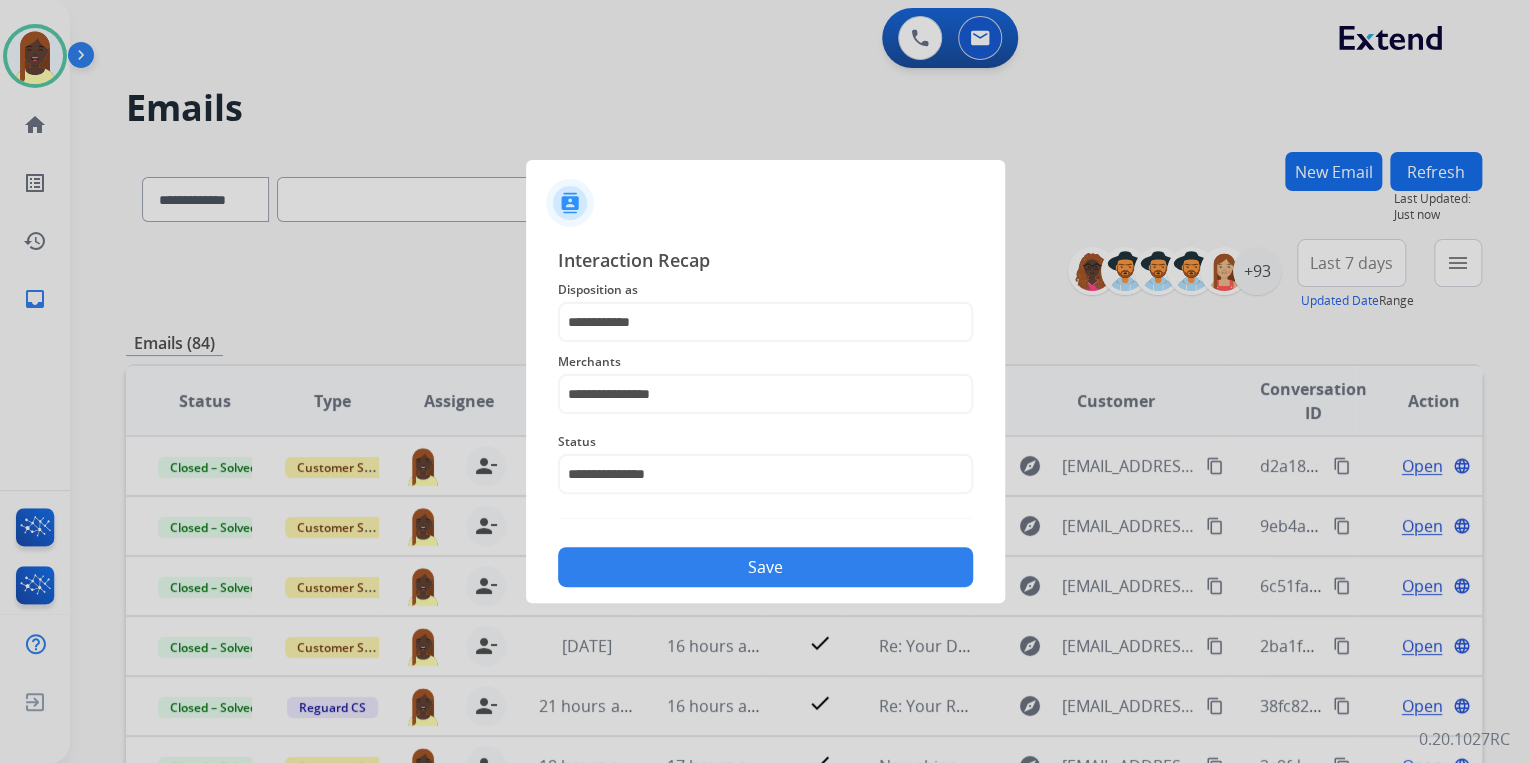 click on "Save" 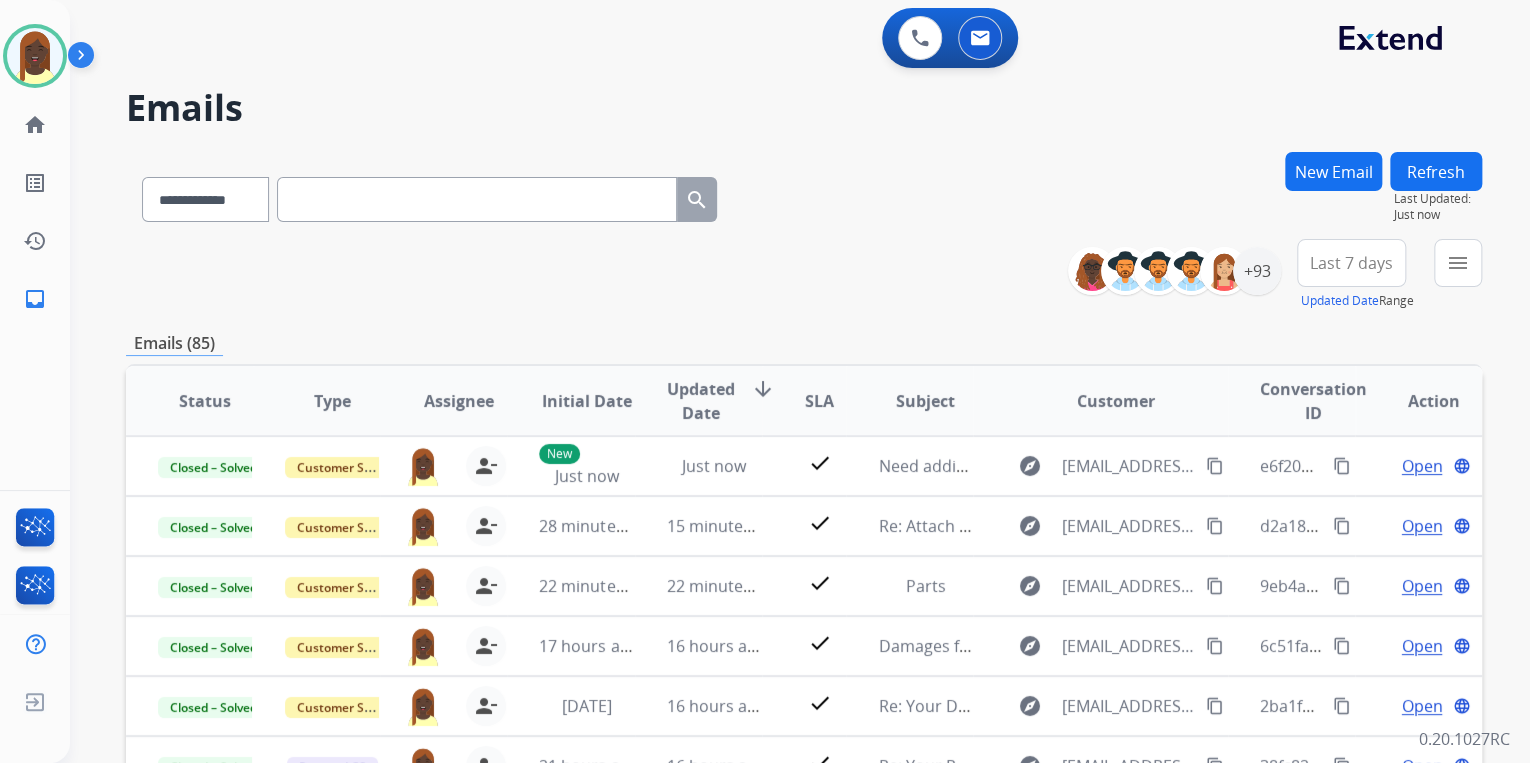 drag, startPoint x: 839, startPoint y: 354, endPoint x: 803, endPoint y: 292, distance: 71.693794 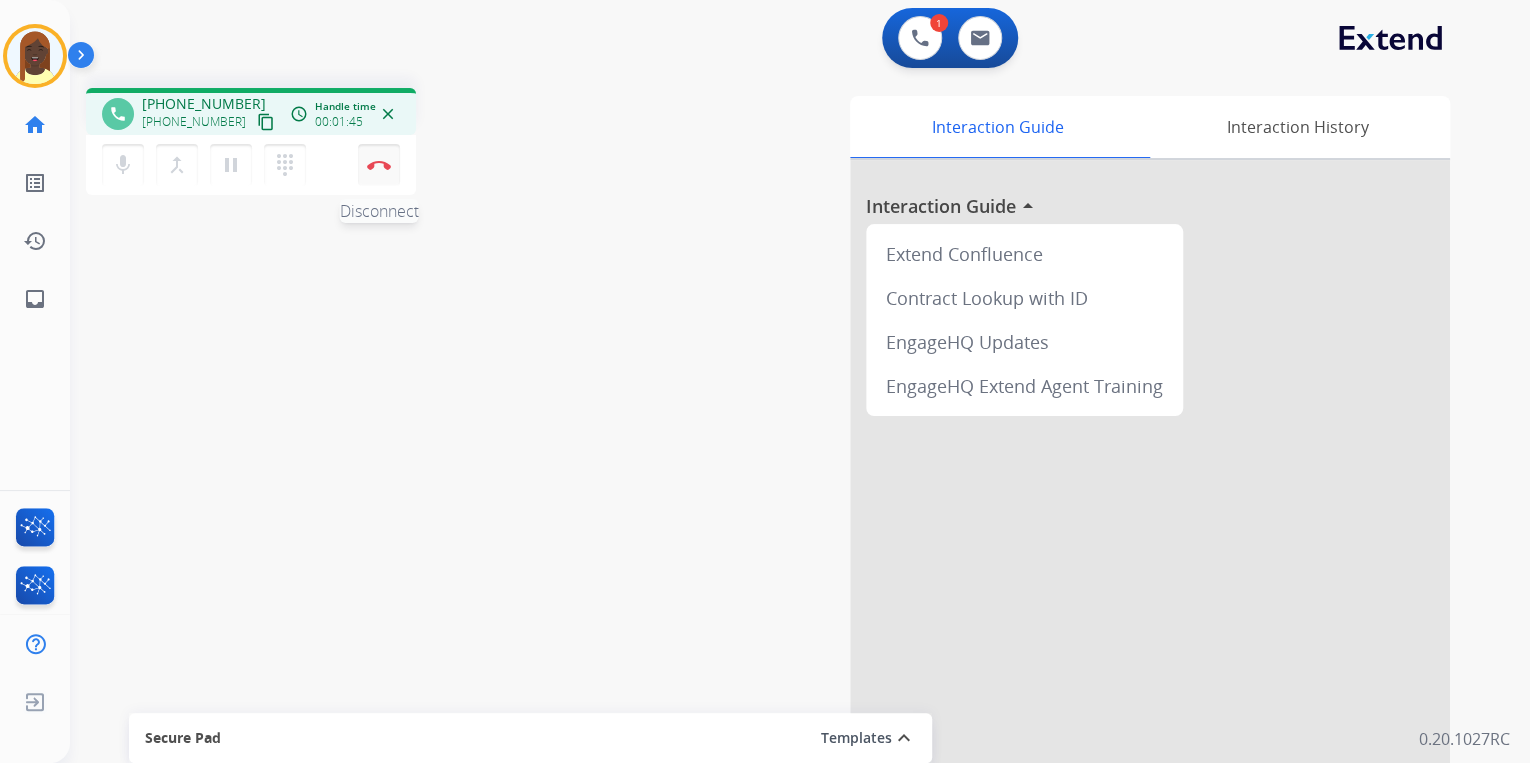 click at bounding box center (379, 165) 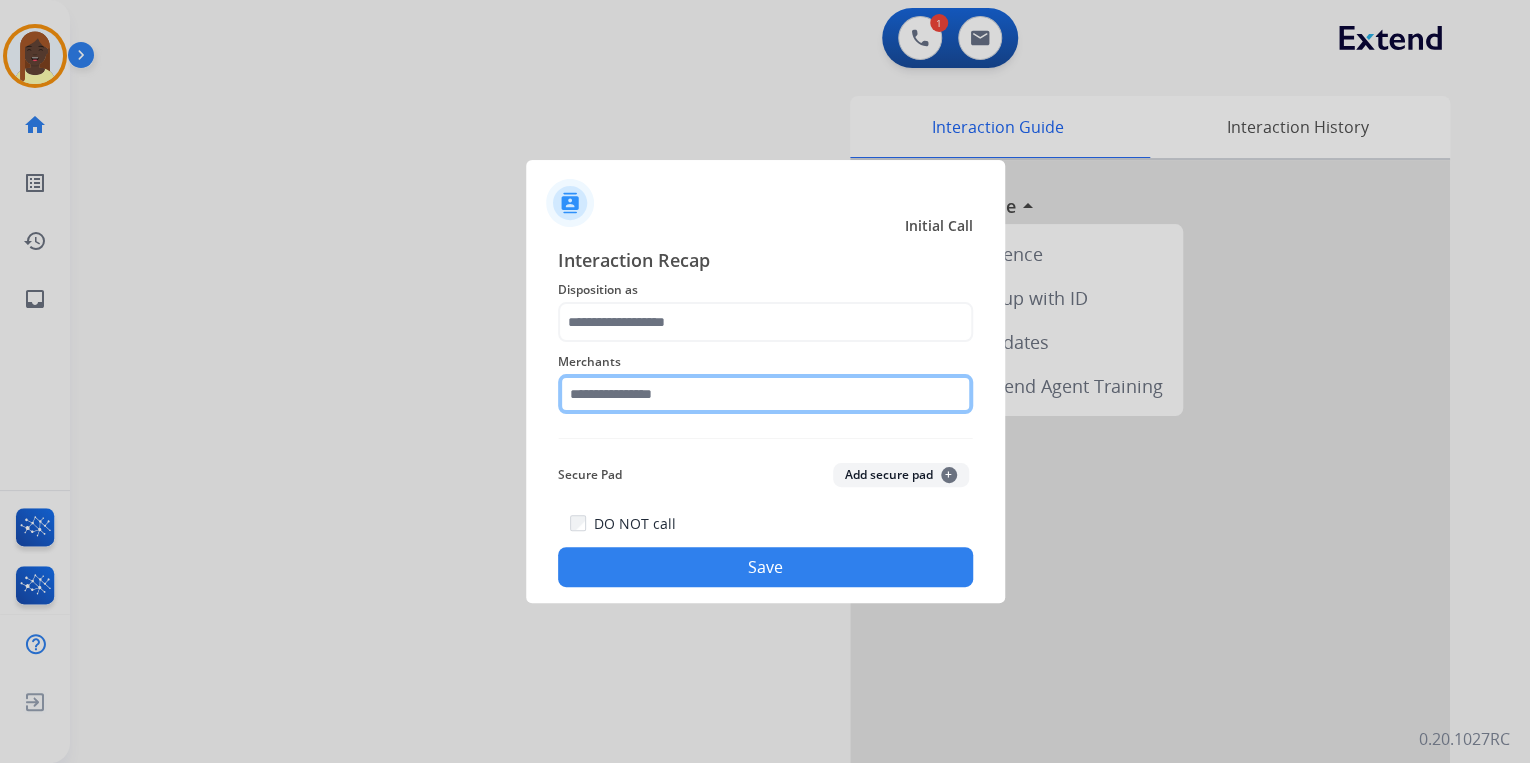 click 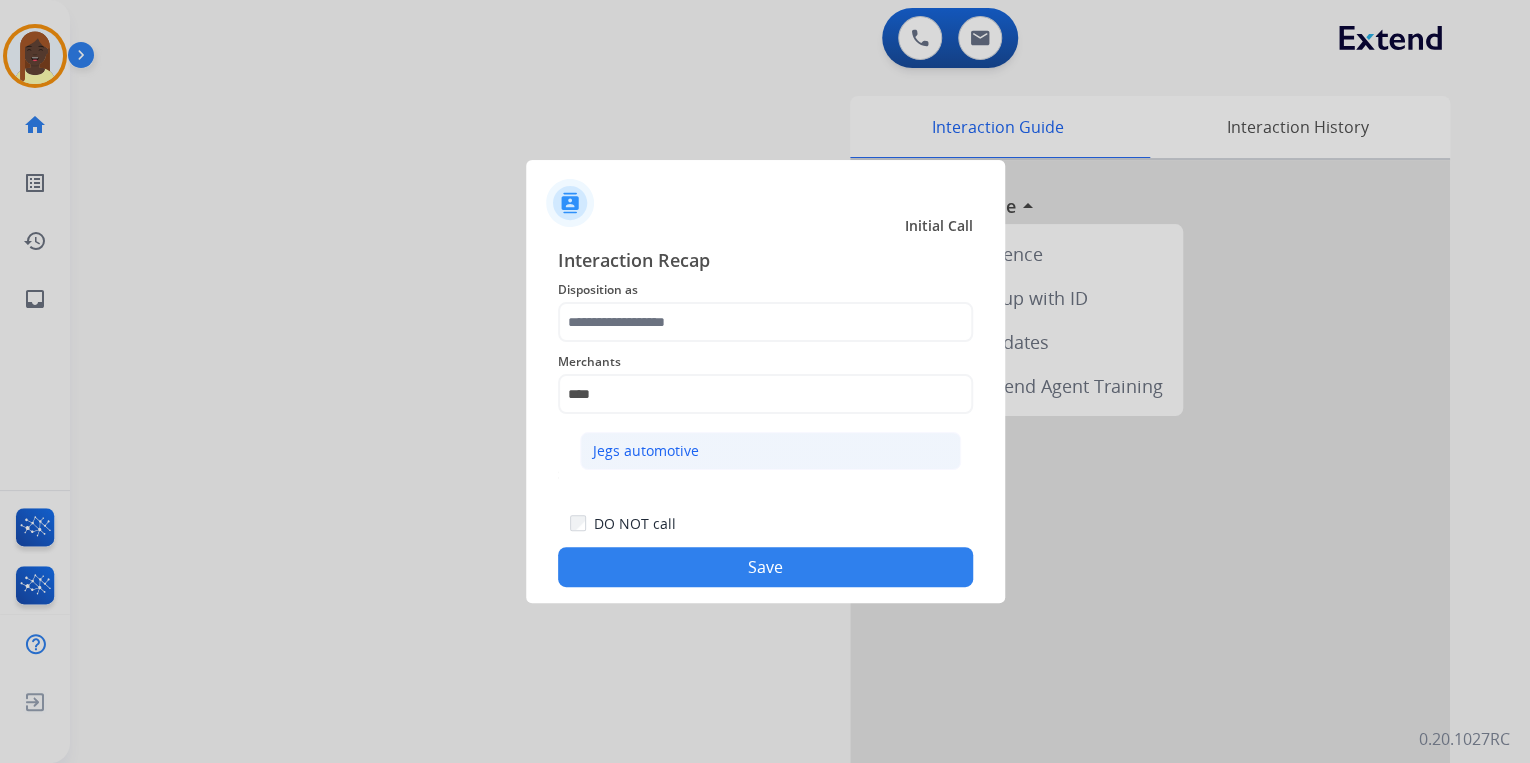 click on "Jegs automotive" 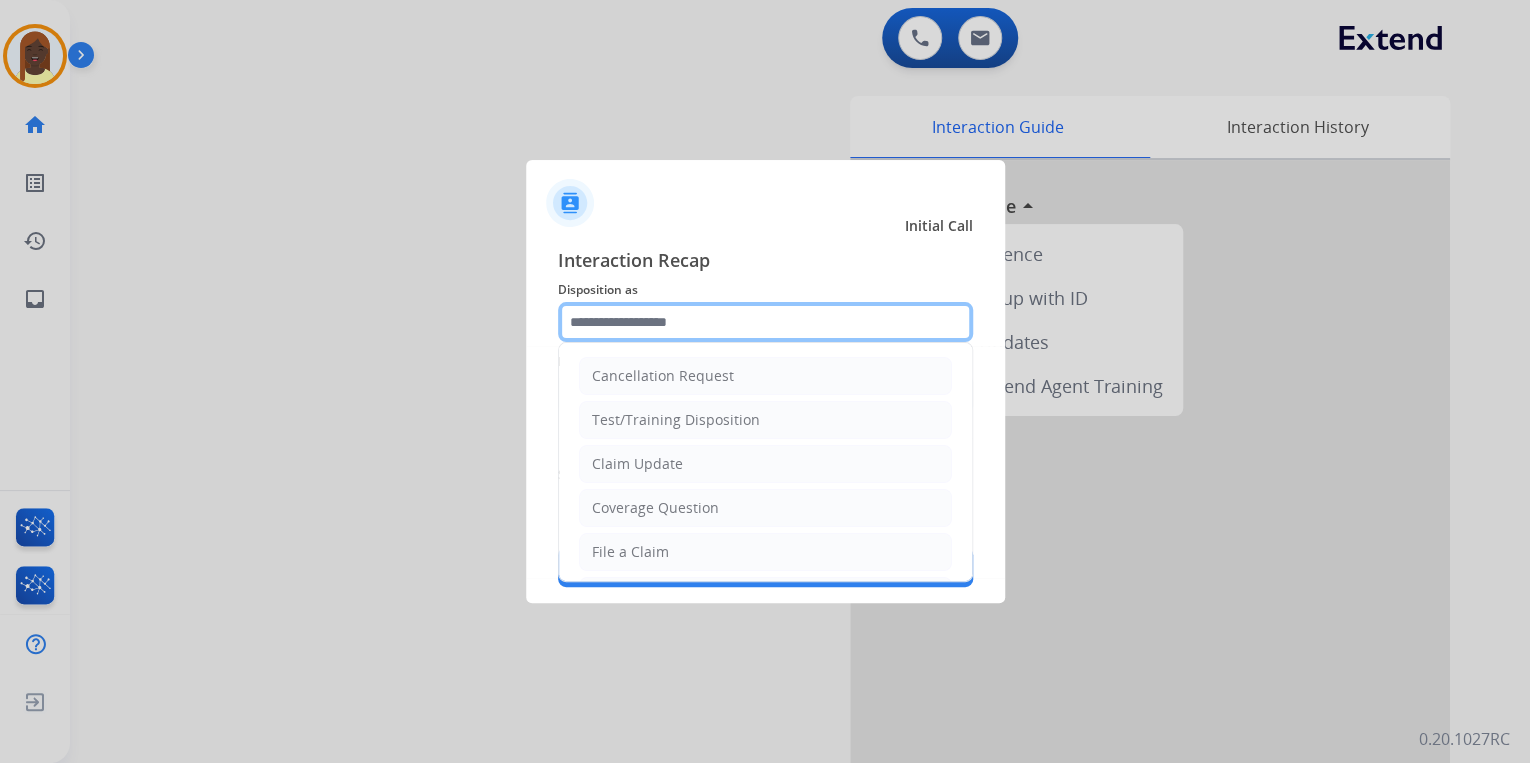 click 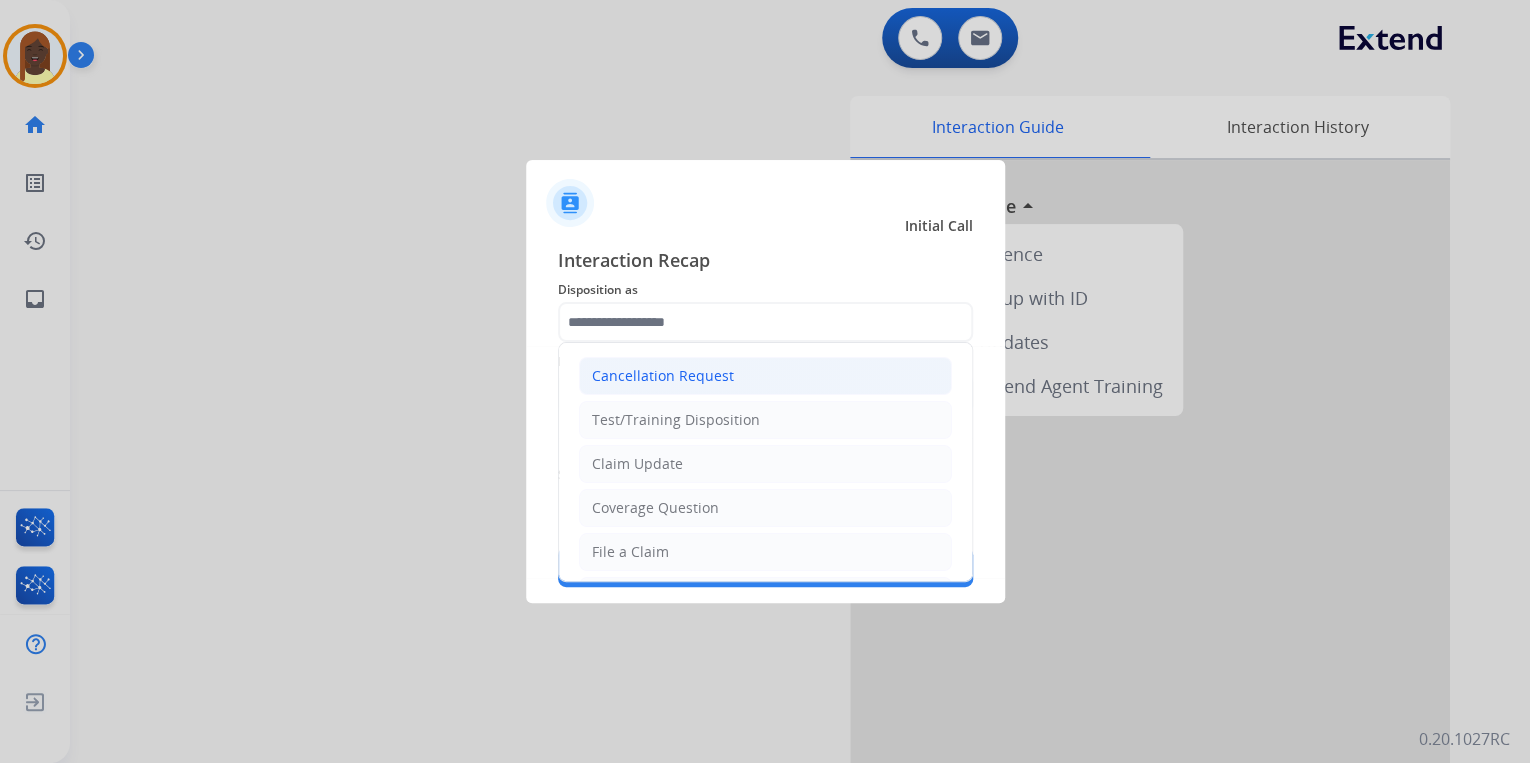 click on "Cancellation Request" 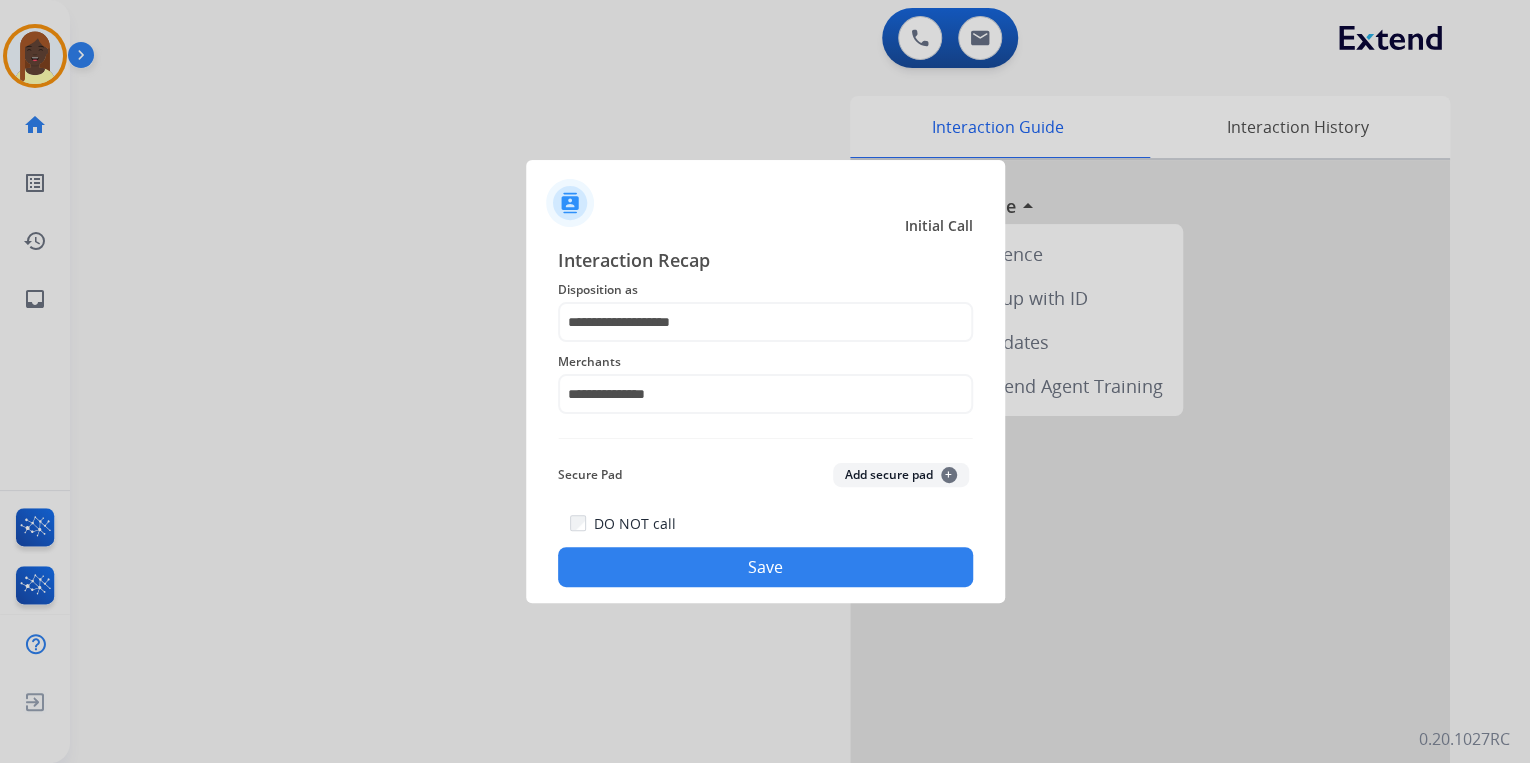 click on "Save" 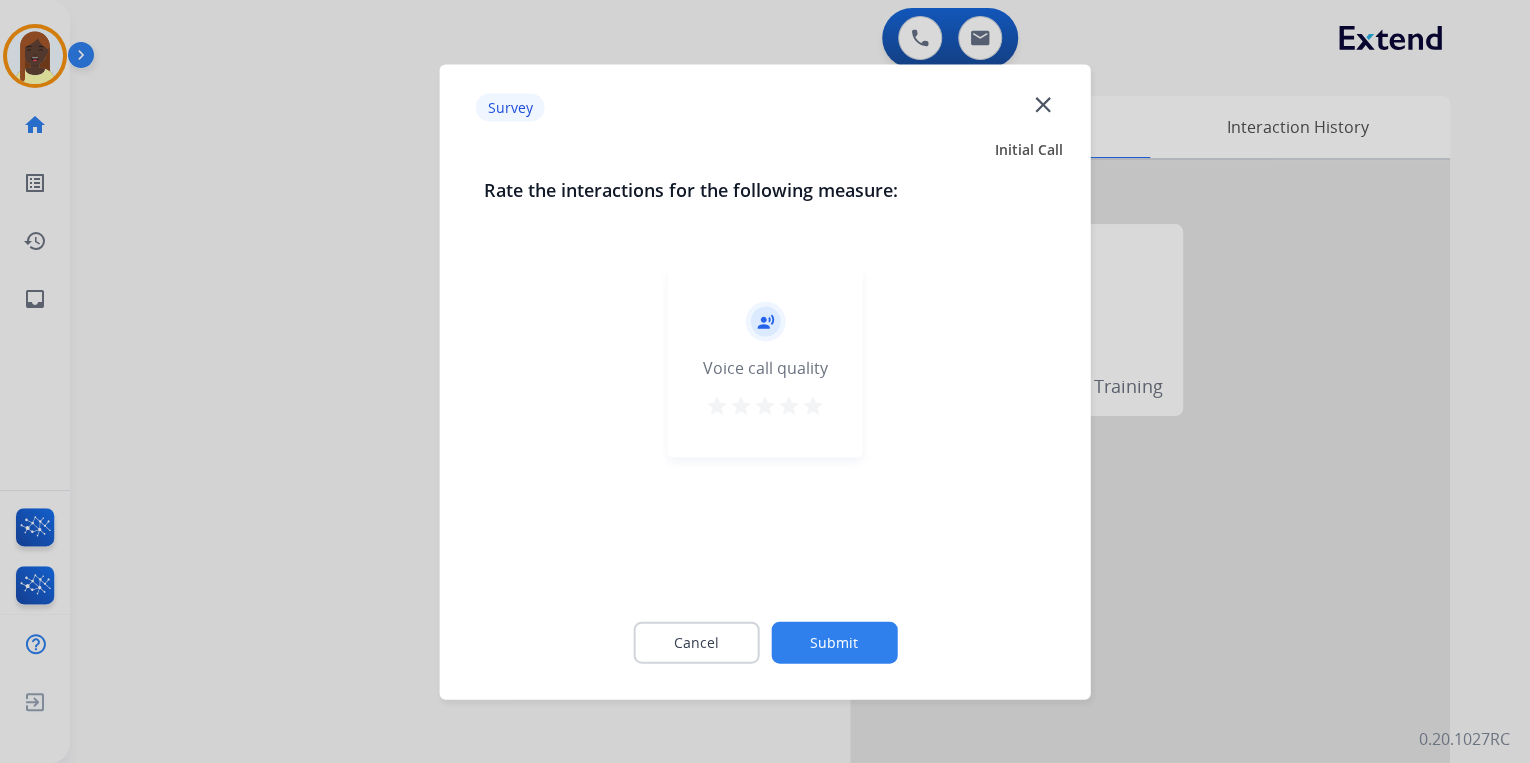 click on "star" at bounding box center (813, 405) 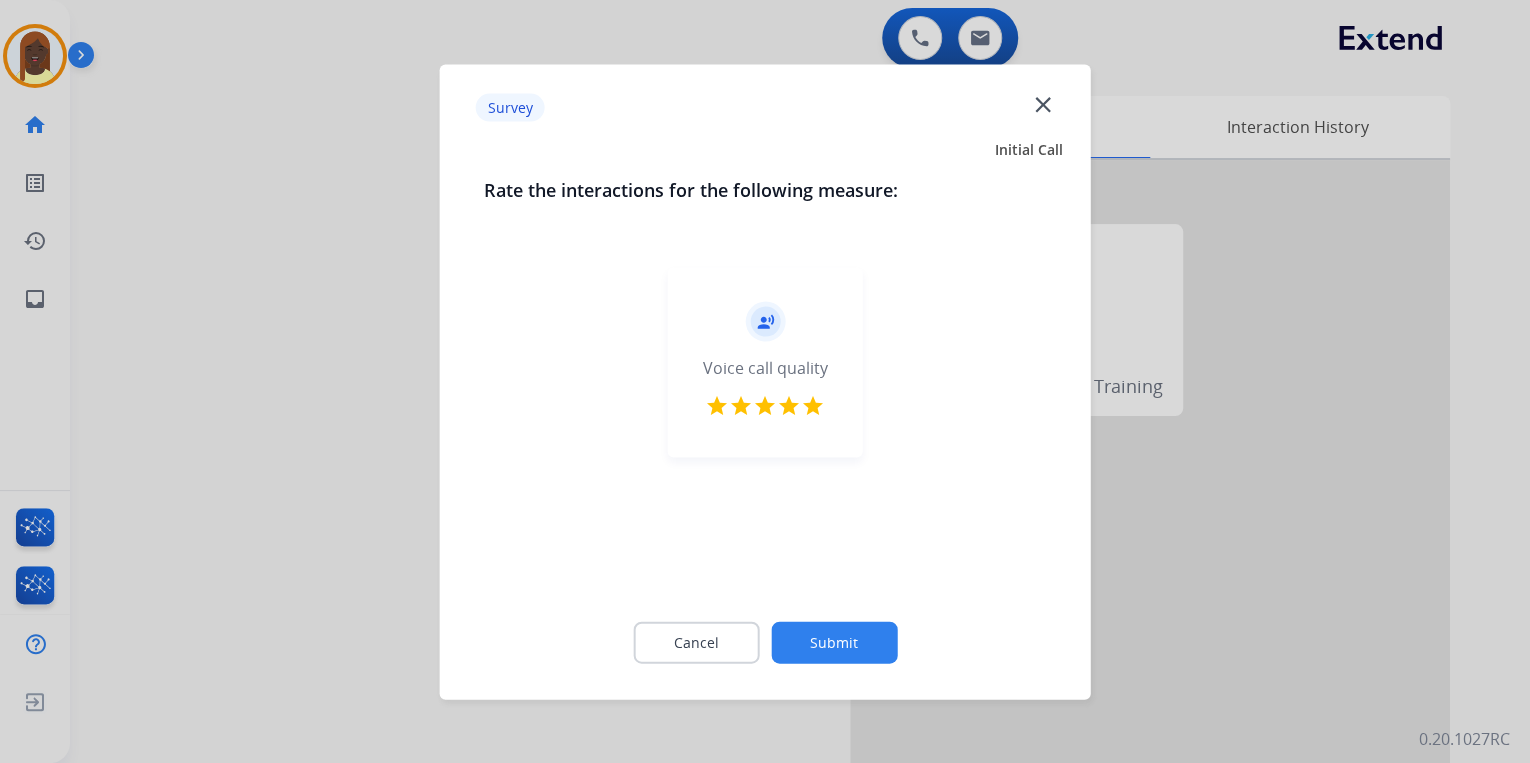 click on "Submit" 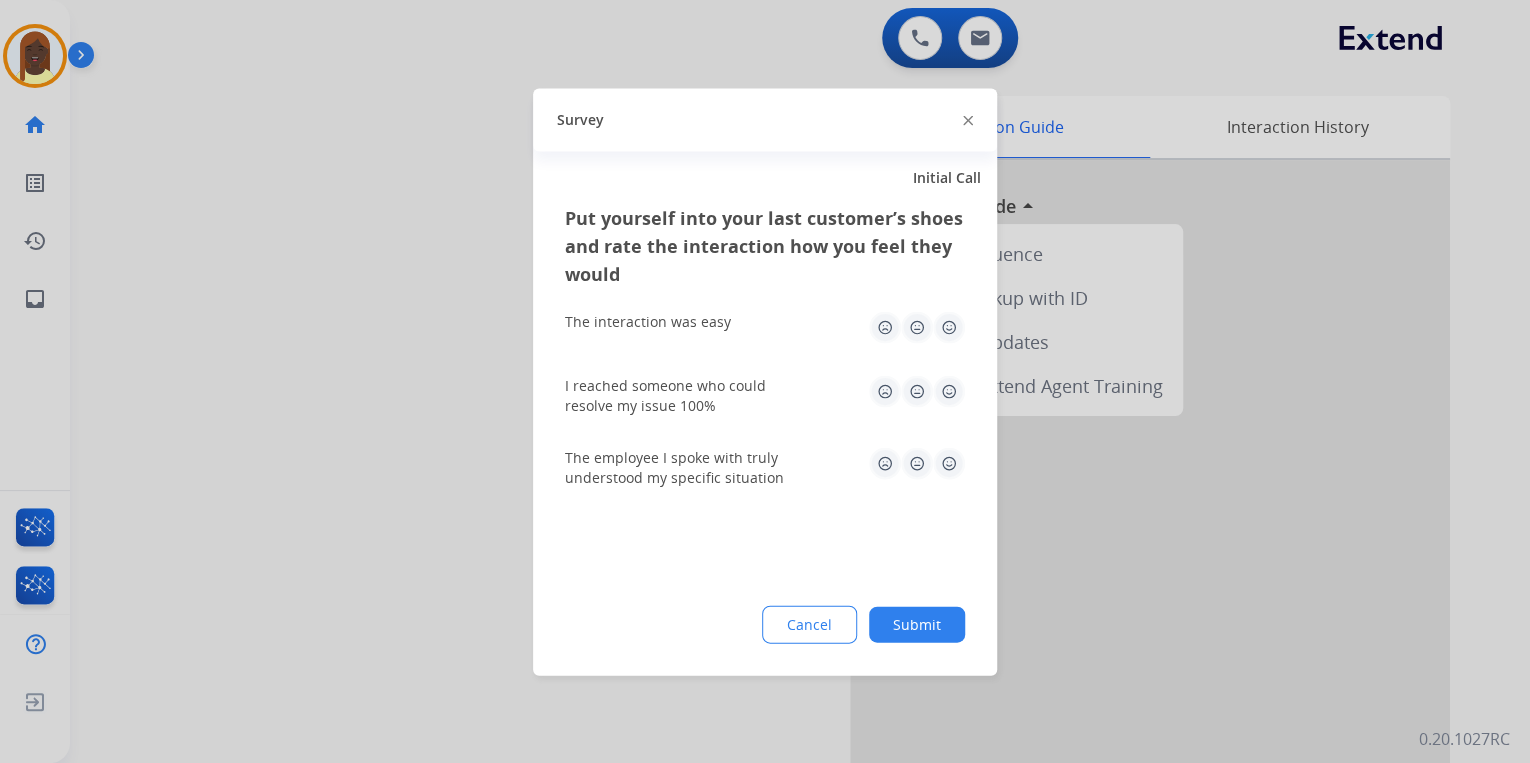 click 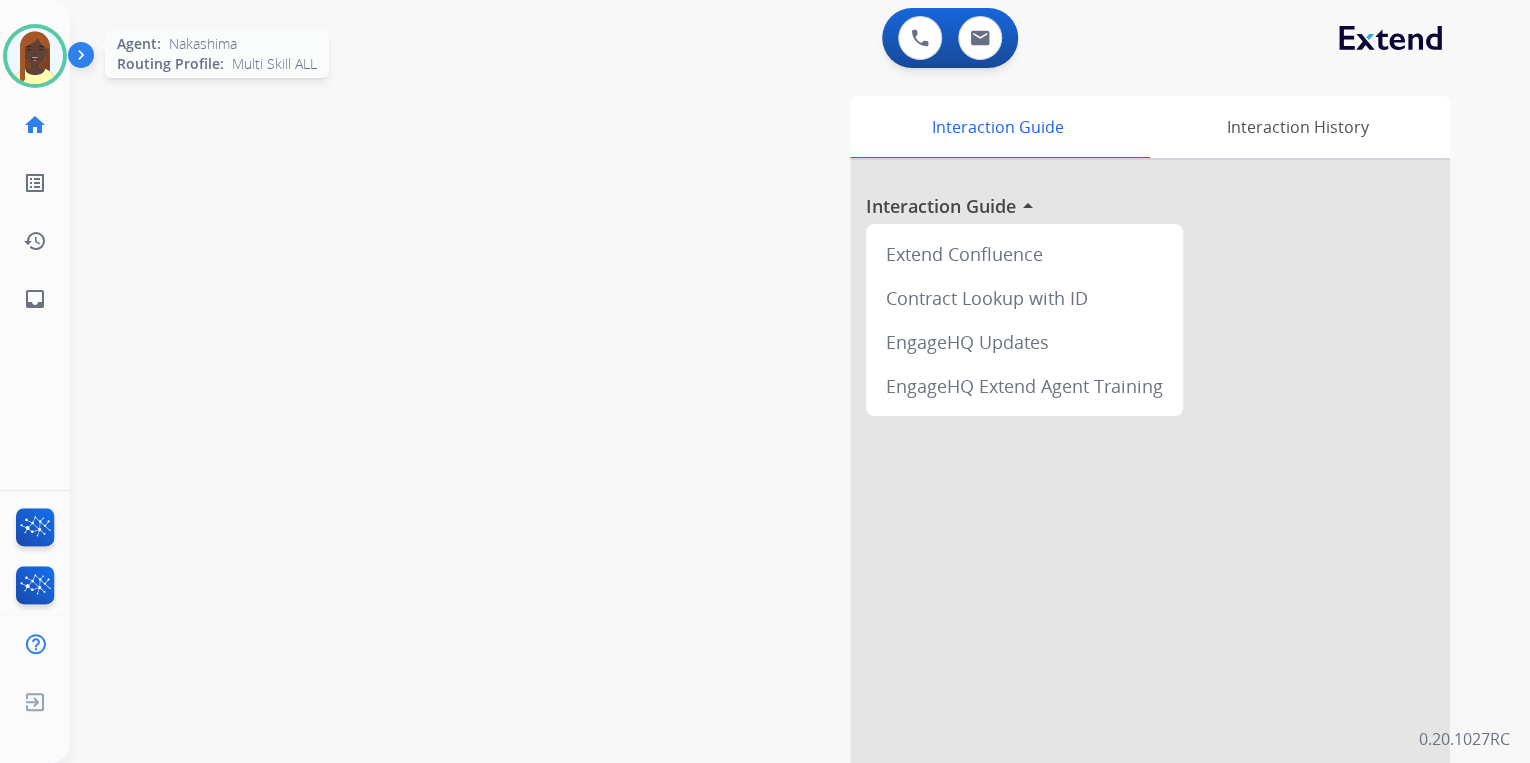 click at bounding box center (35, 56) 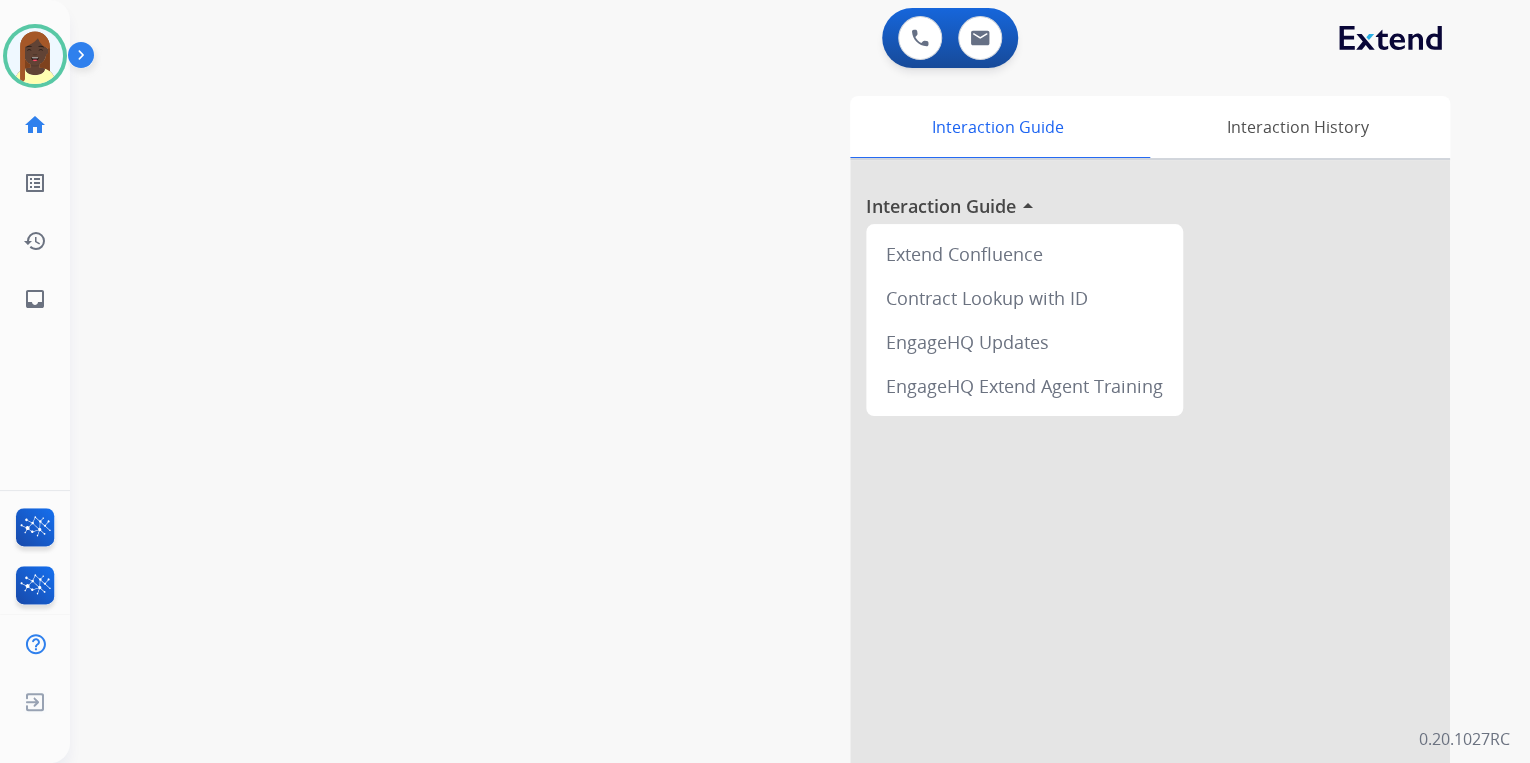click on "Interaction Guide   Interaction History  Interaction Guide arrow_drop_up  Extend Confluence   Contract Lookup with ID   EngageHQ Updates   EngageHQ Extend Agent Training" at bounding box center (1032, 501) 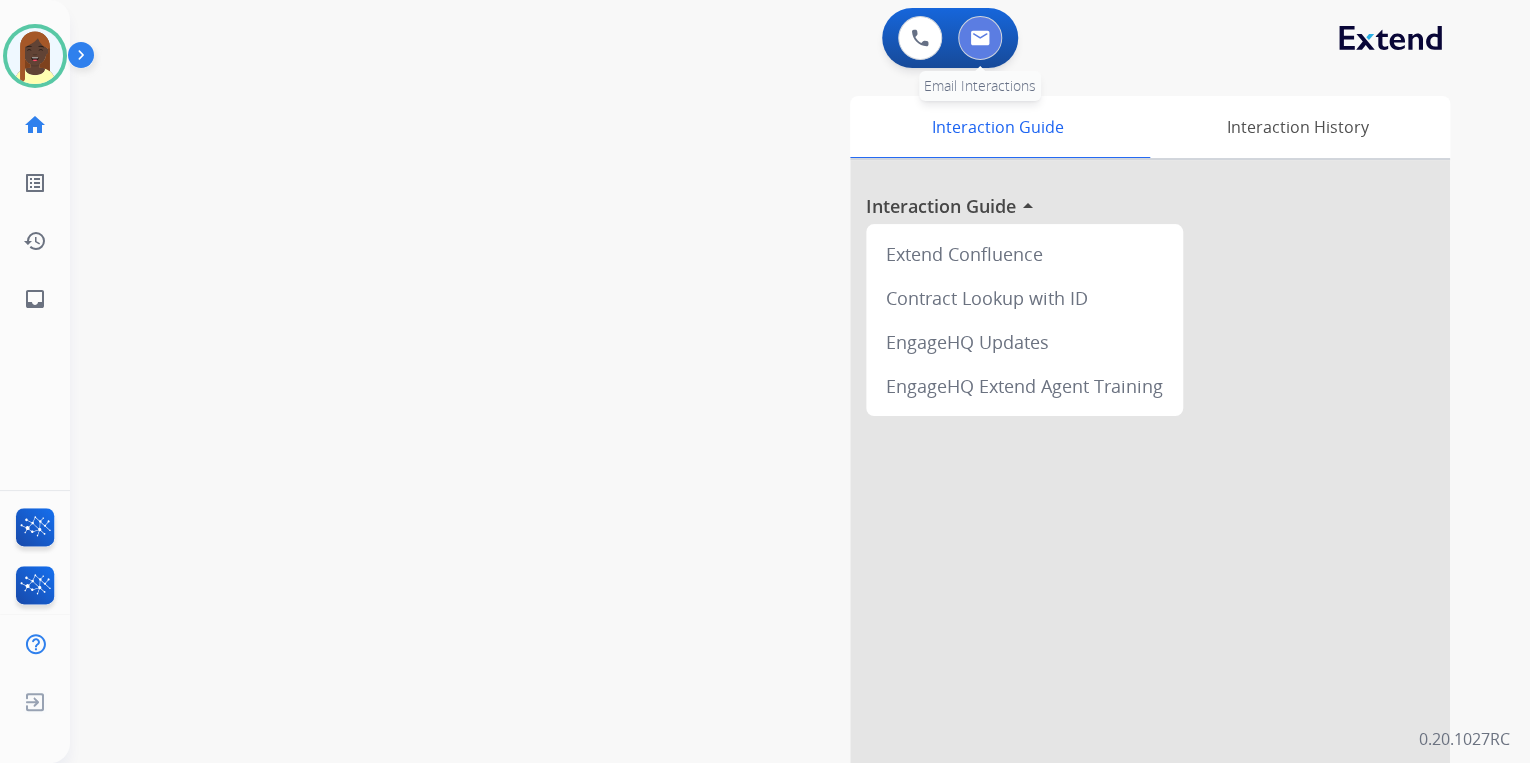 click at bounding box center (980, 38) 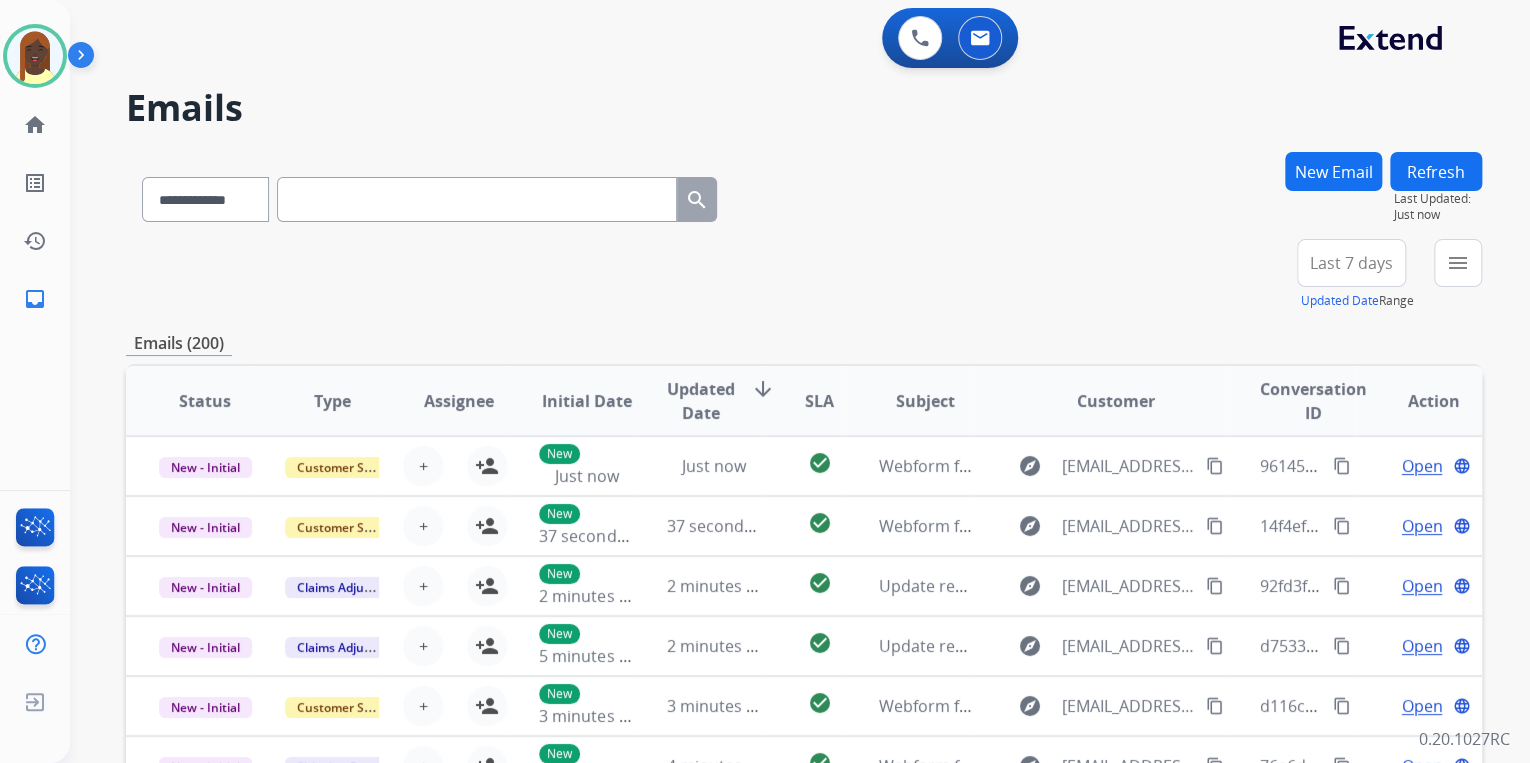 click on "New Email" at bounding box center (1333, 171) 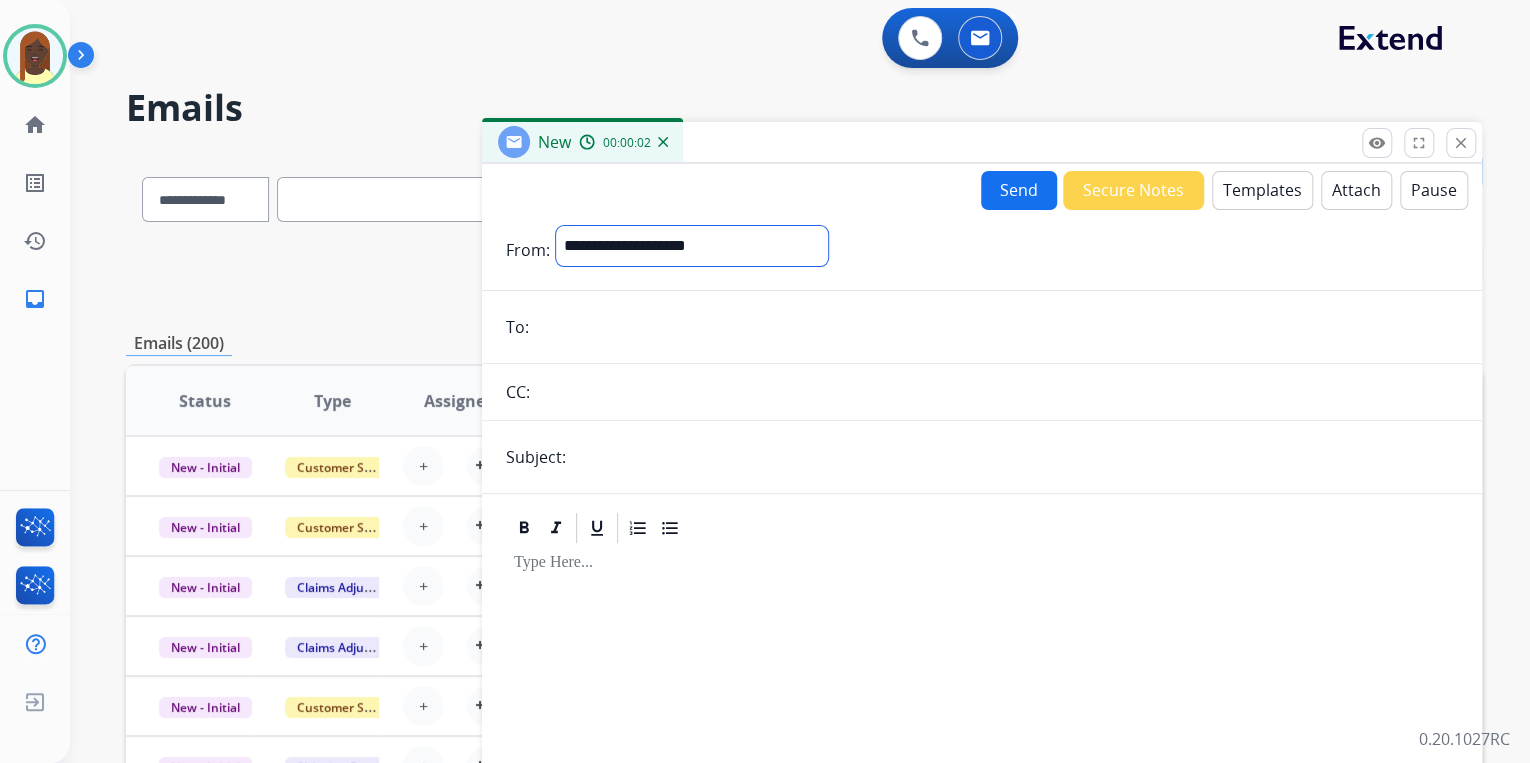 click on "**********" at bounding box center (692, 246) 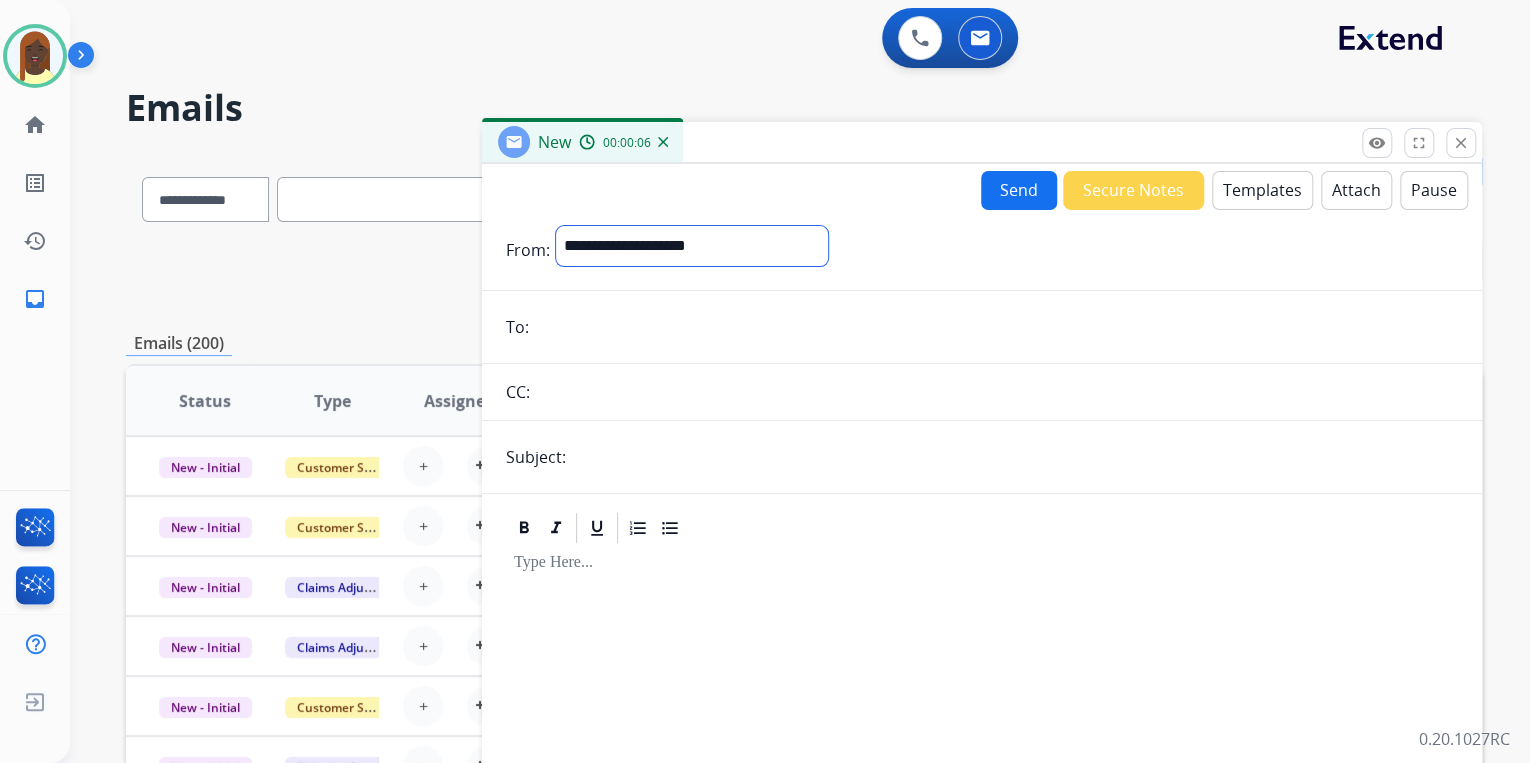 select on "**********" 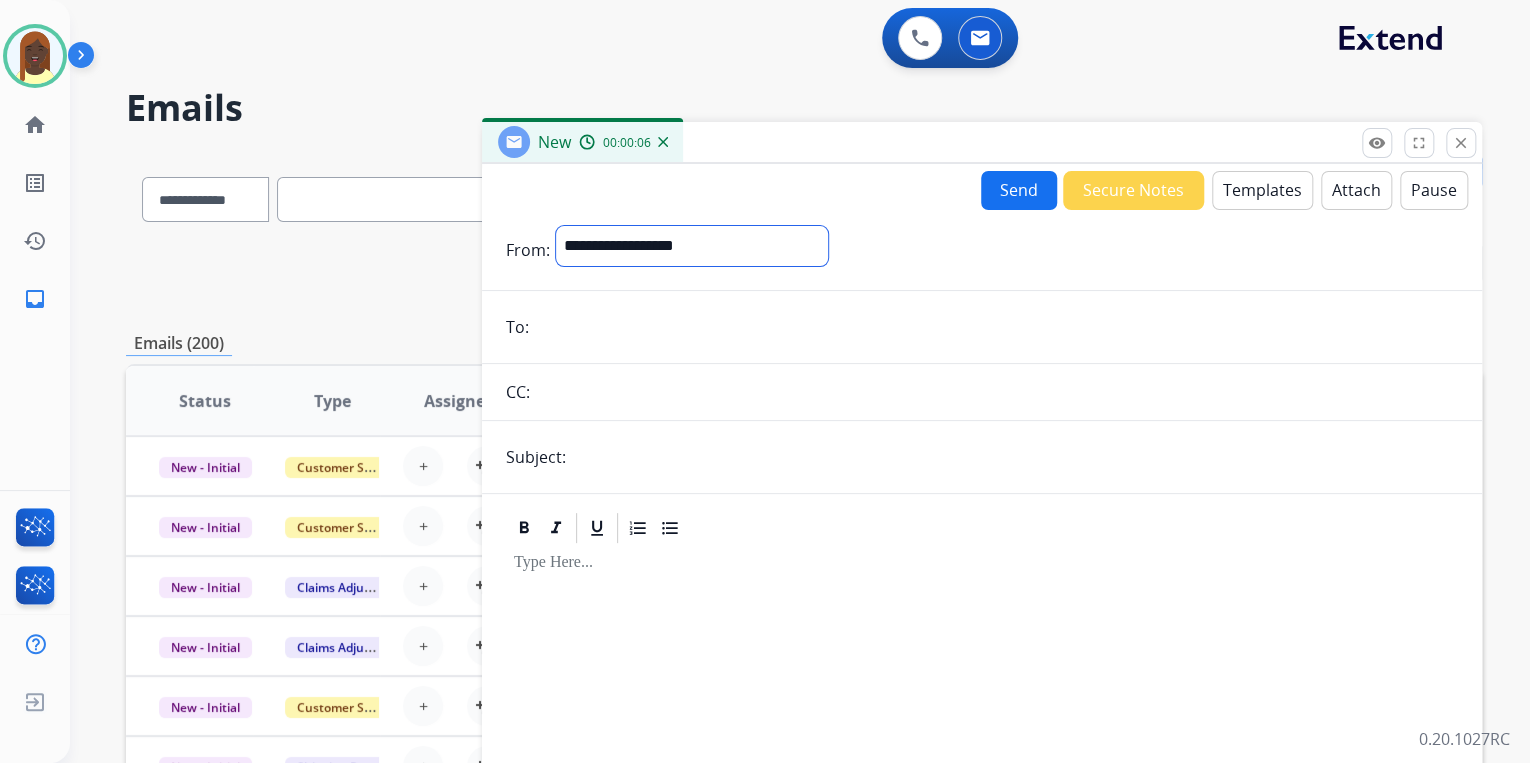 click on "**********" at bounding box center [692, 246] 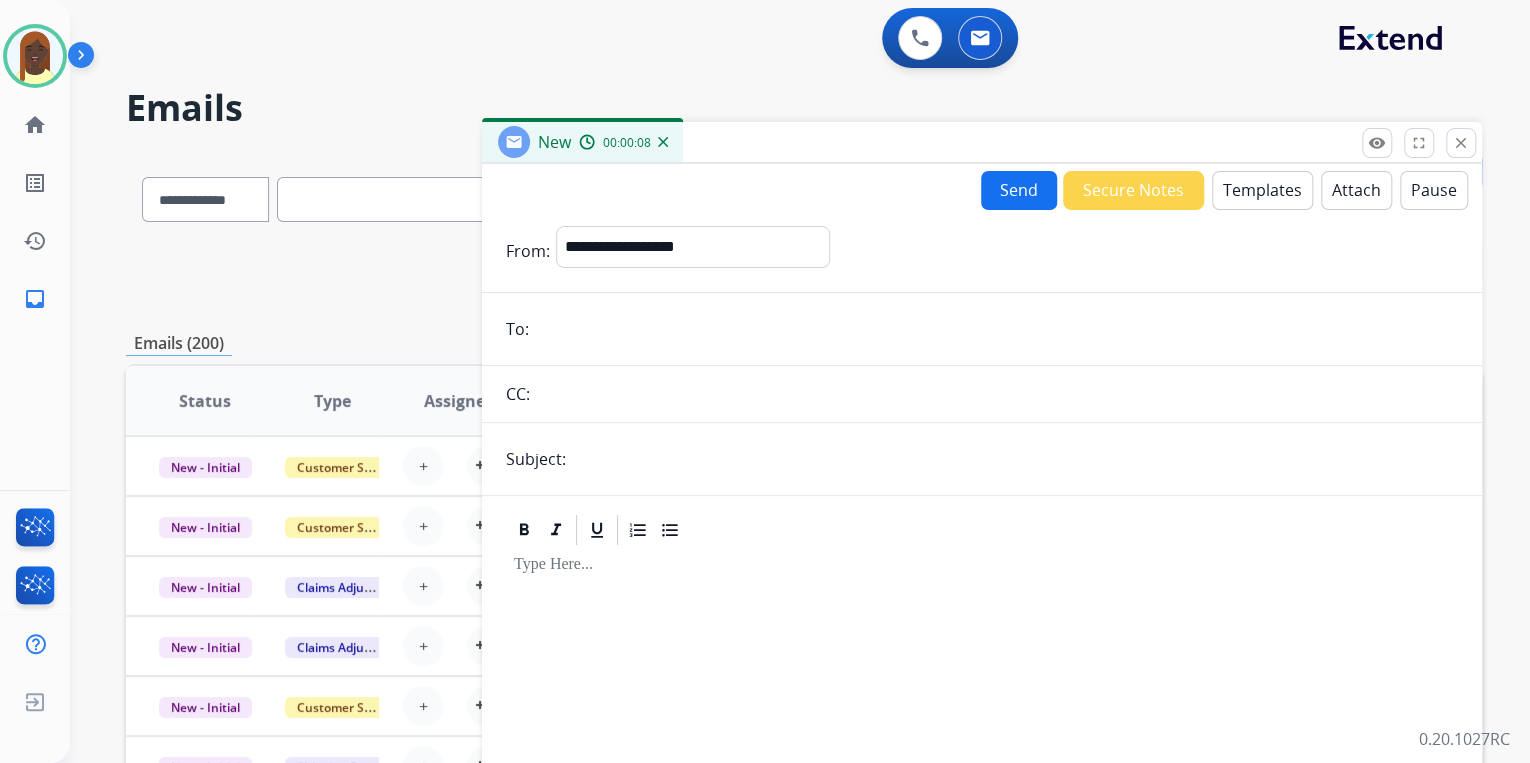 paste on "**********" 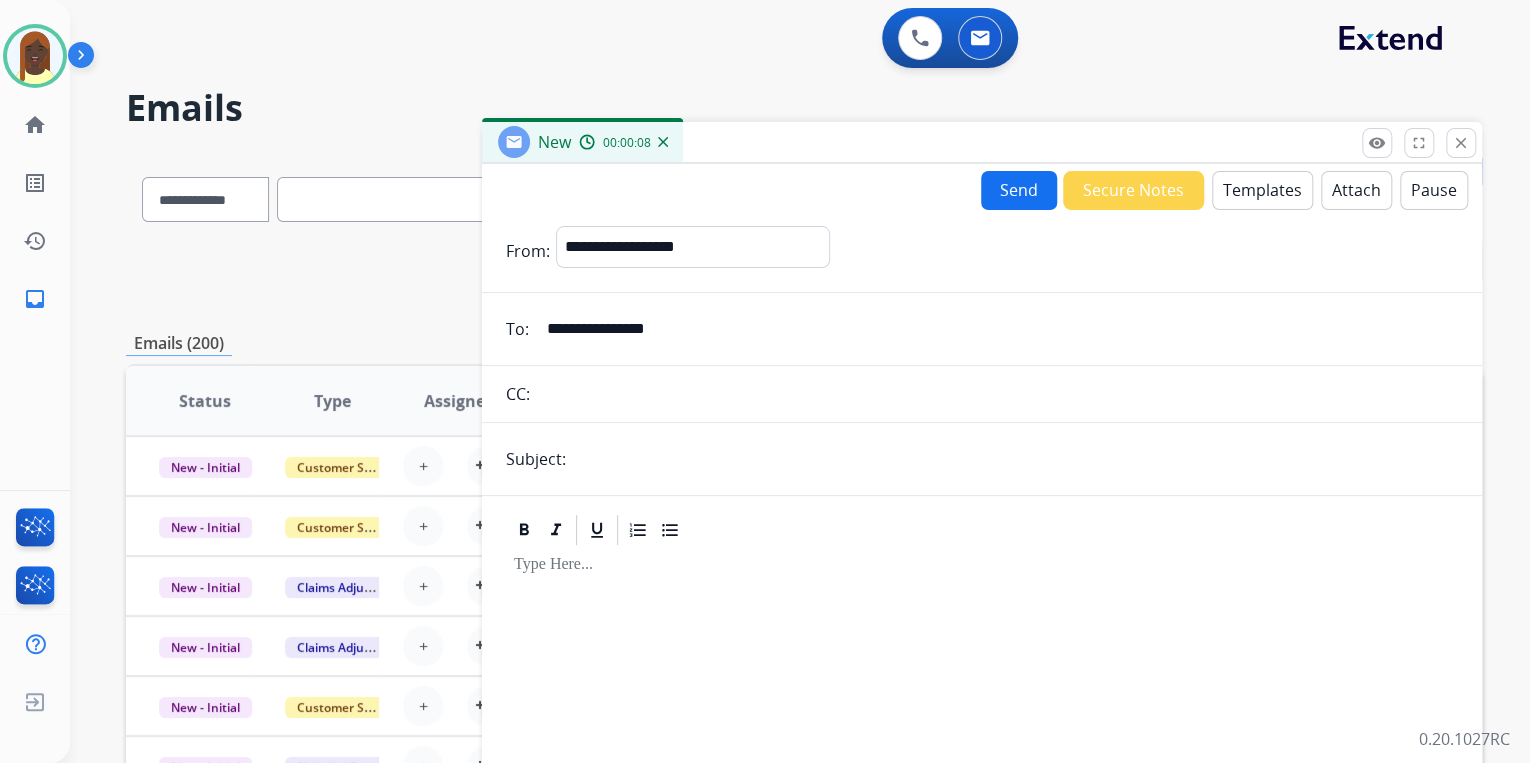 type on "**********" 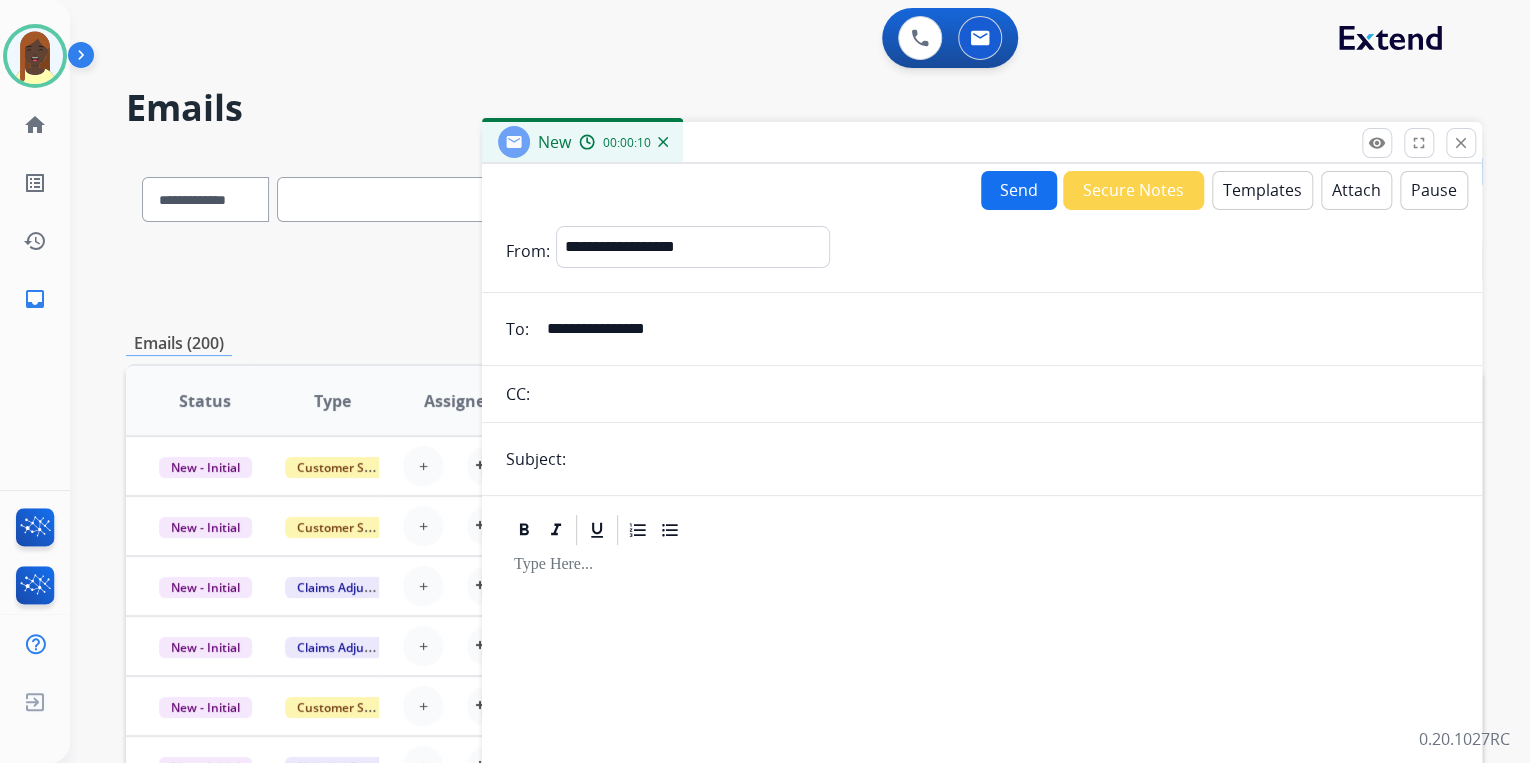 type on "**********" 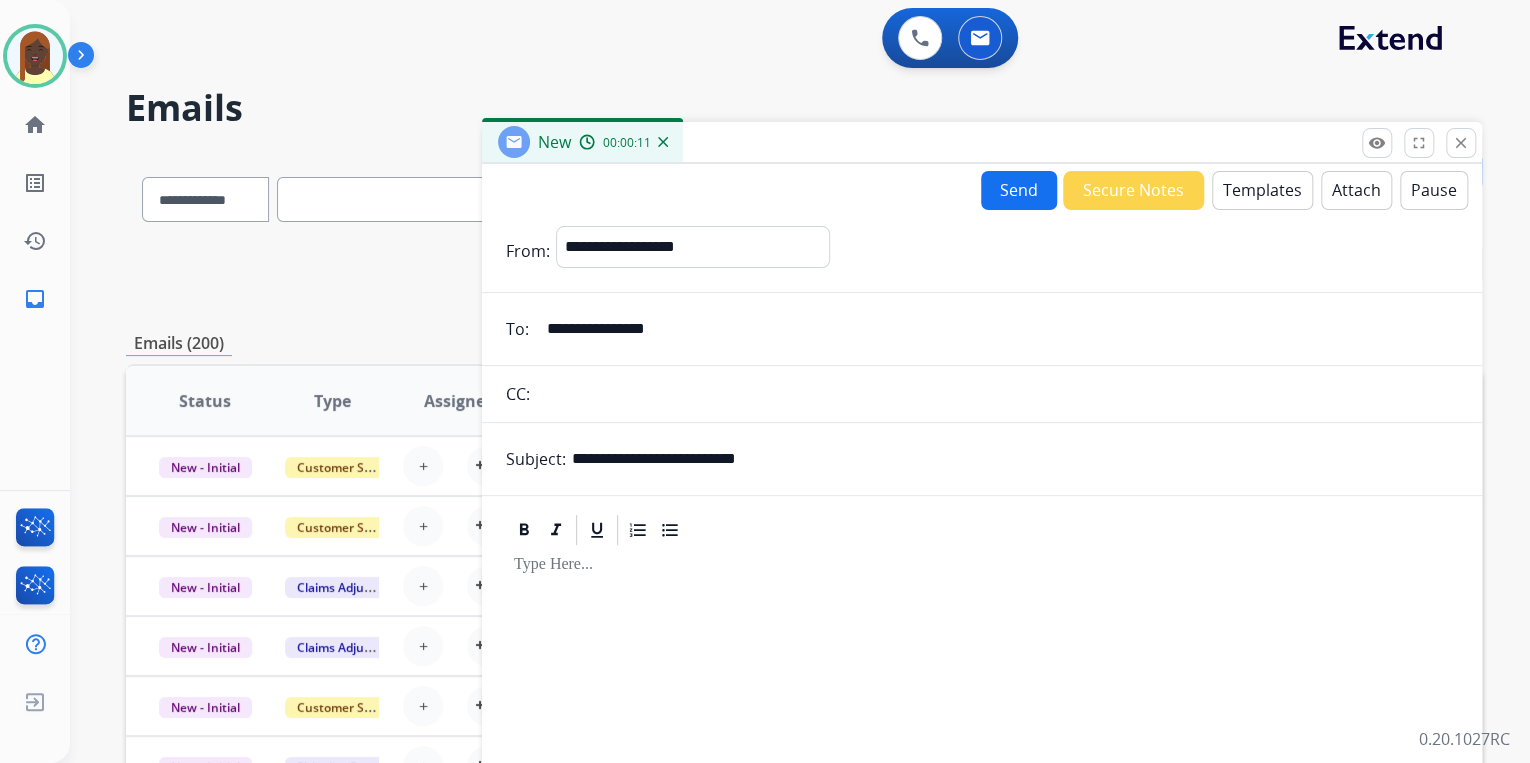click on "Templates" at bounding box center (1262, 190) 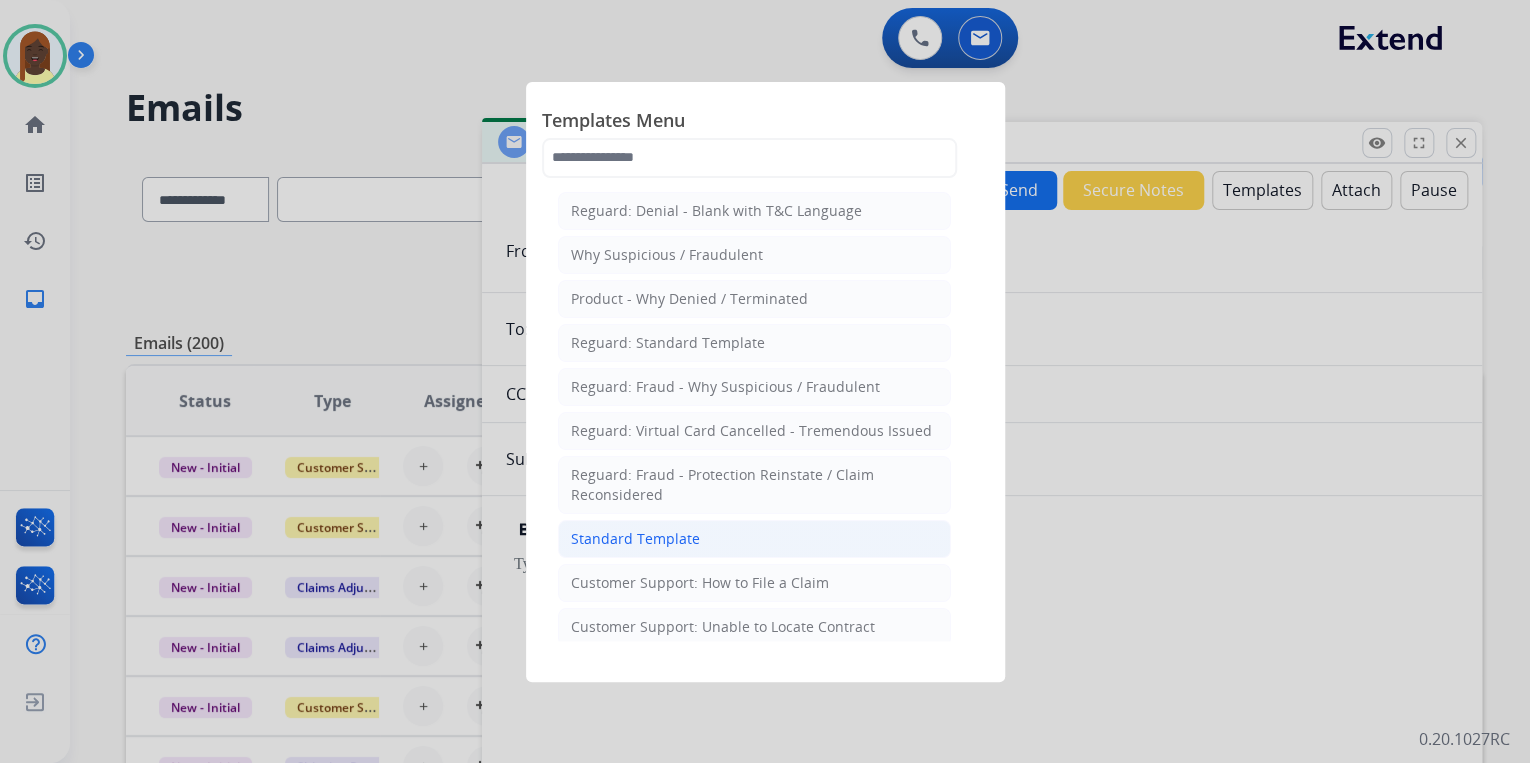 click on "Standard Template" 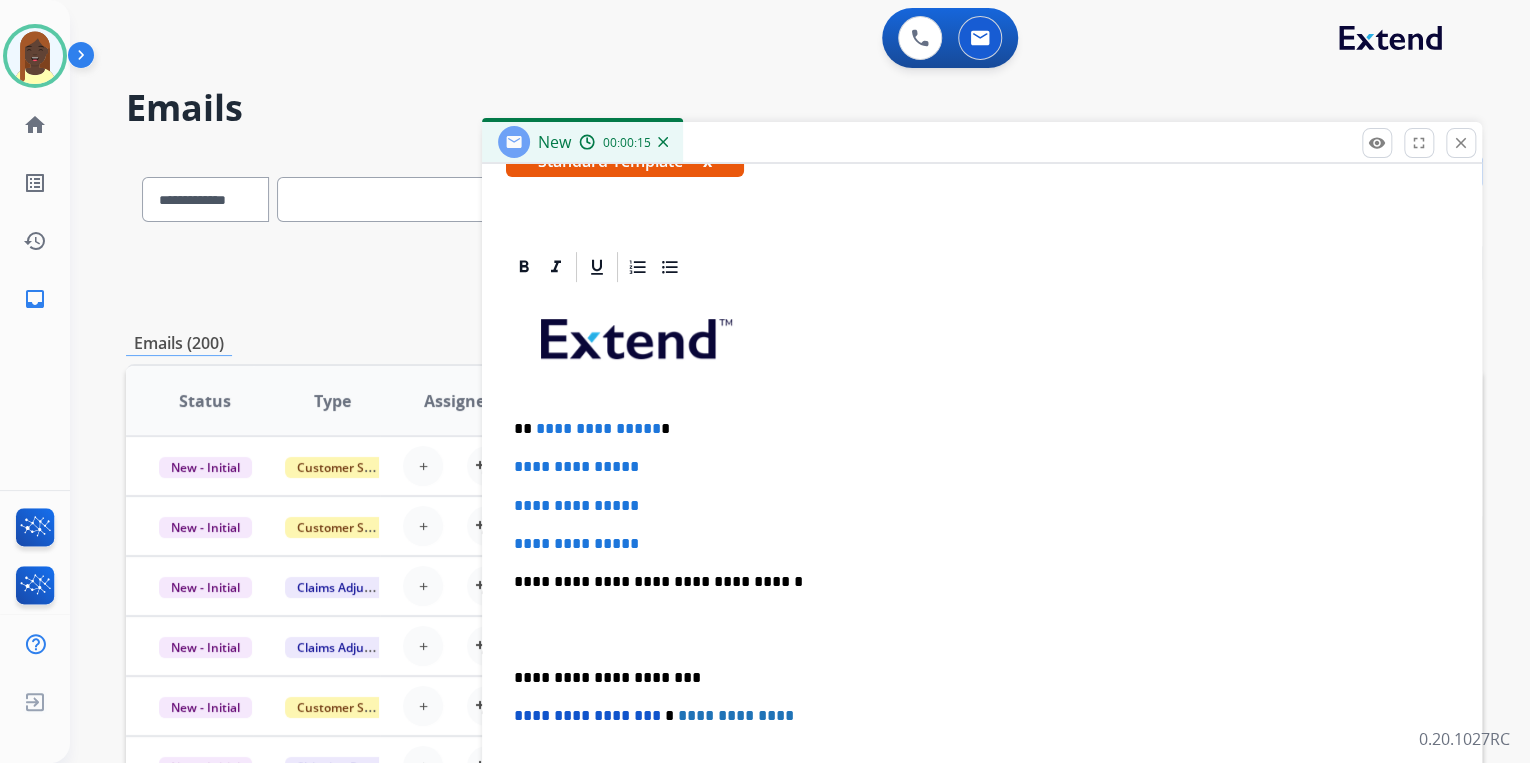 scroll, scrollTop: 460, scrollLeft: 0, axis: vertical 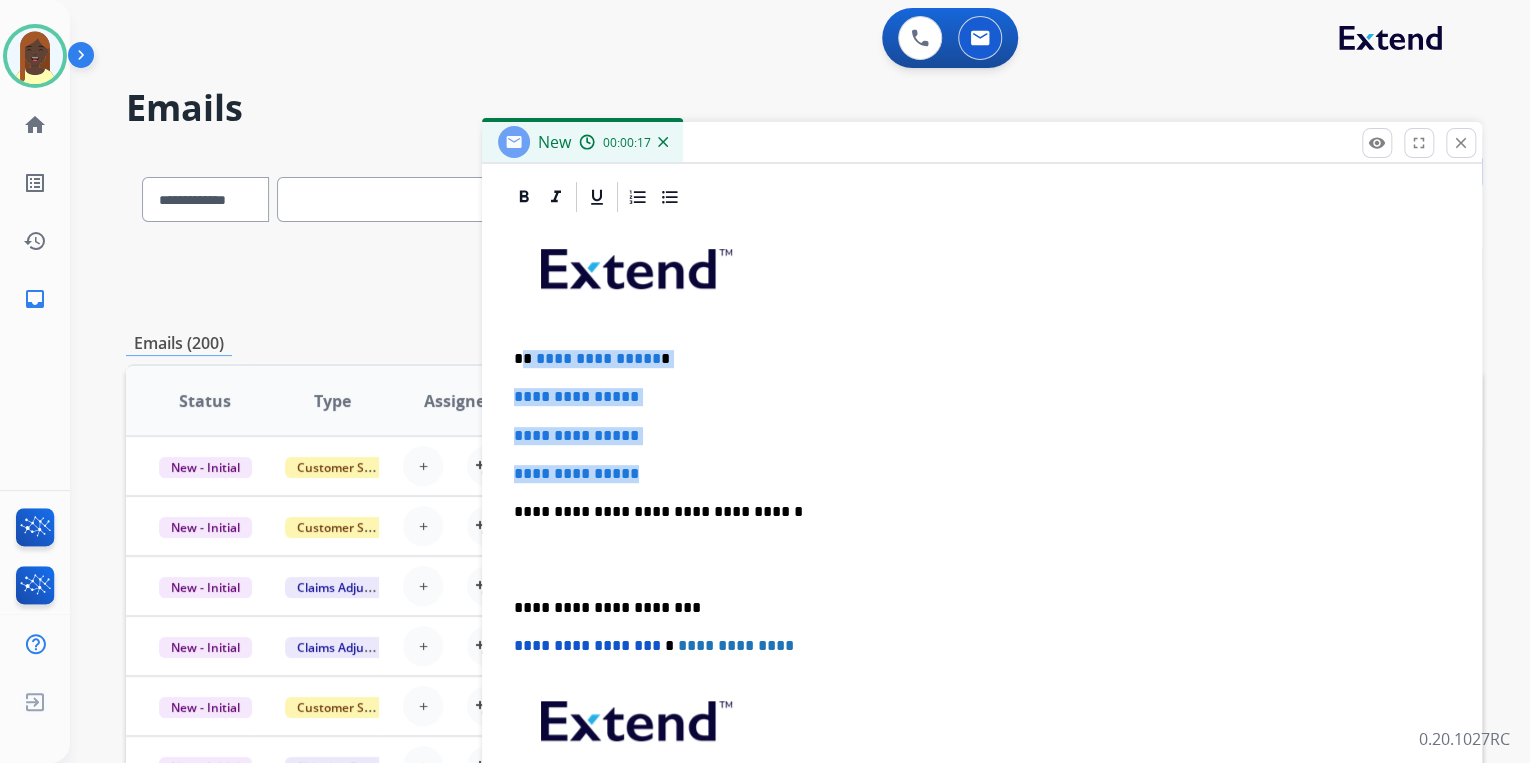 drag, startPoint x: 524, startPoint y: 353, endPoint x: 658, endPoint y: 464, distance: 174.00287 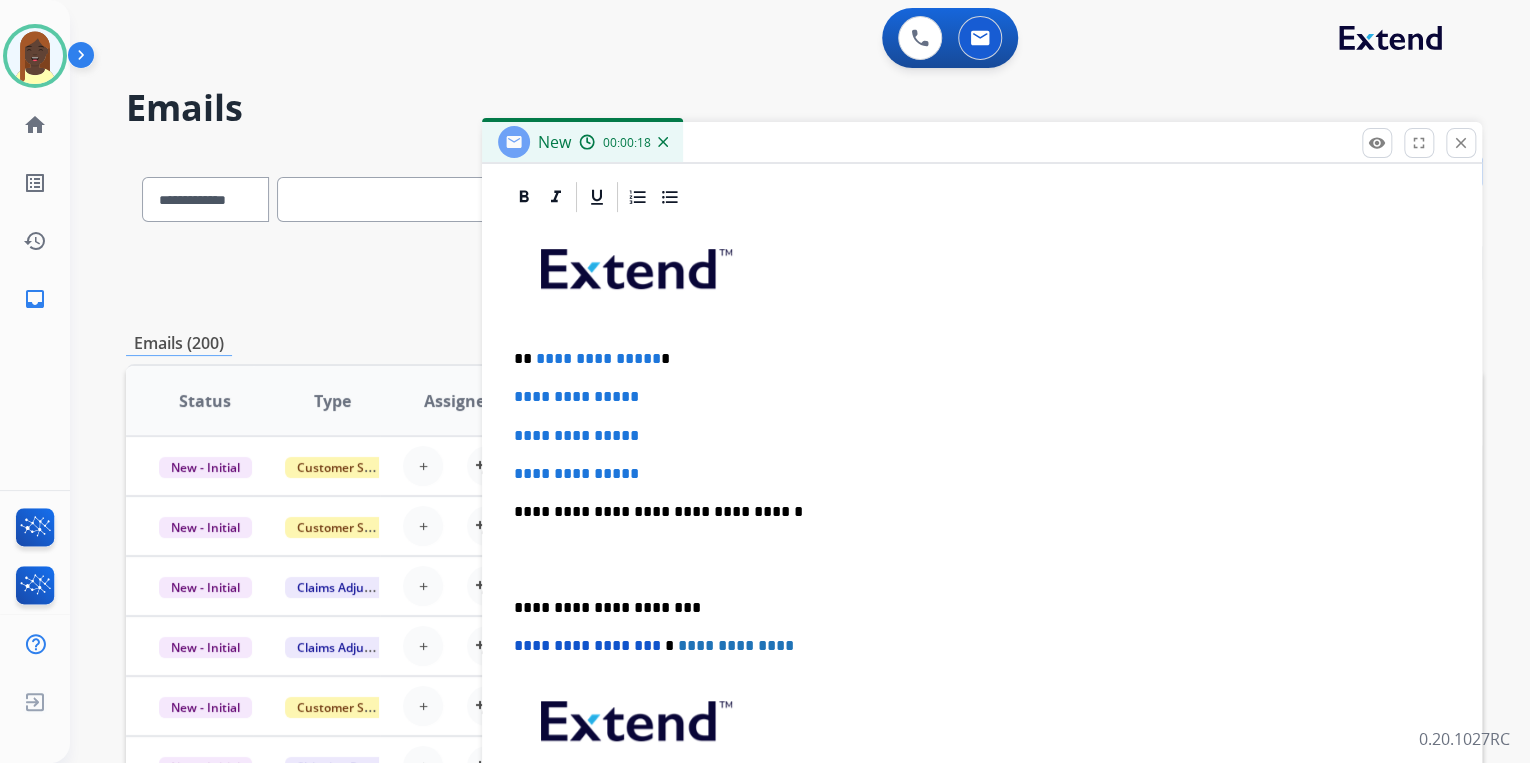 scroll, scrollTop: 344, scrollLeft: 0, axis: vertical 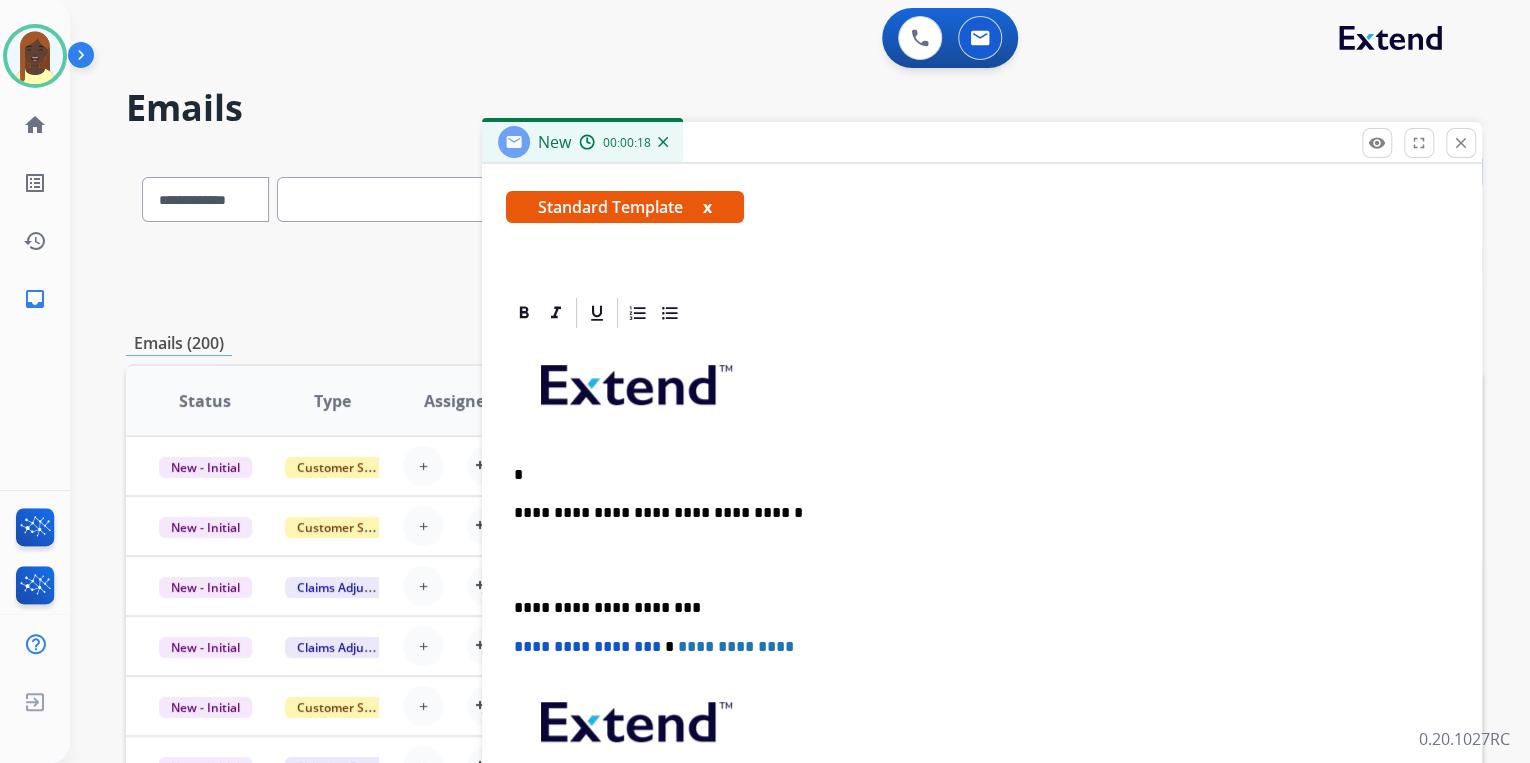 type 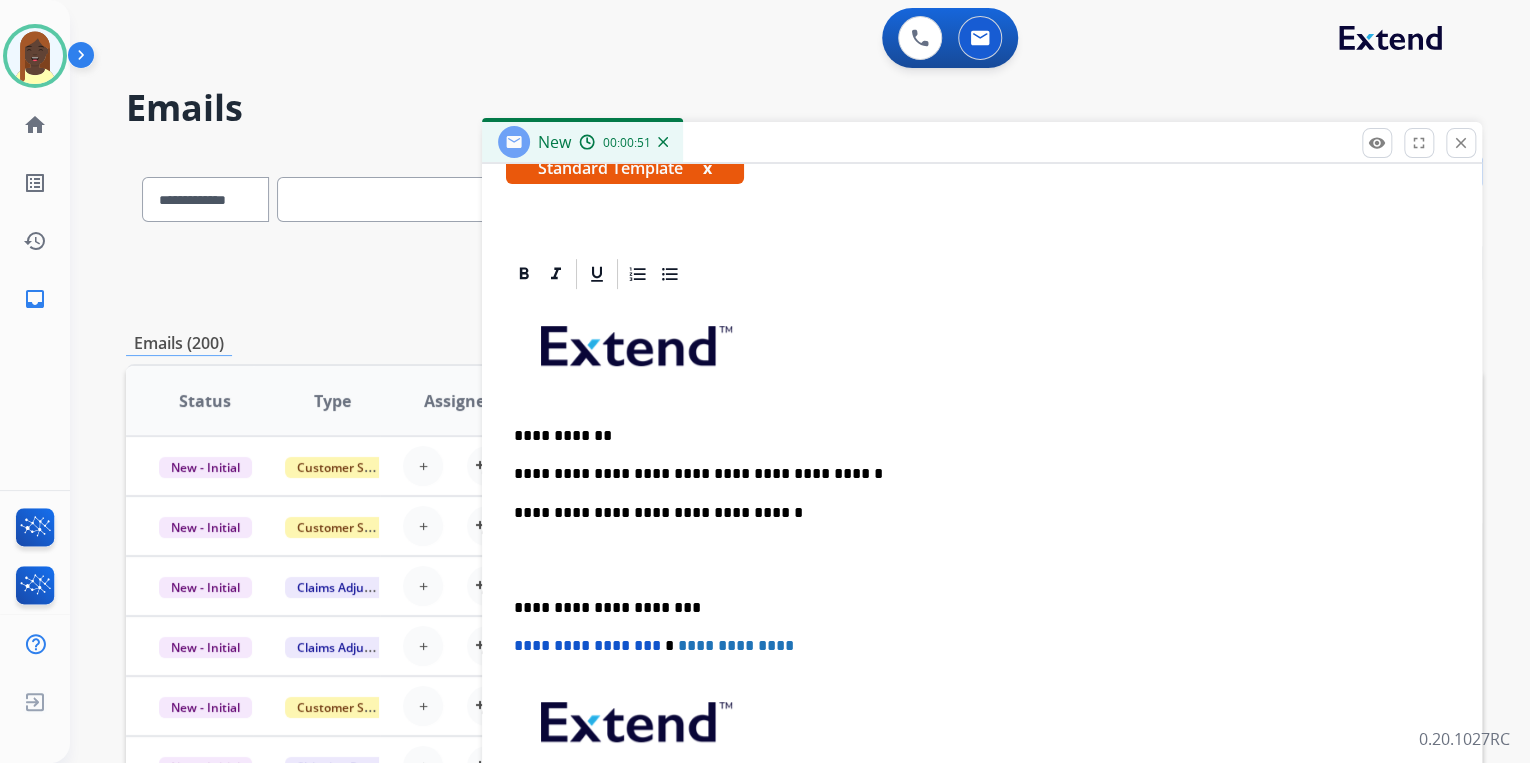 scroll, scrollTop: 421, scrollLeft: 0, axis: vertical 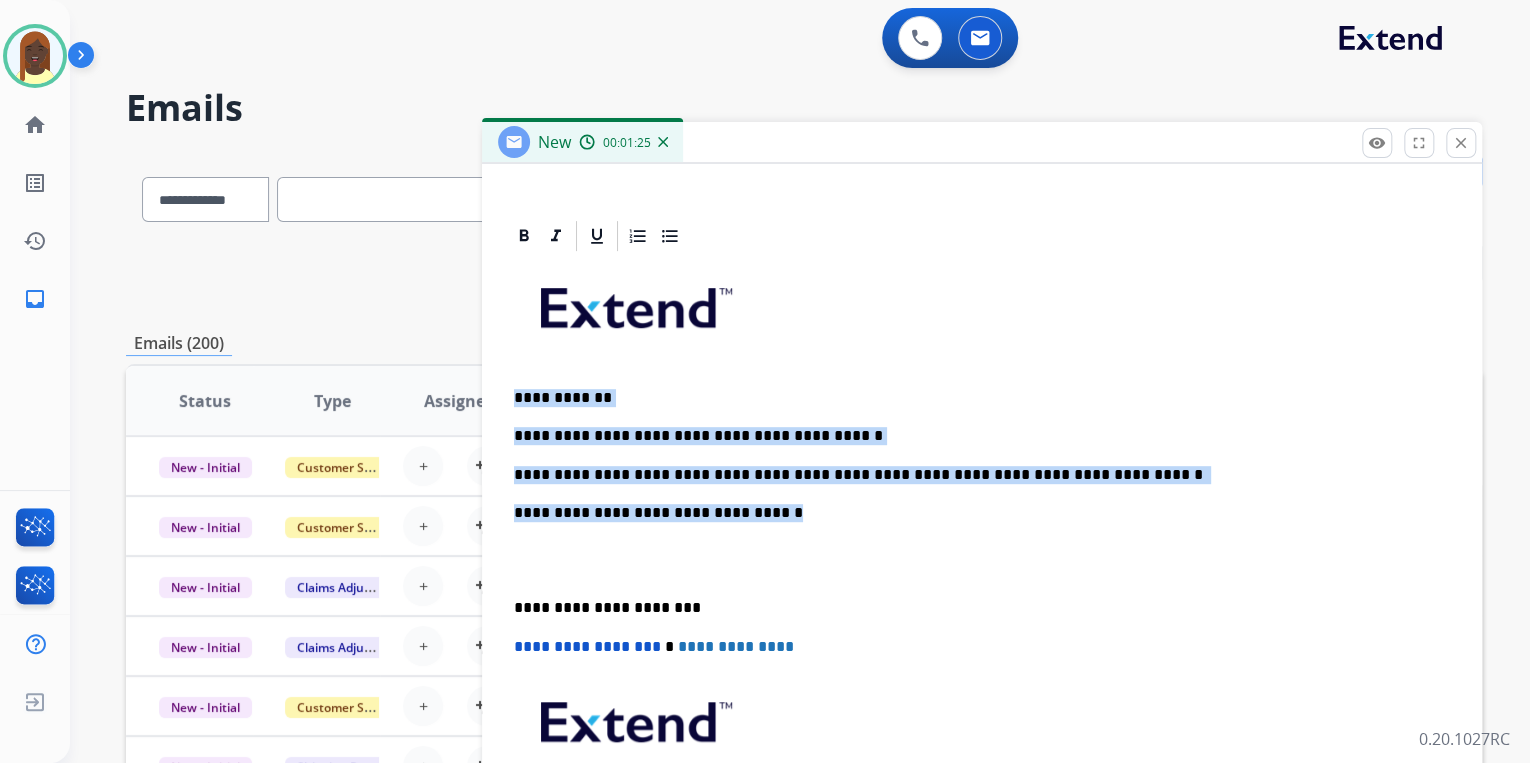 drag, startPoint x: 509, startPoint y: 392, endPoint x: 1098, endPoint y: 484, distance: 596.1418 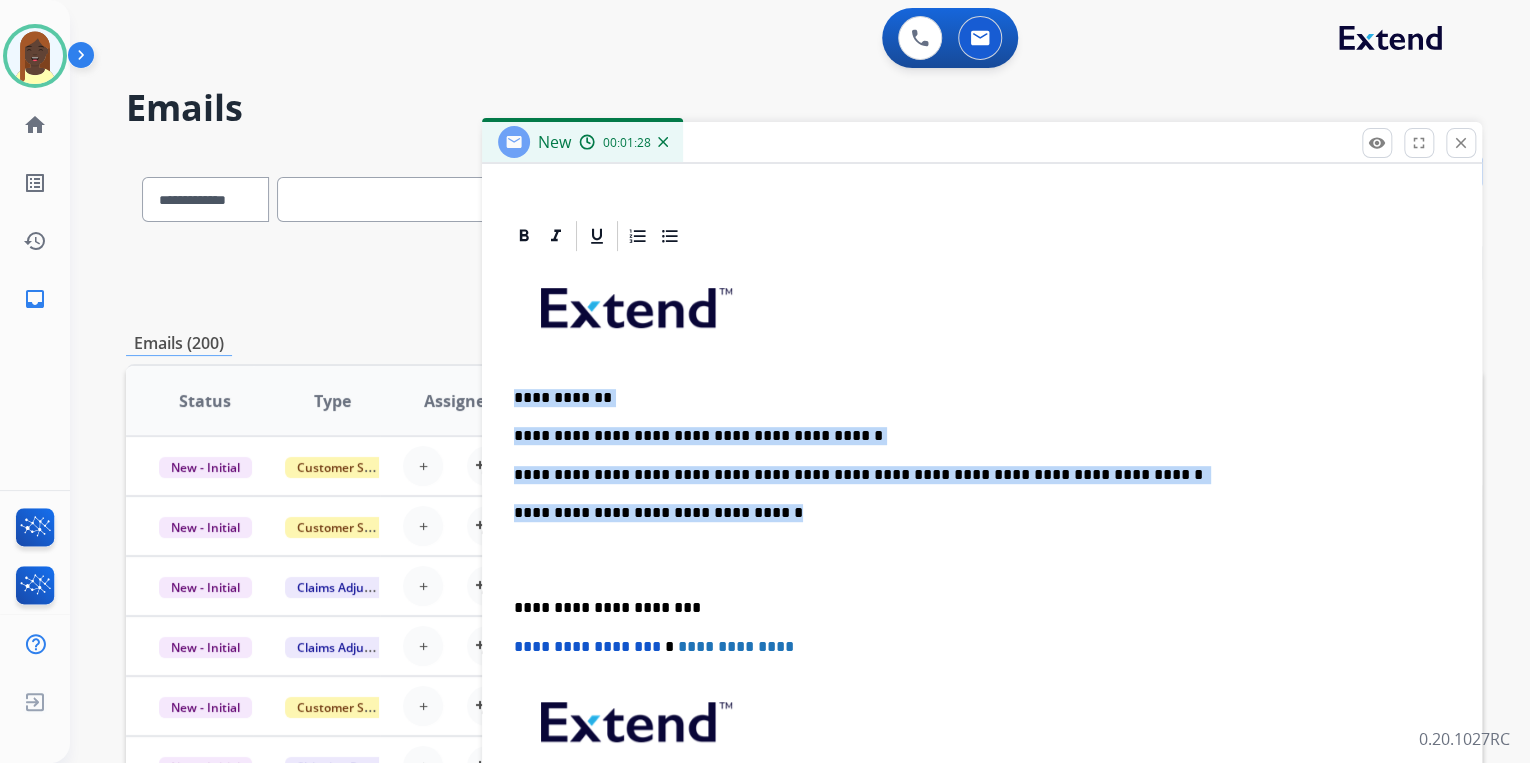 copy on "**********" 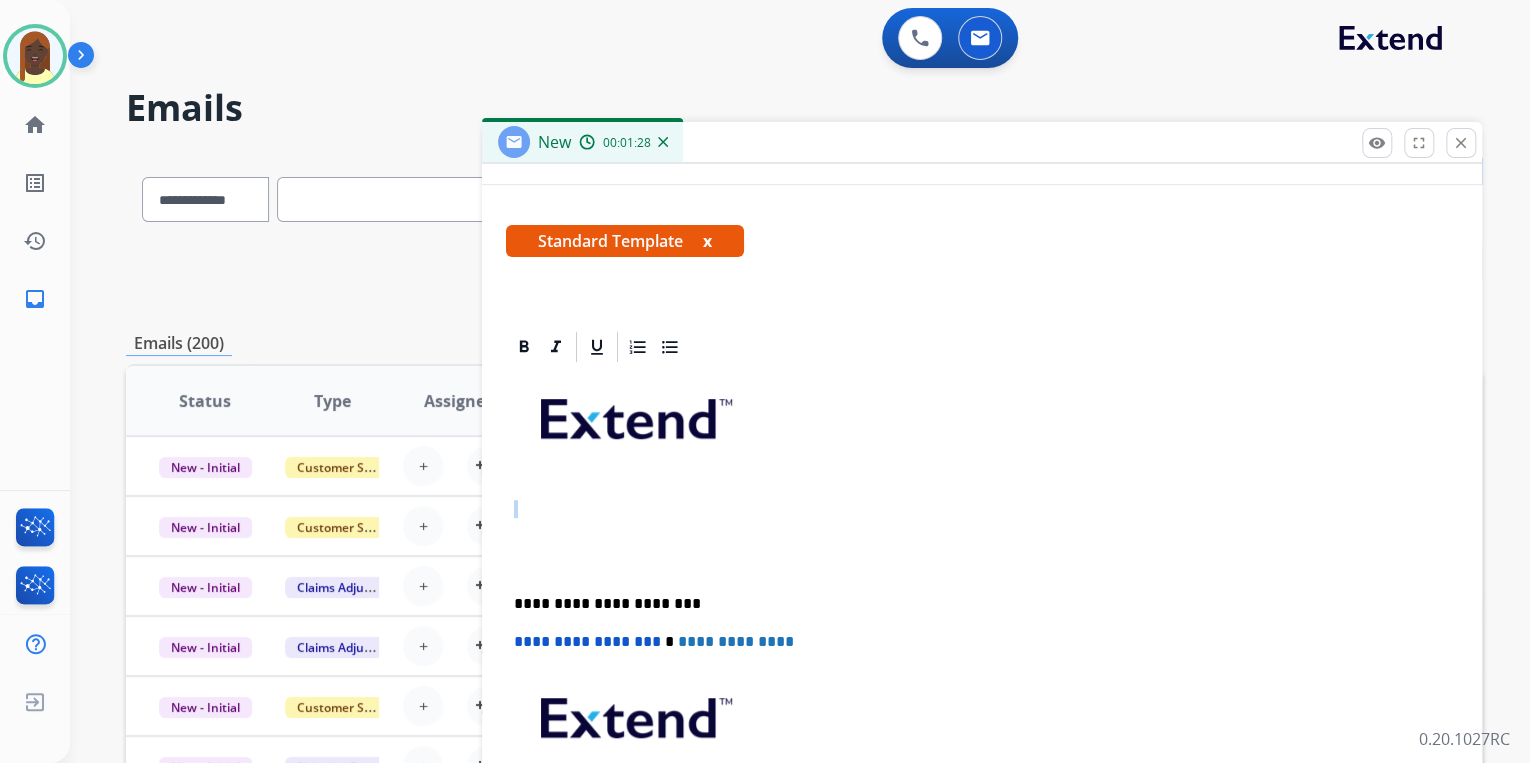 scroll, scrollTop: 306, scrollLeft: 0, axis: vertical 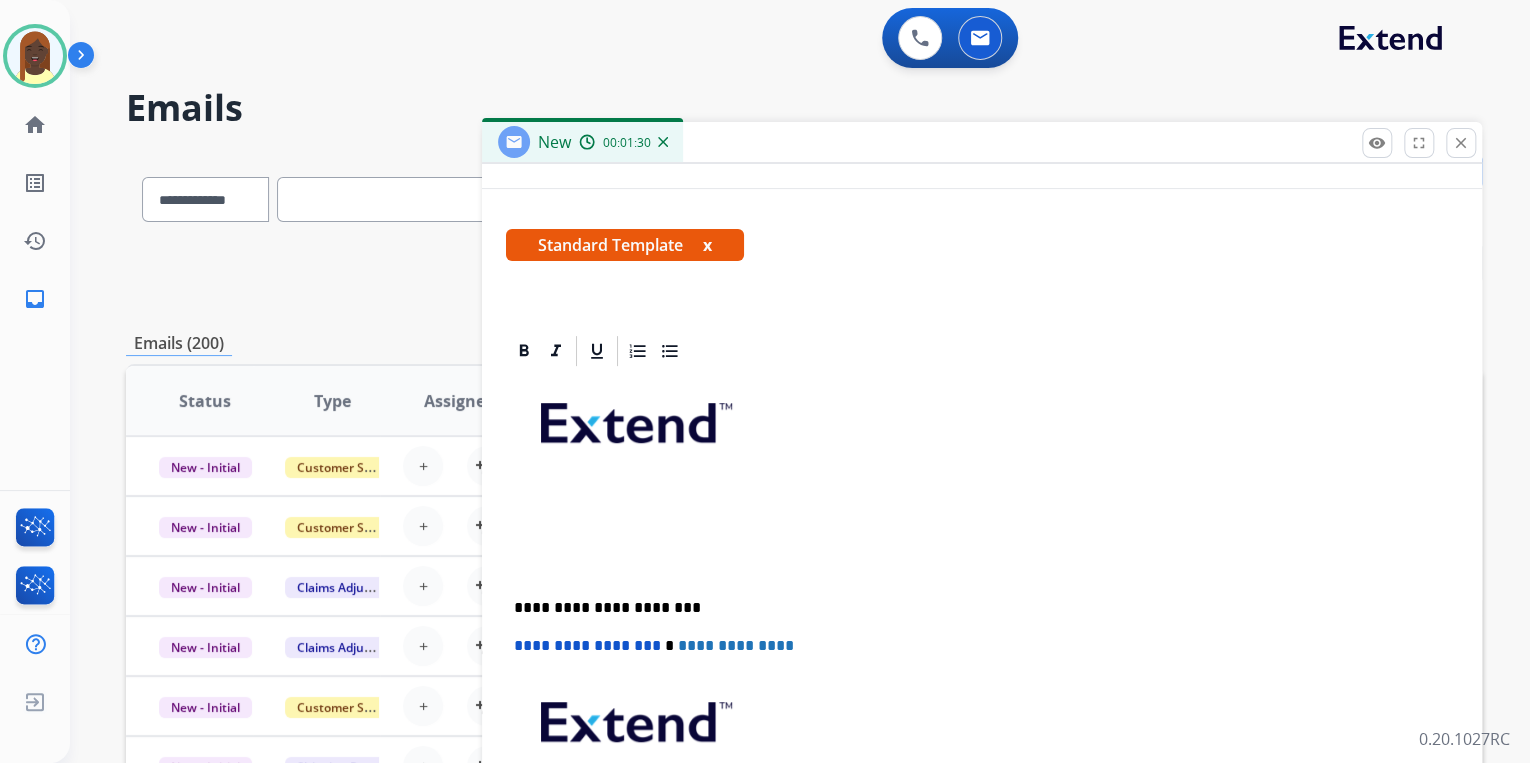 click on "x" at bounding box center (707, 245) 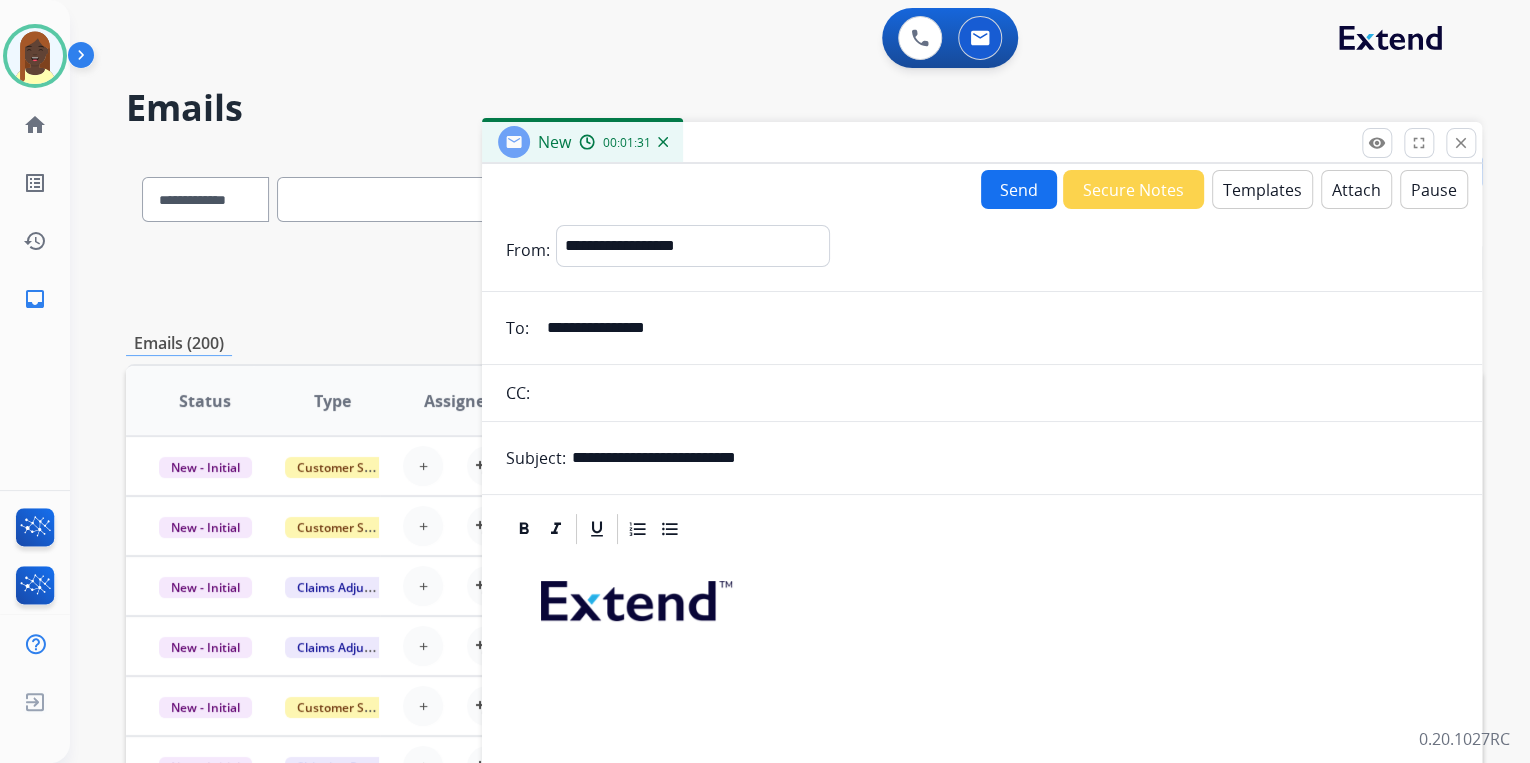 scroll, scrollTop: 0, scrollLeft: 0, axis: both 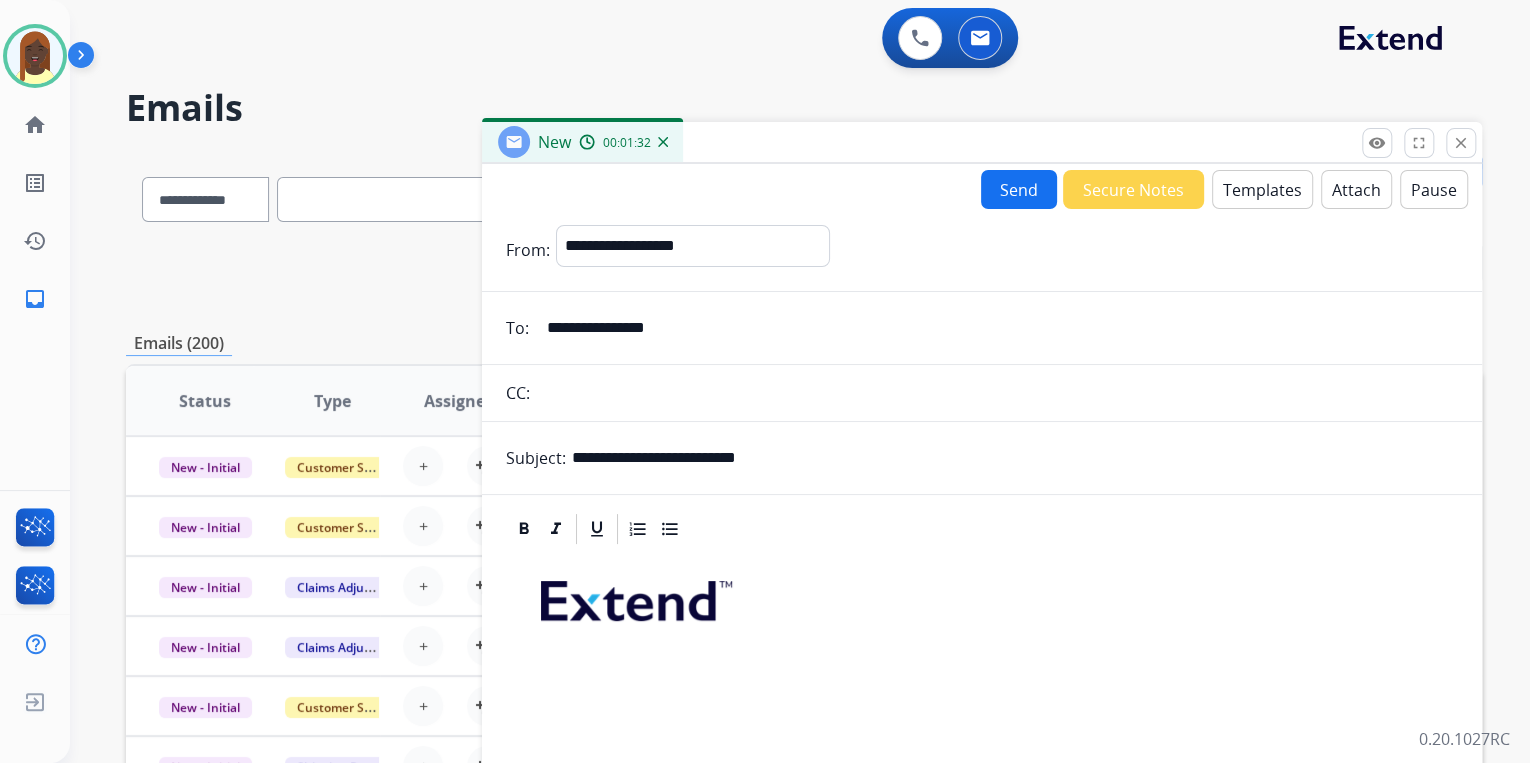click on "Templates" at bounding box center [1262, 189] 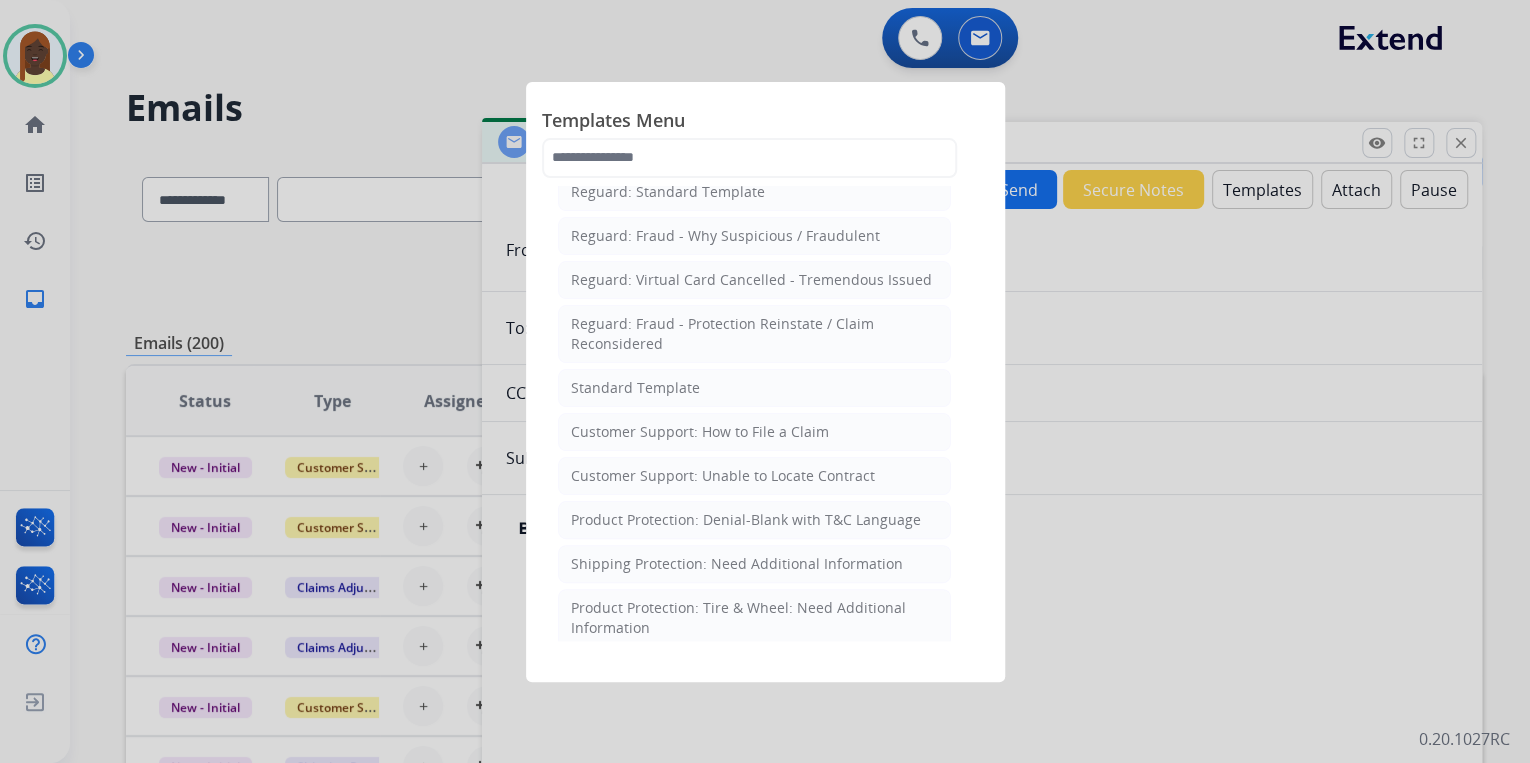 scroll, scrollTop: 160, scrollLeft: 0, axis: vertical 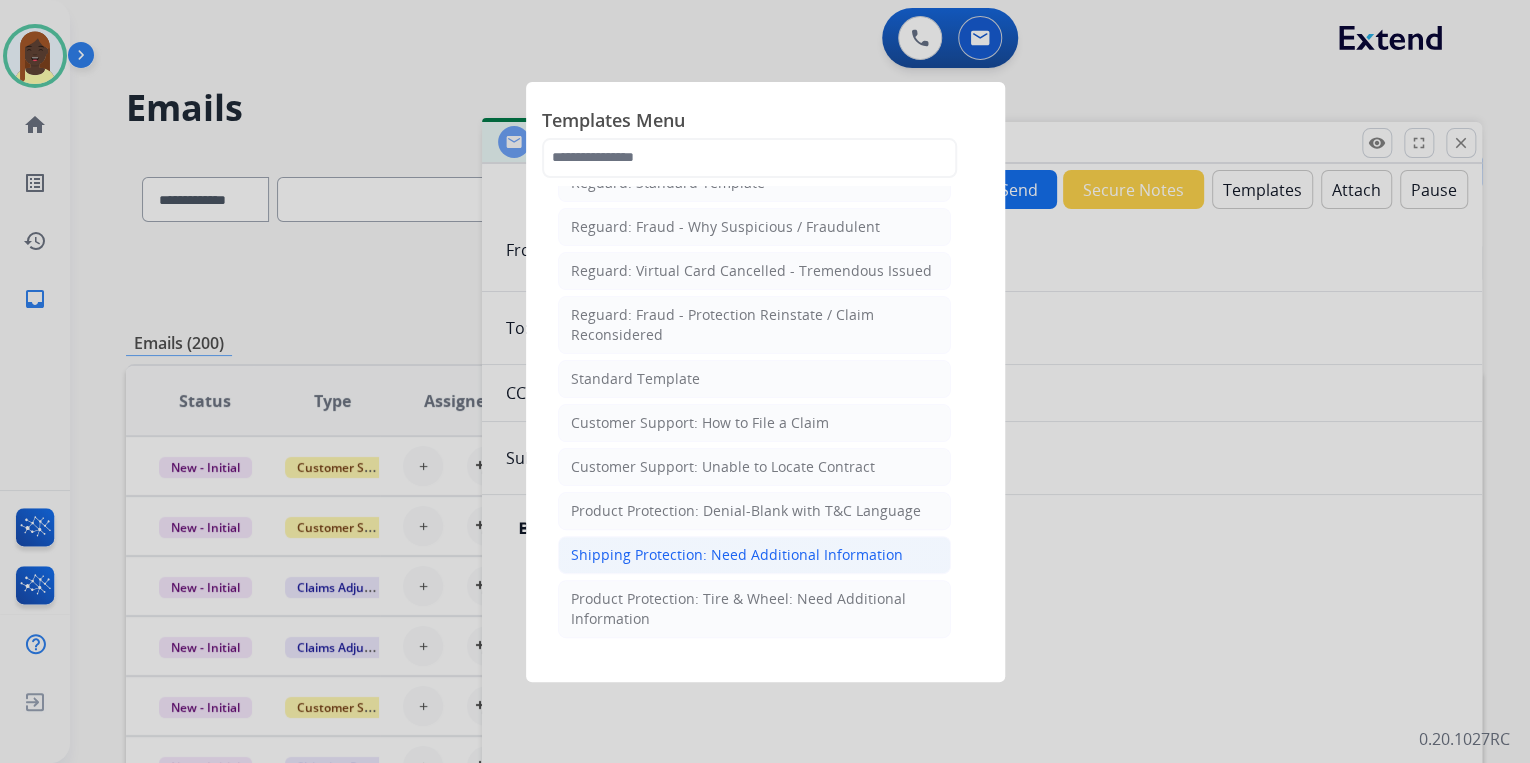 click on "Shipping Protection: Need Additional Information" 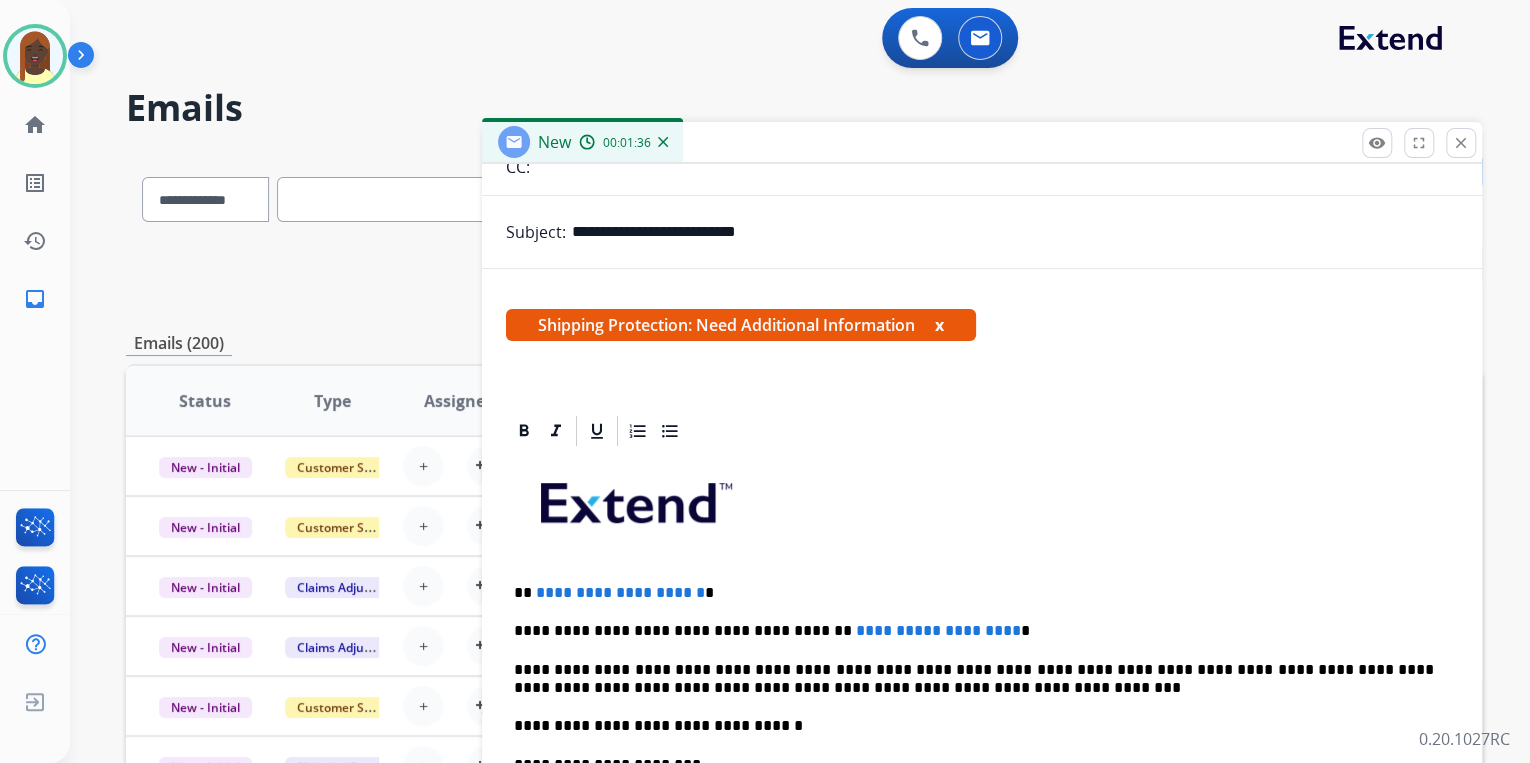 scroll, scrollTop: 320, scrollLeft: 0, axis: vertical 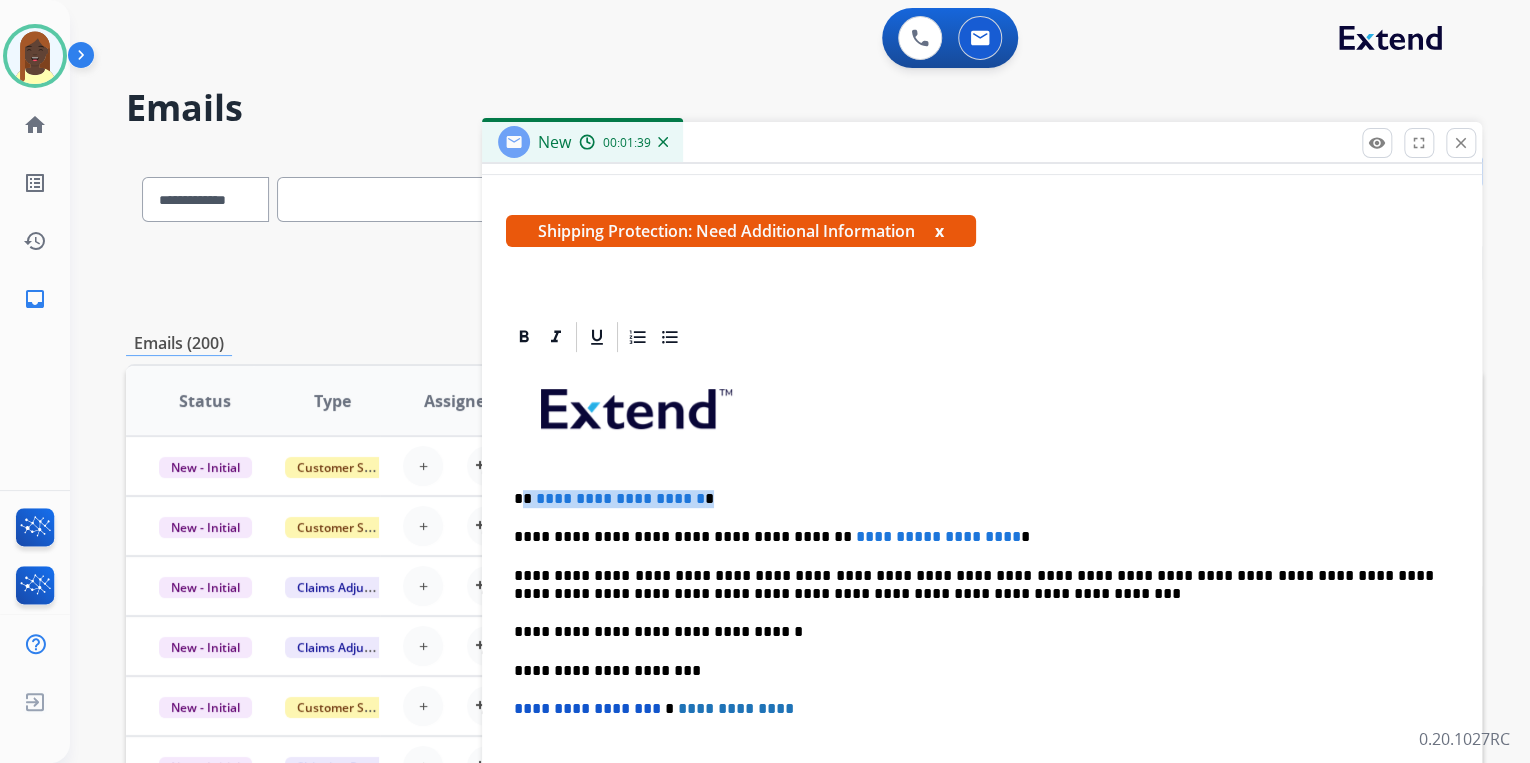 drag, startPoint x: 524, startPoint y: 499, endPoint x: 759, endPoint y: 493, distance: 235.07658 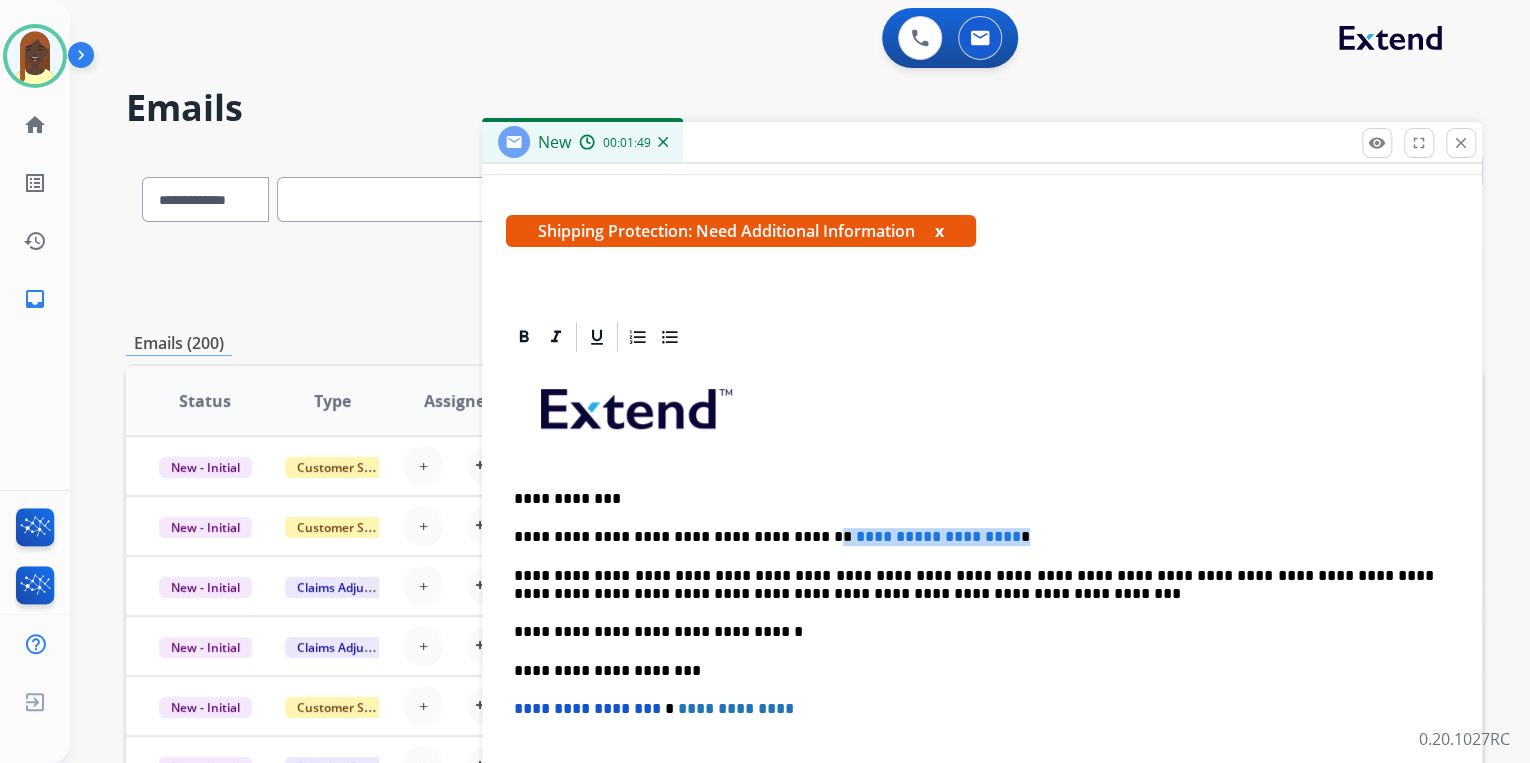 drag, startPoint x: 792, startPoint y: 536, endPoint x: 1054, endPoint y: 530, distance: 262.0687 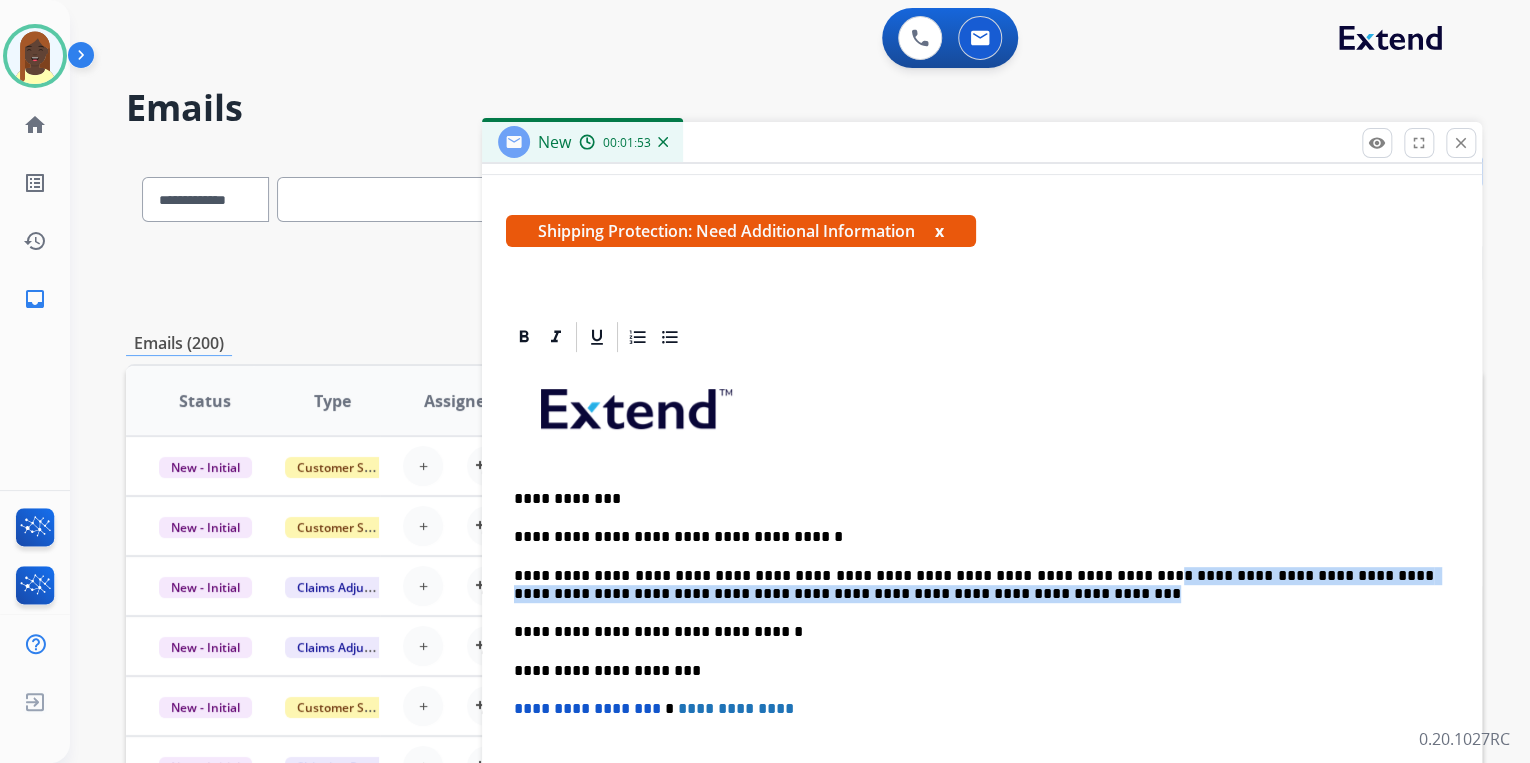 drag, startPoint x: 1076, startPoint y: 576, endPoint x: 1194, endPoint y: 596, distance: 119.682915 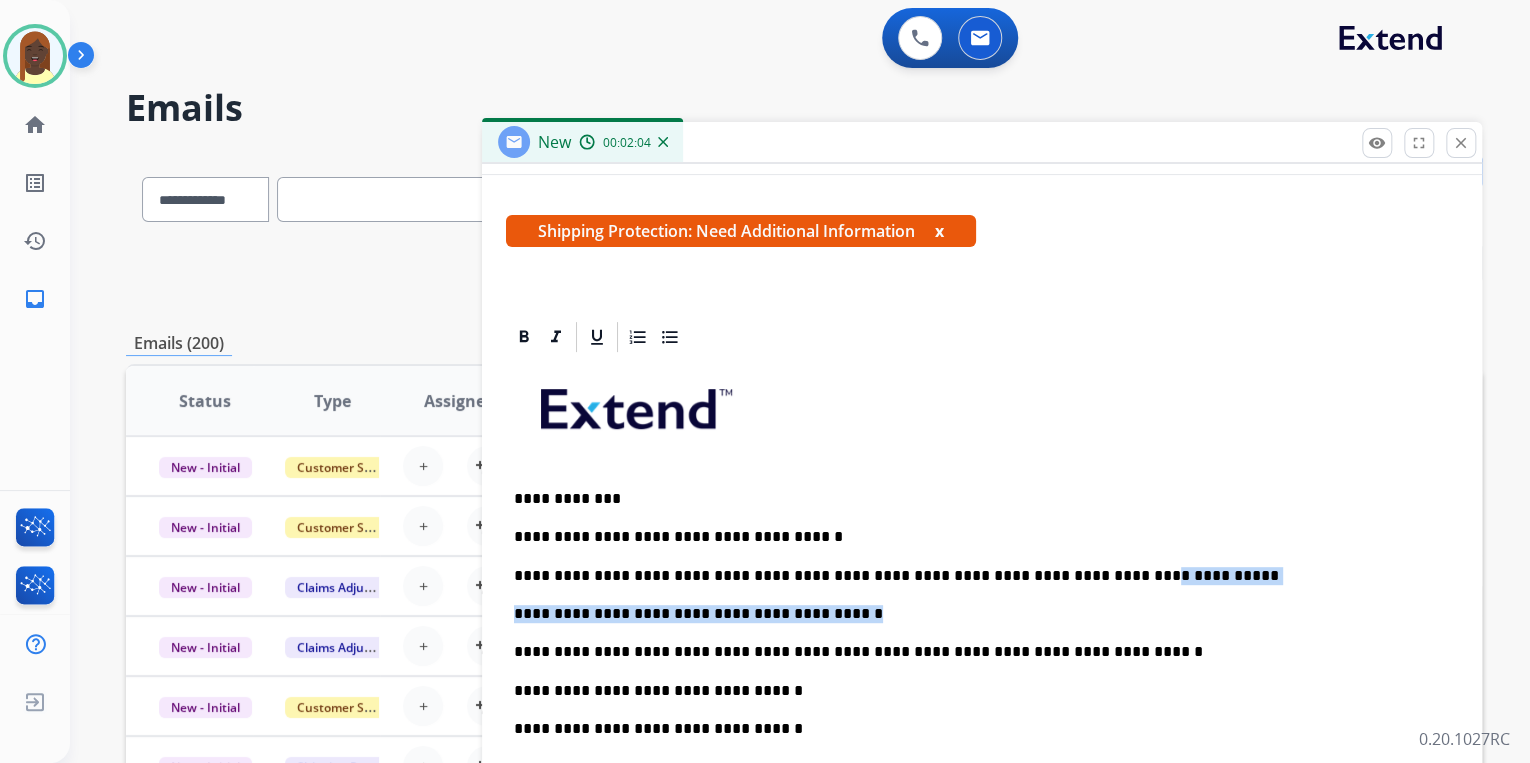 drag, startPoint x: 1057, startPoint y: 574, endPoint x: 1143, endPoint y: 586, distance: 86.833176 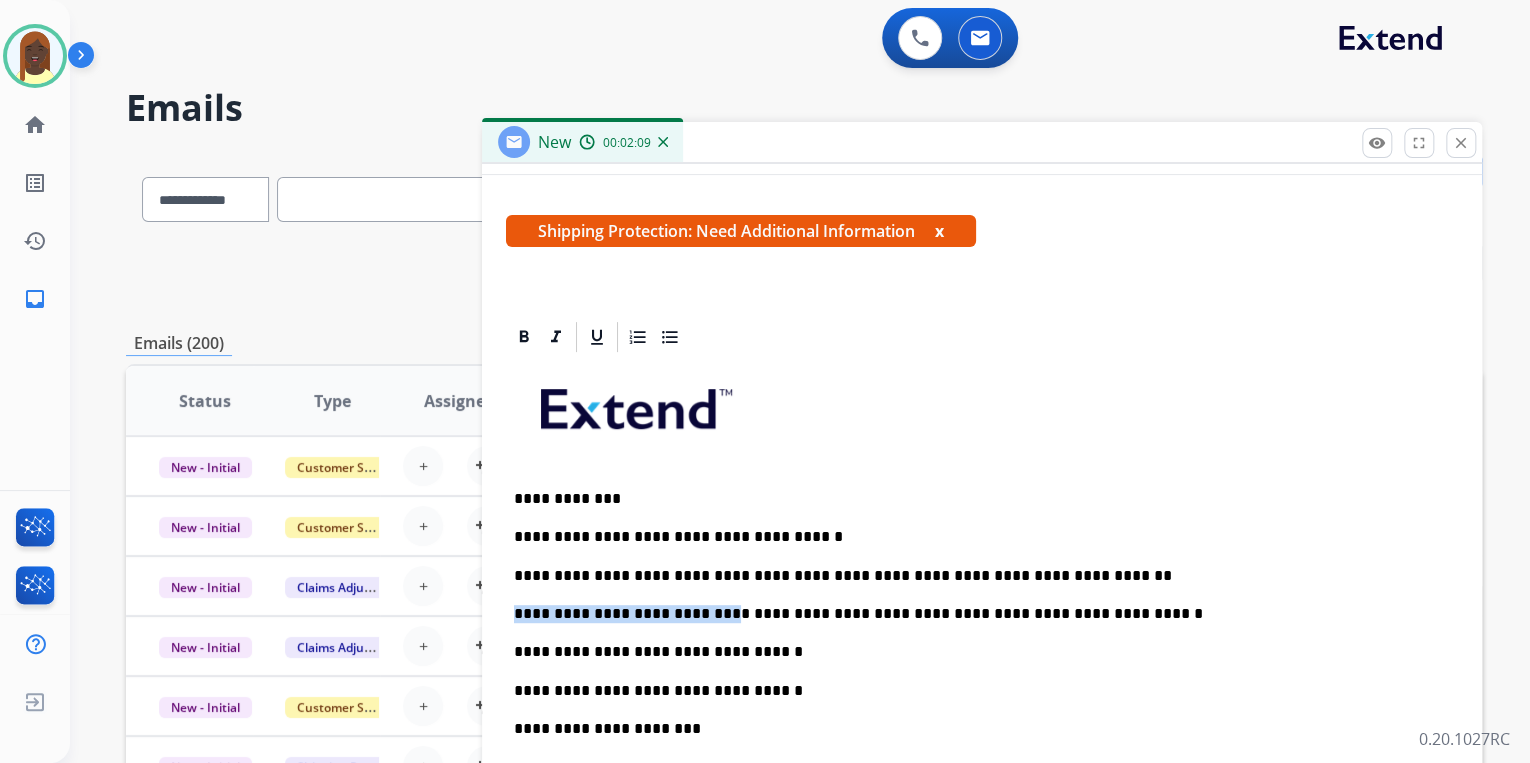drag, startPoint x: 690, startPoint y: 612, endPoint x: 510, endPoint y: 603, distance: 180.22485 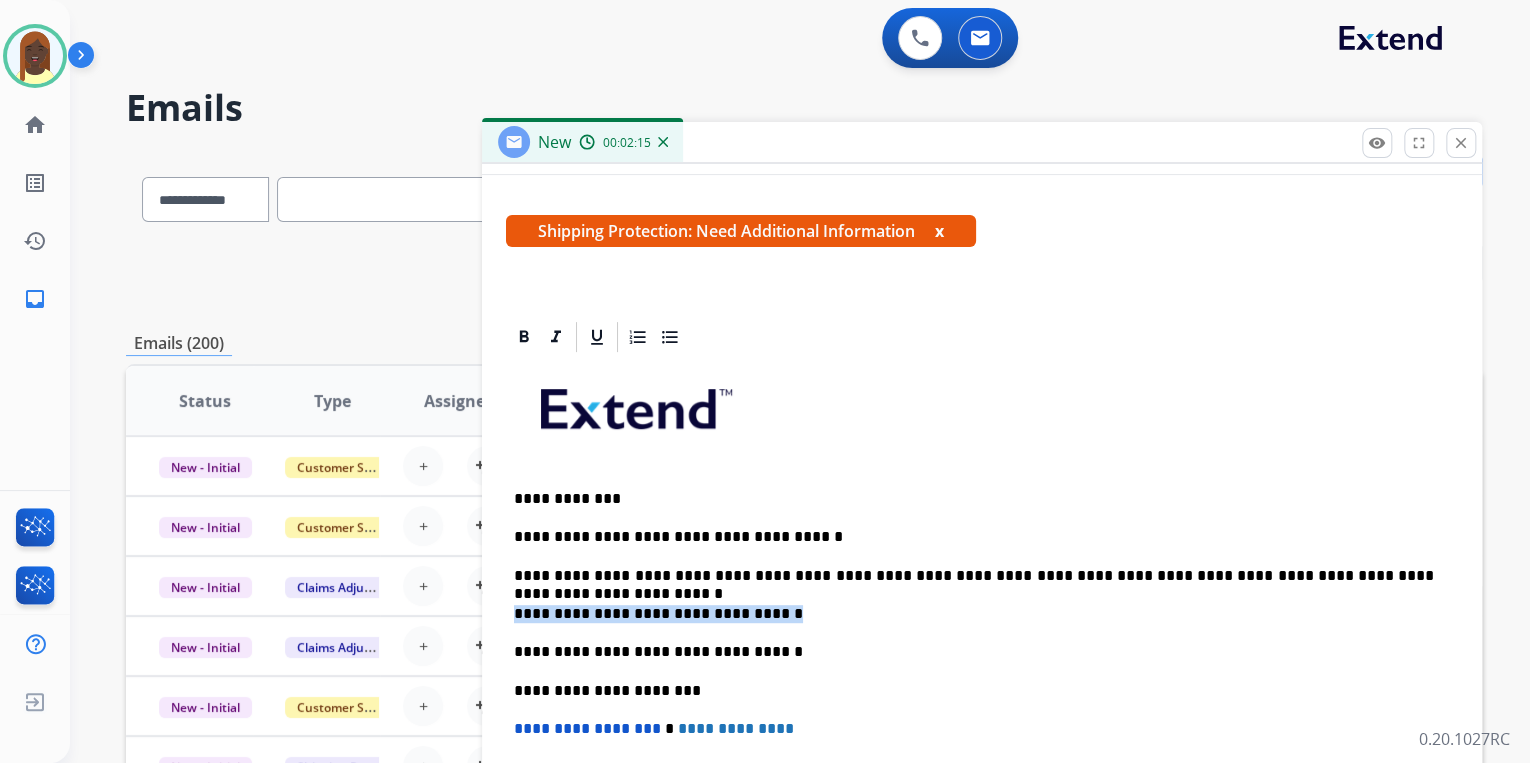 drag, startPoint x: 512, startPoint y: 611, endPoint x: 761, endPoint y: 618, distance: 249.09837 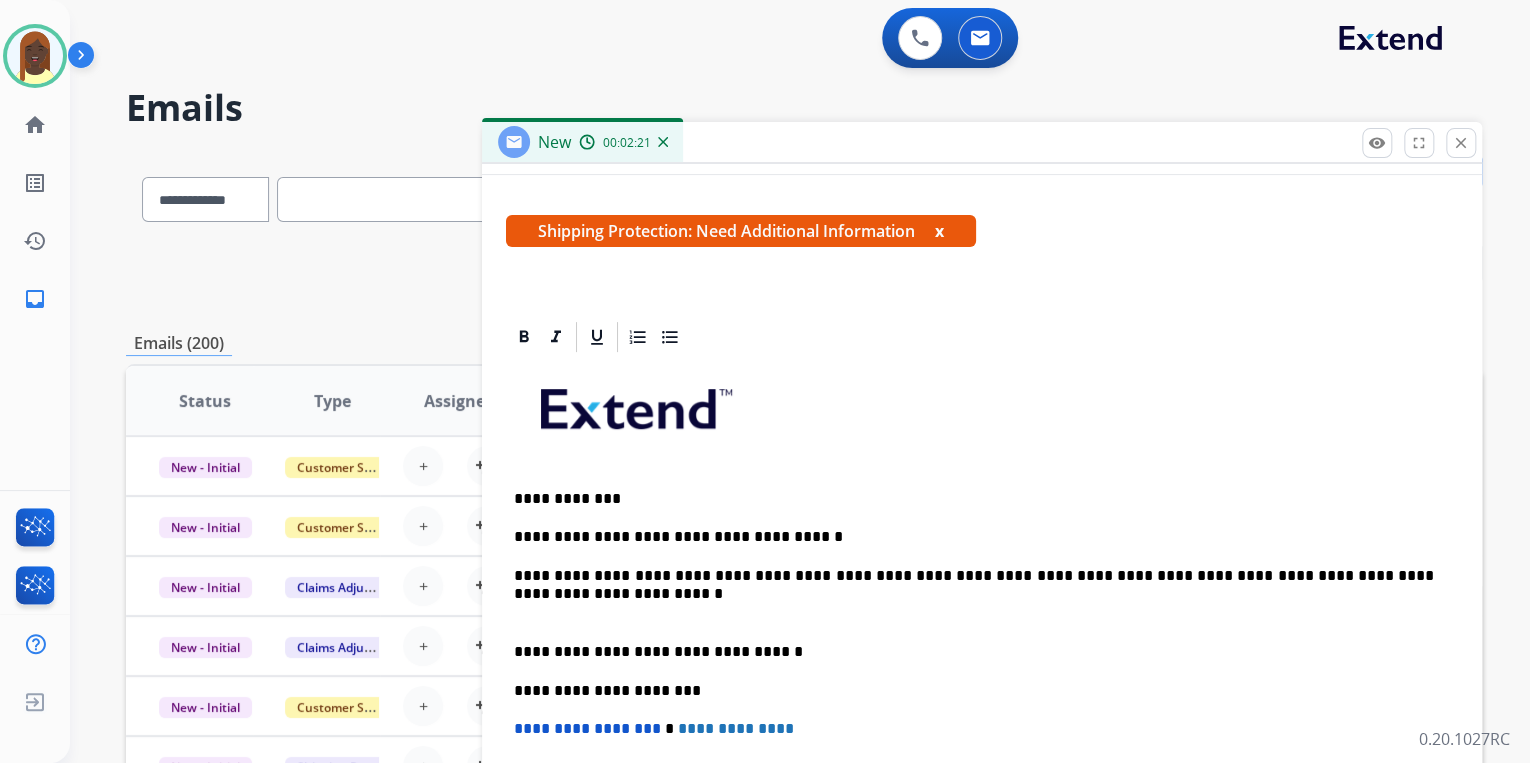 click on "**********" at bounding box center [982, 670] 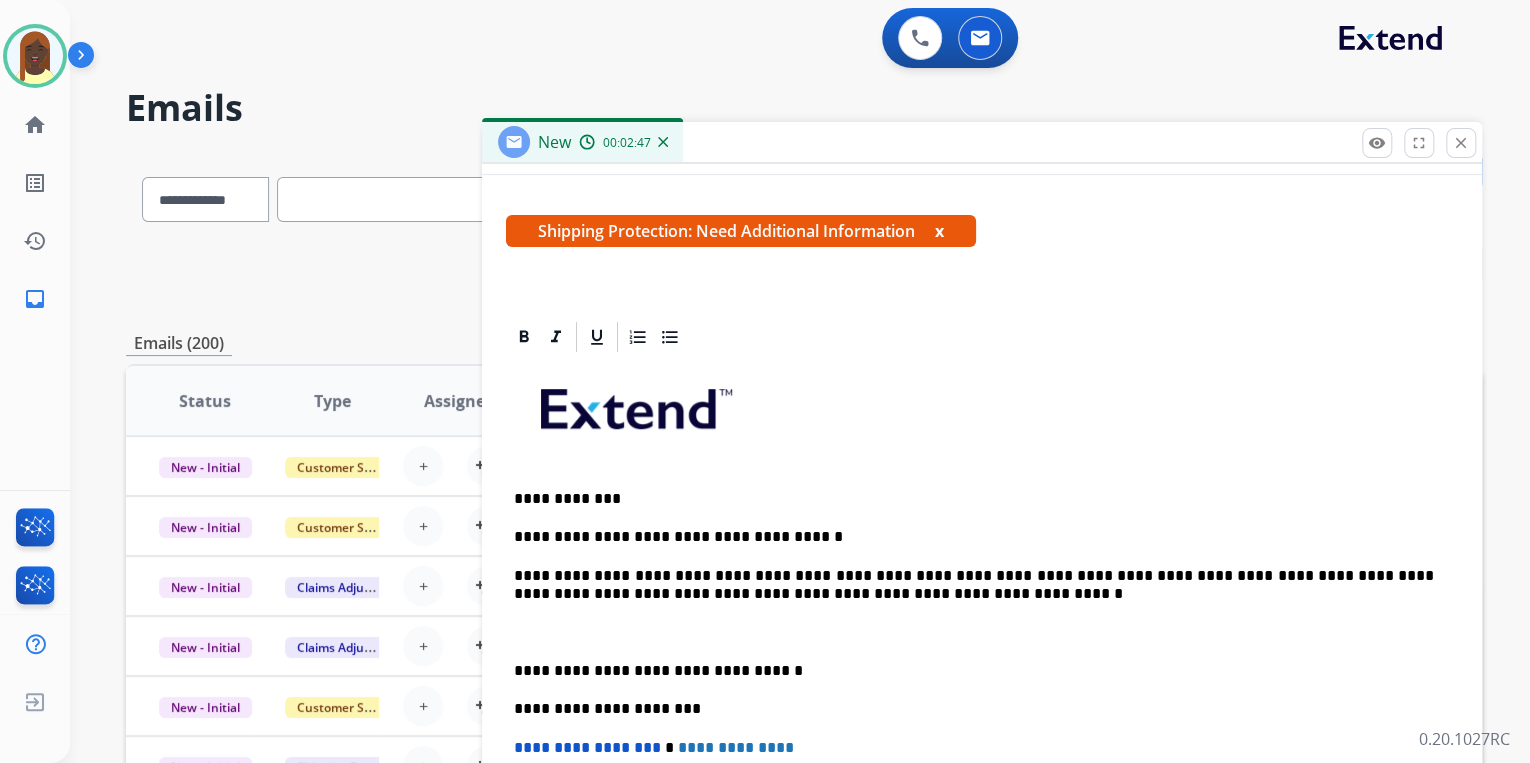 click on "**********" at bounding box center [974, 537] 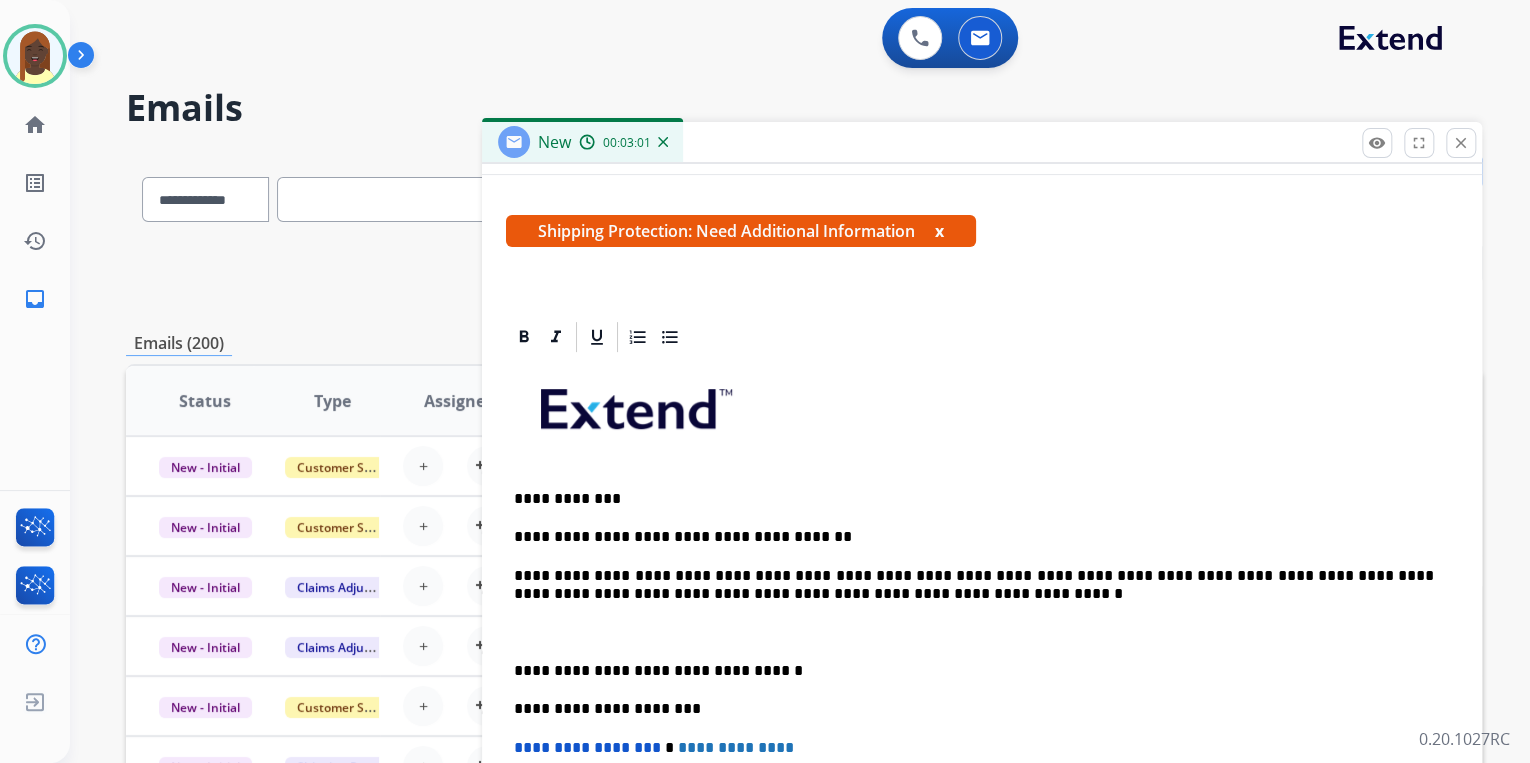 click on "**********" at bounding box center (974, 537) 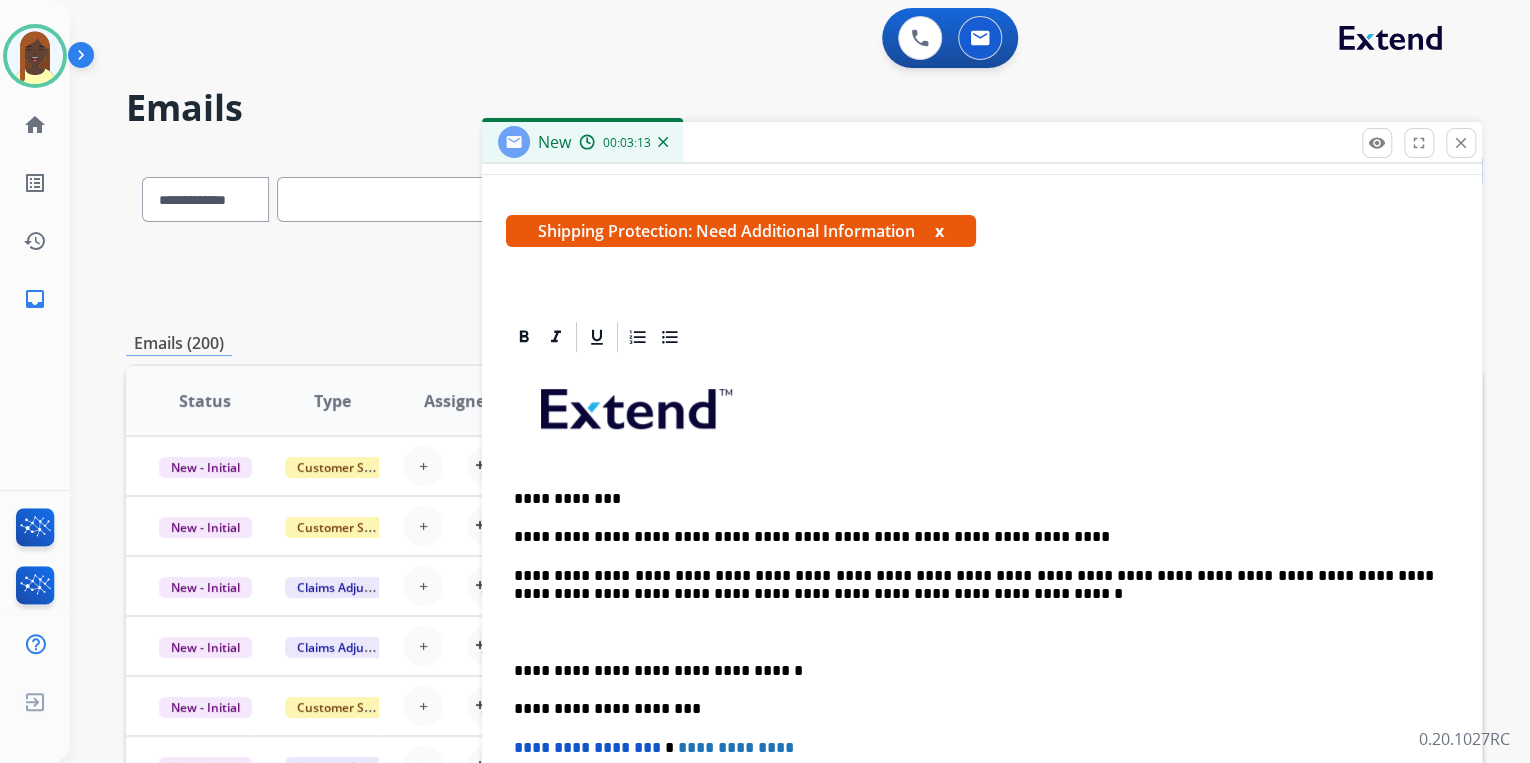 click on "**********" at bounding box center [974, 537] 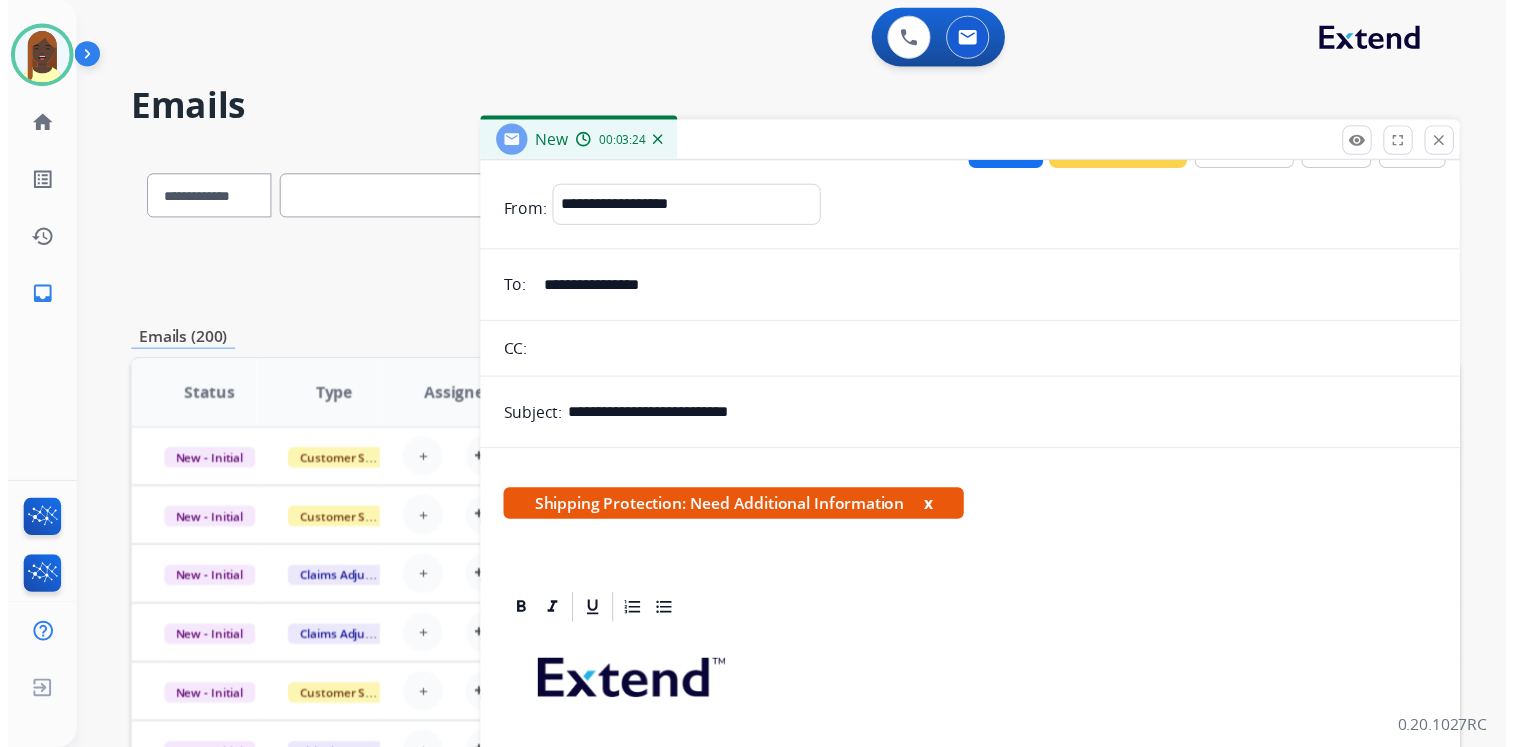 scroll, scrollTop: 0, scrollLeft: 0, axis: both 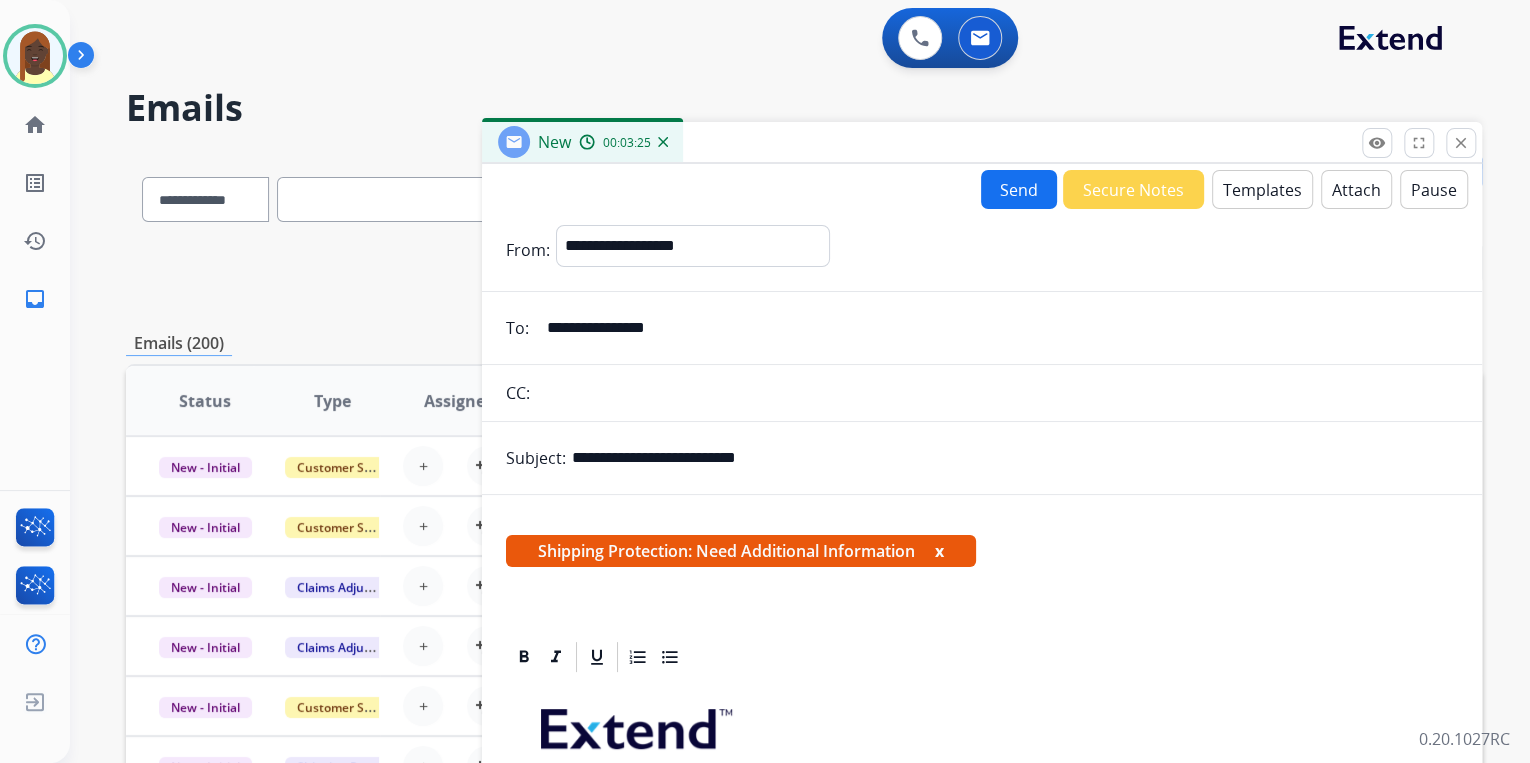 click on "Send" at bounding box center (1019, 189) 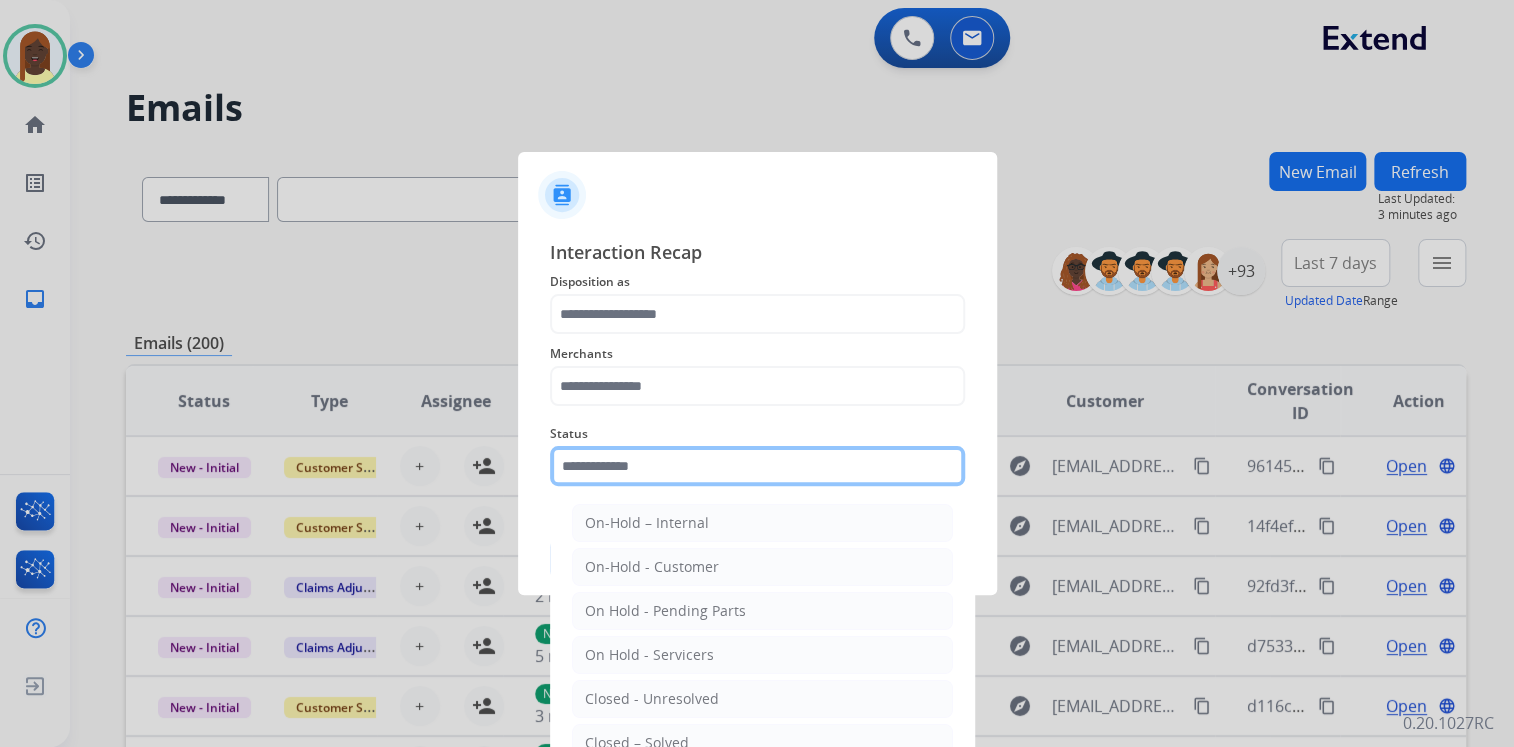 click 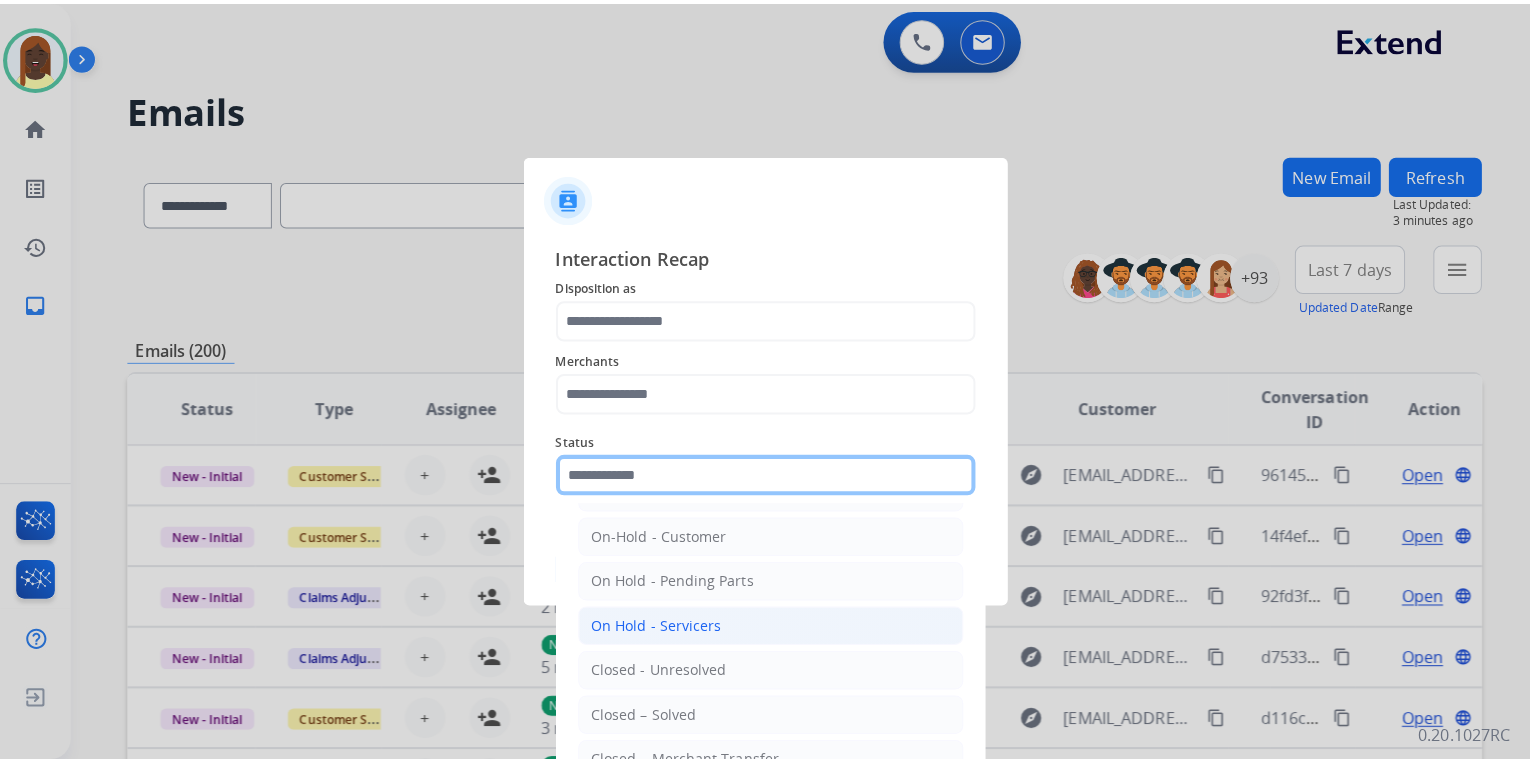 scroll, scrollTop: 116, scrollLeft: 0, axis: vertical 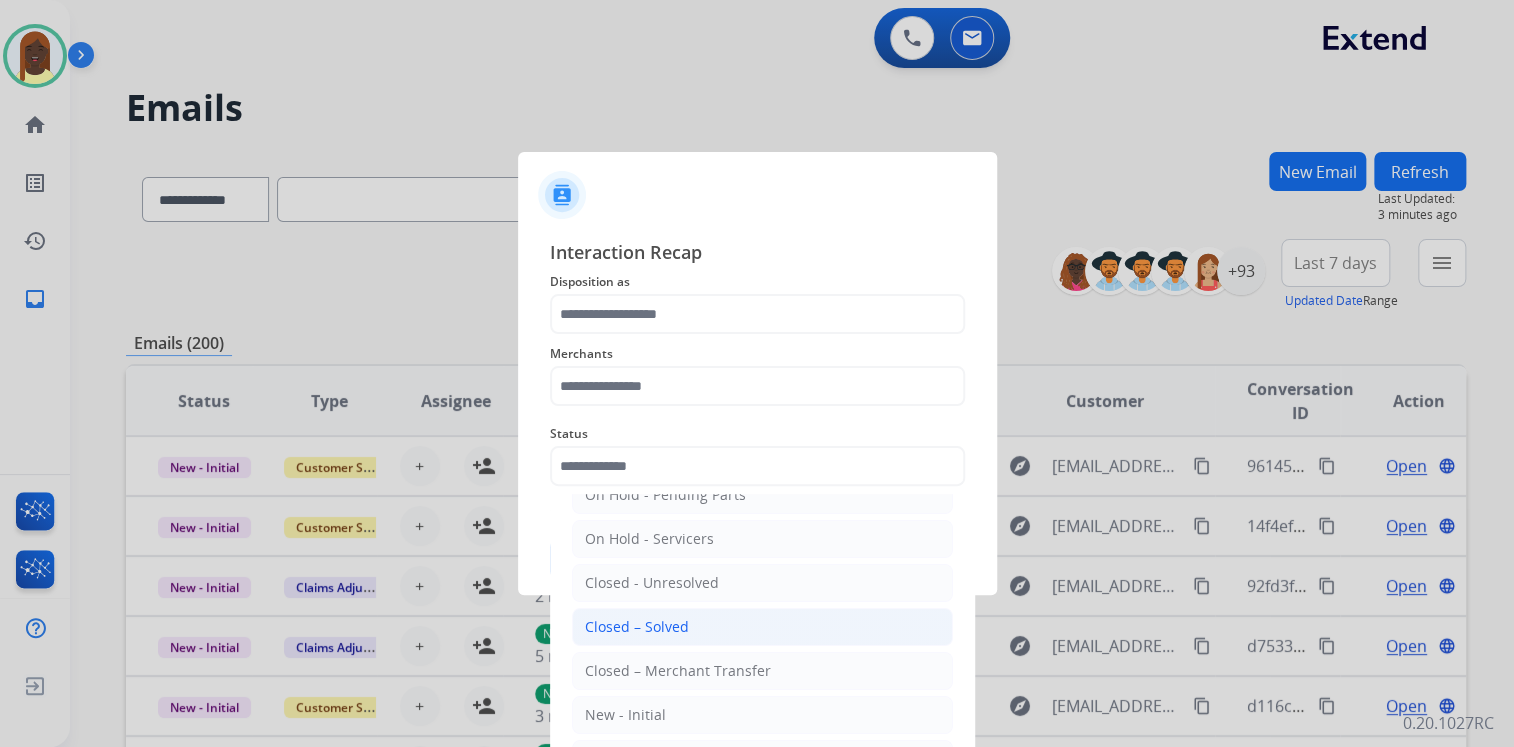 drag, startPoint x: 676, startPoint y: 611, endPoint x: 623, endPoint y: 512, distance: 112.29426 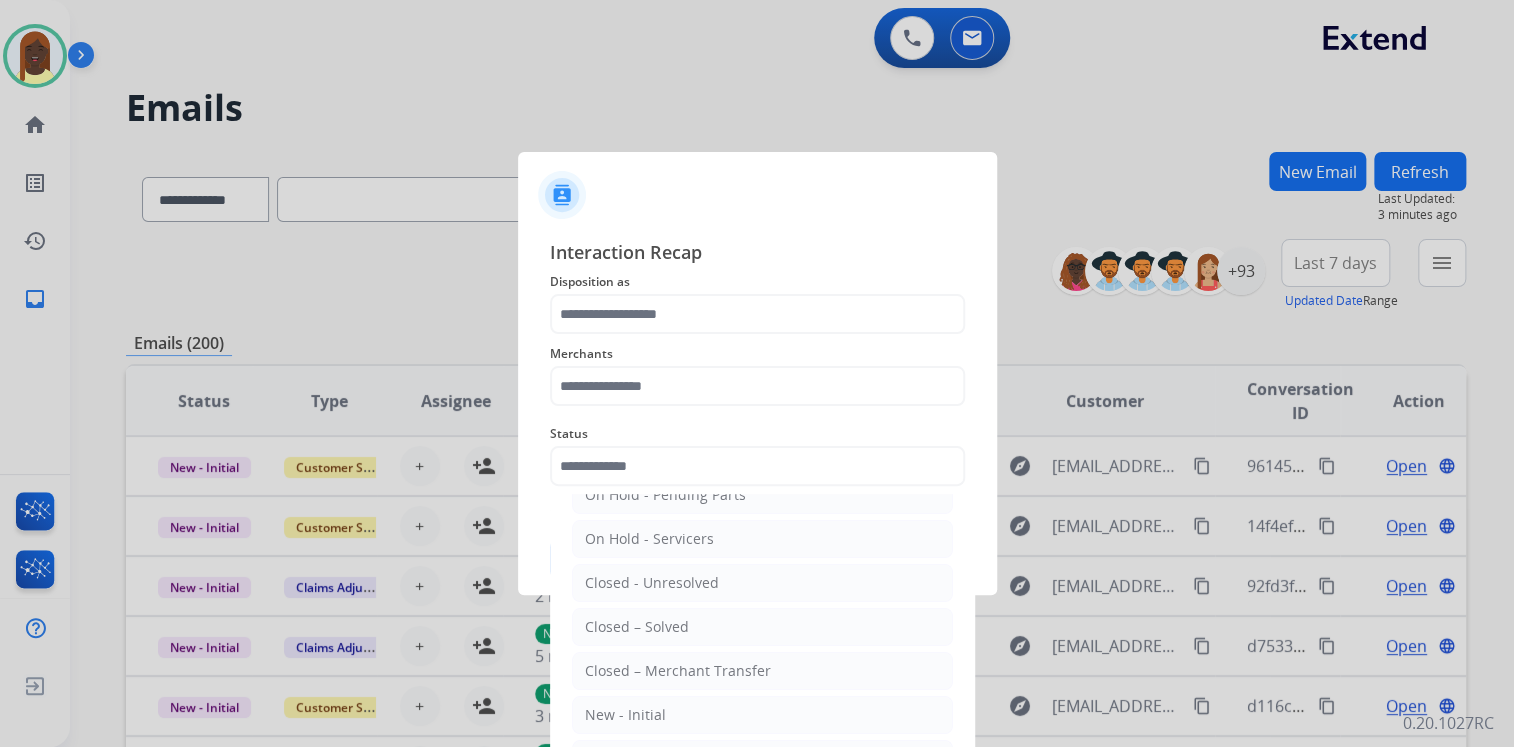 type on "**********" 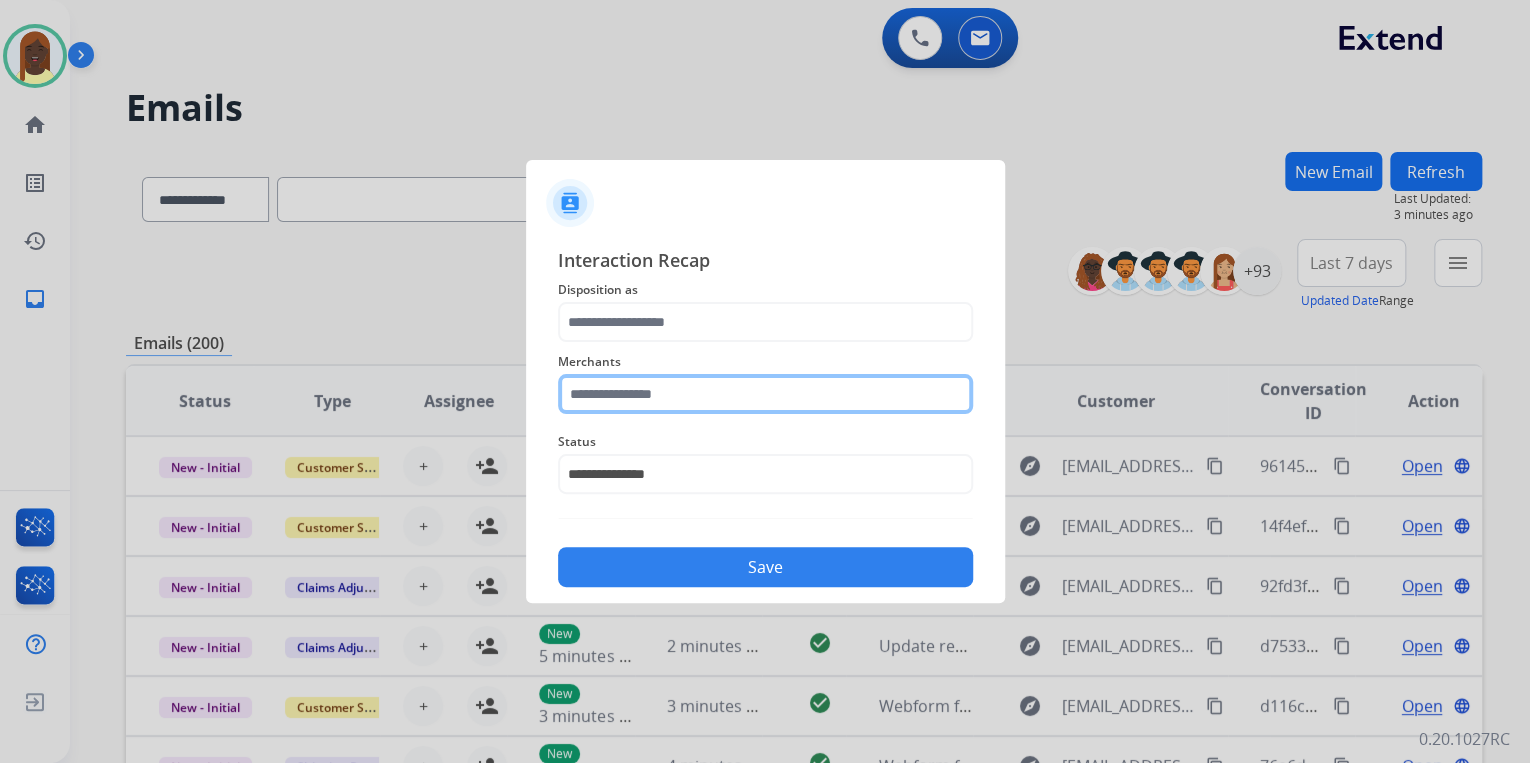 click 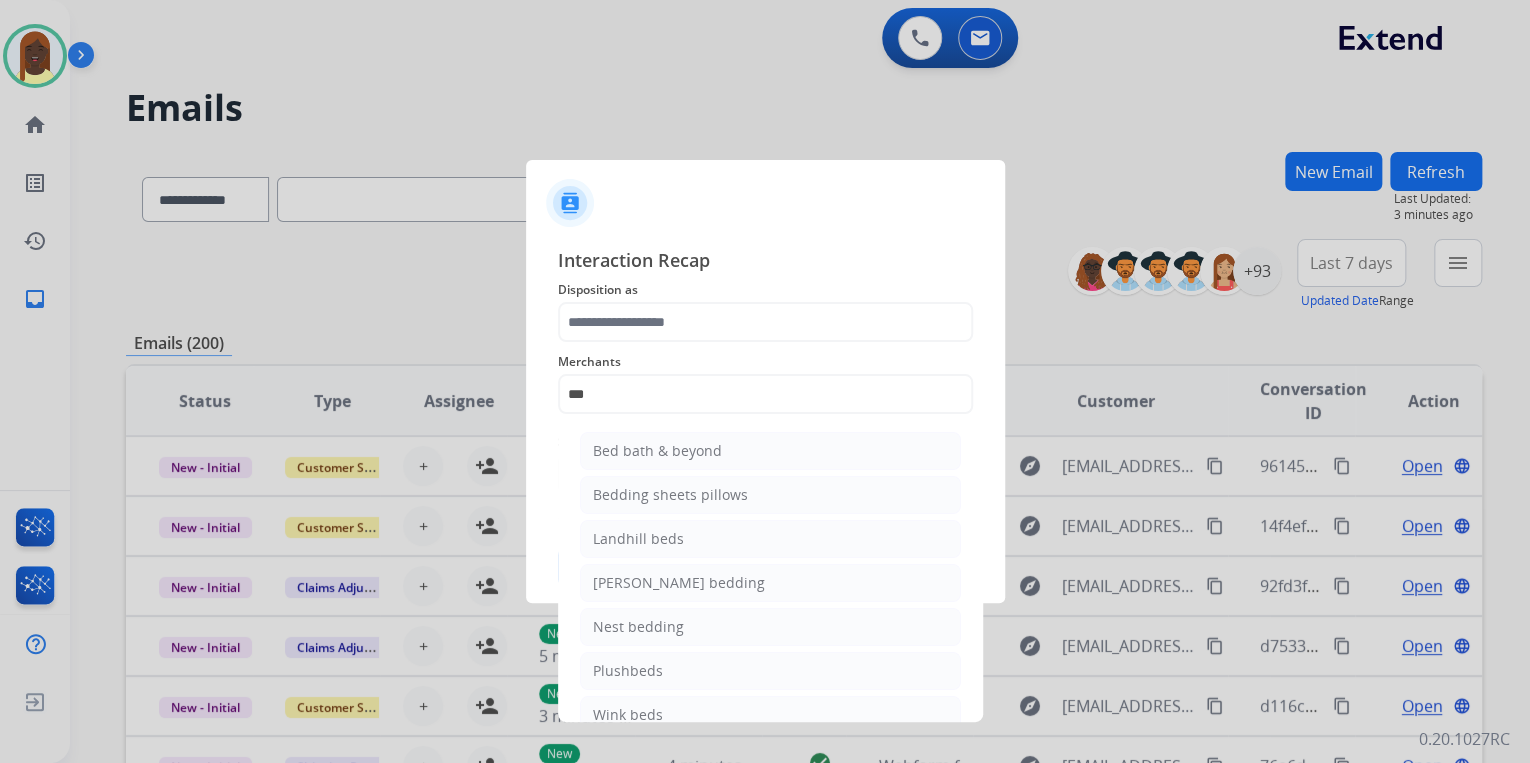 drag, startPoint x: 659, startPoint y: 453, endPoint x: 661, endPoint y: 400, distance: 53.037724 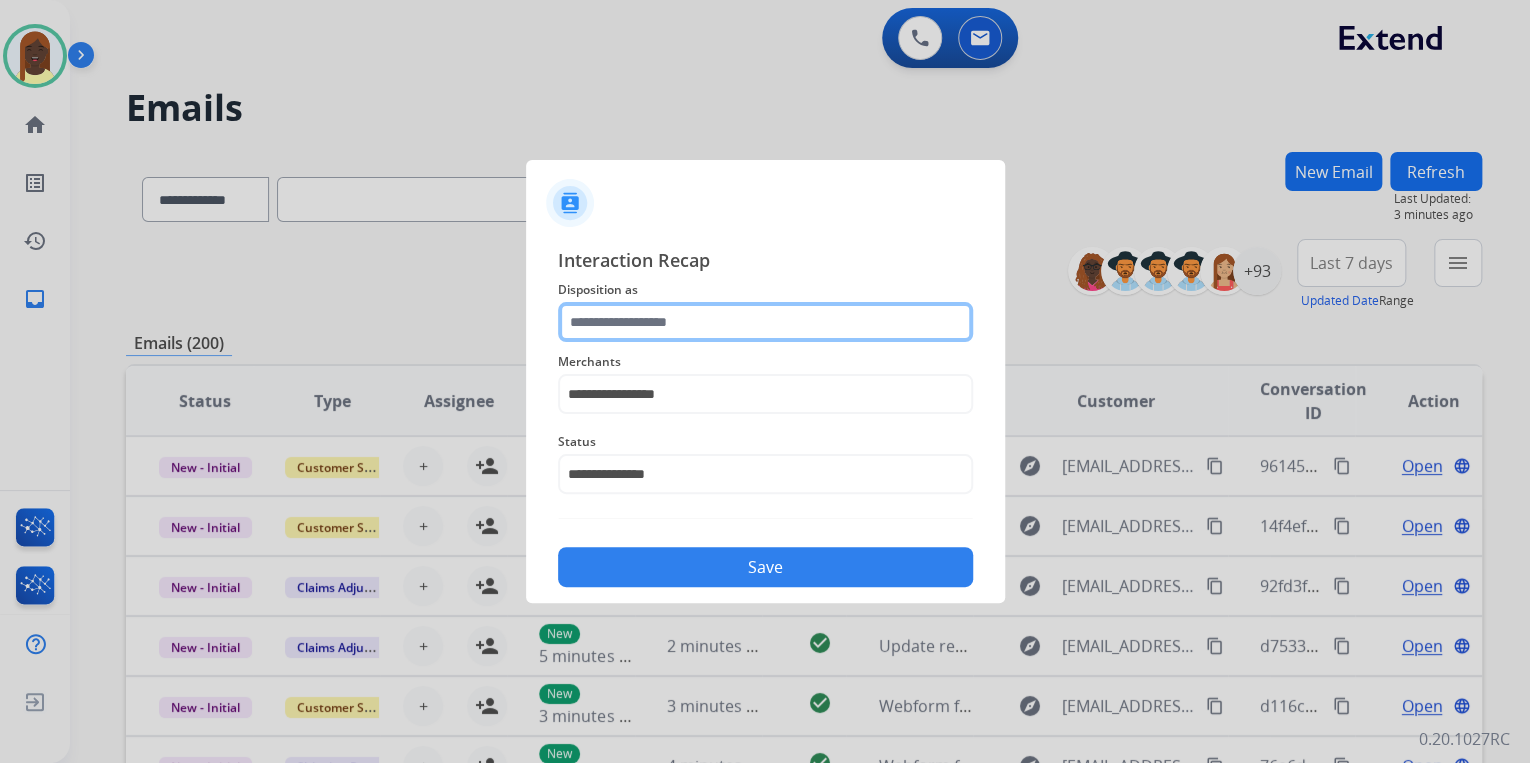 click 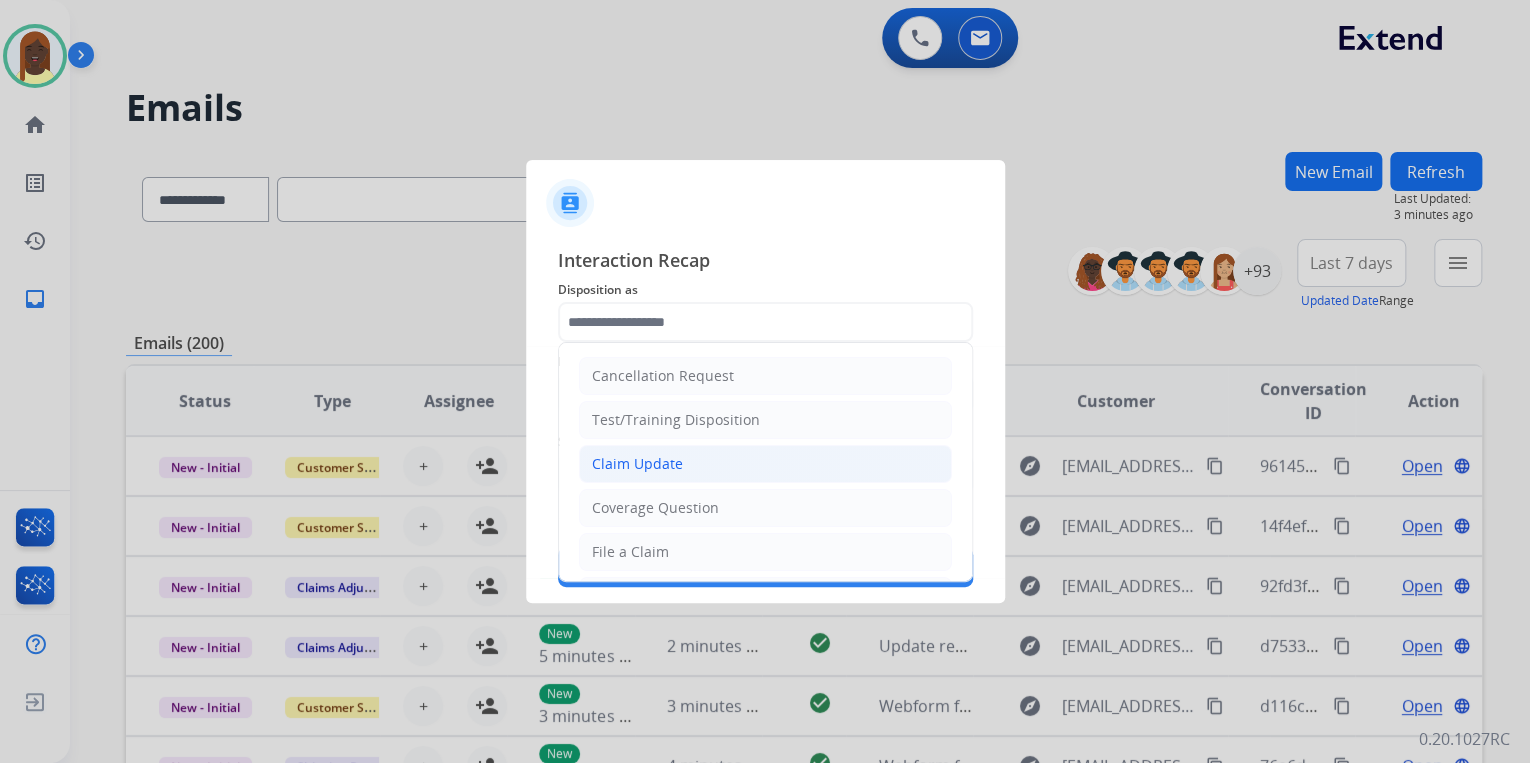 click on "Claim Update" 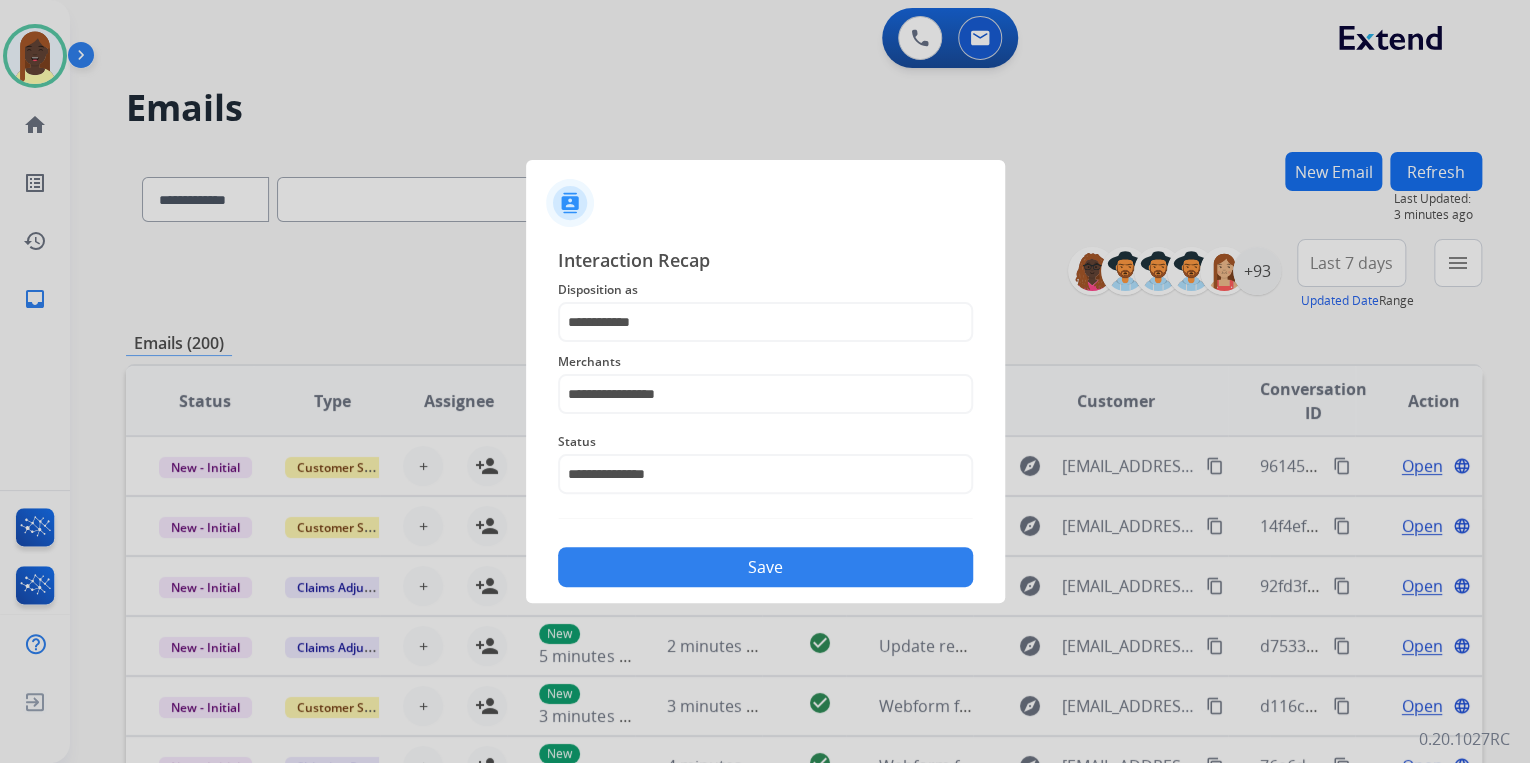 click on "Save" 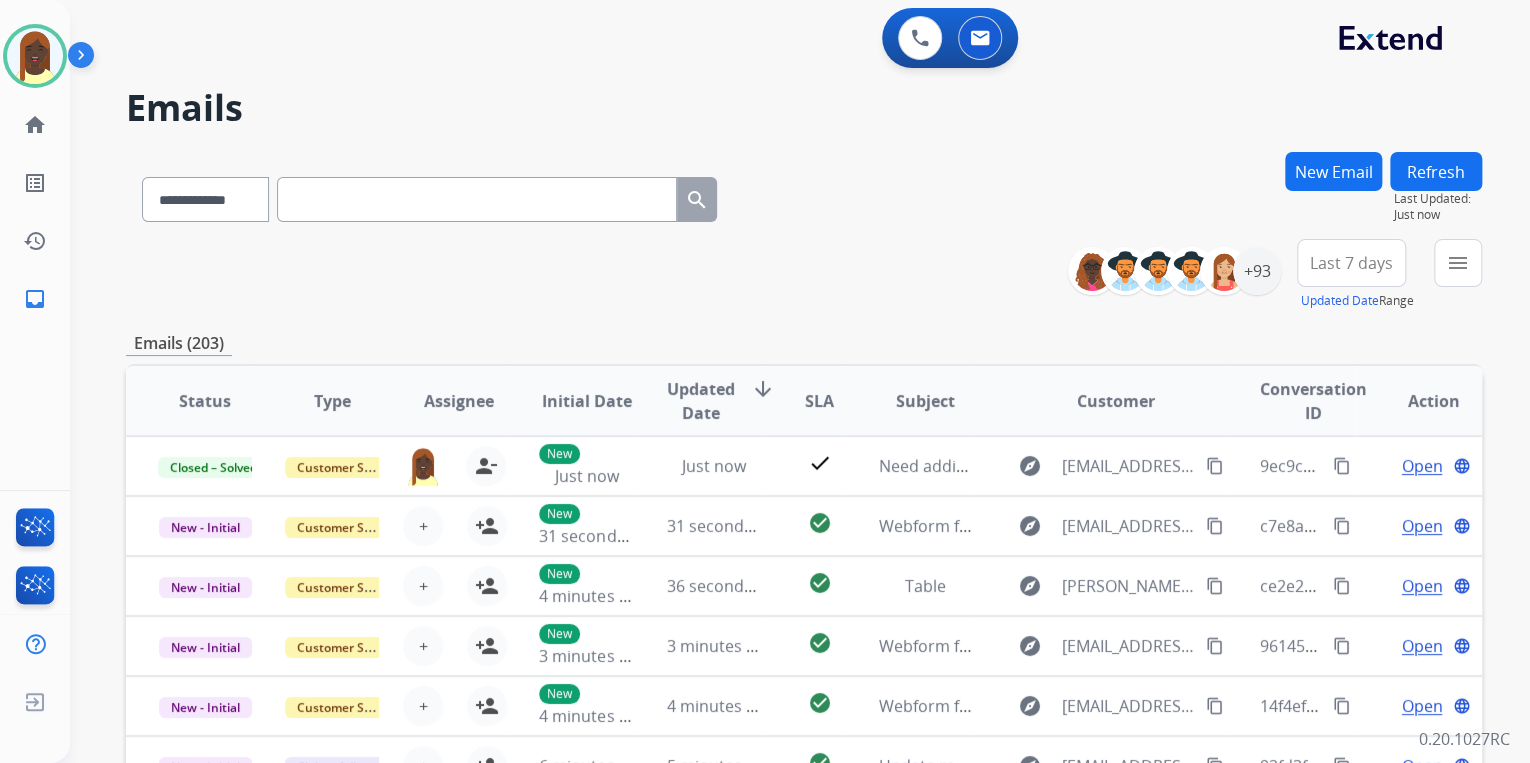 click on "**********" at bounding box center [804, 275] 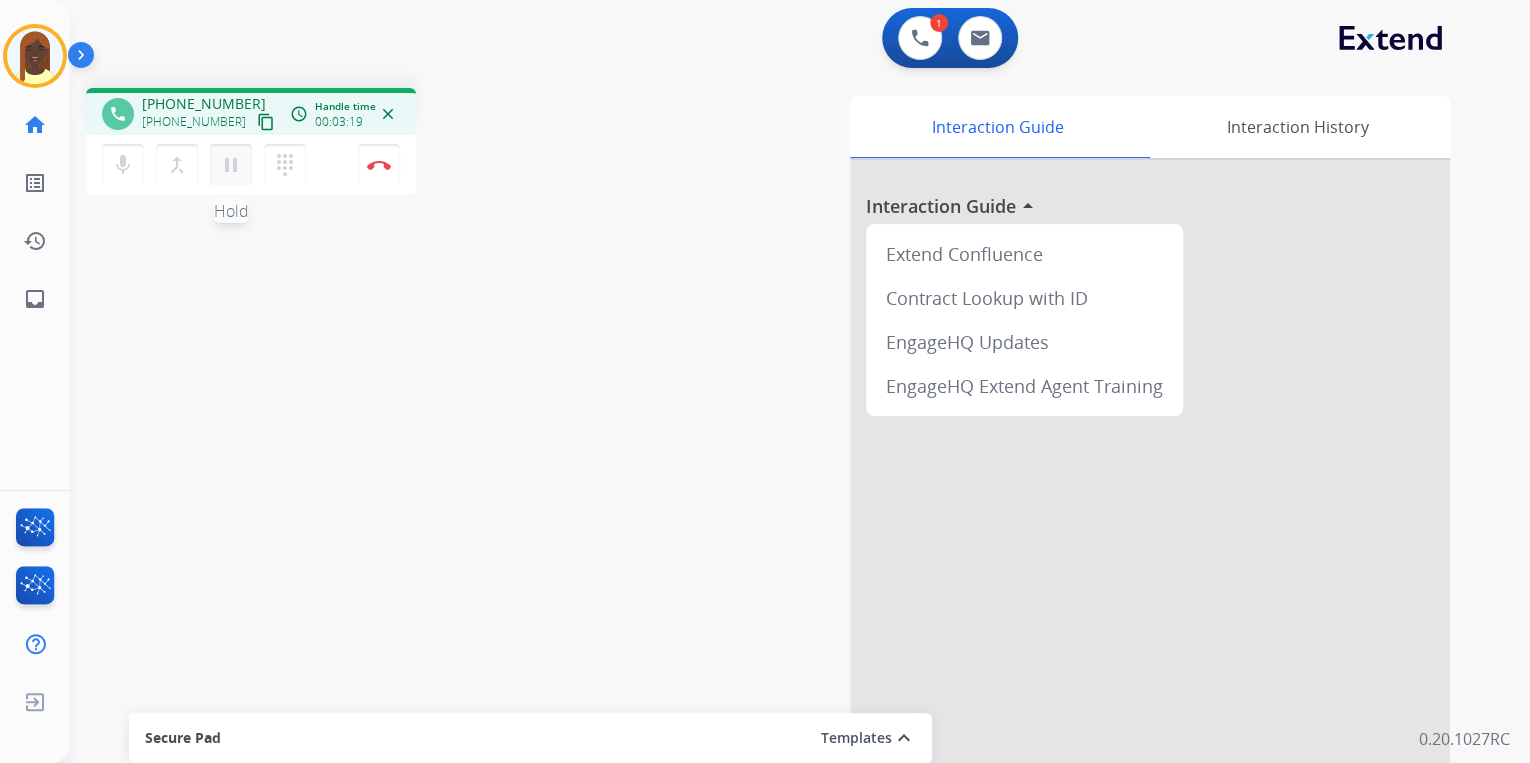 click on "pause" at bounding box center (231, 165) 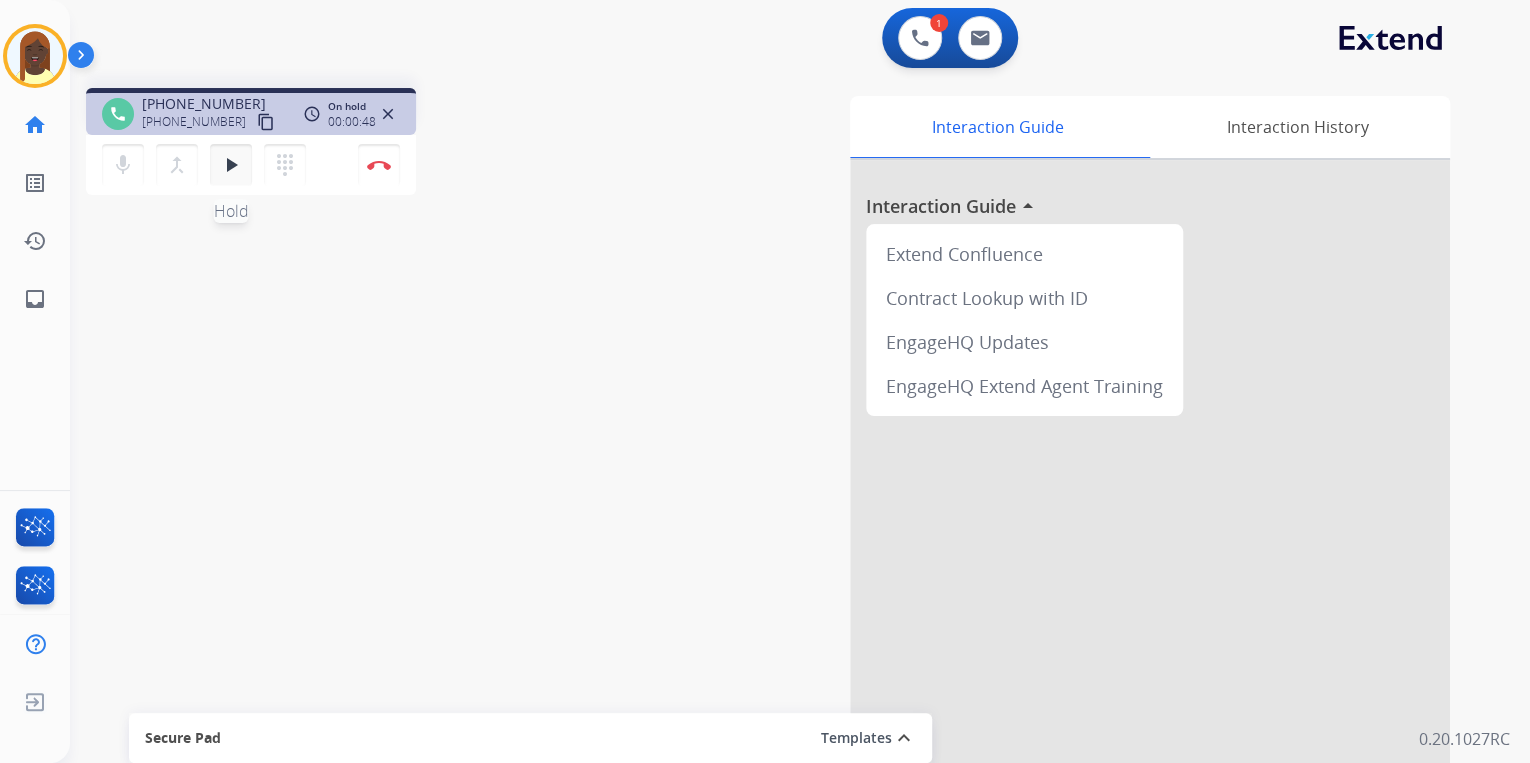click on "play_arrow" at bounding box center [231, 165] 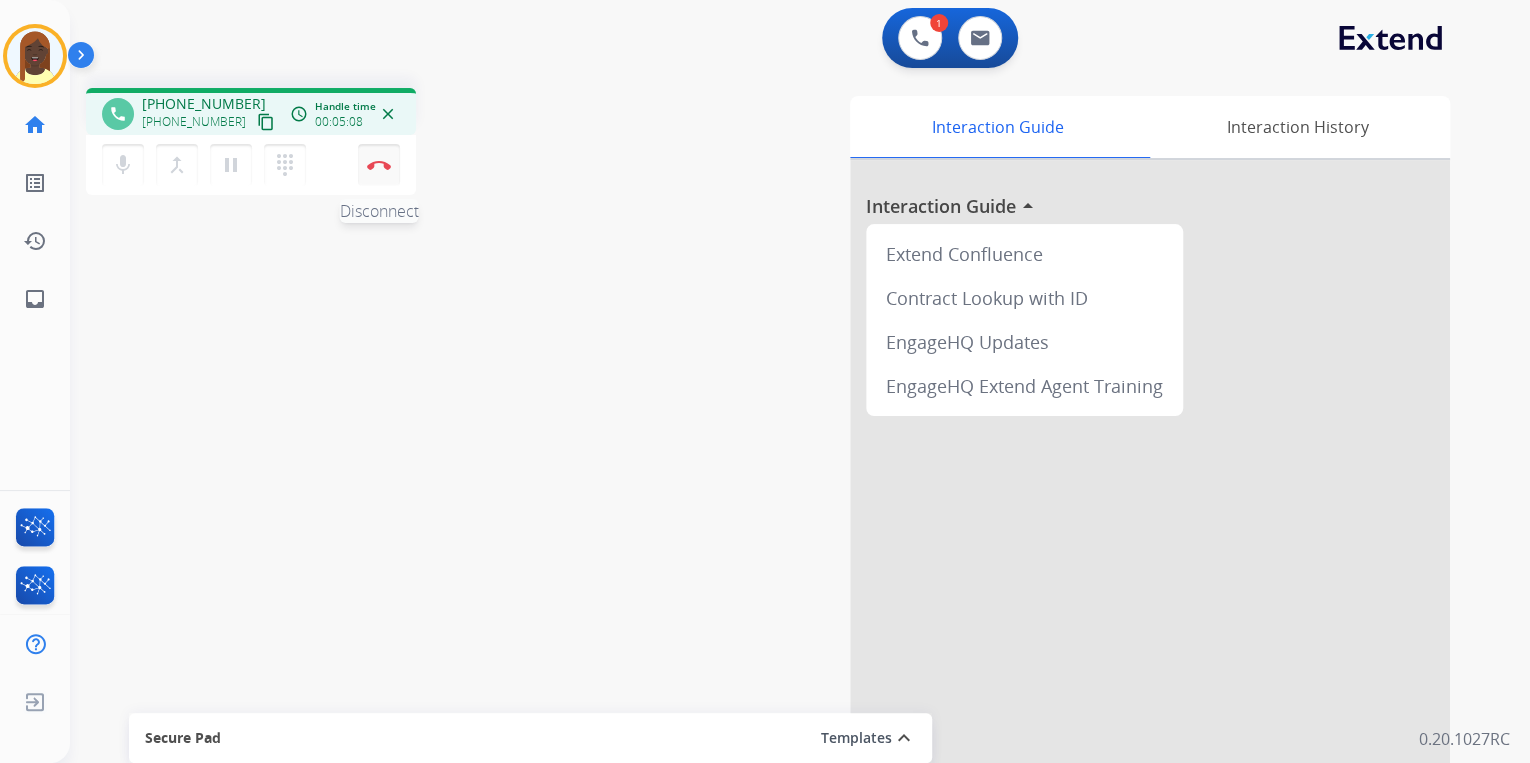 click at bounding box center [379, 165] 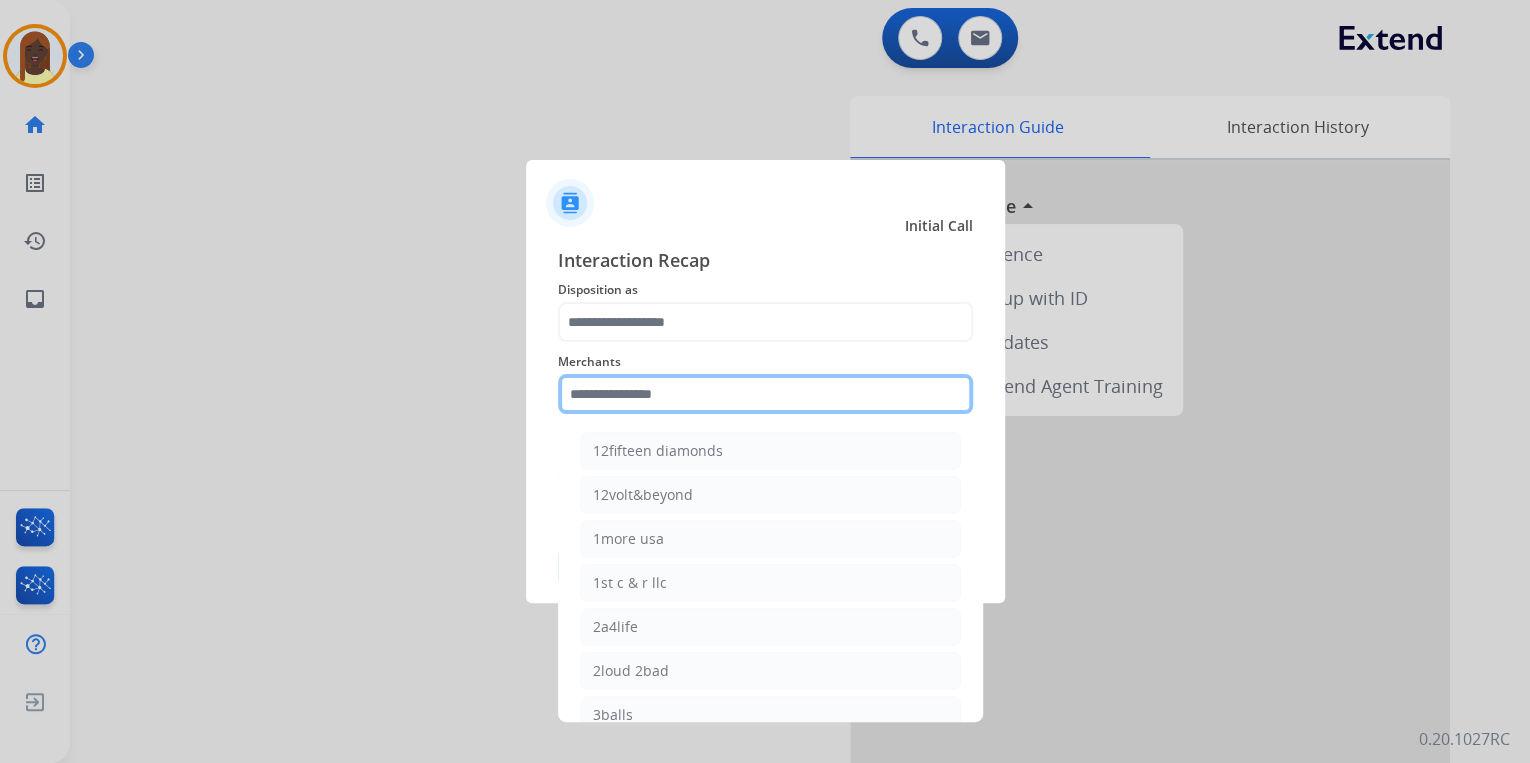 click 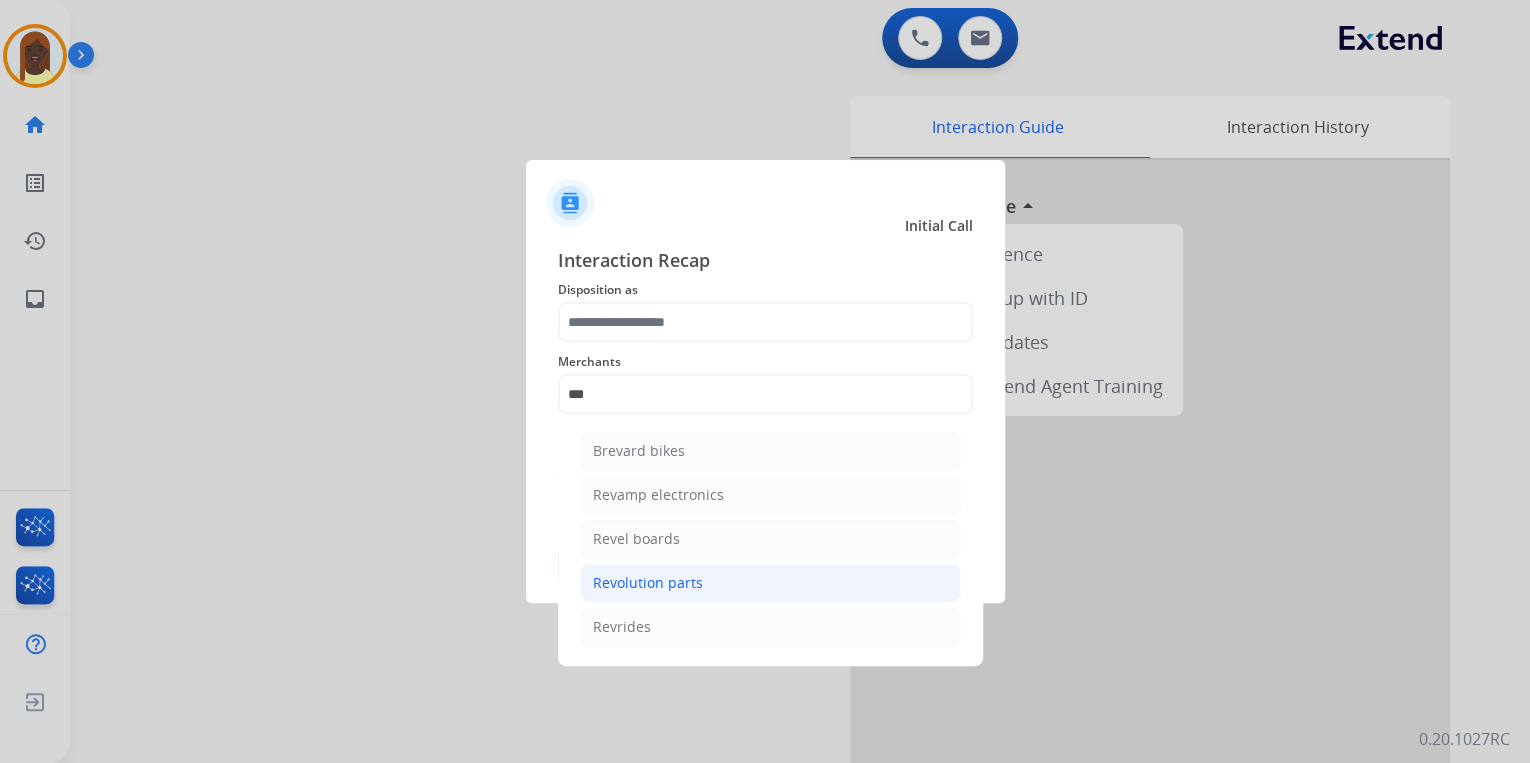 click on "Revolution parts" 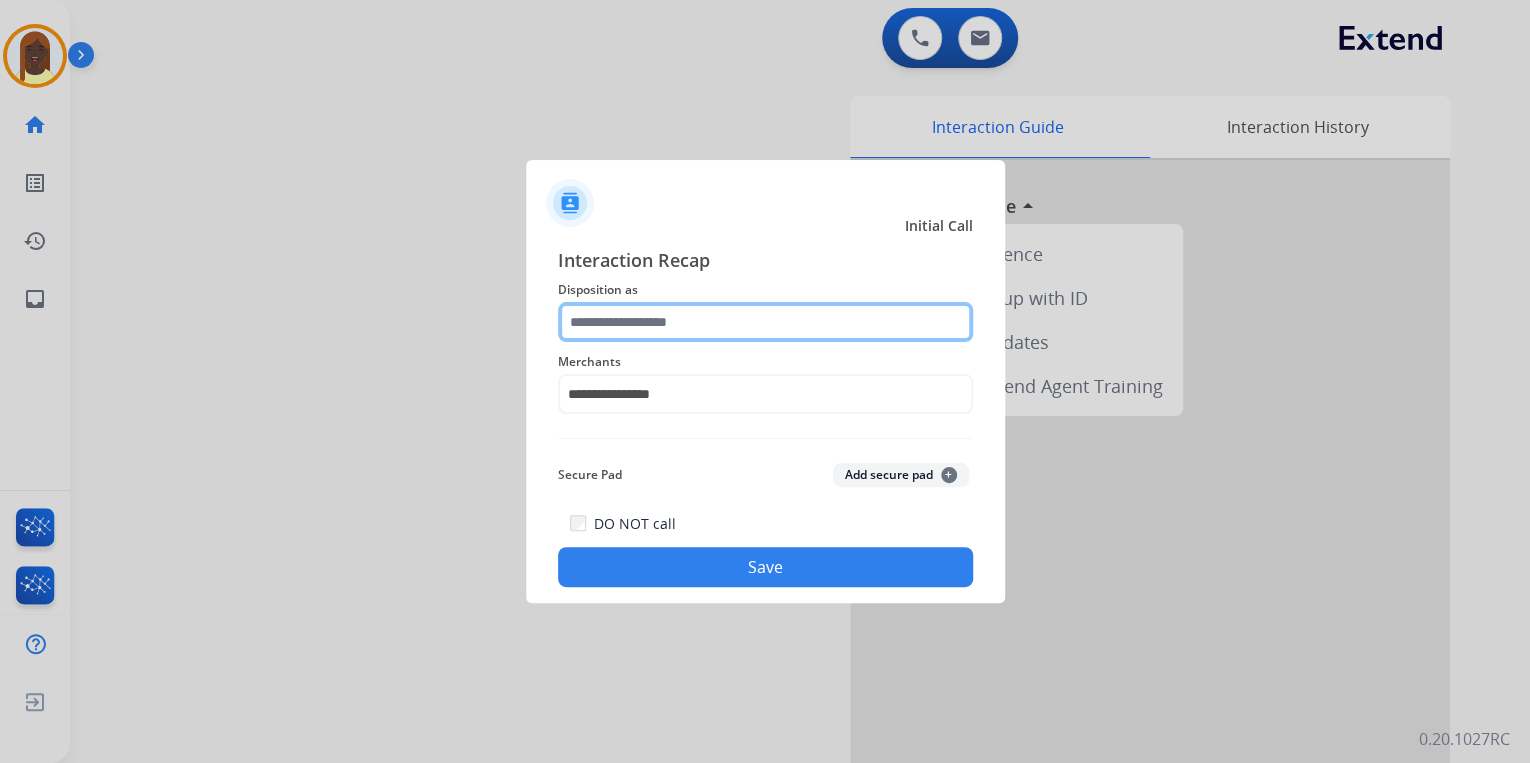 click 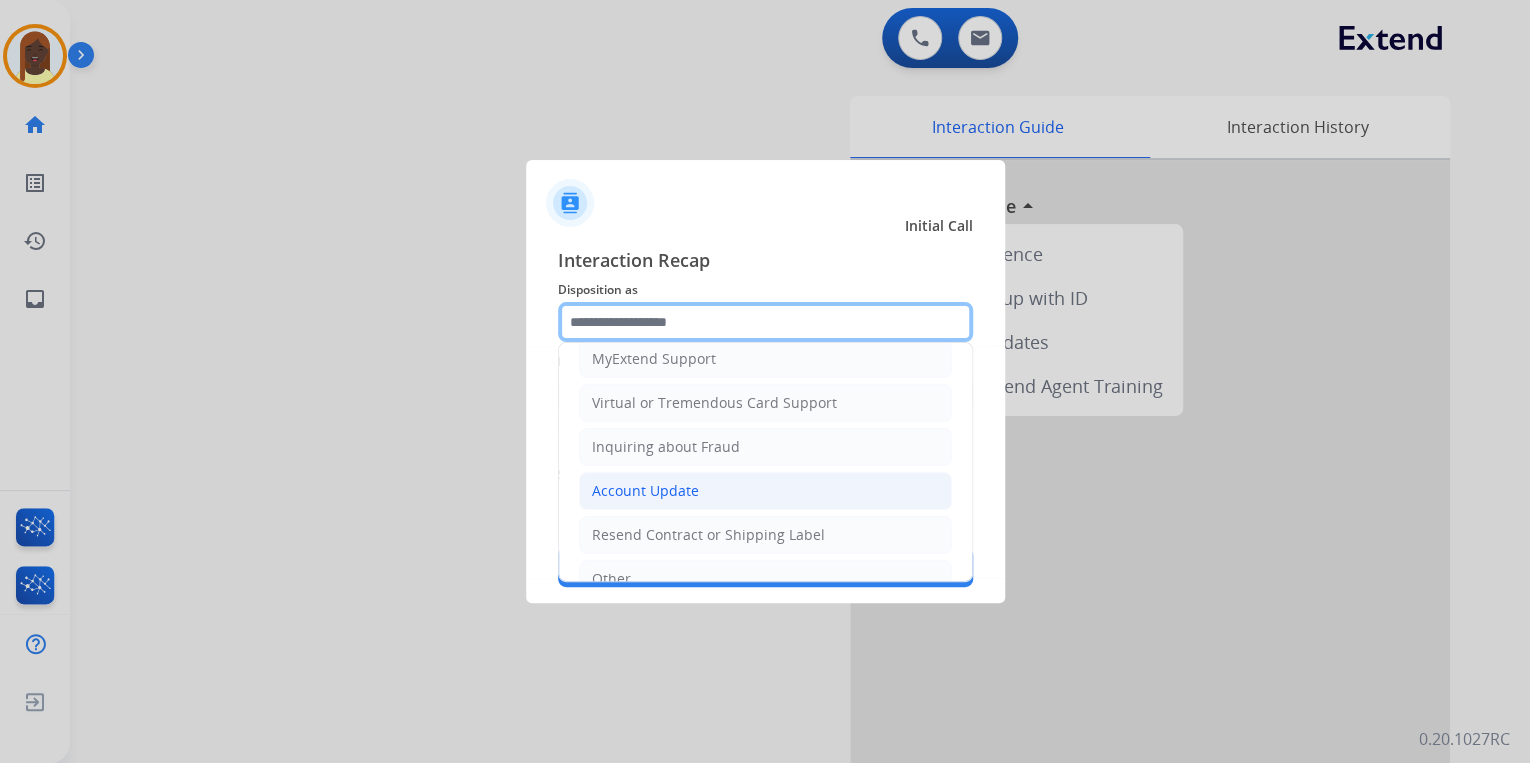 scroll, scrollTop: 240, scrollLeft: 0, axis: vertical 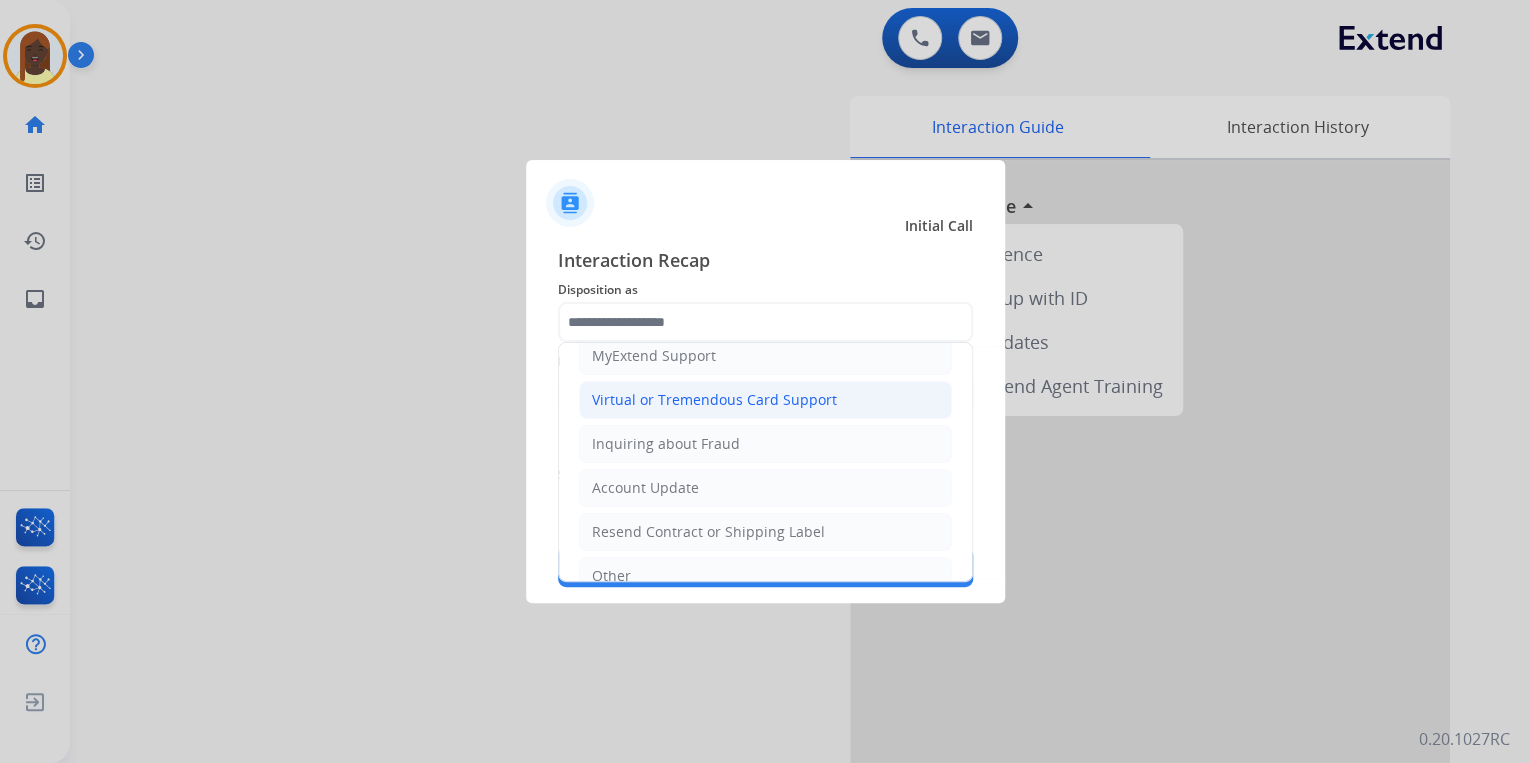 click on "Virtual or Tremendous Card Support" 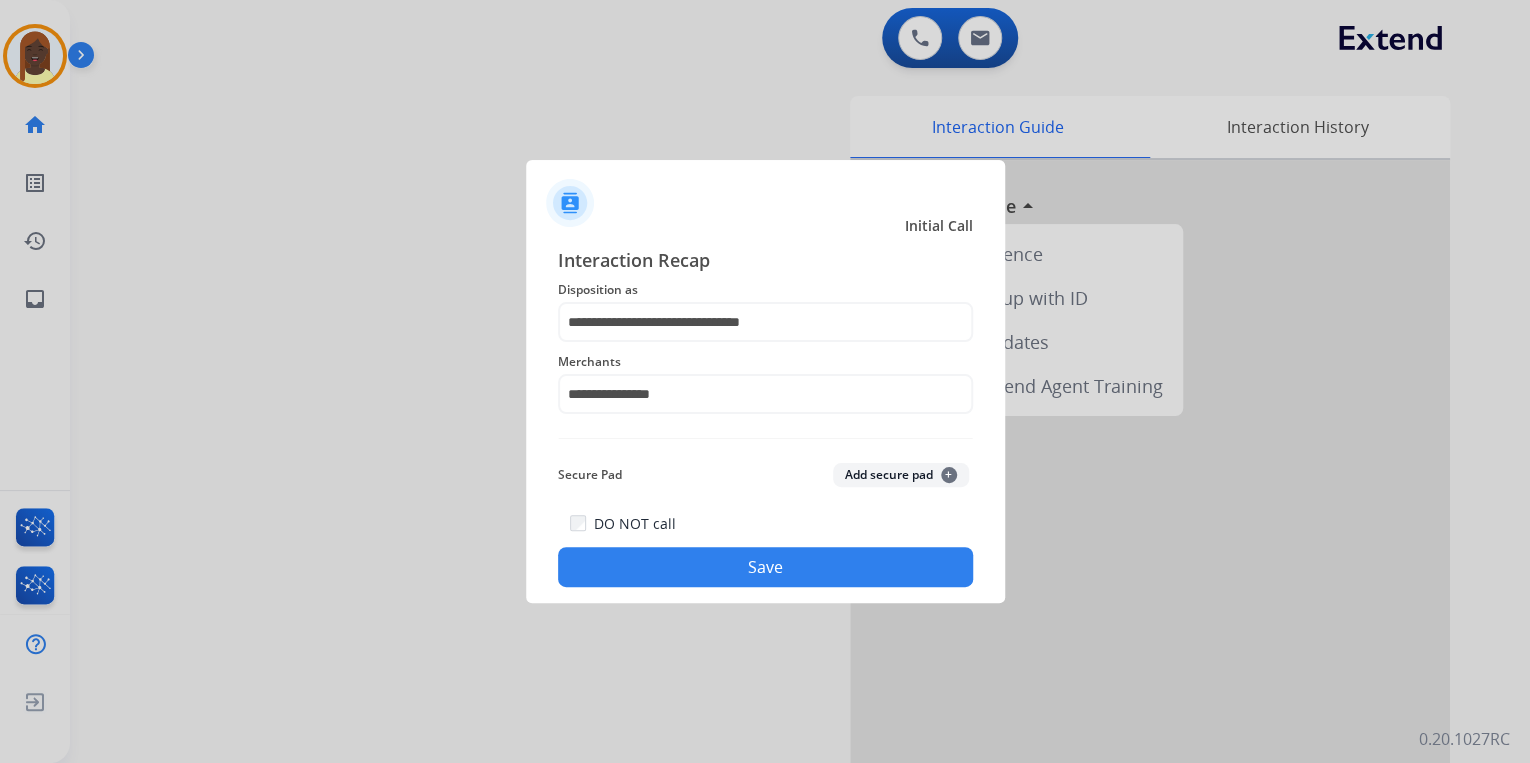 click on "Save" 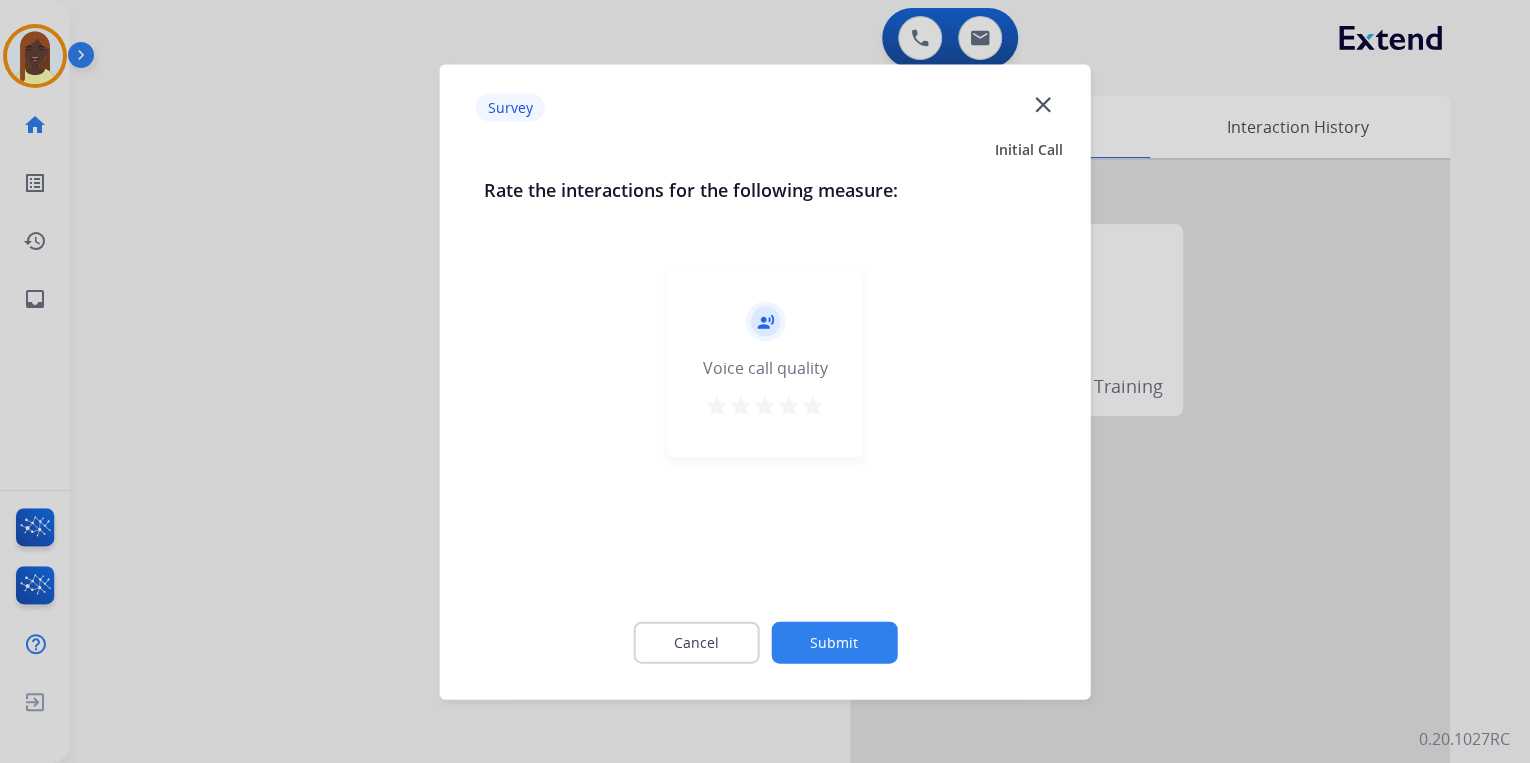 click on "star" at bounding box center (813, 405) 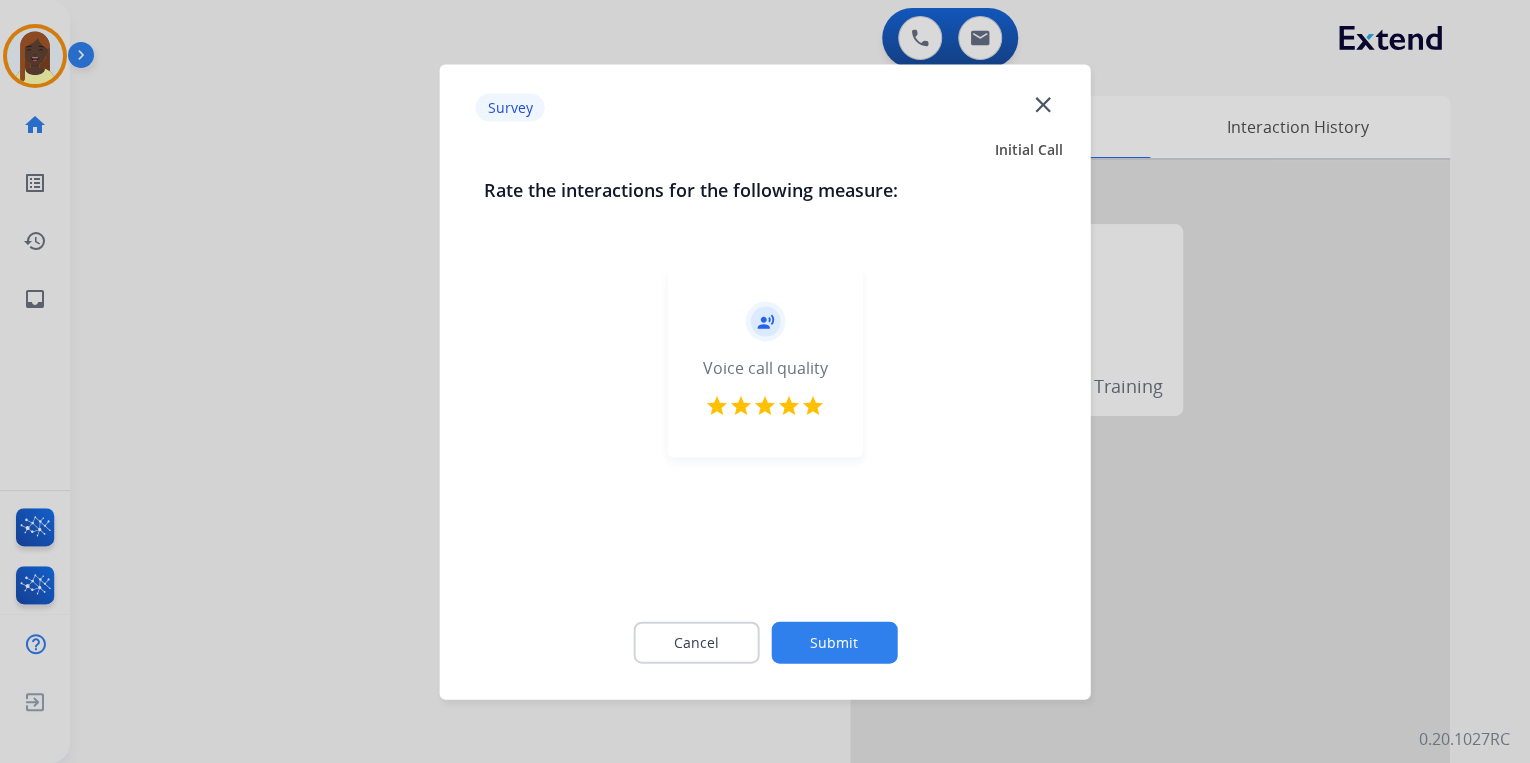 click on "Submit" 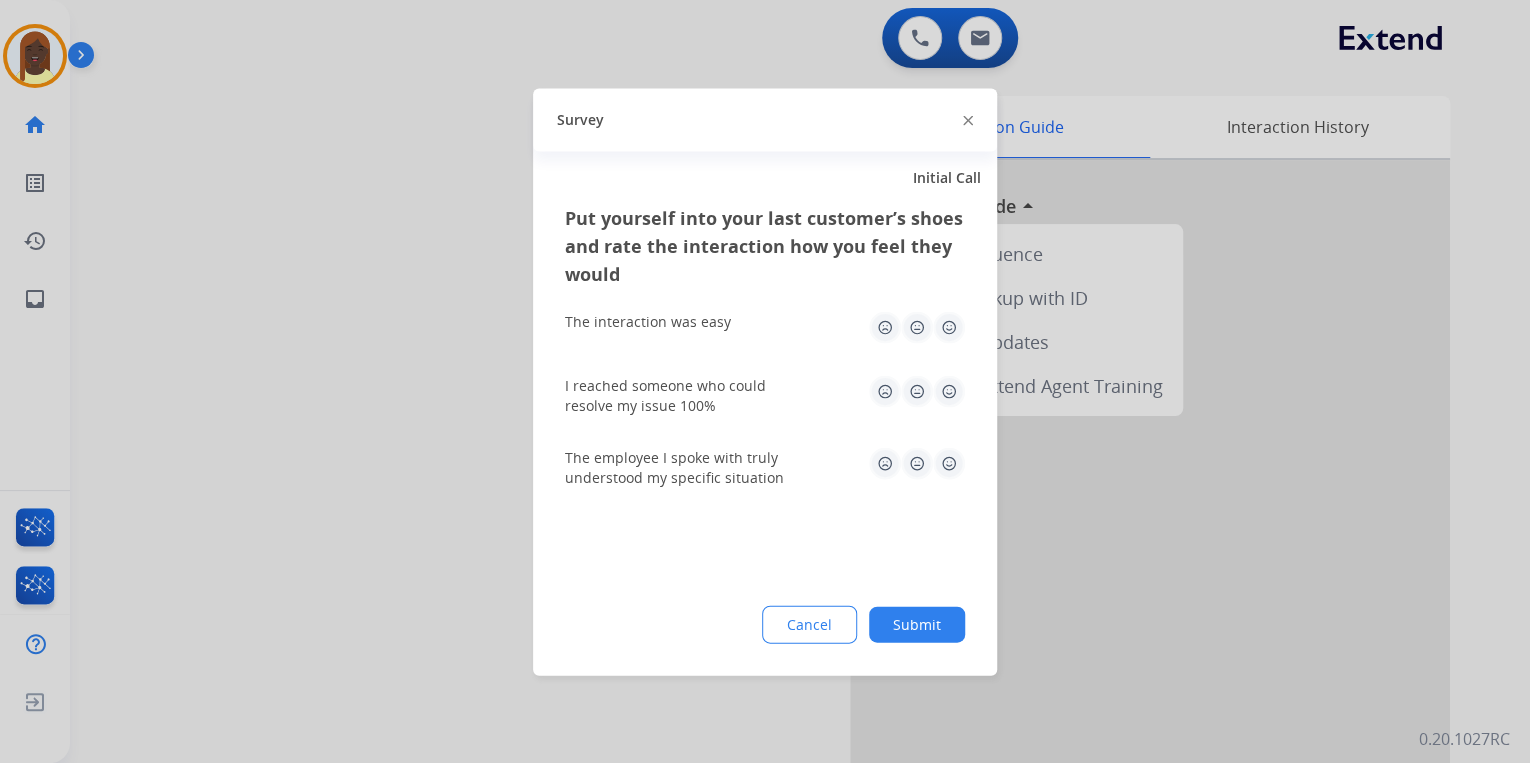 click 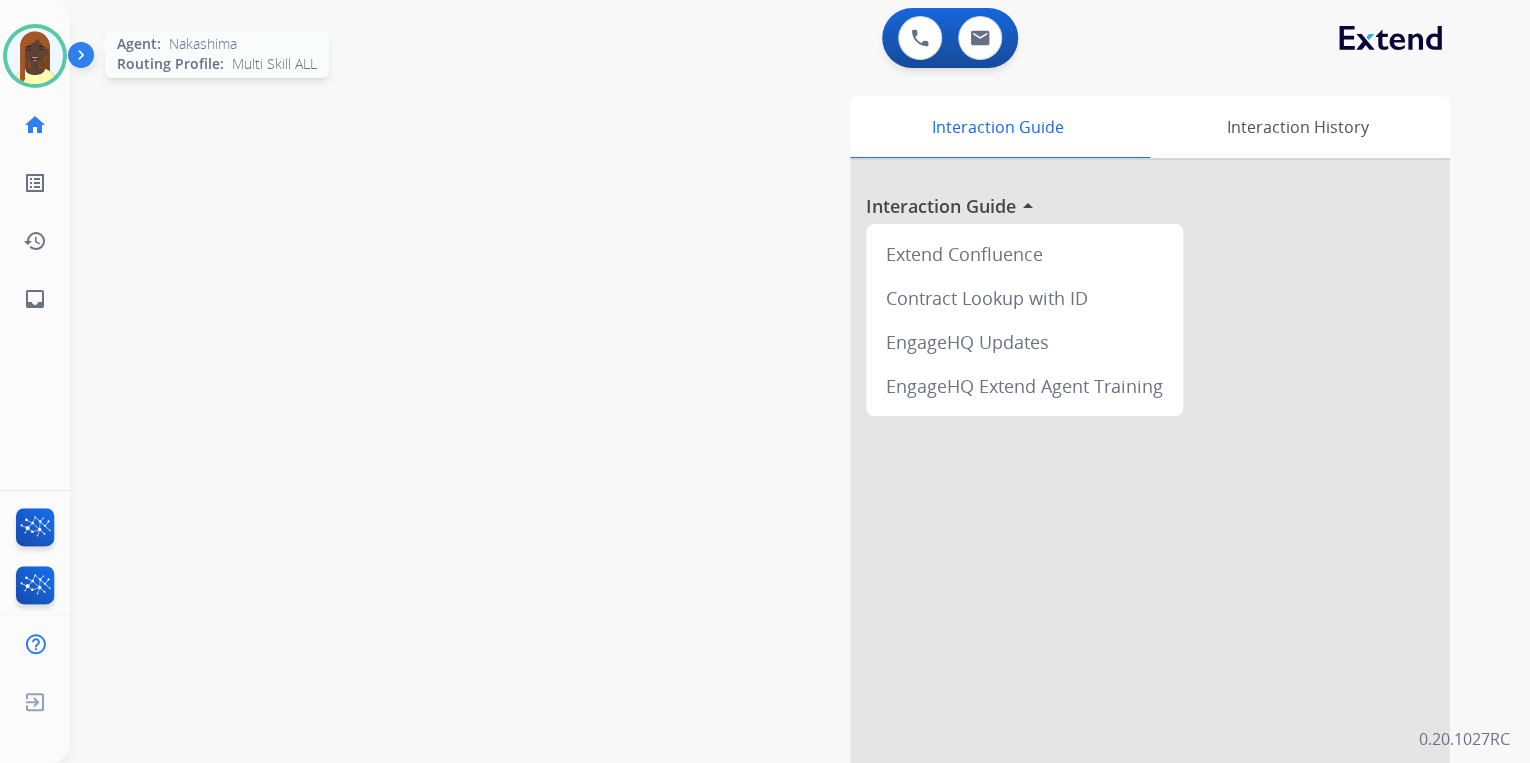 click at bounding box center [35, 56] 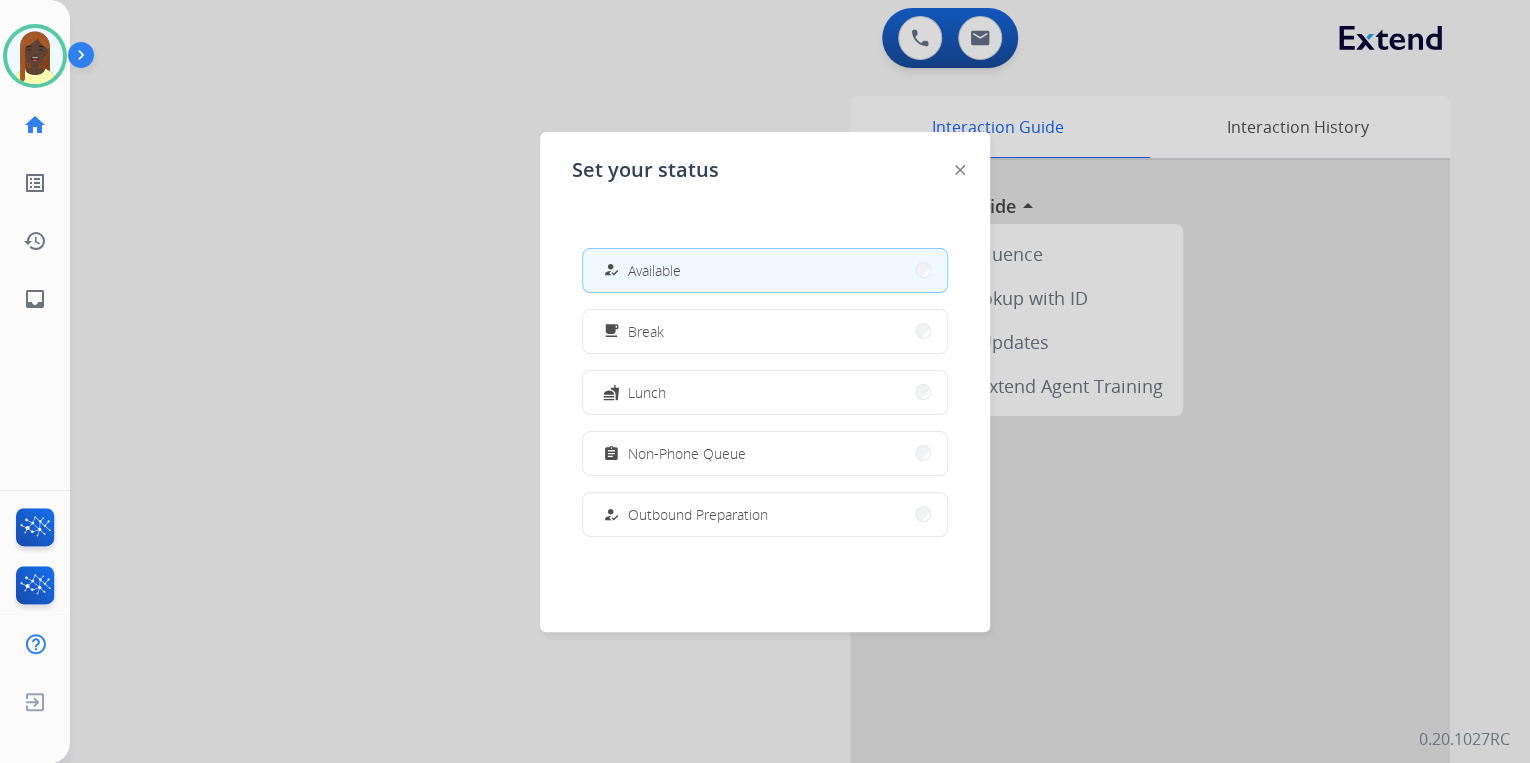 click at bounding box center (765, 381) 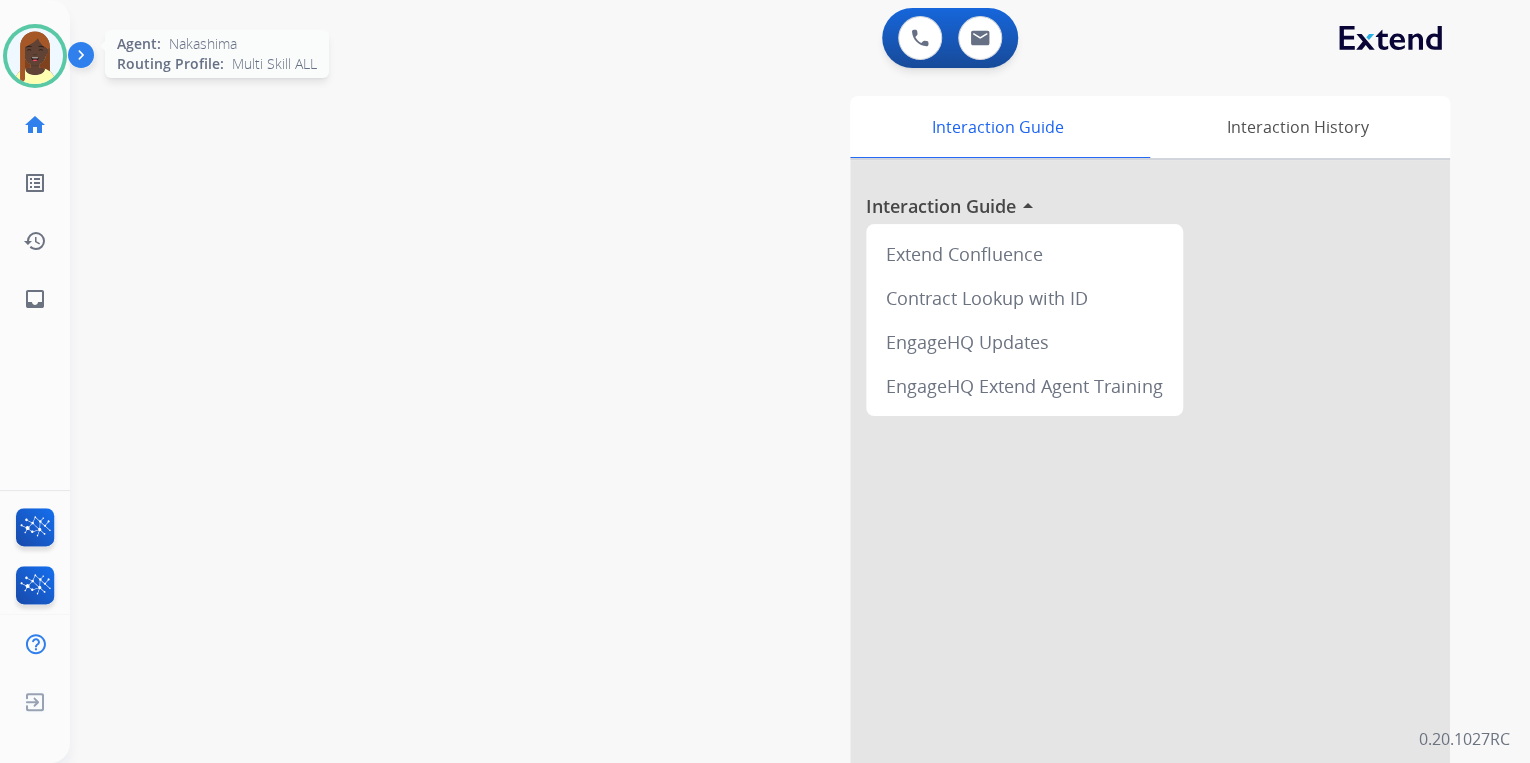 click at bounding box center [35, 56] 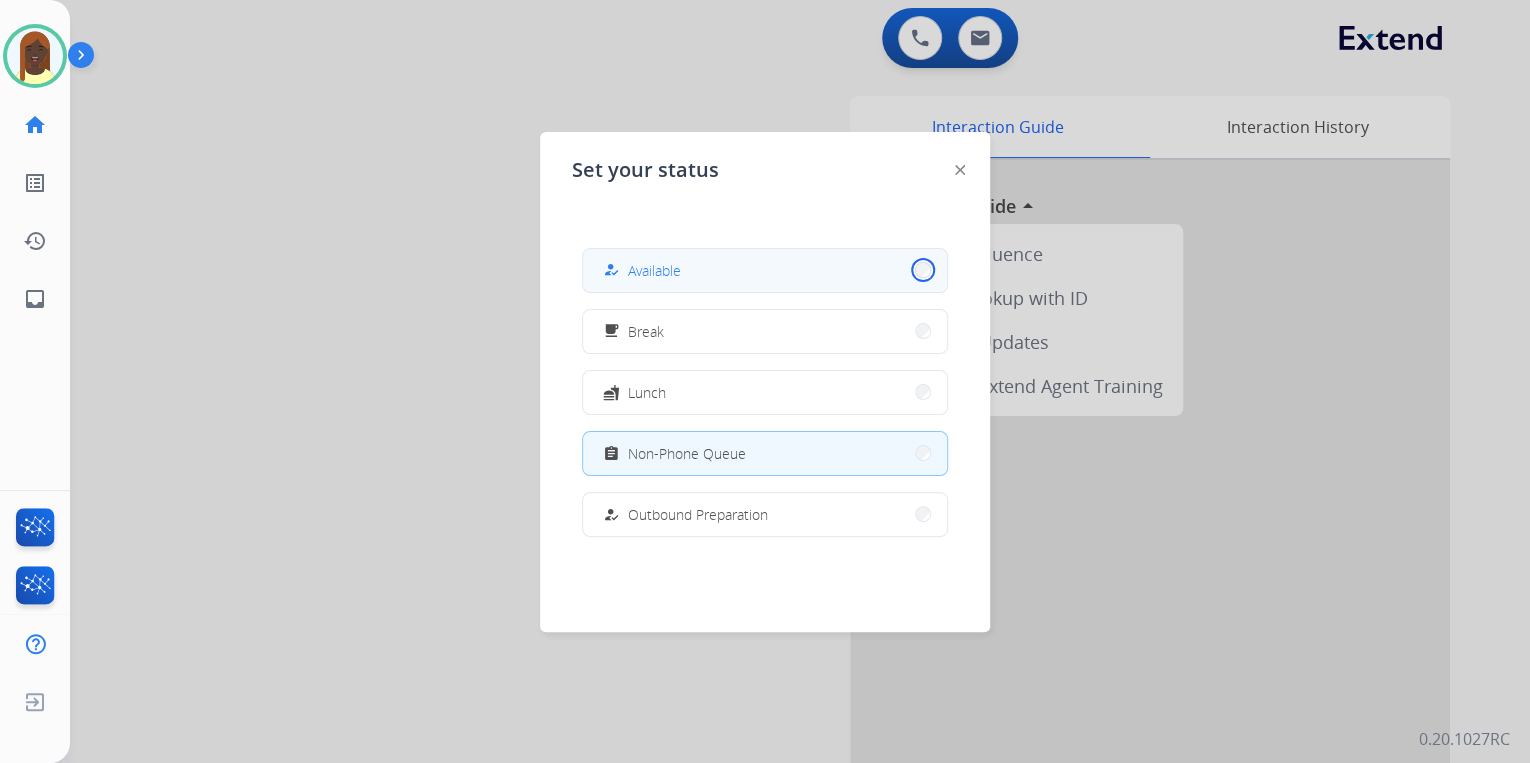 click on "how_to_reg Available" at bounding box center (765, 270) 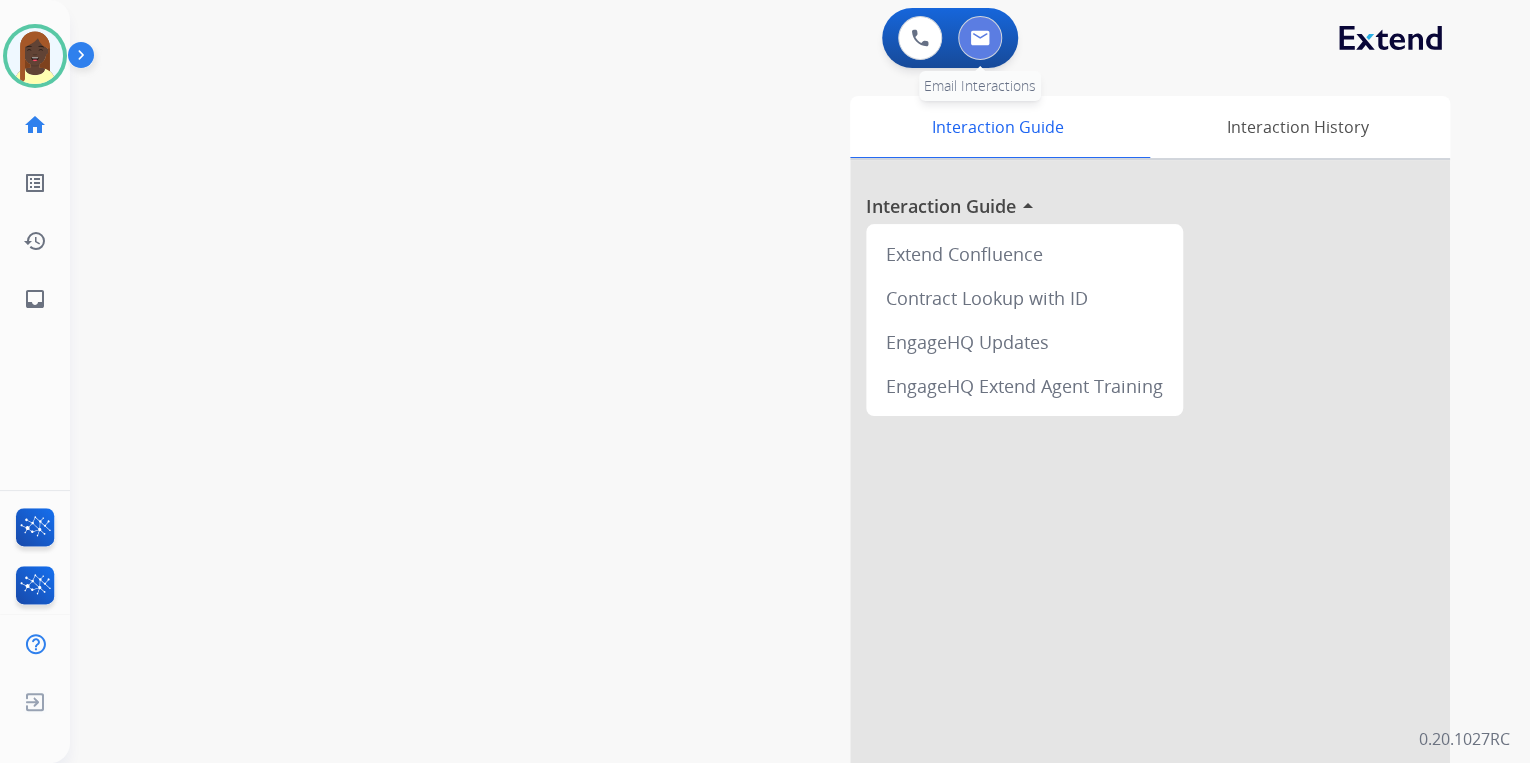 click at bounding box center [980, 38] 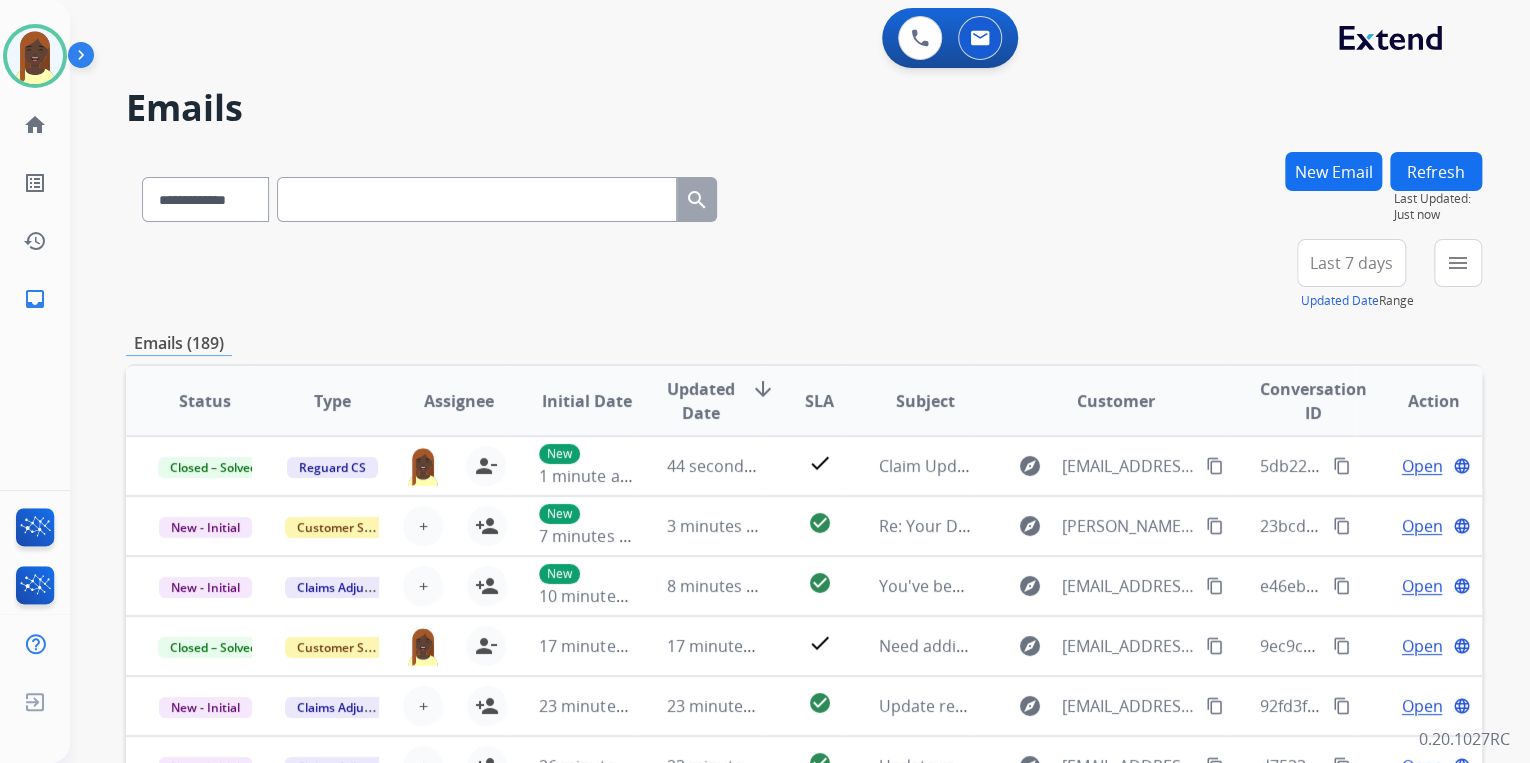 click on "New Email" at bounding box center (1333, 171) 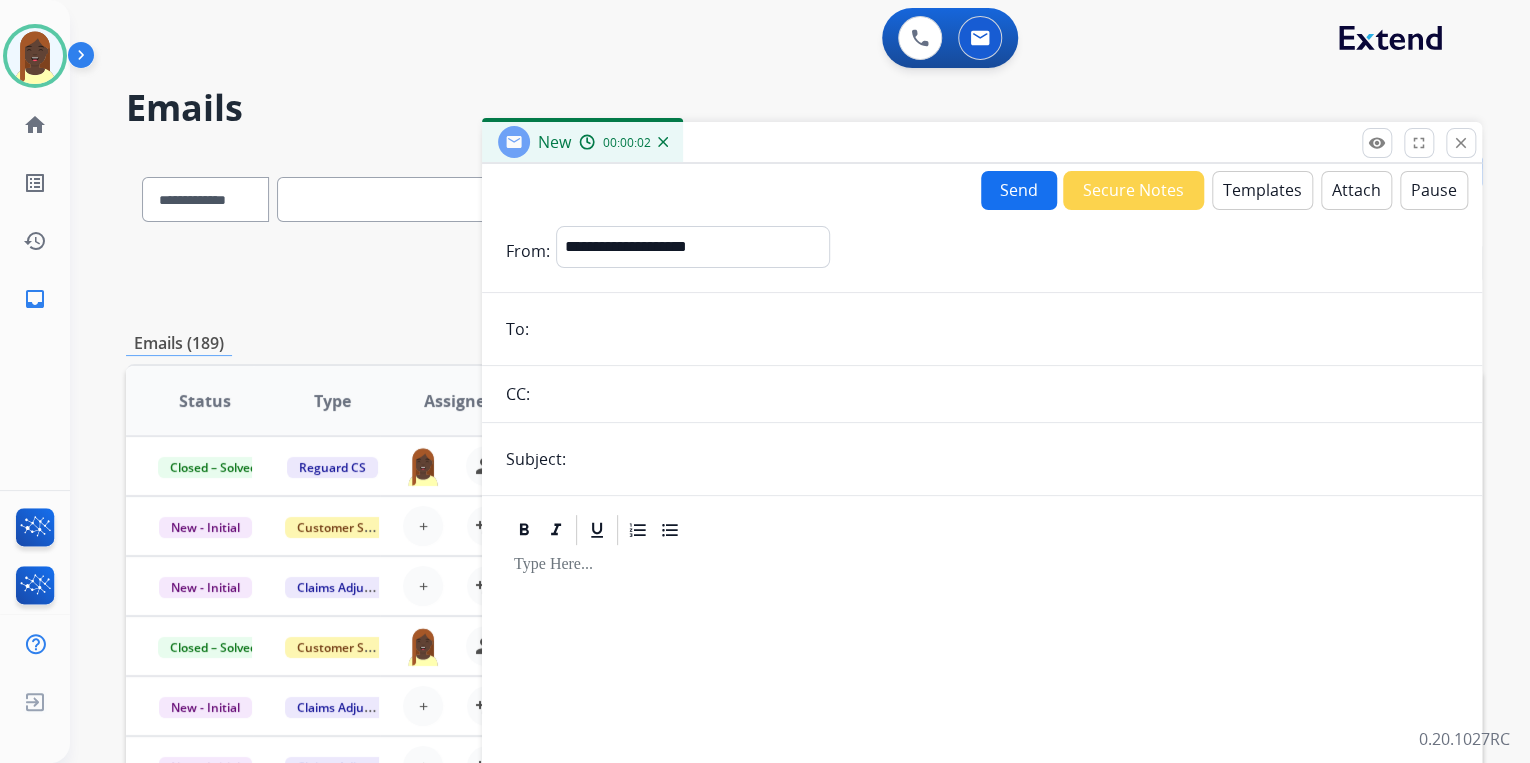 click on "Templates" at bounding box center [1262, 190] 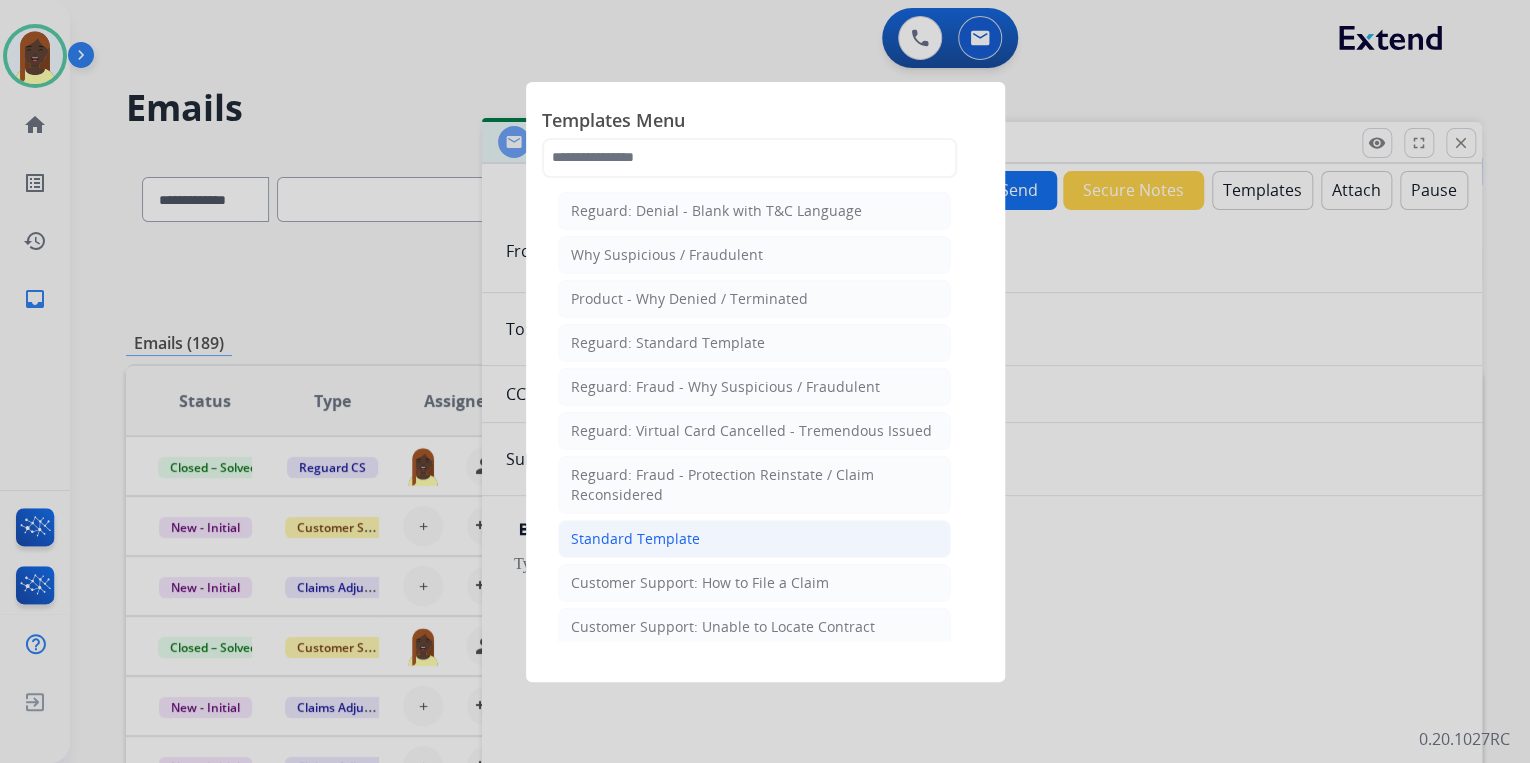 click on "Standard Template" 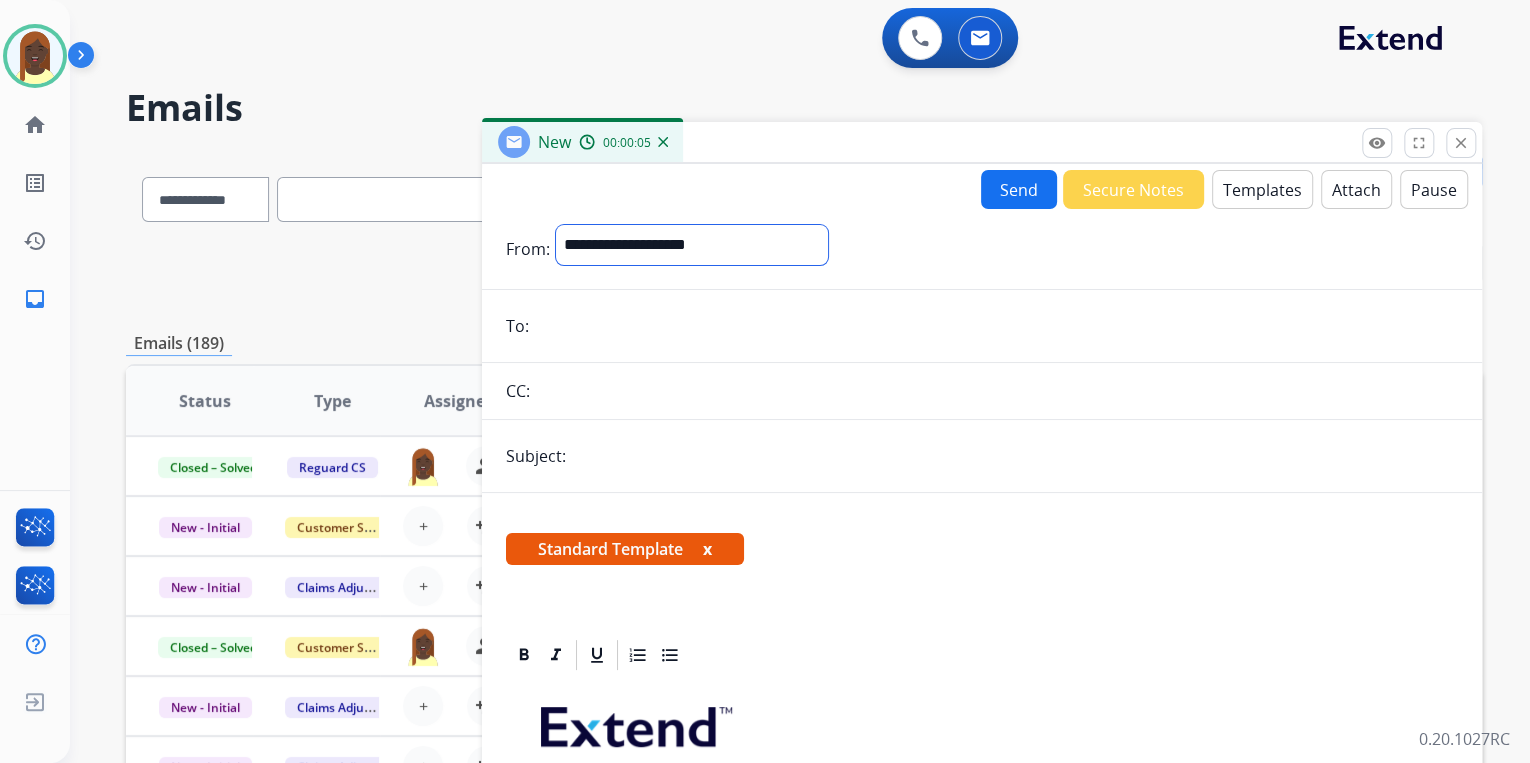 click on "**********" at bounding box center [692, 245] 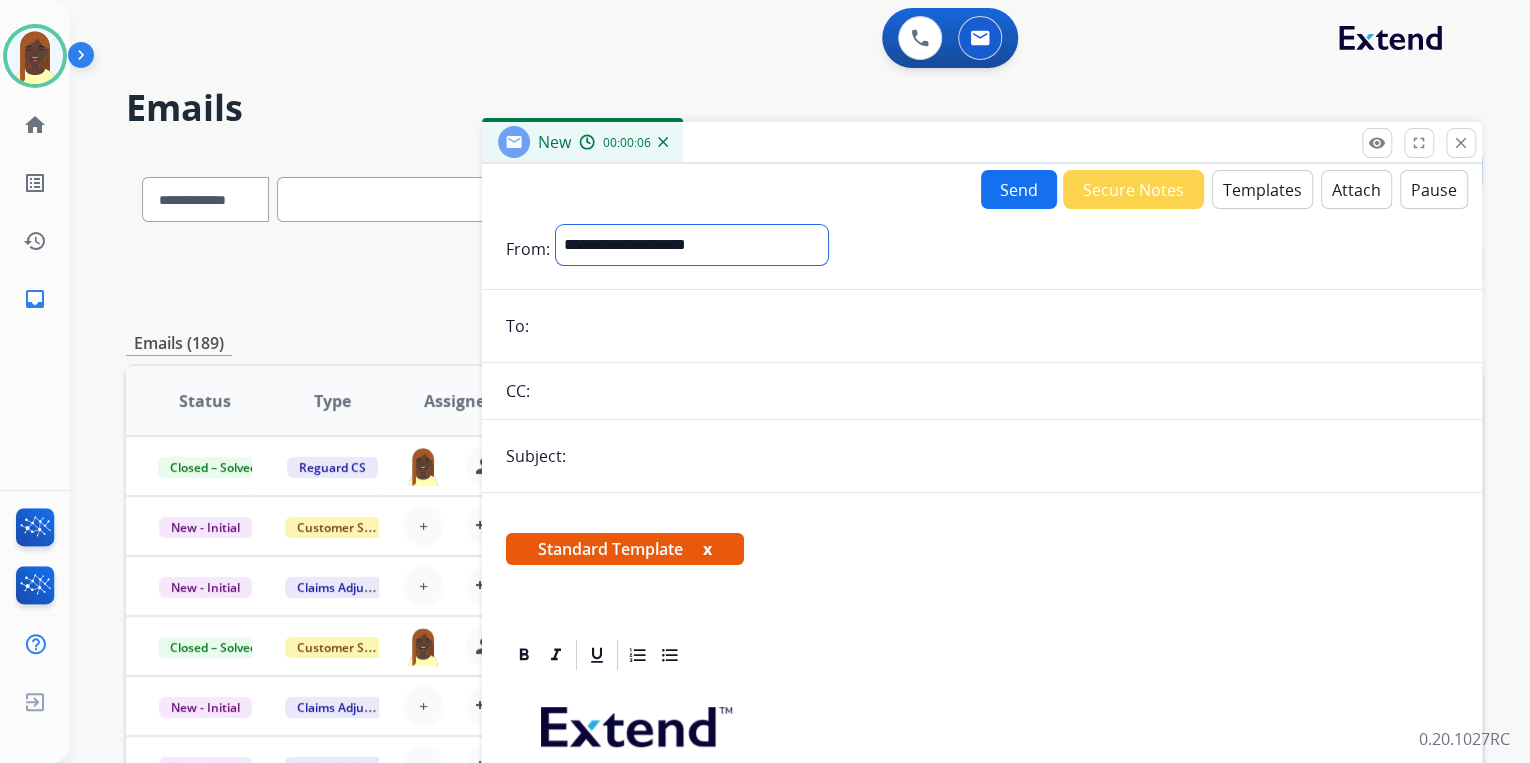 select on "**********" 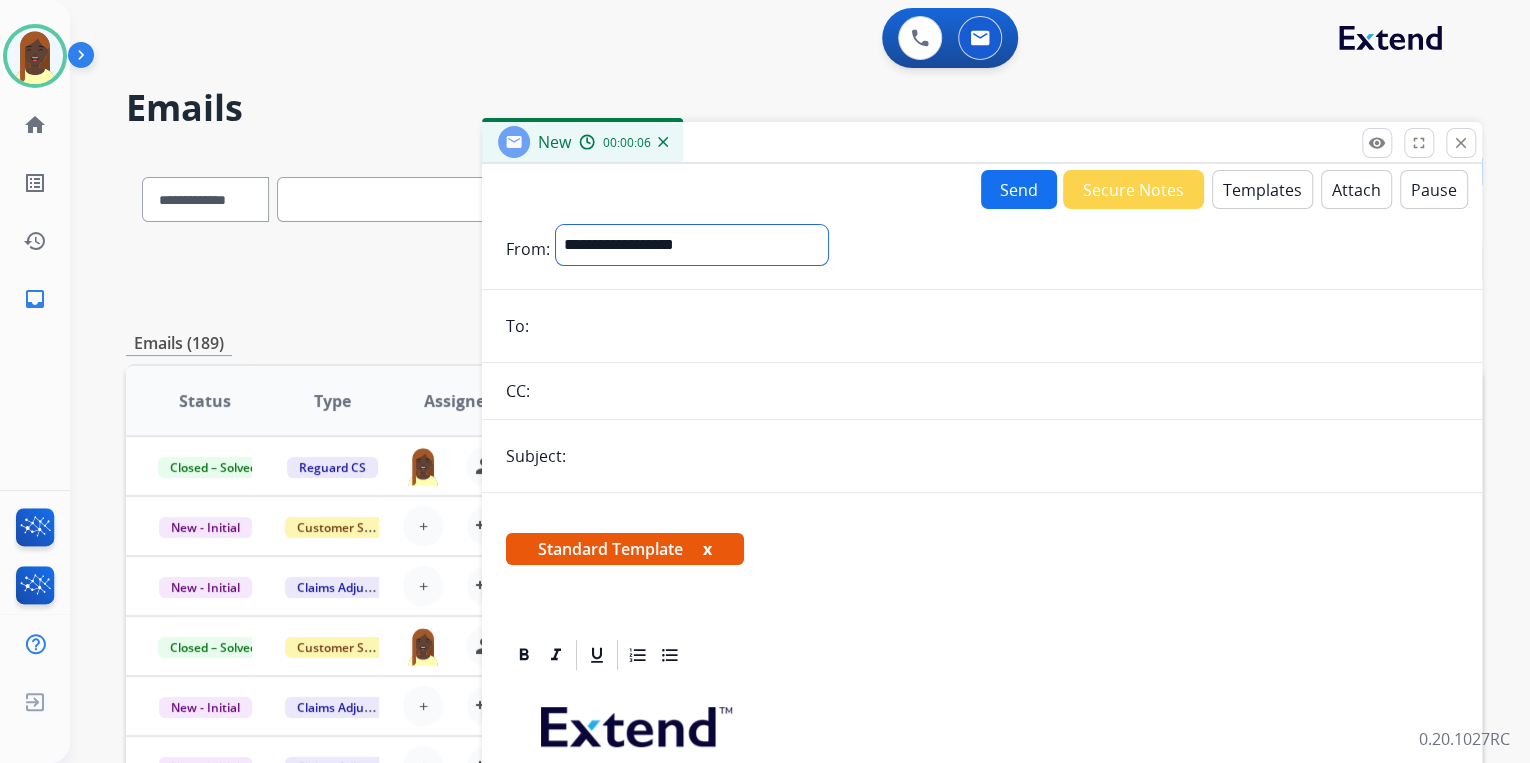 click on "**********" at bounding box center (692, 245) 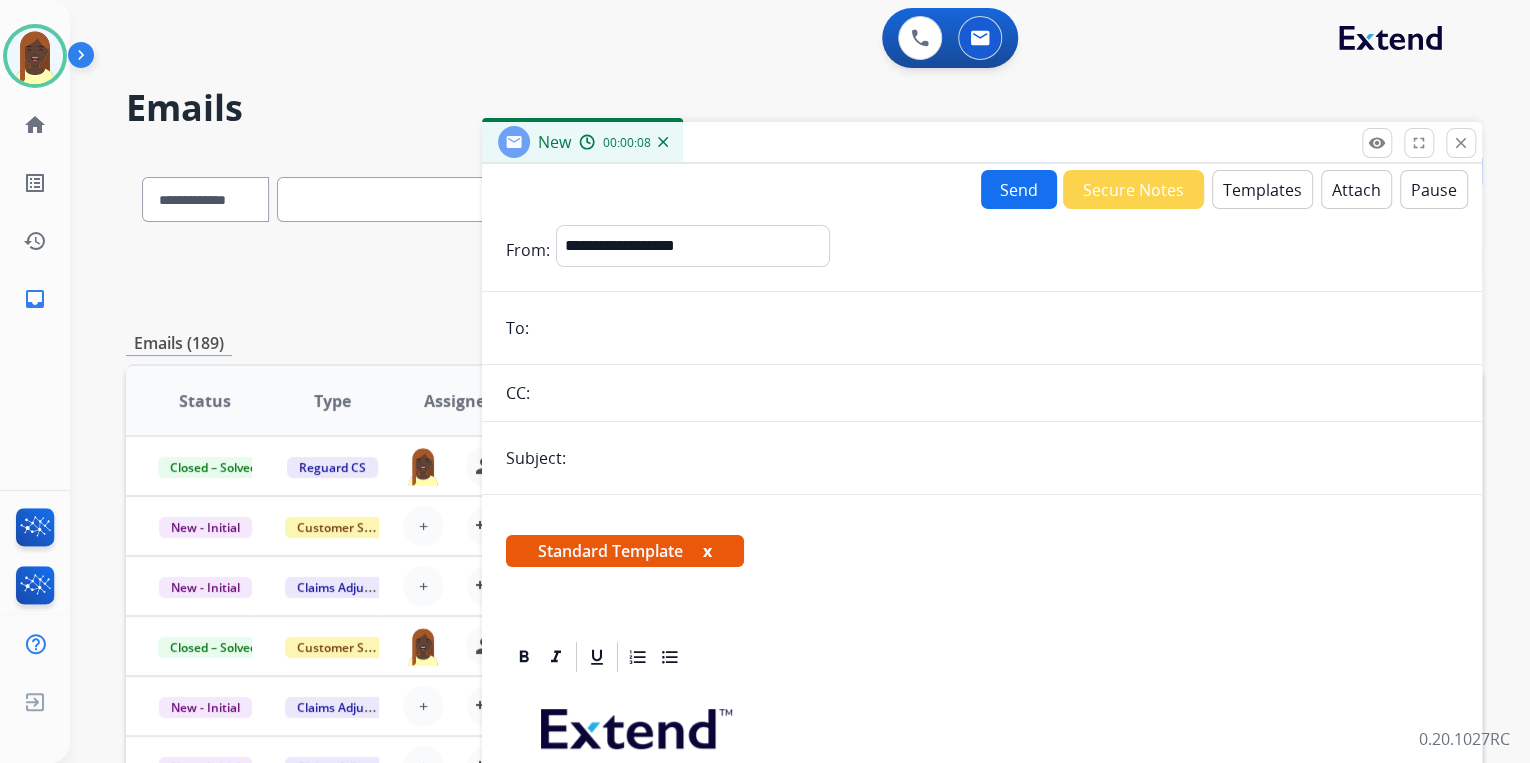 paste on "**********" 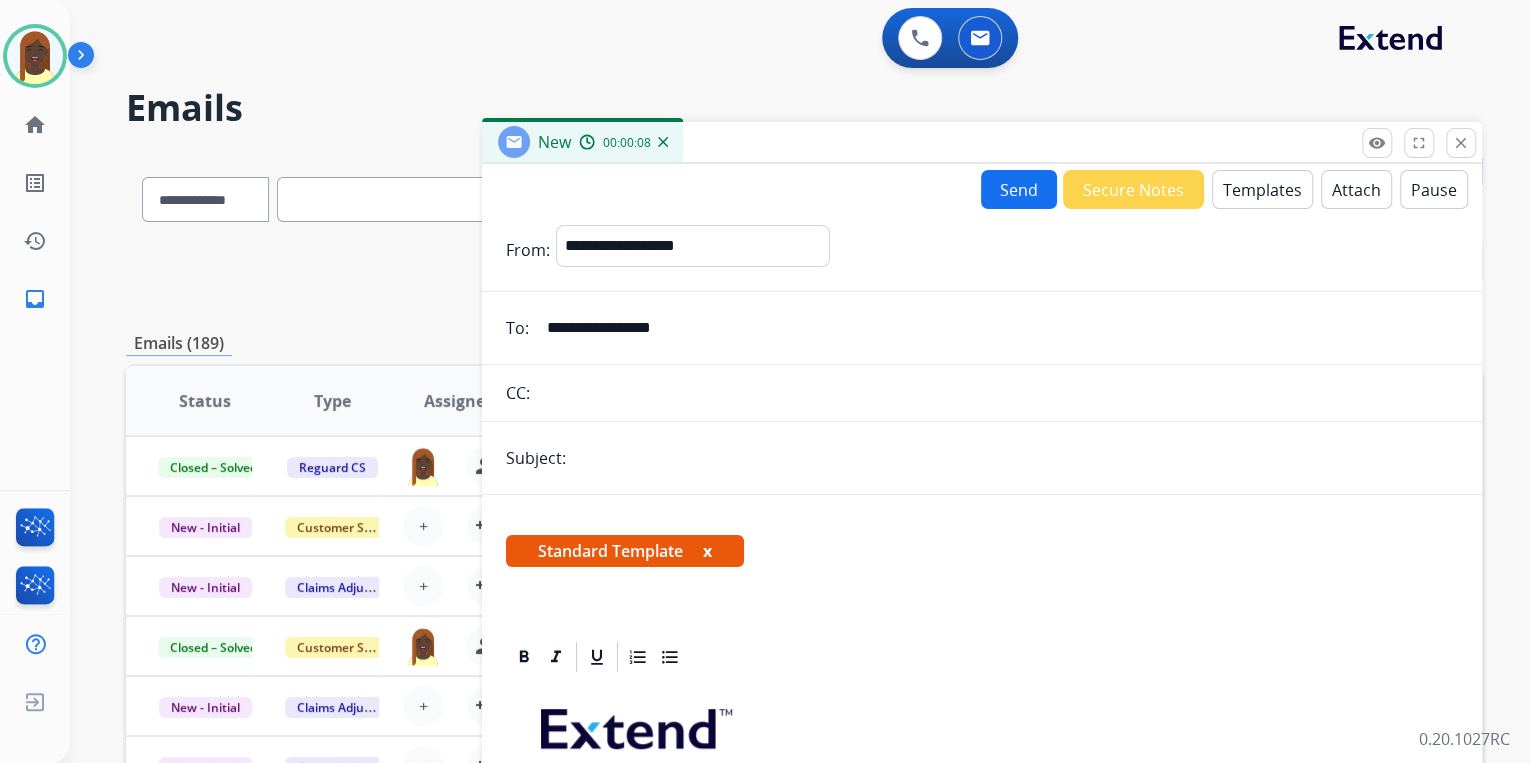 type on "**********" 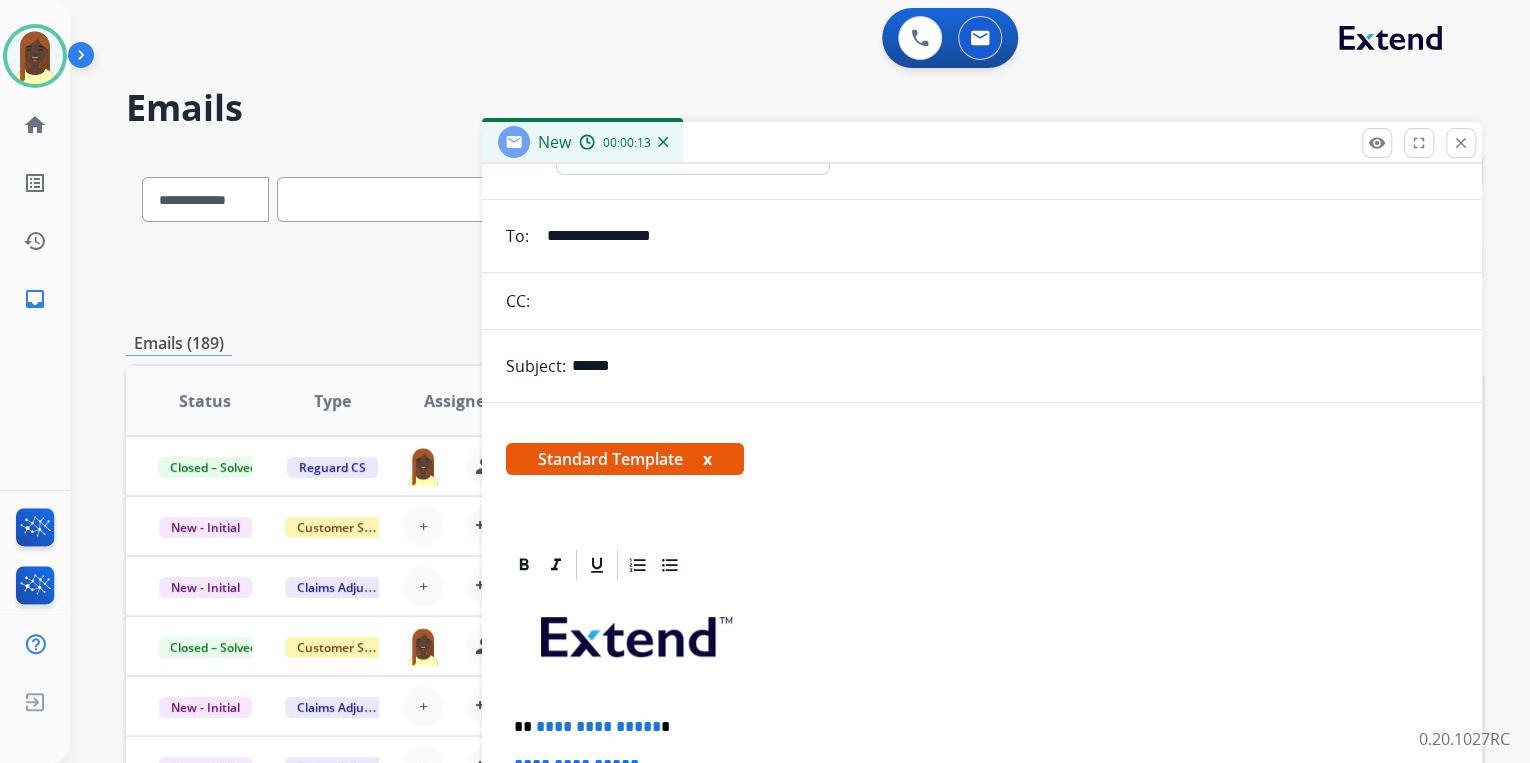 scroll, scrollTop: 240, scrollLeft: 0, axis: vertical 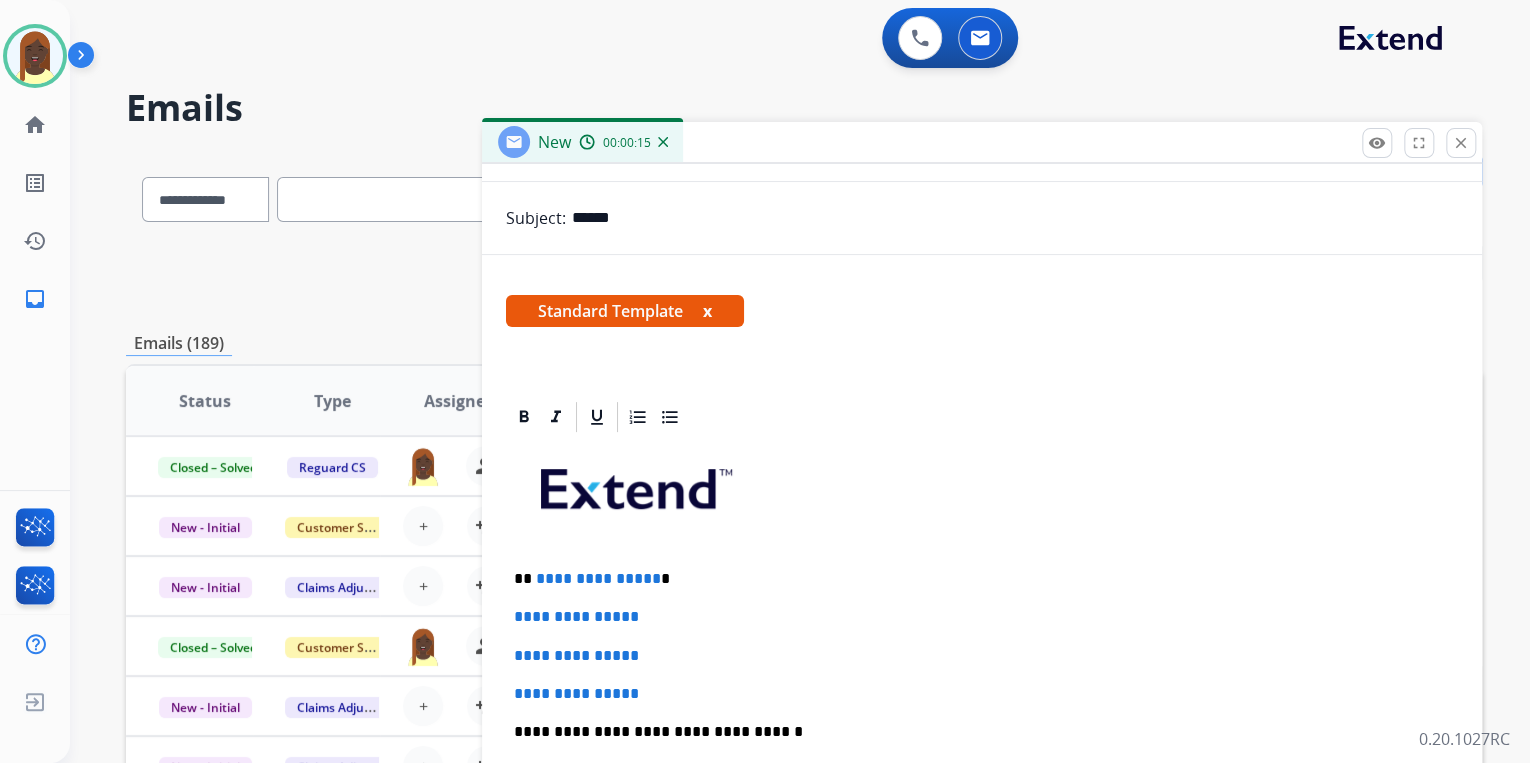 type on "******" 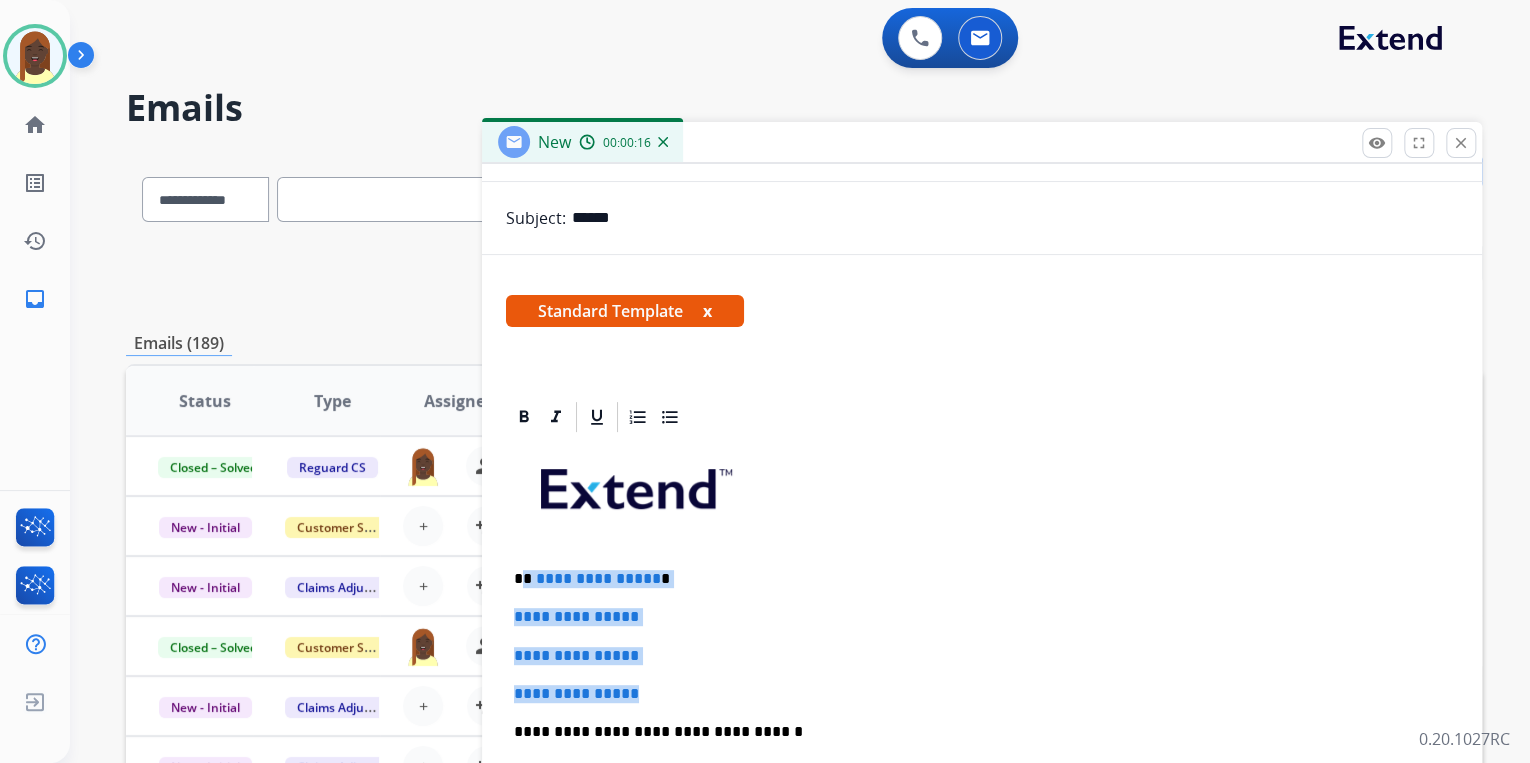drag, startPoint x: 525, startPoint y: 576, endPoint x: 661, endPoint y: 676, distance: 168.80759 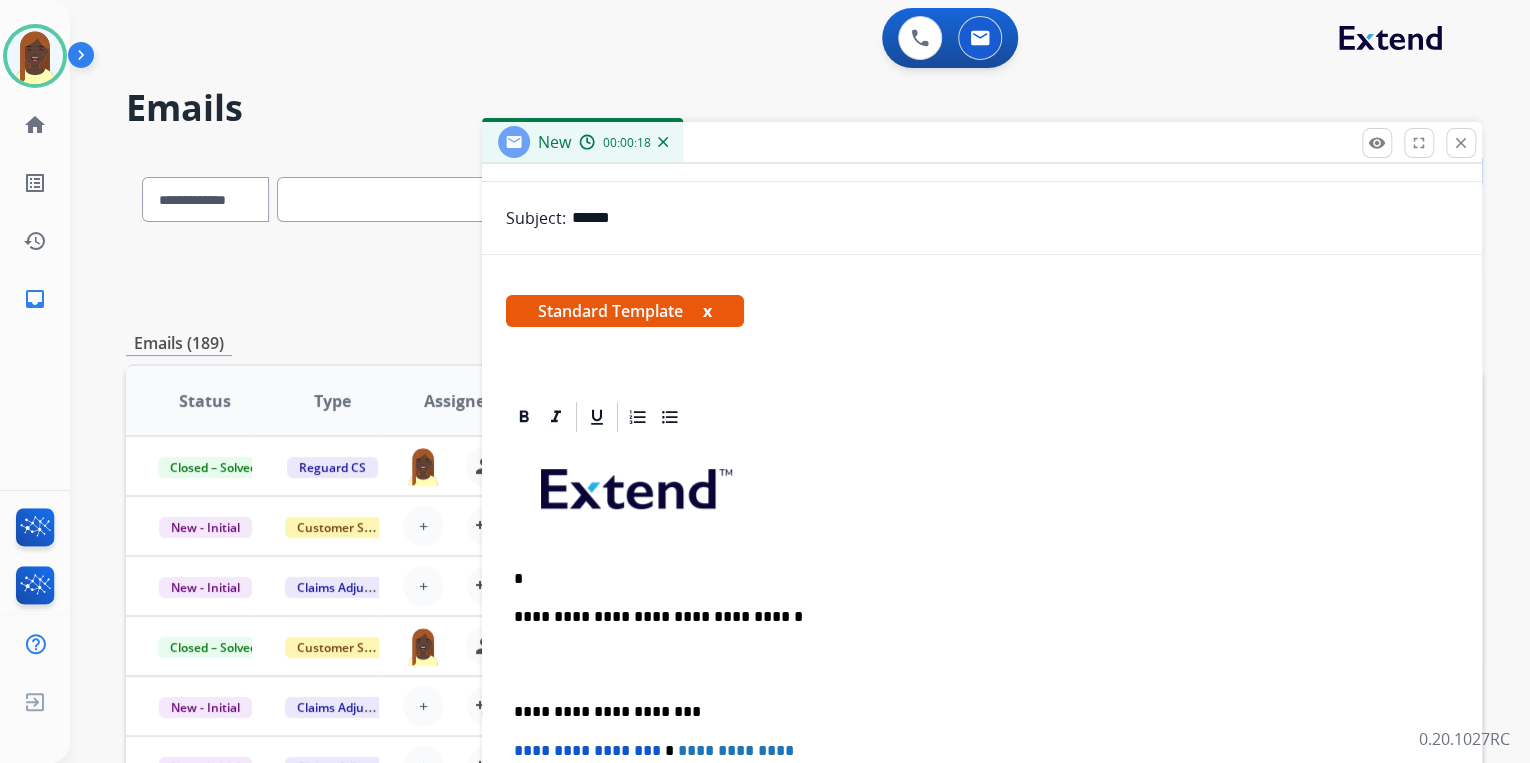 type 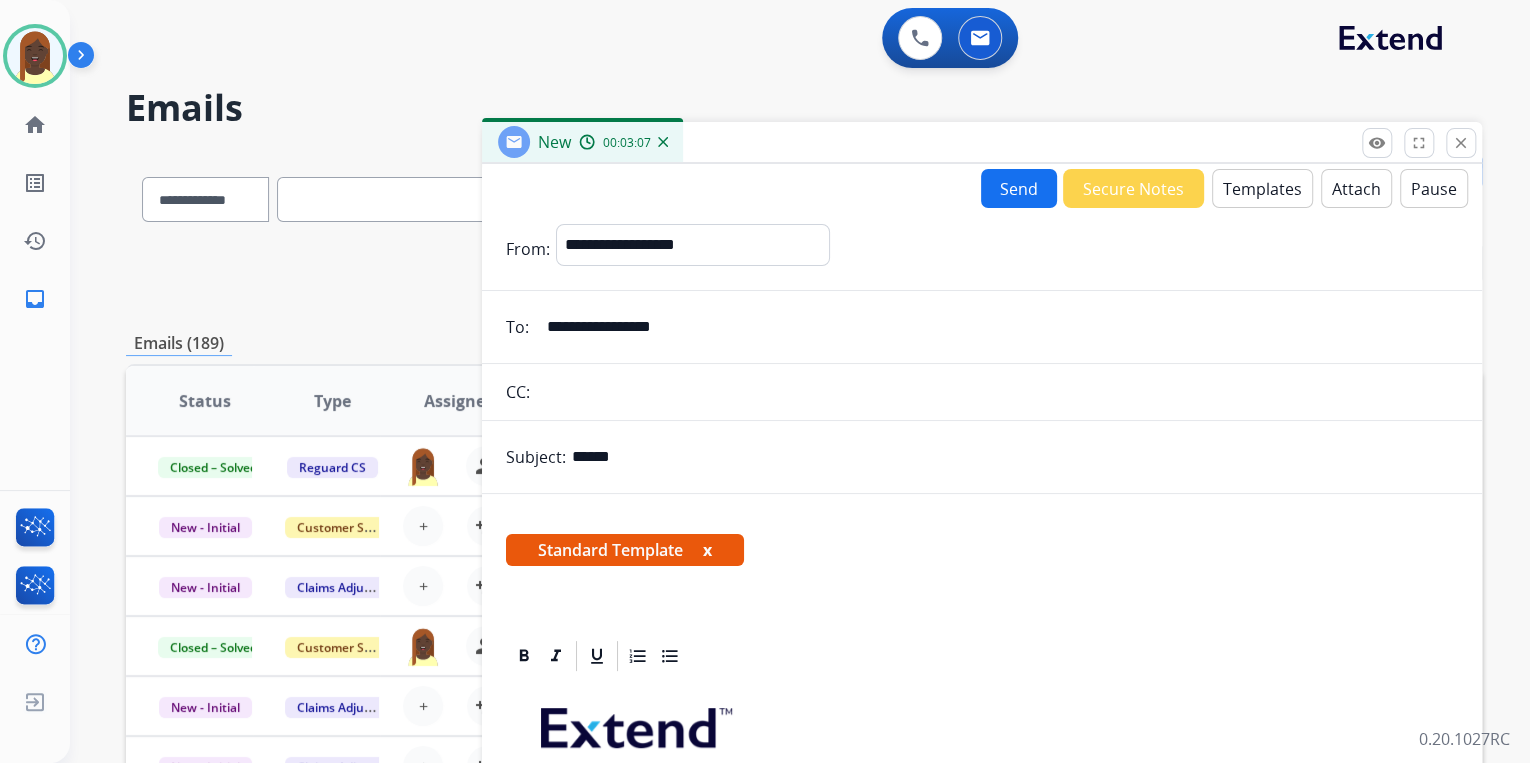 scroll, scrollTop: 0, scrollLeft: 0, axis: both 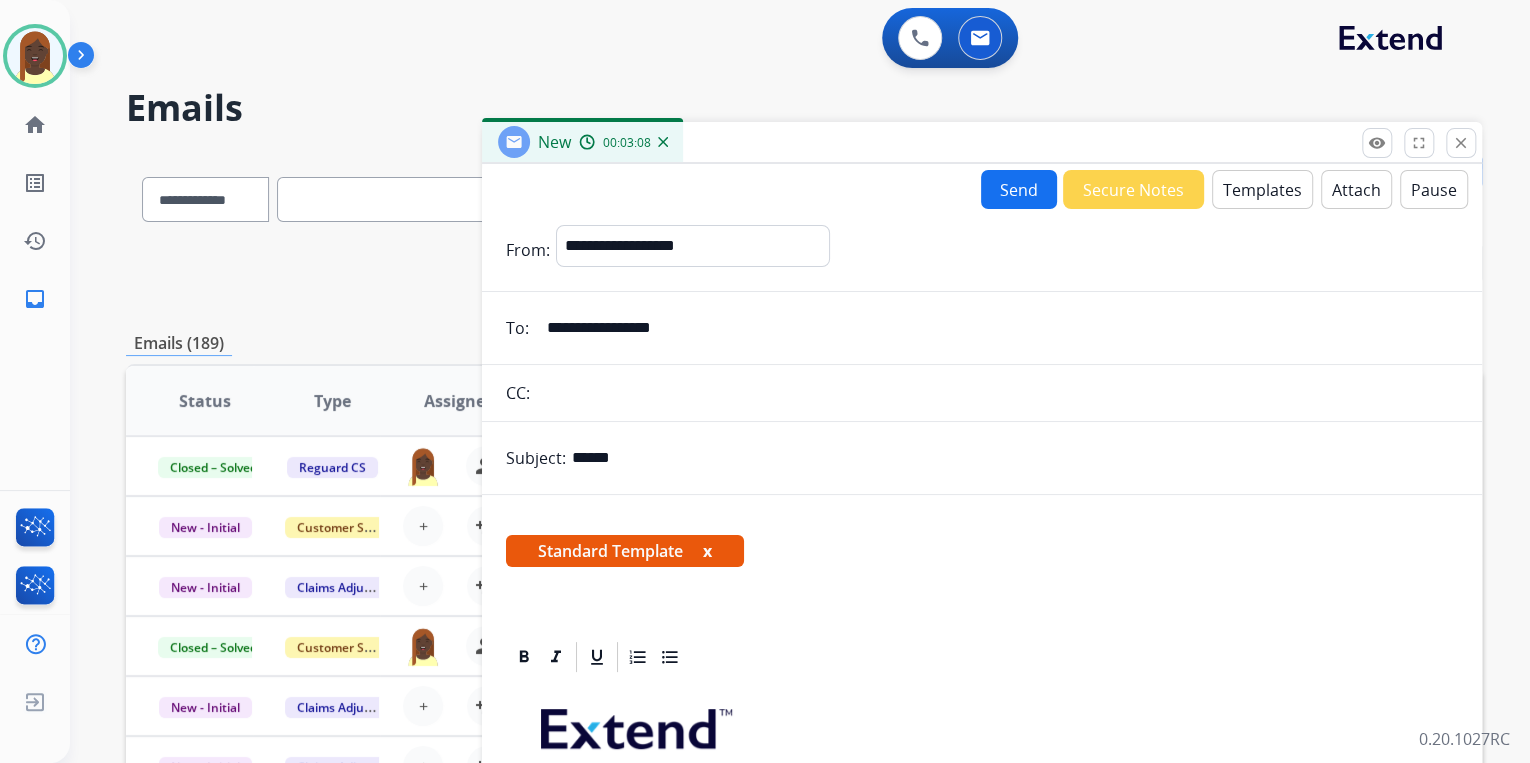 click on "Attach" at bounding box center [1356, 189] 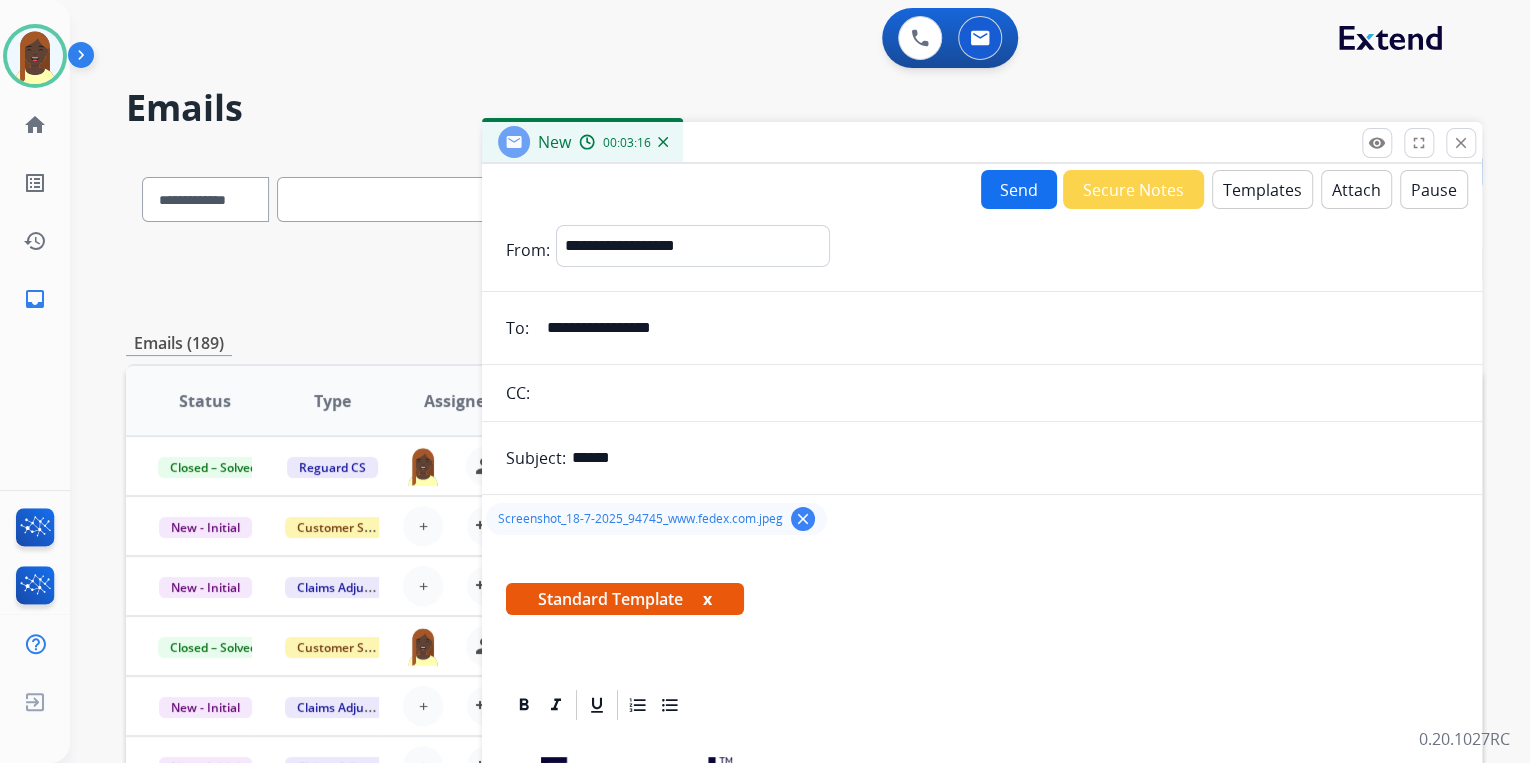 click on "Attach" at bounding box center (1356, 189) 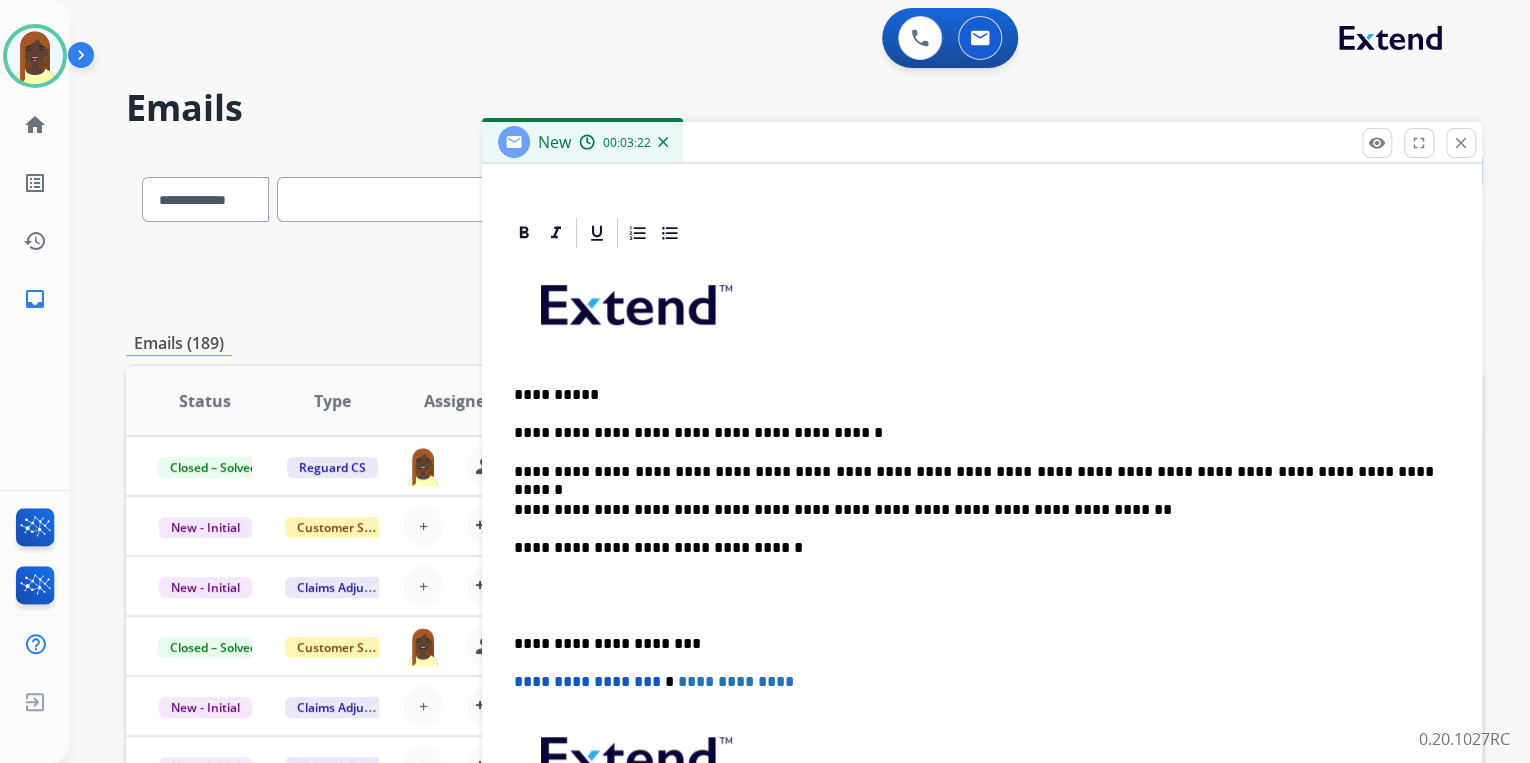 scroll, scrollTop: 480, scrollLeft: 0, axis: vertical 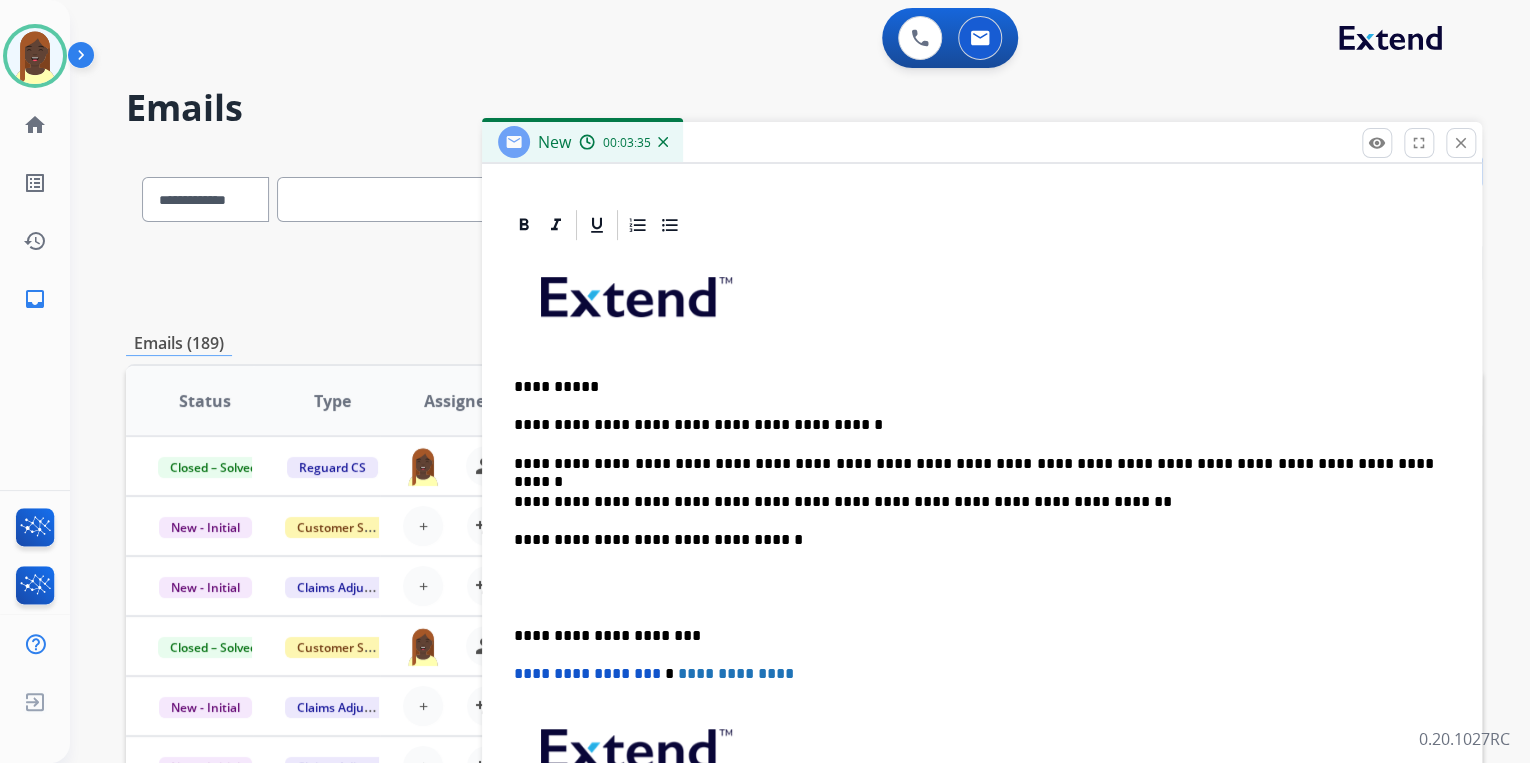 click on "**********" at bounding box center (974, 502) 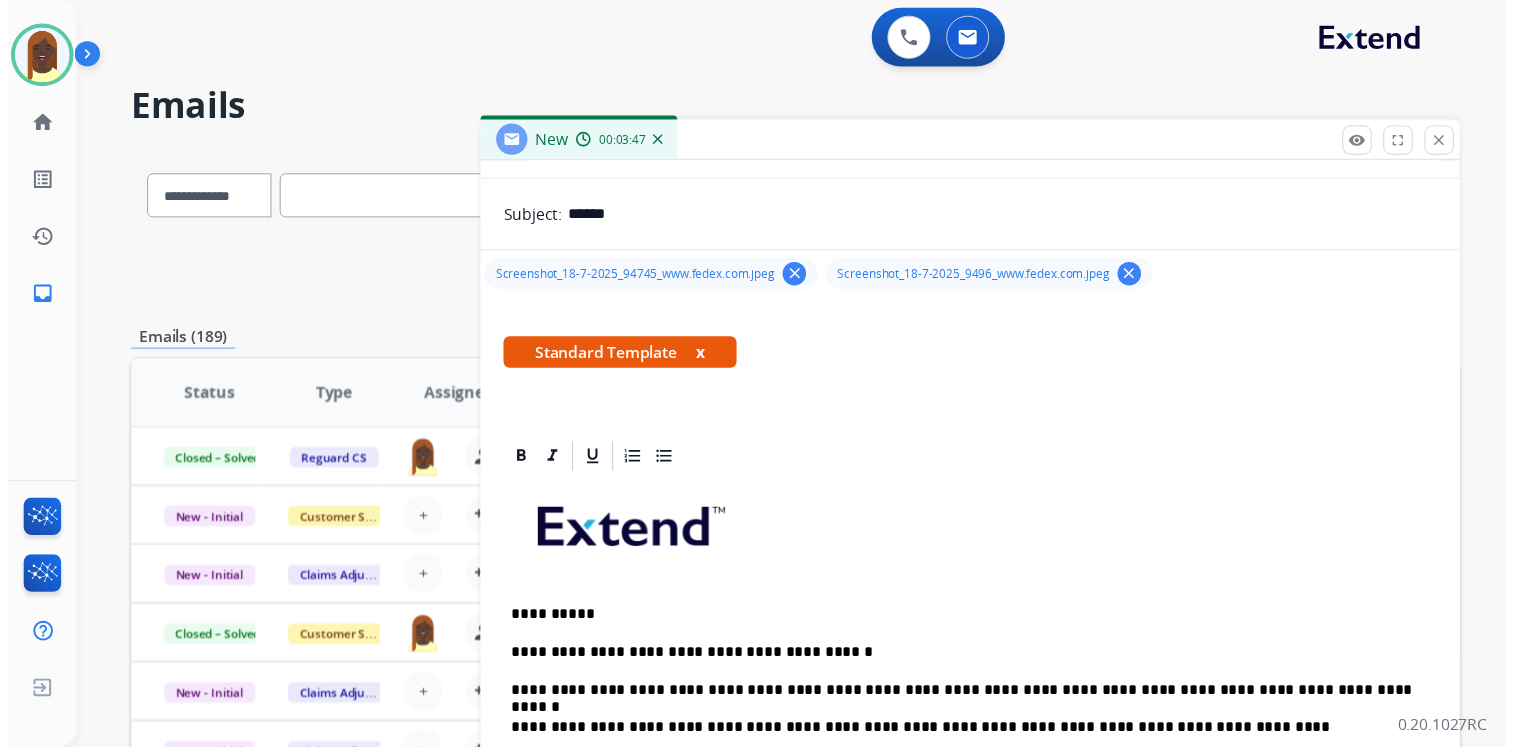 scroll, scrollTop: 0, scrollLeft: 0, axis: both 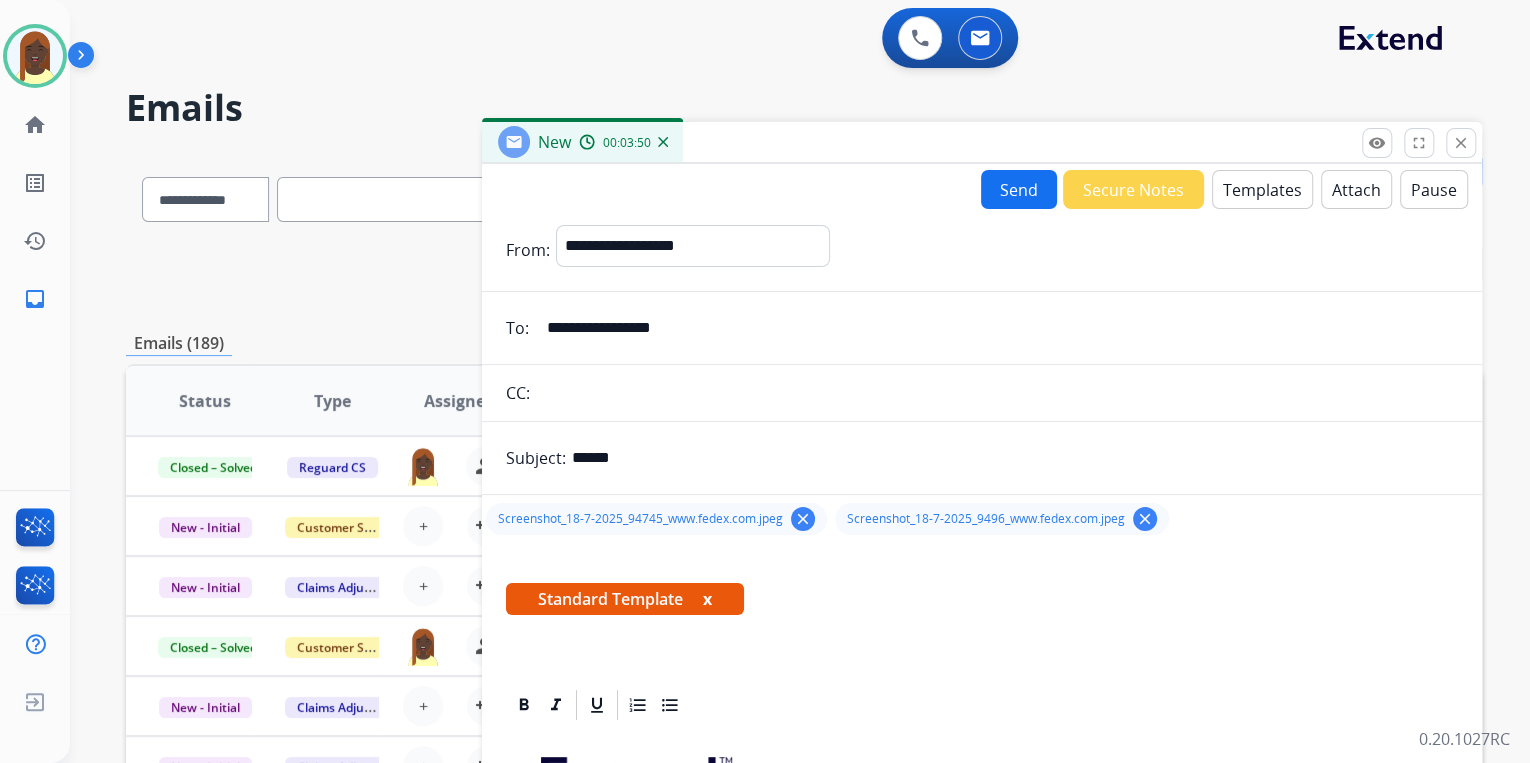 click on "Send" at bounding box center [1019, 189] 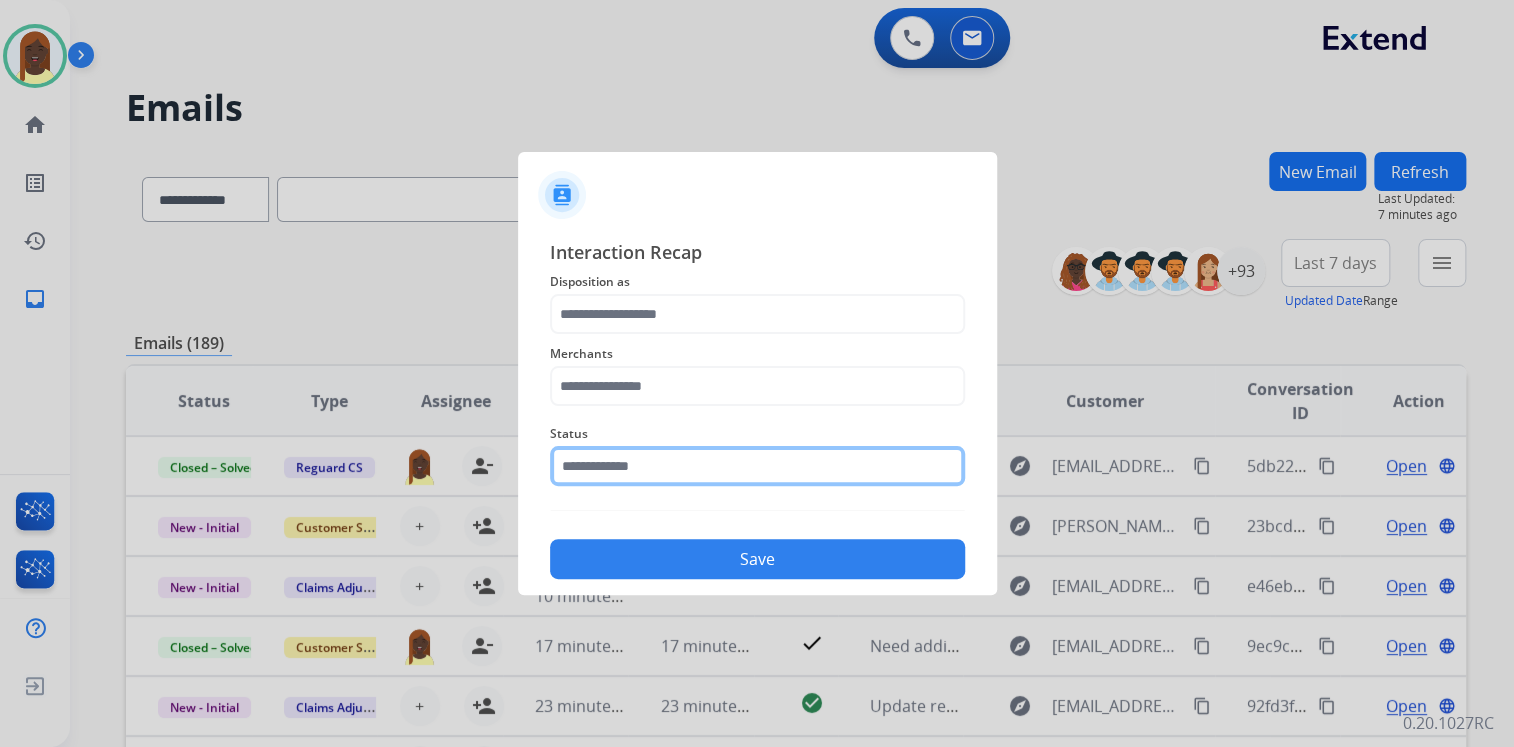 click 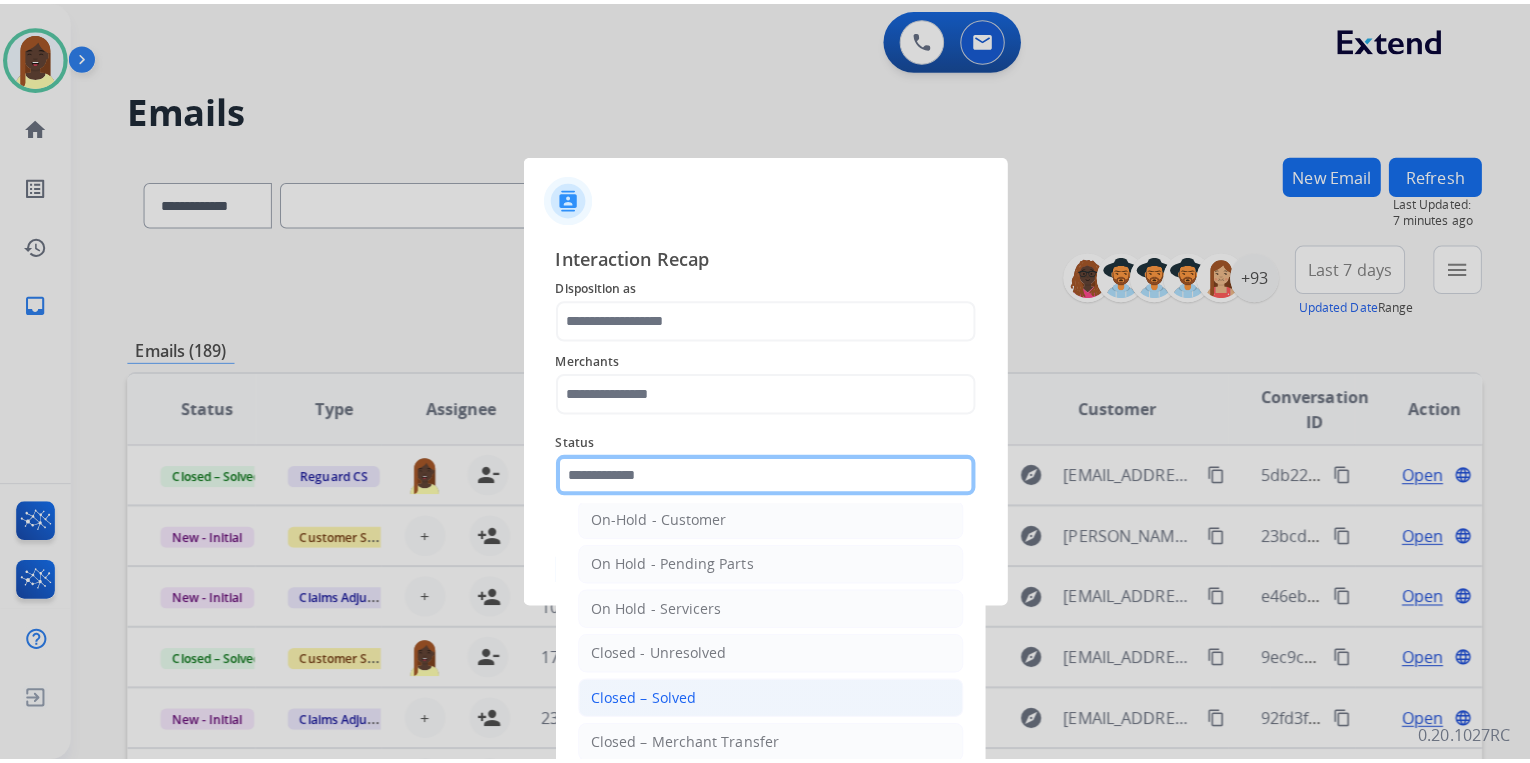 scroll, scrollTop: 116, scrollLeft: 0, axis: vertical 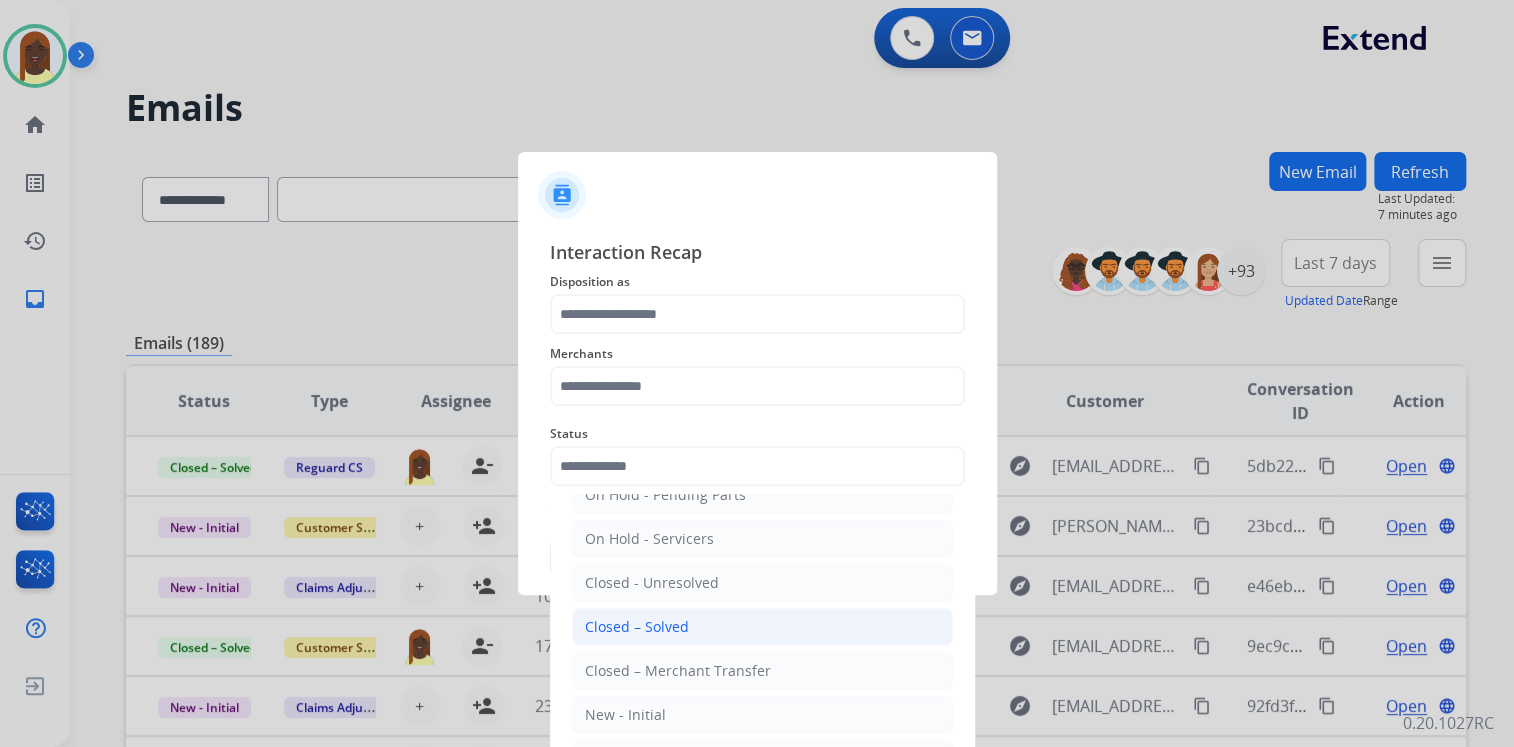 click on "Closed – Solved" 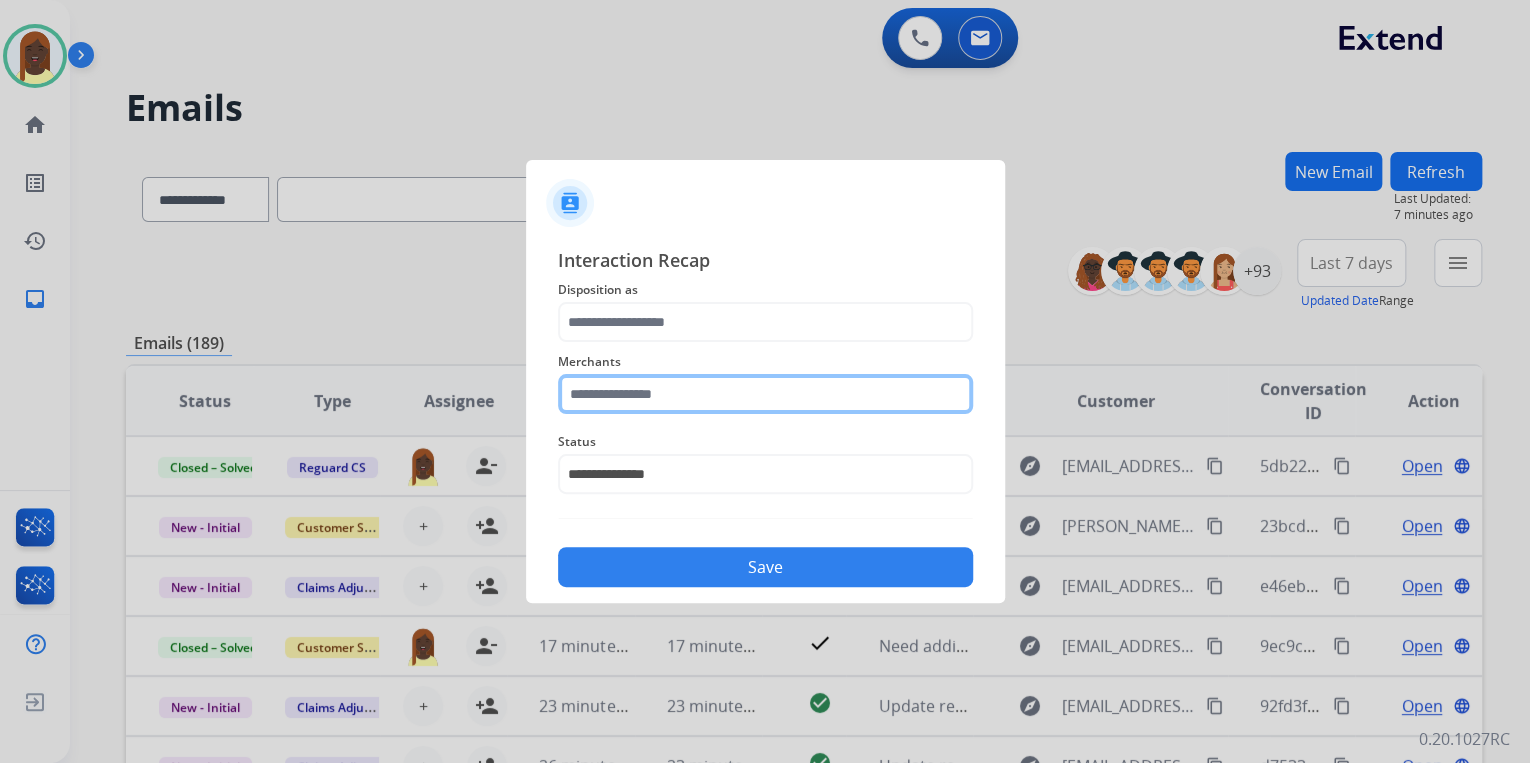 click 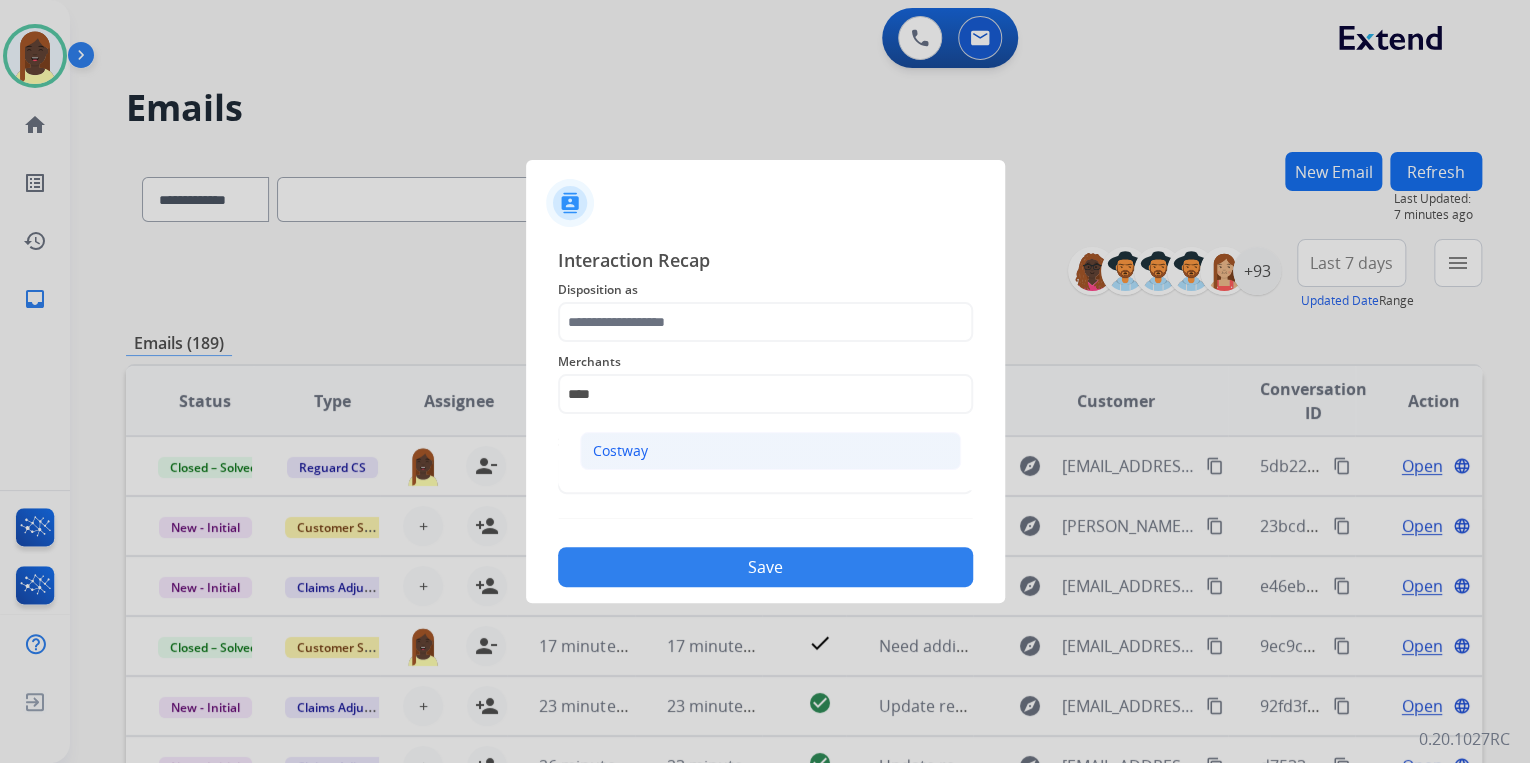 click on "Costway" 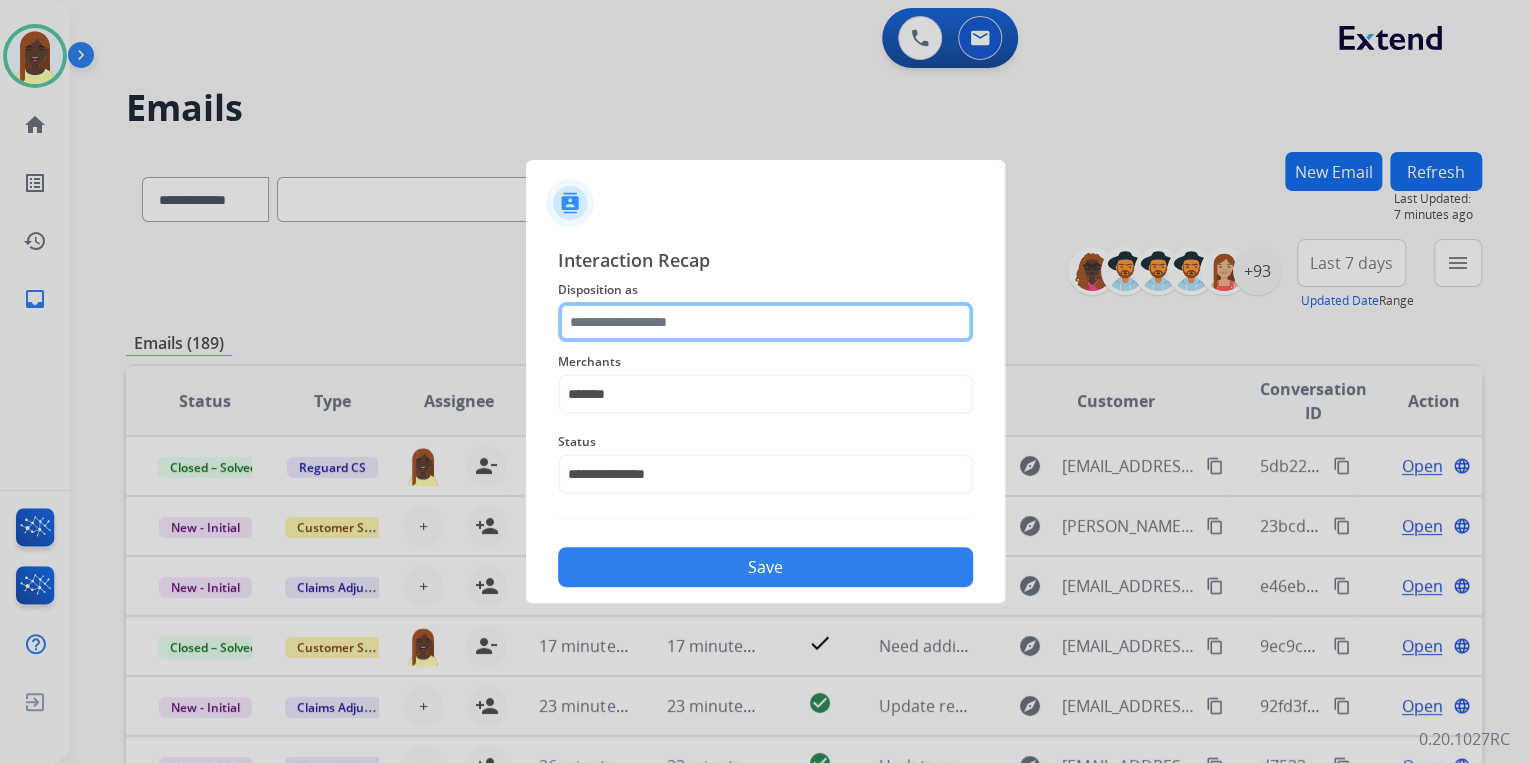 click 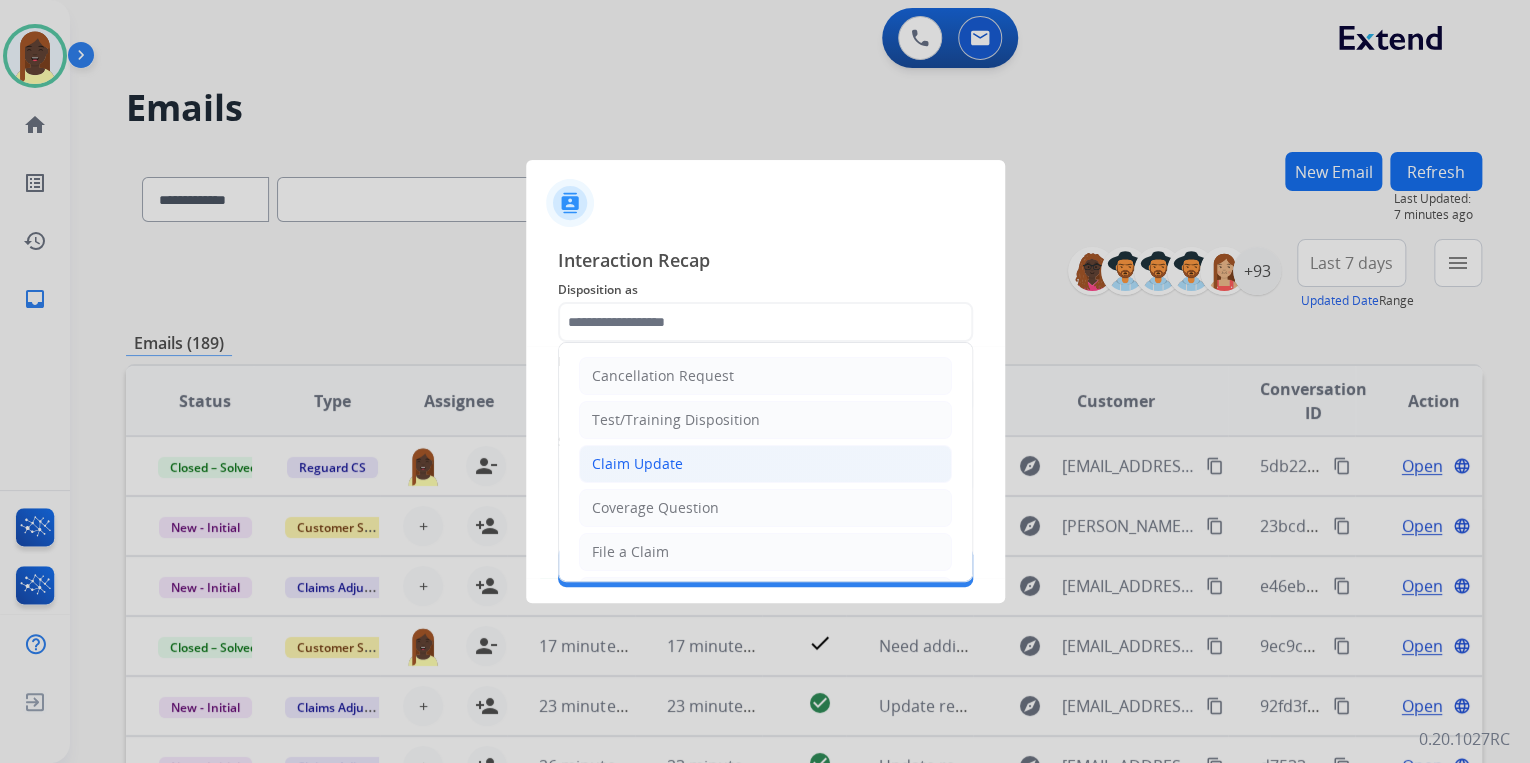 click on "Claim Update" 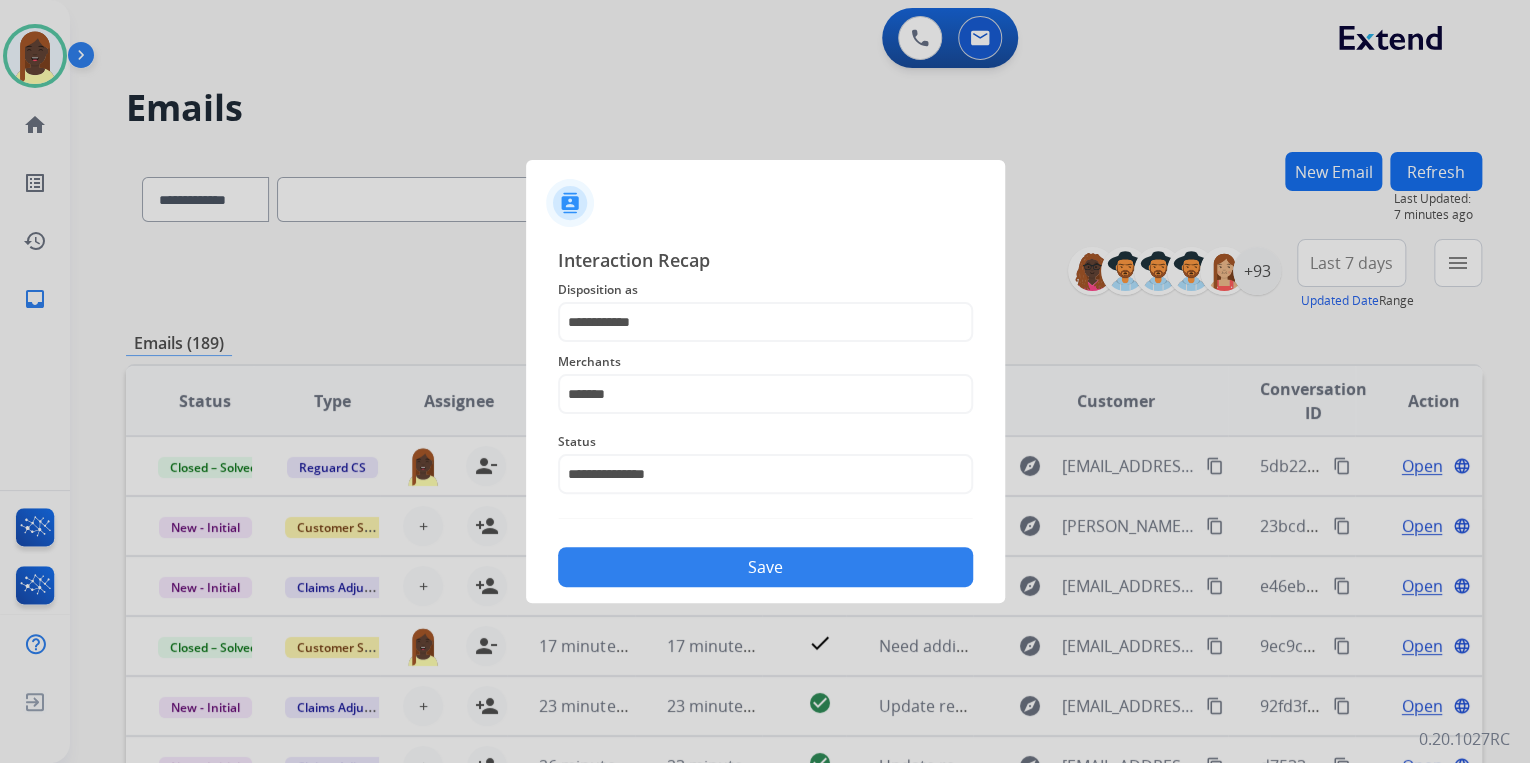 click on "Save" 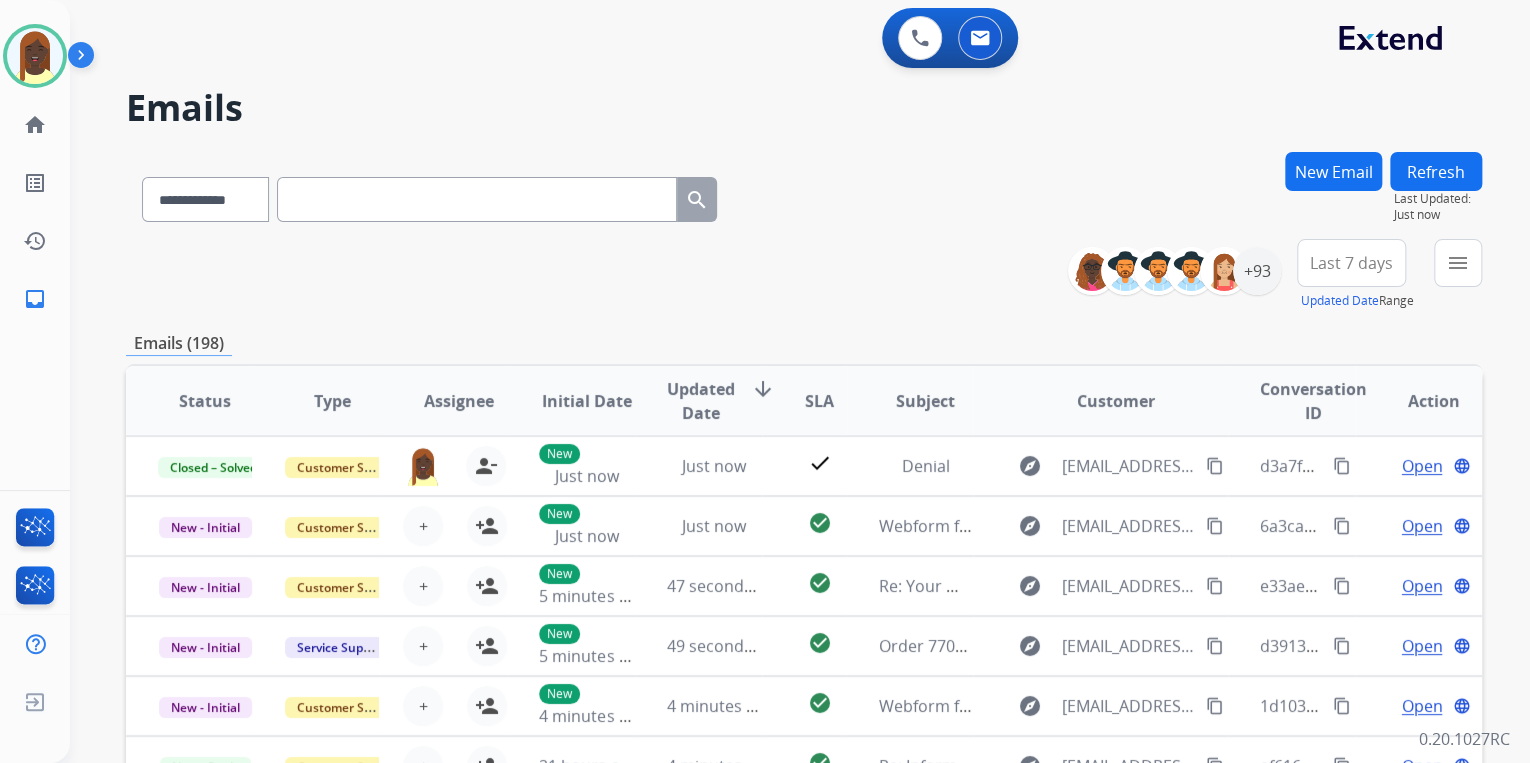 click on "**********" at bounding box center [804, 275] 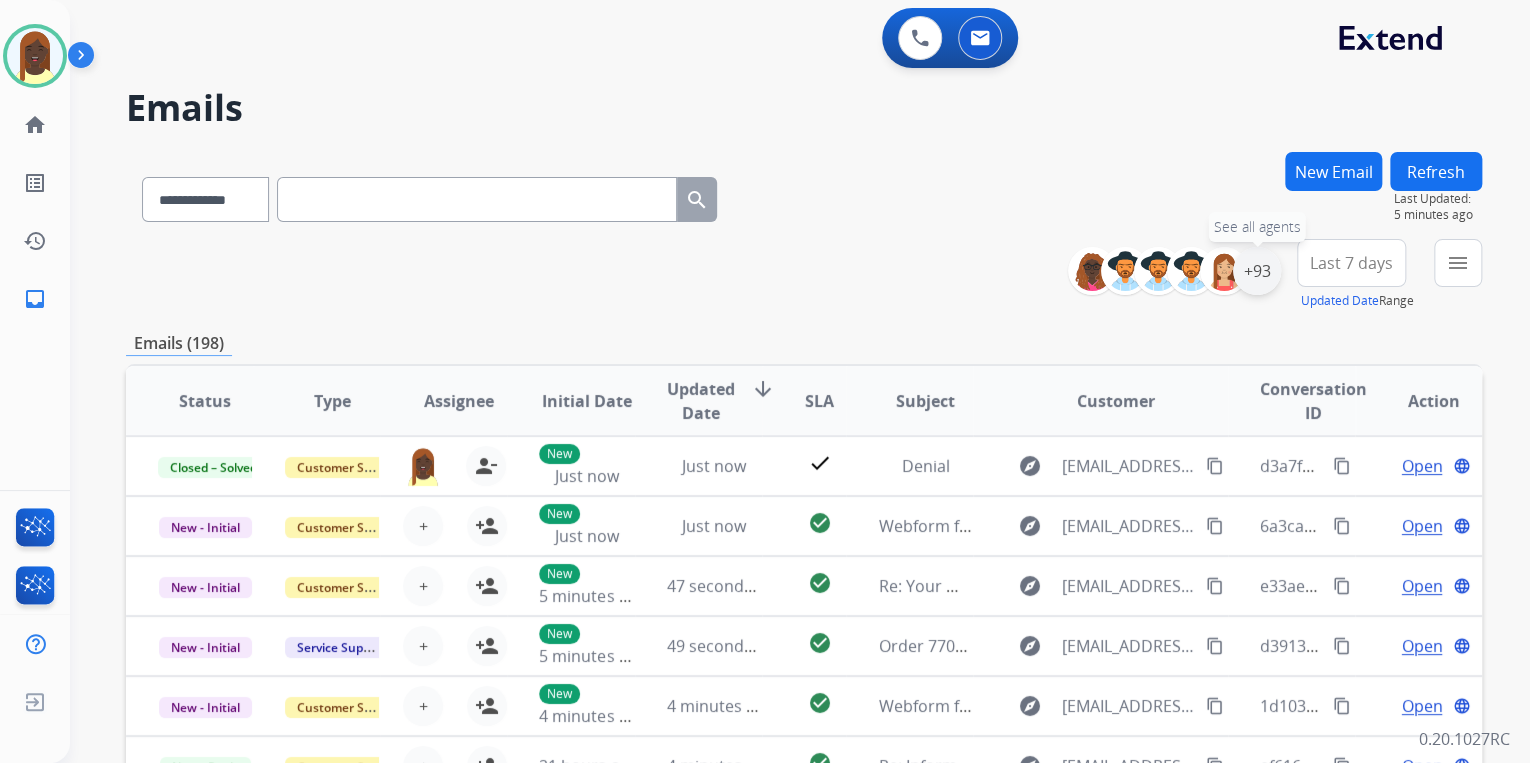 click on "+93" at bounding box center (1257, 271) 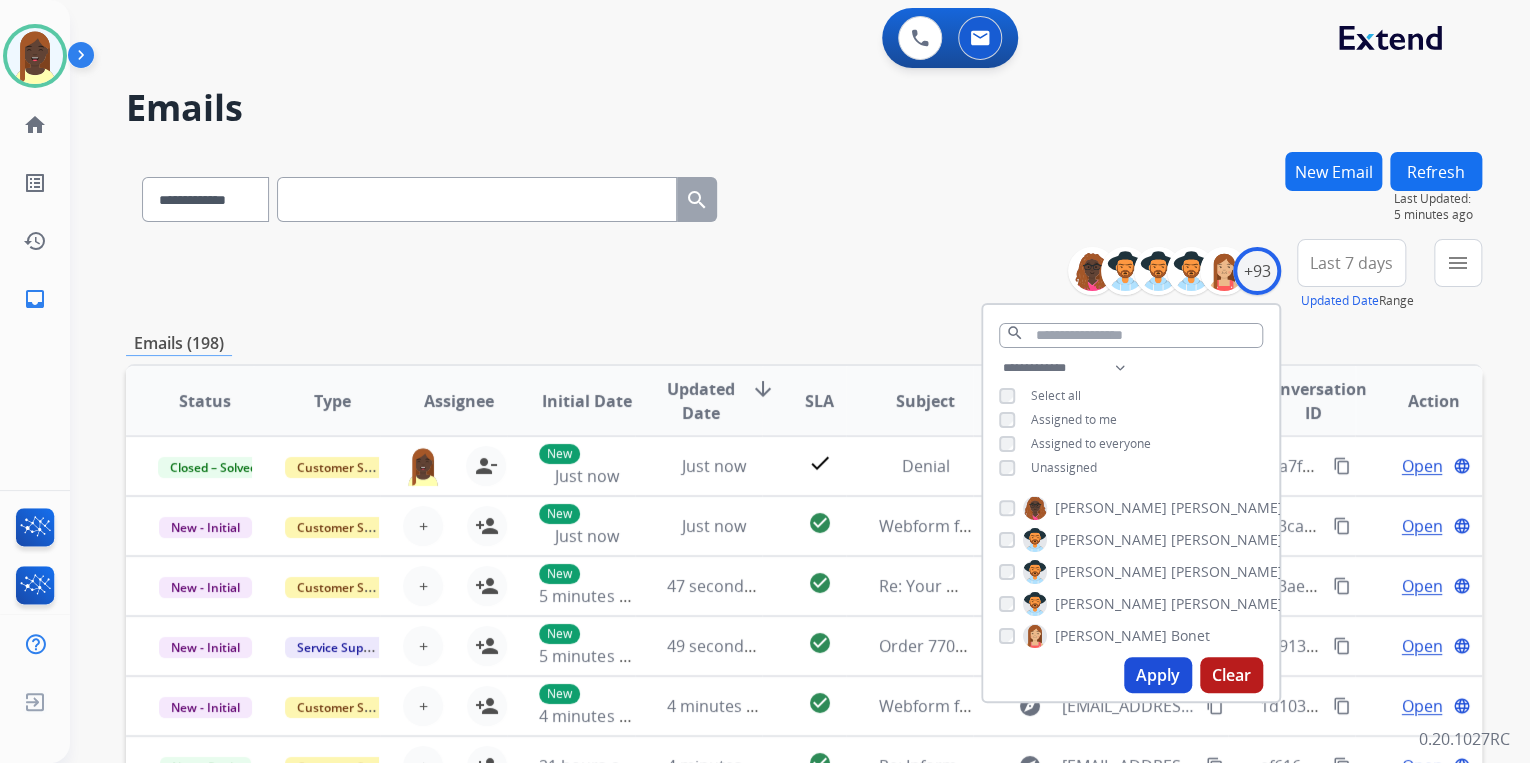 click on "Apply" at bounding box center (1158, 675) 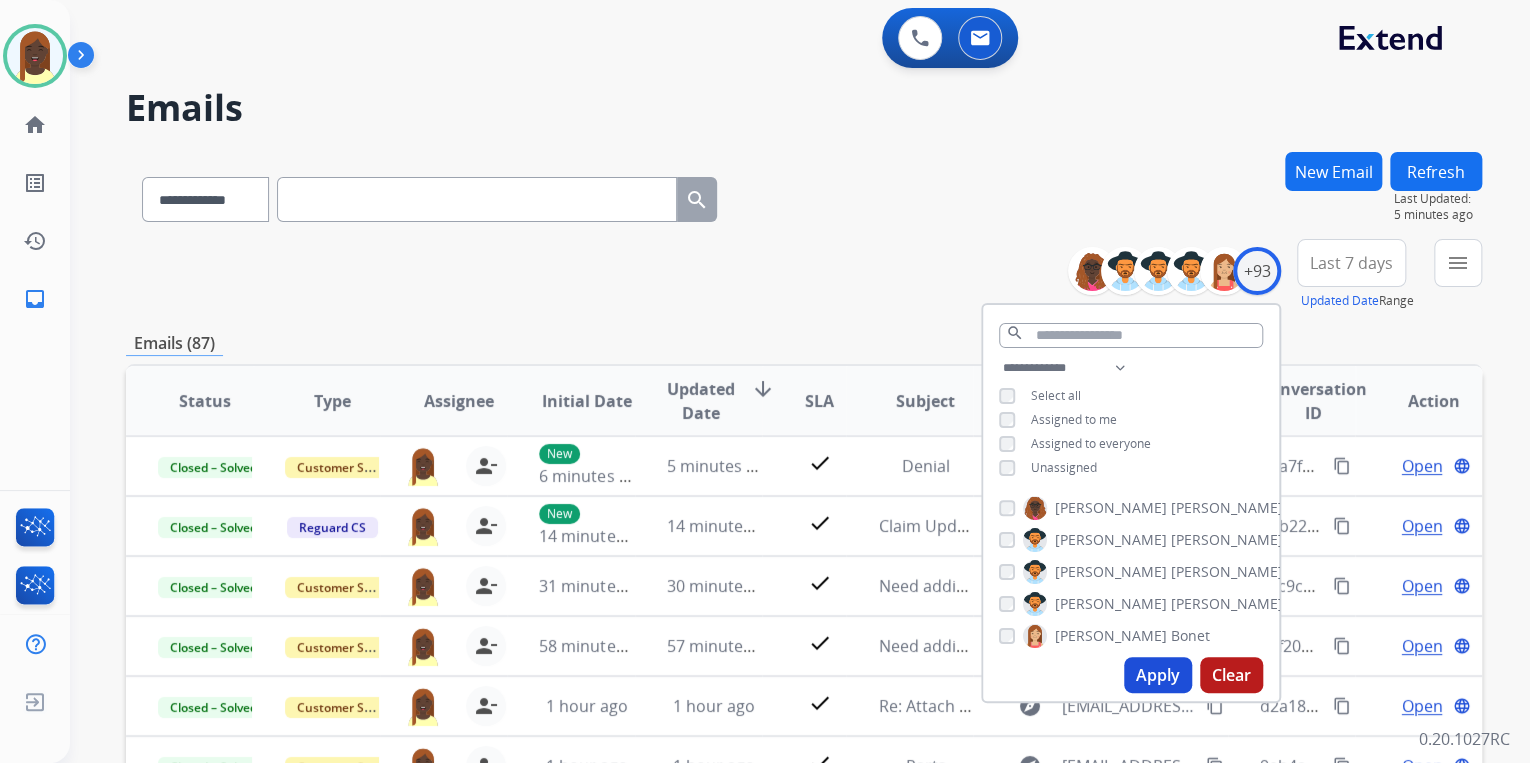 click on "**********" at bounding box center [804, 645] 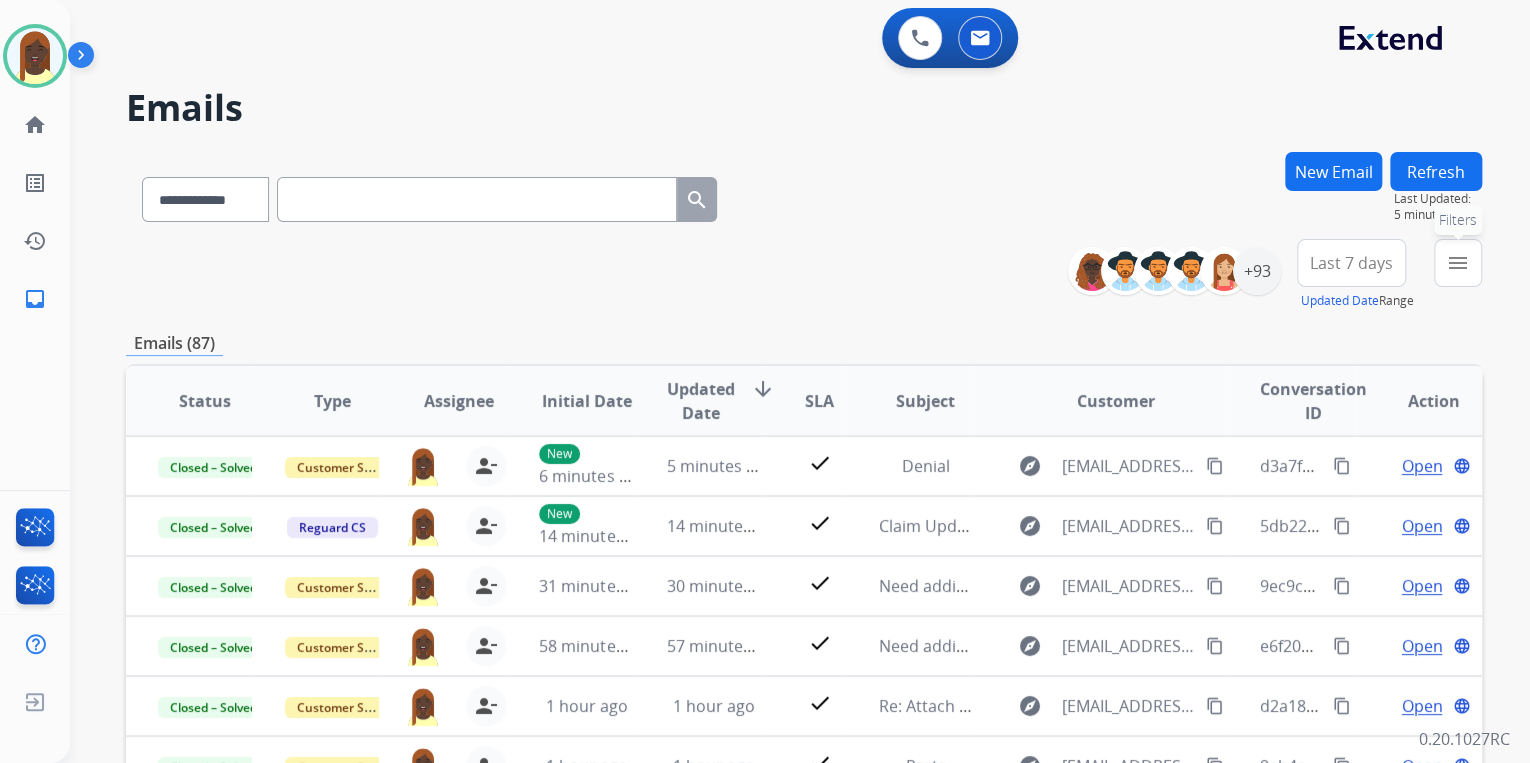 click on "menu  Filters" at bounding box center [1458, 263] 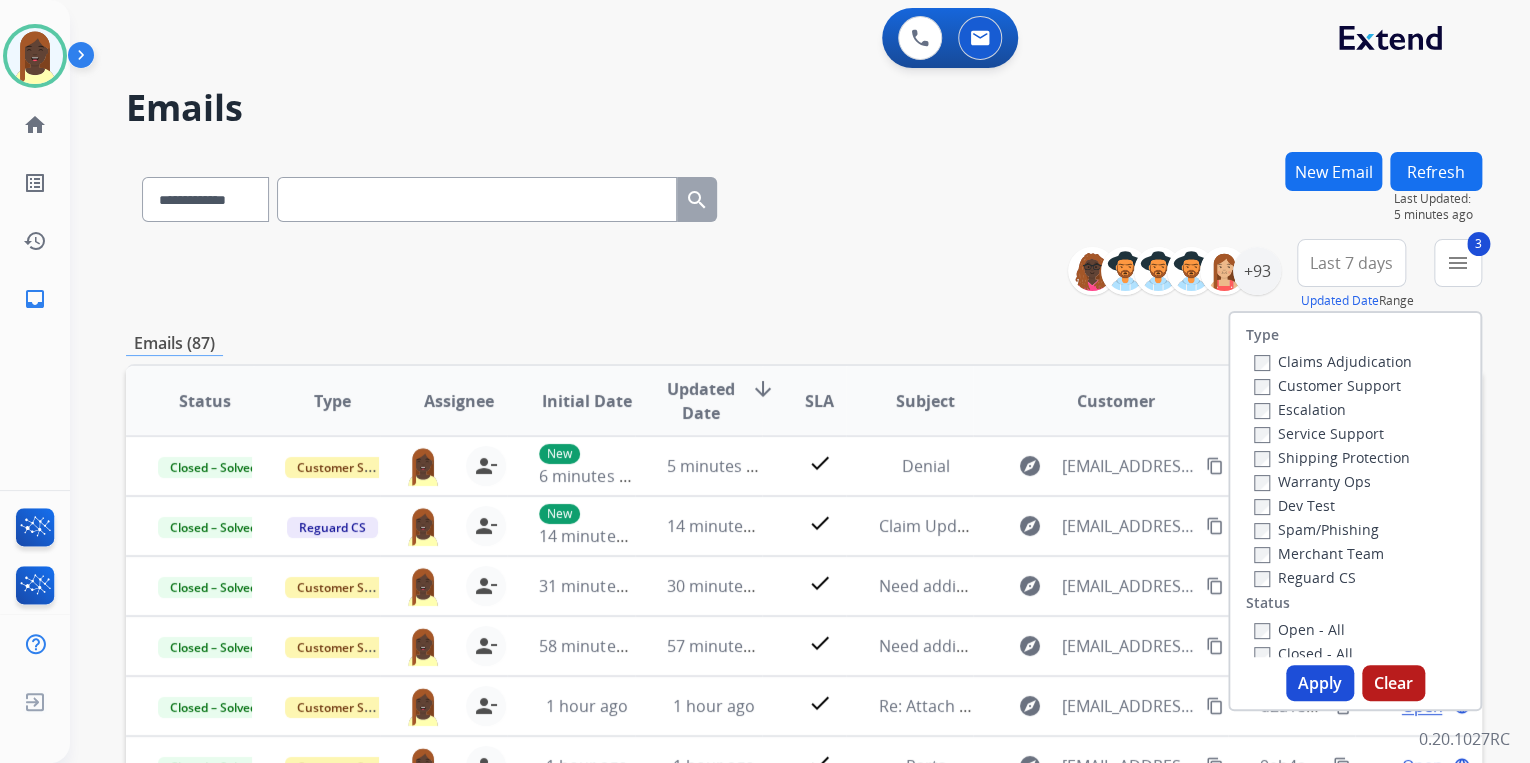 click on "Apply" at bounding box center (1320, 683) 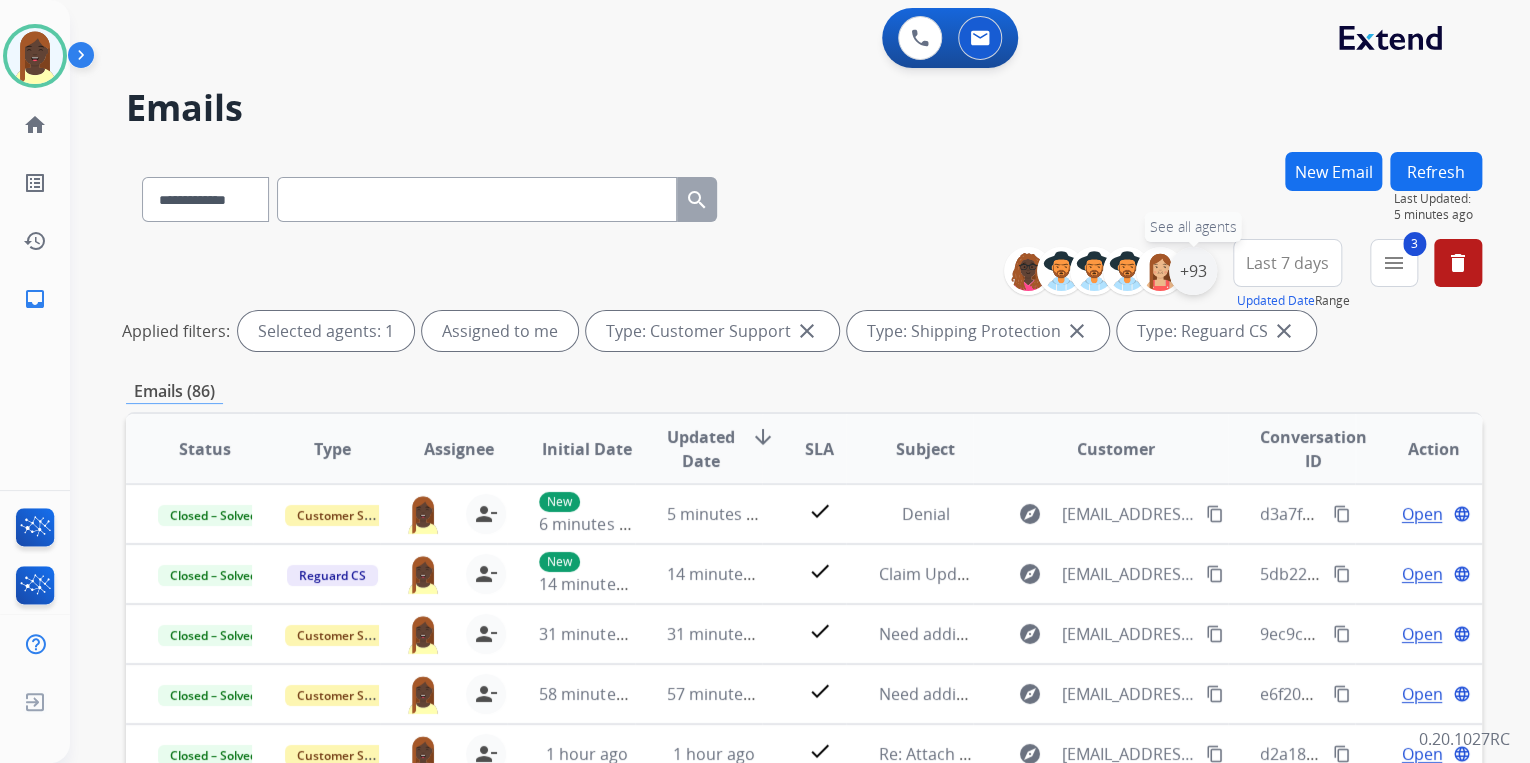 click on "+93" at bounding box center [1193, 271] 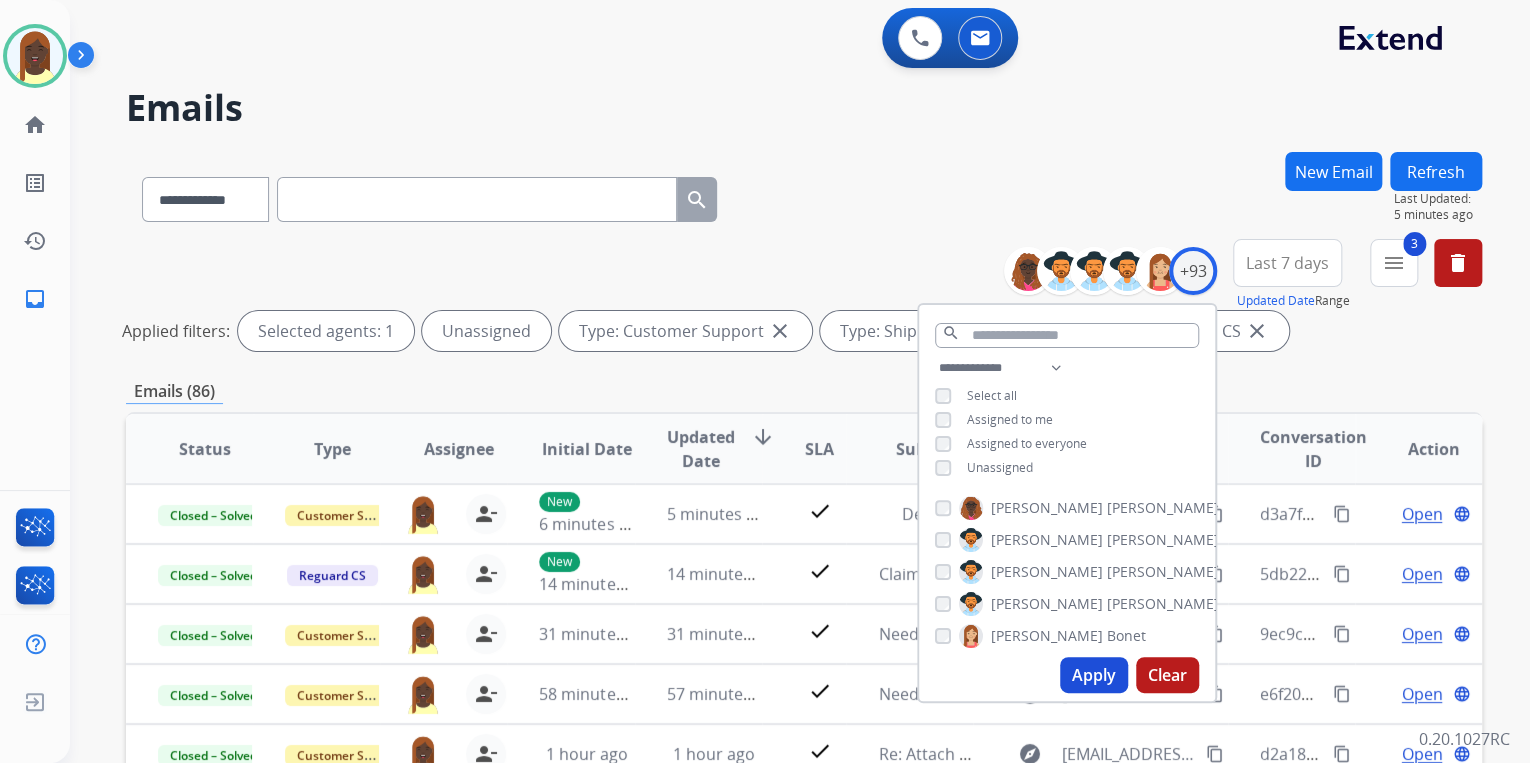 drag, startPoint x: 1088, startPoint y: 675, endPoint x: 1069, endPoint y: 618, distance: 60.083275 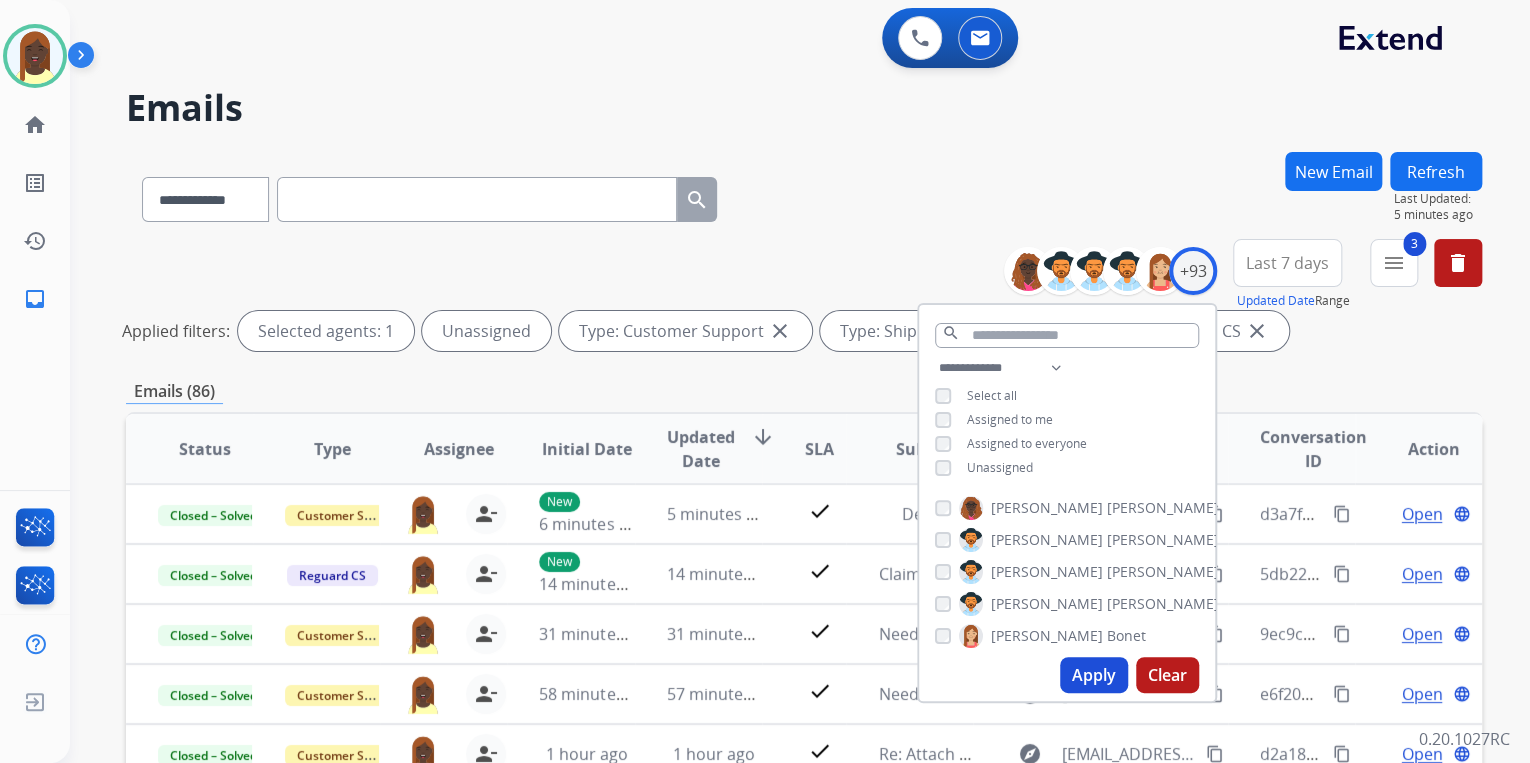 click on "Apply" at bounding box center [1094, 675] 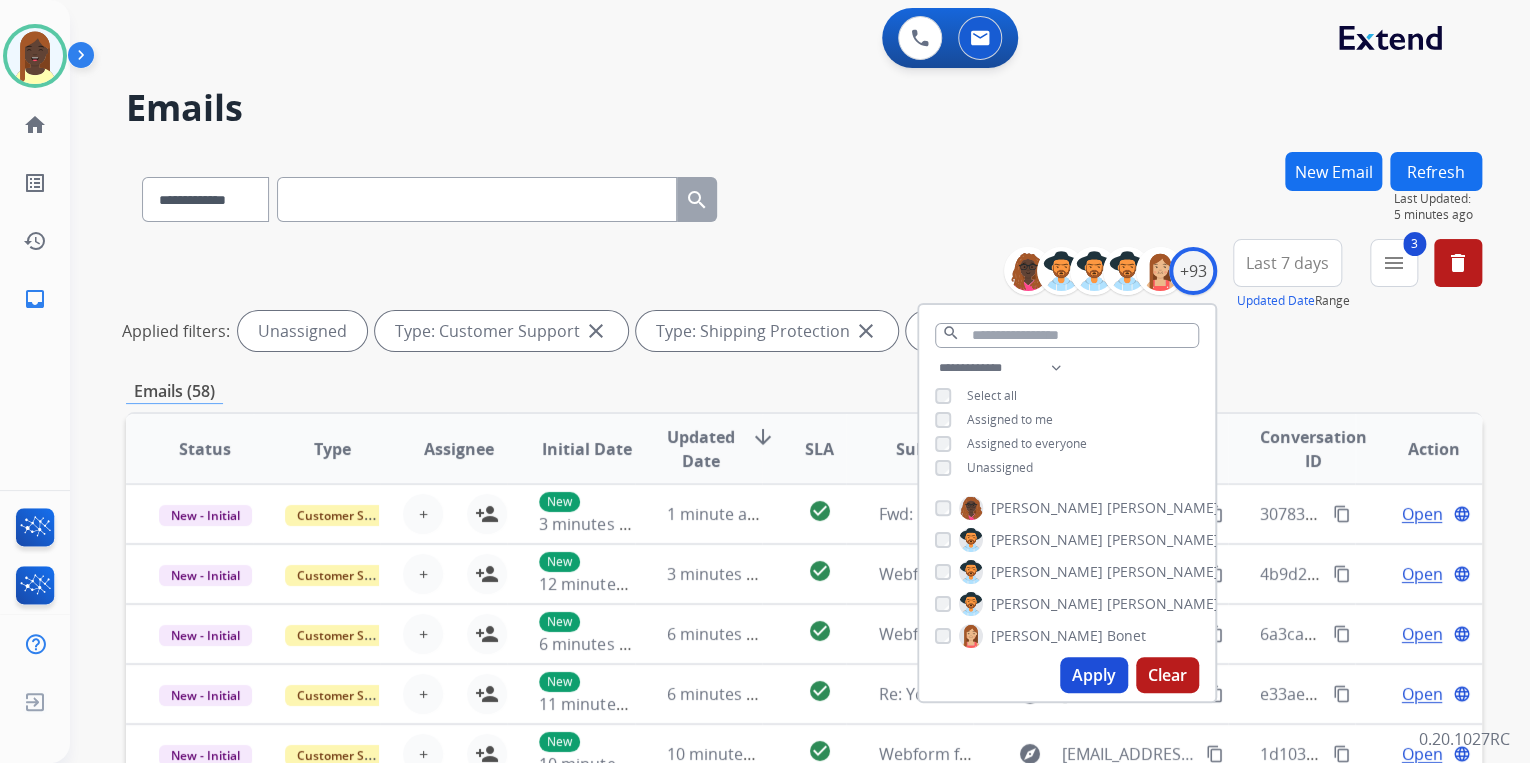 click on "**********" at bounding box center [804, 299] 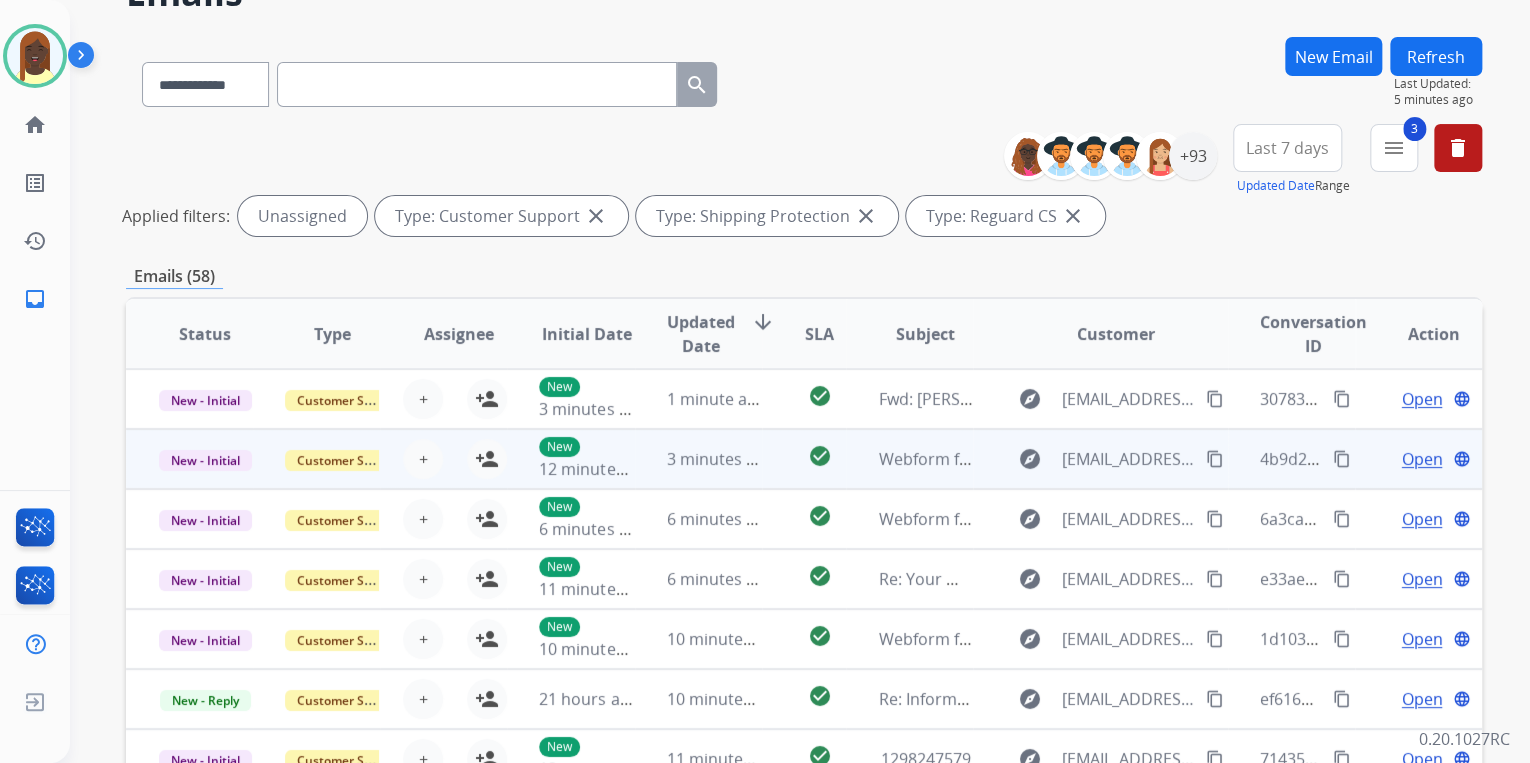 scroll, scrollTop: 320, scrollLeft: 0, axis: vertical 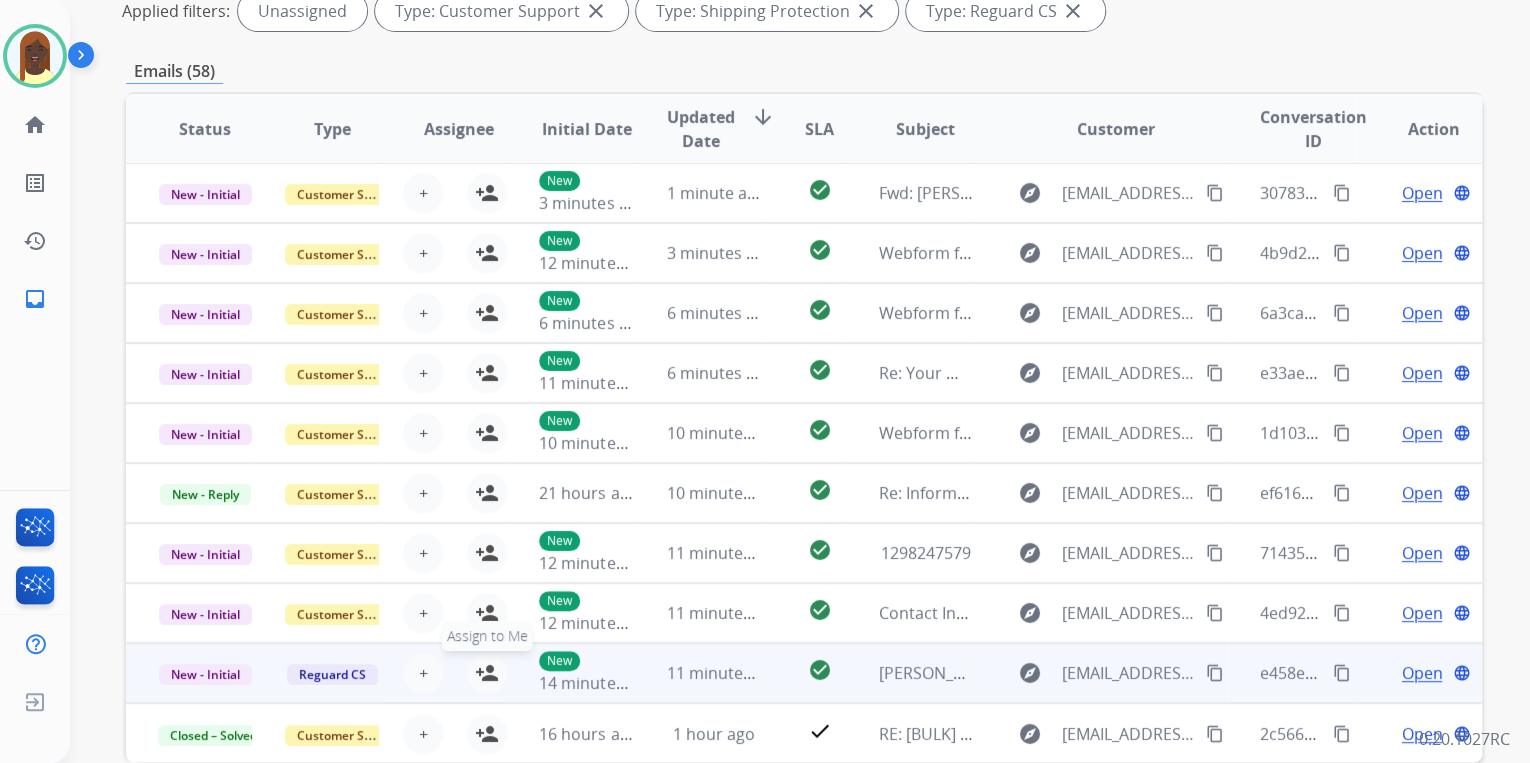 click on "person_add" at bounding box center (487, 673) 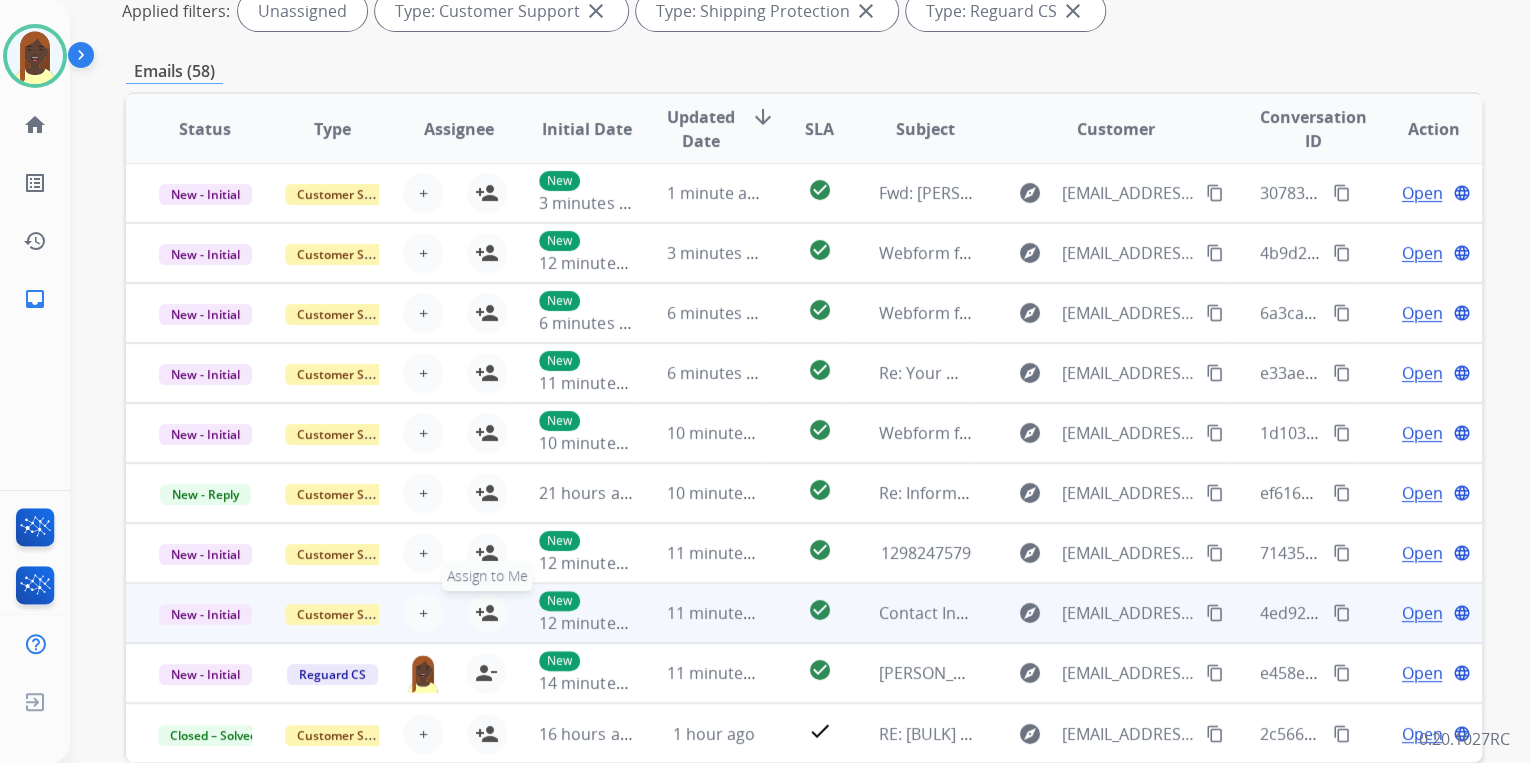 click on "person_add" at bounding box center [487, 613] 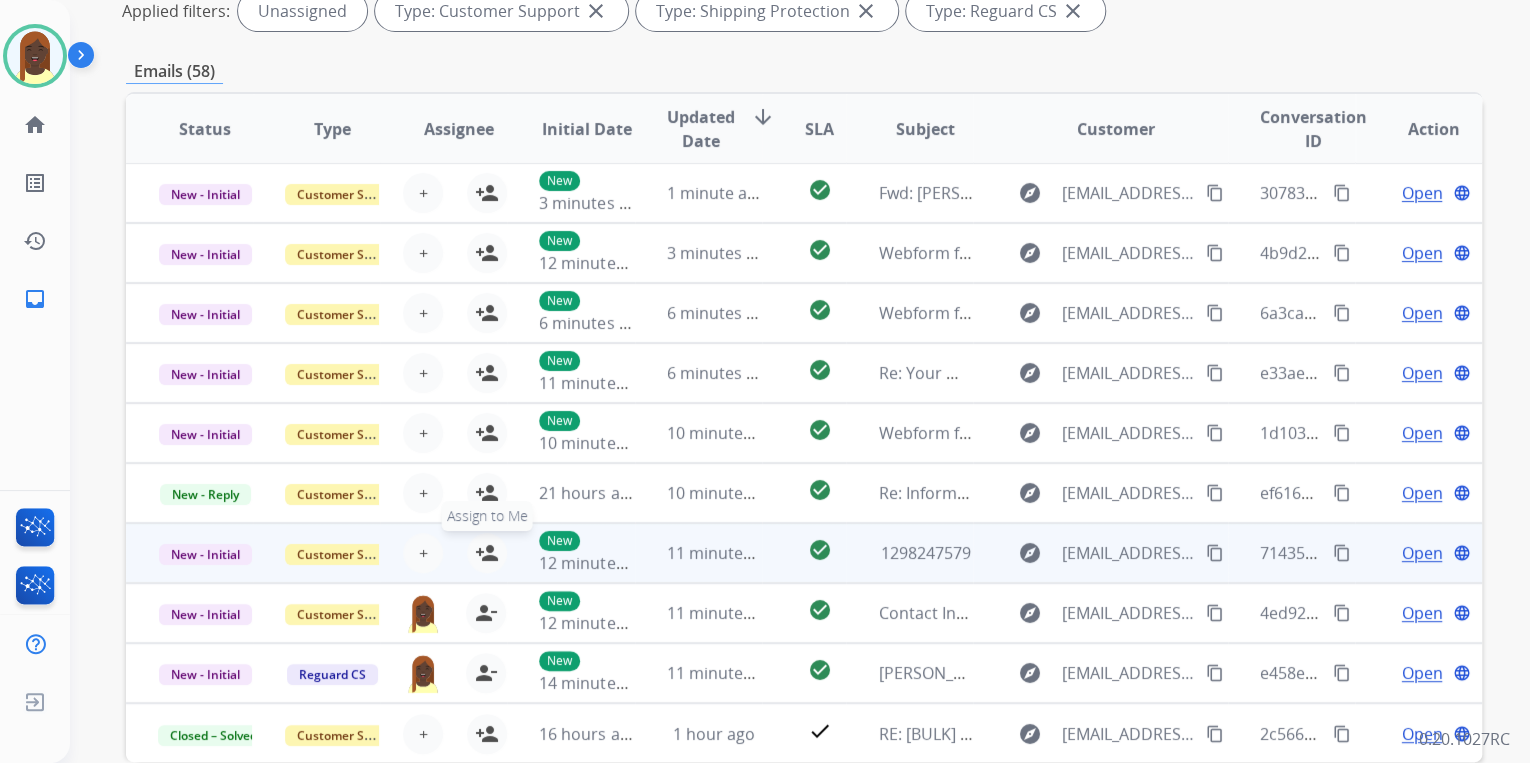 click on "person_add" at bounding box center (487, 553) 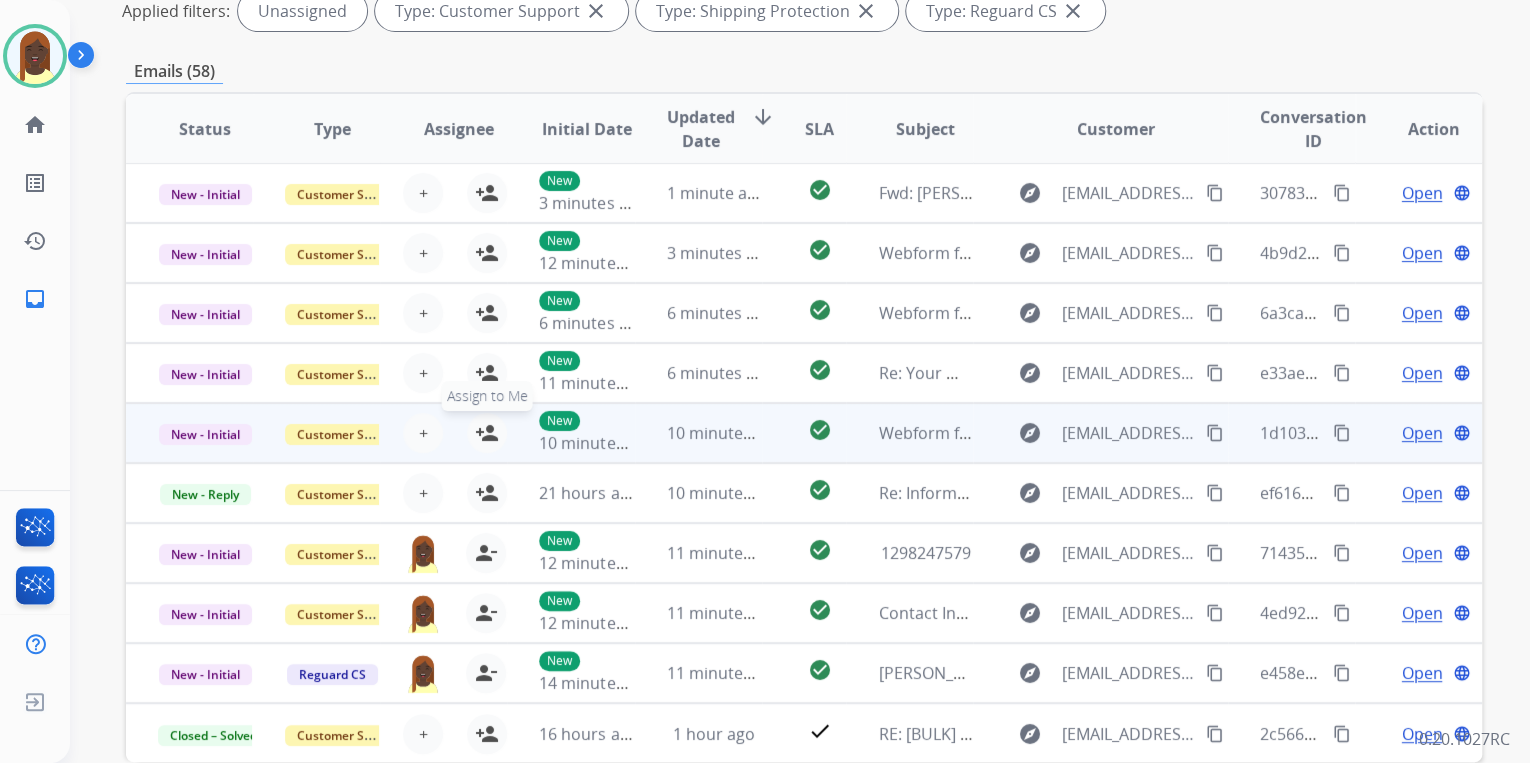 click on "person_add" at bounding box center (487, 433) 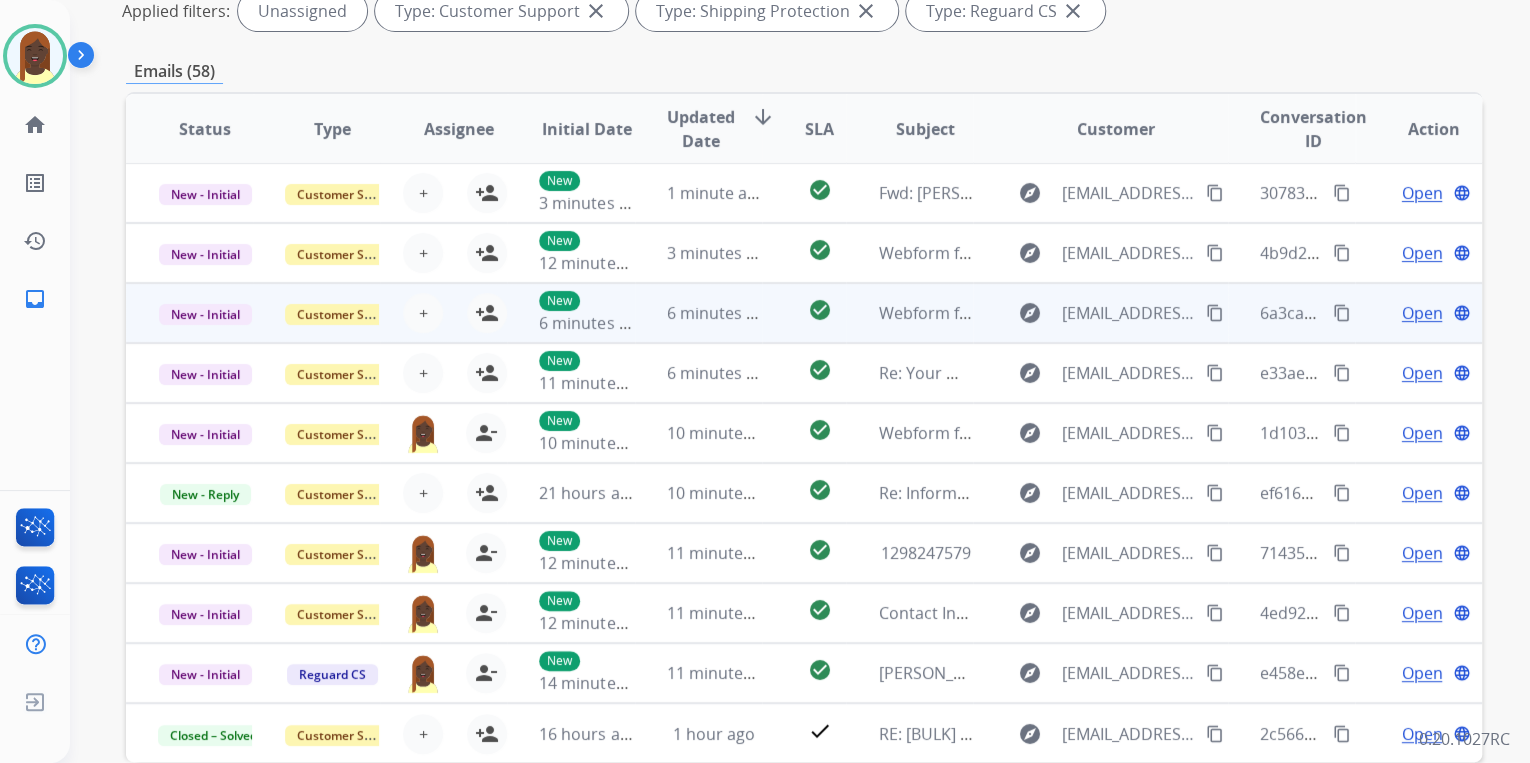 scroll, scrollTop: 0, scrollLeft: 0, axis: both 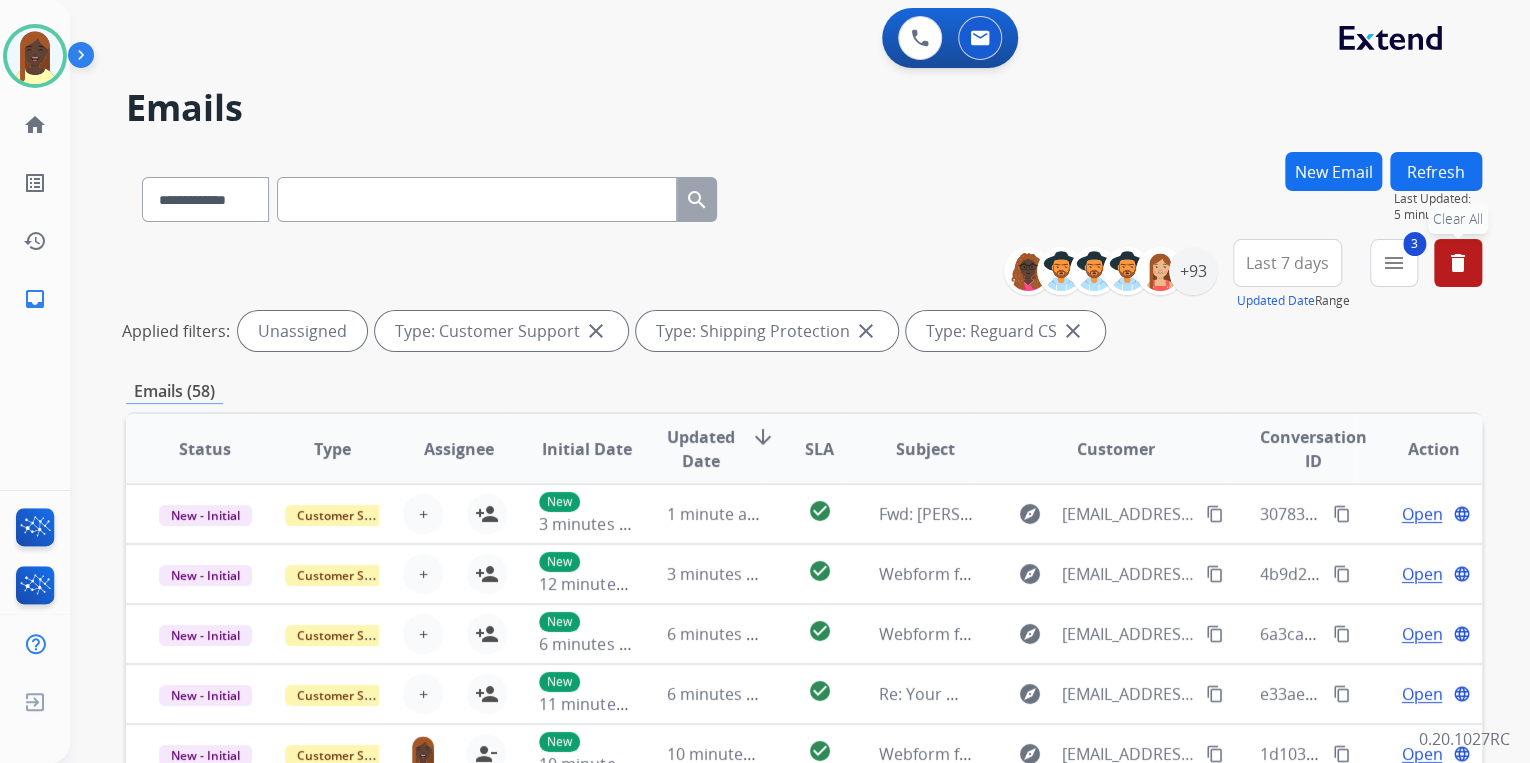 click on "delete  Clear All" at bounding box center [1458, 263] 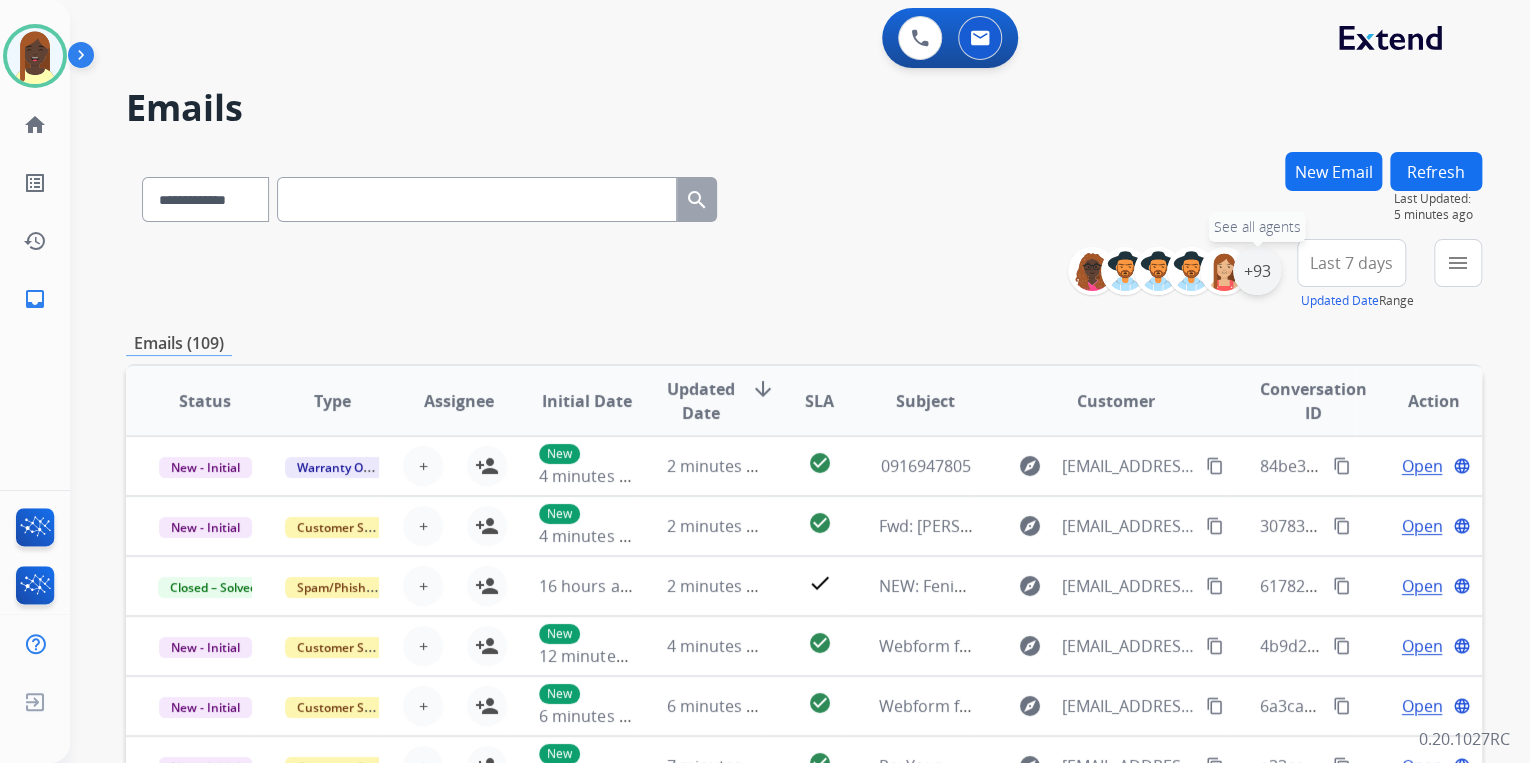 click on "+93" at bounding box center (1257, 271) 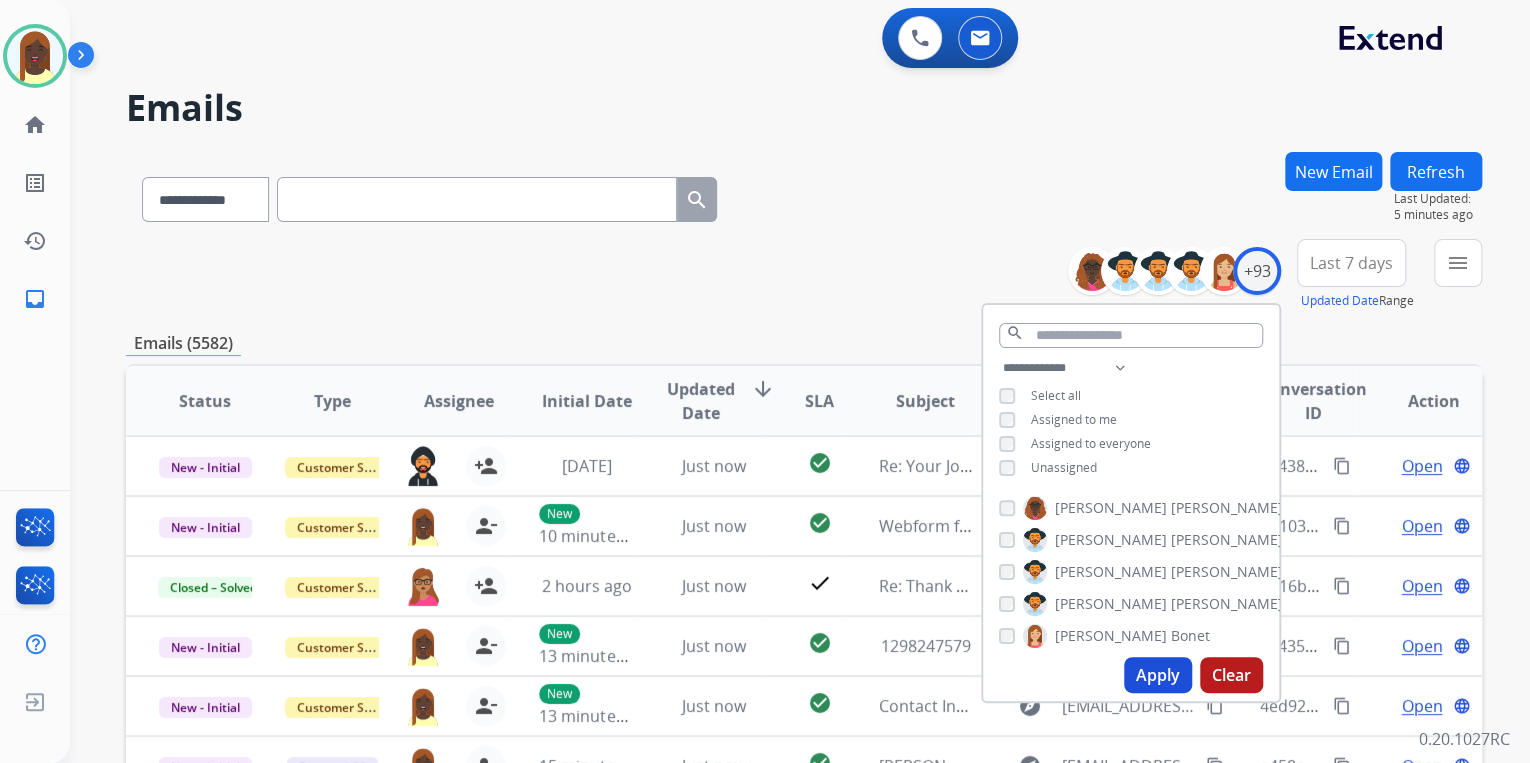 click on "Apply" at bounding box center (1158, 675) 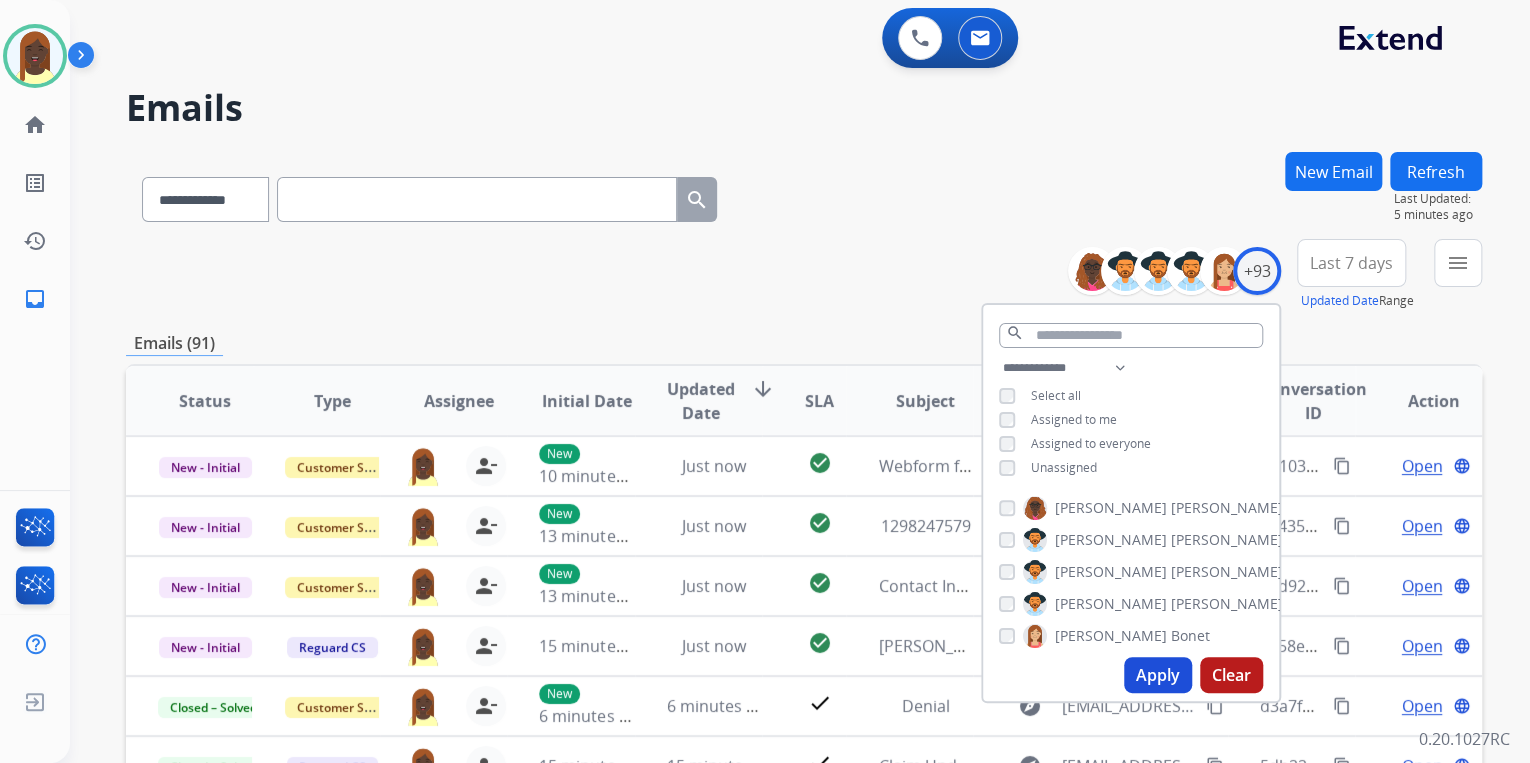click on "**********" at bounding box center [804, 275] 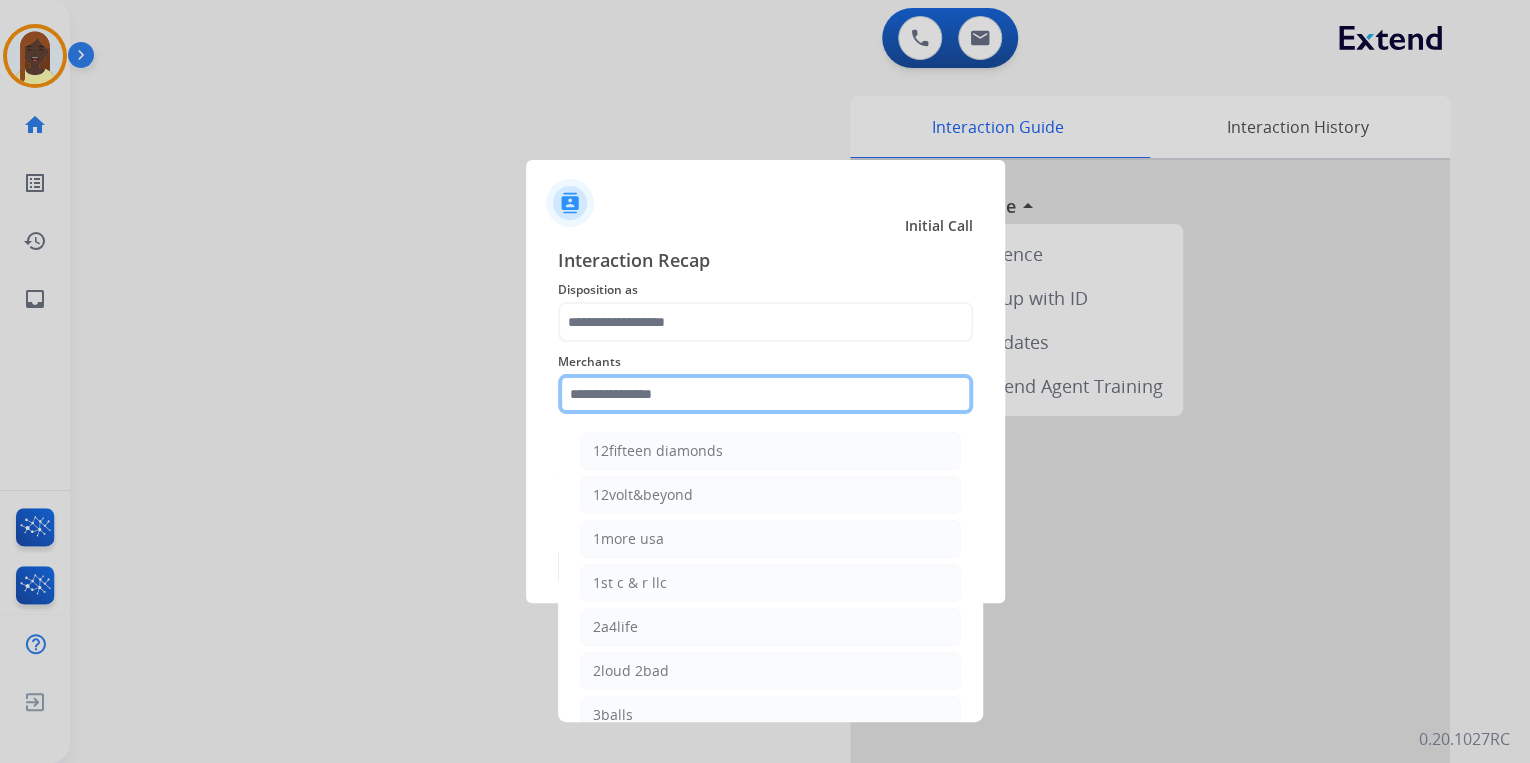 click 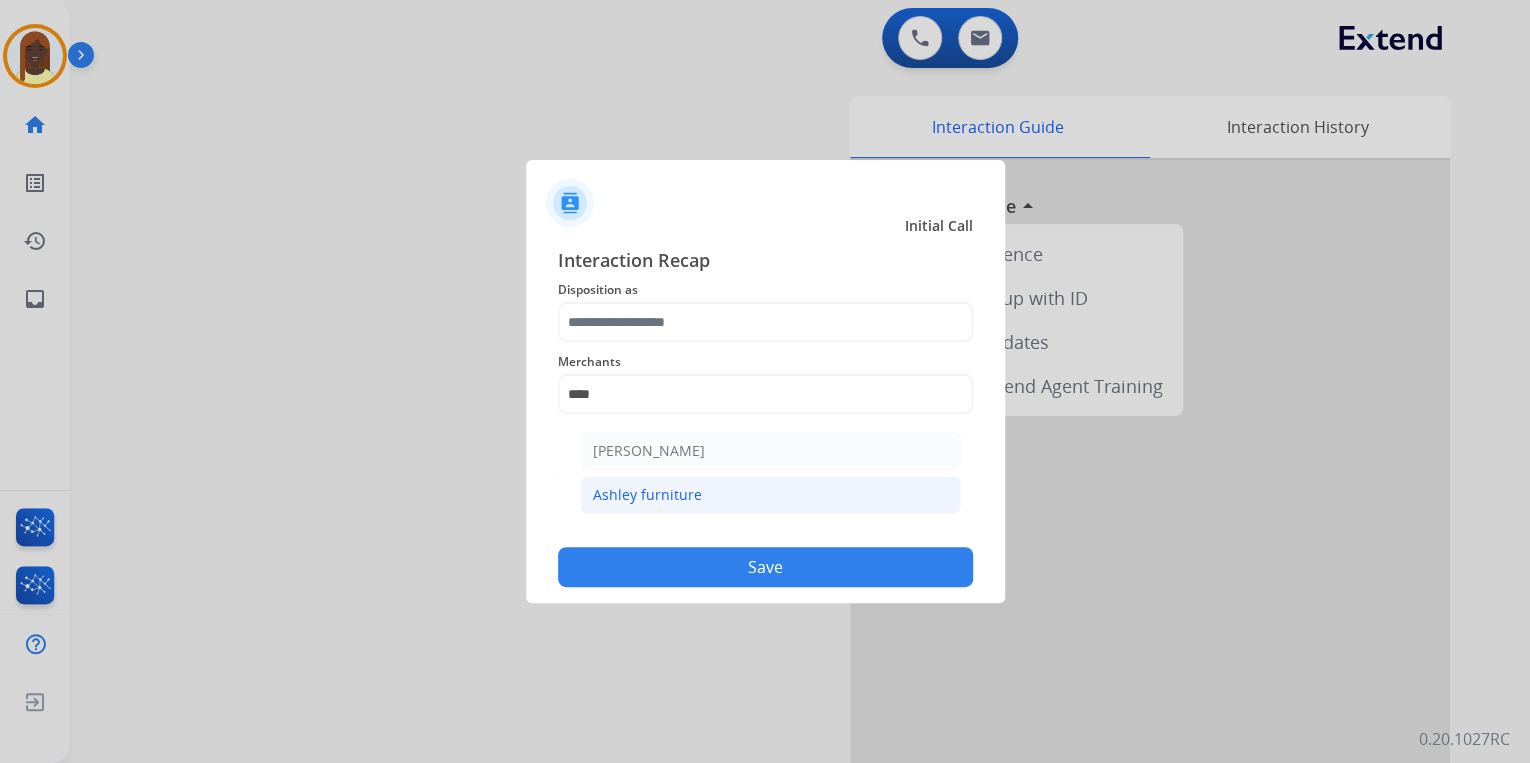 click on "Ashley furniture" 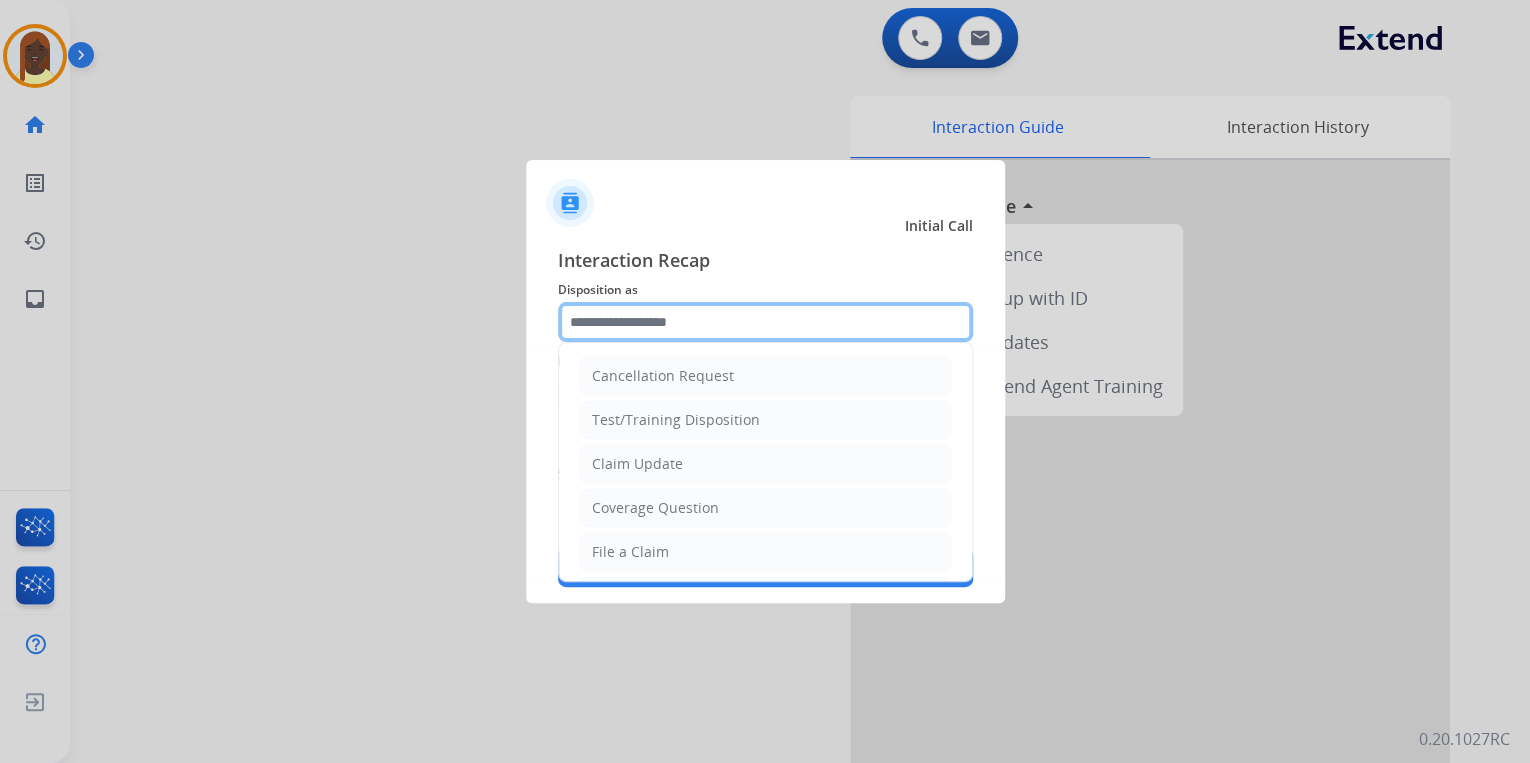 click 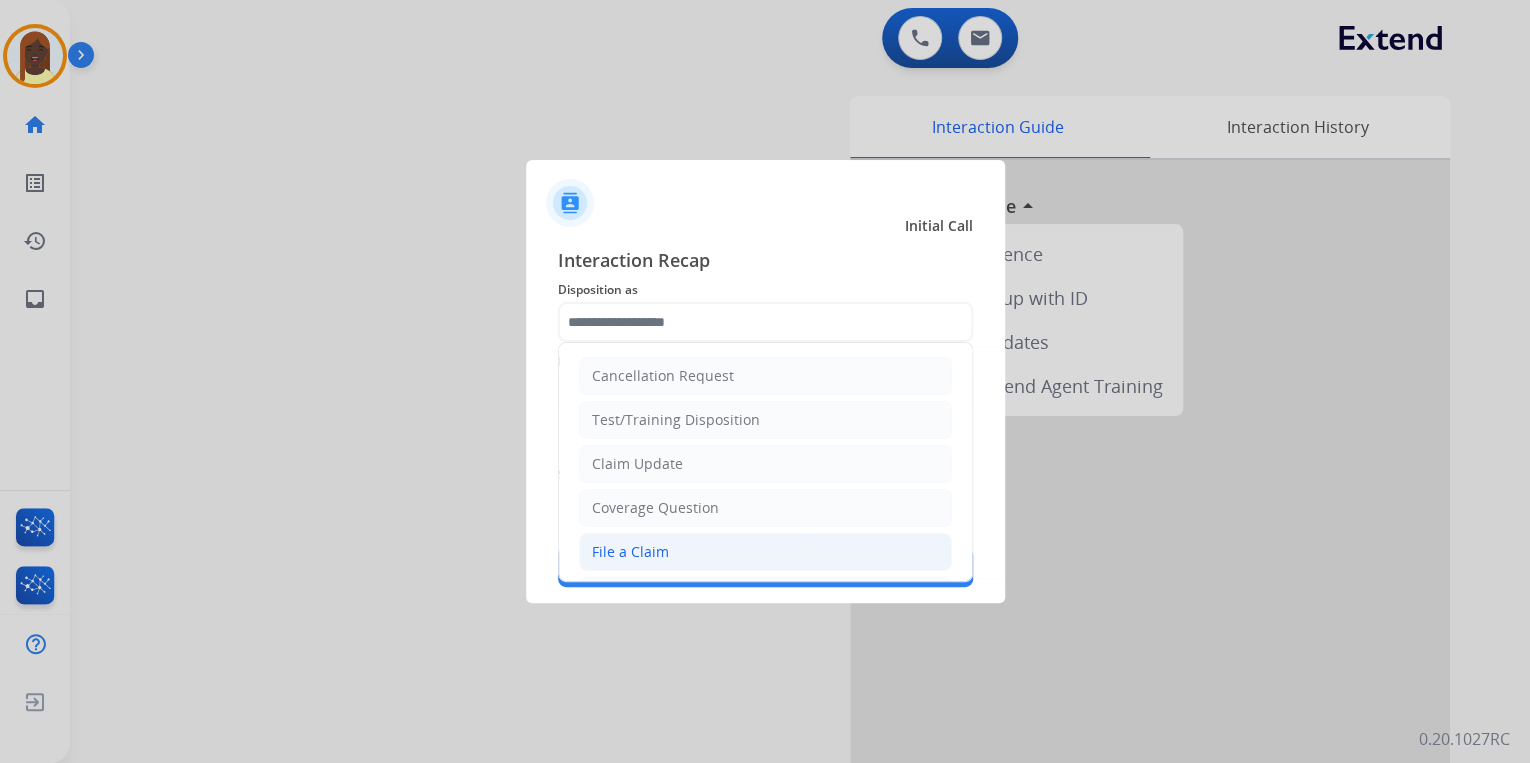 click on "File a Claim" 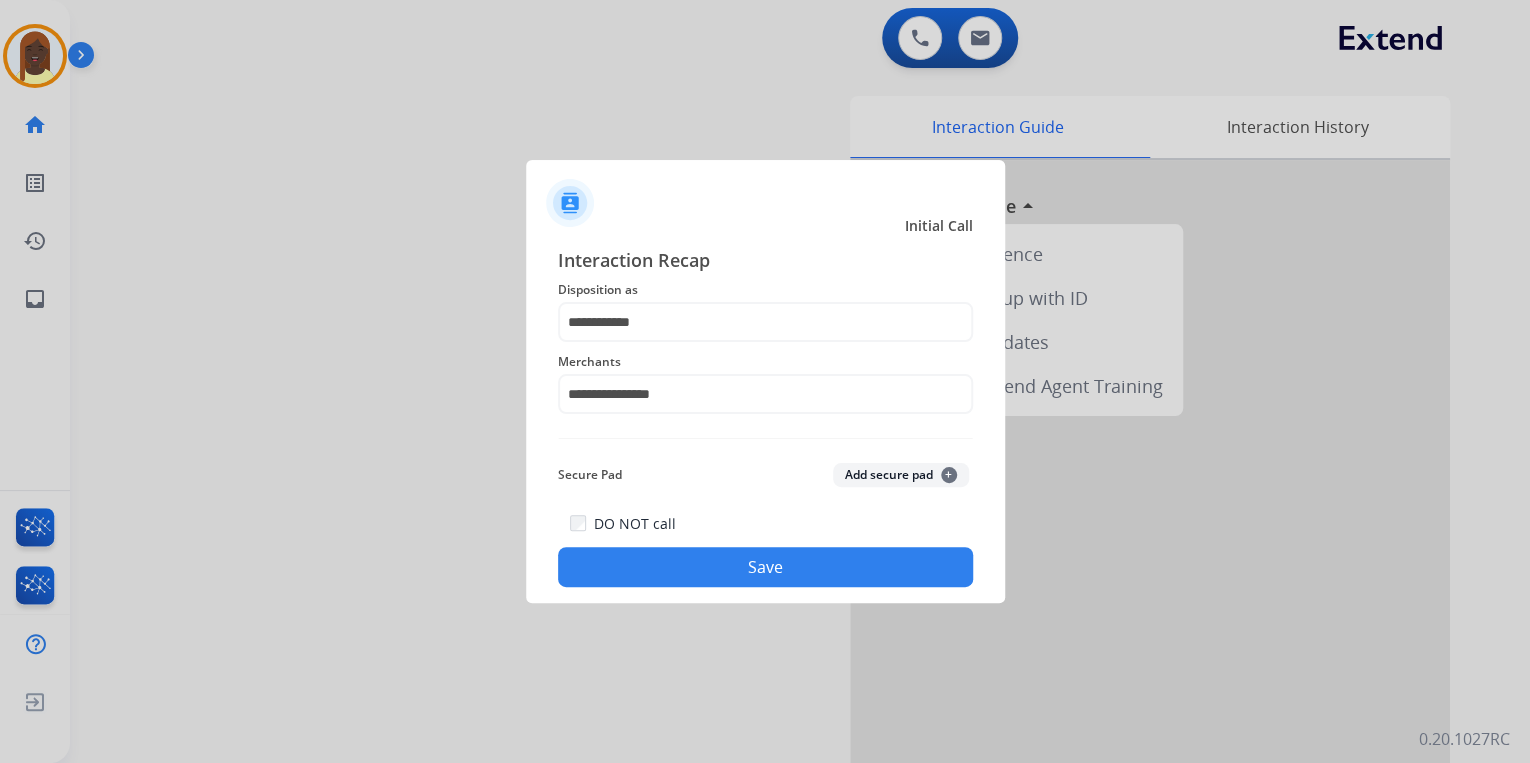 click on "Save" 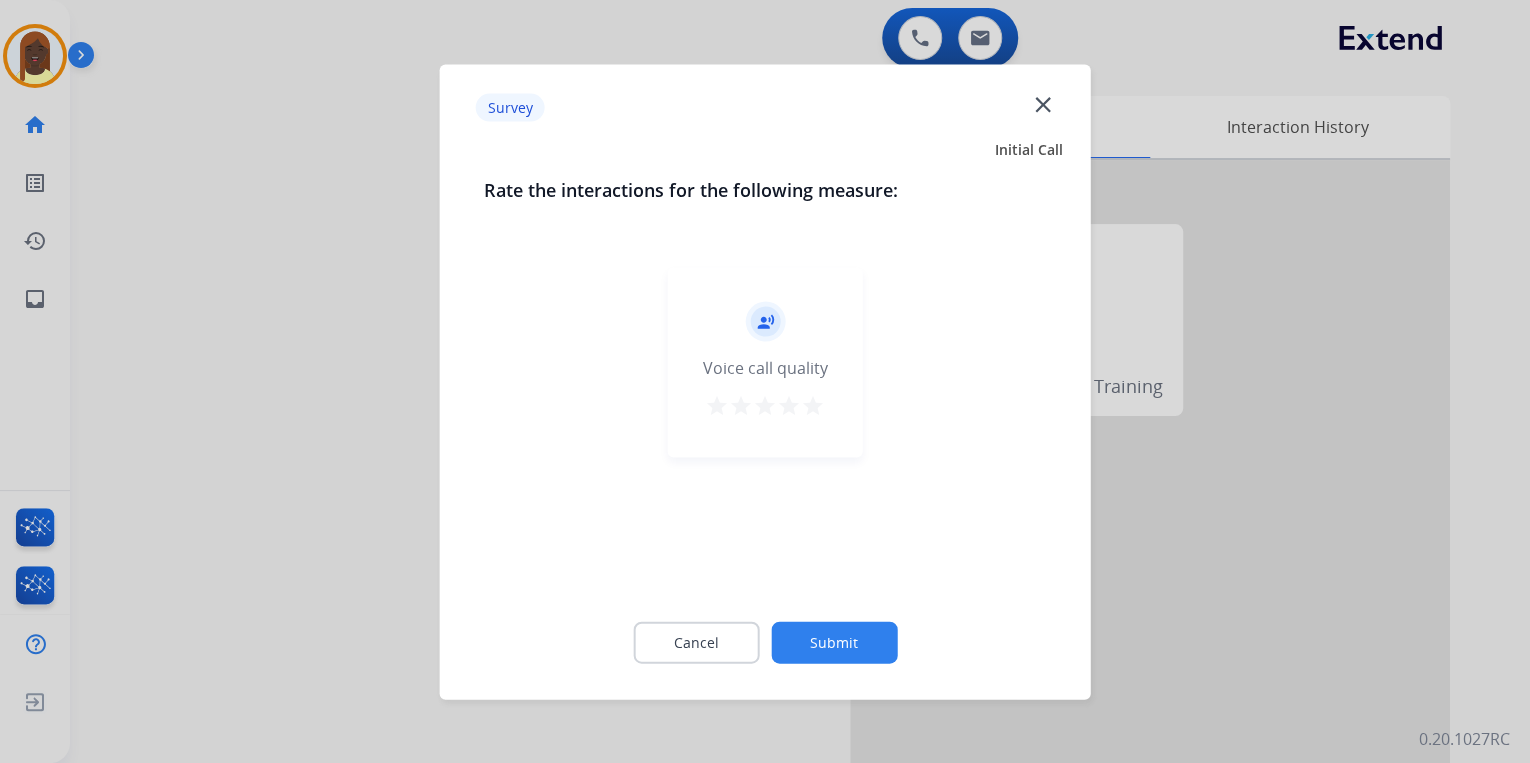 click on "star" at bounding box center [813, 405] 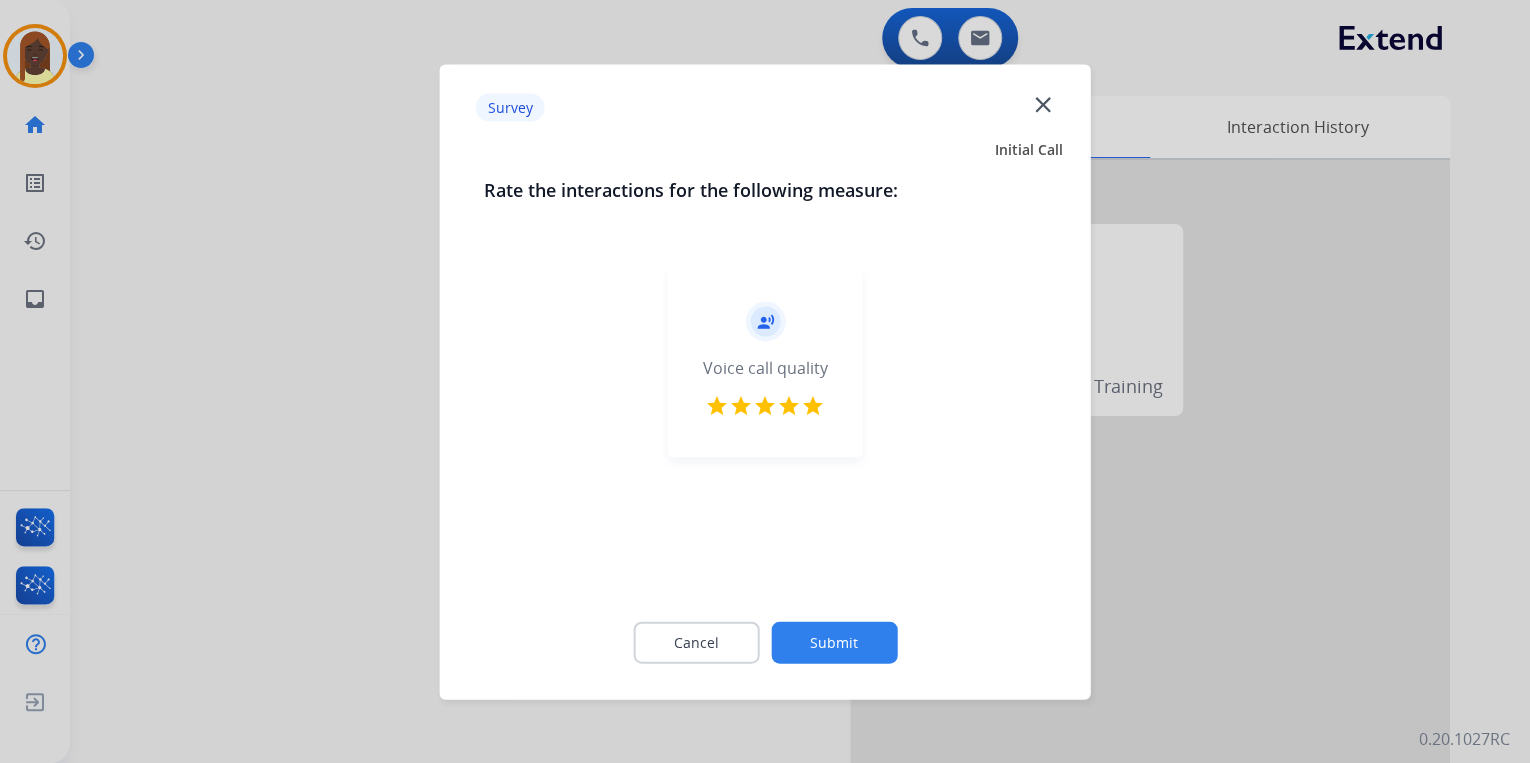 click on "Submit" 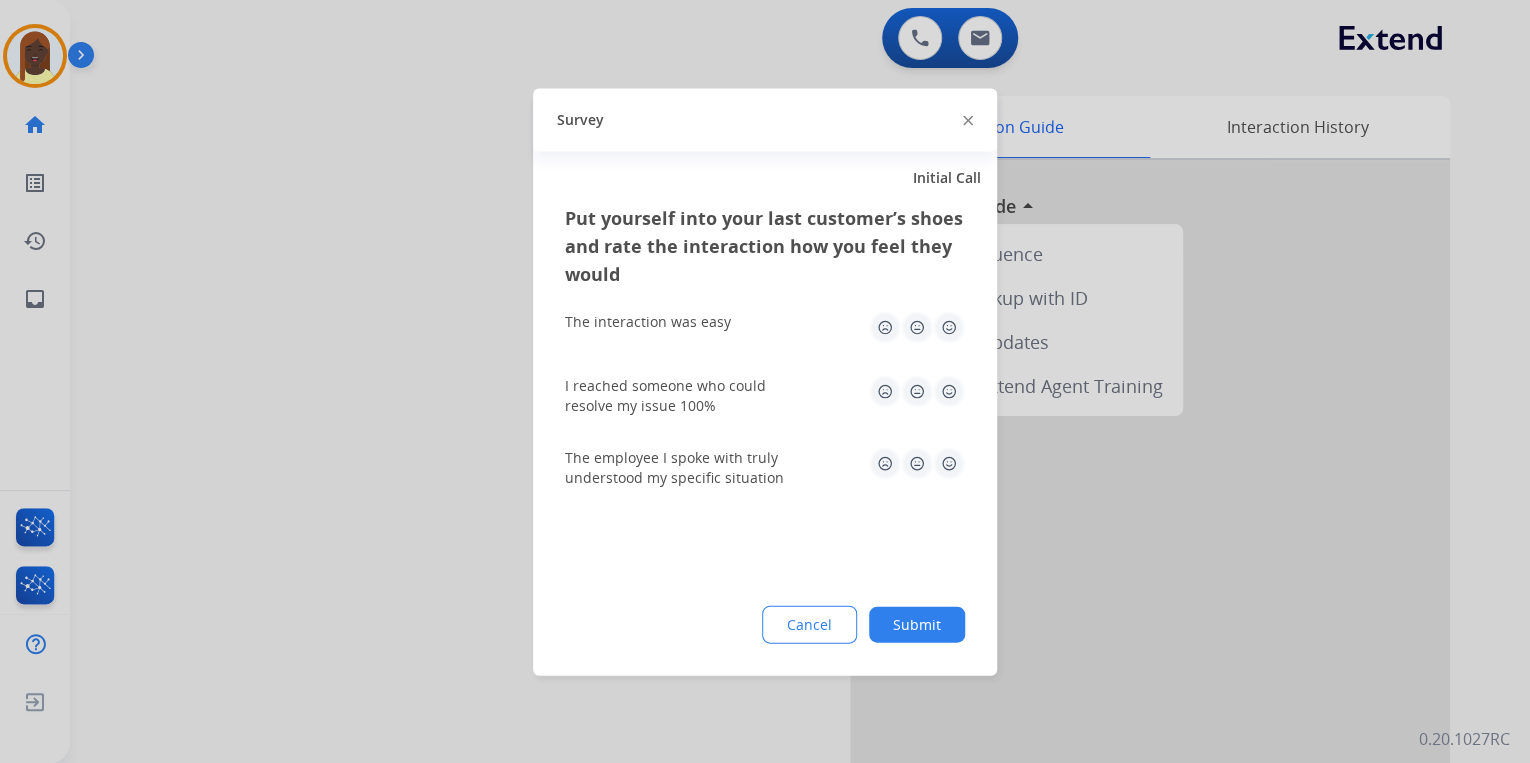 click 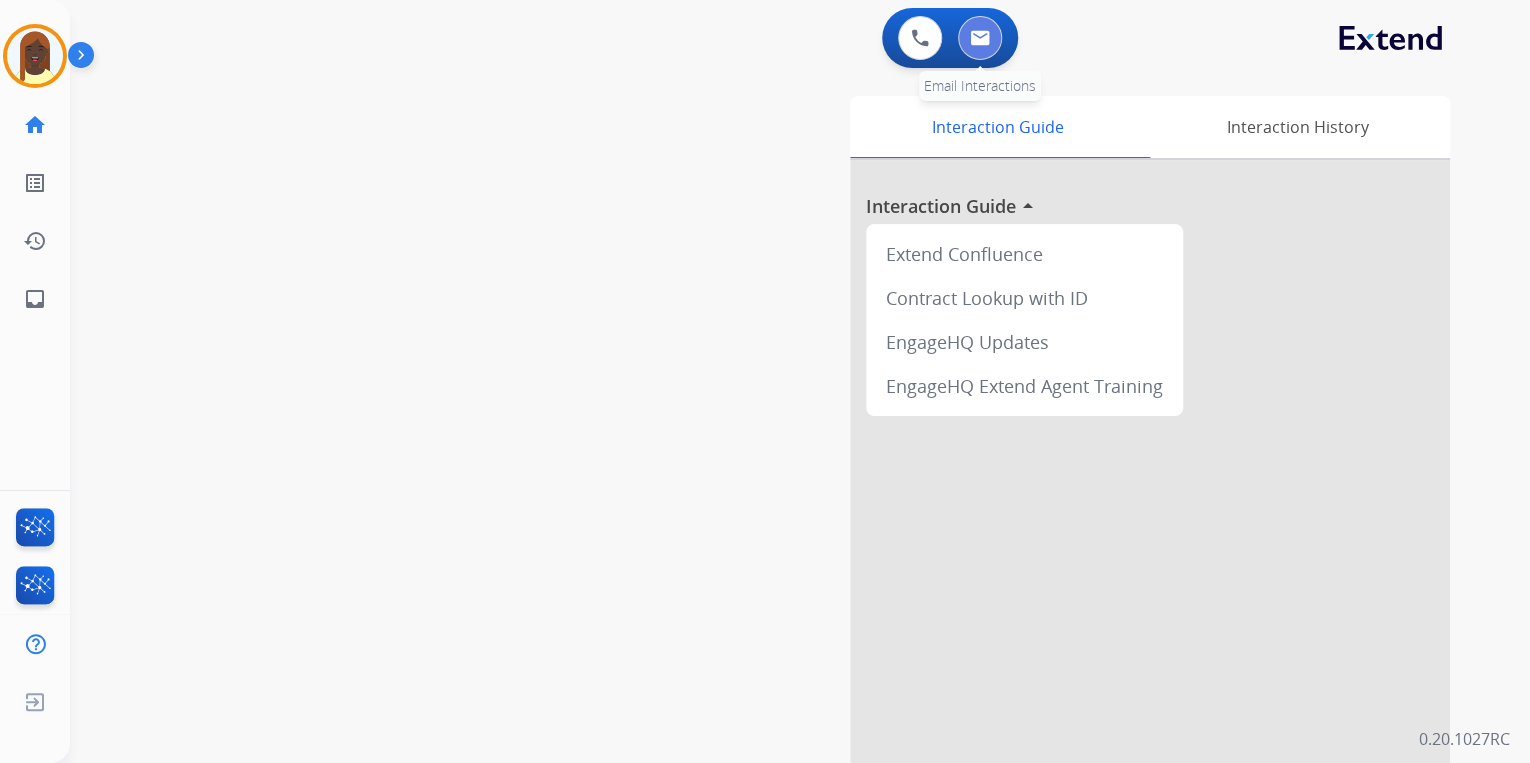 click at bounding box center (980, 38) 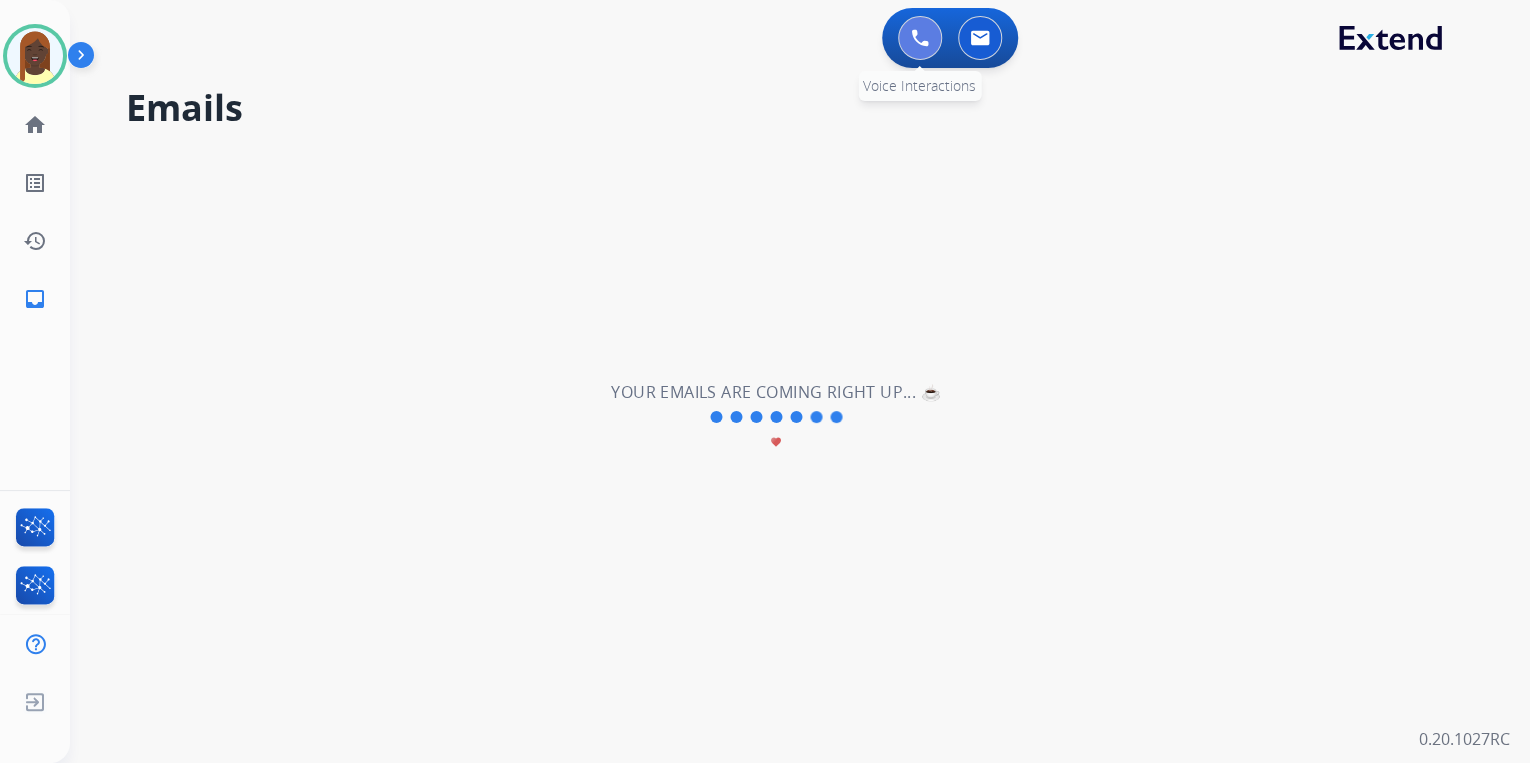 click at bounding box center [920, 38] 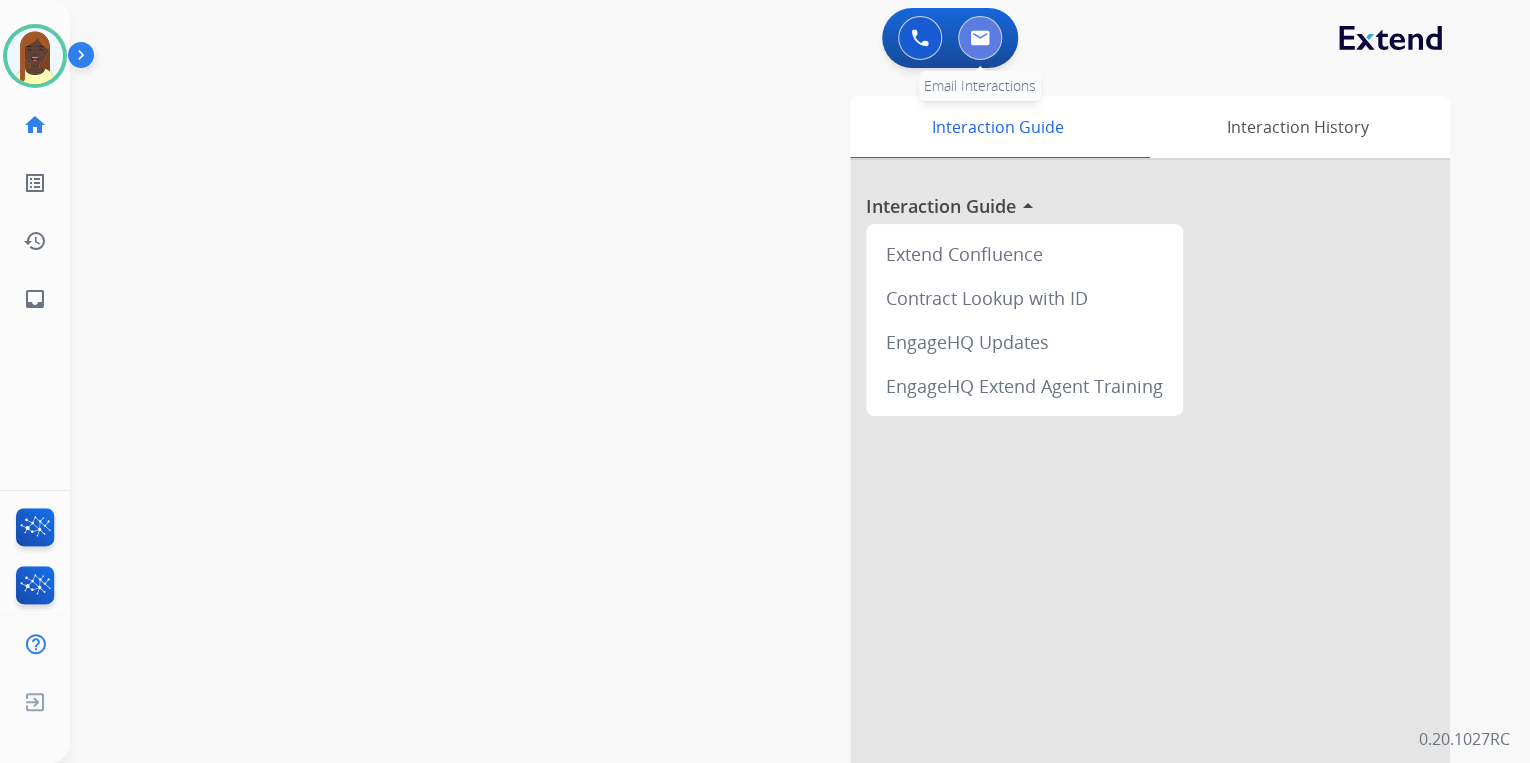 click at bounding box center (980, 38) 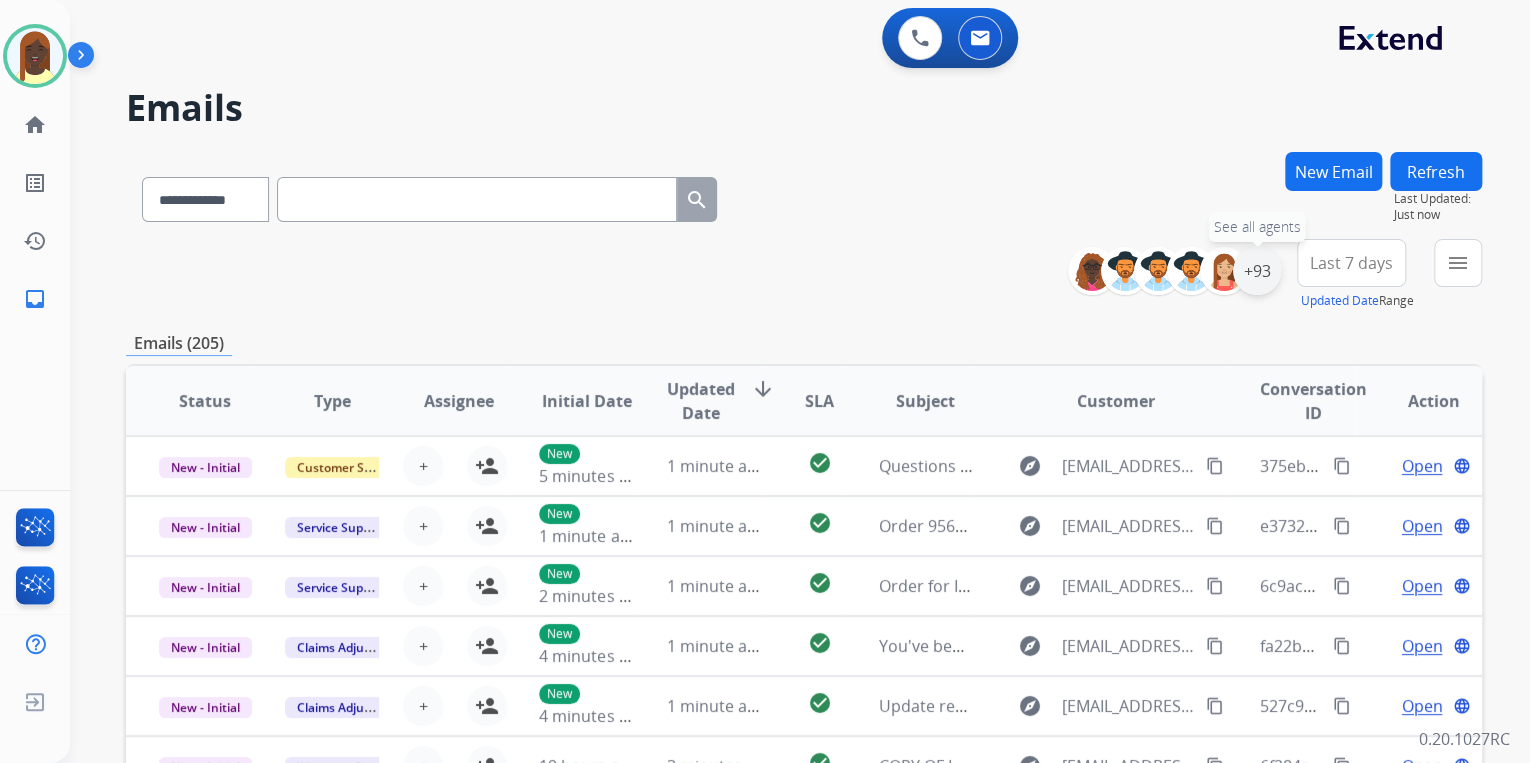 click on "+93" at bounding box center (1257, 271) 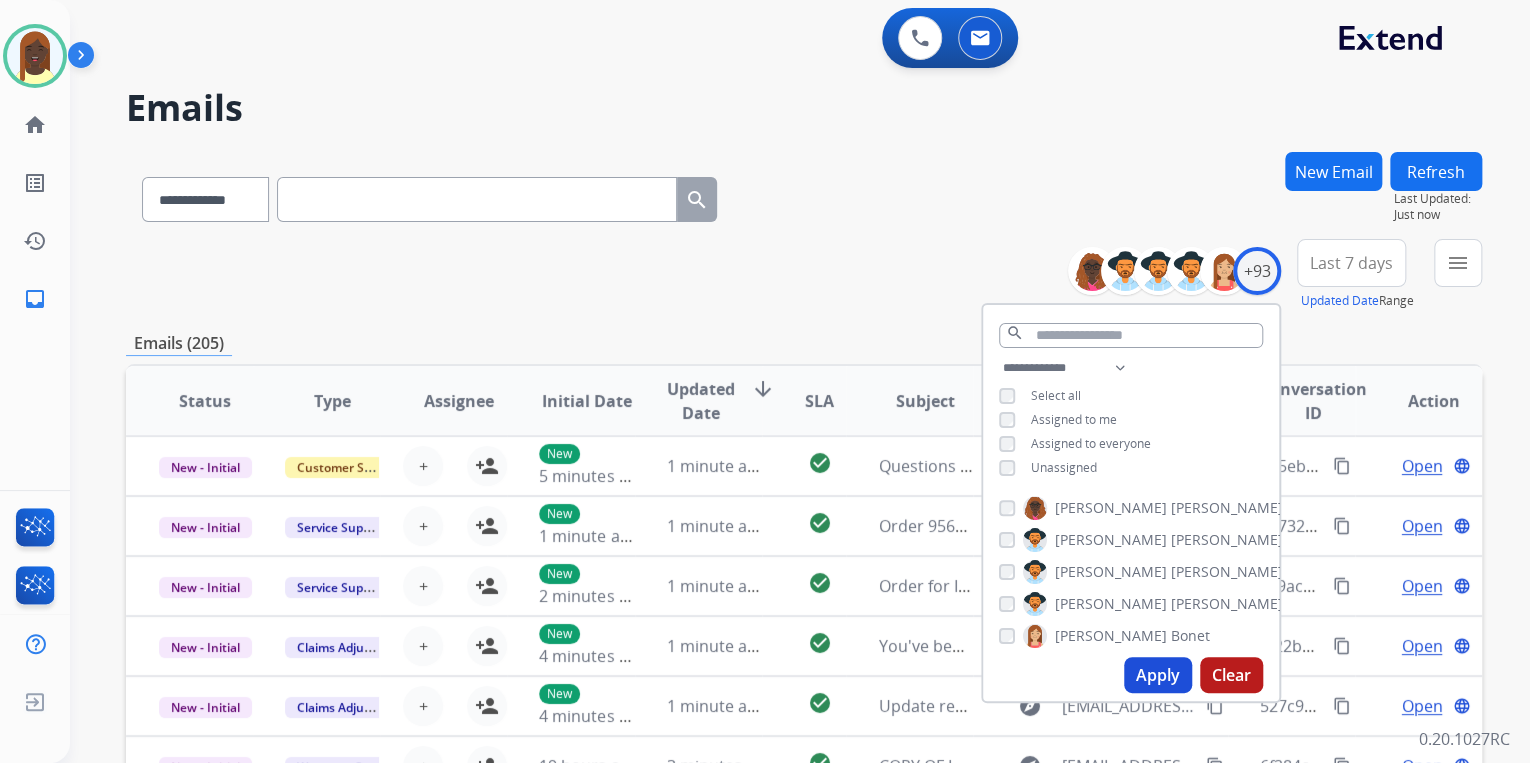 drag, startPoint x: 1163, startPoint y: 684, endPoint x: 1046, endPoint y: 516, distance: 204.72665 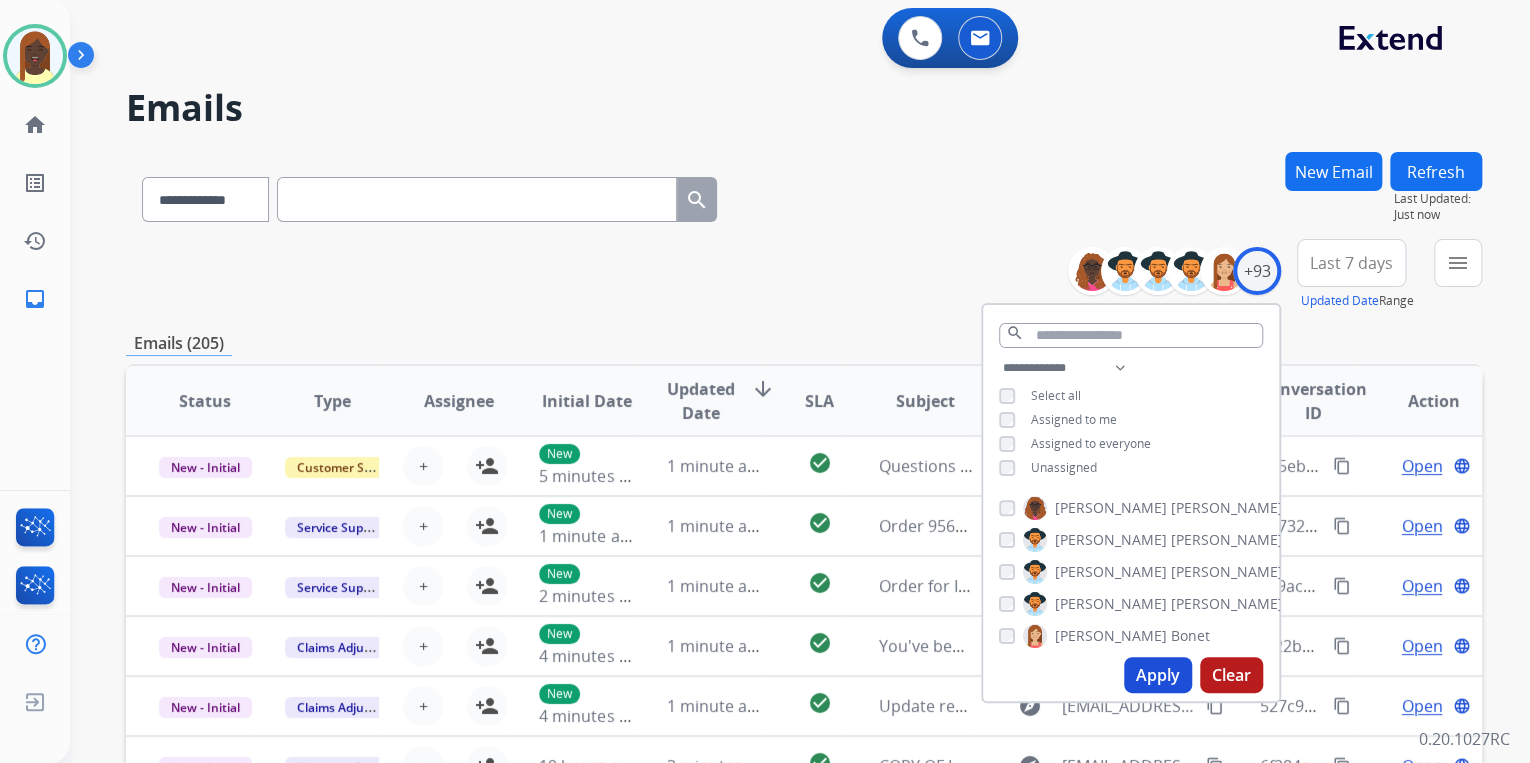 click on "Apply" at bounding box center (1158, 675) 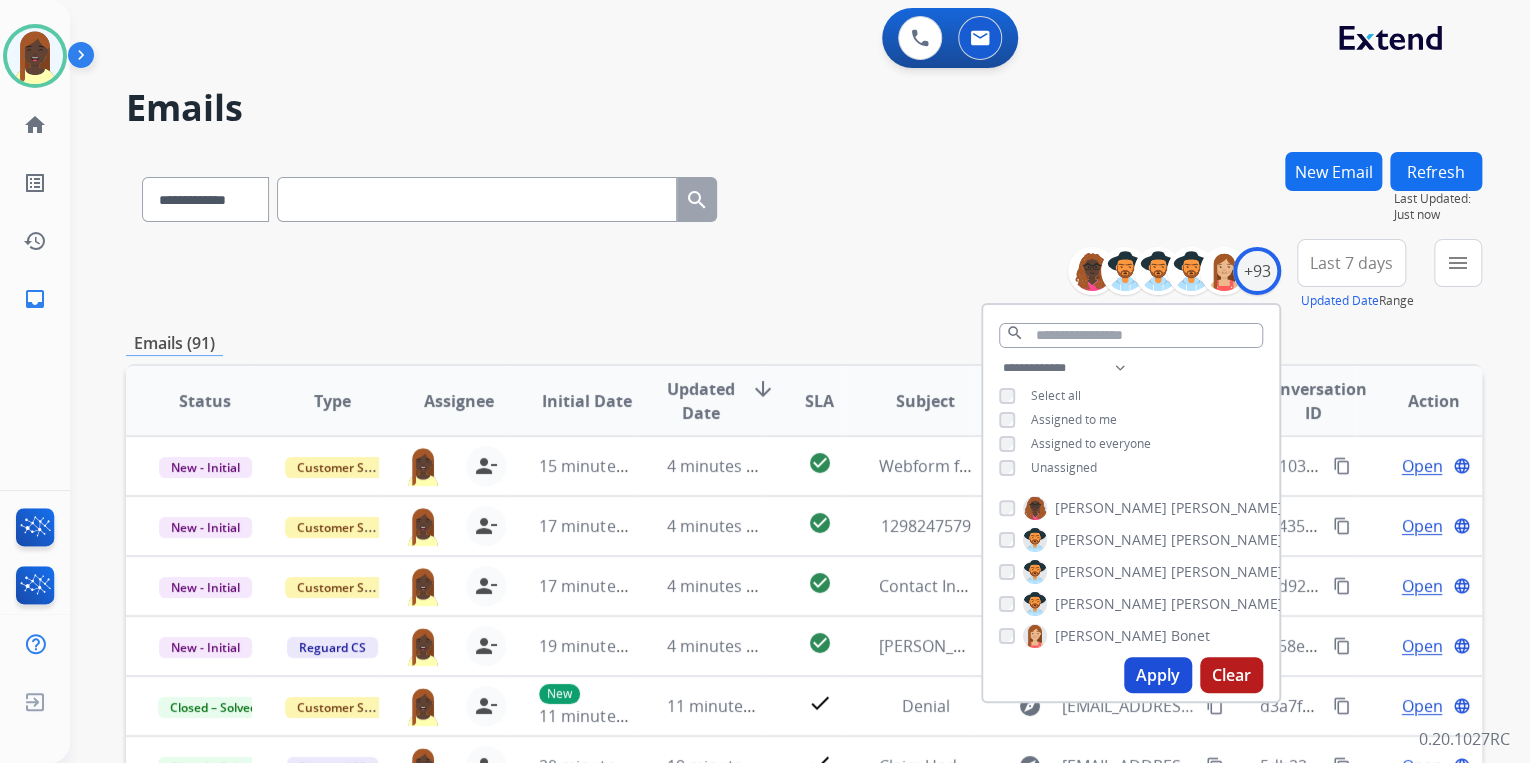 click on "**********" at bounding box center (804, 275) 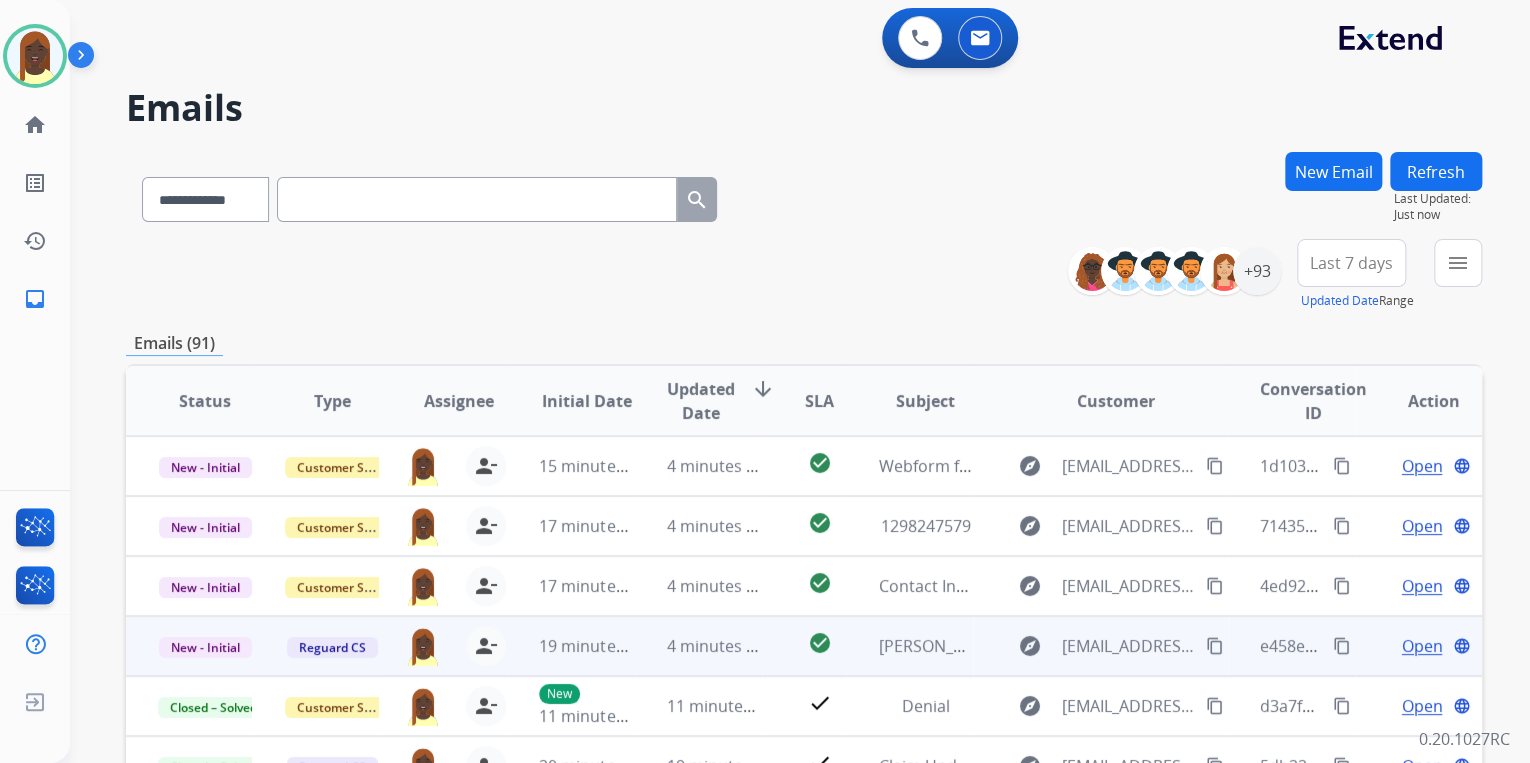 click on "content_copy" at bounding box center (1342, 646) 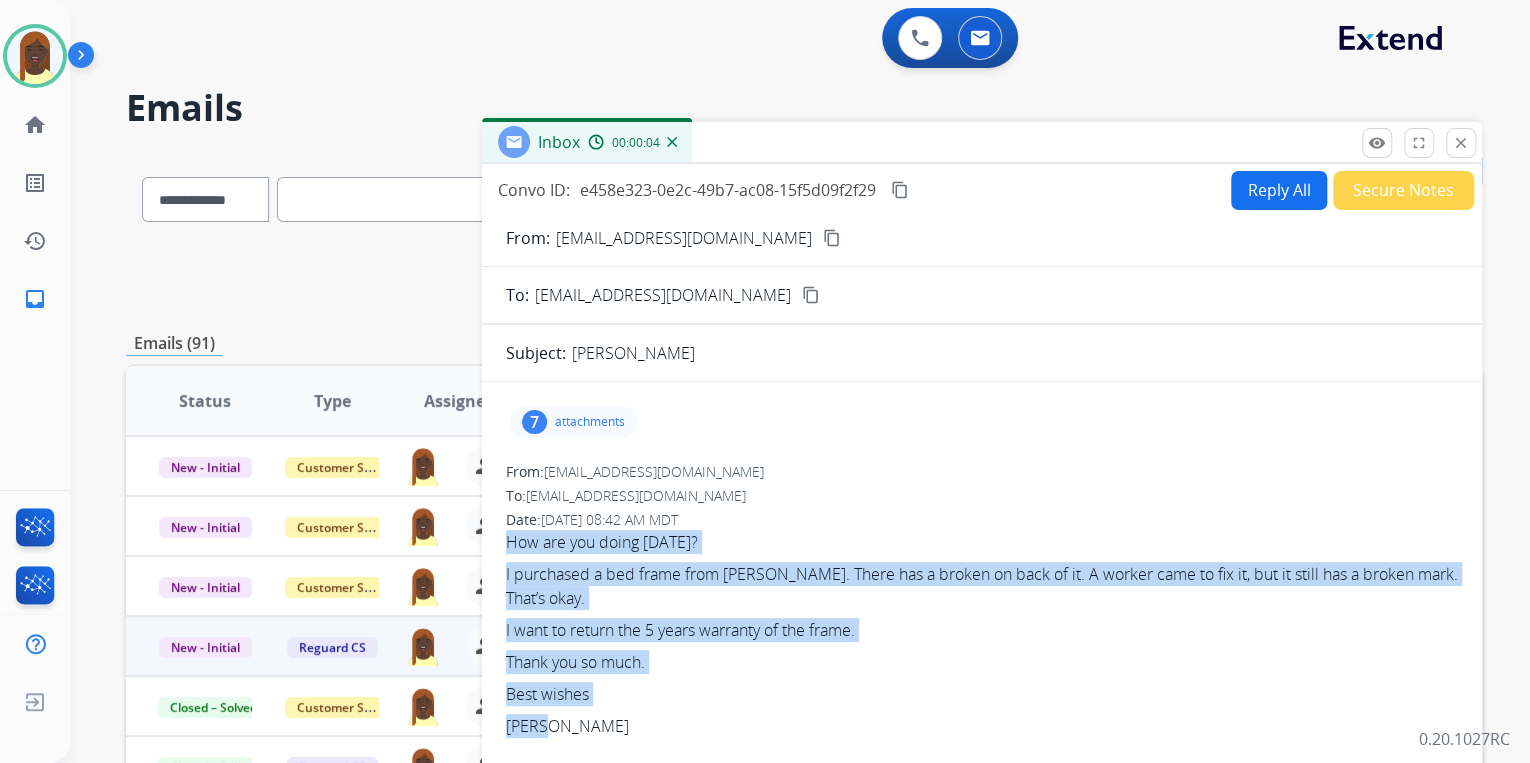 drag, startPoint x: 504, startPoint y: 534, endPoint x: 636, endPoint y: 714, distance: 223.2129 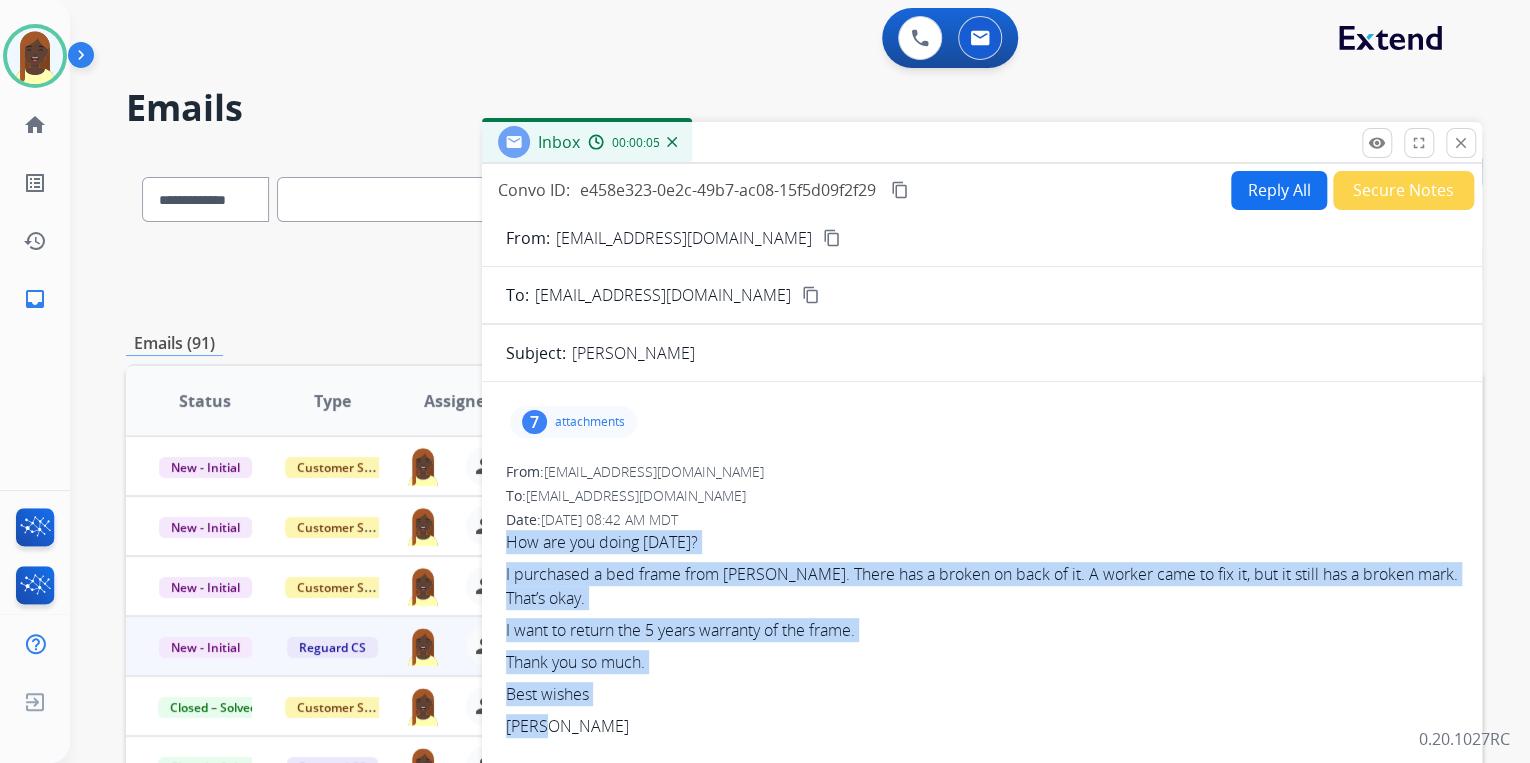 drag, startPoint x: 636, startPoint y: 714, endPoint x: 549, endPoint y: 533, distance: 200.8233 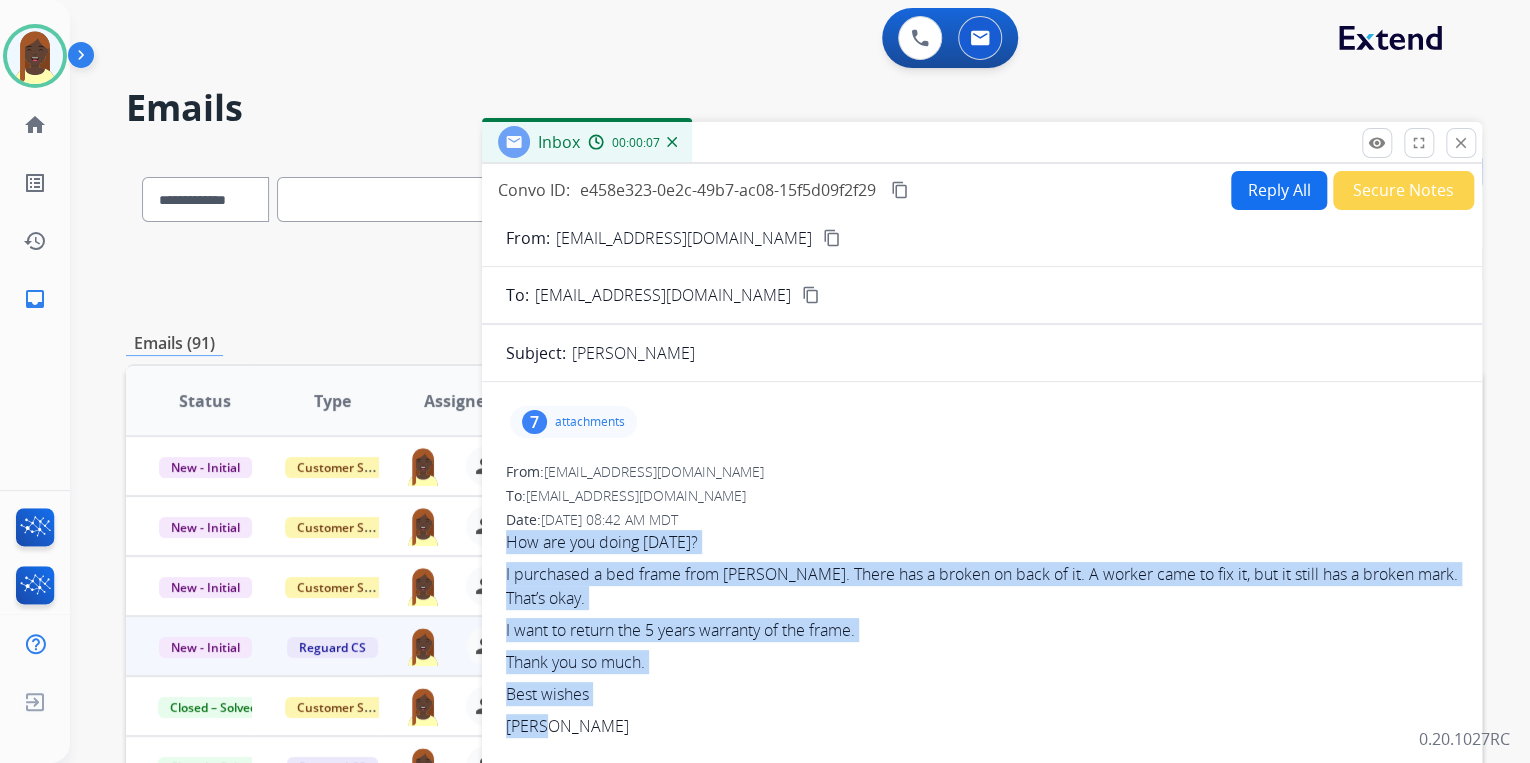 copy on "How are you doing [DATE]? I purchased a bed frame from [PERSON_NAME]. There has a broken on back of it. A worker came to fix it, but it still has a broken mark. That’s okay. I want to return the 5 years warranty of the frame. Thank you so much. Best wishes  [PERSON_NAME]" 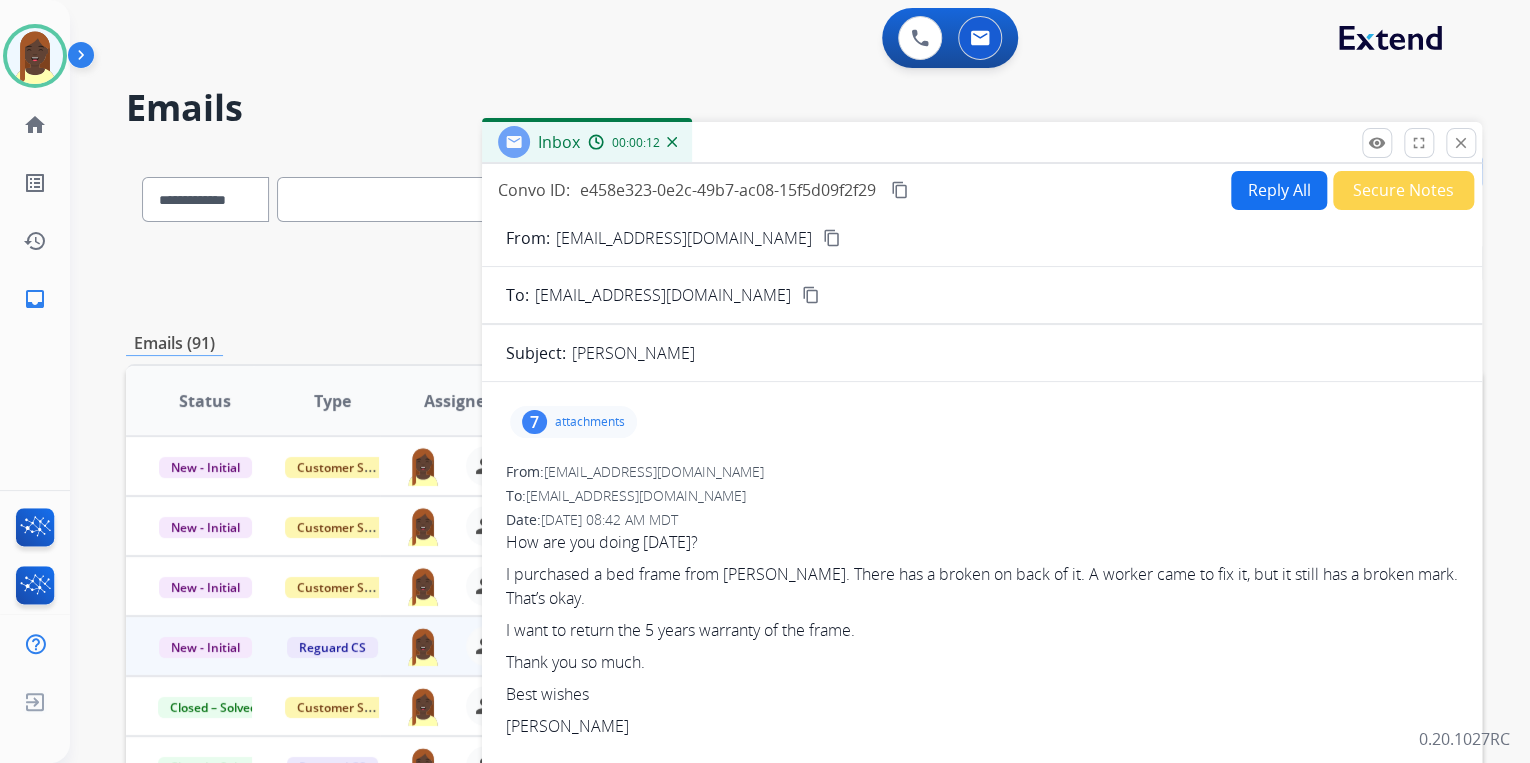 click on "From:  [EMAIL_ADDRESS][DOMAIN_NAME]   To:  [EMAIL_ADDRESS][DOMAIN_NAME]  Date:  [DATE] 08:42 AM MDT How are you doing [DATE]? I purchased a bed frame from [PERSON_NAME]. There has a broken on back of it. A worker came to fix it, but it still has a broken mark. That’s okay. I want to return the 5 years warranty of the frame. Thank you so much. Best wishes  [PERSON_NAME] 发自我的iPhone" at bounding box center [982, 647] 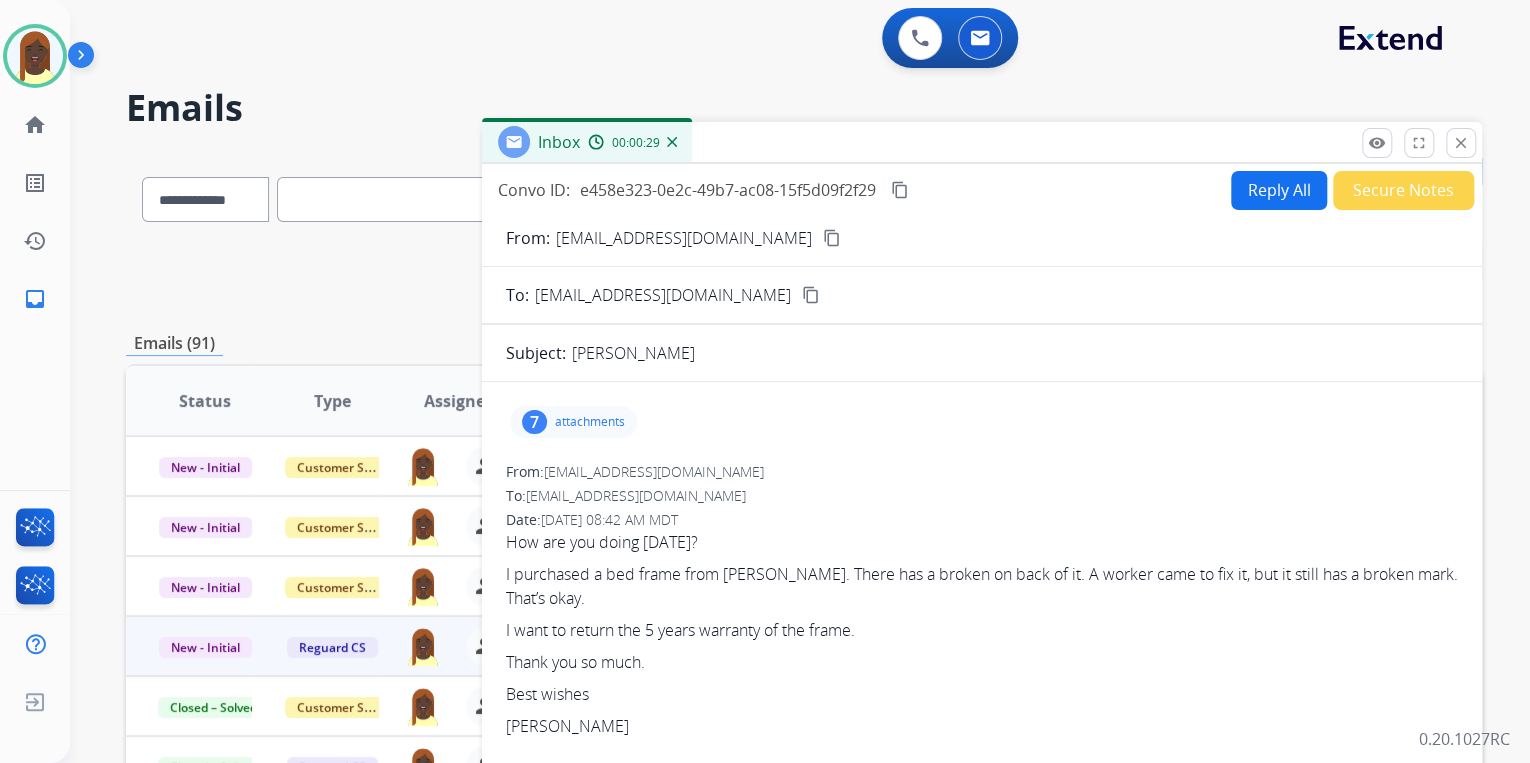 click on "attachments" at bounding box center (590, 422) 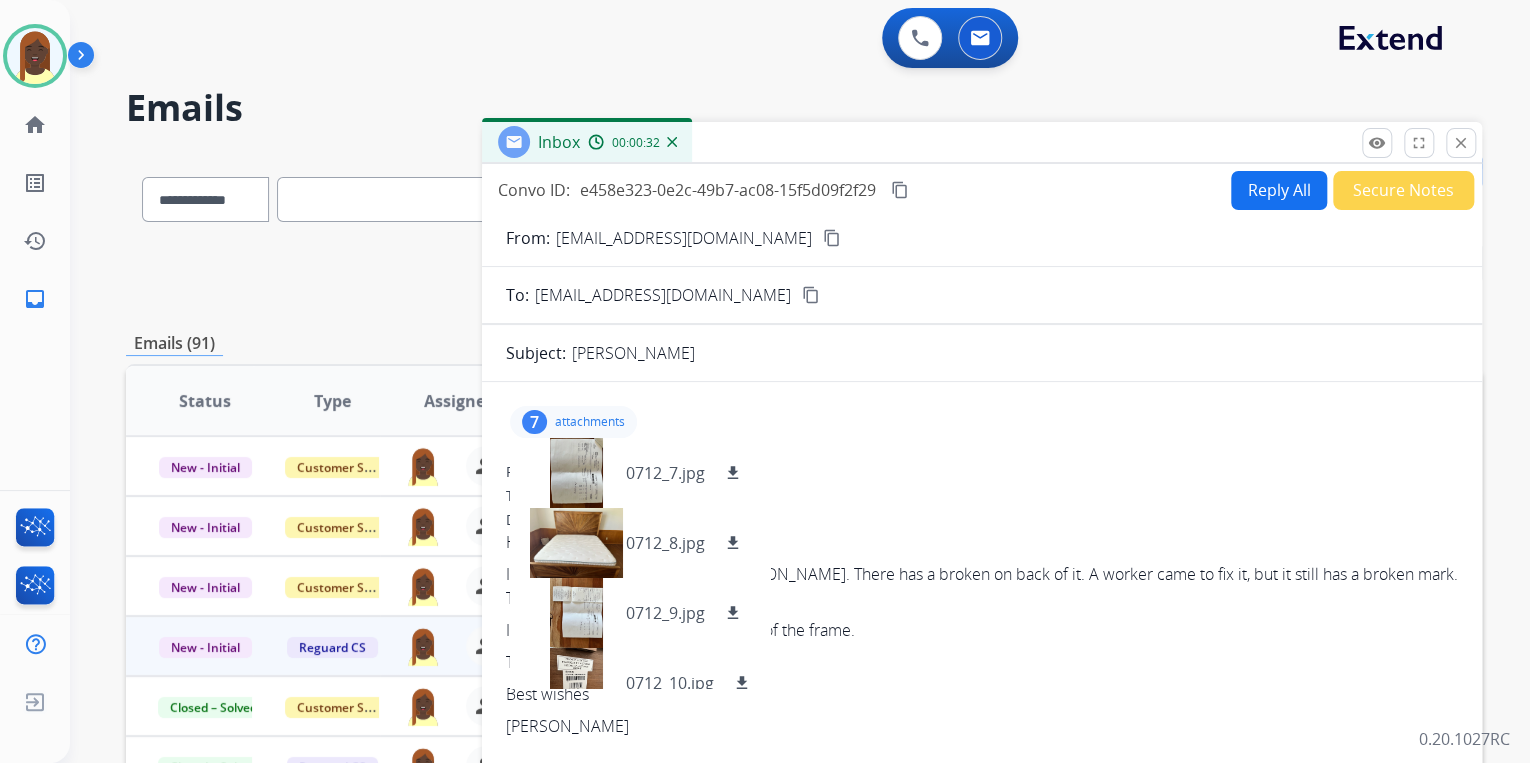 click on "Date:  [DATE] 08:42 AM MDT" at bounding box center (982, 520) 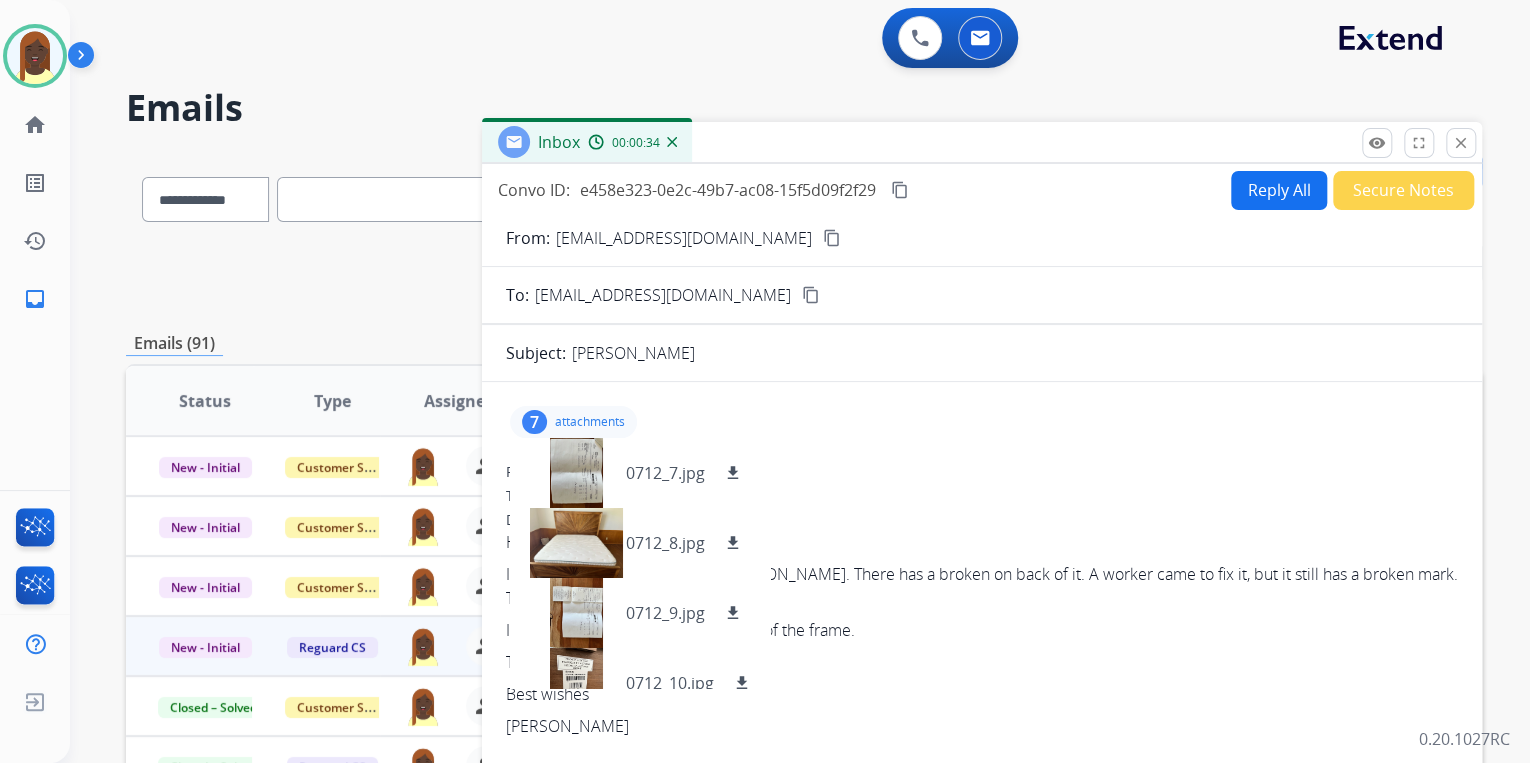 click on "content_copy" at bounding box center [832, 238] 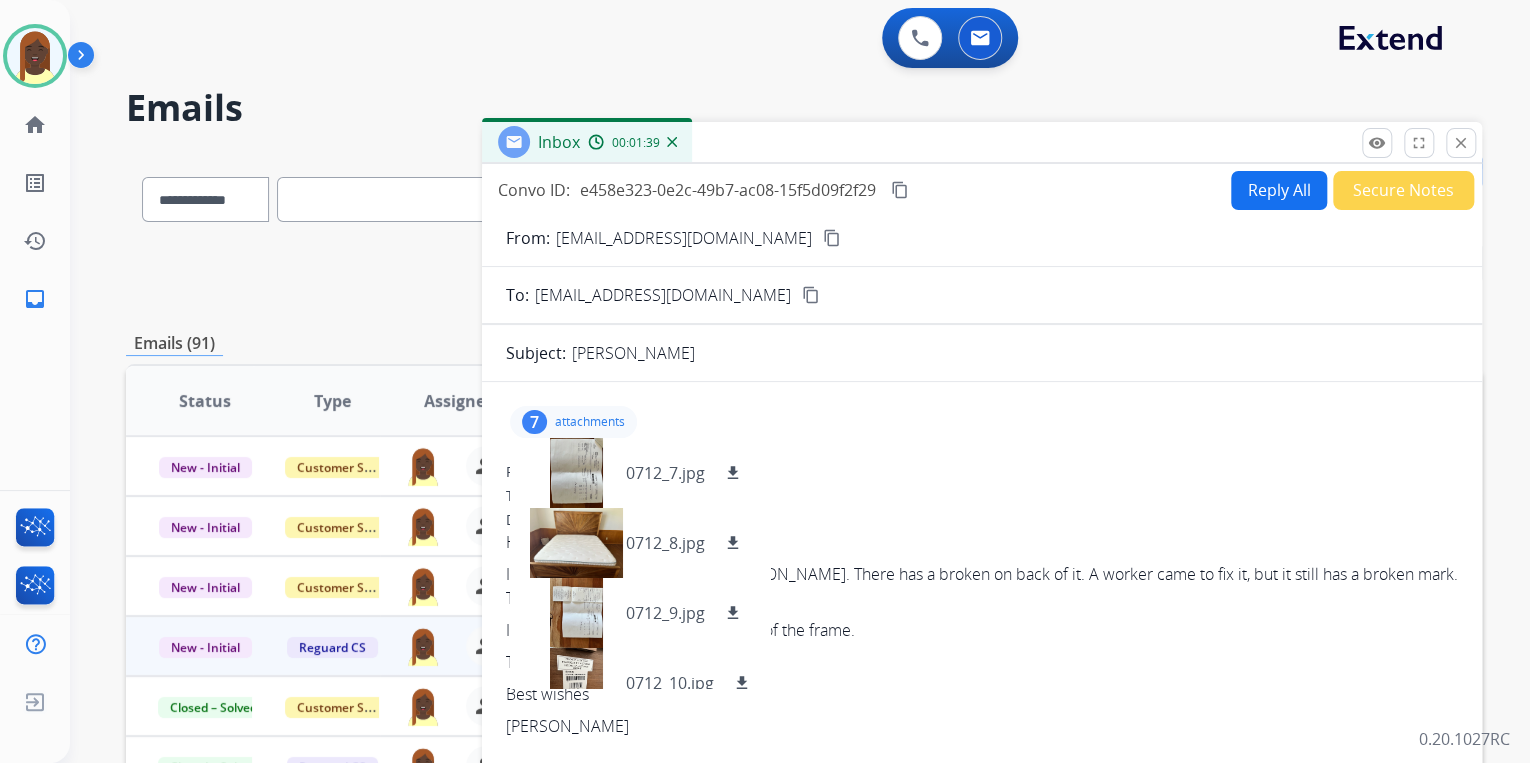 click on "Reply All" at bounding box center (1279, 190) 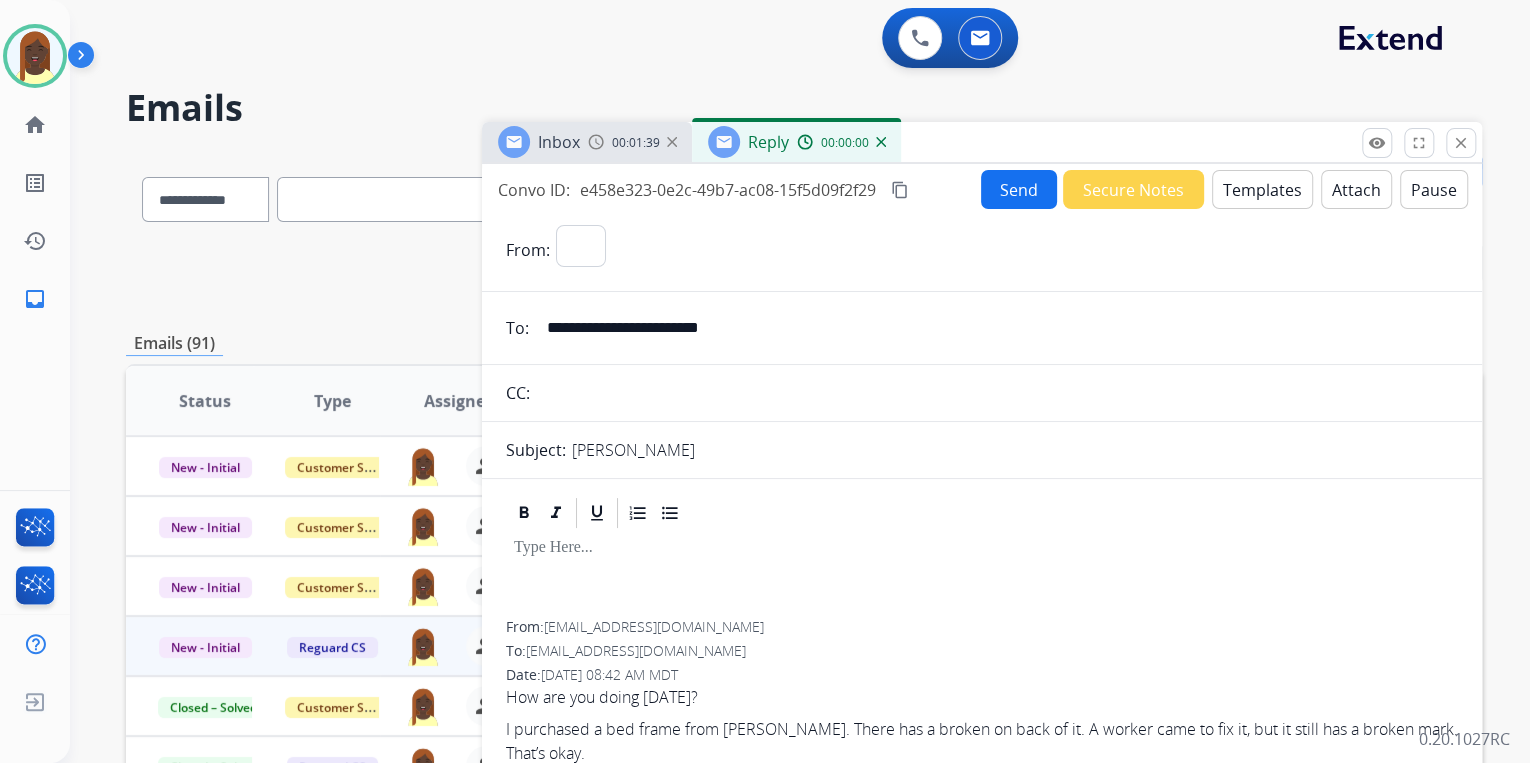 select on "**********" 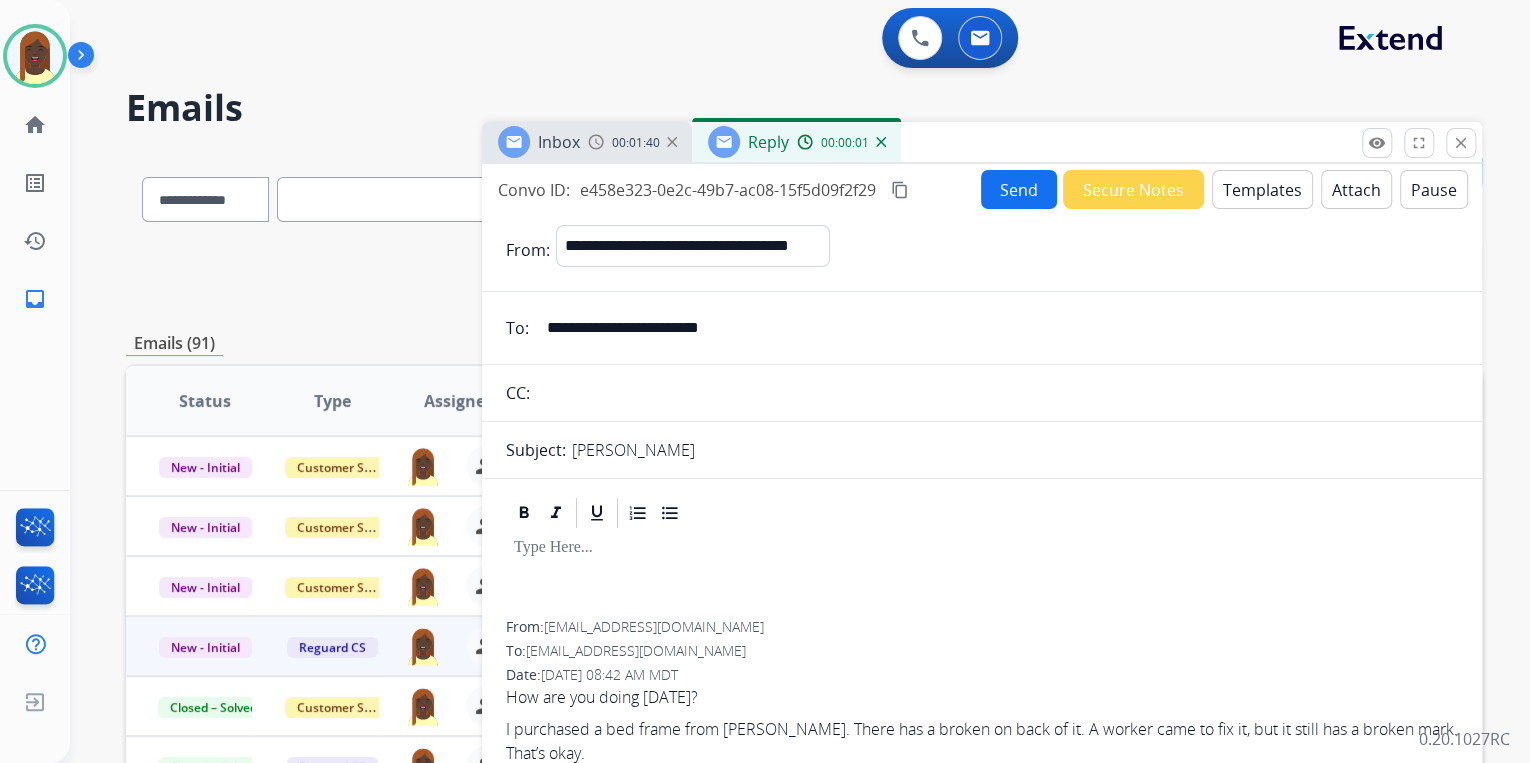 click on "Templates" at bounding box center [1262, 189] 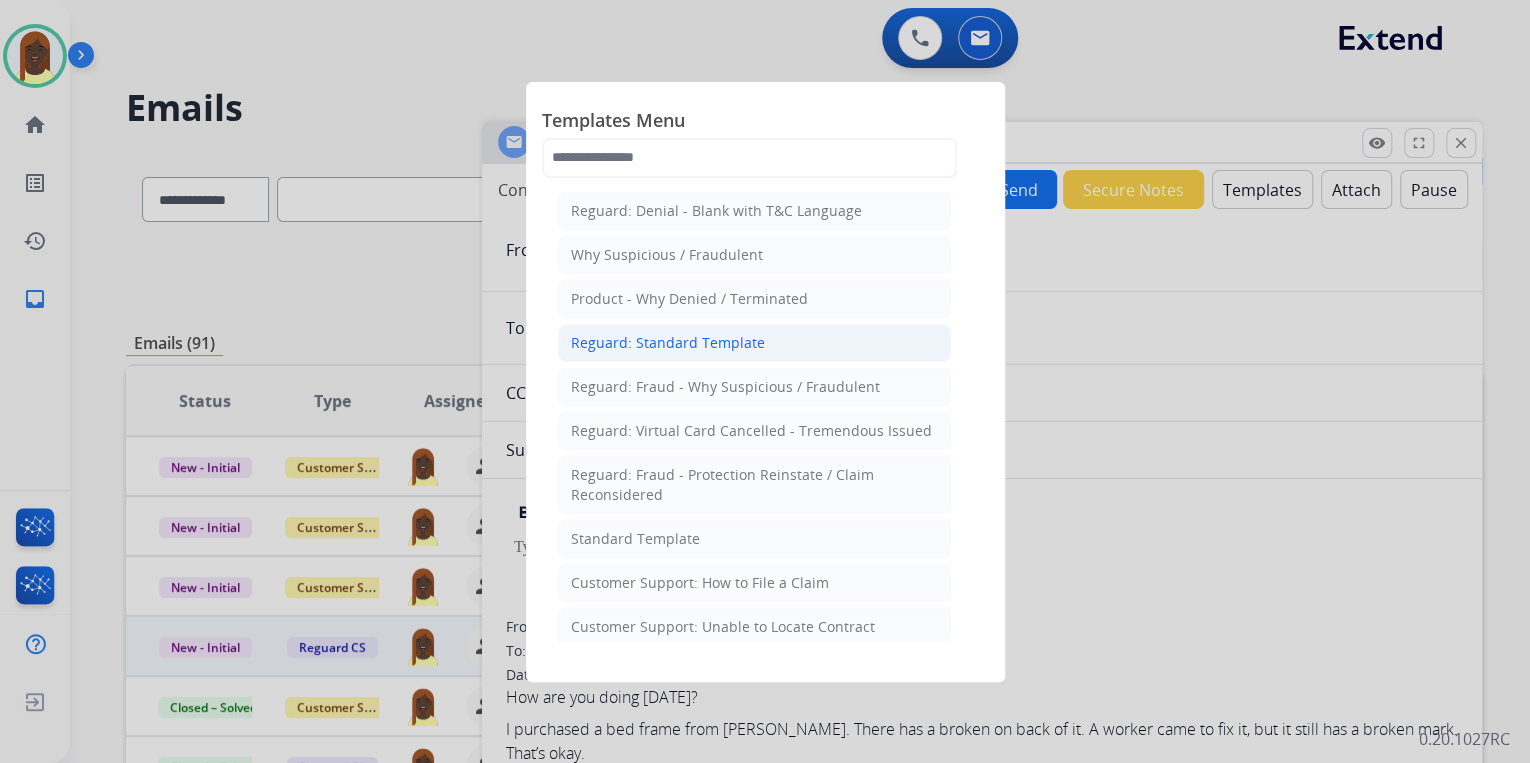 click on "Reguard: Standard Template" 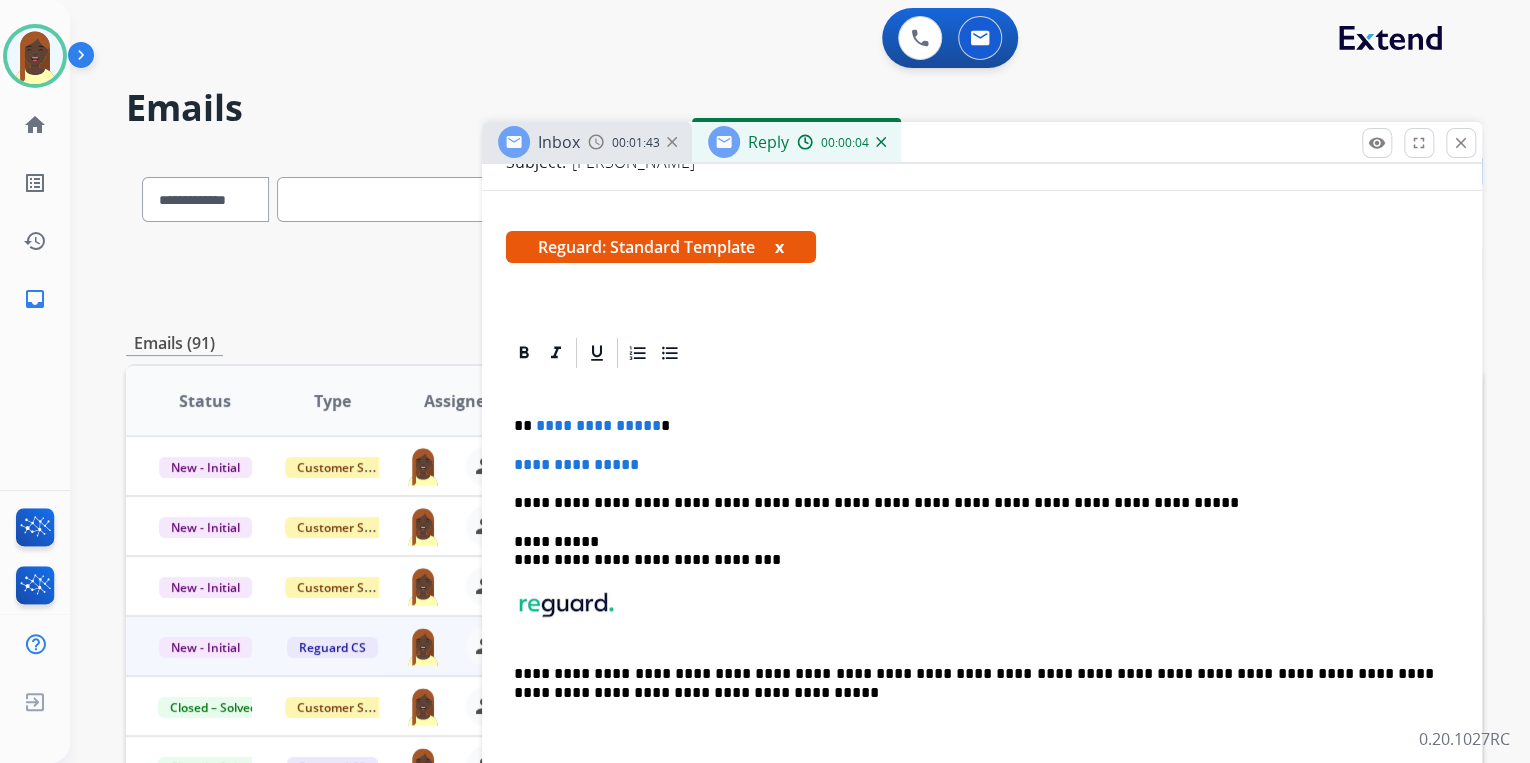 scroll, scrollTop: 320, scrollLeft: 0, axis: vertical 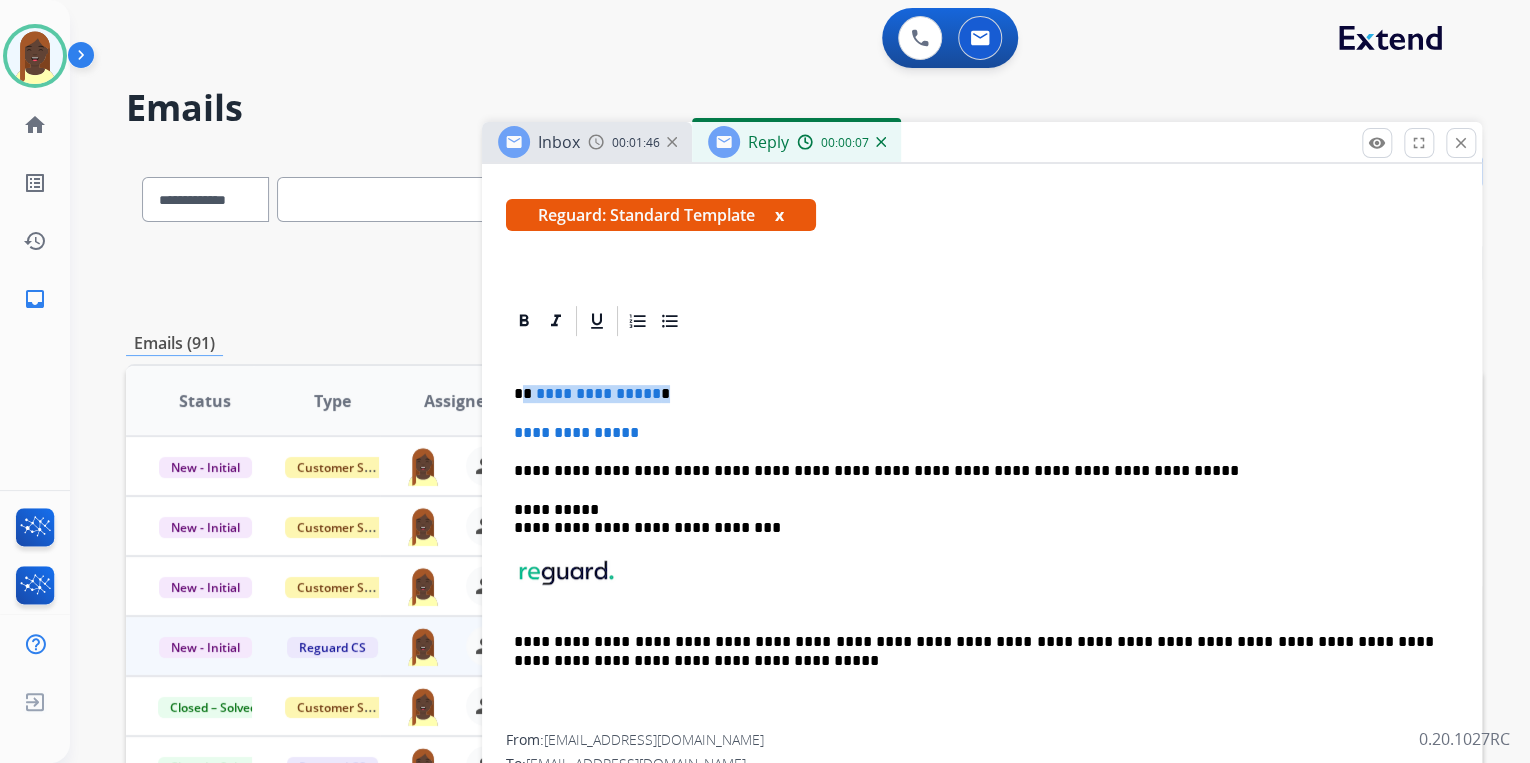 drag, startPoint x: 524, startPoint y: 393, endPoint x: 666, endPoint y: 395, distance: 142.01408 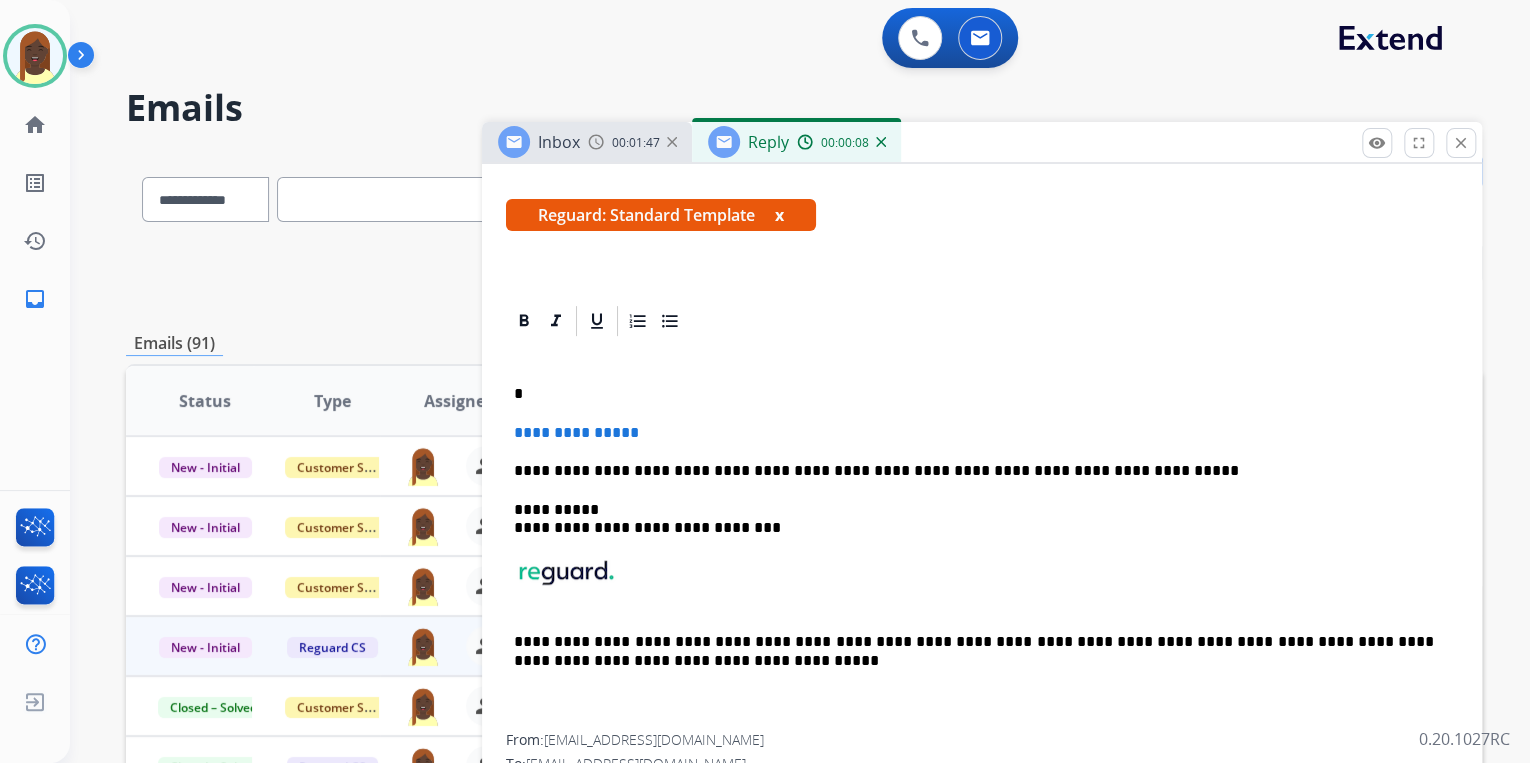 type 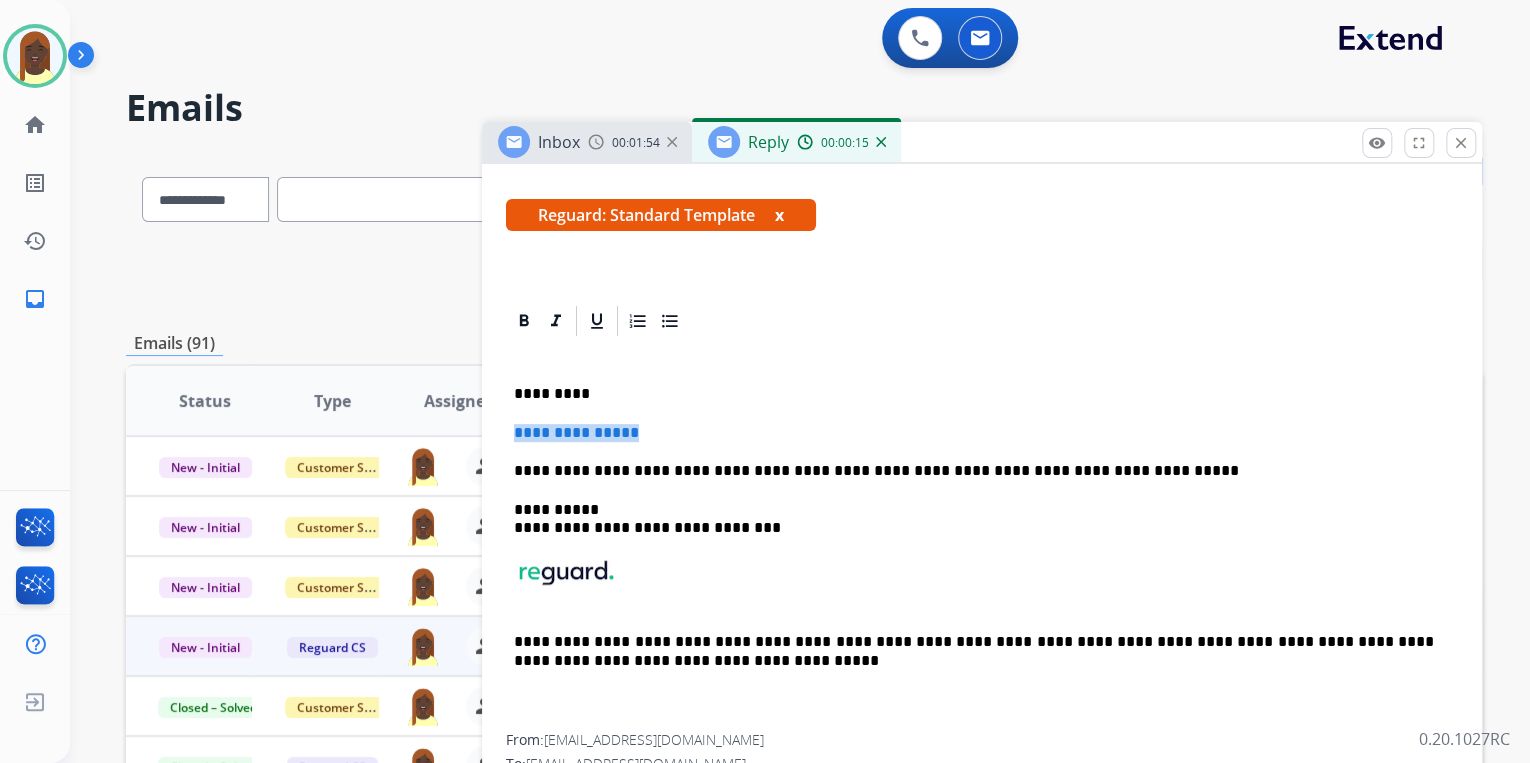 drag, startPoint x: 512, startPoint y: 431, endPoint x: 684, endPoint y: 421, distance: 172.29045 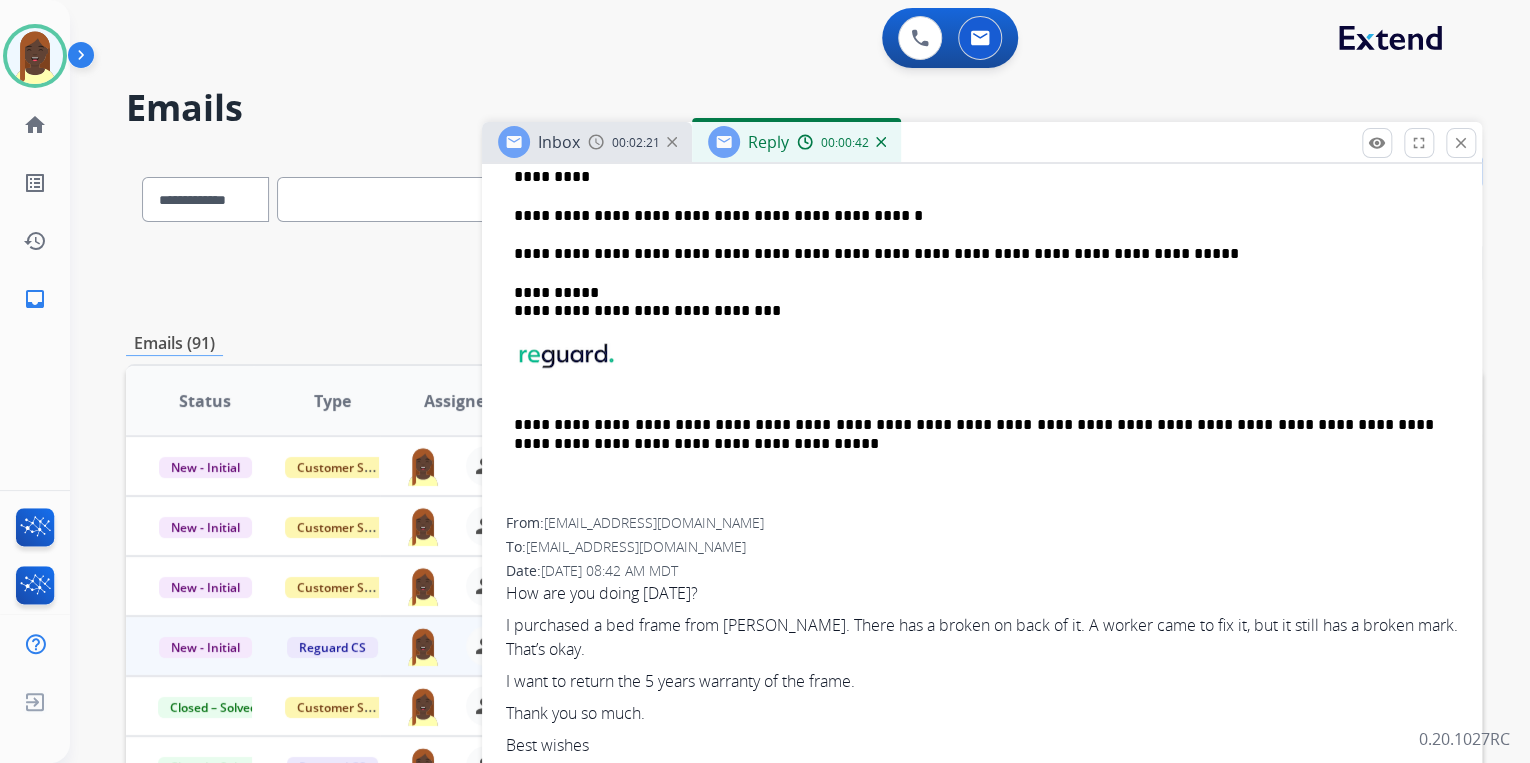 scroll, scrollTop: 539, scrollLeft: 0, axis: vertical 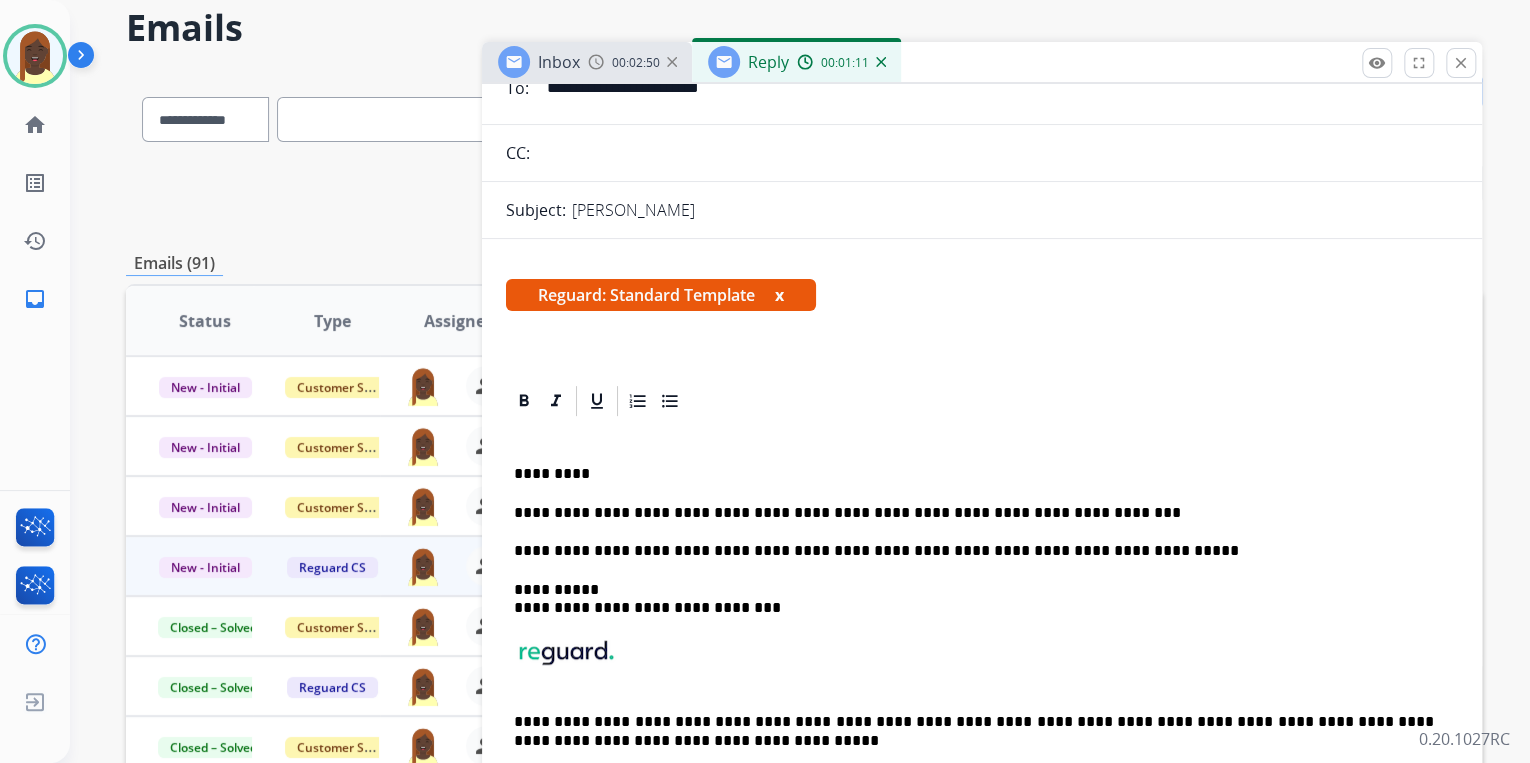click on "**********" at bounding box center (974, 513) 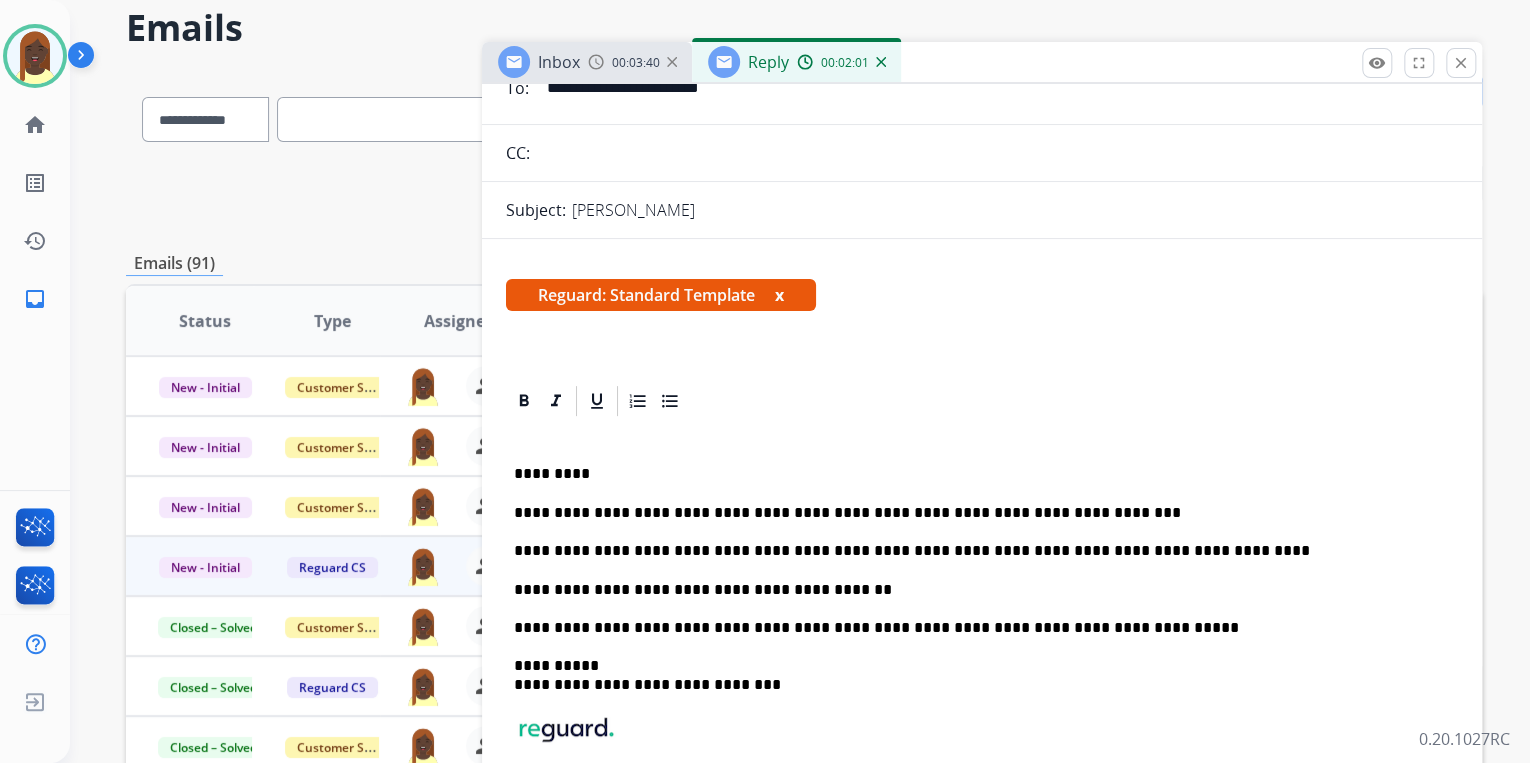click on "**********" at bounding box center [974, 590] 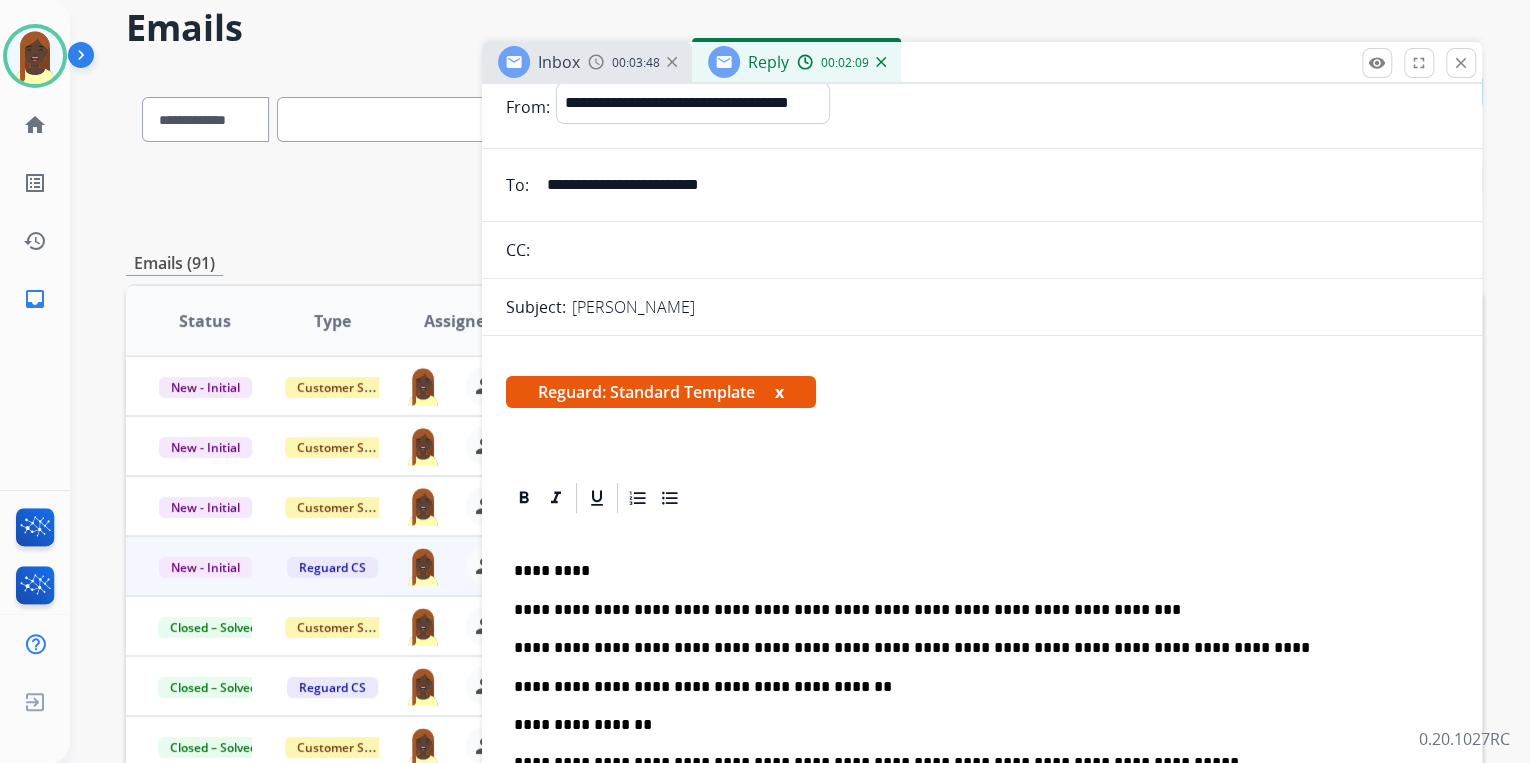 scroll, scrollTop: 0, scrollLeft: 0, axis: both 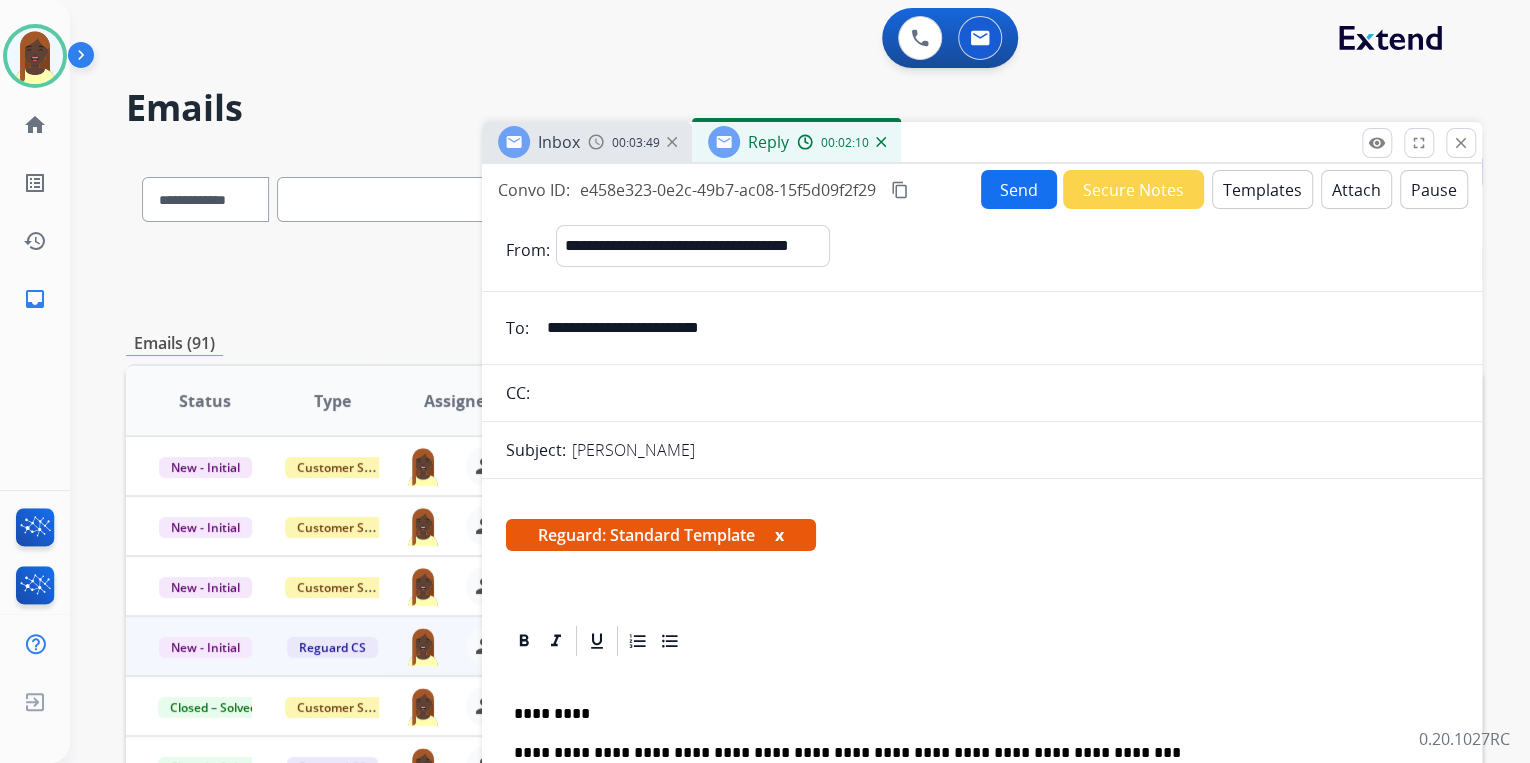 click on "Send" at bounding box center [1019, 189] 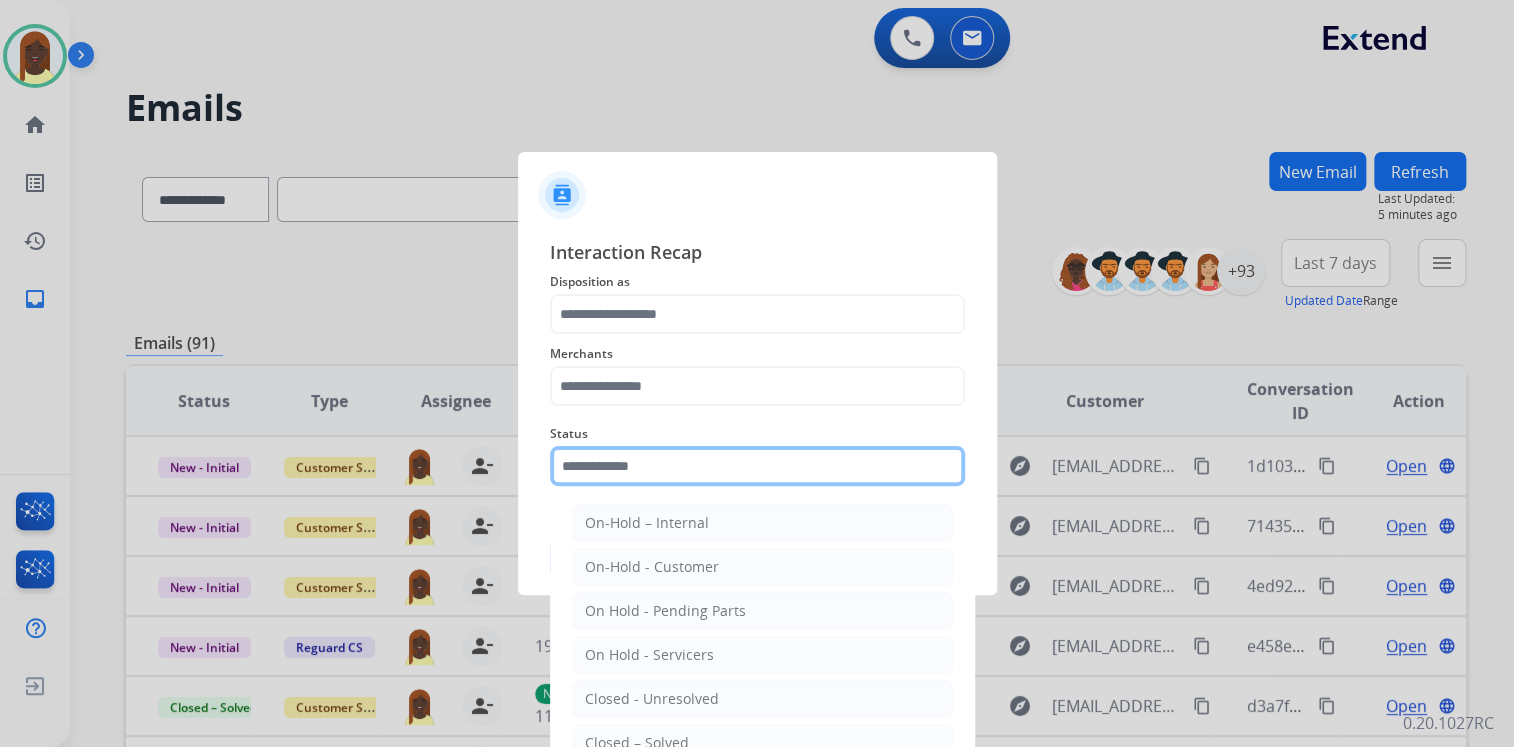 click 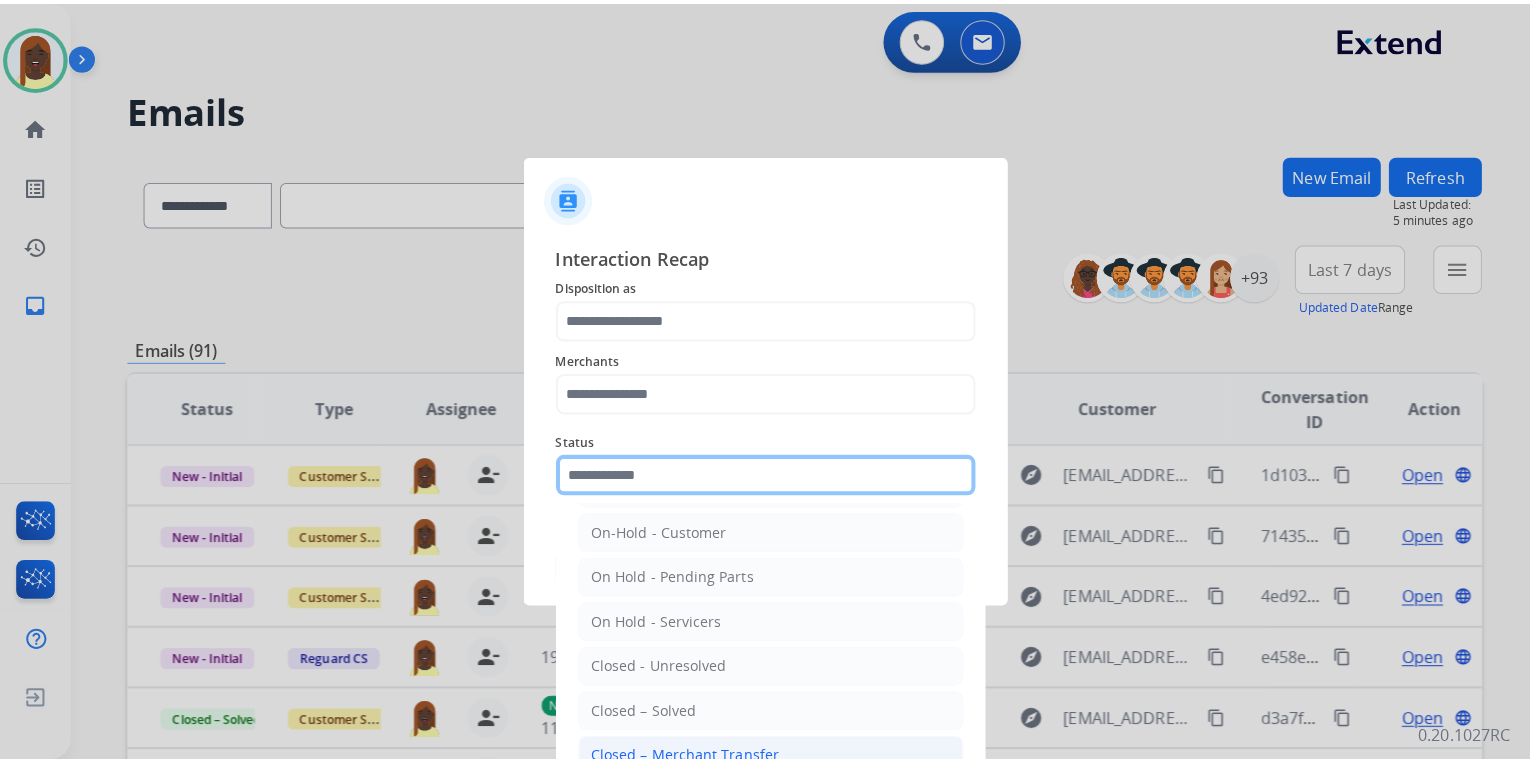 scroll, scrollTop: 80, scrollLeft: 0, axis: vertical 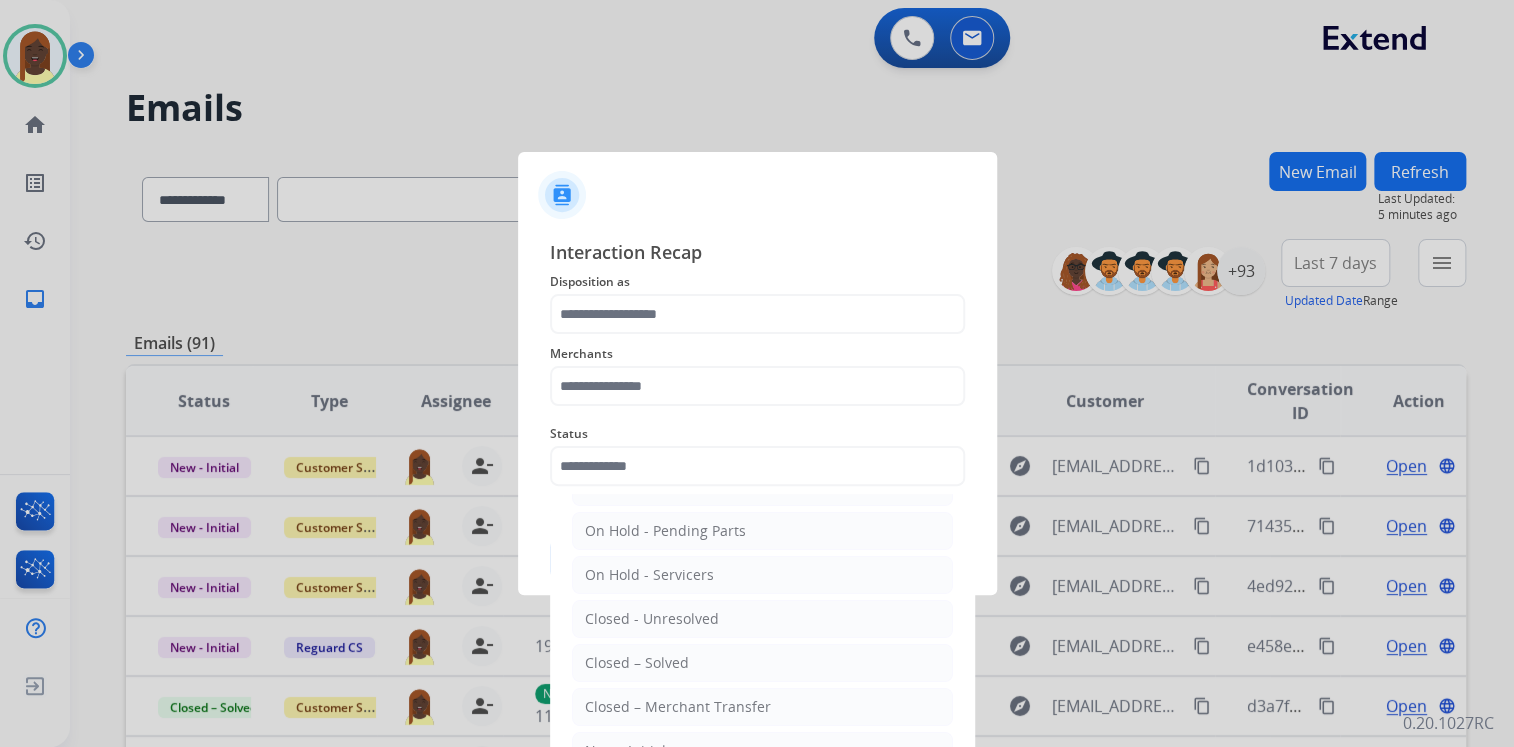 drag, startPoint x: 648, startPoint y: 660, endPoint x: 587, endPoint y: 473, distance: 196.69774 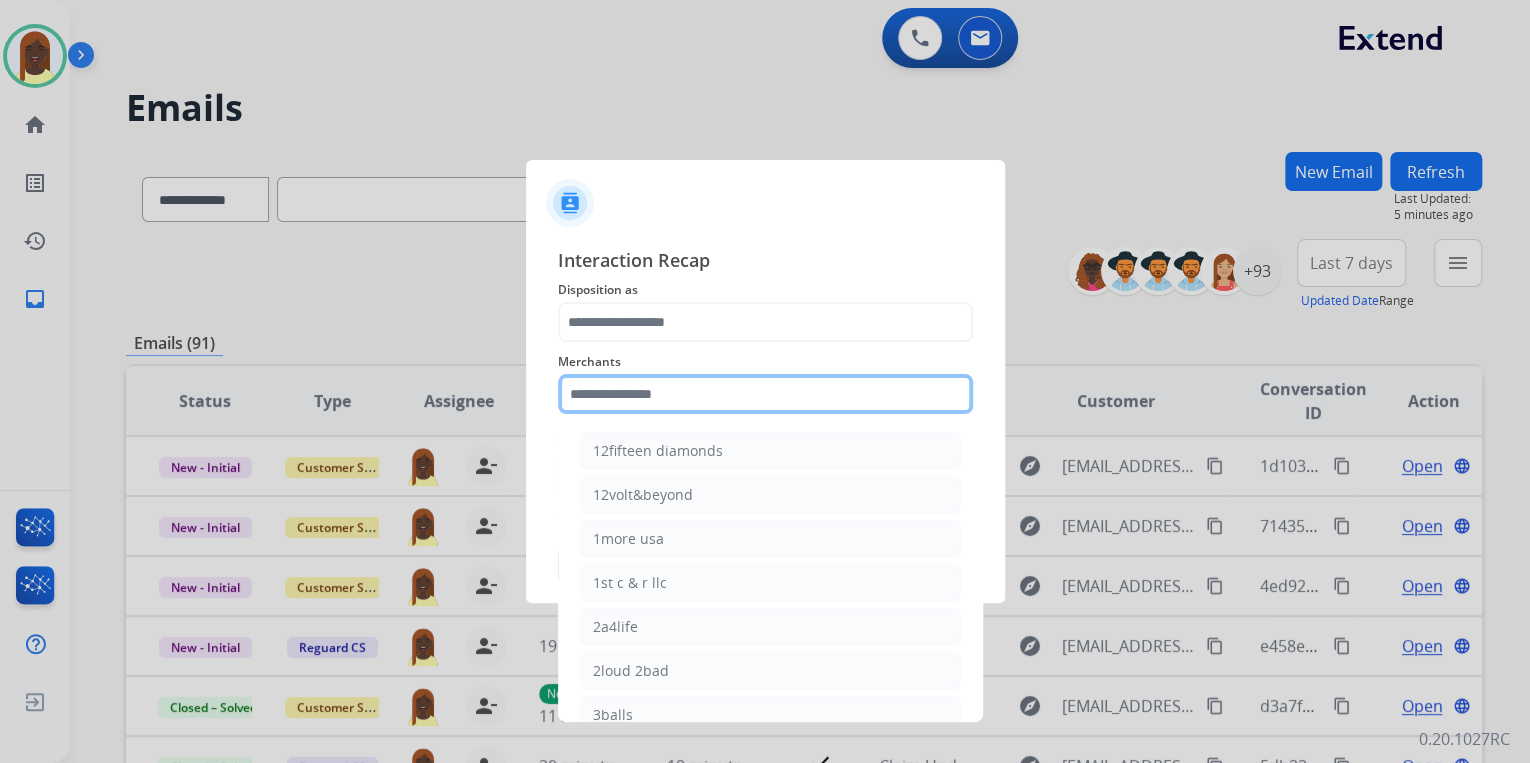 click 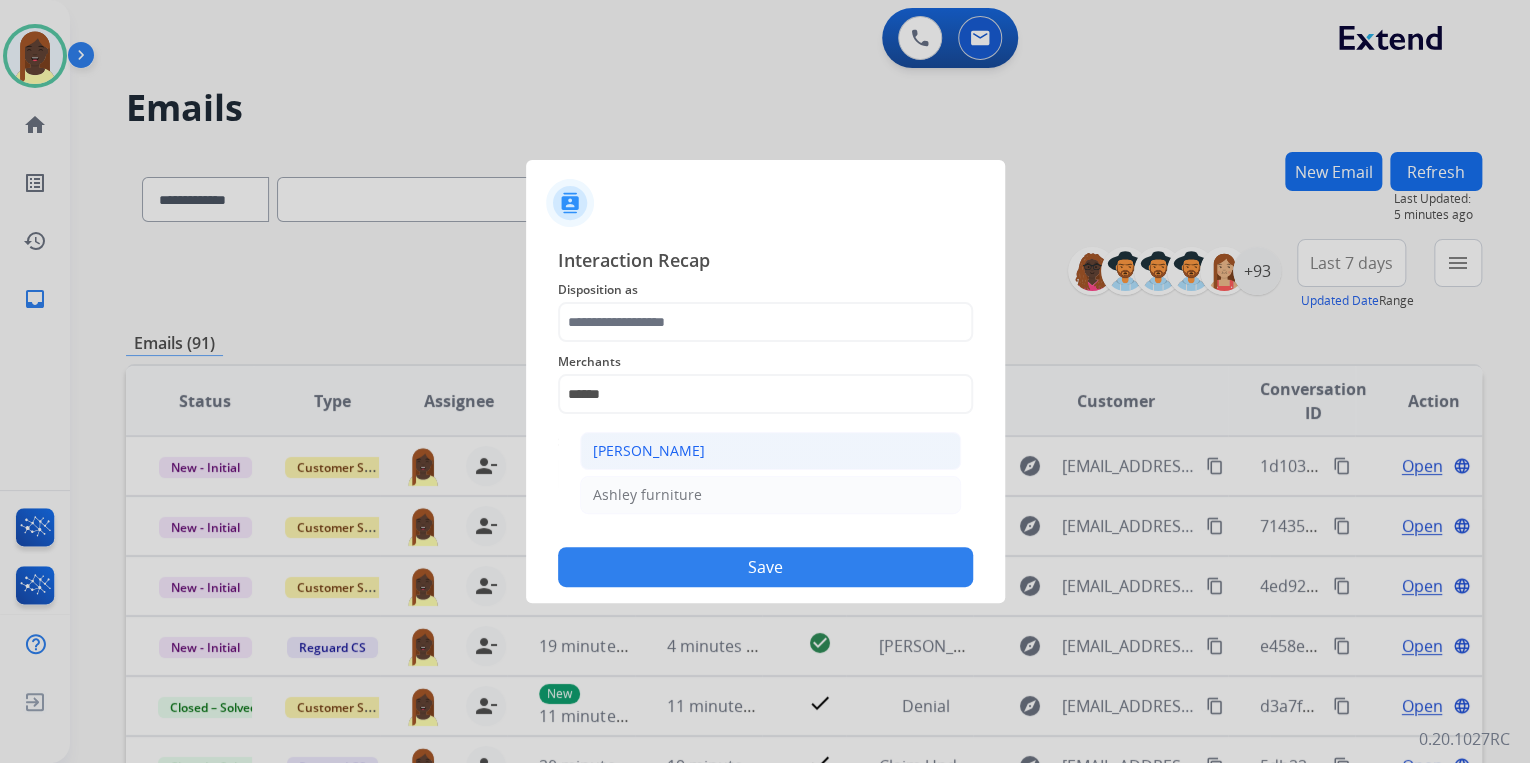 click on "[PERSON_NAME]" 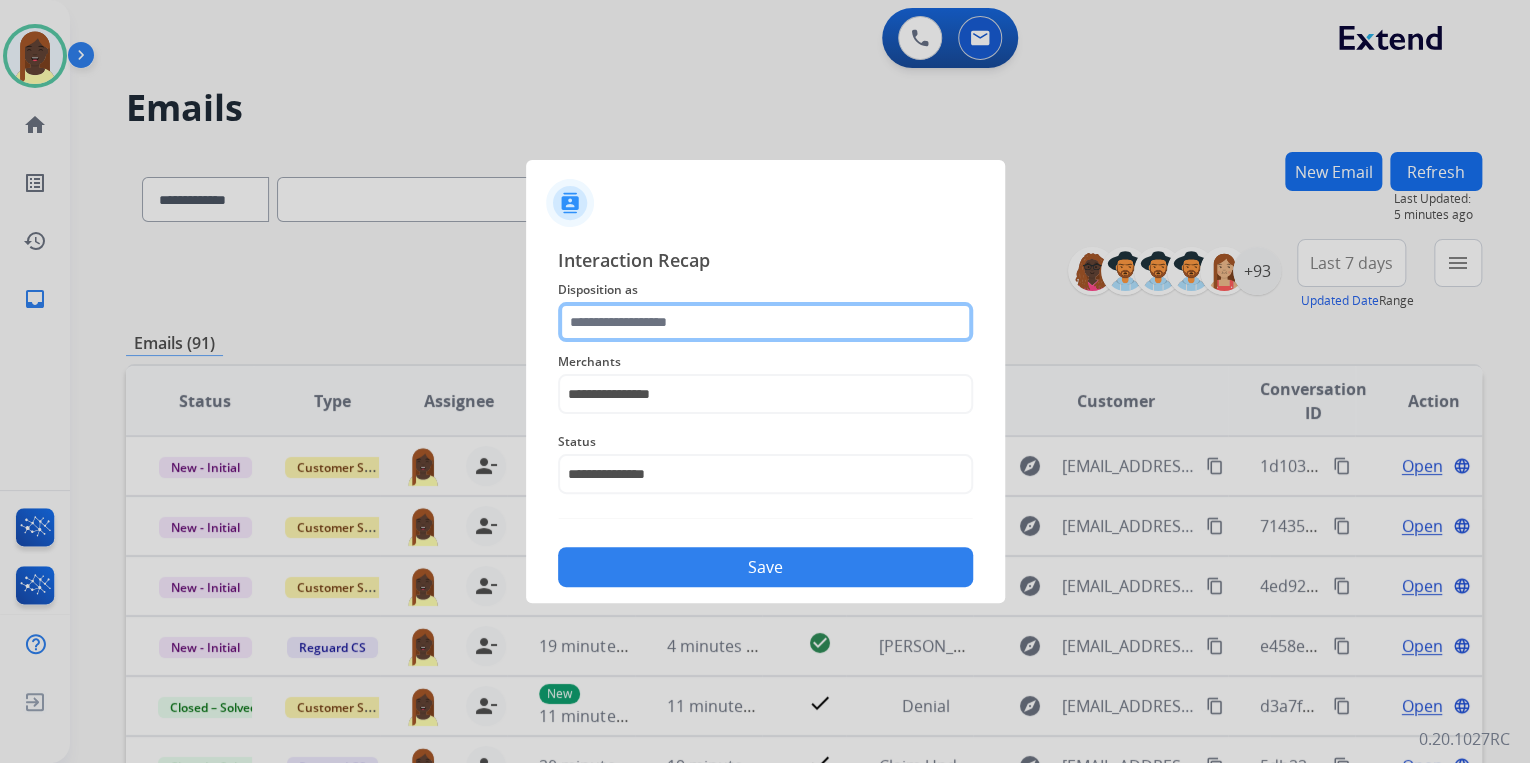 click 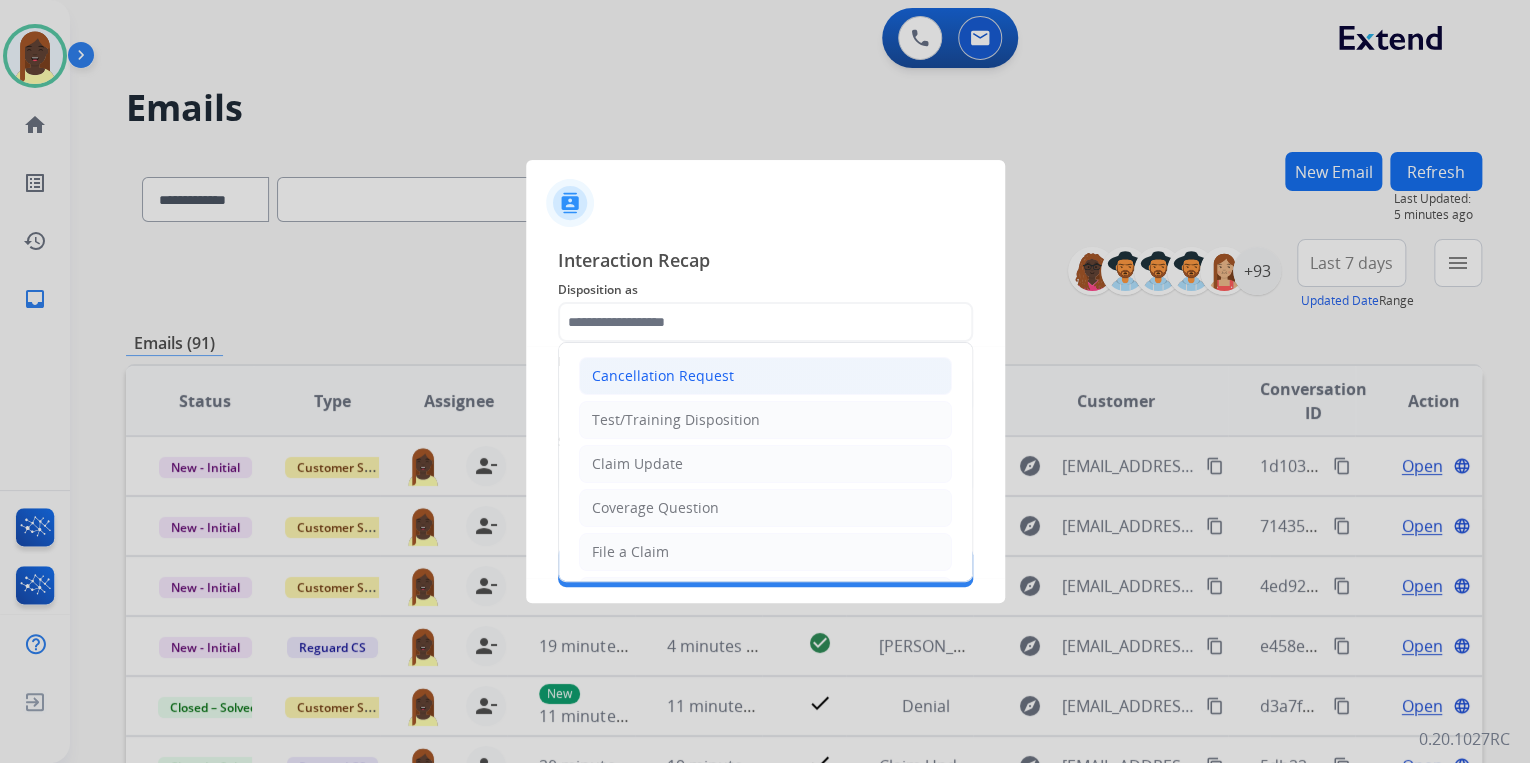 click on "Cancellation Request" 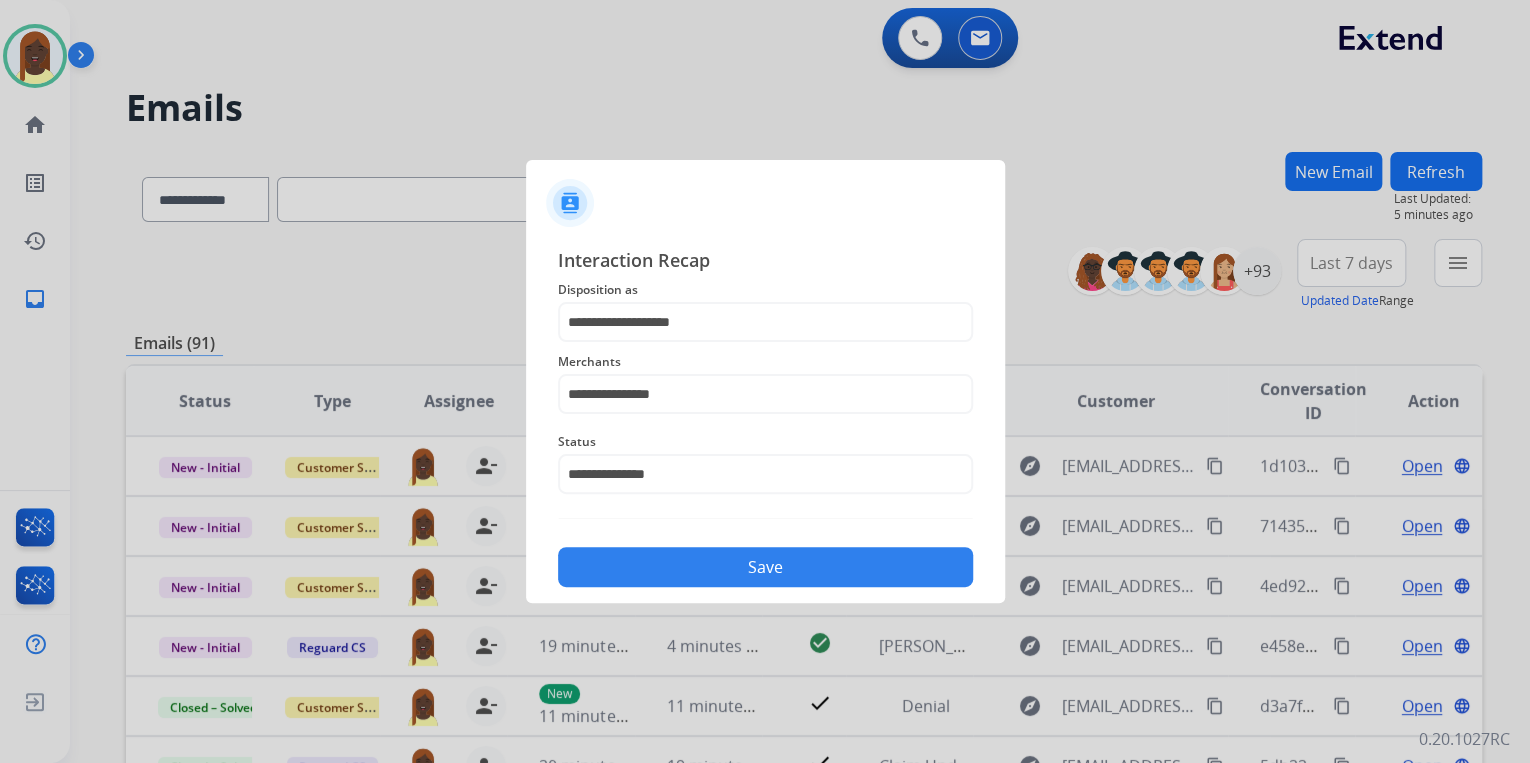 click on "Save" 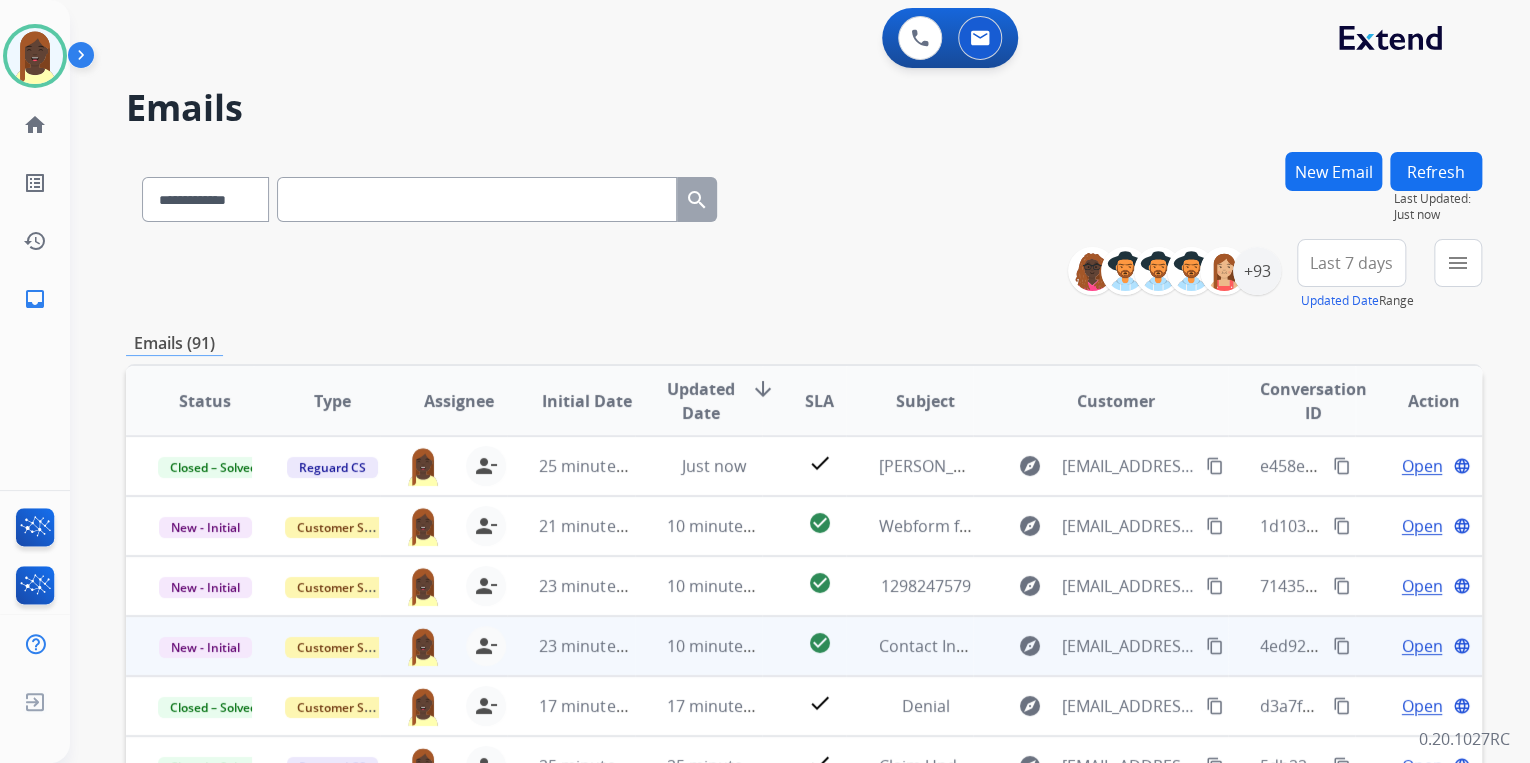 click on "content_copy" at bounding box center [1342, 646] 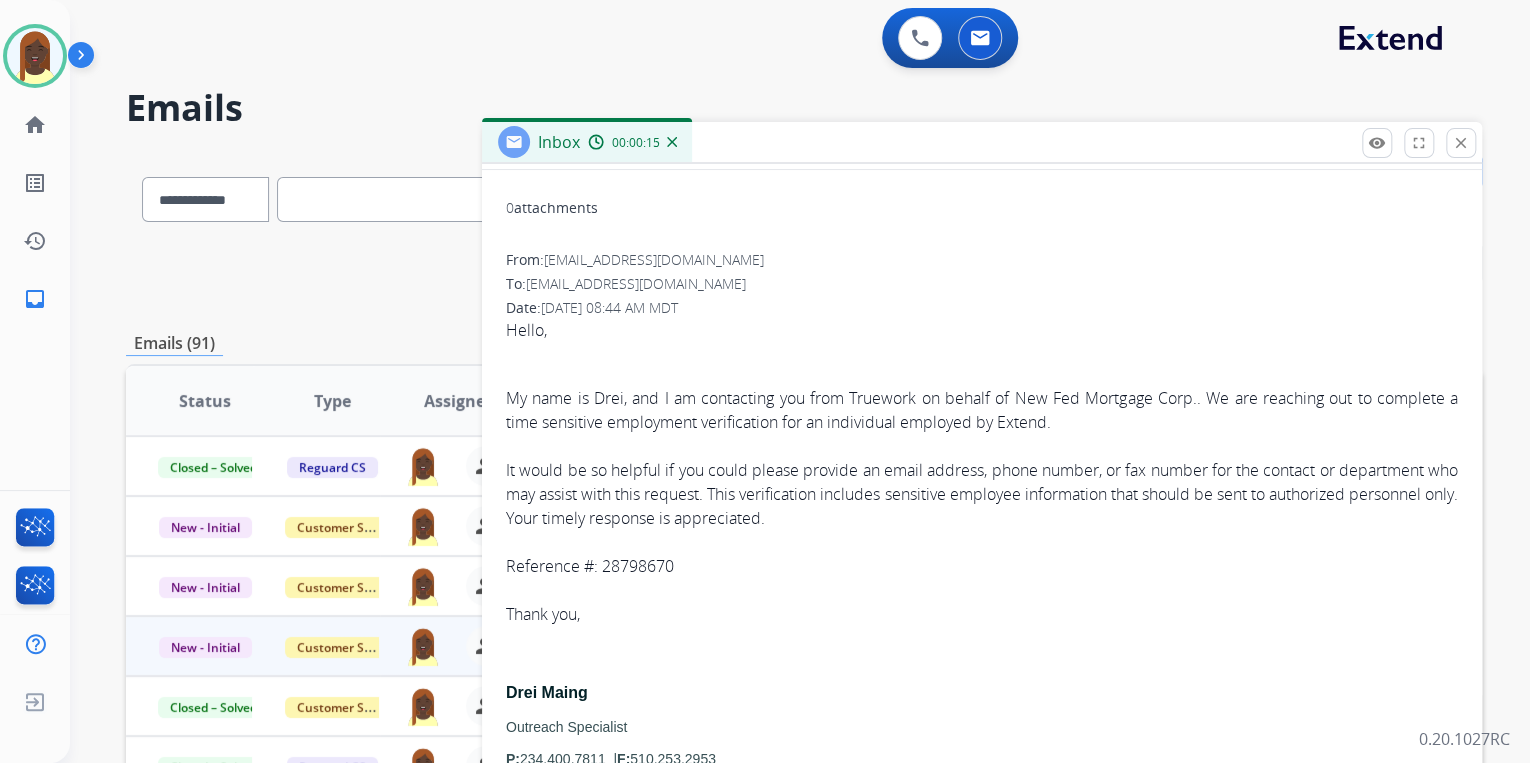 scroll, scrollTop: 264, scrollLeft: 0, axis: vertical 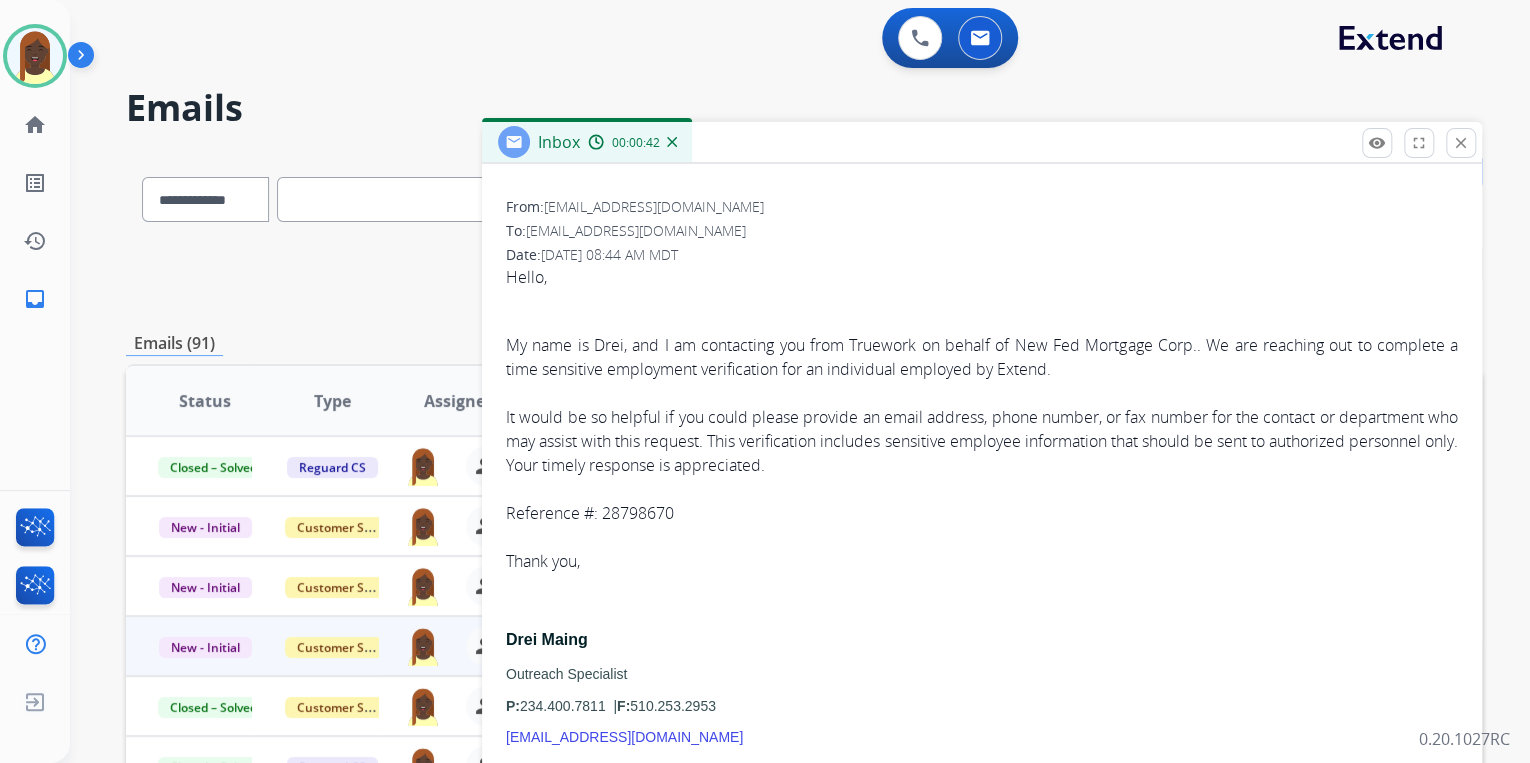 drag, startPoint x: 501, startPoint y: 272, endPoint x: 774, endPoint y: 703, distance: 510.18625 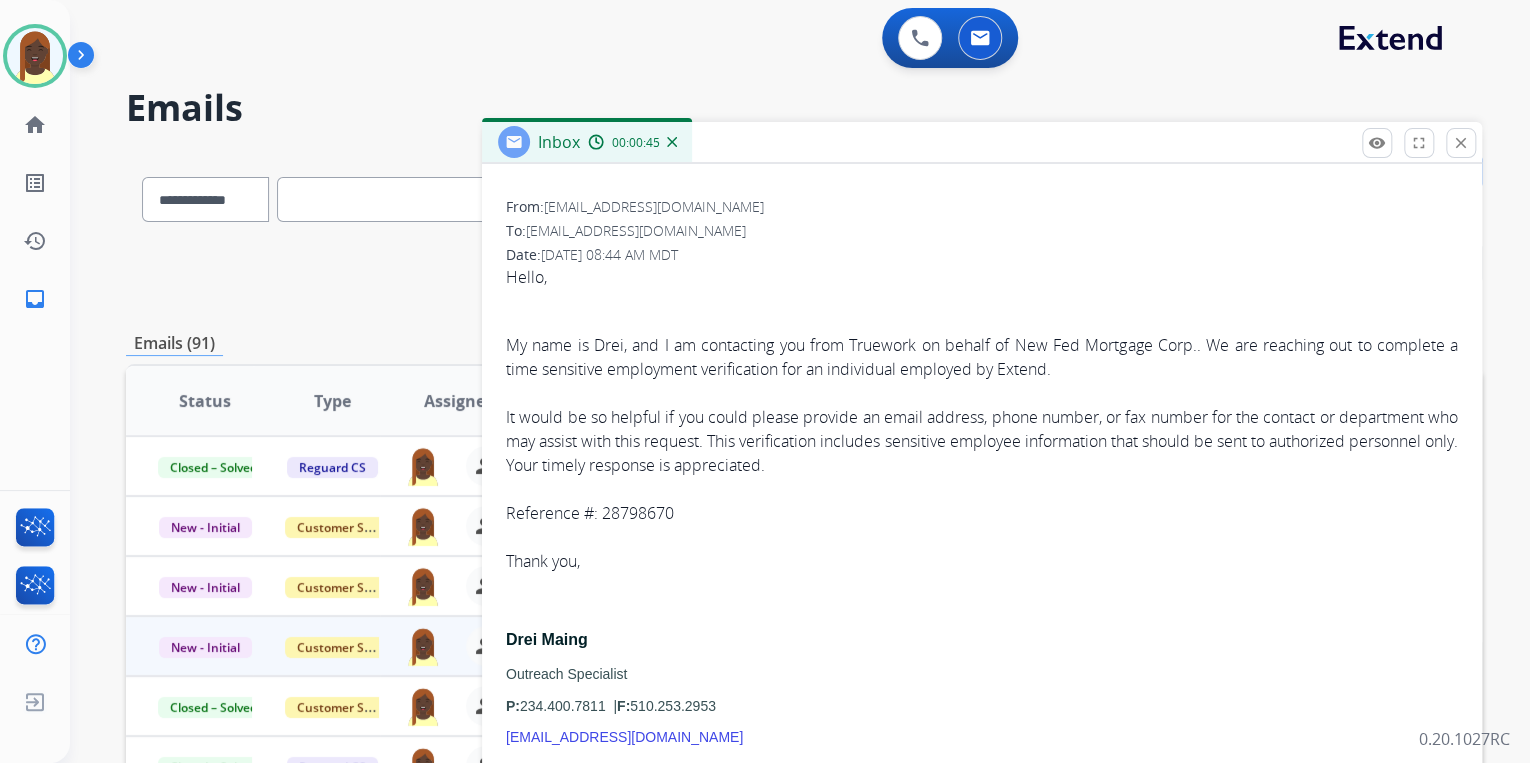 copy on "Hello, My name is Drei, and I am contacting you from Truework on behalf of New Fed Mortgage Corp.. We are reaching out to complete a time sensitive employment verification for an individual employed by Extend.  It would be so helpful if you could please provide an email address, phone number, or fax number for the contact or department who may assist with this request. This verification includes sensitive employee information that should be sent to authorized personnel only. Your timely response is appreciated.  Reference #: 28798670  Thank you,   Drei Maing Outreach Specialist P:  234.400.7811  |   F:  510.253.2953" 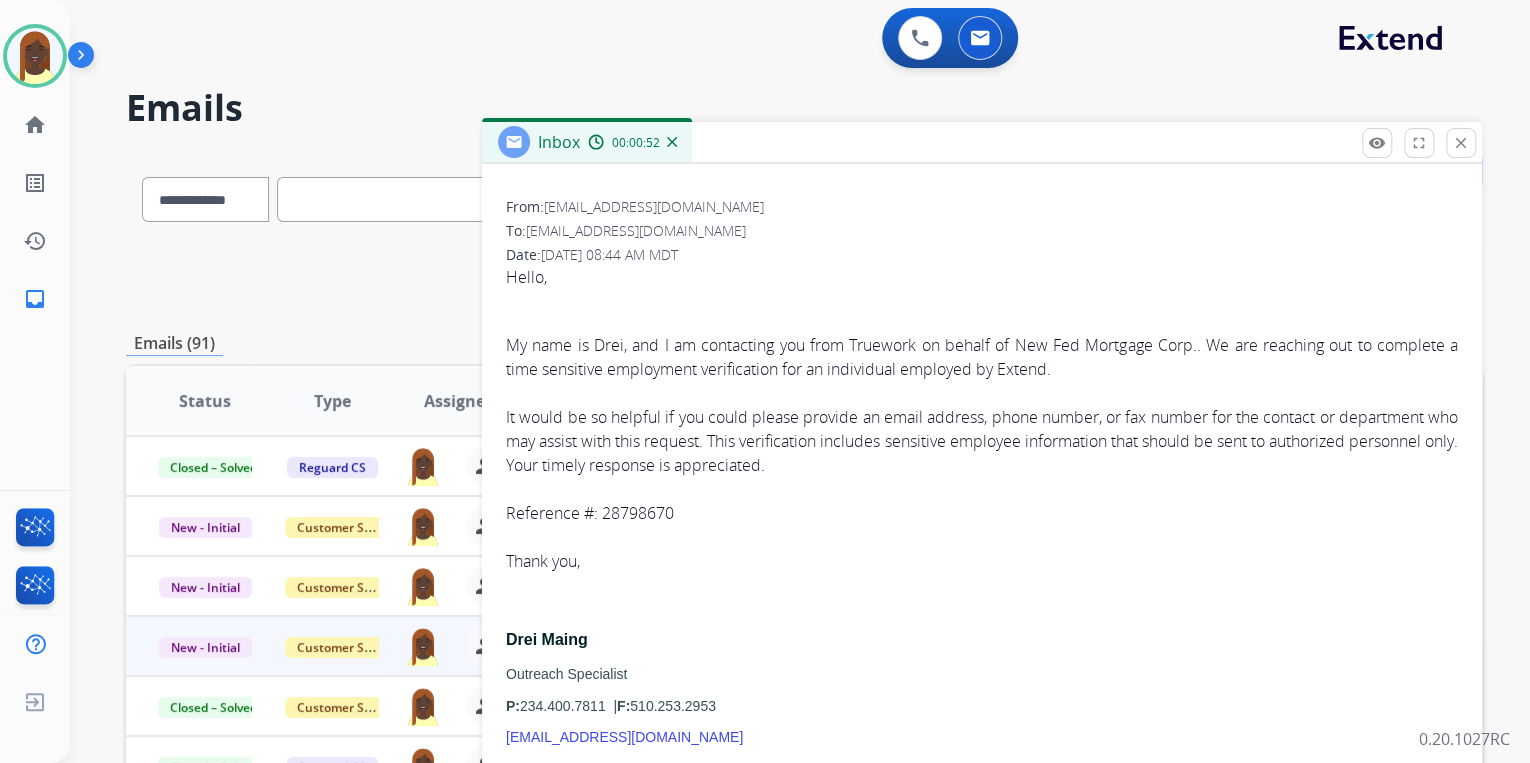 click on "Hello, My name is Drei, and I am contacting you from Truework on behalf of New Fed Mortgage Corp.. We are reaching out to complete a time sensitive employment verification for an individual employed by Extend.  It would be so helpful if you could please provide an email address, phone number, or fax number for the contact or department who may assist with this request. This verification includes sensitive employee information that should be sent to authorized personnel only. Your timely response is appreciated.  Reference #: 28798670  Thank you,   Drei Maing Outreach Specialist P:  234.400.7811  |   F:  510.253.2953 [EMAIL_ADDRESS][DOMAIN_NAME]" at bounding box center (982, 572) 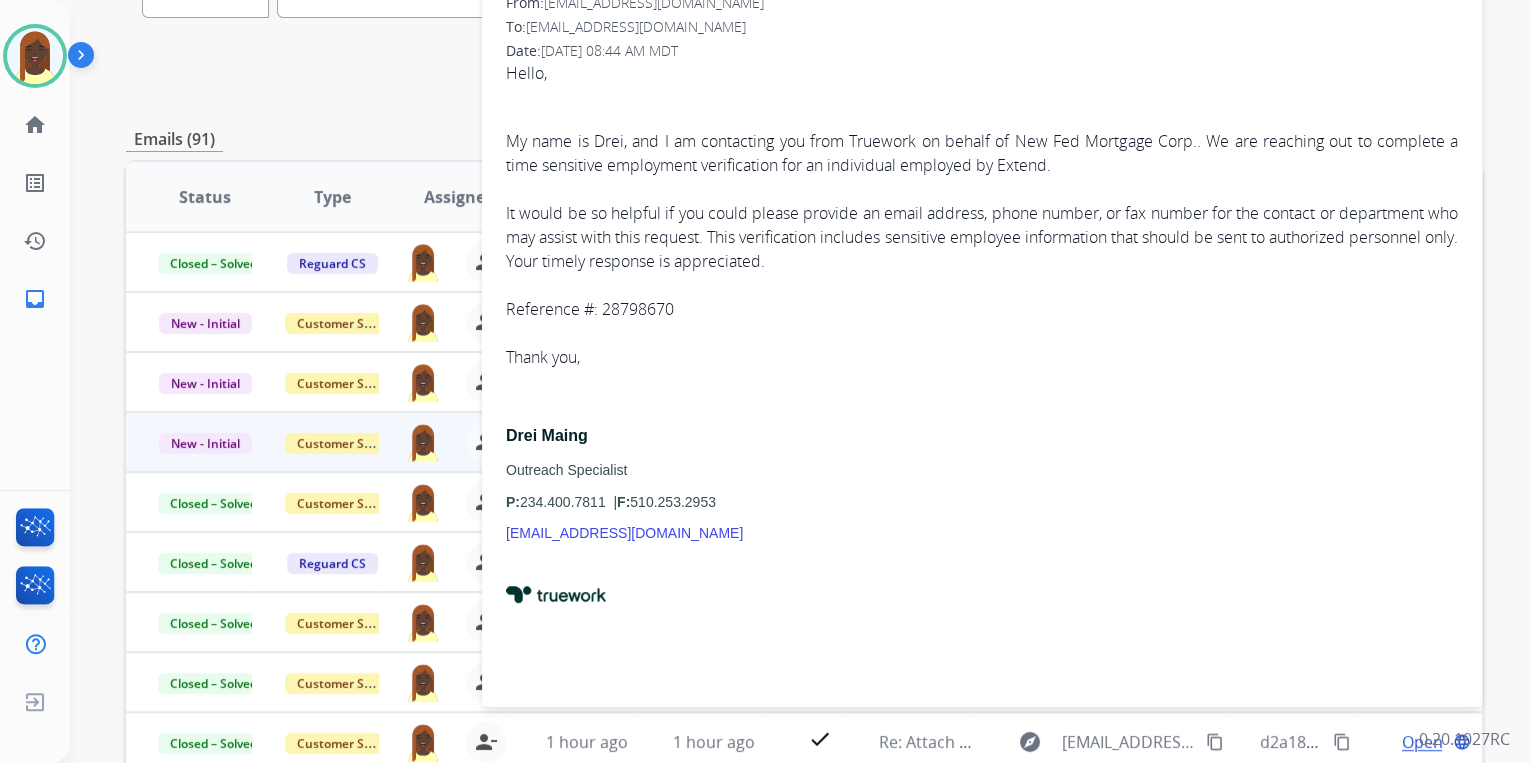 scroll, scrollTop: 240, scrollLeft: 0, axis: vertical 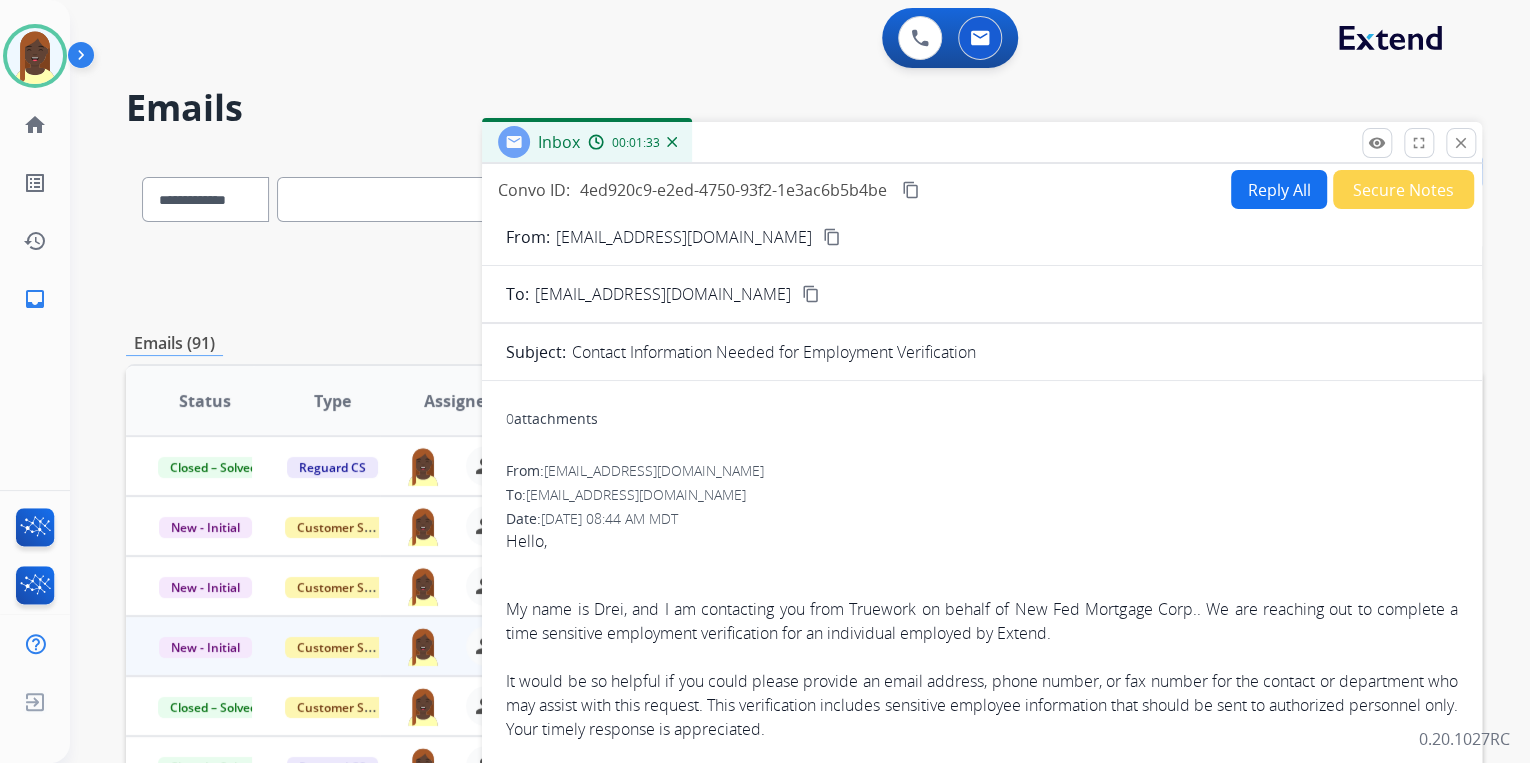 click on "Secure Notes" at bounding box center (1403, 189) 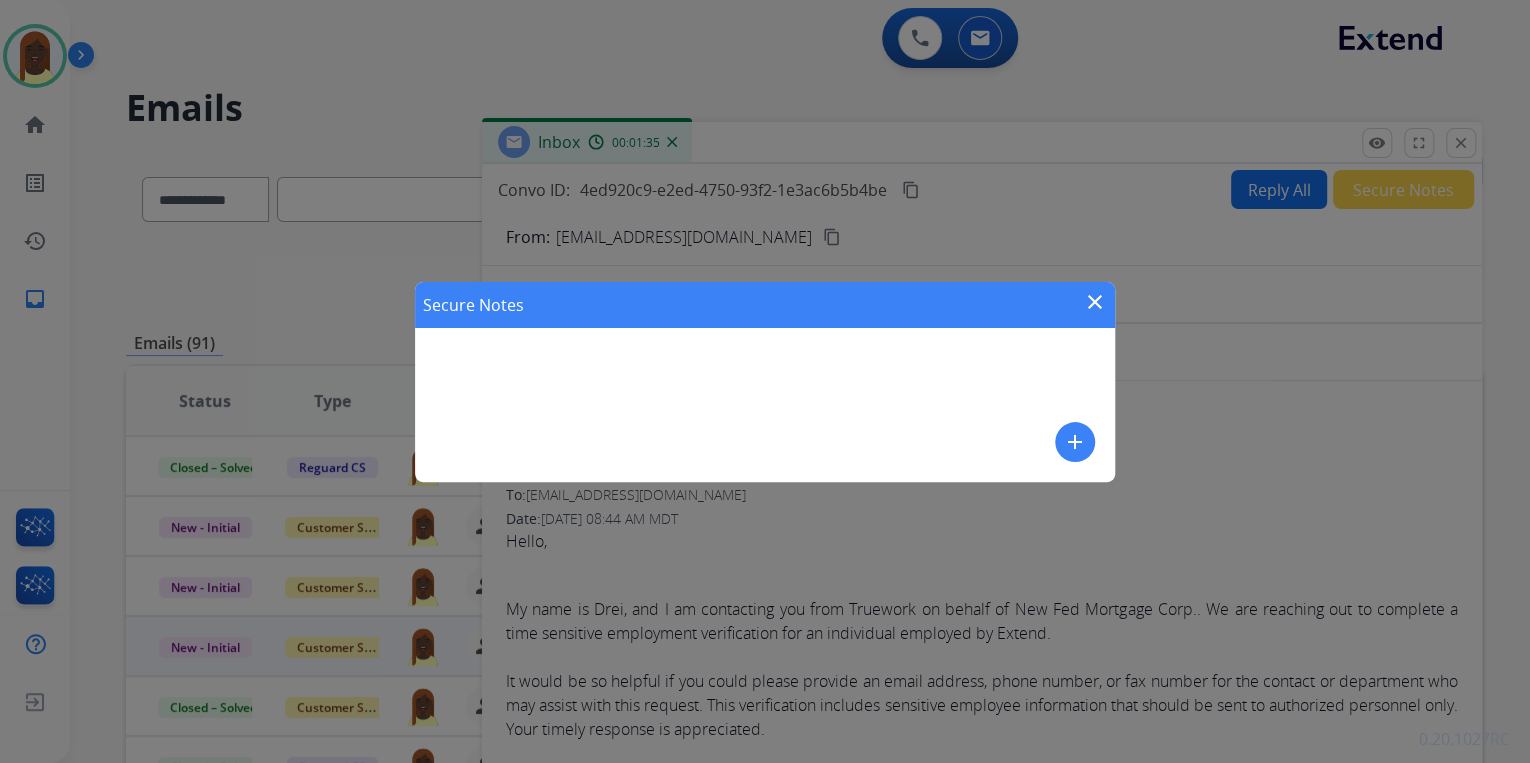 click on "add" at bounding box center (1075, 442) 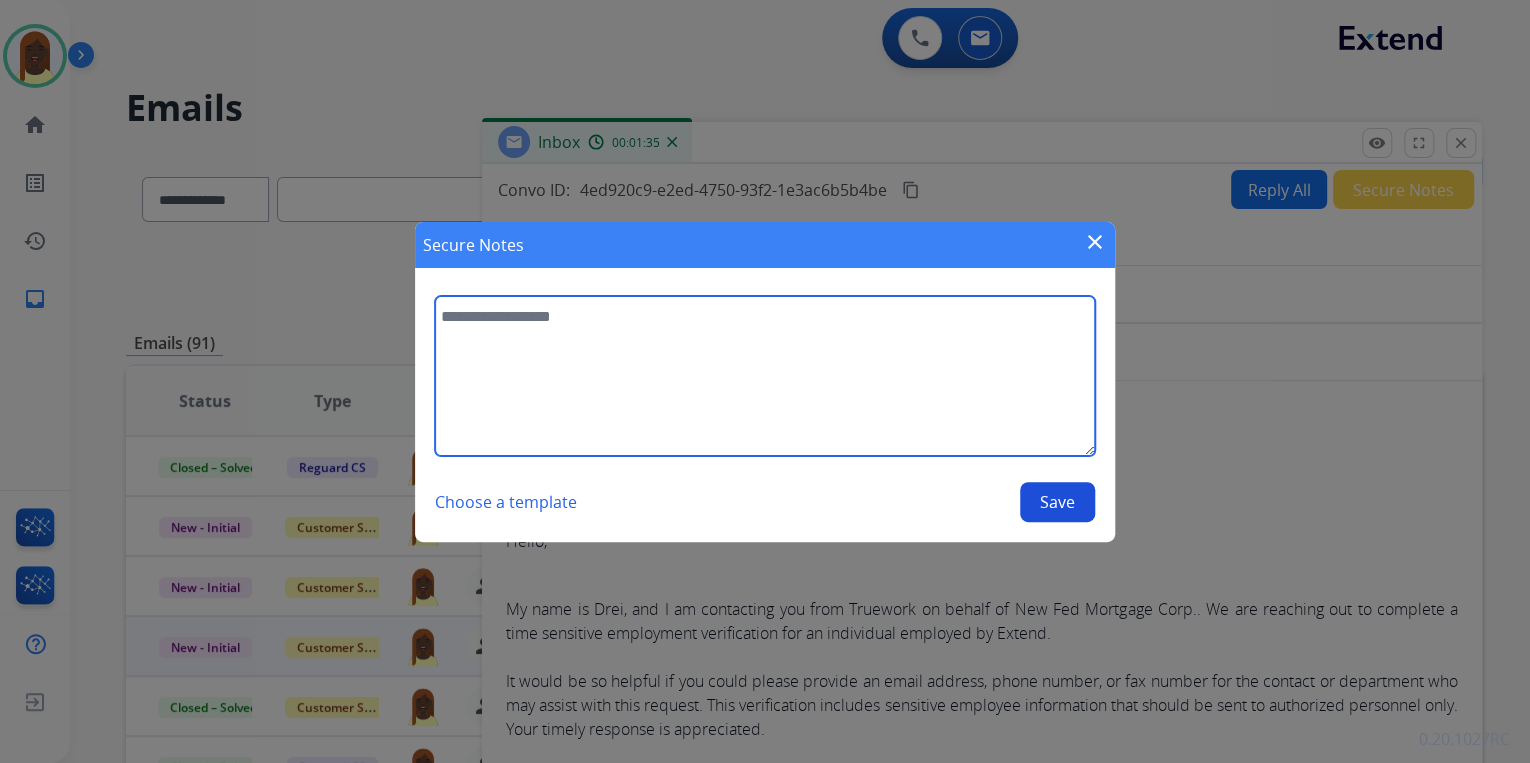 click at bounding box center (765, 376) 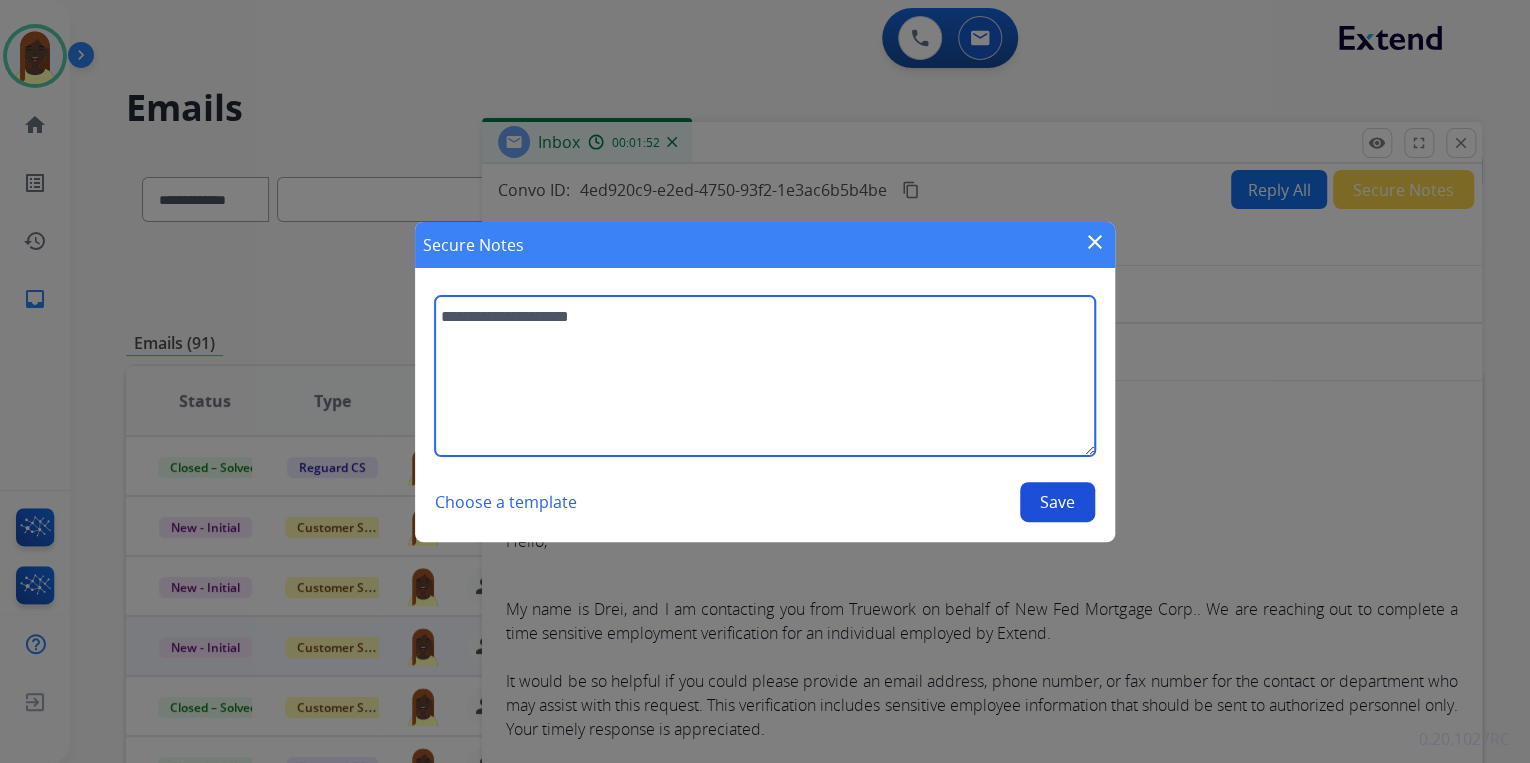 type on "**********" 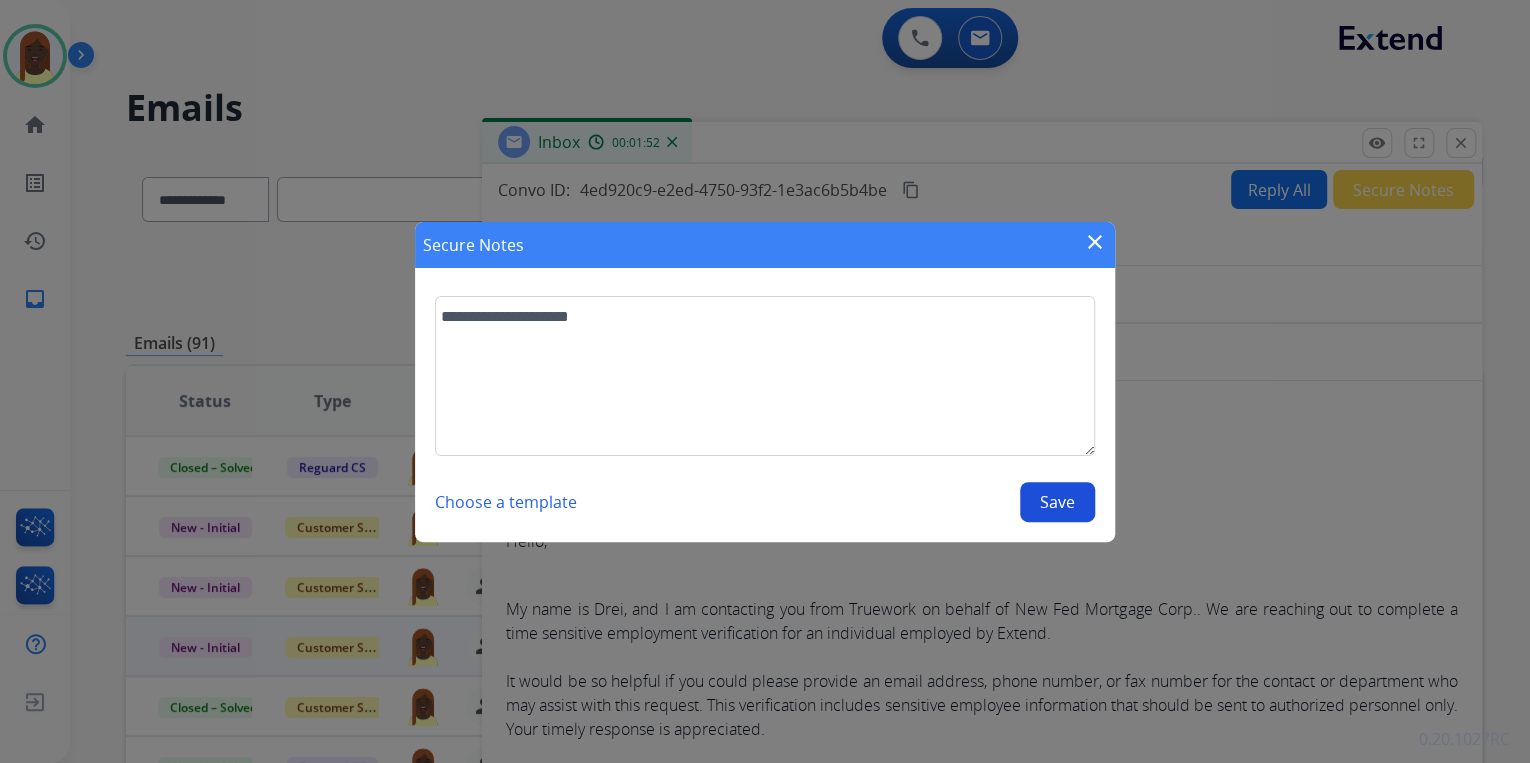 click on "Save" at bounding box center [1057, 502] 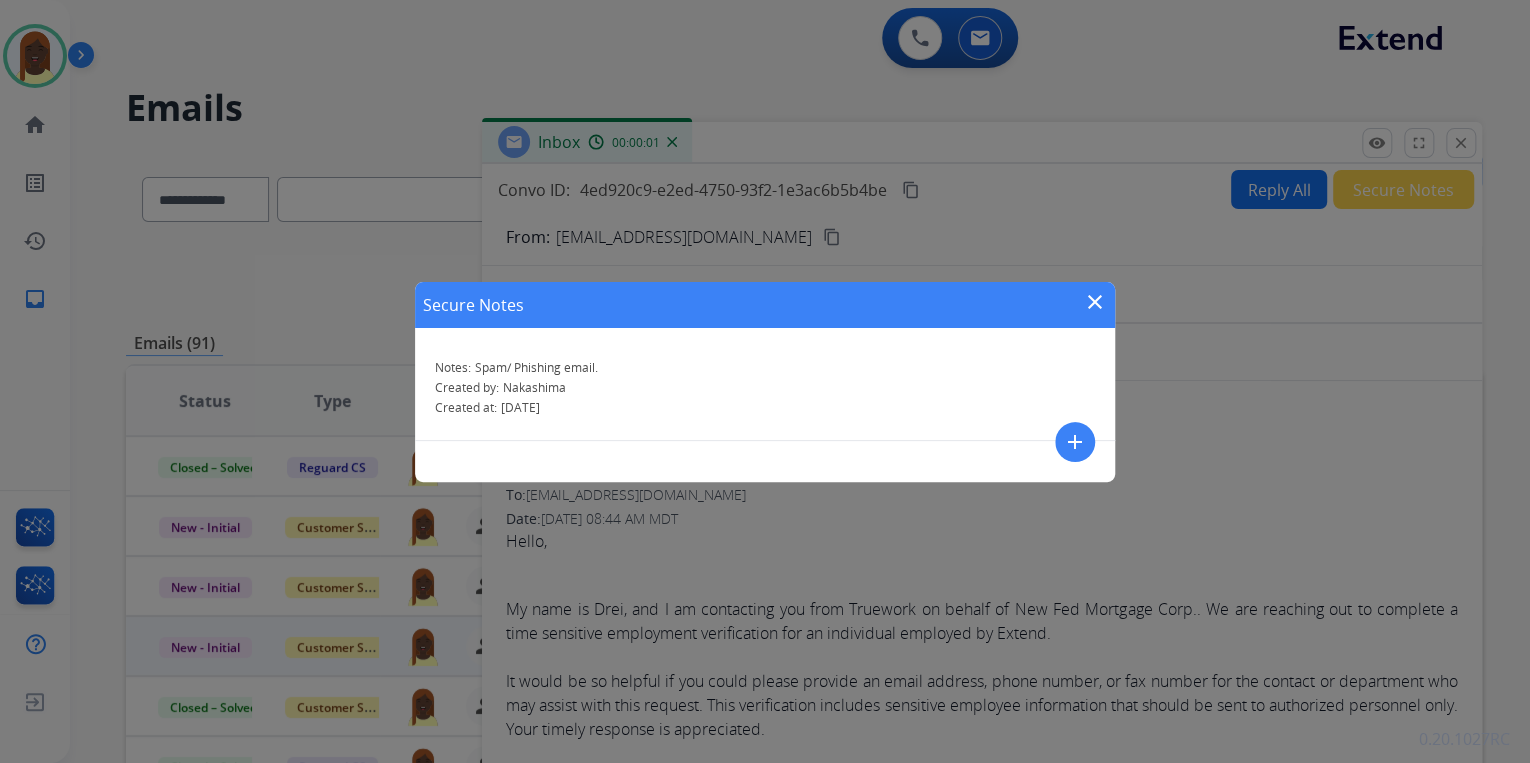 click on "close" at bounding box center [1095, 302] 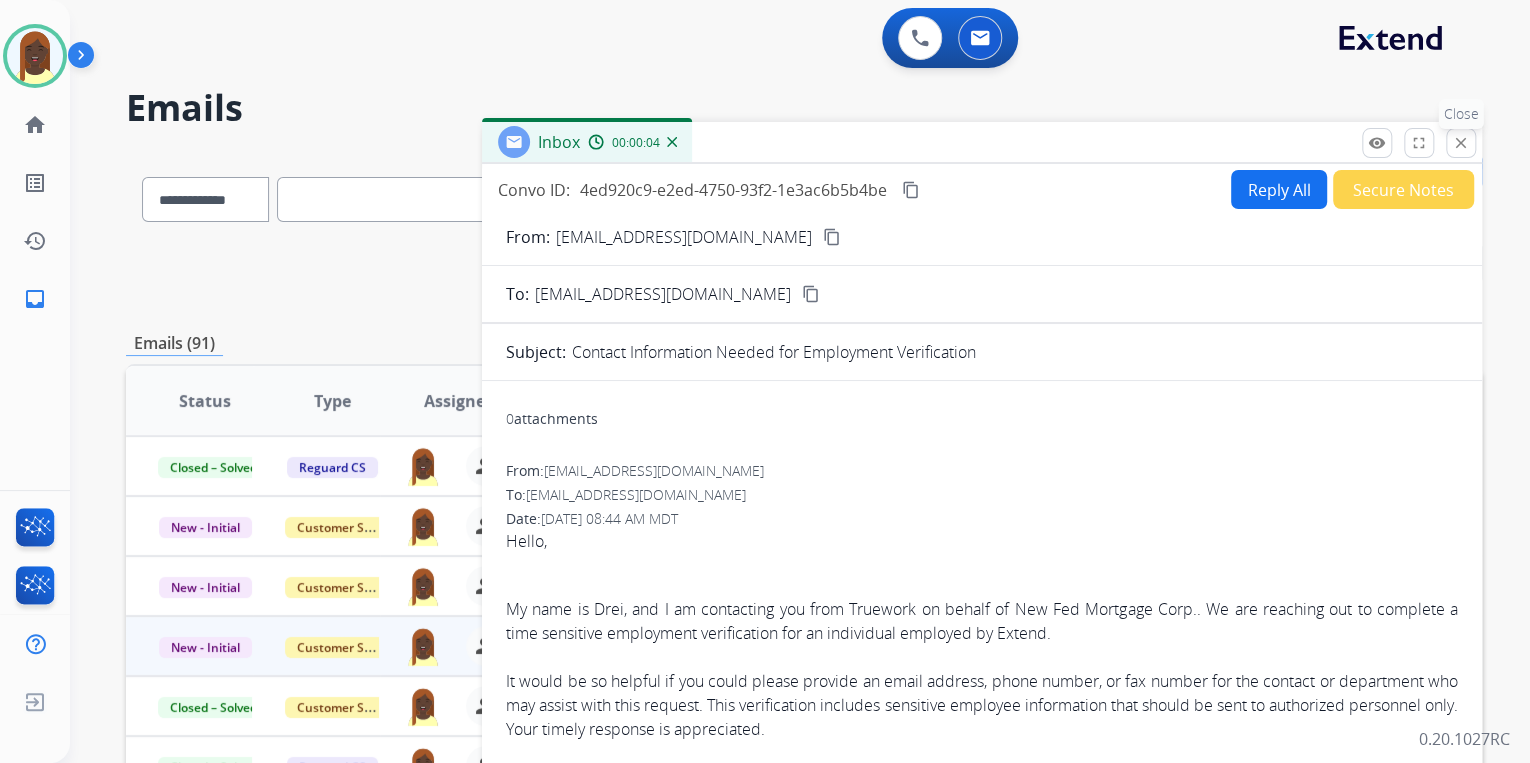 click on "close" at bounding box center [1461, 143] 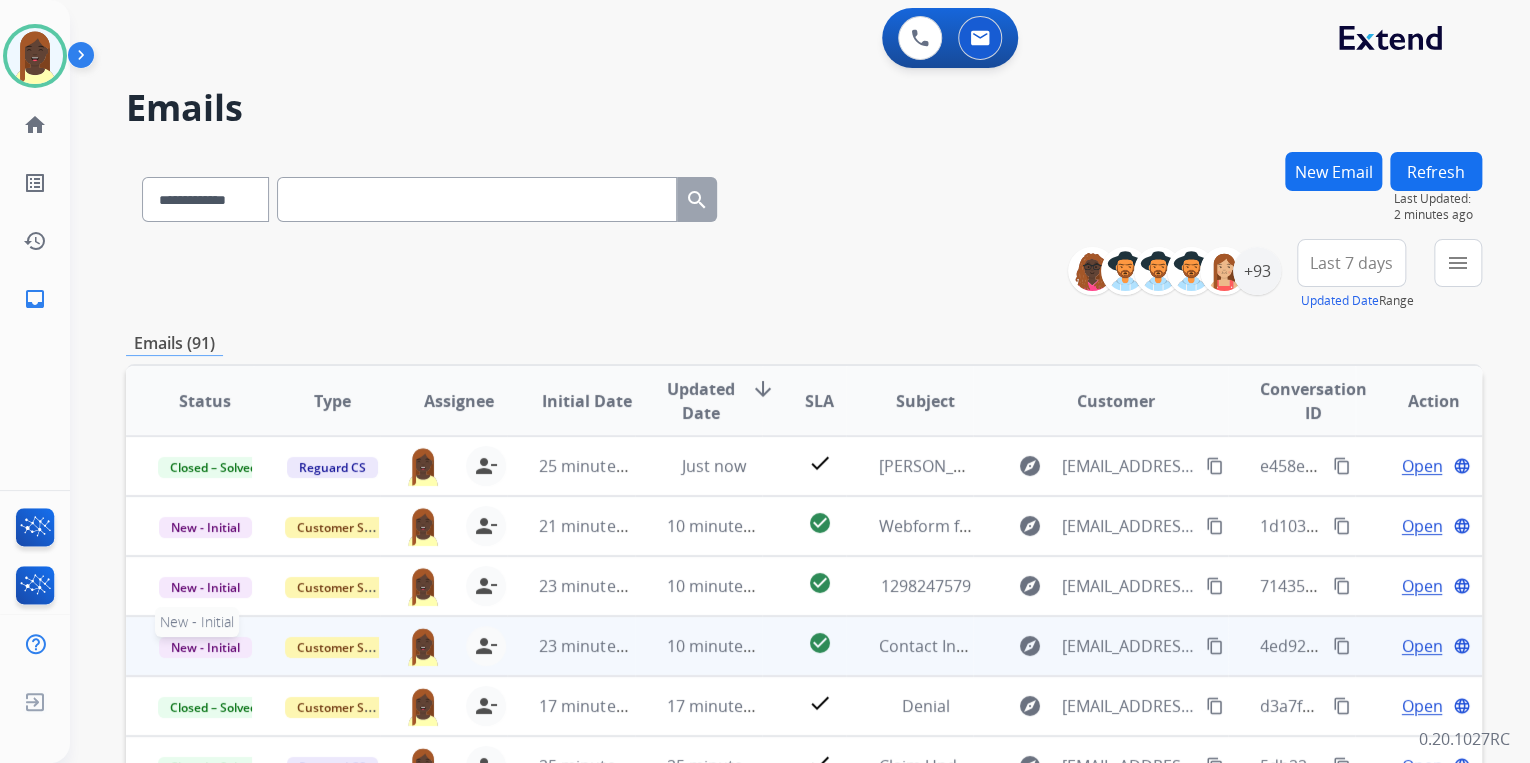 click on "New - Initial" at bounding box center [205, 647] 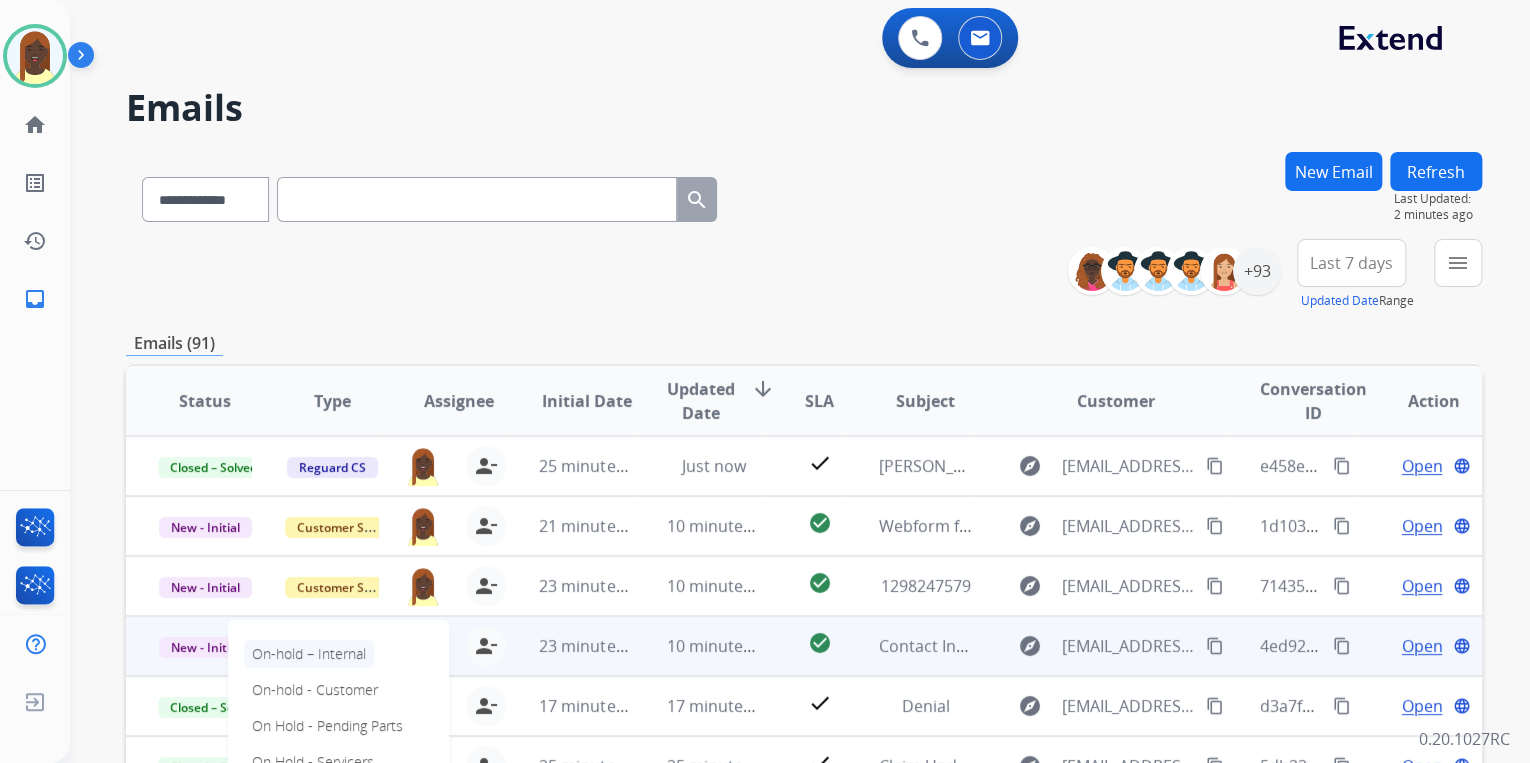 scroll, scrollTop: 1, scrollLeft: 0, axis: vertical 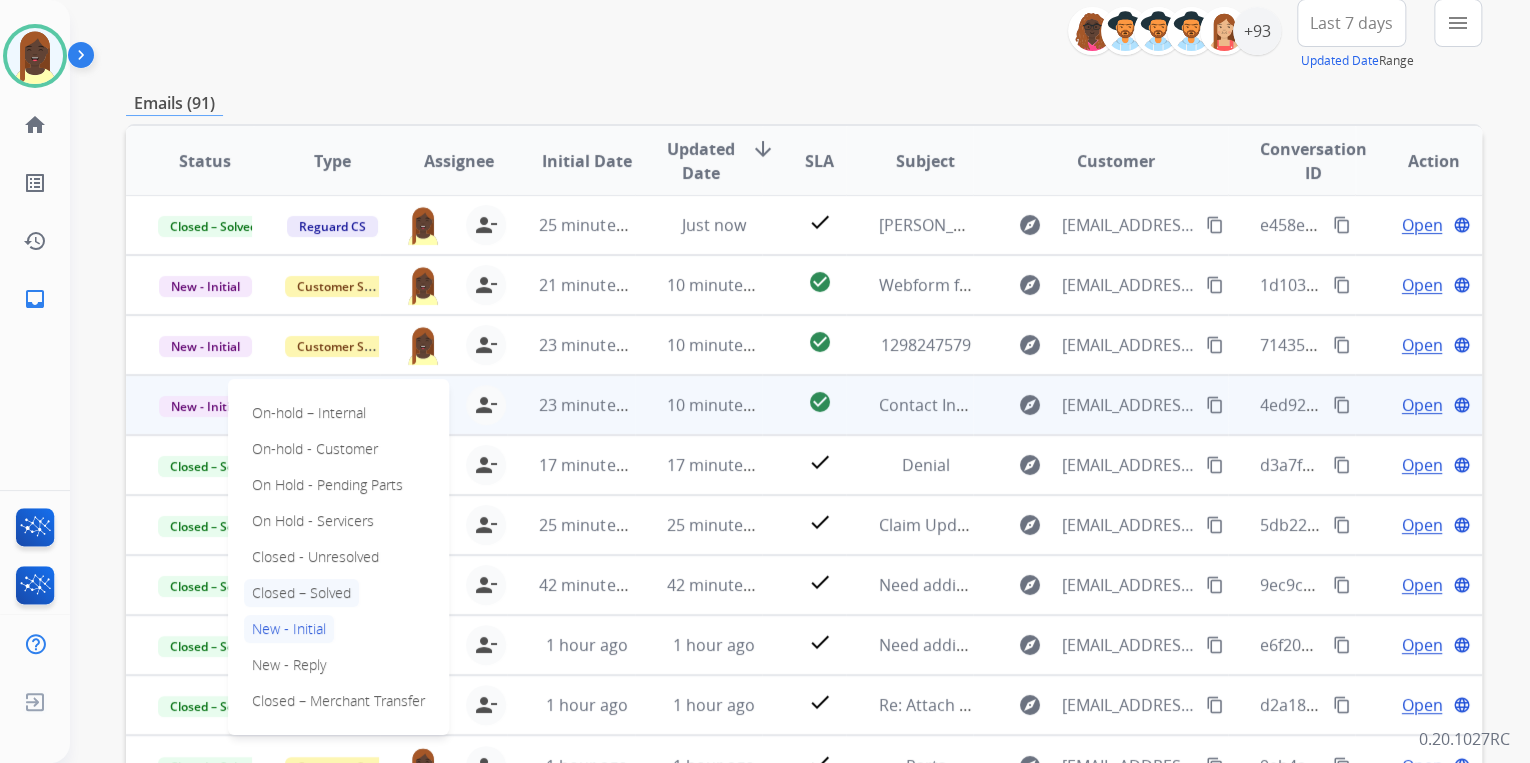 click on "Closed – Solved" at bounding box center (301, 593) 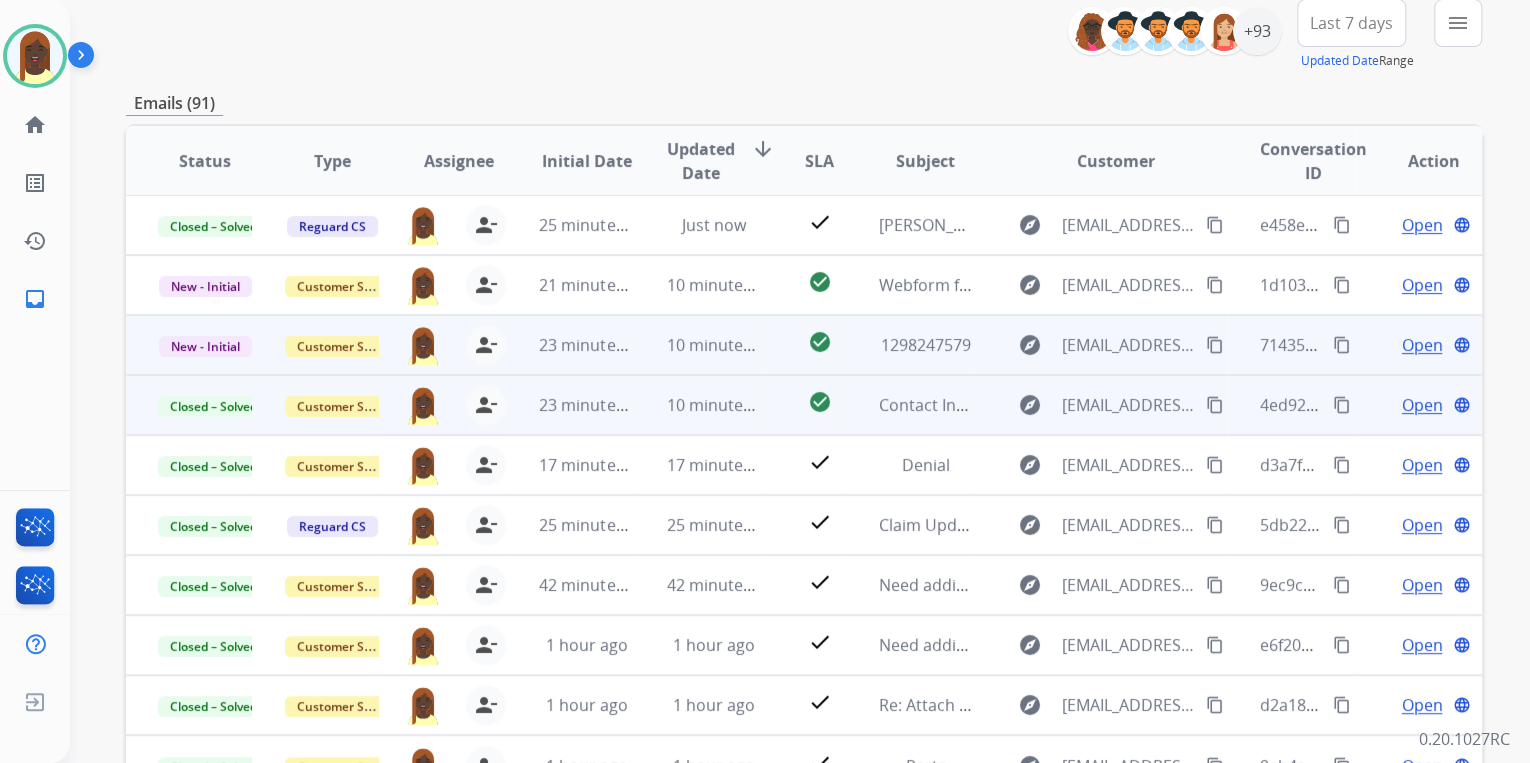 click on "content_copy" at bounding box center (1342, 345) 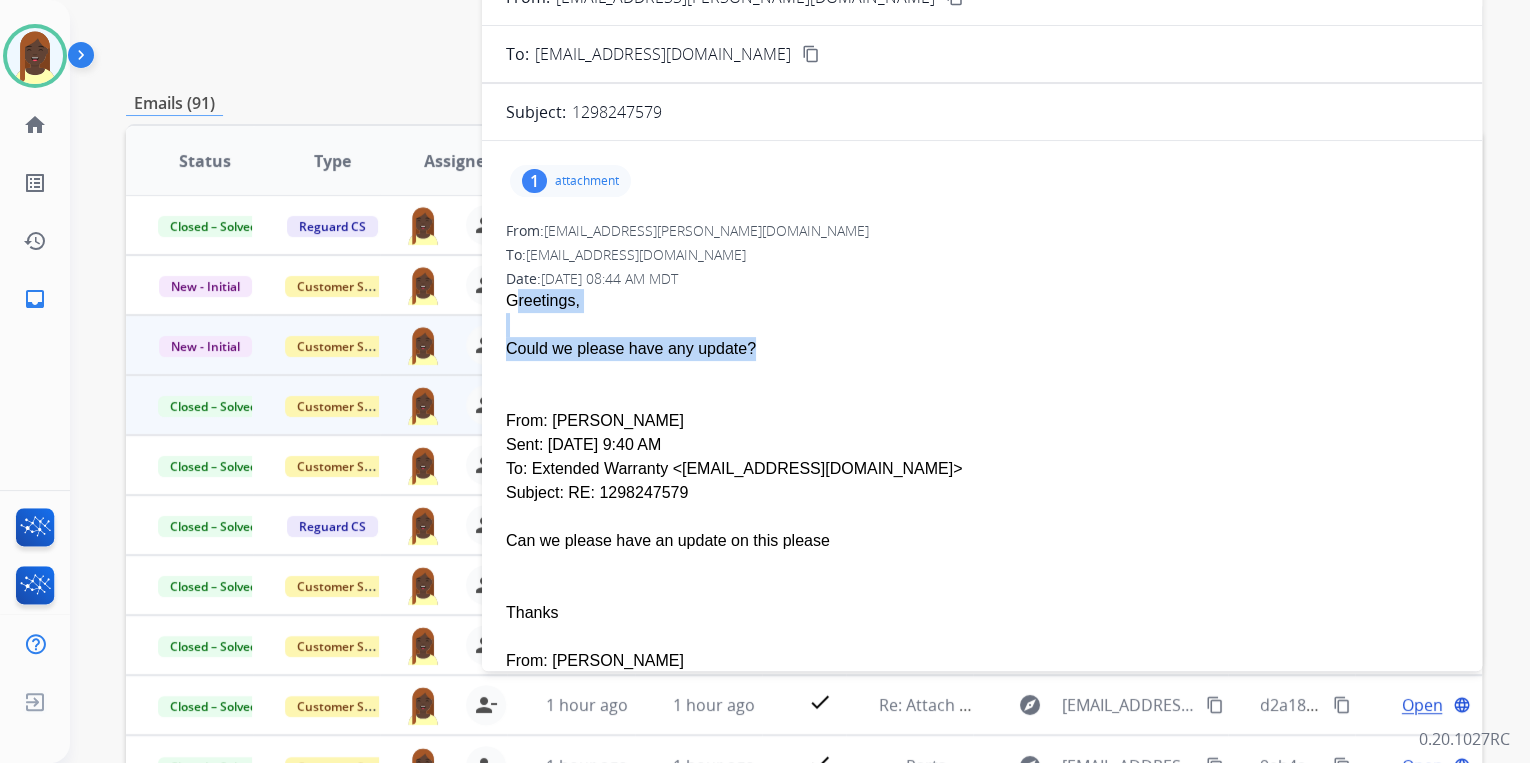 drag, startPoint x: 500, startPoint y: 300, endPoint x: 732, endPoint y: 360, distance: 239.63306 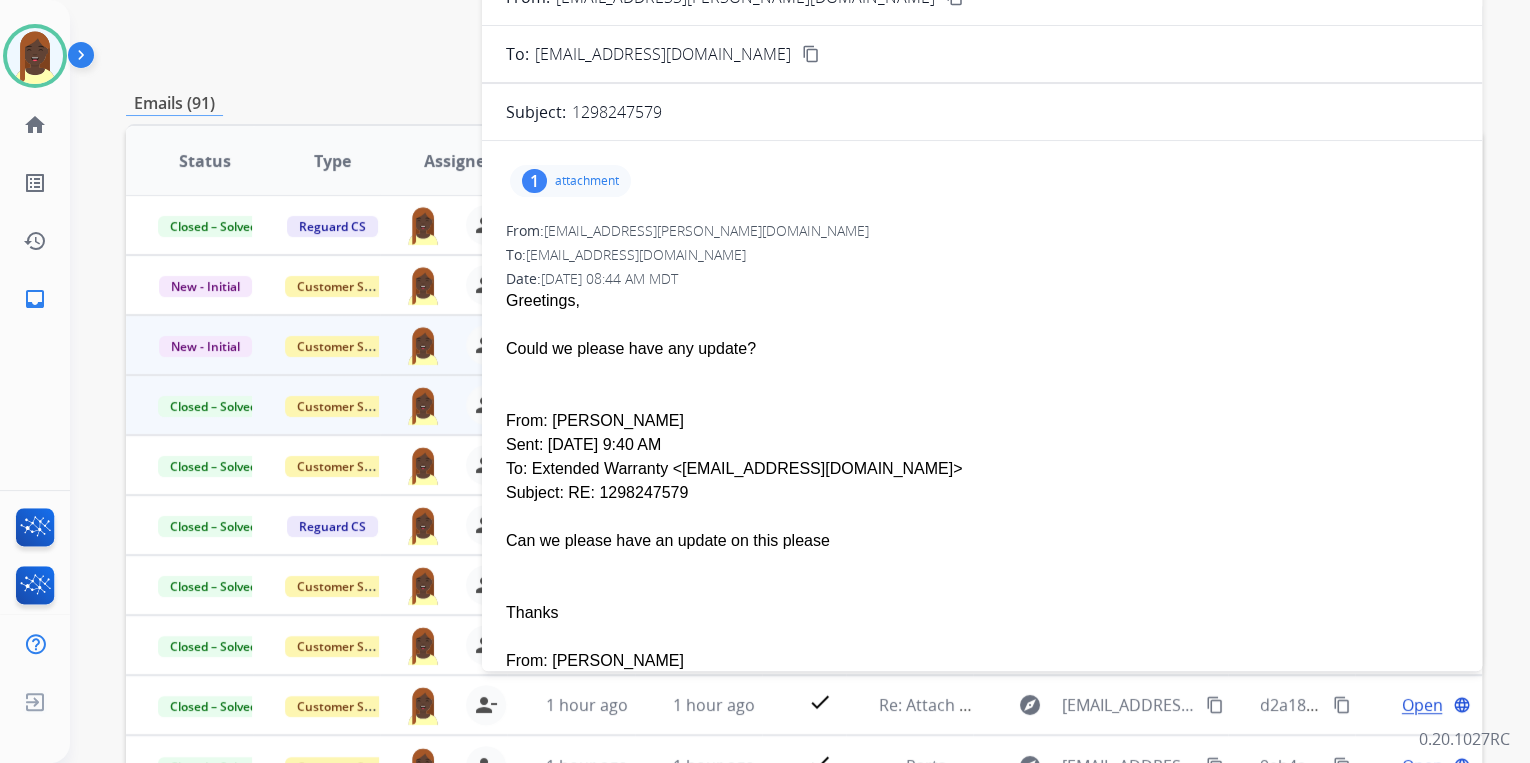 drag, startPoint x: 924, startPoint y: 397, endPoint x: 892, endPoint y: 364, distance: 45.96738 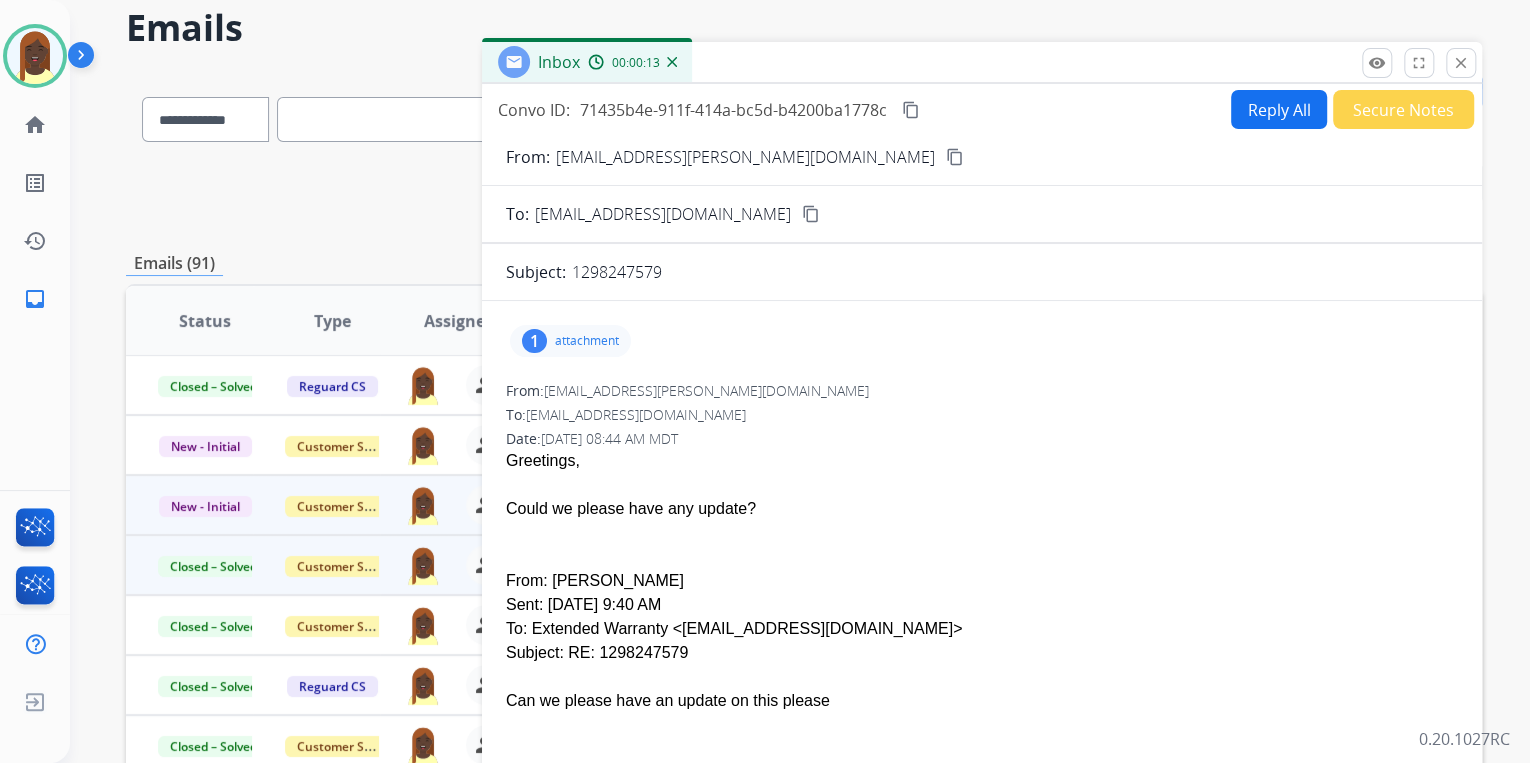 scroll, scrollTop: 80, scrollLeft: 0, axis: vertical 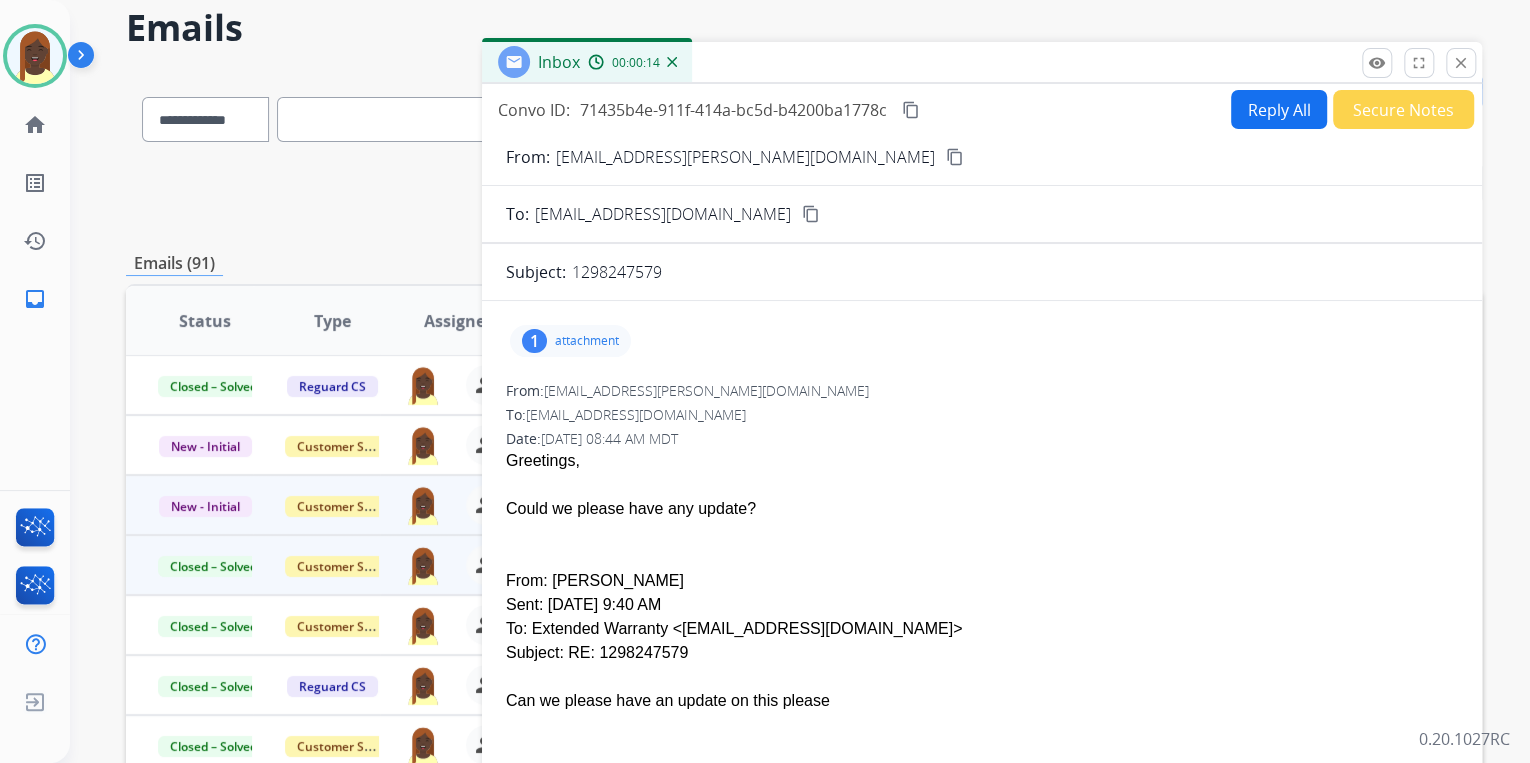 click on "content_copy" at bounding box center (955, 157) 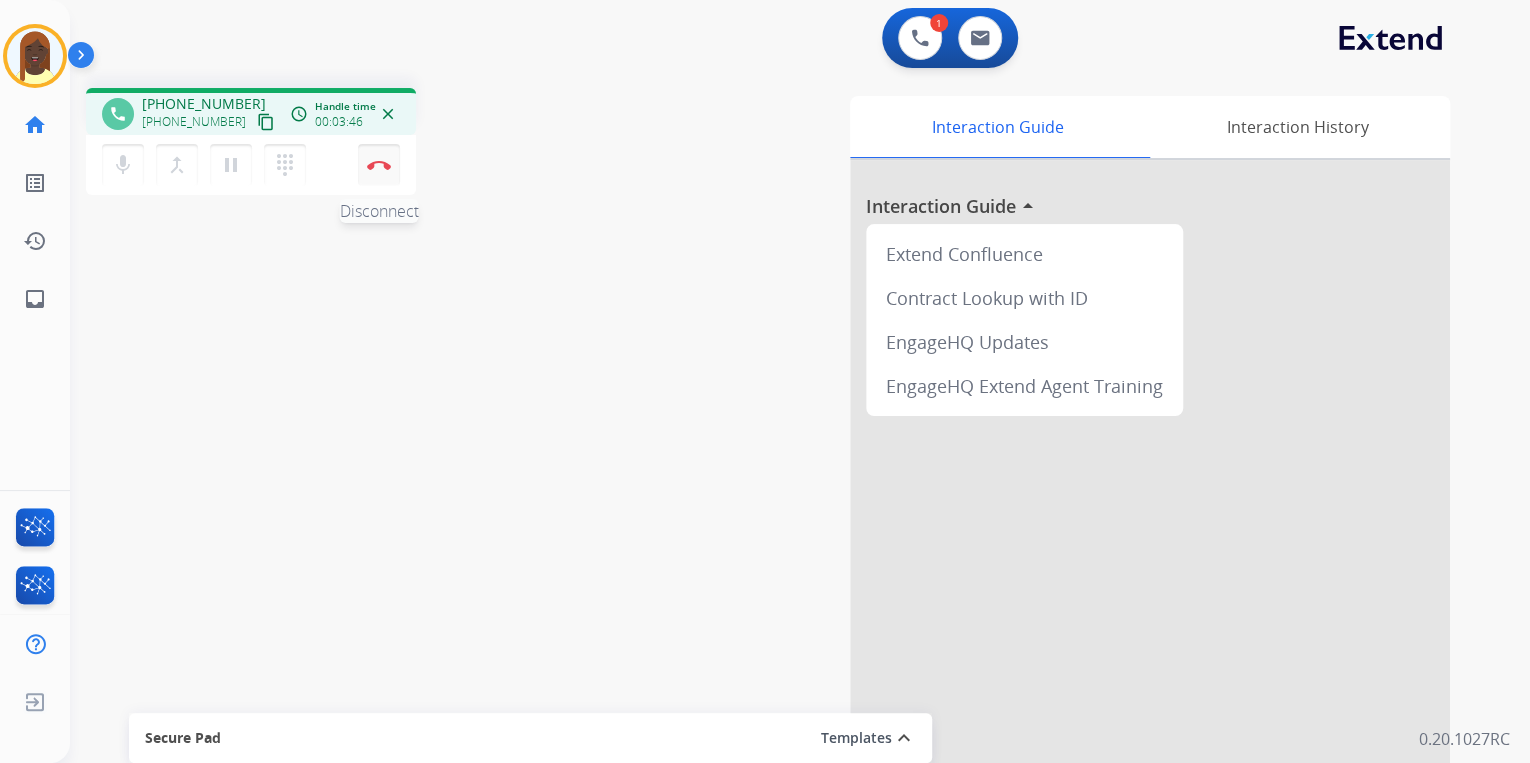 click at bounding box center [379, 165] 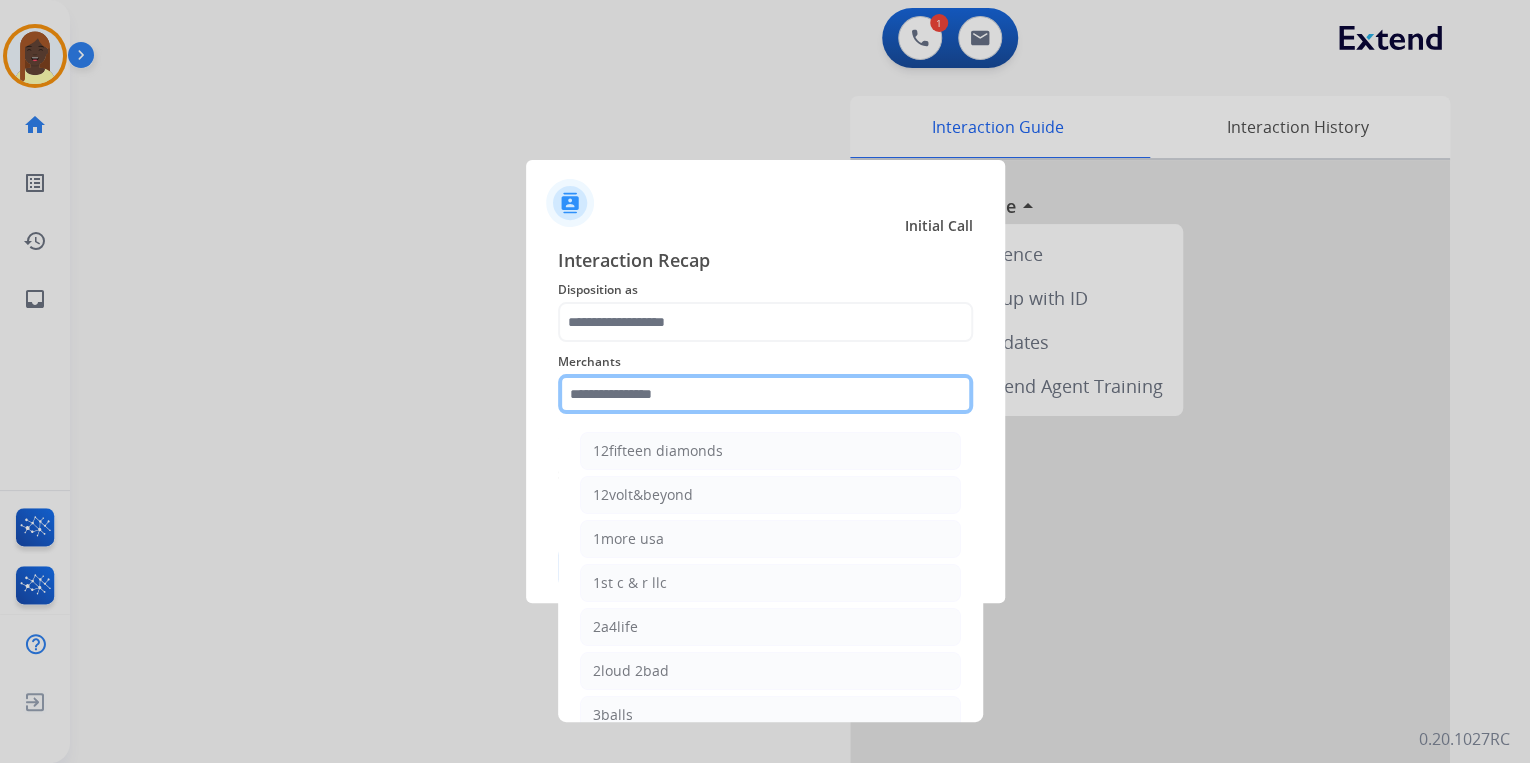 click 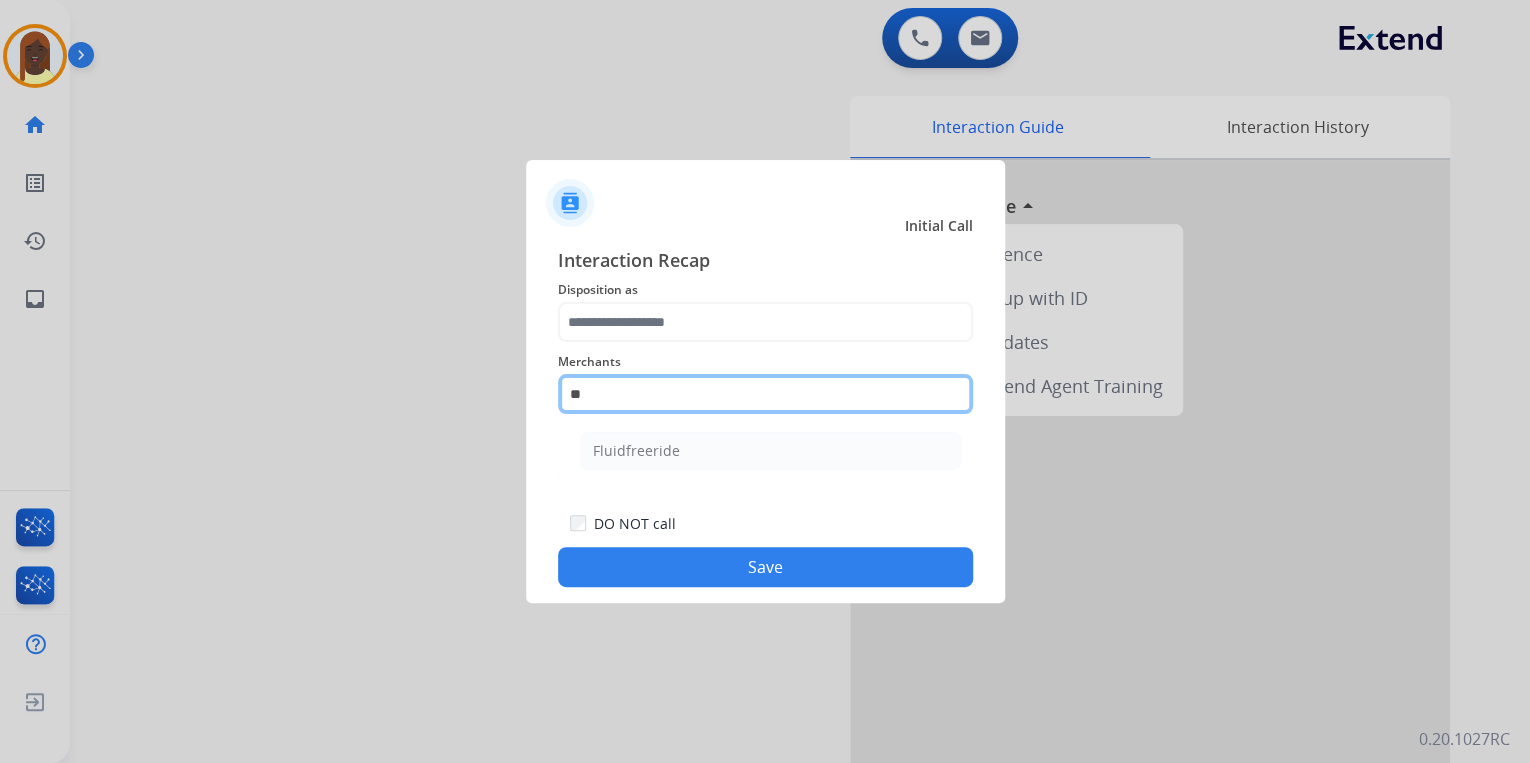 type on "*" 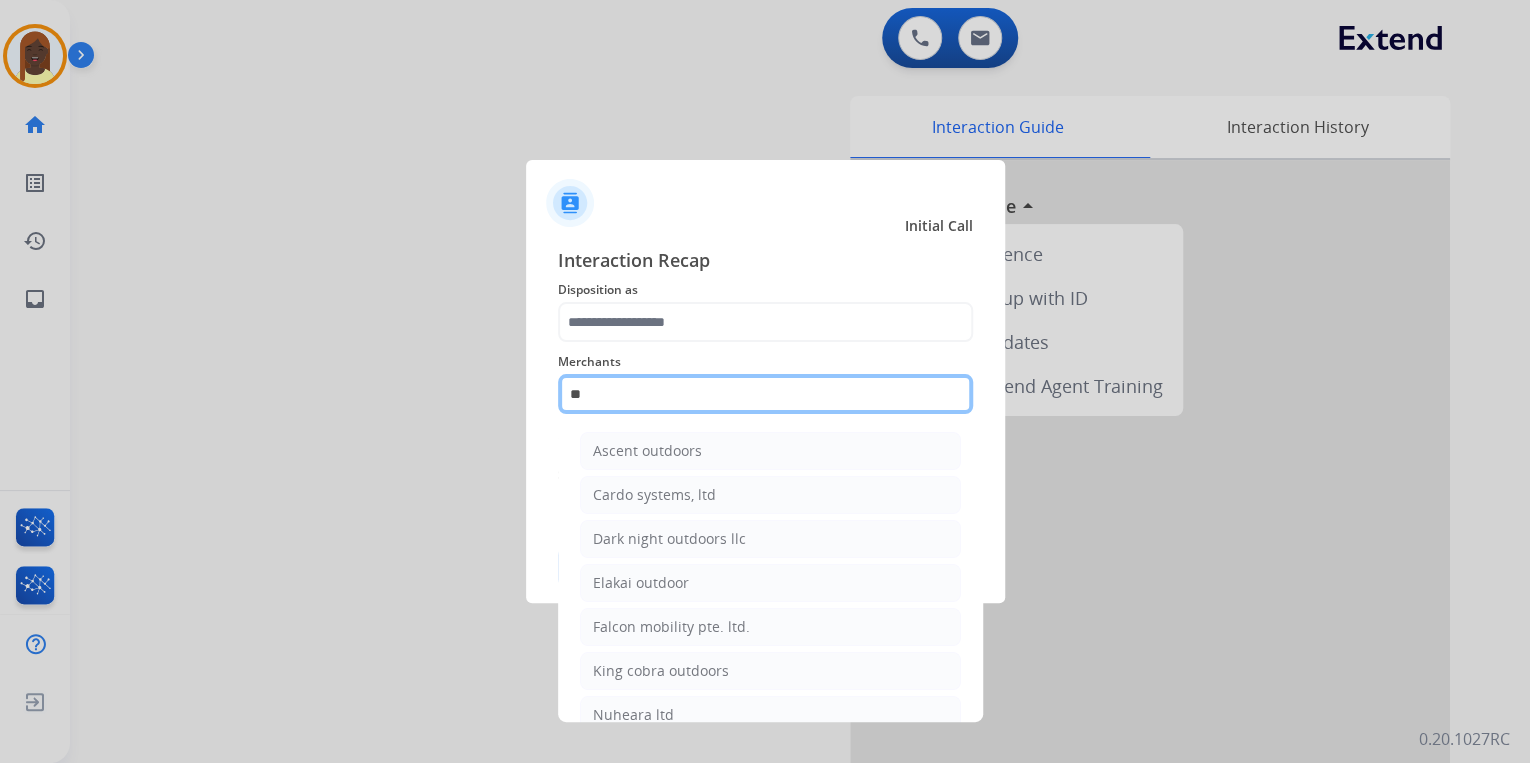 type on "*" 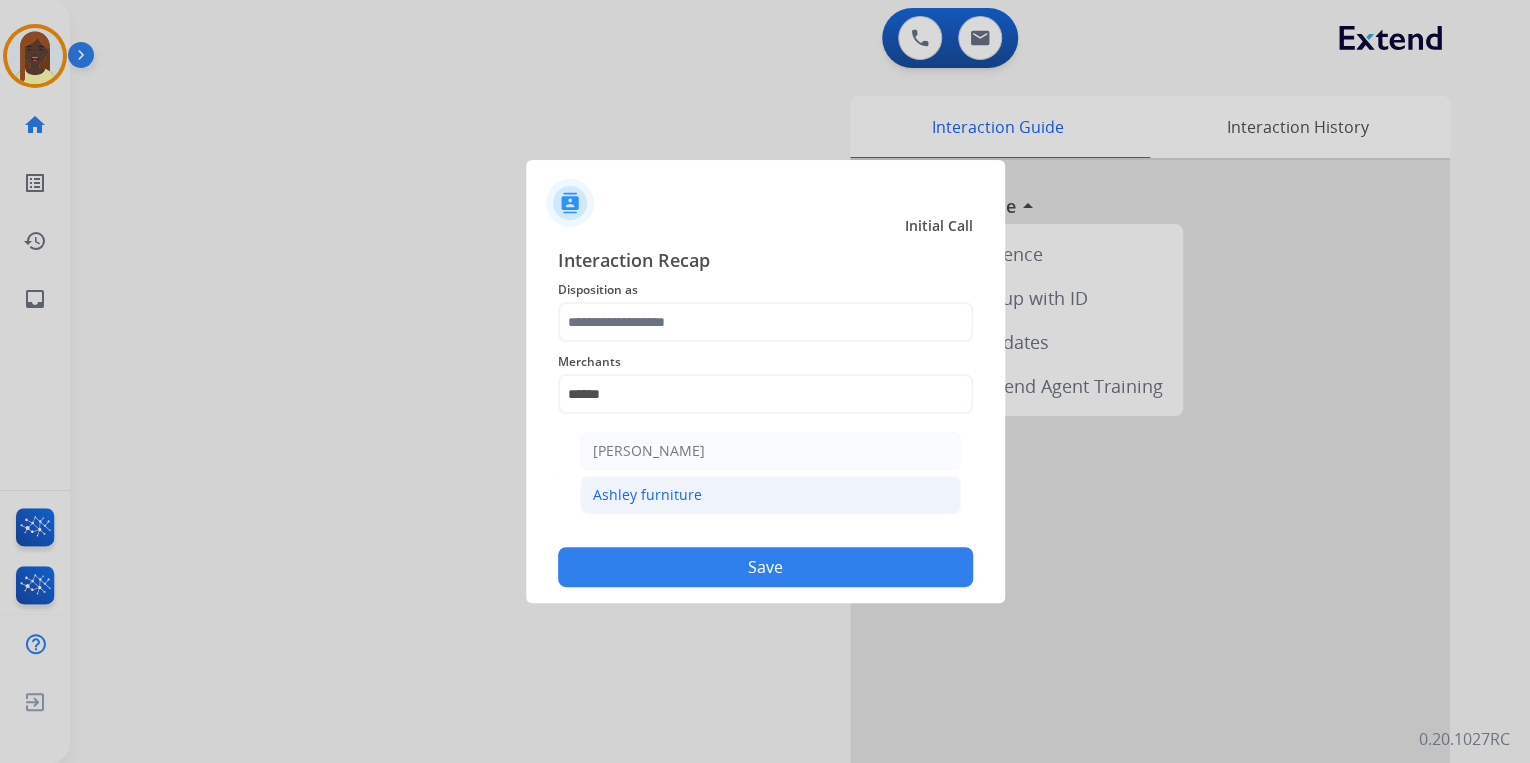 click on "Ashley furniture" 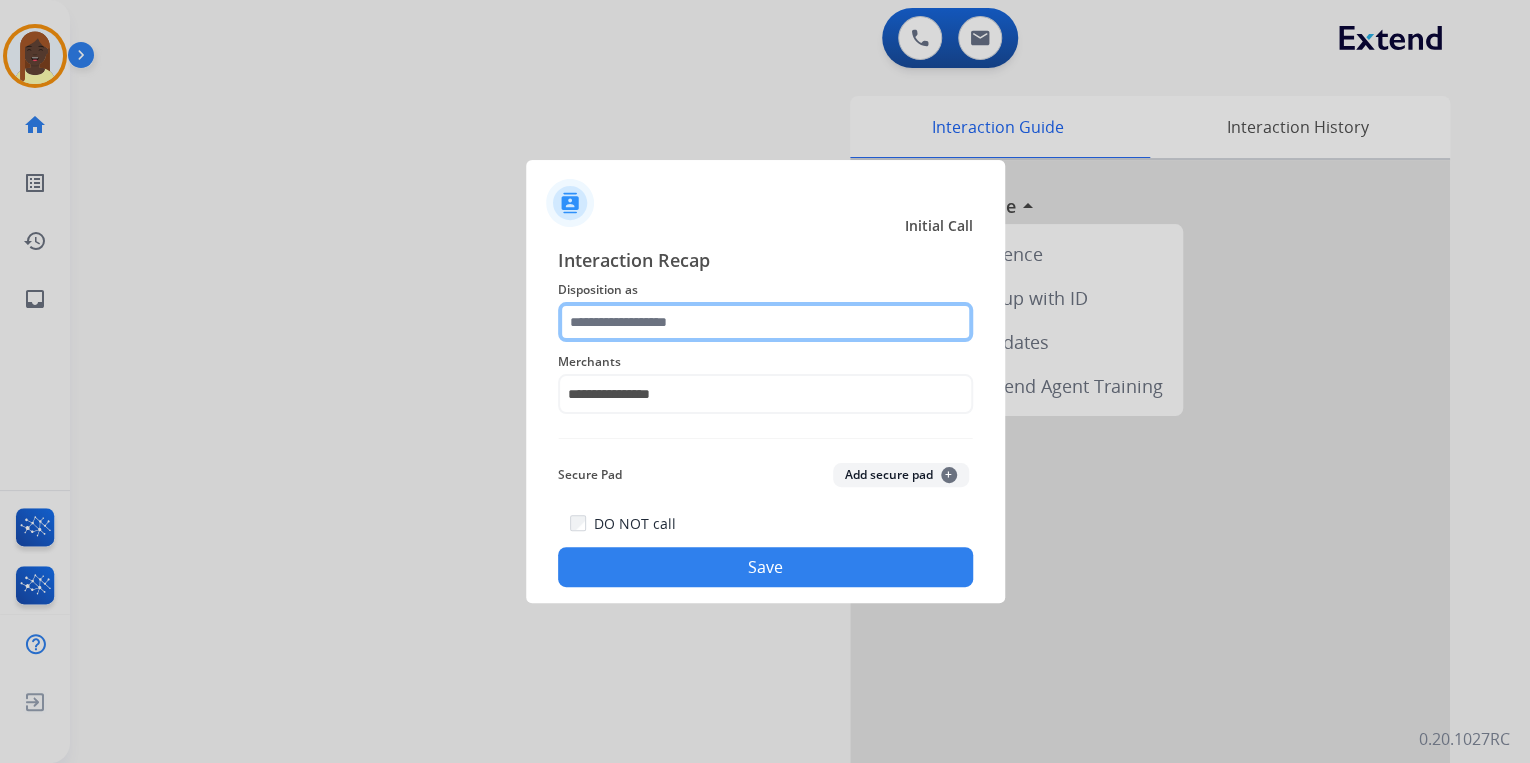 click 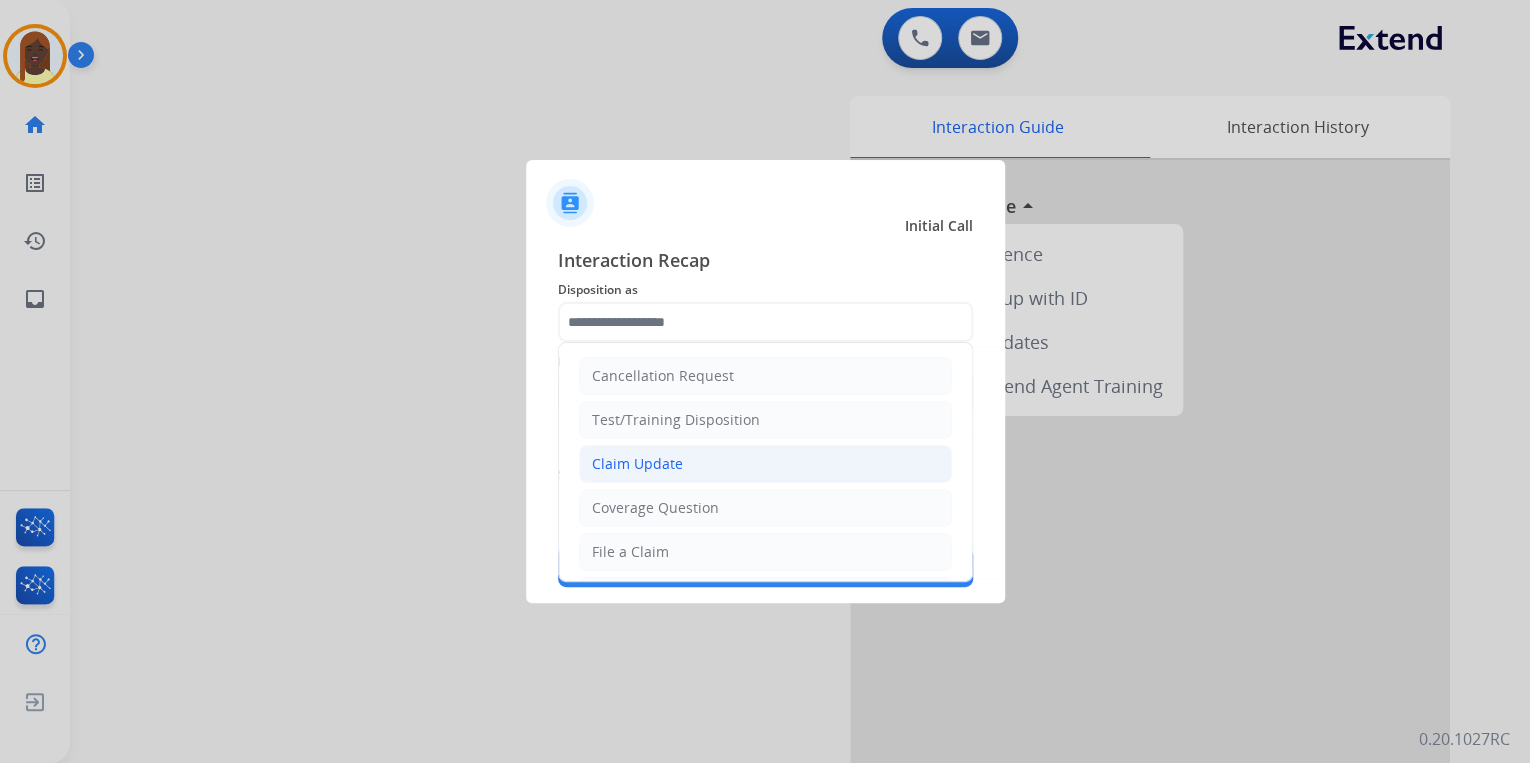click on "Claim Update" 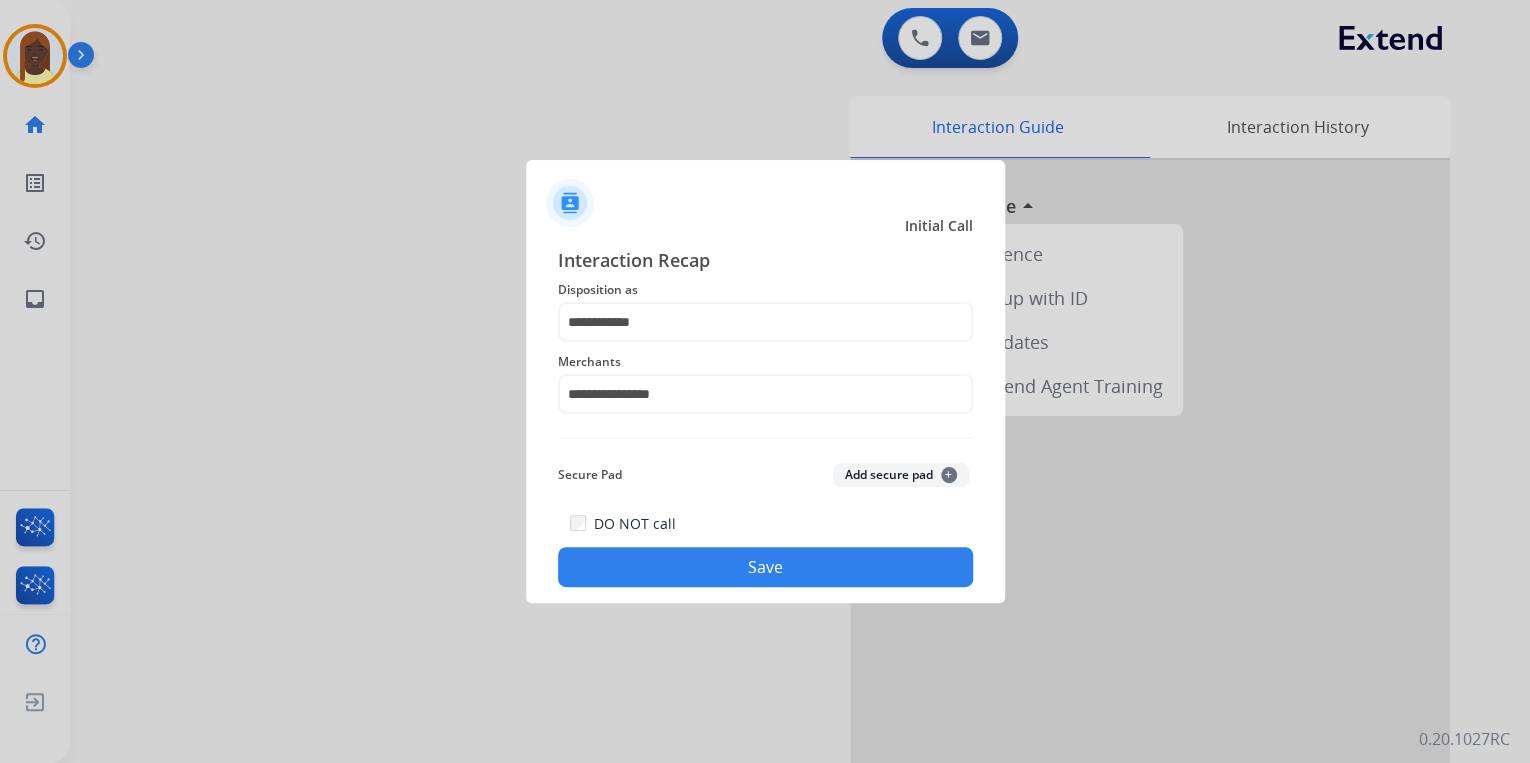 click on "Save" 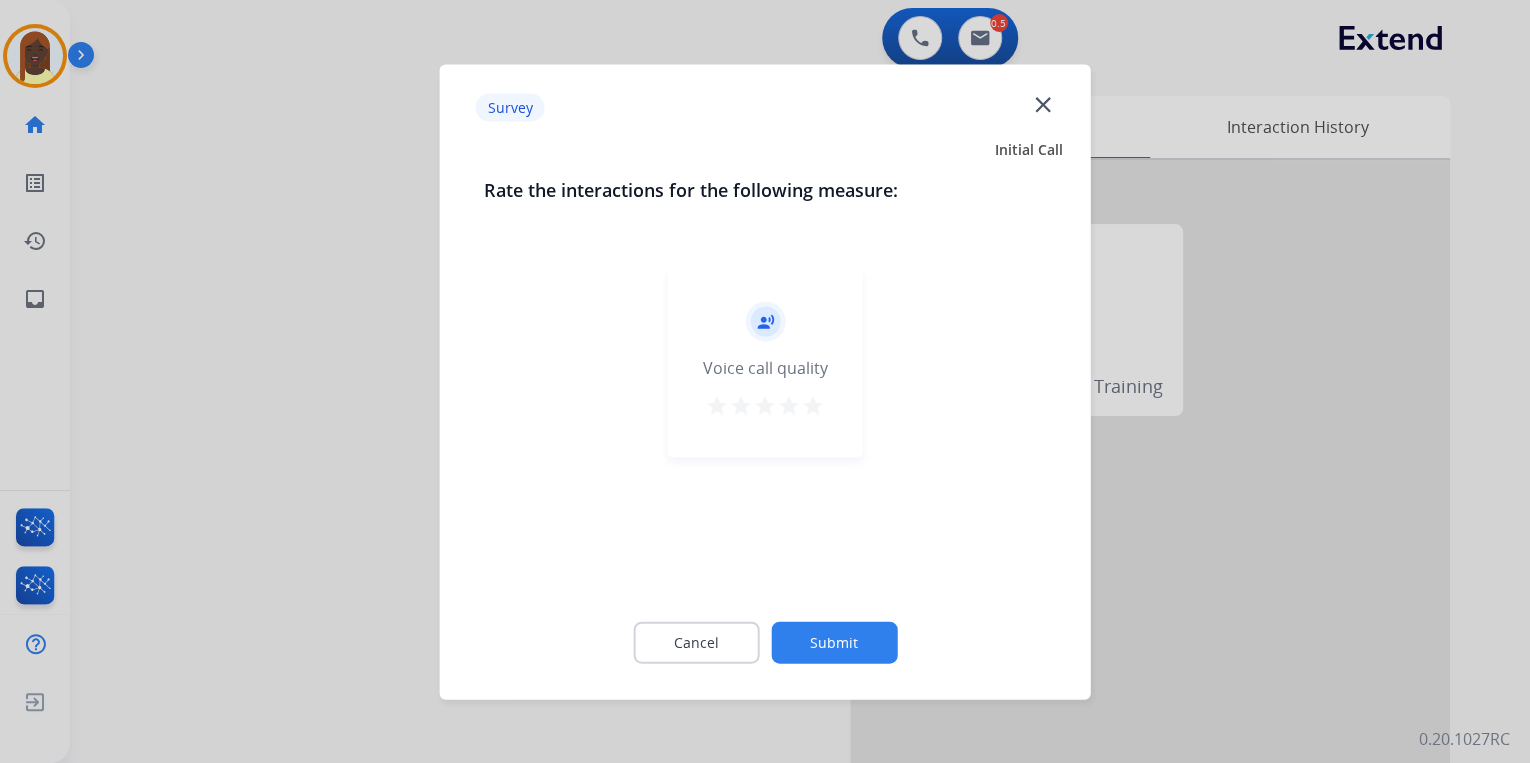 click on "star" at bounding box center (813, 405) 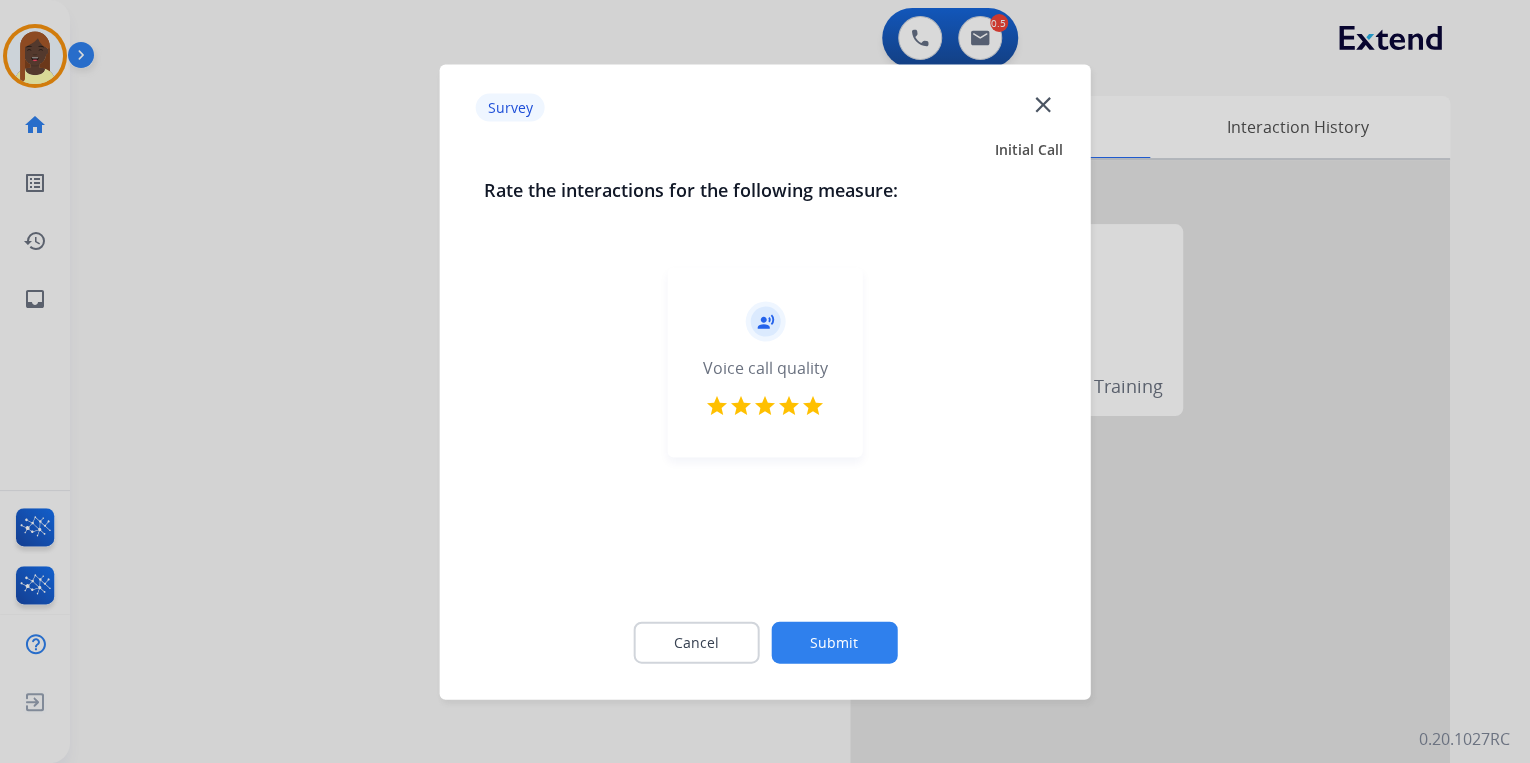click on "Submit" 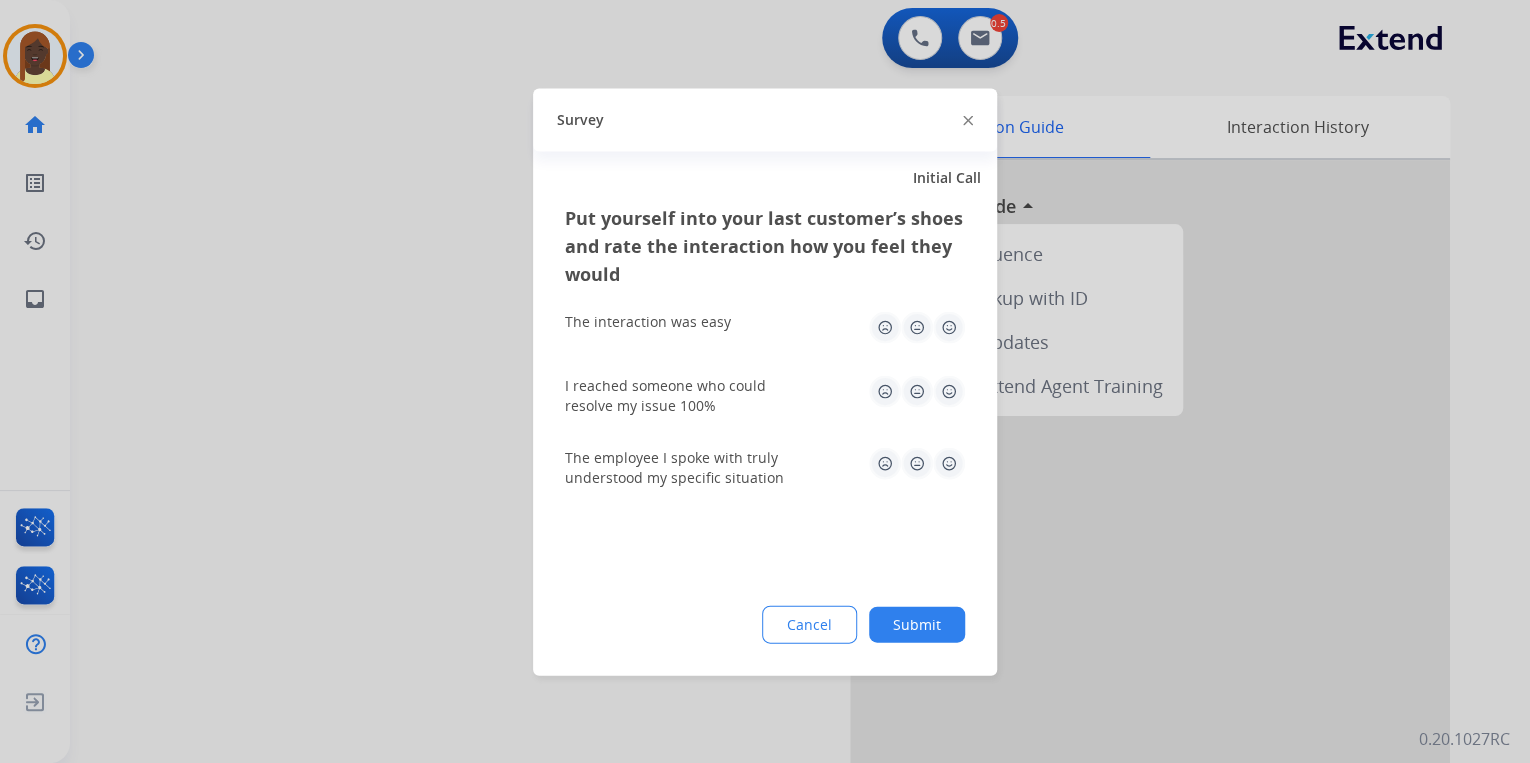 click 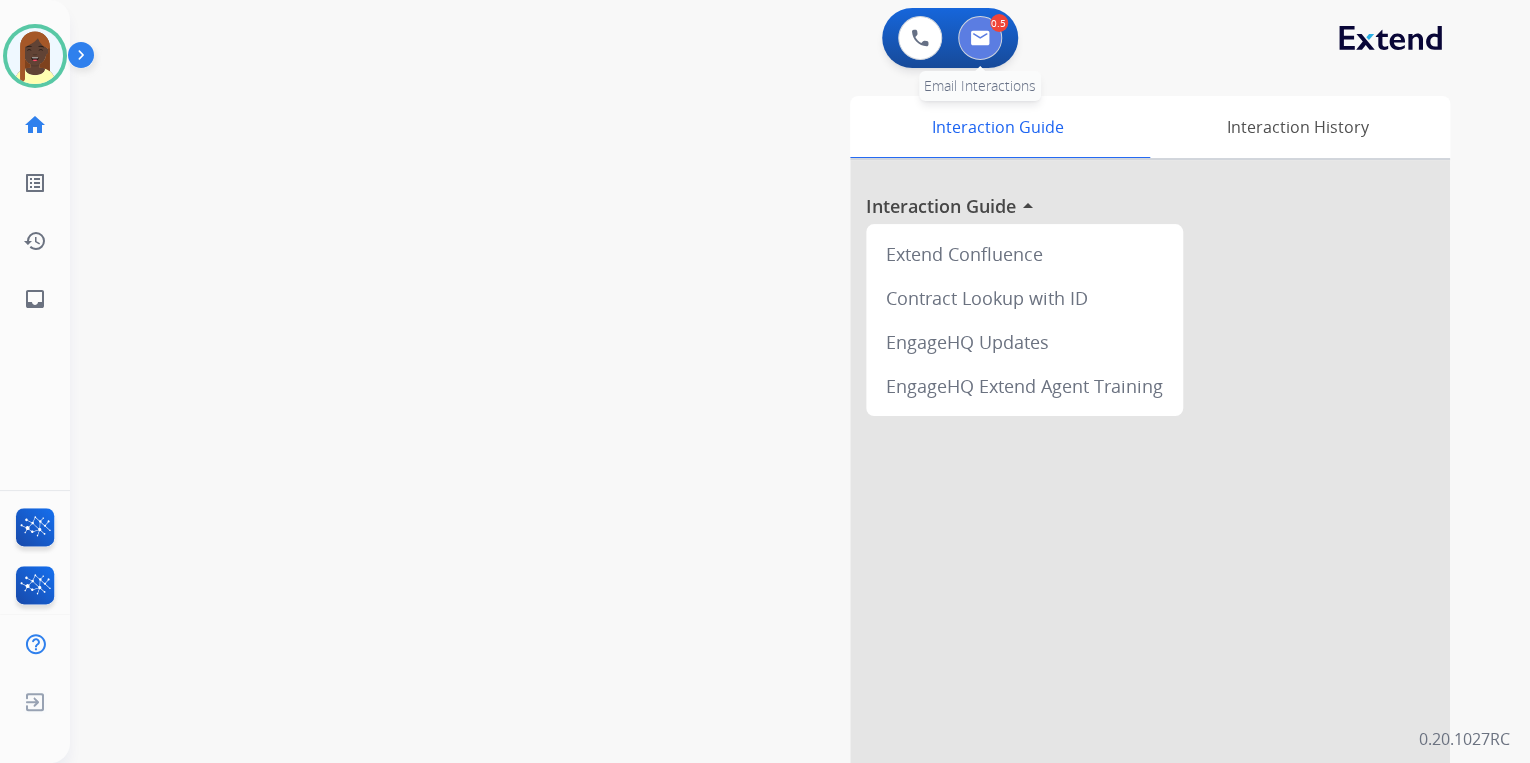 click at bounding box center [980, 38] 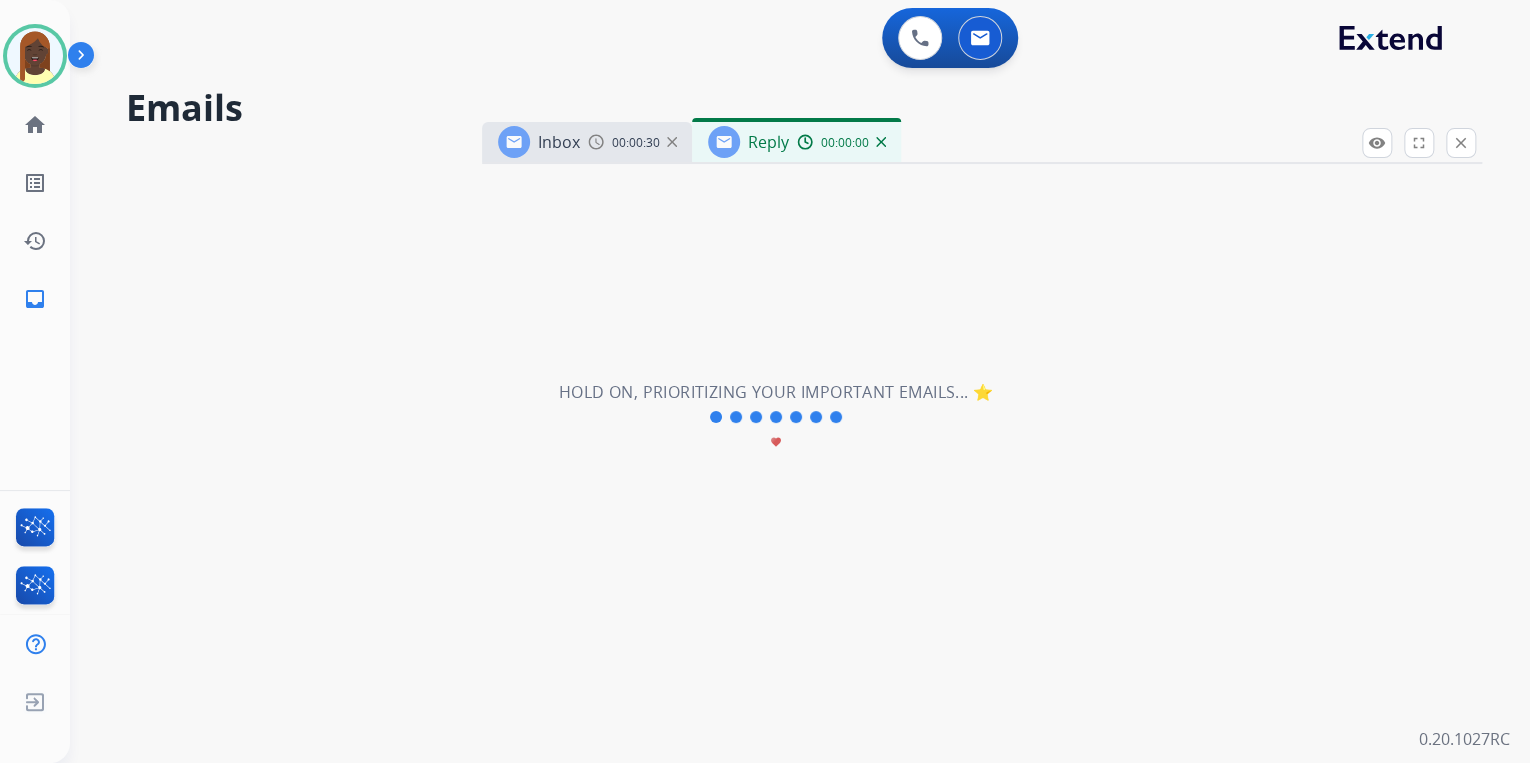 select on "**********" 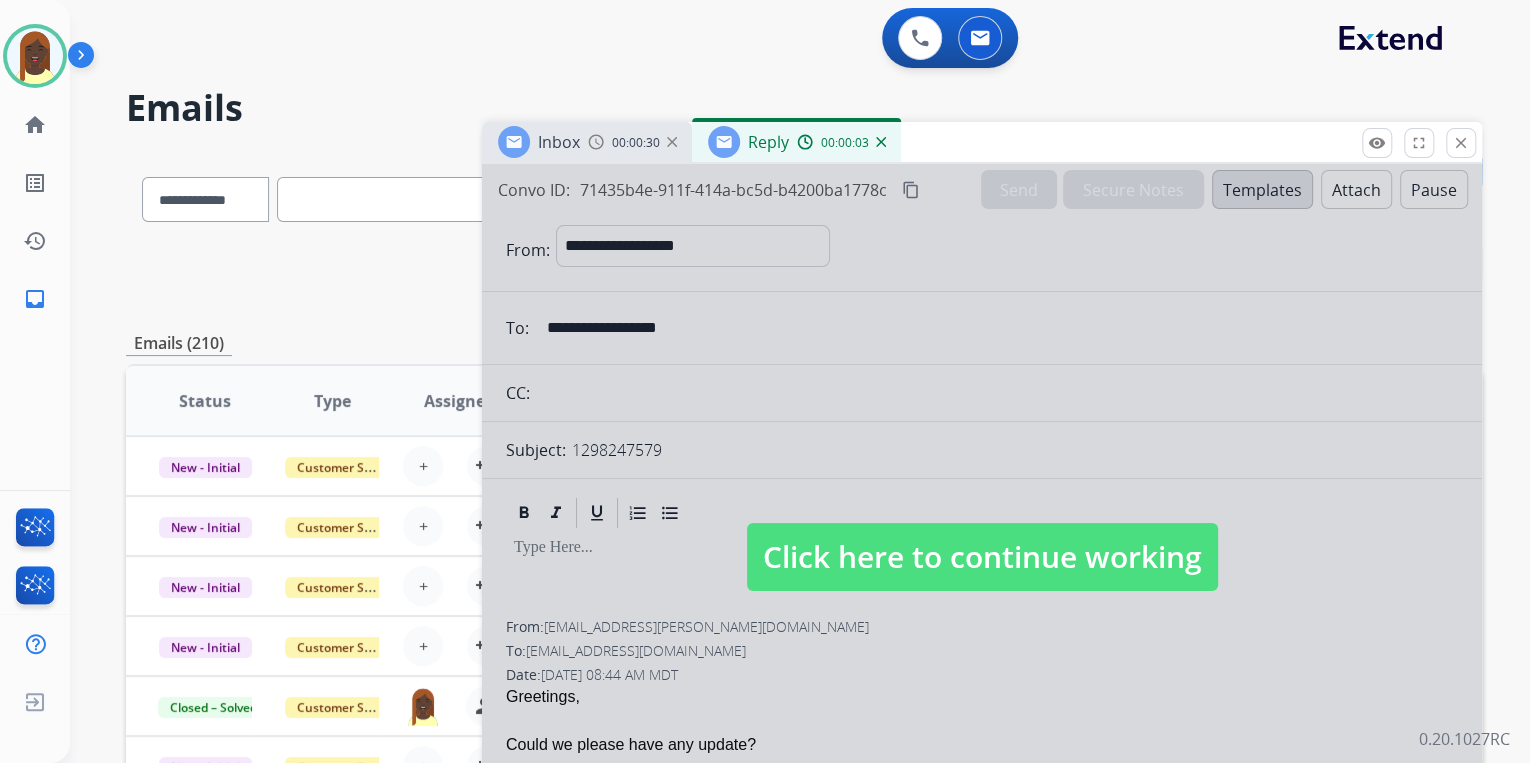 click on "Click here to continue working" at bounding box center [982, 557] 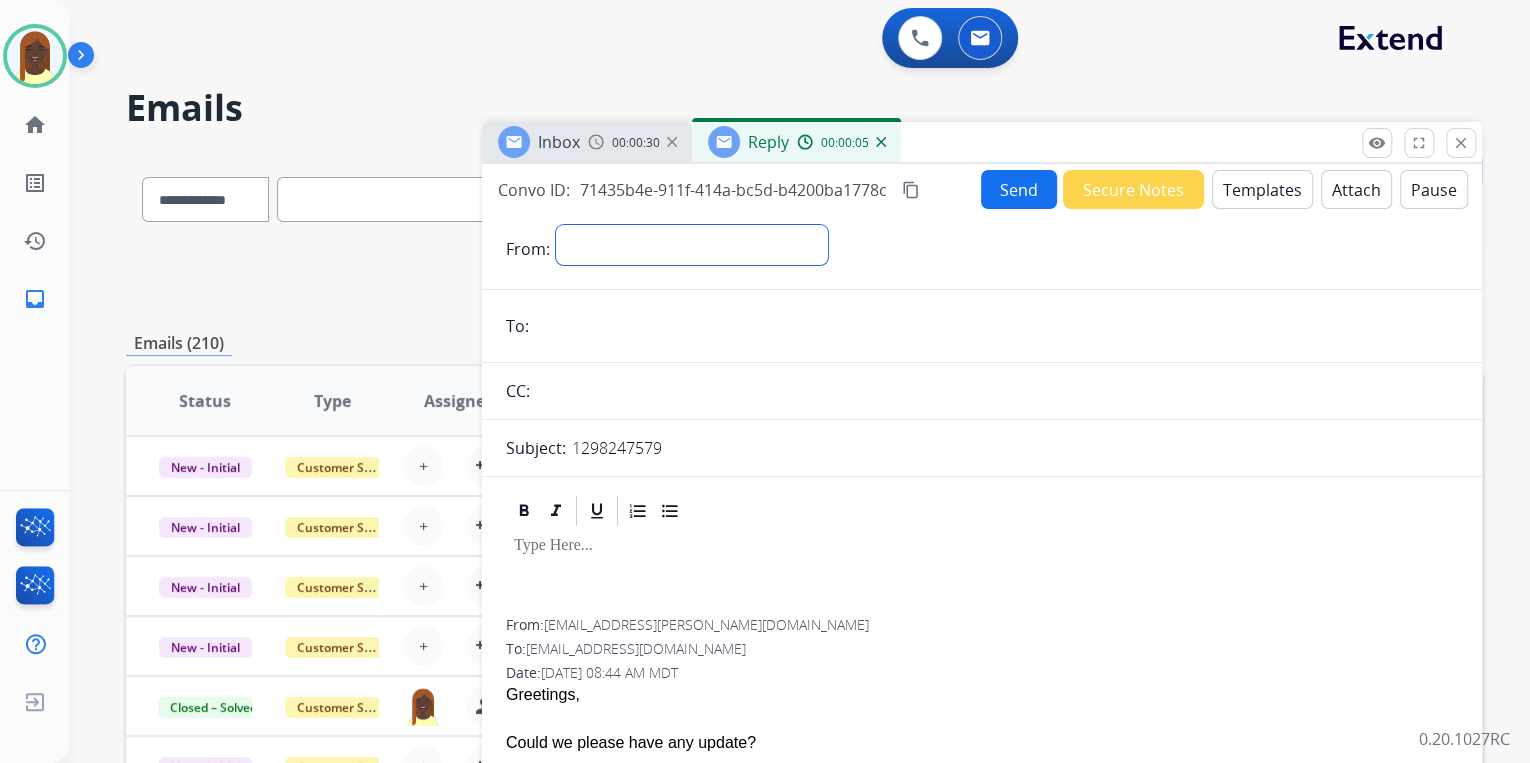 click on "**********" at bounding box center [692, 245] 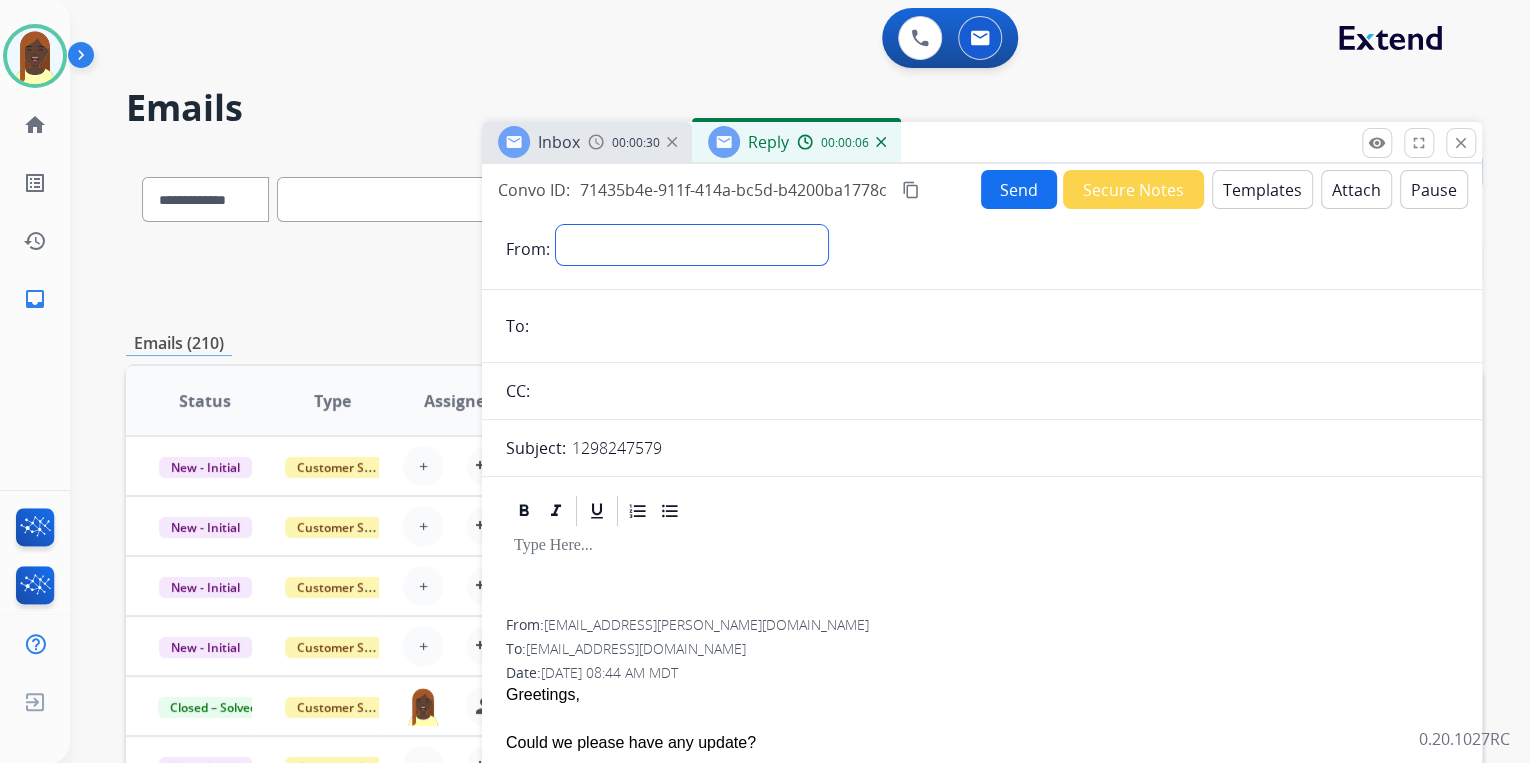 select on "**********" 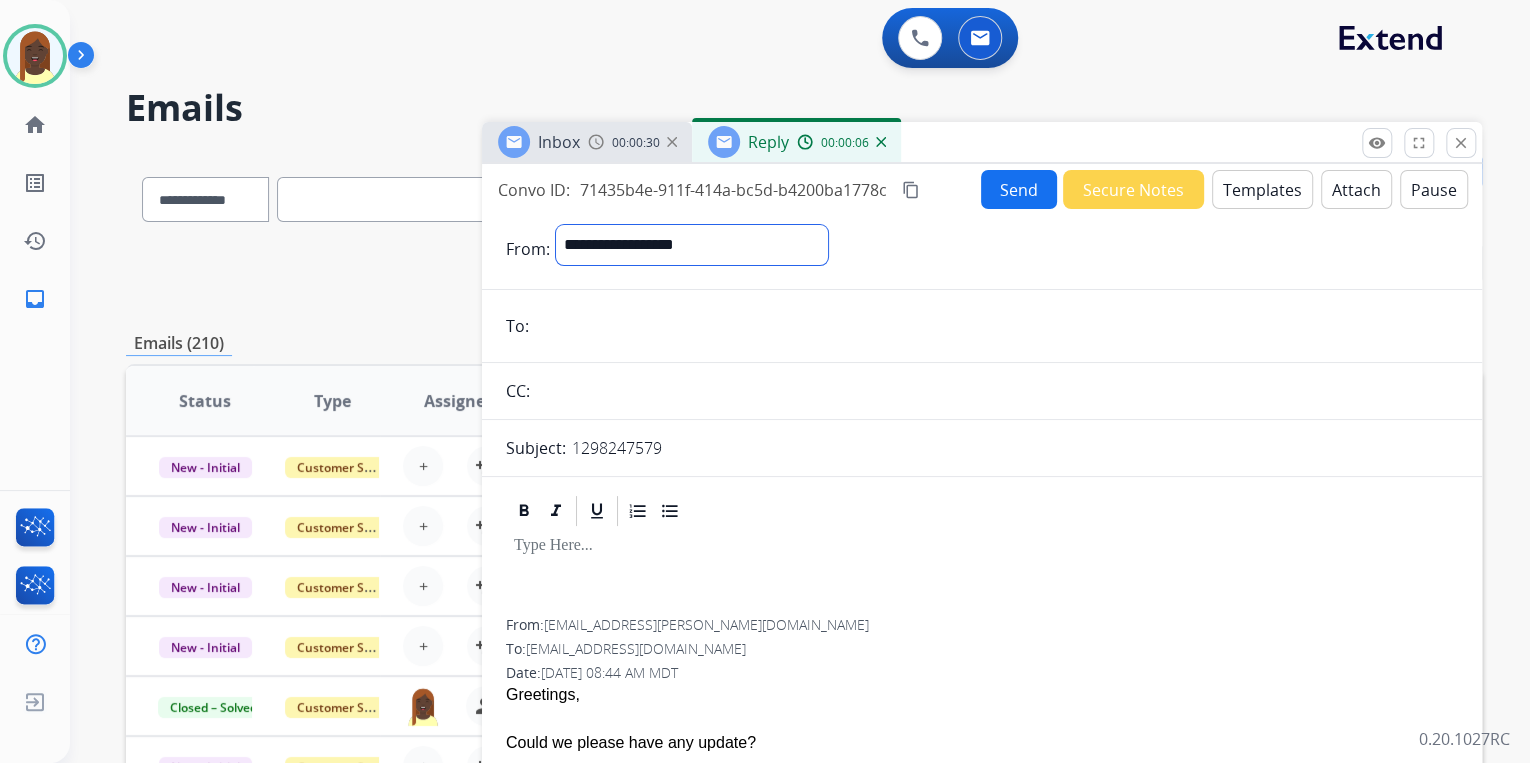 click on "**********" at bounding box center [692, 245] 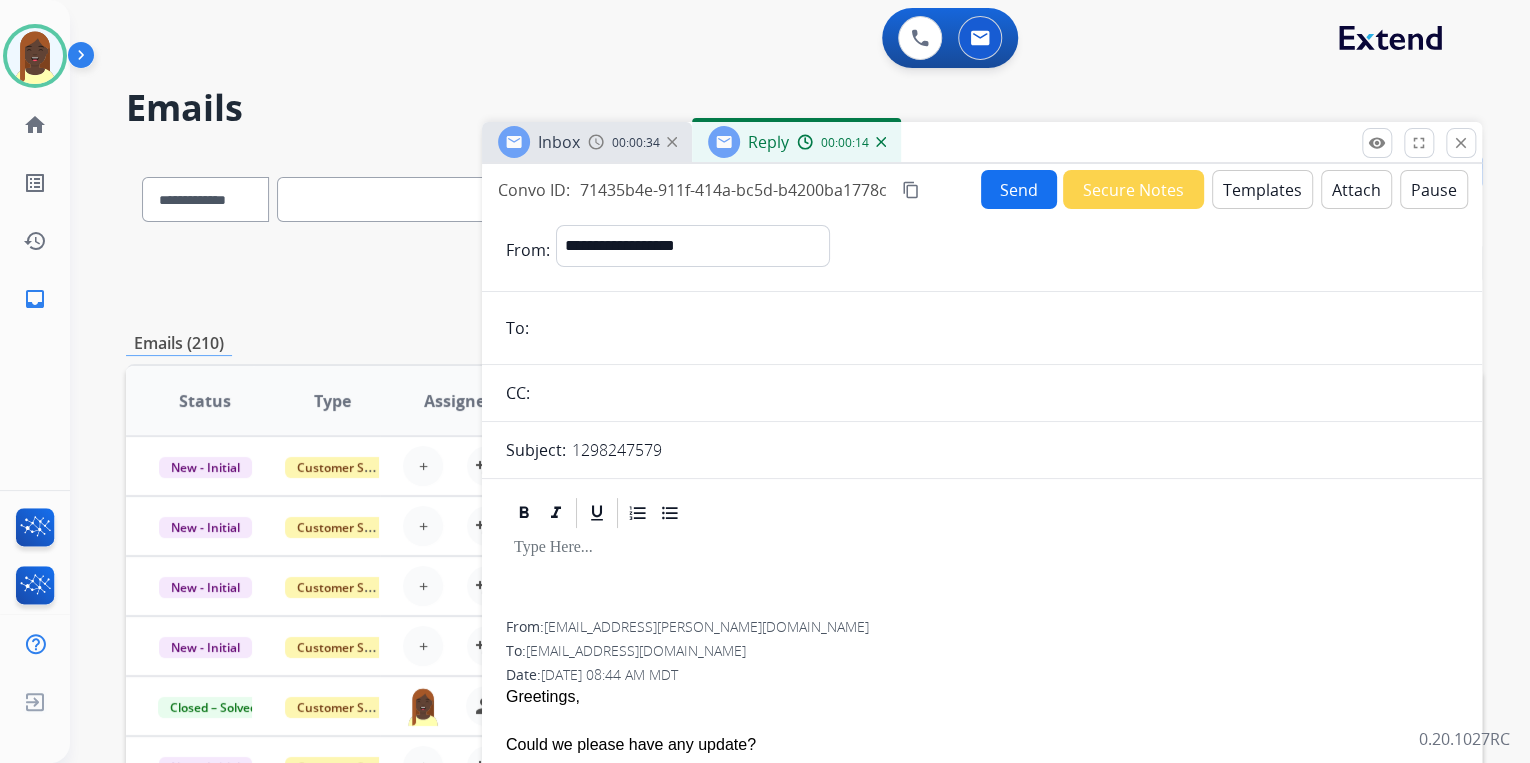 drag, startPoint x: 677, startPoint y: 630, endPoint x: 659, endPoint y: 631, distance: 18.027756 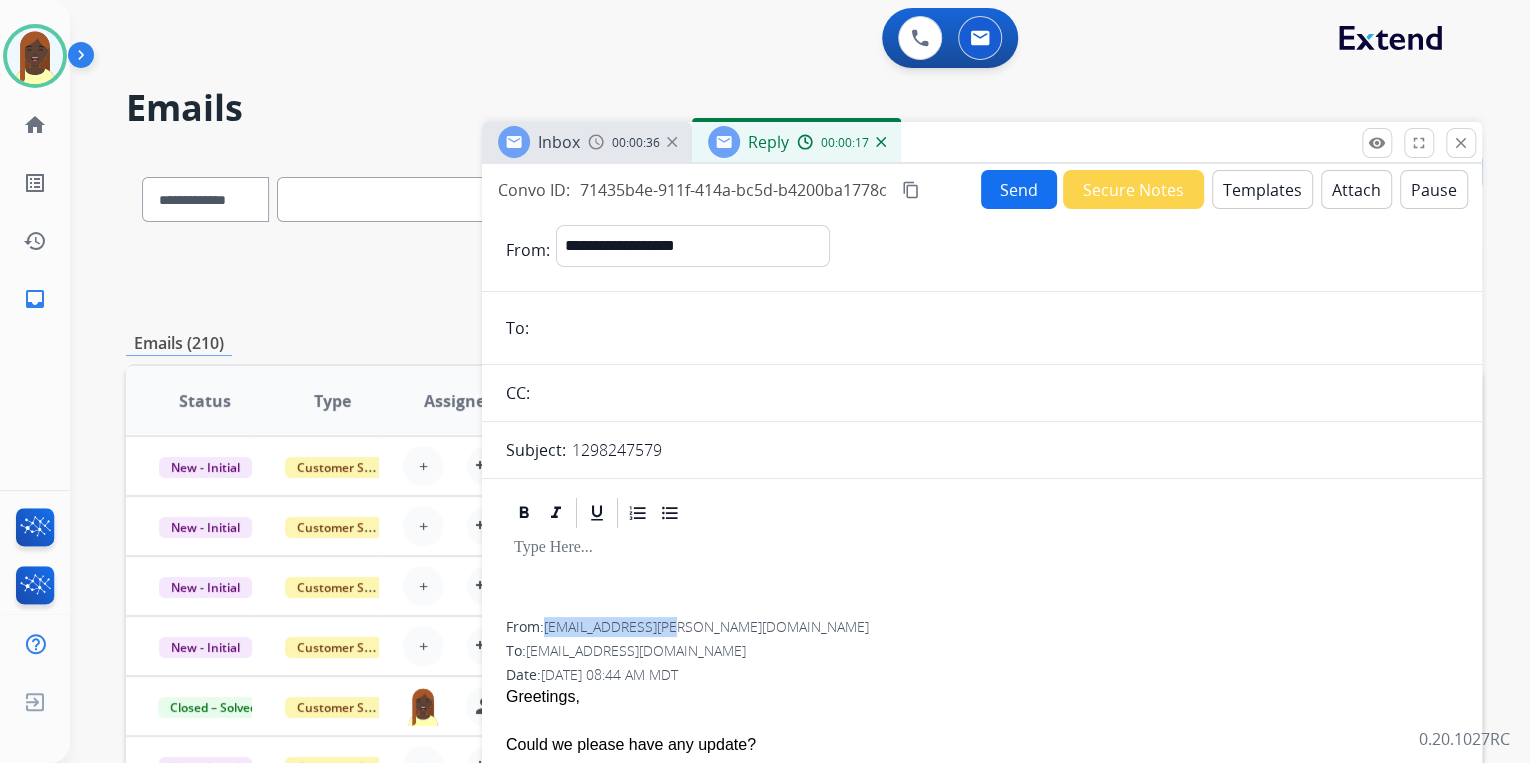 drag, startPoint x: 684, startPoint y: 633, endPoint x: 549, endPoint y: 625, distance: 135.23683 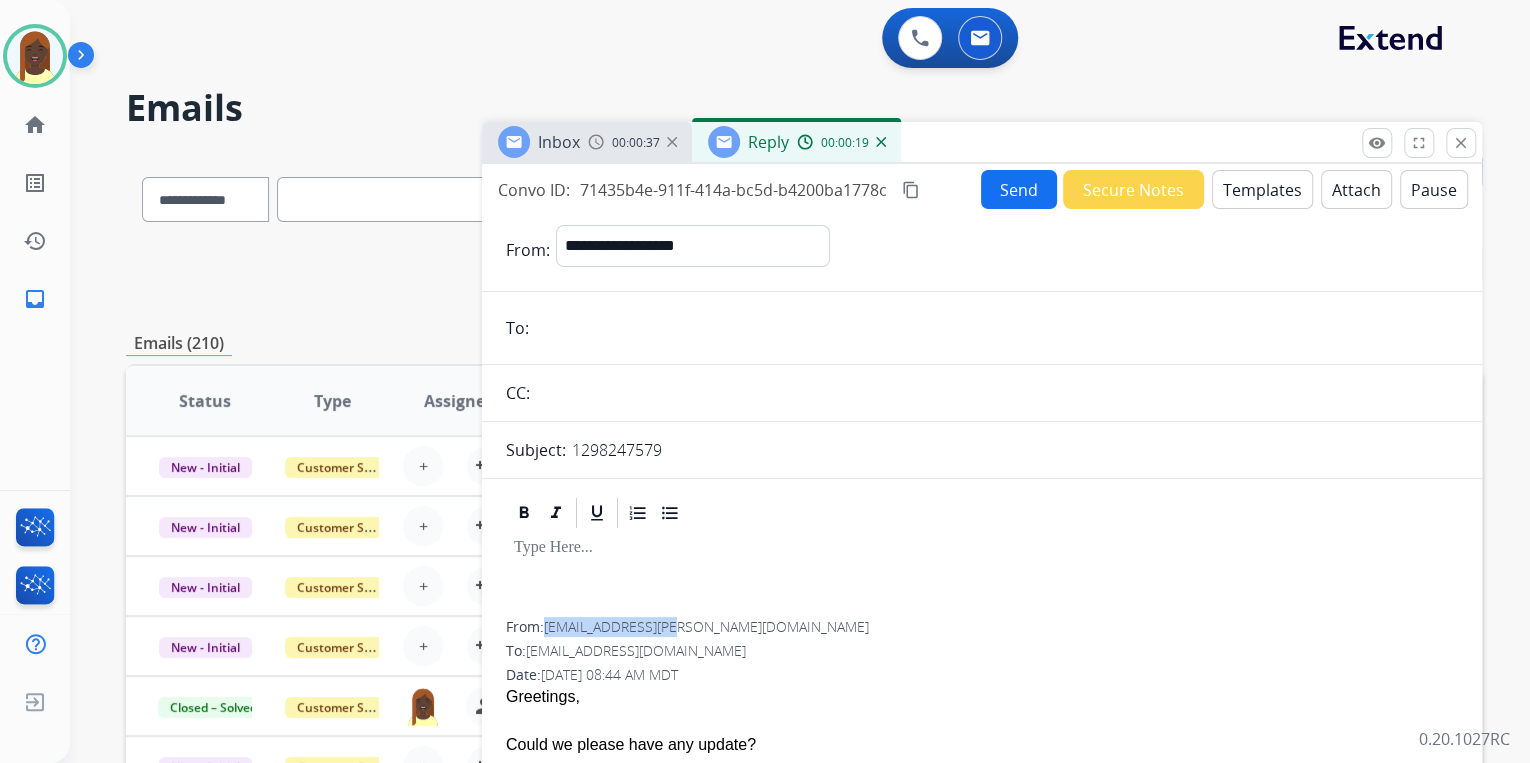 drag, startPoint x: 549, startPoint y: 625, endPoint x: 576, endPoint y: 626, distance: 27.018513 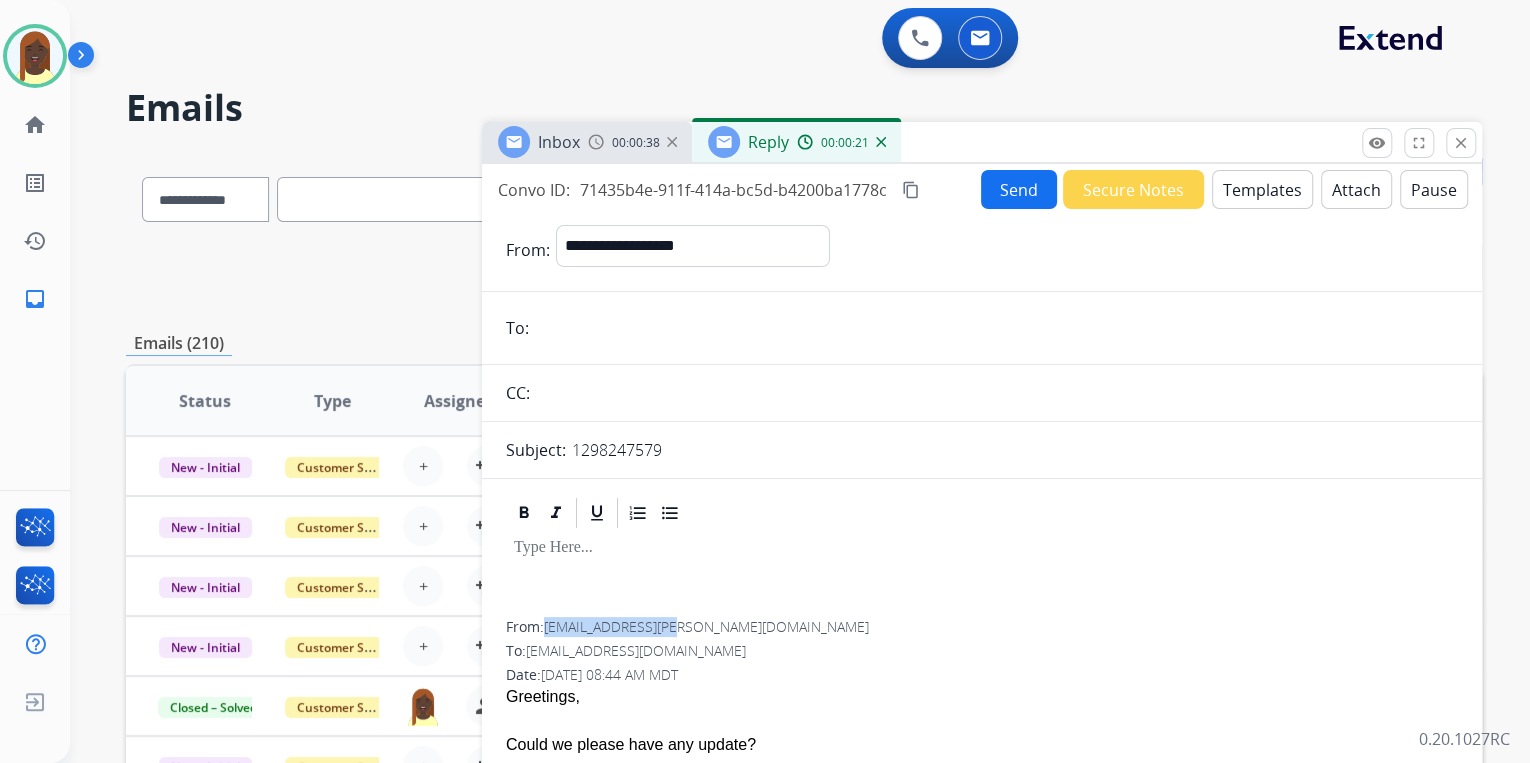 copy on "[EMAIL_ADDRESS][PERSON_NAME][DOMAIN_NAME]" 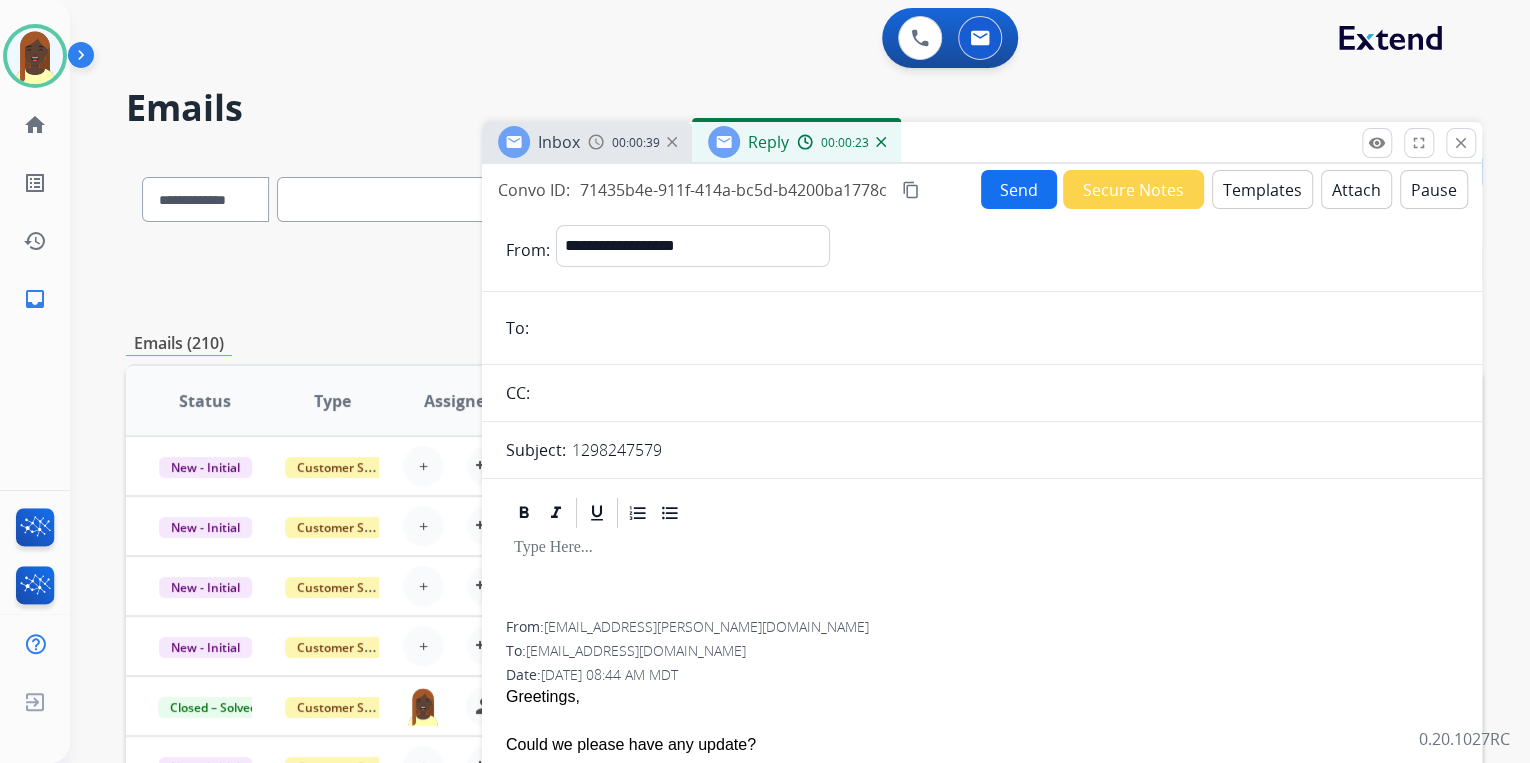 click at bounding box center [996, 328] 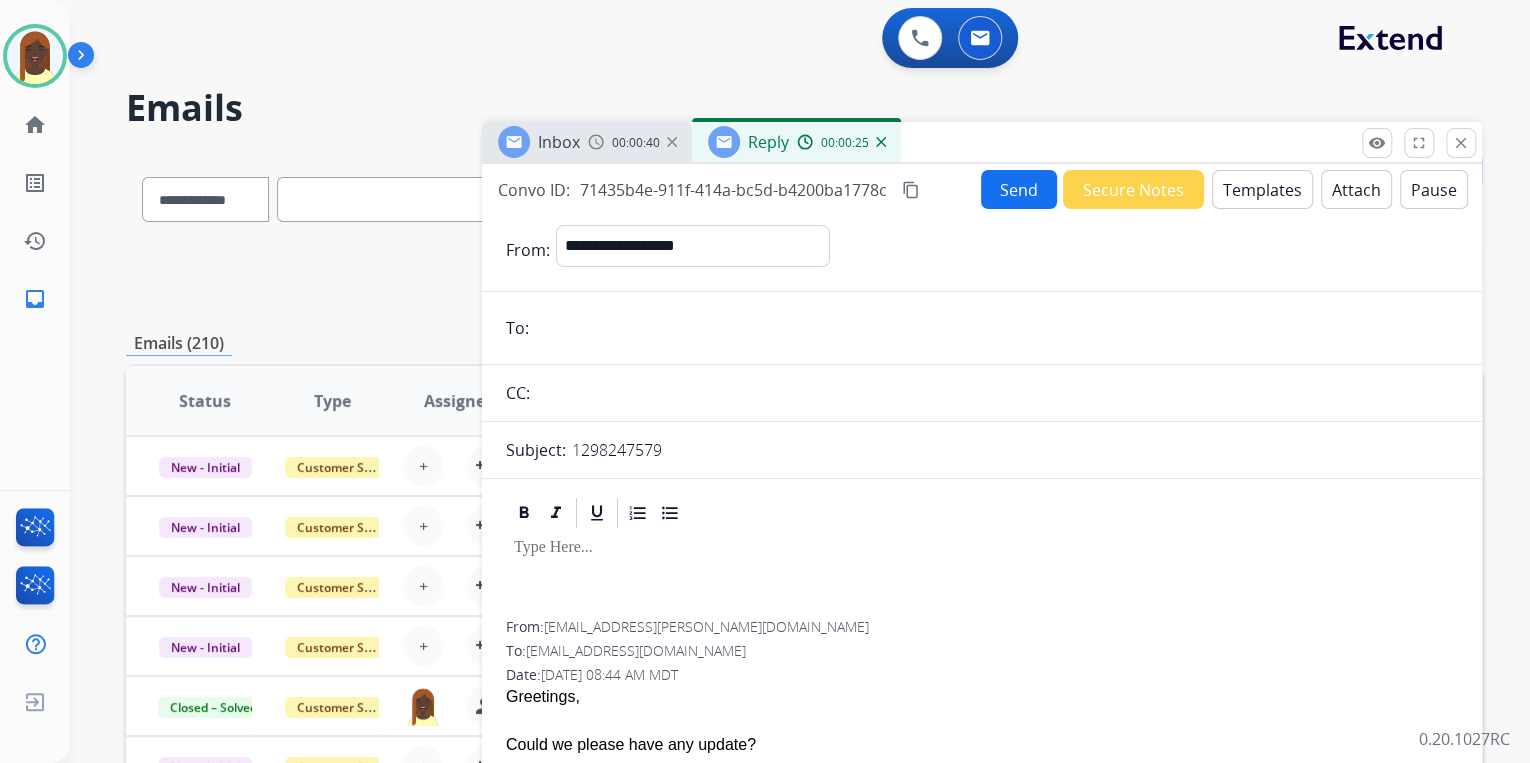 paste on "**********" 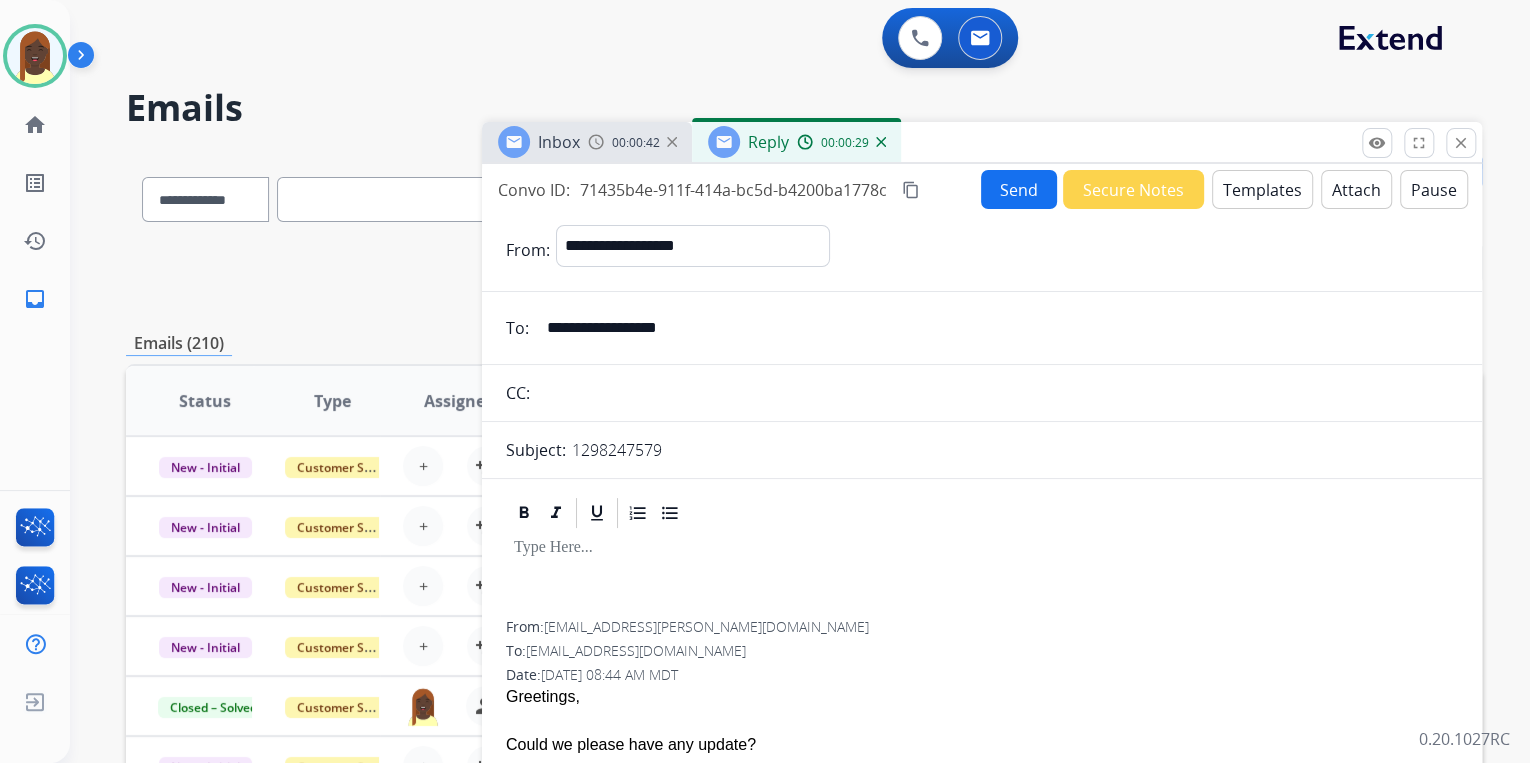 type on "**********" 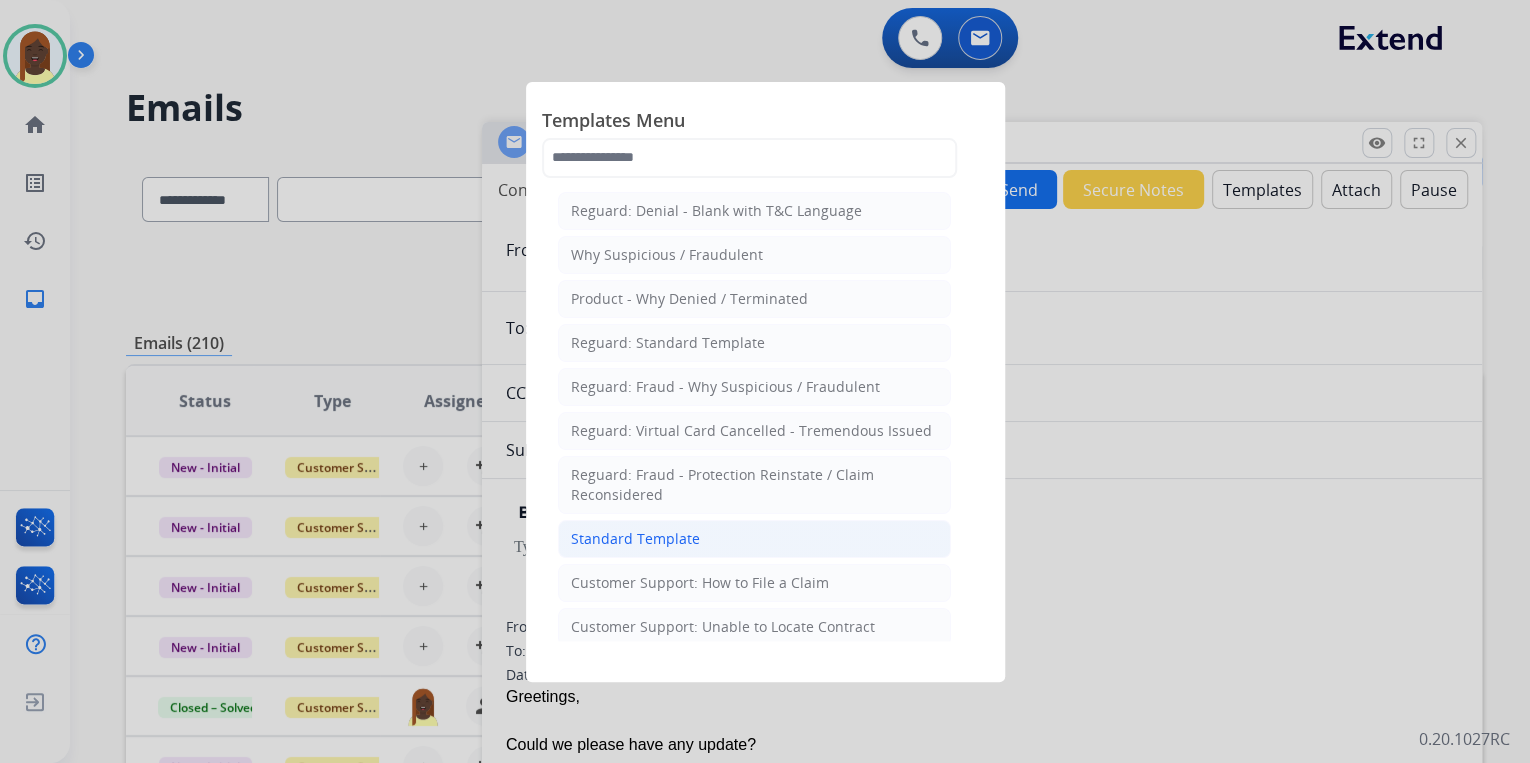 click on "Standard Template" 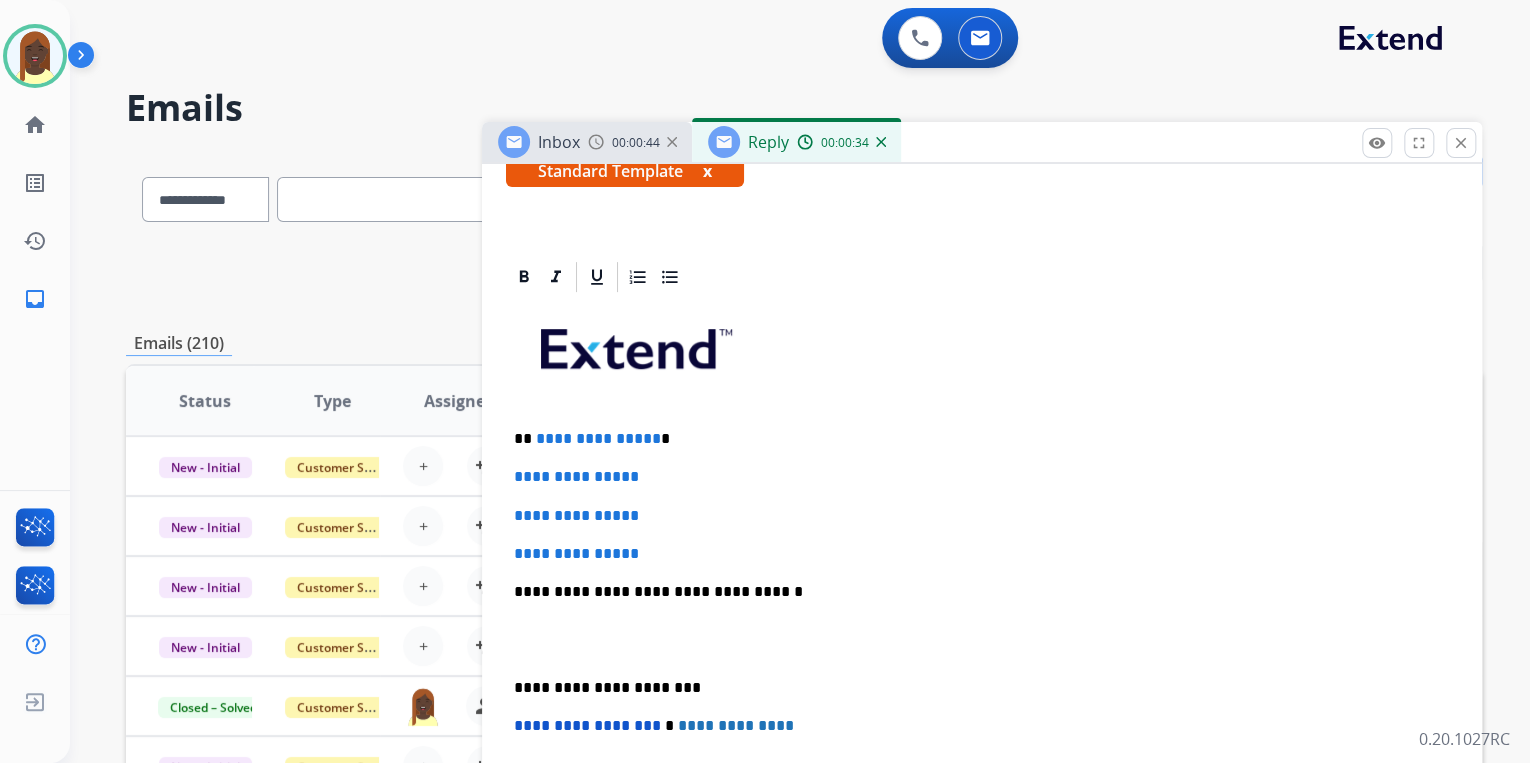 scroll, scrollTop: 400, scrollLeft: 0, axis: vertical 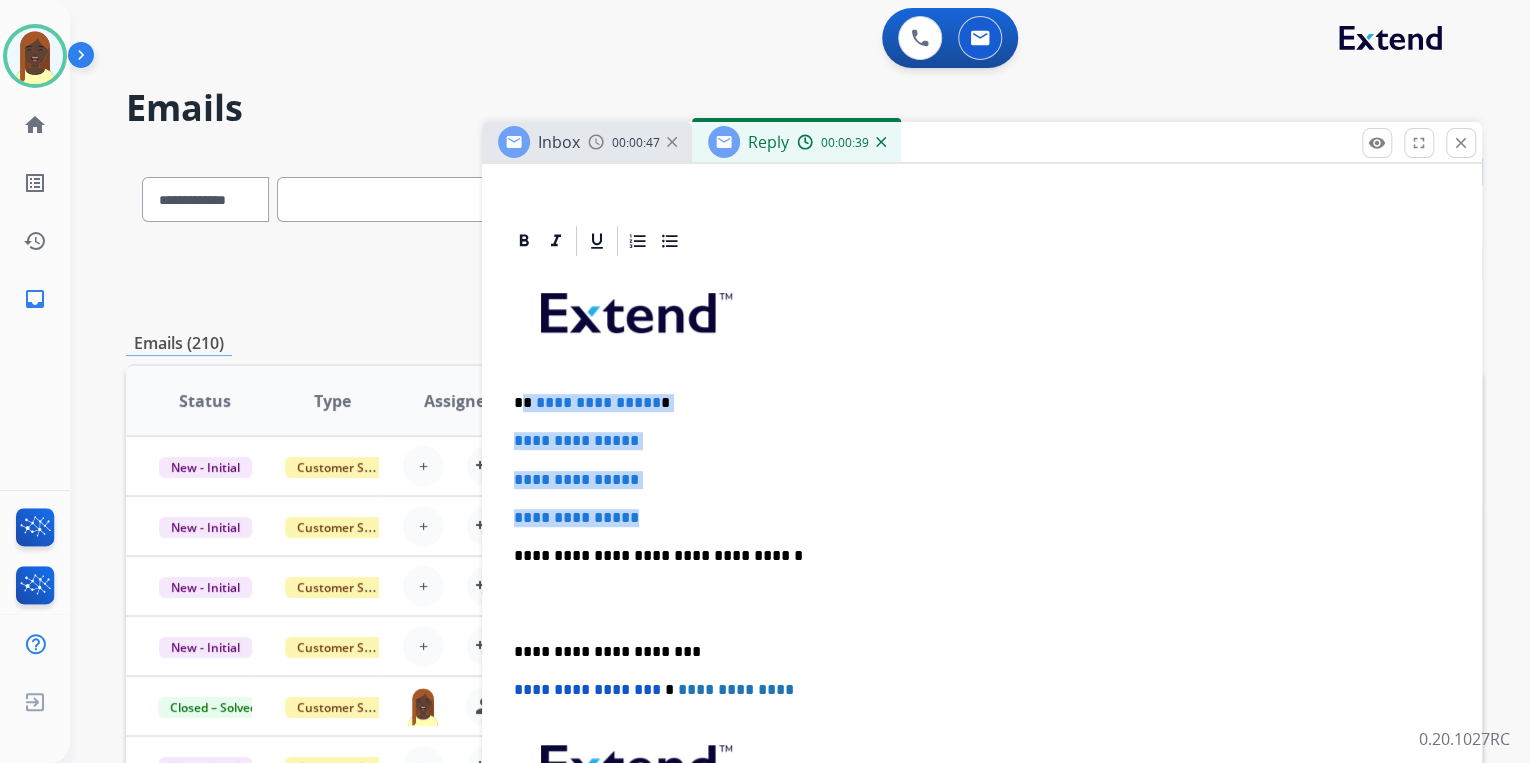 drag, startPoint x: 522, startPoint y: 400, endPoint x: 665, endPoint y: 509, distance: 179.80545 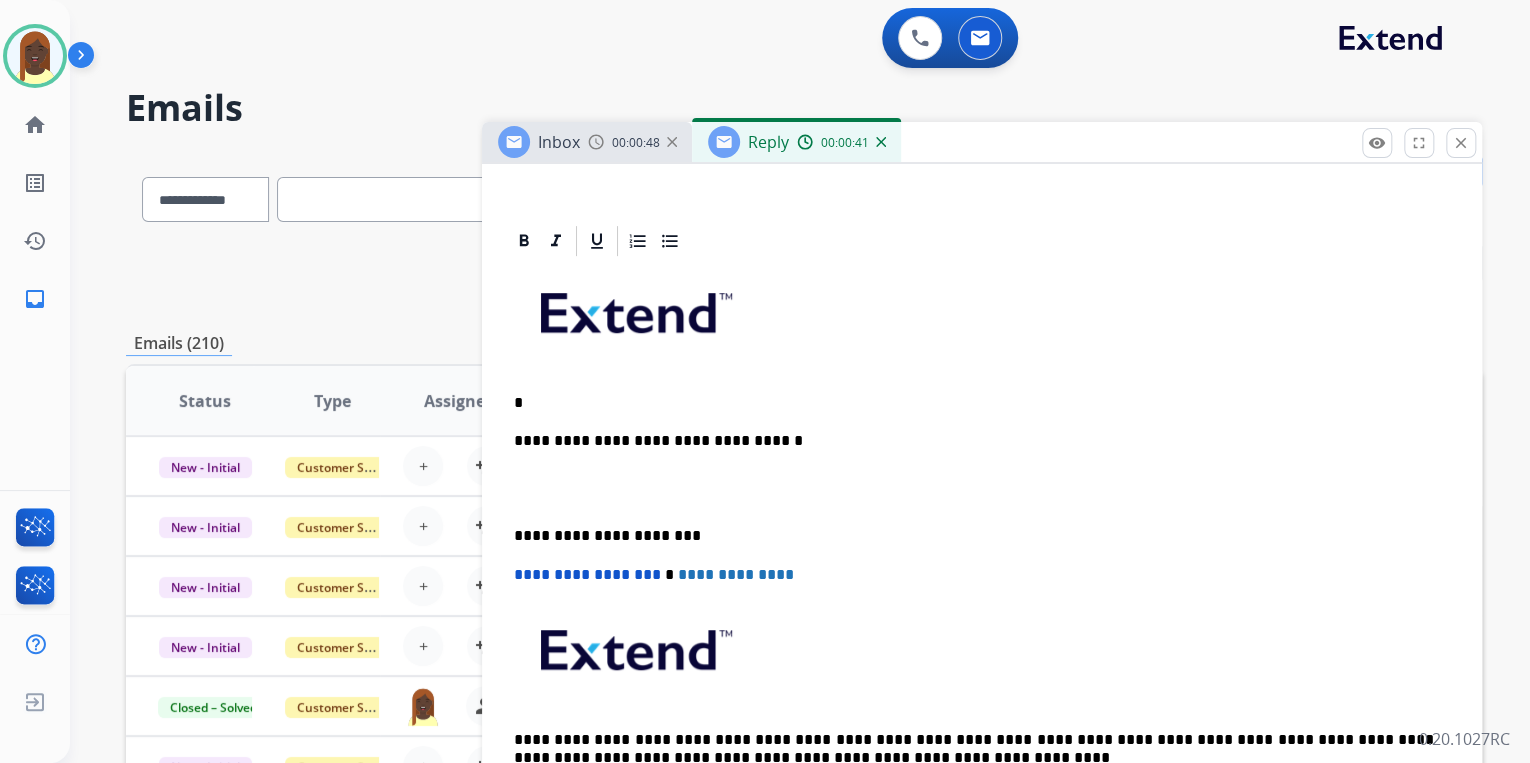 type 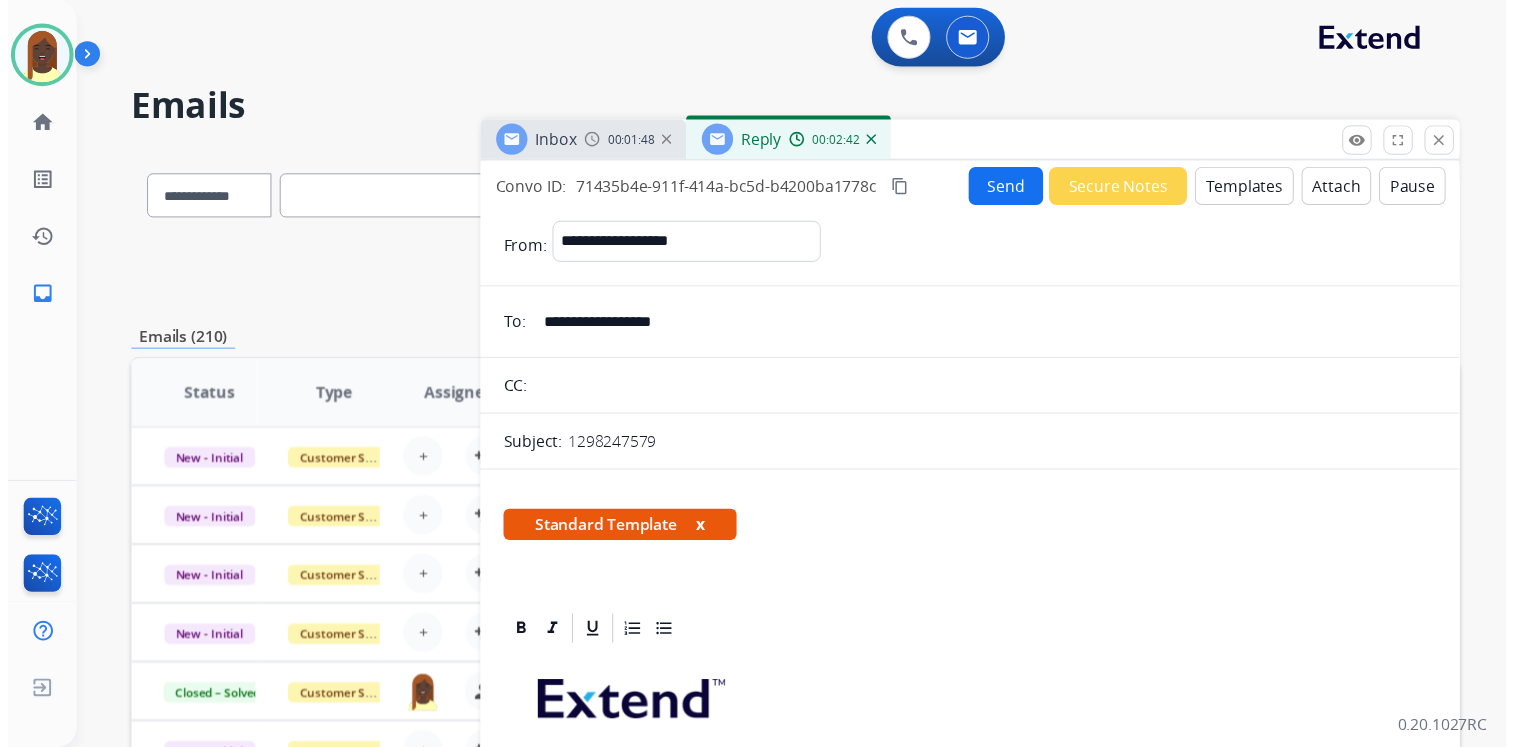 scroll, scrollTop: 0, scrollLeft: 0, axis: both 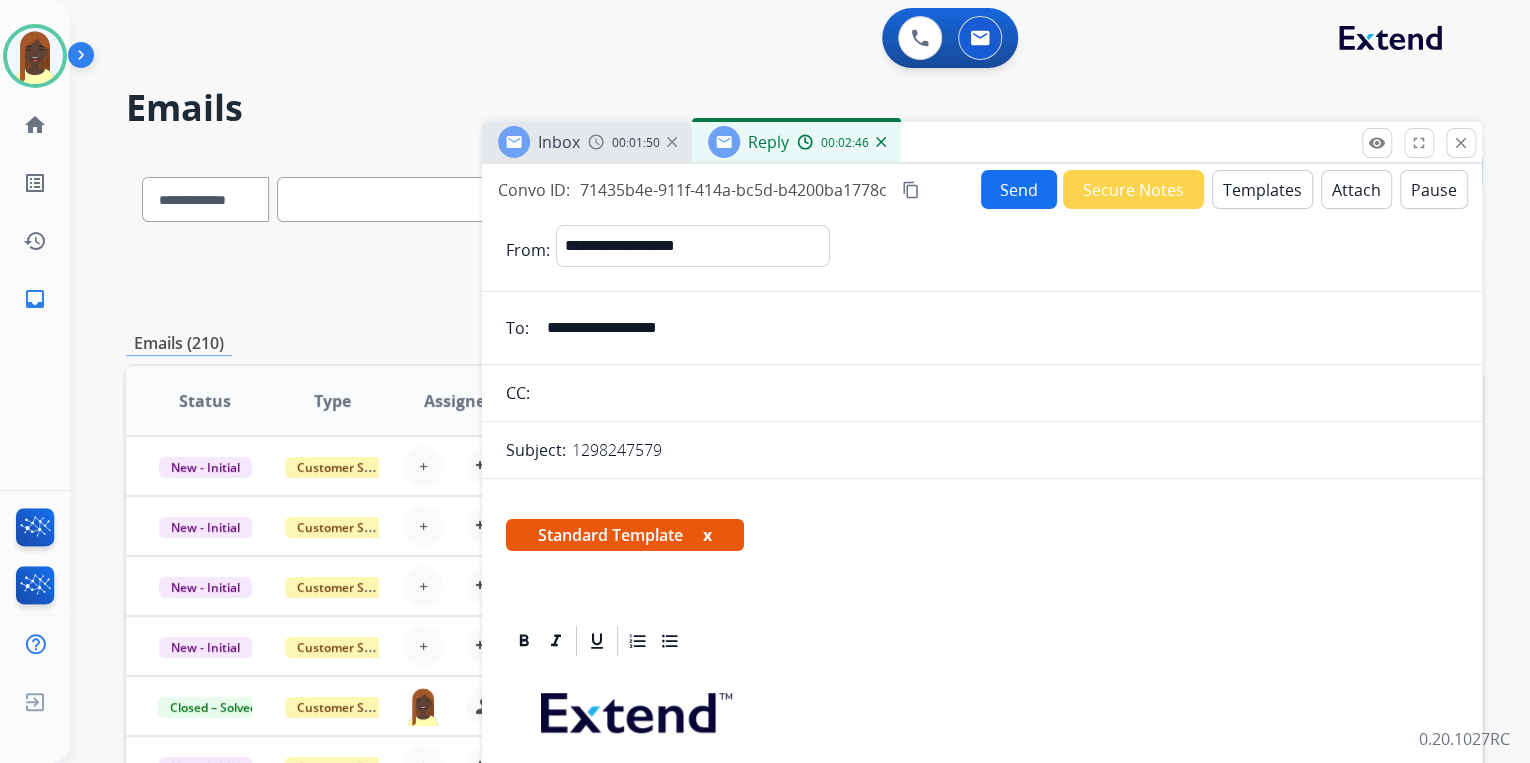 click on "Send" at bounding box center (1019, 189) 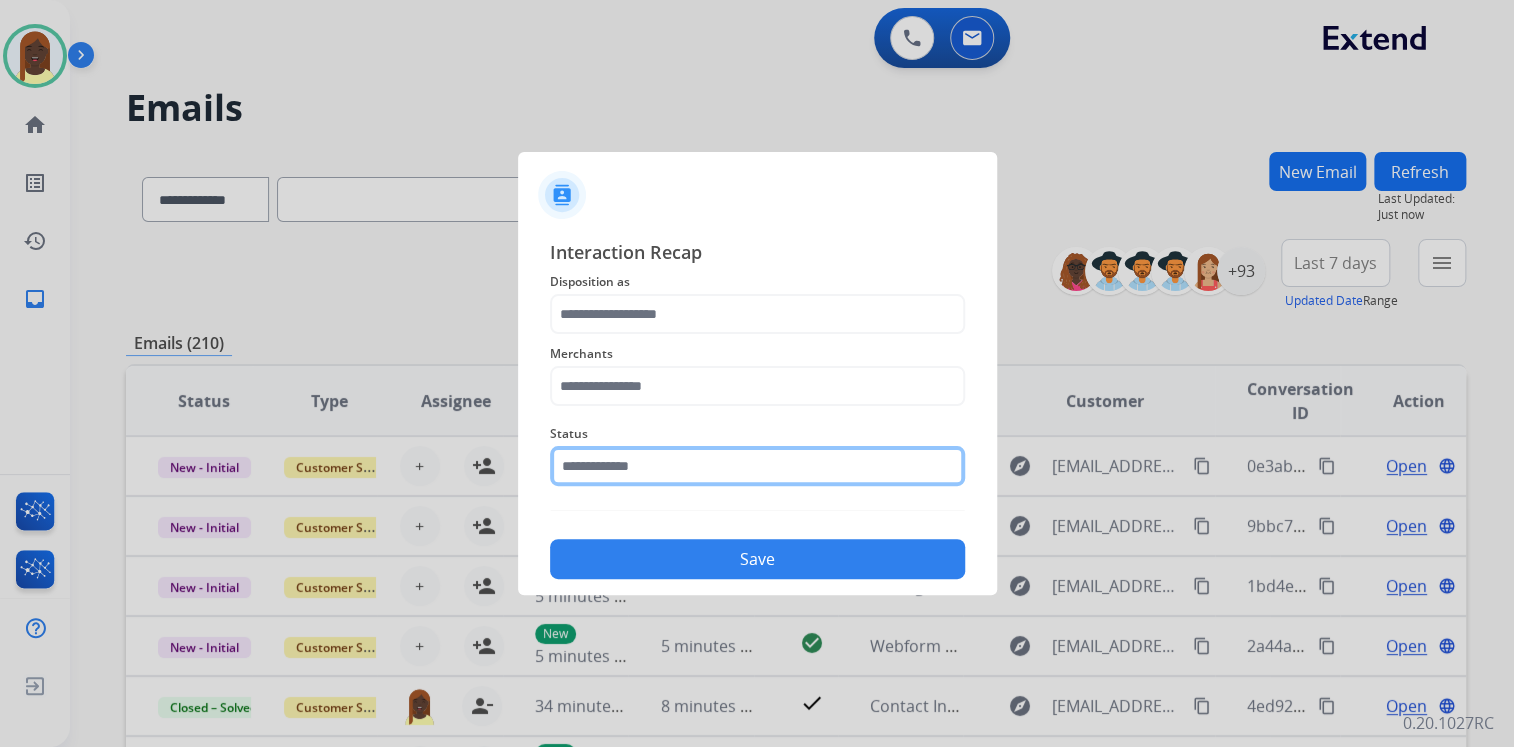 click 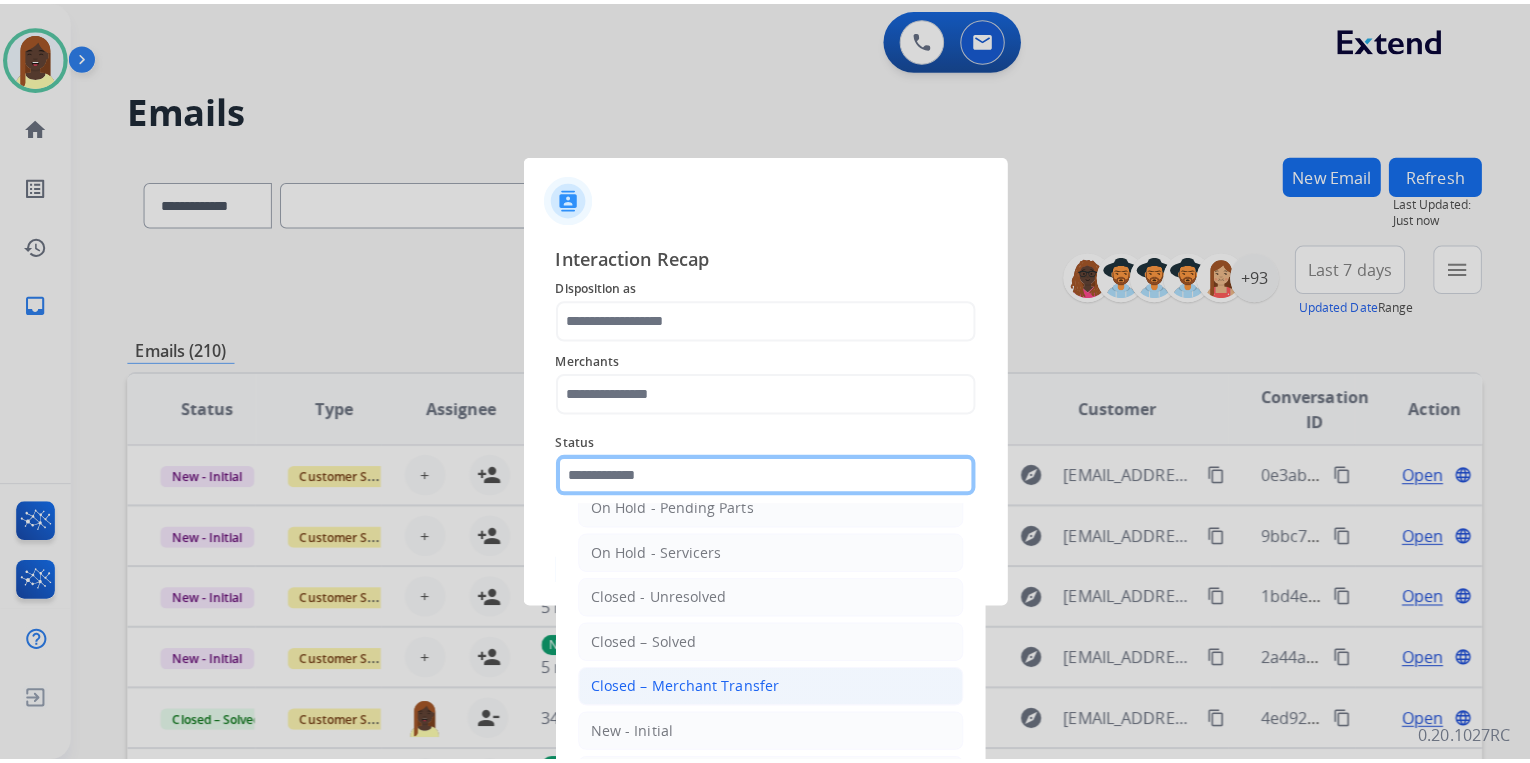 scroll, scrollTop: 116, scrollLeft: 0, axis: vertical 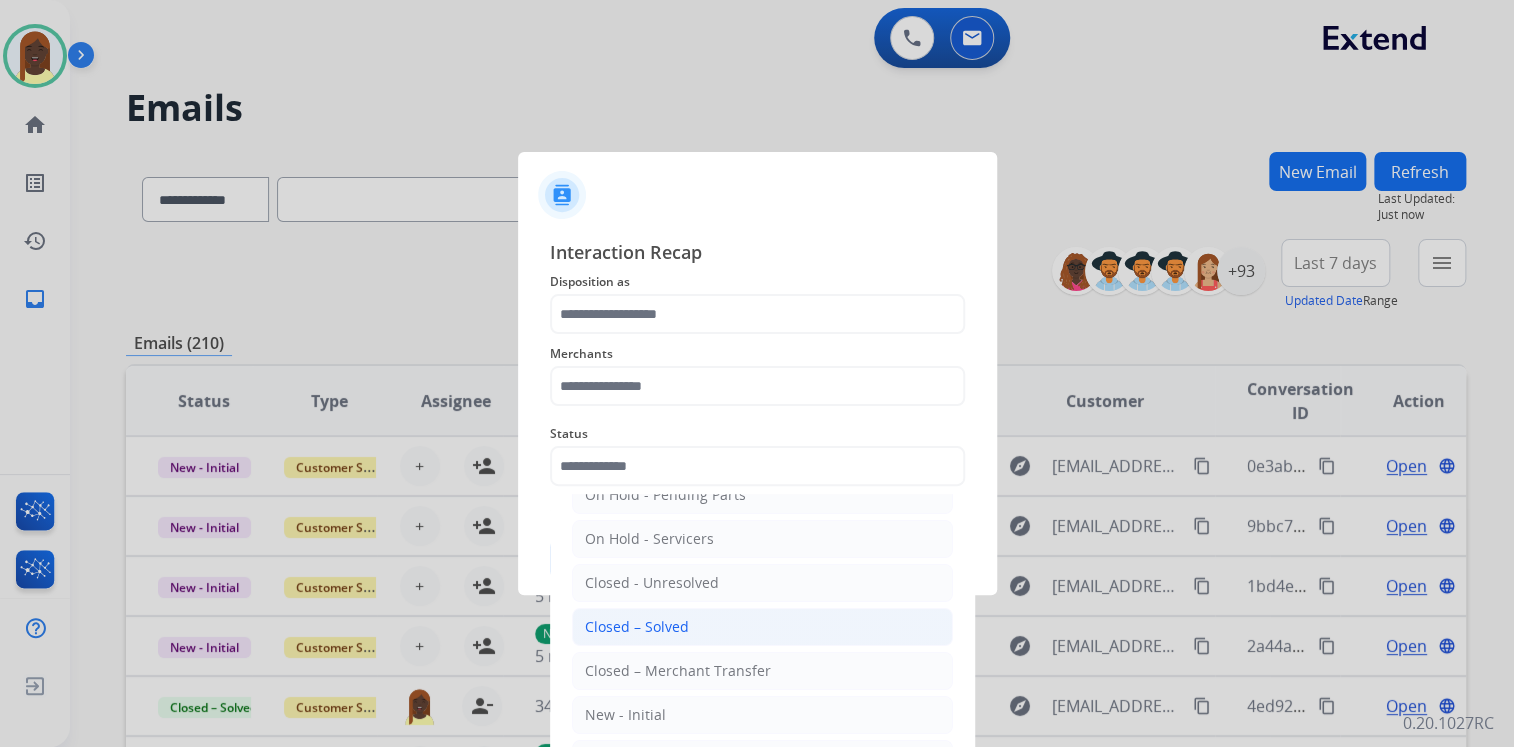 drag, startPoint x: 680, startPoint y: 629, endPoint x: 633, endPoint y: 505, distance: 132.60844 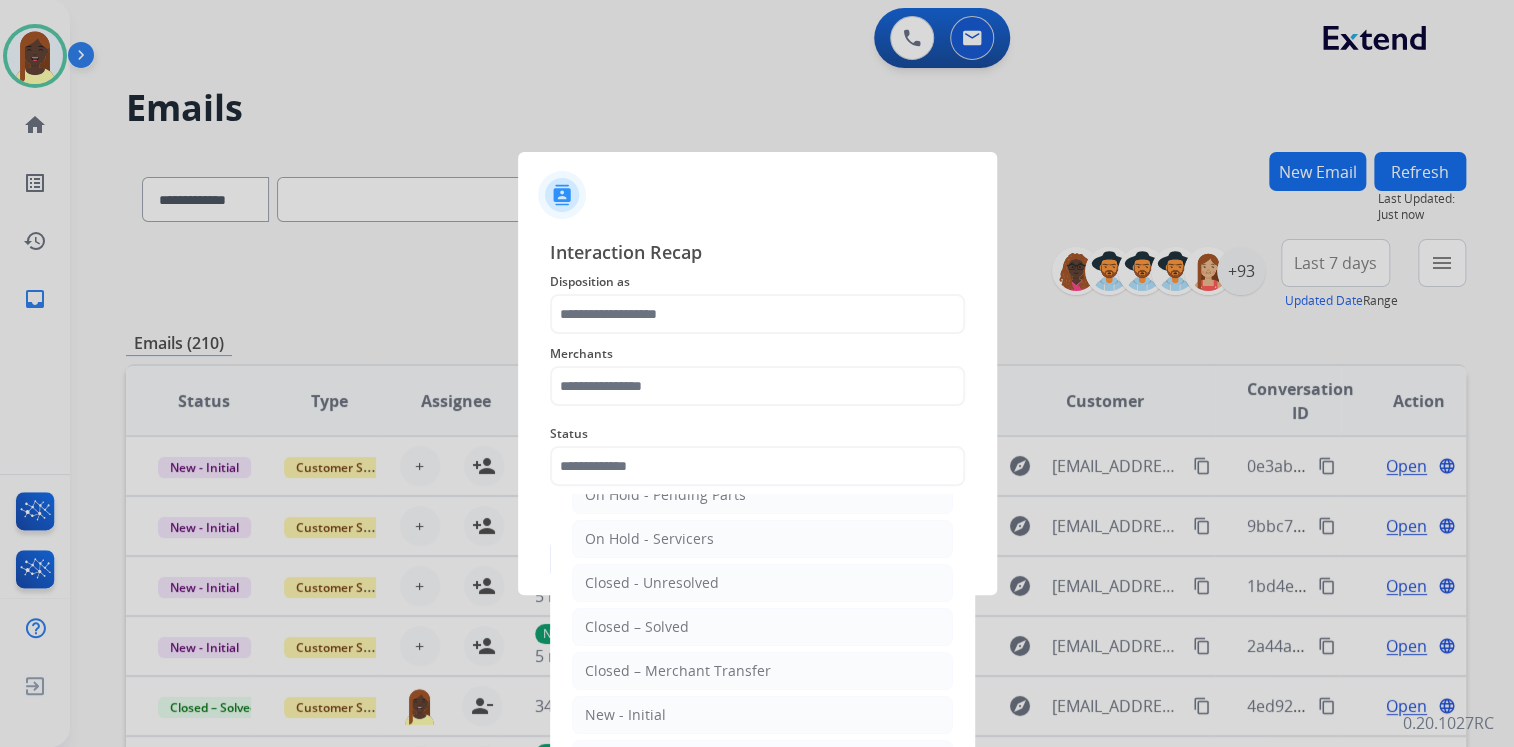 type on "**********" 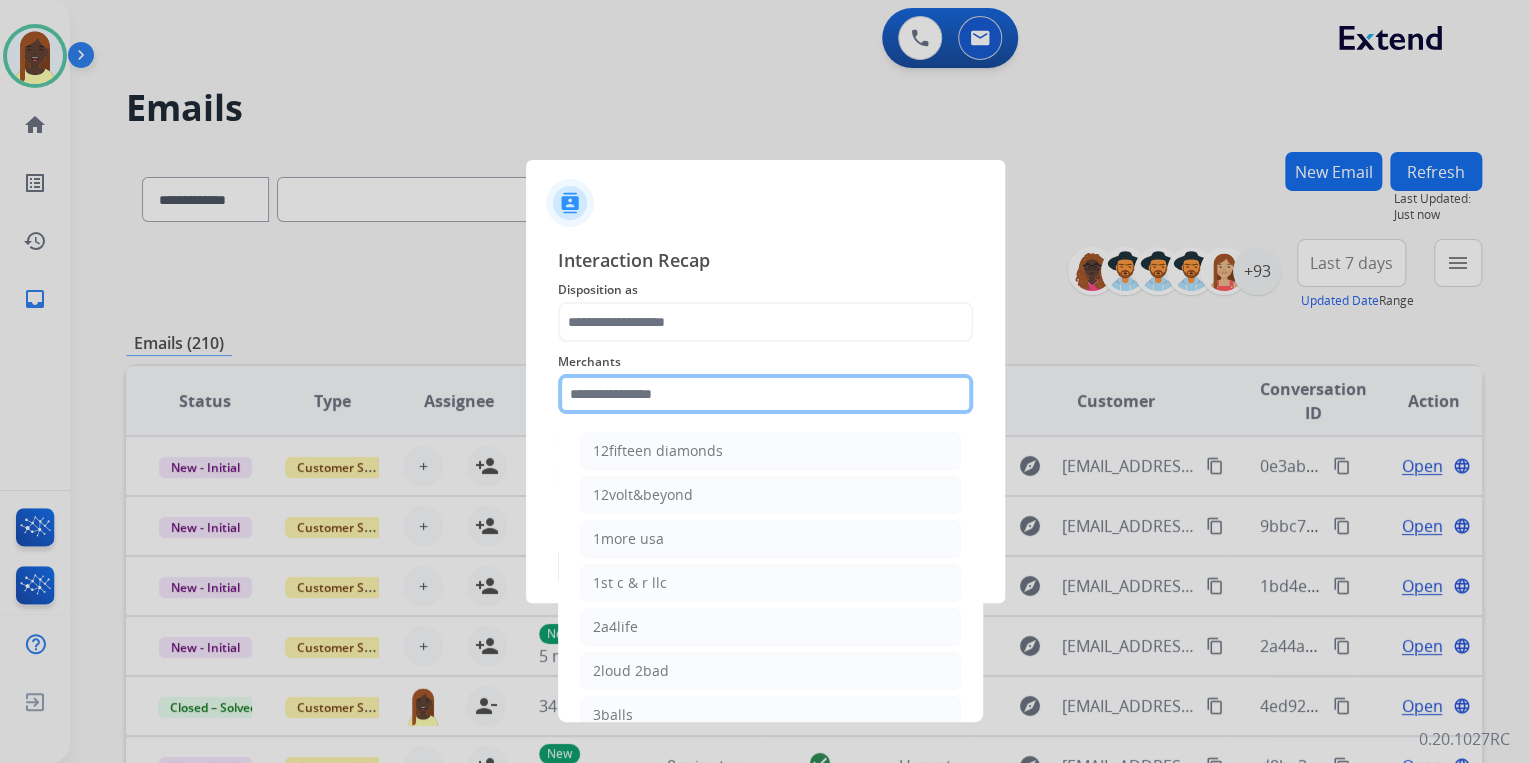 click 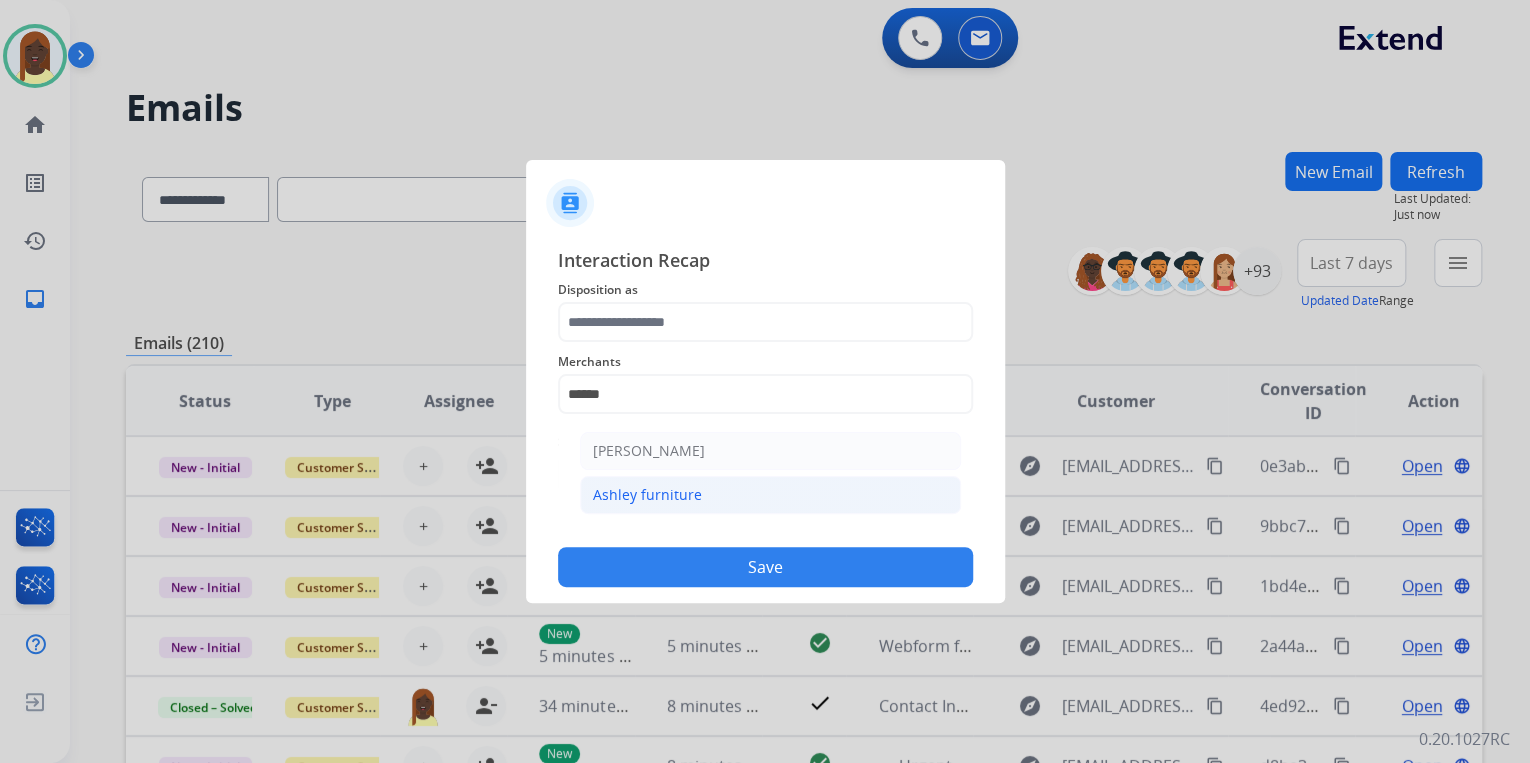 click on "Ashley furniture" 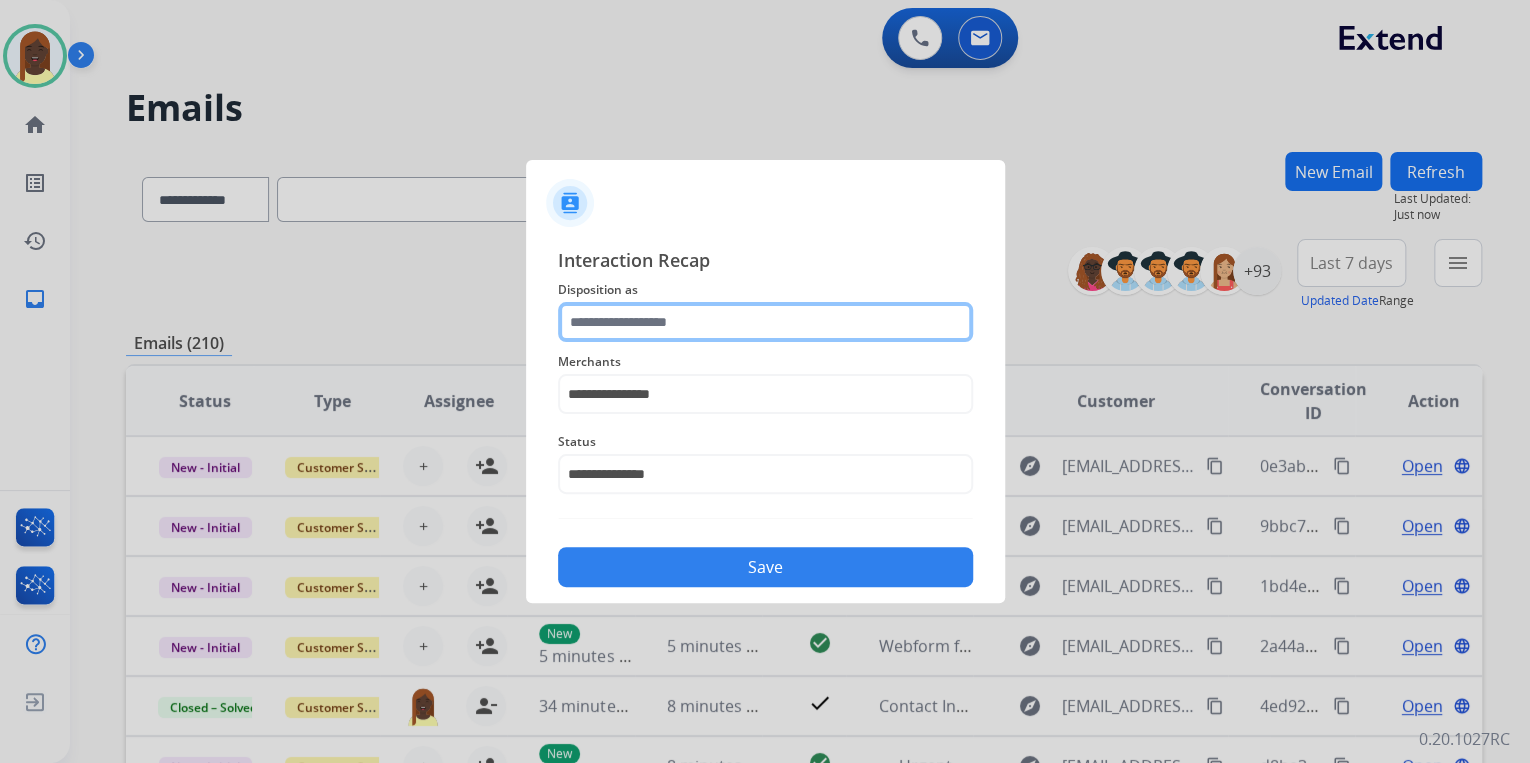 click 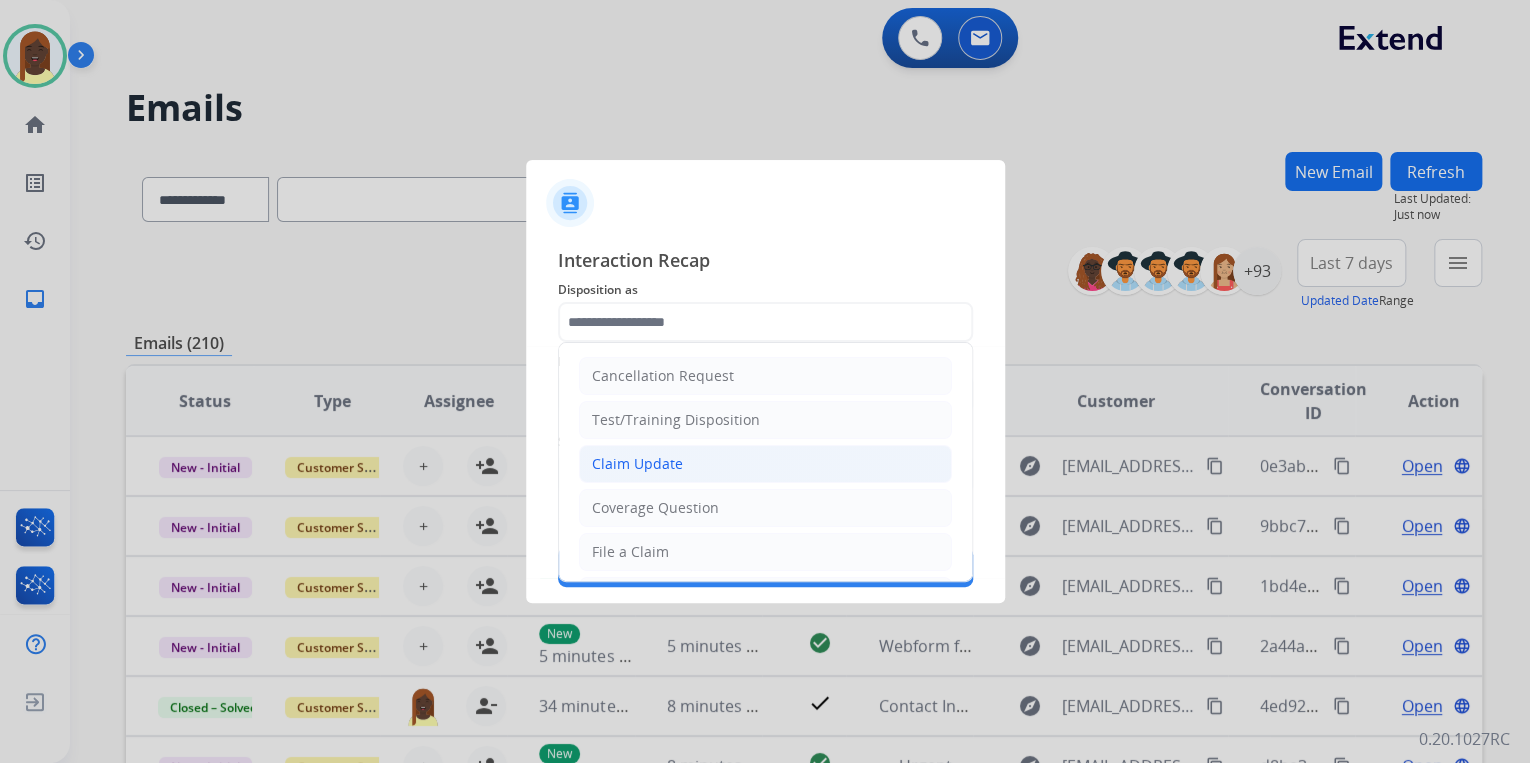 click on "Claim Update" 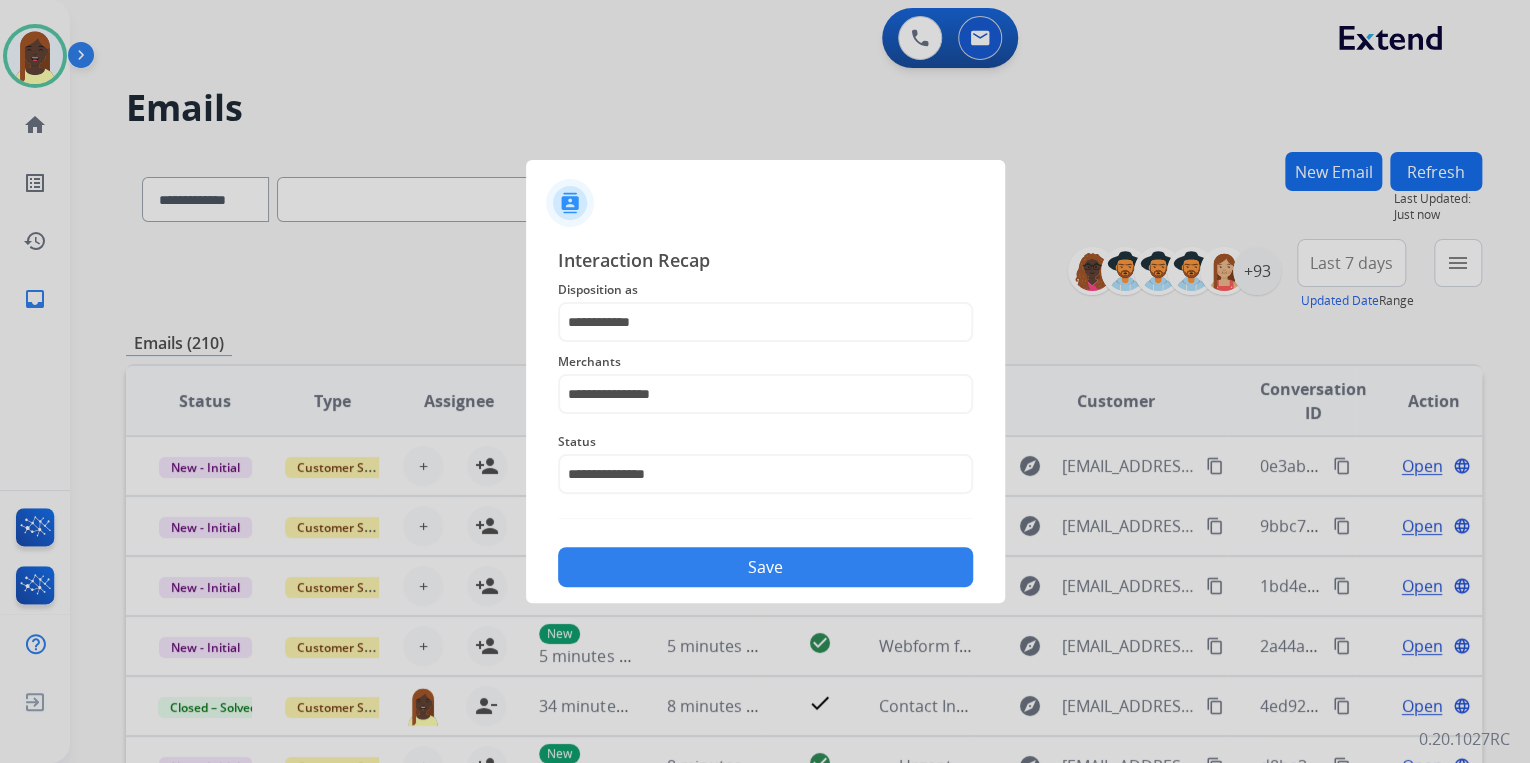 click on "Save" 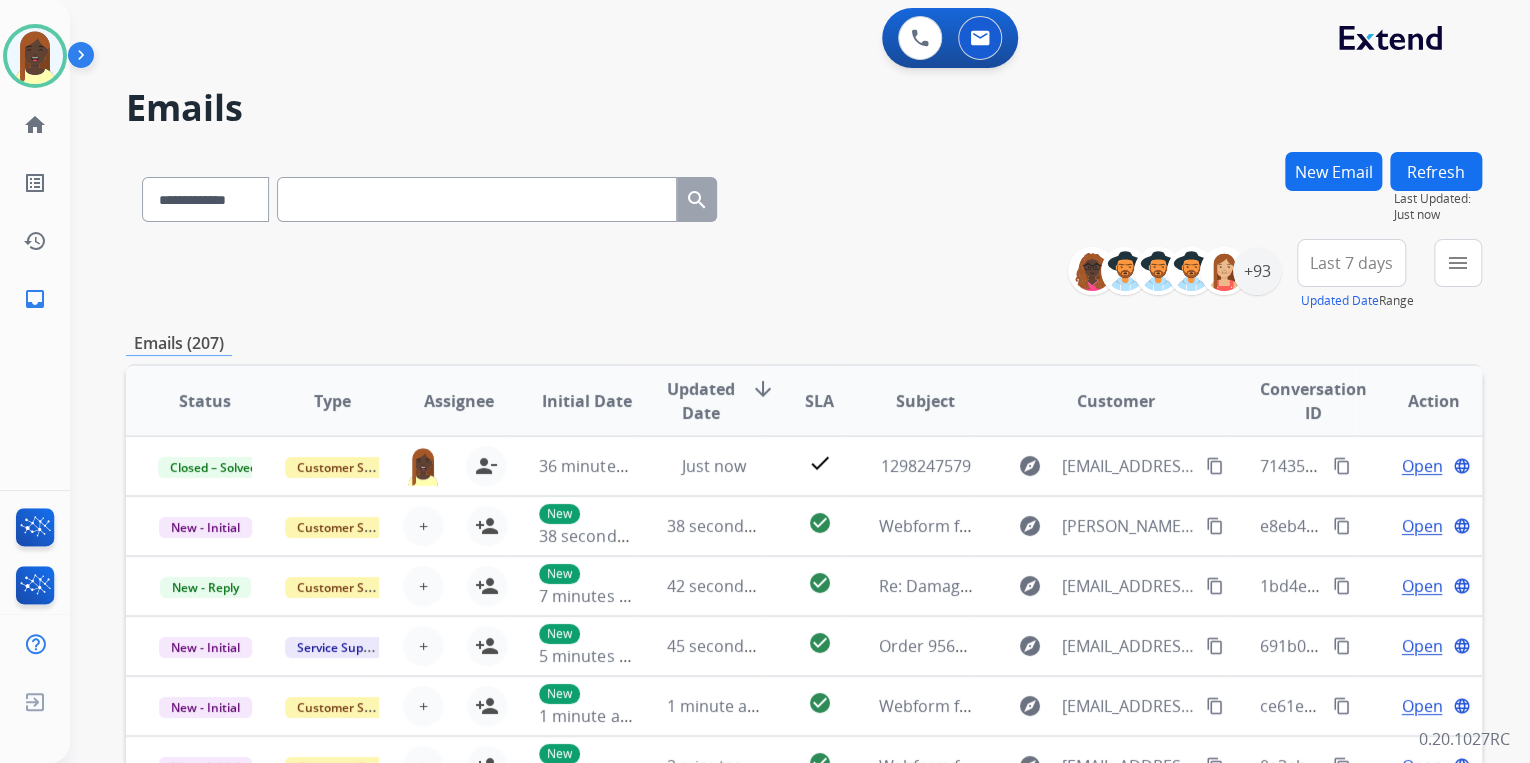 click on "Emails (207)" at bounding box center (804, 343) 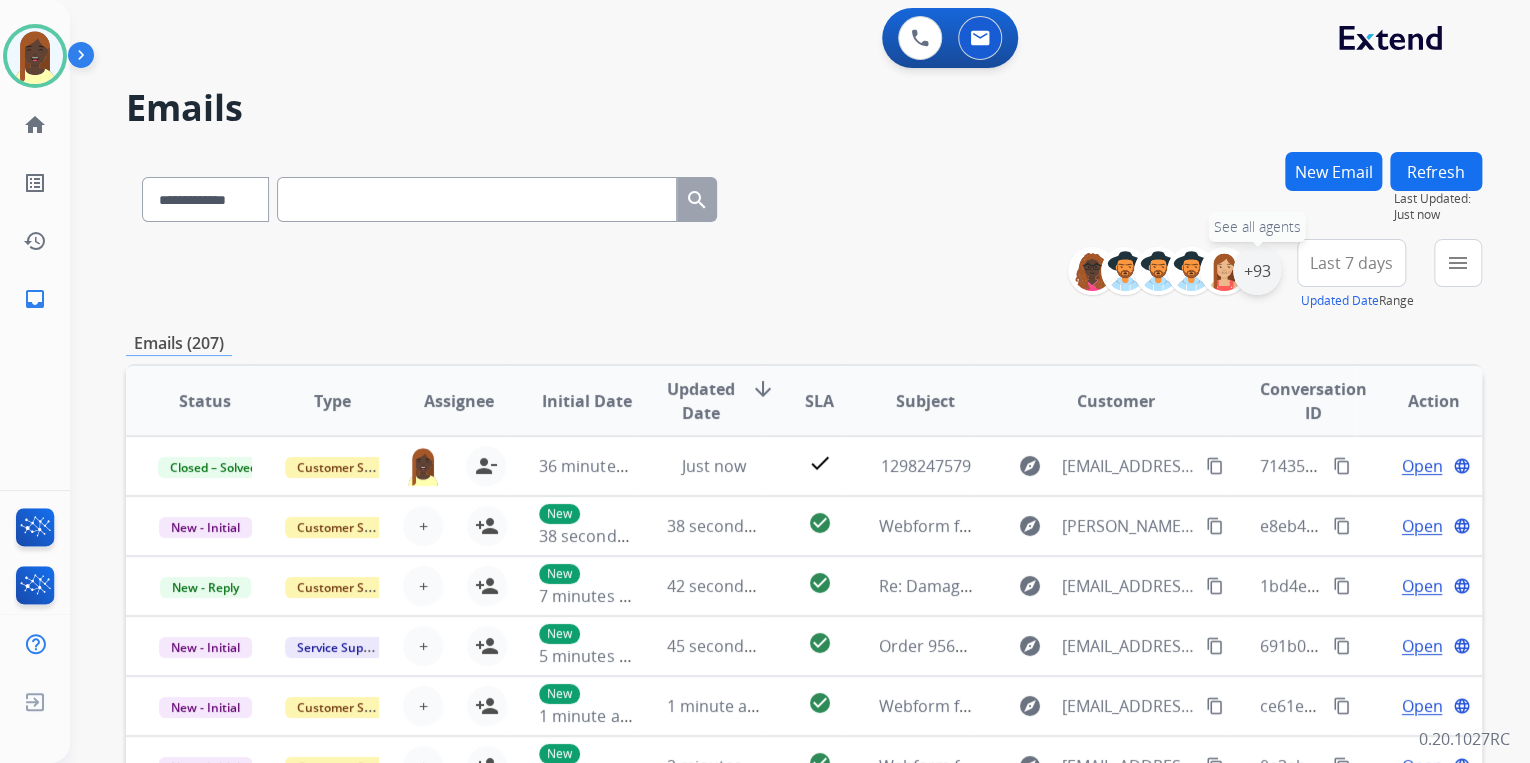click on "+93" at bounding box center [1257, 271] 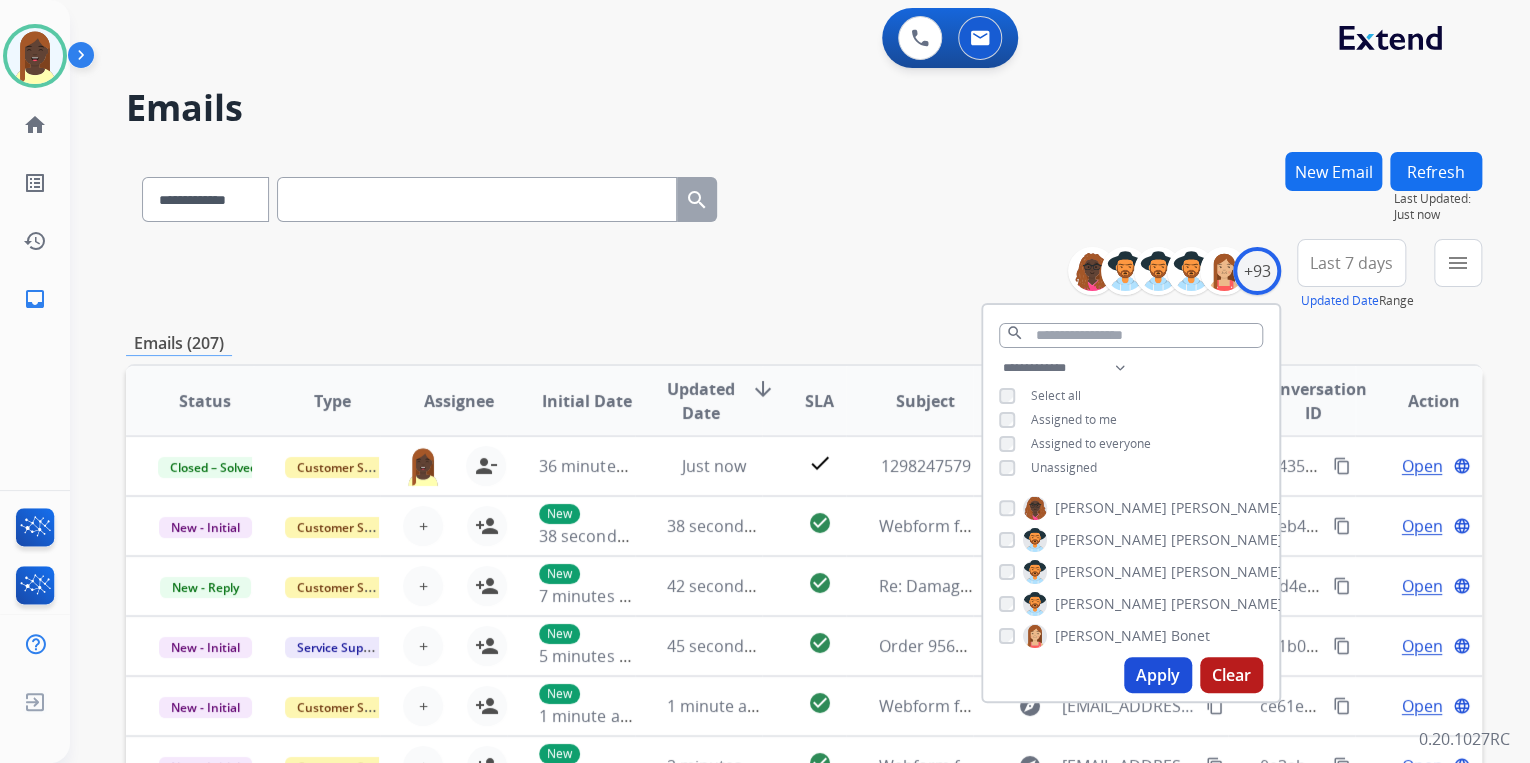 click on "Apply" at bounding box center (1158, 675) 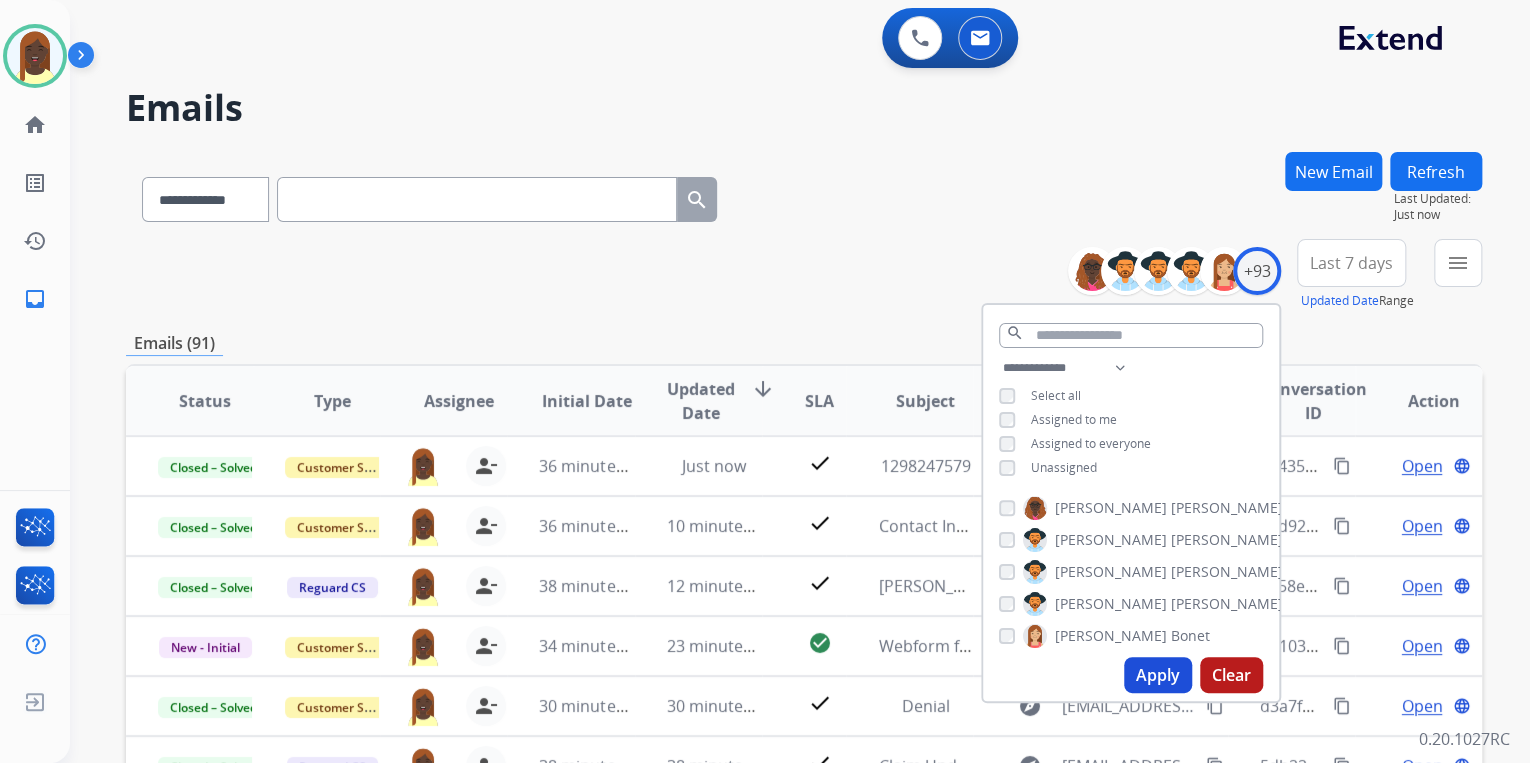 click on "**********" at bounding box center [804, 275] 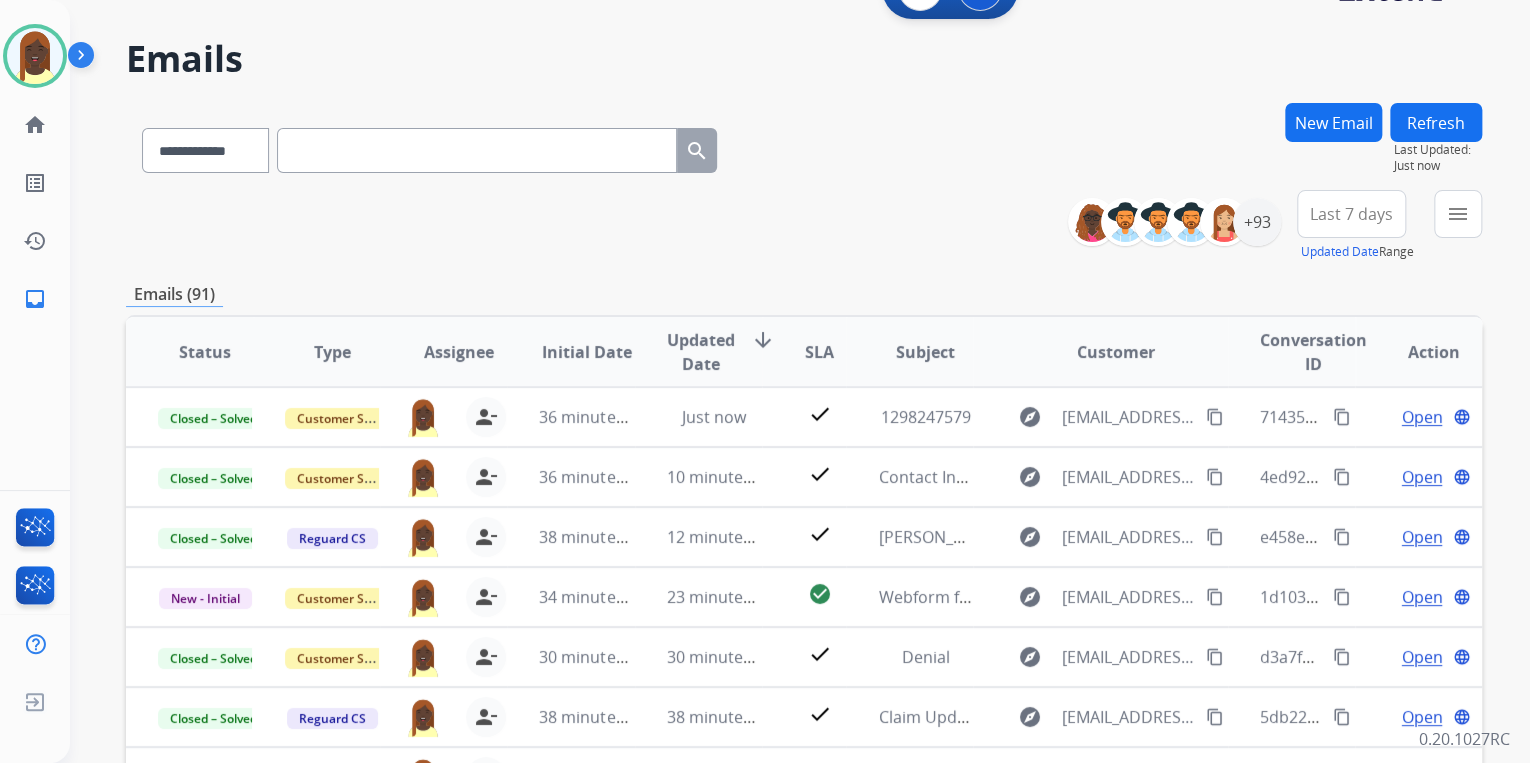 scroll, scrollTop: 160, scrollLeft: 0, axis: vertical 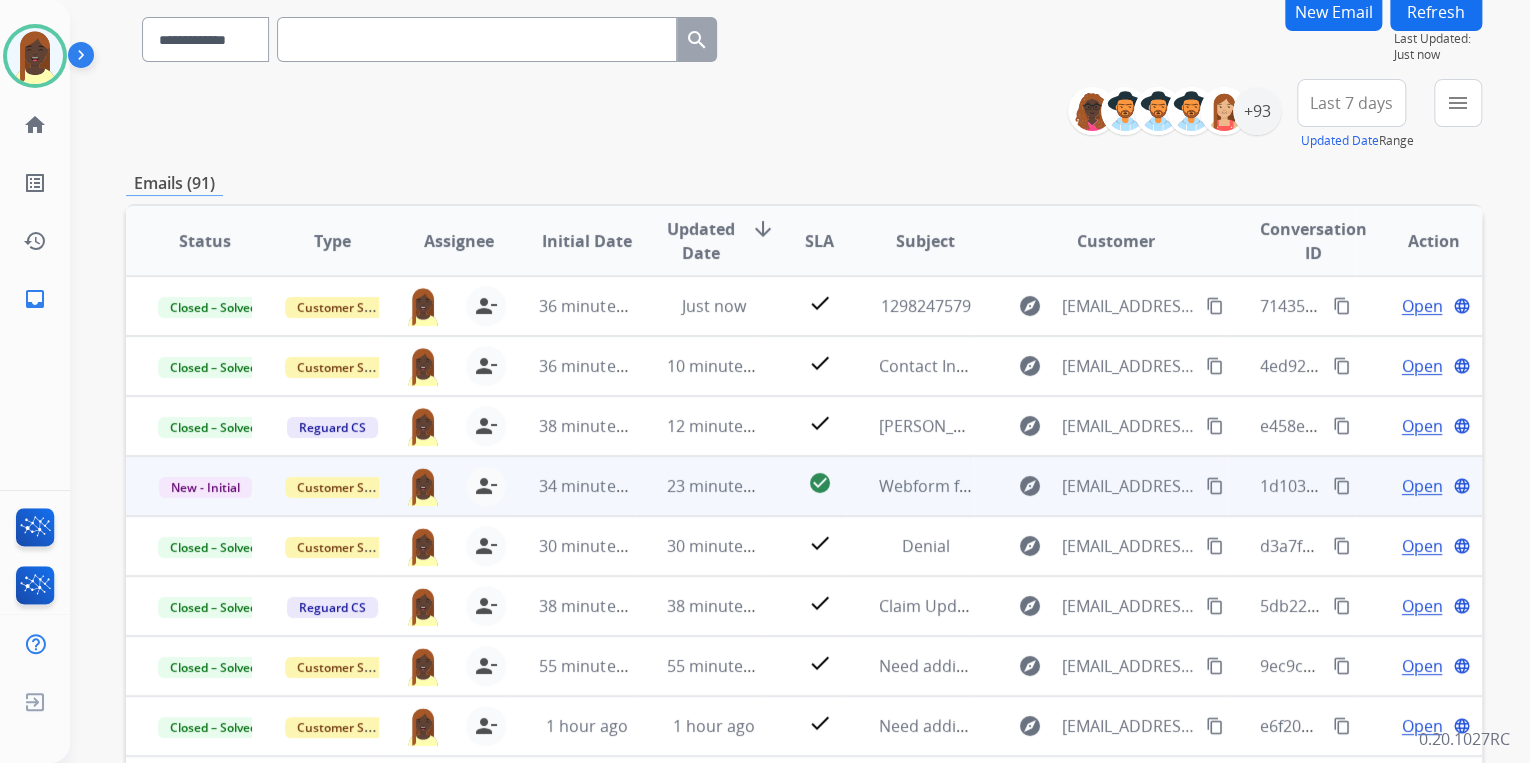 click on "content_copy" at bounding box center [1342, 486] 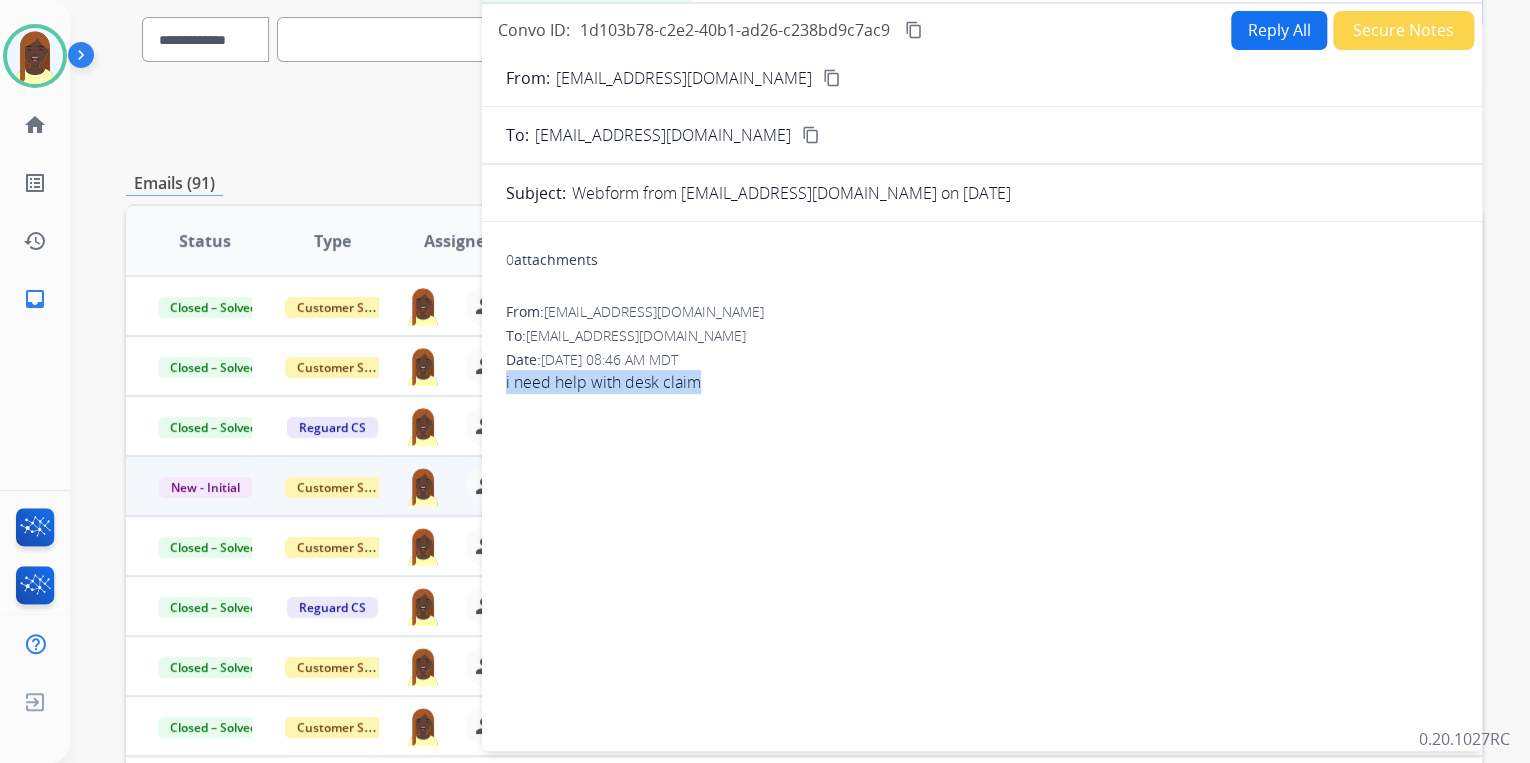 drag, startPoint x: 496, startPoint y: 385, endPoint x: 707, endPoint y: 404, distance: 211.85373 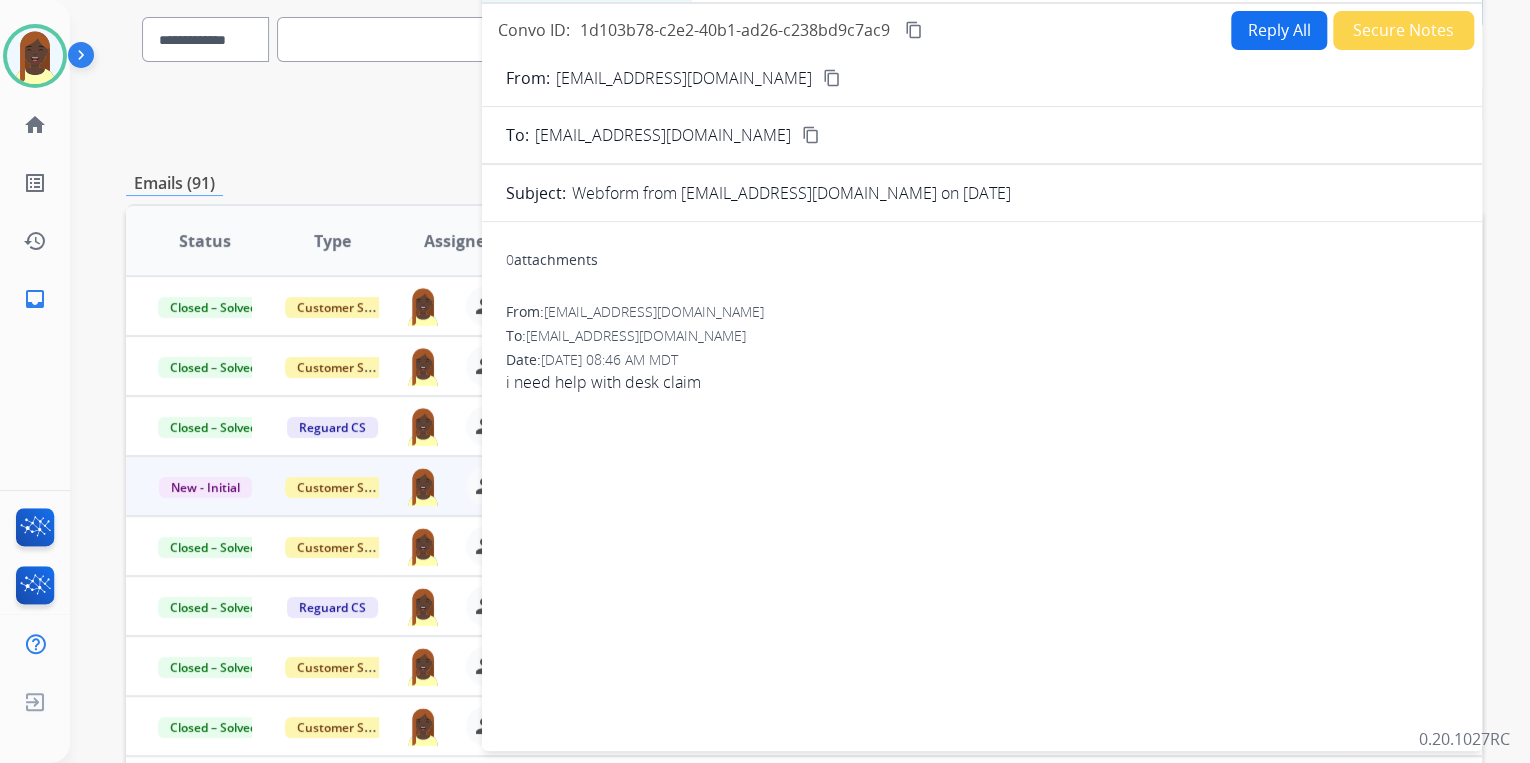 click on "content_copy" at bounding box center [832, 78] 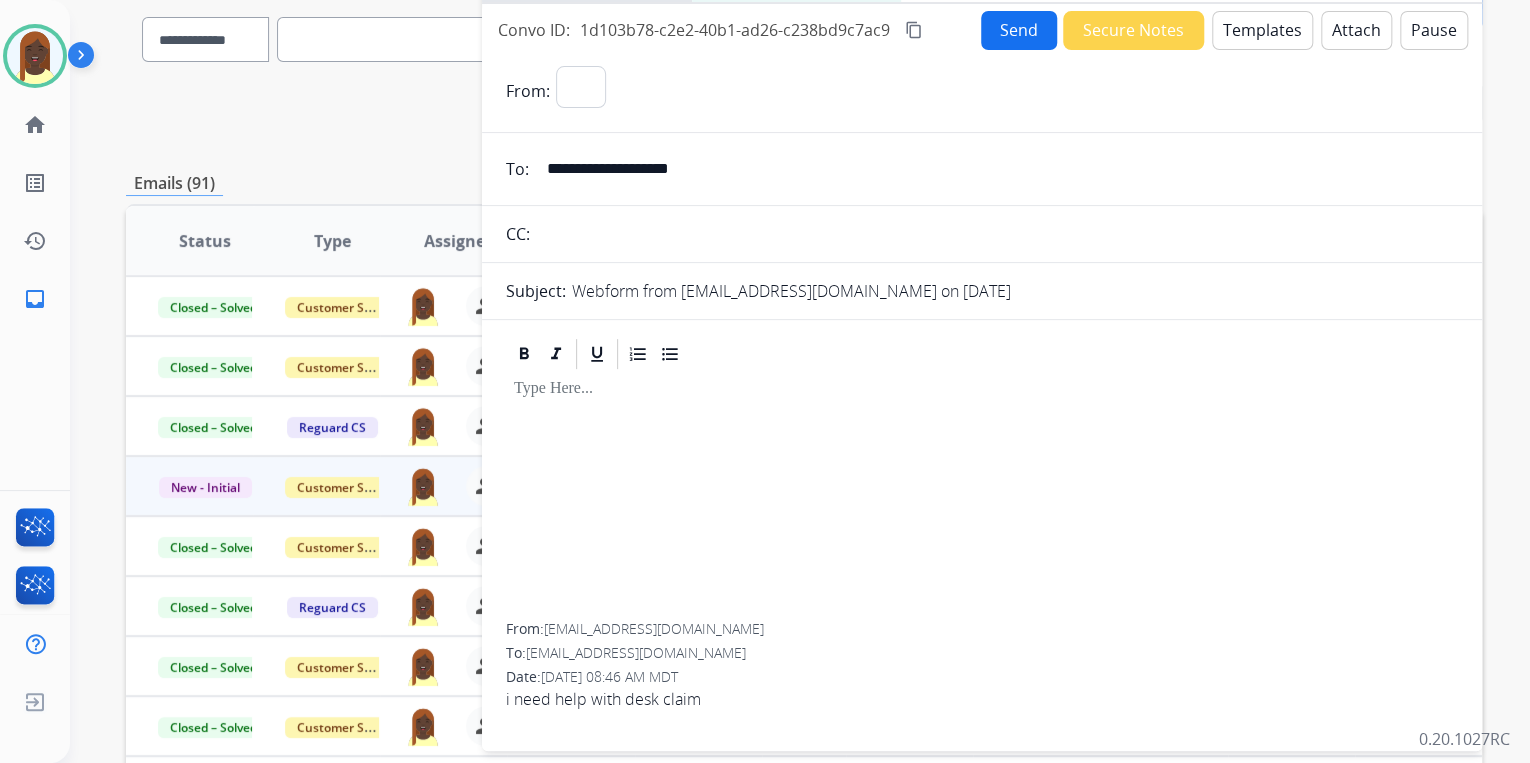 select on "**********" 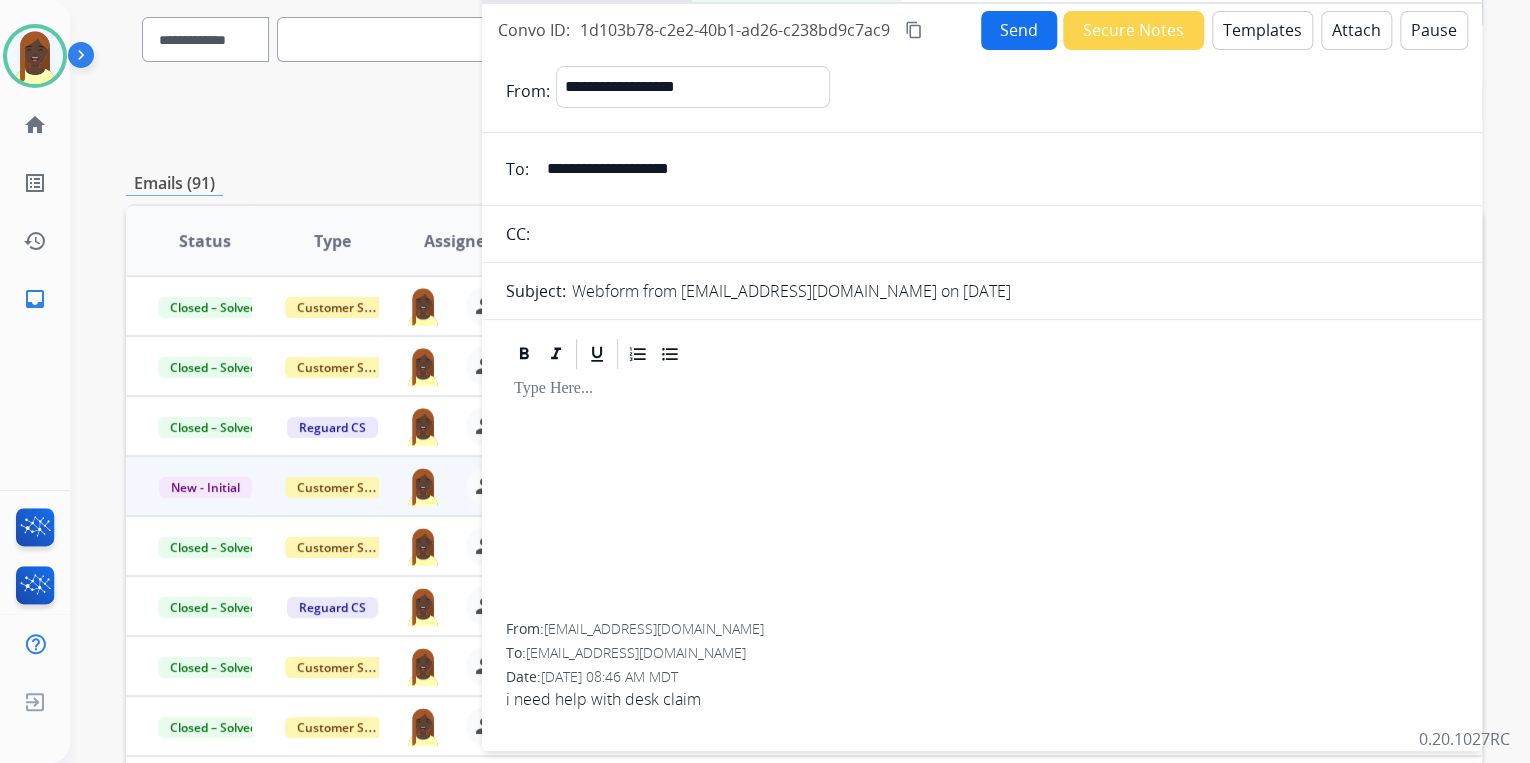 click on "Templates" at bounding box center [1262, 30] 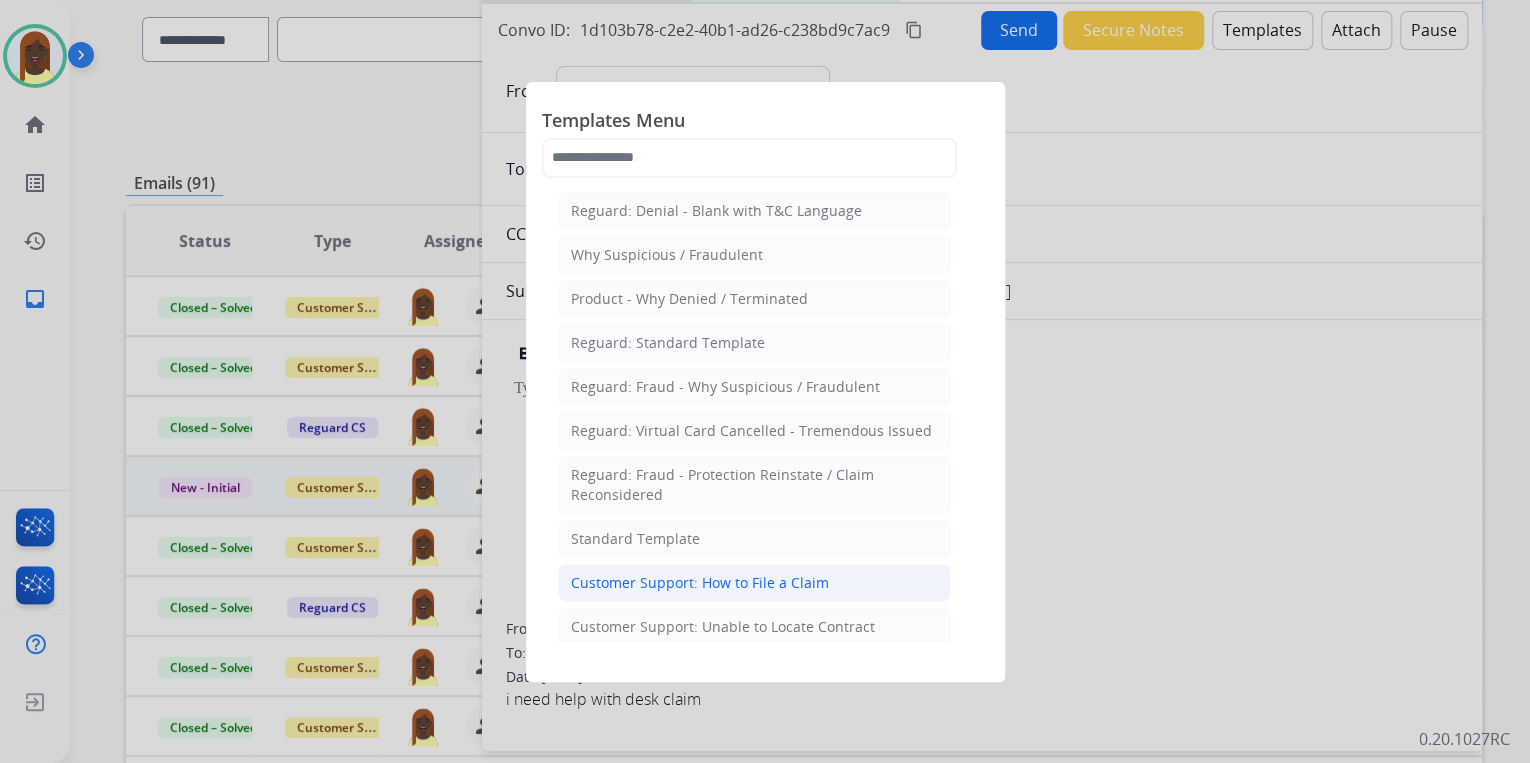 click on "Customer Support: How to File a Claim" 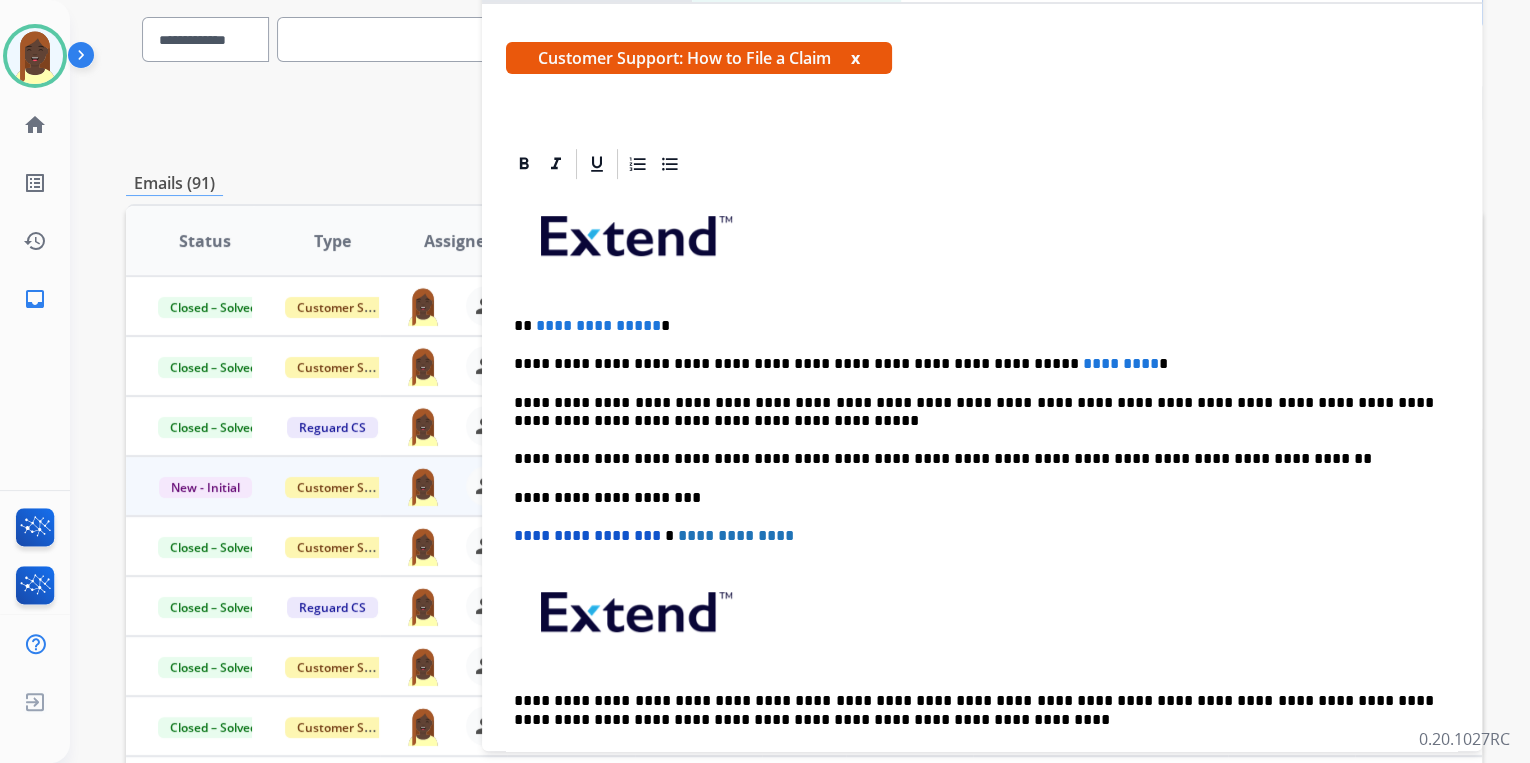 scroll, scrollTop: 320, scrollLeft: 0, axis: vertical 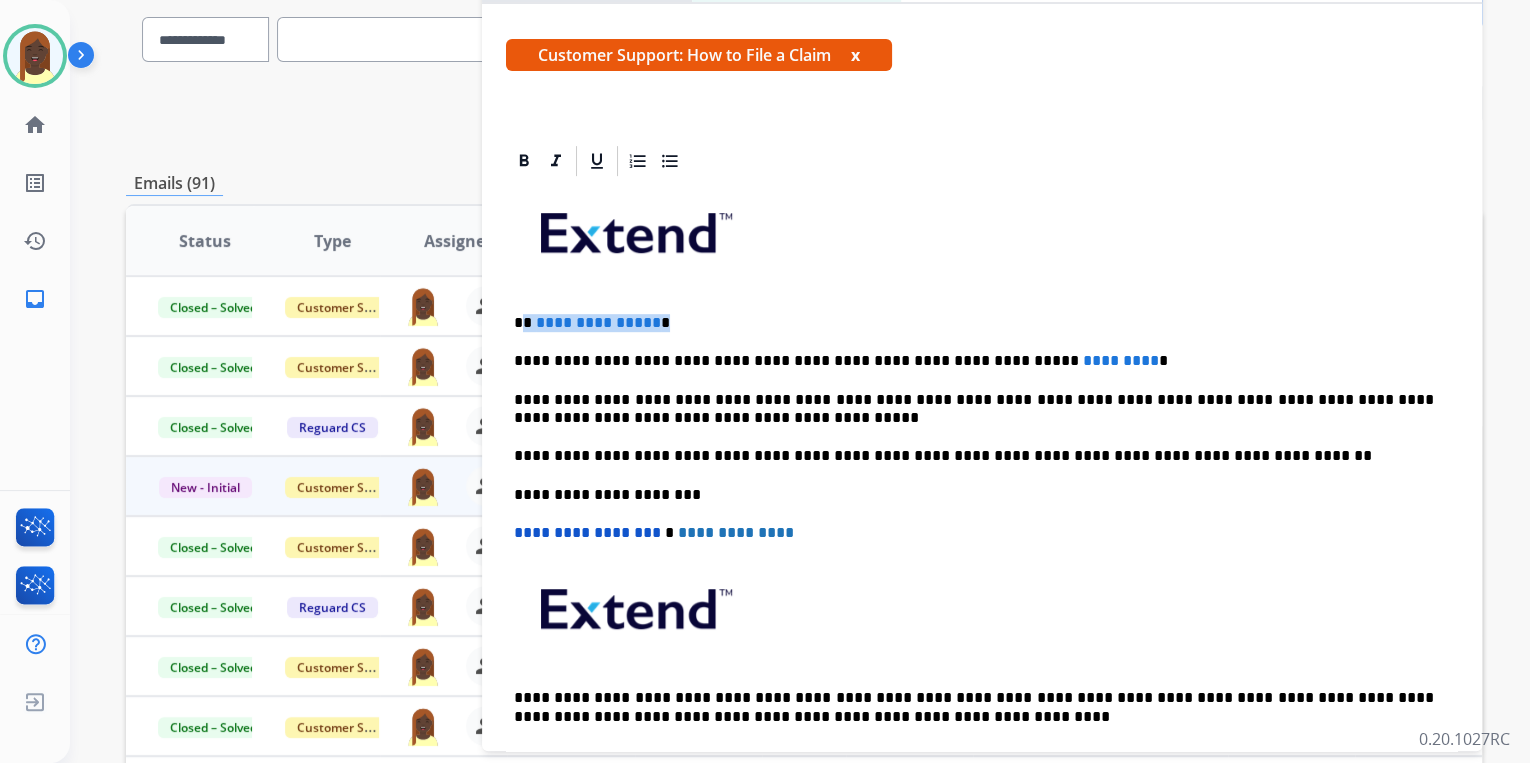drag, startPoint x: 523, startPoint y: 319, endPoint x: 689, endPoint y: 319, distance: 166 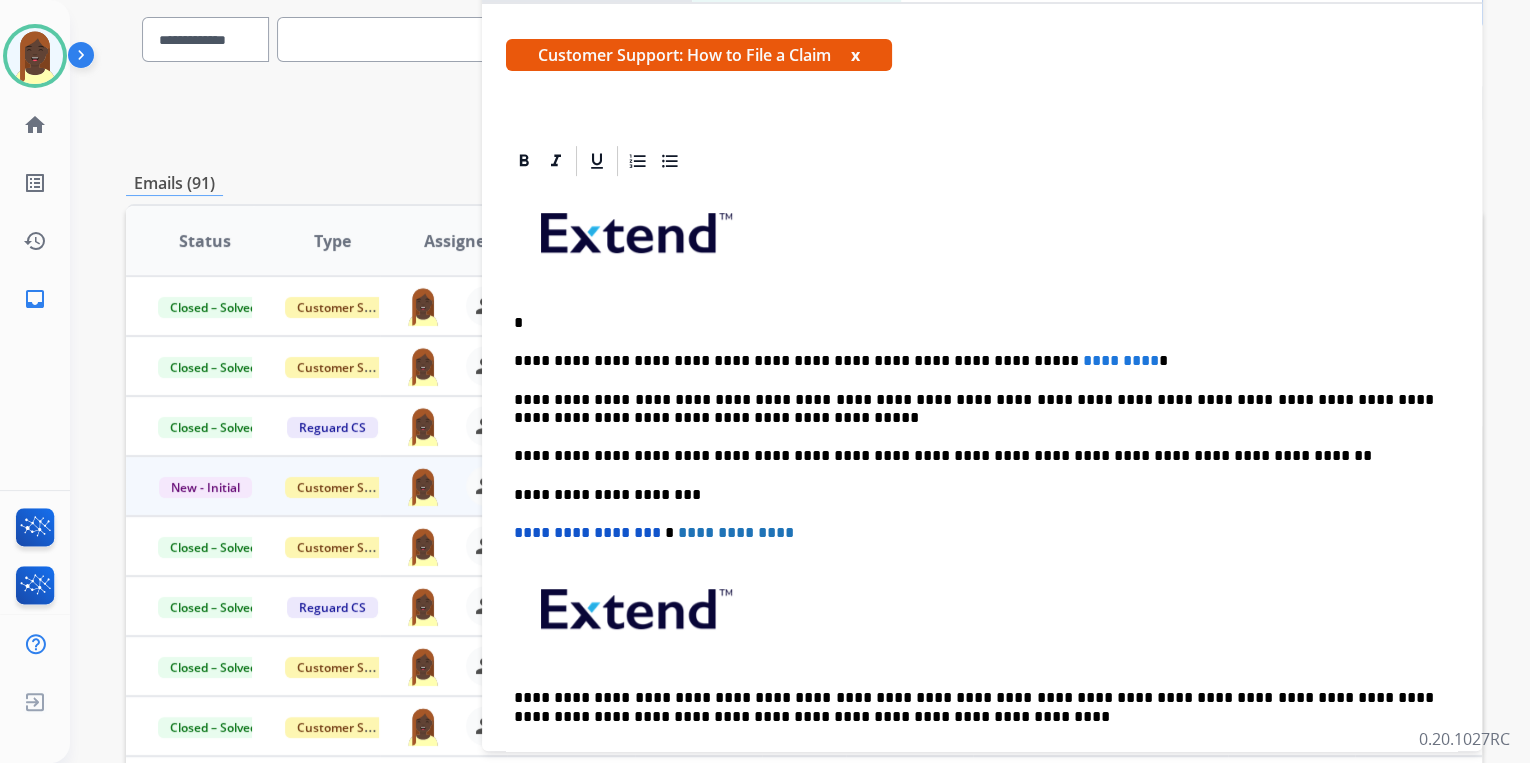type 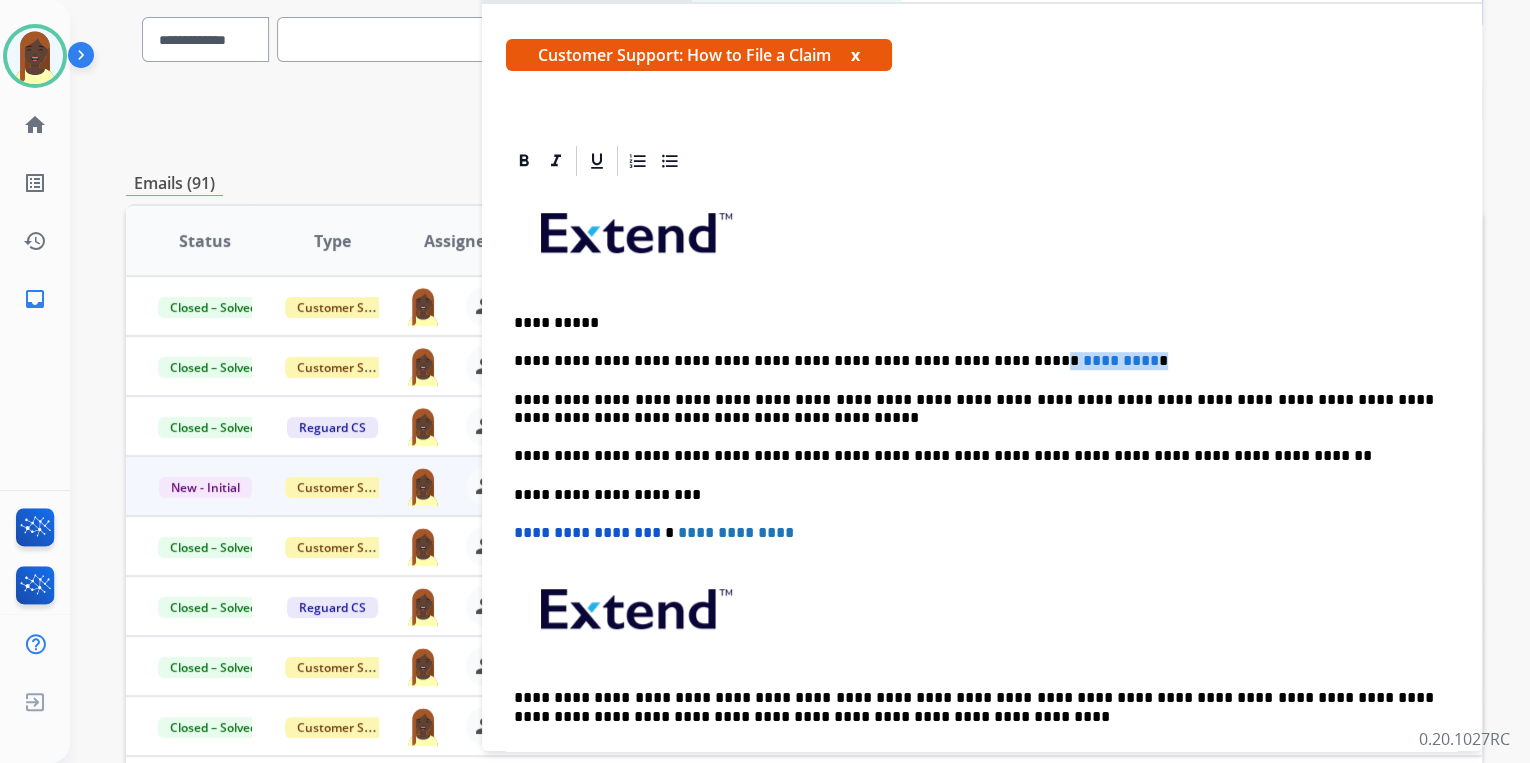 drag, startPoint x: 964, startPoint y: 360, endPoint x: 1074, endPoint y: 351, distance: 110.36757 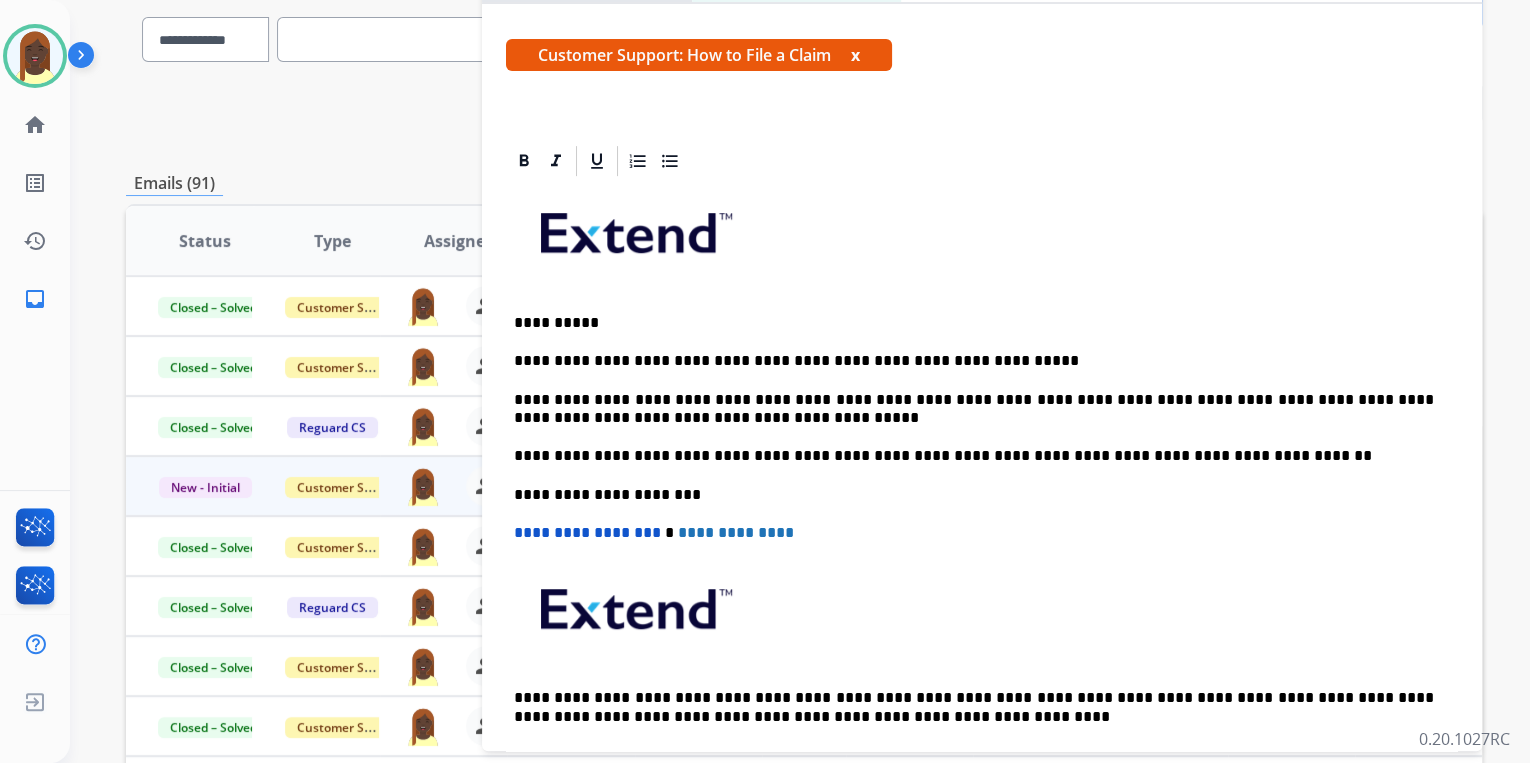 click on "**********" at bounding box center [974, 361] 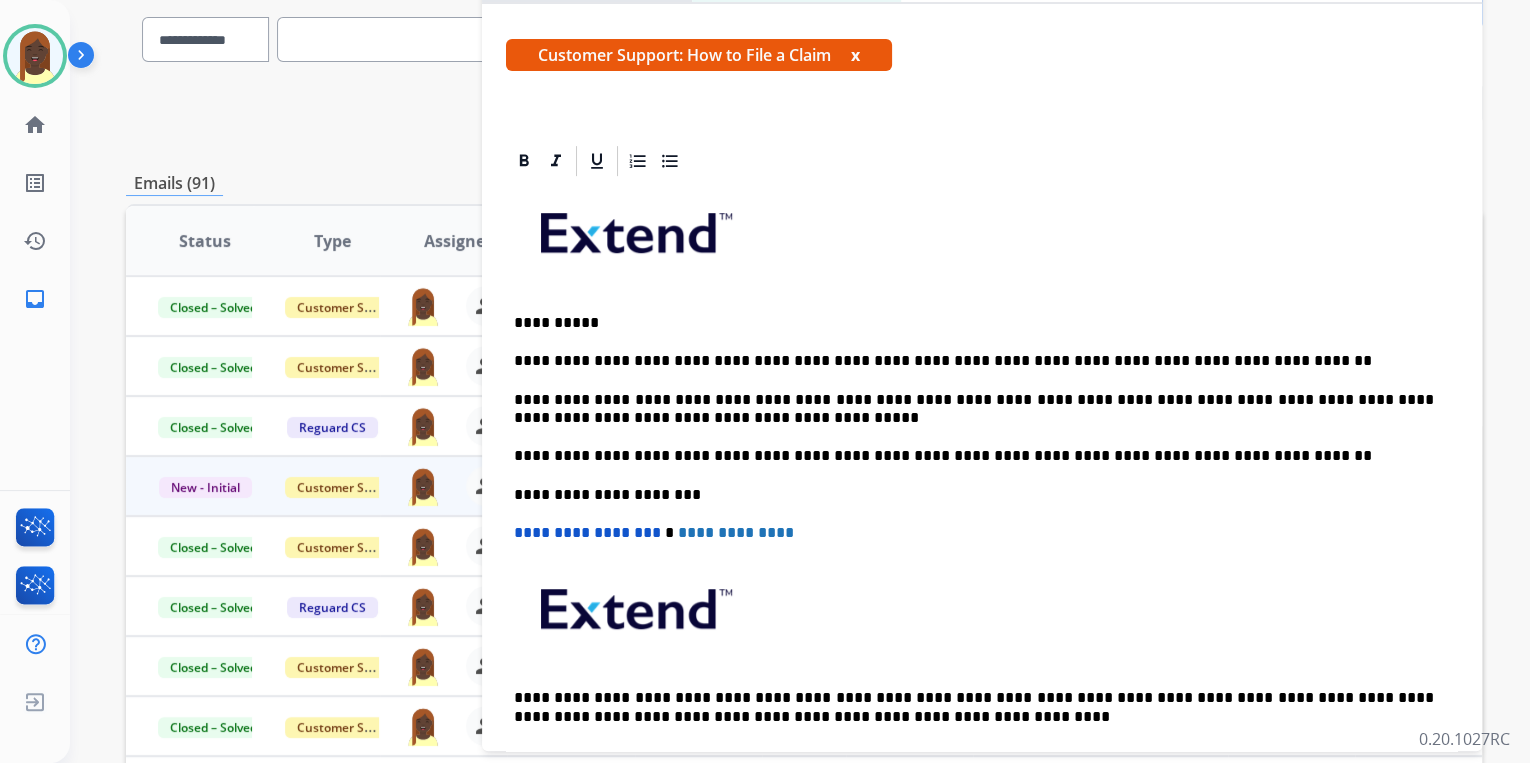 scroll, scrollTop: 0, scrollLeft: 0, axis: both 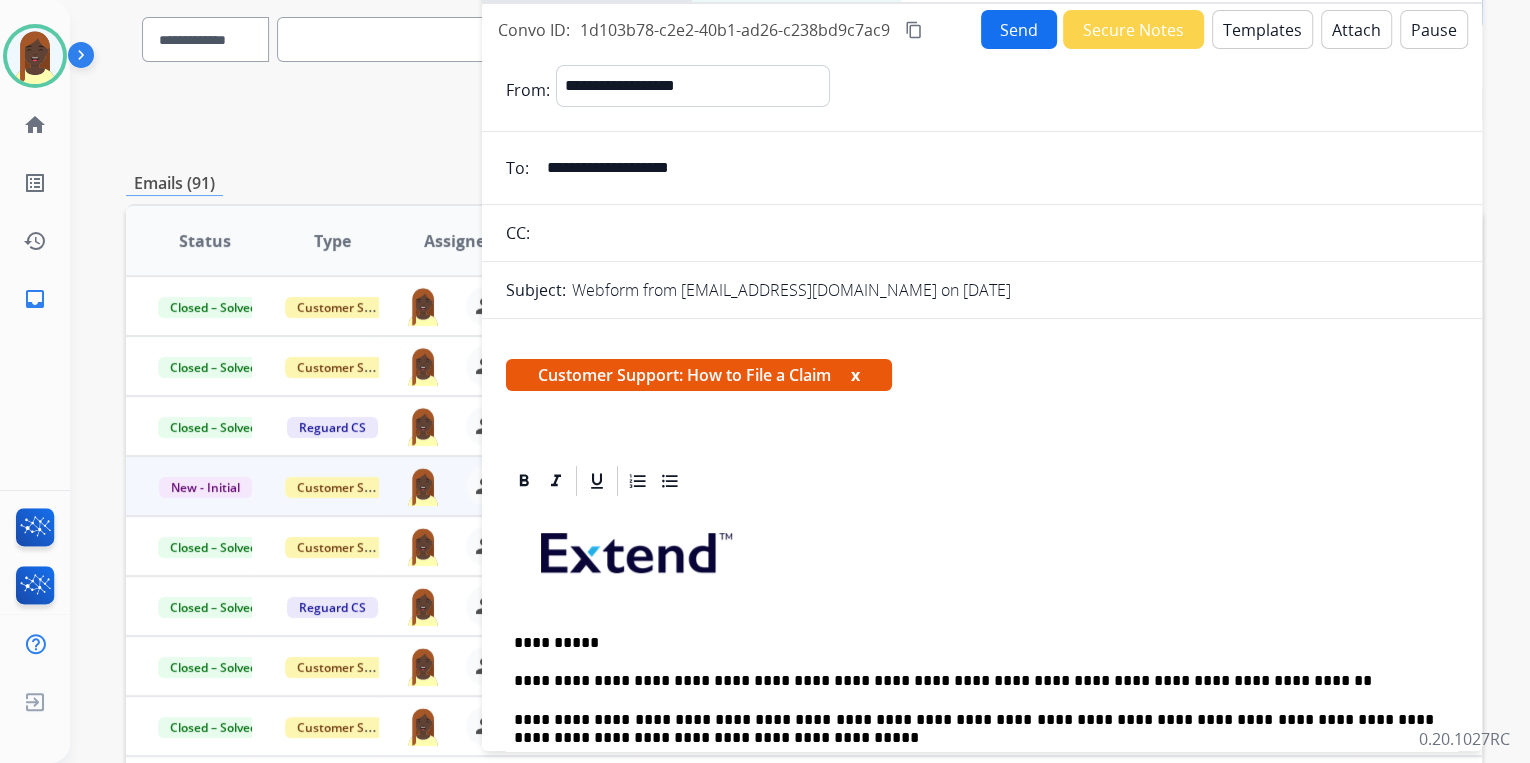 click on "Send" at bounding box center (1019, 29) 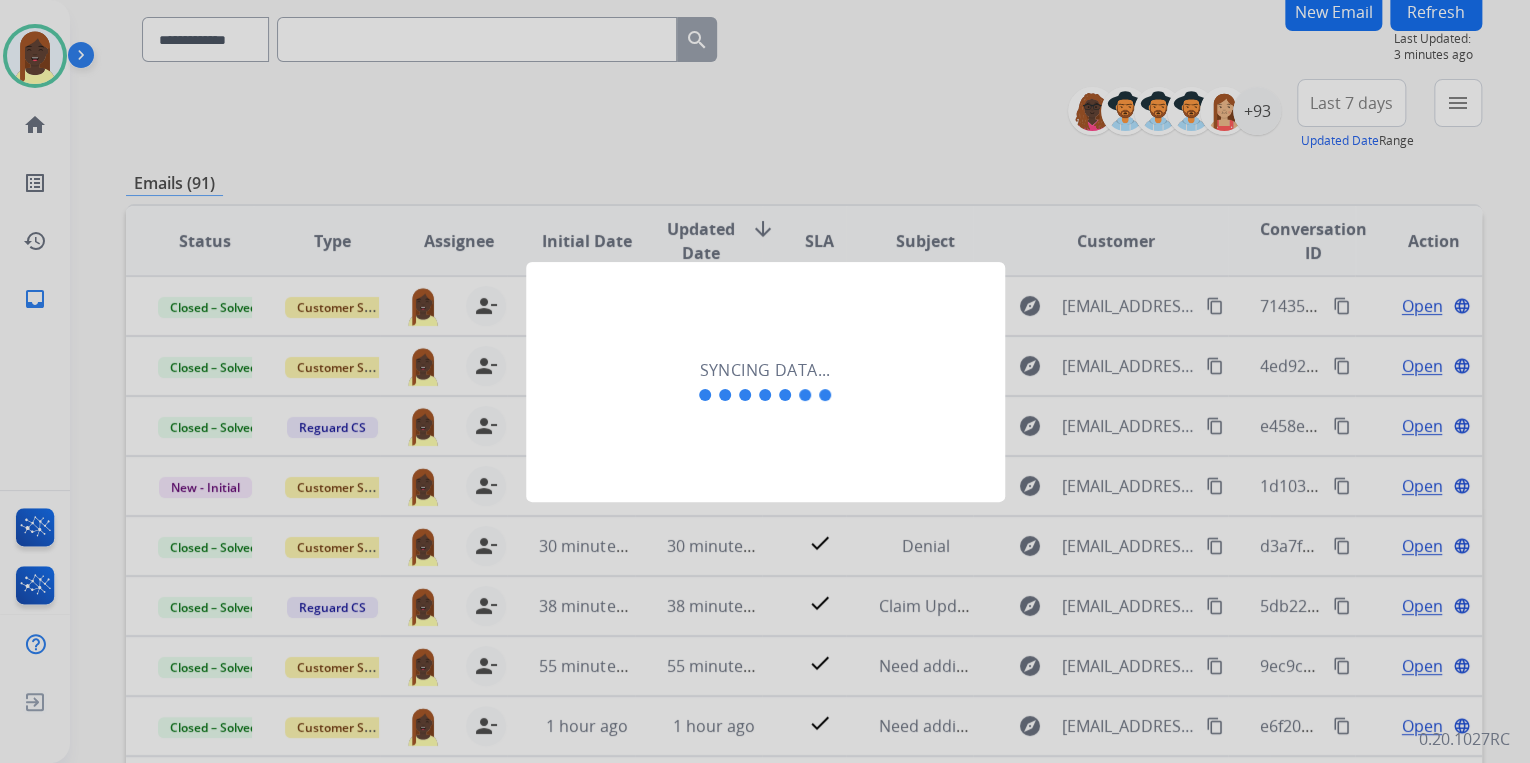 click at bounding box center [765, 381] 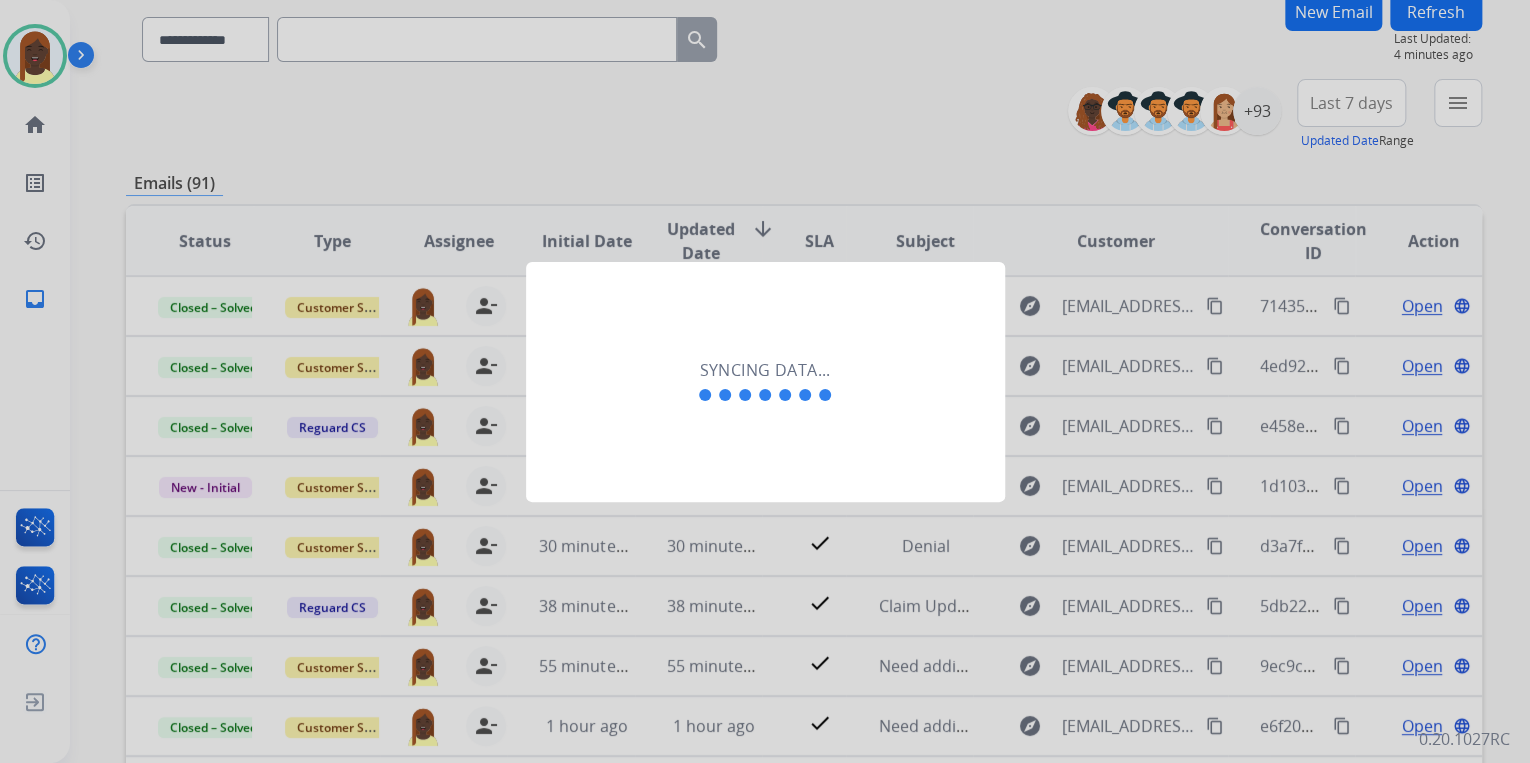 click 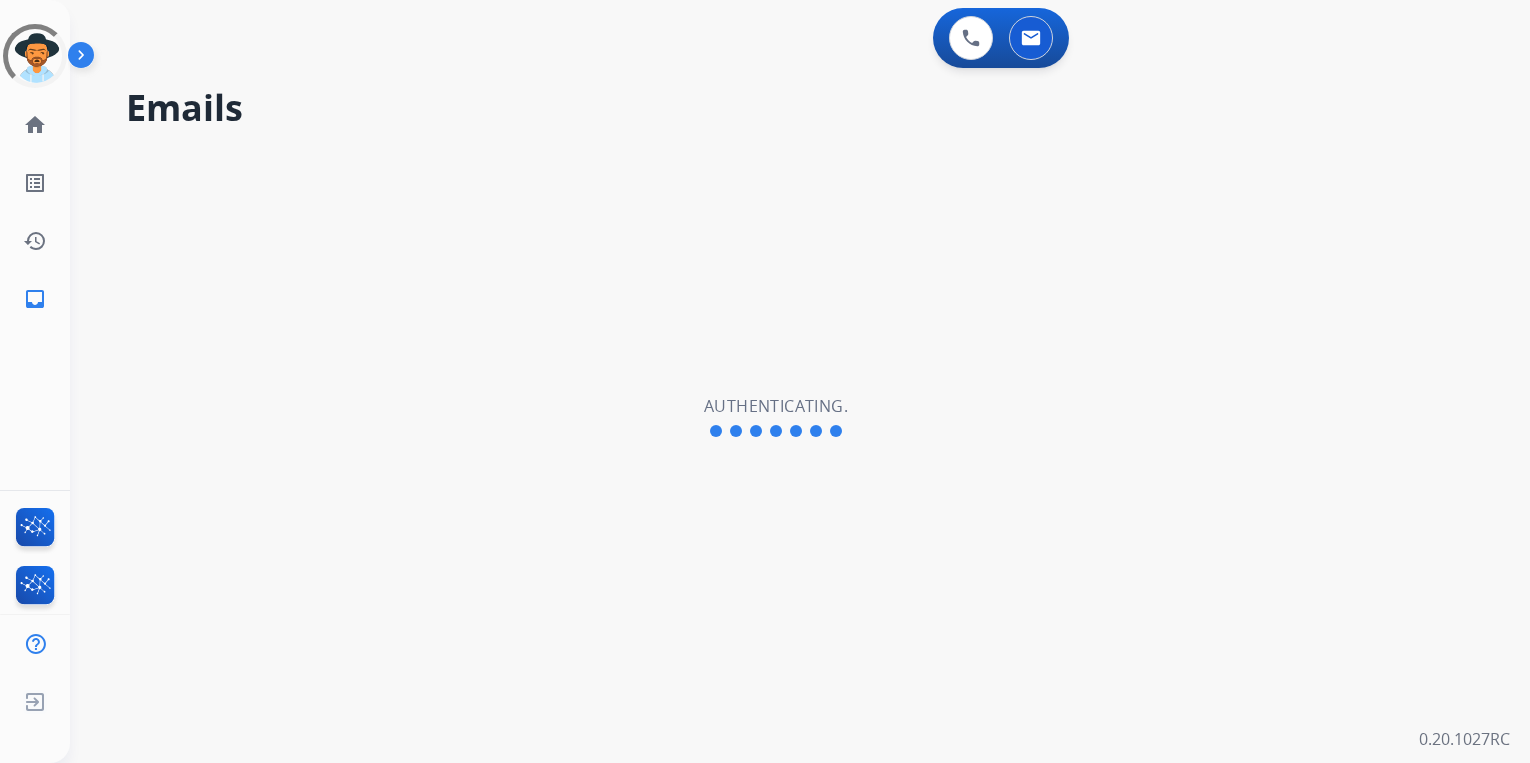 scroll, scrollTop: 0, scrollLeft: 0, axis: both 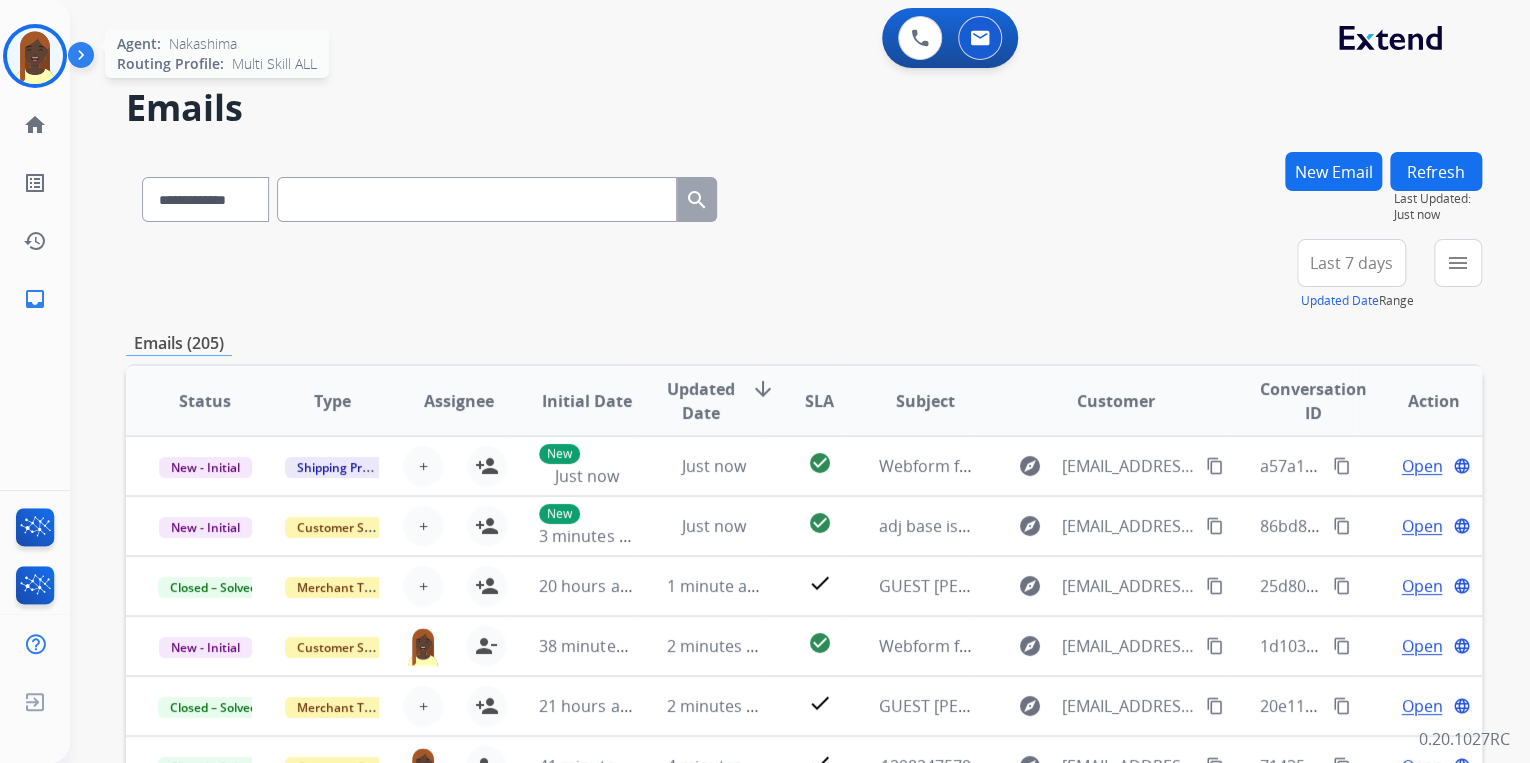 click at bounding box center [35, 56] 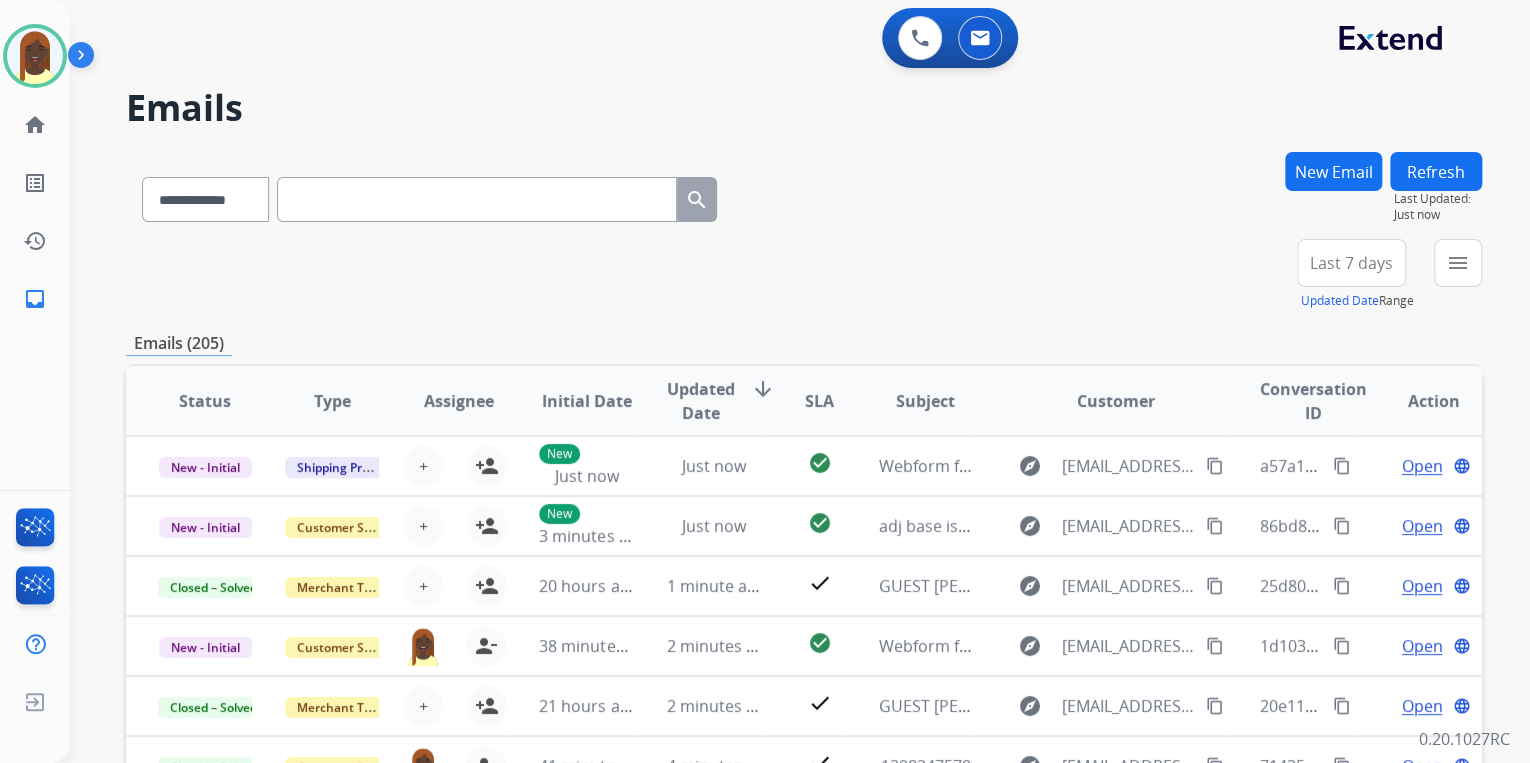 click on "**********" at bounding box center (804, 275) 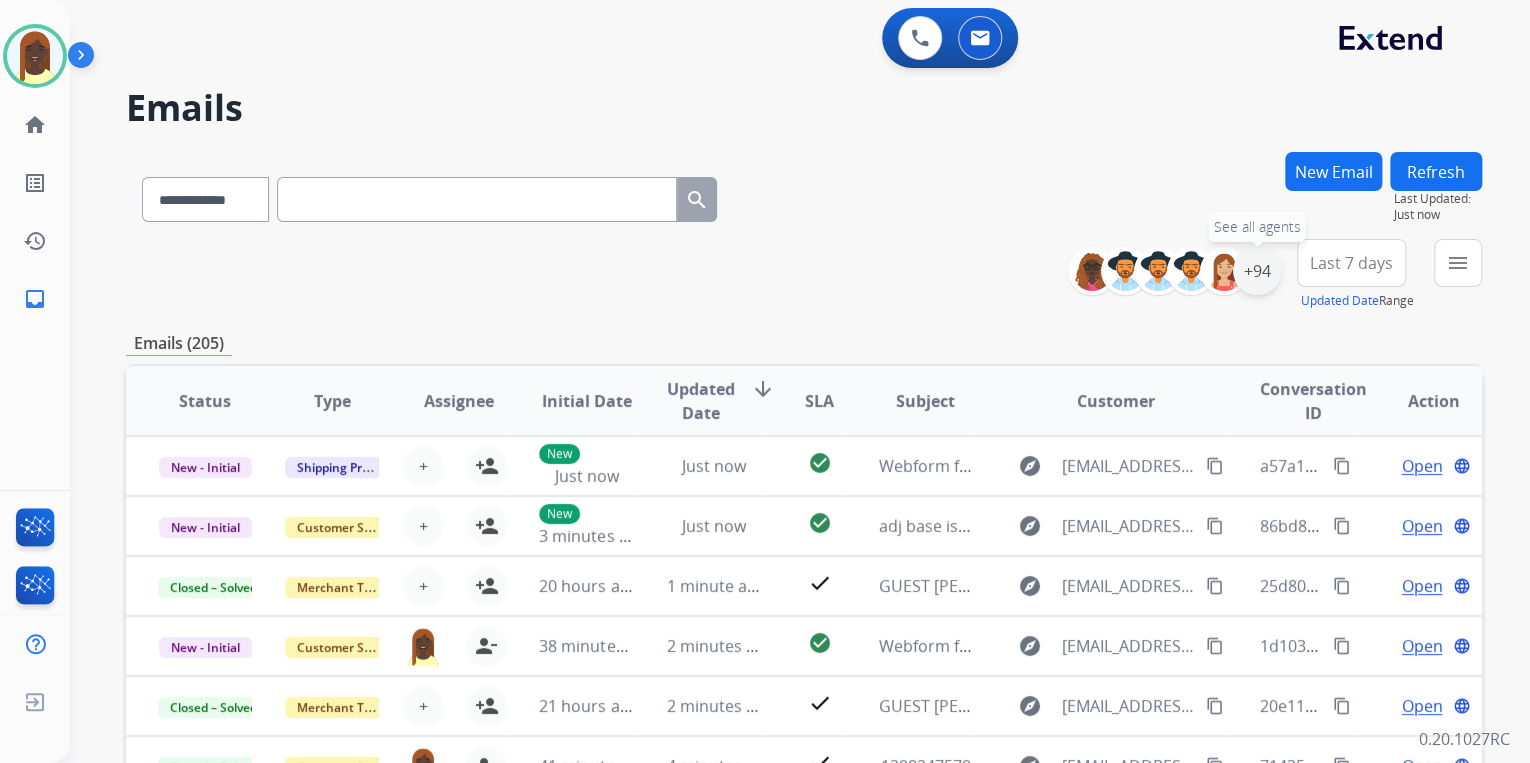 click on "+94" at bounding box center (1257, 271) 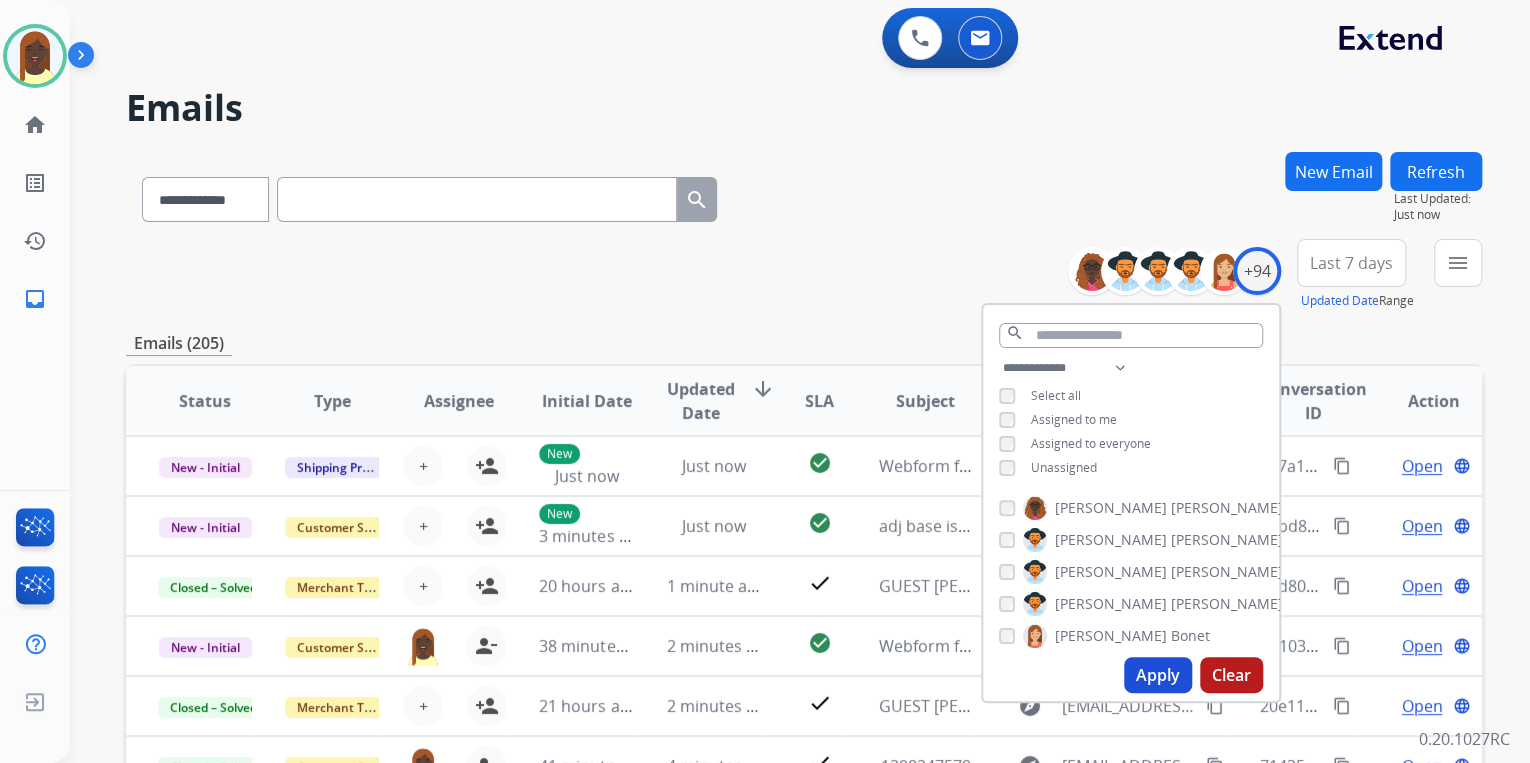 drag, startPoint x: 1140, startPoint y: 663, endPoint x: 1099, endPoint y: 565, distance: 106.23088 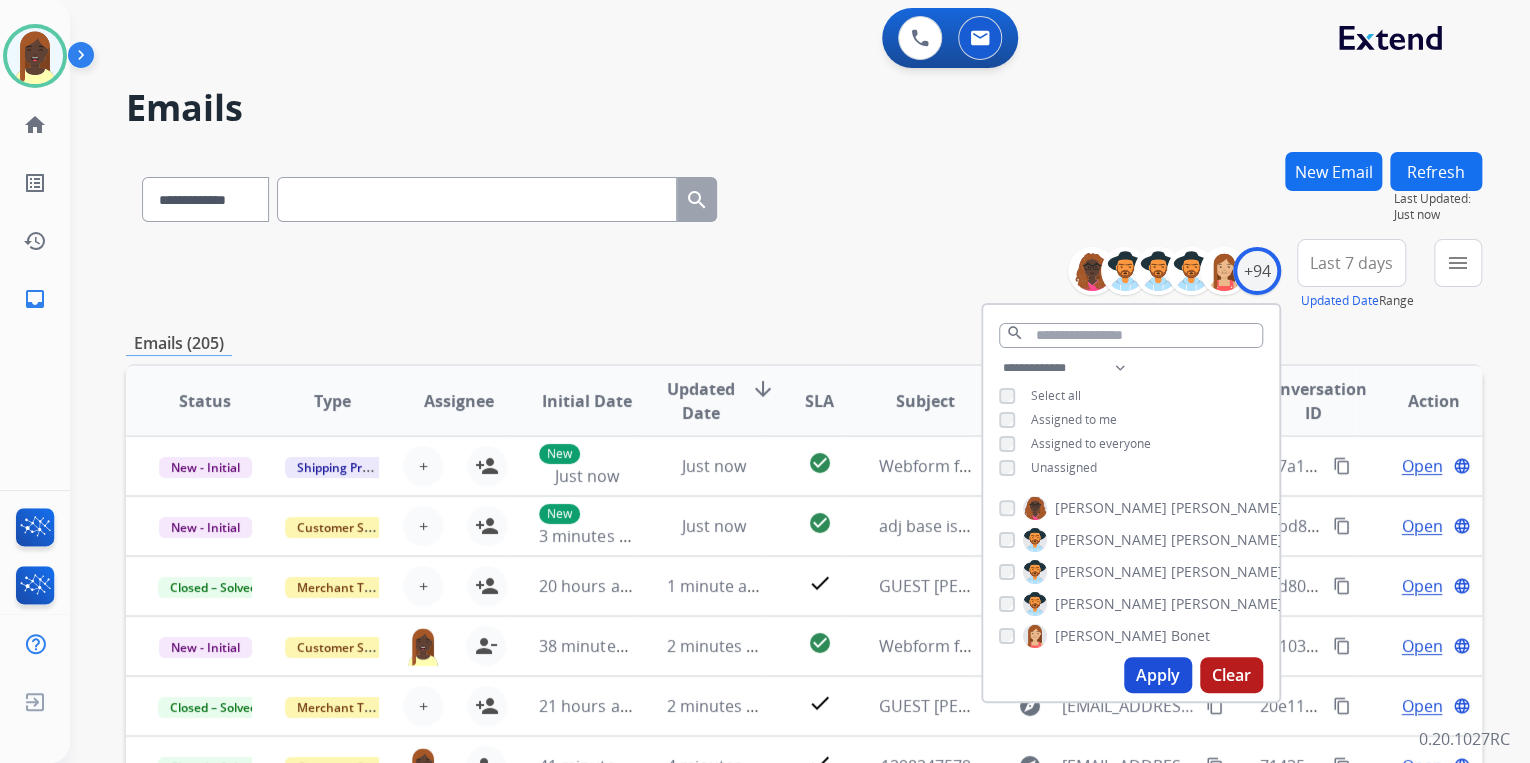 click on "Apply" at bounding box center [1158, 675] 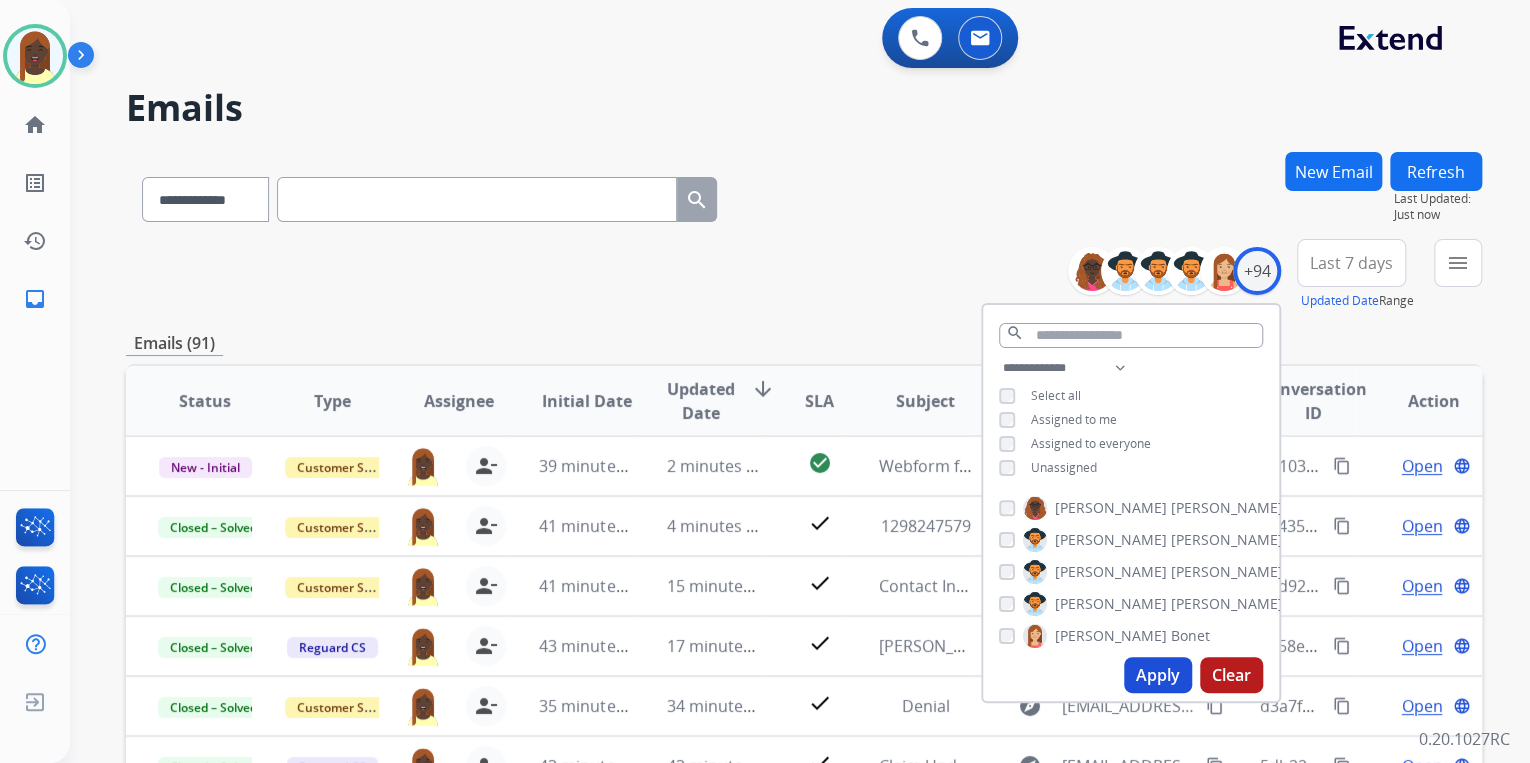 click on "**********" at bounding box center [804, 645] 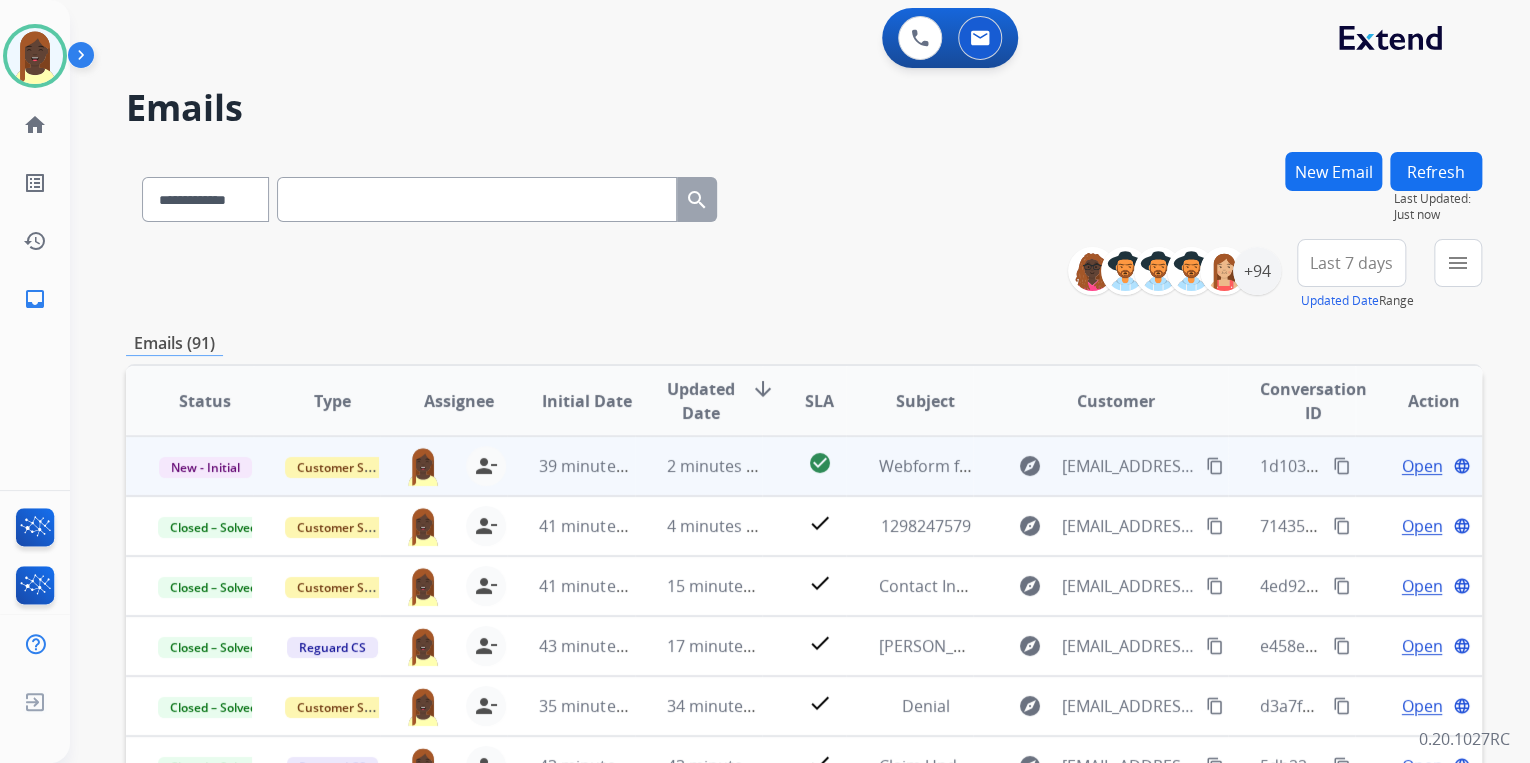 click on "Open" at bounding box center (1421, 466) 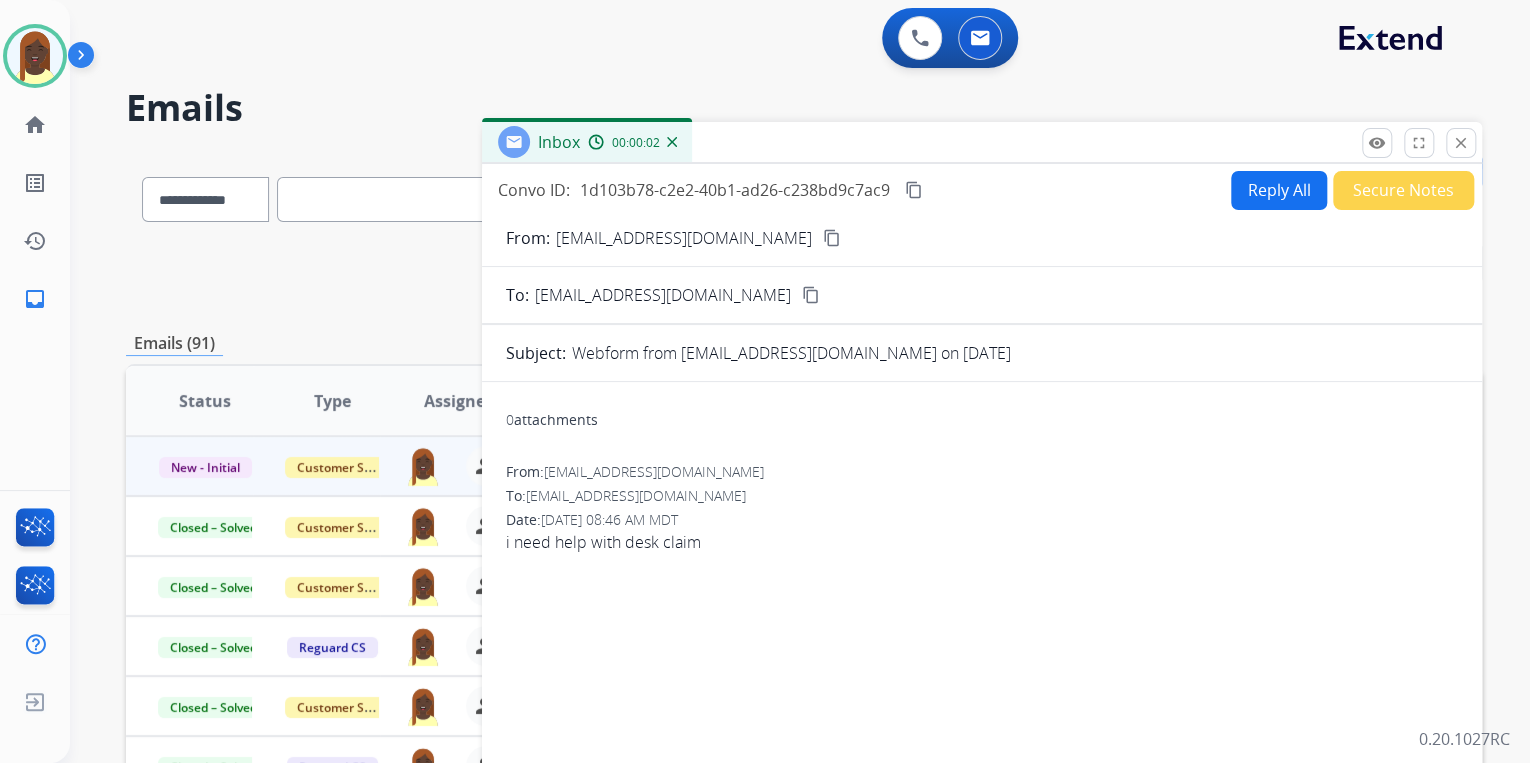 click on "Reply All" at bounding box center [1279, 190] 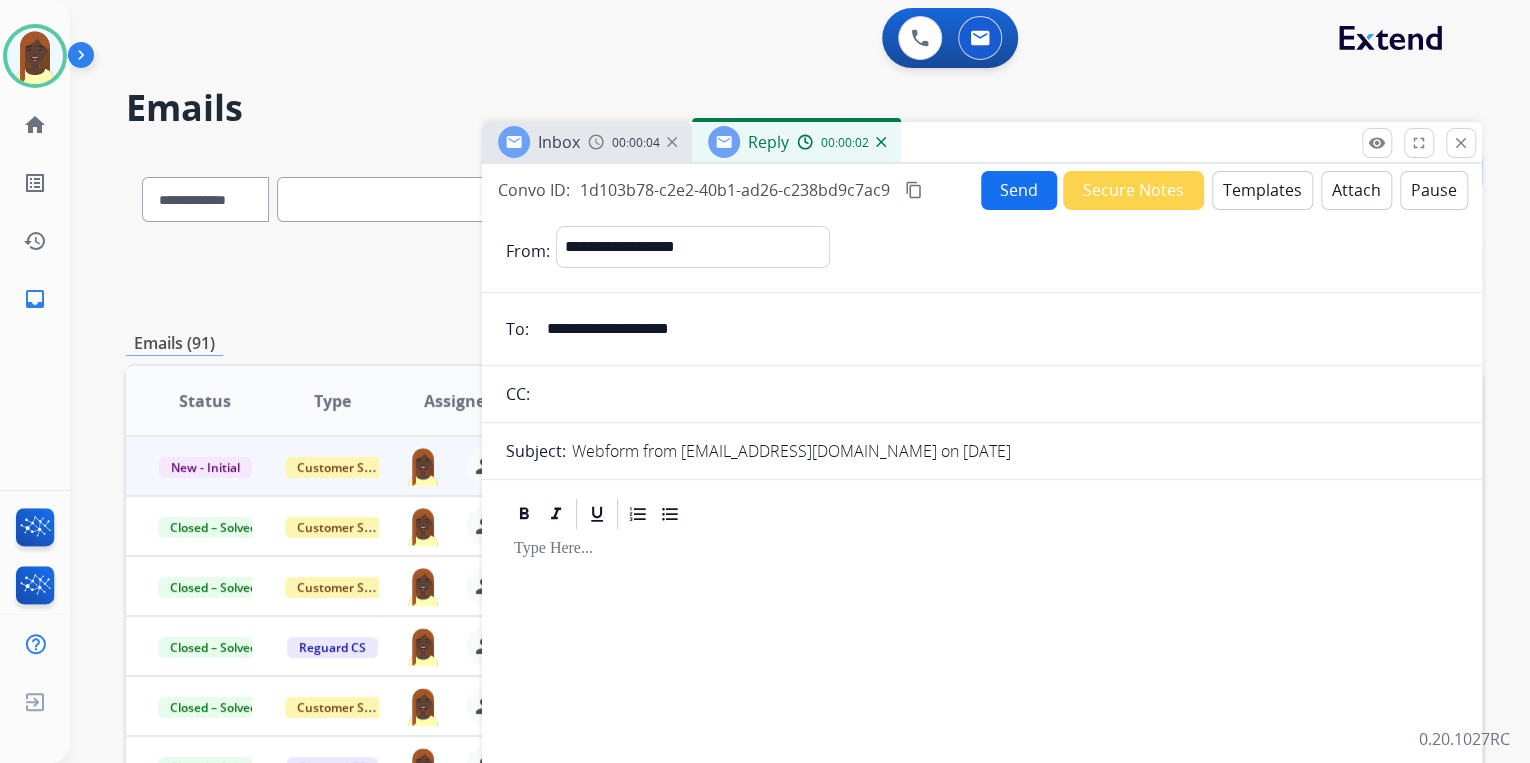 click on "Templates" at bounding box center (1262, 190) 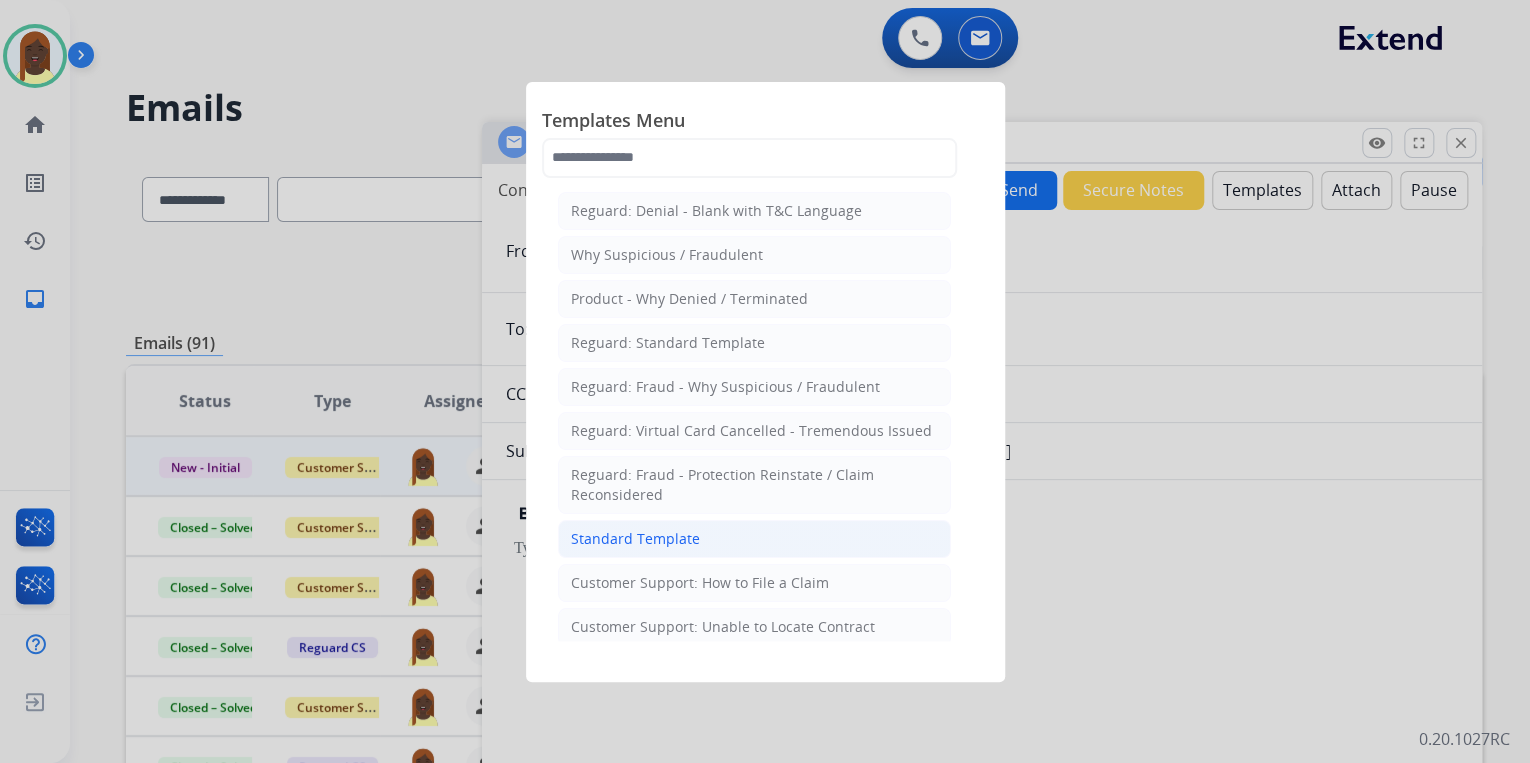 click on "Standard Template" 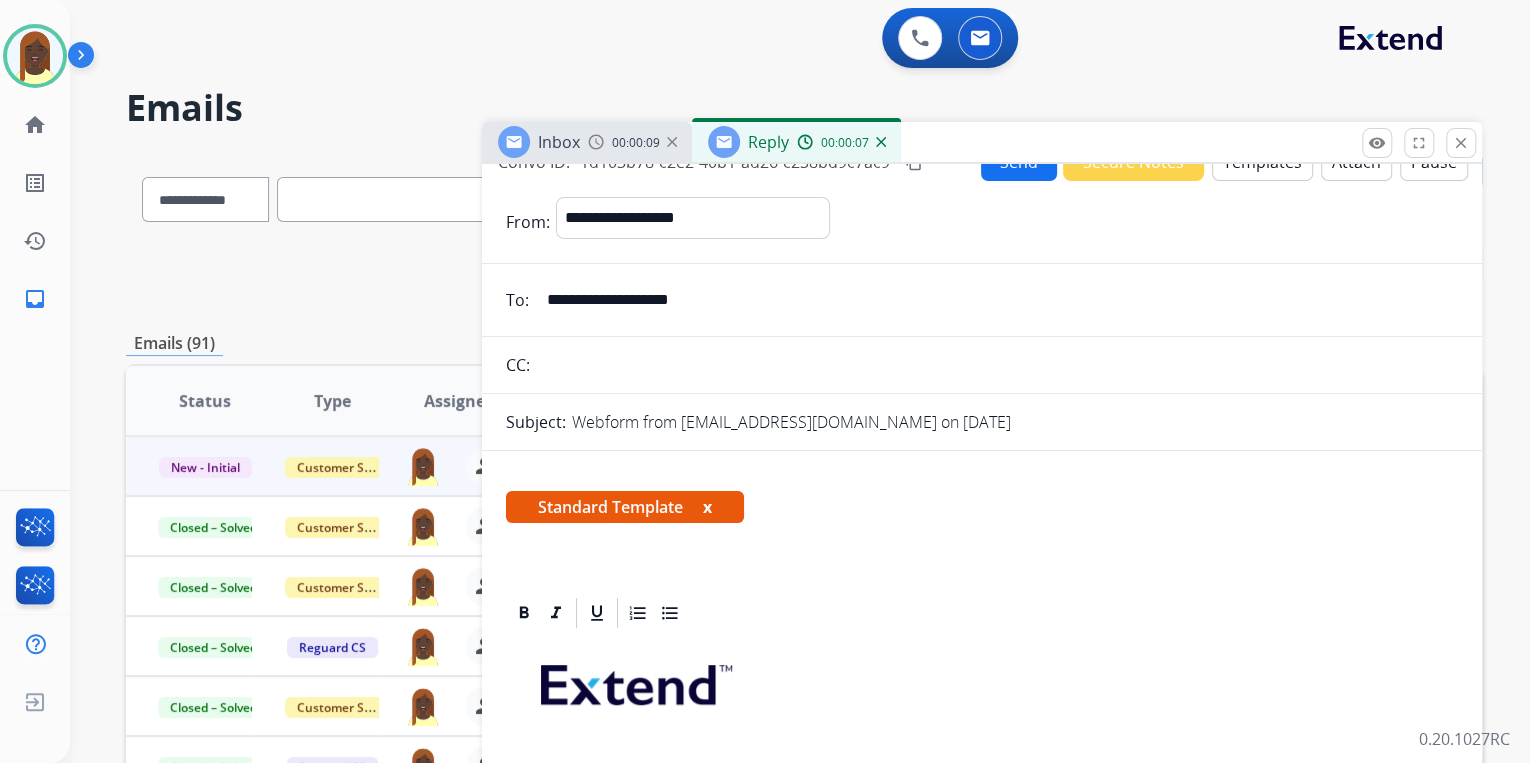 scroll, scrollTop: 0, scrollLeft: 0, axis: both 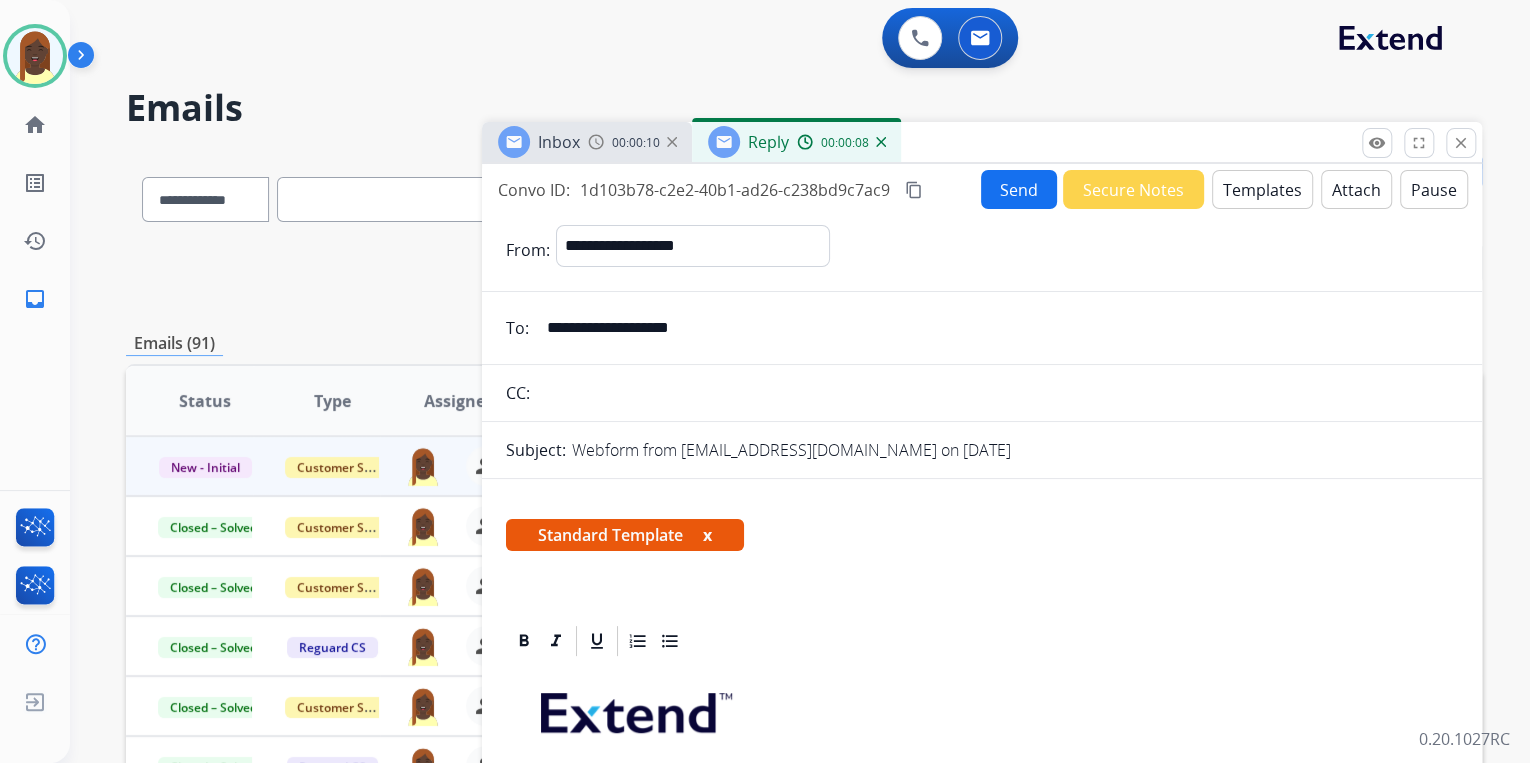 click on "x" at bounding box center (707, 535) 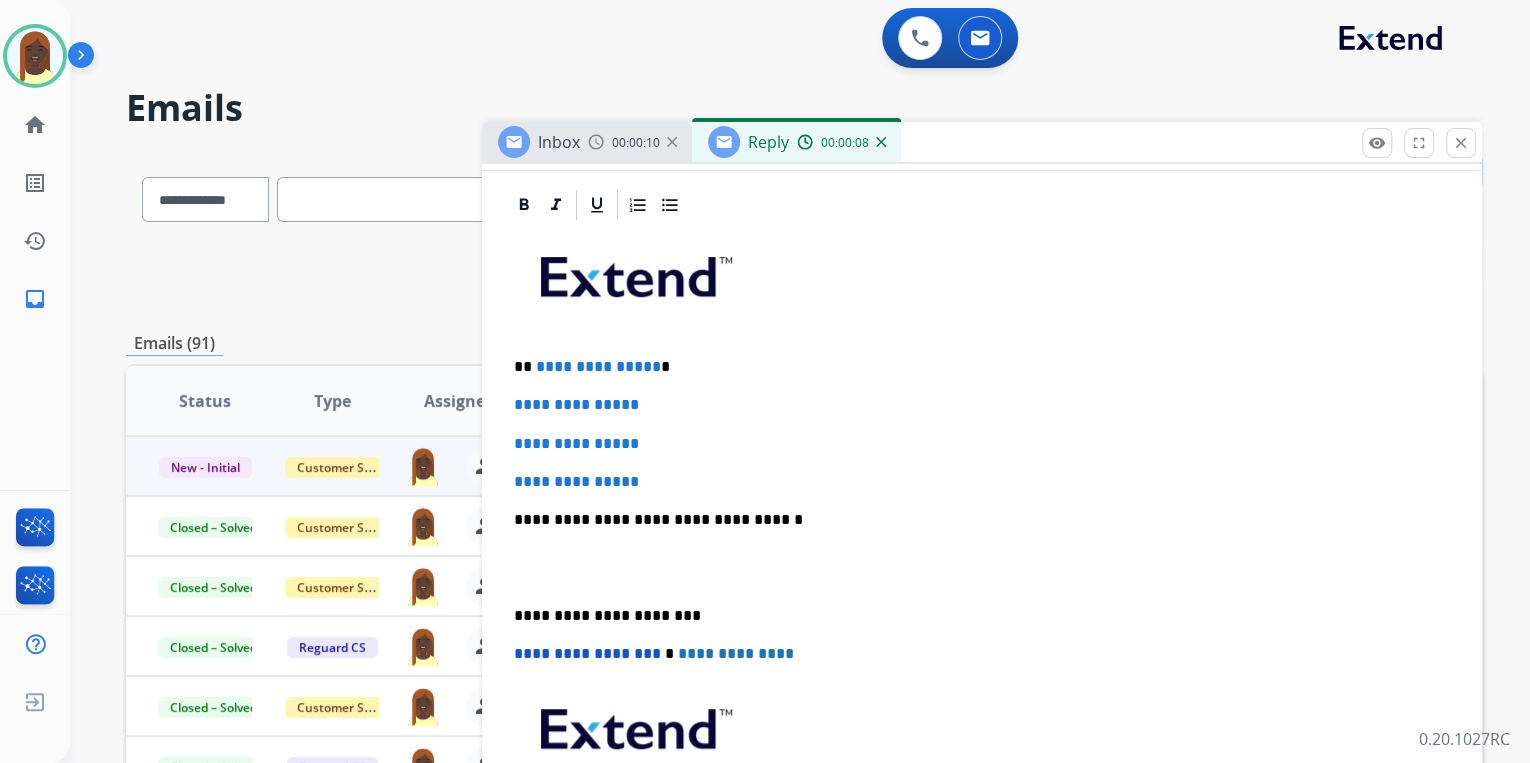 scroll, scrollTop: 320, scrollLeft: 0, axis: vertical 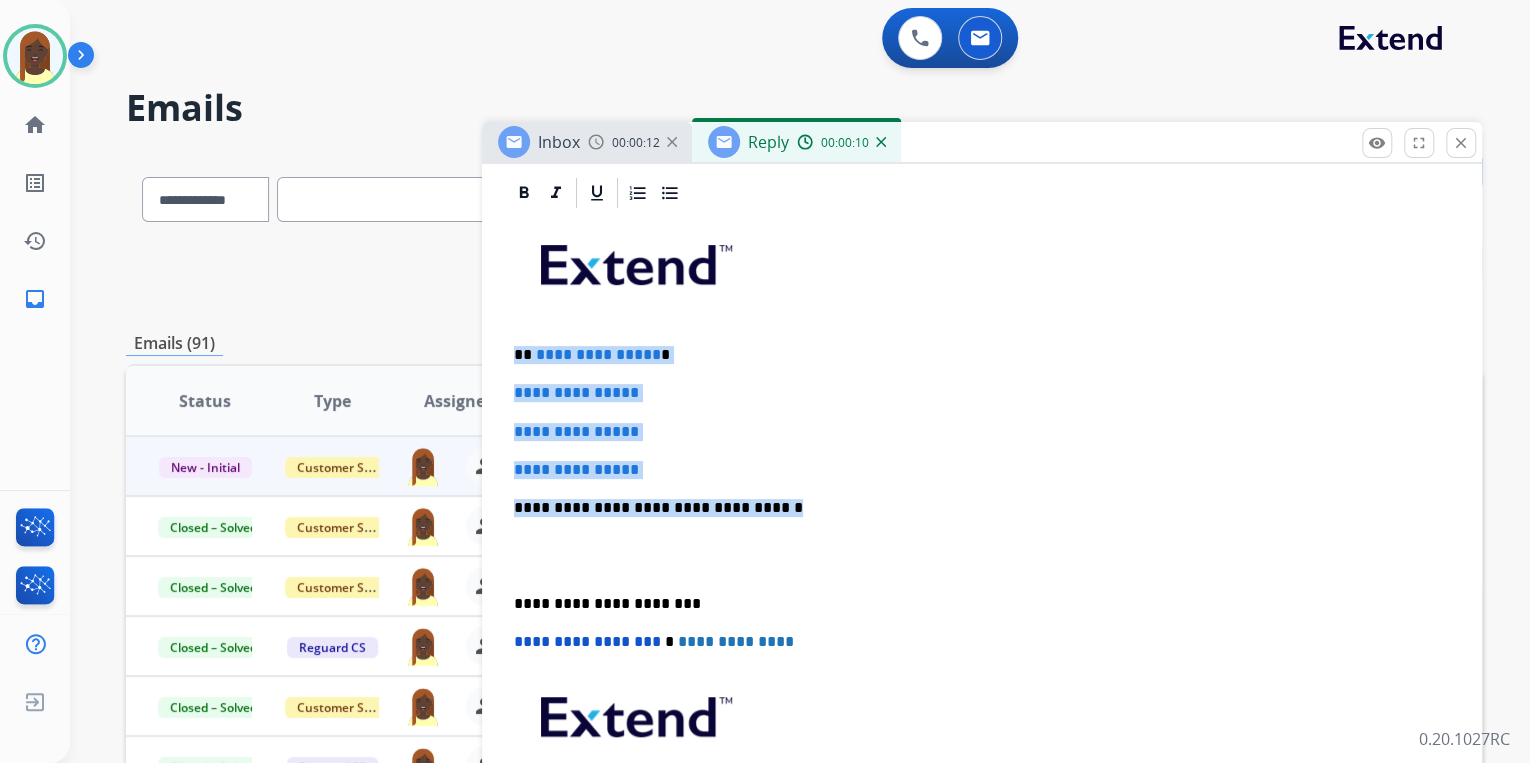 drag, startPoint x: 510, startPoint y: 352, endPoint x: 817, endPoint y: 505, distance: 343.01312 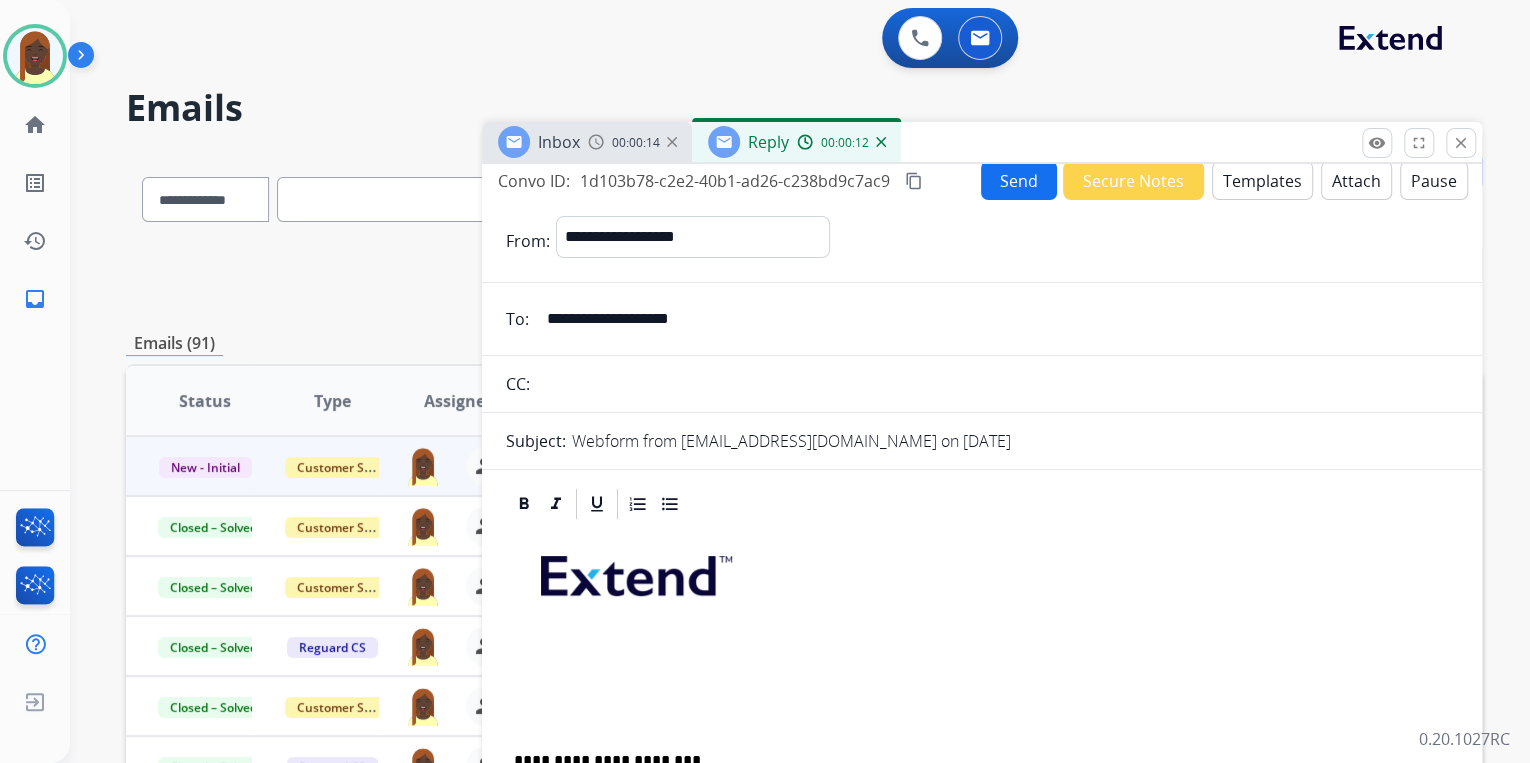 scroll, scrollTop: 0, scrollLeft: 0, axis: both 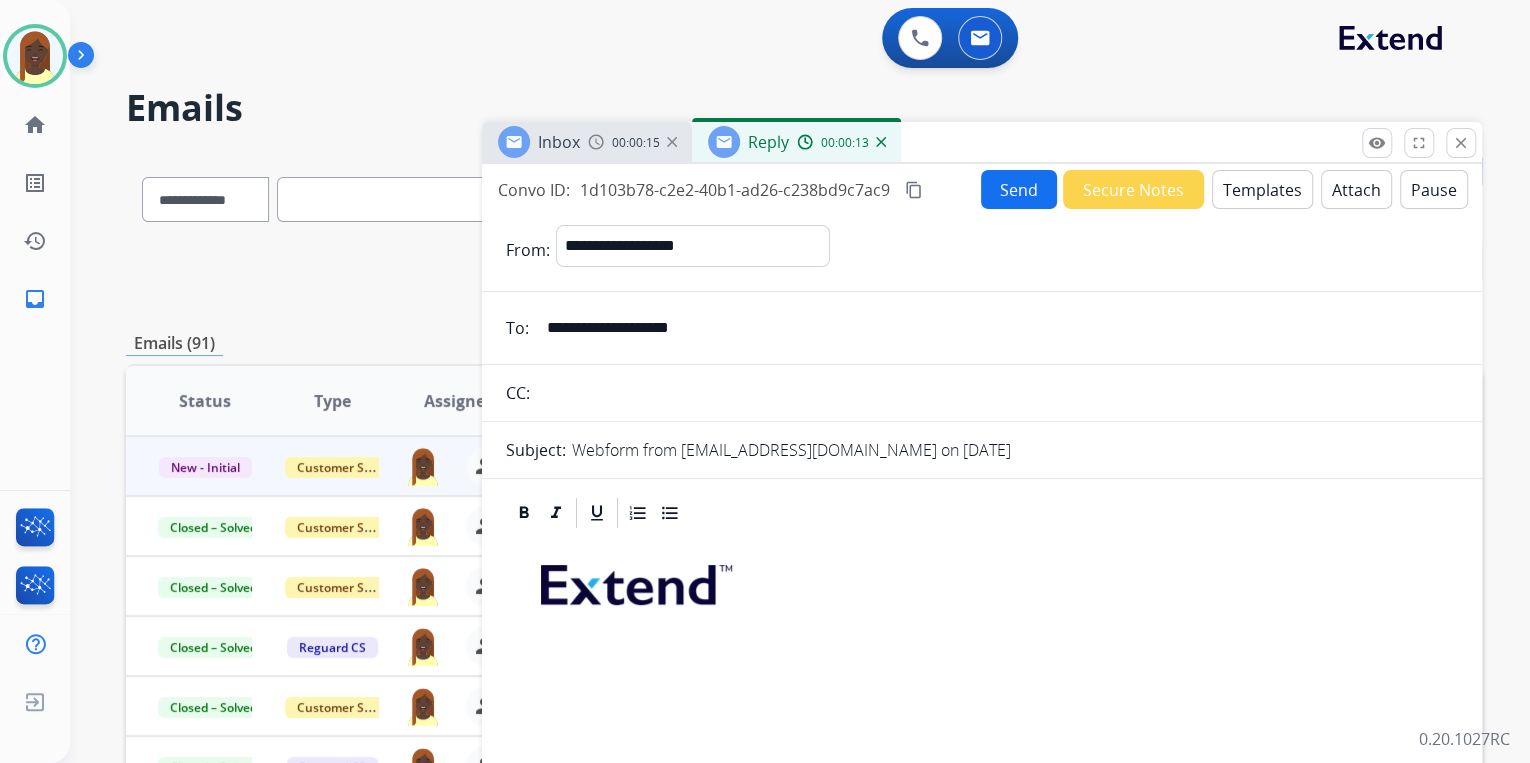 click on "Templates" at bounding box center (1262, 189) 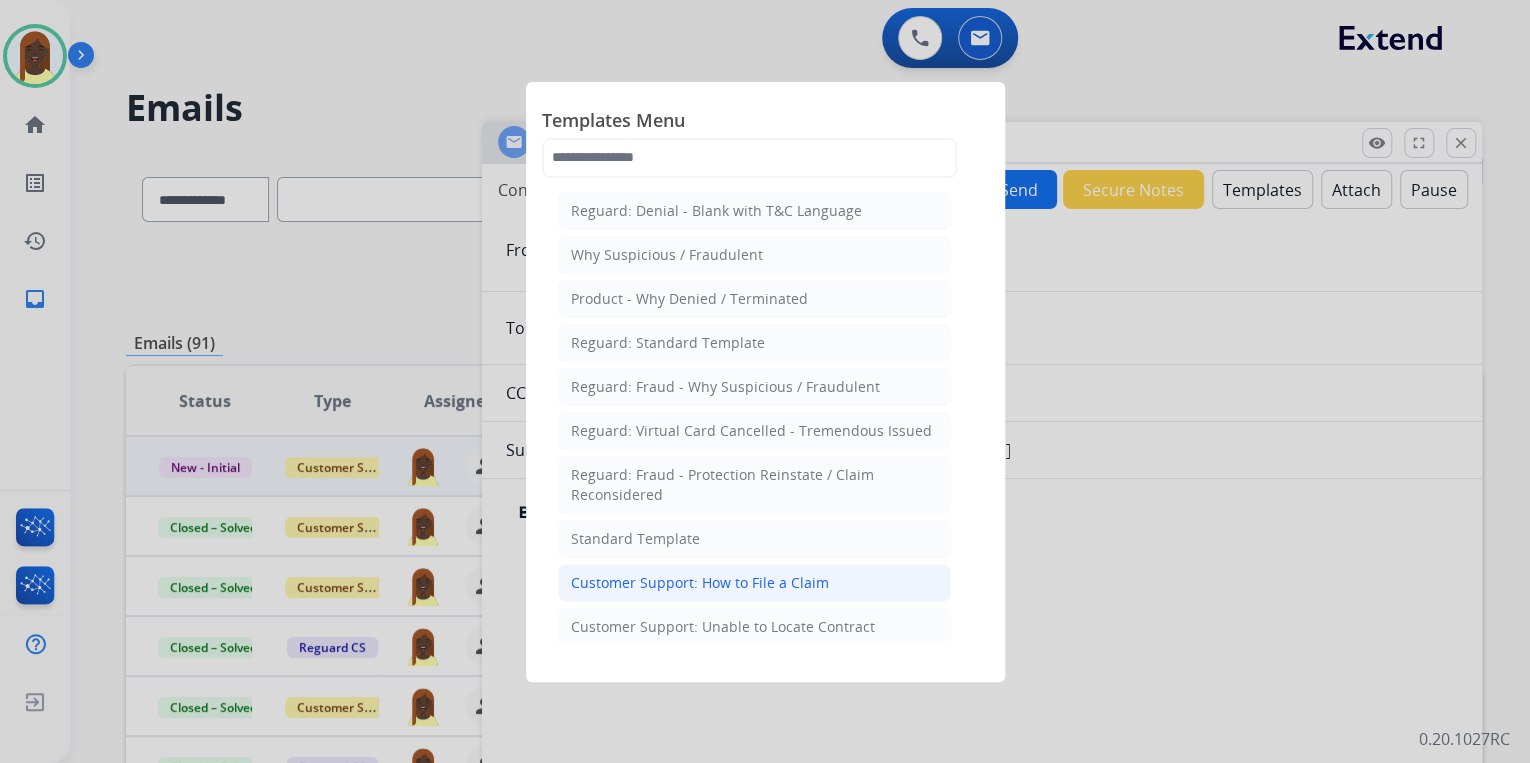 click on "Customer Support: How to File a Claim" 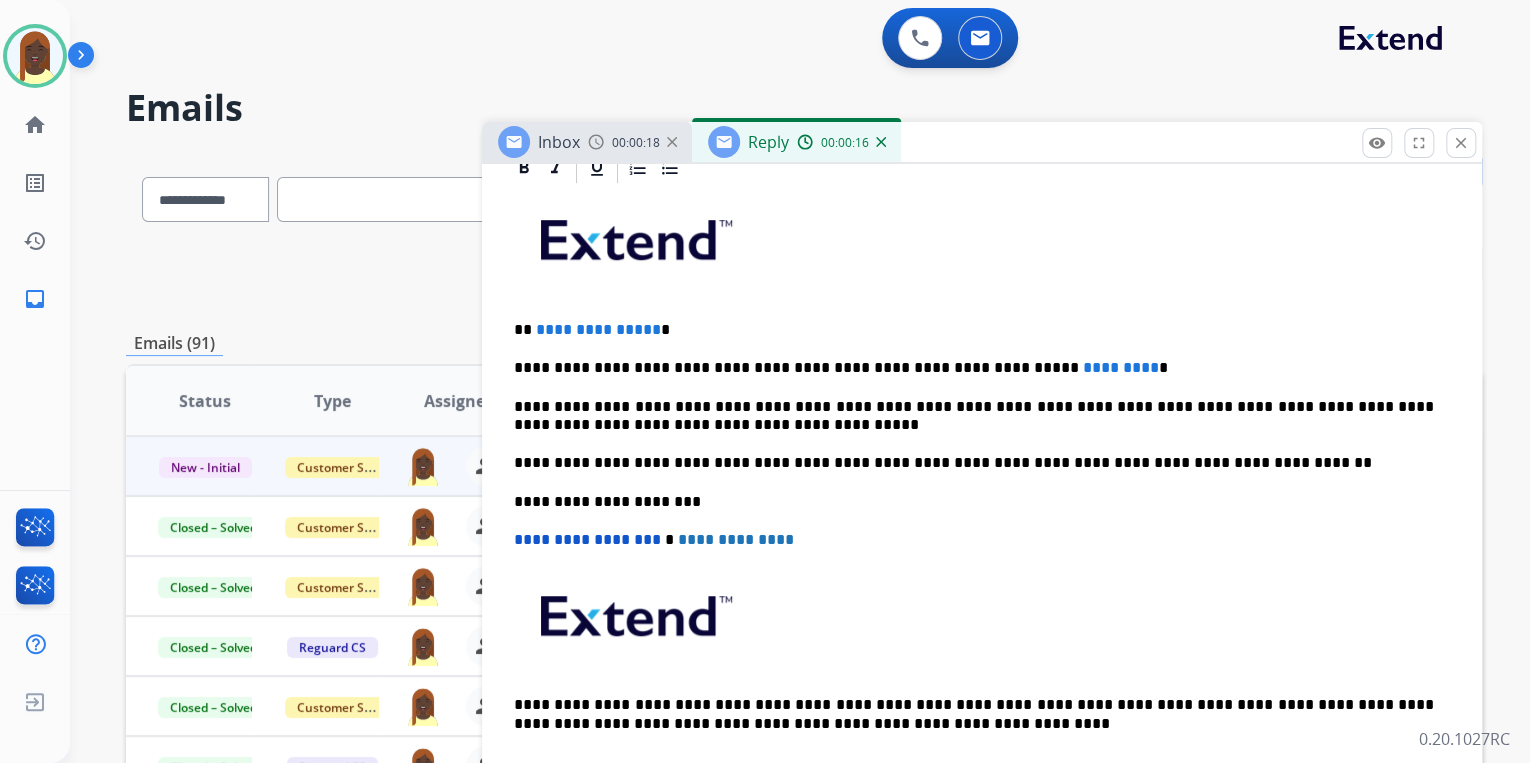 scroll, scrollTop: 475, scrollLeft: 0, axis: vertical 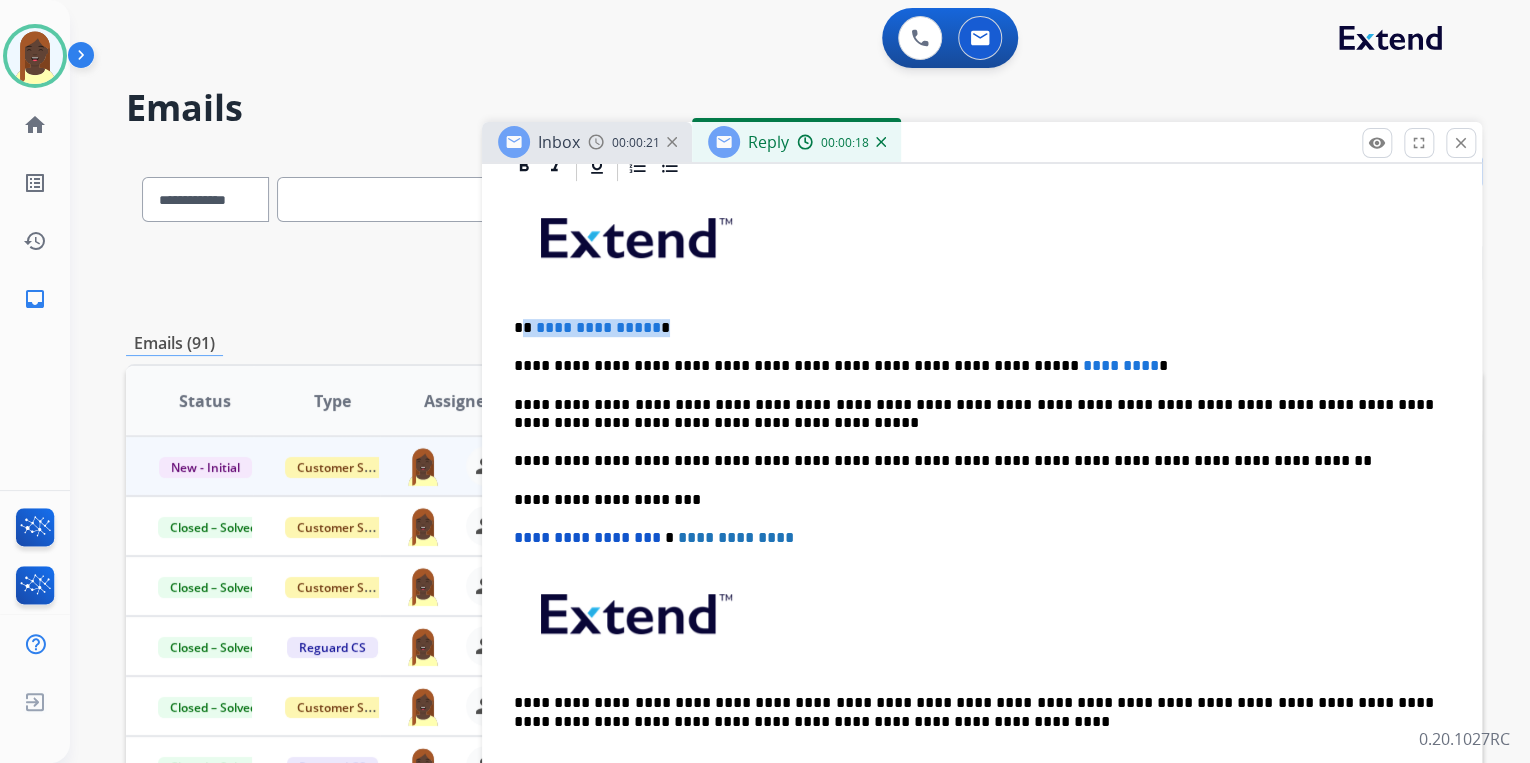 drag, startPoint x: 523, startPoint y: 328, endPoint x: 671, endPoint y: 331, distance: 148.0304 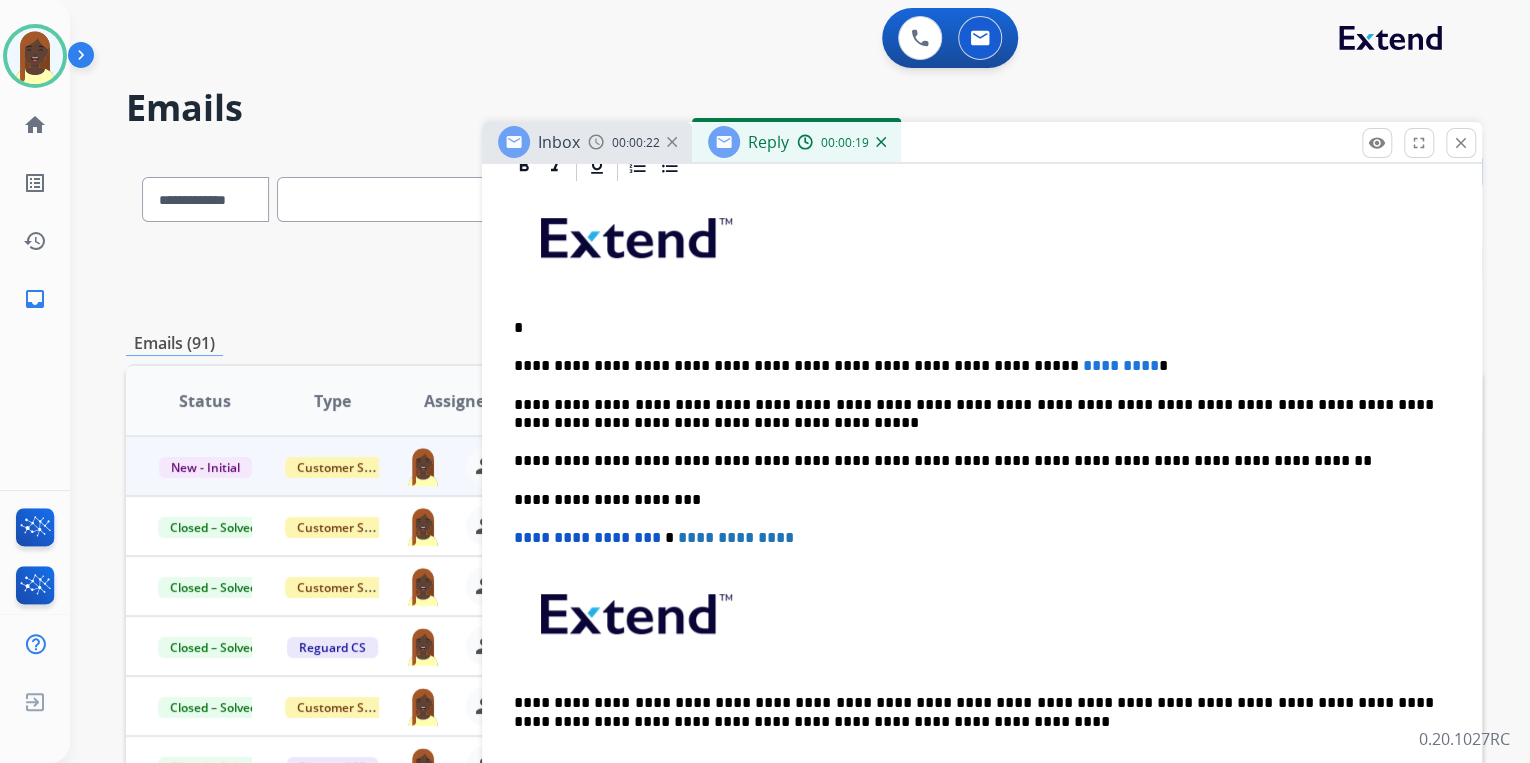 type 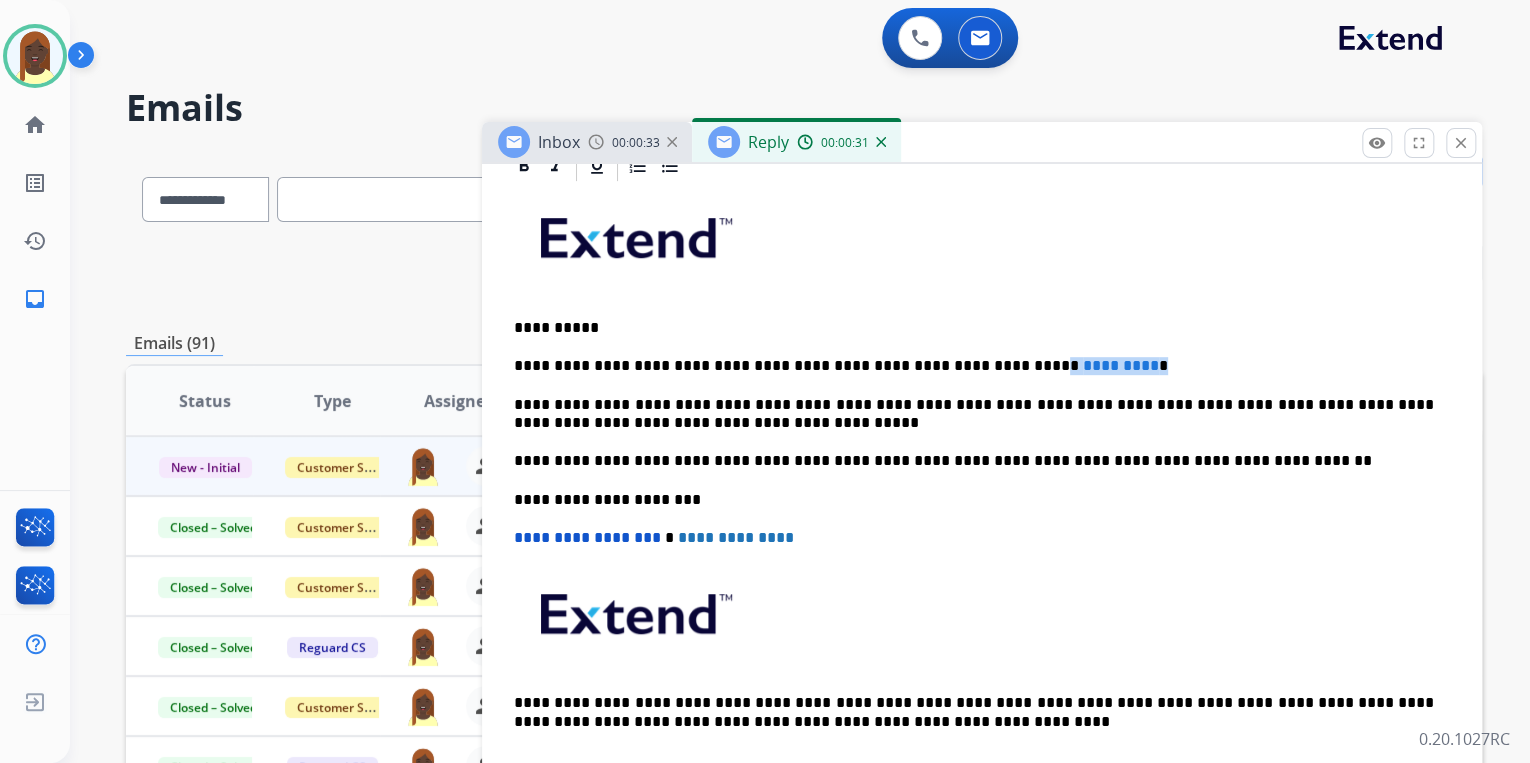 drag, startPoint x: 964, startPoint y: 363, endPoint x: 1096, endPoint y: 354, distance: 132.30646 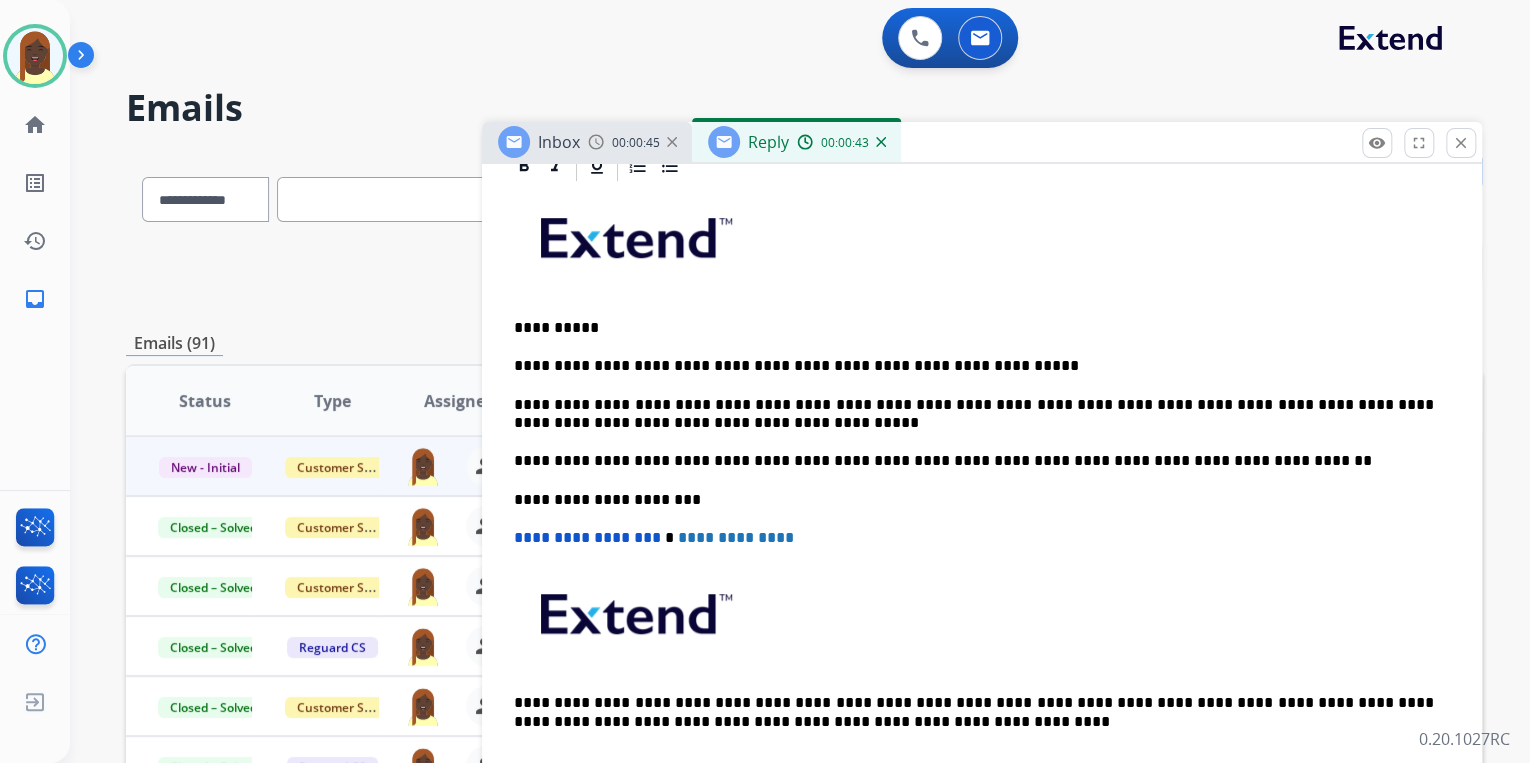 click on "**********" at bounding box center [974, 366] 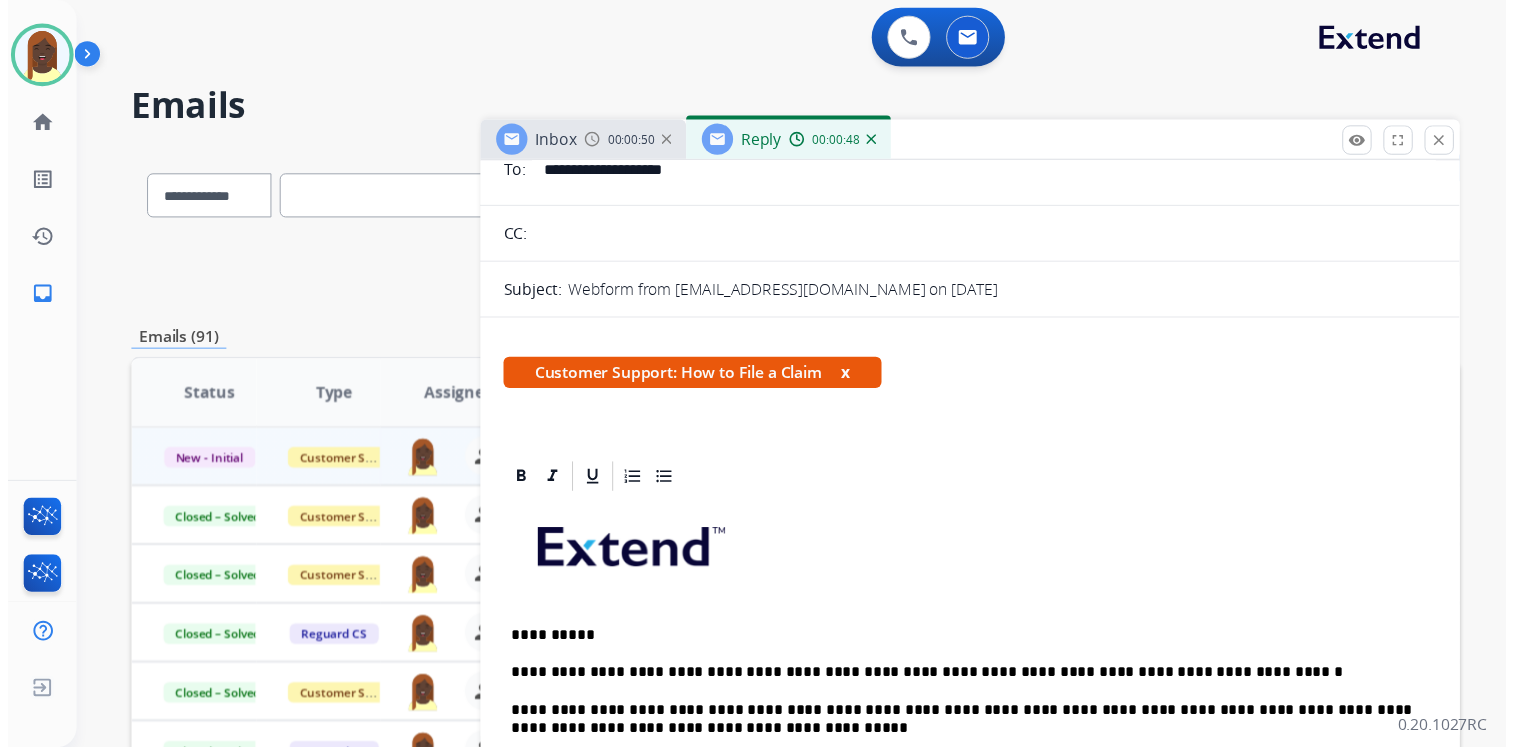 scroll, scrollTop: 0, scrollLeft: 0, axis: both 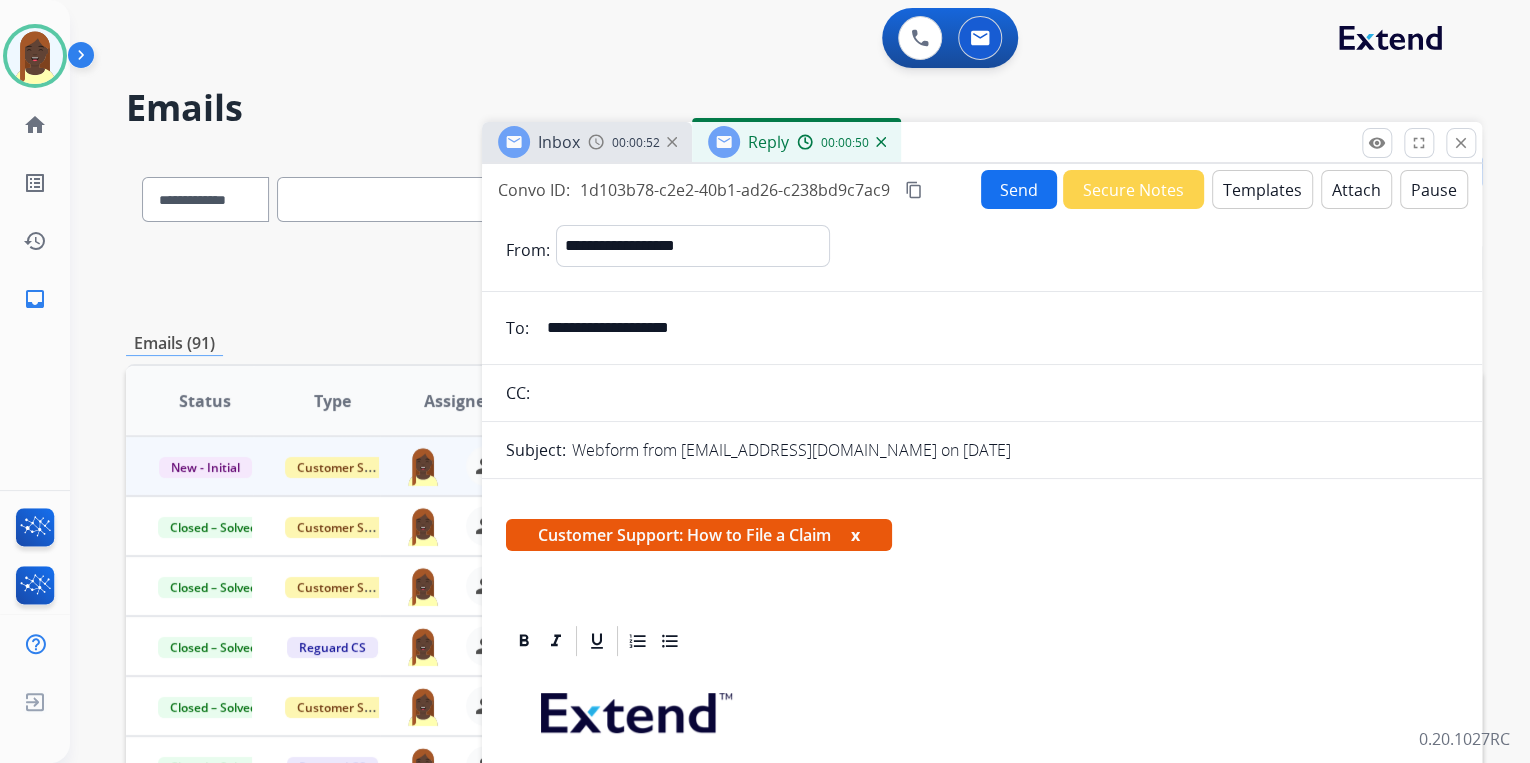 click on "Send" at bounding box center [1019, 189] 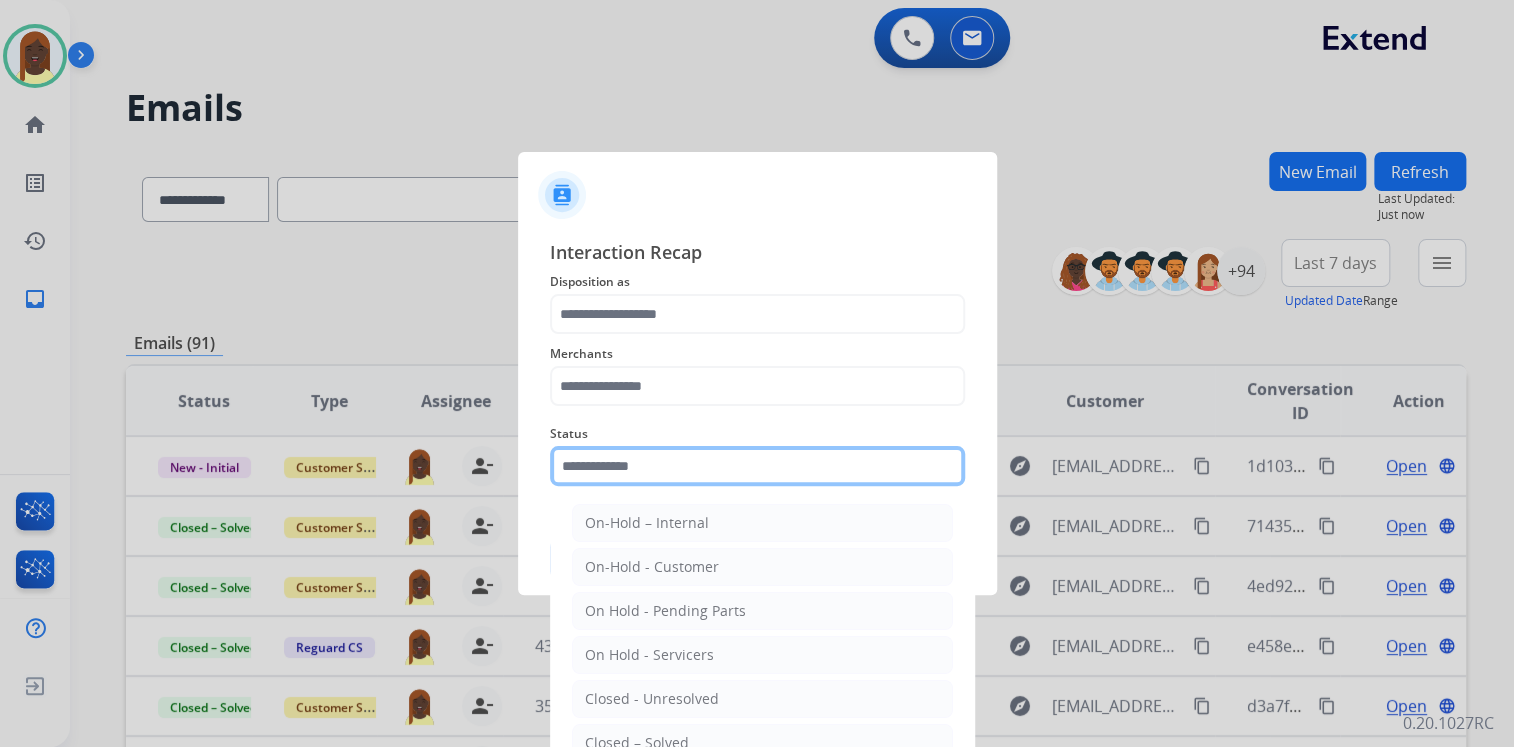click 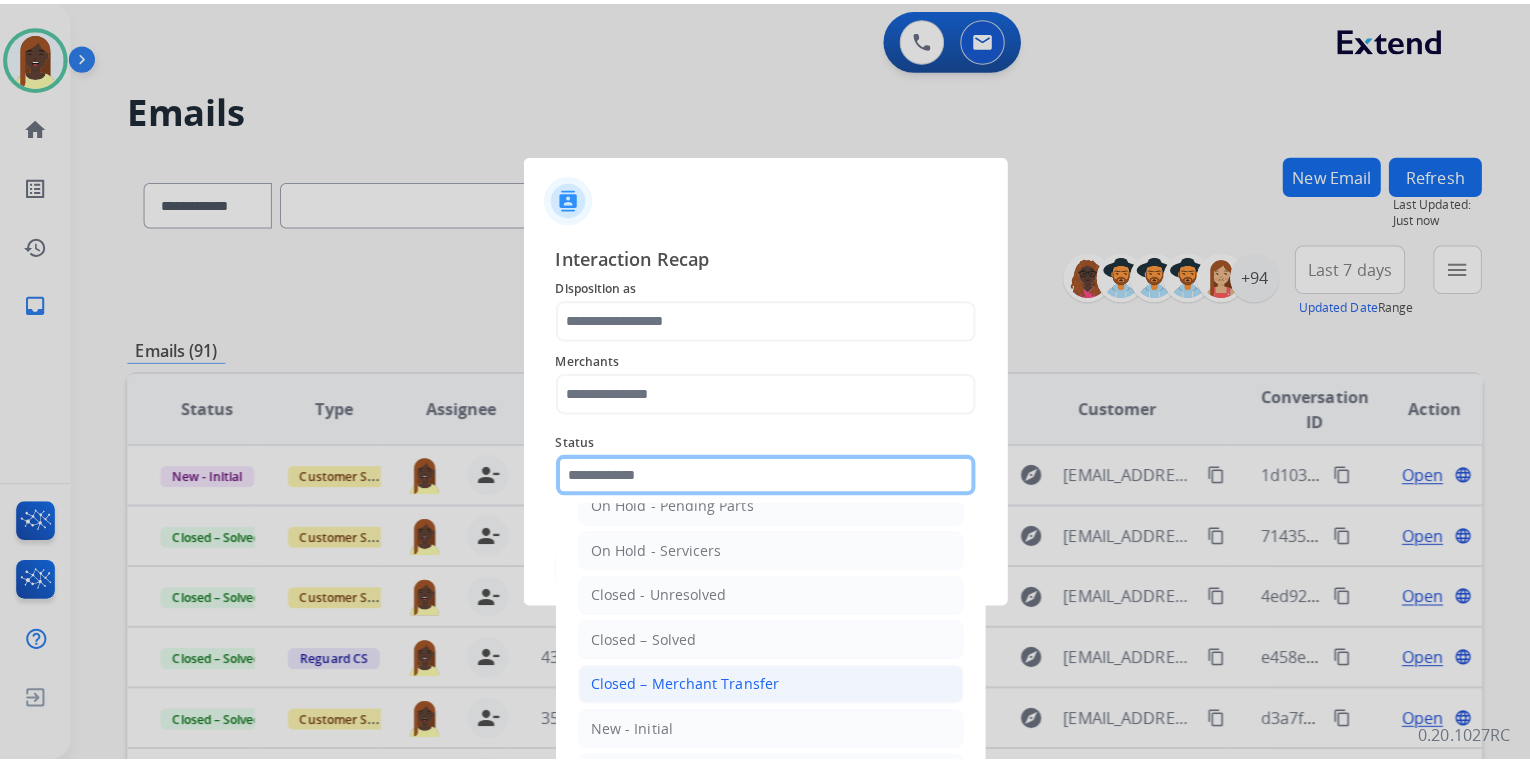 scroll, scrollTop: 116, scrollLeft: 0, axis: vertical 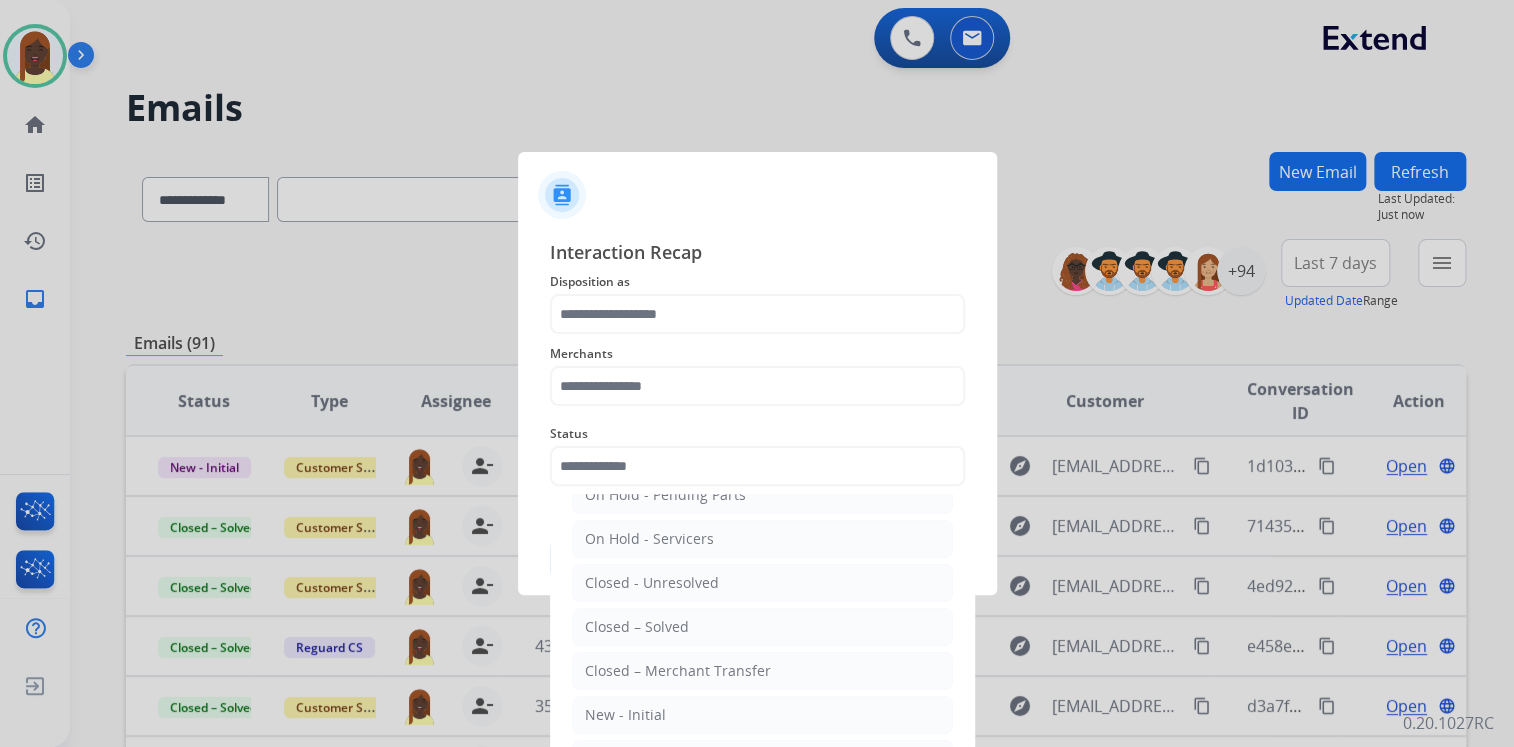drag, startPoint x: 679, startPoint y: 629, endPoint x: 668, endPoint y: 548, distance: 81.7435 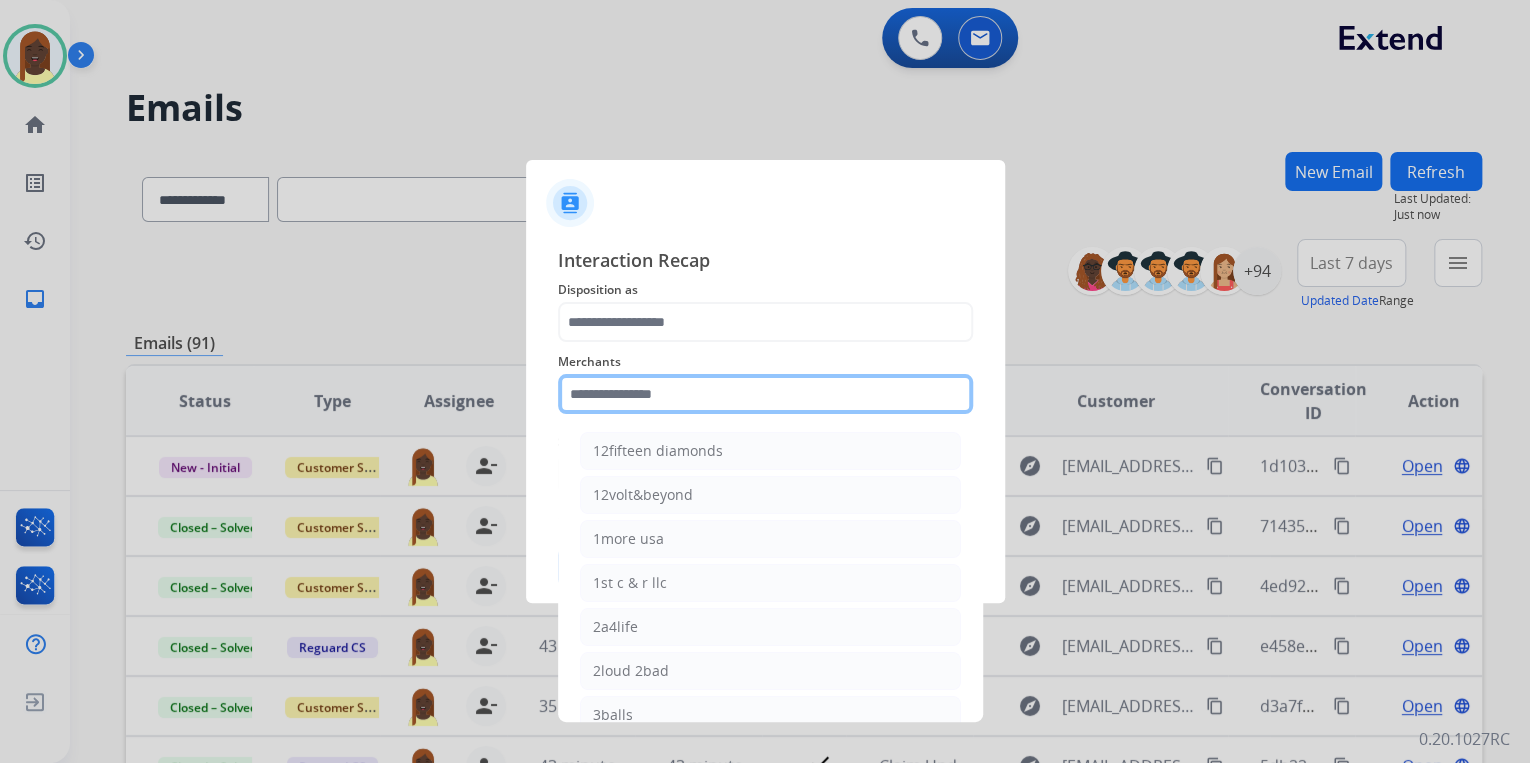 click 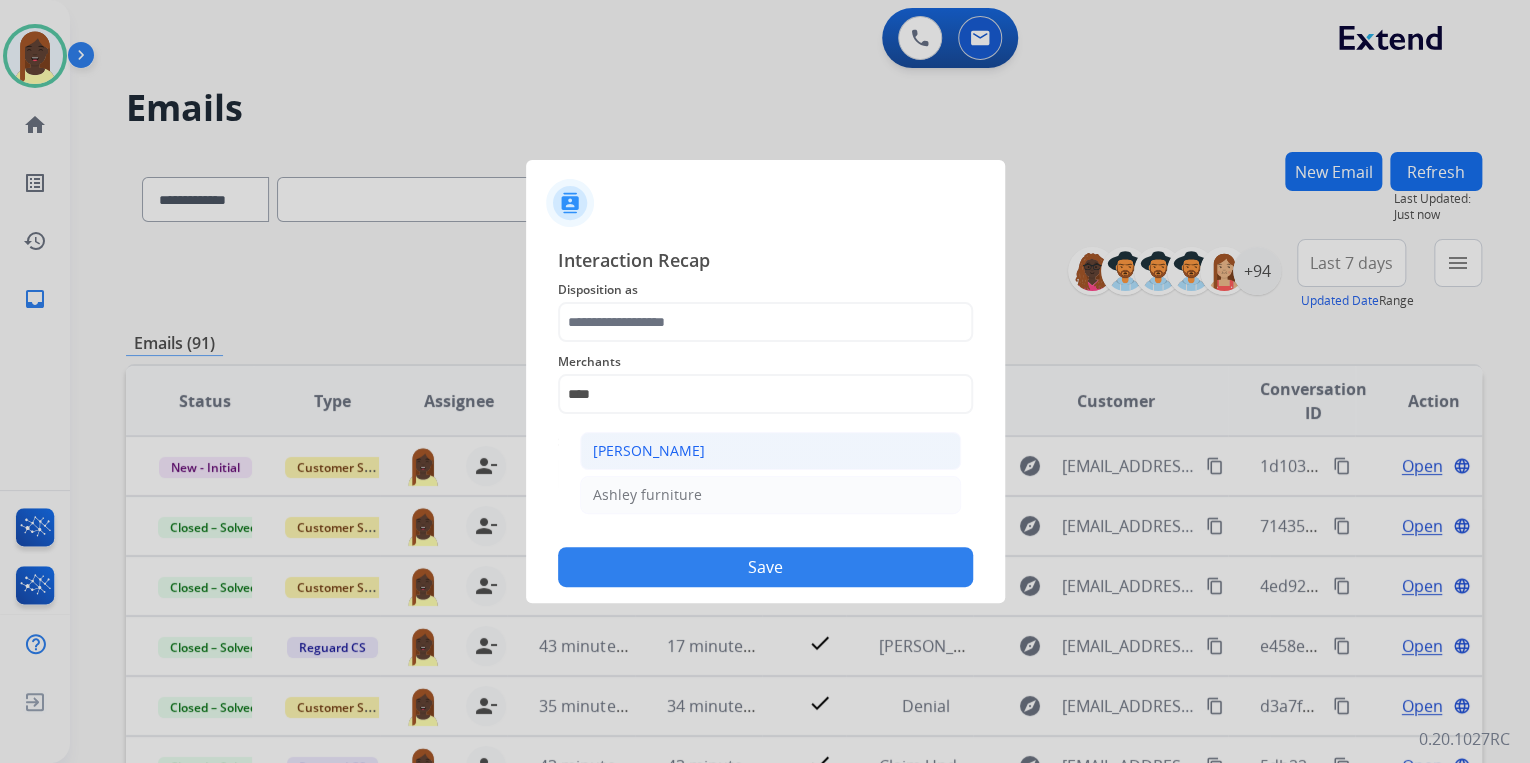 click on "[PERSON_NAME]" 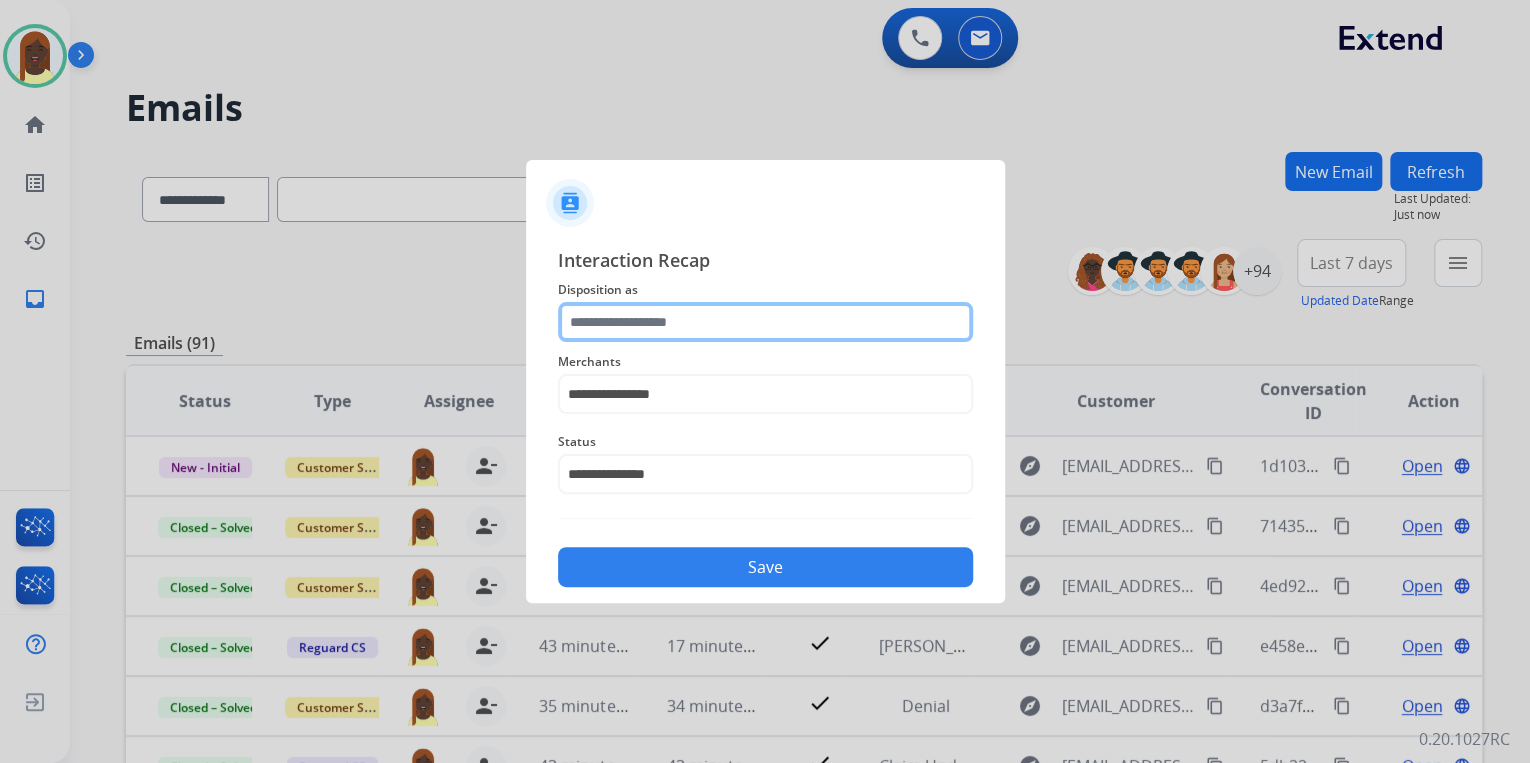 click 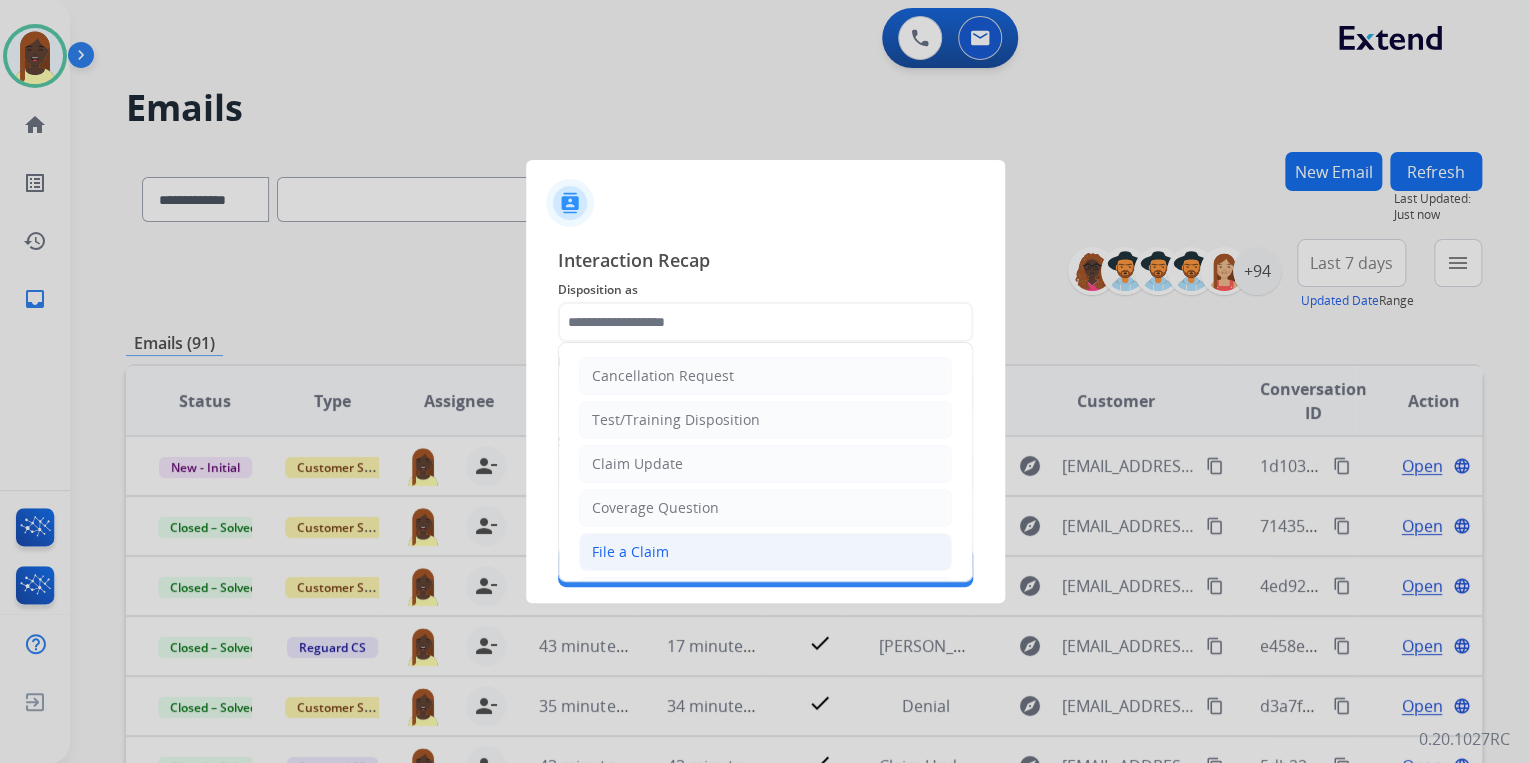 click on "File a Claim" 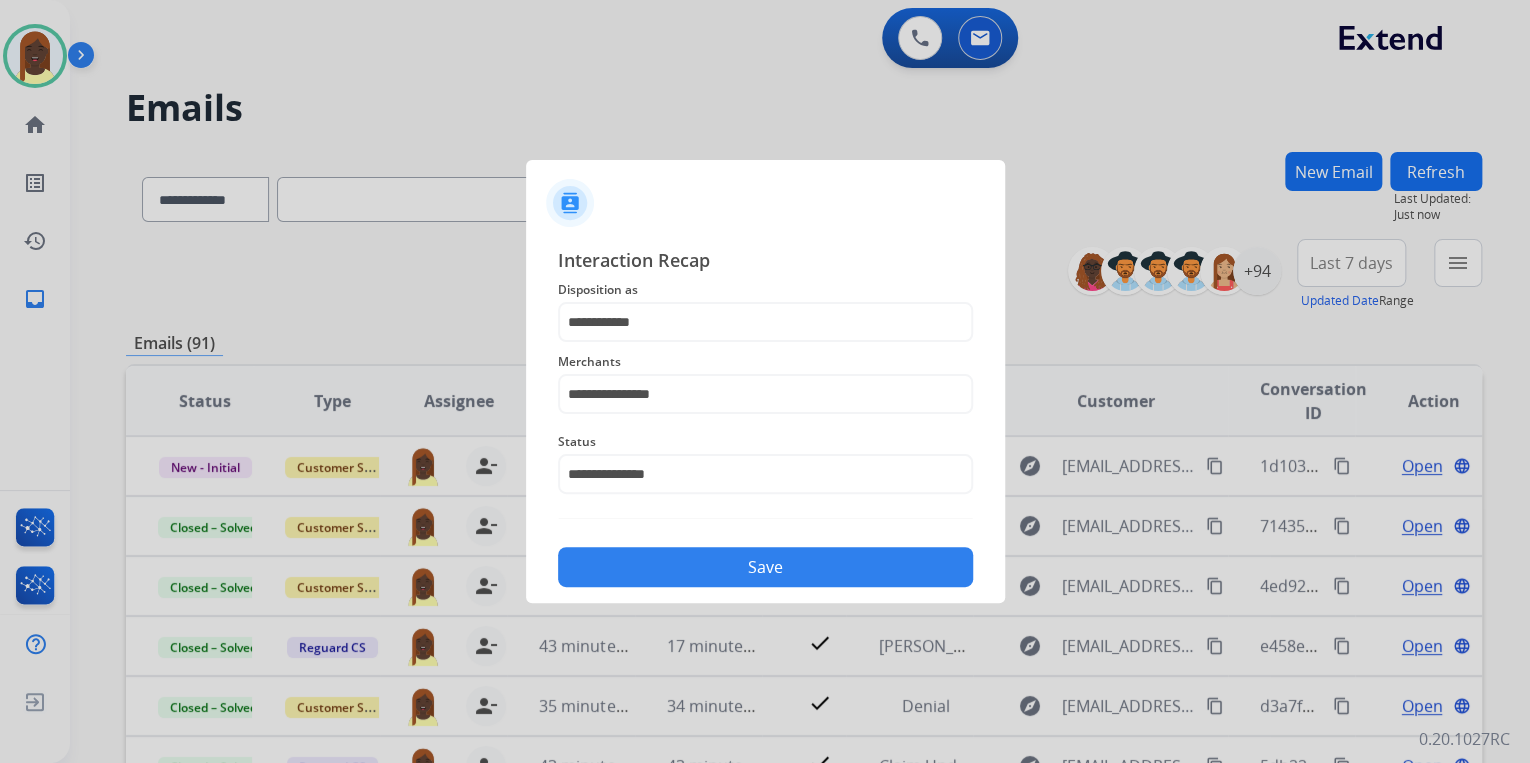 click on "Save" 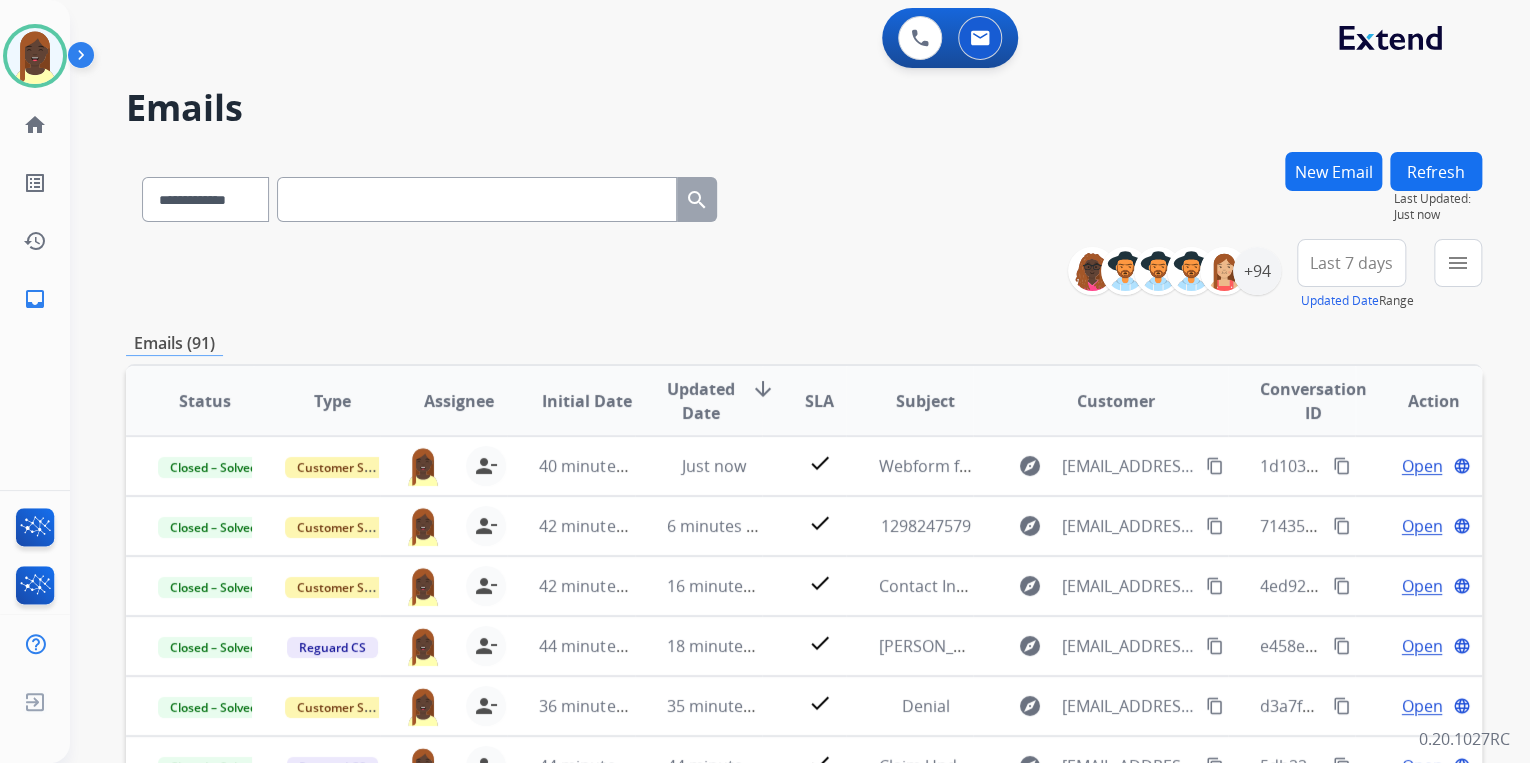 click on "**********" at bounding box center [804, 275] 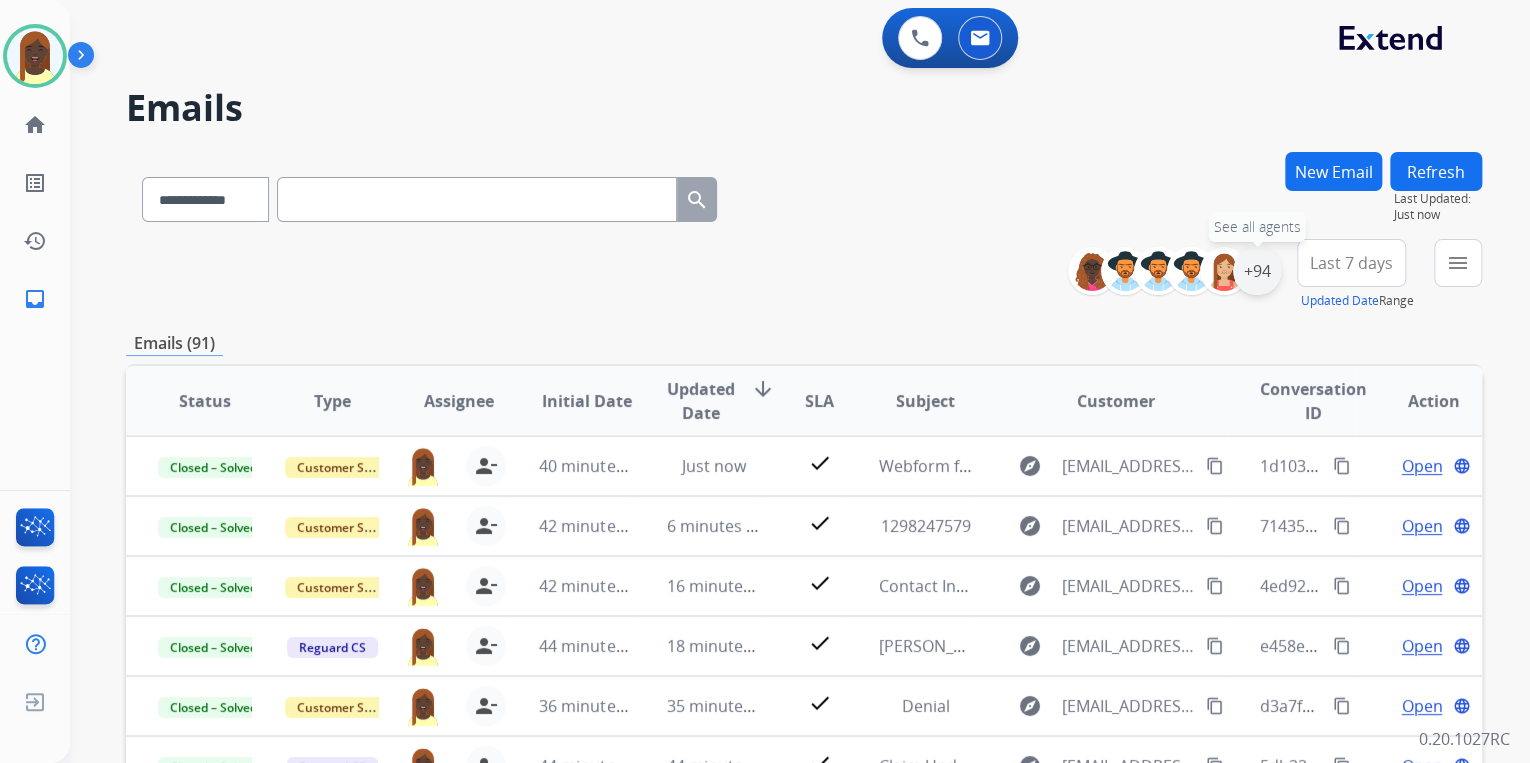 click on "+94" at bounding box center (1257, 271) 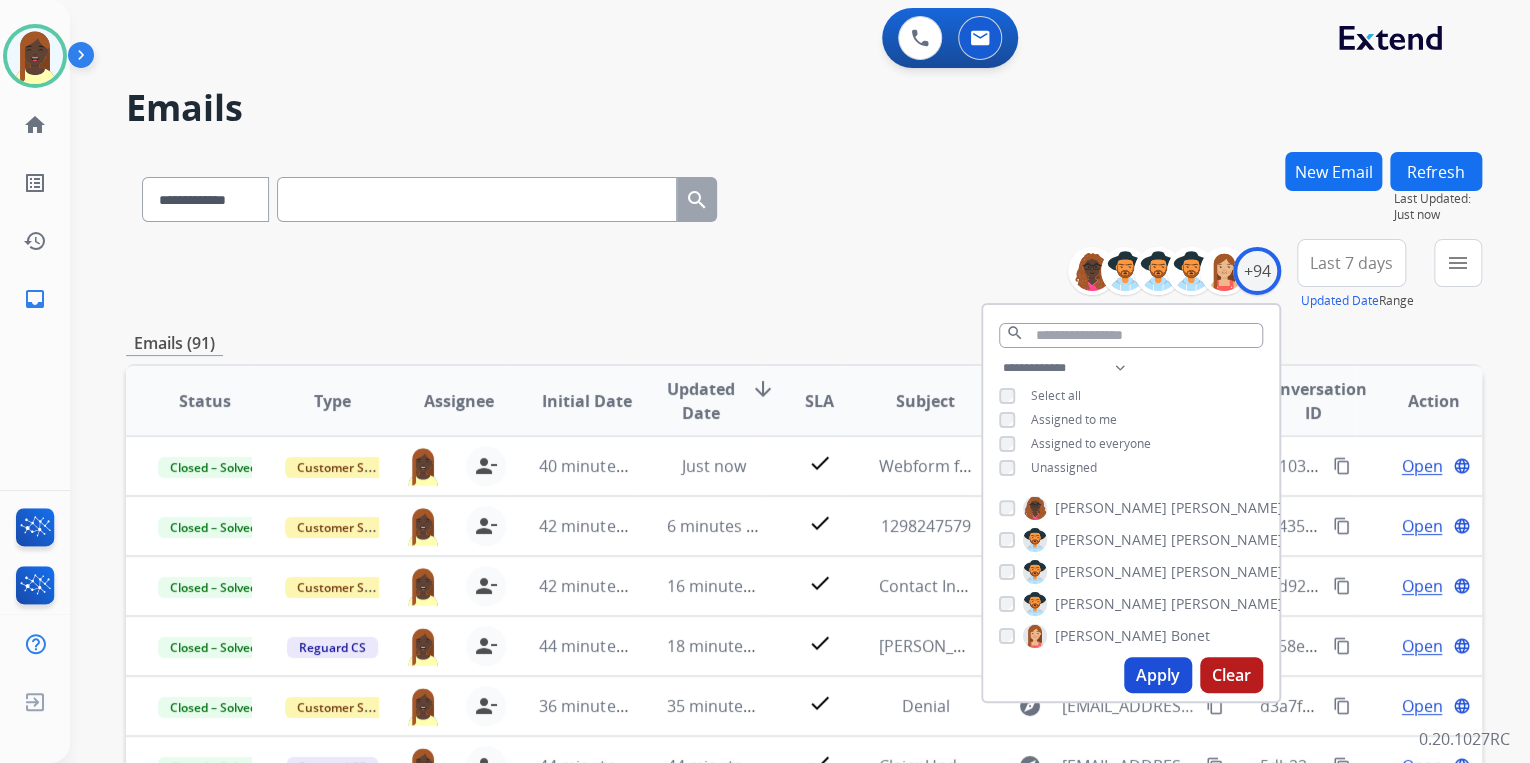 click on "Apply" at bounding box center (1158, 675) 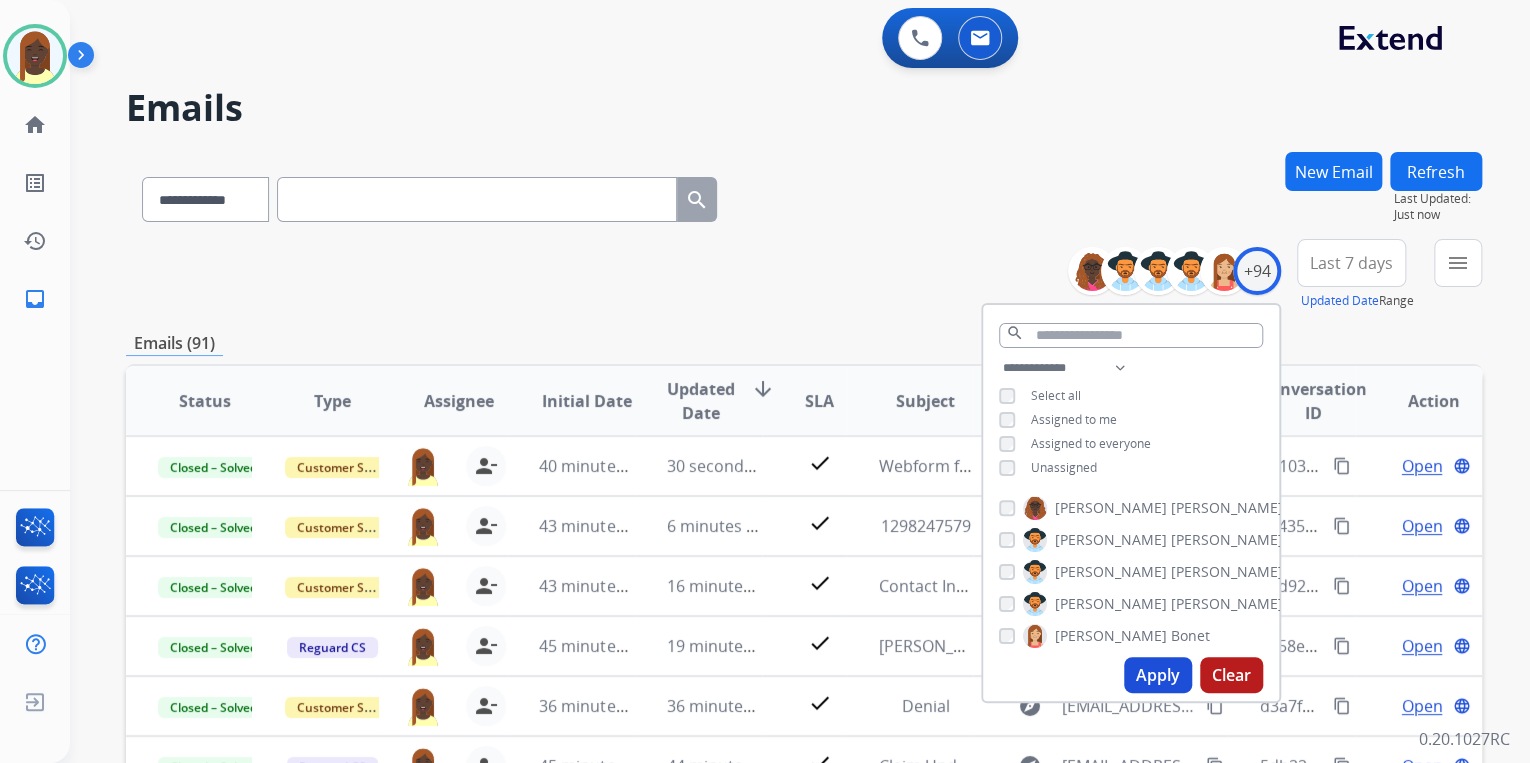 click on "**********" at bounding box center (804, 645) 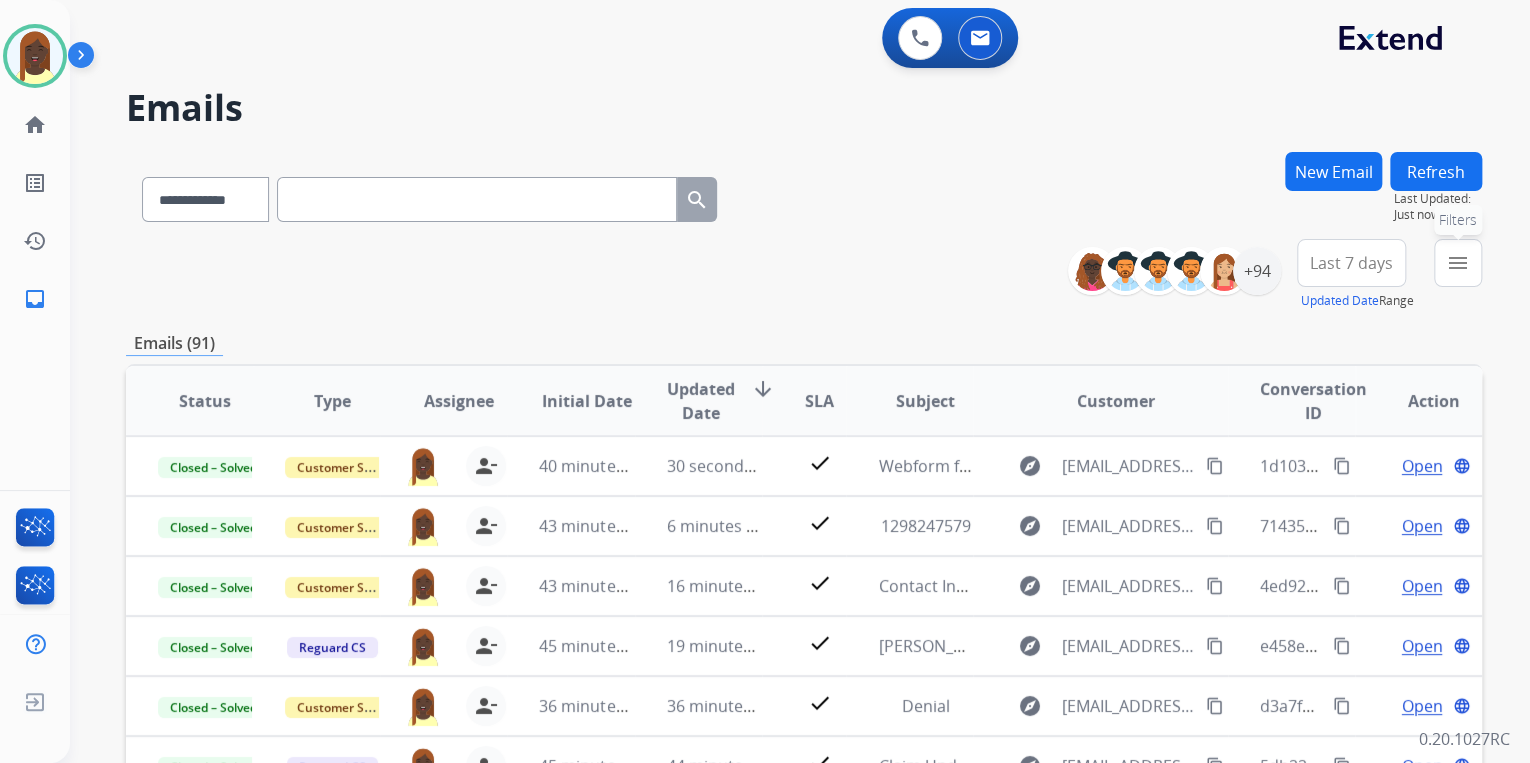 click on "menu" at bounding box center [1458, 263] 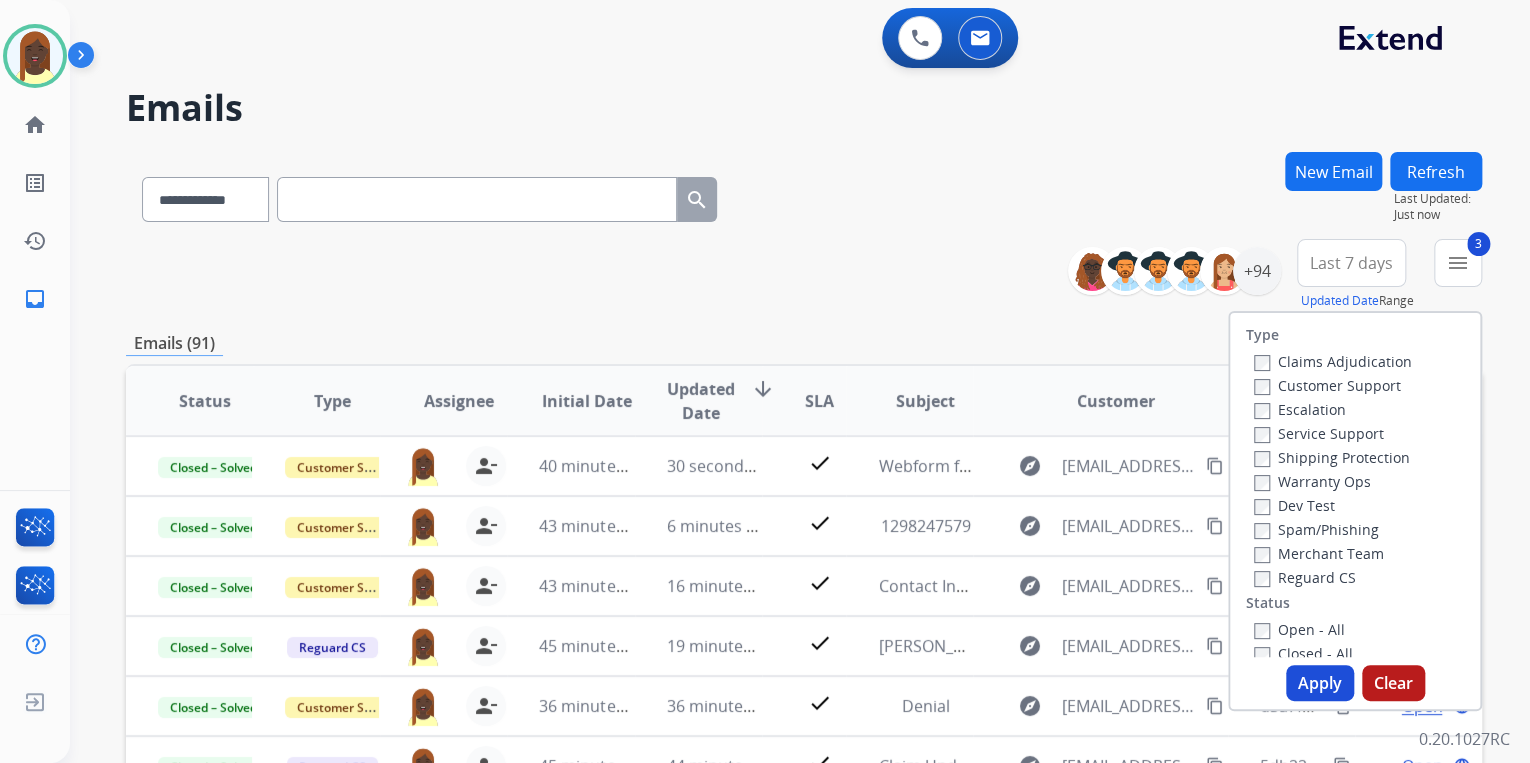 drag, startPoint x: 1315, startPoint y: 680, endPoint x: 1171, endPoint y: 518, distance: 216.7487 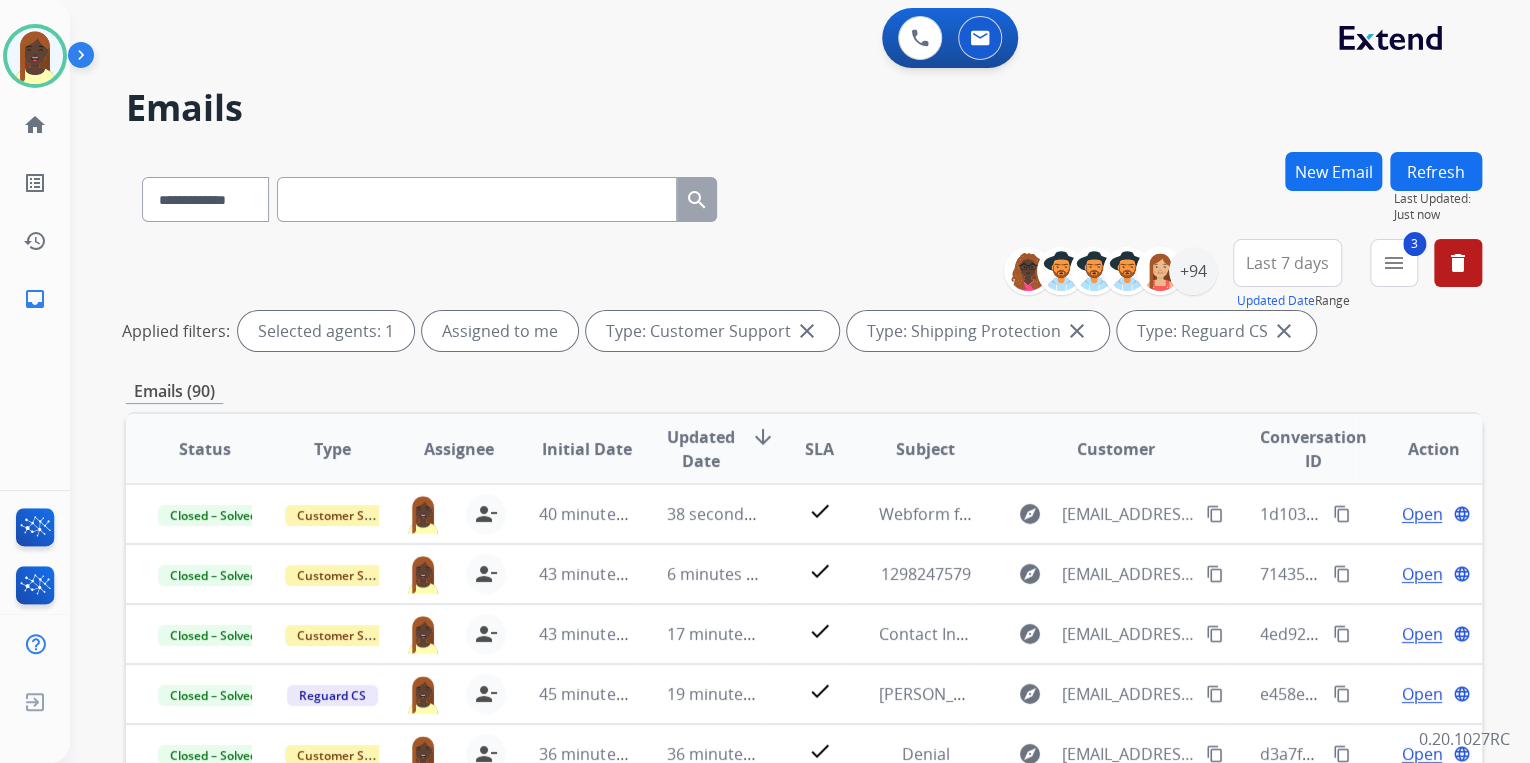 click on "**********" at bounding box center (804, 299) 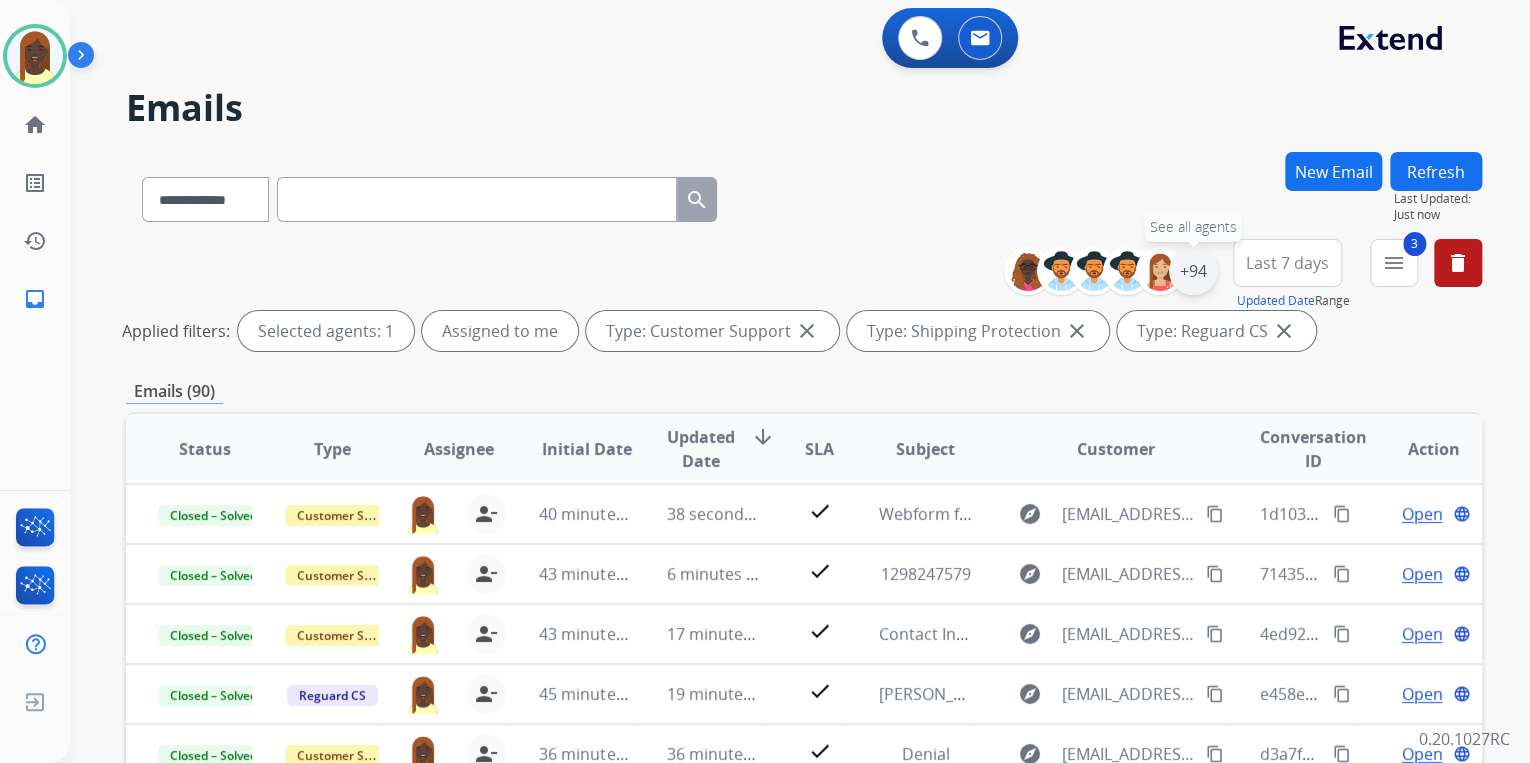 click on "+94" at bounding box center (1193, 271) 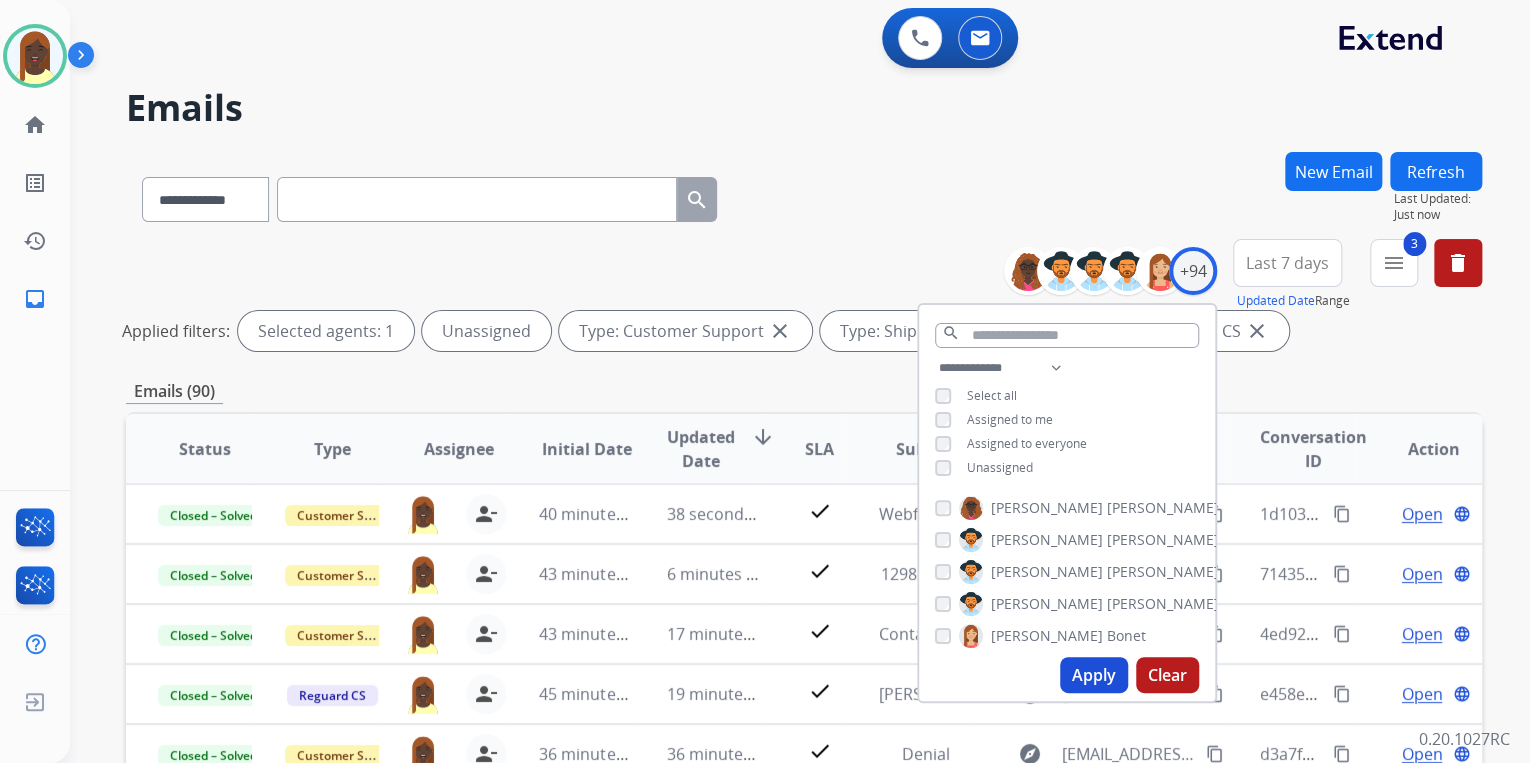drag, startPoint x: 1083, startPoint y: 670, endPoint x: 1037, endPoint y: 612, distance: 74.02702 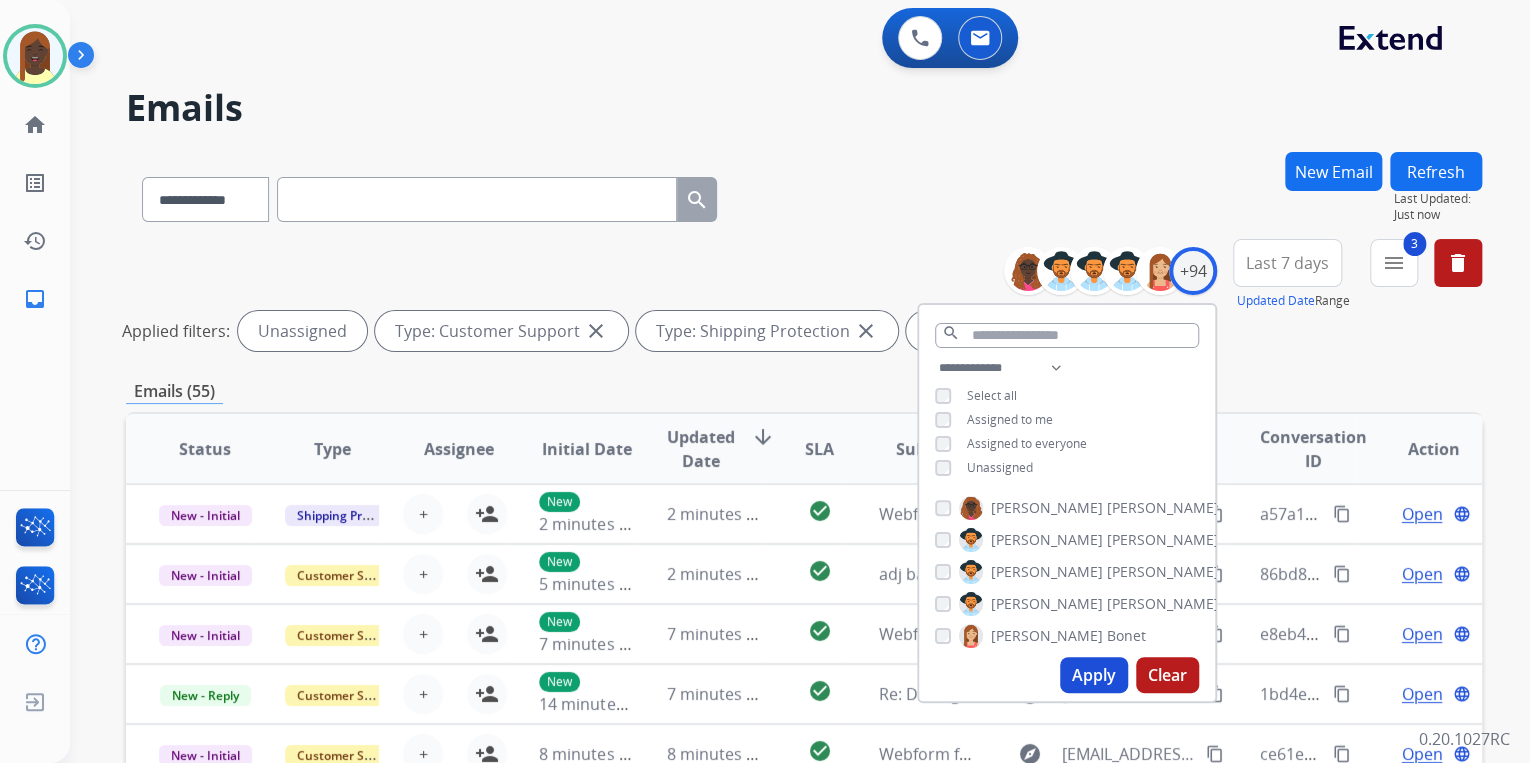 click on "**********" at bounding box center (804, 195) 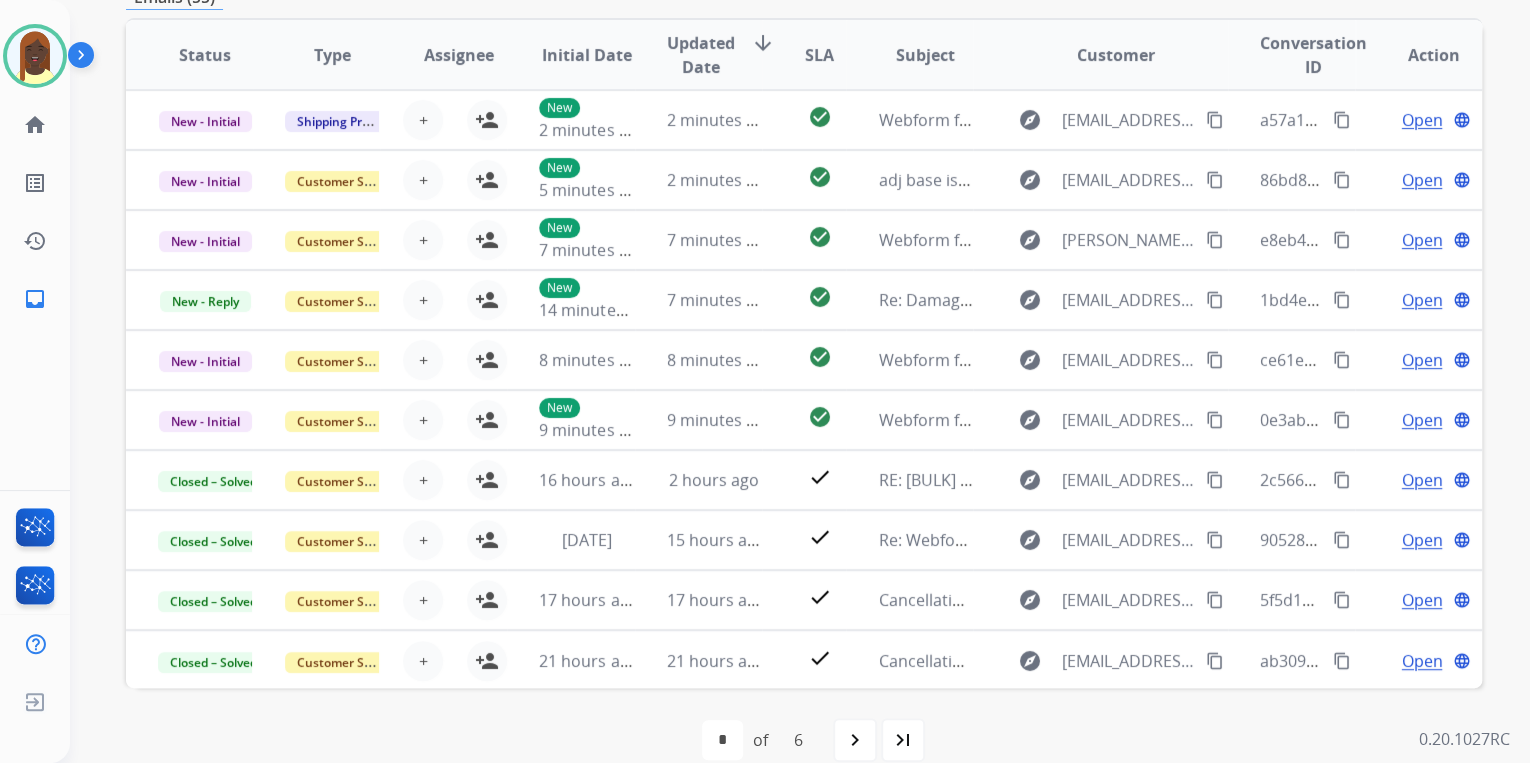 scroll, scrollTop: 400, scrollLeft: 0, axis: vertical 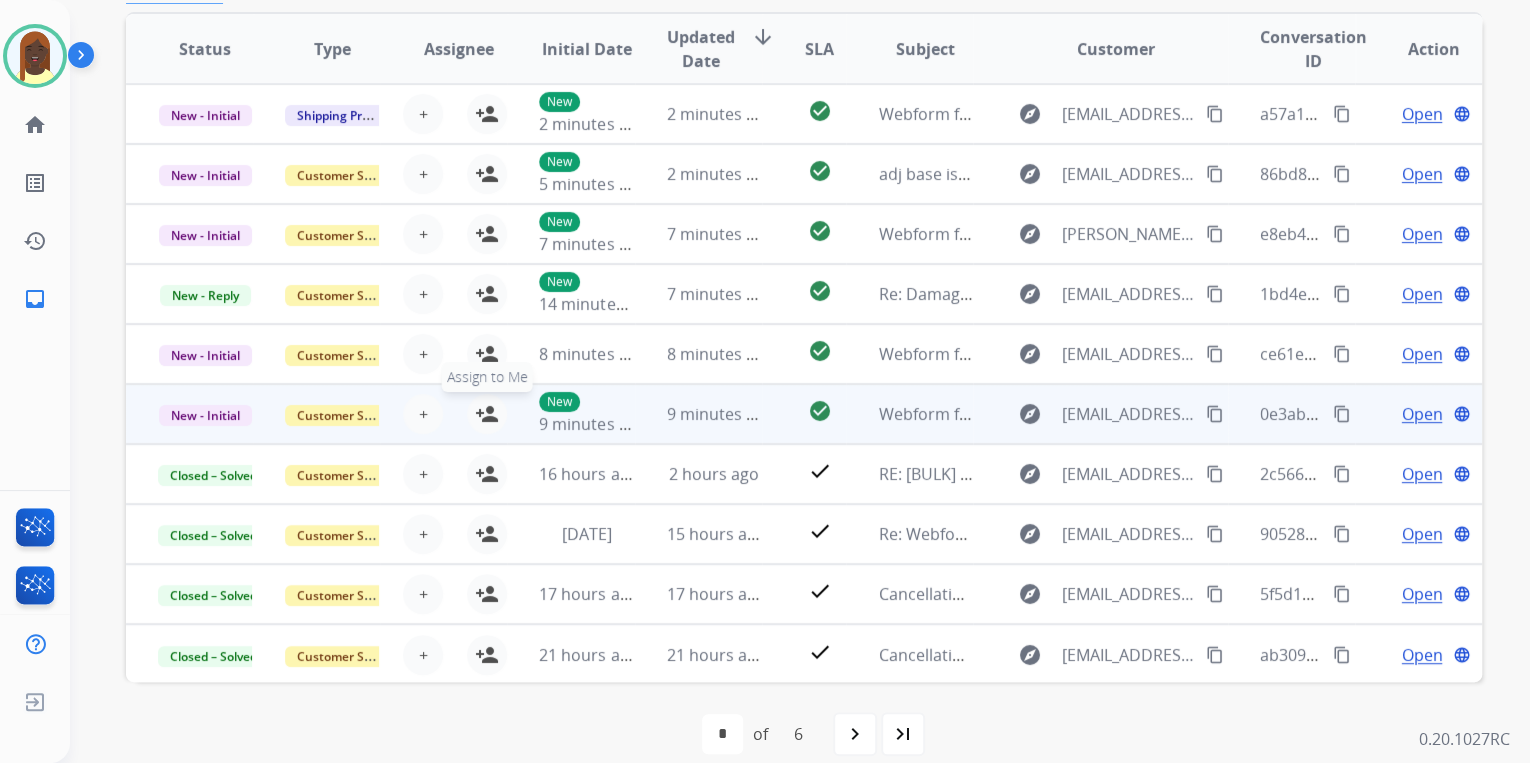 click on "person_add" at bounding box center [487, 414] 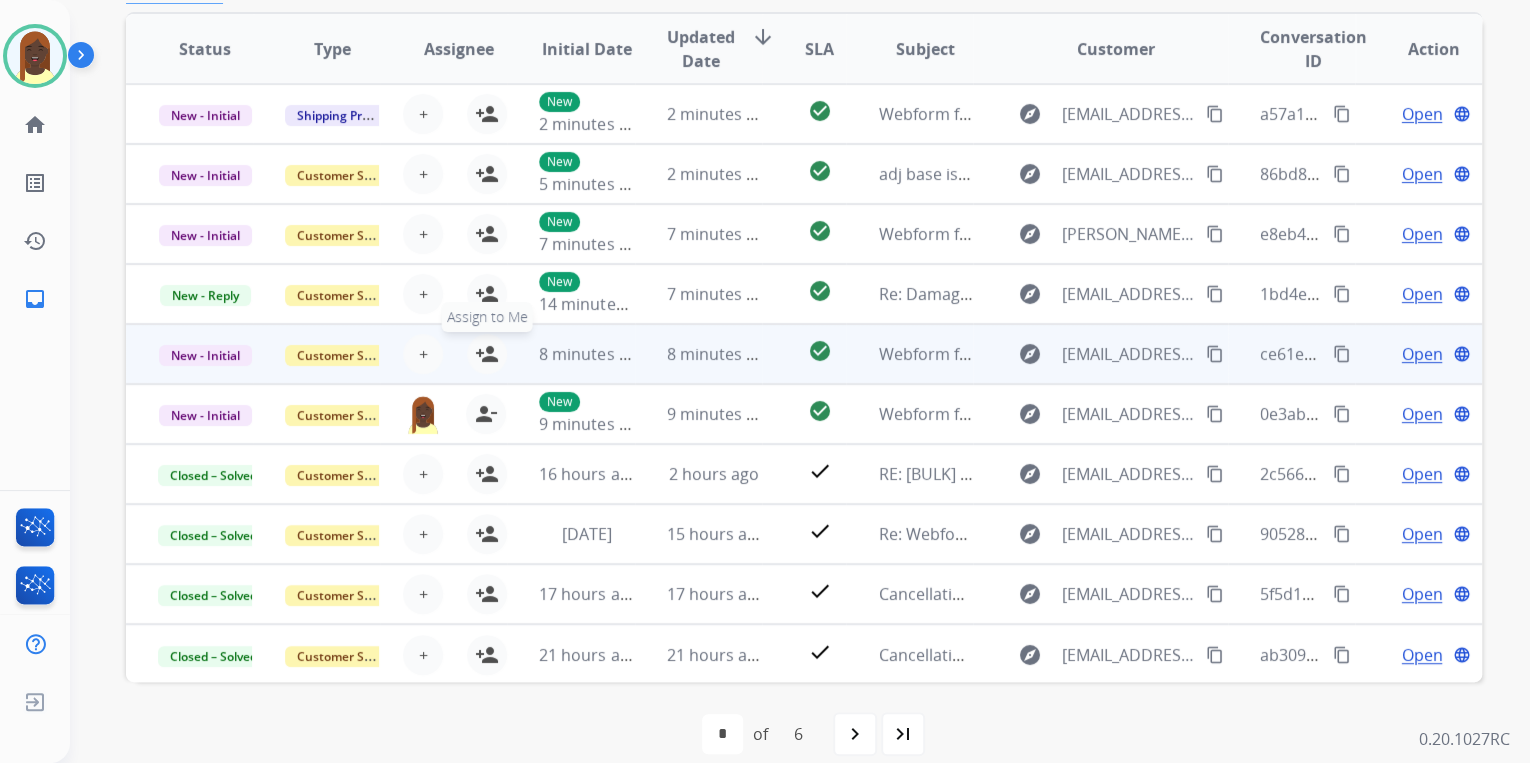click on "person_add" at bounding box center (487, 354) 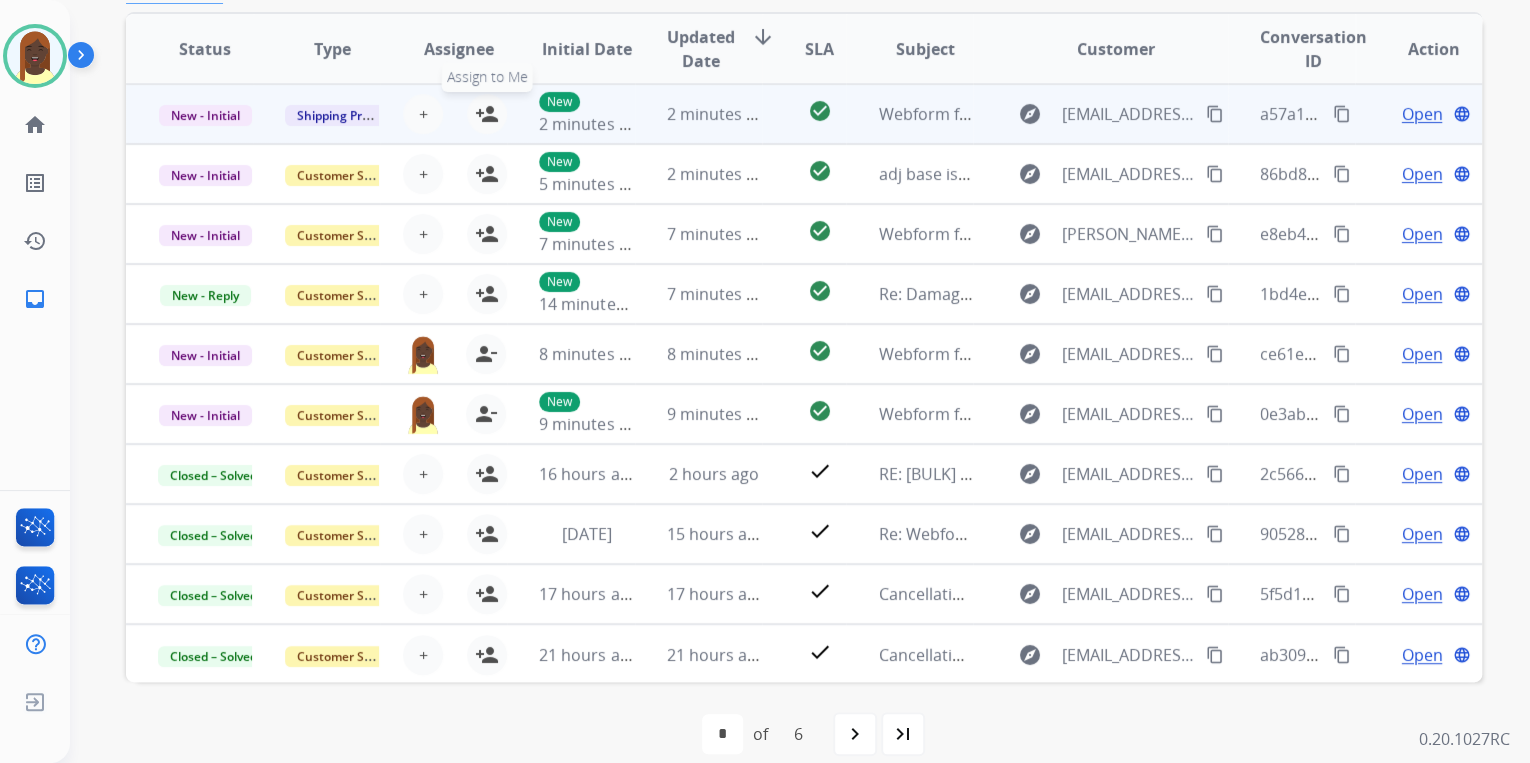 click on "person_add" at bounding box center (487, 114) 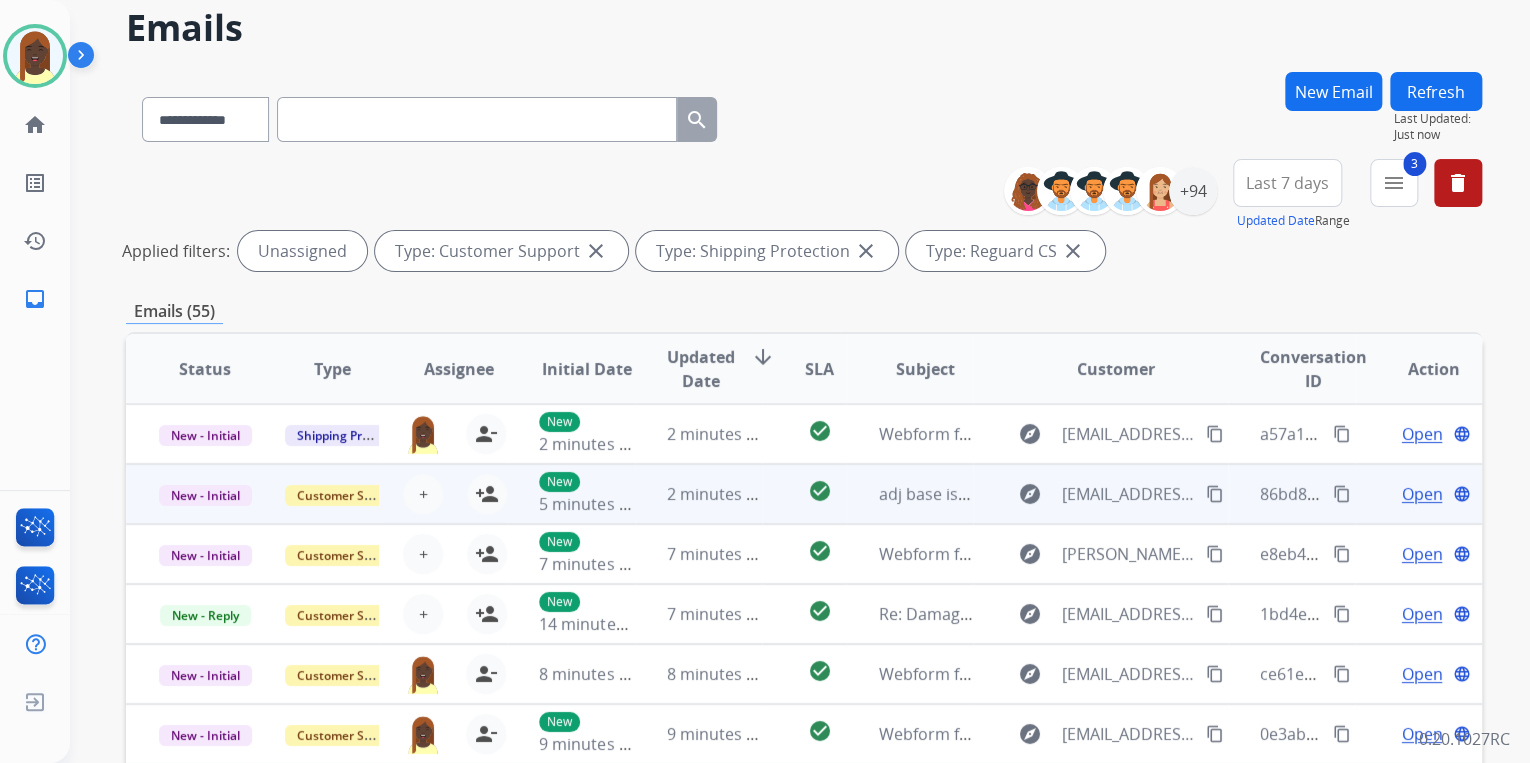 scroll, scrollTop: 0, scrollLeft: 0, axis: both 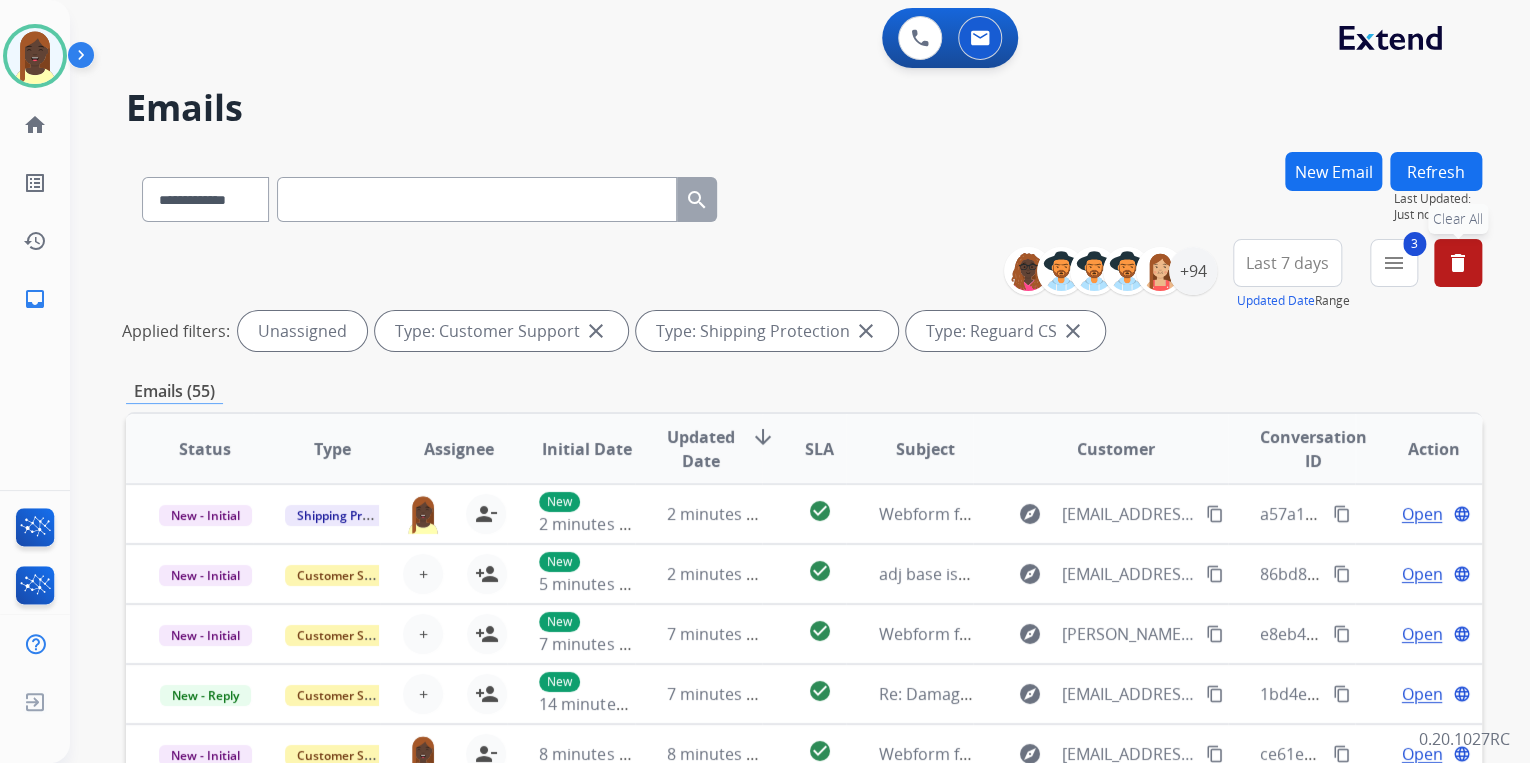 click on "delete" at bounding box center (1458, 263) 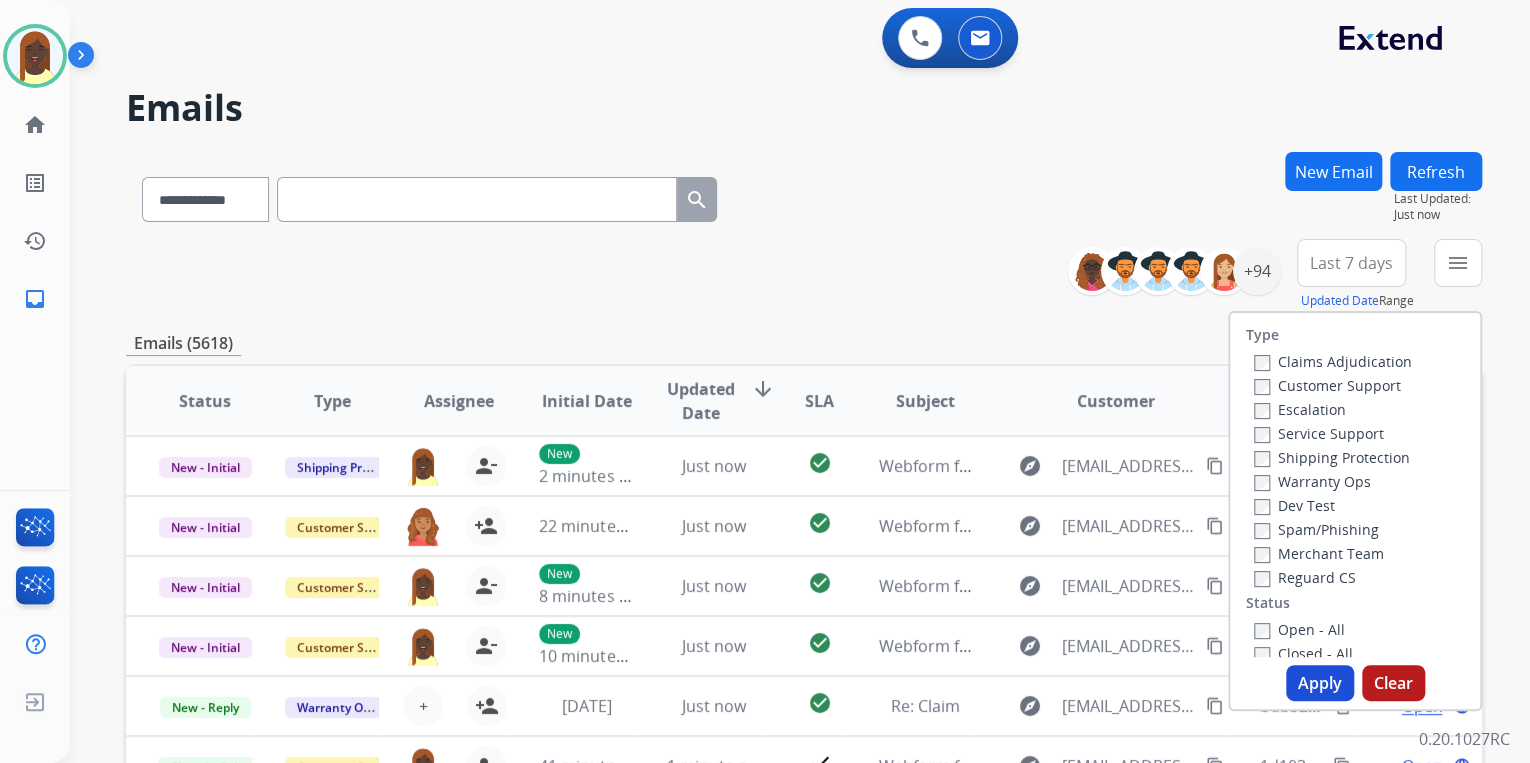 click on "**********" at bounding box center [804, 645] 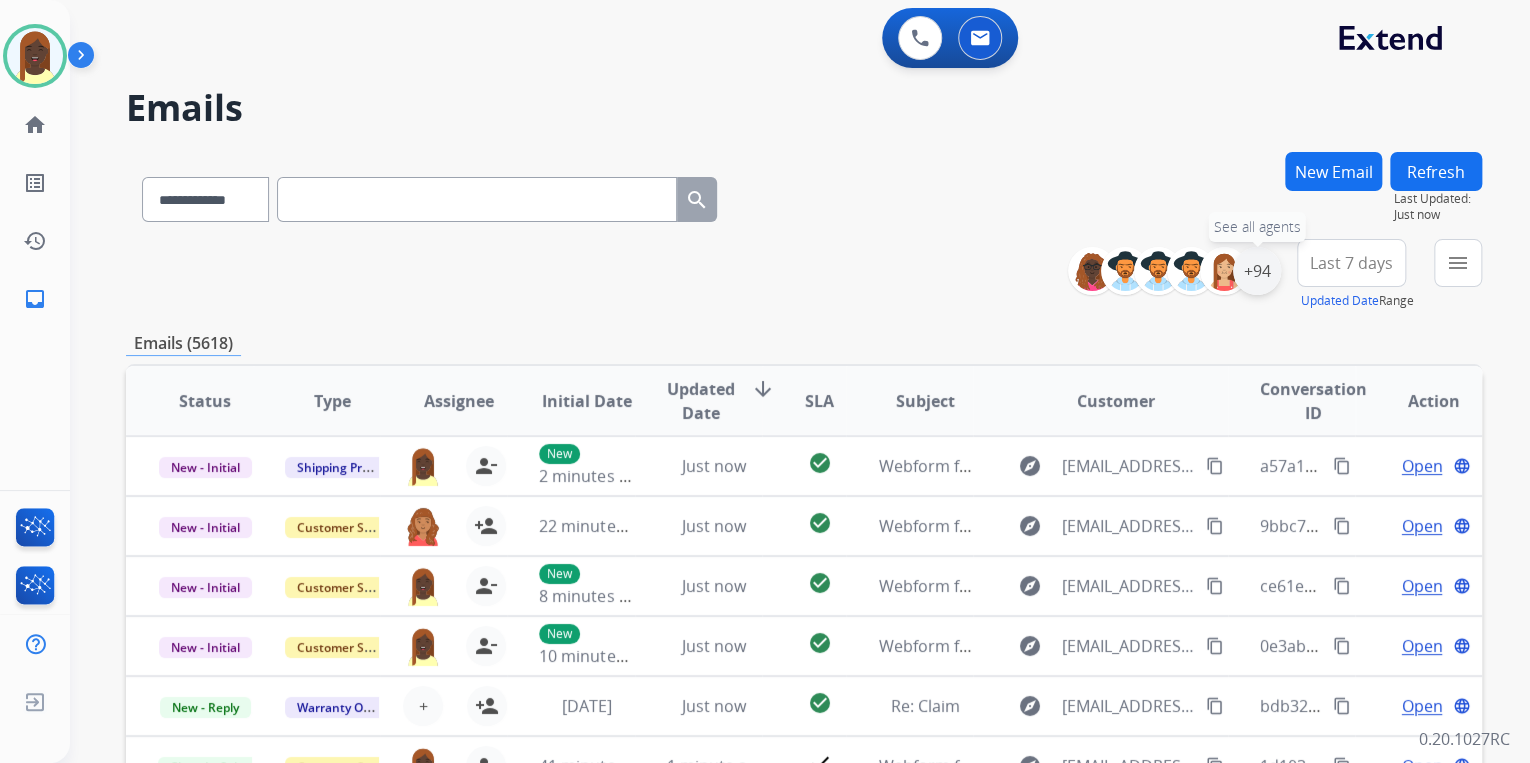 click on "+94" at bounding box center [1257, 271] 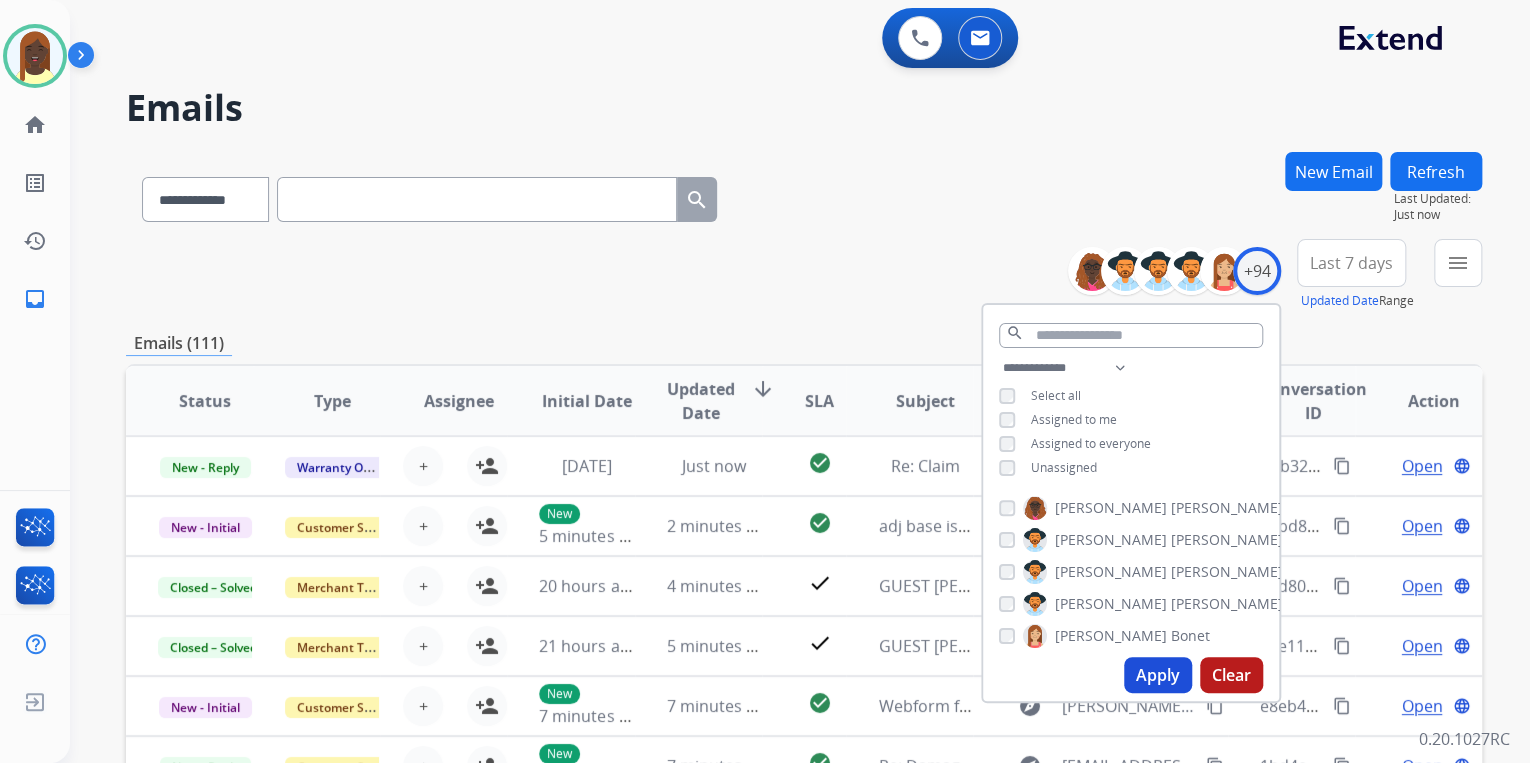 drag, startPoint x: 1156, startPoint y: 680, endPoint x: 1093, endPoint y: 580, distance: 118.19052 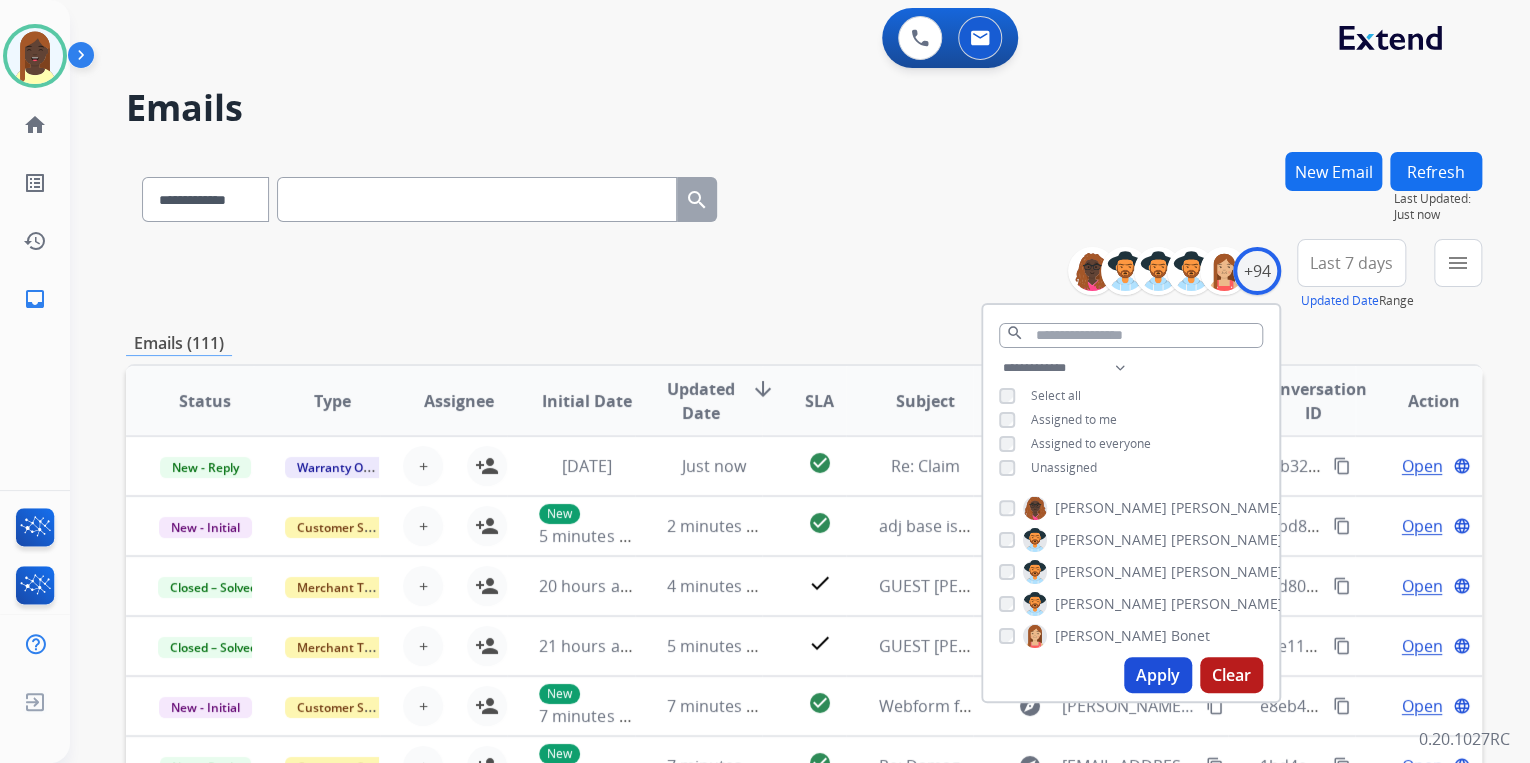 click on "Apply" at bounding box center [1158, 675] 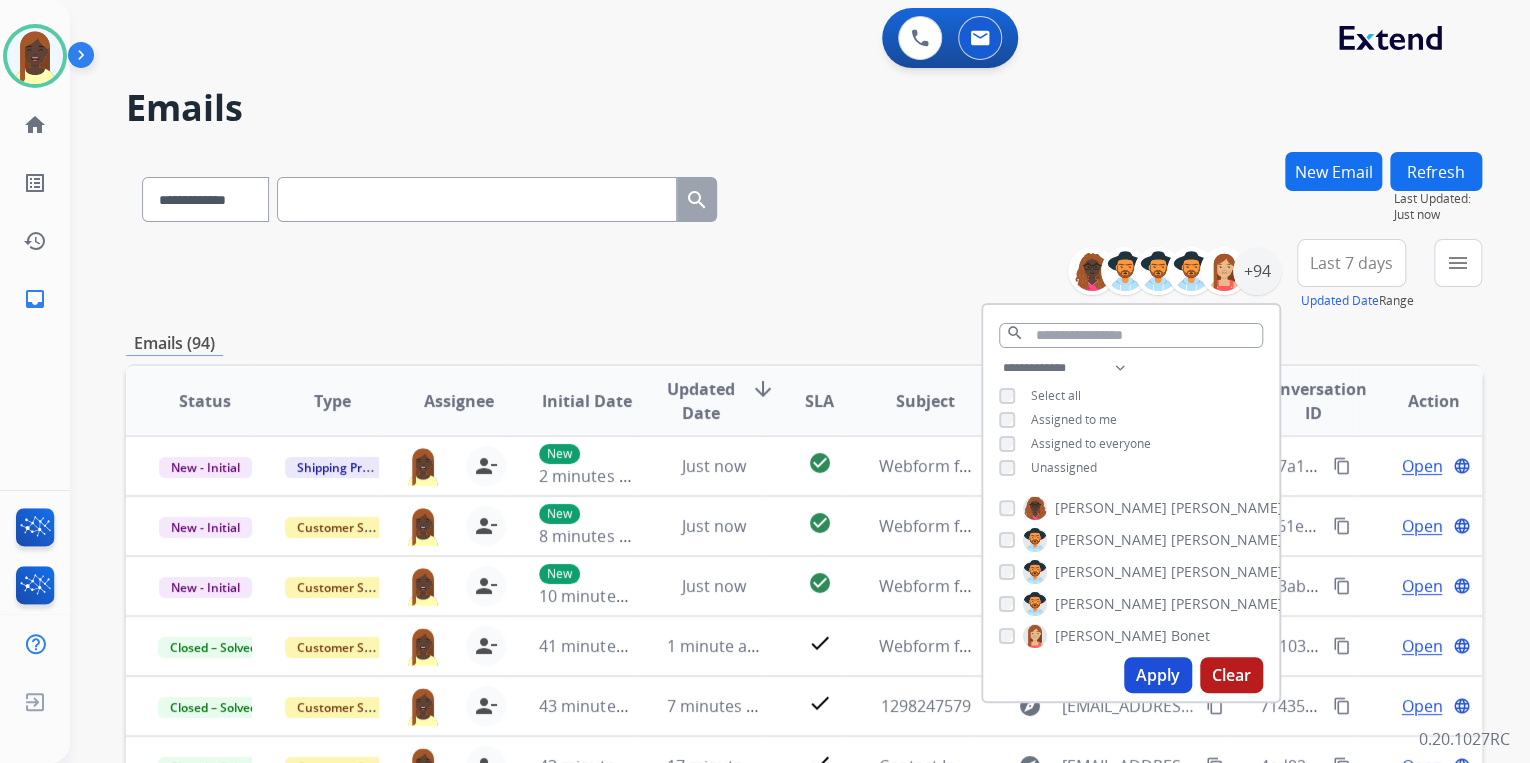 click on "**********" at bounding box center [804, 275] 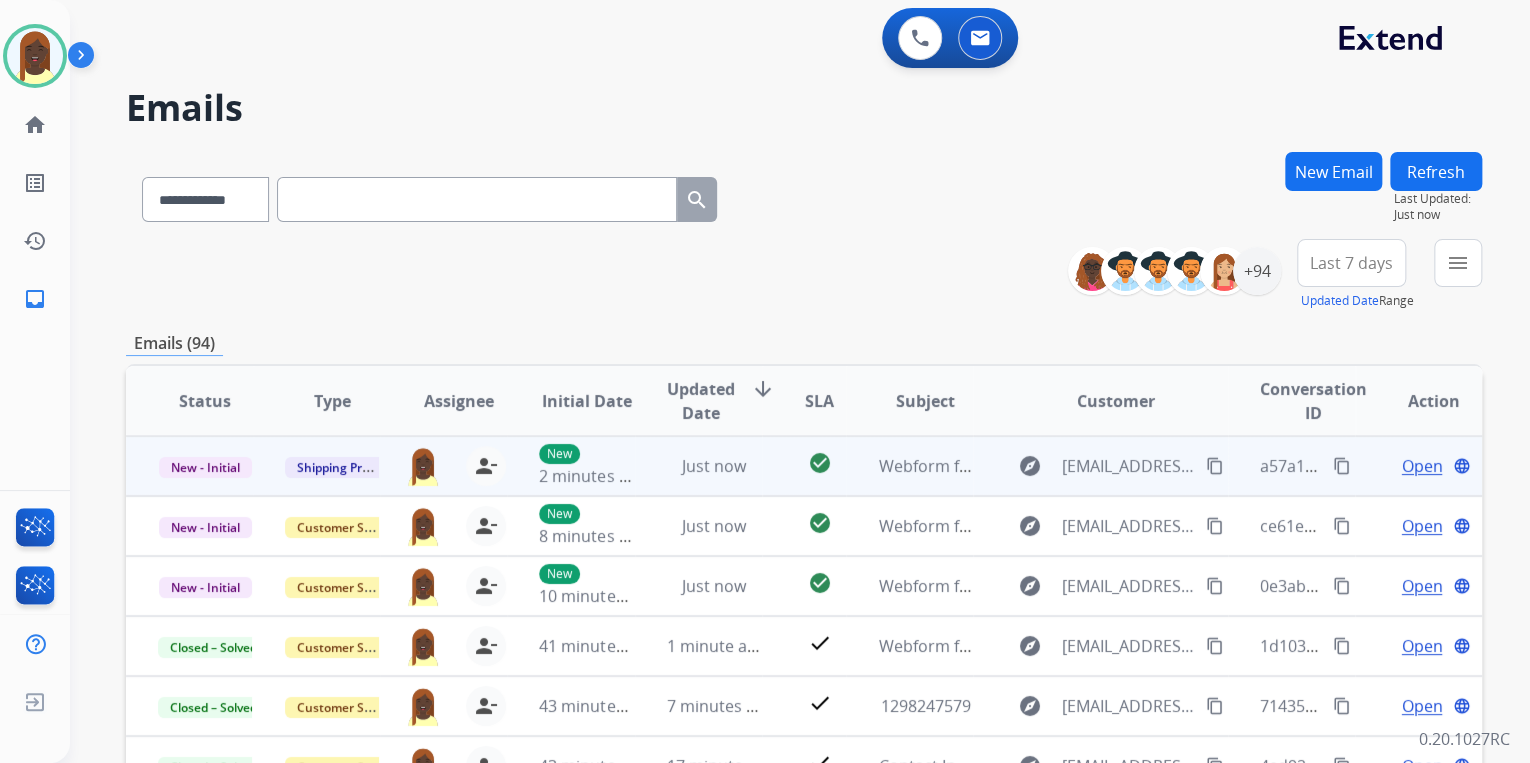 drag, startPoint x: 1322, startPoint y: 464, endPoint x: 1417, endPoint y: 474, distance: 95.524864 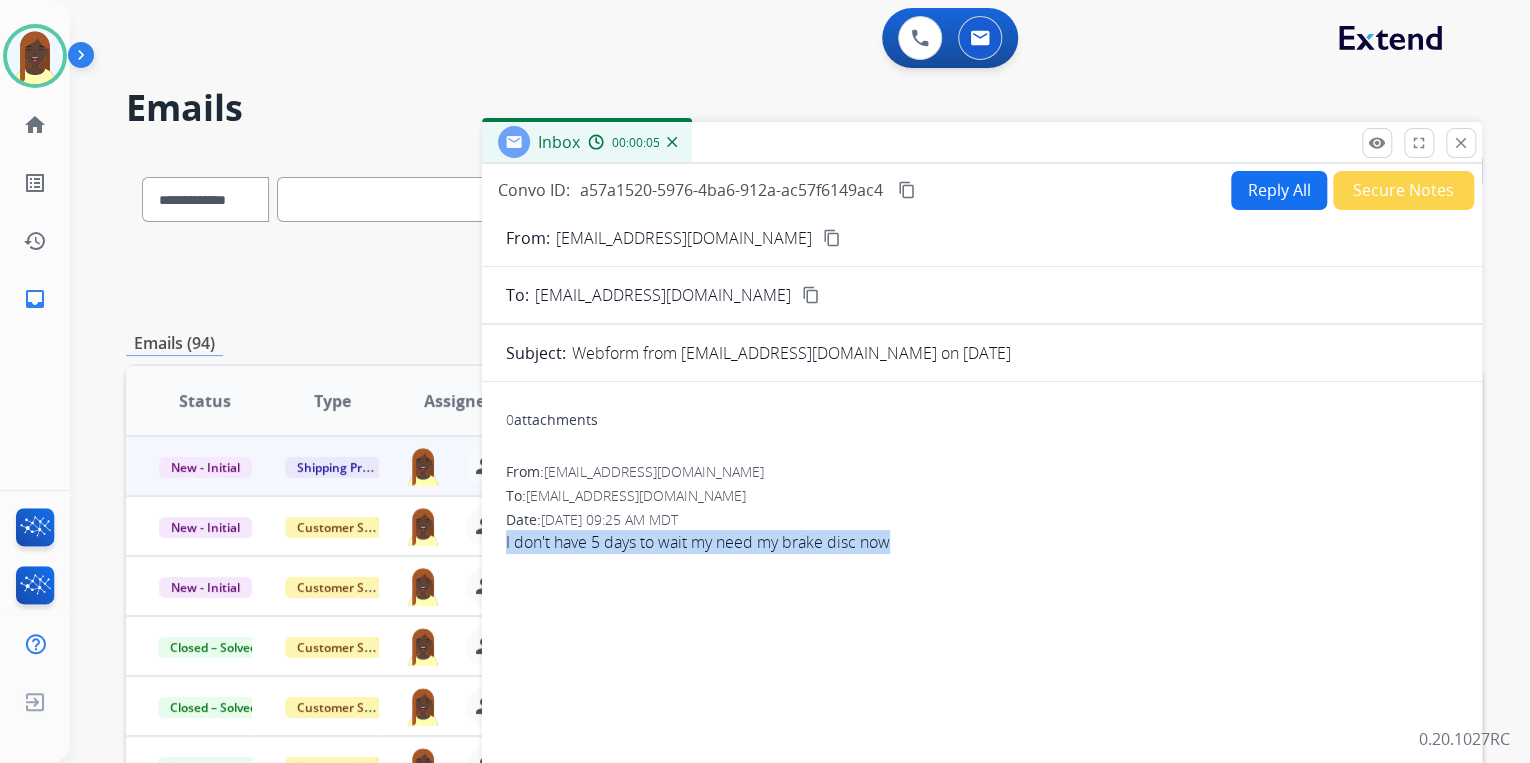 drag, startPoint x: 504, startPoint y: 548, endPoint x: 896, endPoint y: 542, distance: 392.04593 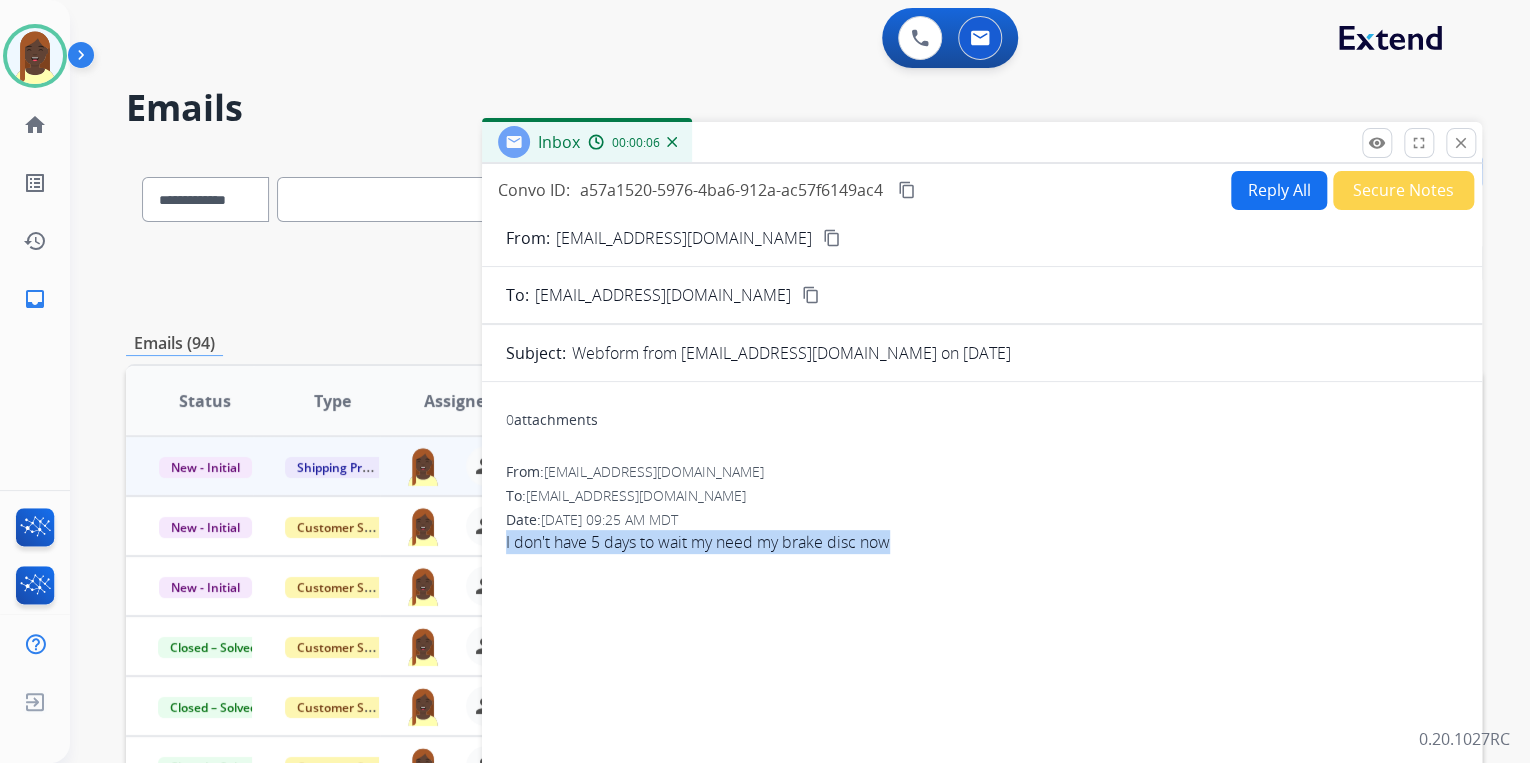drag, startPoint x: 896, startPoint y: 542, endPoint x: 832, endPoint y: 545, distance: 64.070274 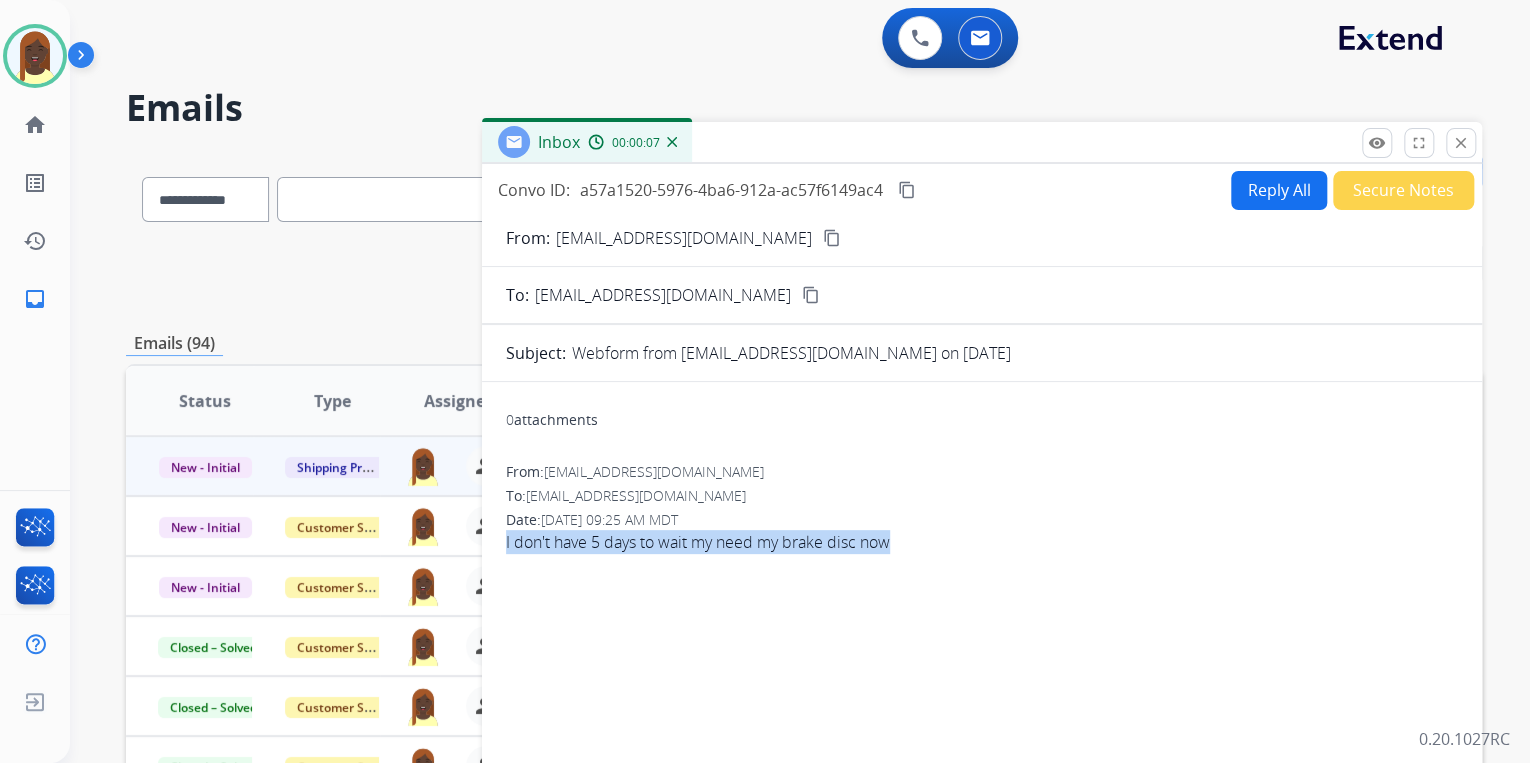 copy on "I don't have 5 days to wait my need my brake disc now" 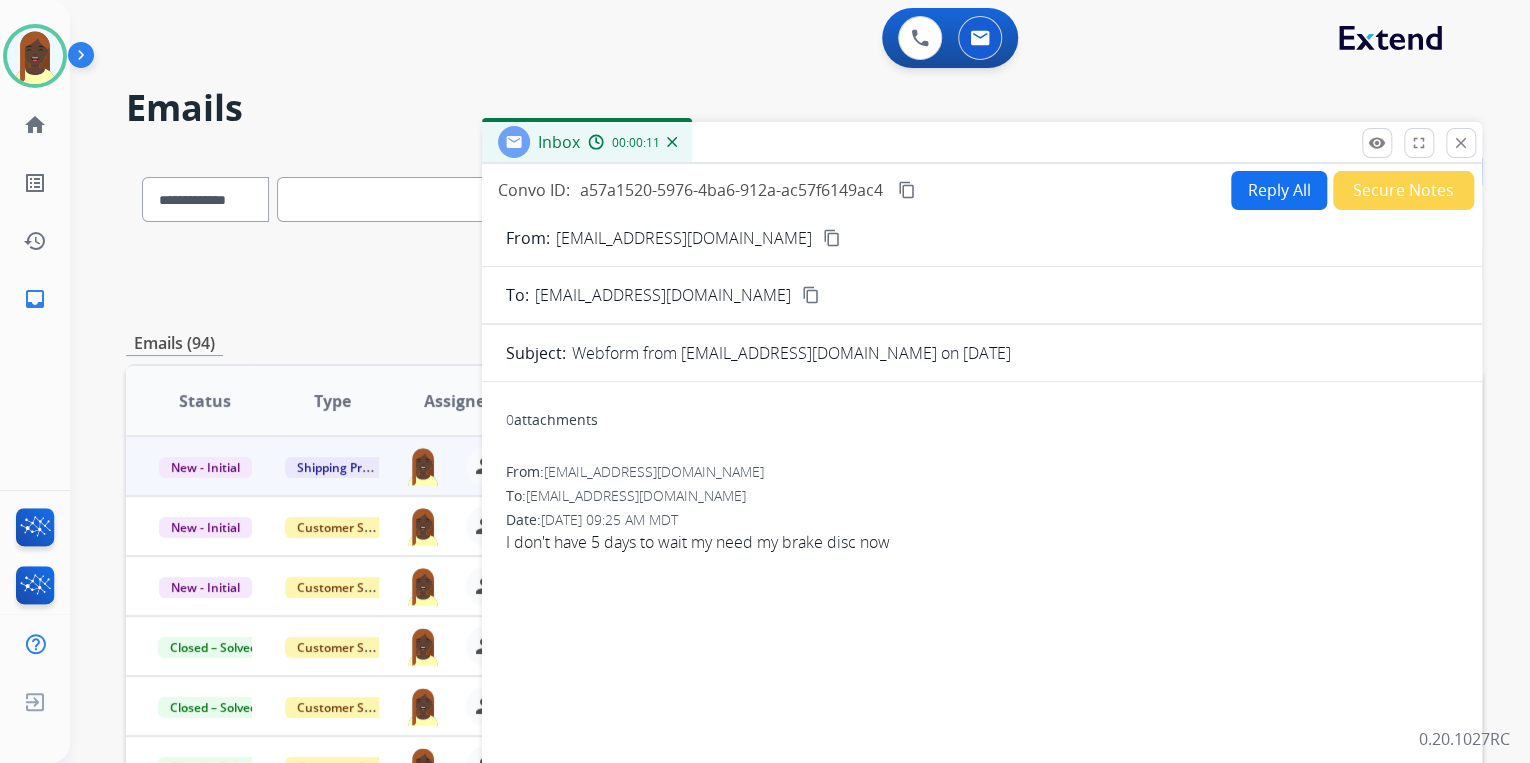 click on "Date:  07/18/2025 - 09:25 AM MDT" at bounding box center [982, 520] 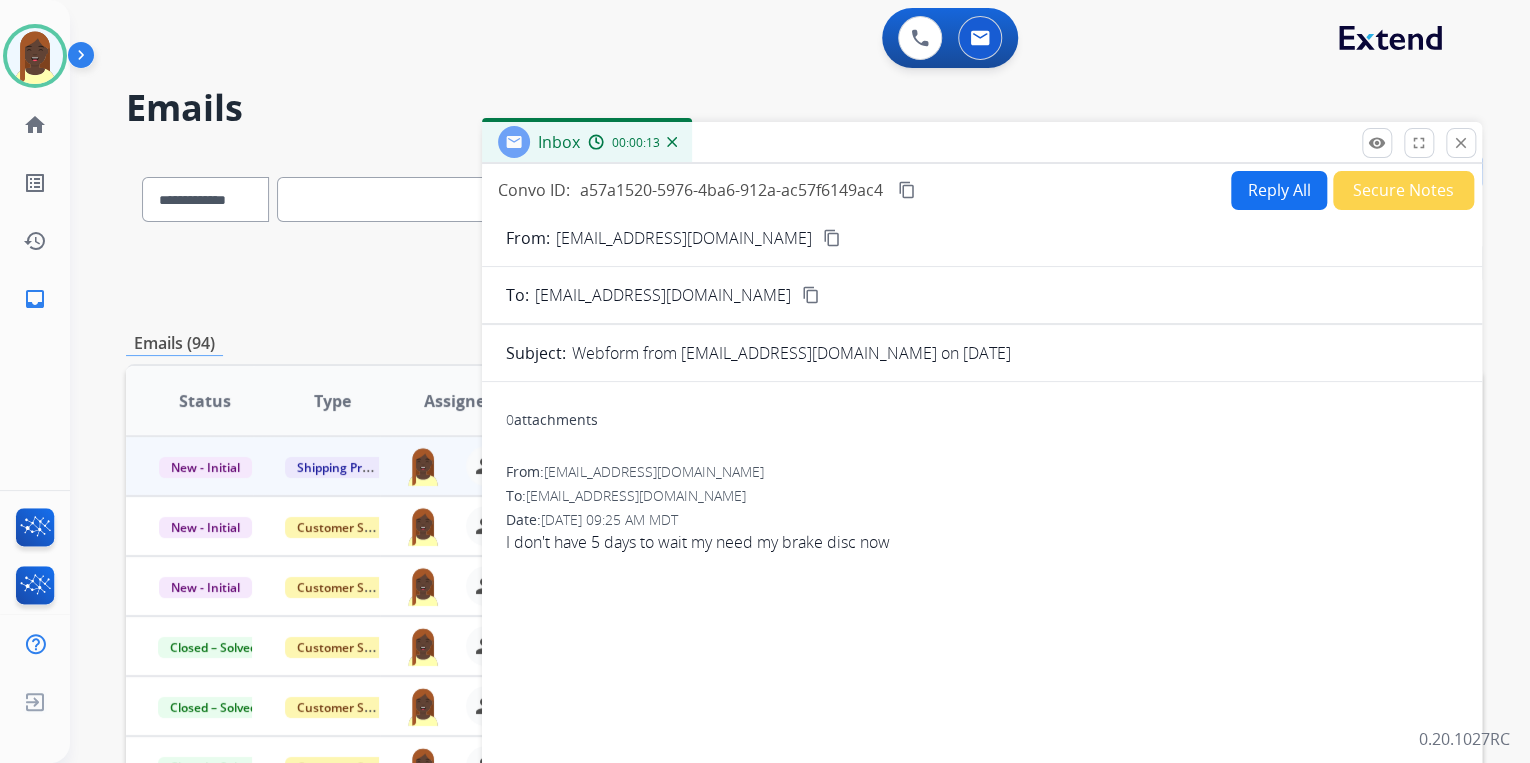 click on "content_copy" at bounding box center (832, 238) 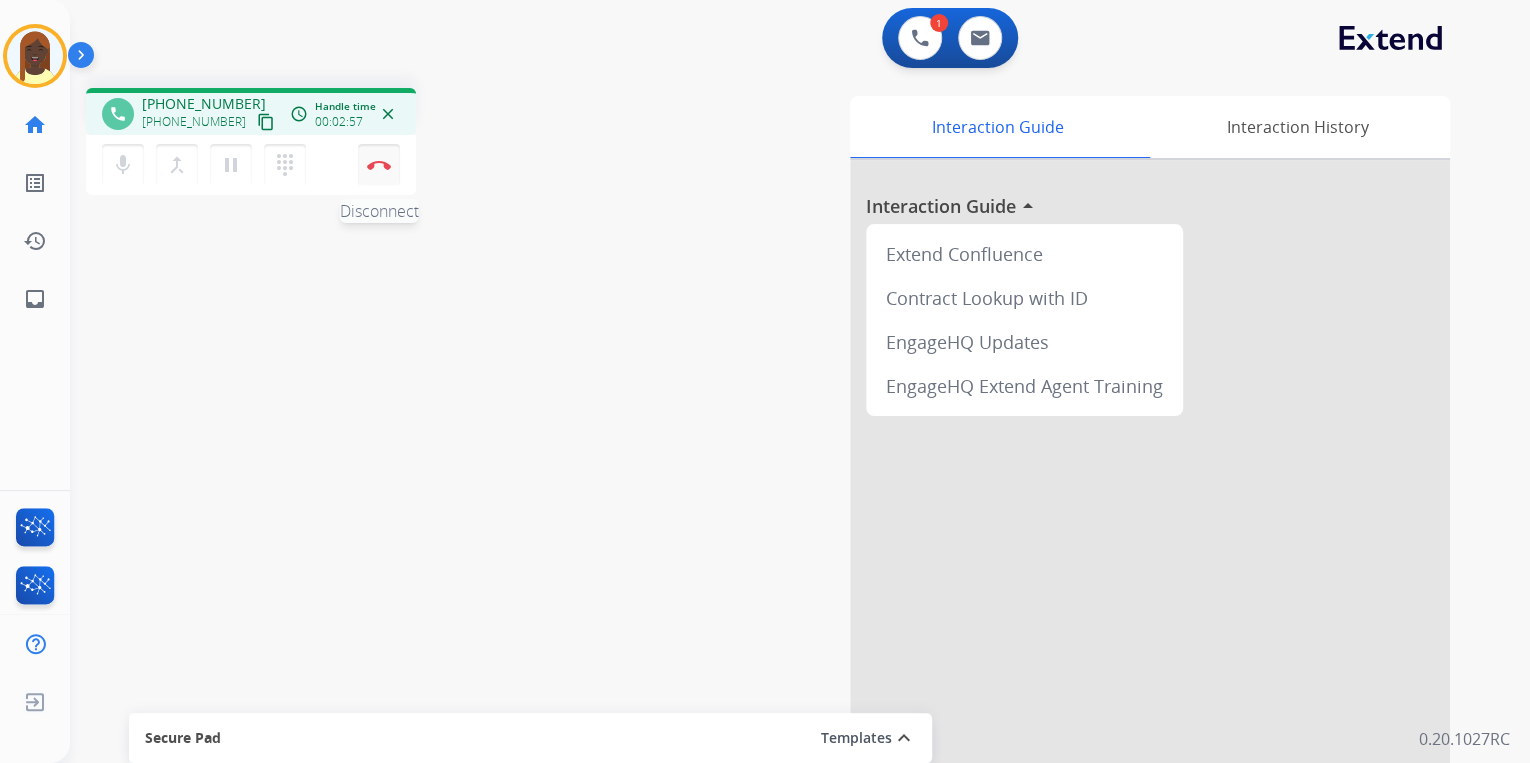 click at bounding box center (379, 165) 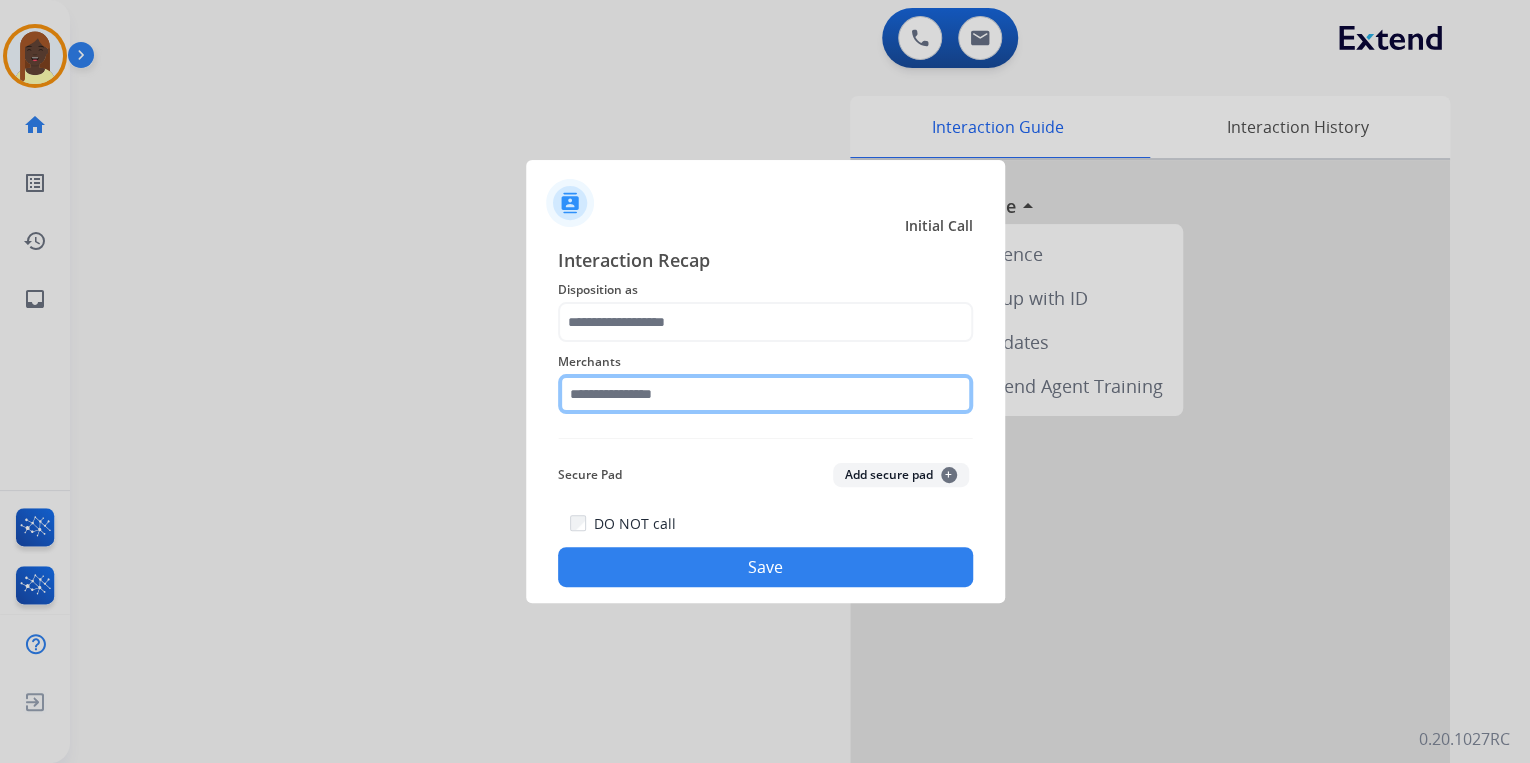 click 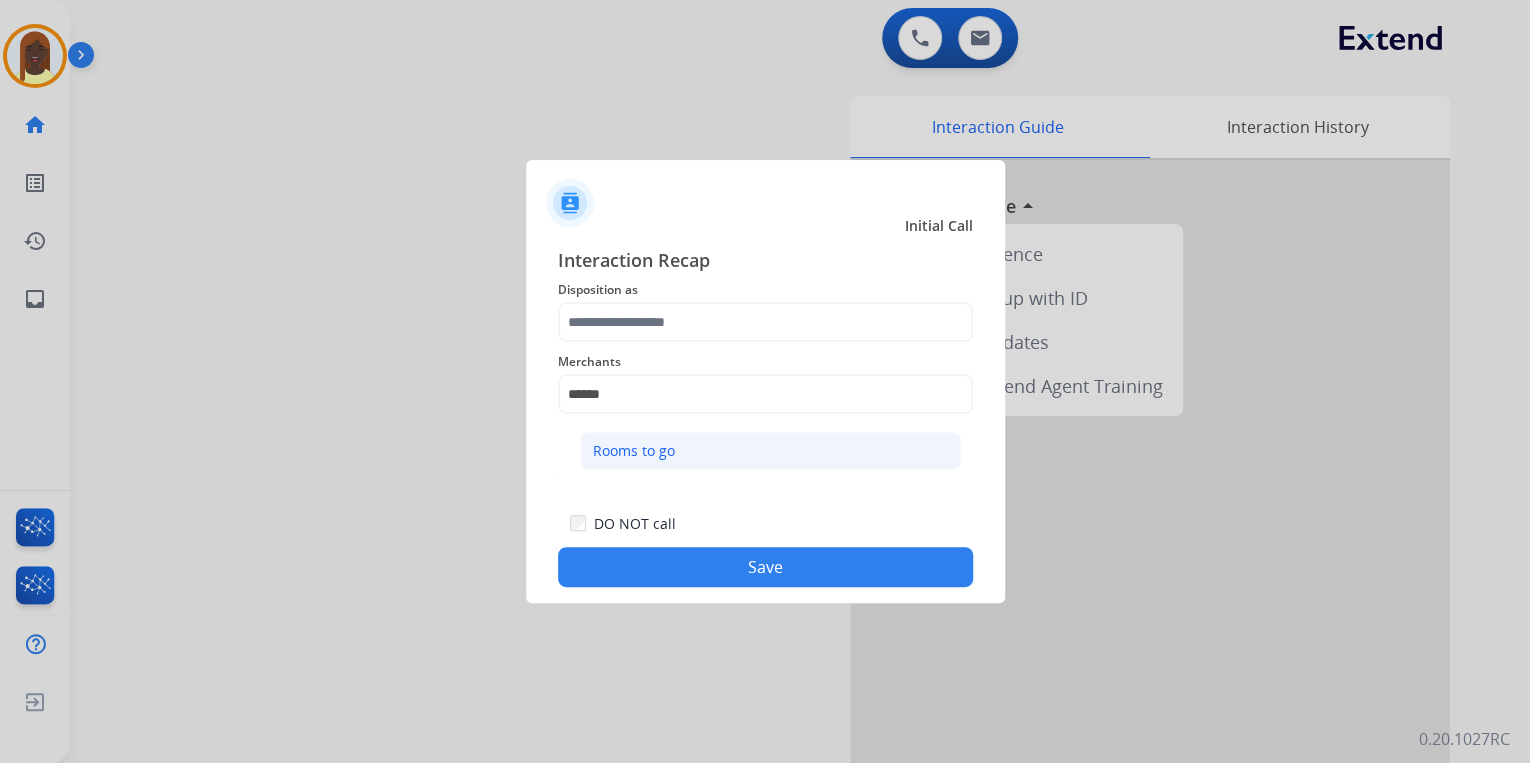 click on "Rooms to go" 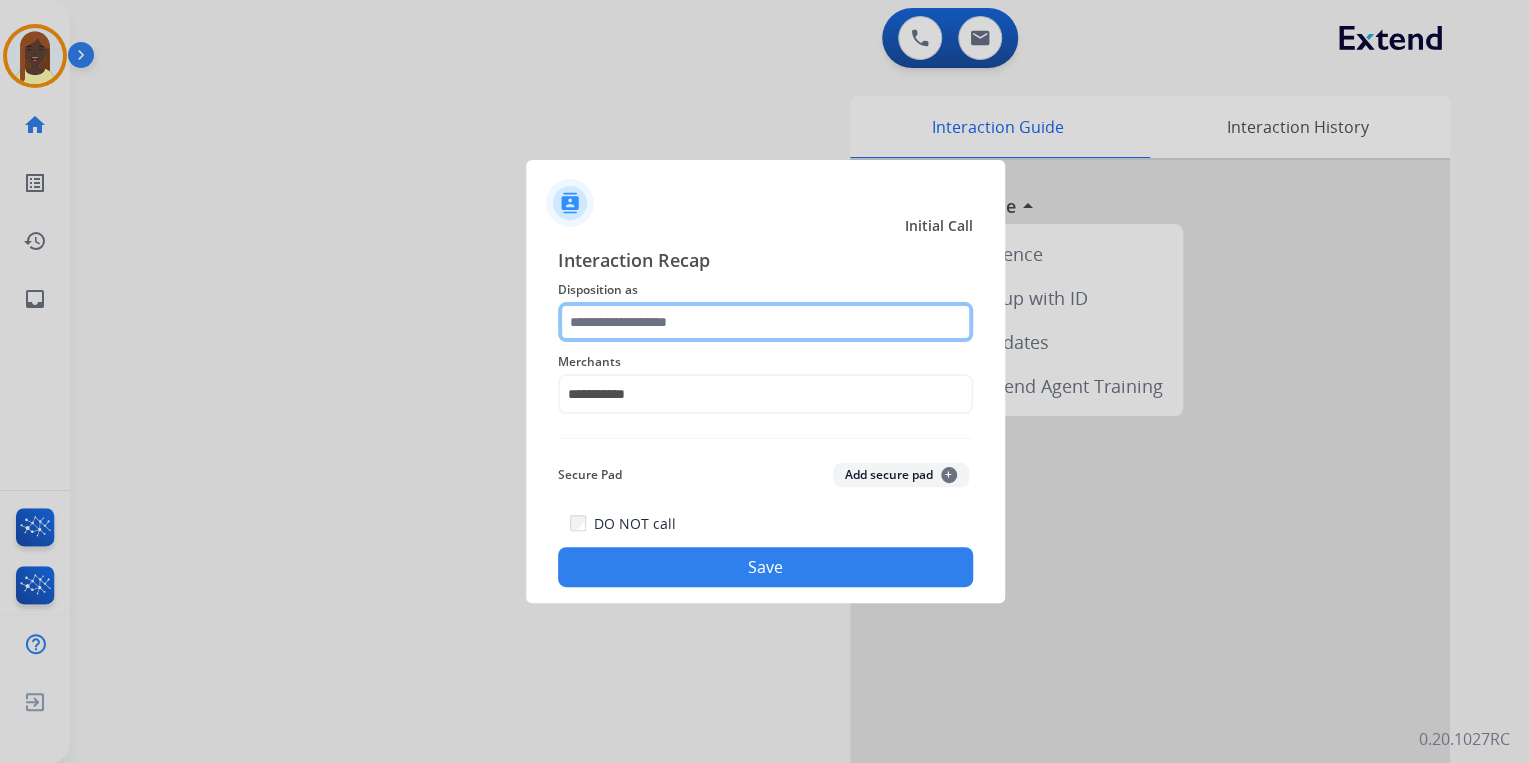 click 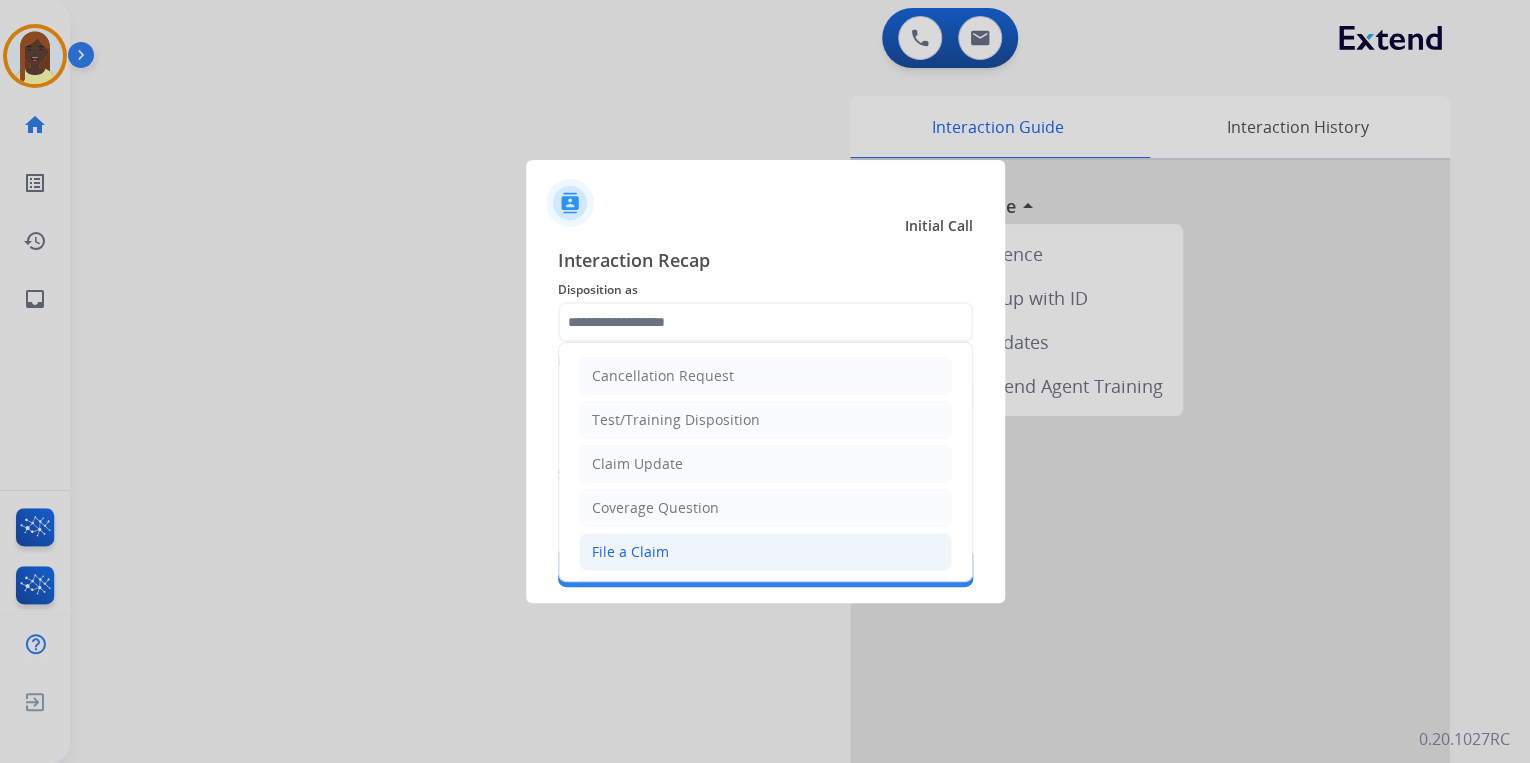 click on "File a Claim" 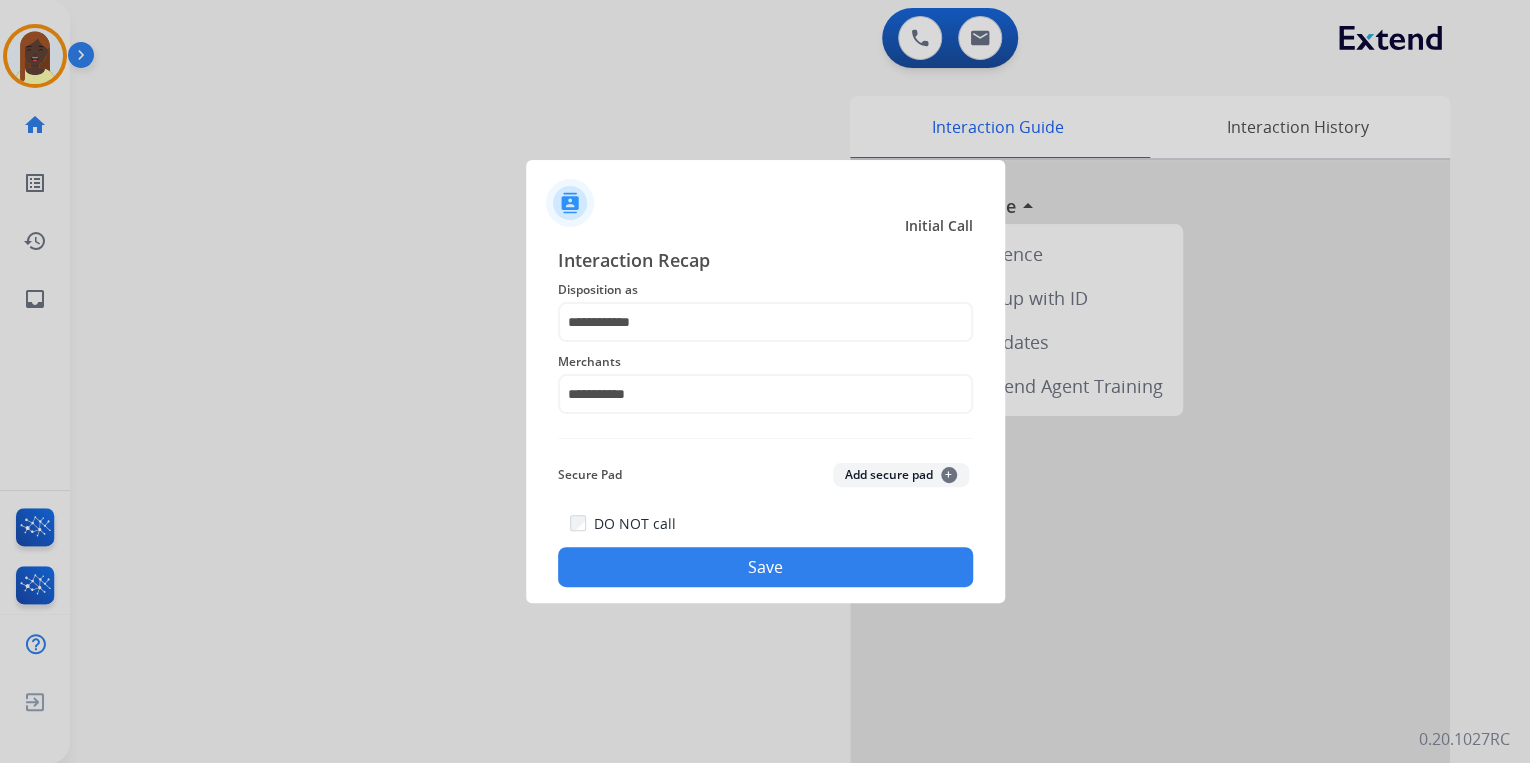 click on "Save" 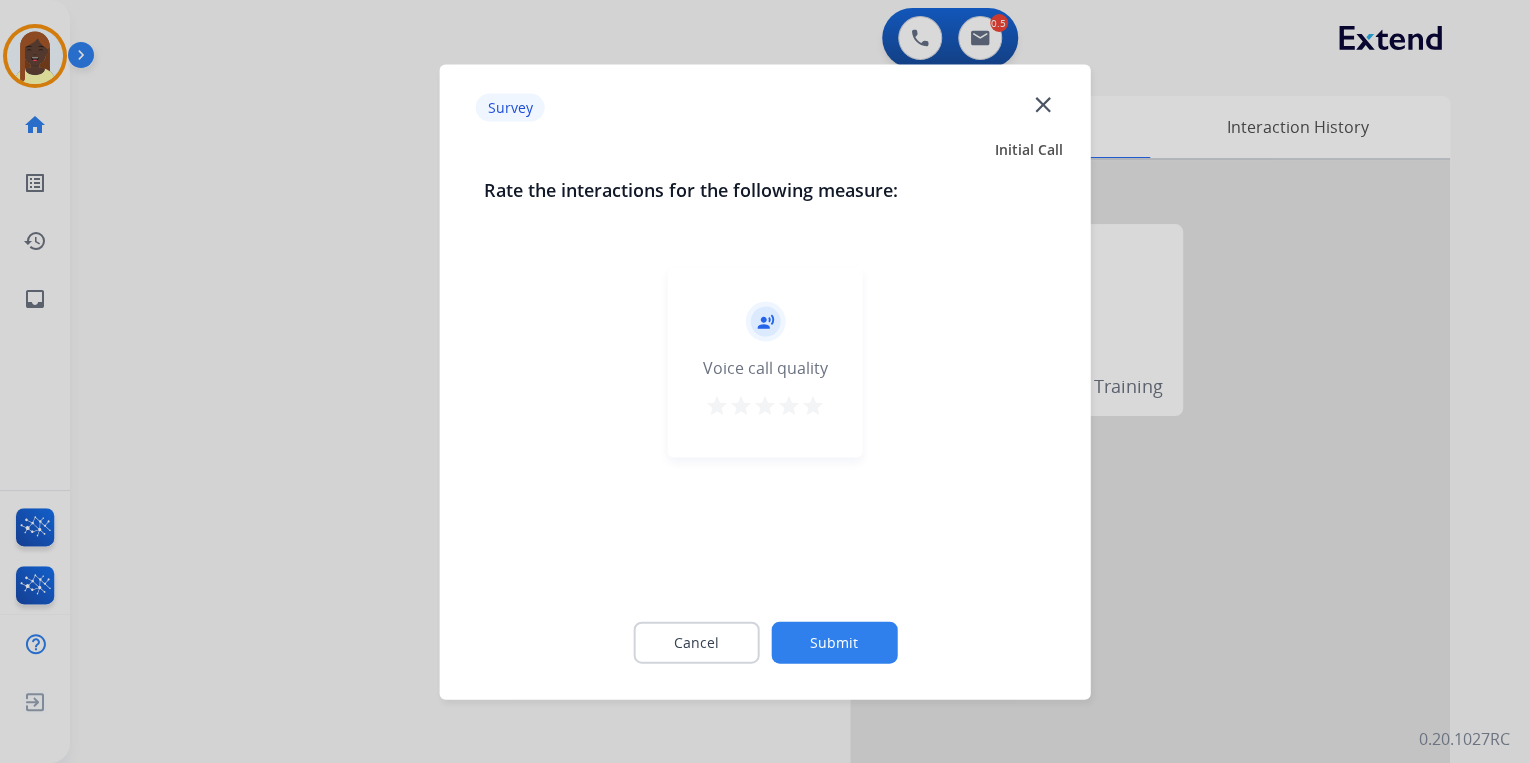 click on "star" at bounding box center [813, 405] 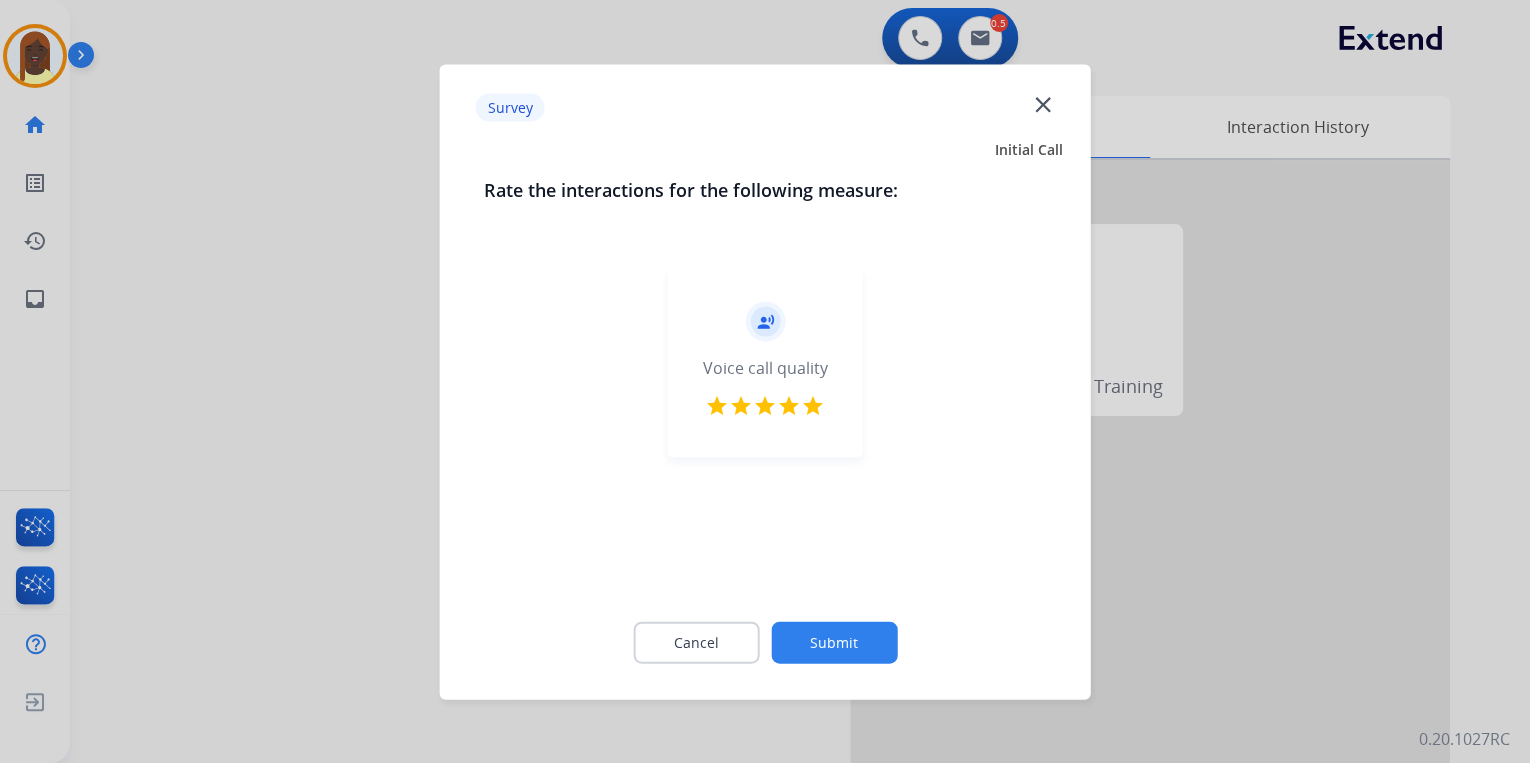 click on "Submit" 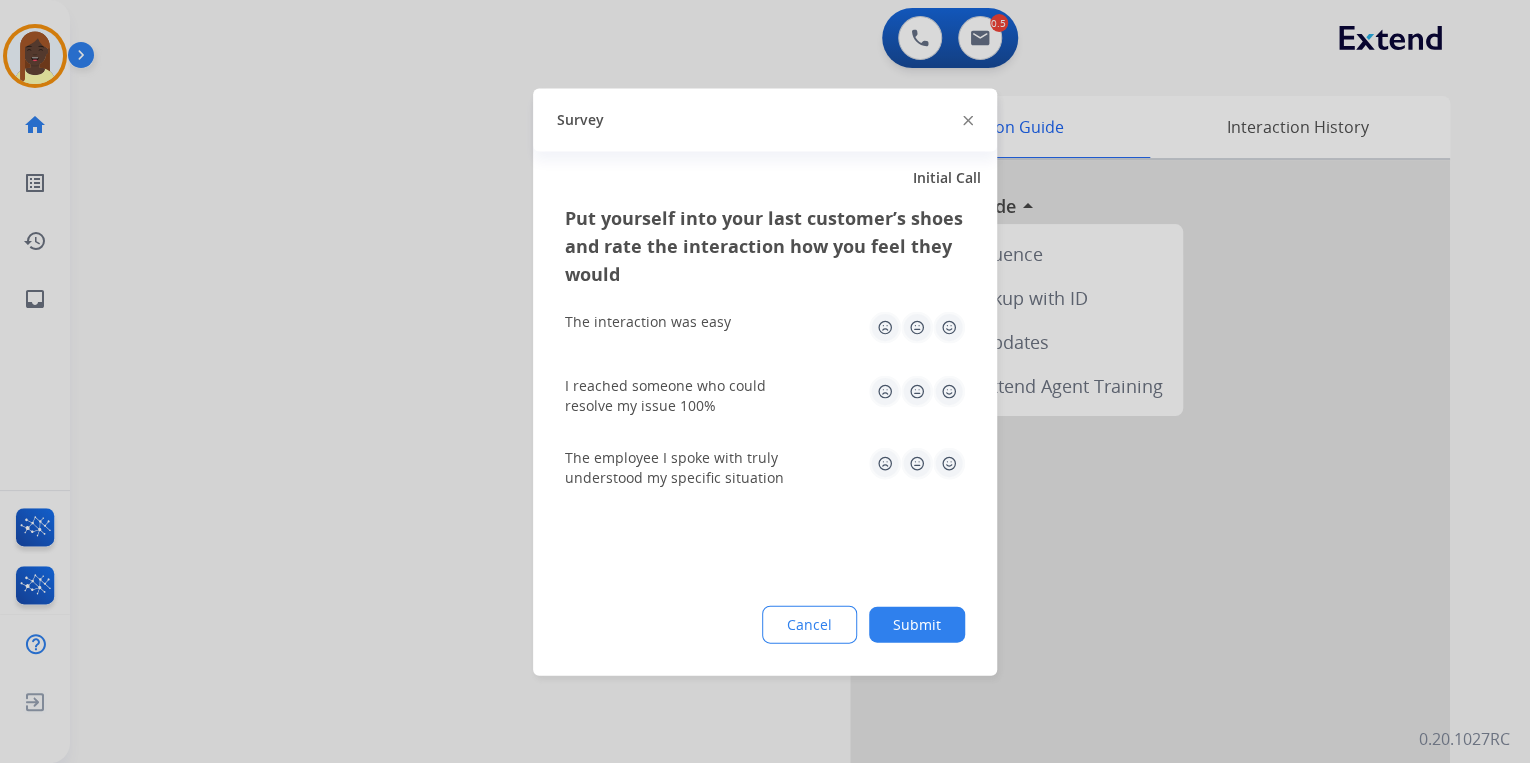 click 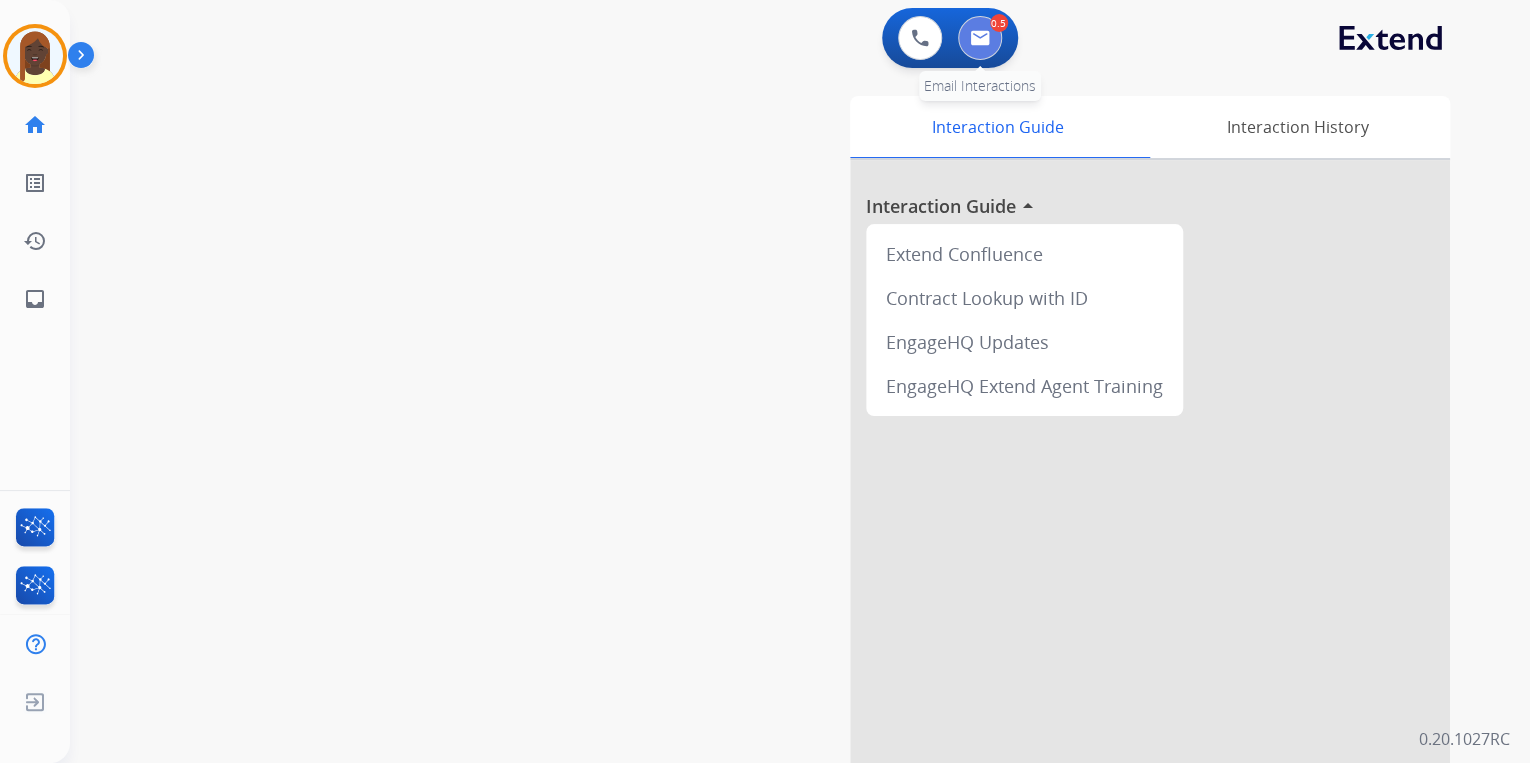 click at bounding box center [980, 38] 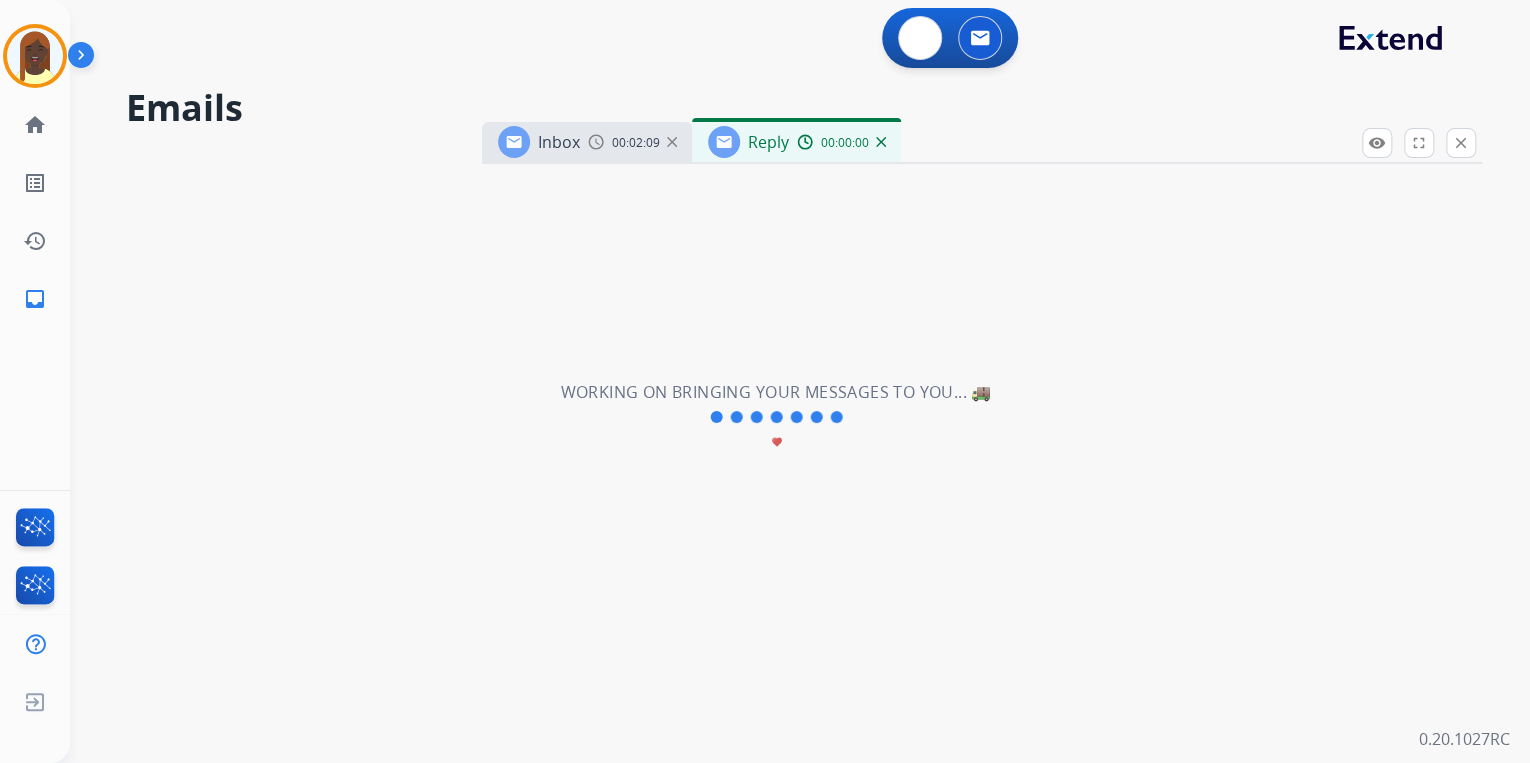 select on "**********" 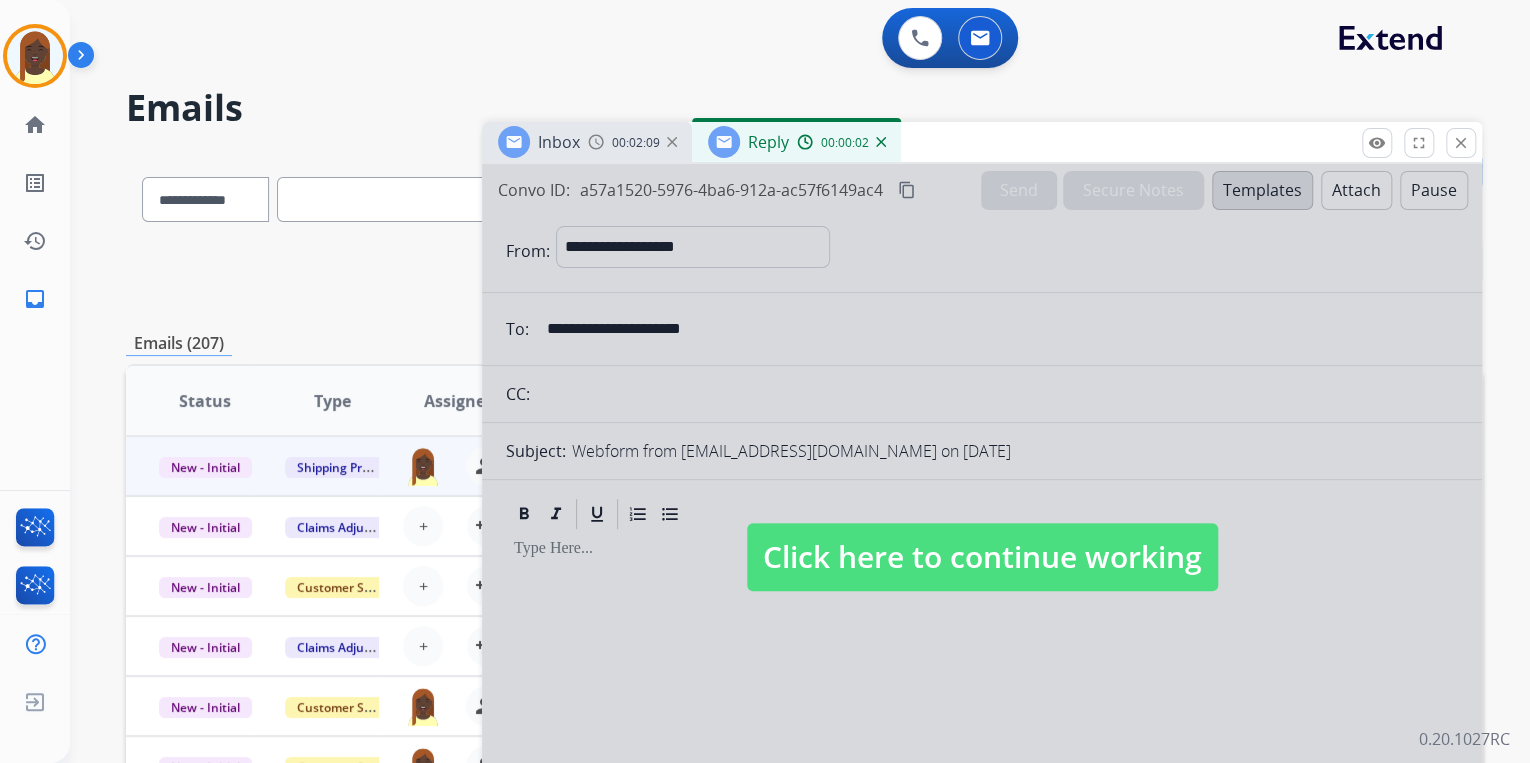 click on "Click here to continue working" at bounding box center [982, 557] 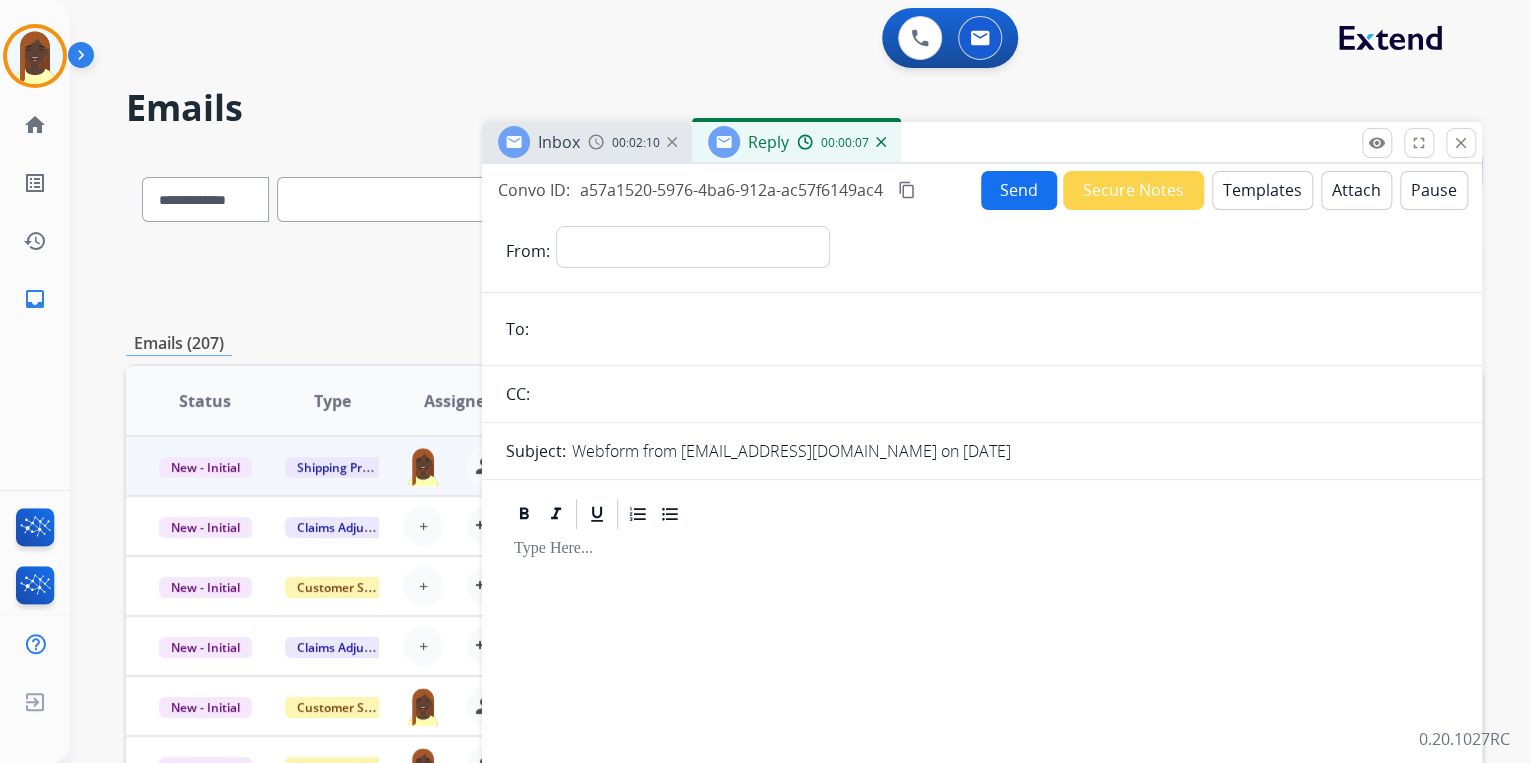 scroll, scrollTop: 0, scrollLeft: 0, axis: both 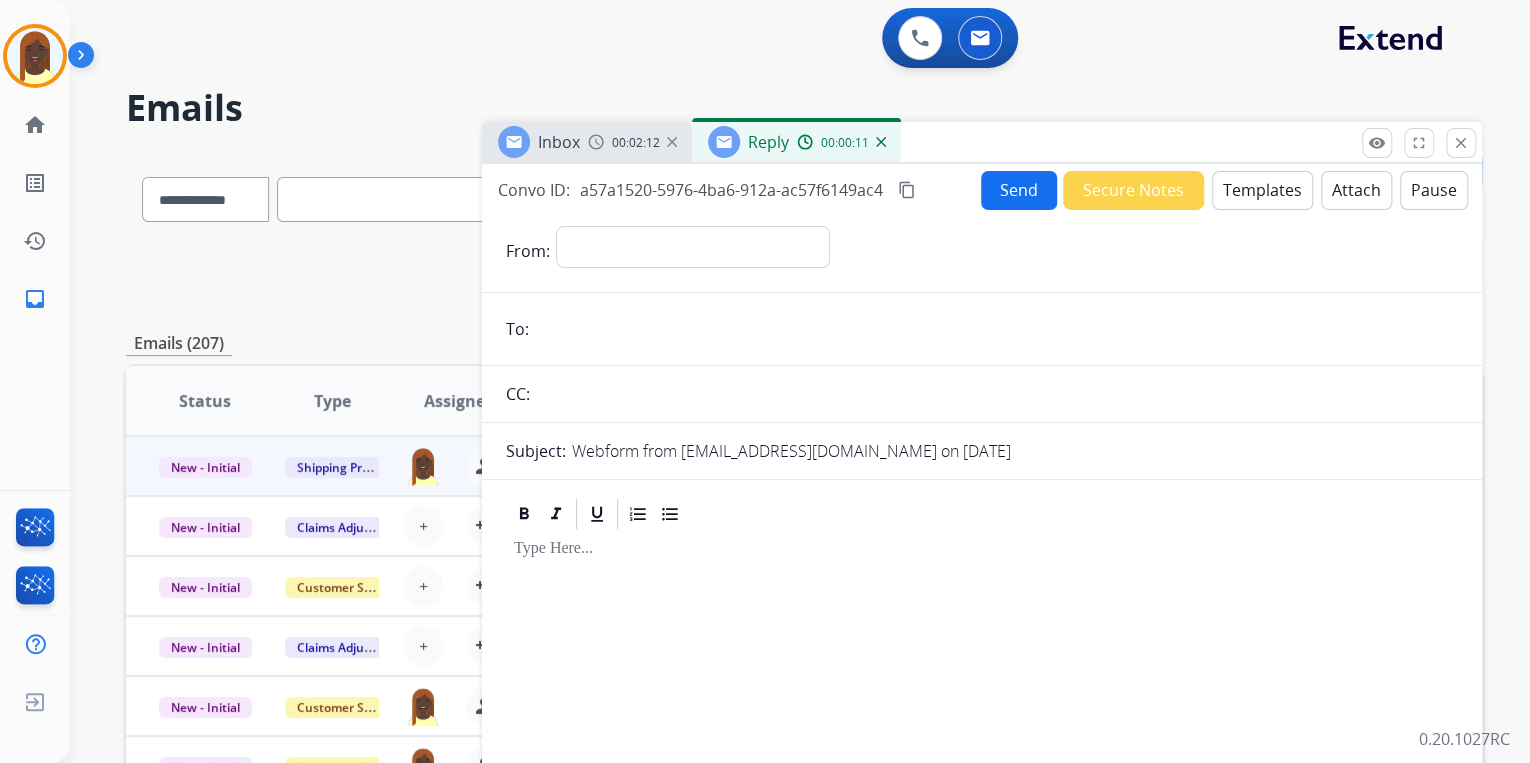 drag, startPoint x: 1460, startPoint y: 144, endPoint x: 1404, endPoint y: 157, distance: 57.48913 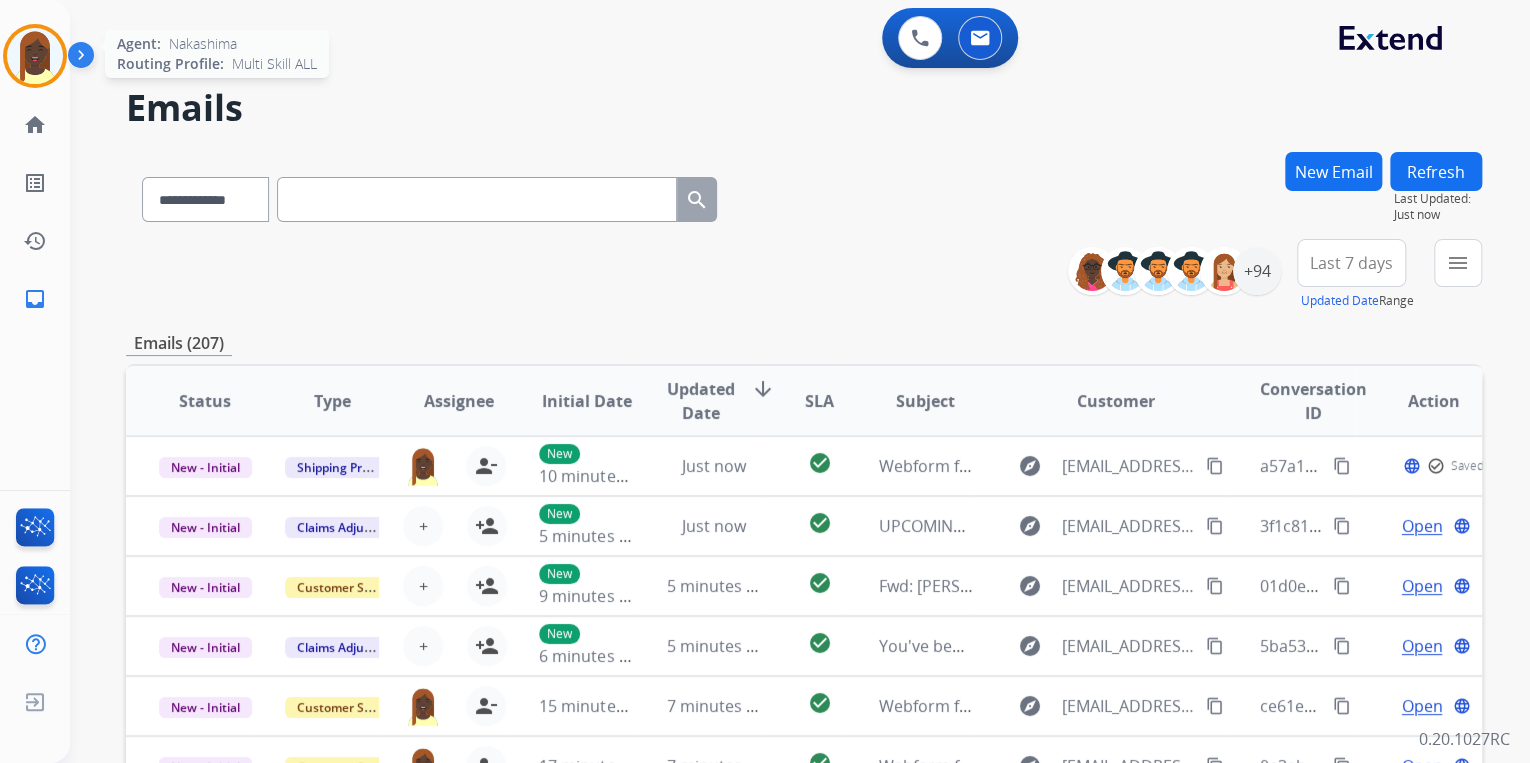 click at bounding box center [35, 56] 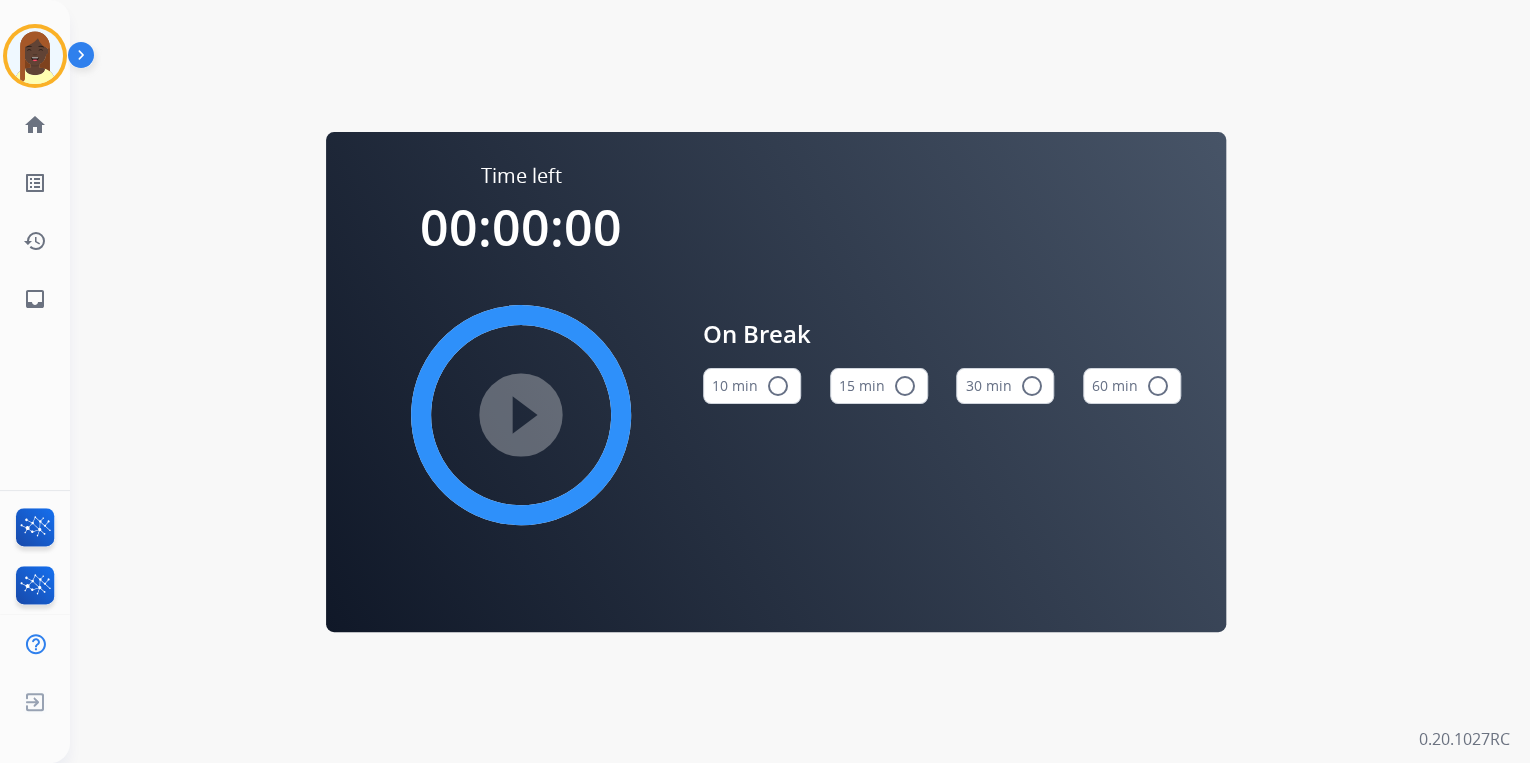 click on "radio_button_unchecked" at bounding box center (905, 386) 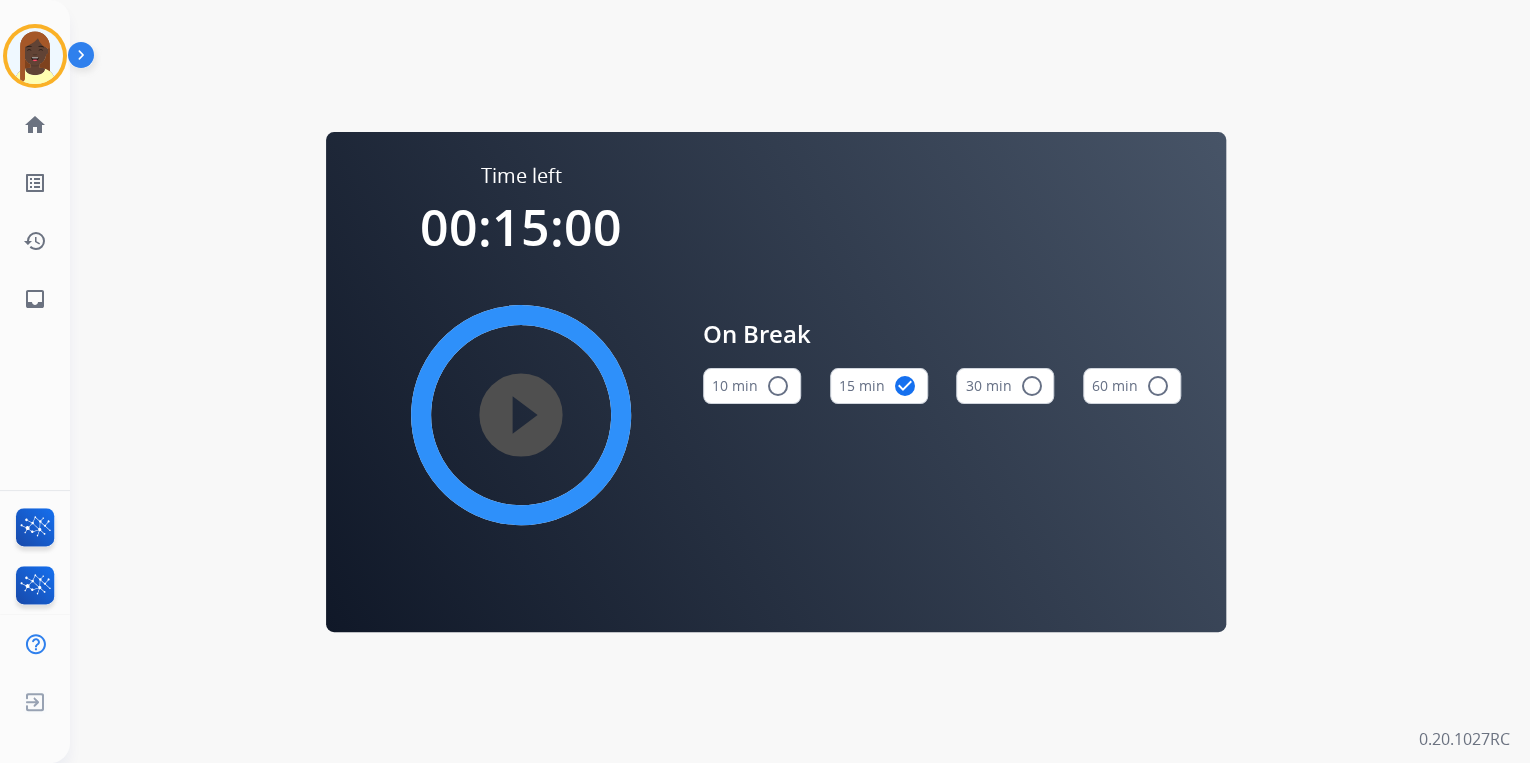 click on "play_circle_filled" at bounding box center (521, 415) 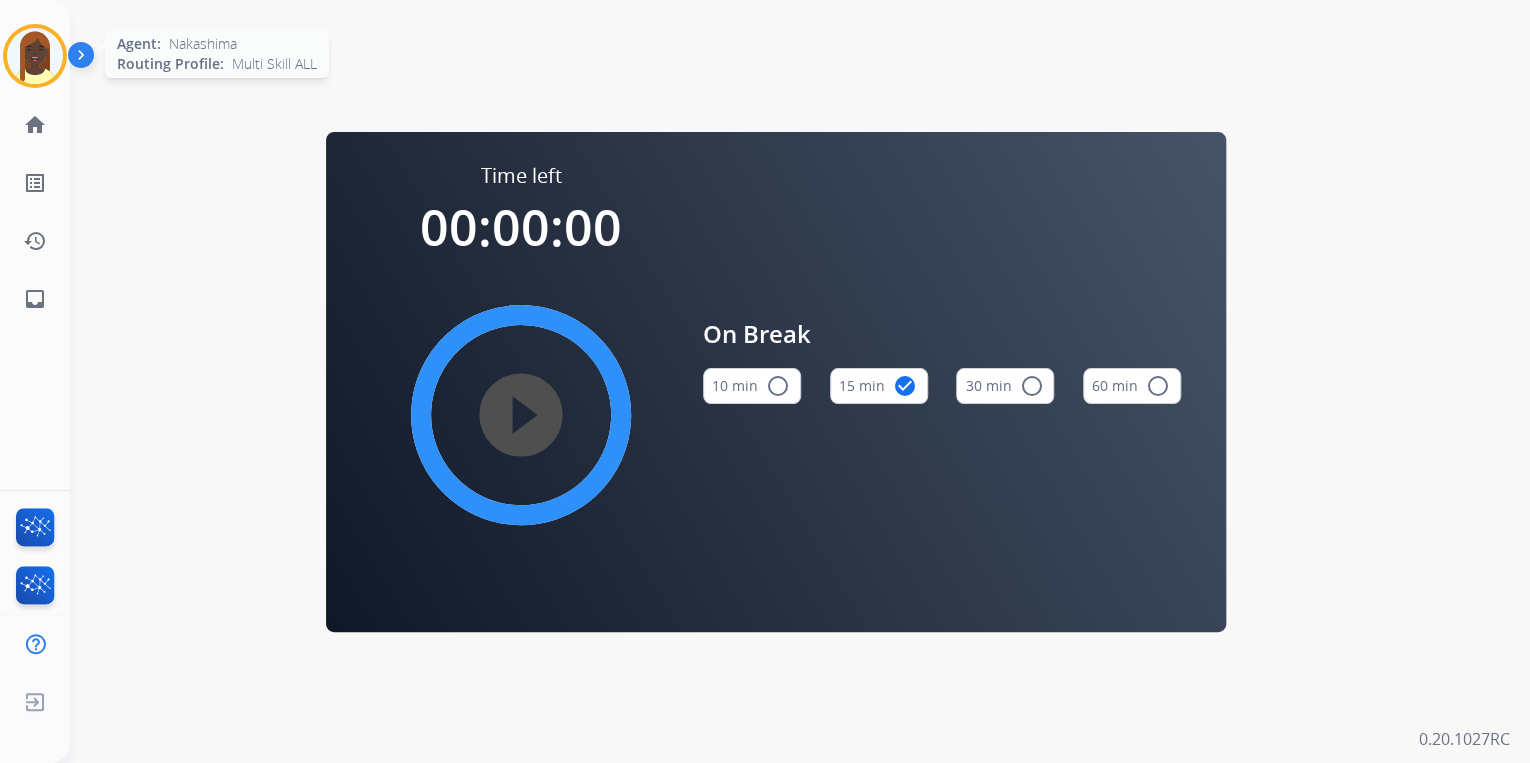 click at bounding box center (35, 56) 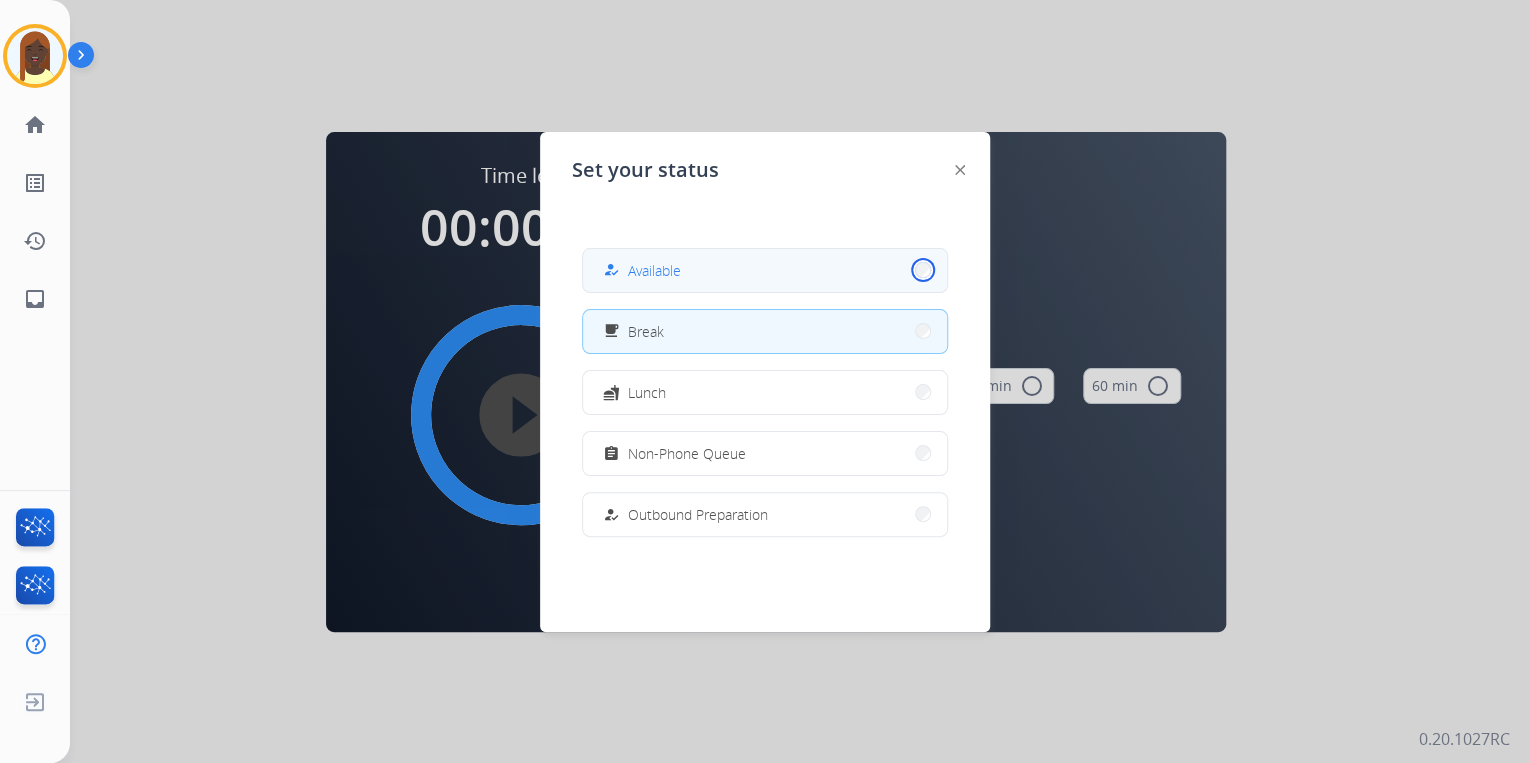 click on "how_to_reg Available" at bounding box center (765, 270) 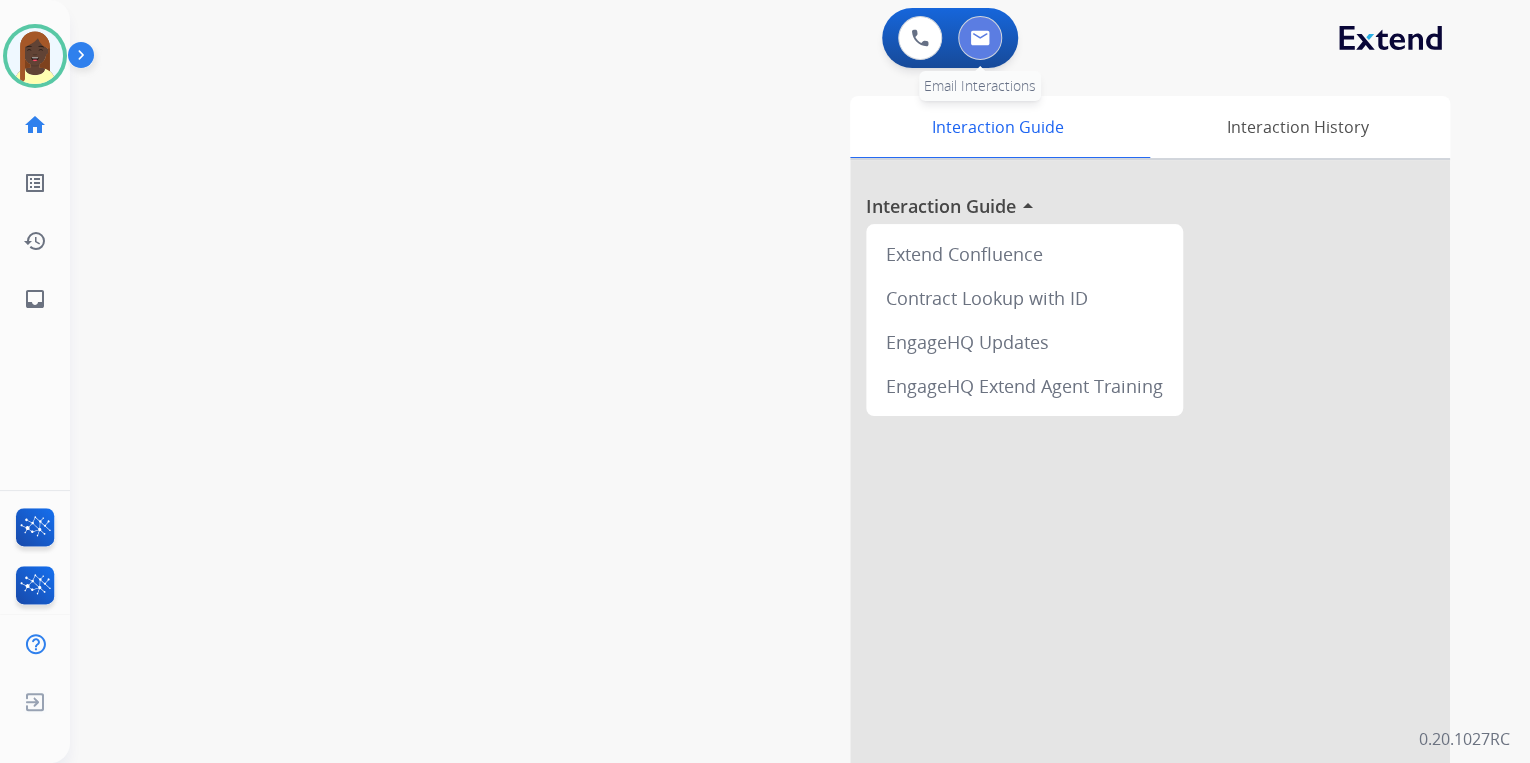 click at bounding box center (980, 38) 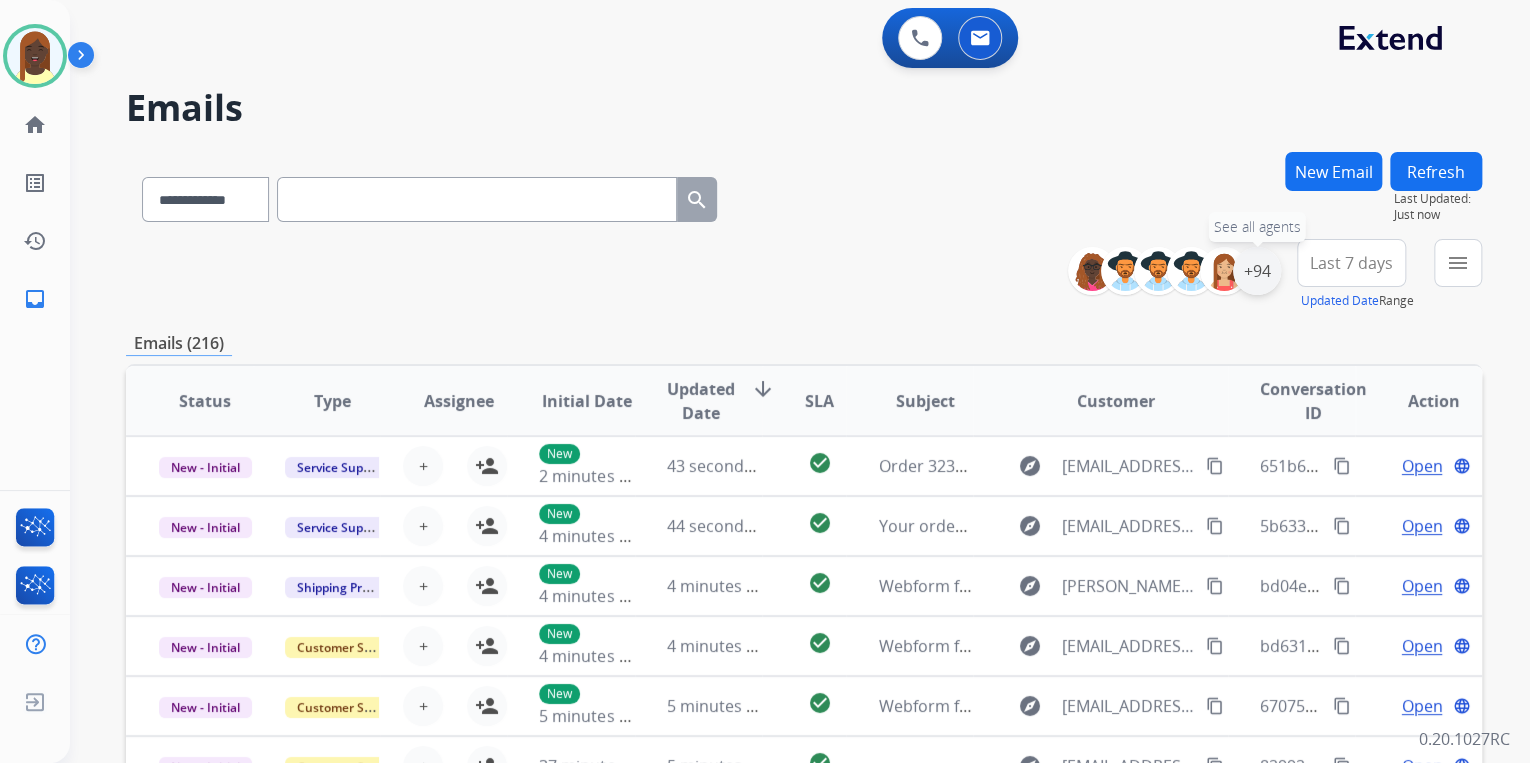 click on "+94" at bounding box center (1257, 271) 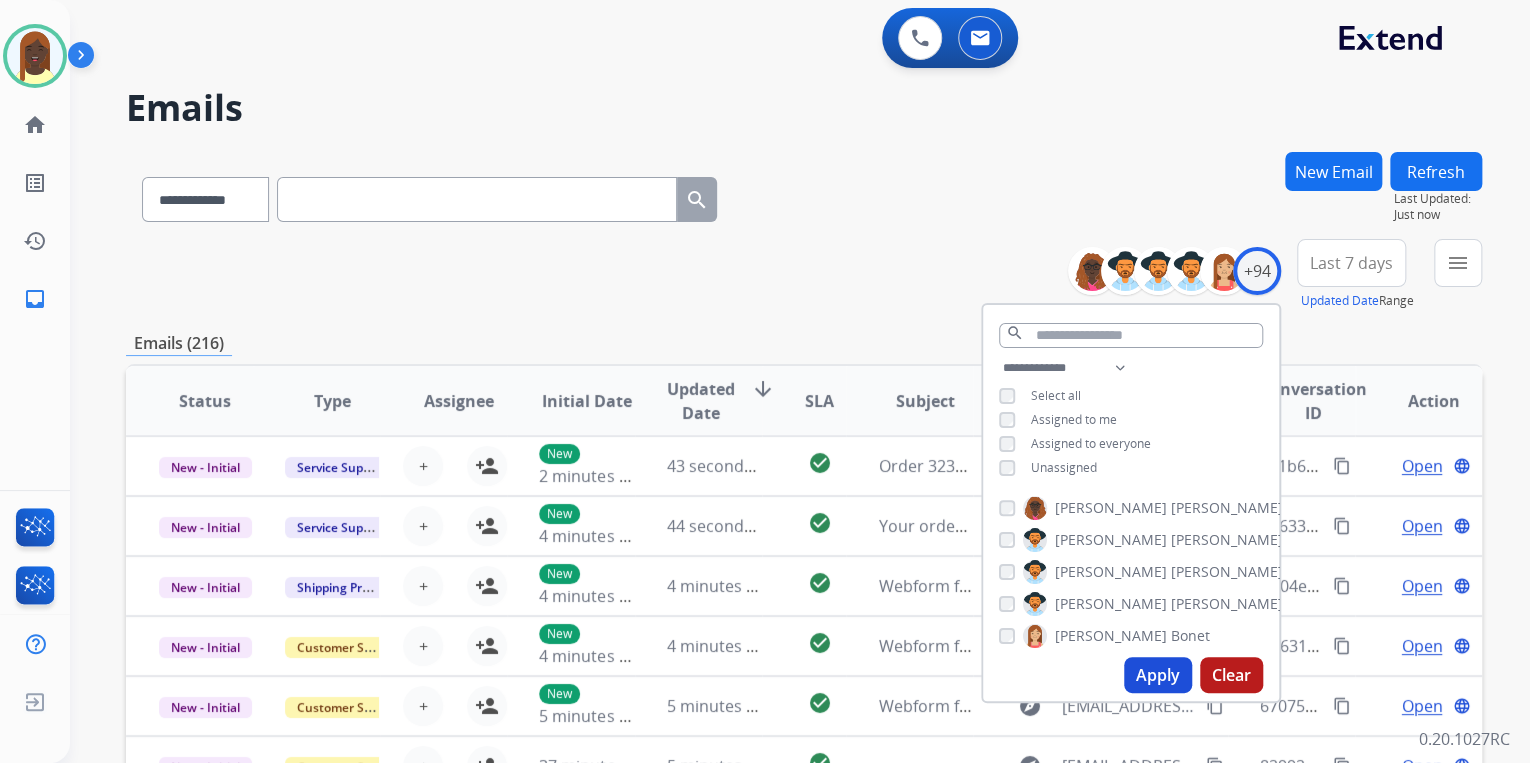 click on "Apply" at bounding box center (1158, 675) 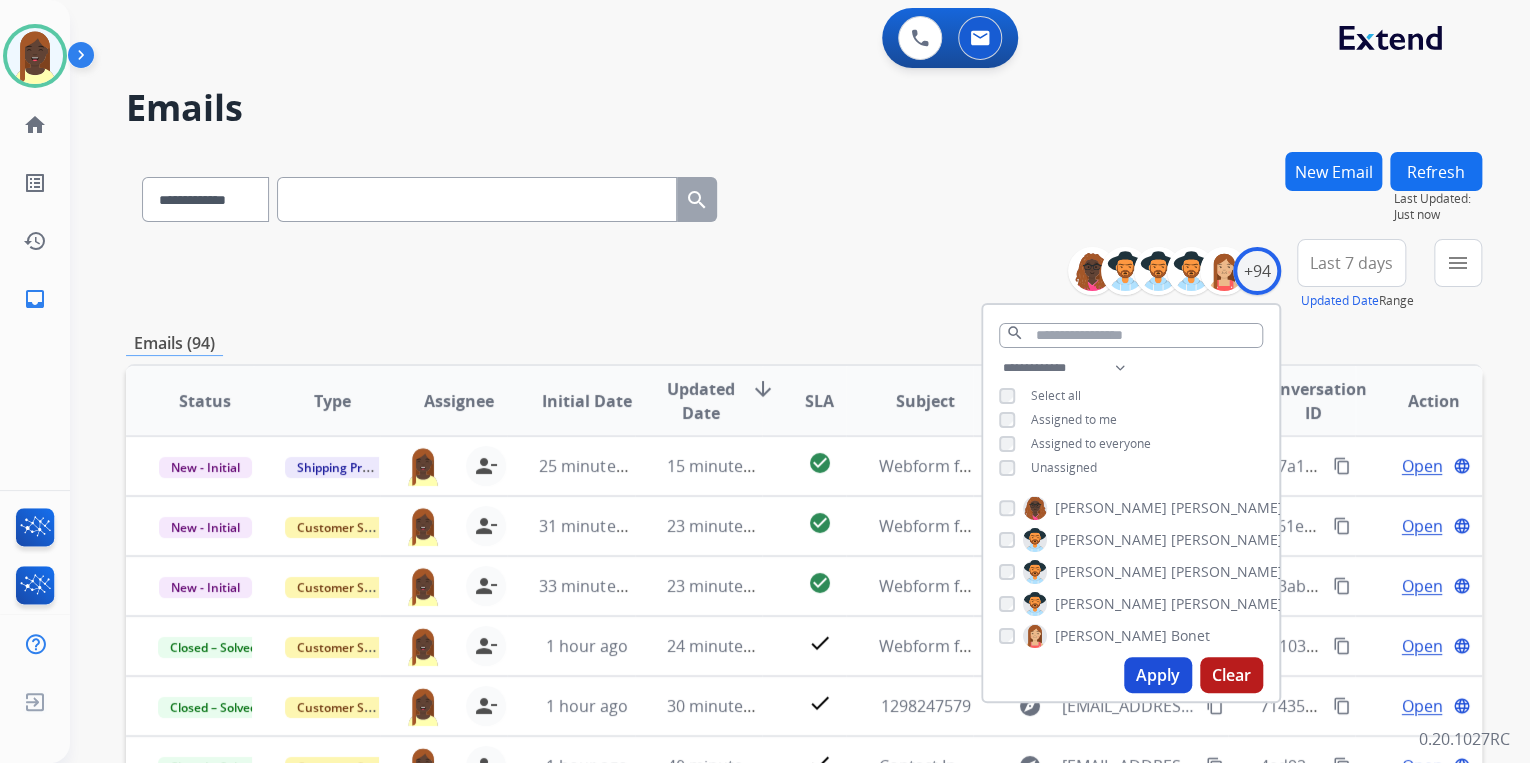 click on "**********" at bounding box center [804, 275] 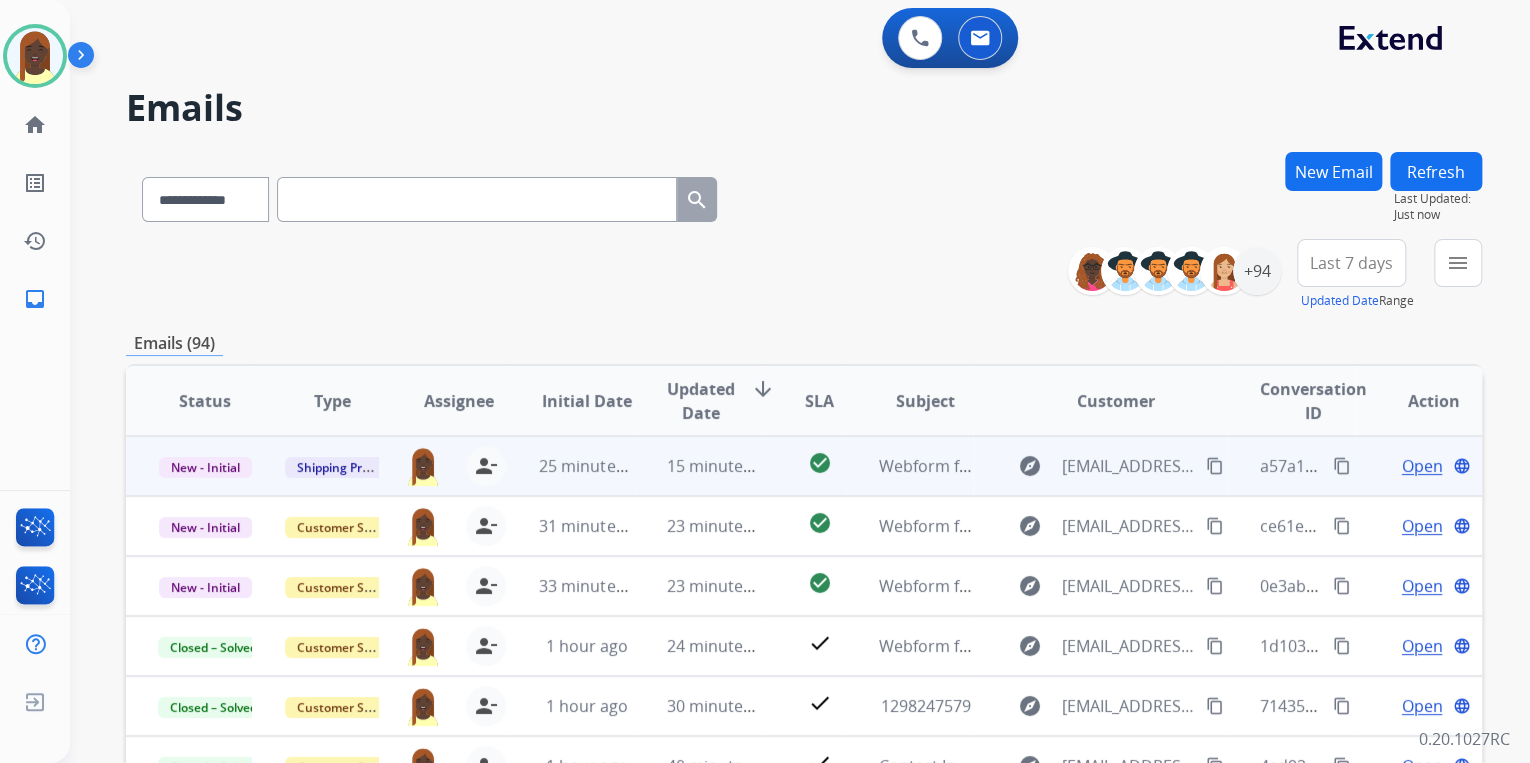 click on "Open" at bounding box center [1421, 466] 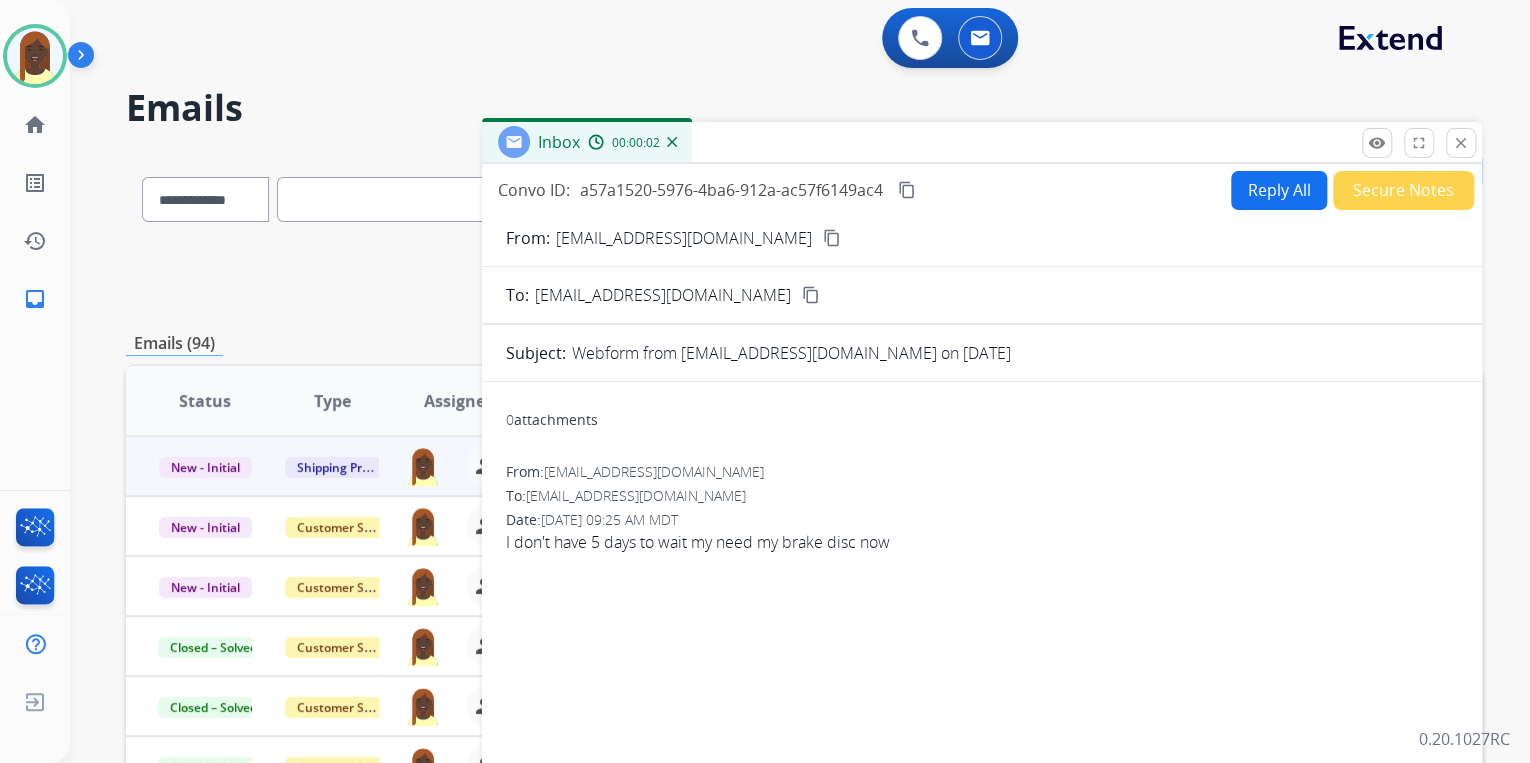 click on "Reply All" at bounding box center [1279, 190] 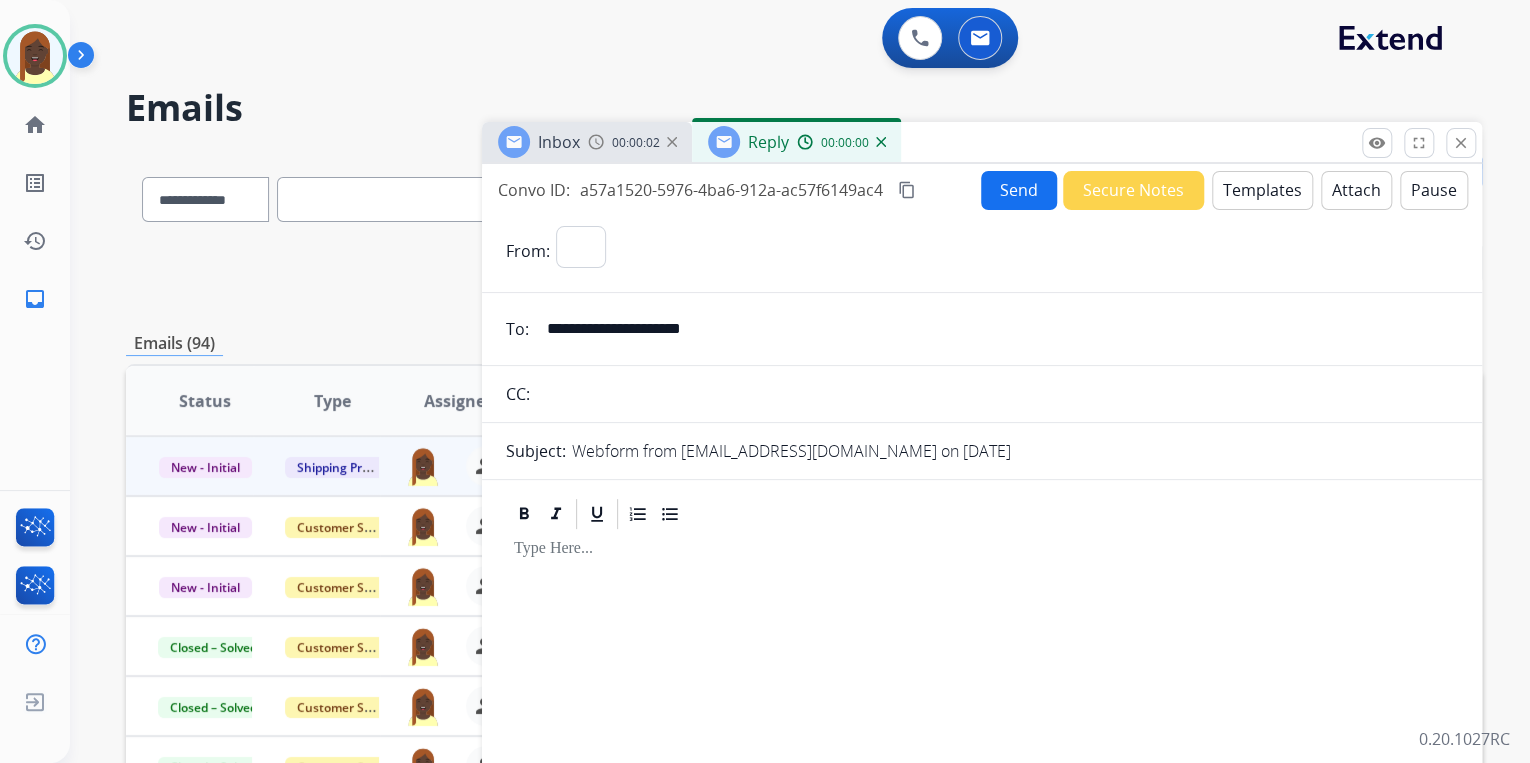 select on "**********" 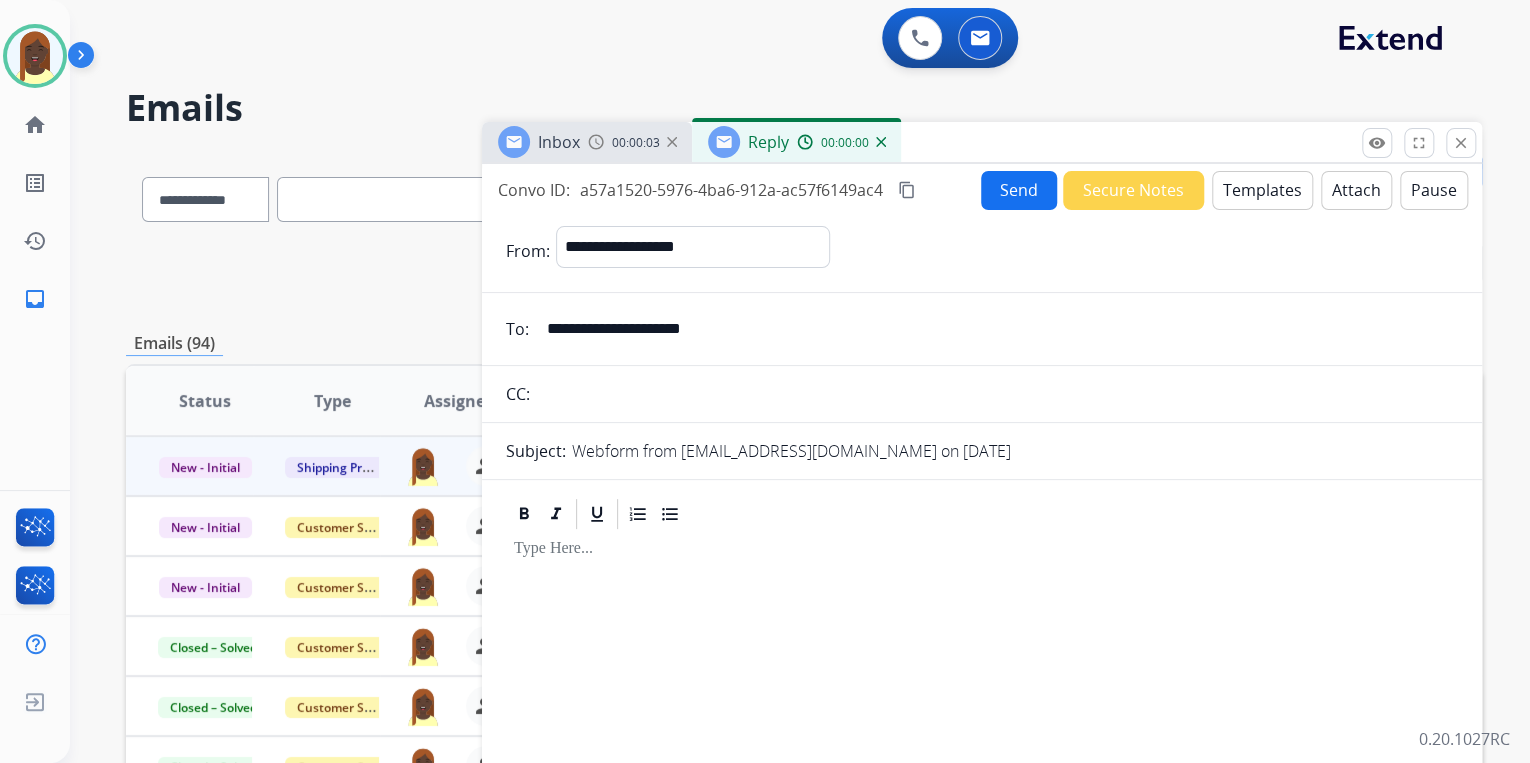 click on "Templates" at bounding box center (1262, 190) 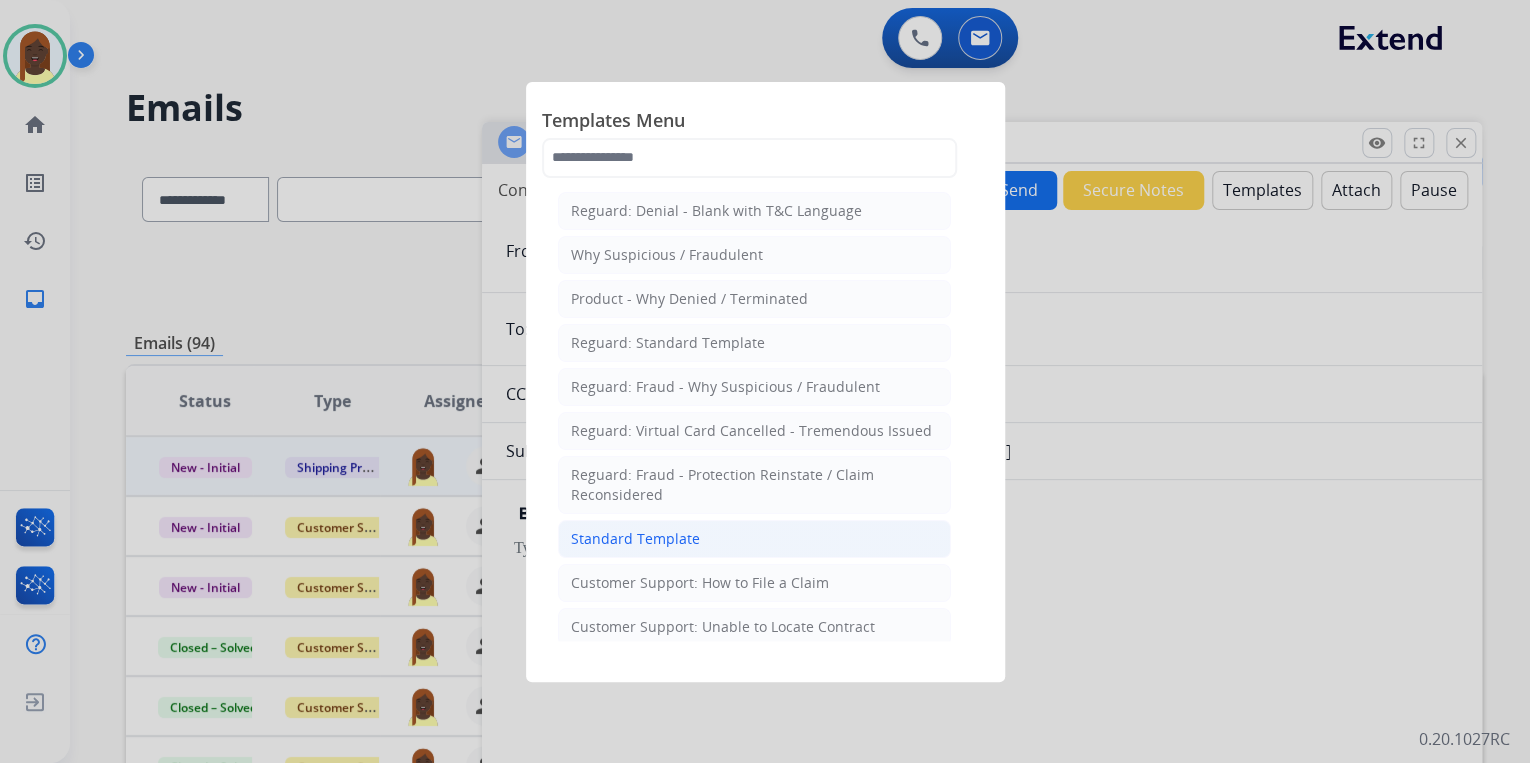 click on "Standard Template" 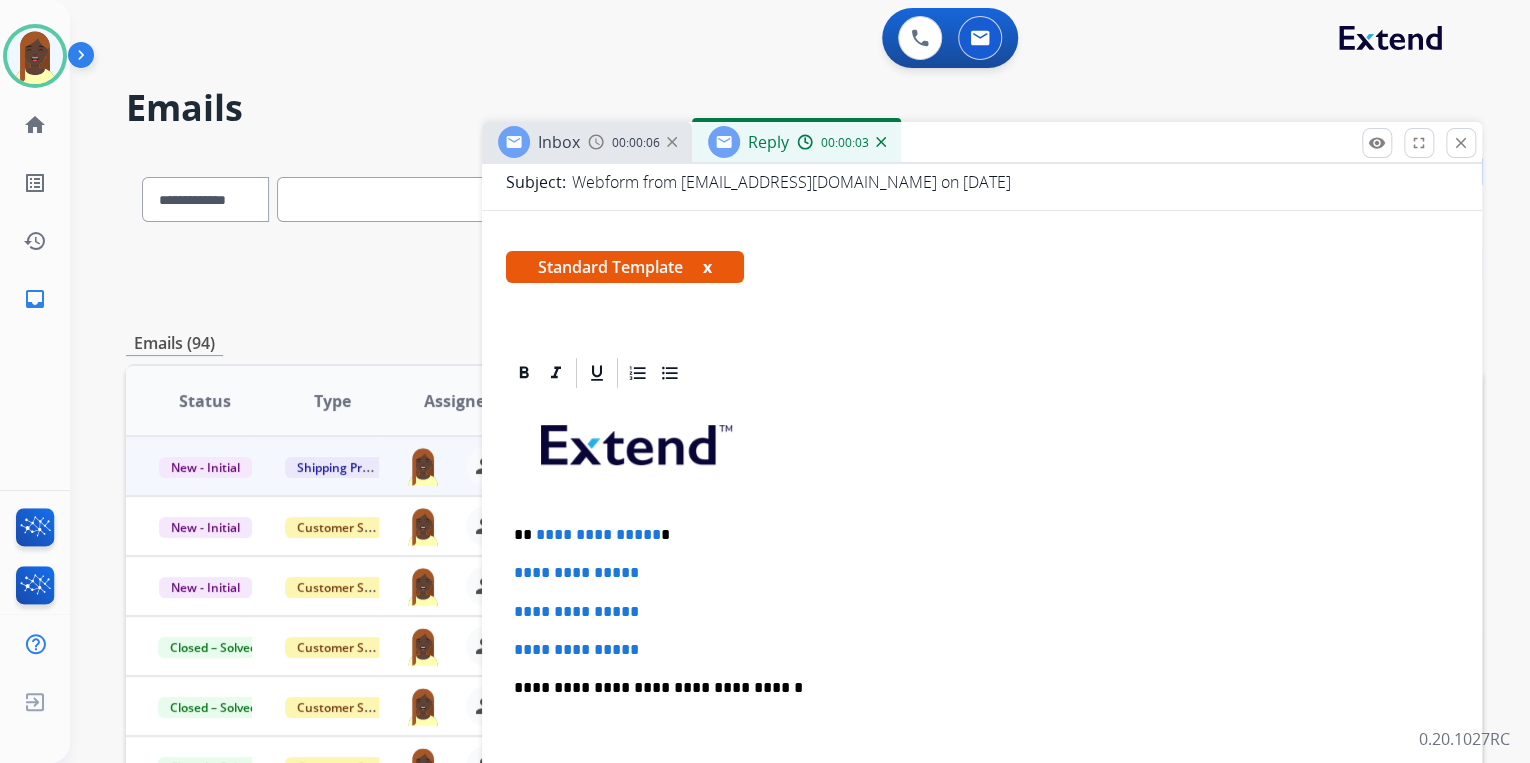 scroll, scrollTop: 320, scrollLeft: 0, axis: vertical 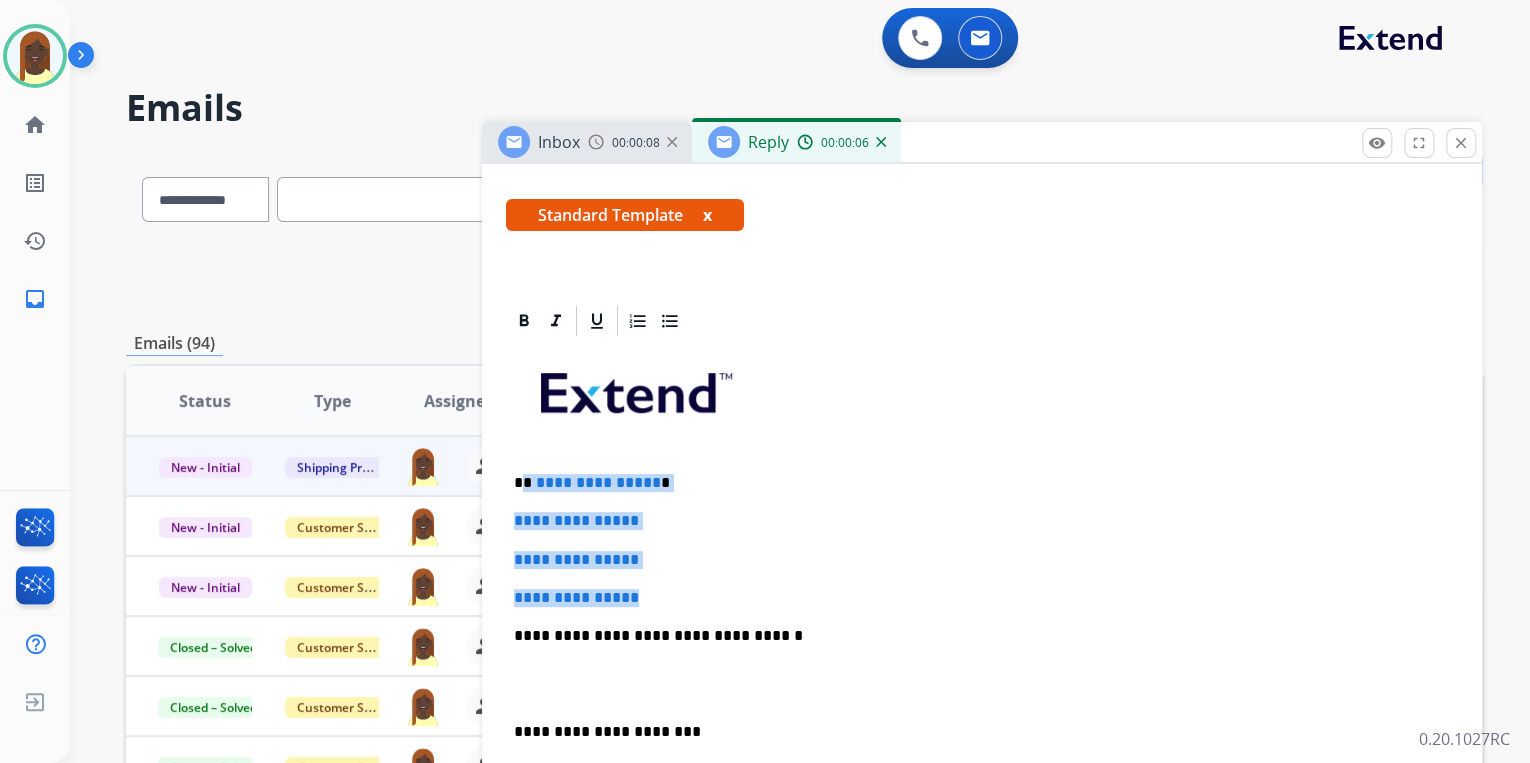 drag, startPoint x: 525, startPoint y: 484, endPoint x: 686, endPoint y: 584, distance: 189.52837 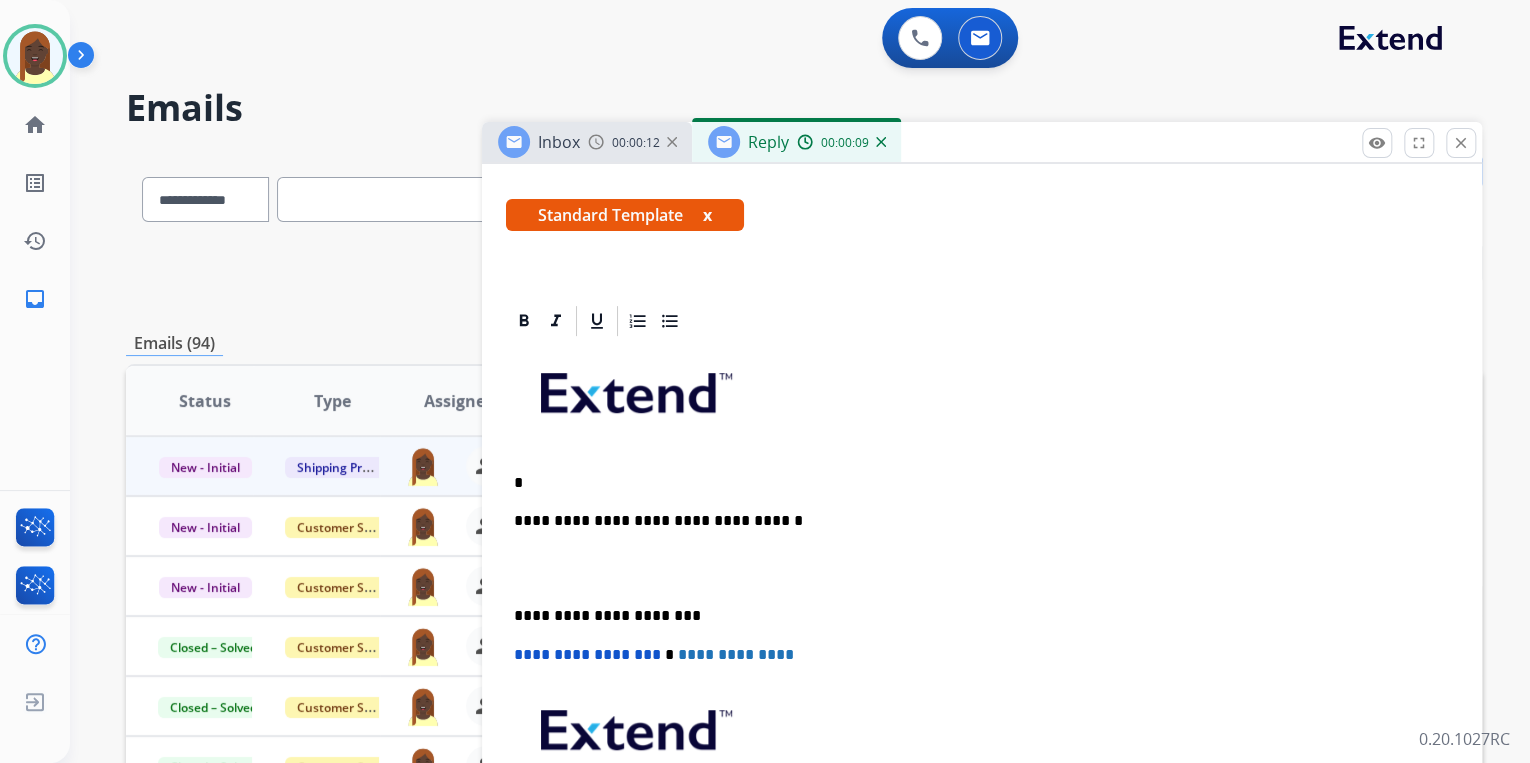 type 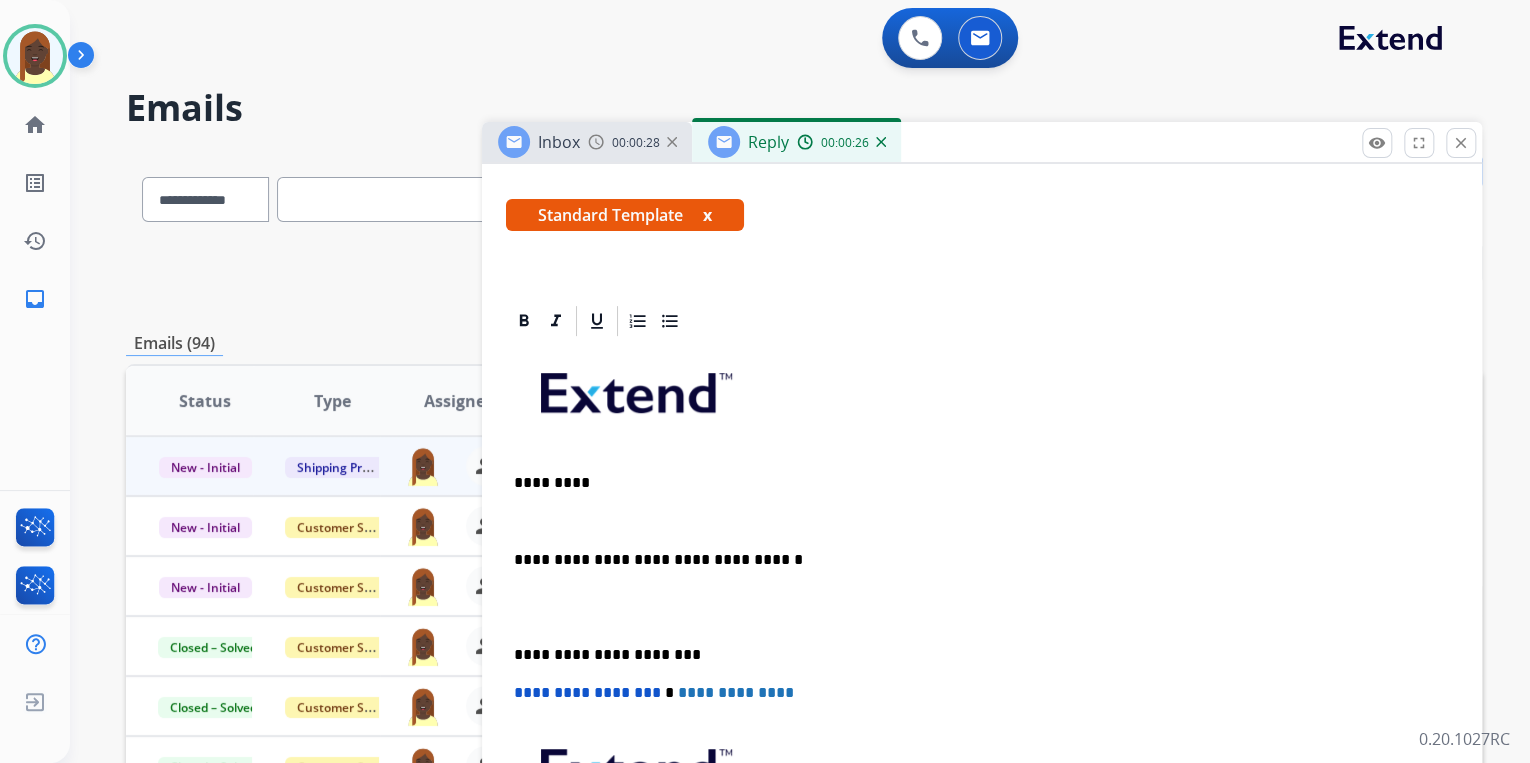 click at bounding box center [982, 521] 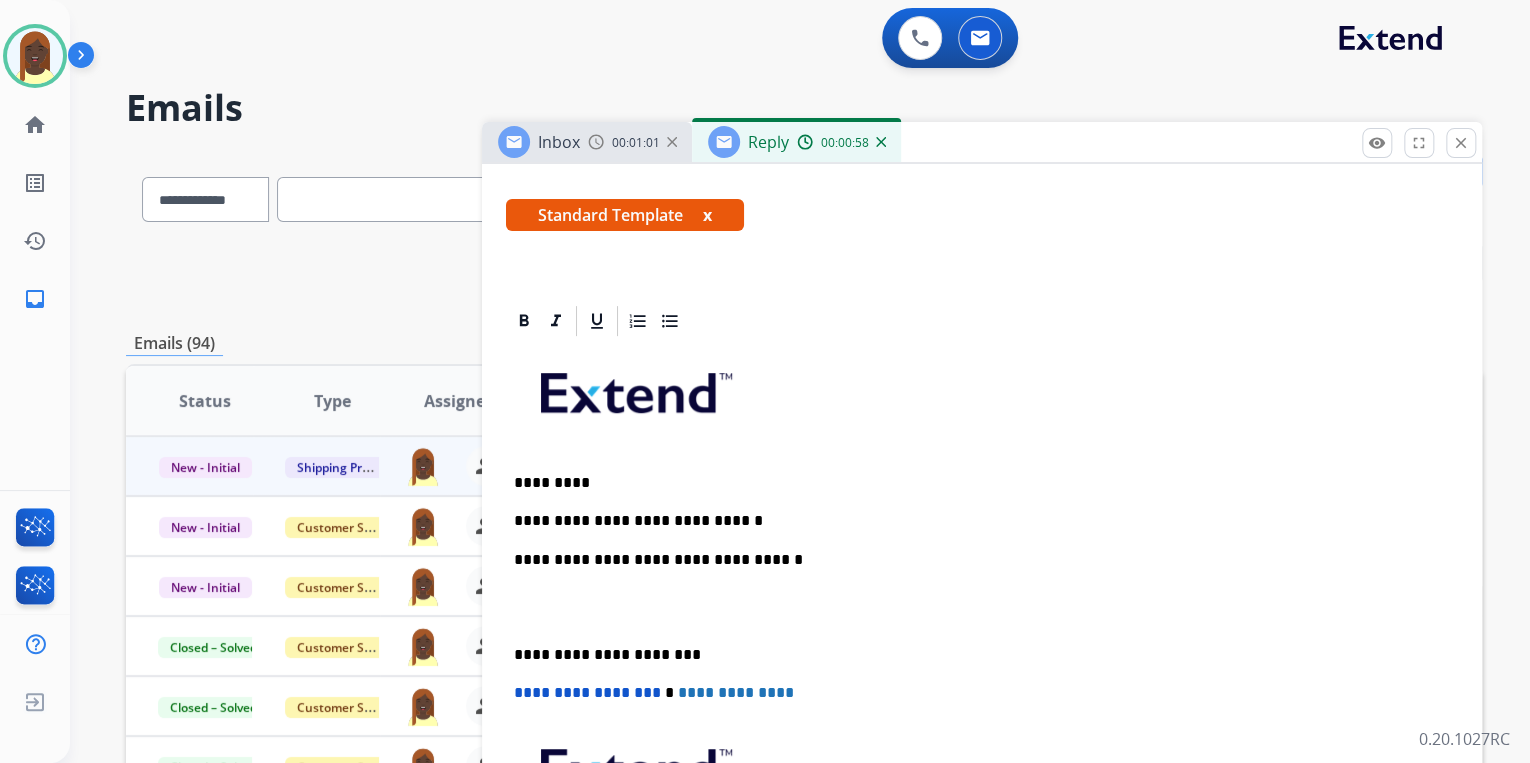click on "**********" at bounding box center (974, 521) 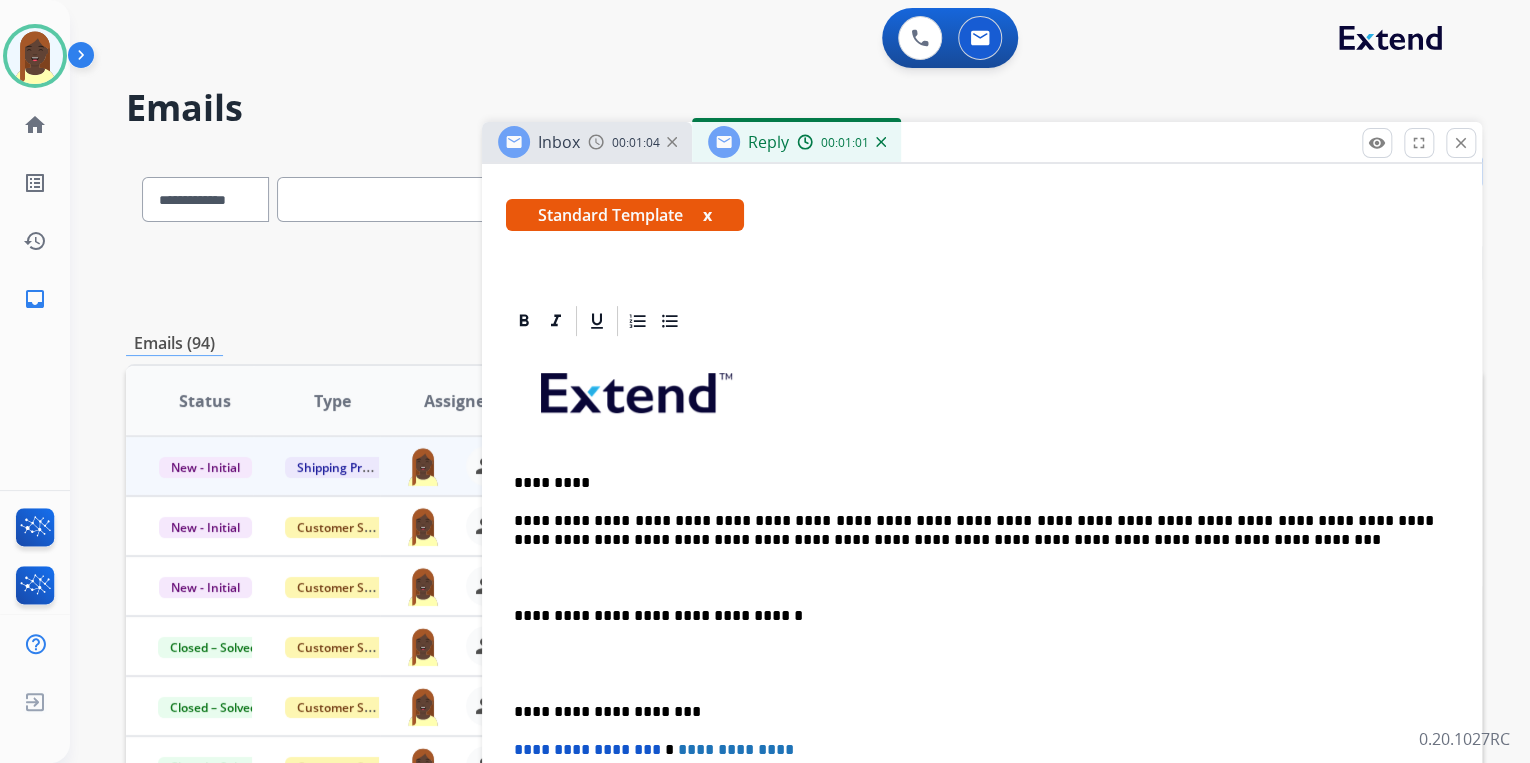 click on "**********" at bounding box center (974, 530) 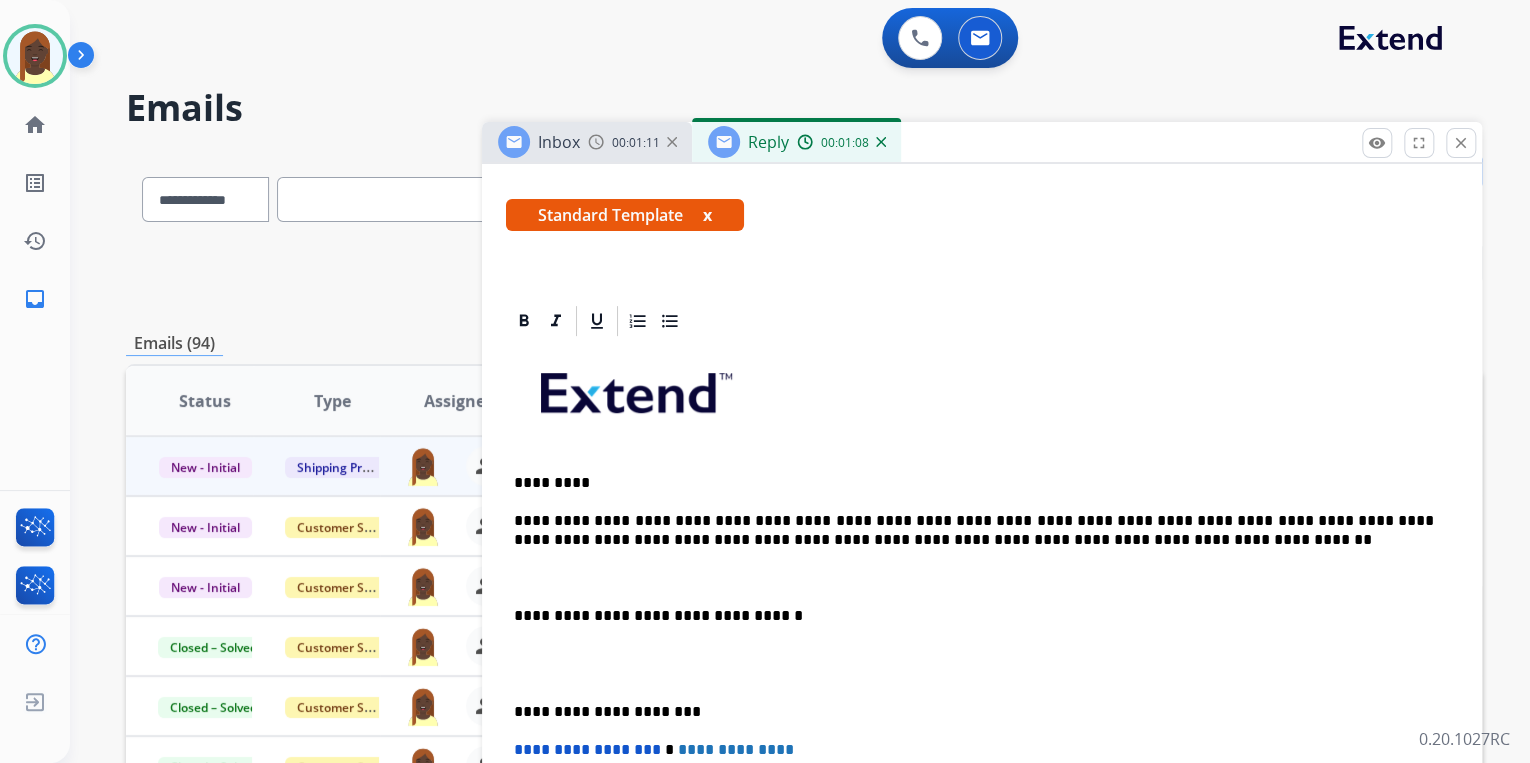 click on "**********" at bounding box center (974, 530) 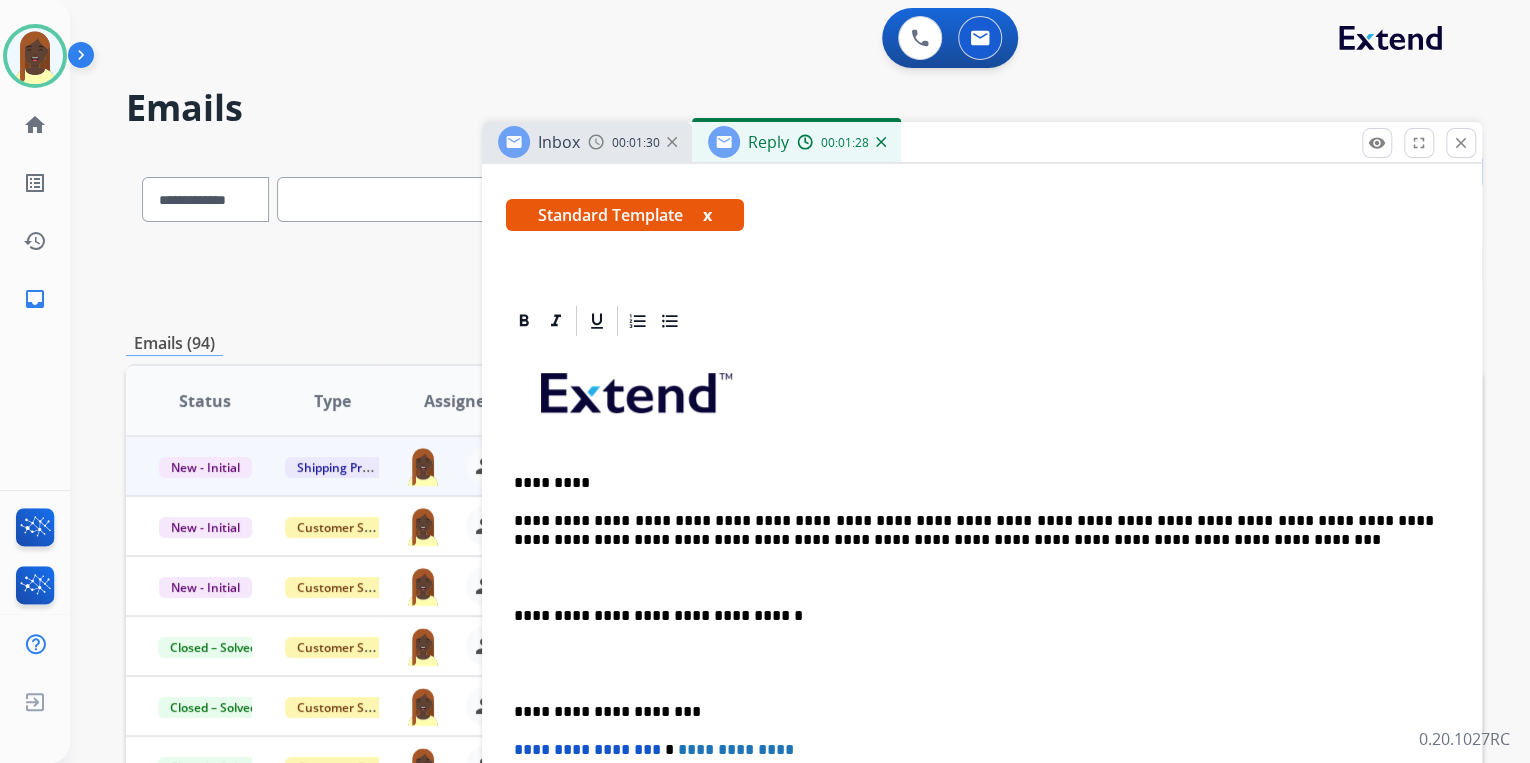 click at bounding box center [982, 578] 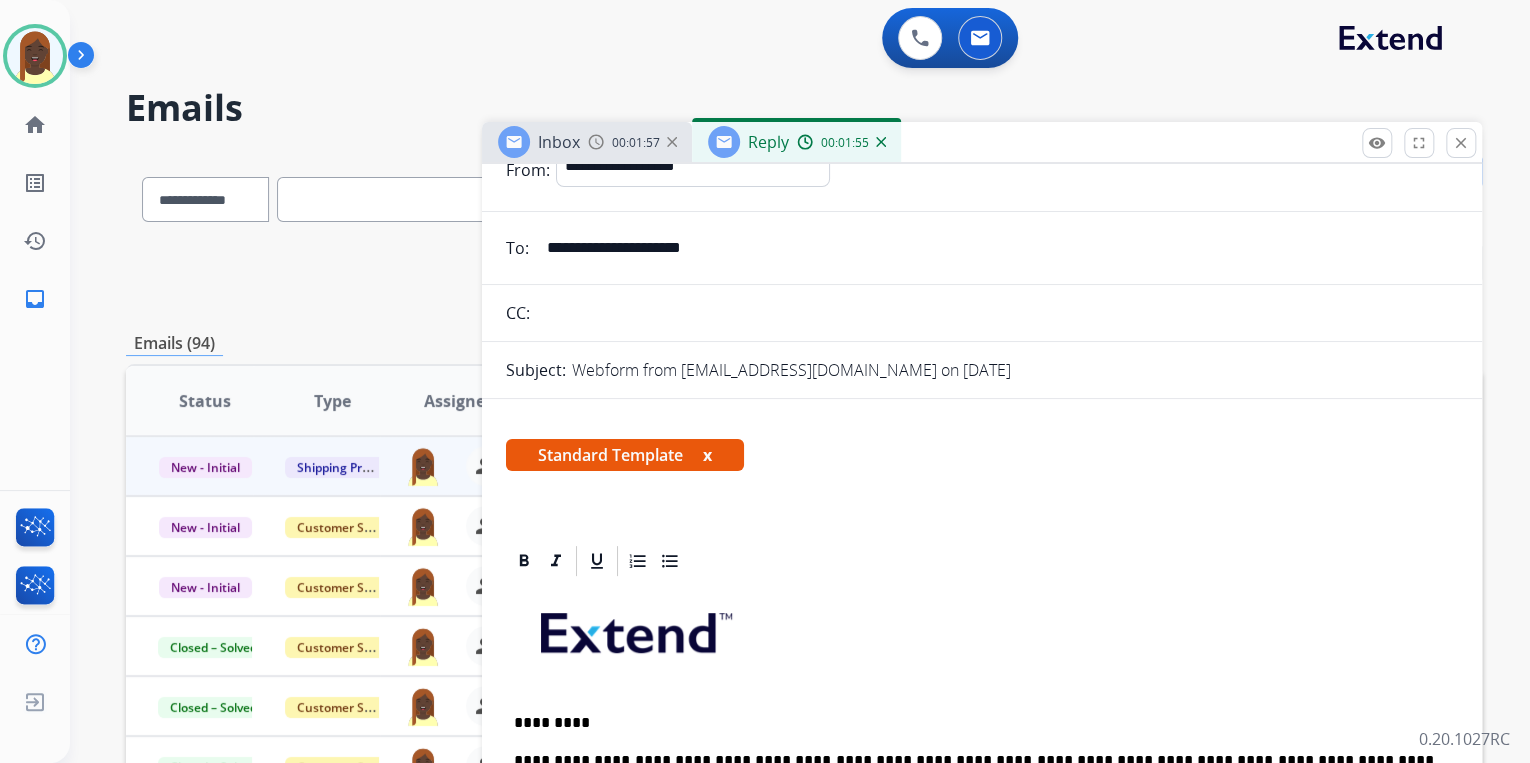 scroll, scrollTop: 0, scrollLeft: 0, axis: both 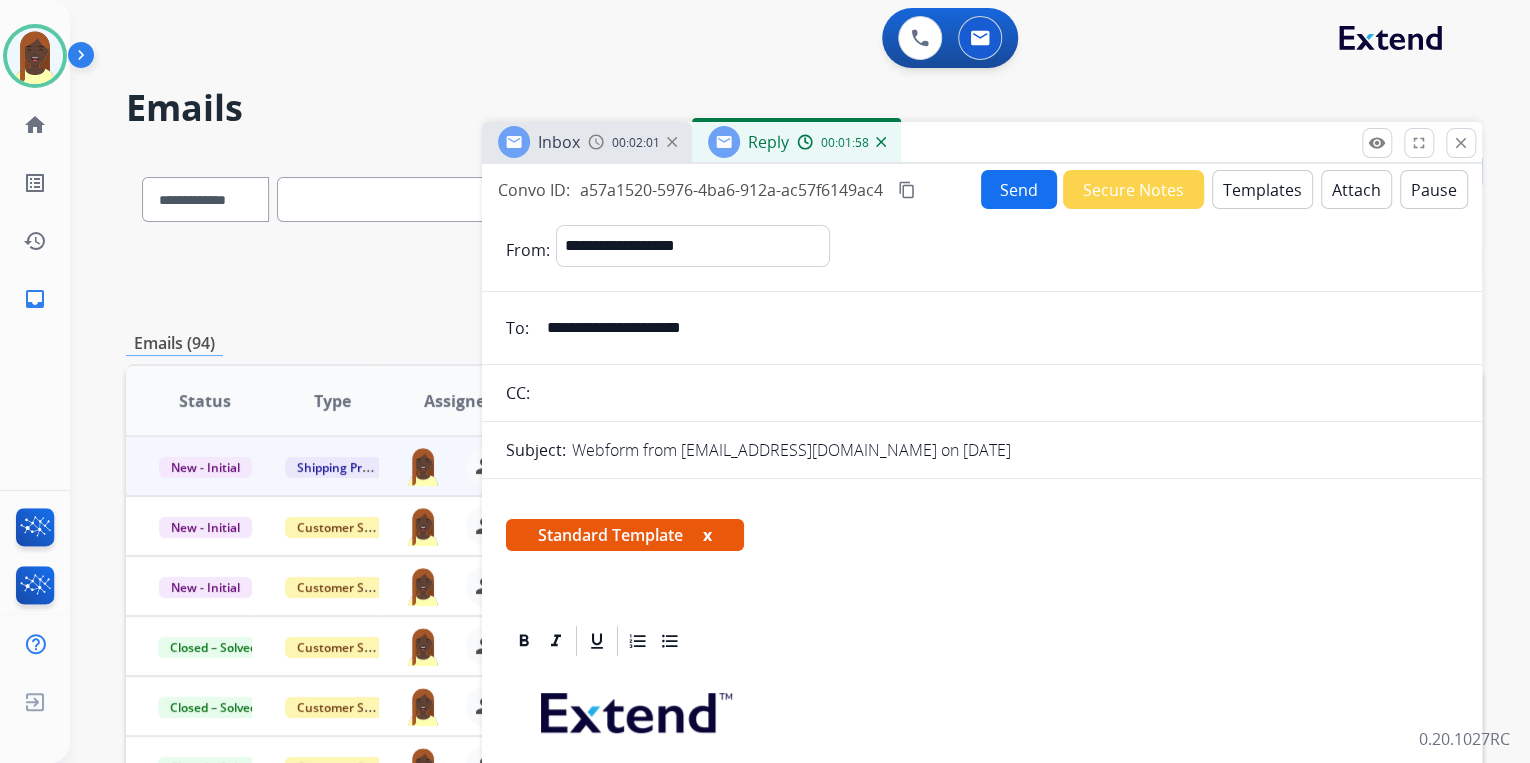 drag, startPoint x: 742, startPoint y: 336, endPoint x: 548, endPoint y: 332, distance: 194.04123 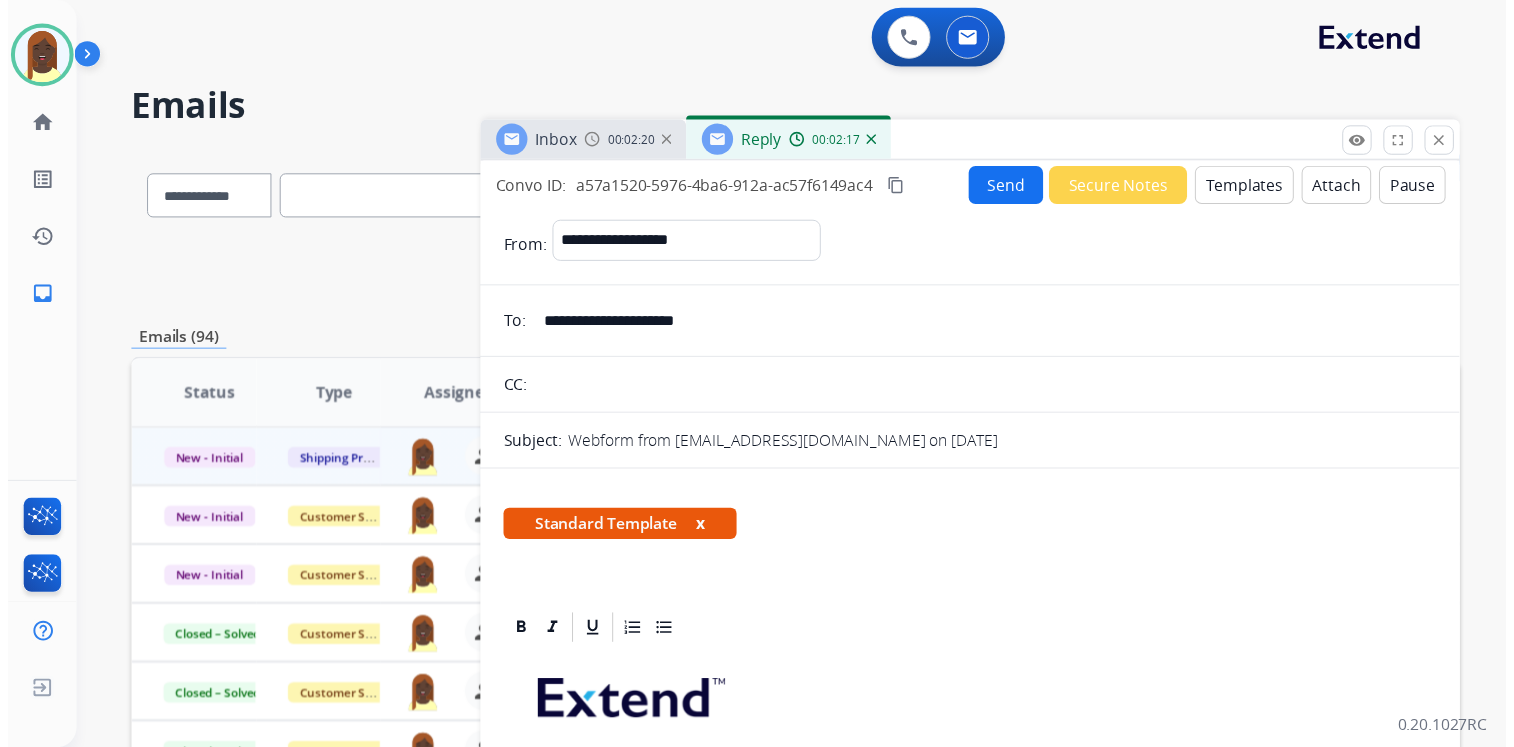 scroll, scrollTop: 0, scrollLeft: 0, axis: both 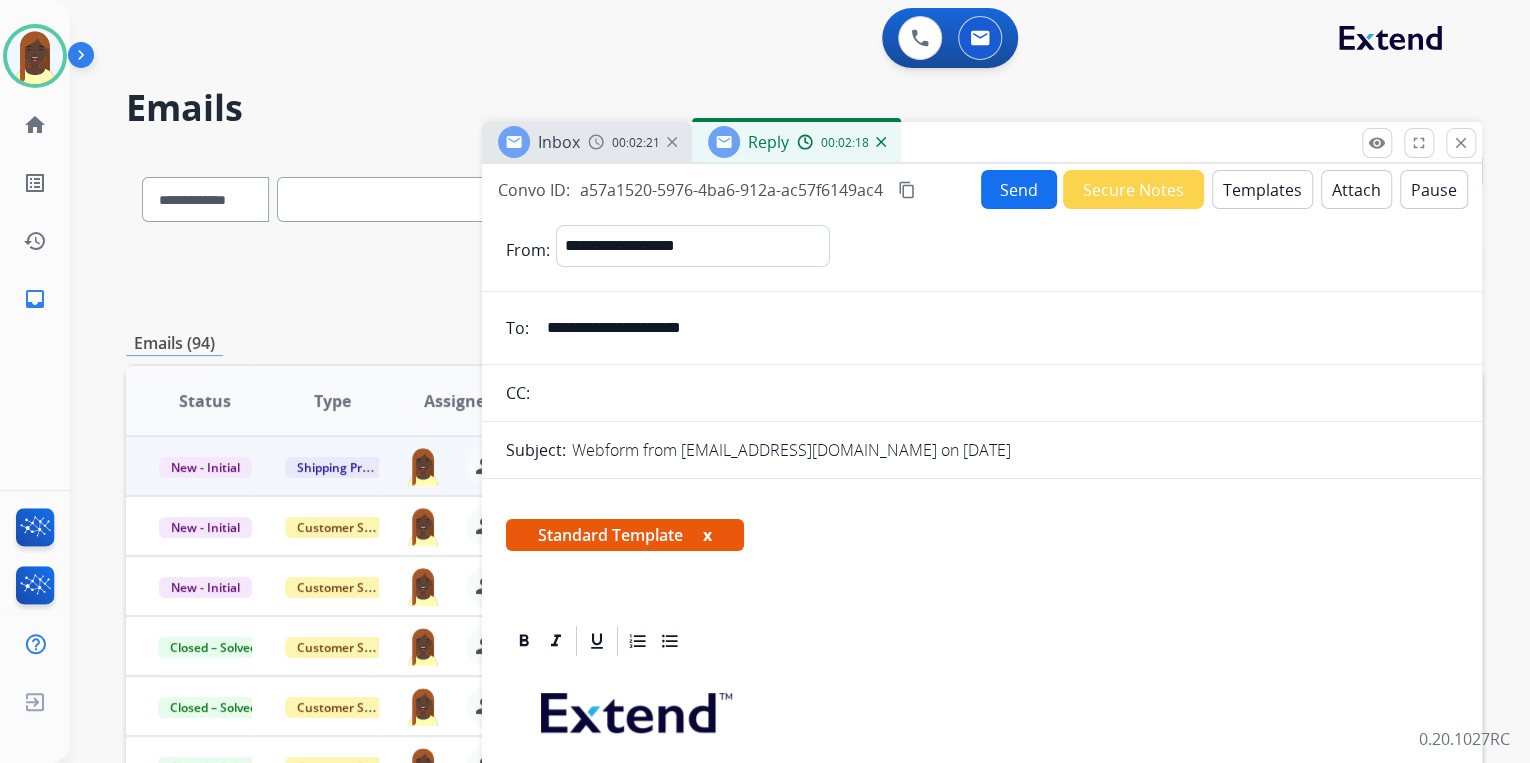 click on "Send" at bounding box center (1019, 189) 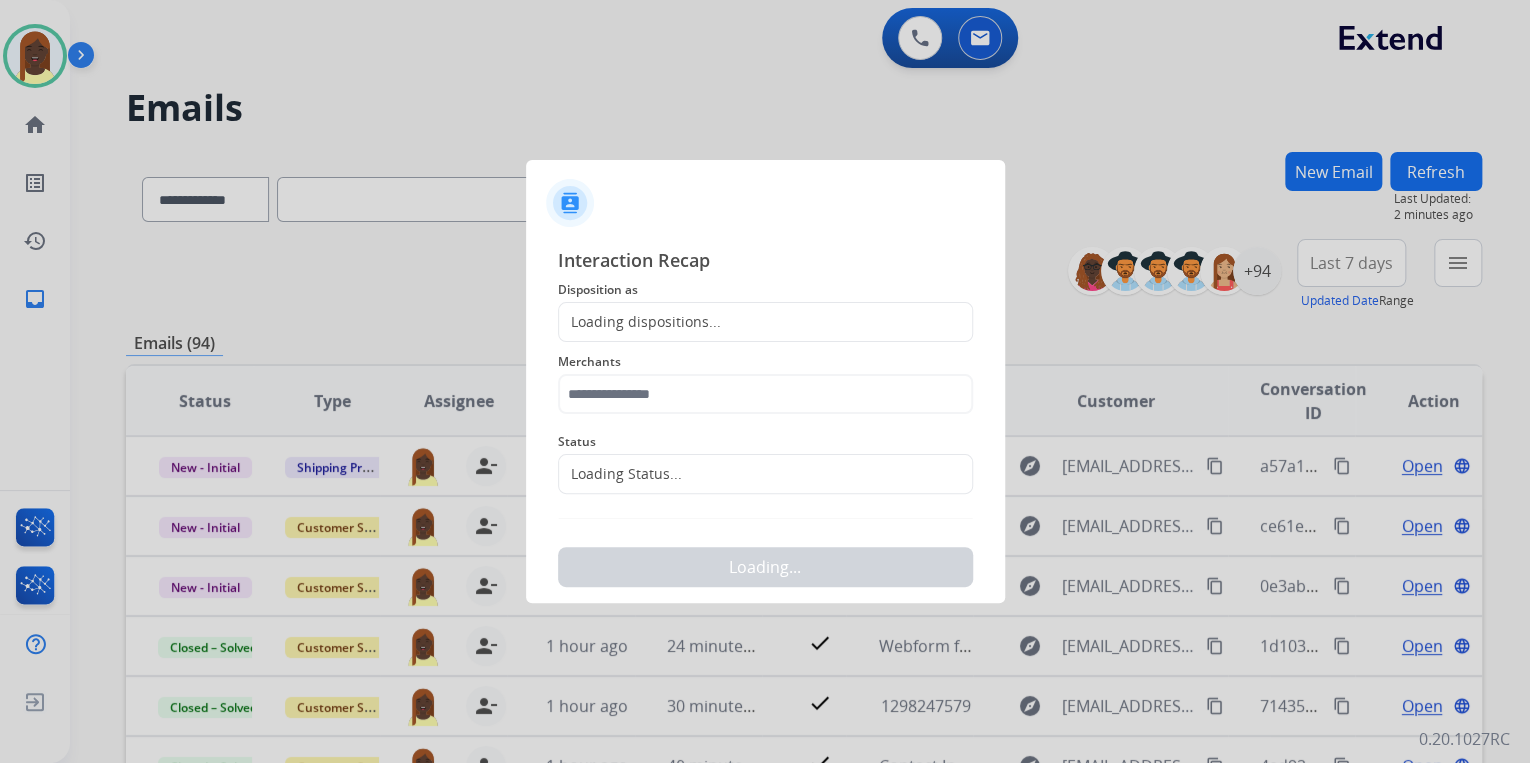 click on "Loading Status..." 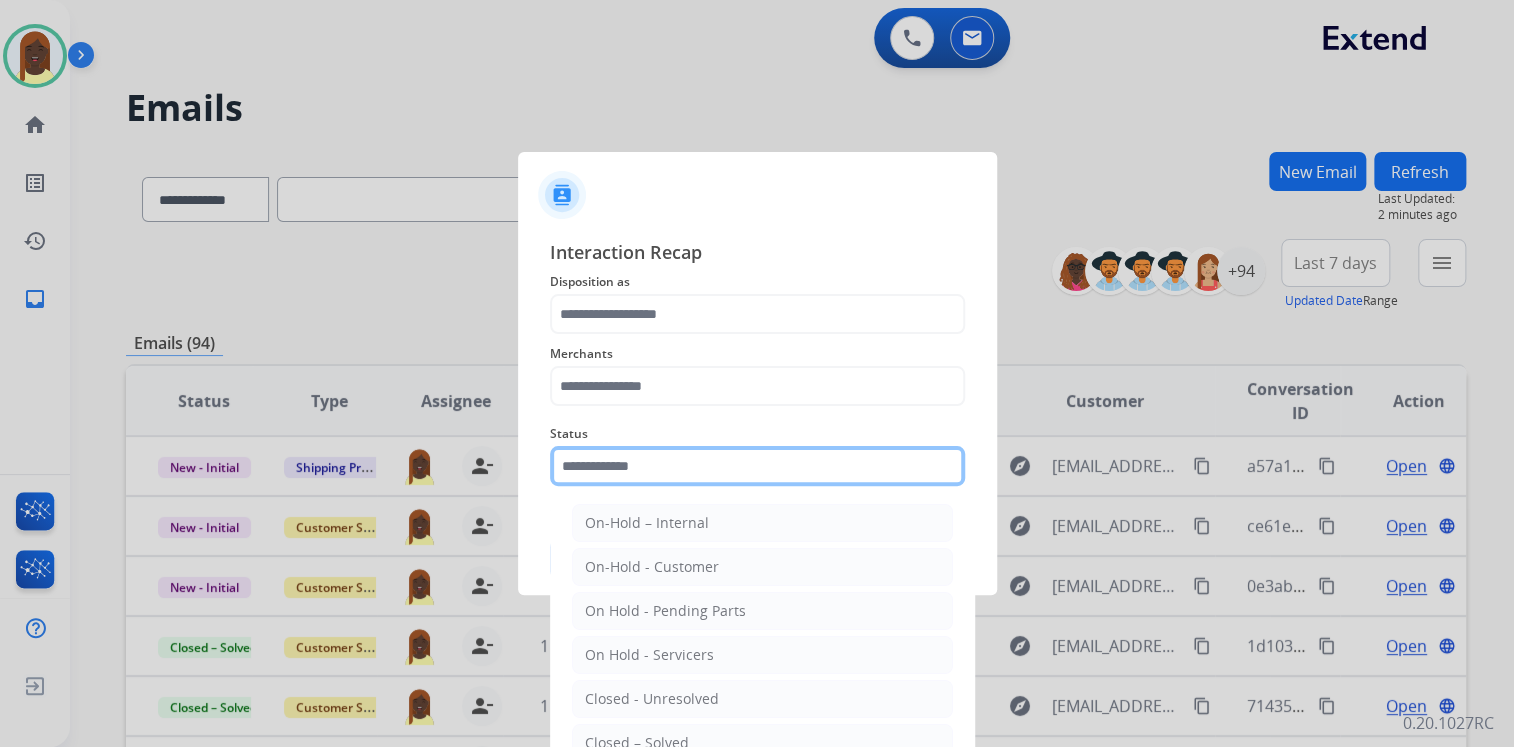 click 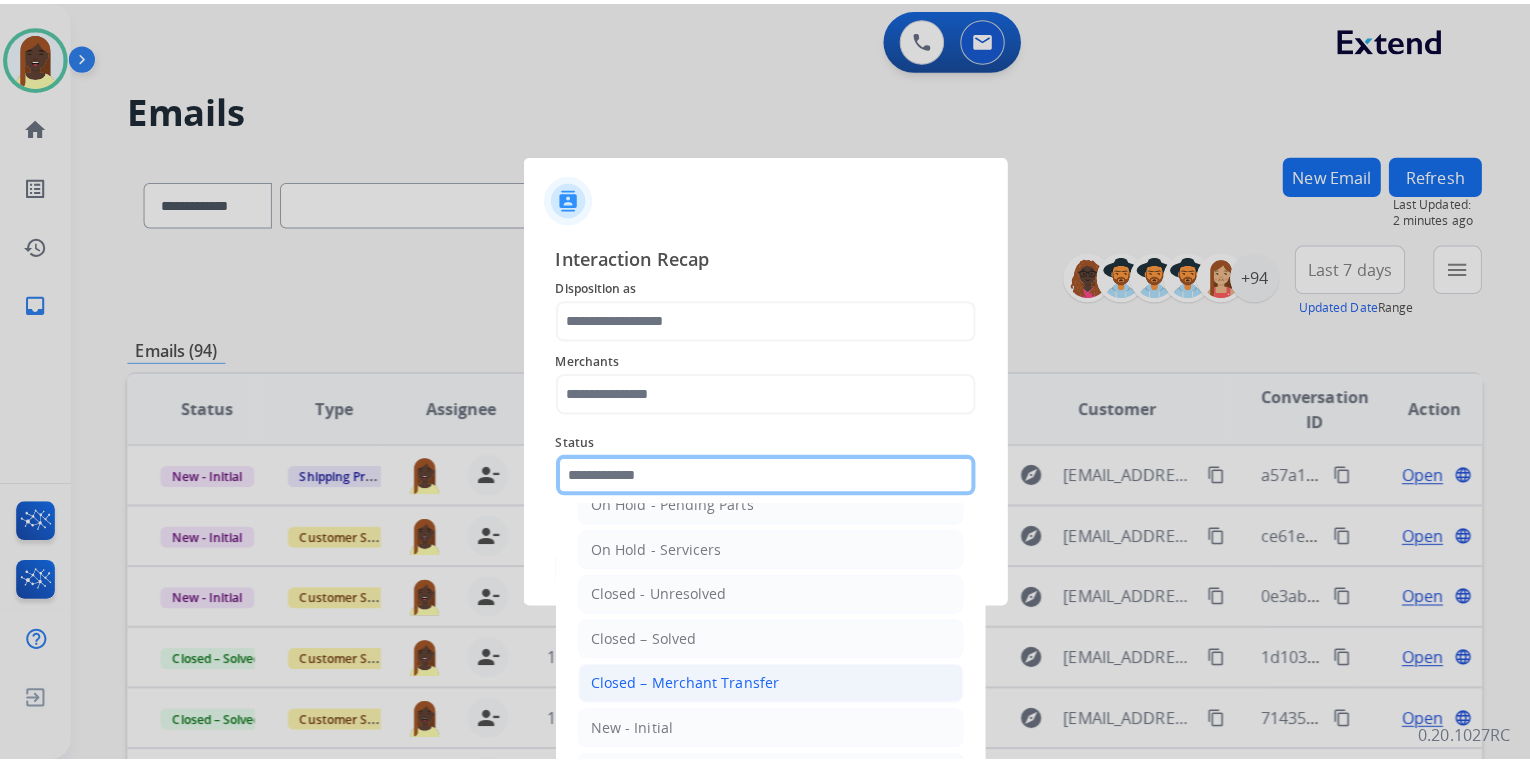 scroll, scrollTop: 116, scrollLeft: 0, axis: vertical 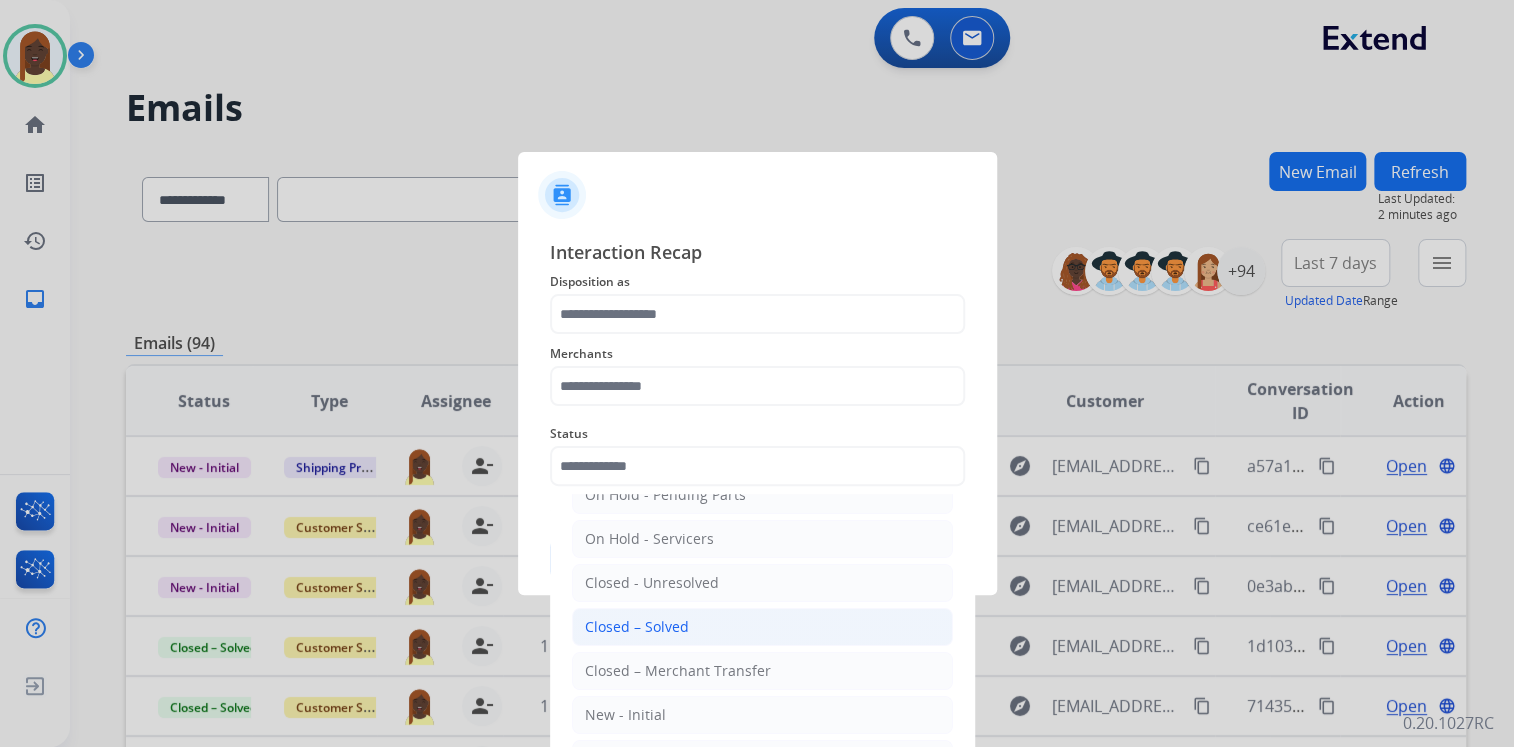 click on "Closed – Solved" 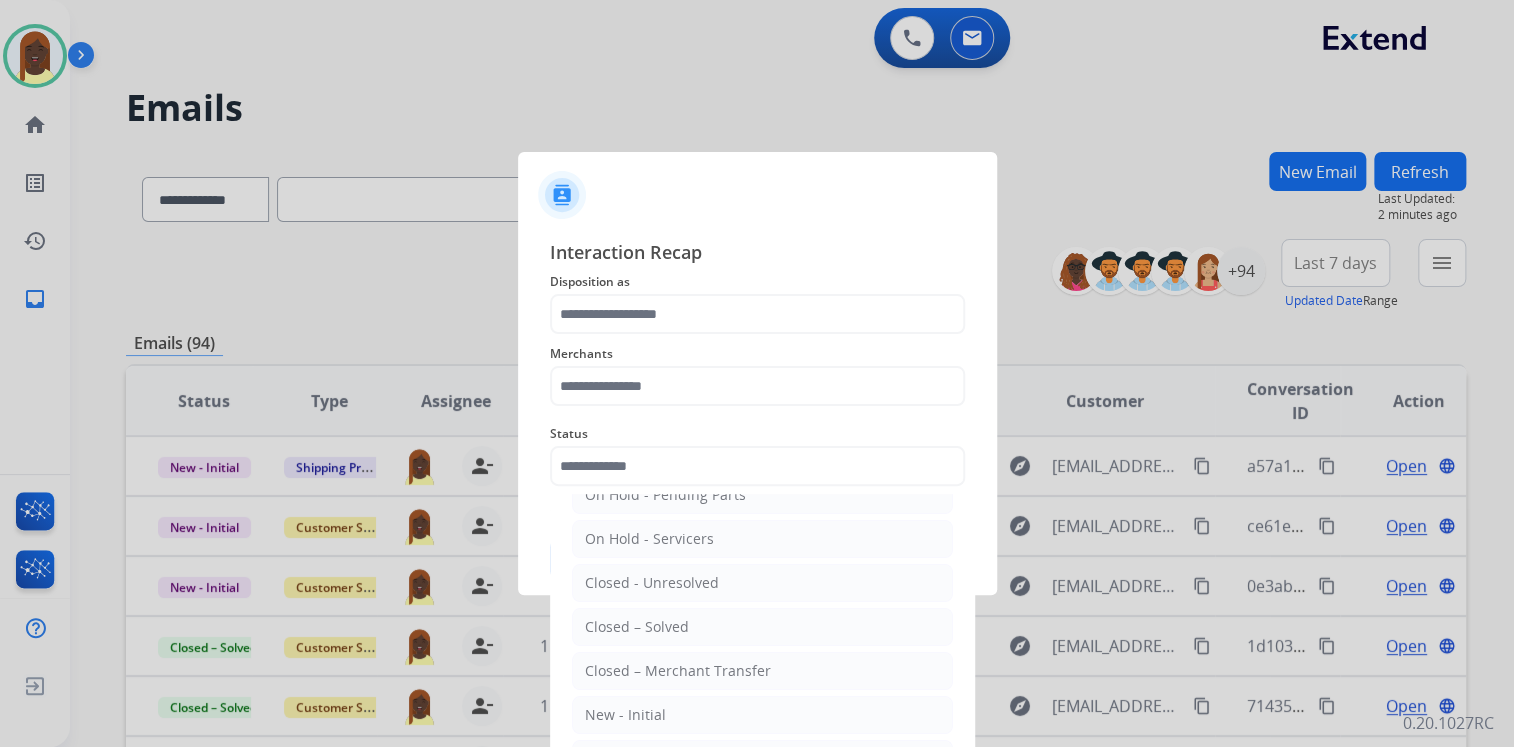 type on "**********" 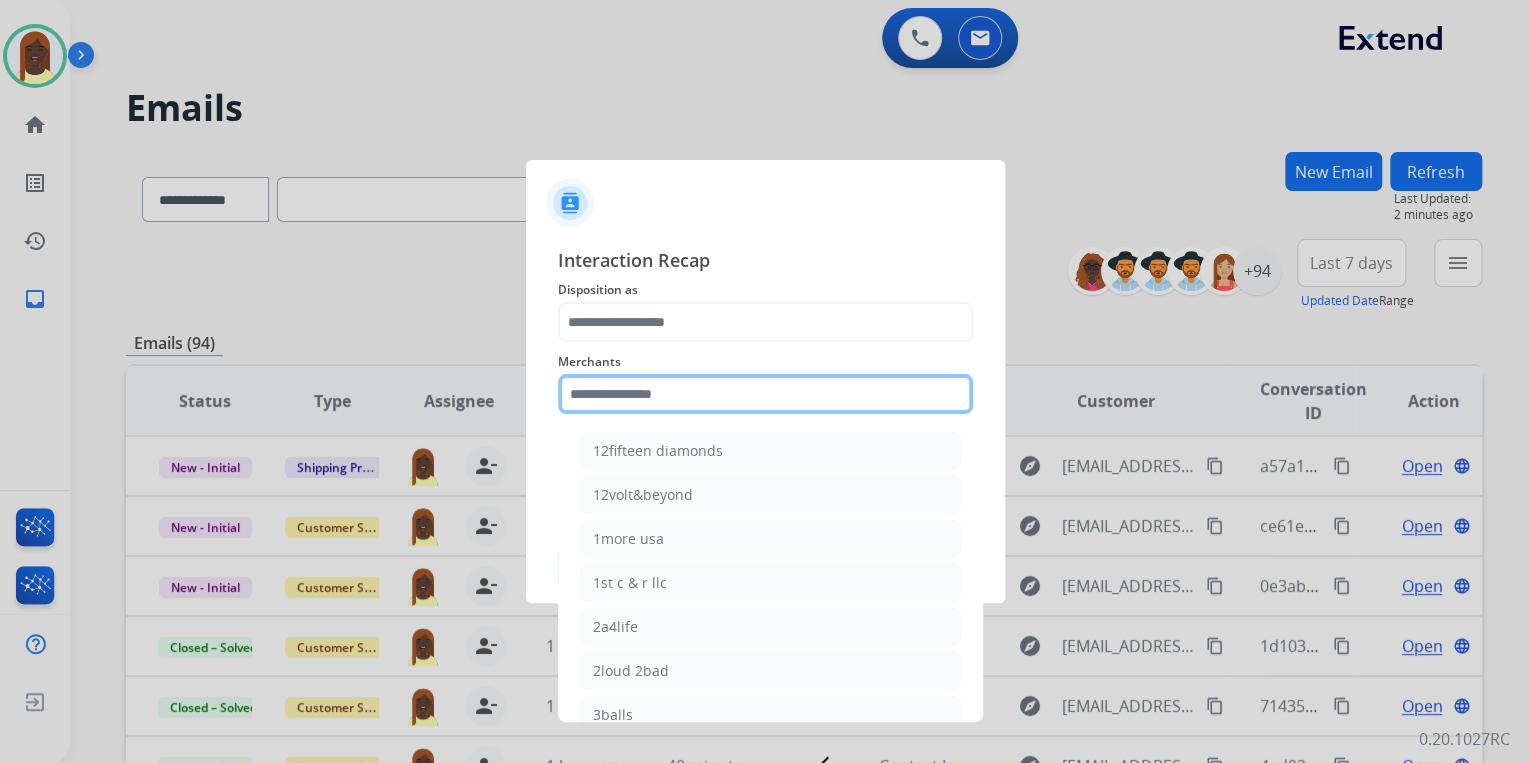 click 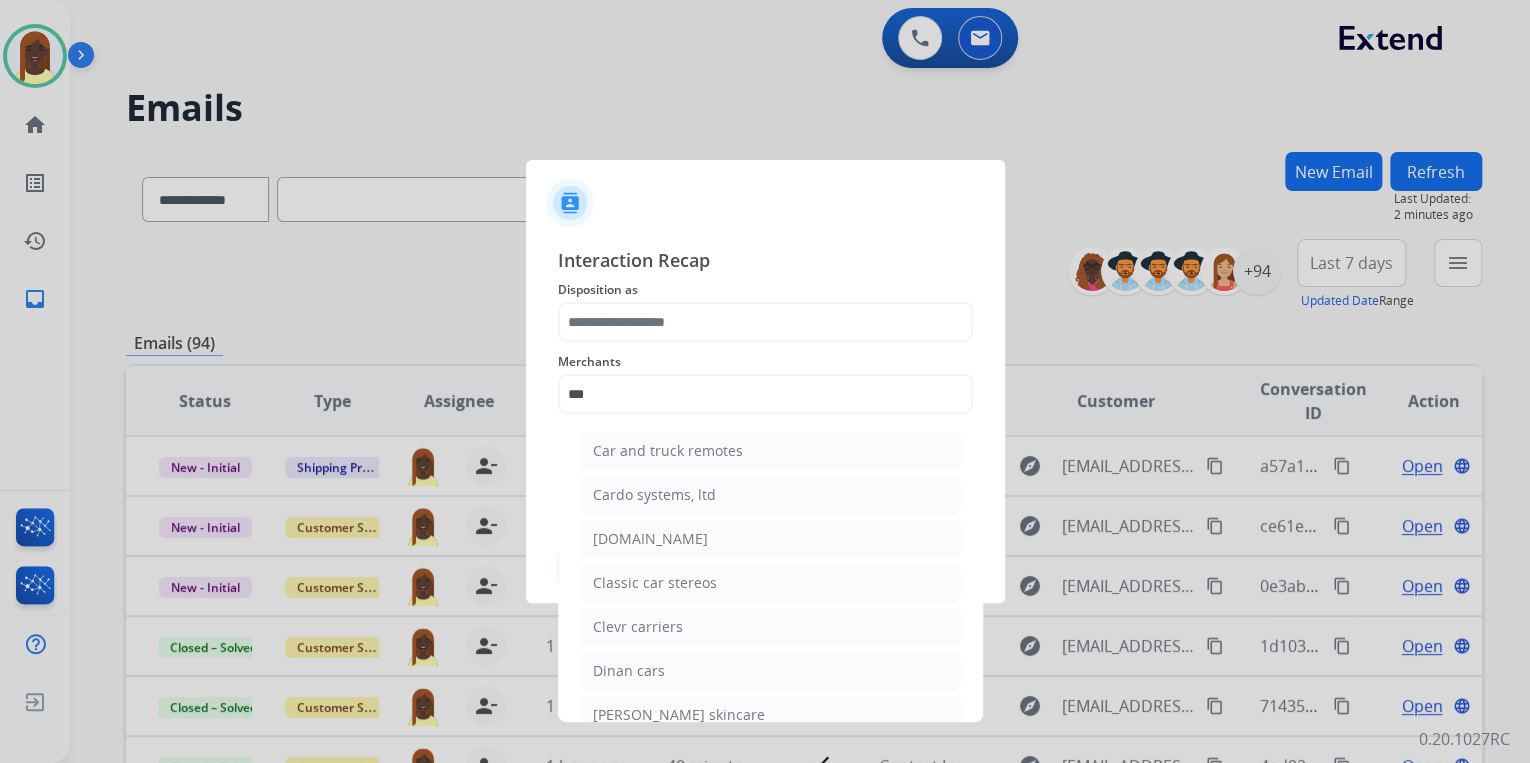drag, startPoint x: 632, startPoint y: 538, endPoint x: 631, endPoint y: 490, distance: 48.010414 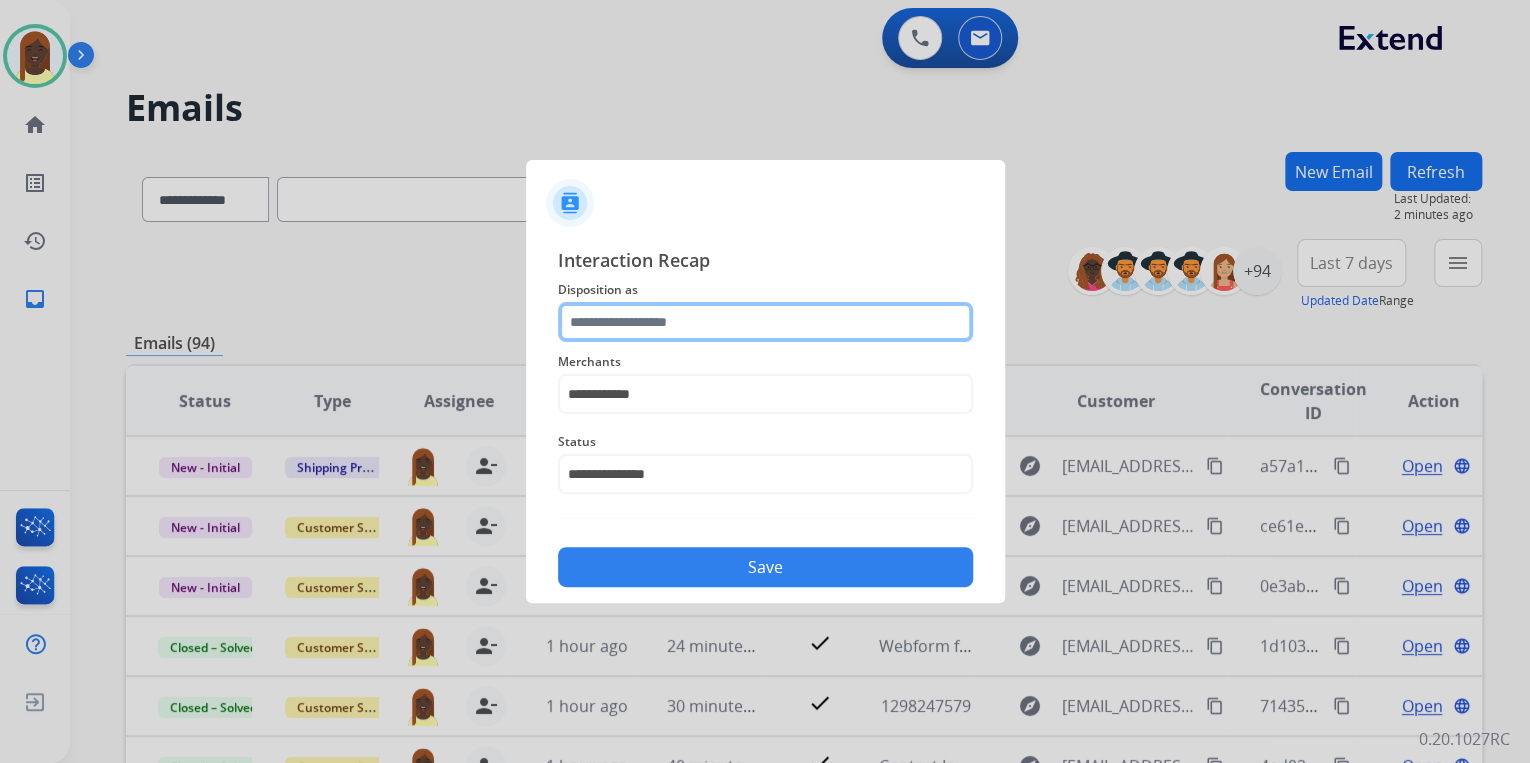 click 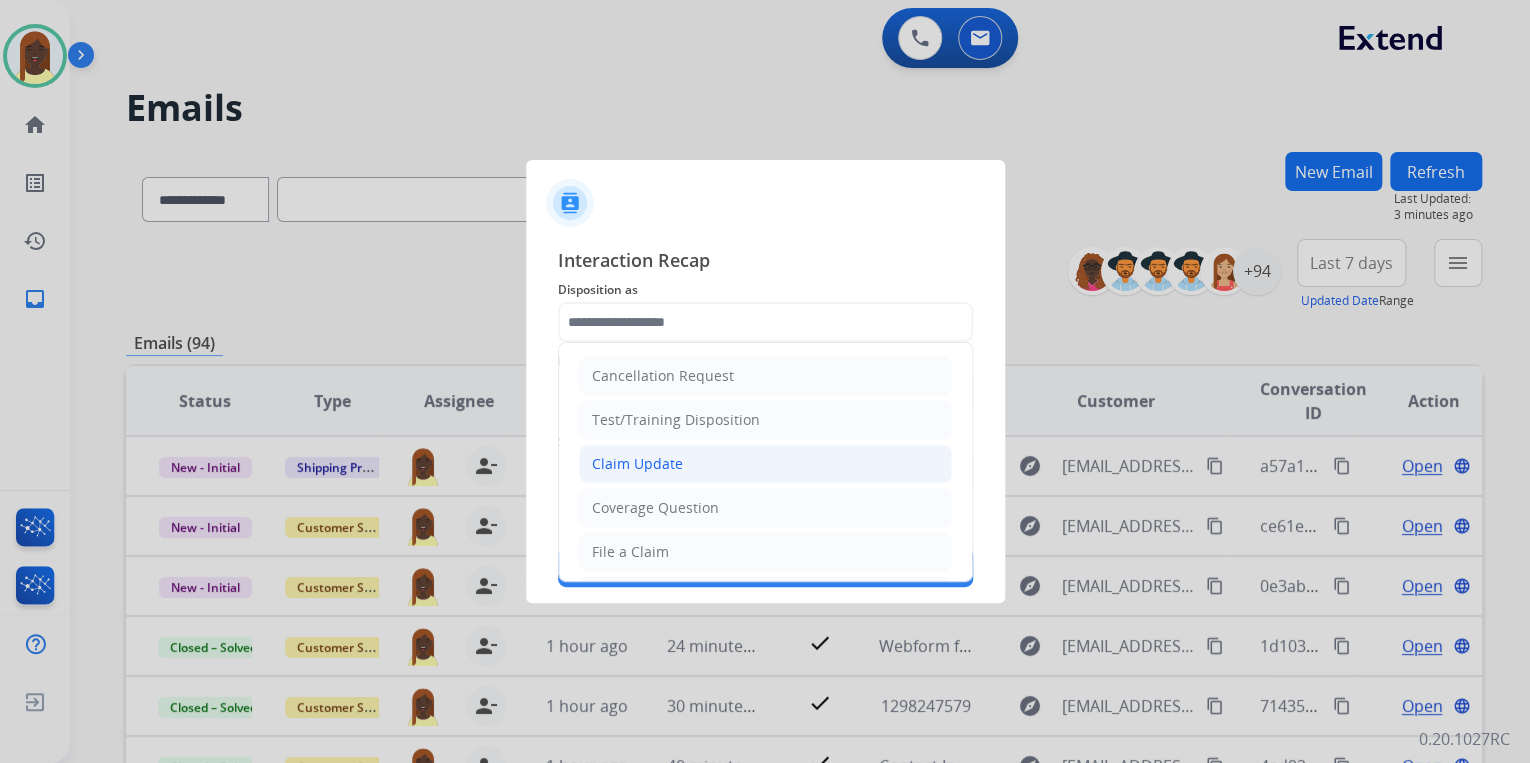click on "Claim Update" 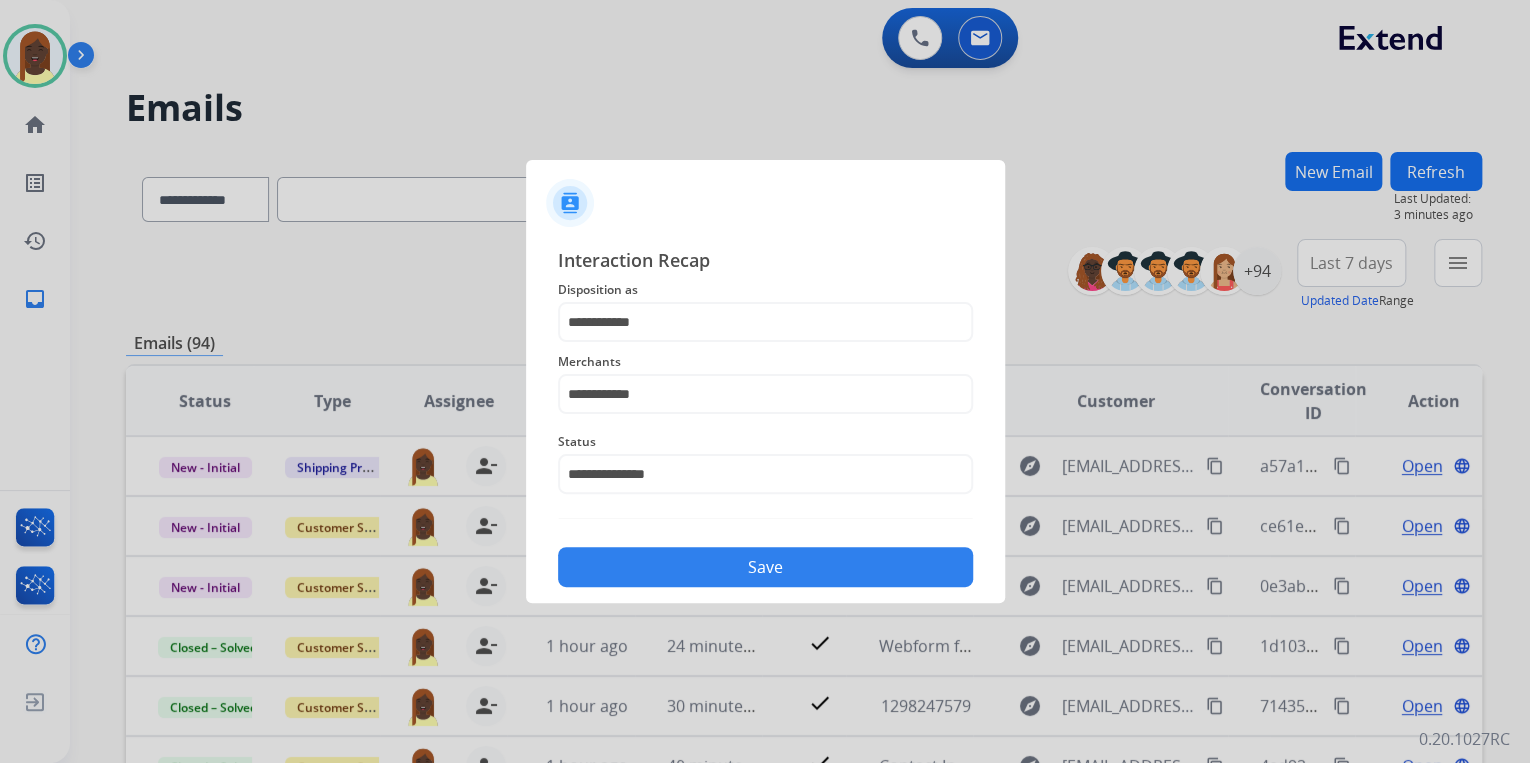 click on "Save" 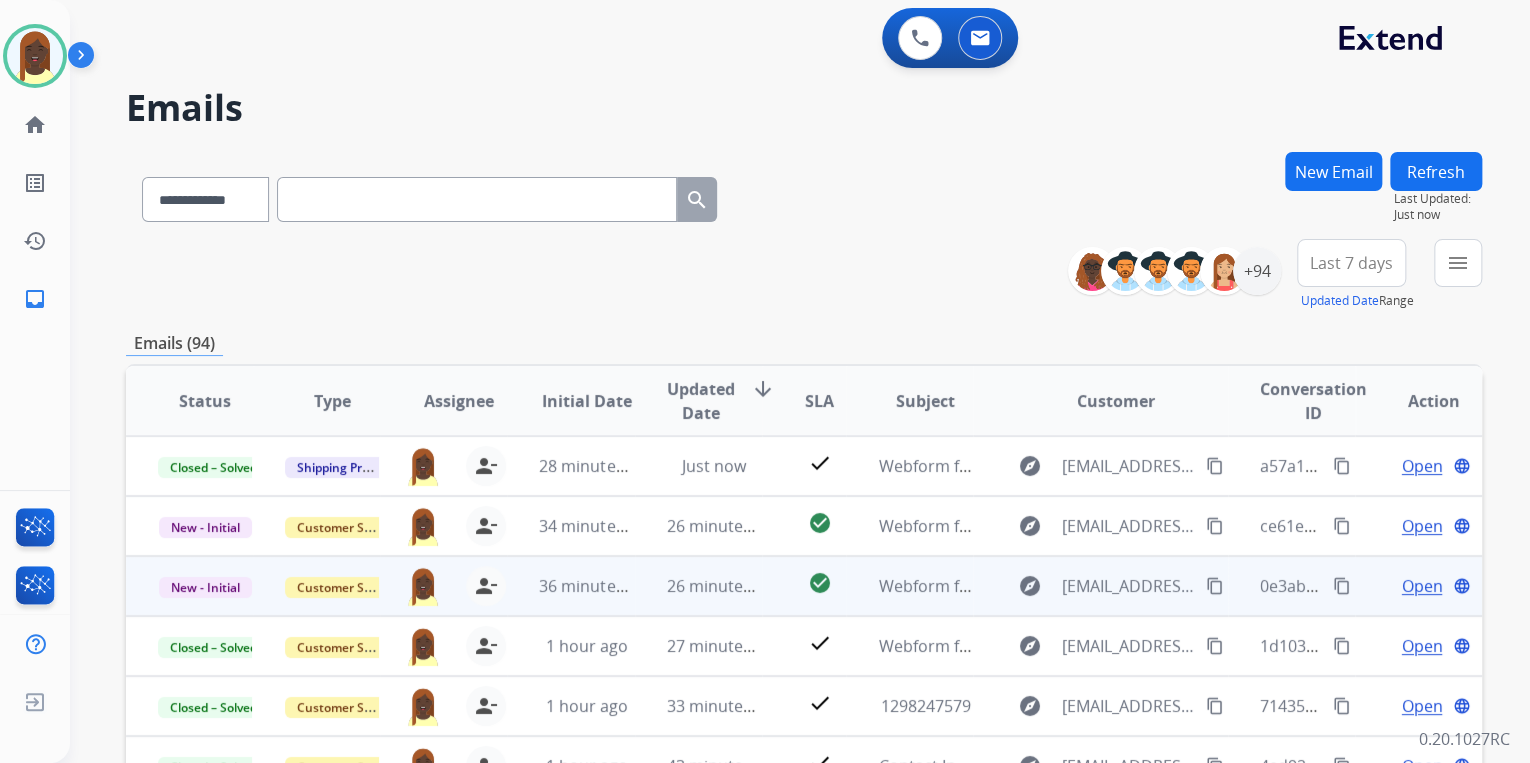 click on "content_copy" at bounding box center (1342, 586) 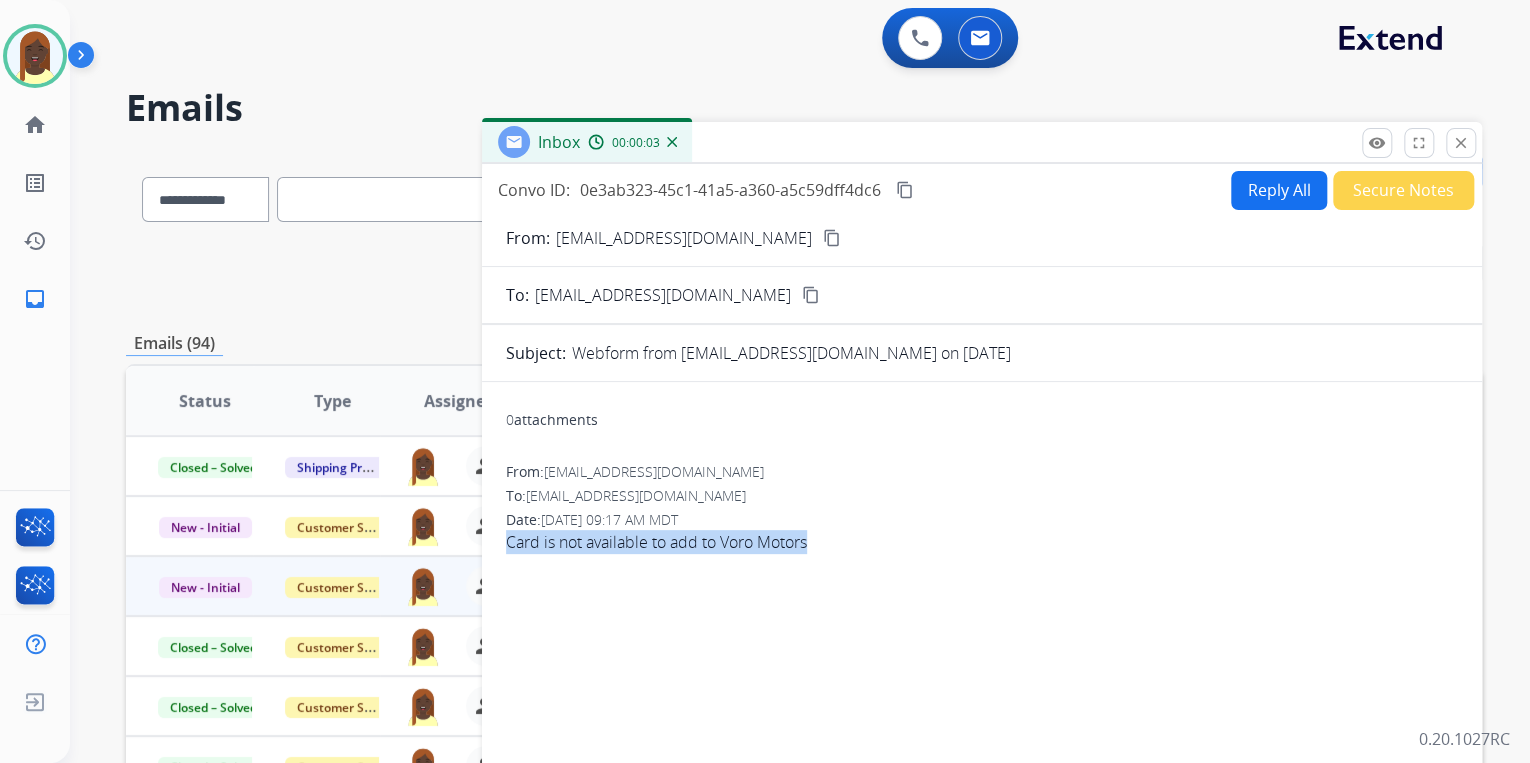 drag, startPoint x: 492, startPoint y: 547, endPoint x: 816, endPoint y: 560, distance: 324.2607 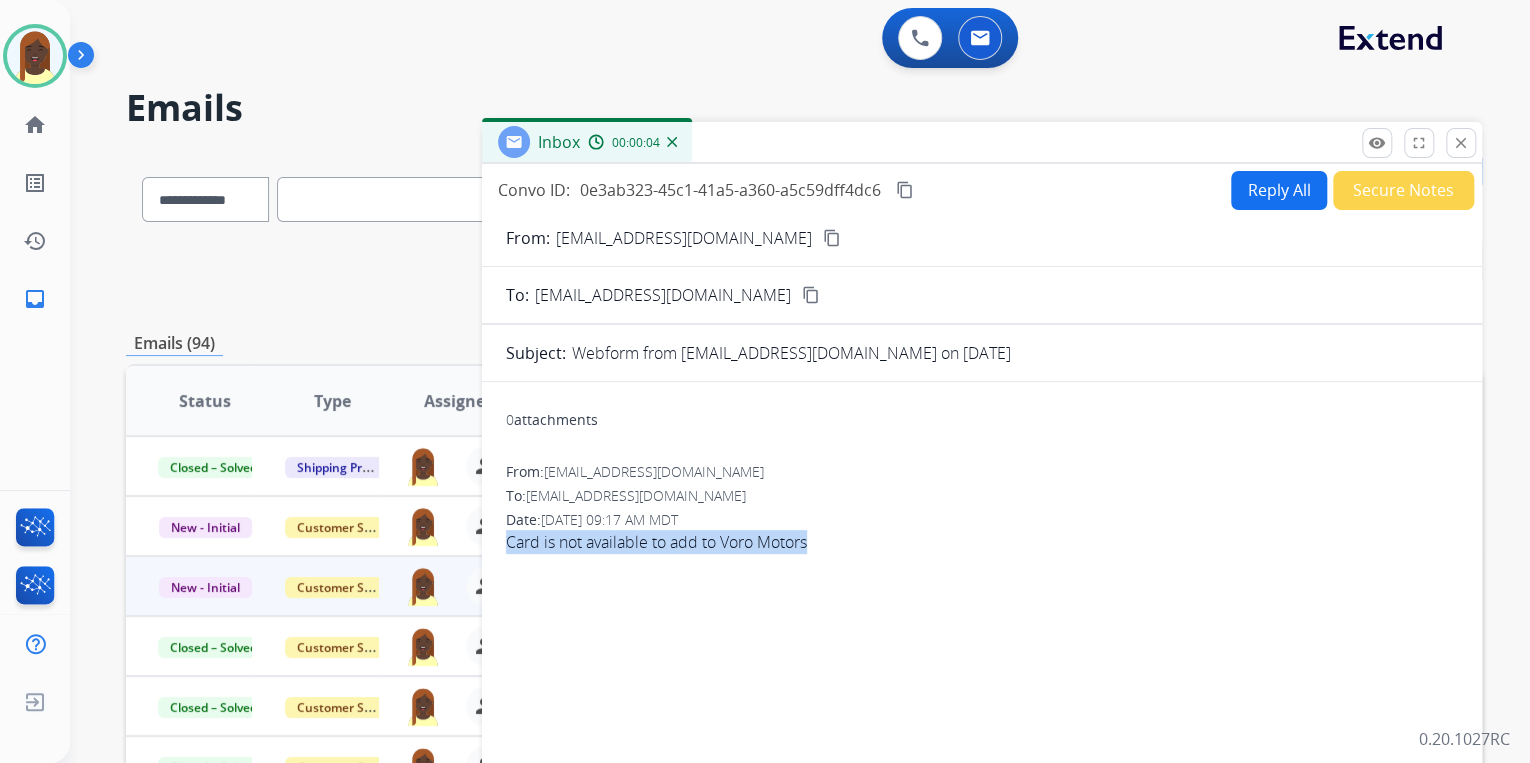 drag, startPoint x: 816, startPoint y: 560, endPoint x: 776, endPoint y: 546, distance: 42.379242 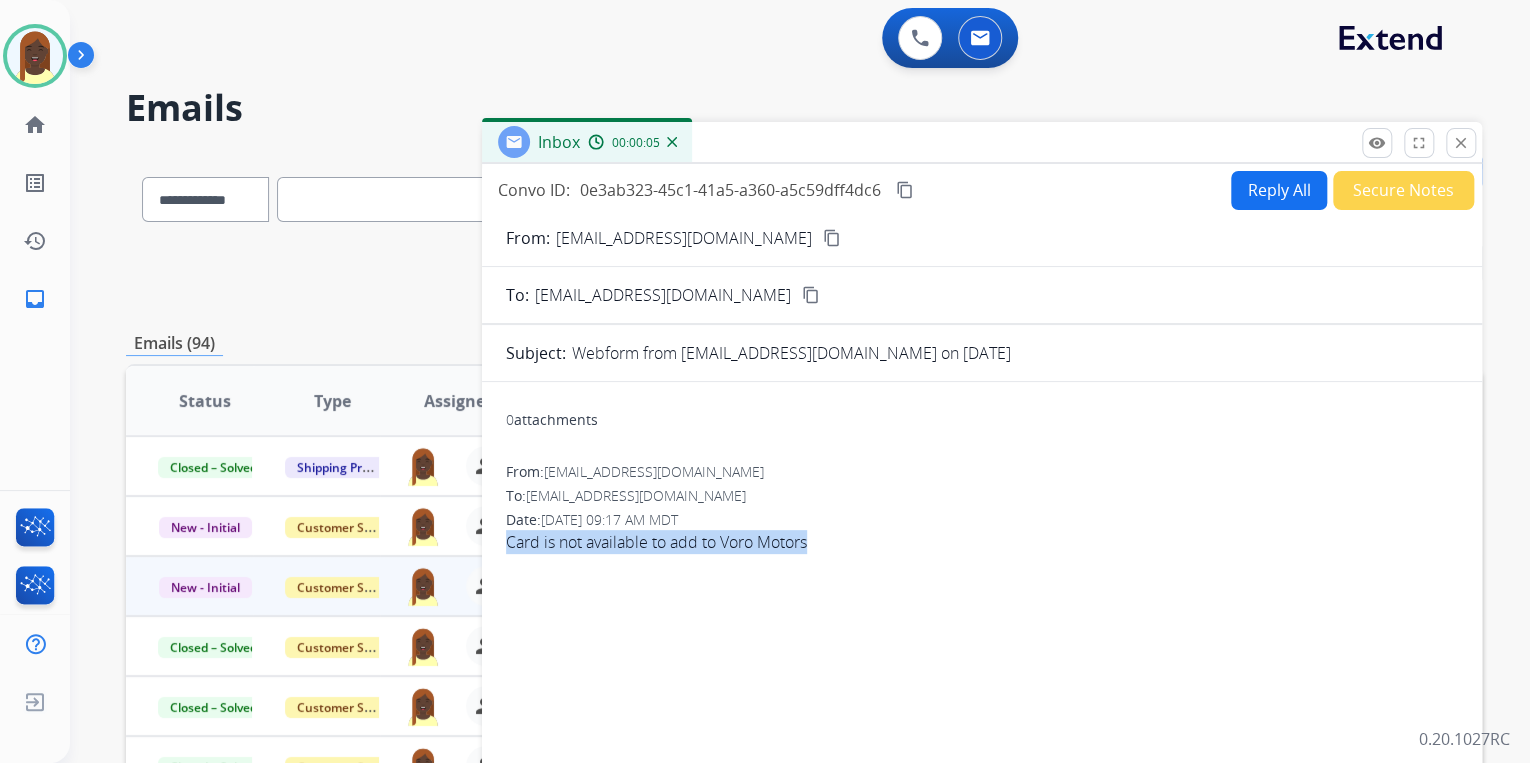 copy on "Card is not available to add to Voro Motors" 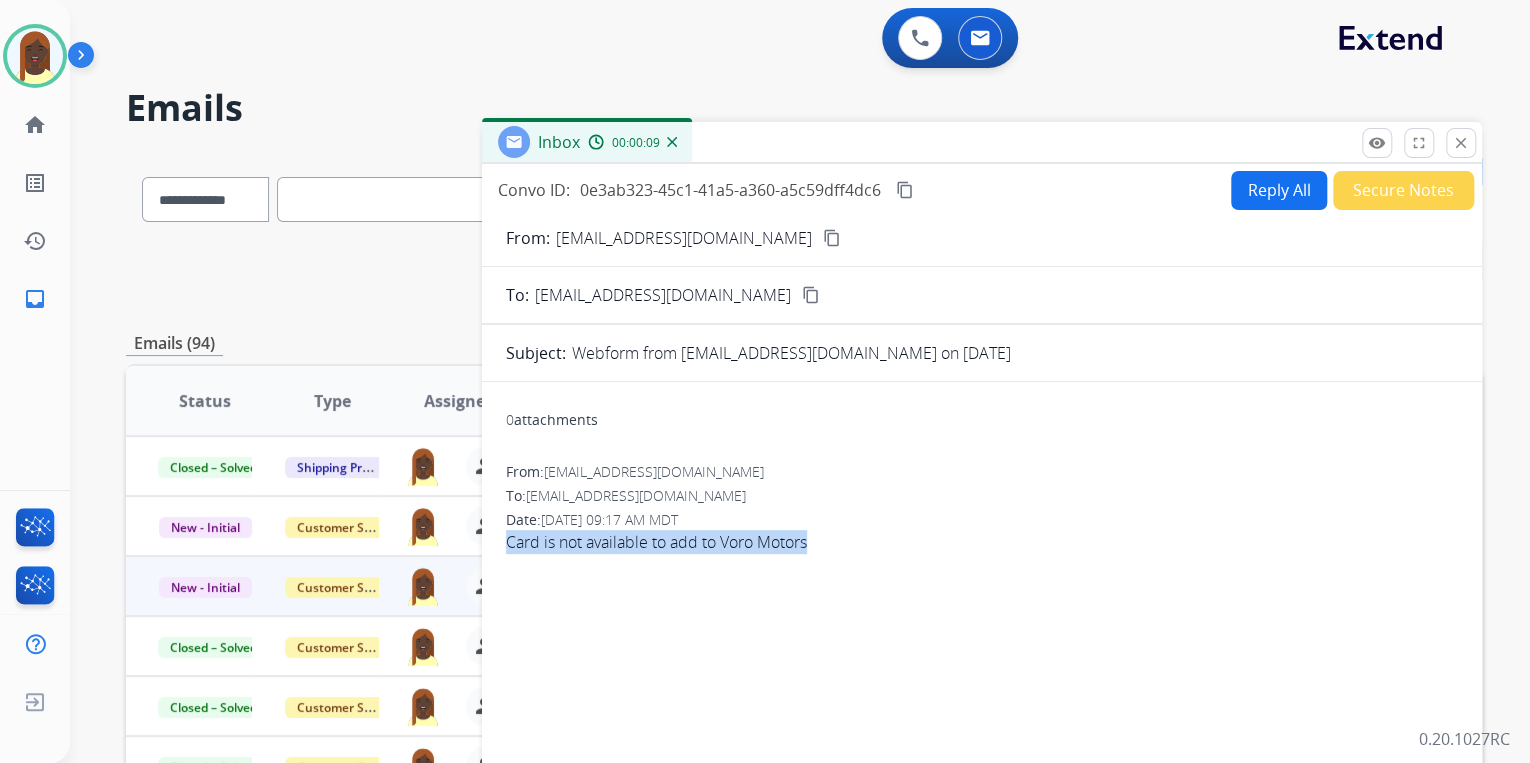 drag, startPoint x: 914, startPoint y: 537, endPoint x: 909, endPoint y: 520, distance: 17.720045 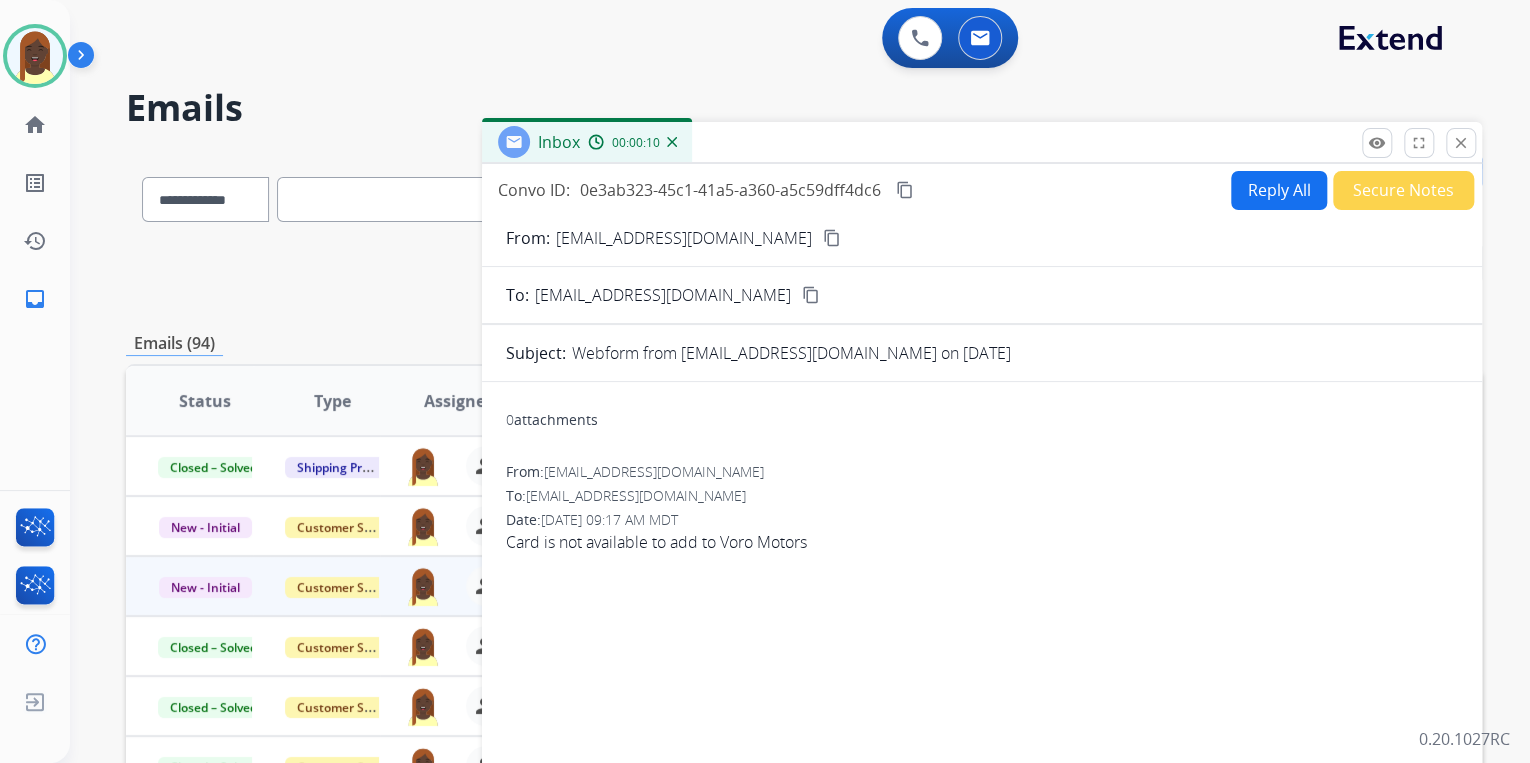 click on "content_copy" at bounding box center [832, 238] 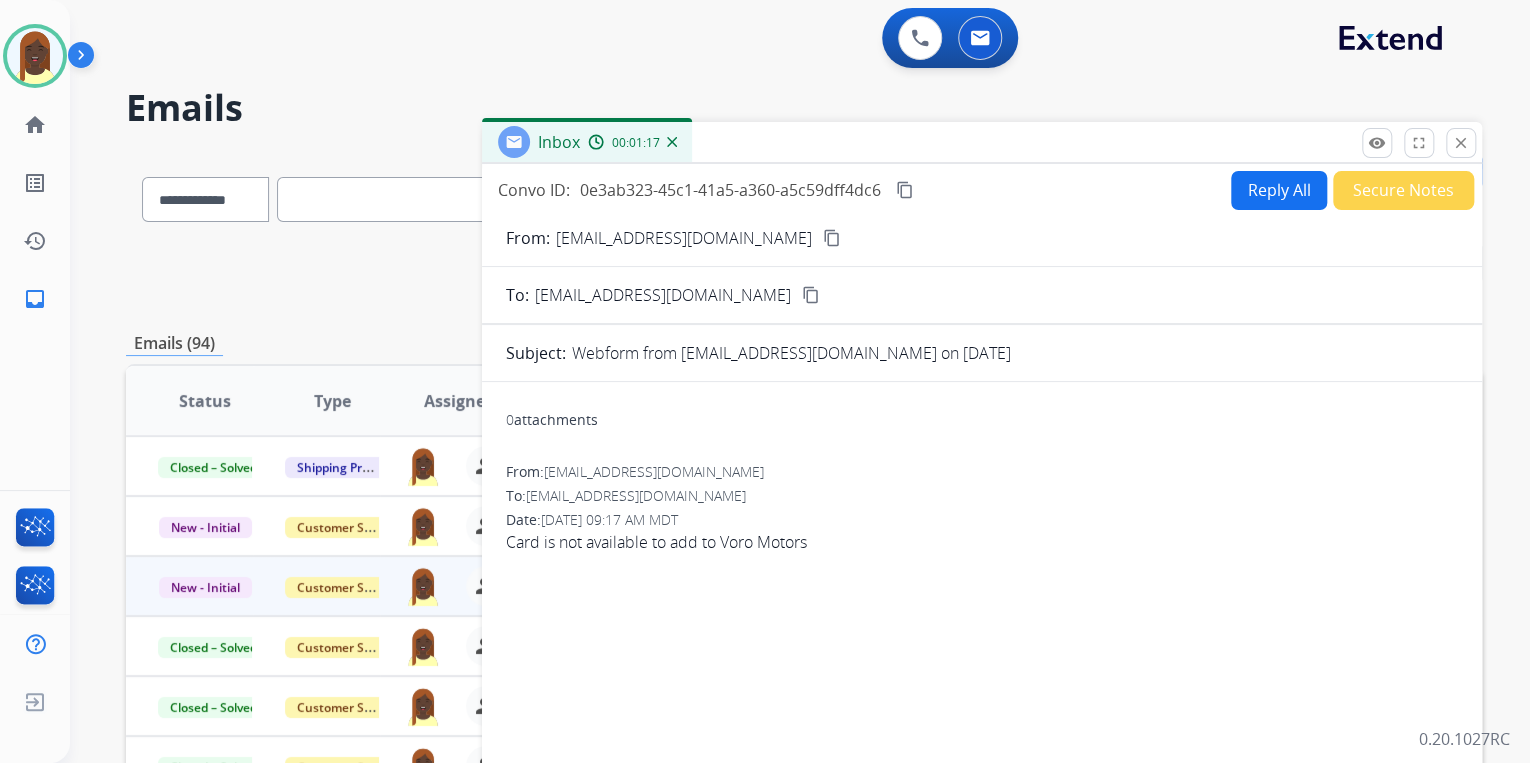click on "Reply All" at bounding box center [1279, 190] 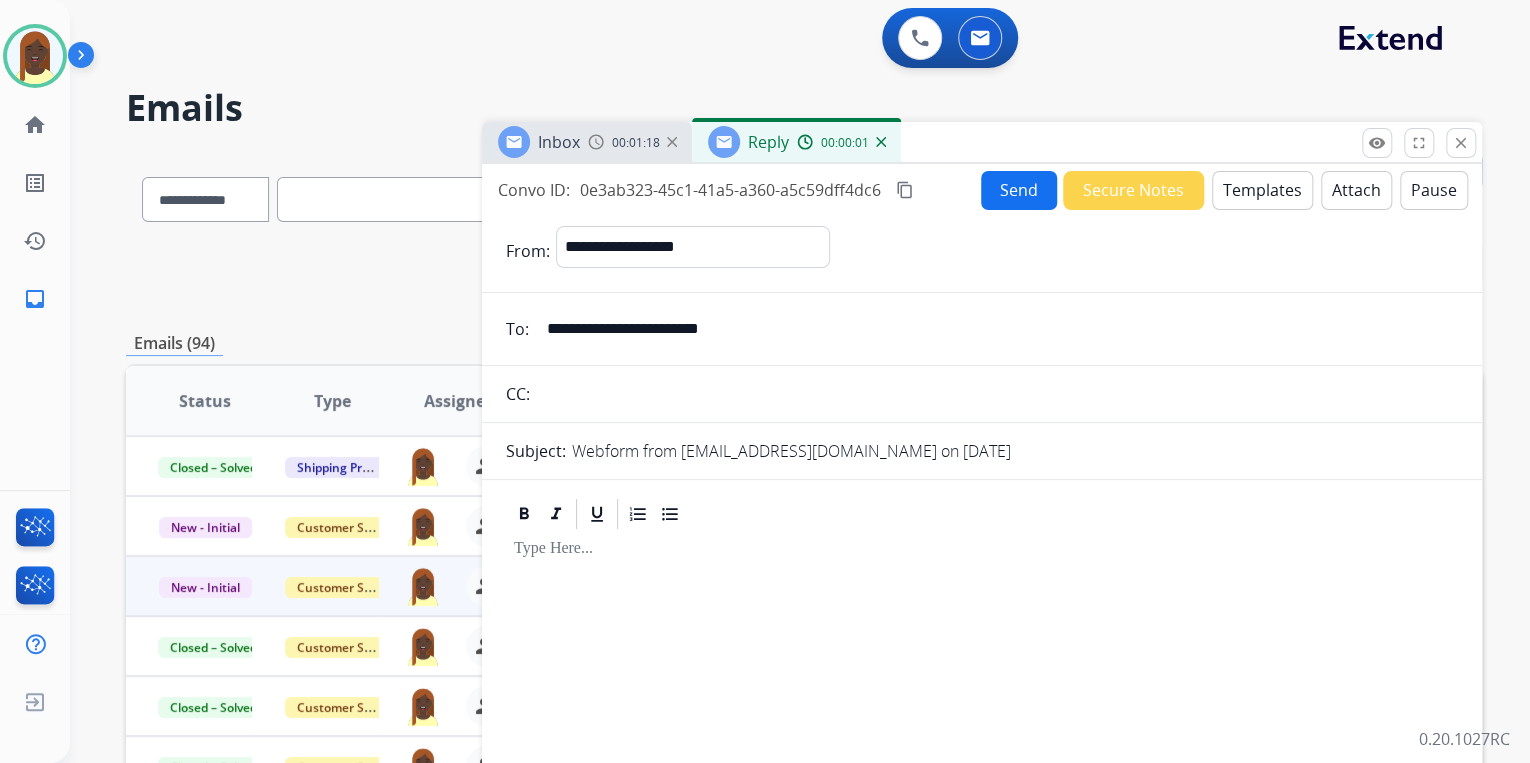 click on "Templates" at bounding box center [1262, 190] 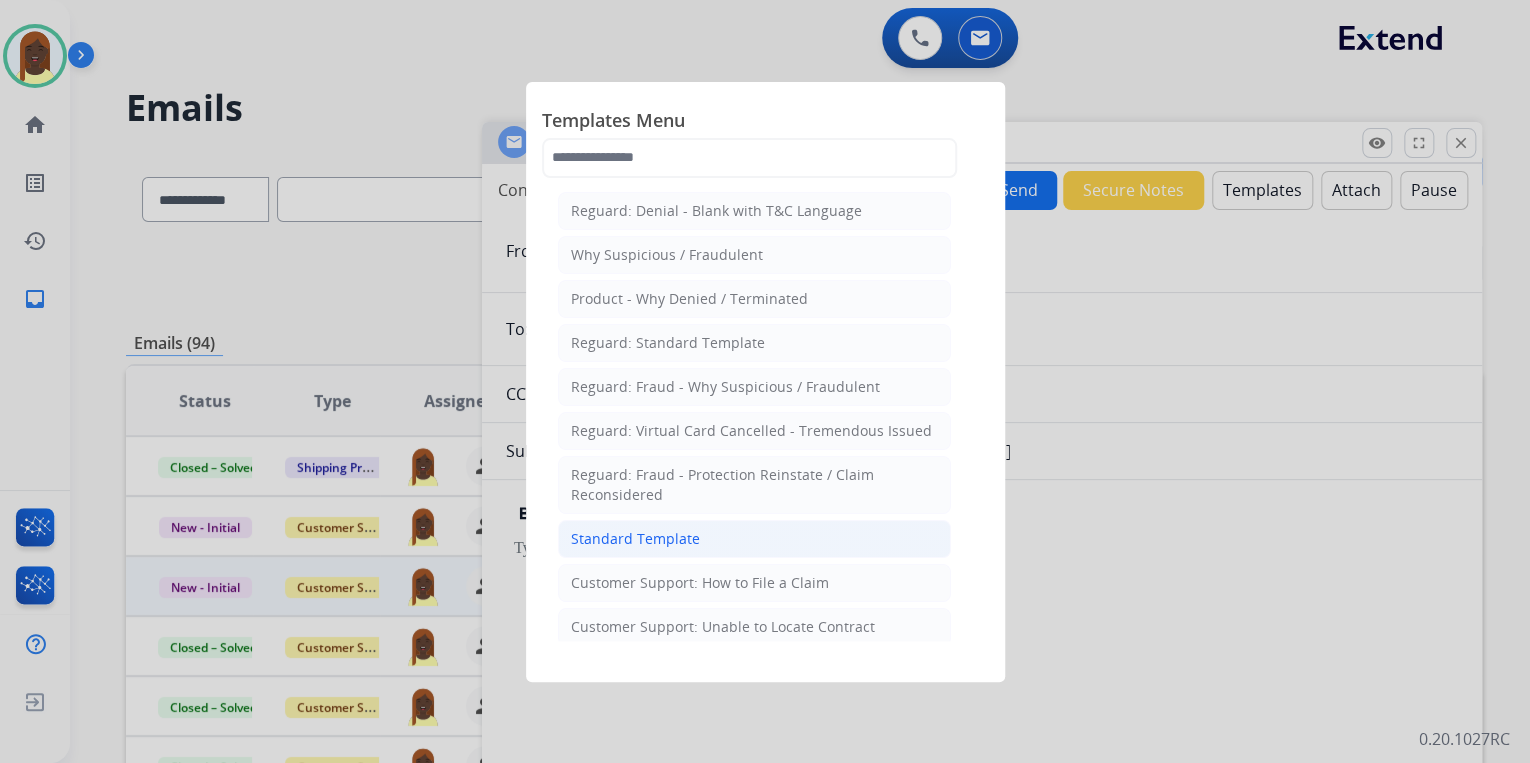 click on "Standard Template" 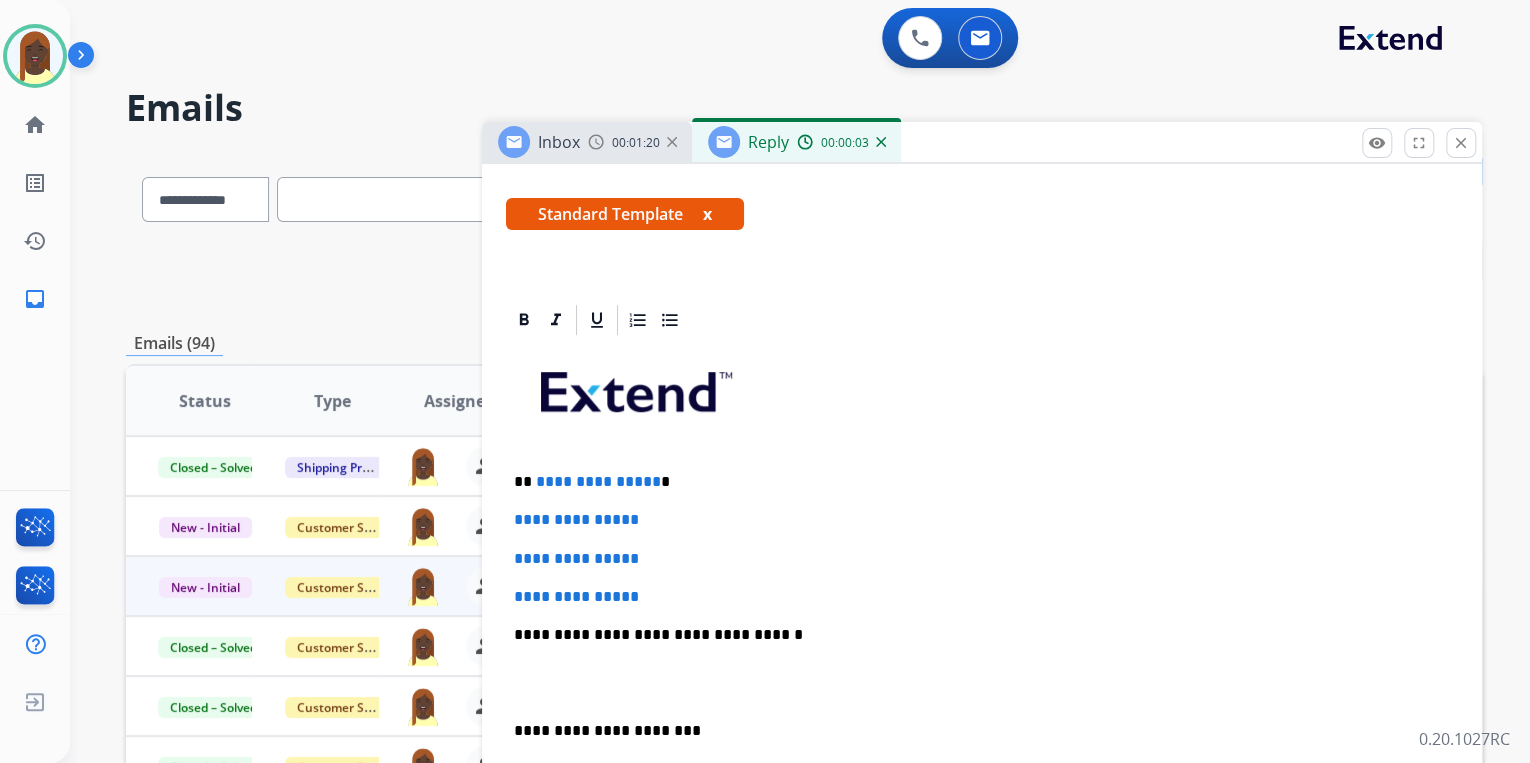 scroll, scrollTop: 400, scrollLeft: 0, axis: vertical 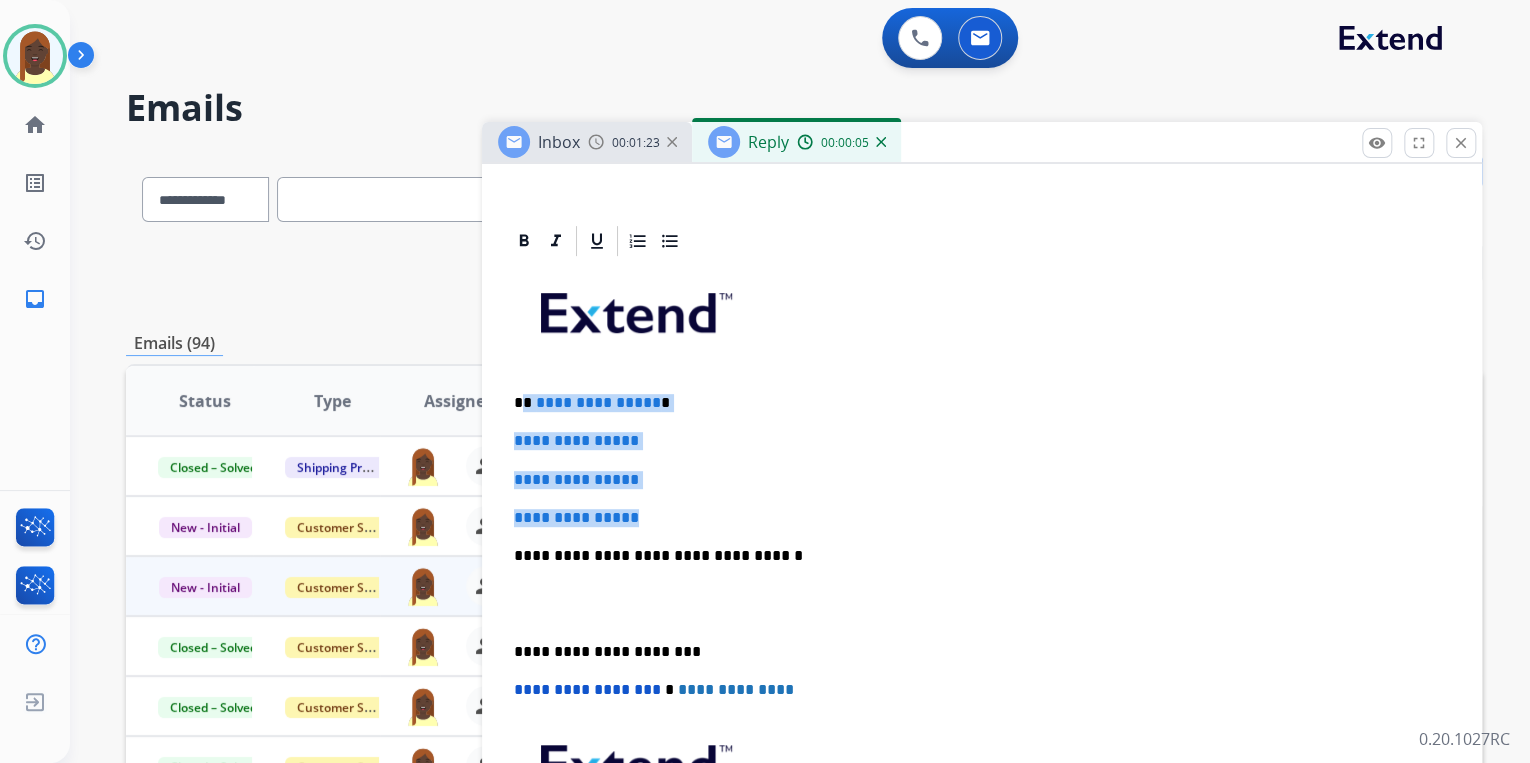 drag, startPoint x: 522, startPoint y: 401, endPoint x: 664, endPoint y: 496, distance: 170.84789 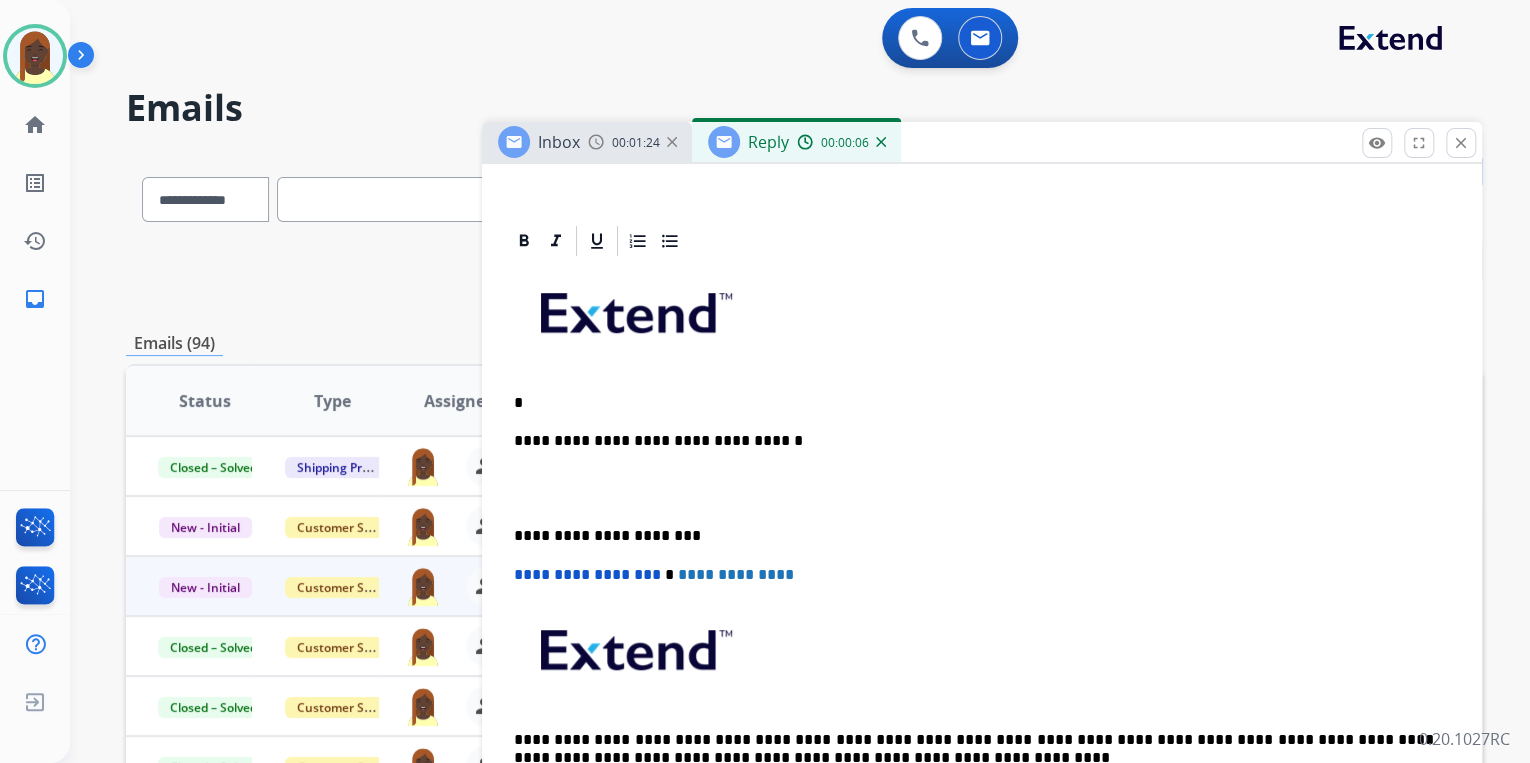 type 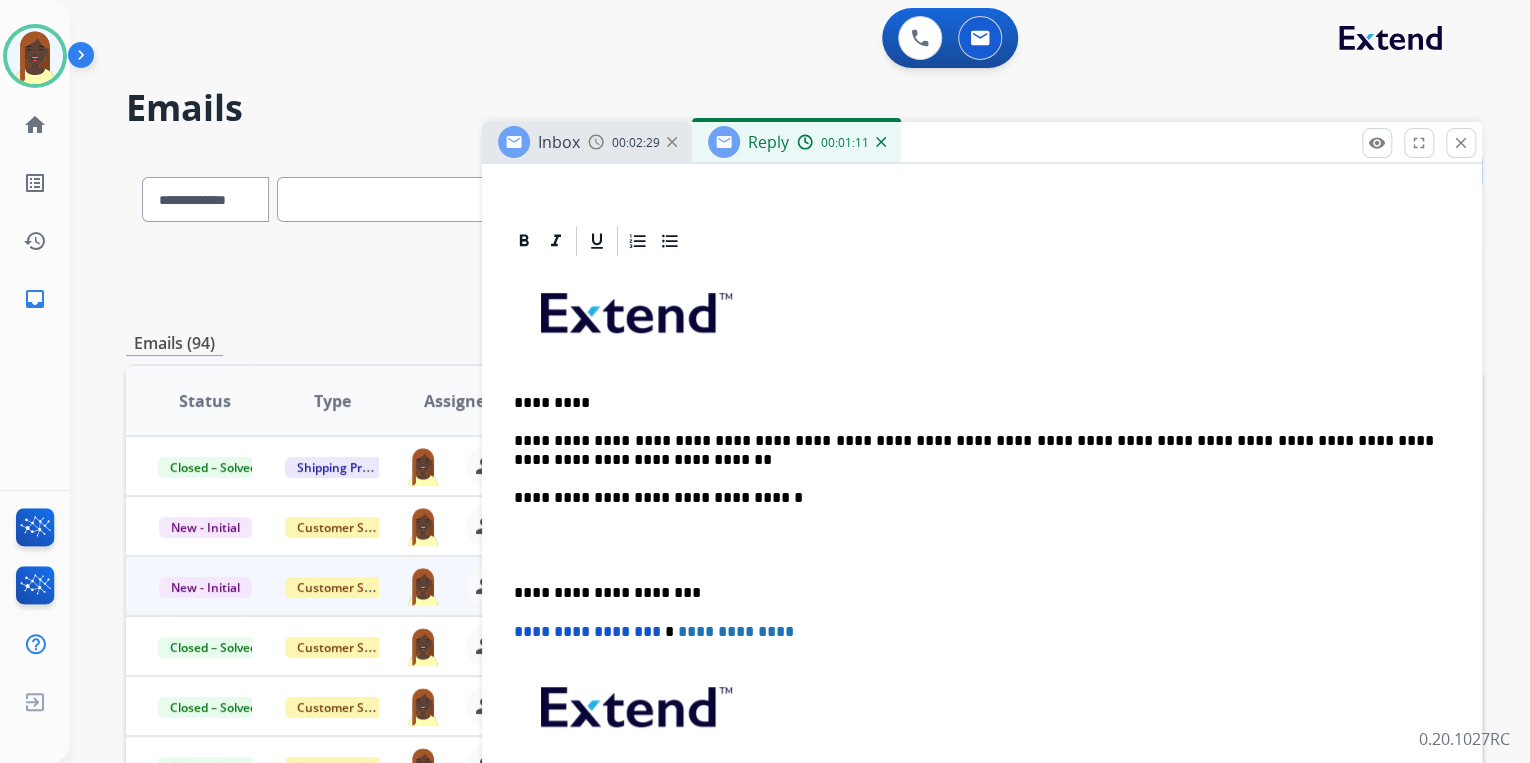 click on "**********" at bounding box center [982, 574] 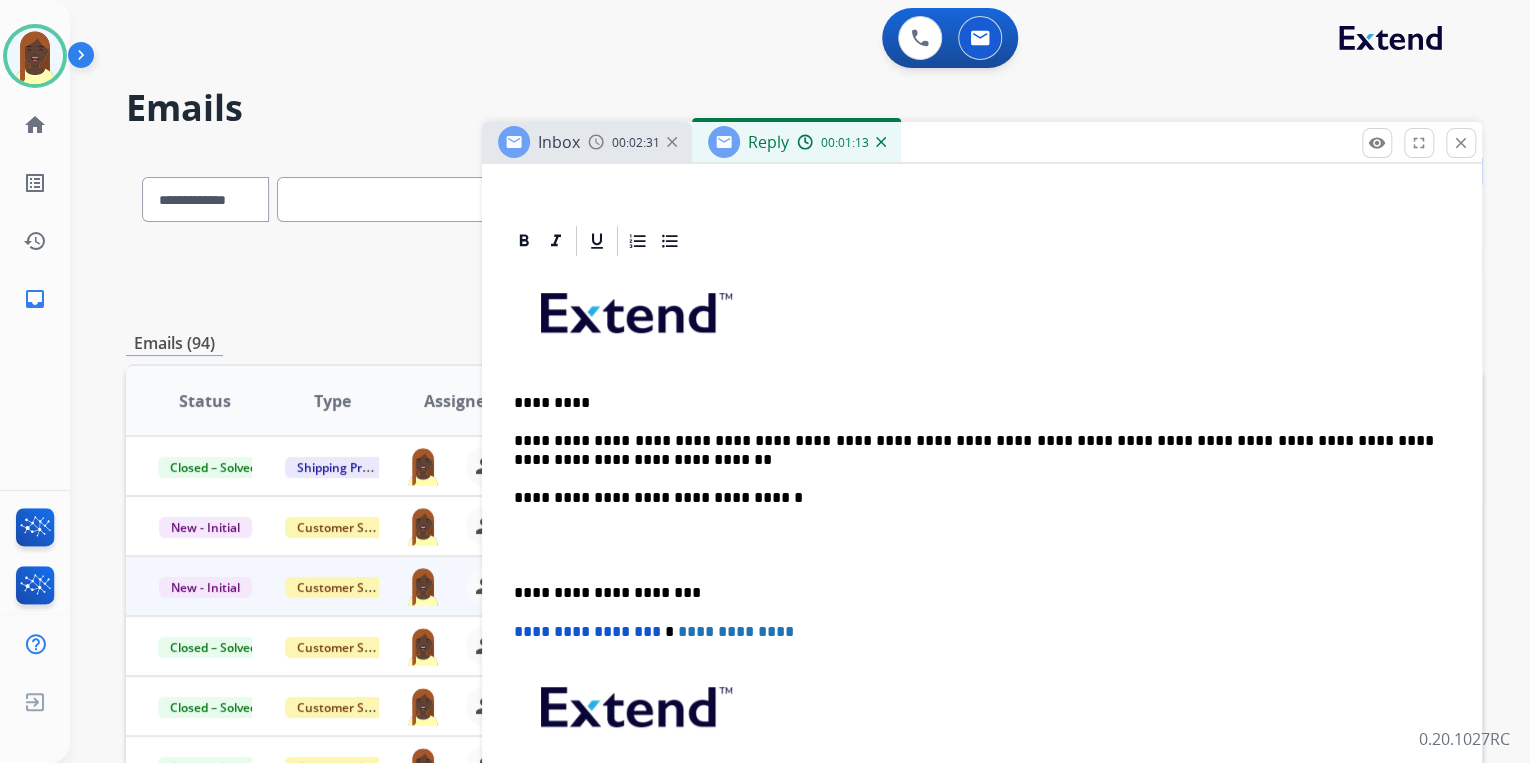 click on "**********" at bounding box center (974, 450) 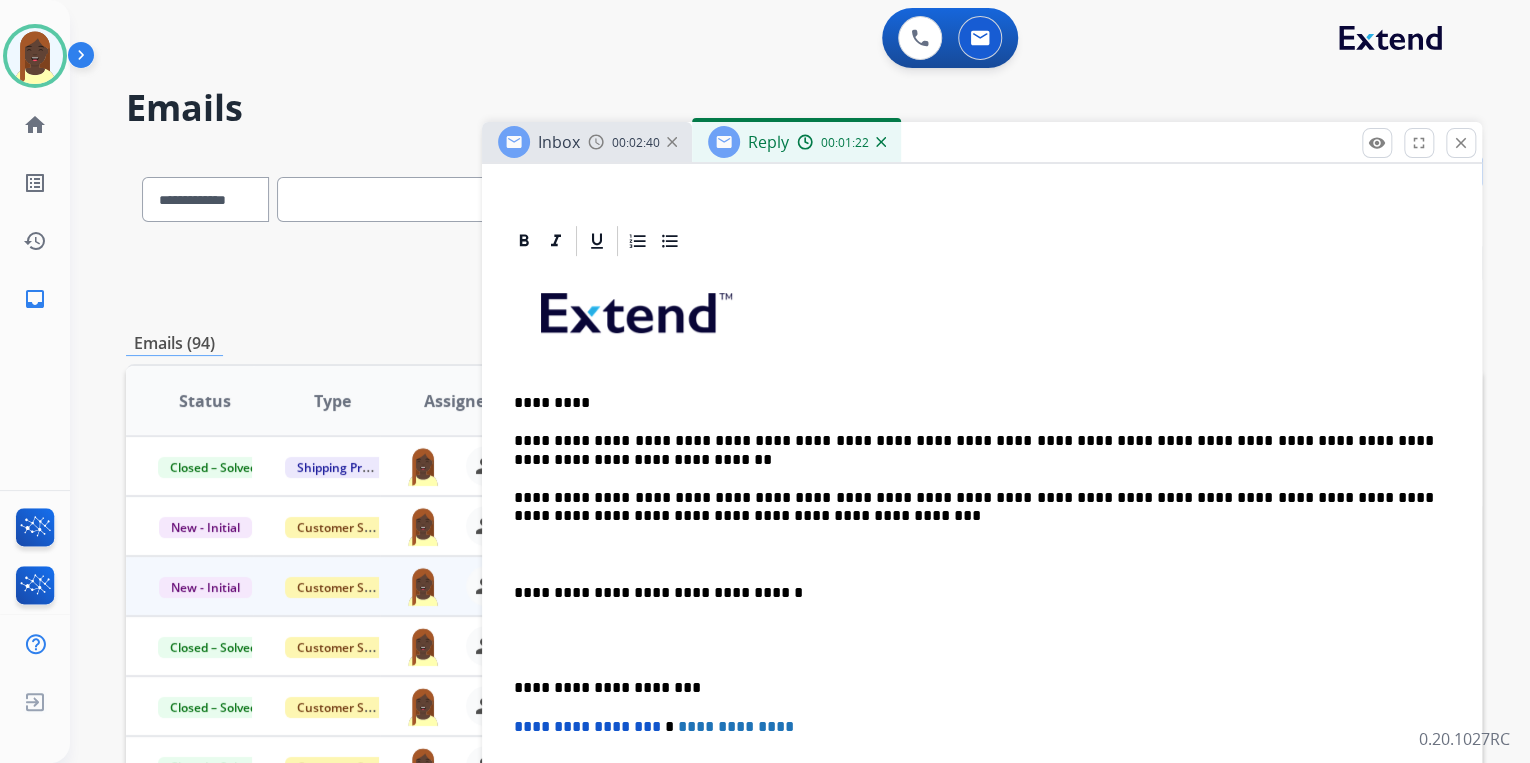 click on "**********" at bounding box center (974, 507) 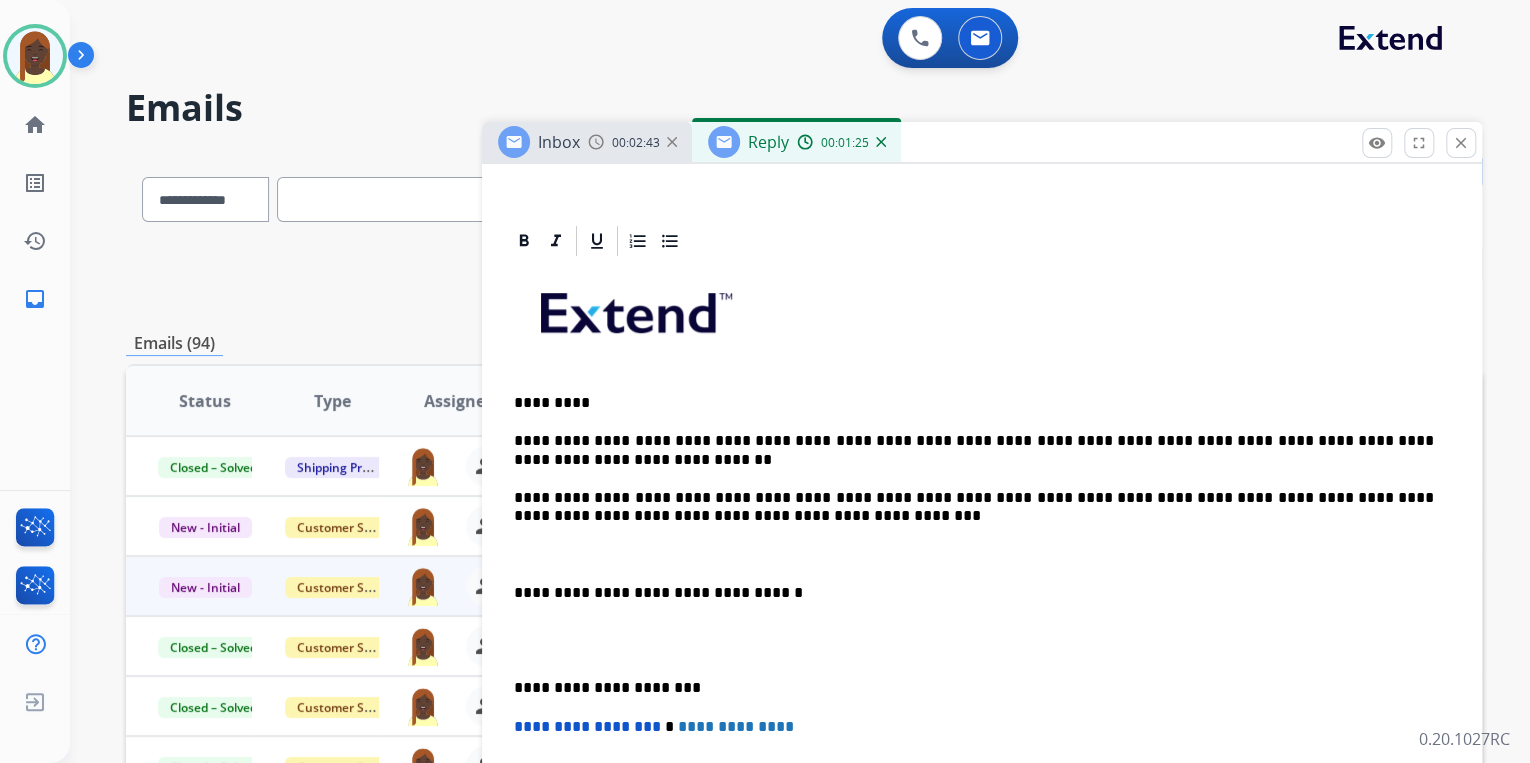click at bounding box center (982, 555) 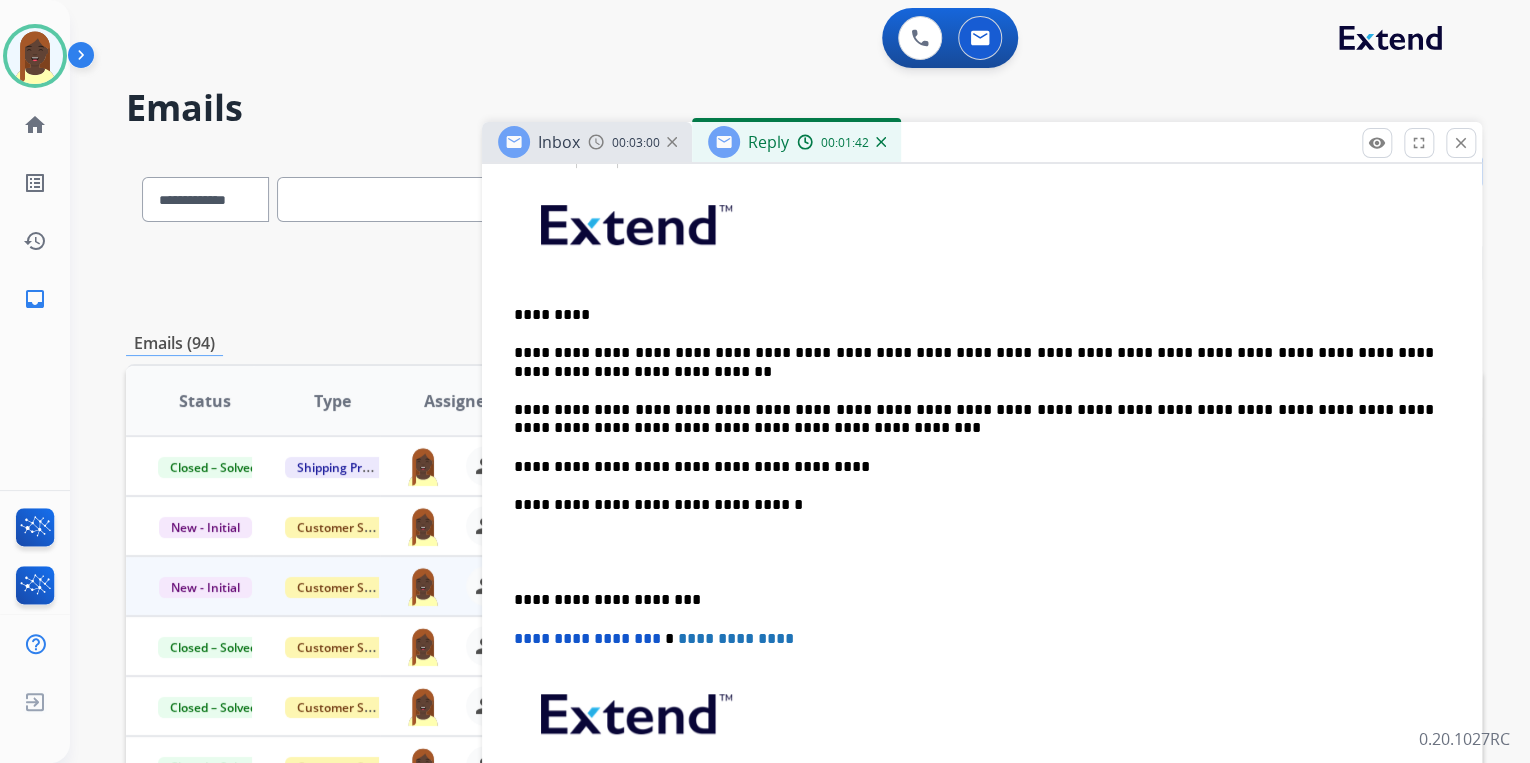 scroll, scrollTop: 588, scrollLeft: 0, axis: vertical 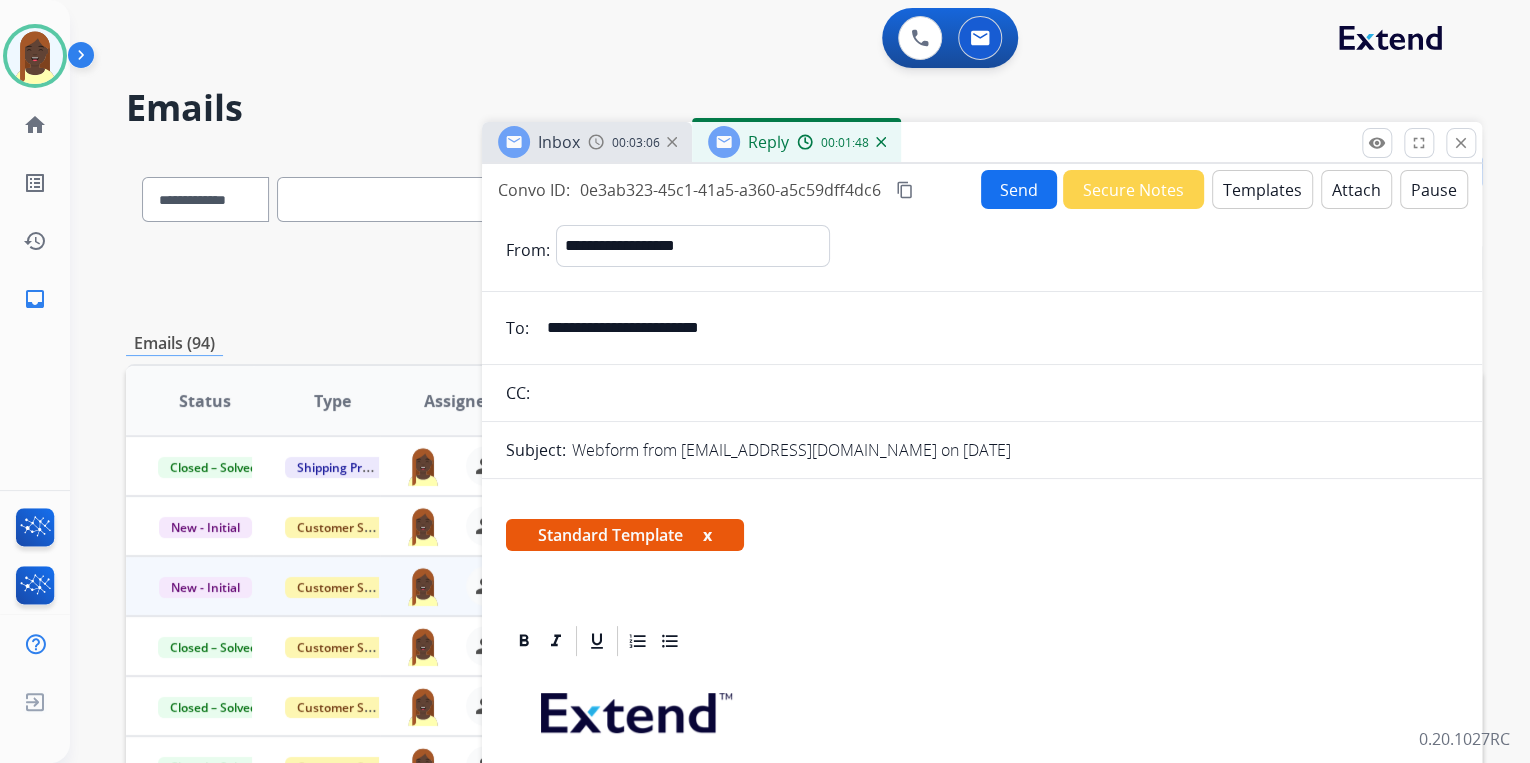 click on "Send" at bounding box center [1019, 189] 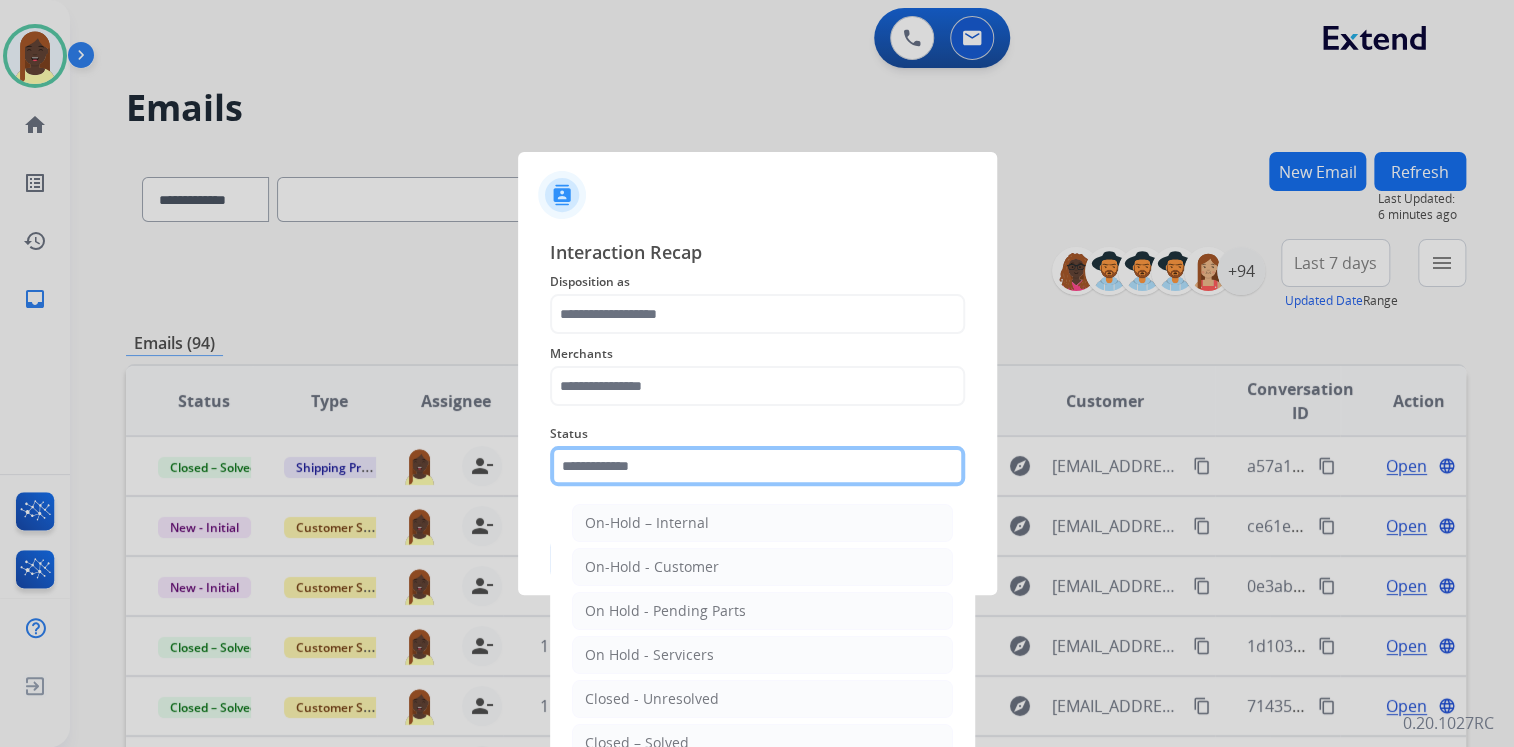 click 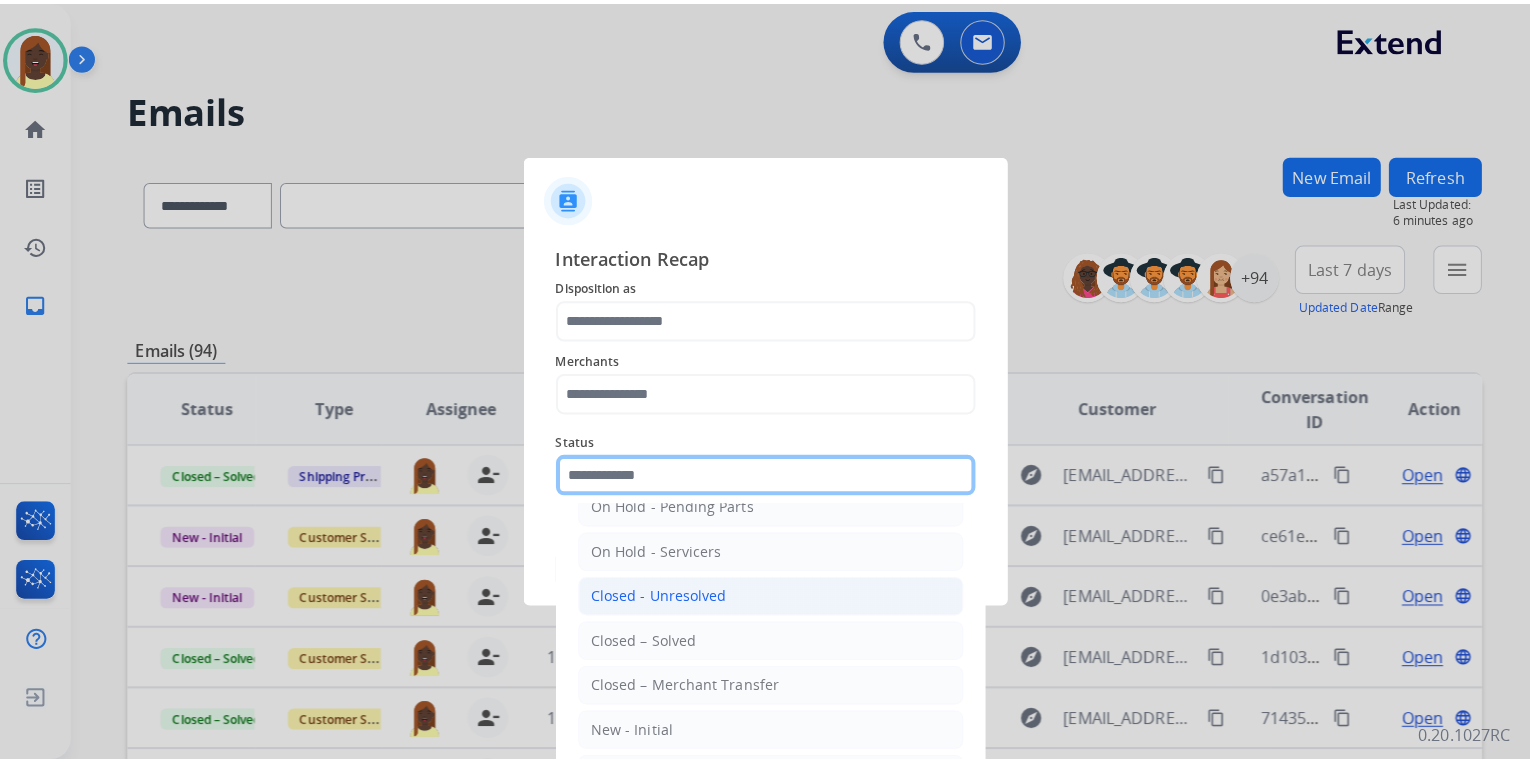 scroll, scrollTop: 116, scrollLeft: 0, axis: vertical 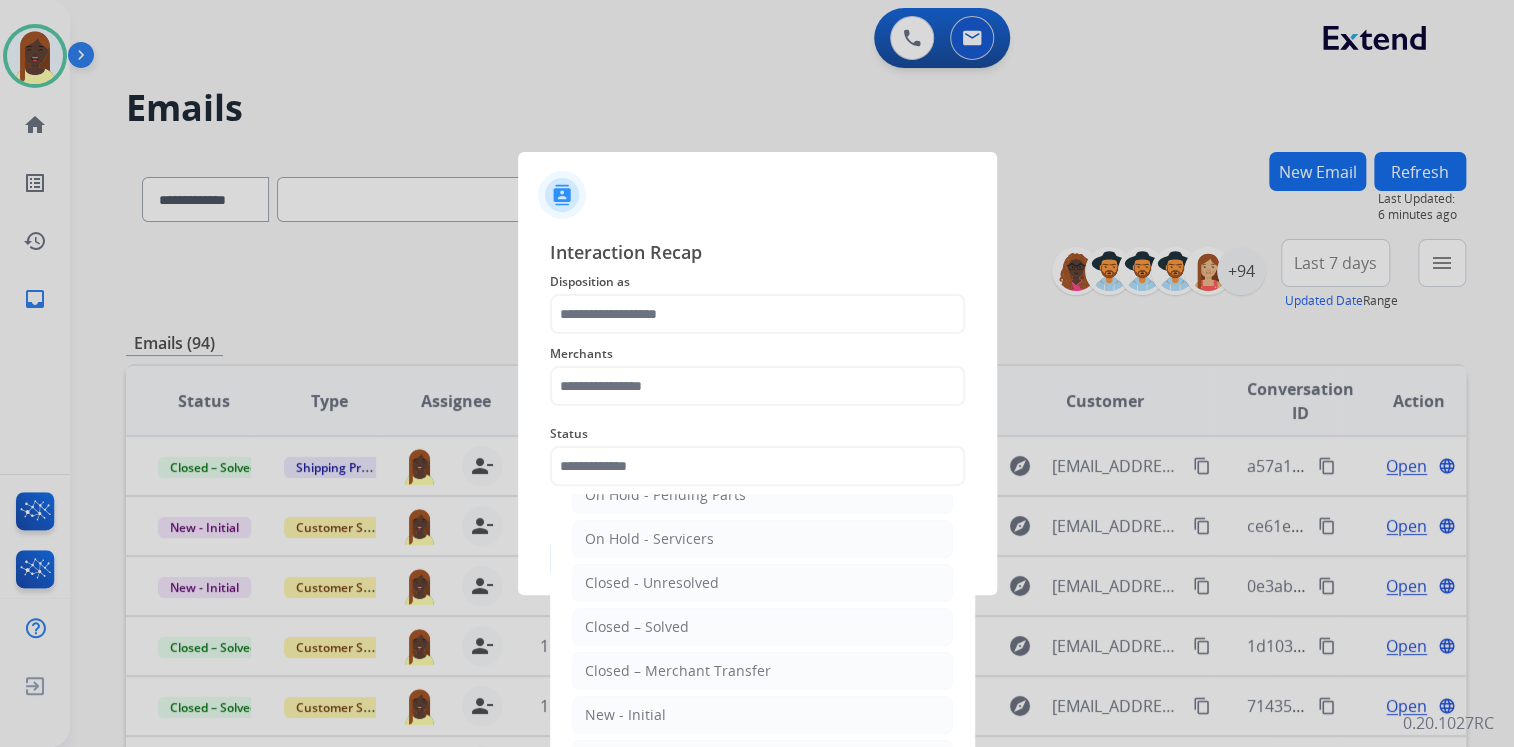 drag, startPoint x: 658, startPoint y: 616, endPoint x: 617, endPoint y: 532, distance: 93.471924 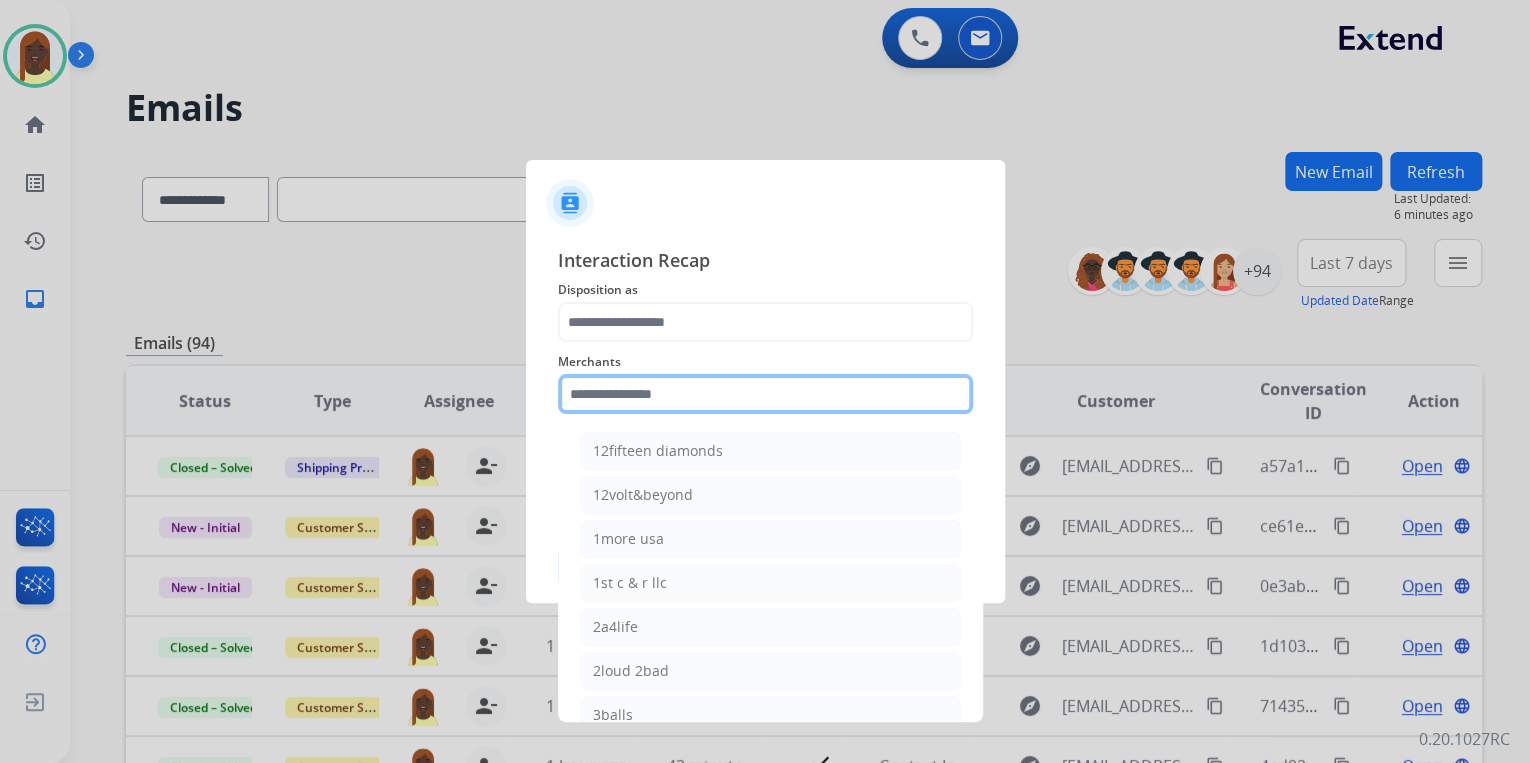 click 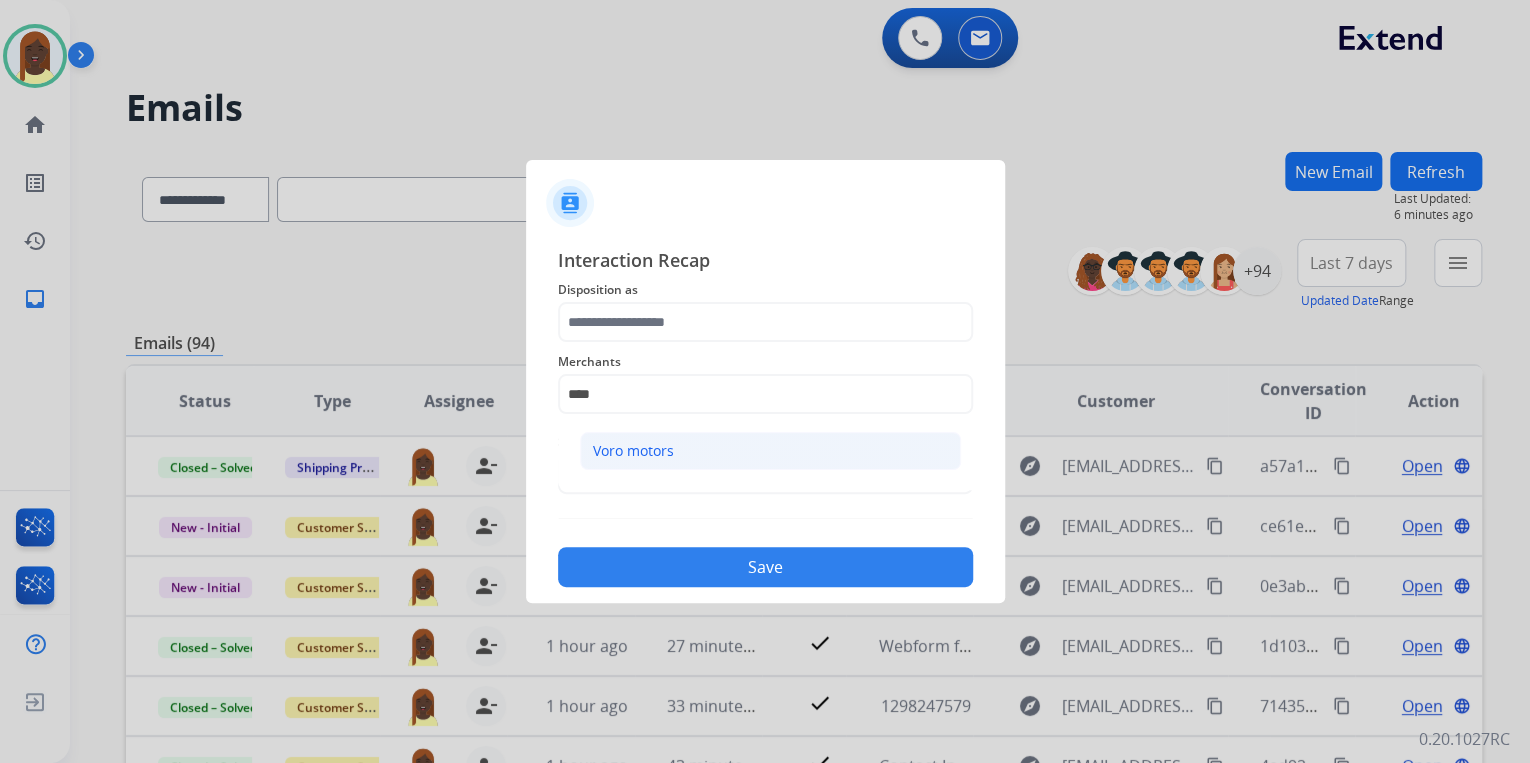 click on "Voro motors" 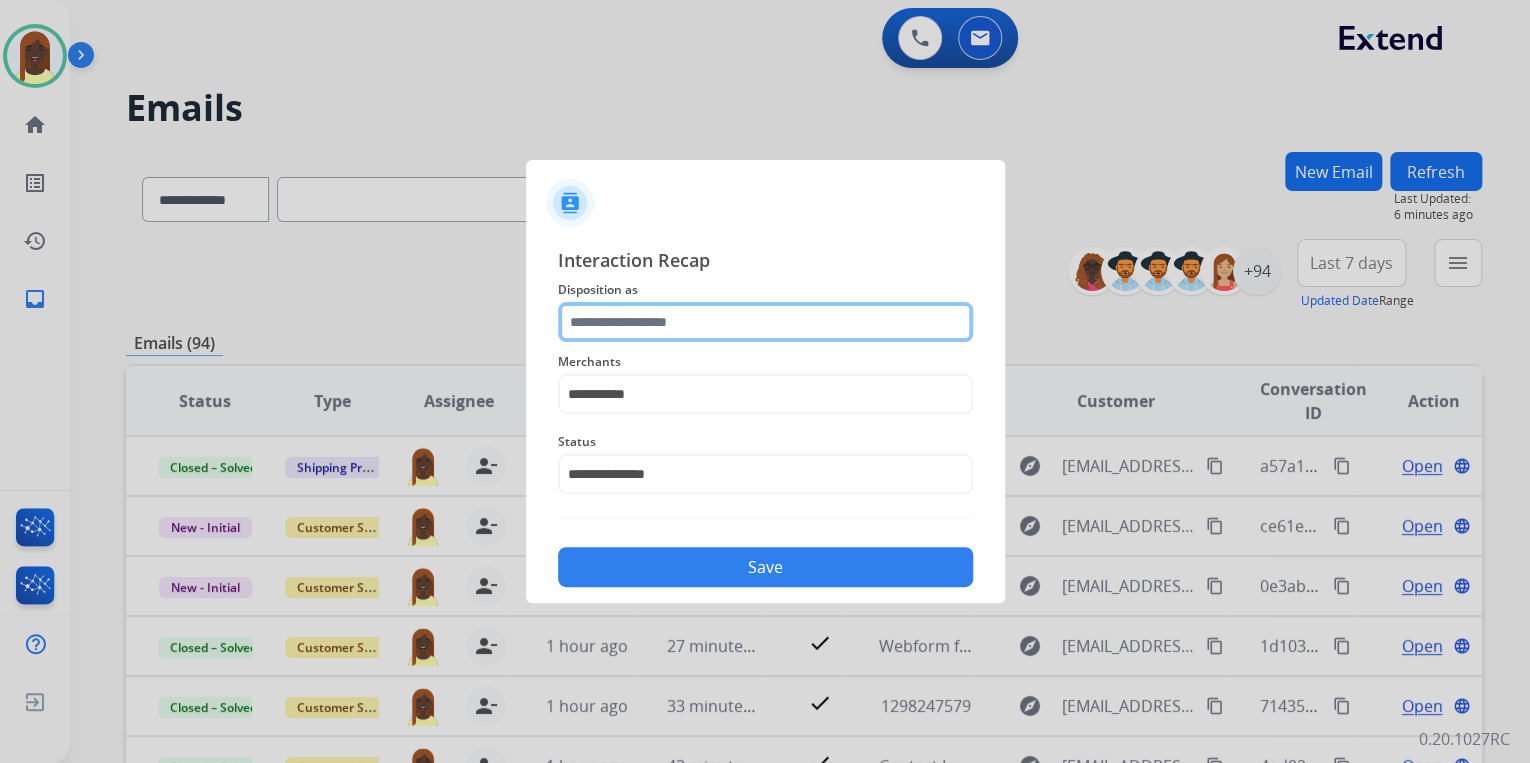 click 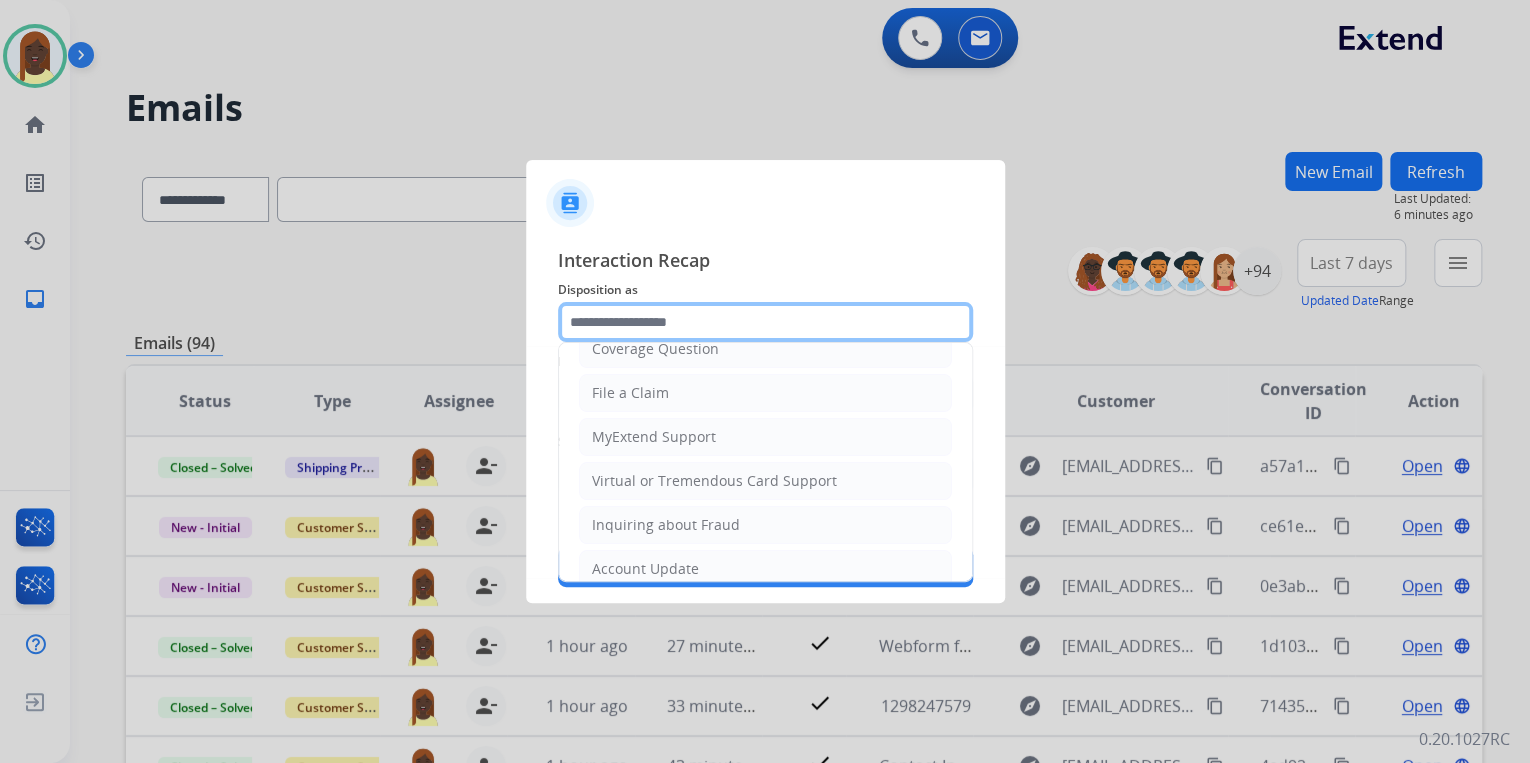scroll, scrollTop: 160, scrollLeft: 0, axis: vertical 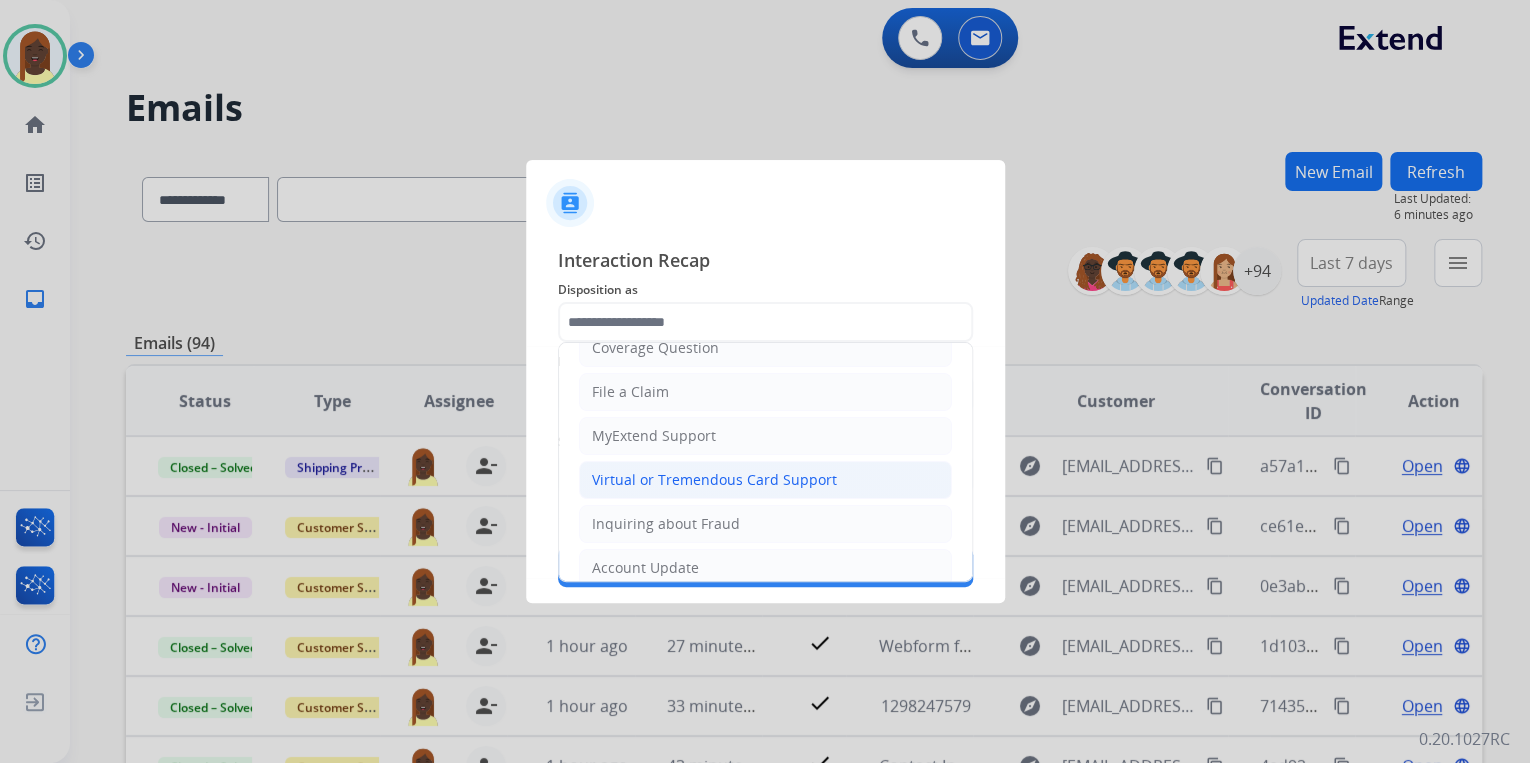 click on "Virtual or Tremendous Card Support" 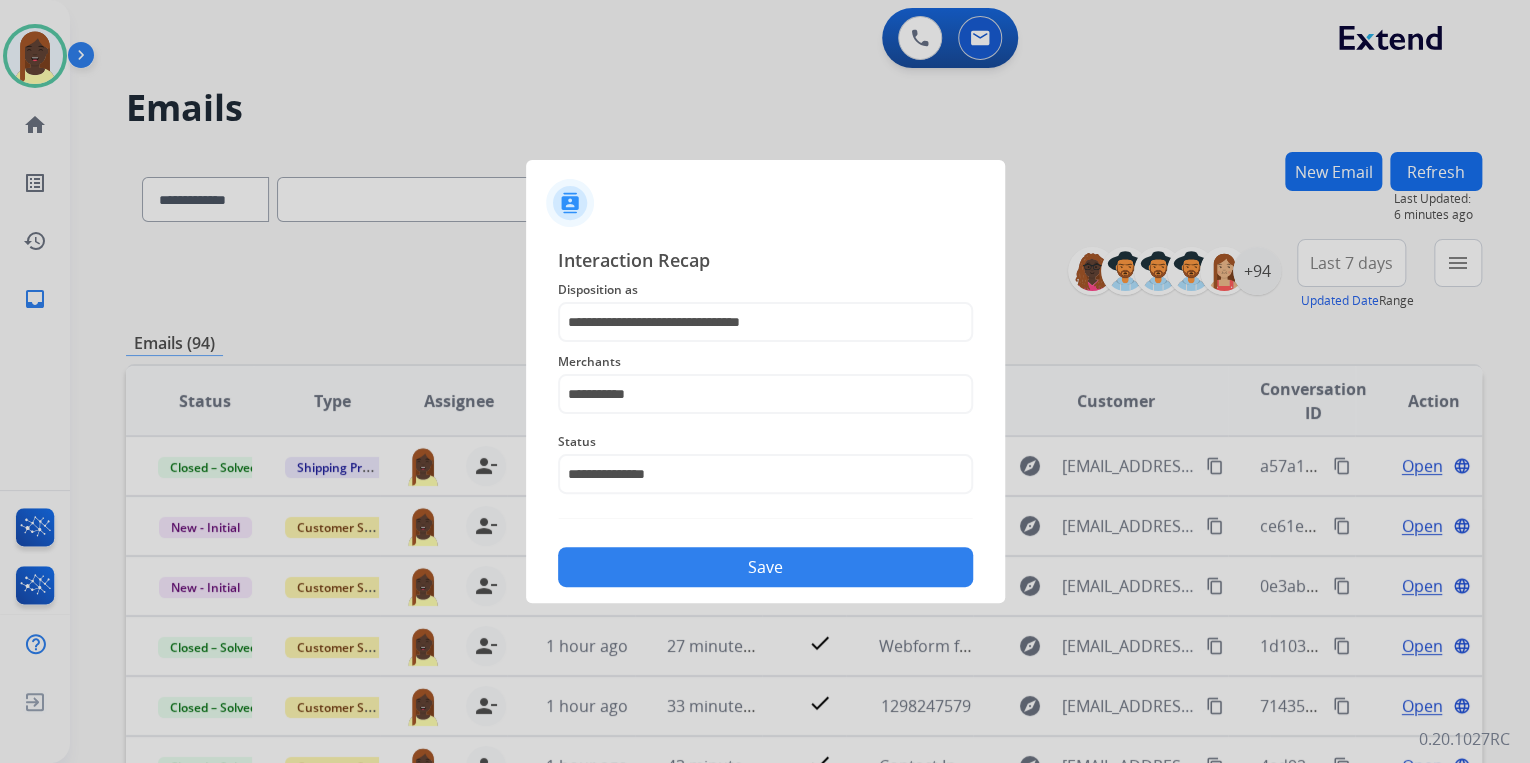 click on "Save" 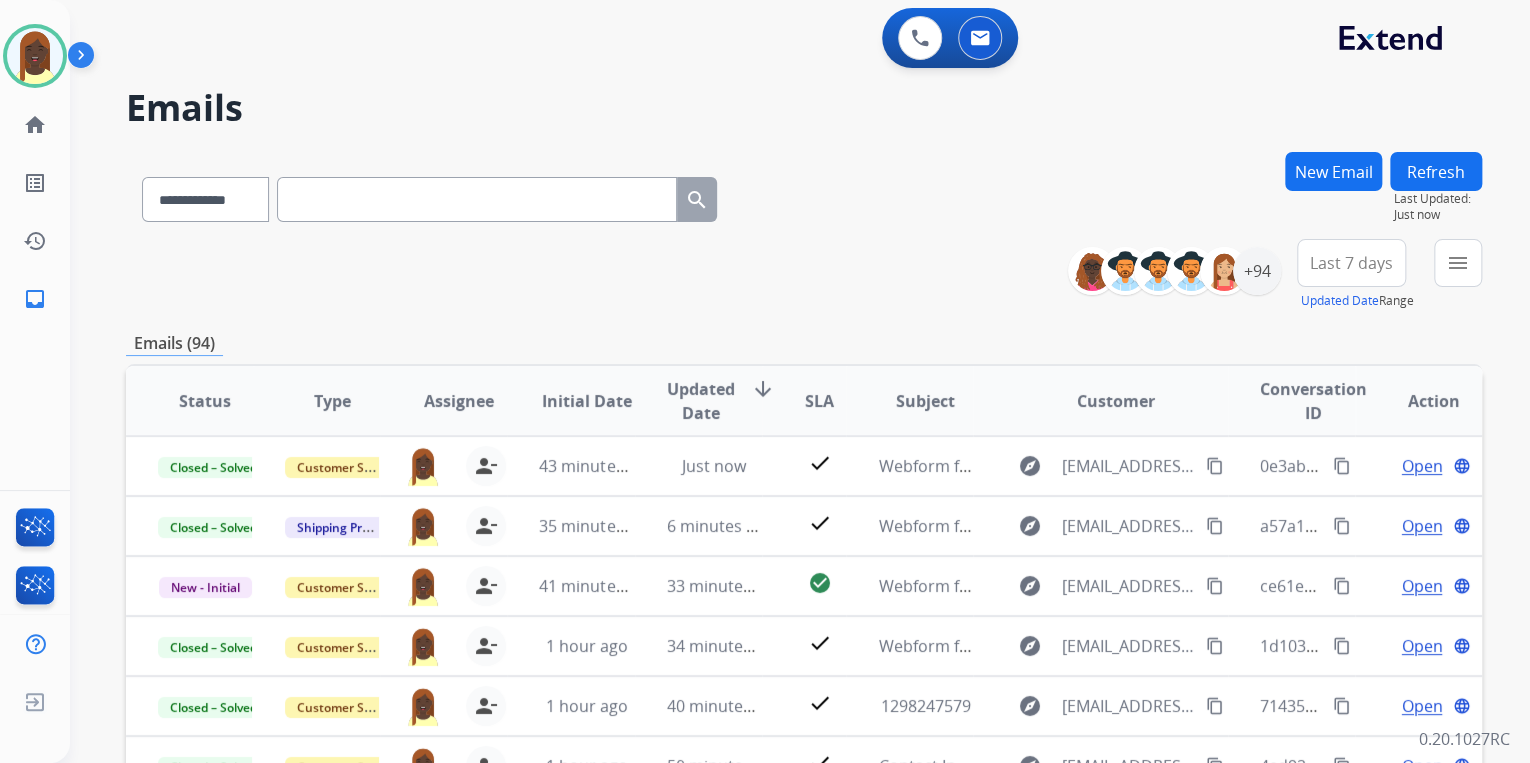 click on "**********" at bounding box center (804, 645) 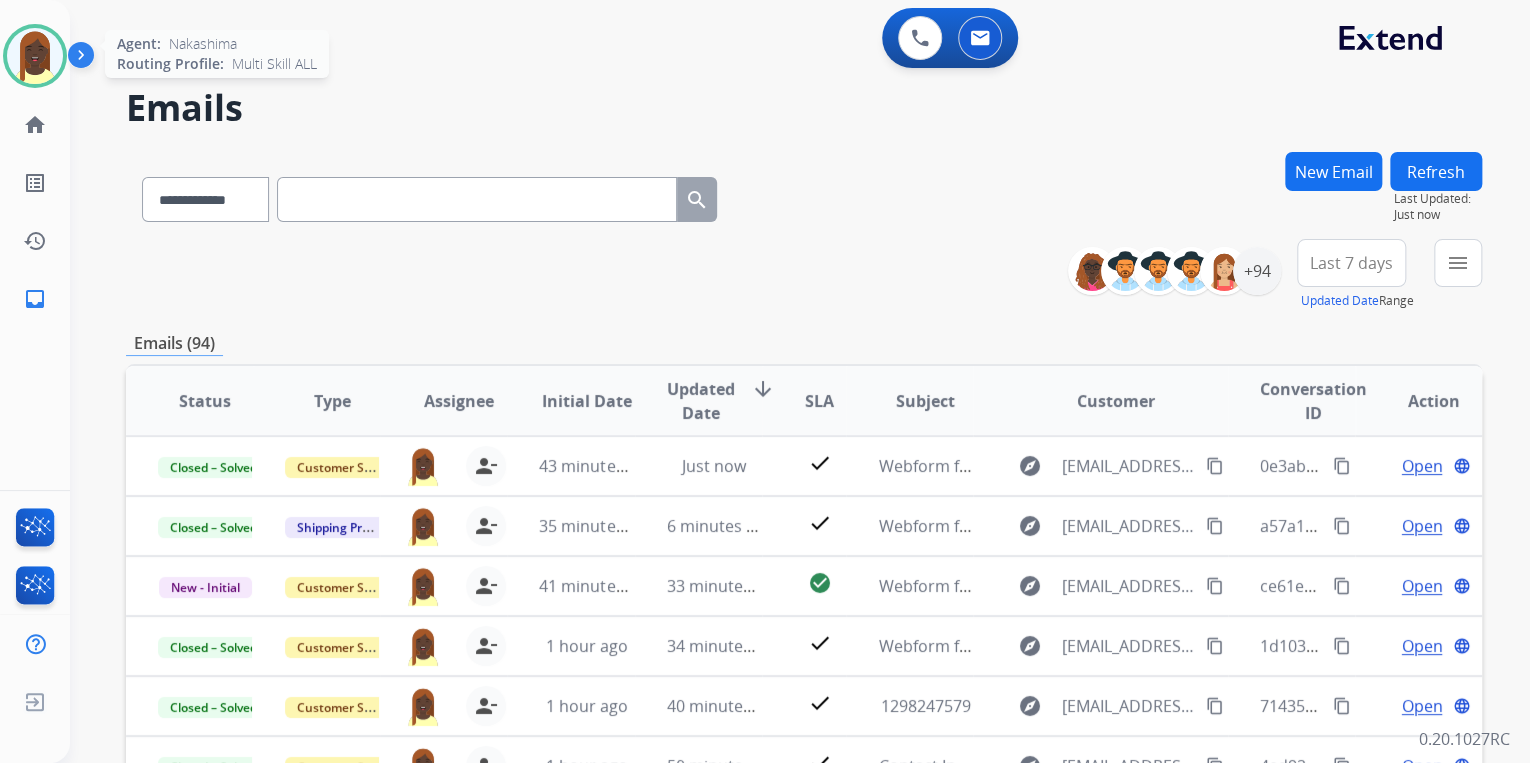 click at bounding box center (35, 56) 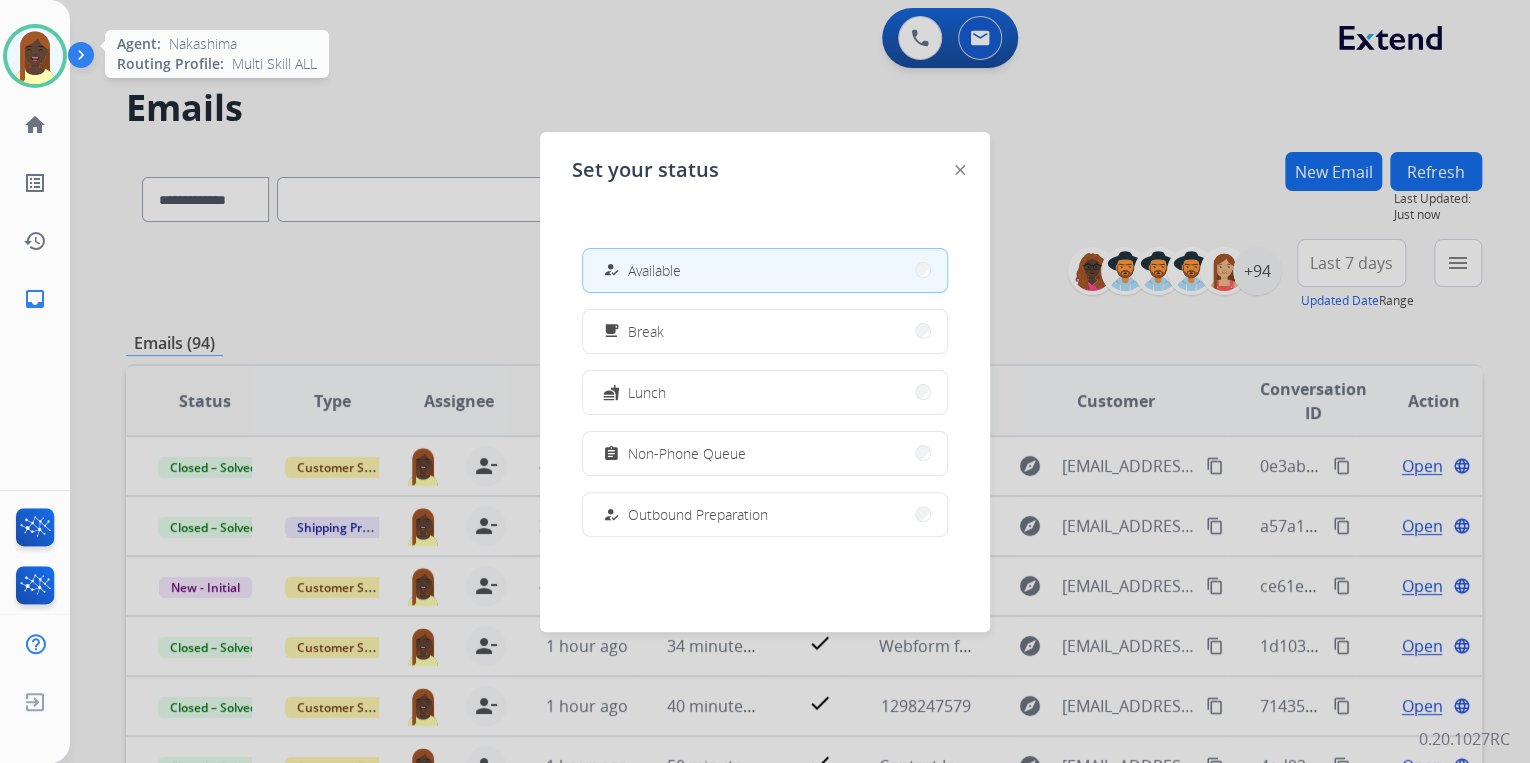 click at bounding box center (35, 56) 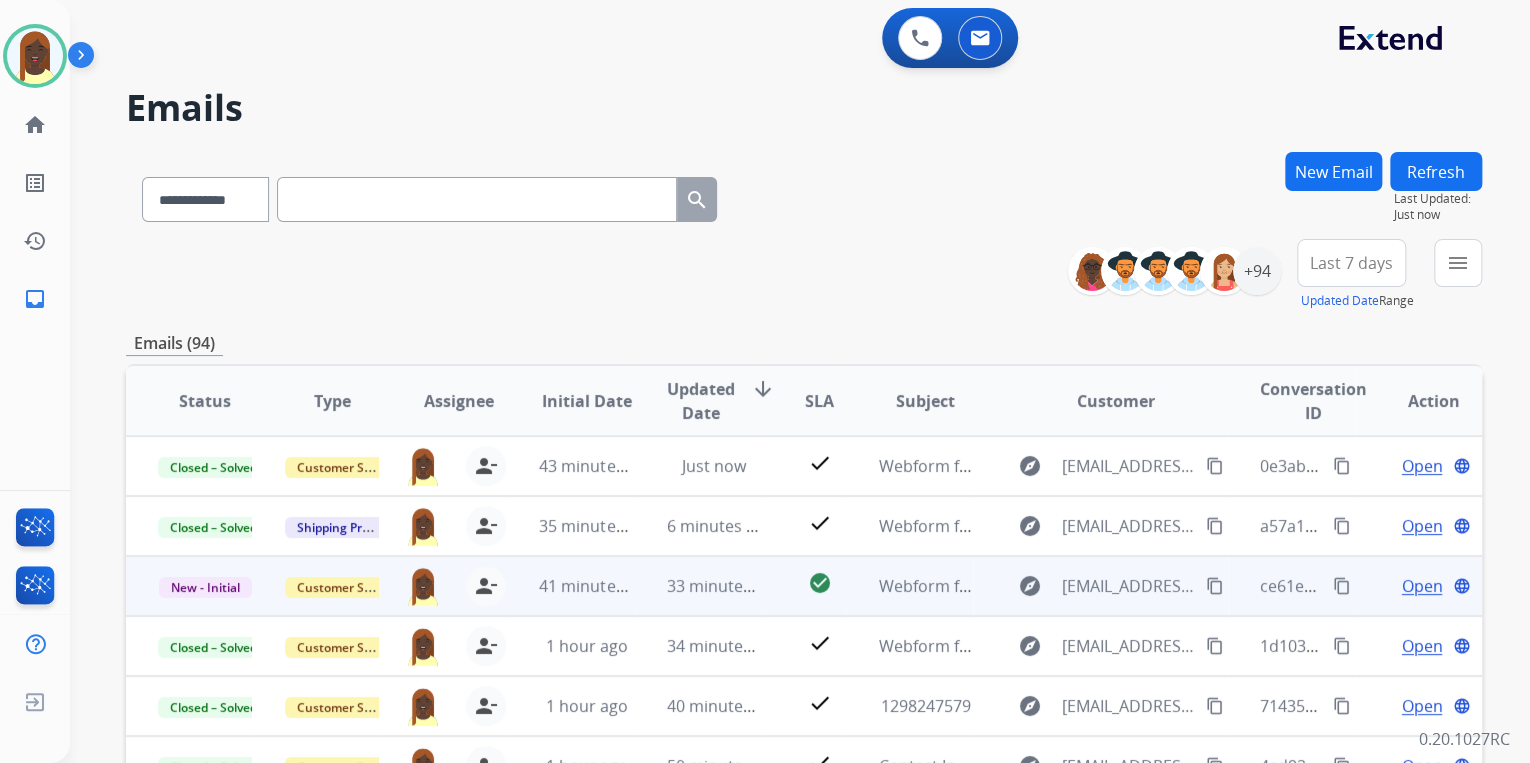 click on "content_copy" at bounding box center (1342, 586) 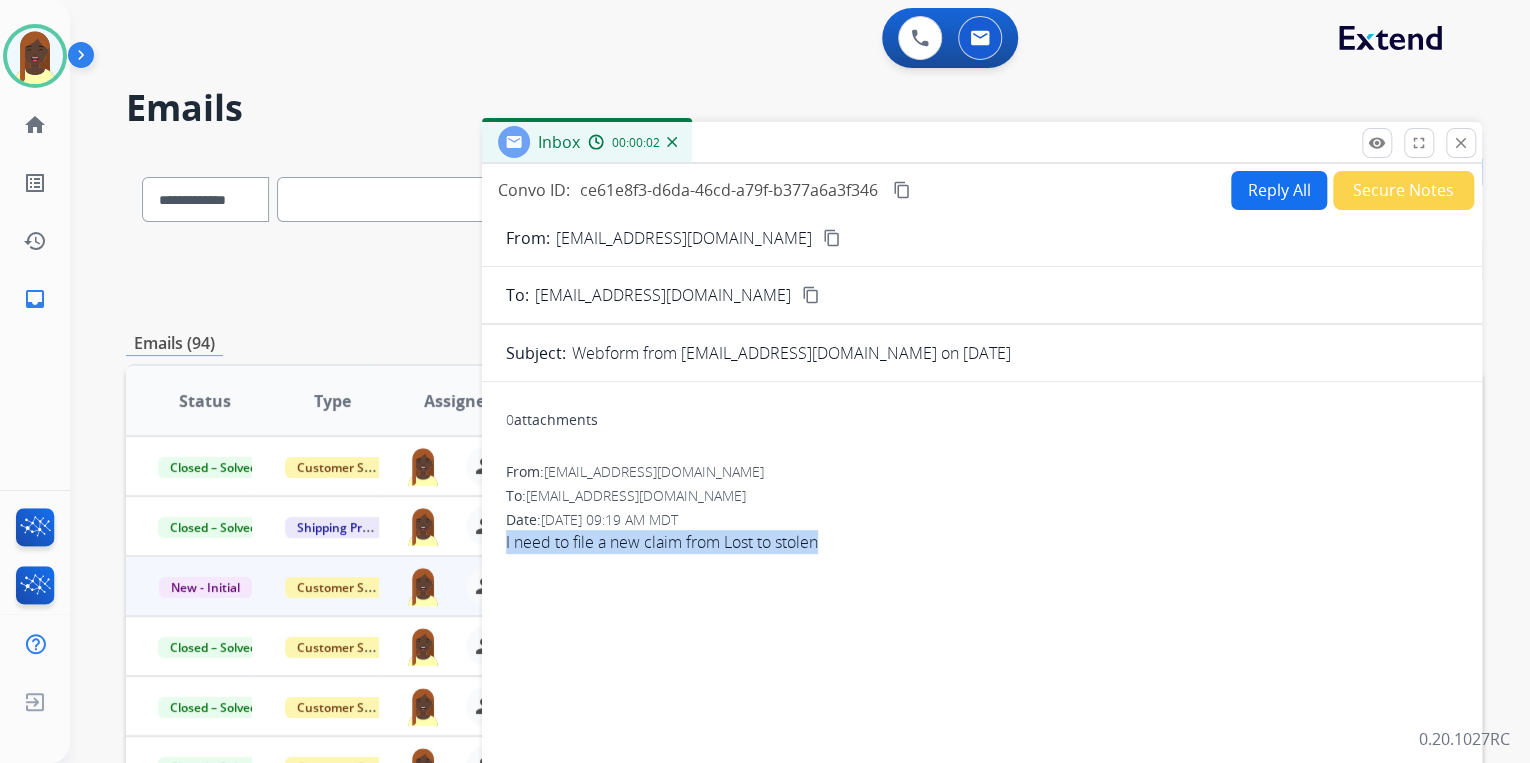 drag, startPoint x: 490, startPoint y: 544, endPoint x: 823, endPoint y: 576, distance: 334.534 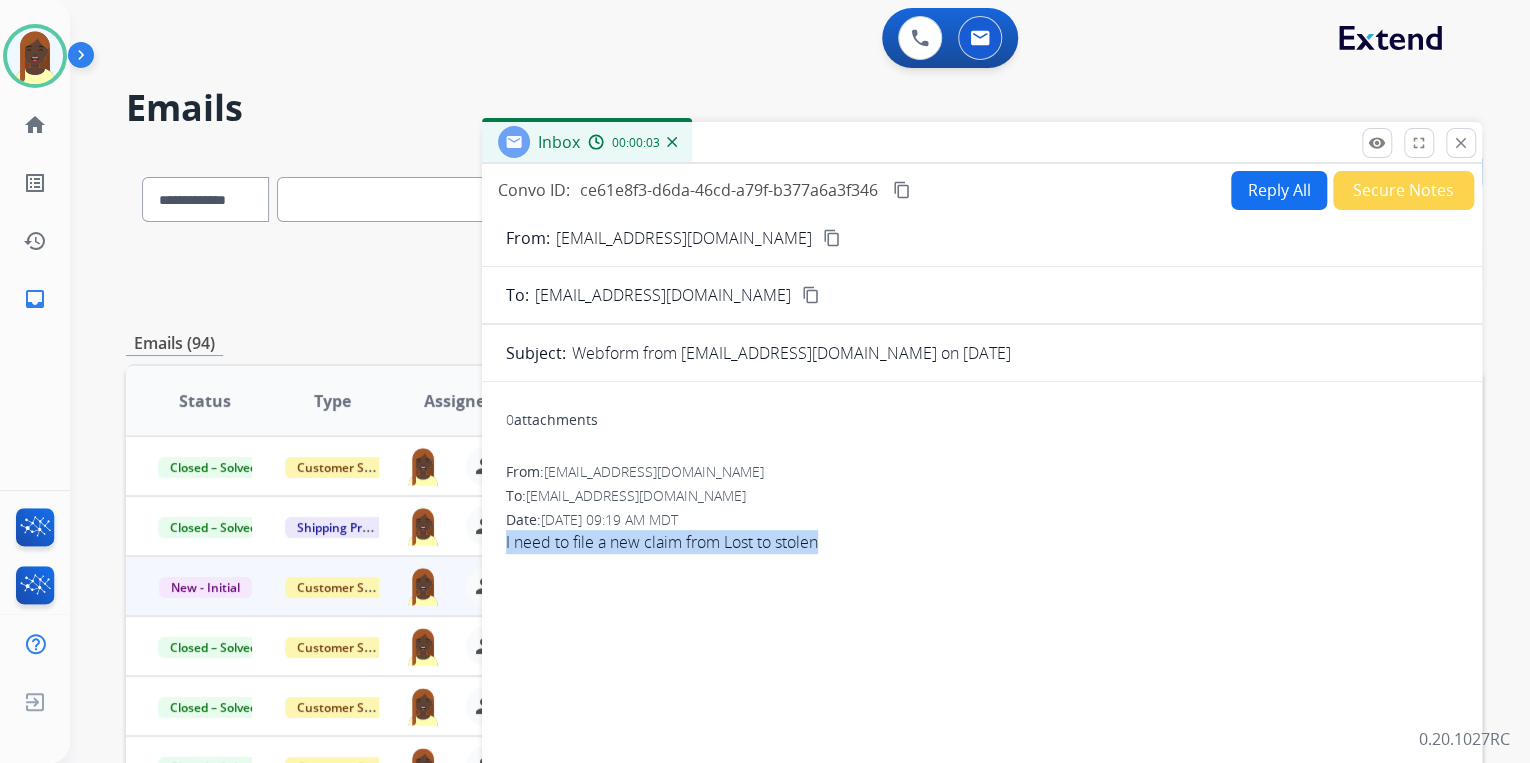 drag, startPoint x: 823, startPoint y: 576, endPoint x: 764, endPoint y: 543, distance: 67.601776 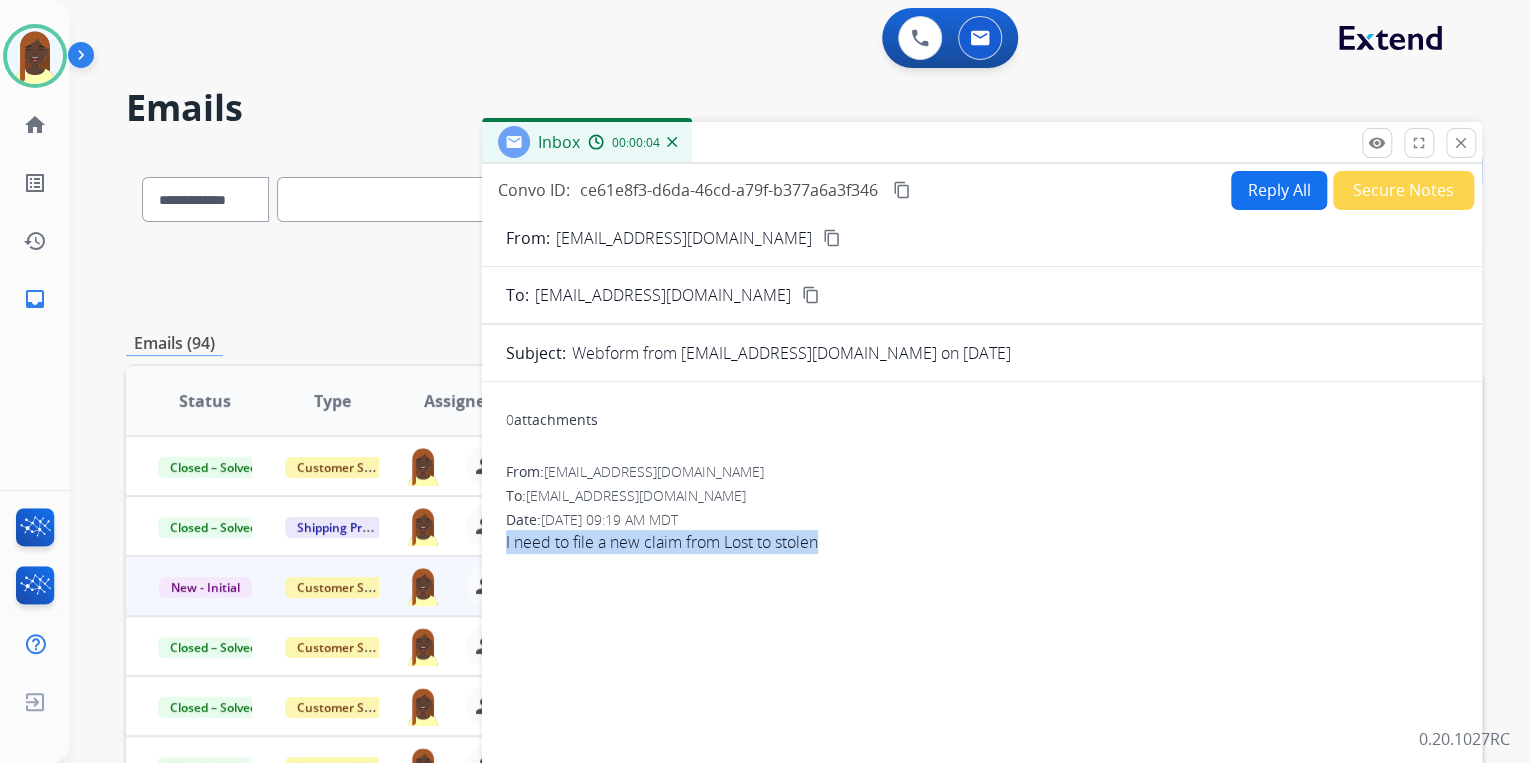 copy on "I need to file a new claim from Lost to stolen" 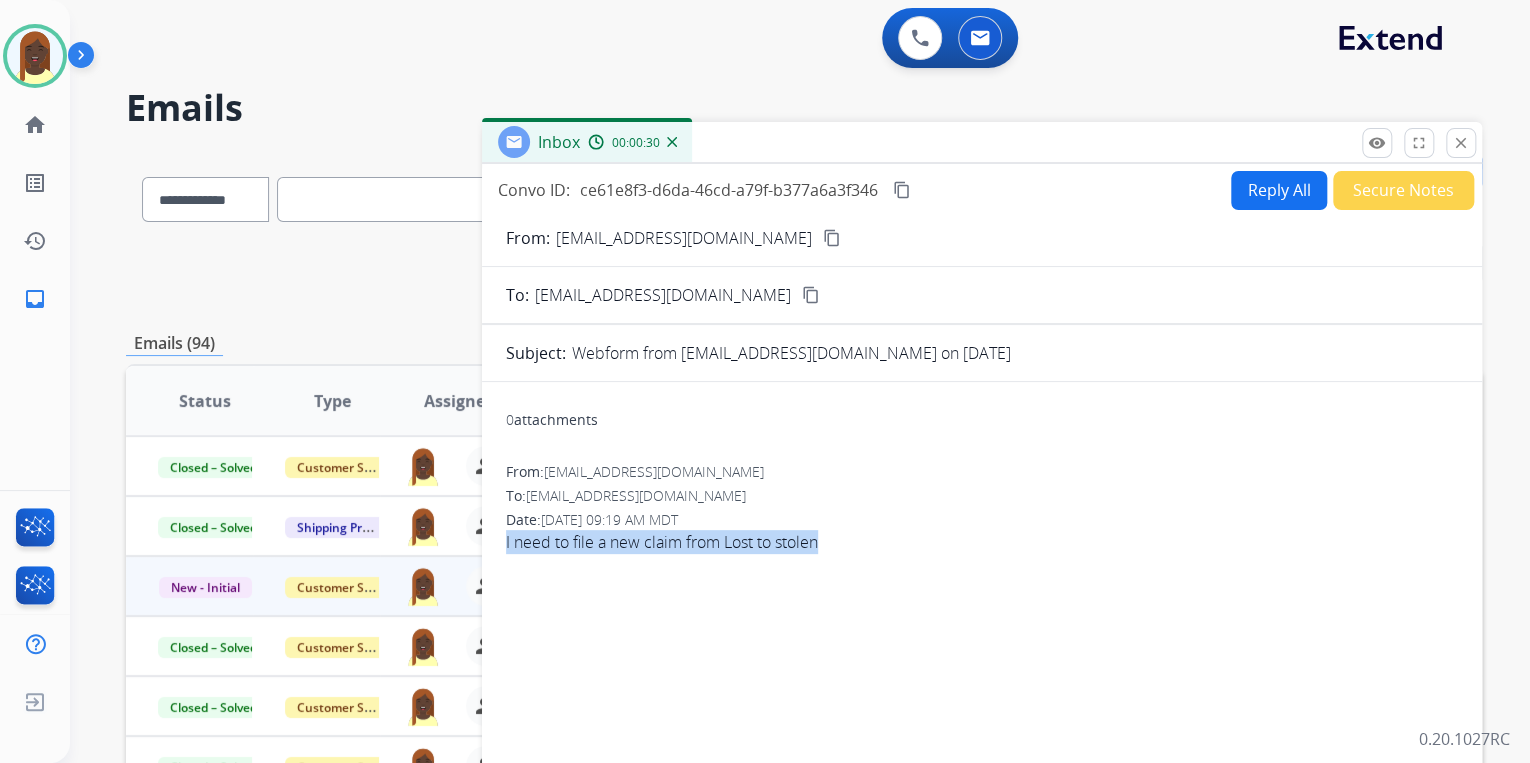 click on "content_copy" at bounding box center [832, 238] 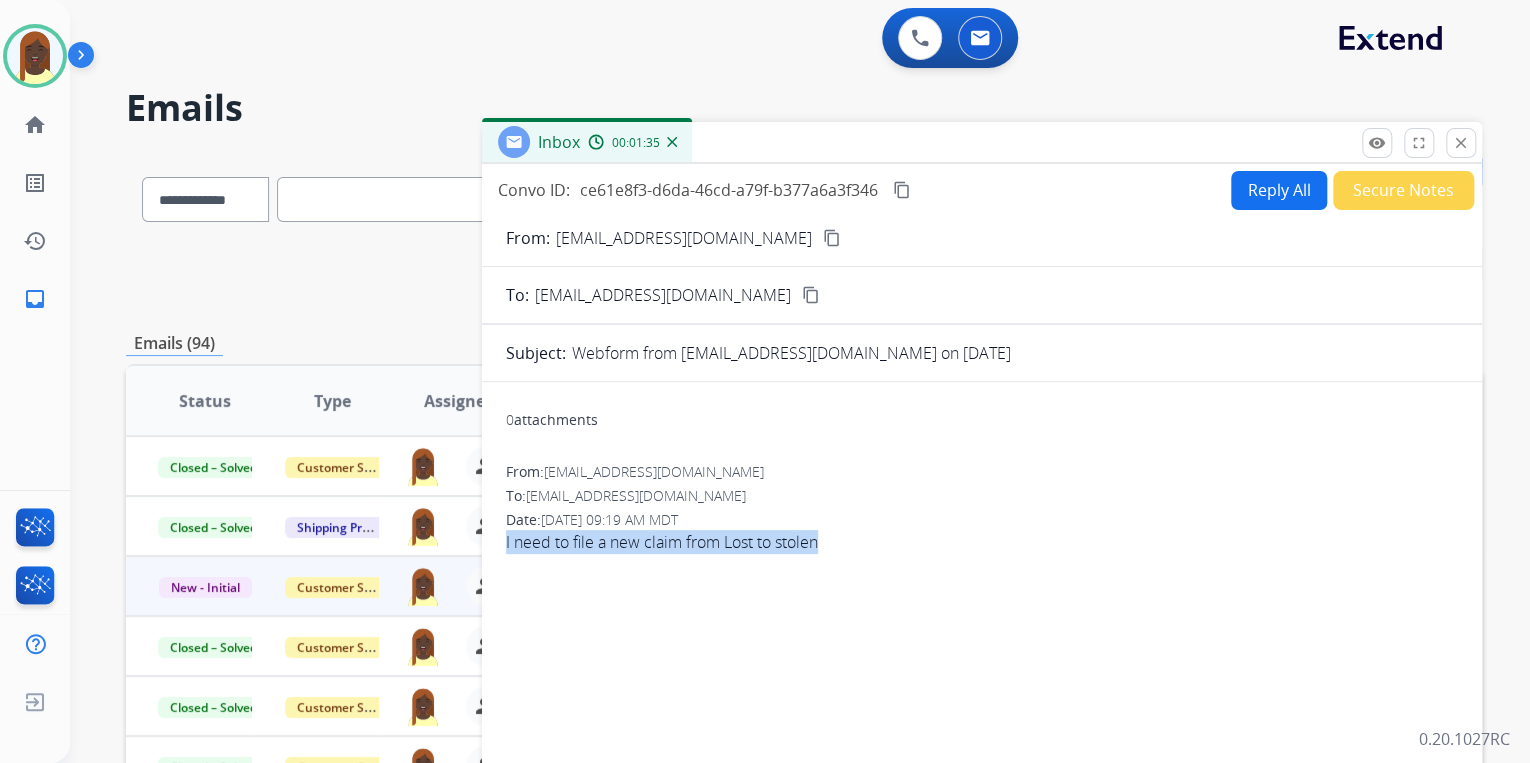 click on "Reply All" at bounding box center (1279, 190) 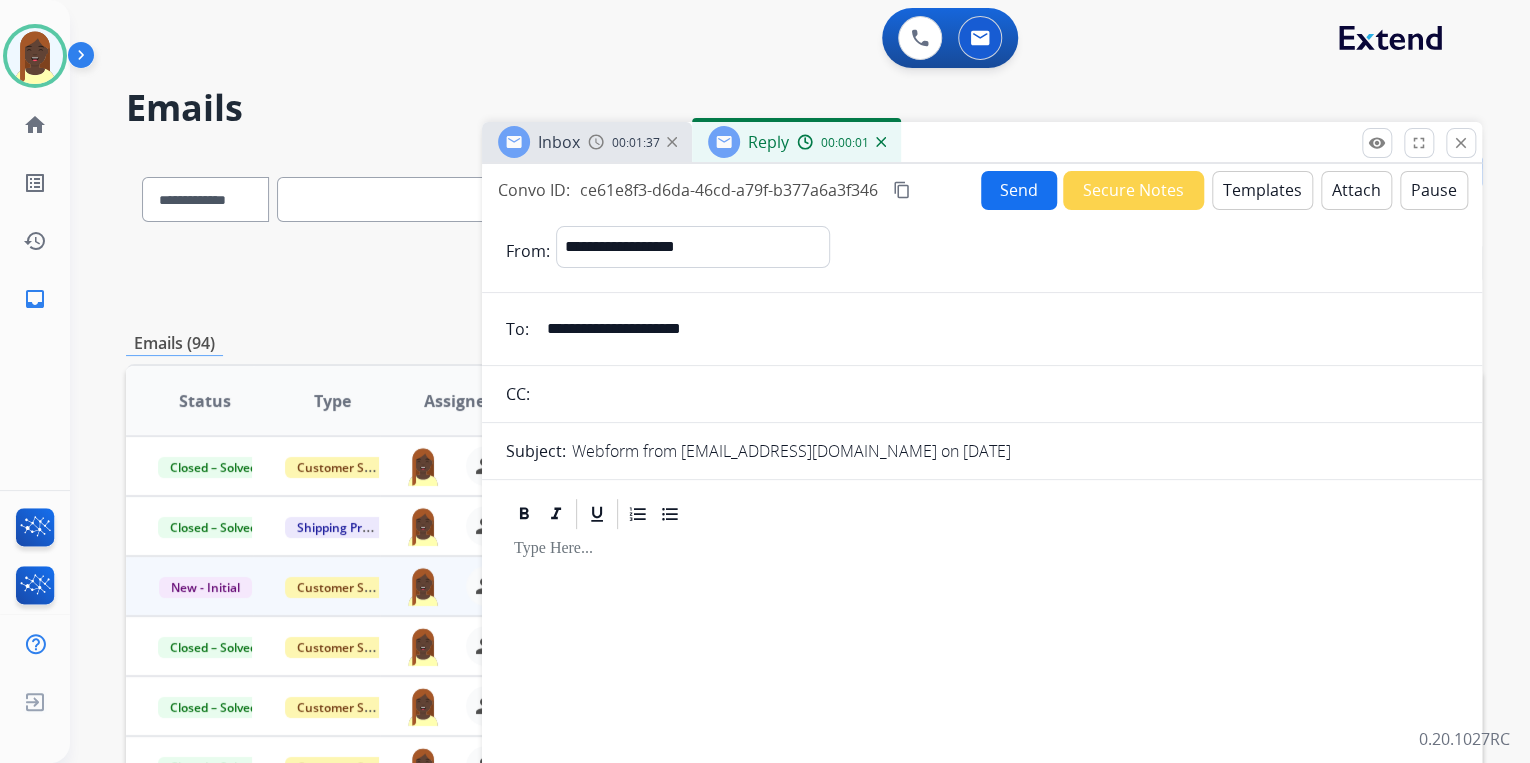 click on "Templates" at bounding box center [1262, 190] 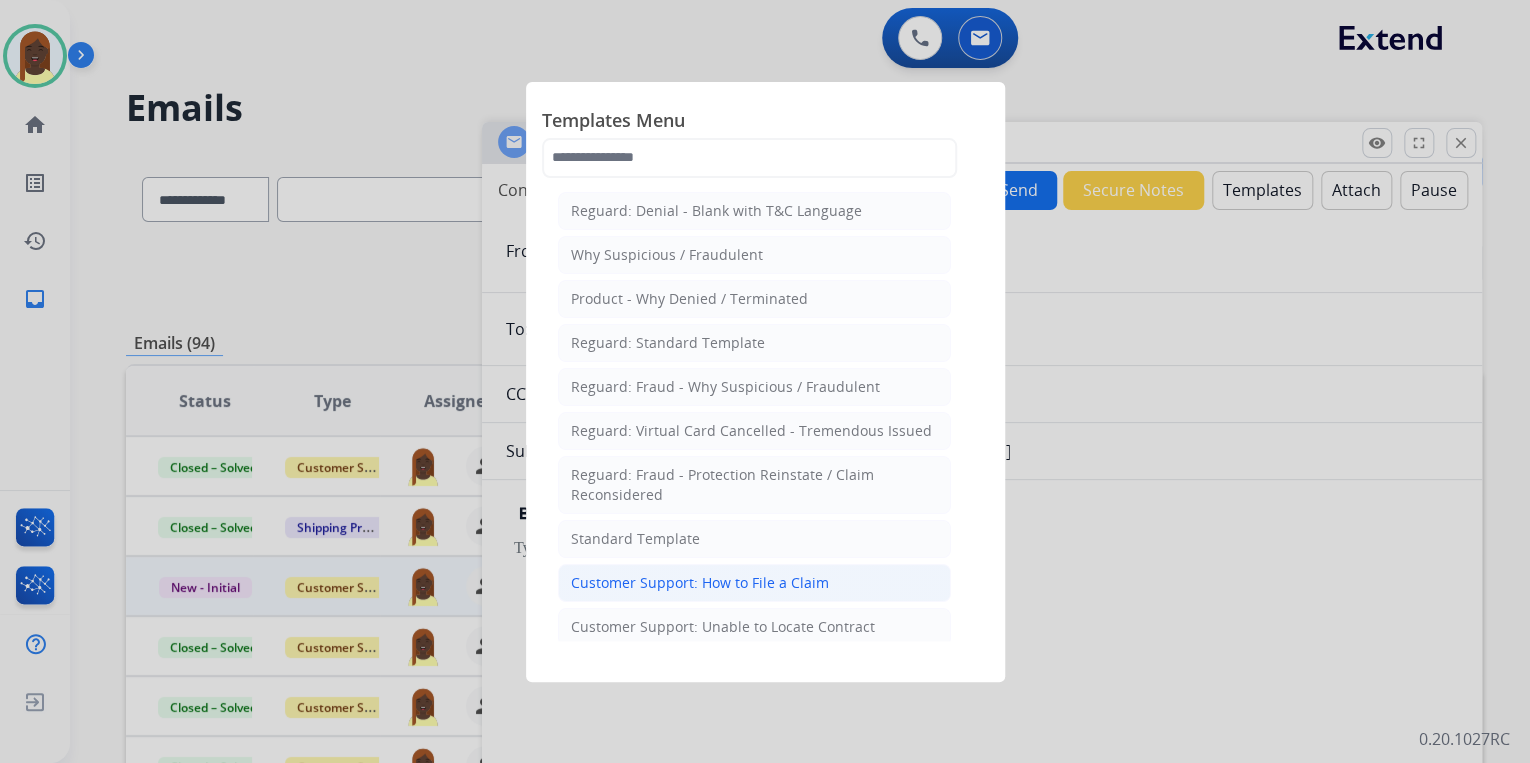 click on "Customer Support: How to File a Claim" 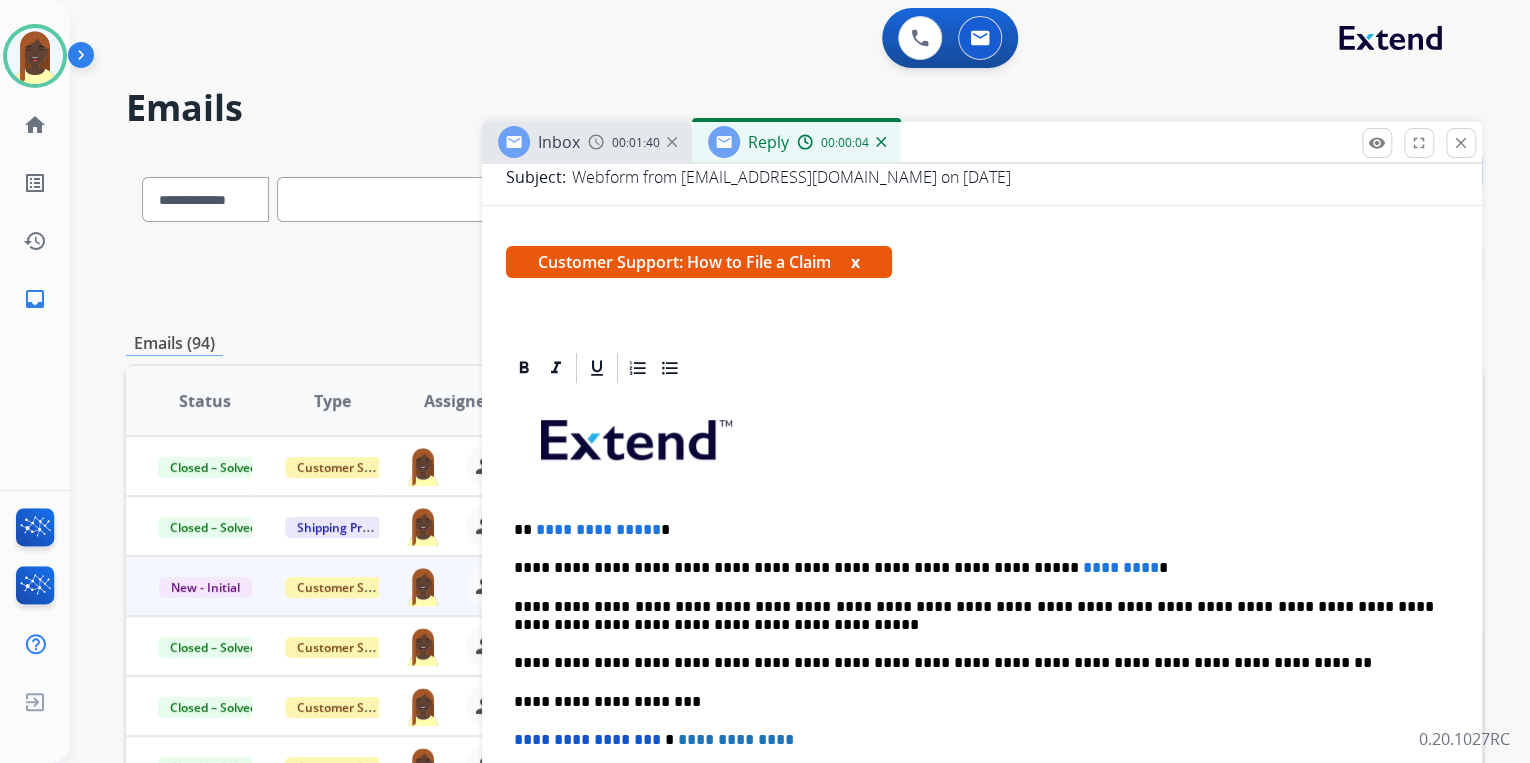 scroll, scrollTop: 320, scrollLeft: 0, axis: vertical 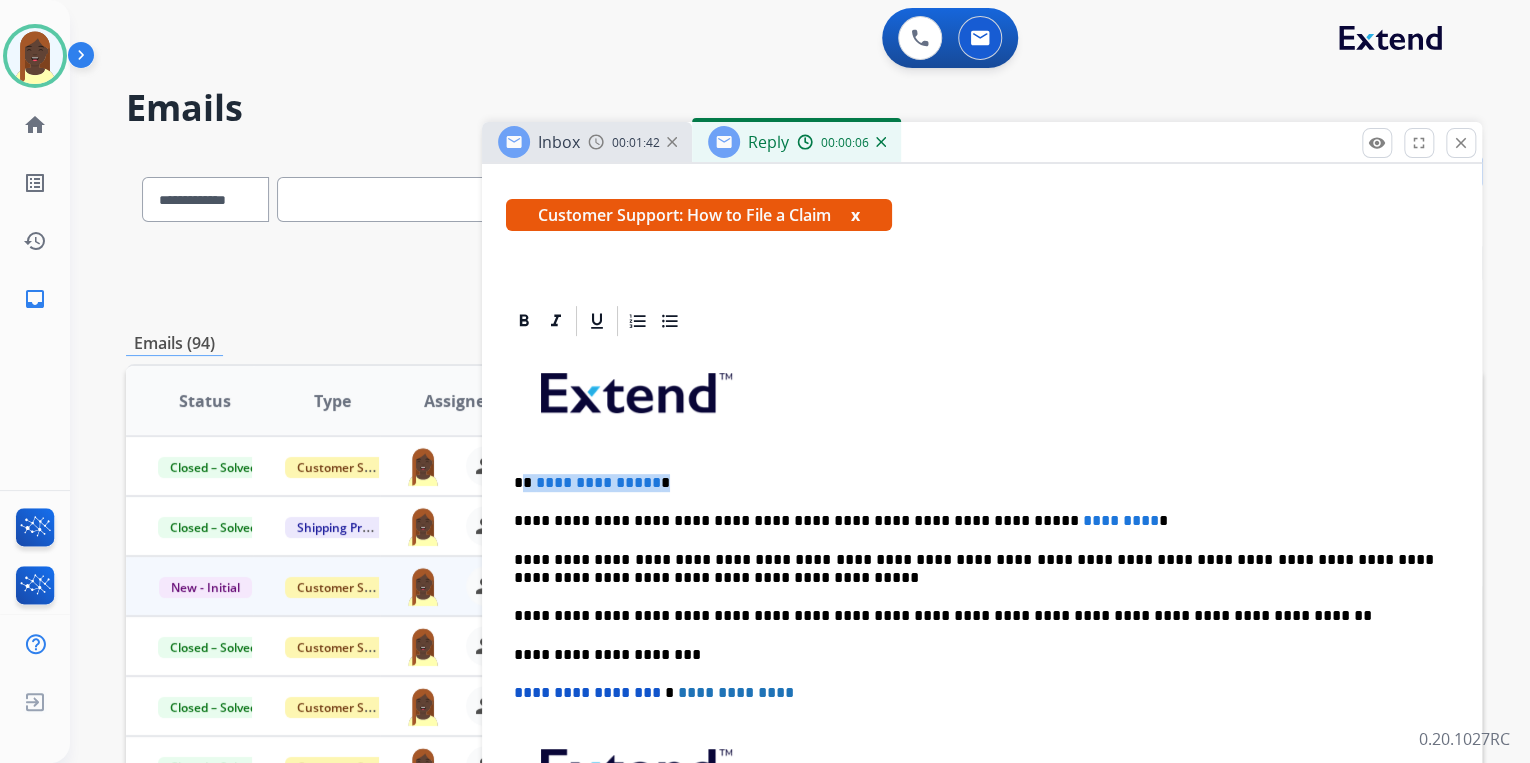 drag, startPoint x: 523, startPoint y: 484, endPoint x: 698, endPoint y: 476, distance: 175.18275 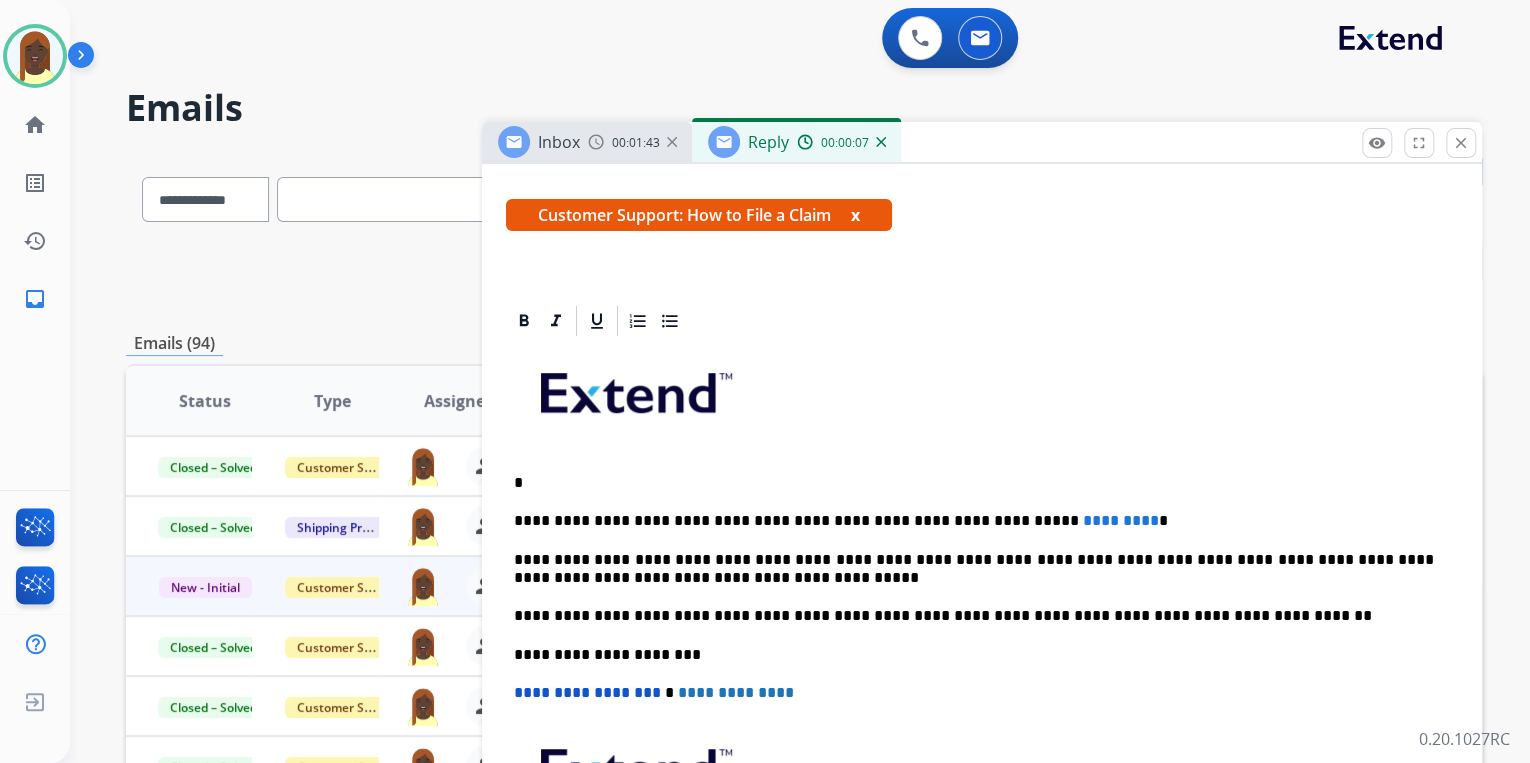 type 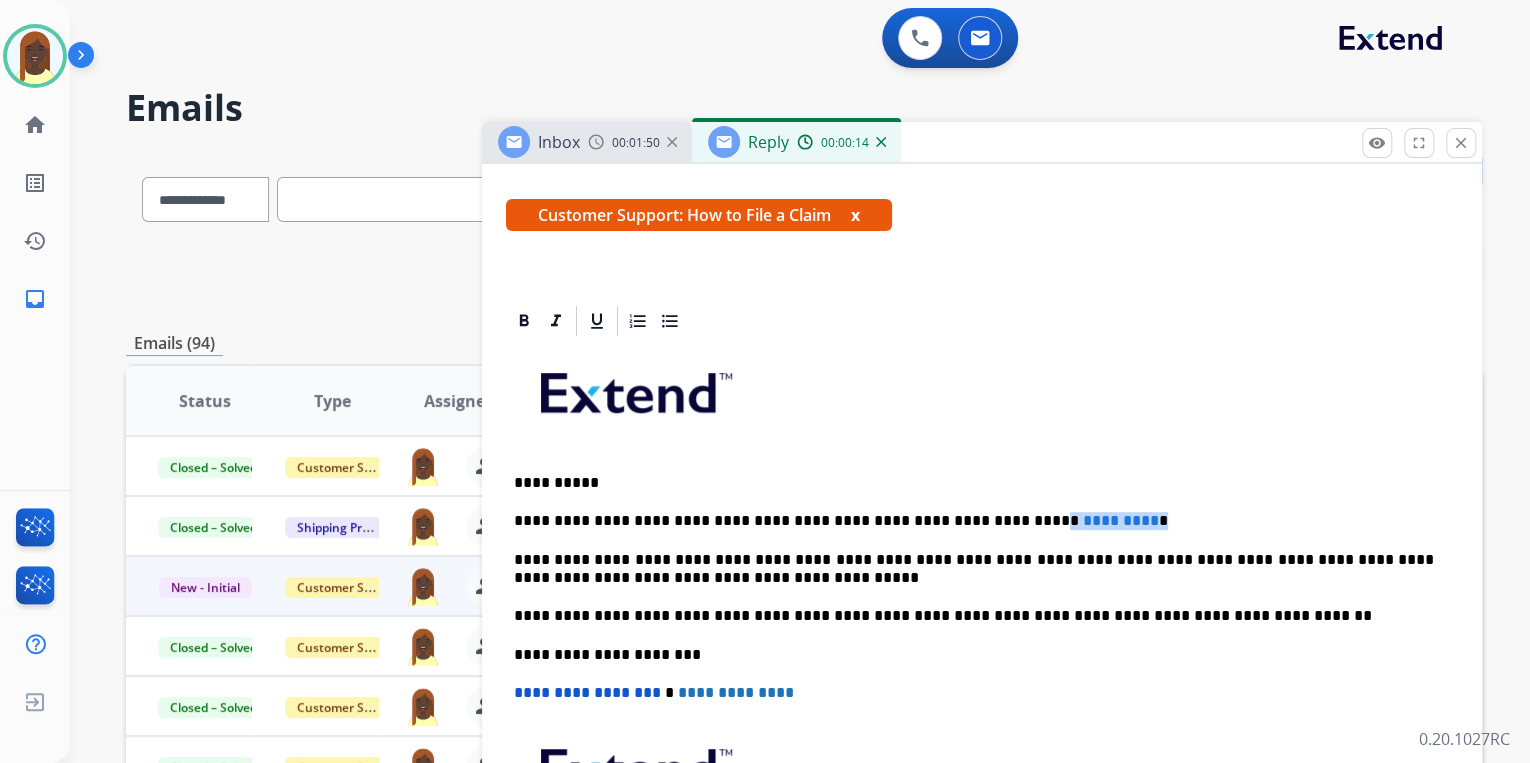 drag, startPoint x: 964, startPoint y: 522, endPoint x: 1088, endPoint y: 506, distance: 125.028 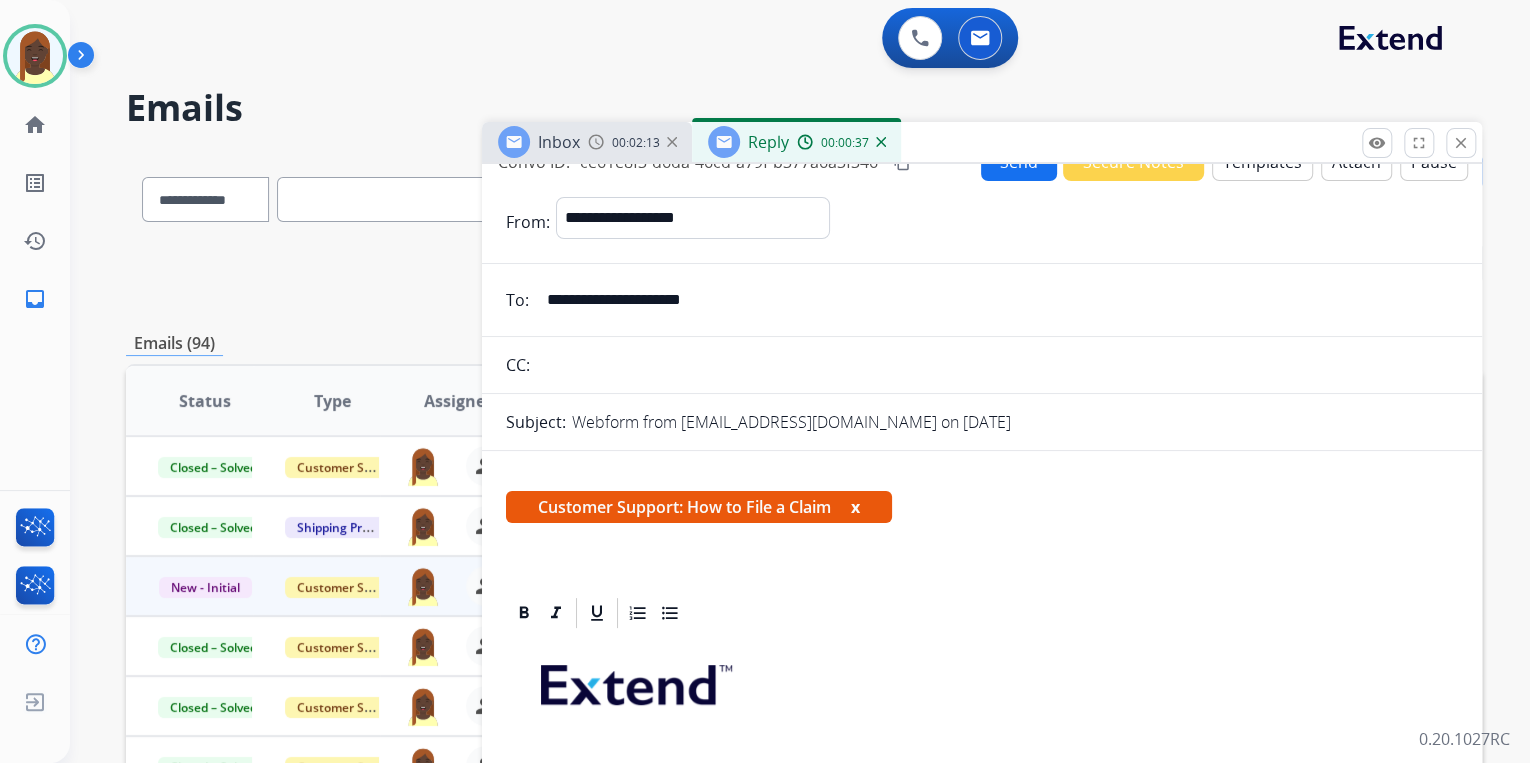 scroll, scrollTop: 0, scrollLeft: 0, axis: both 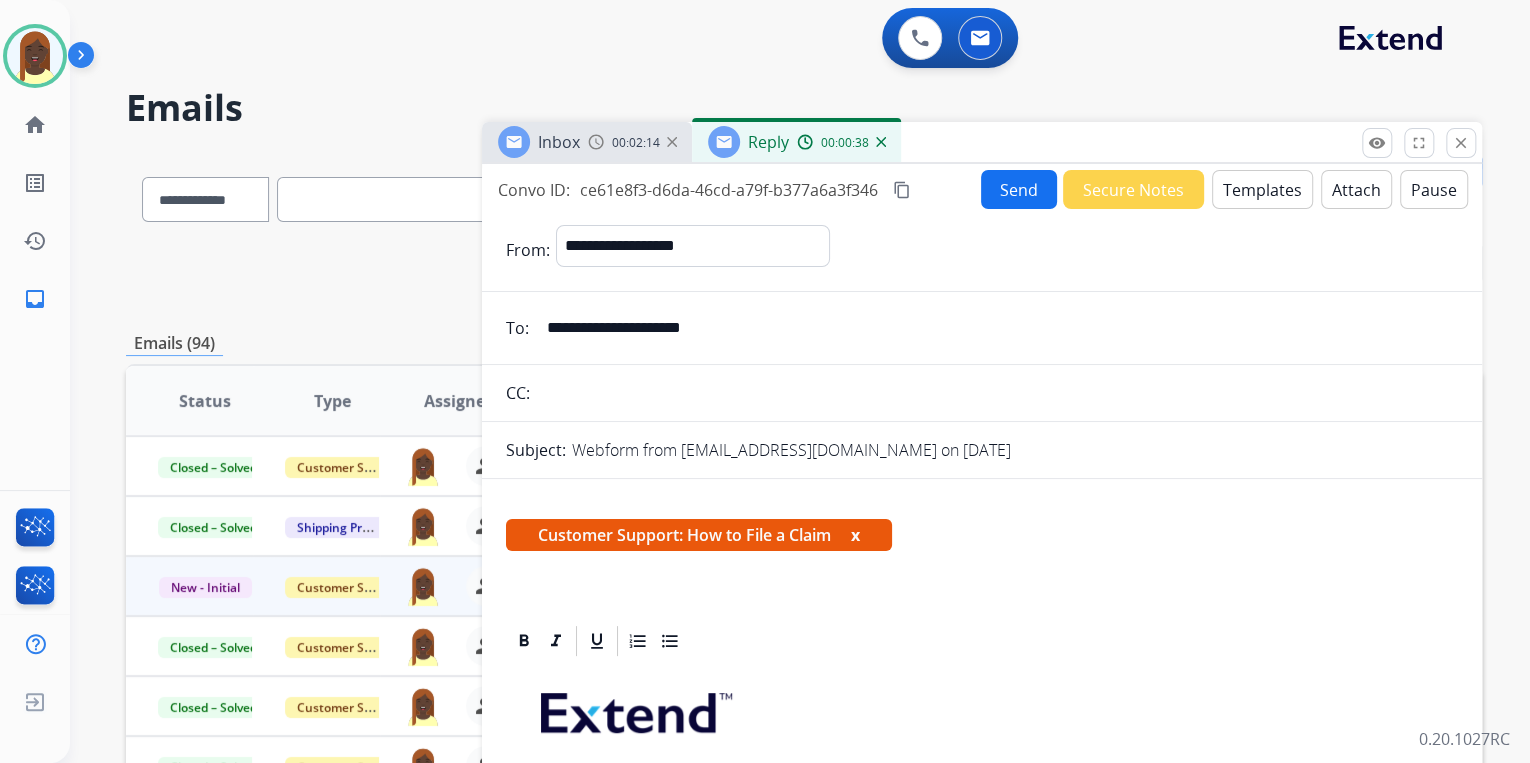 click on "Send" at bounding box center (1019, 189) 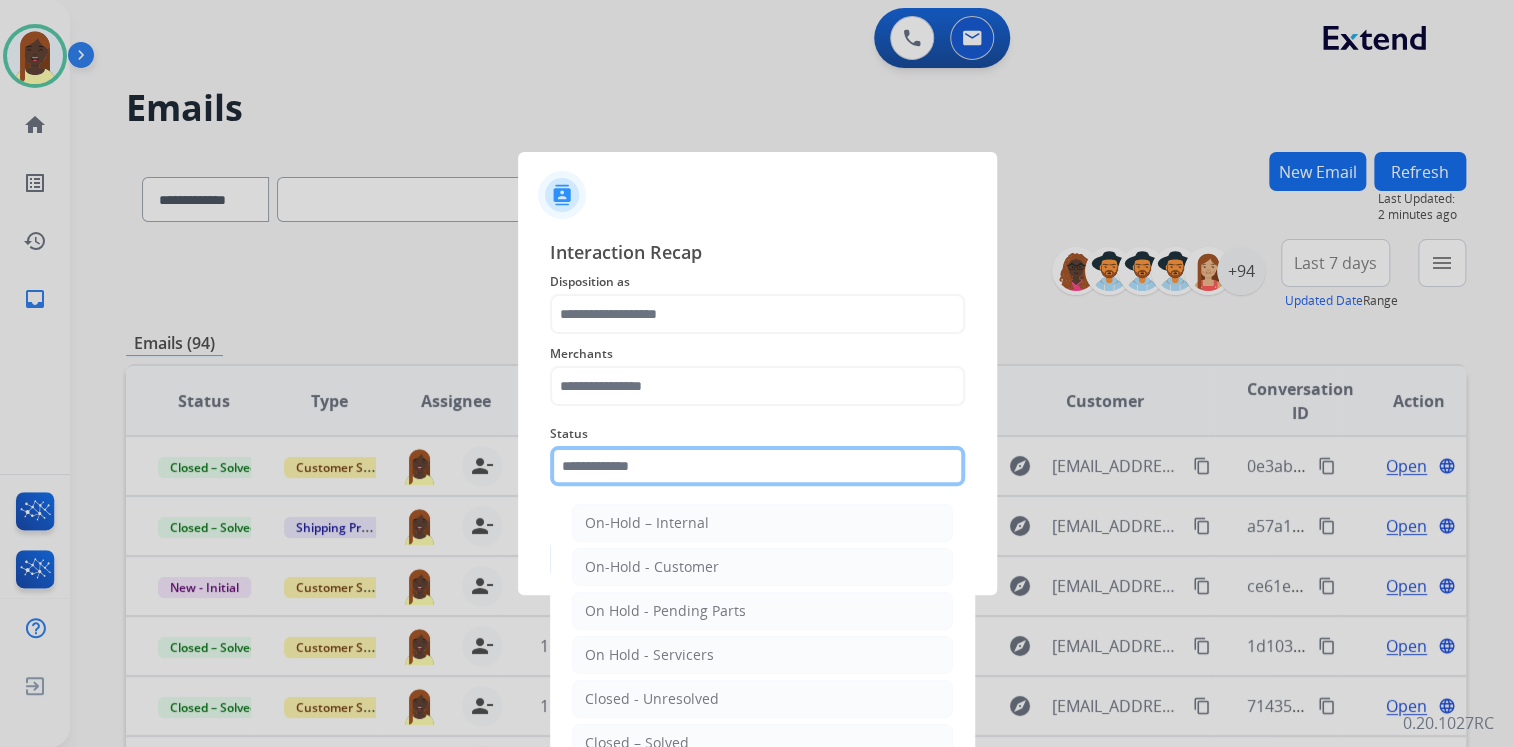 click 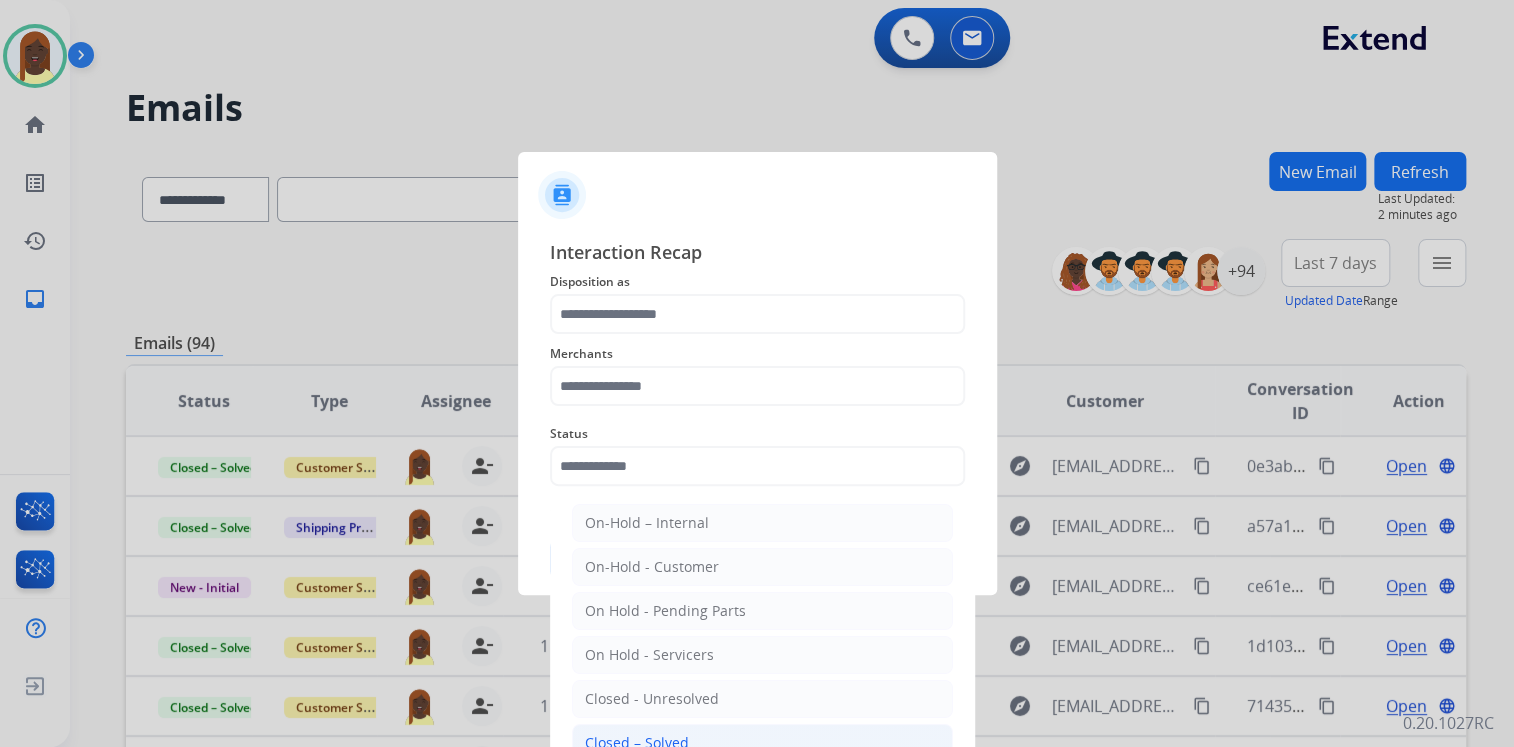 click on "Closed – Solved" 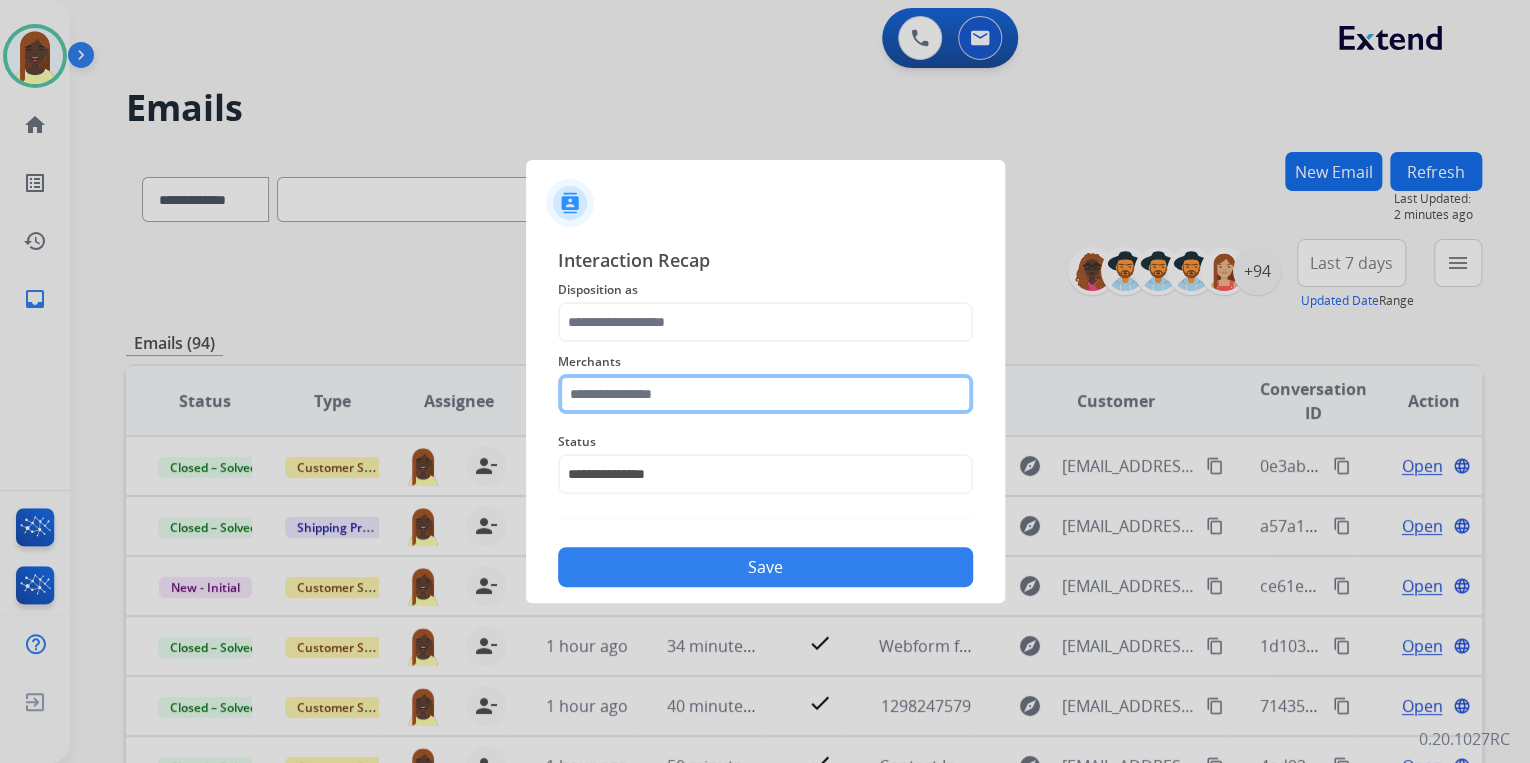 click 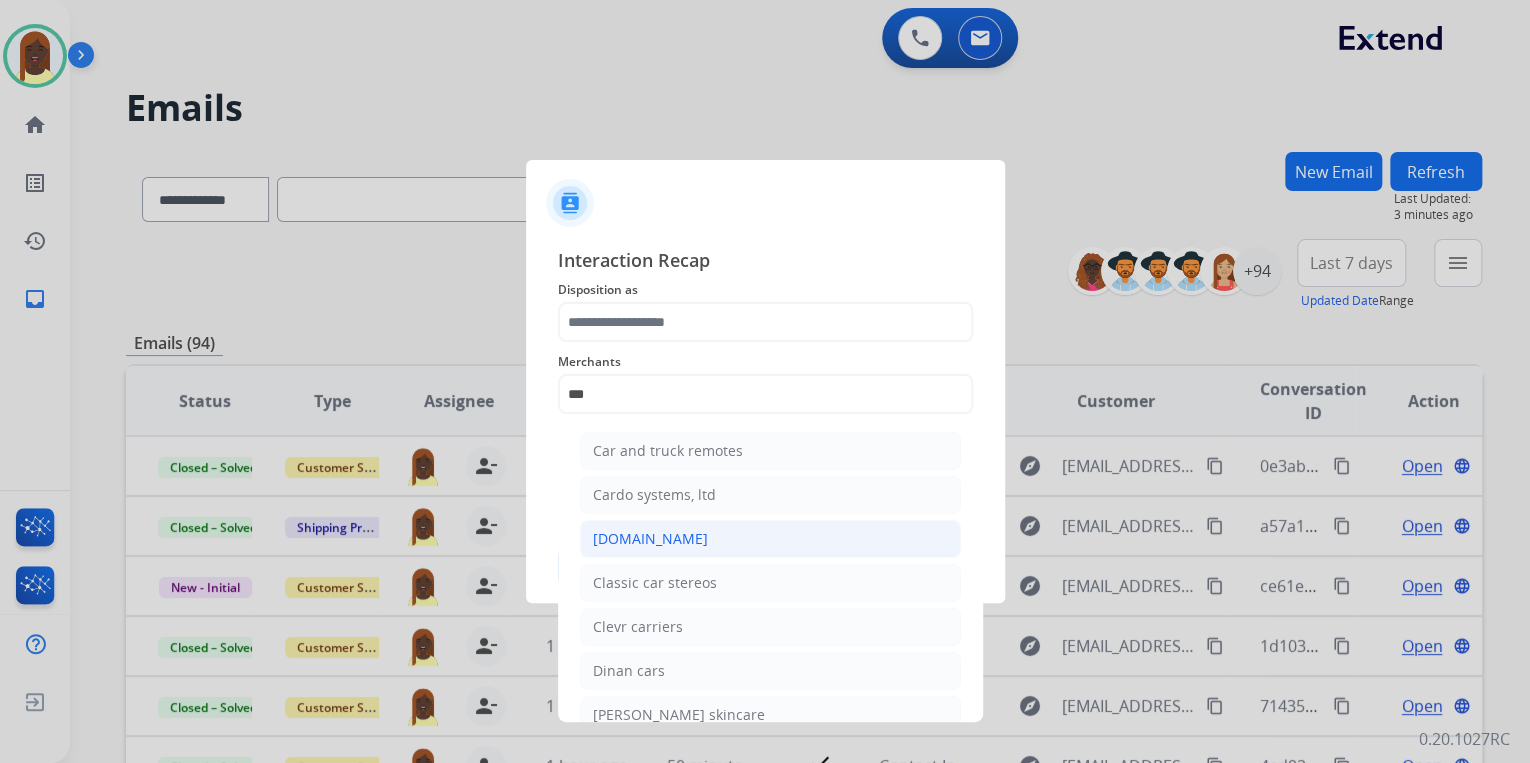 click on "[DOMAIN_NAME]" 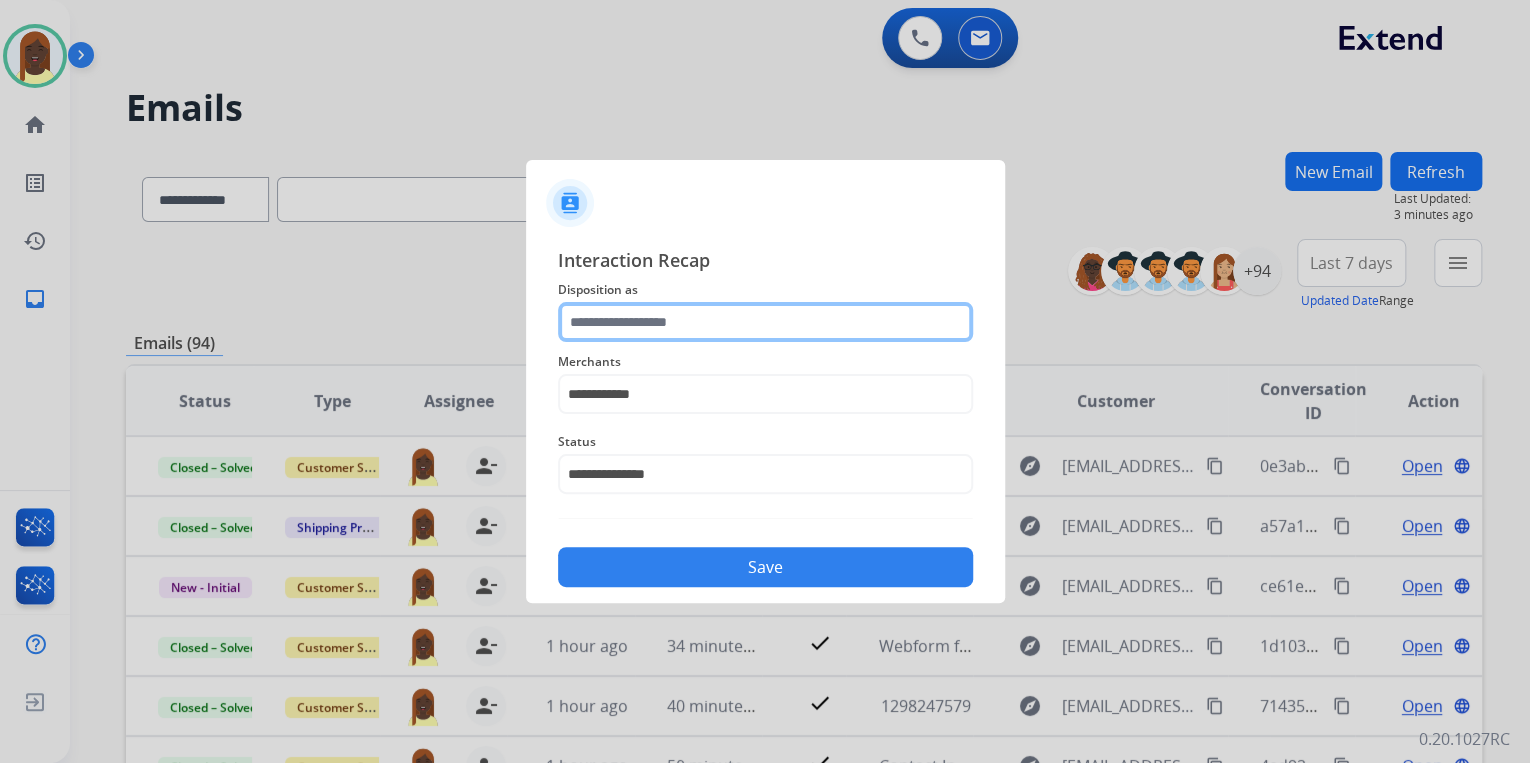 click 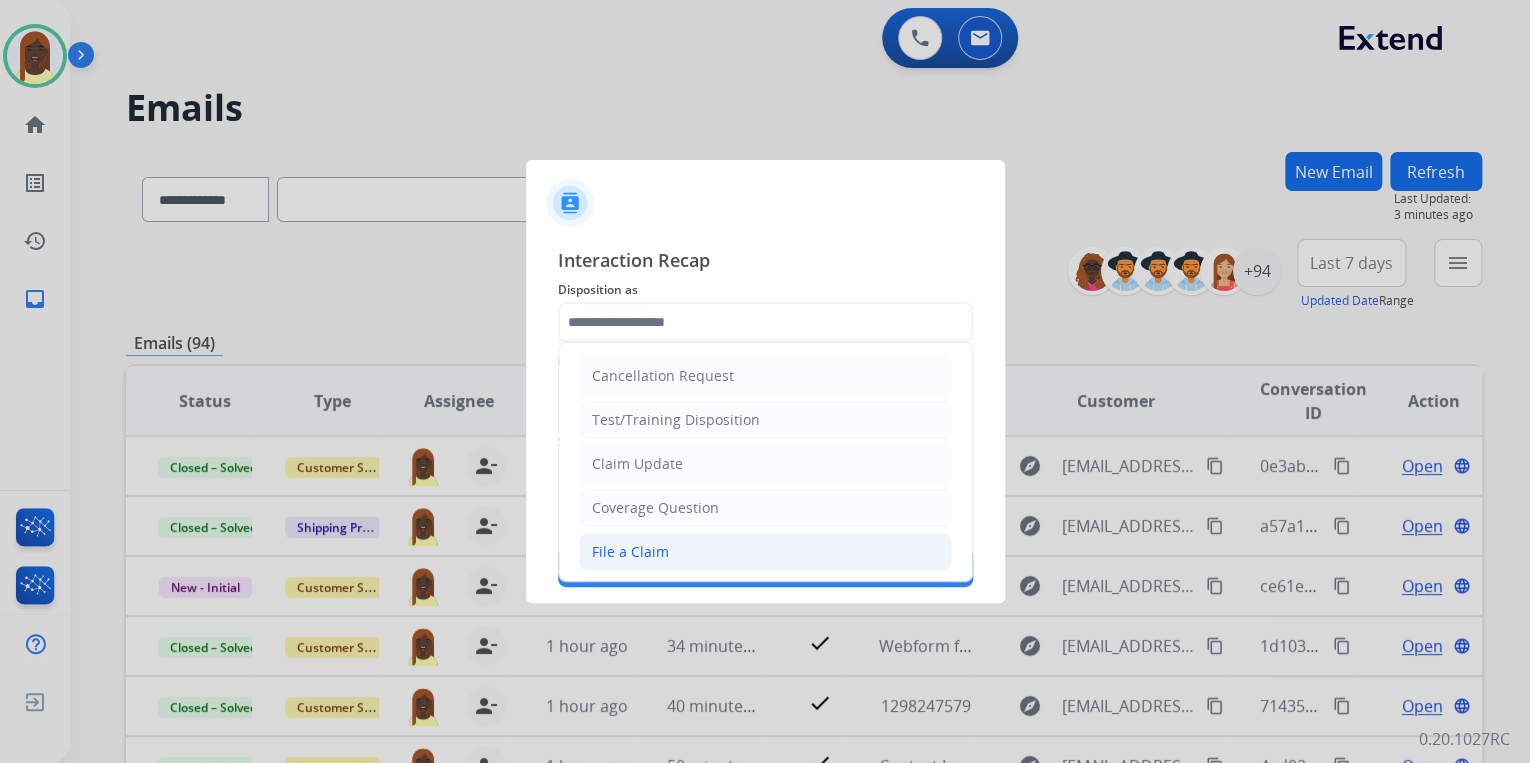 click on "File a Claim" 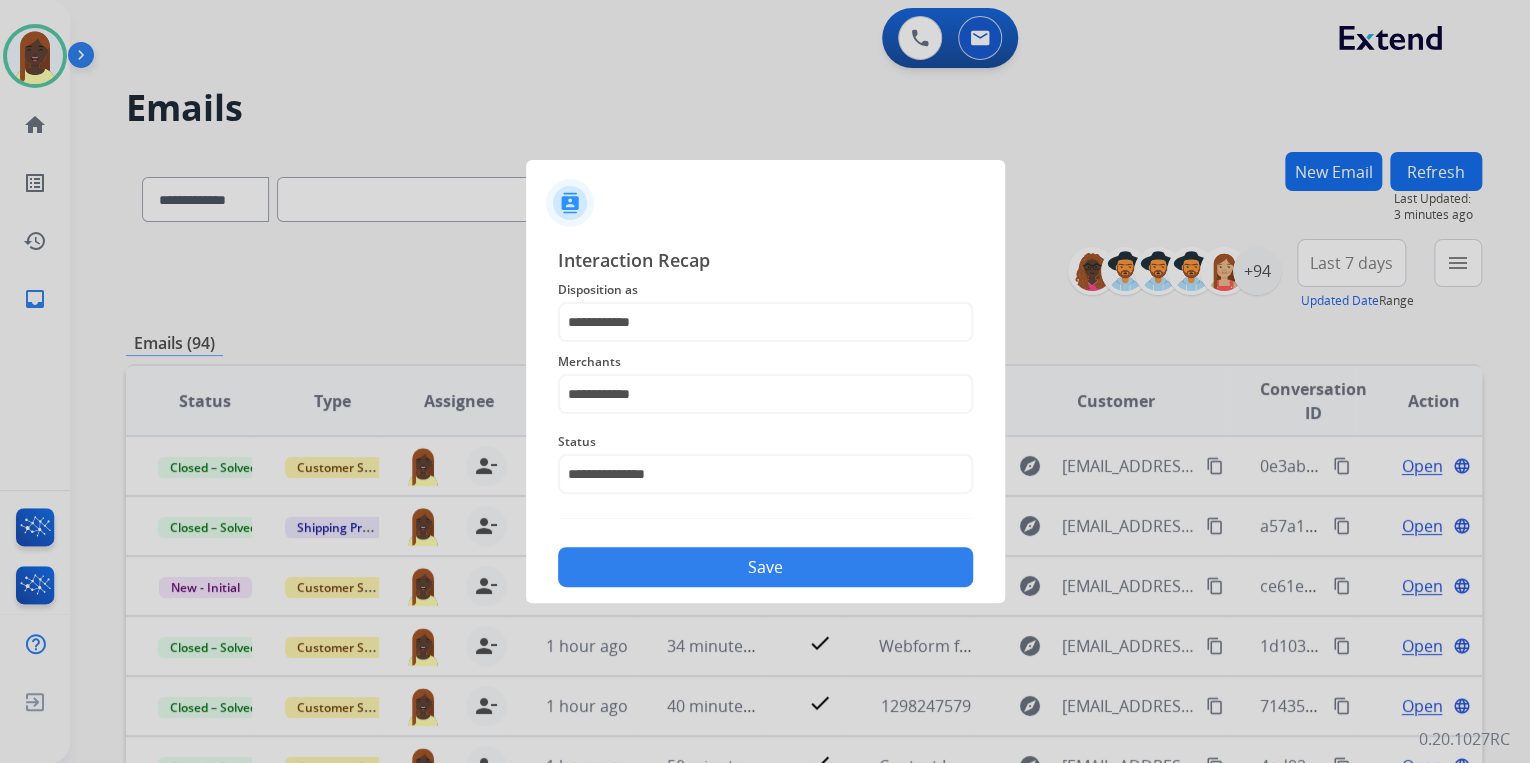click on "Save" 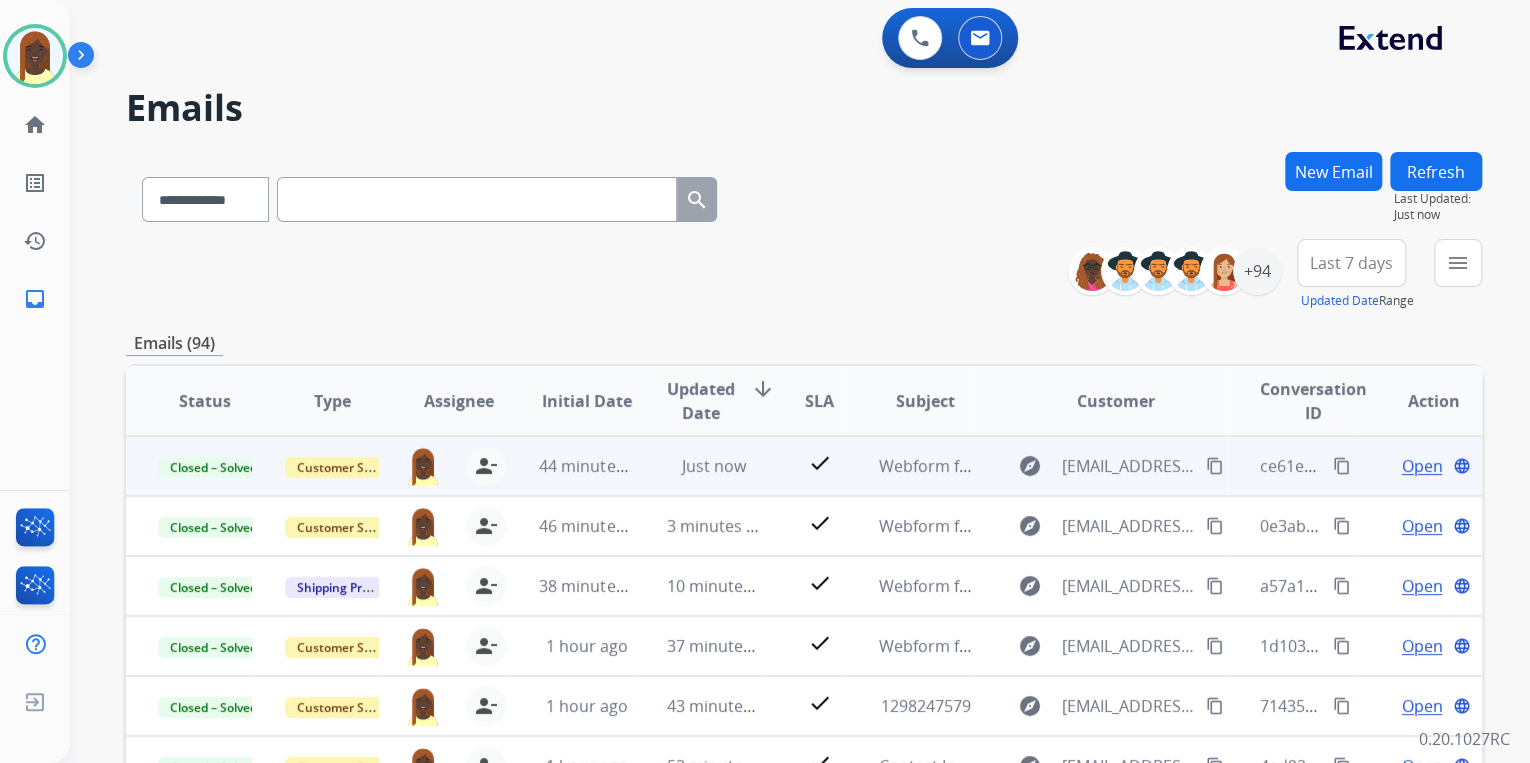 scroll, scrollTop: 1, scrollLeft: 0, axis: vertical 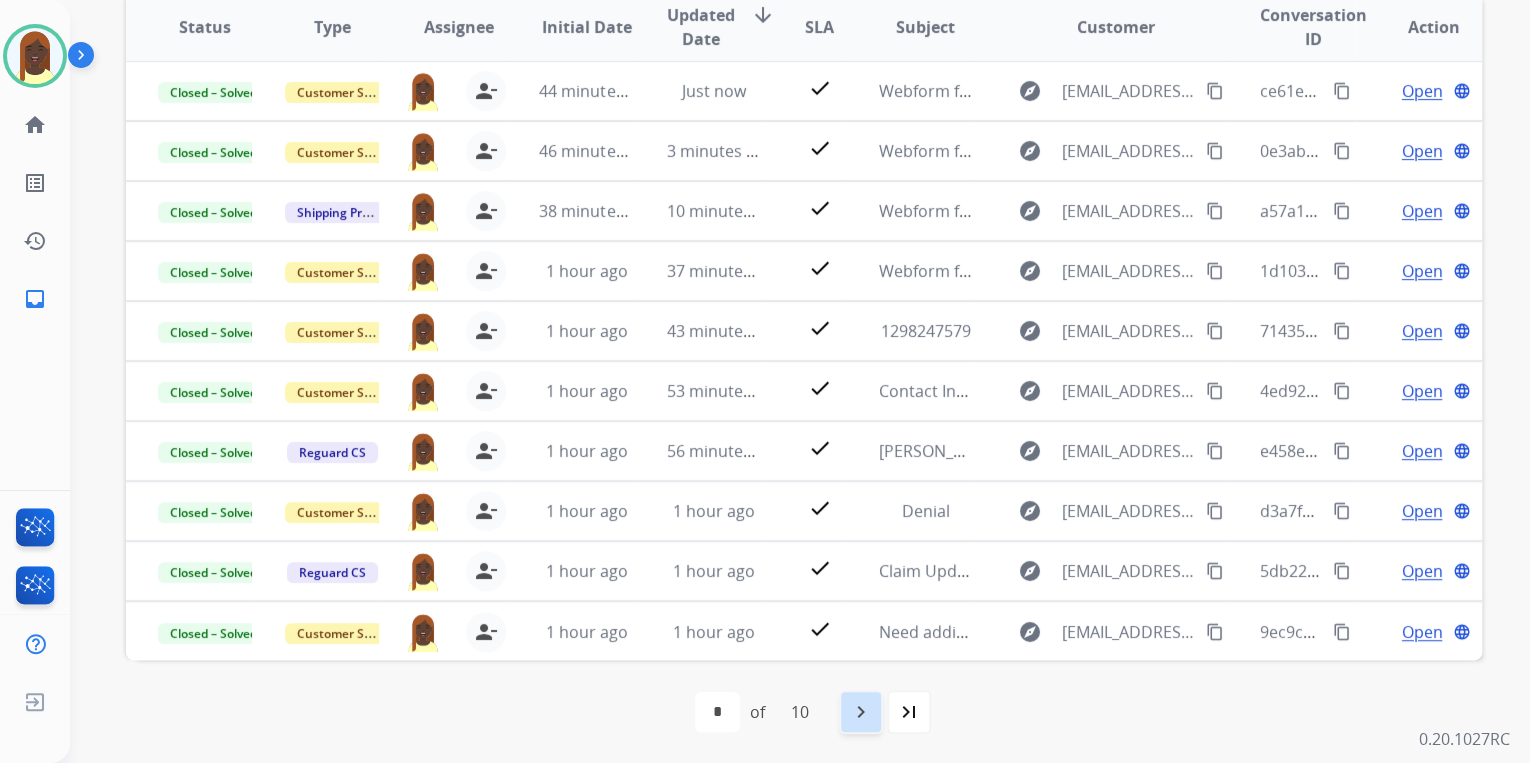 click on "navigate_next" at bounding box center [861, 712] 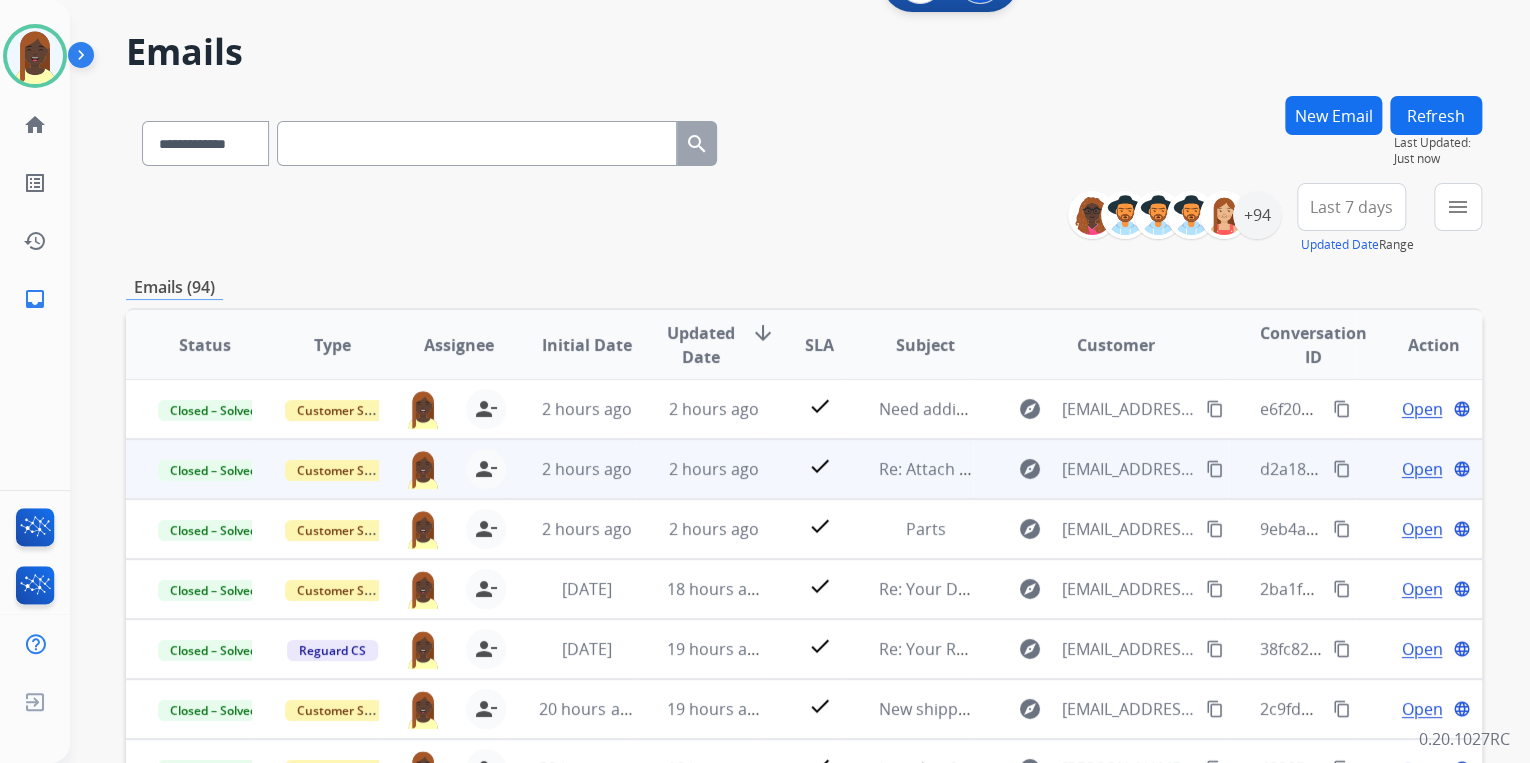 scroll, scrollTop: 80, scrollLeft: 0, axis: vertical 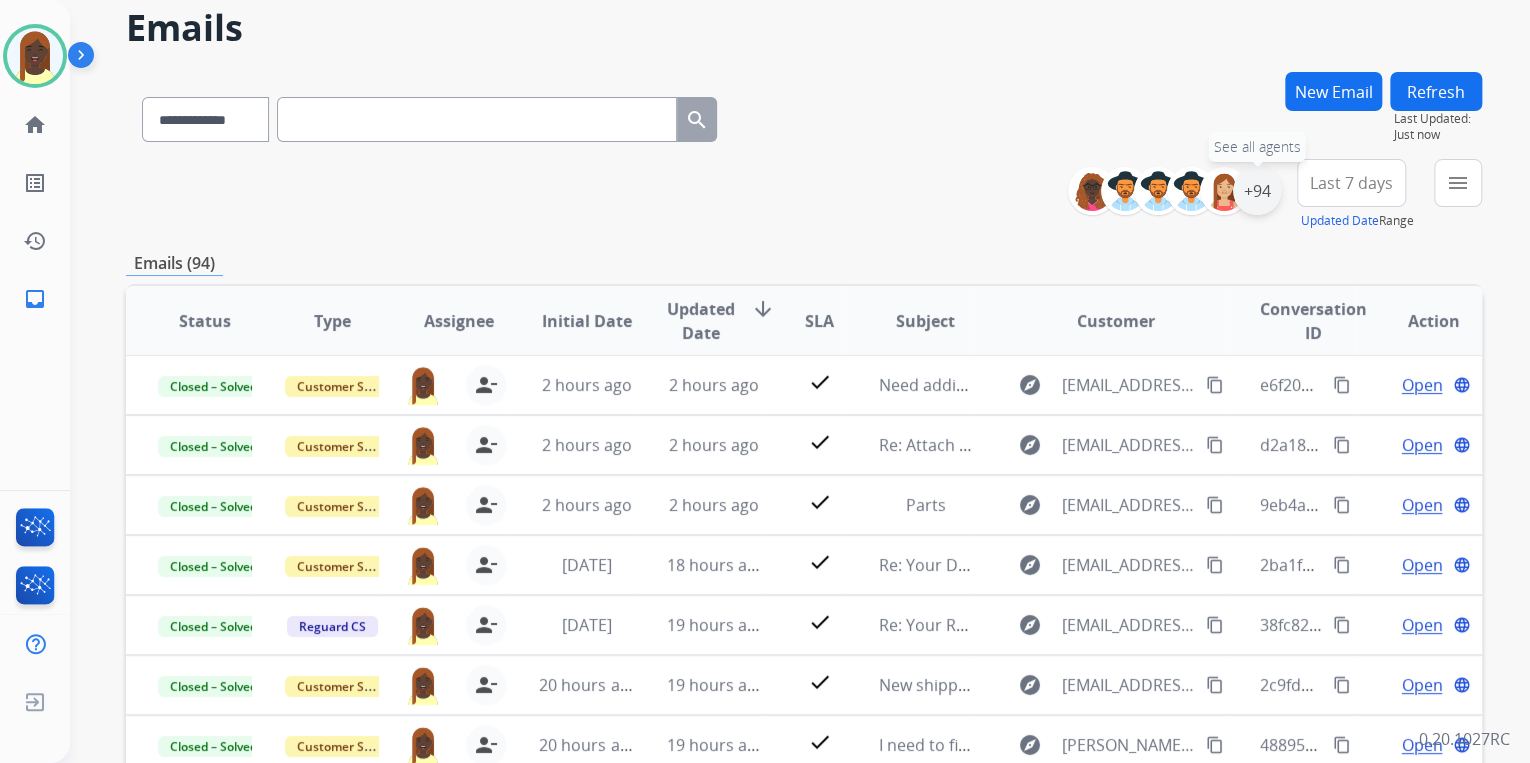 click on "+94" at bounding box center [1257, 191] 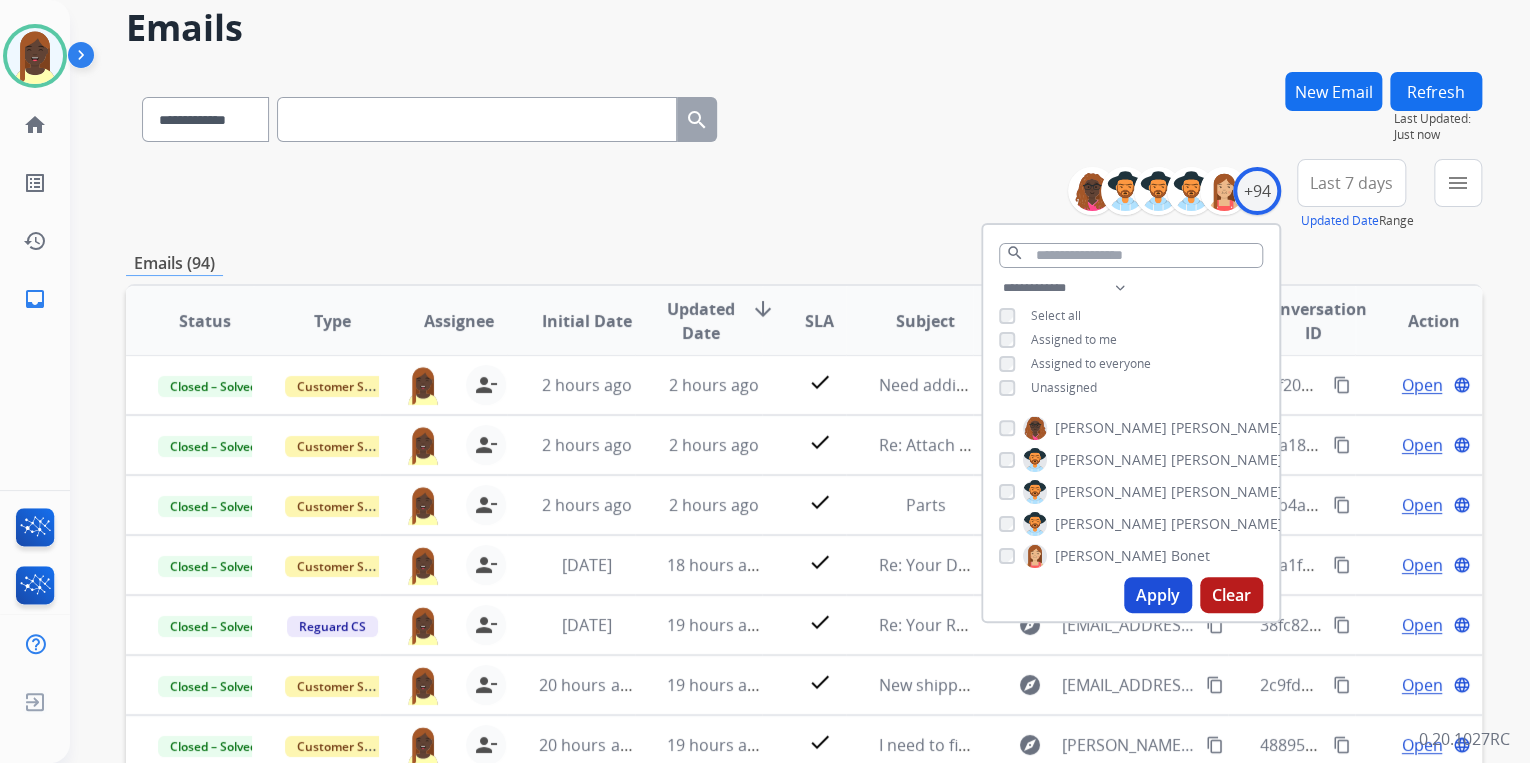 click on "**********" at bounding box center (804, 195) 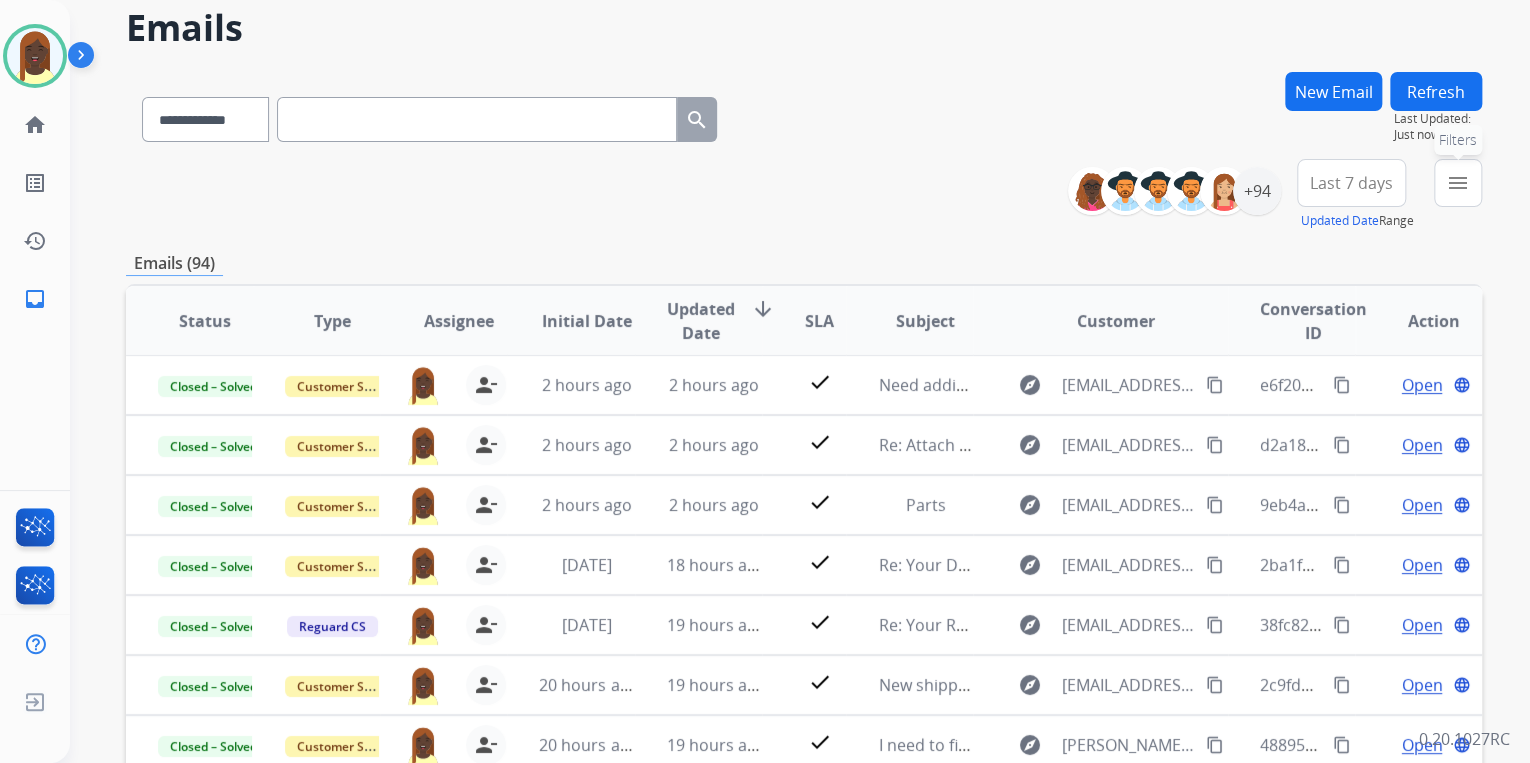 click on "menu" at bounding box center [1458, 183] 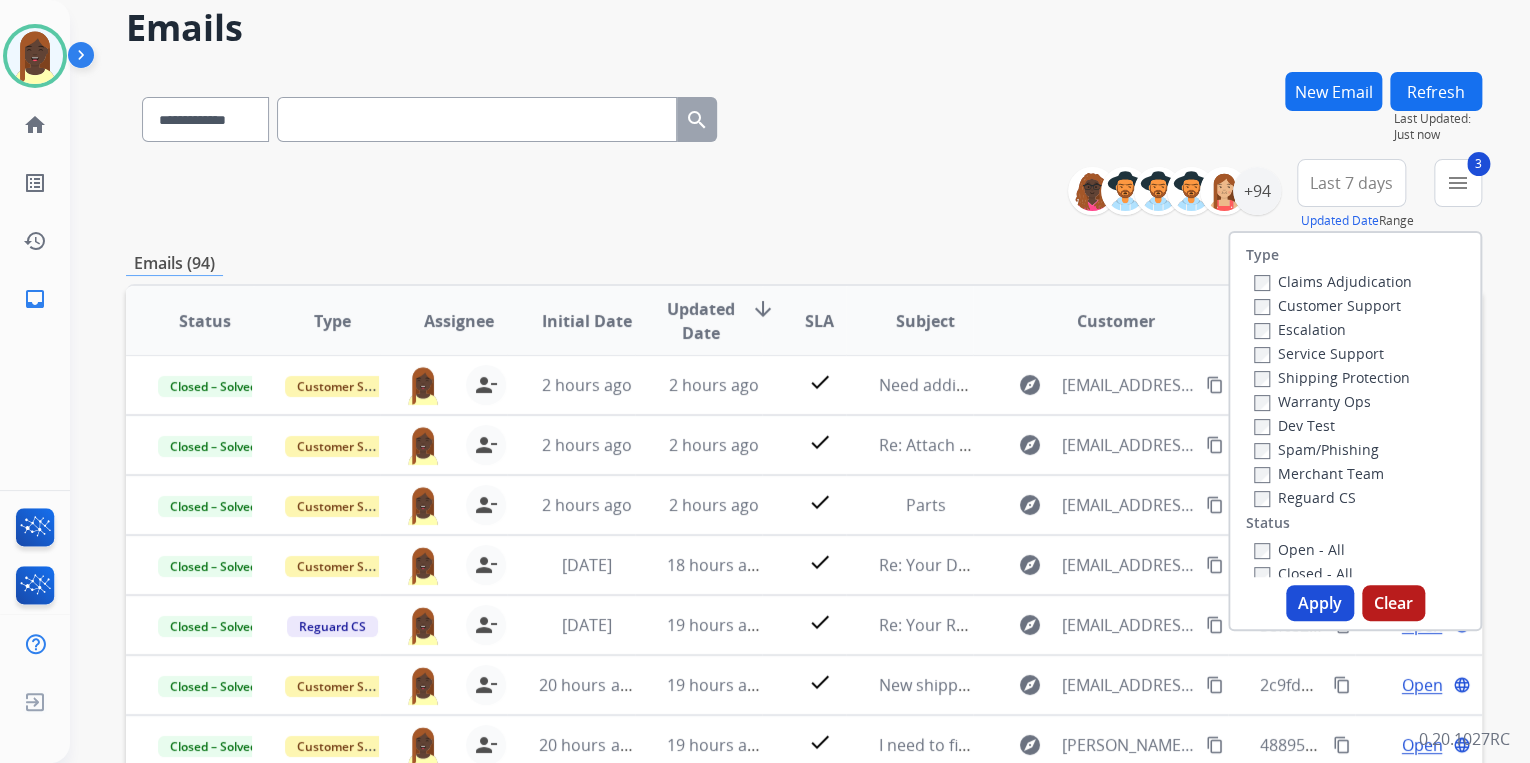 drag, startPoint x: 1316, startPoint y: 603, endPoint x: 1111, endPoint y: 418, distance: 276.13403 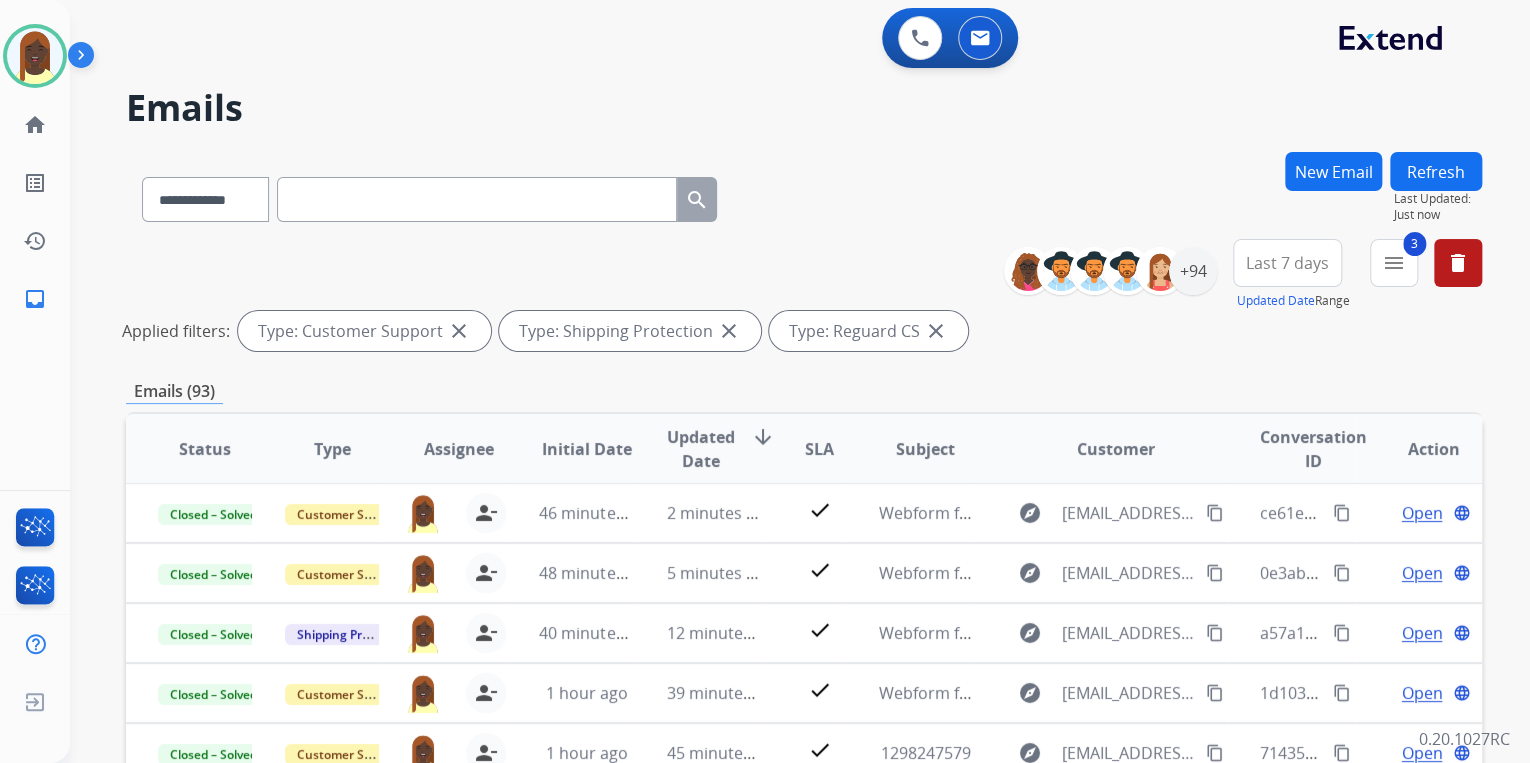 click on "+94" at bounding box center [1118, 271] 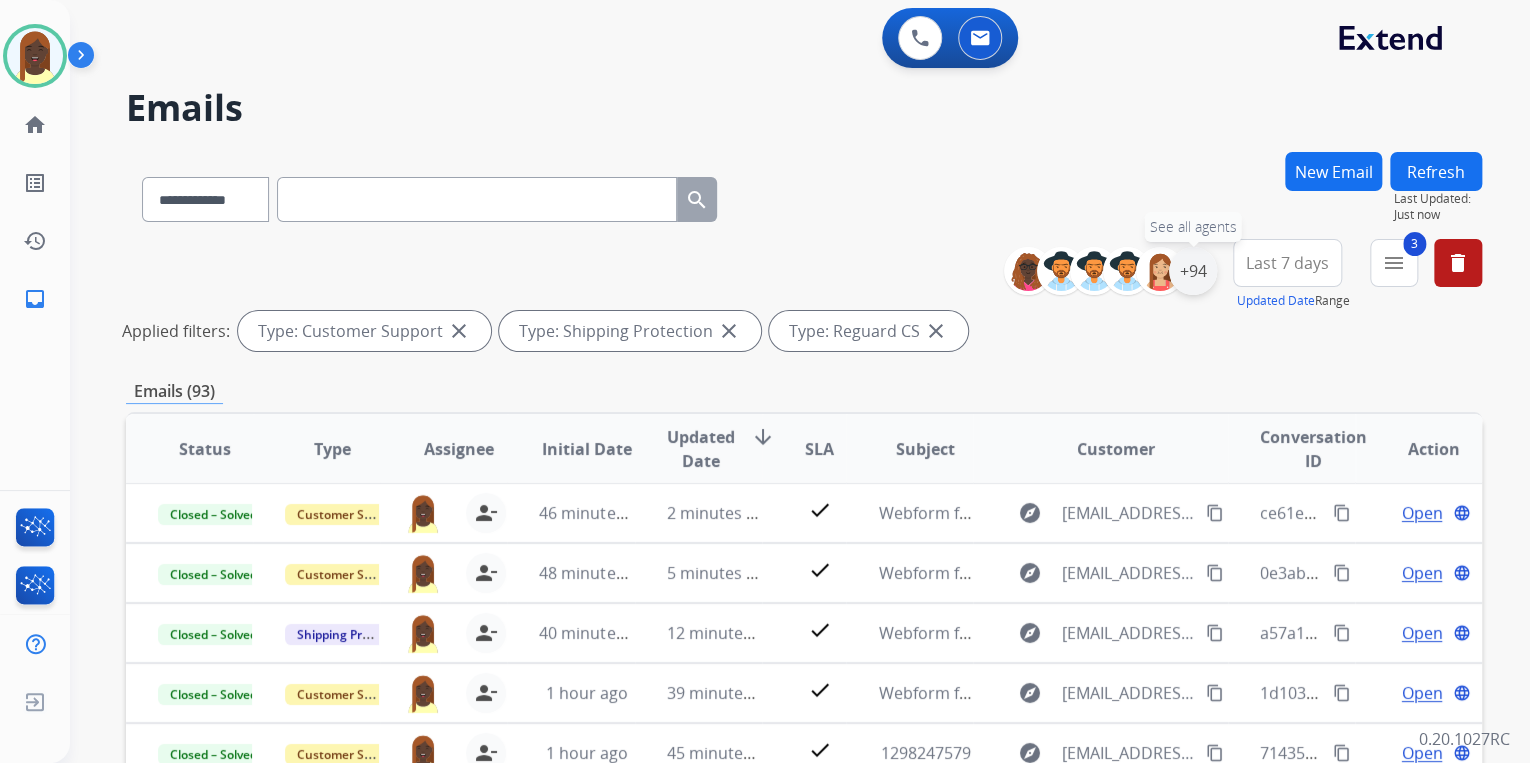 click on "+94" at bounding box center (1193, 271) 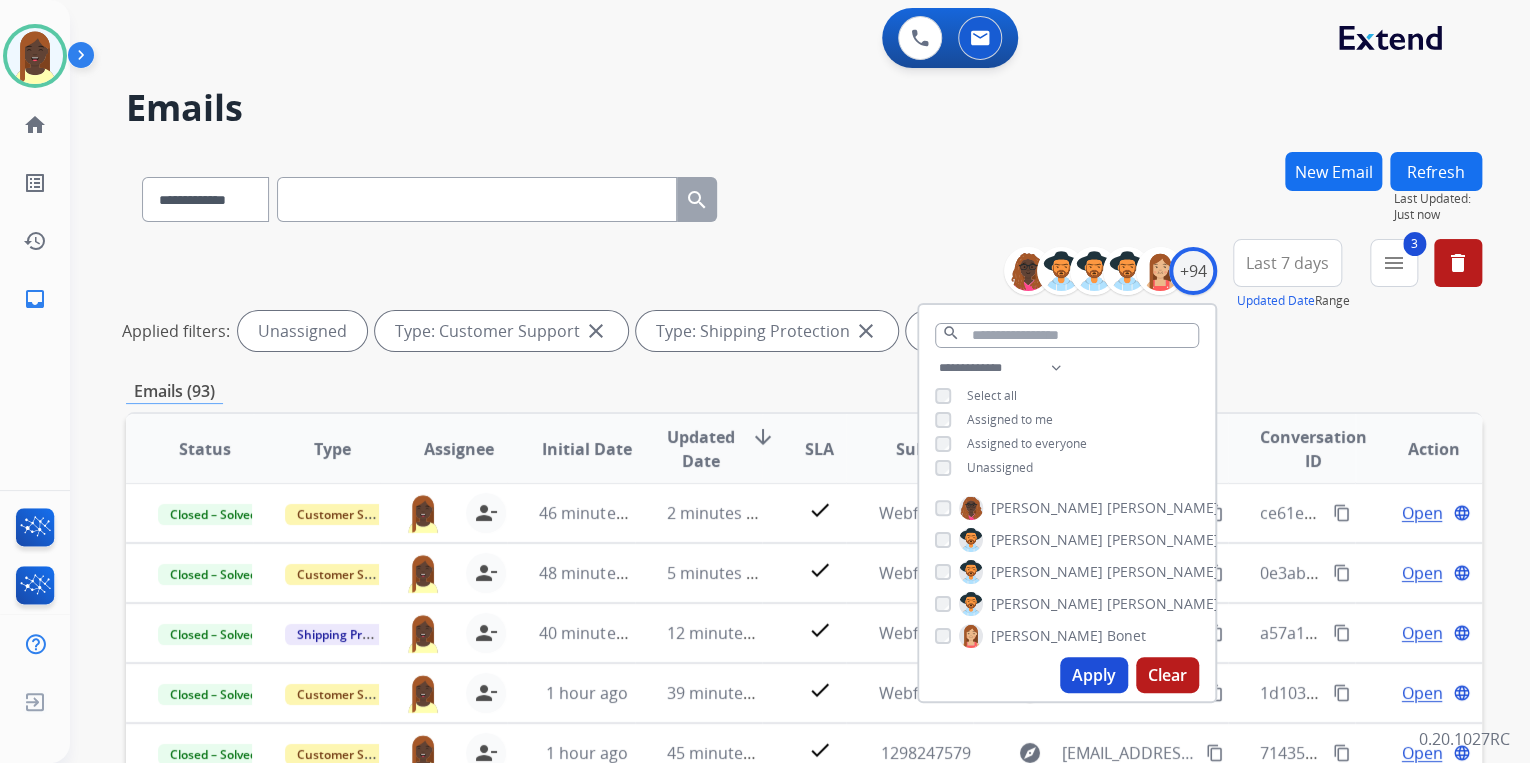 click on "Apply" at bounding box center (1094, 675) 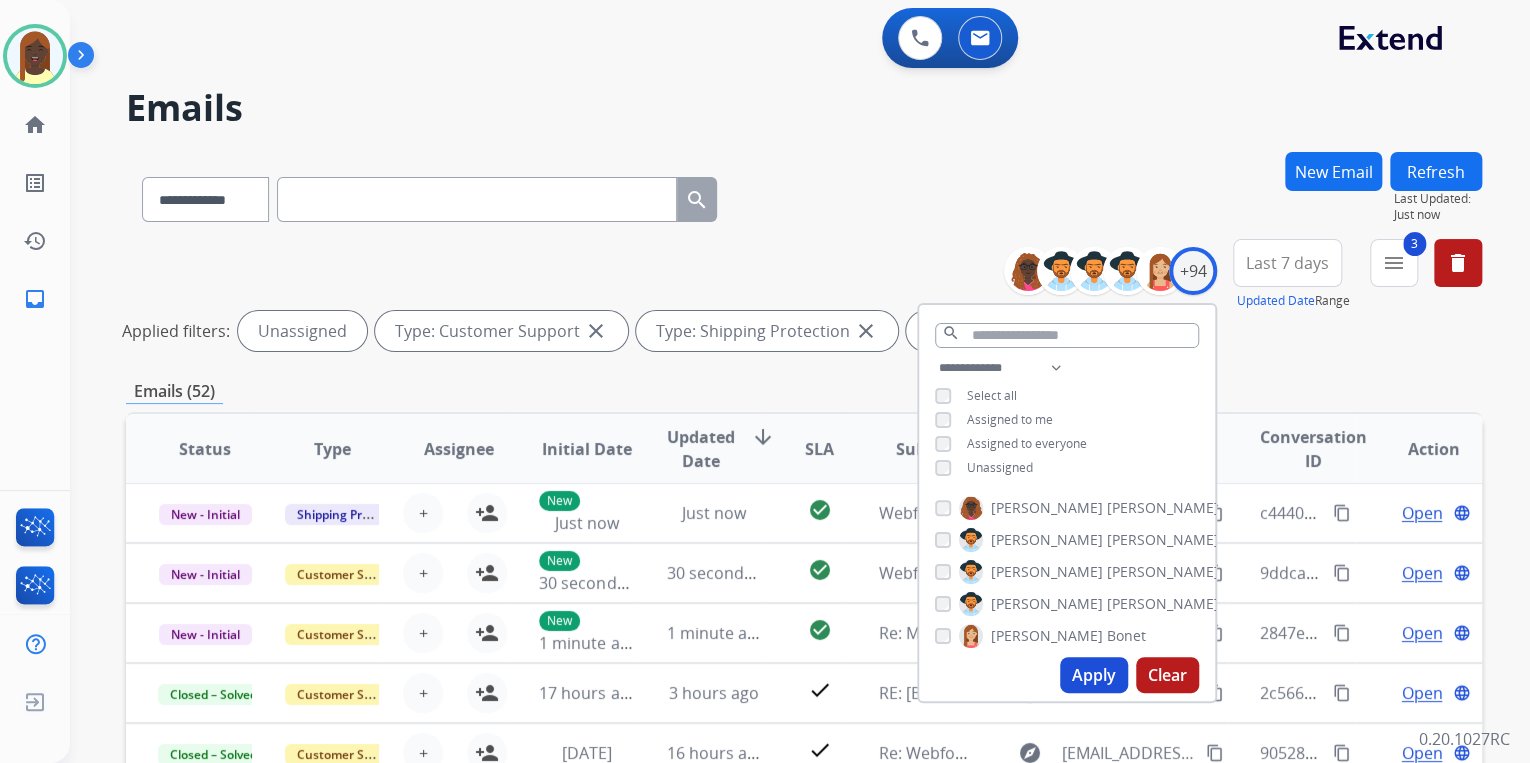 click on "**********" at bounding box center [804, 299] 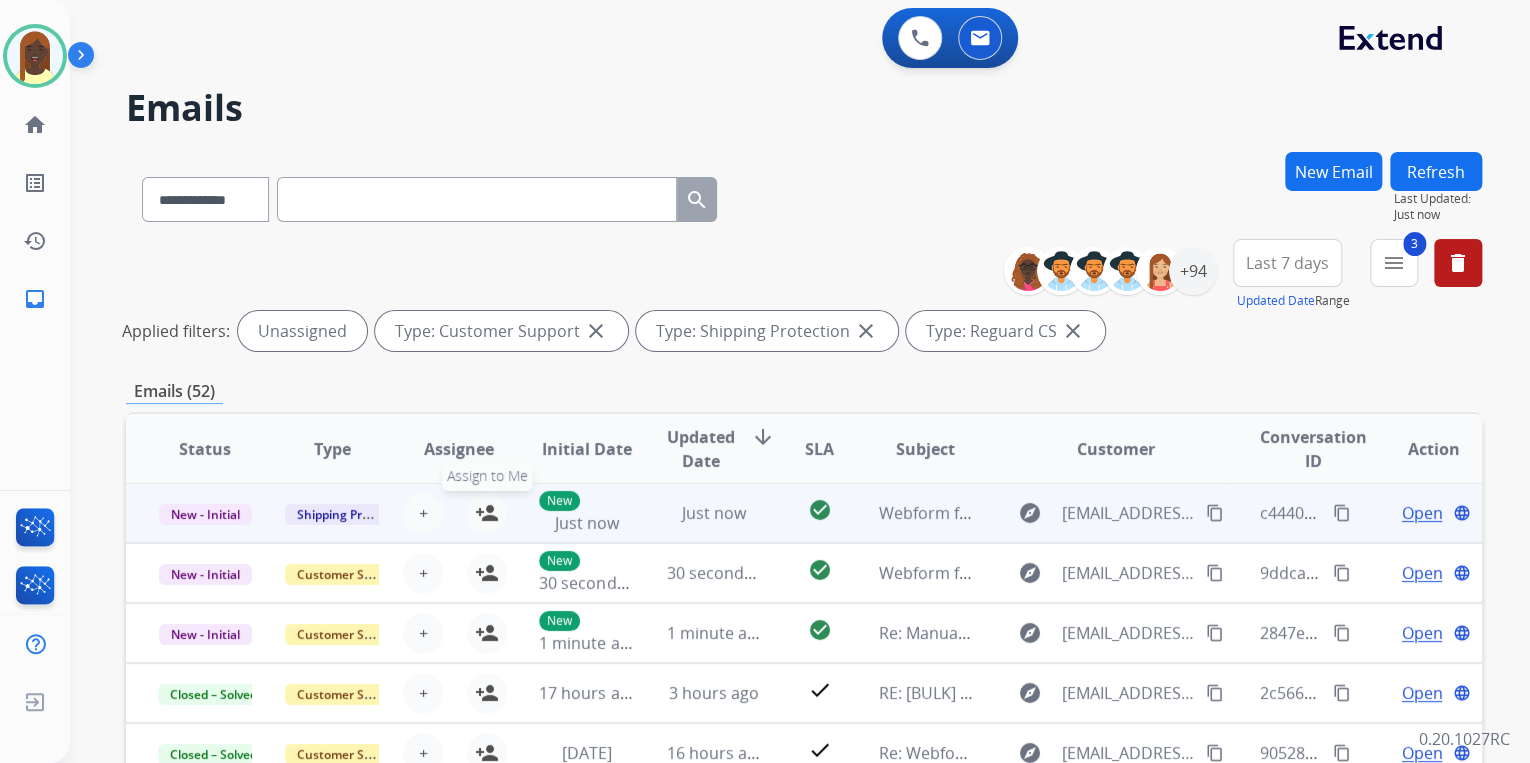 click on "person_add" at bounding box center [487, 513] 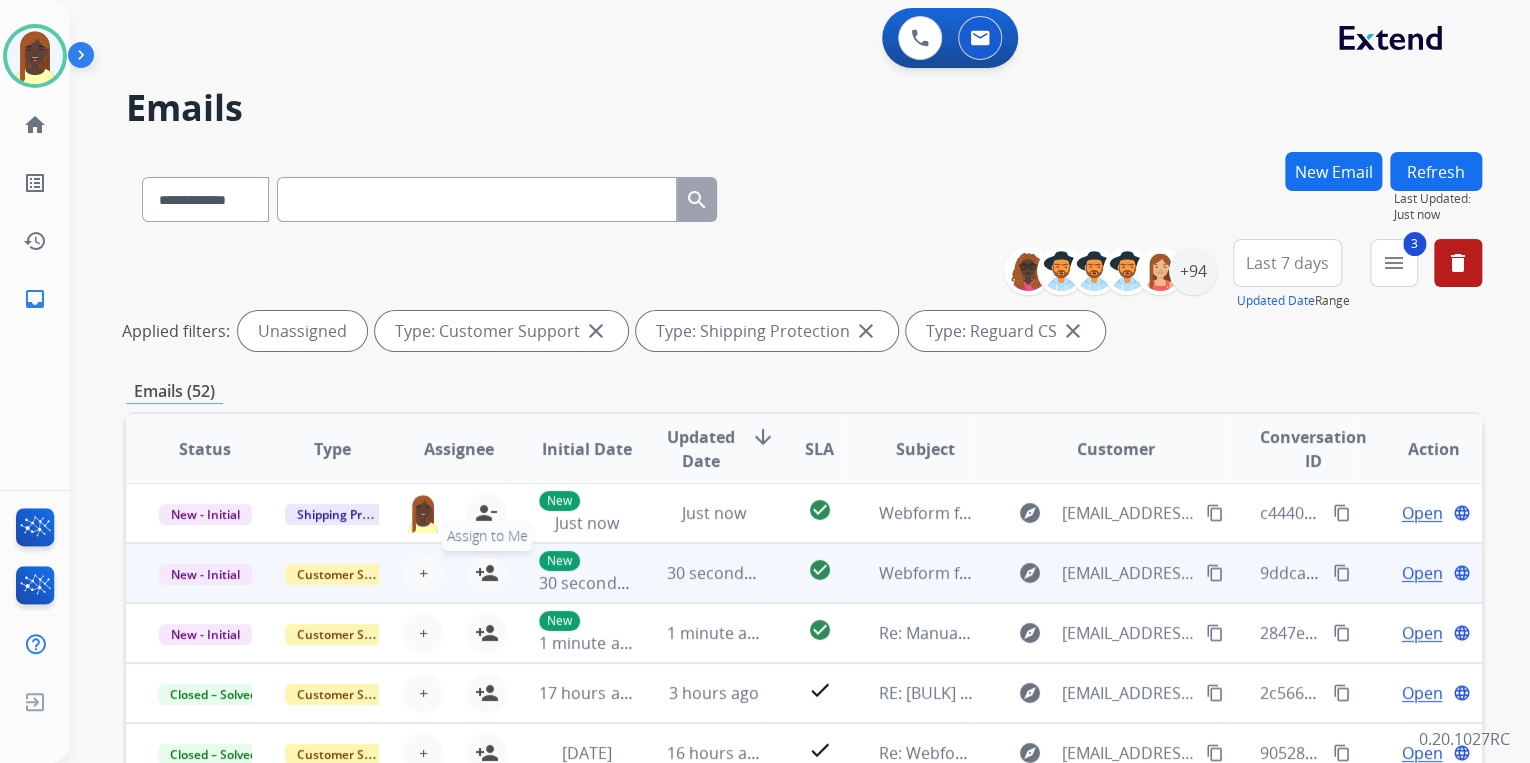 click on "person_add" at bounding box center [487, 573] 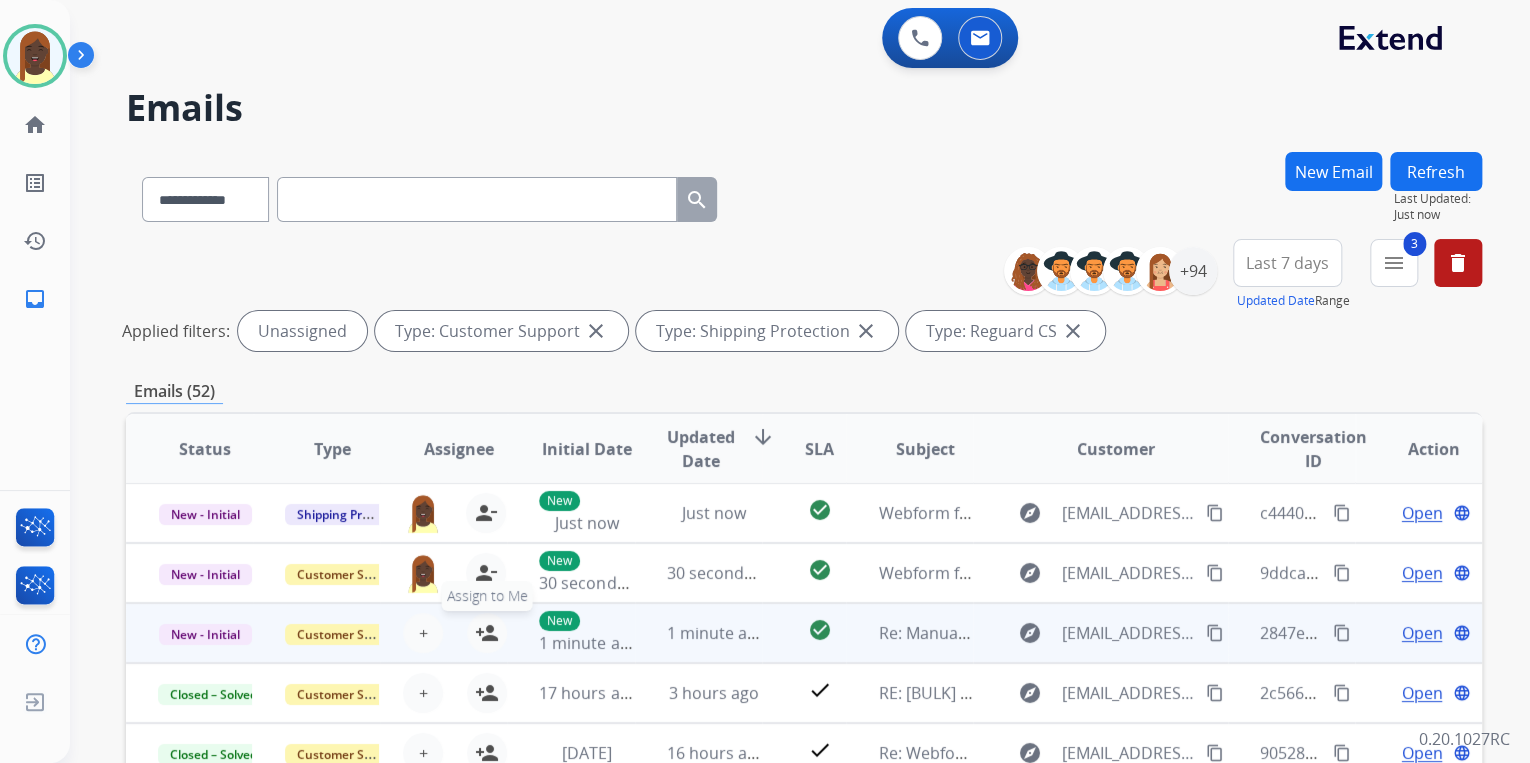 click on "person_add" at bounding box center [487, 633] 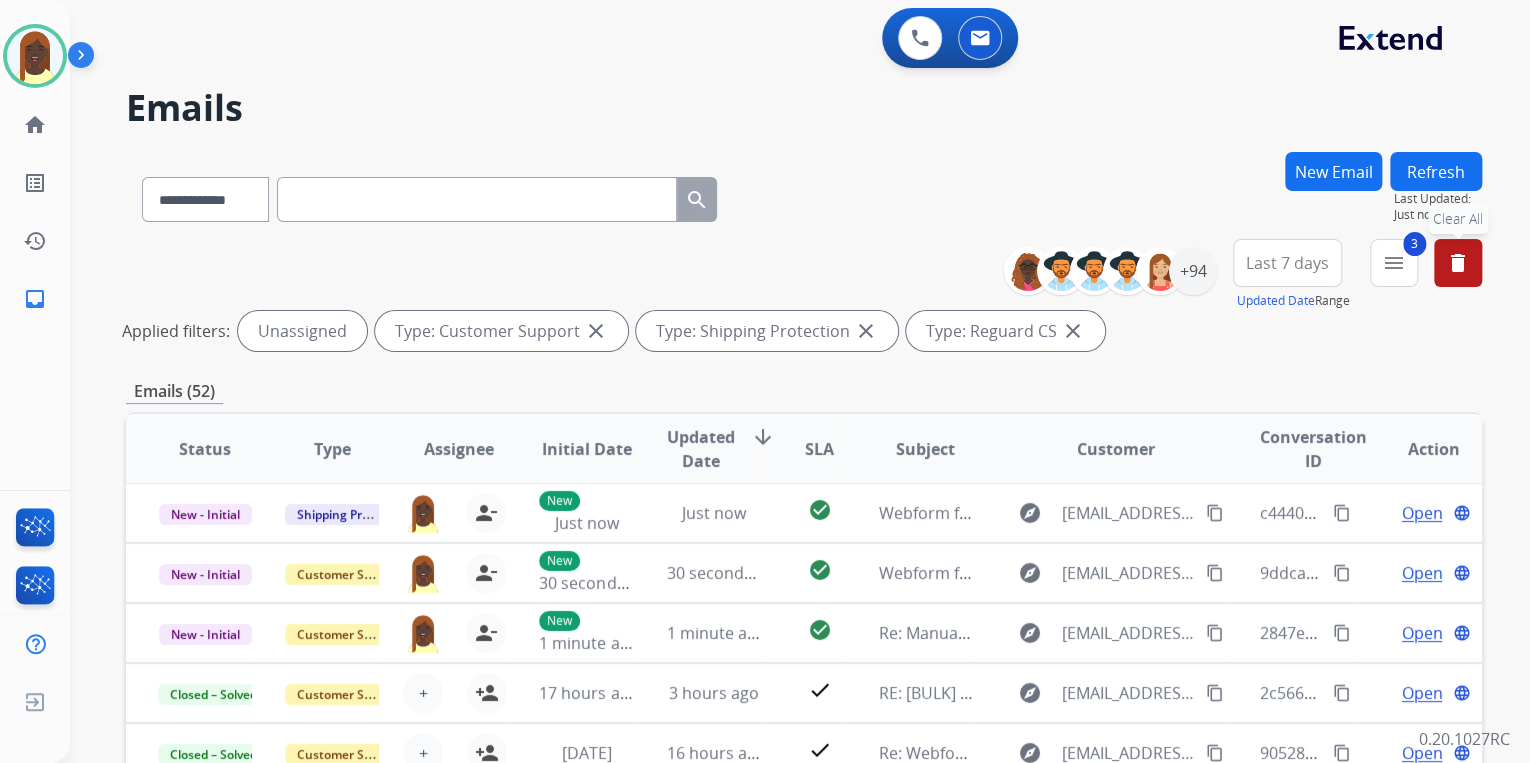 click on "delete" at bounding box center [1458, 263] 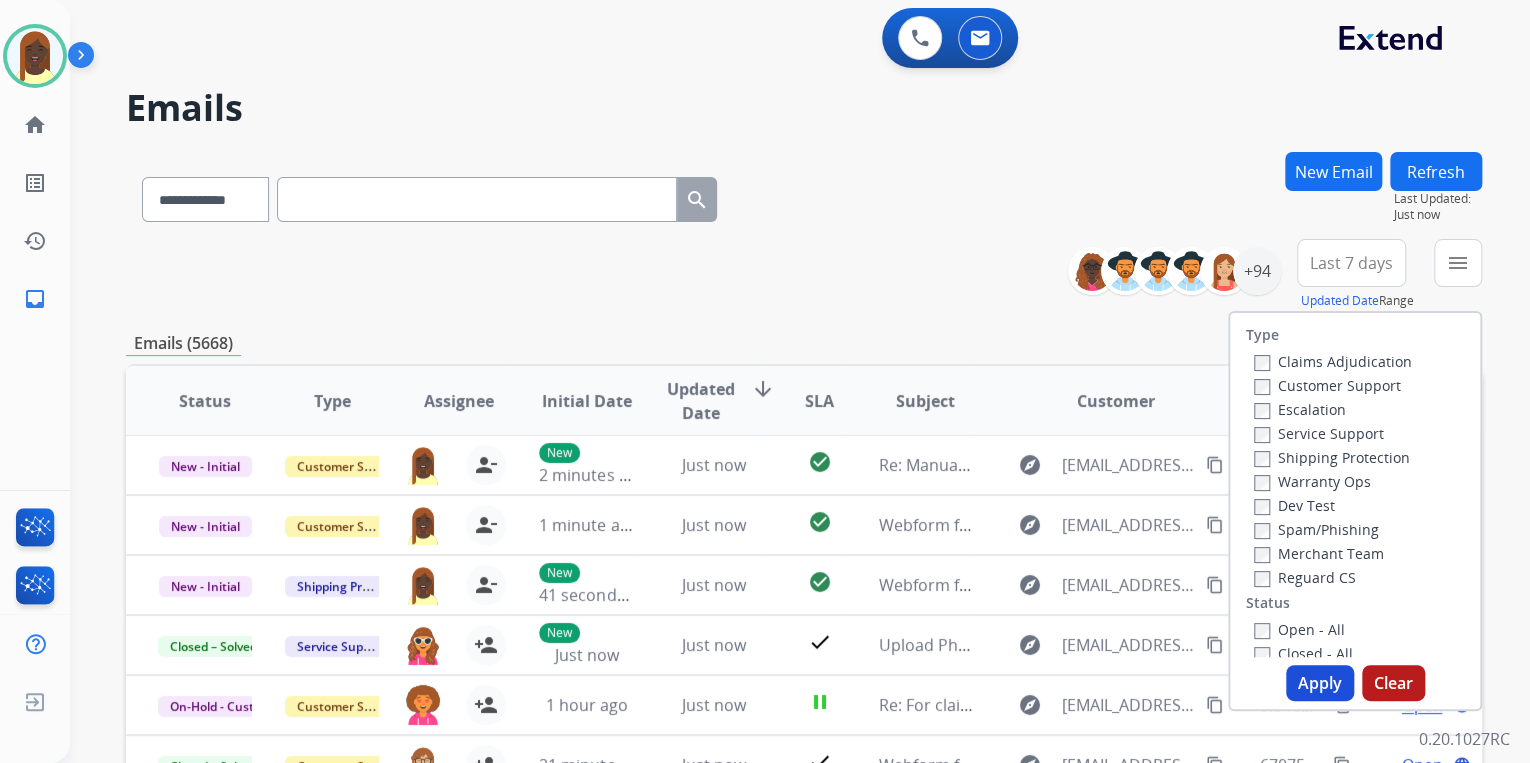 click on "**********" at bounding box center (804, 645) 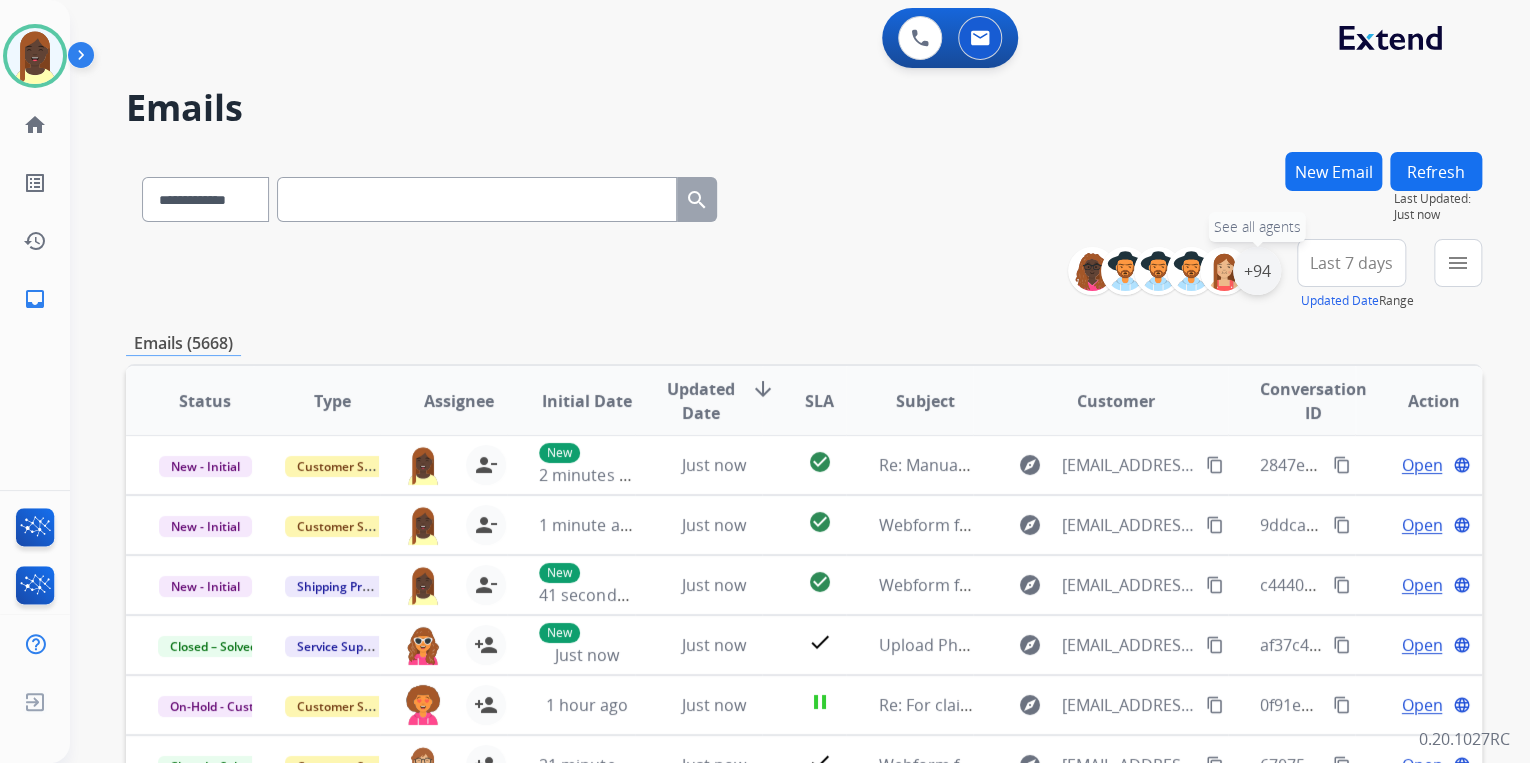 click on "+94" at bounding box center [1257, 271] 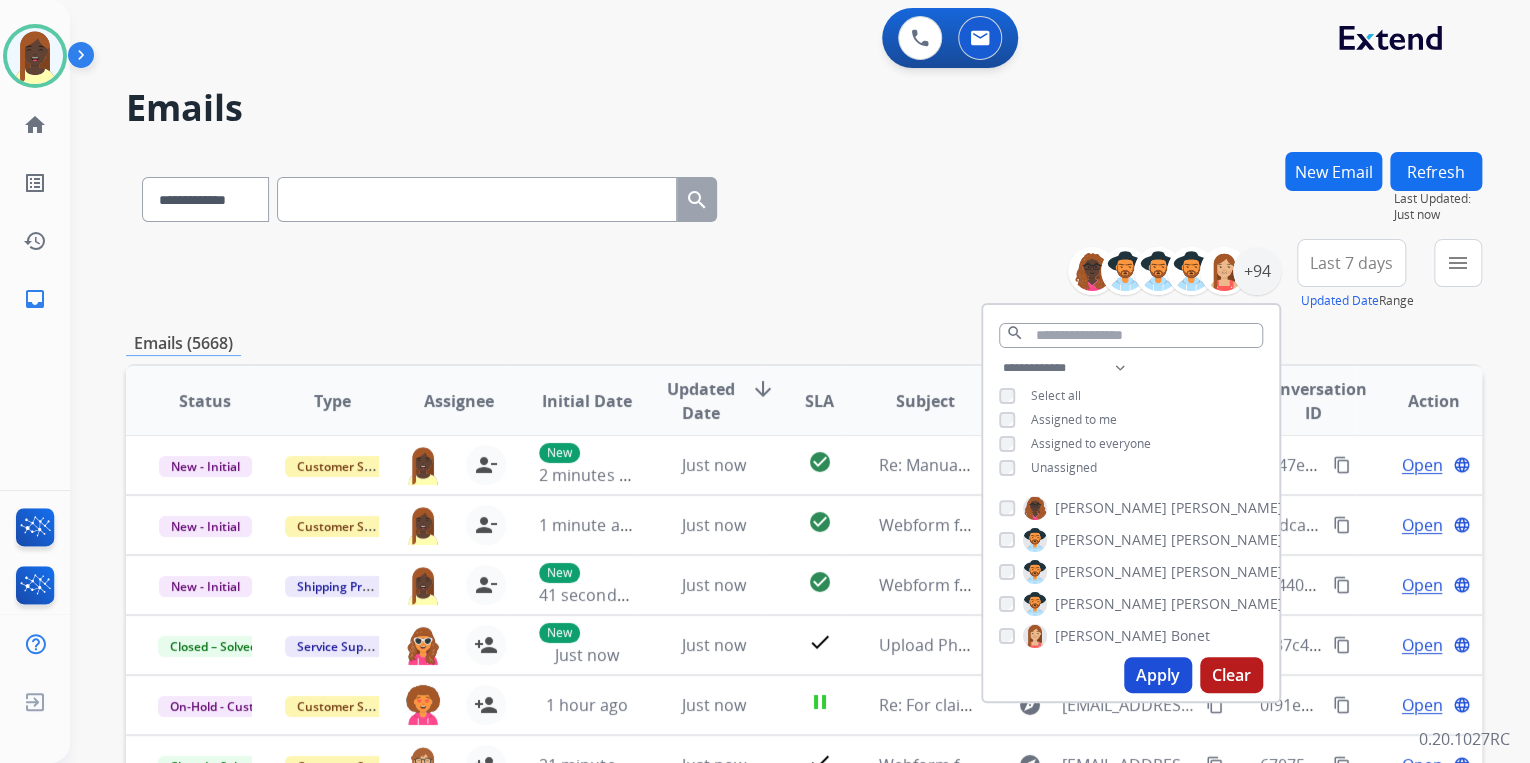 click on "Apply" at bounding box center [1158, 675] 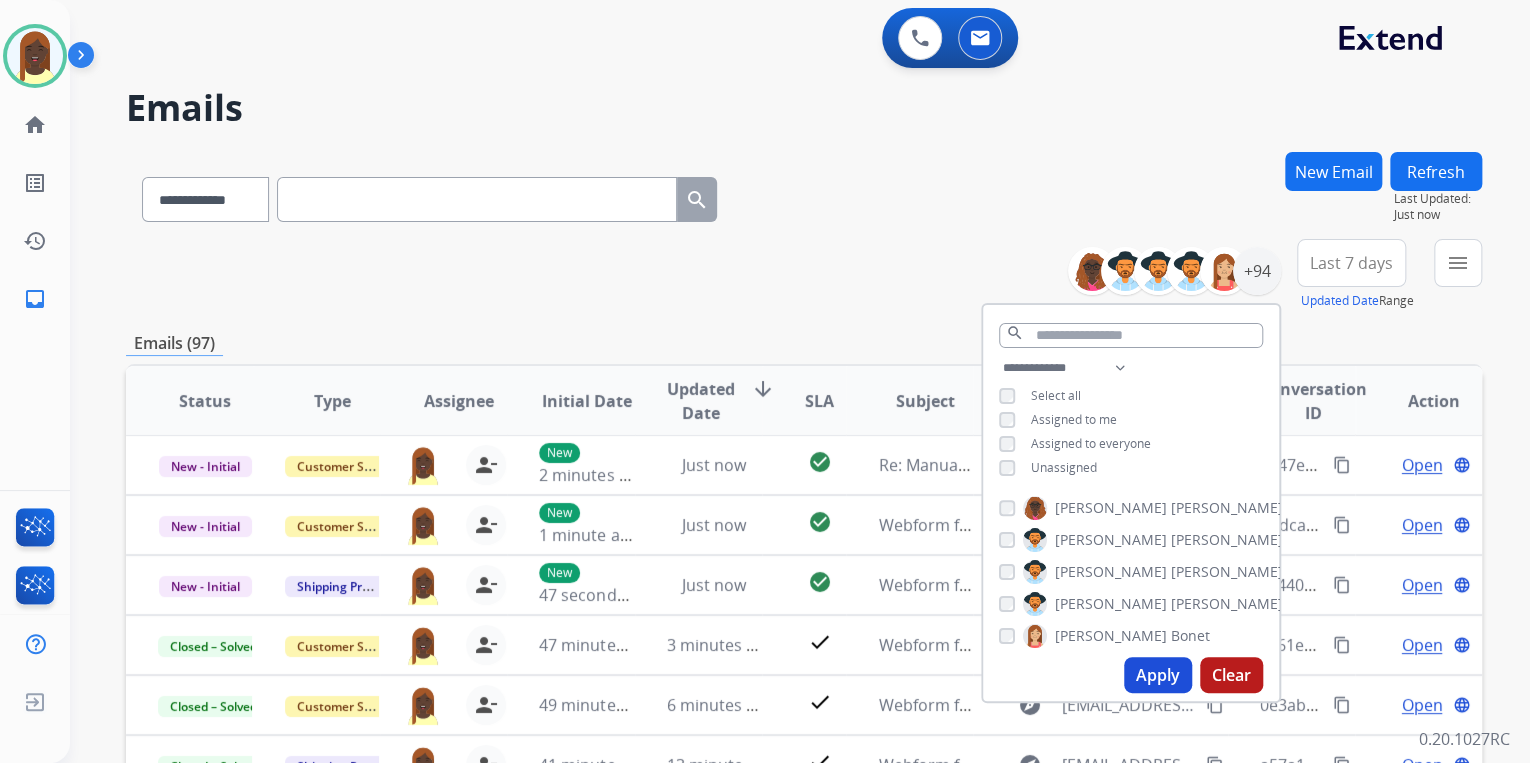 click on "**********" at bounding box center [804, 645] 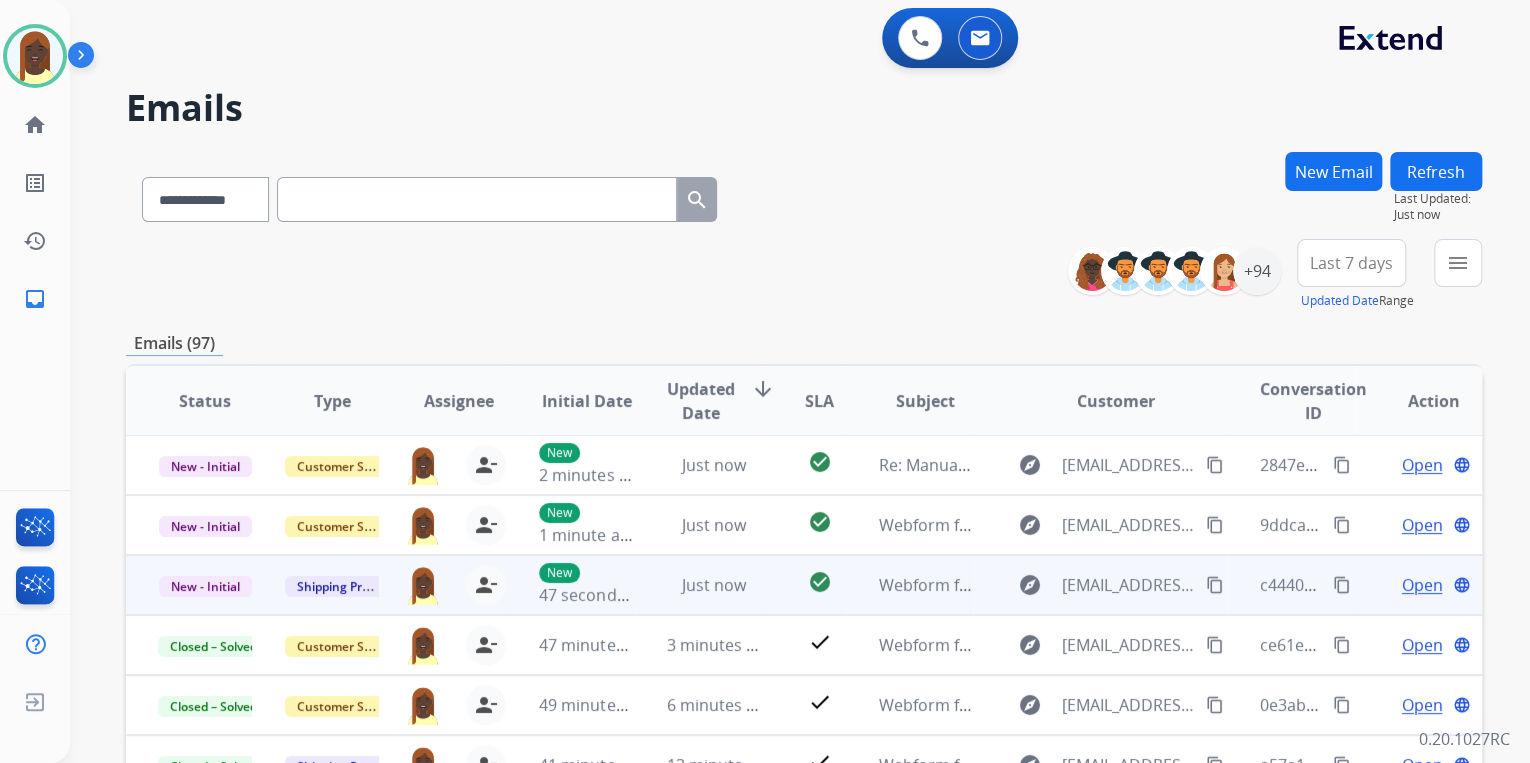 click on "content_copy" at bounding box center [1342, 585] 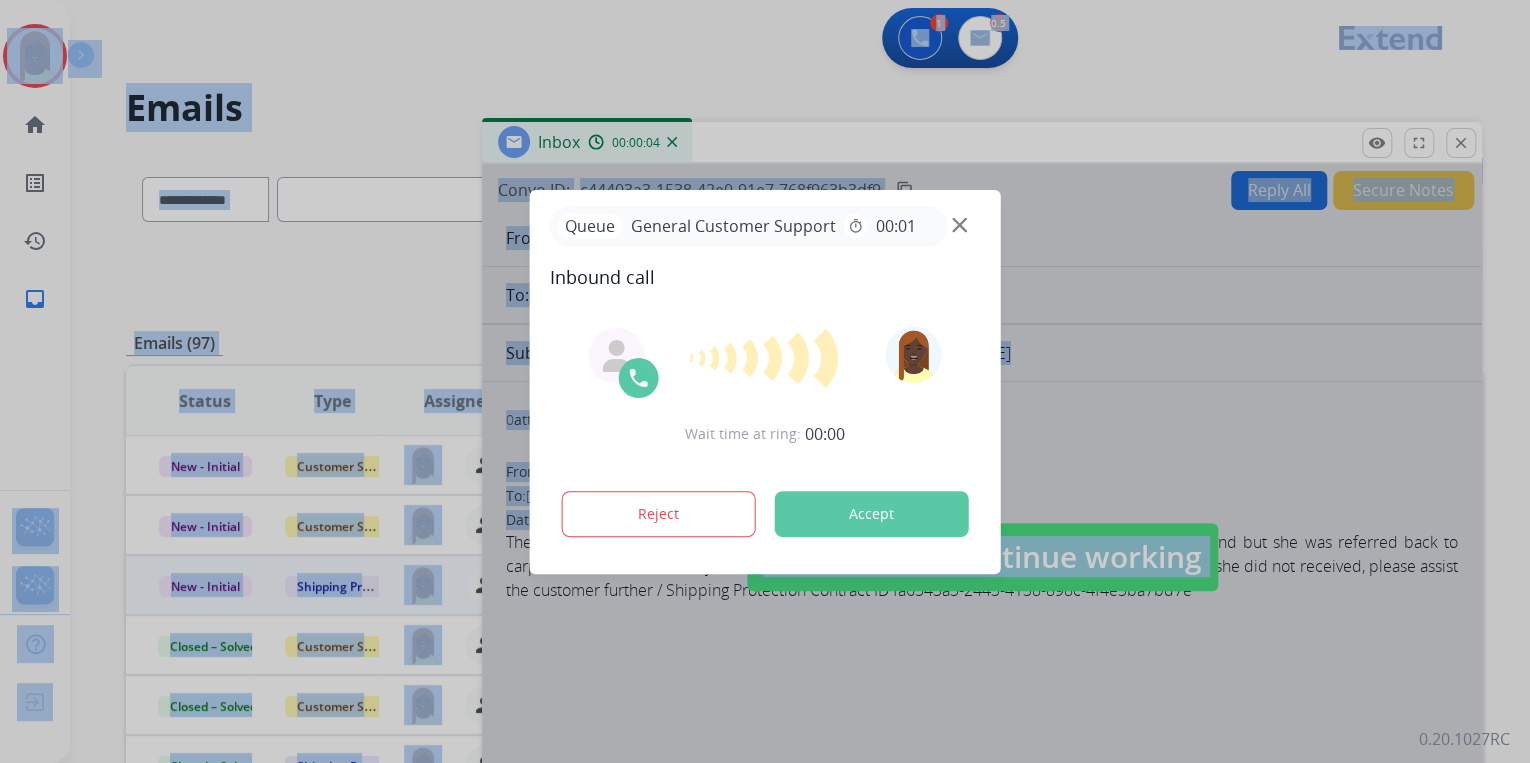 drag, startPoint x: 493, startPoint y: 539, endPoint x: 755, endPoint y: 594, distance: 267.71066 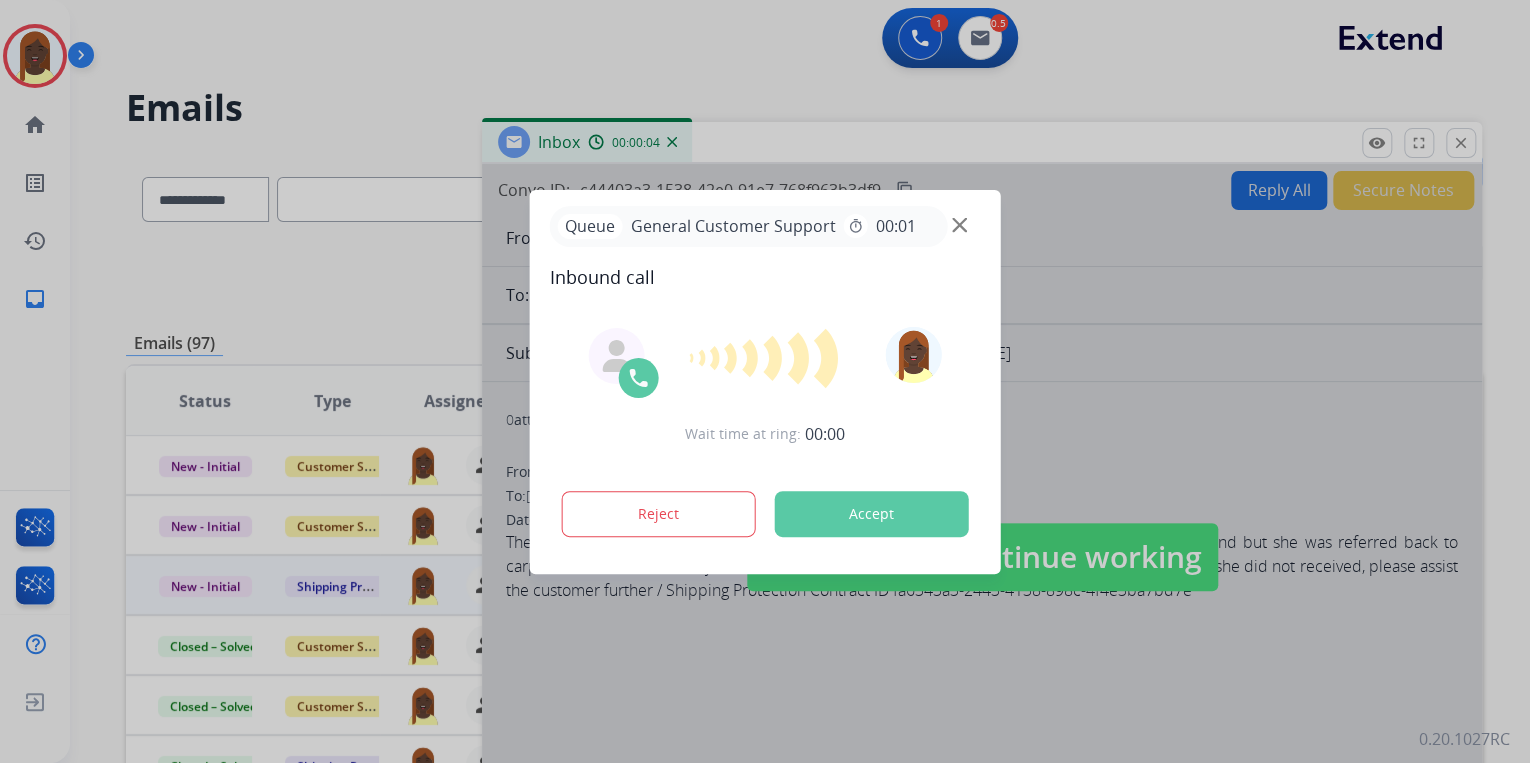click at bounding box center (765, 381) 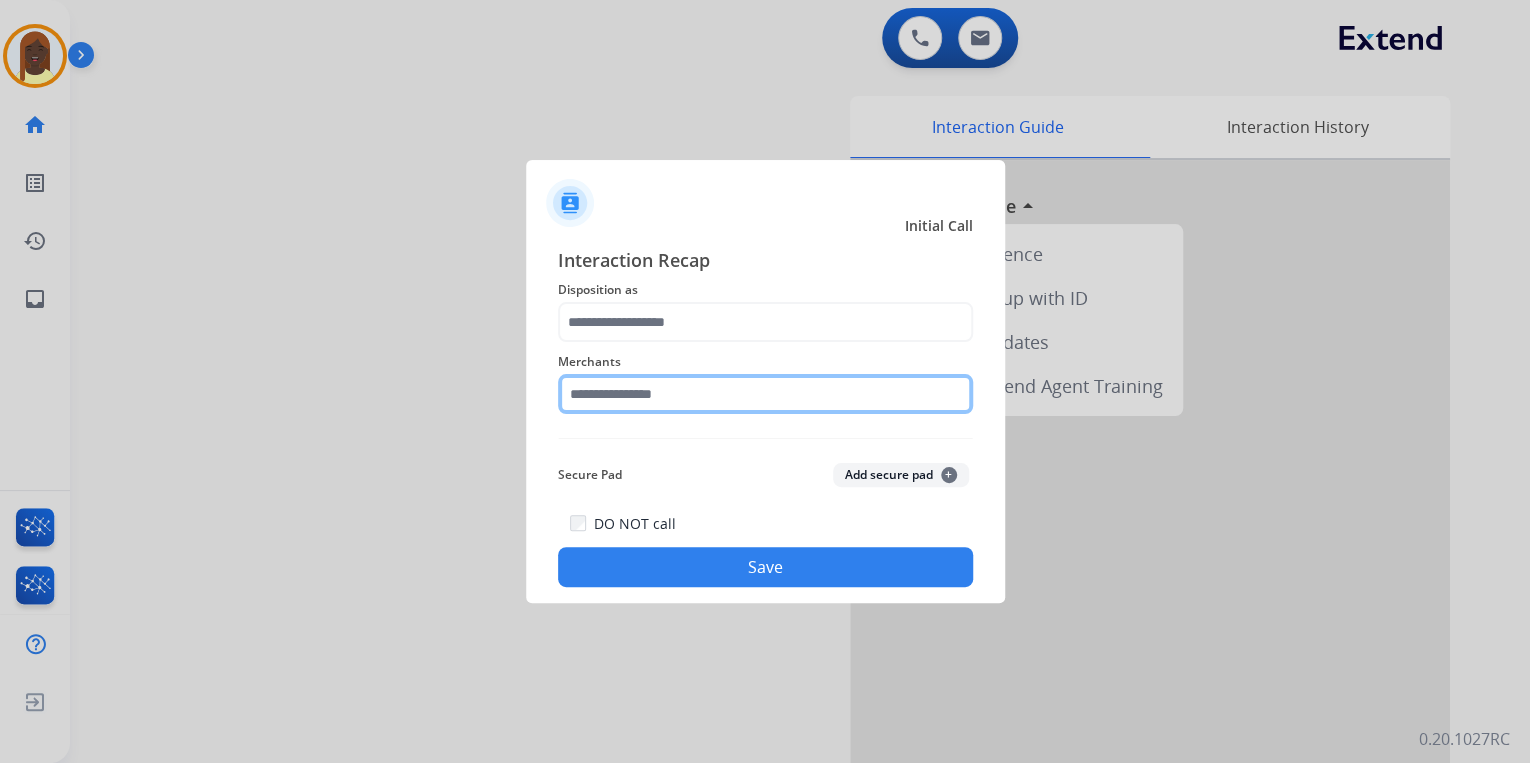 click 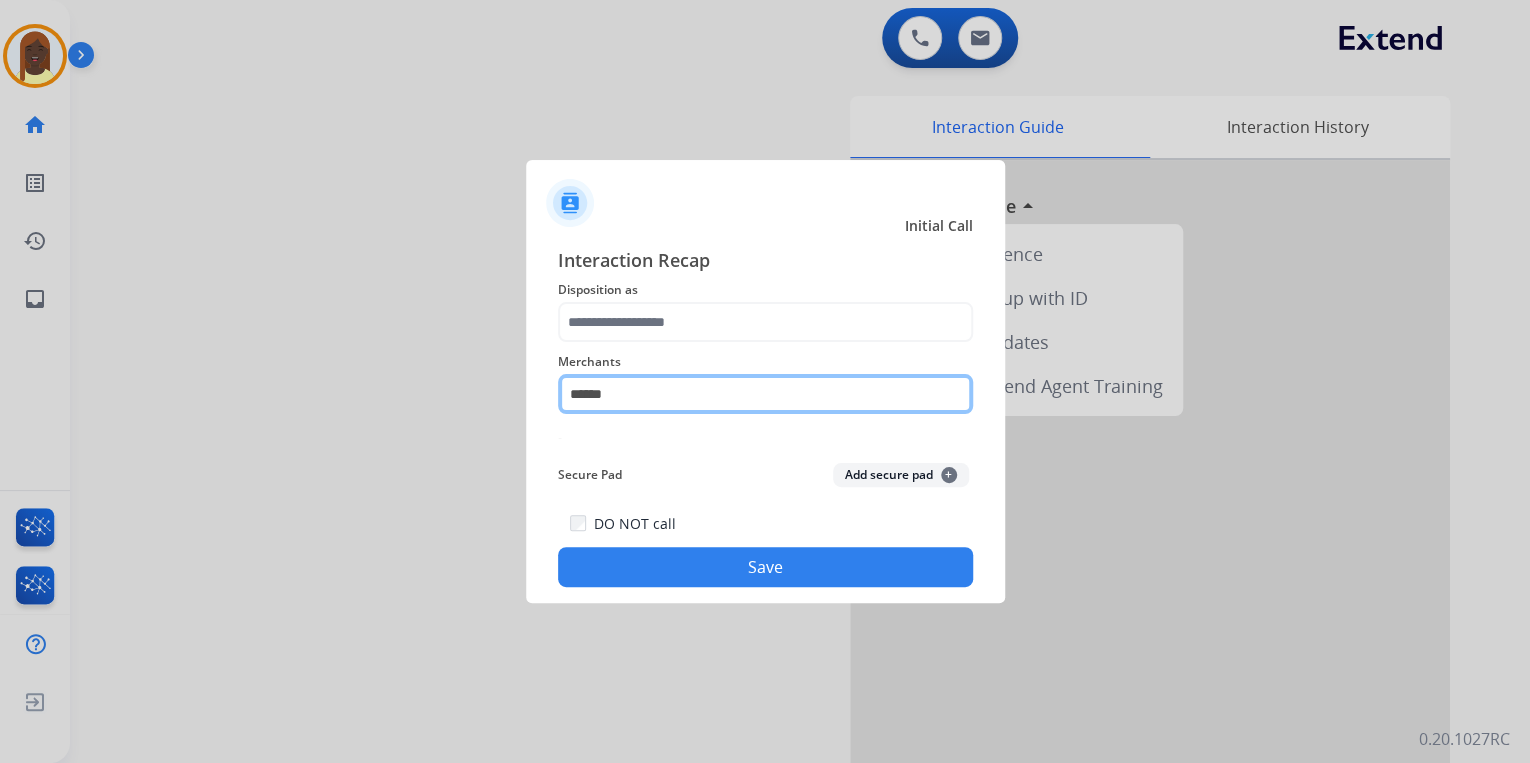 click on "******" 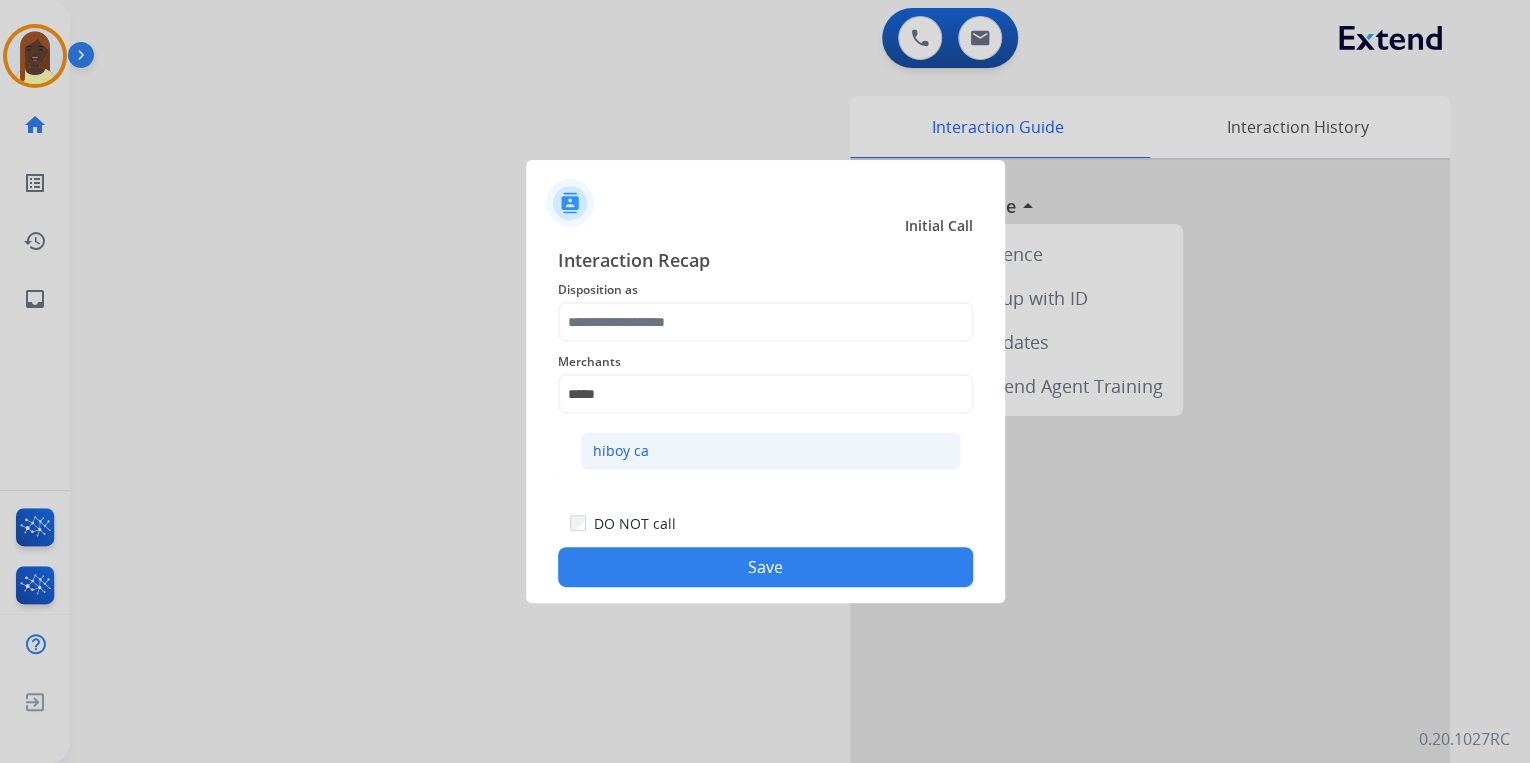 click on "hiboy ca" 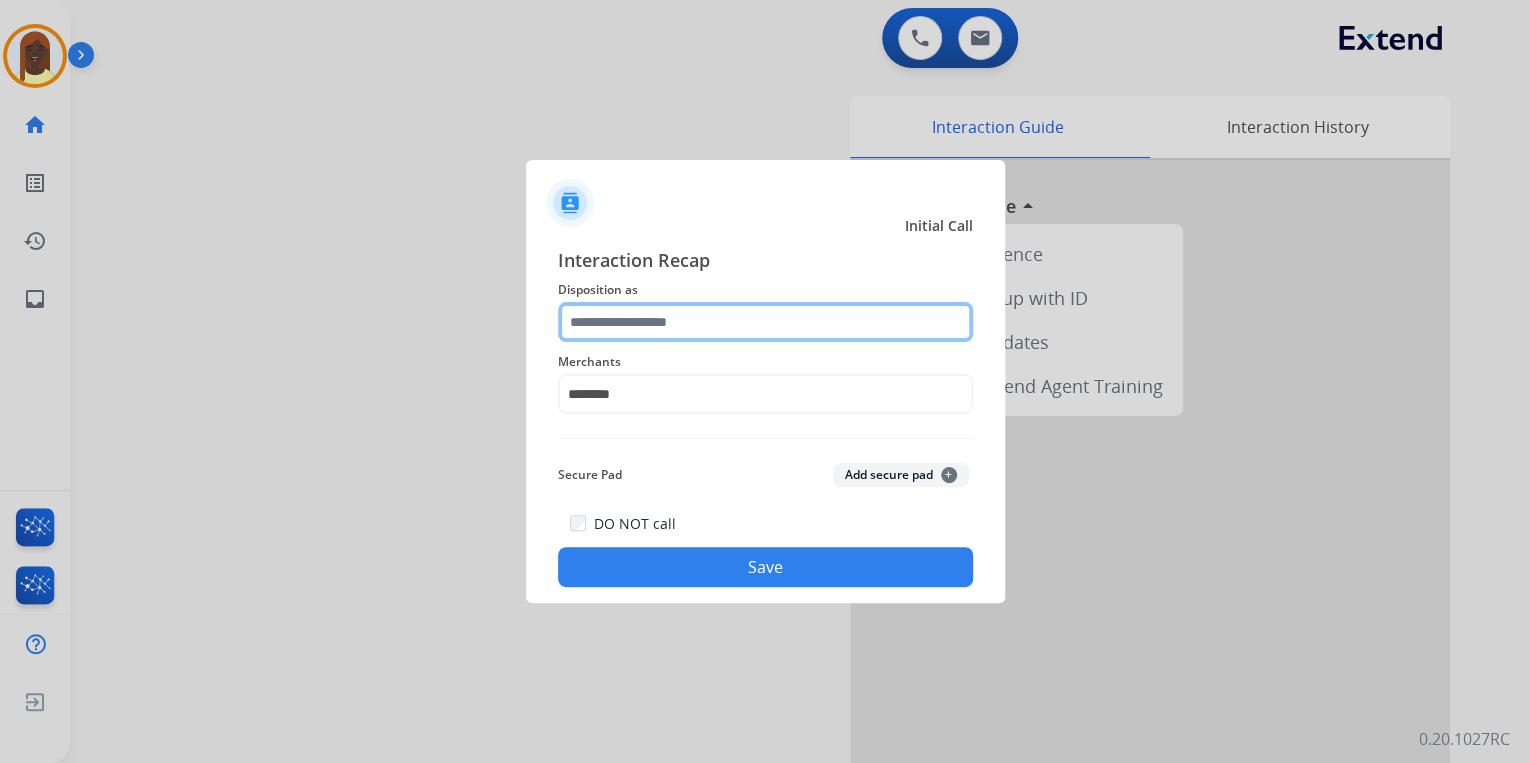 click 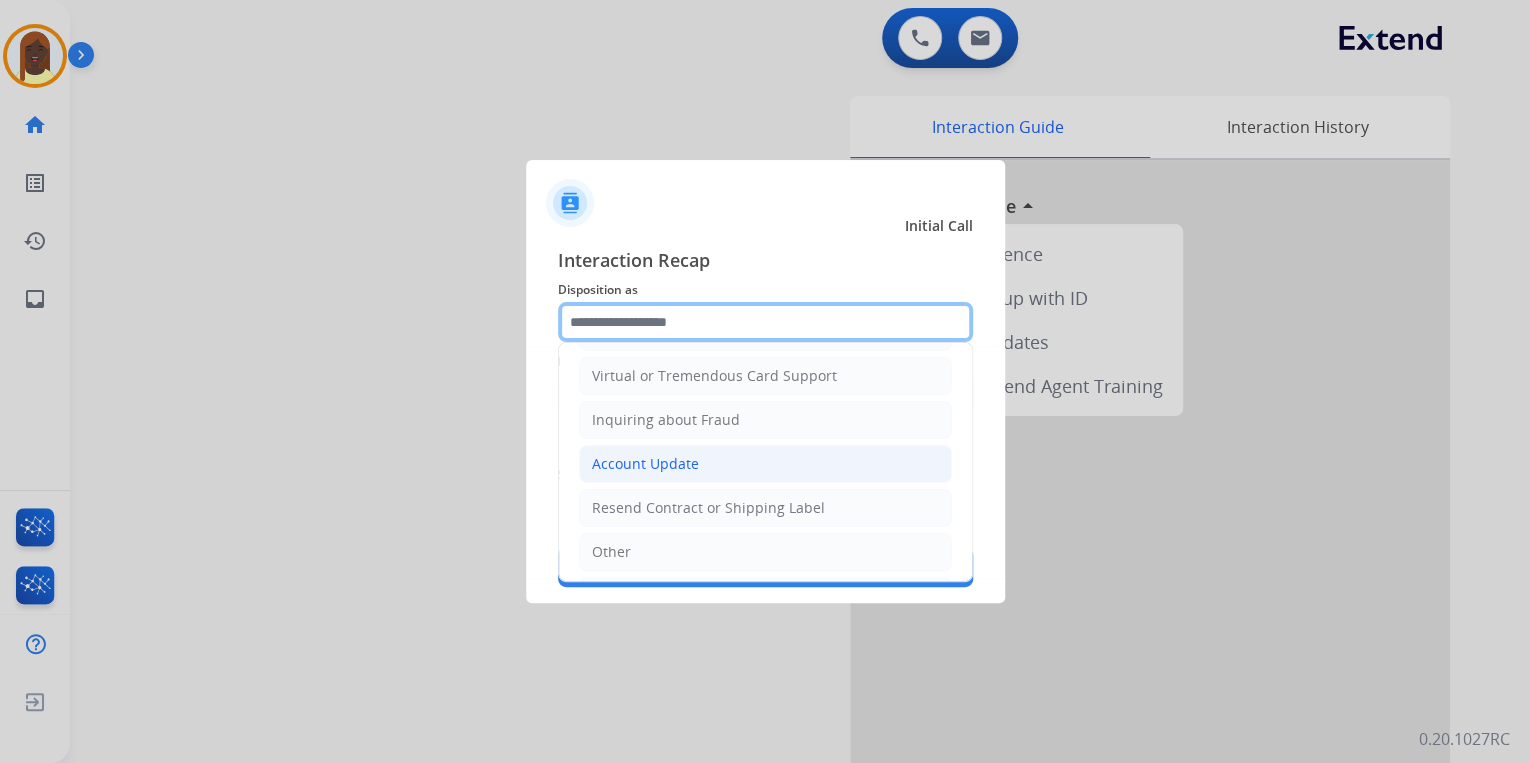 scroll, scrollTop: 226, scrollLeft: 0, axis: vertical 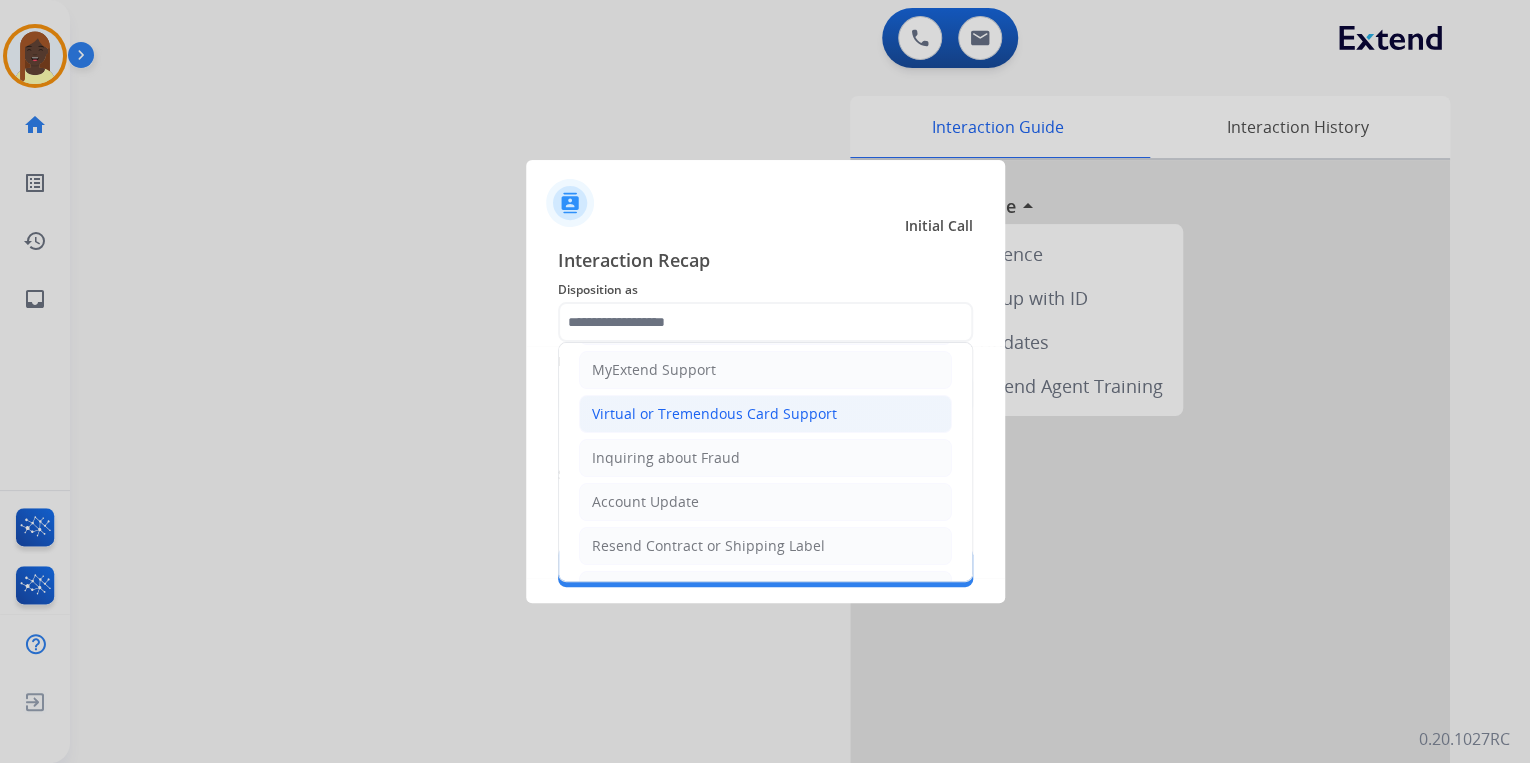 click on "Virtual or Tremendous Card Support" 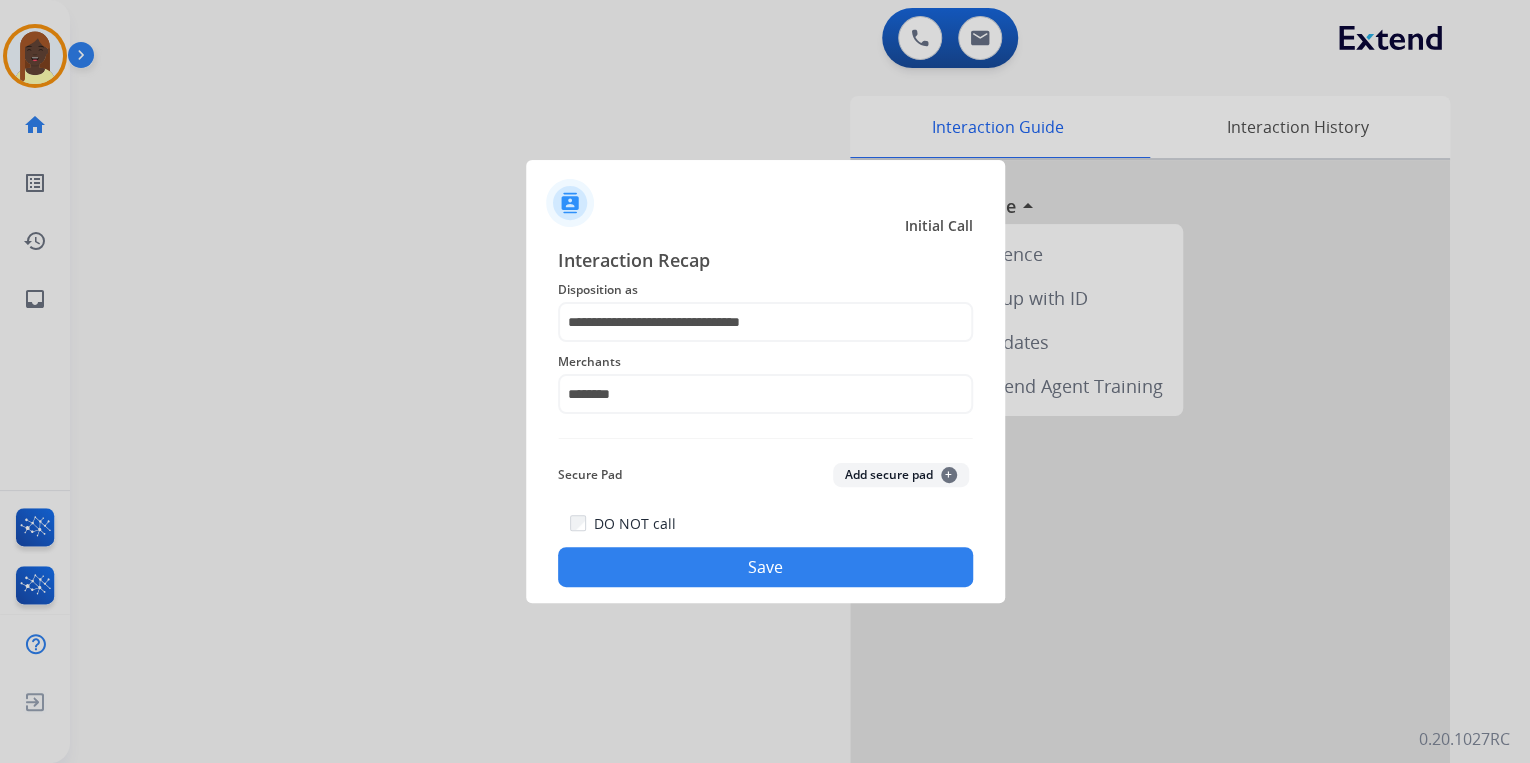 click on "Save" 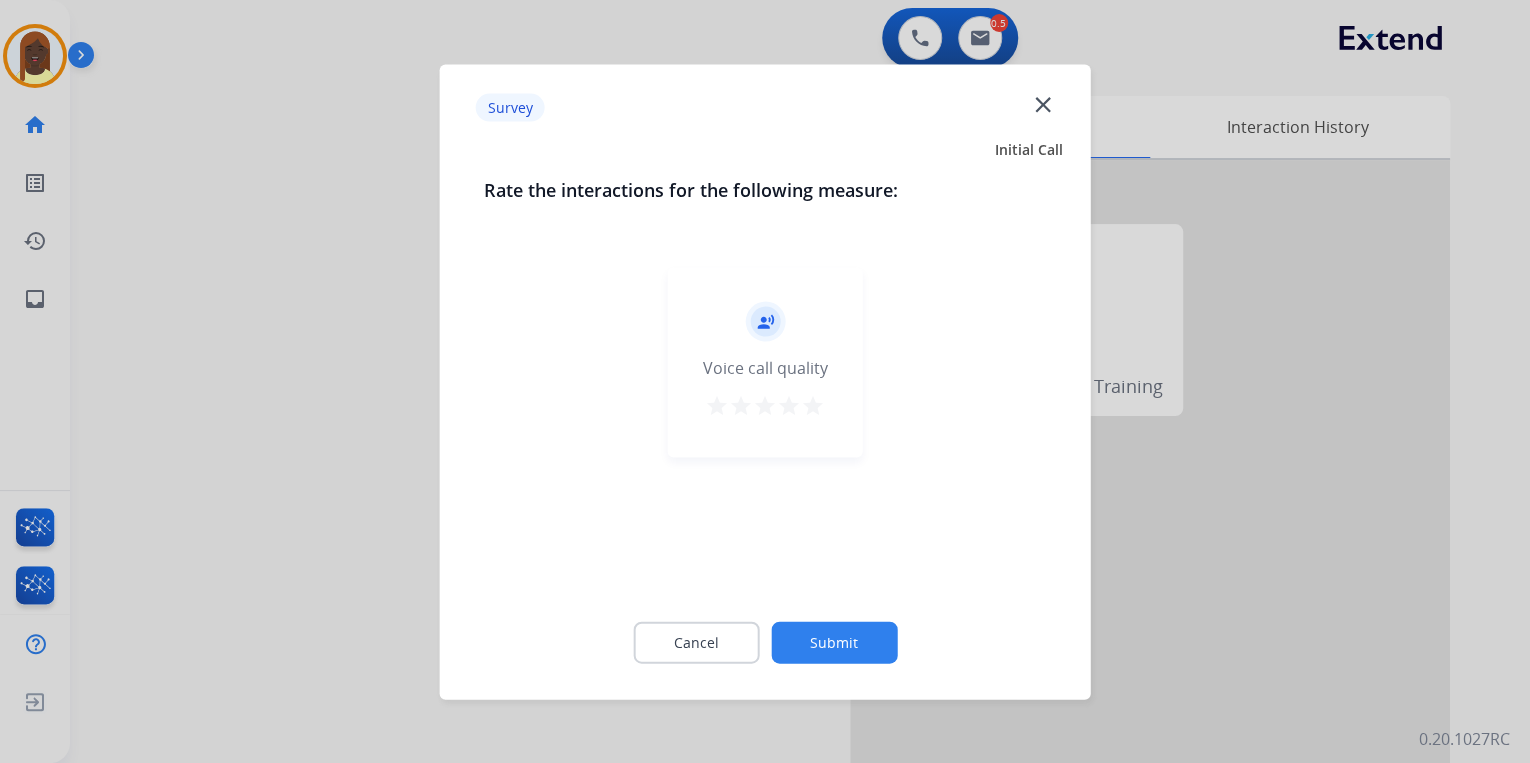 click on "star" at bounding box center [813, 405] 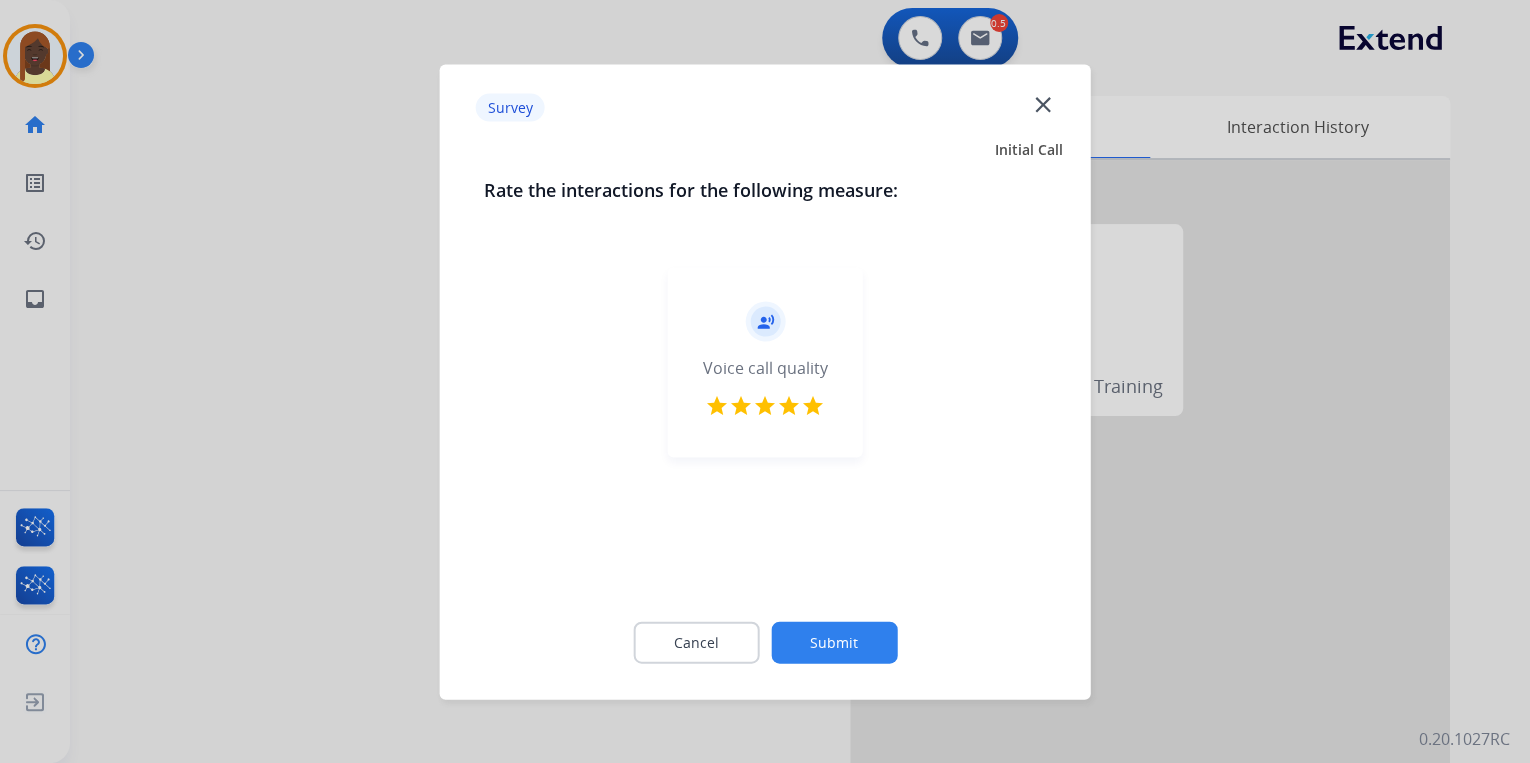 click on "Submit" 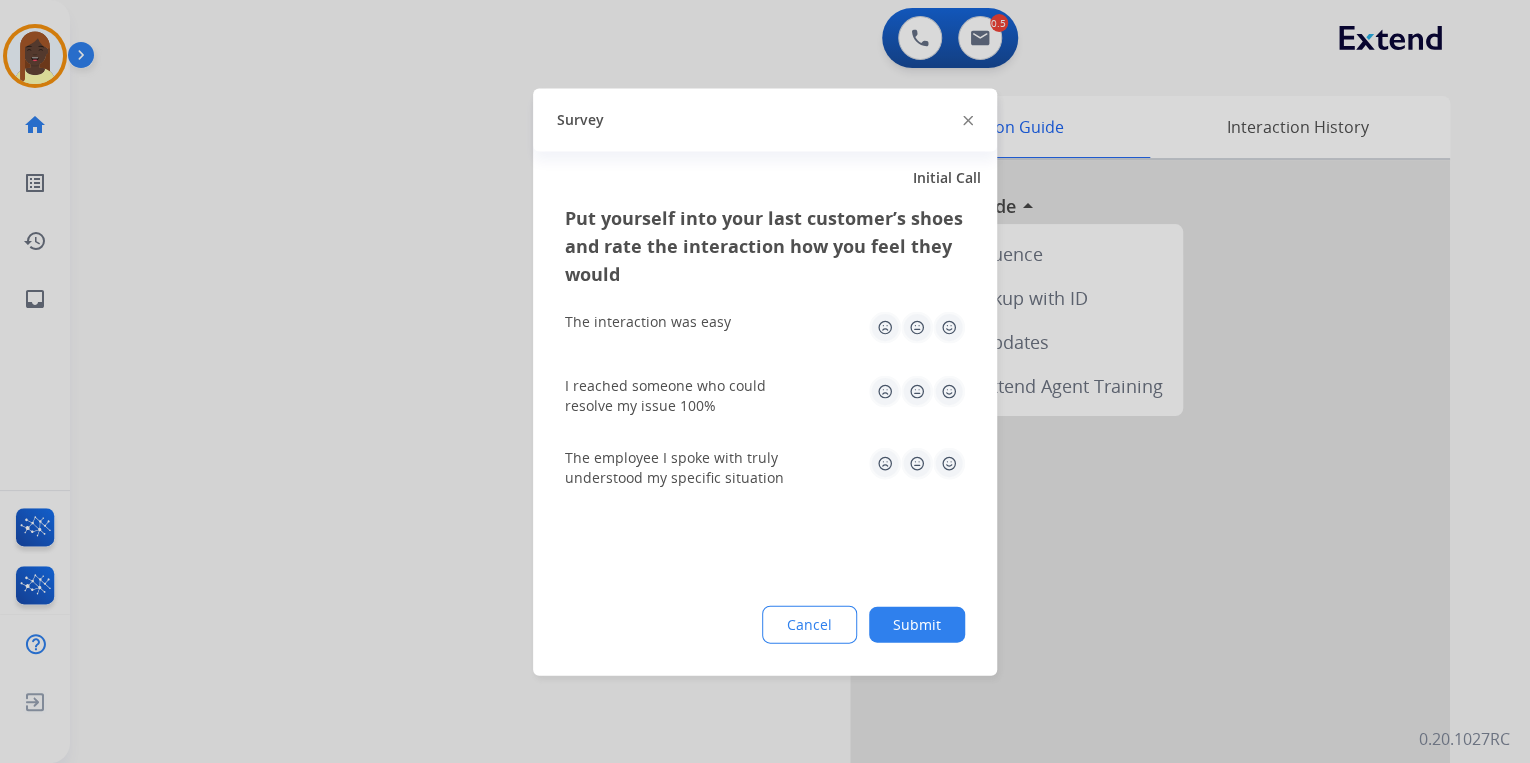 click 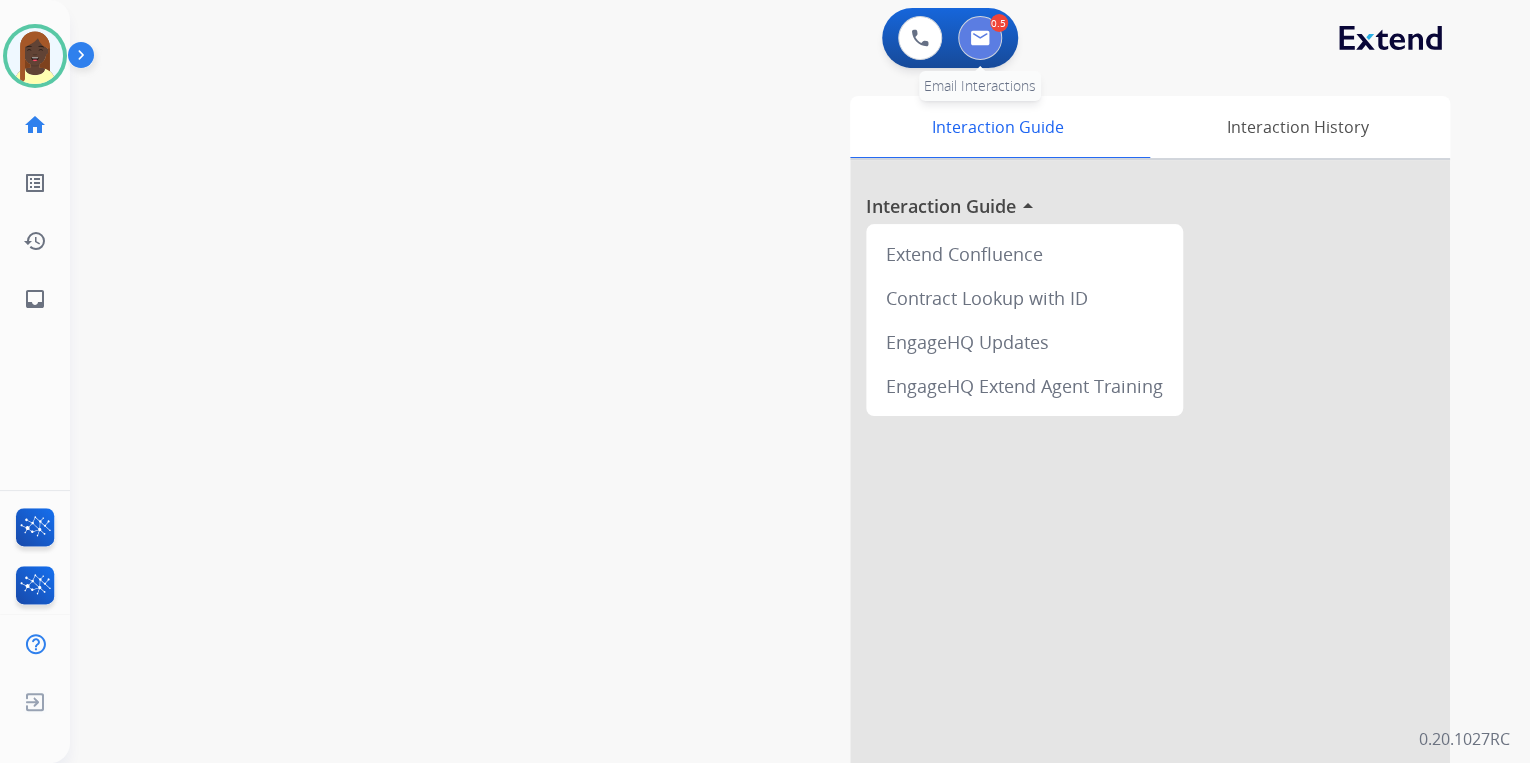 click at bounding box center [980, 38] 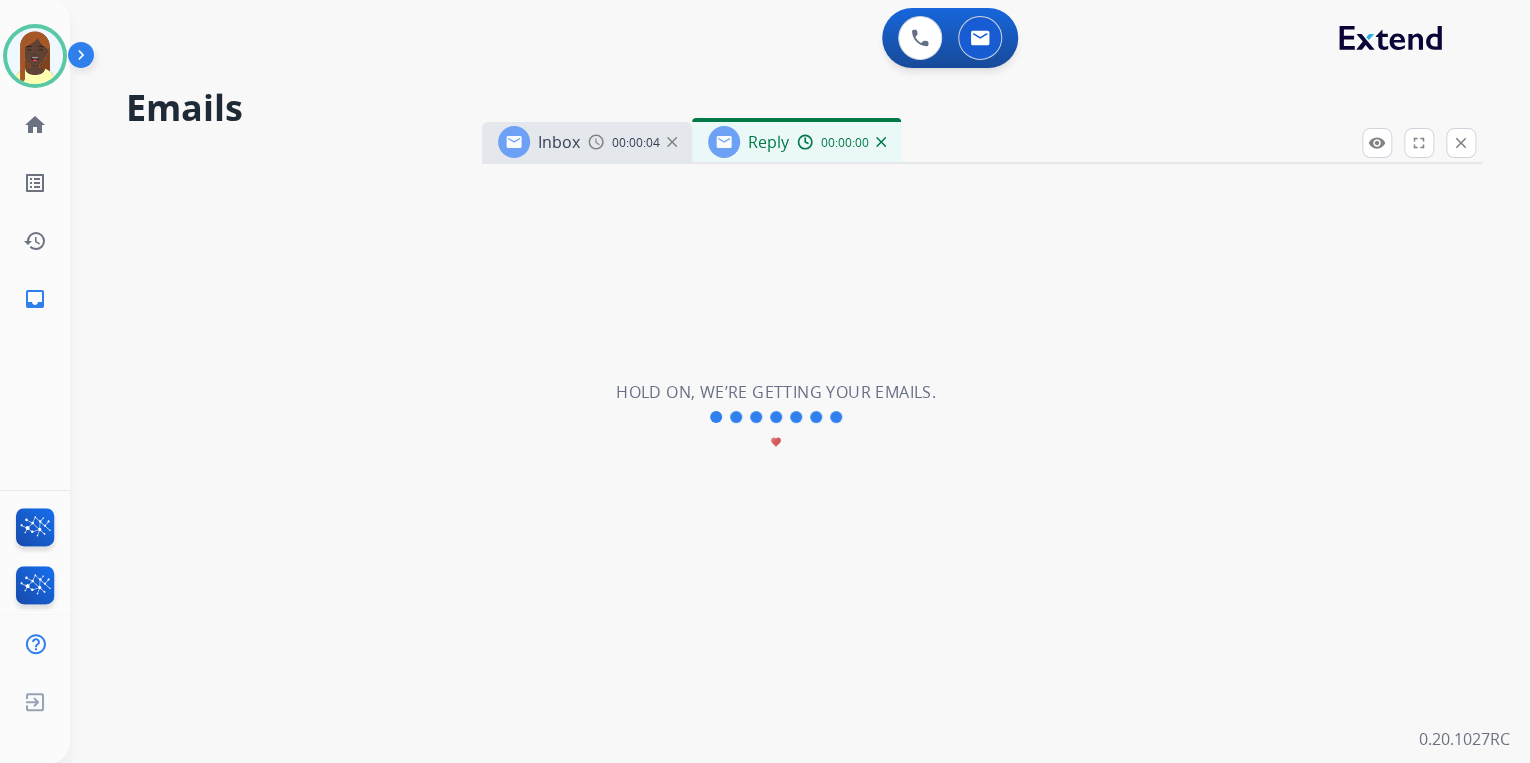 select on "**********" 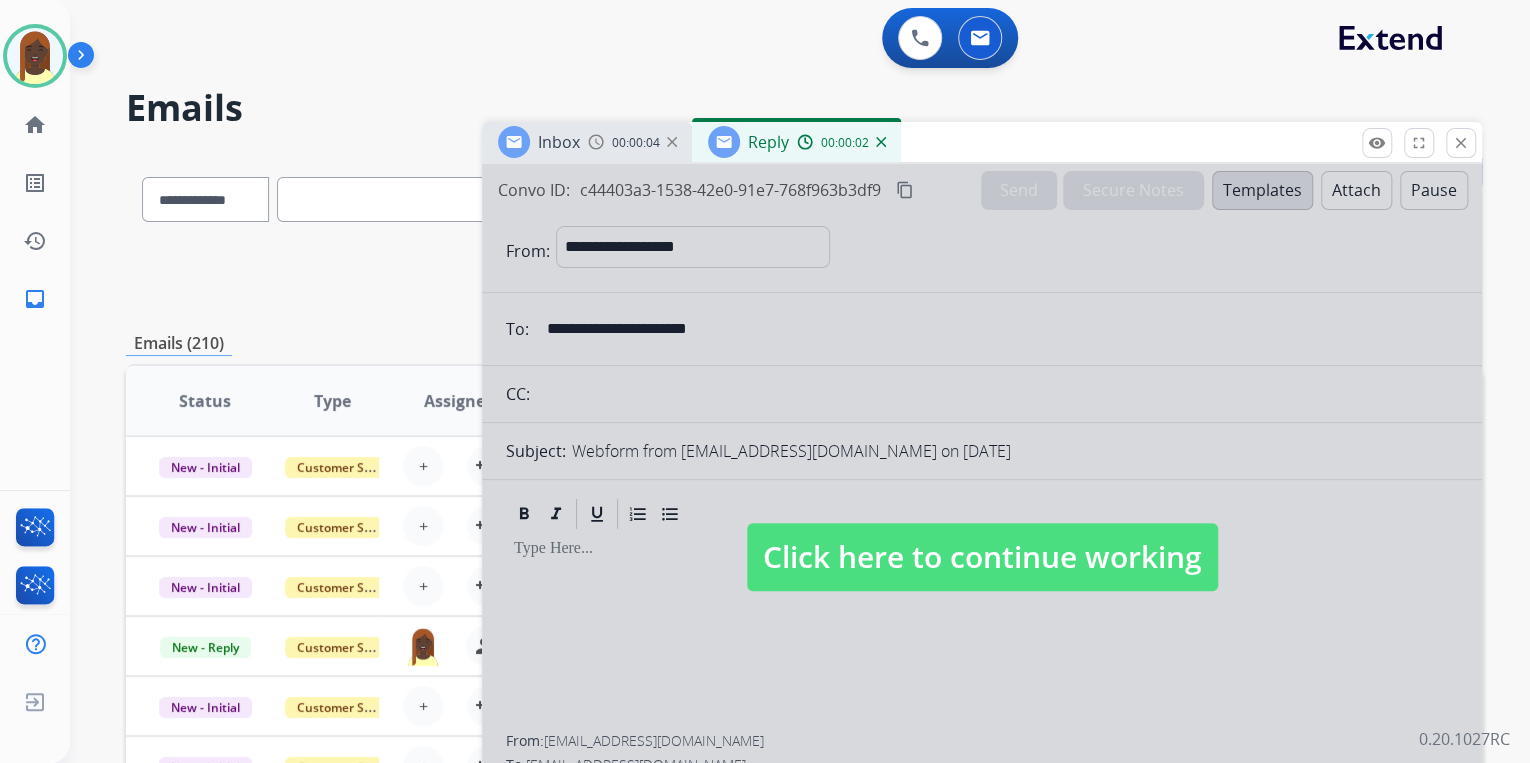 click on "Click here to continue working" at bounding box center [982, 557] 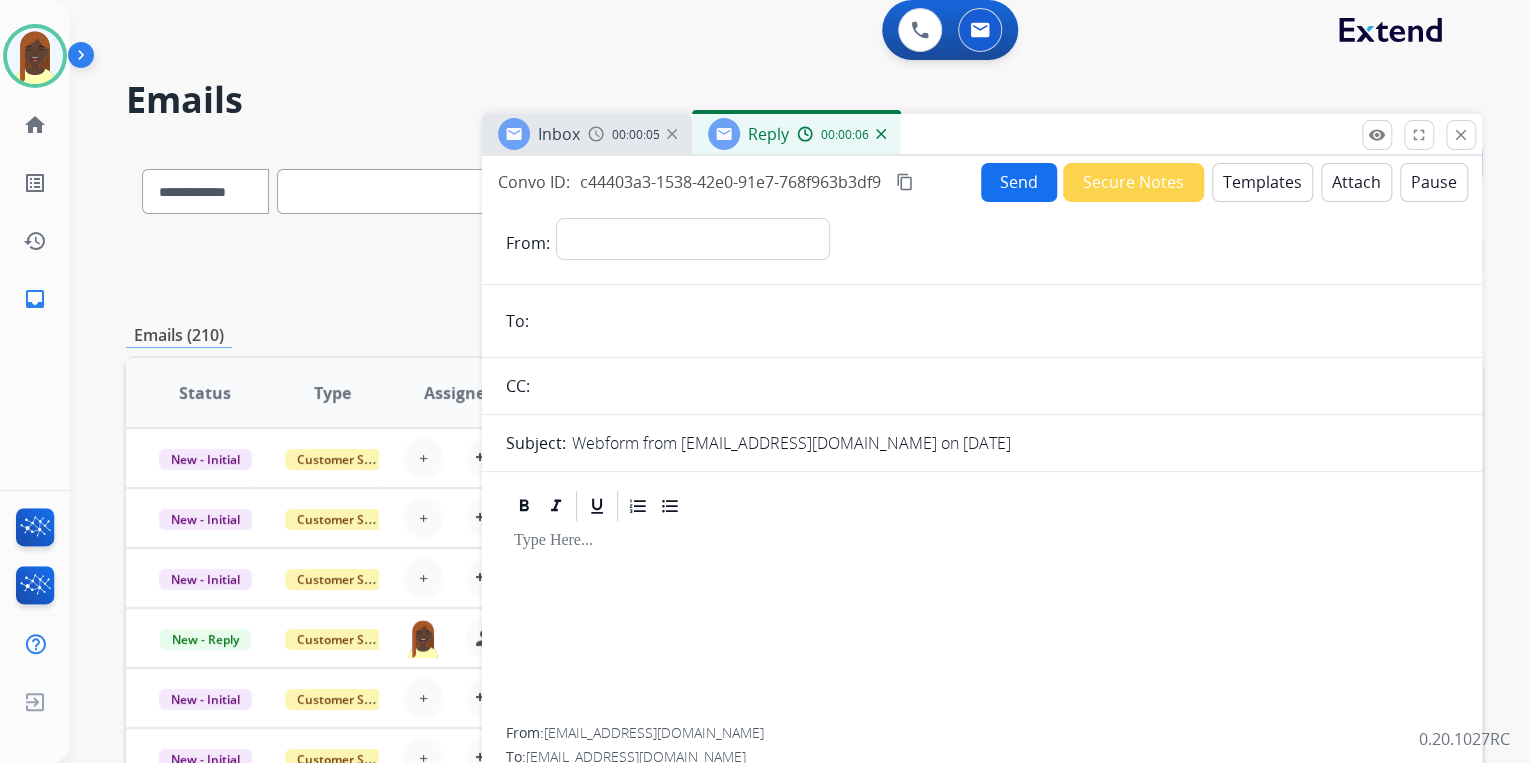 scroll, scrollTop: 0, scrollLeft: 0, axis: both 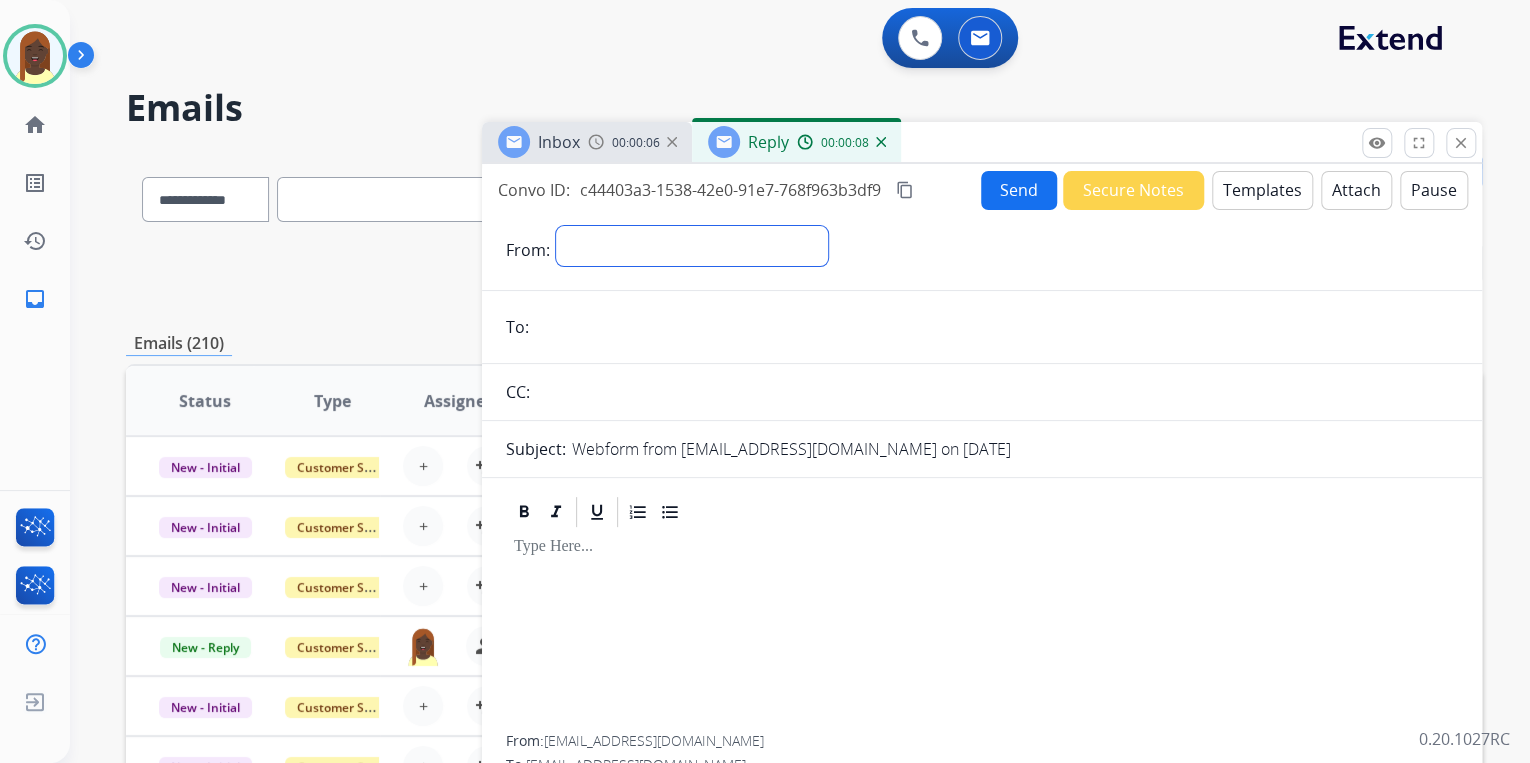 click on "**********" at bounding box center [692, 246] 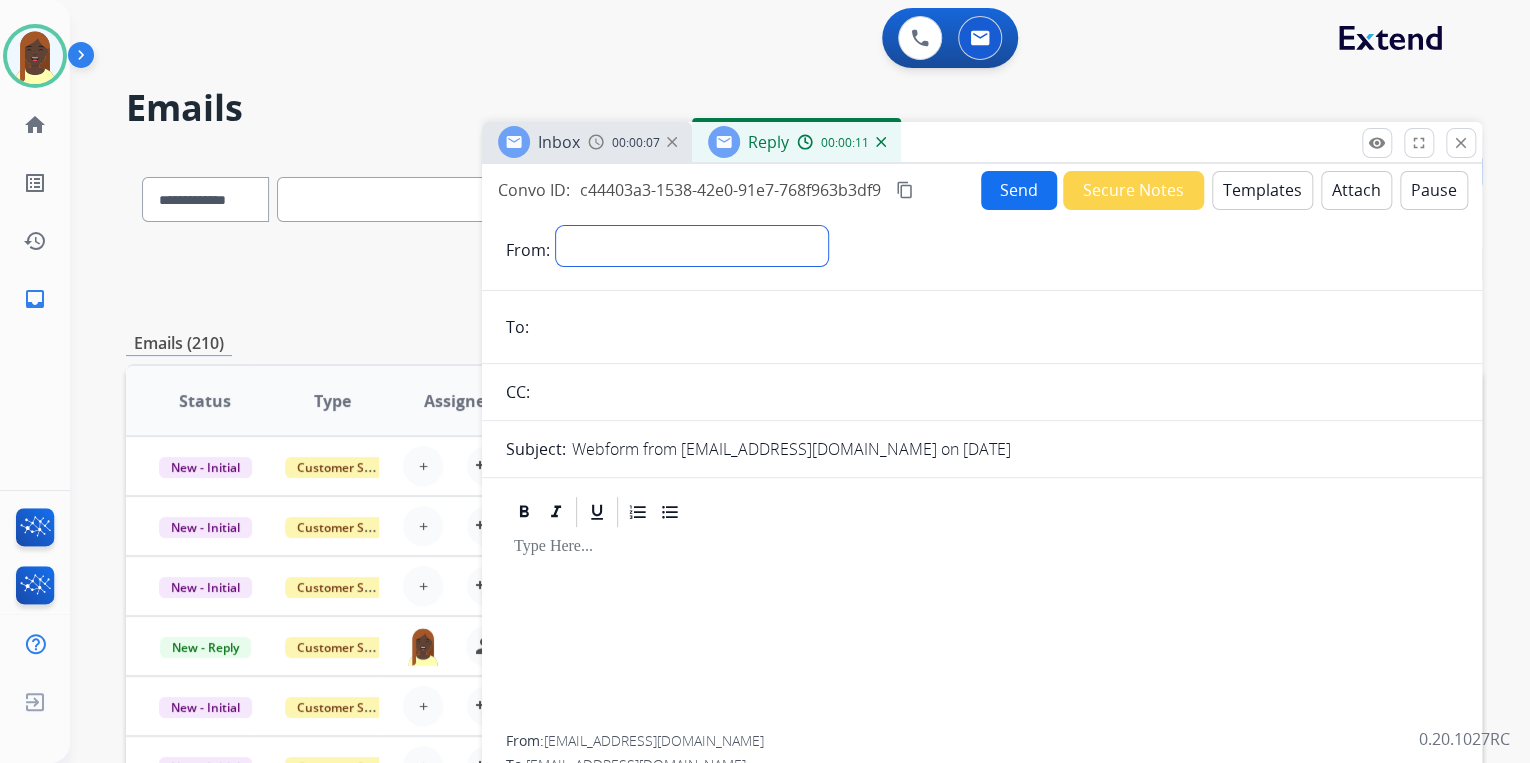 select on "**********" 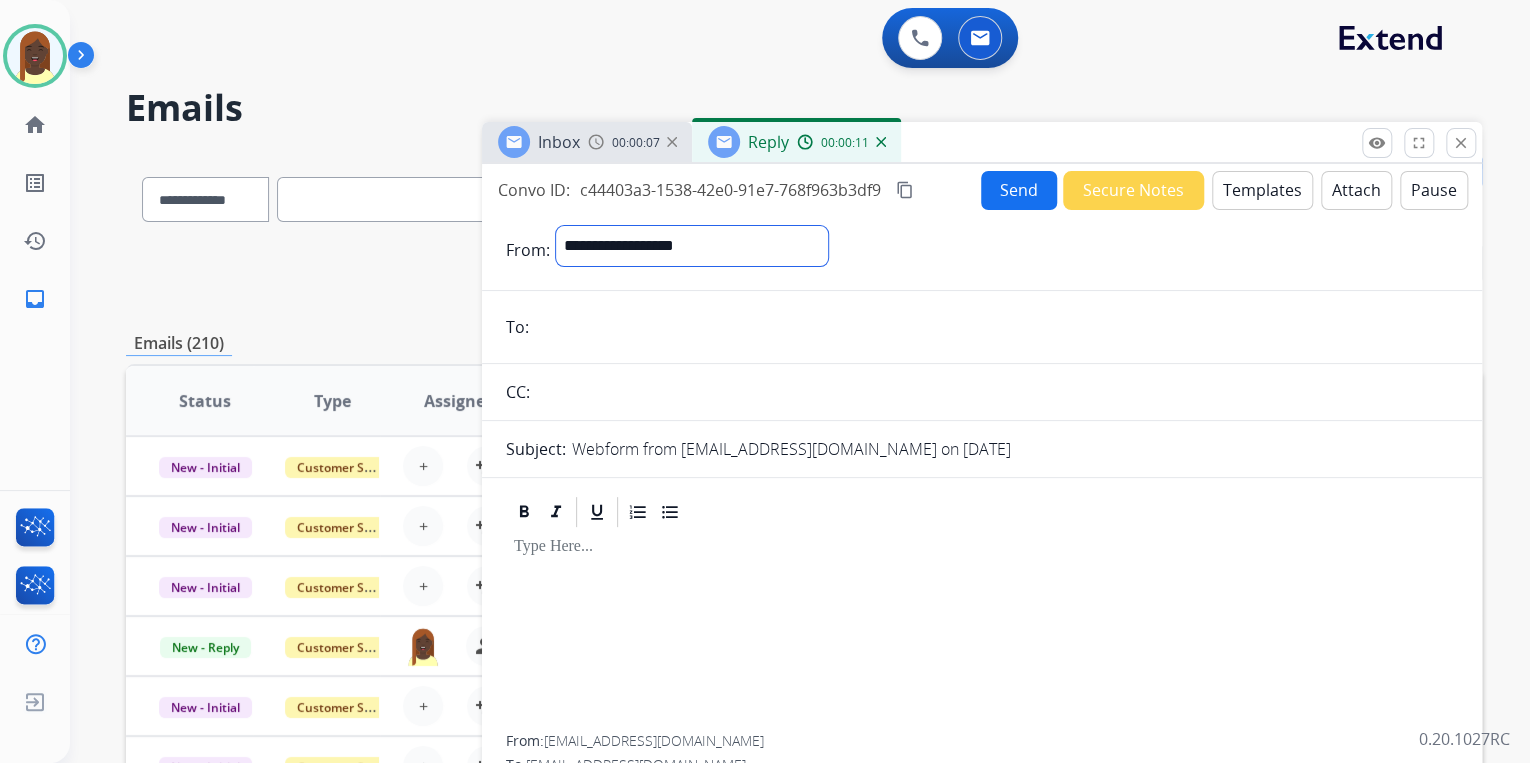 click on "**********" at bounding box center (692, 246) 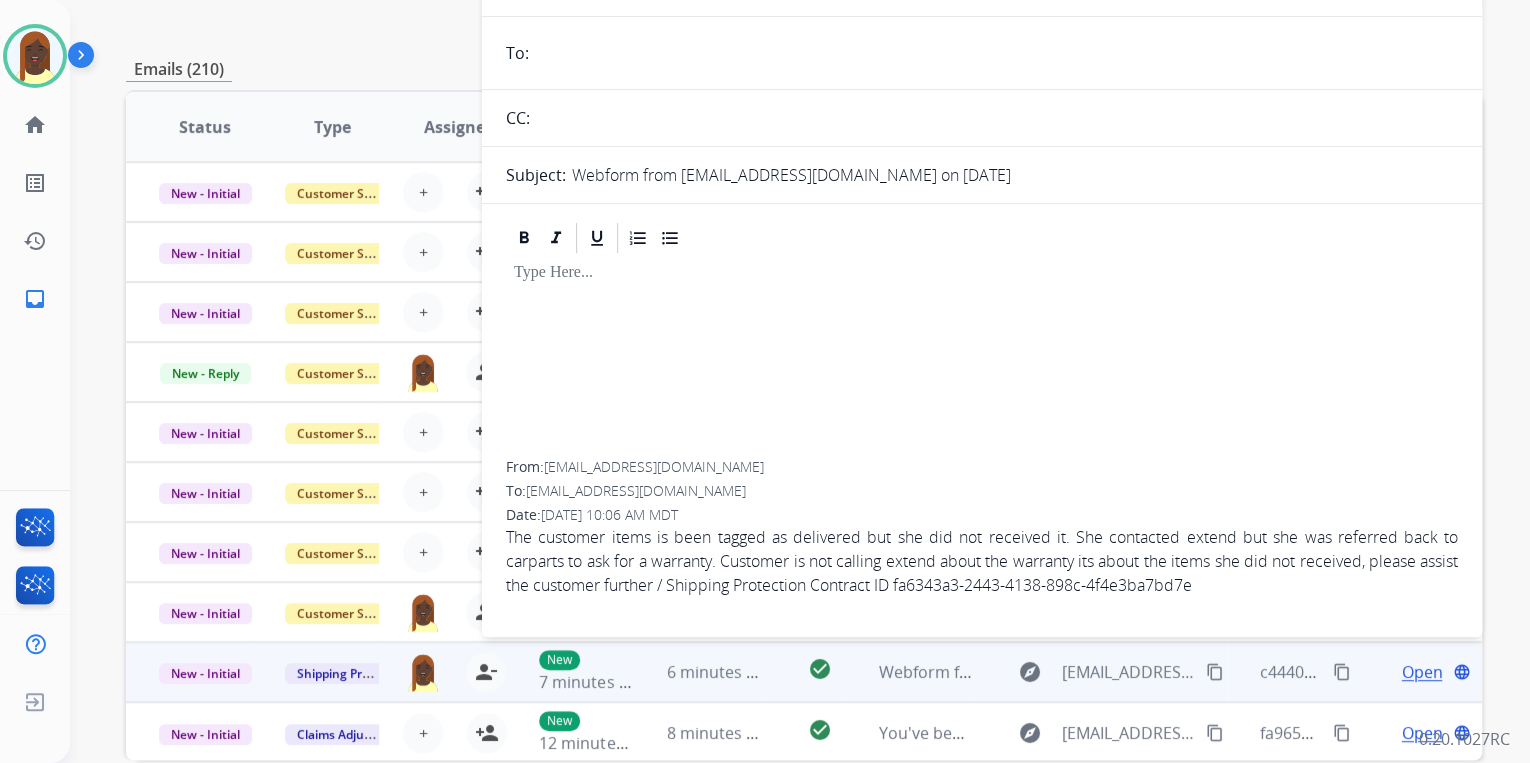 scroll, scrollTop: 320, scrollLeft: 0, axis: vertical 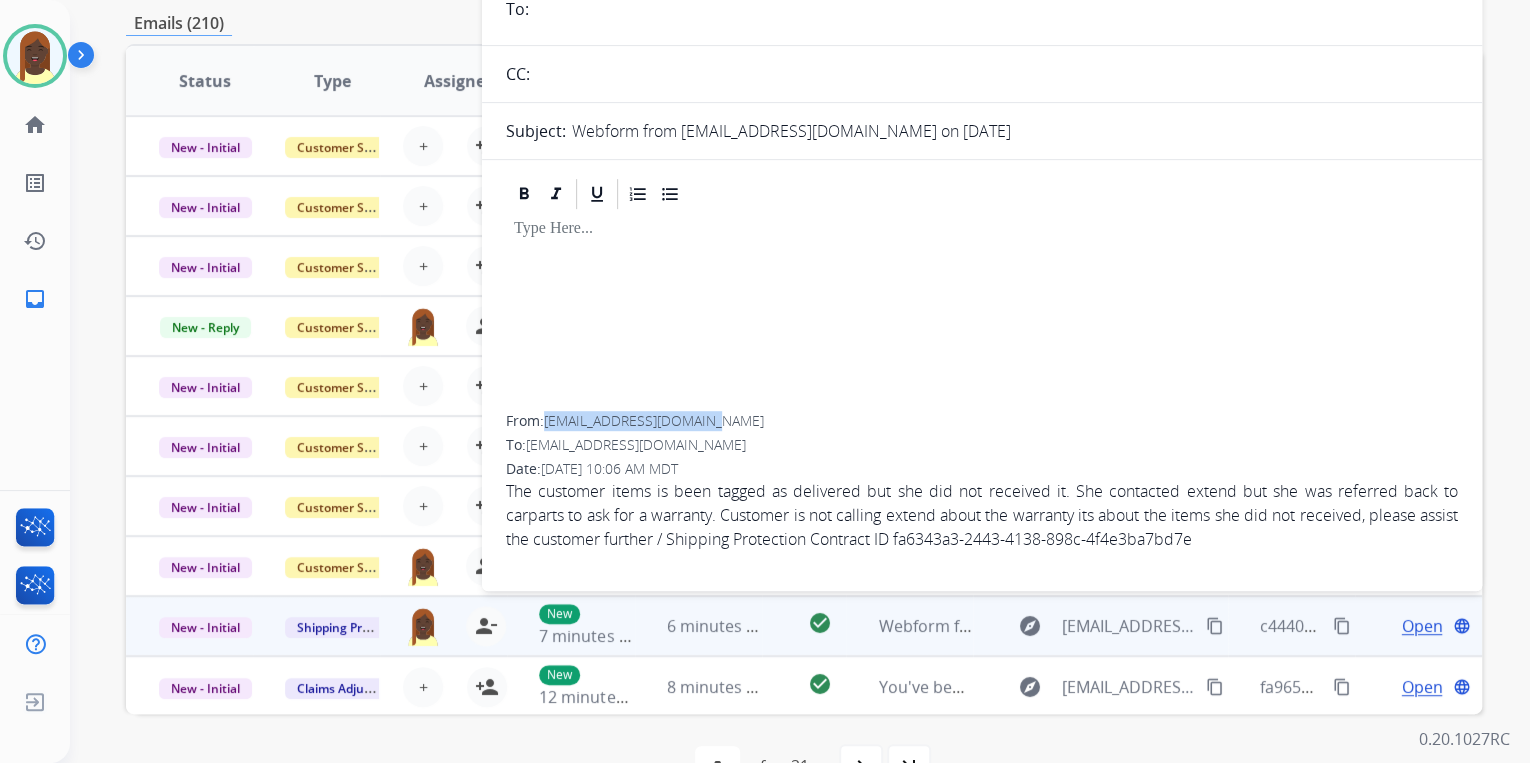 drag, startPoint x: 714, startPoint y: 422, endPoint x: 547, endPoint y: 428, distance: 167.10774 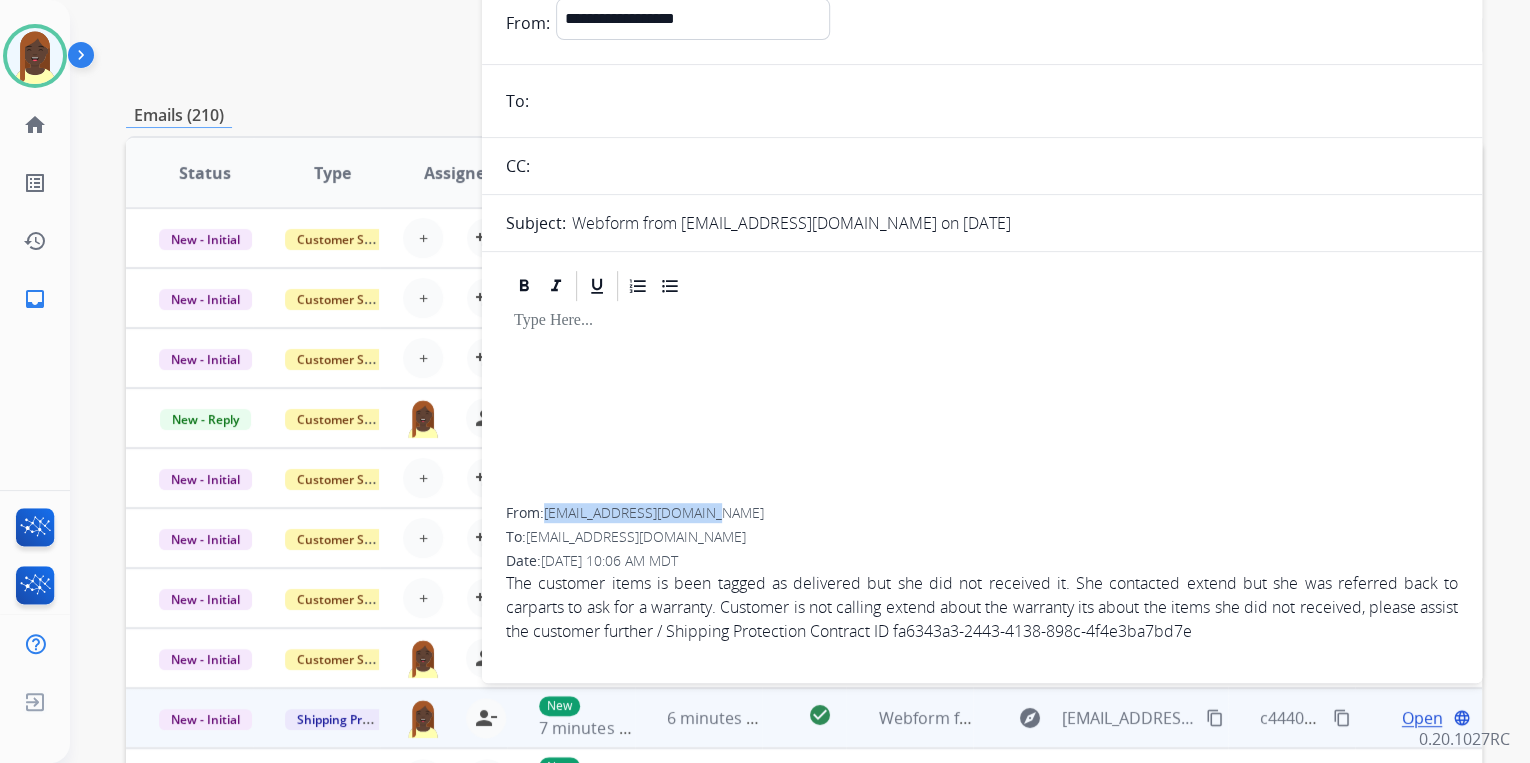 scroll, scrollTop: 0, scrollLeft: 0, axis: both 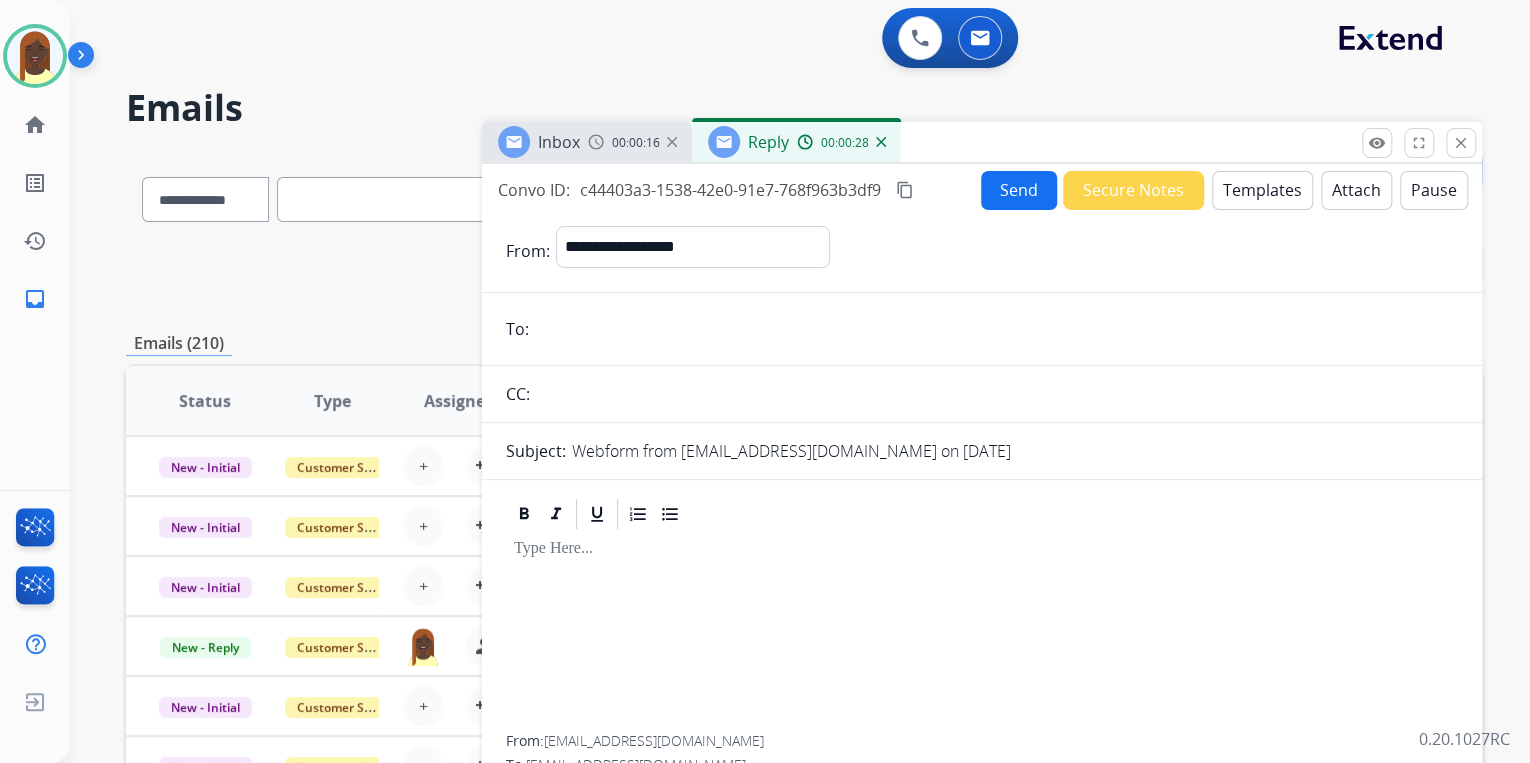 click at bounding box center (996, 329) 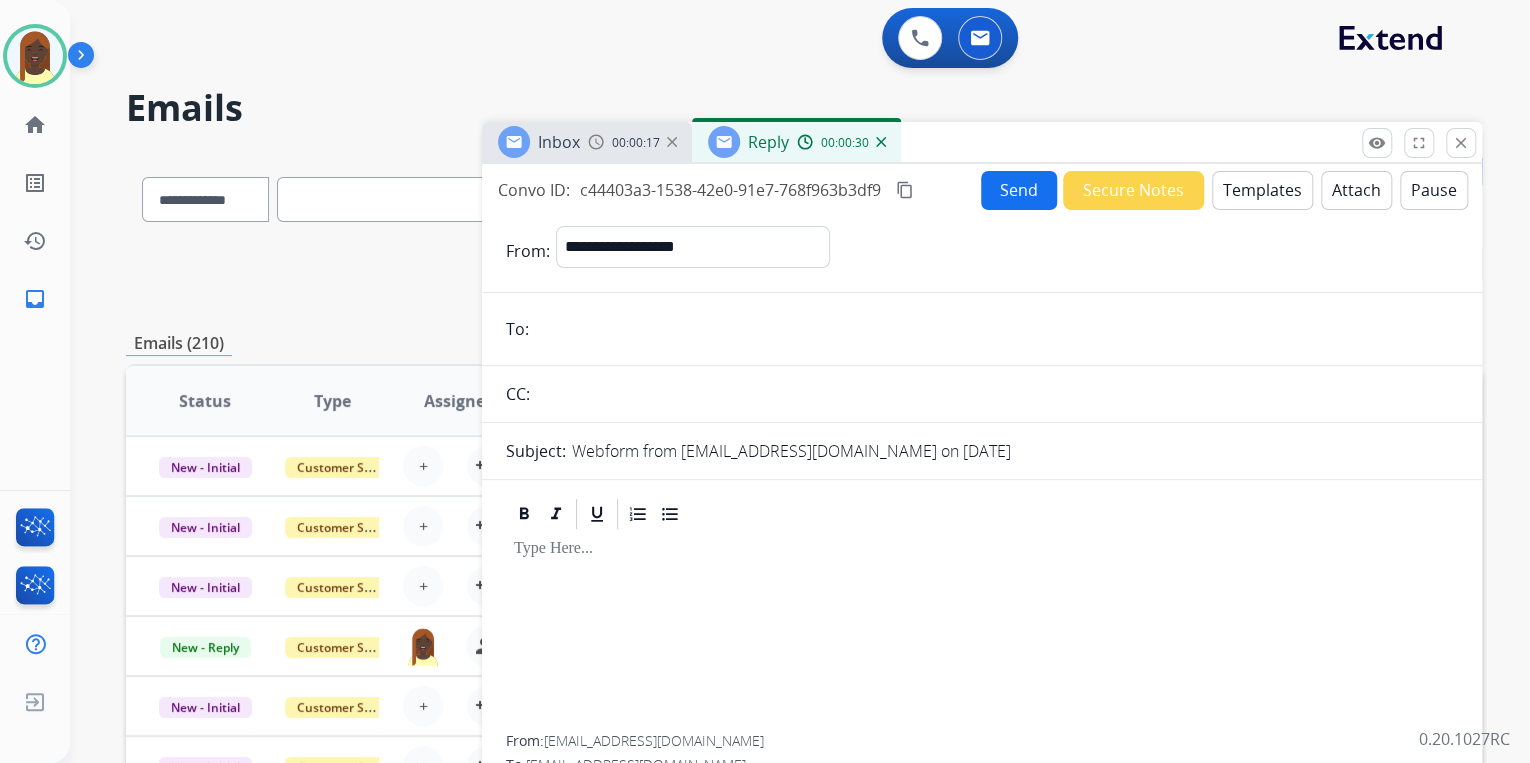 paste on "**********" 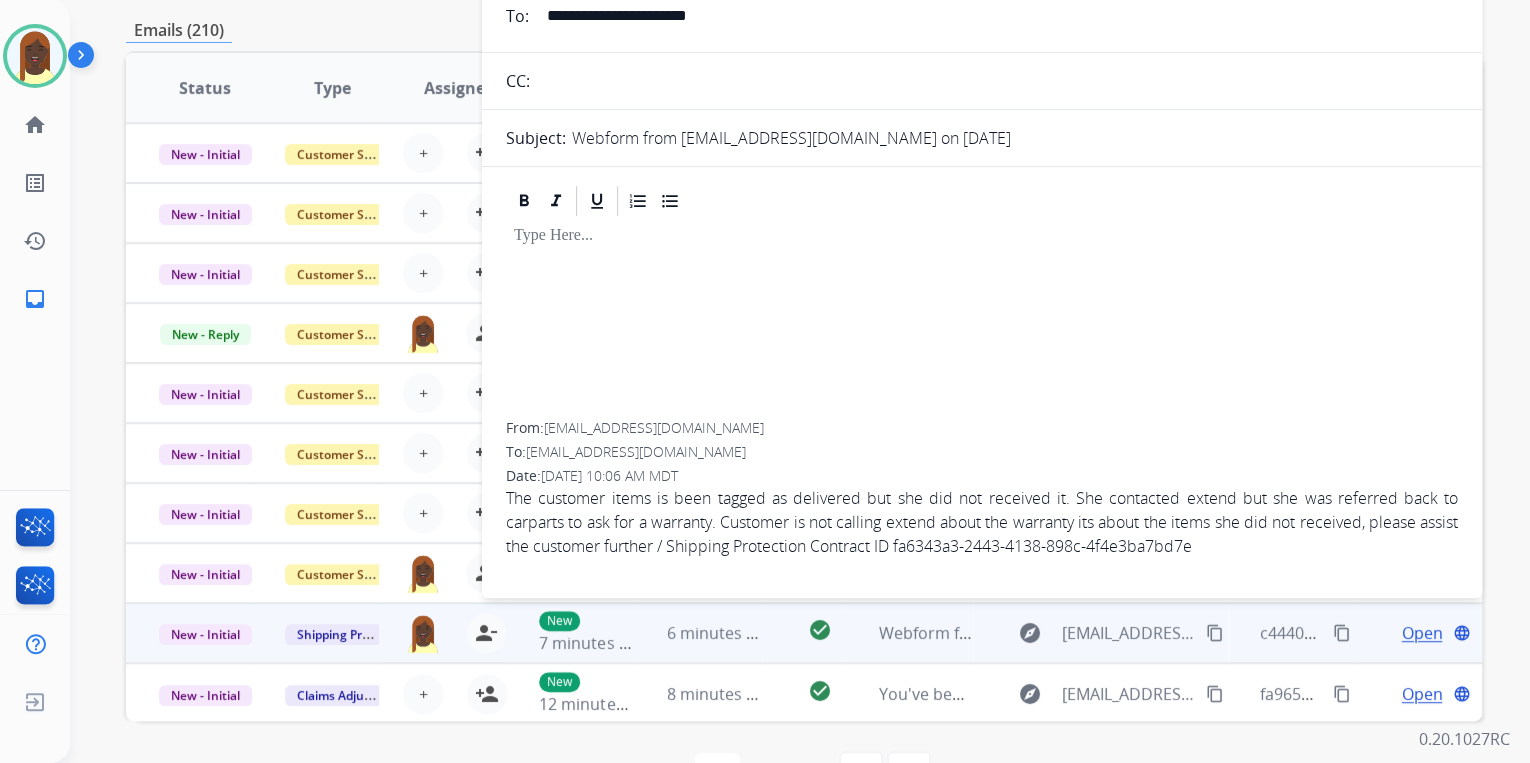 scroll, scrollTop: 320, scrollLeft: 0, axis: vertical 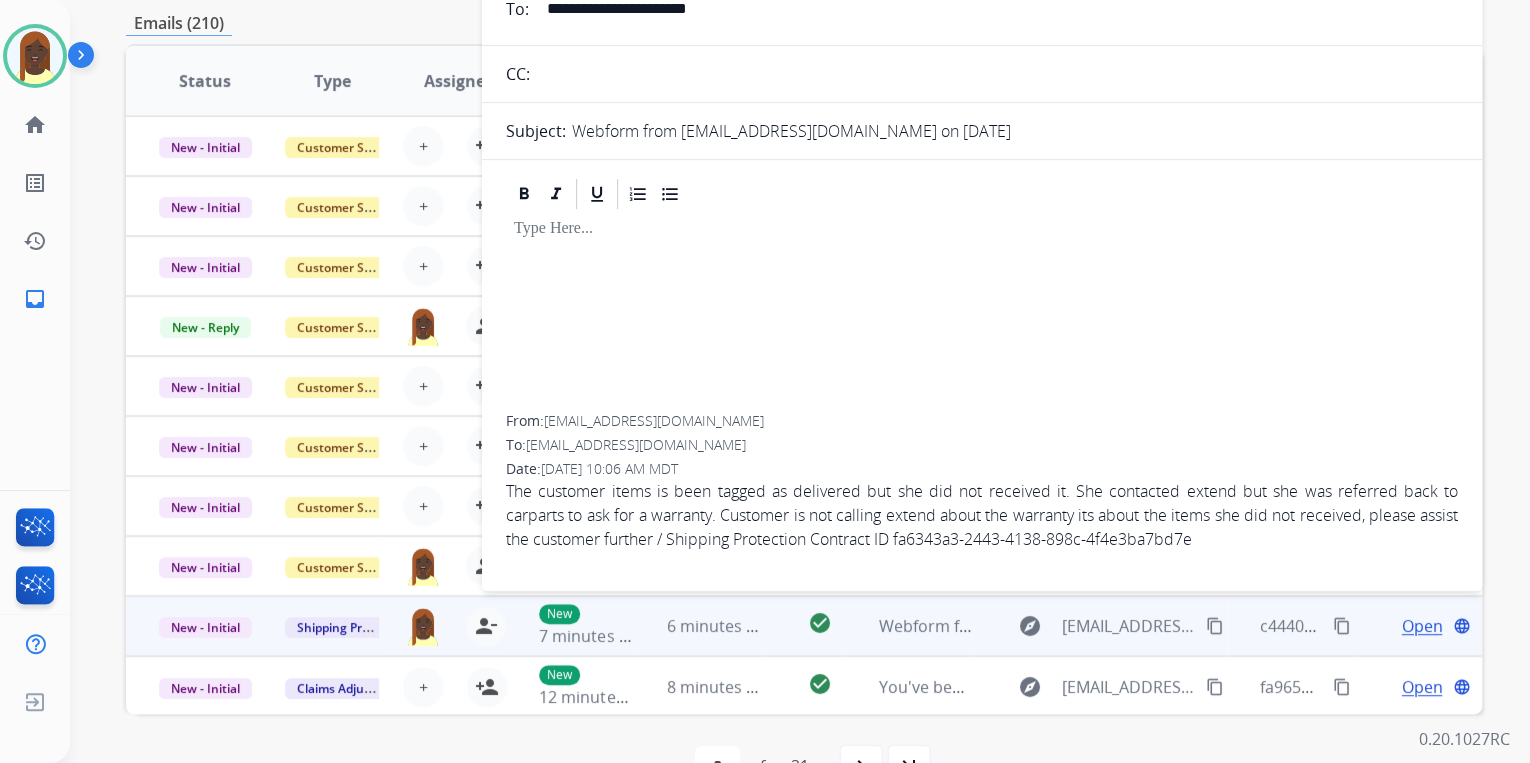 type on "**********" 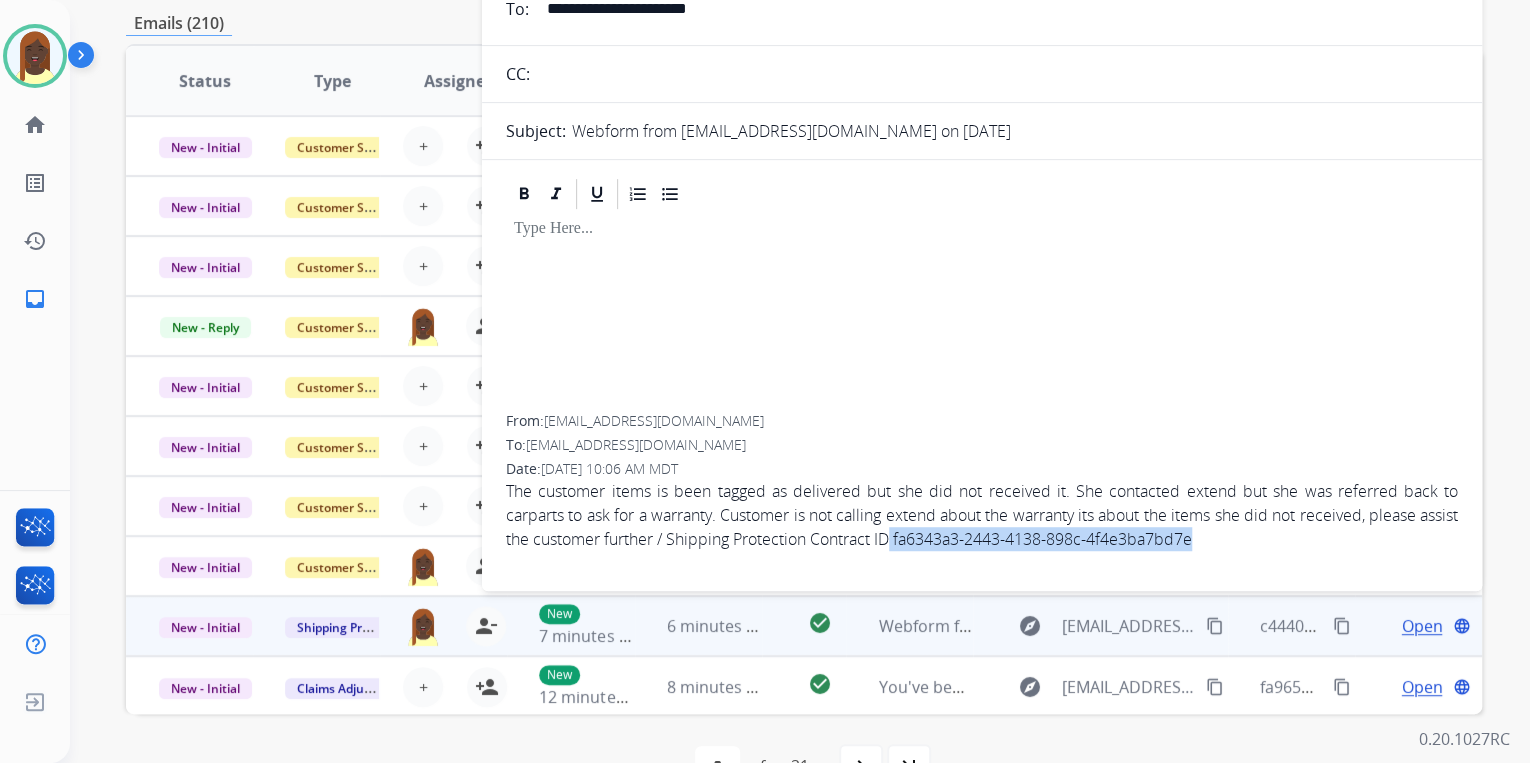 drag, startPoint x: 1255, startPoint y: 543, endPoint x: 936, endPoint y: 552, distance: 319.12692 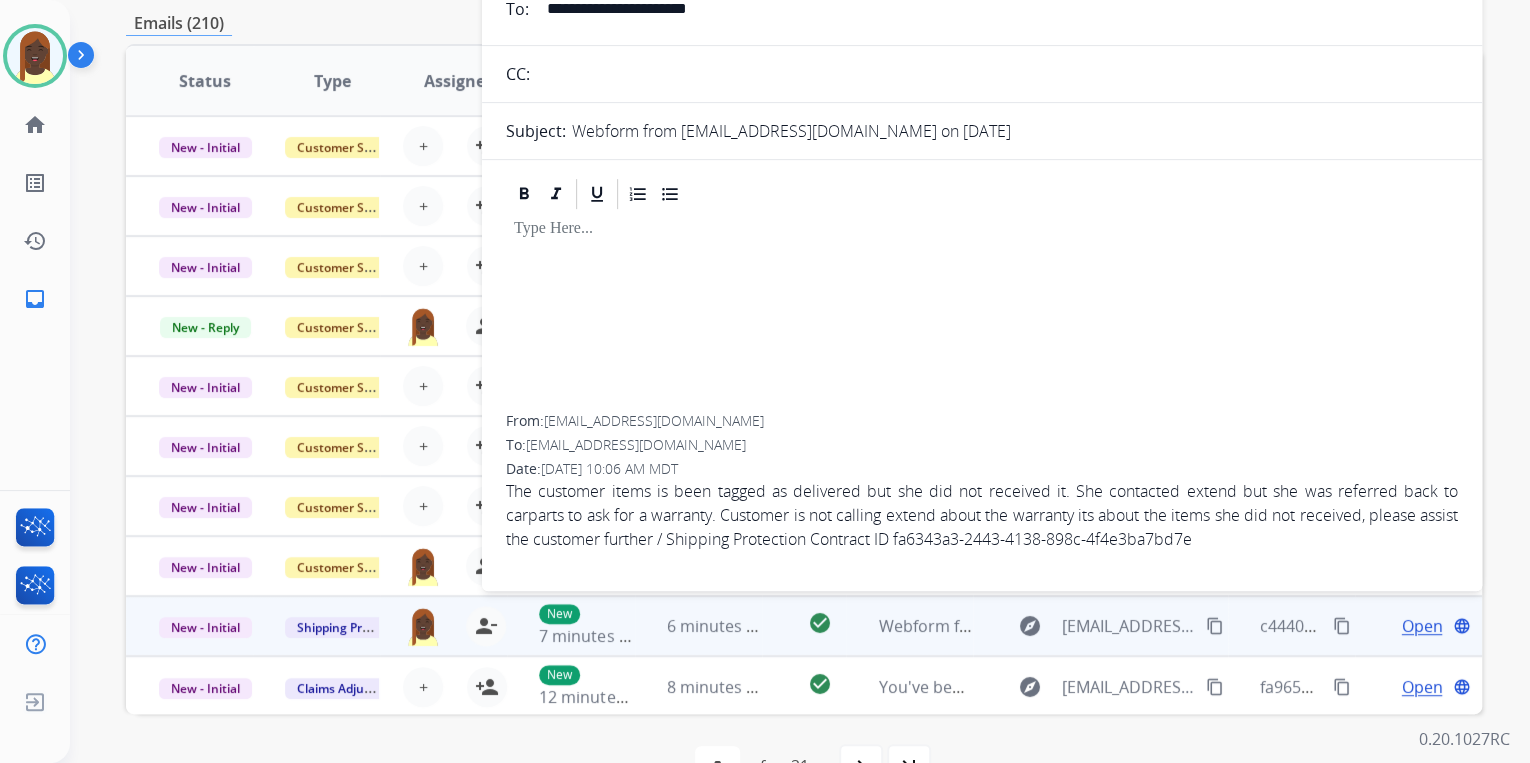 click at bounding box center (982, 313) 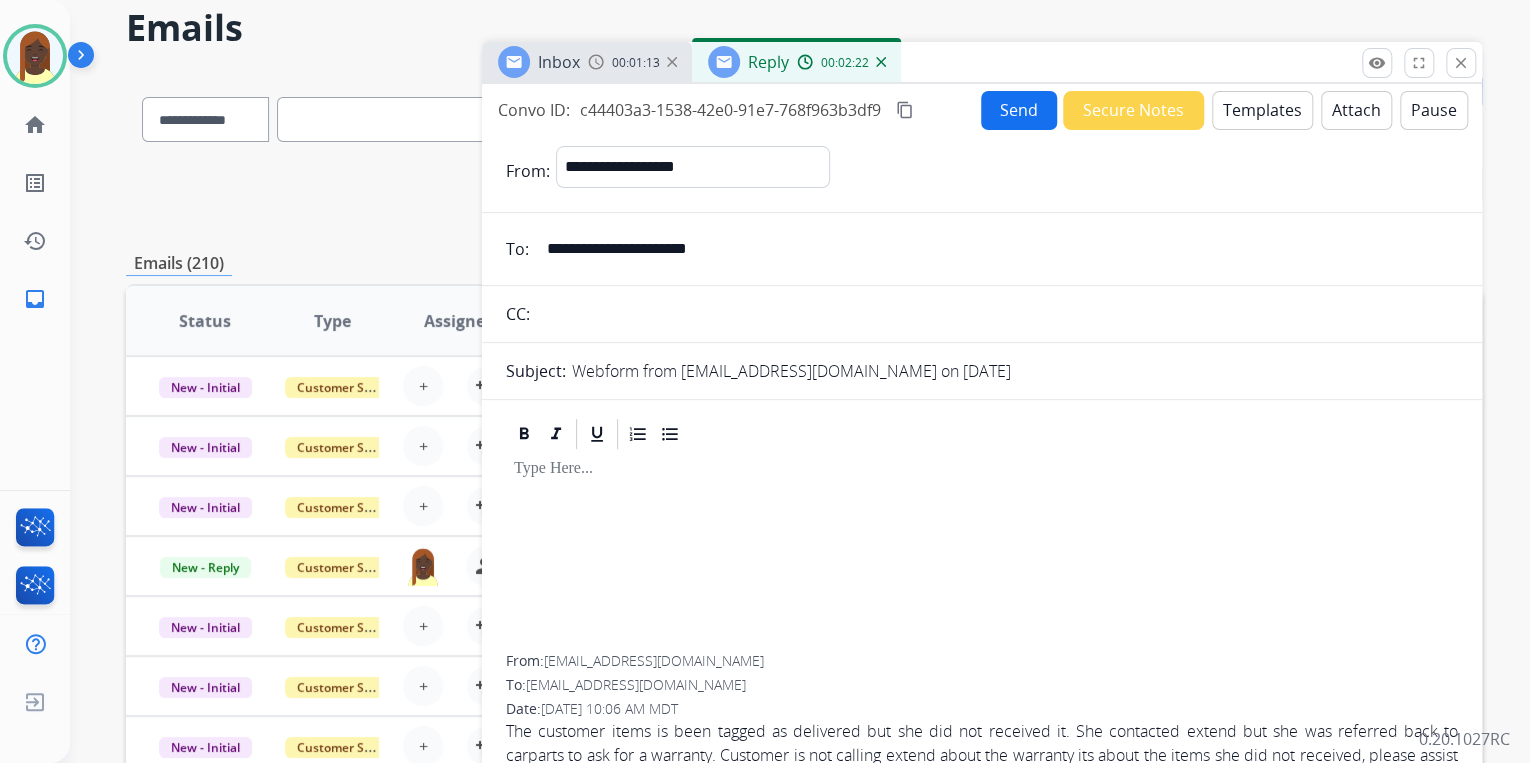 scroll, scrollTop: 320, scrollLeft: 0, axis: vertical 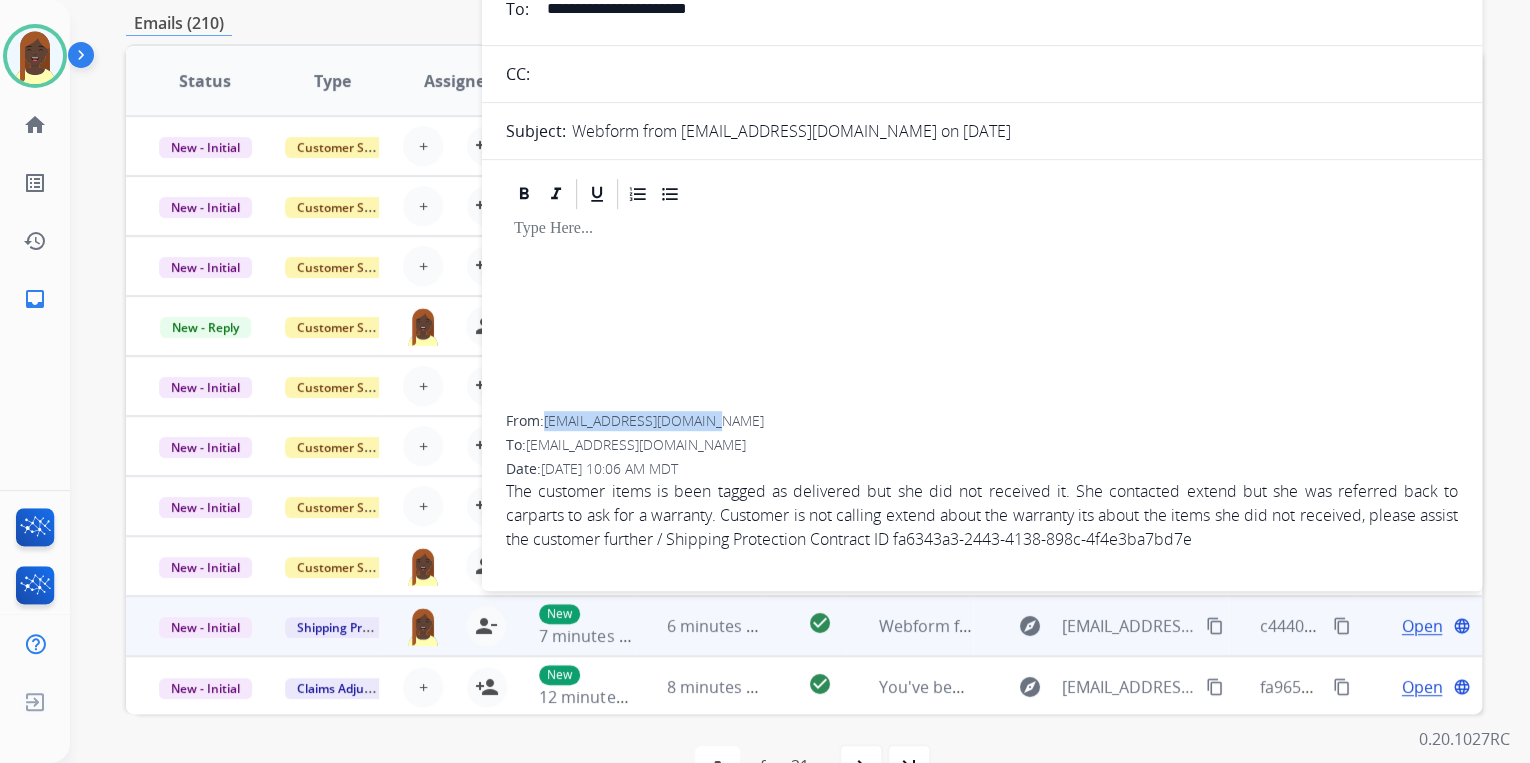drag, startPoint x: 714, startPoint y: 430, endPoint x: 547, endPoint y: 423, distance: 167.14664 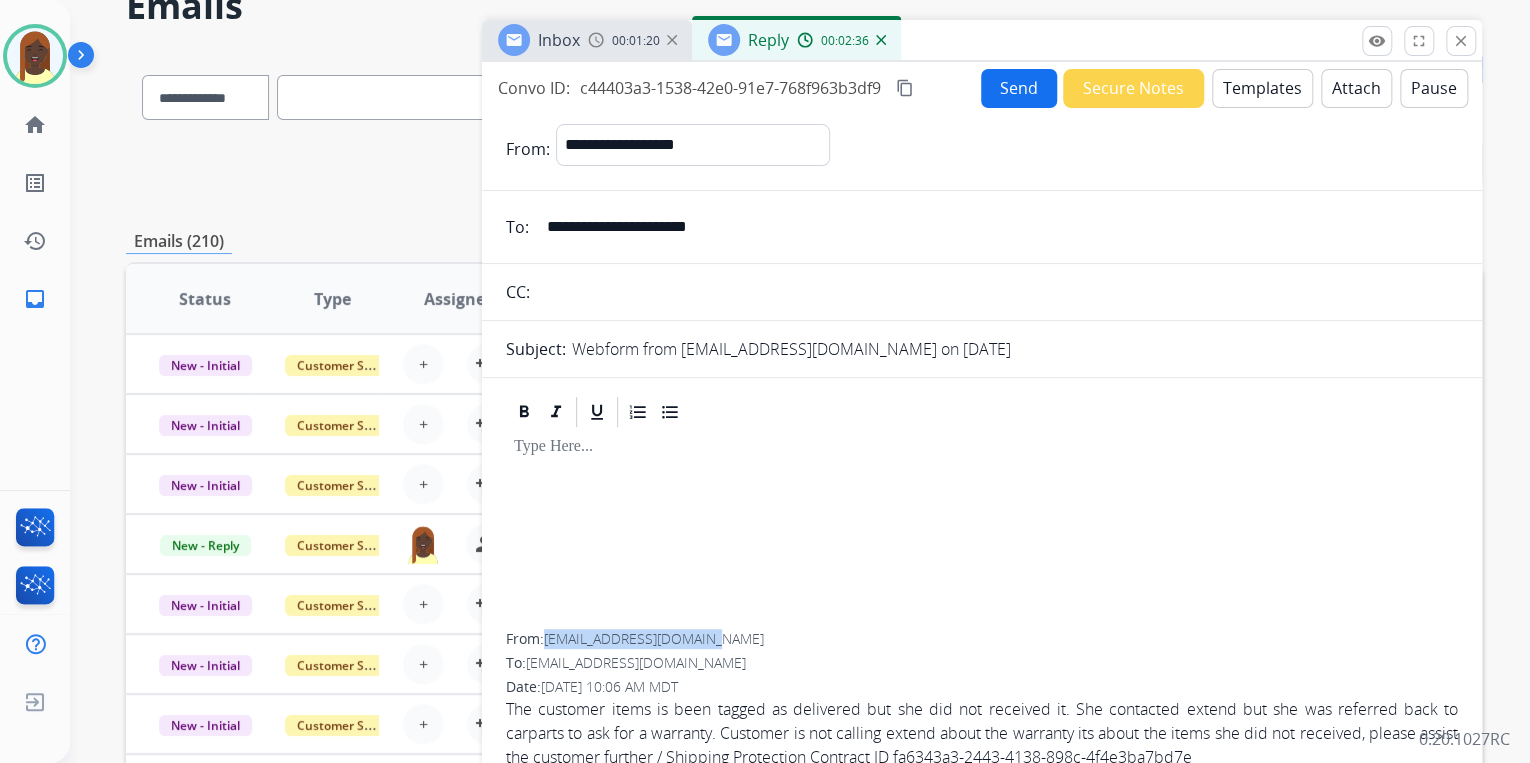 scroll, scrollTop: 80, scrollLeft: 0, axis: vertical 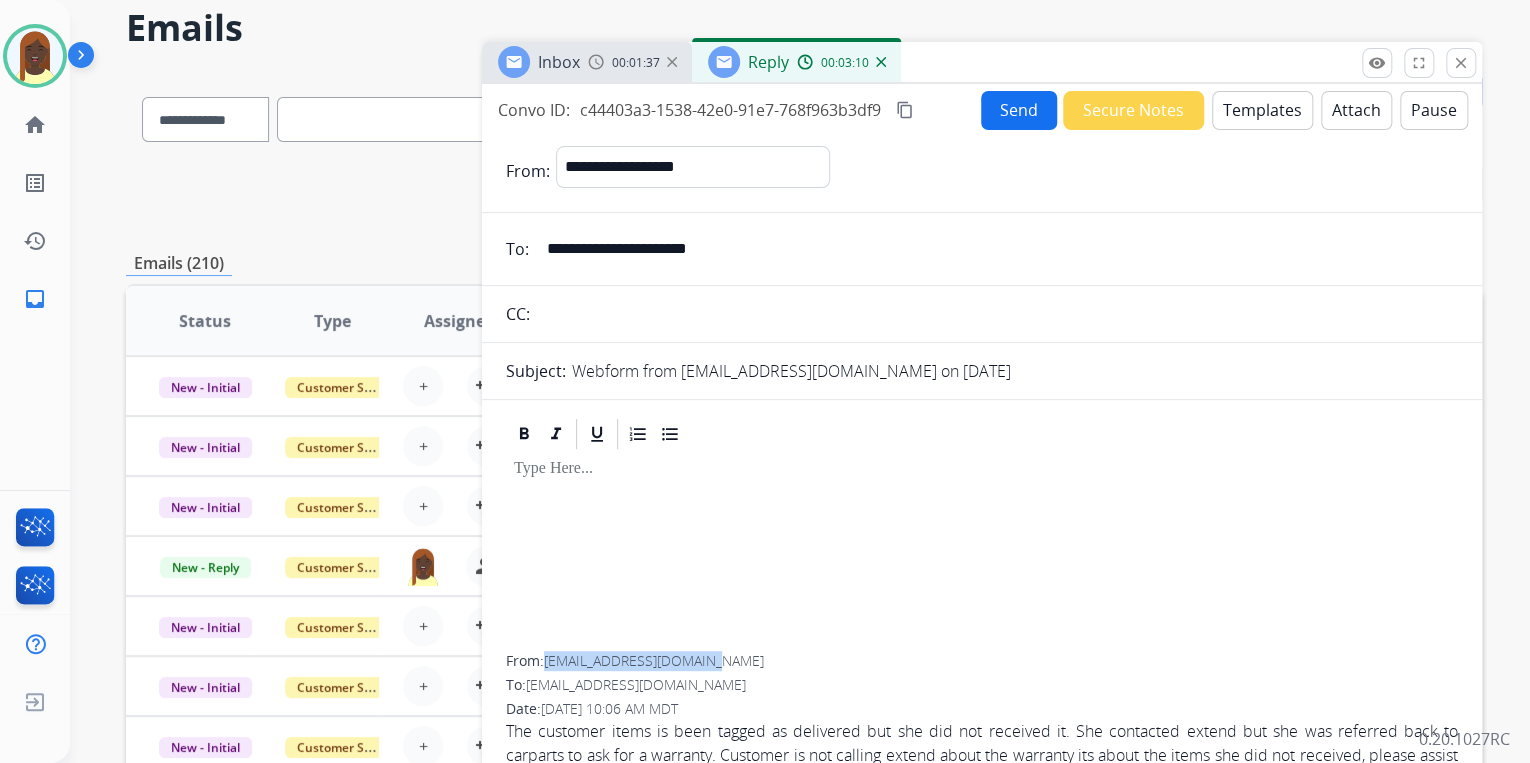 click on "Templates" at bounding box center (1262, 110) 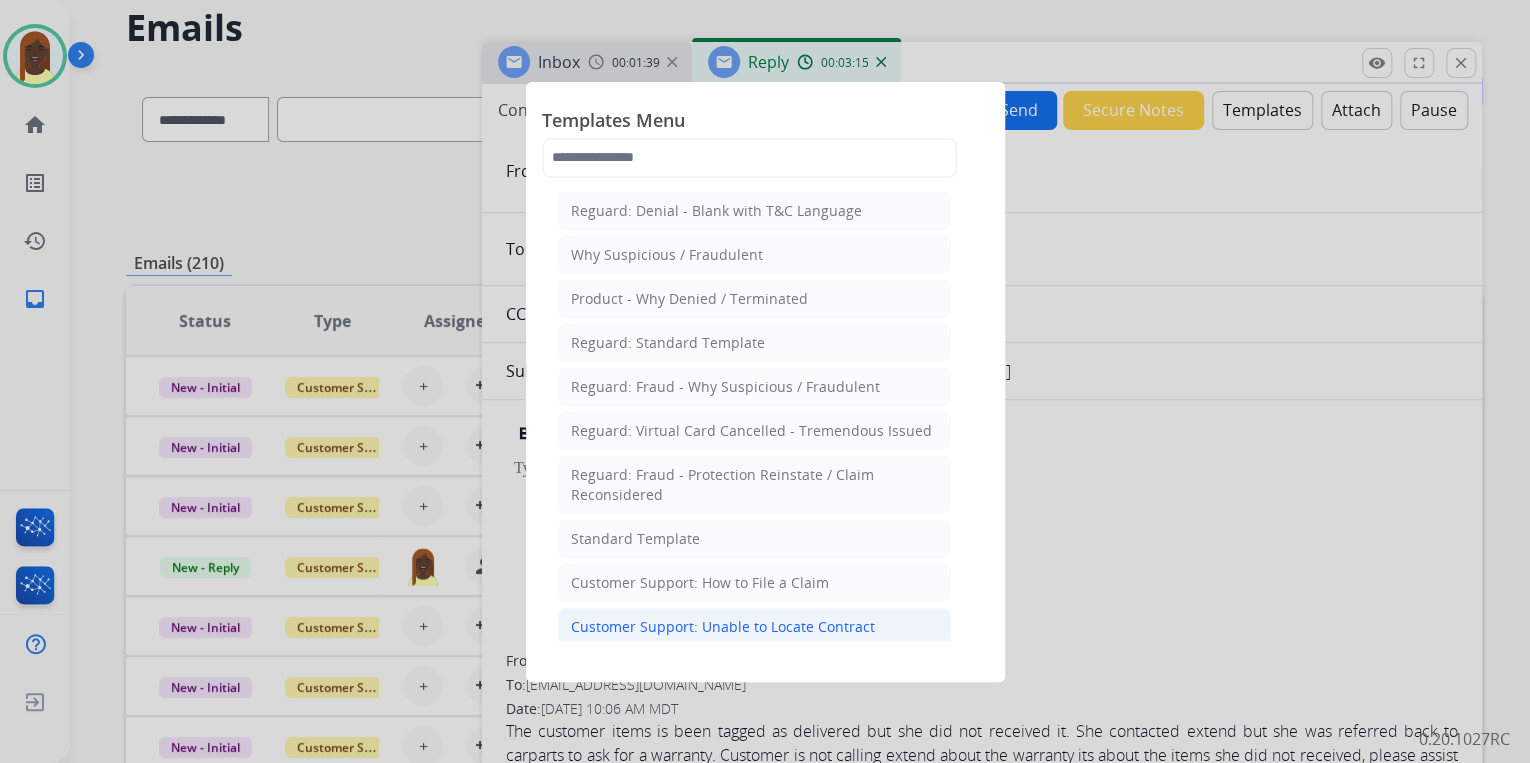click on "Customer Support: Unable to Locate Contract" 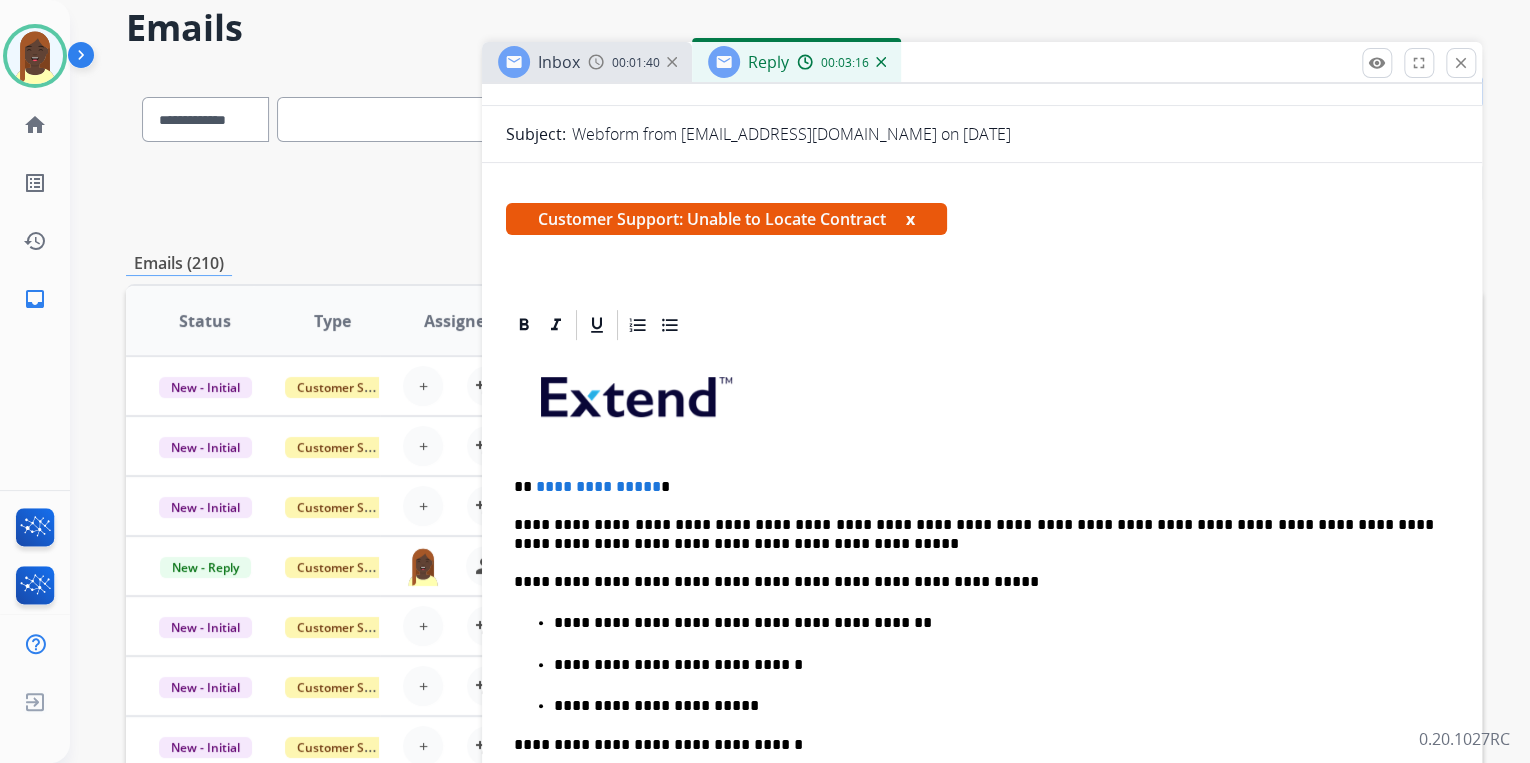 scroll, scrollTop: 240, scrollLeft: 0, axis: vertical 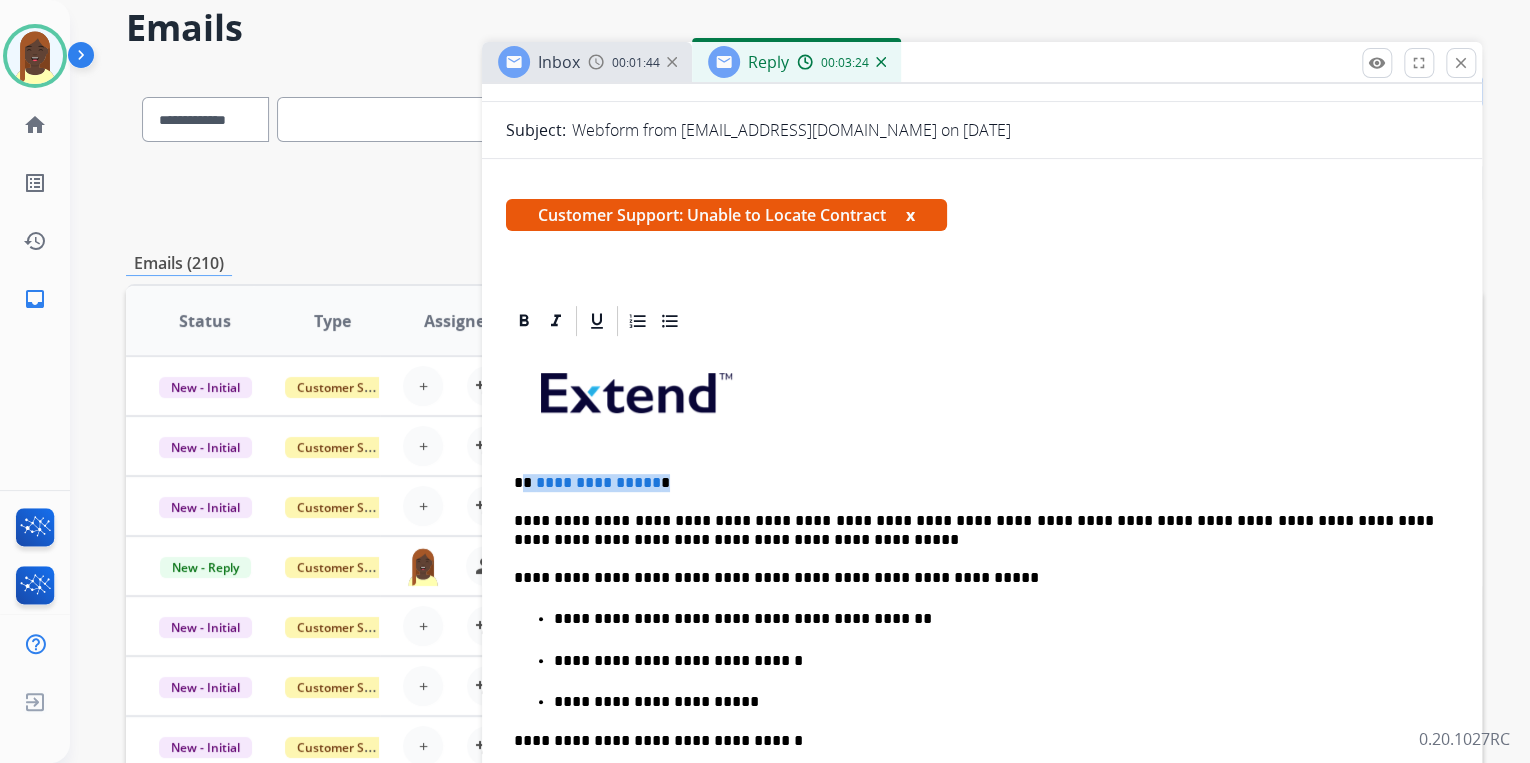 drag, startPoint x: 524, startPoint y: 480, endPoint x: 716, endPoint y: 485, distance: 192.0651 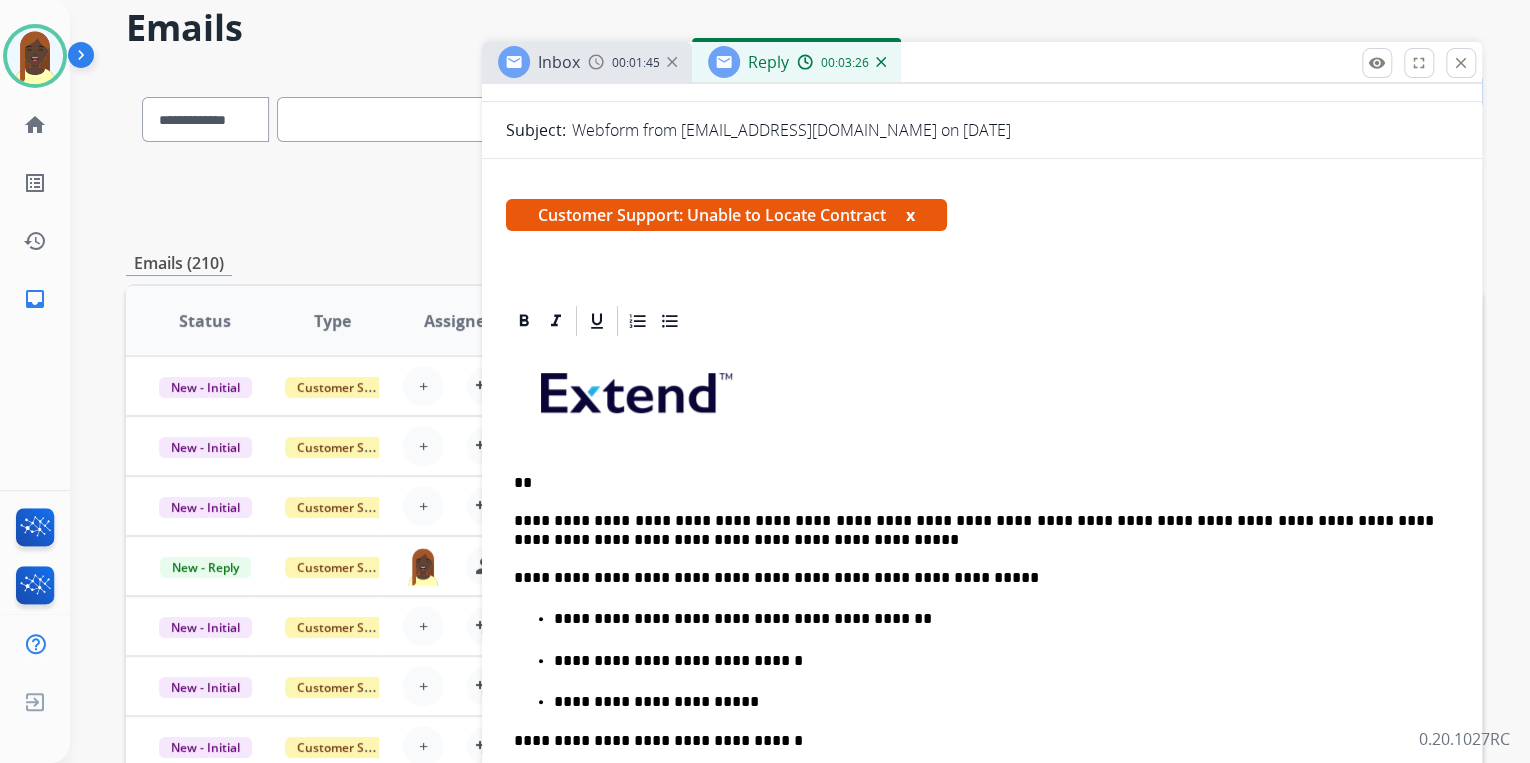 type 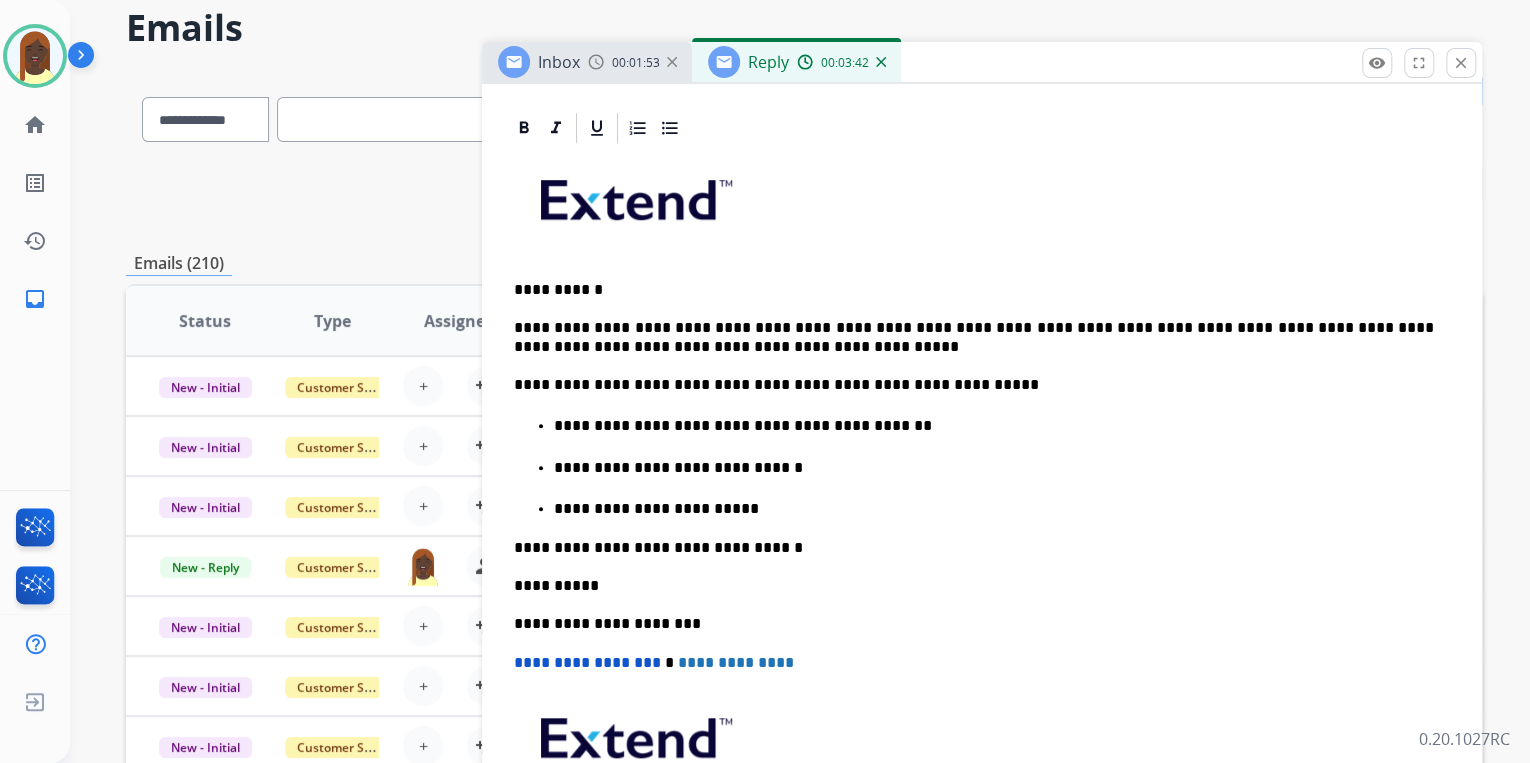scroll, scrollTop: 480, scrollLeft: 0, axis: vertical 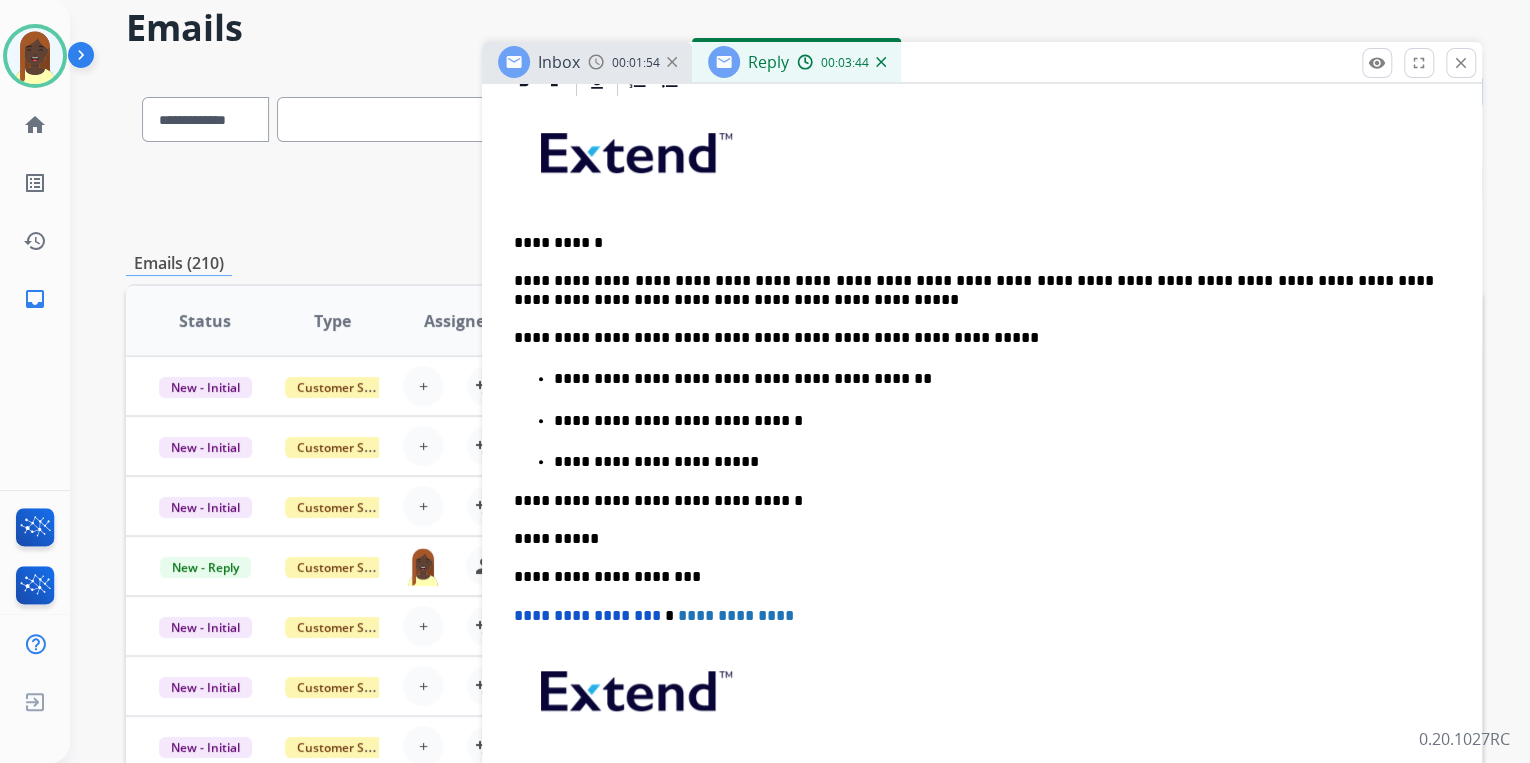 click on "**********" at bounding box center (982, 486) 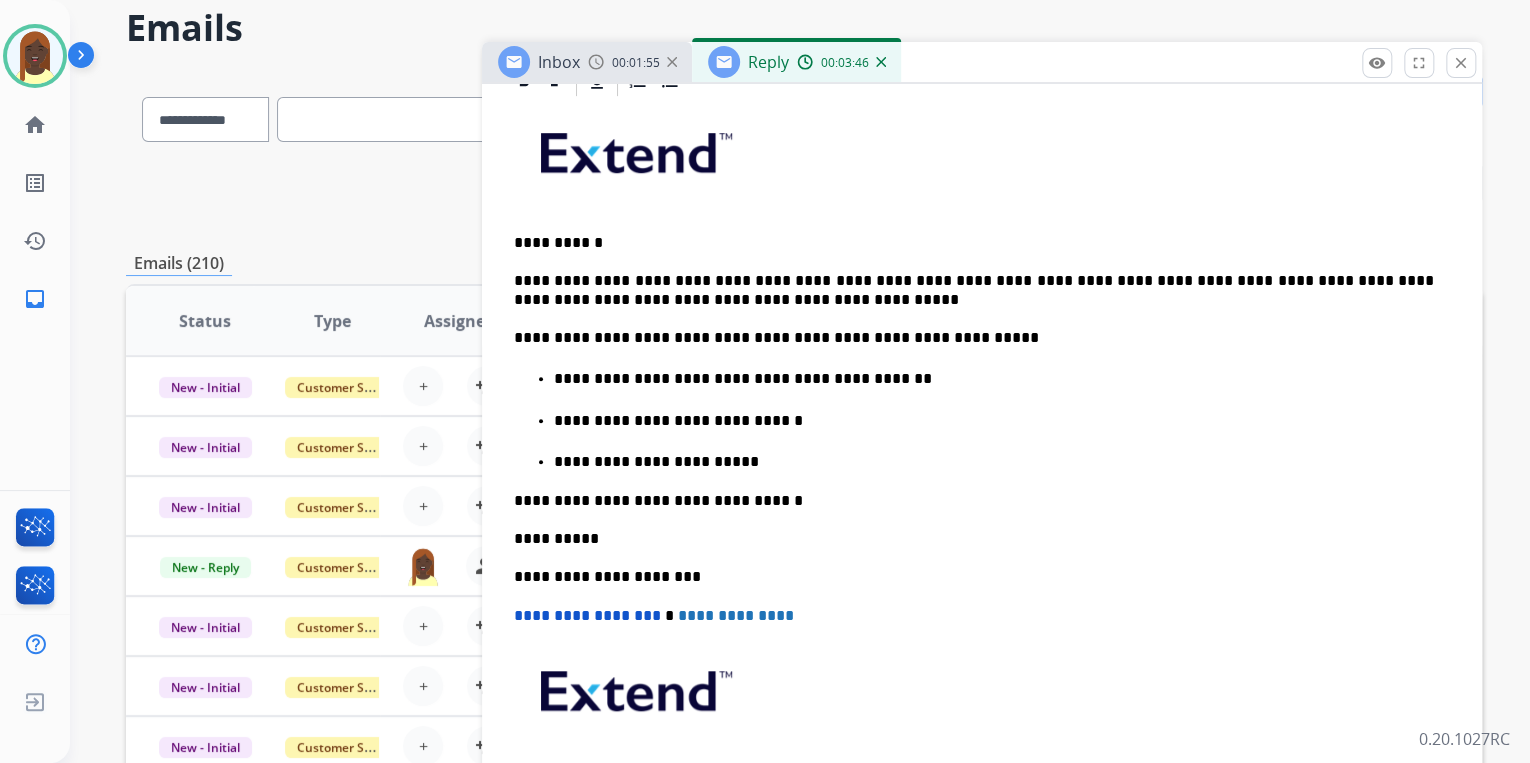 click on "**********" at bounding box center [994, 462] 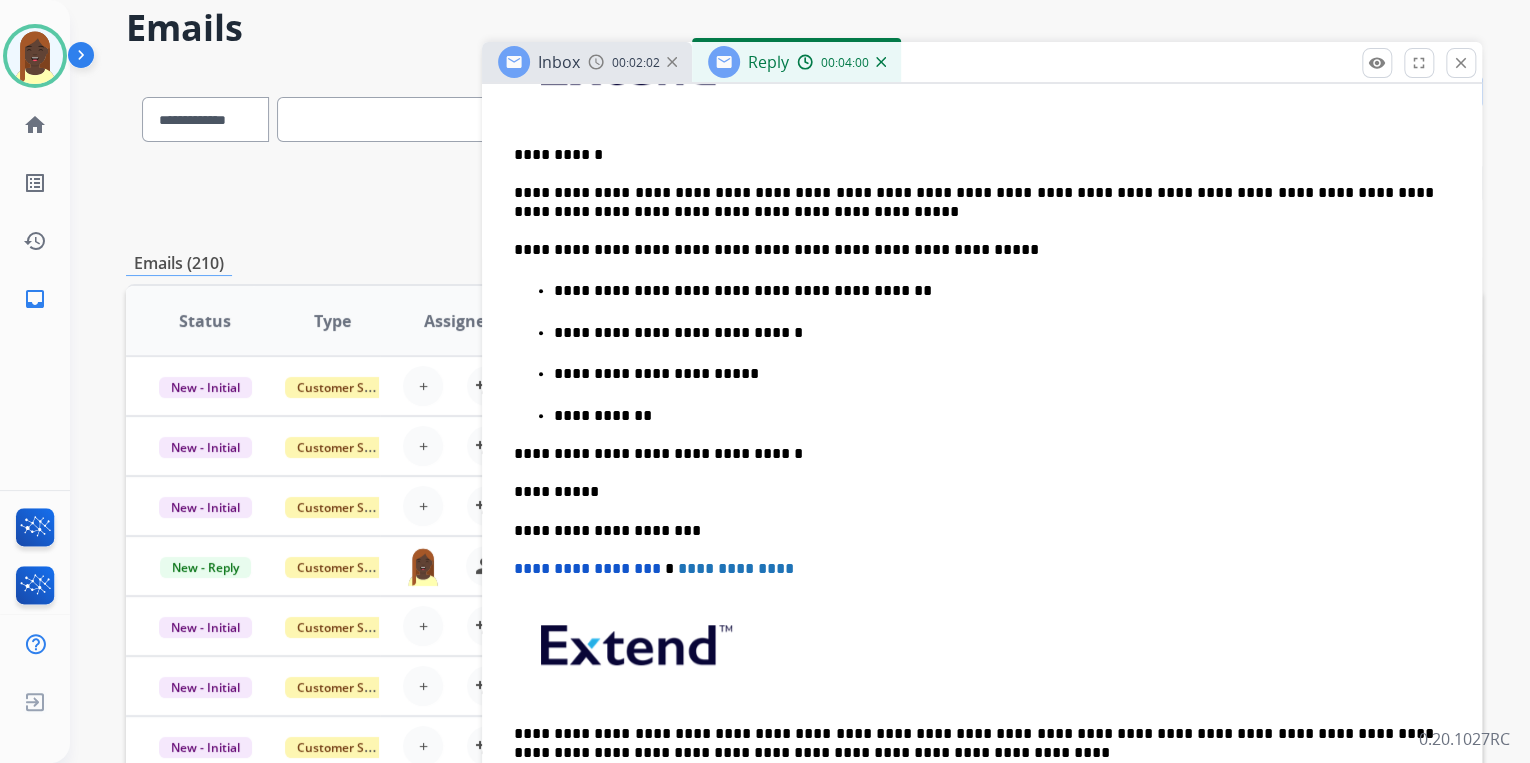 scroll, scrollTop: 728, scrollLeft: 0, axis: vertical 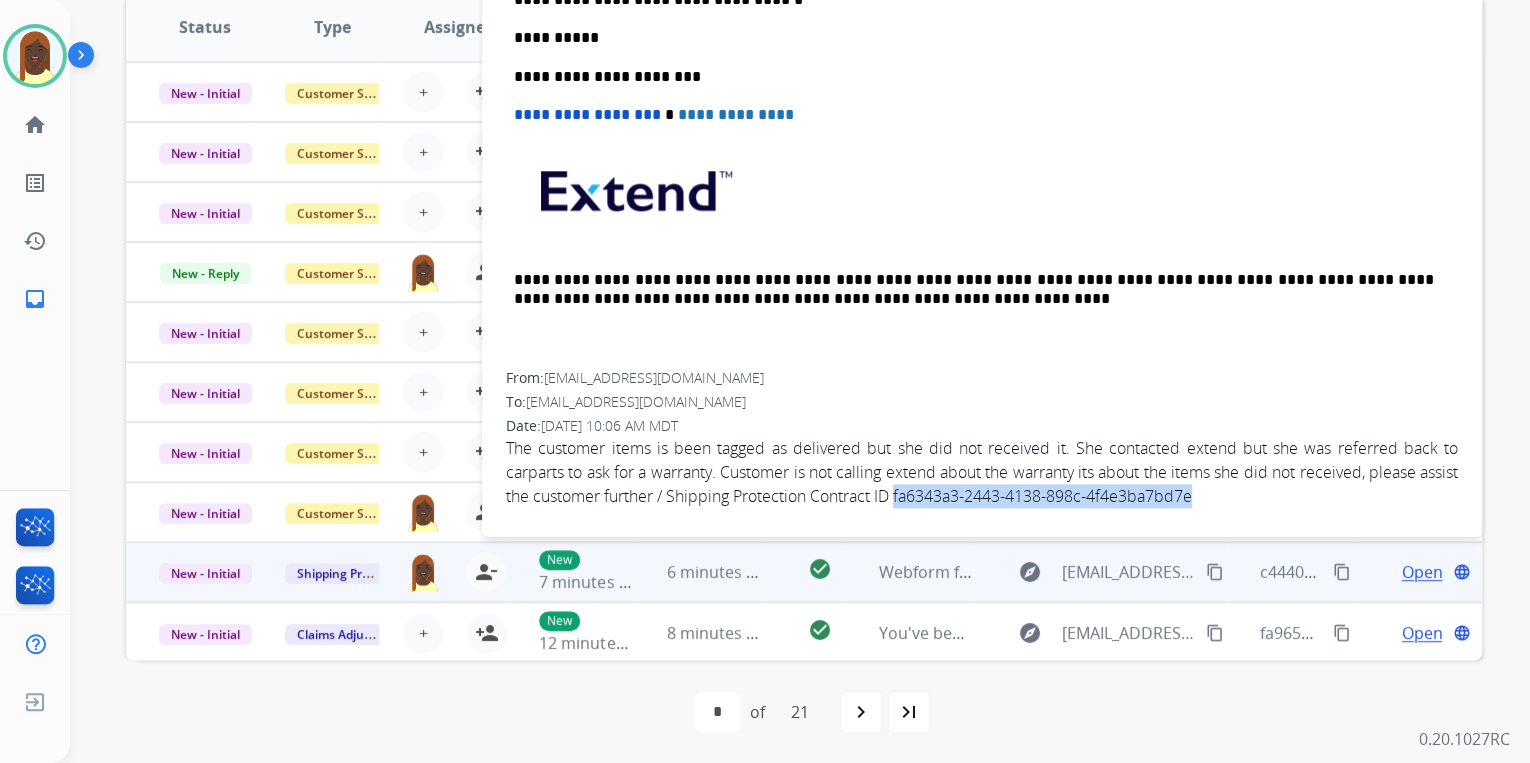 drag, startPoint x: 1251, startPoint y: 496, endPoint x: 945, endPoint y: 491, distance: 306.04083 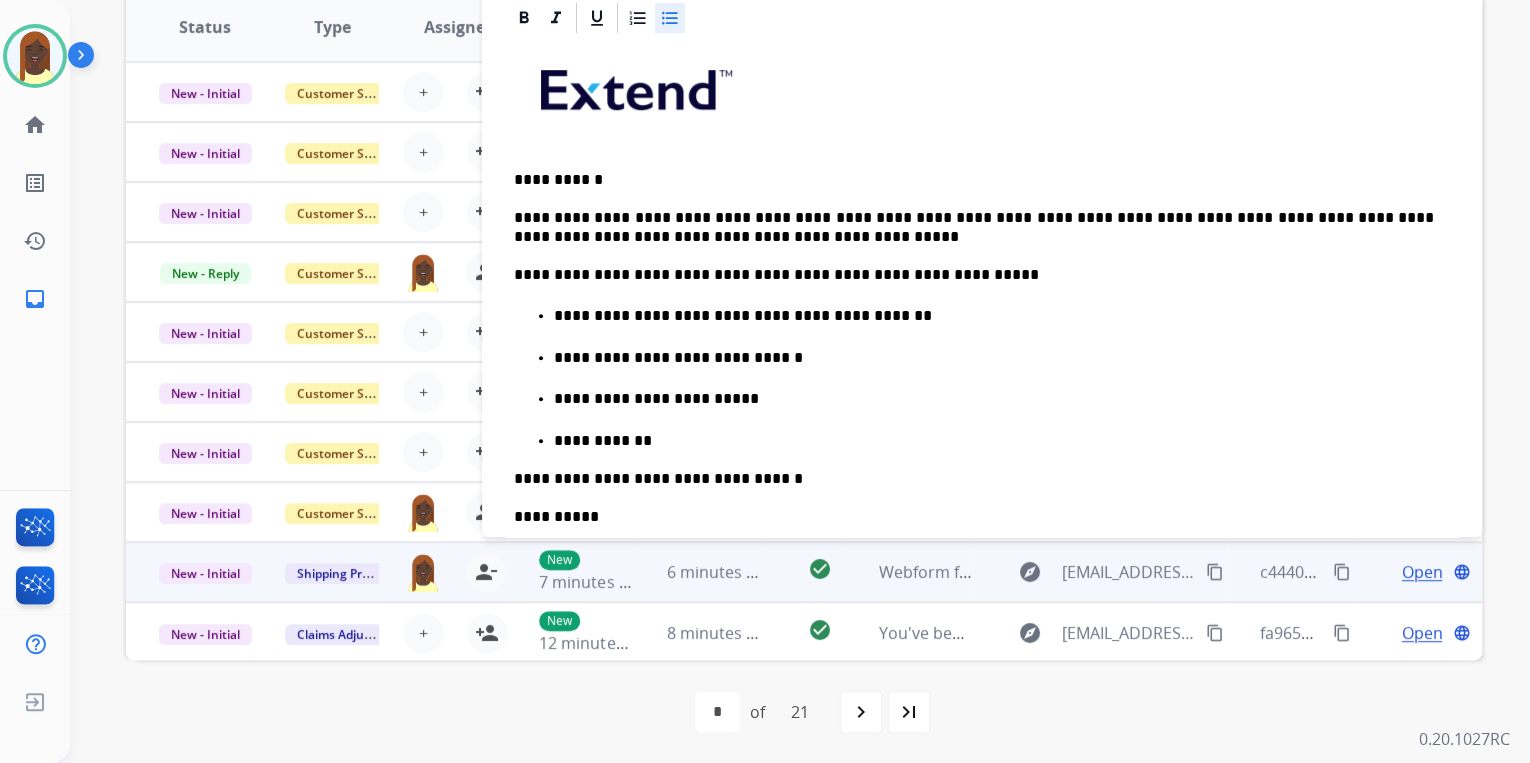 scroll, scrollTop: 248, scrollLeft: 0, axis: vertical 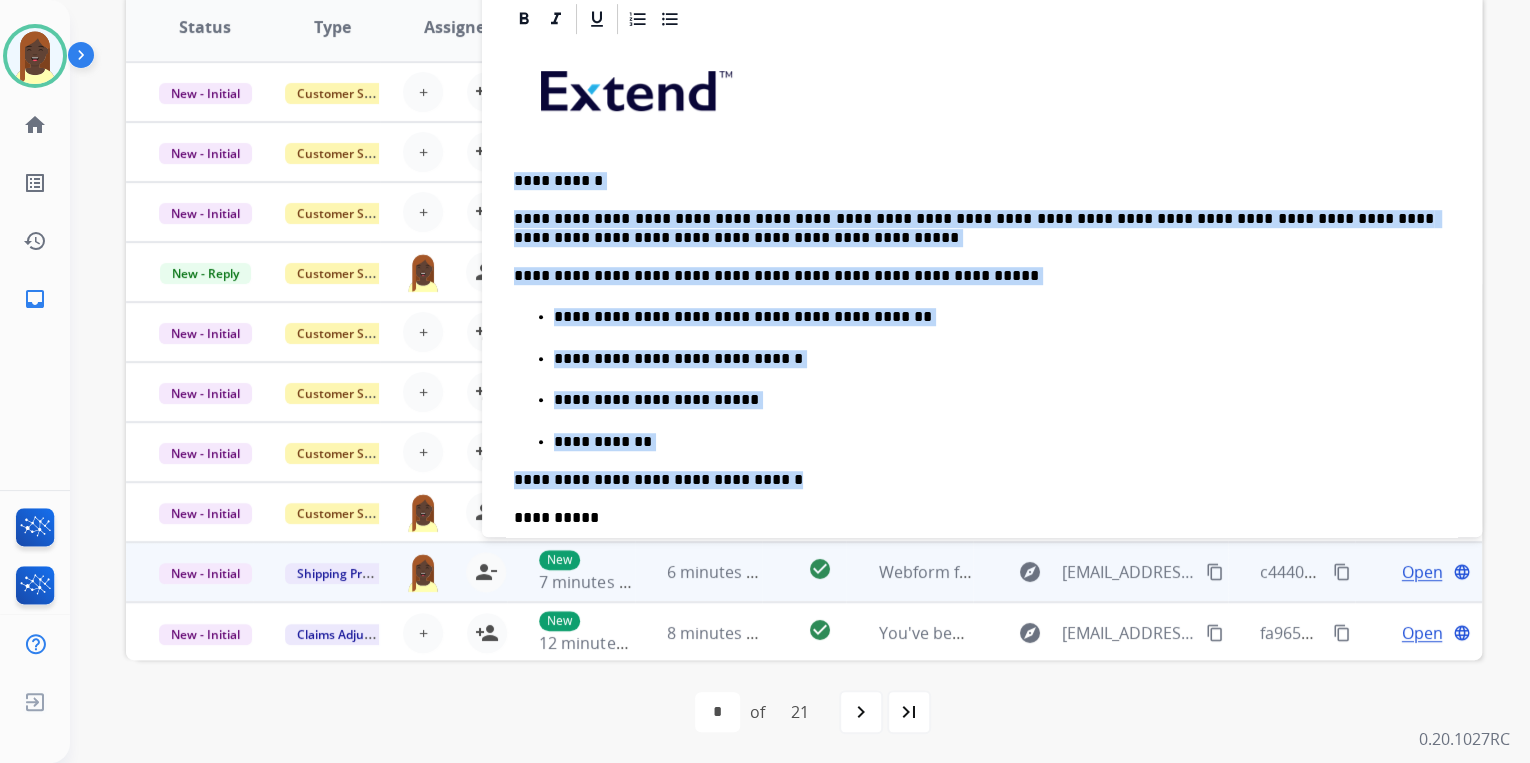 drag, startPoint x: 506, startPoint y: 172, endPoint x: 924, endPoint y: 455, distance: 504.79007 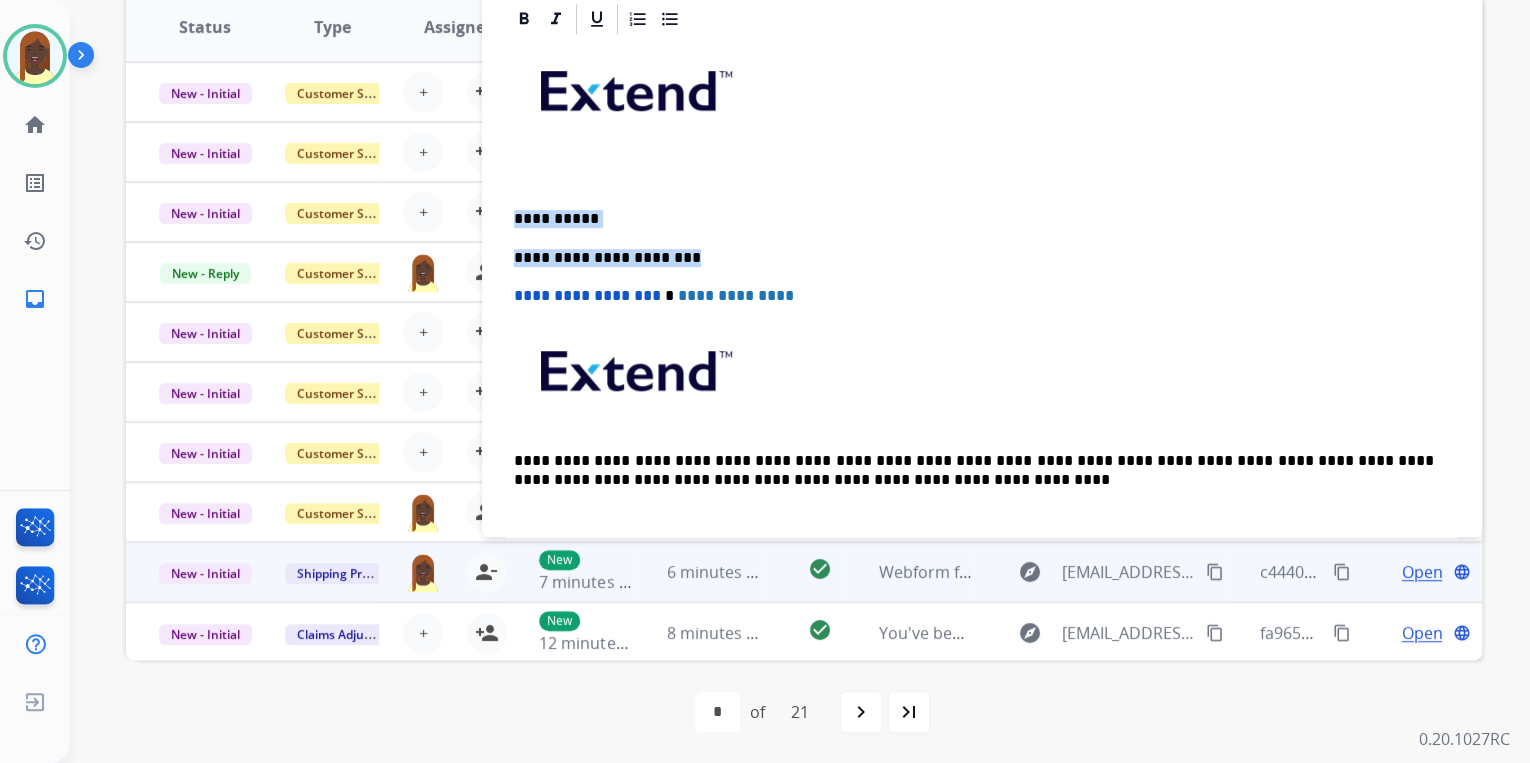 drag, startPoint x: 505, startPoint y: 216, endPoint x: 705, endPoint y: 262, distance: 205.22183 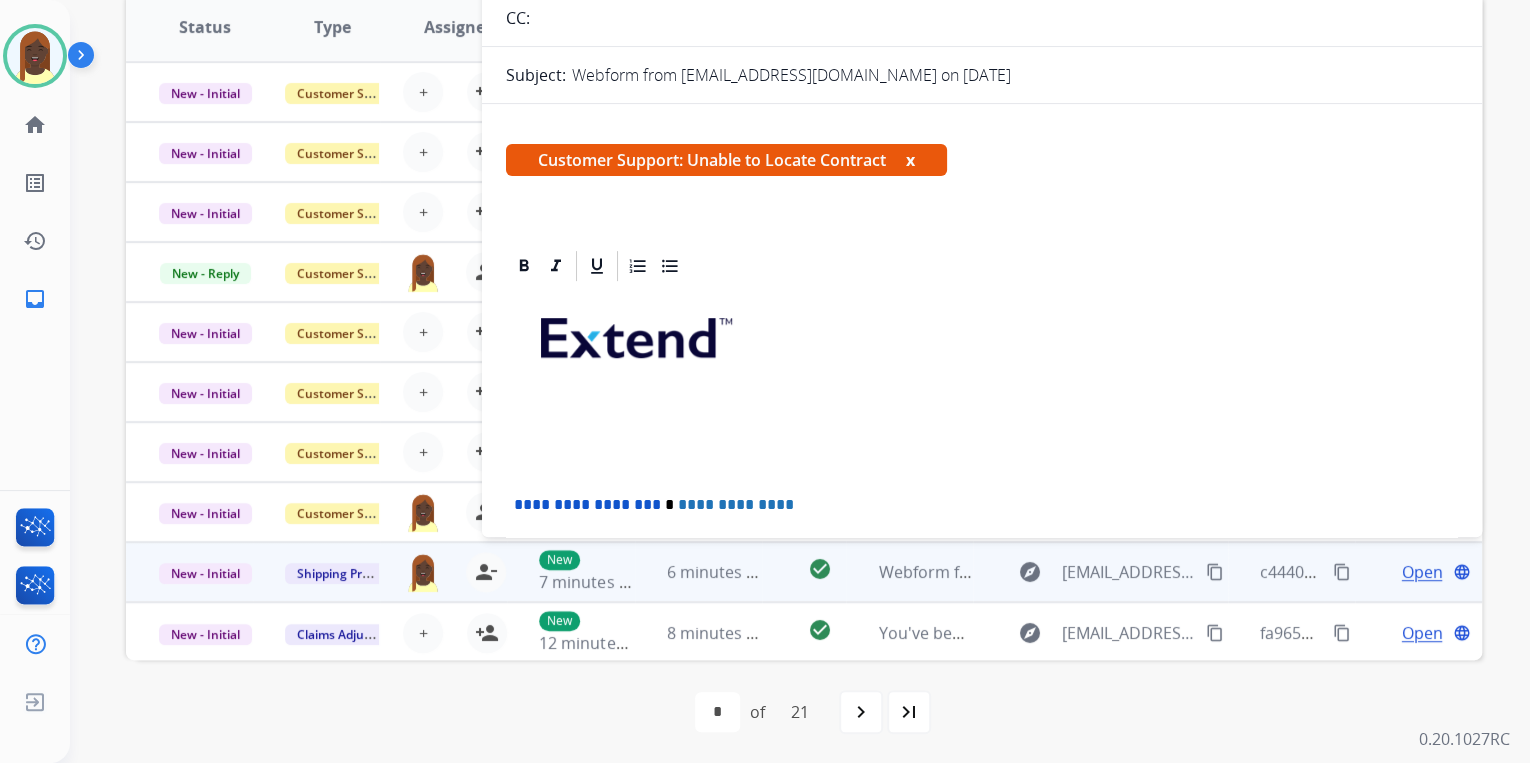 scroll, scrollTop: 0, scrollLeft: 0, axis: both 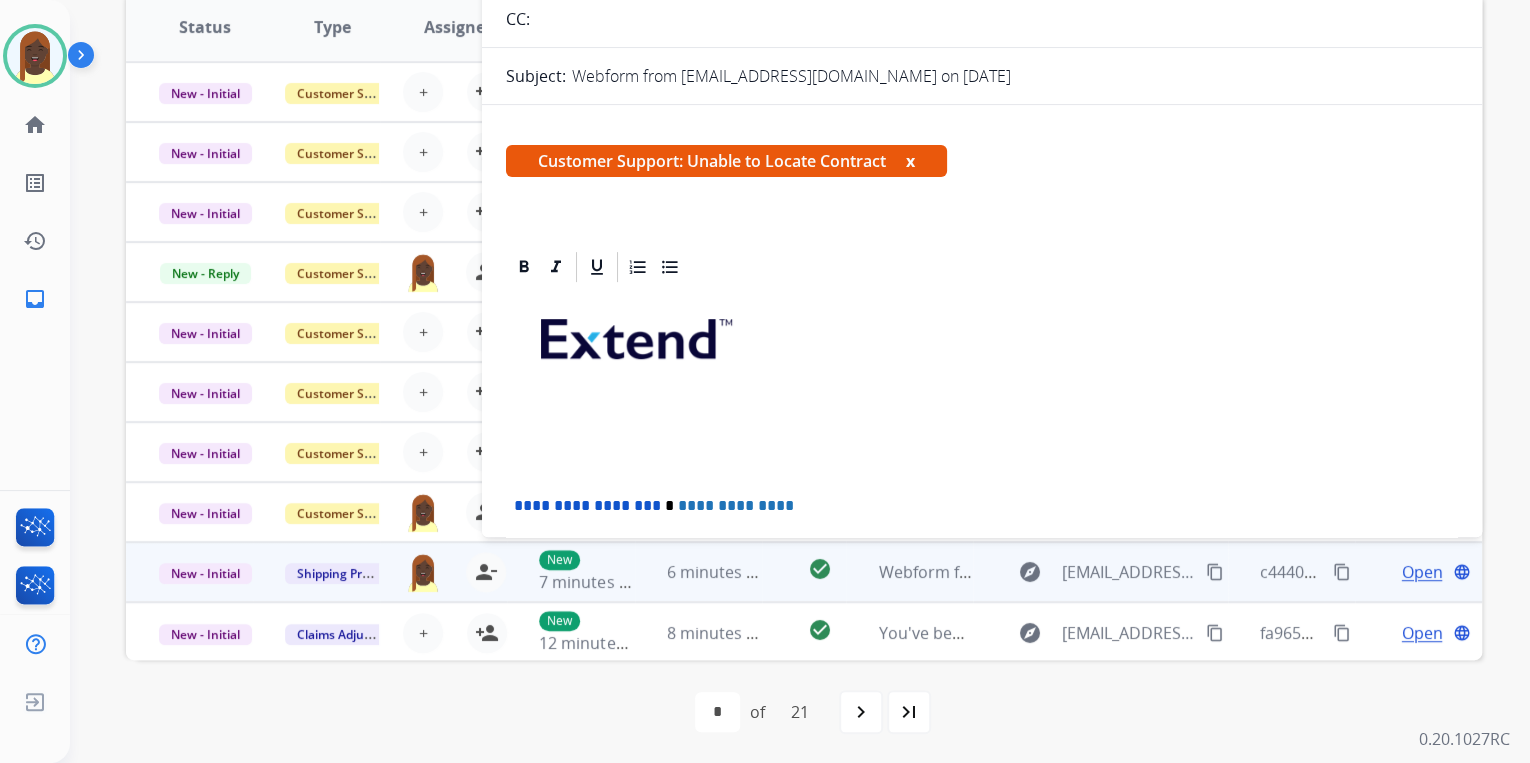 click on "x" at bounding box center (910, 161) 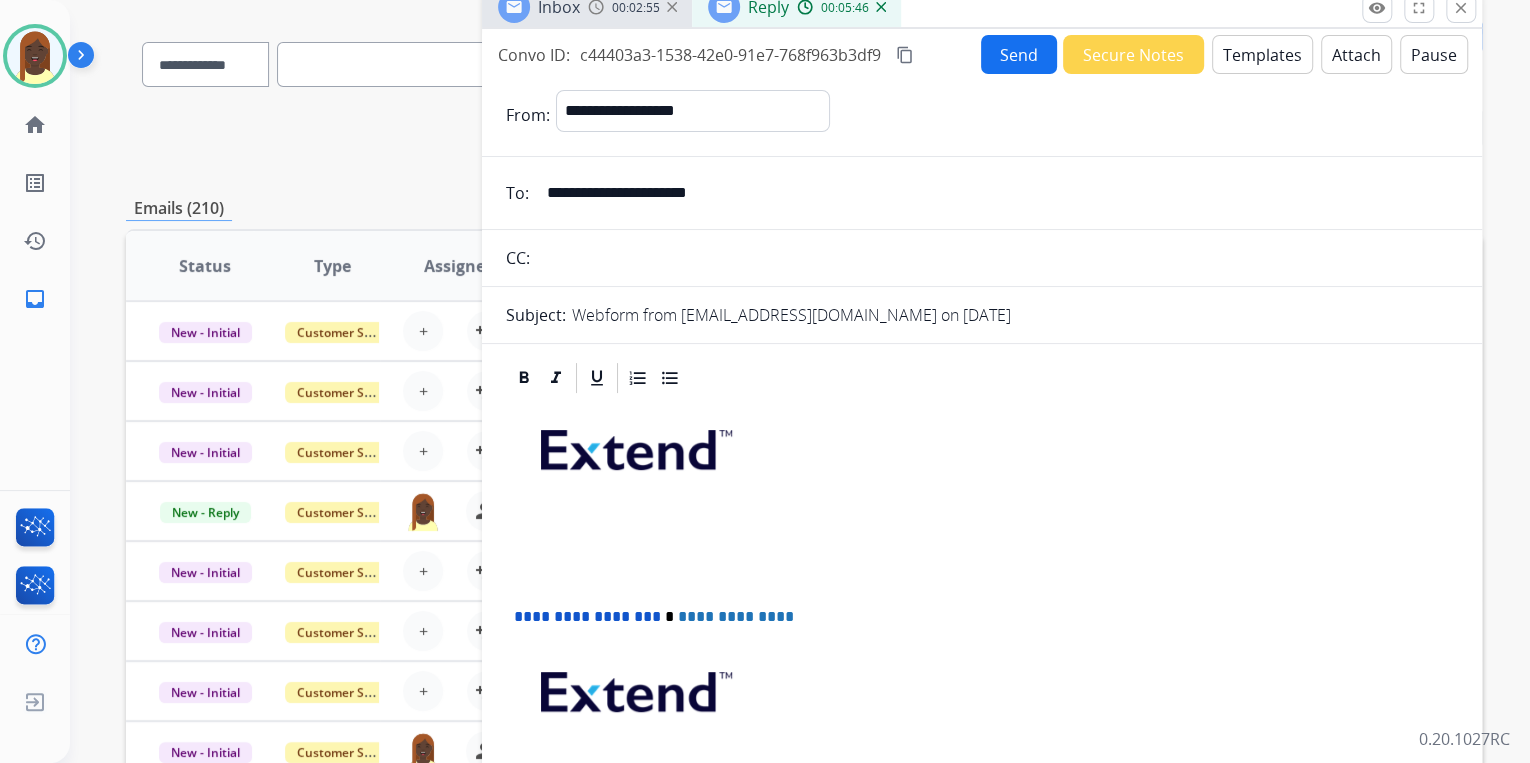 scroll, scrollTop: 134, scrollLeft: 0, axis: vertical 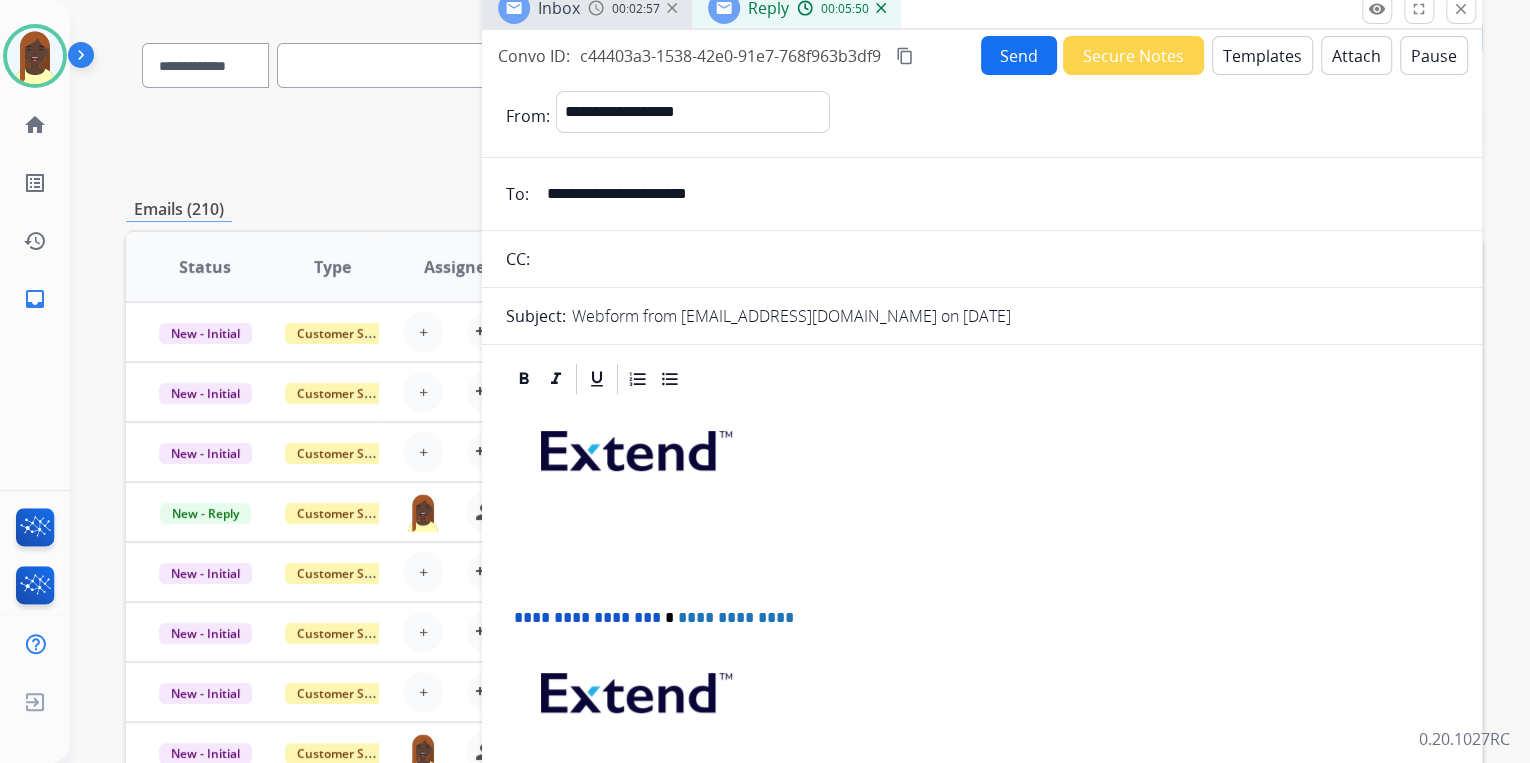 click on "Templates" at bounding box center [1262, 55] 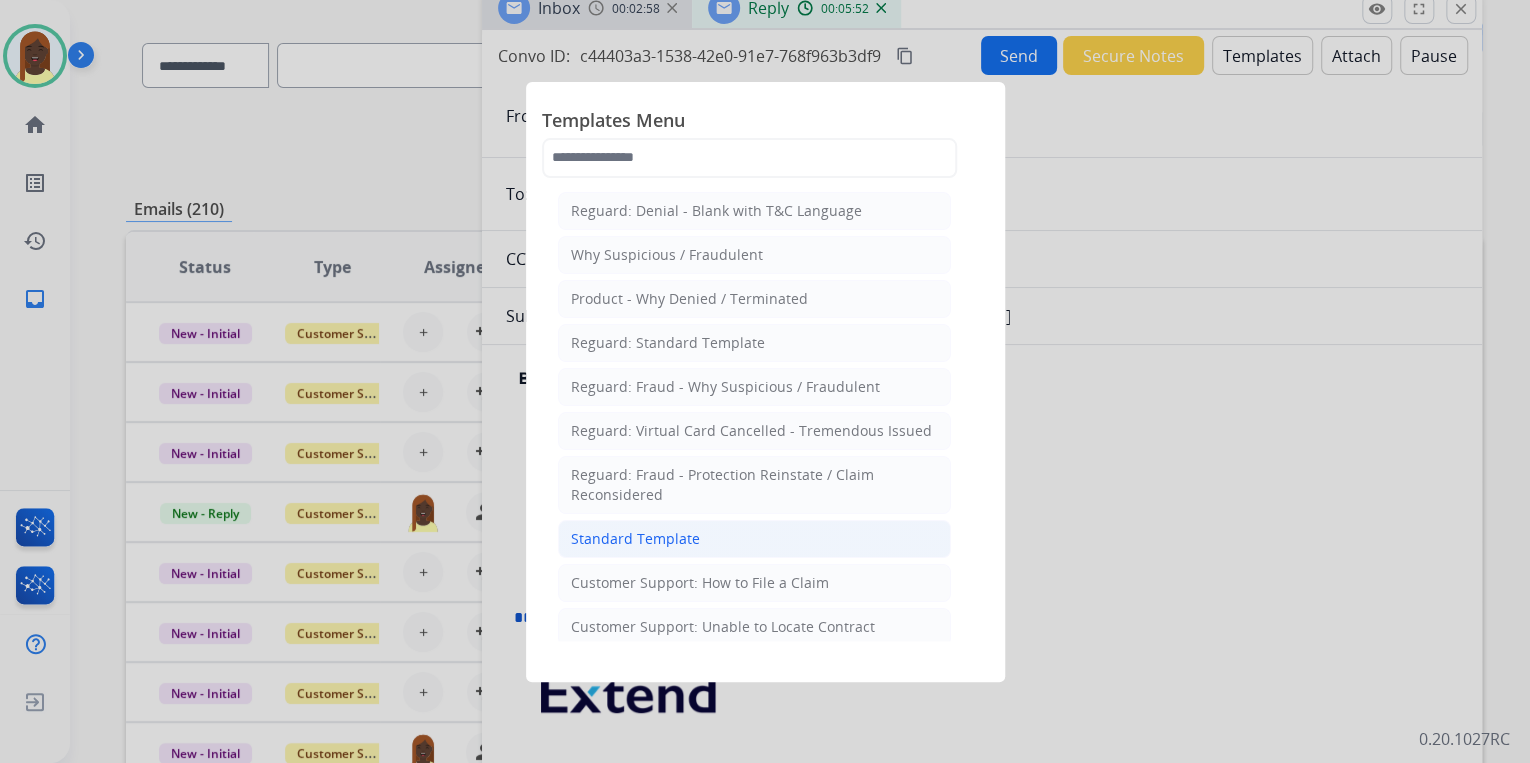click on "Standard Template" 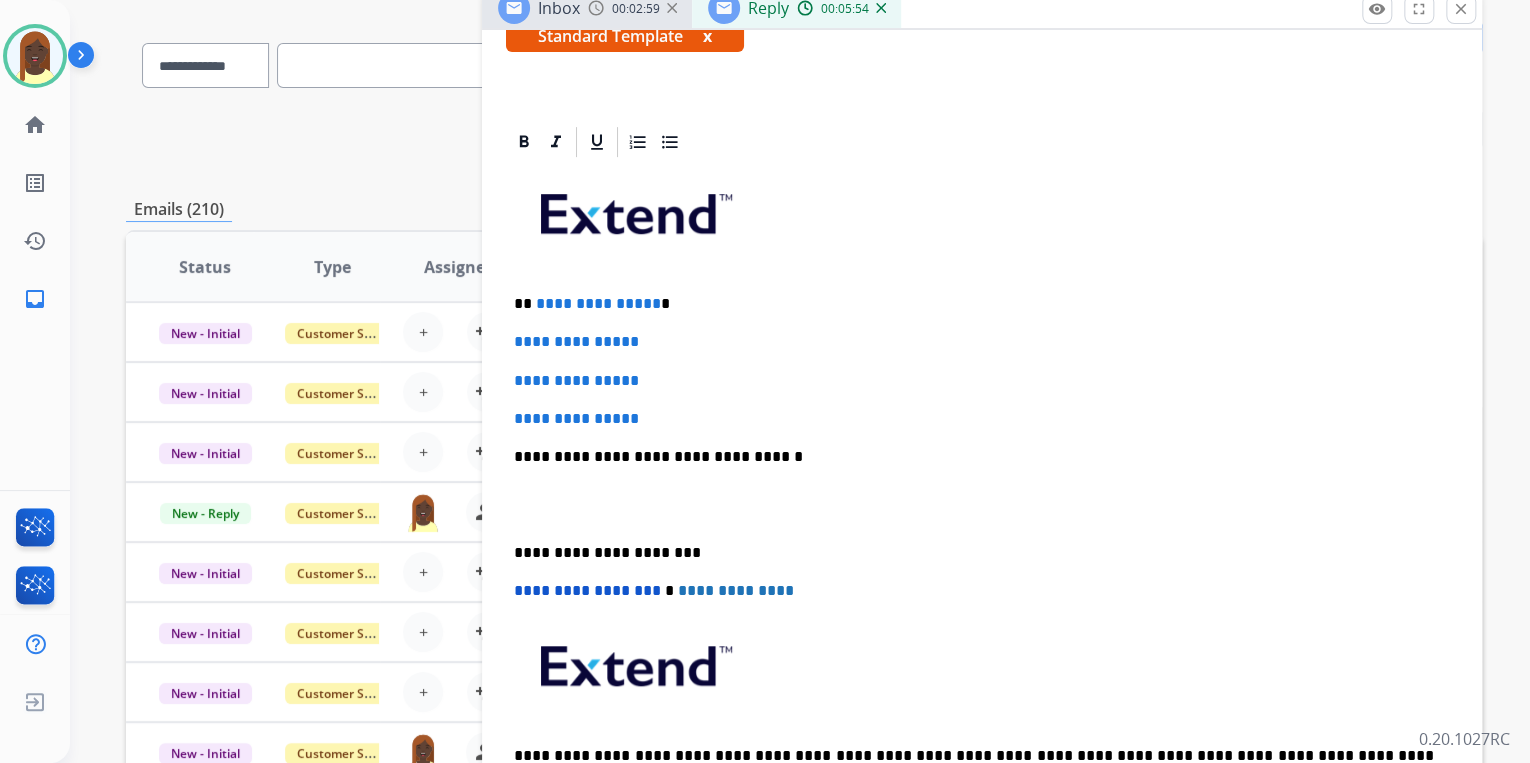 scroll, scrollTop: 400, scrollLeft: 0, axis: vertical 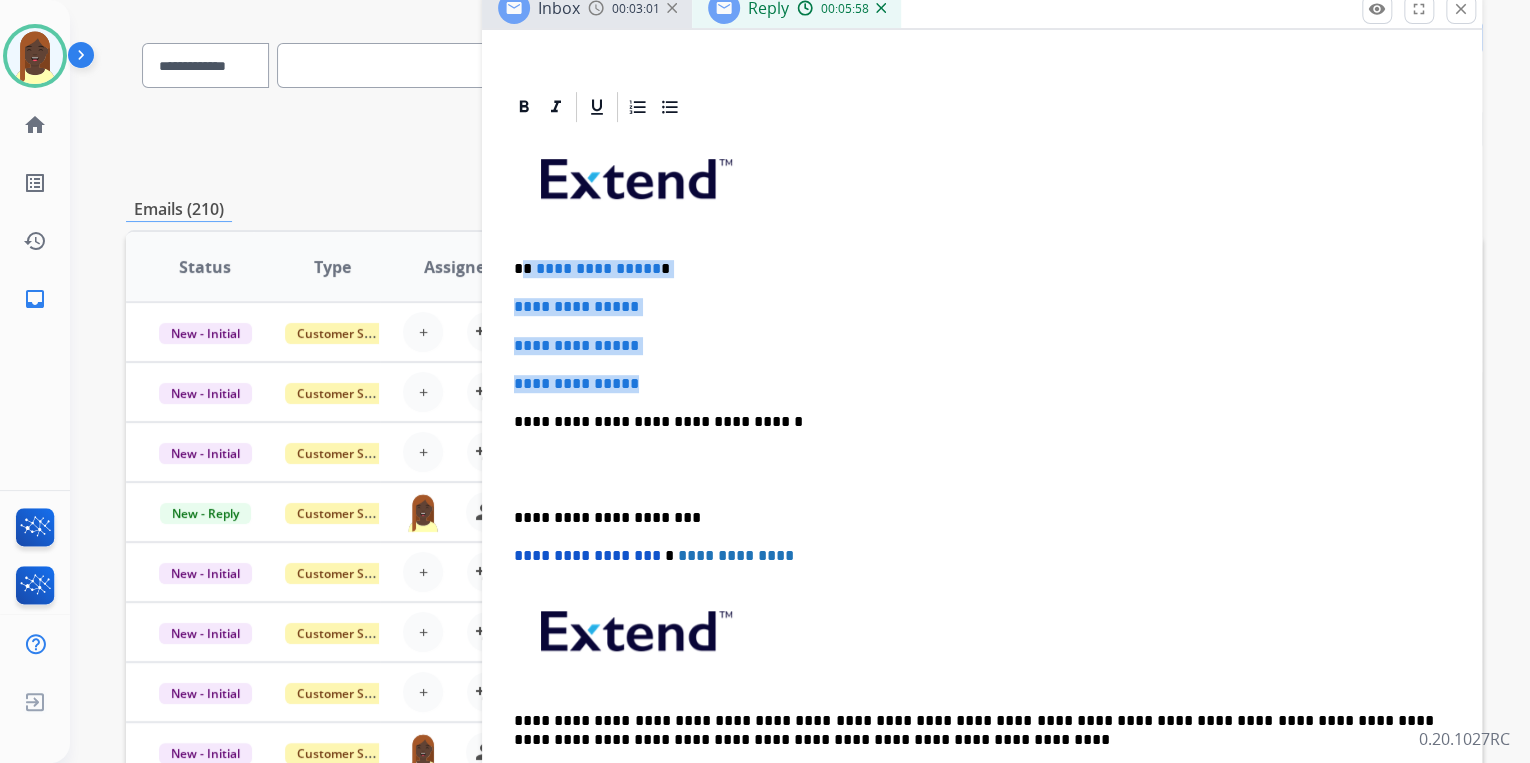 drag, startPoint x: 525, startPoint y: 268, endPoint x: 664, endPoint y: 368, distance: 171.23376 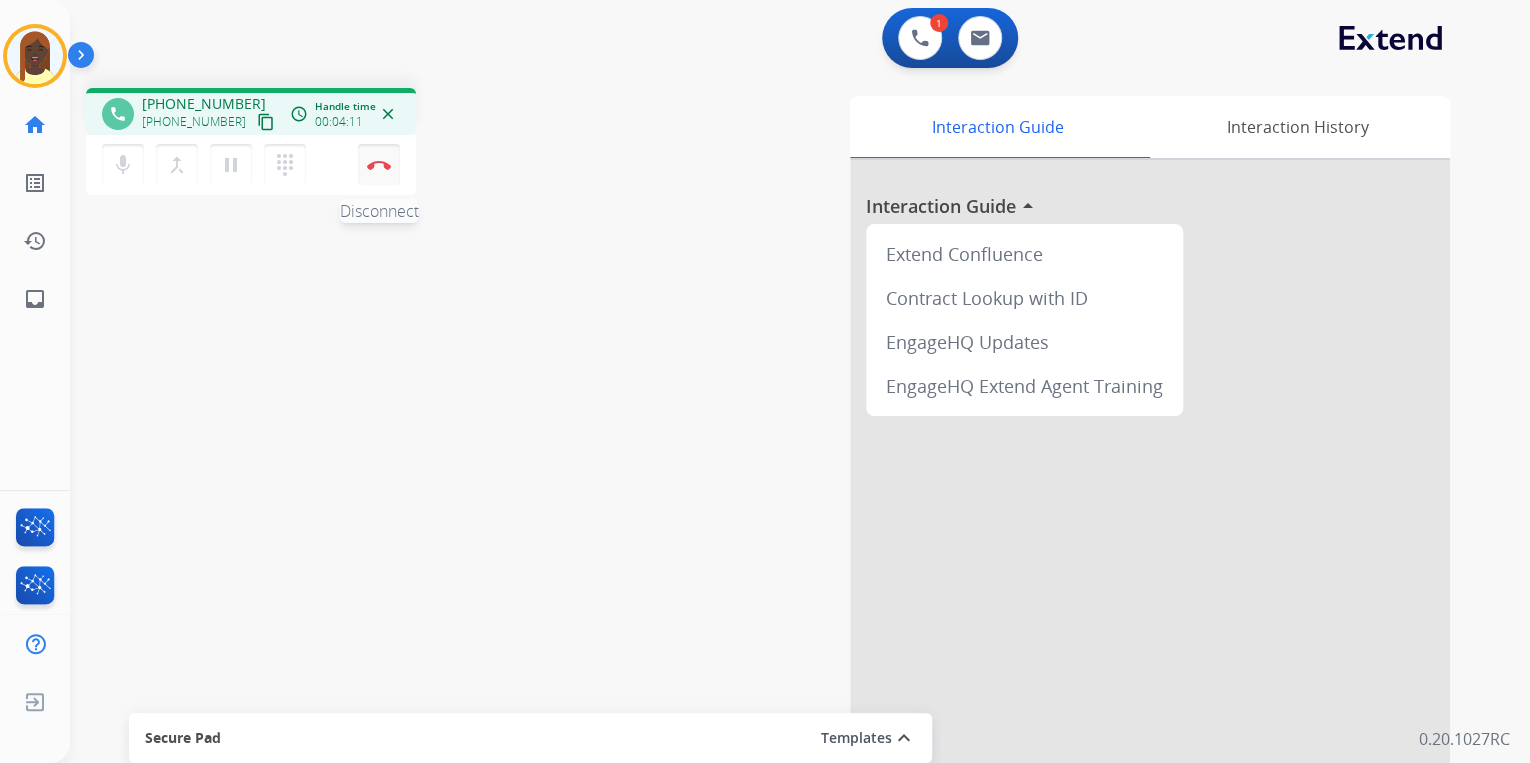 click on "Disconnect" at bounding box center [379, 165] 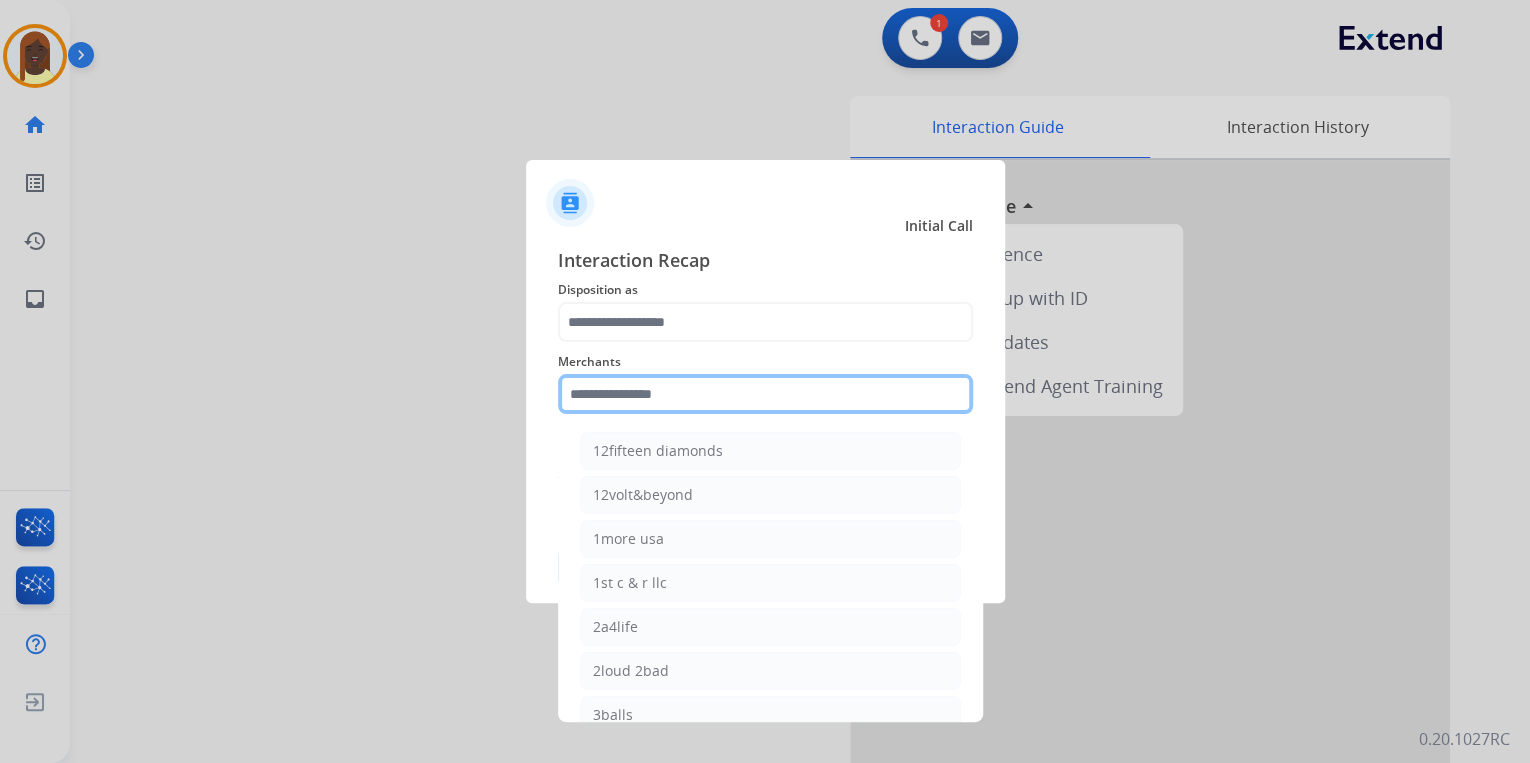 click 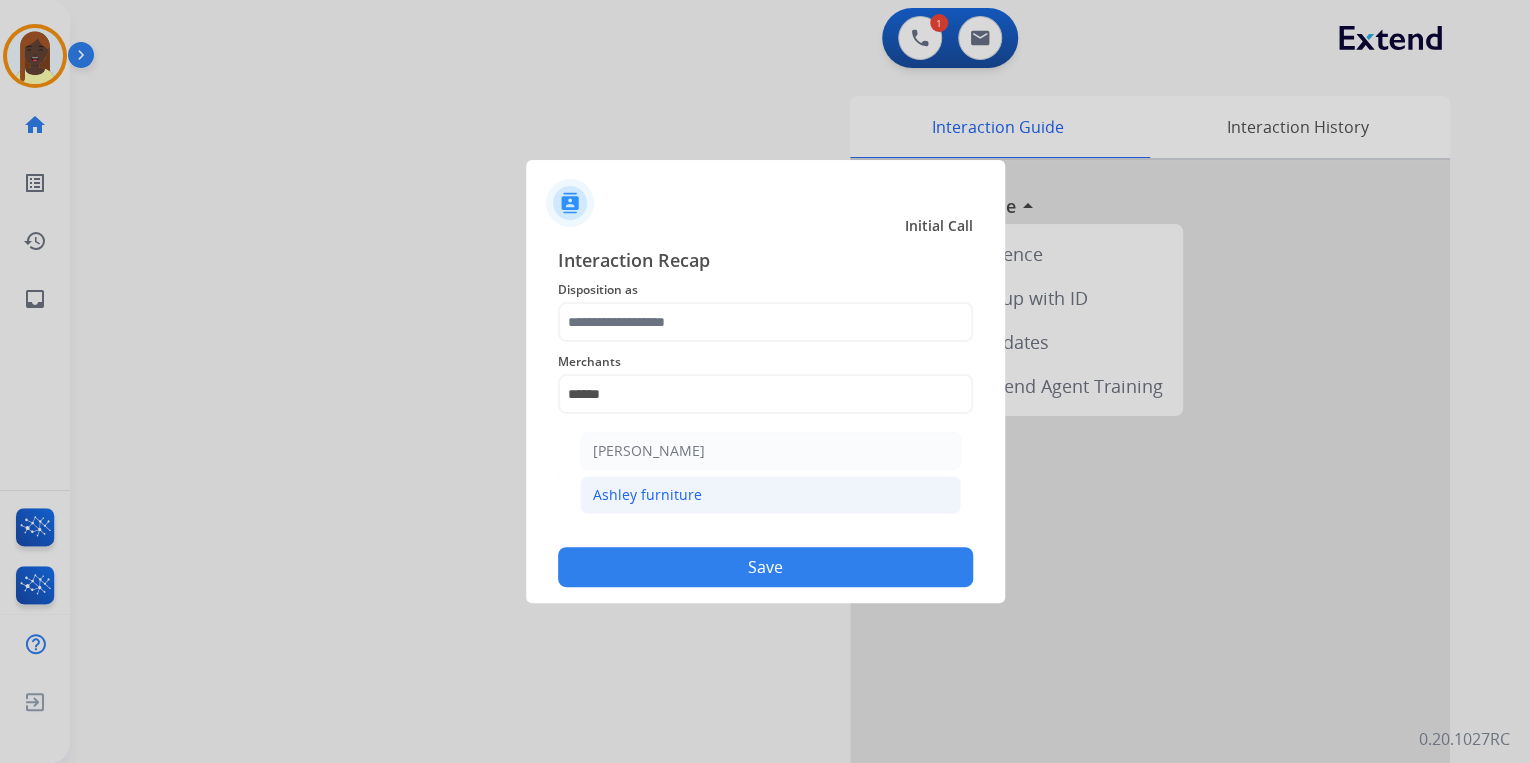 click on "Ashley furniture" 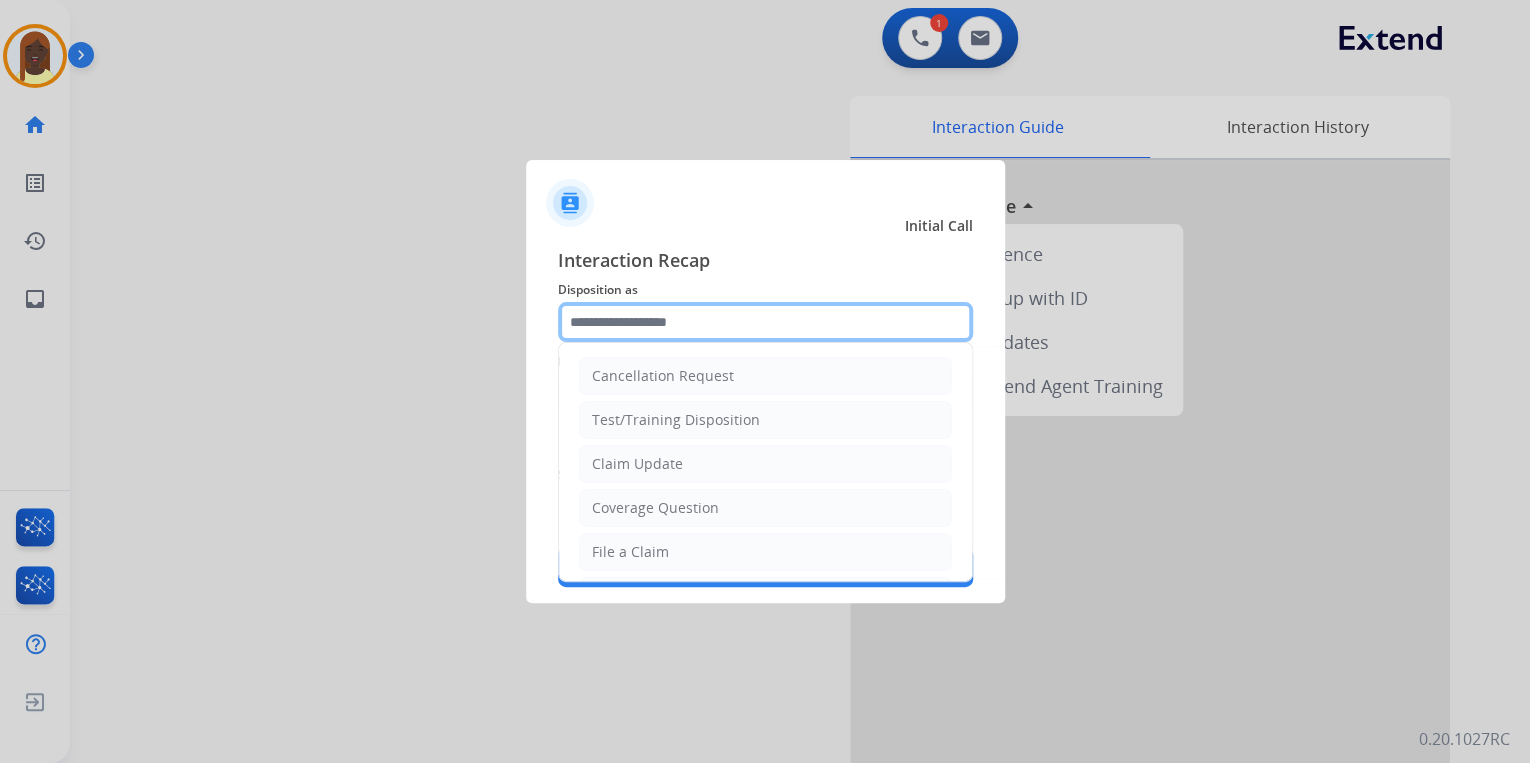 click 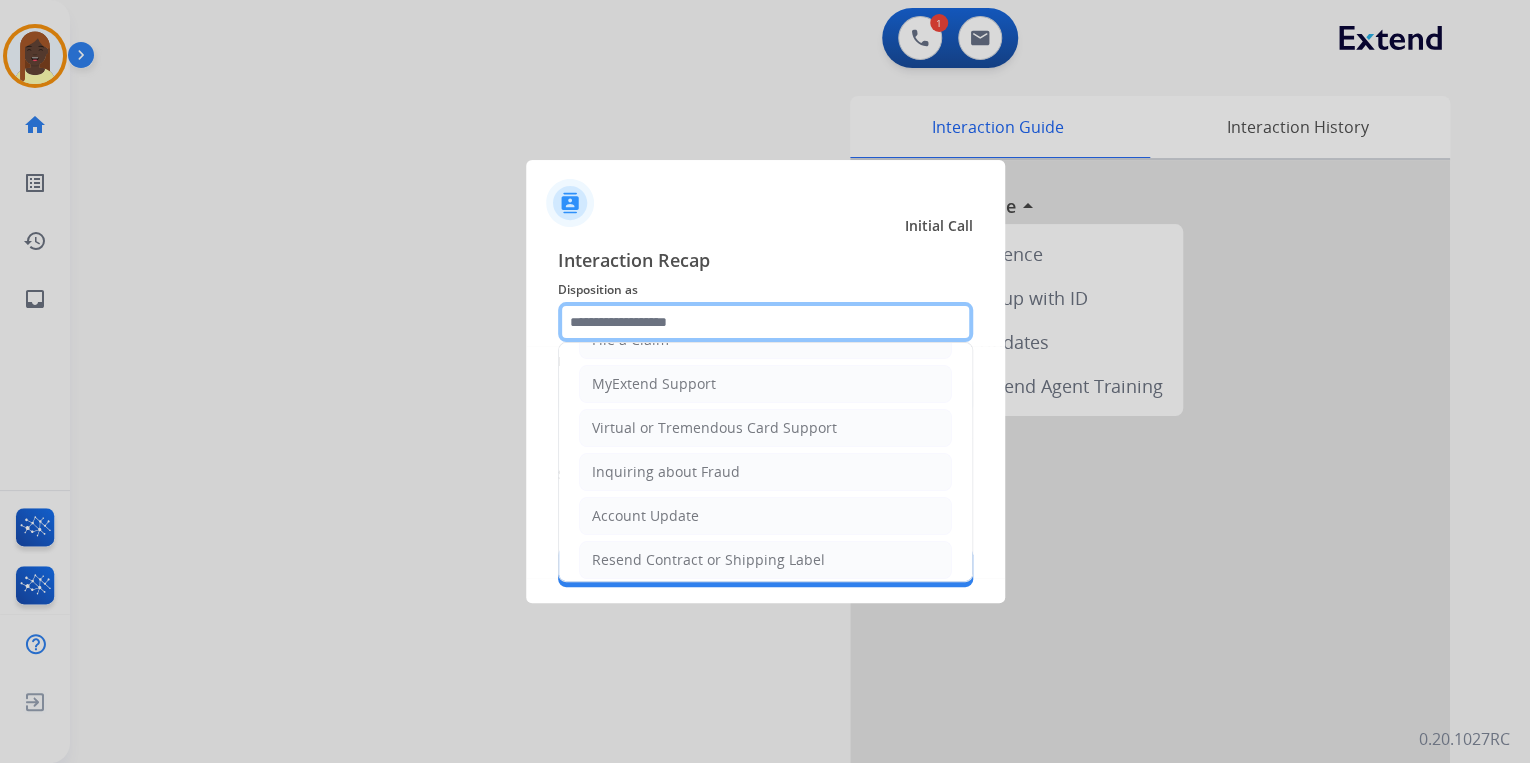 scroll, scrollTop: 240, scrollLeft: 0, axis: vertical 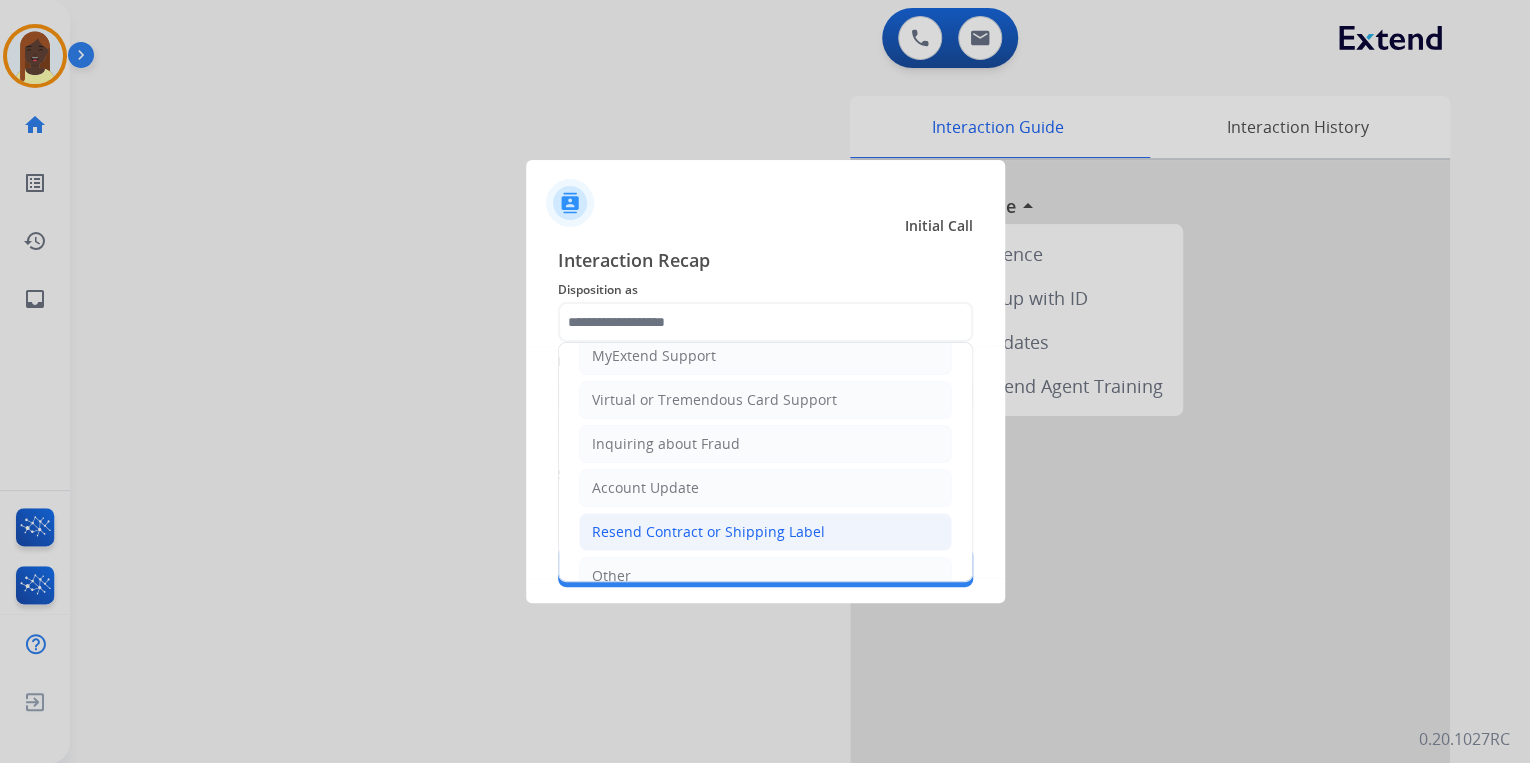 click on "Resend Contract or Shipping Label" 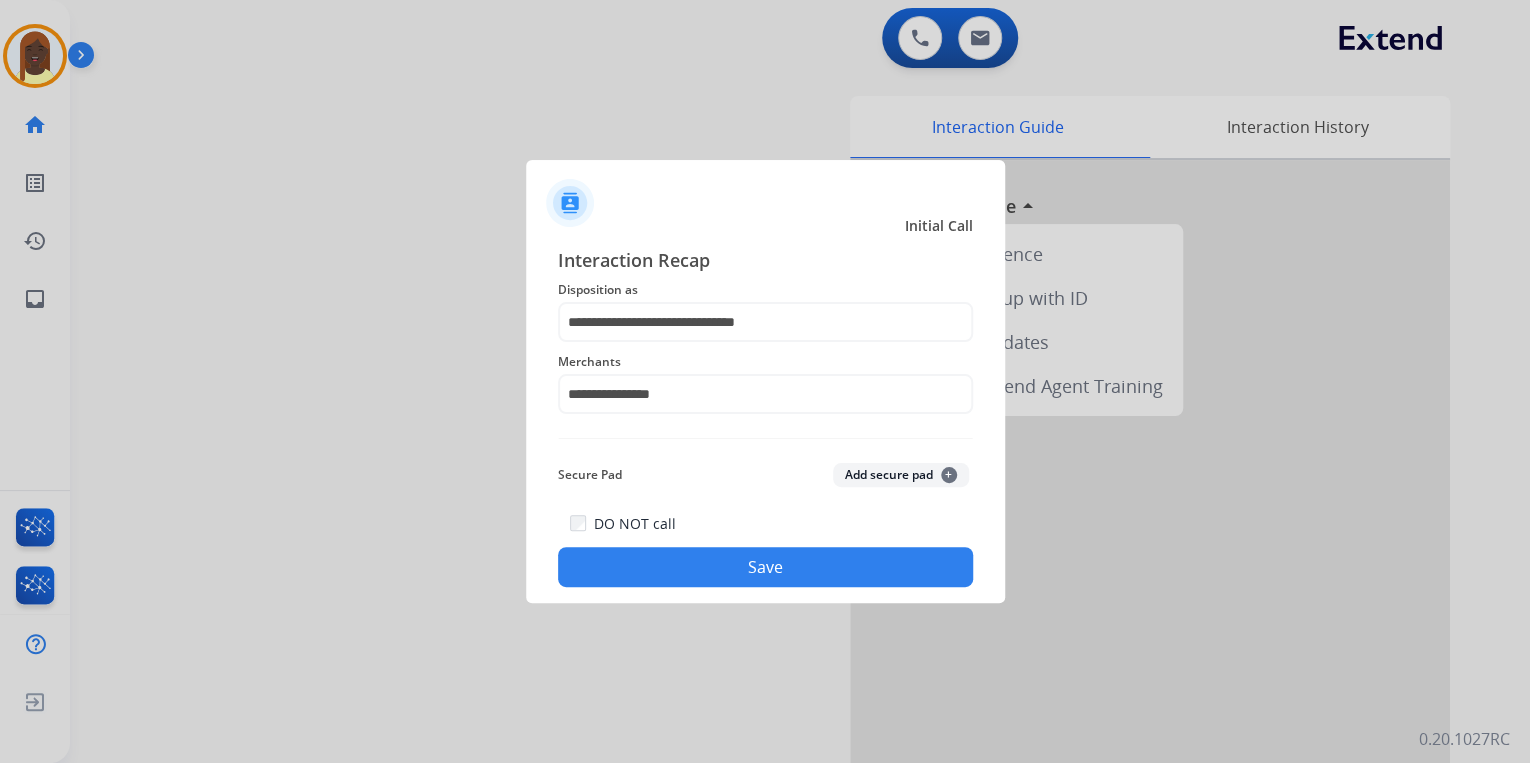 click on "Save" 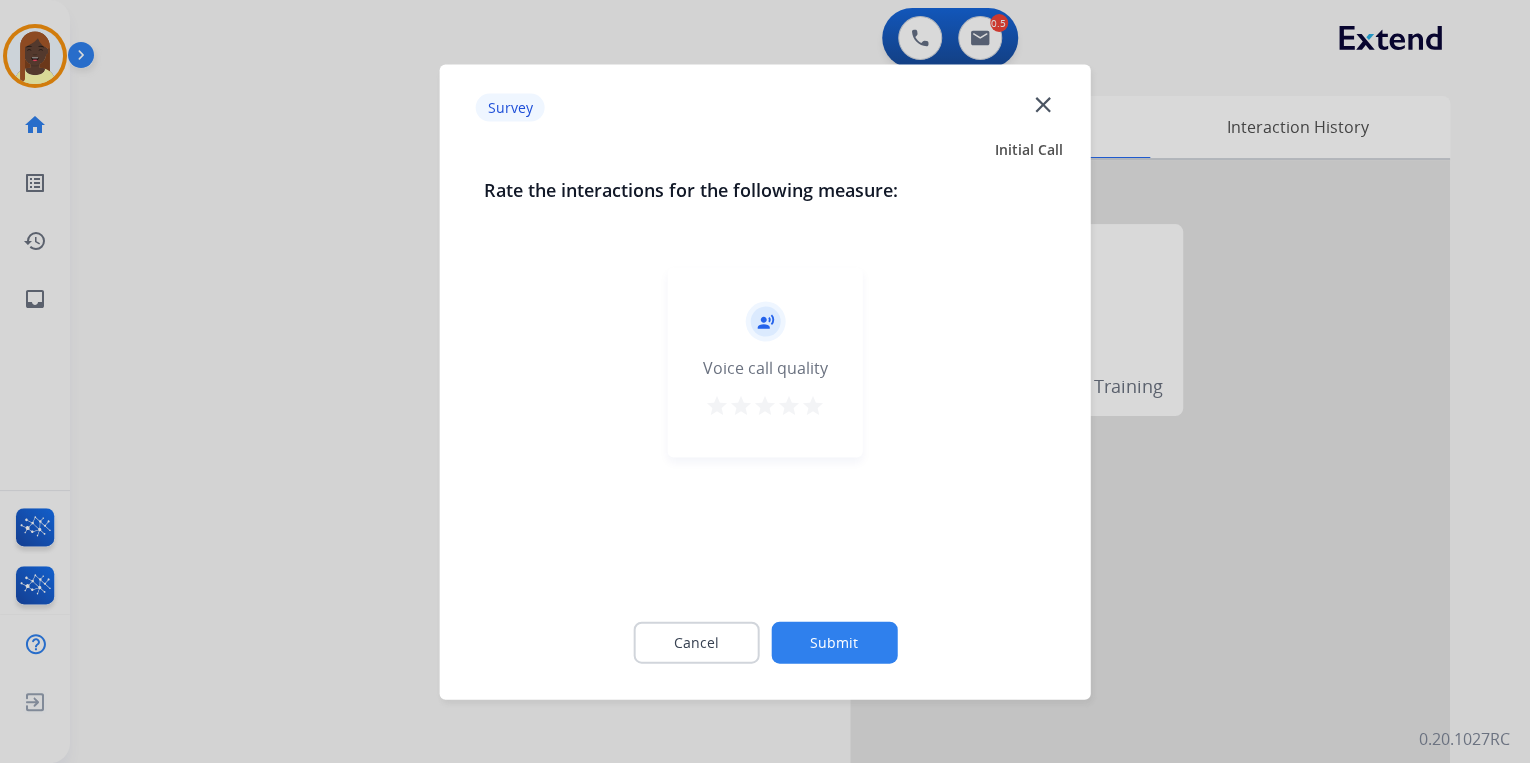 drag, startPoint x: 814, startPoint y: 406, endPoint x: 846, endPoint y: 549, distance: 146.53668 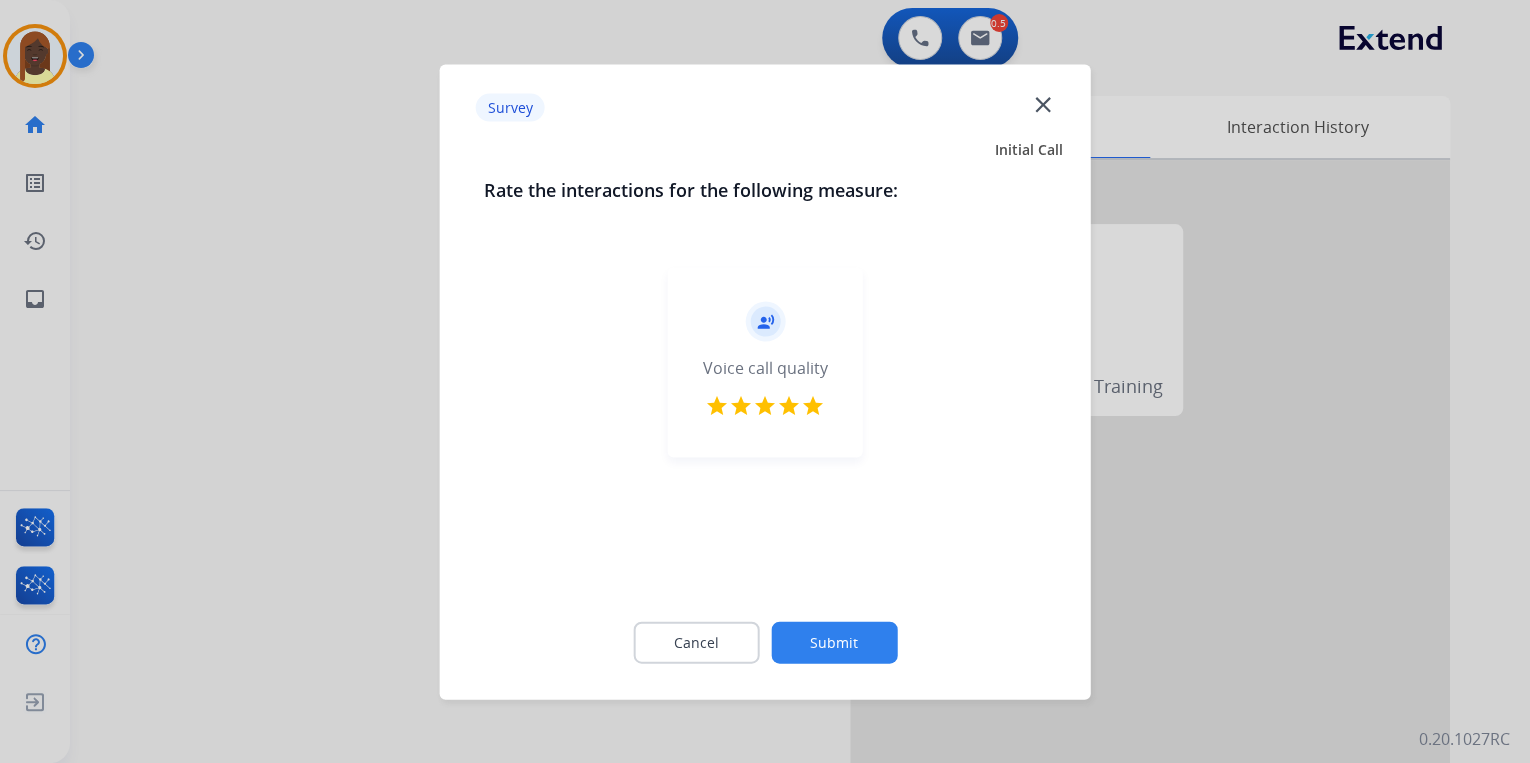 click on "Submit" 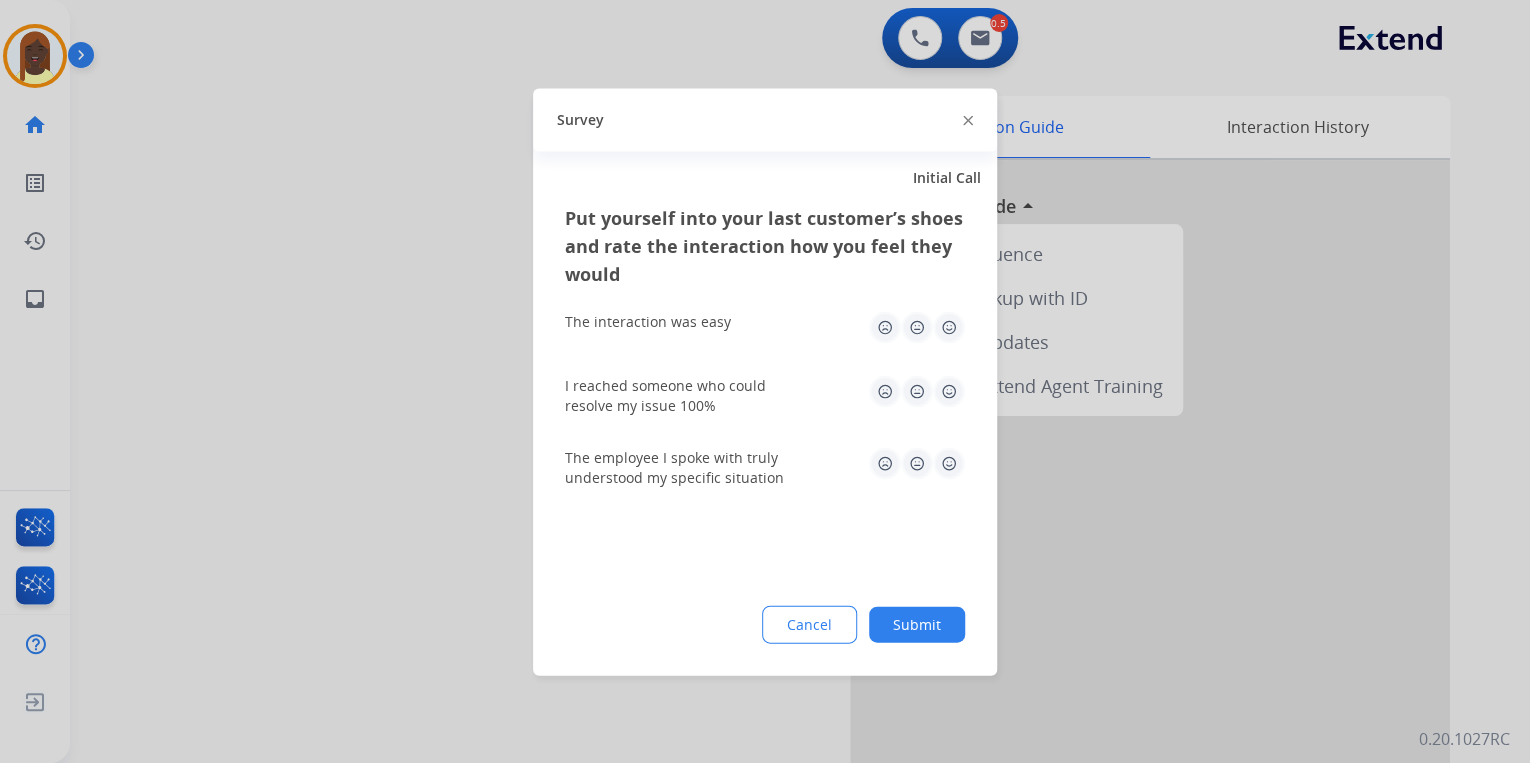 click 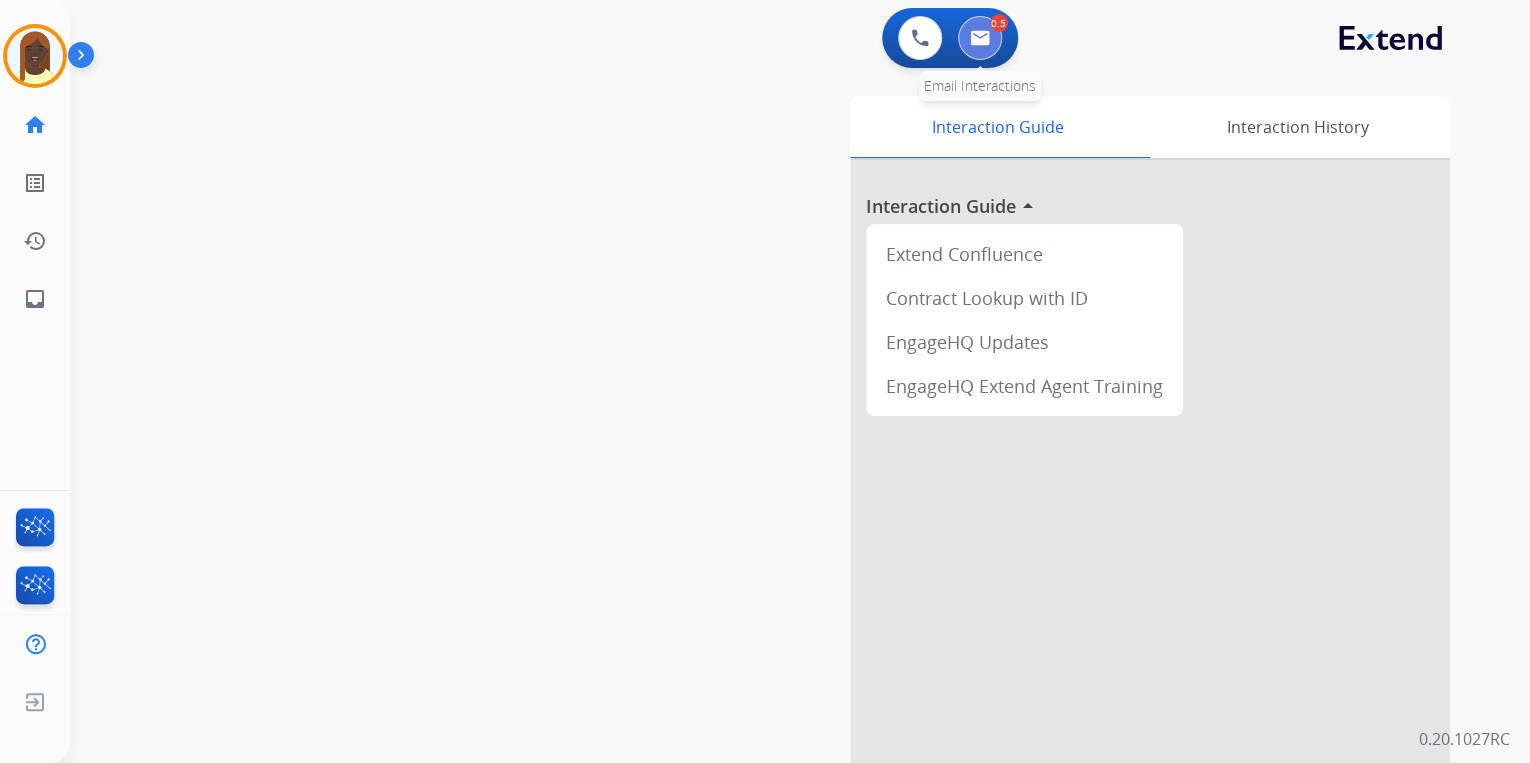 click at bounding box center (980, 38) 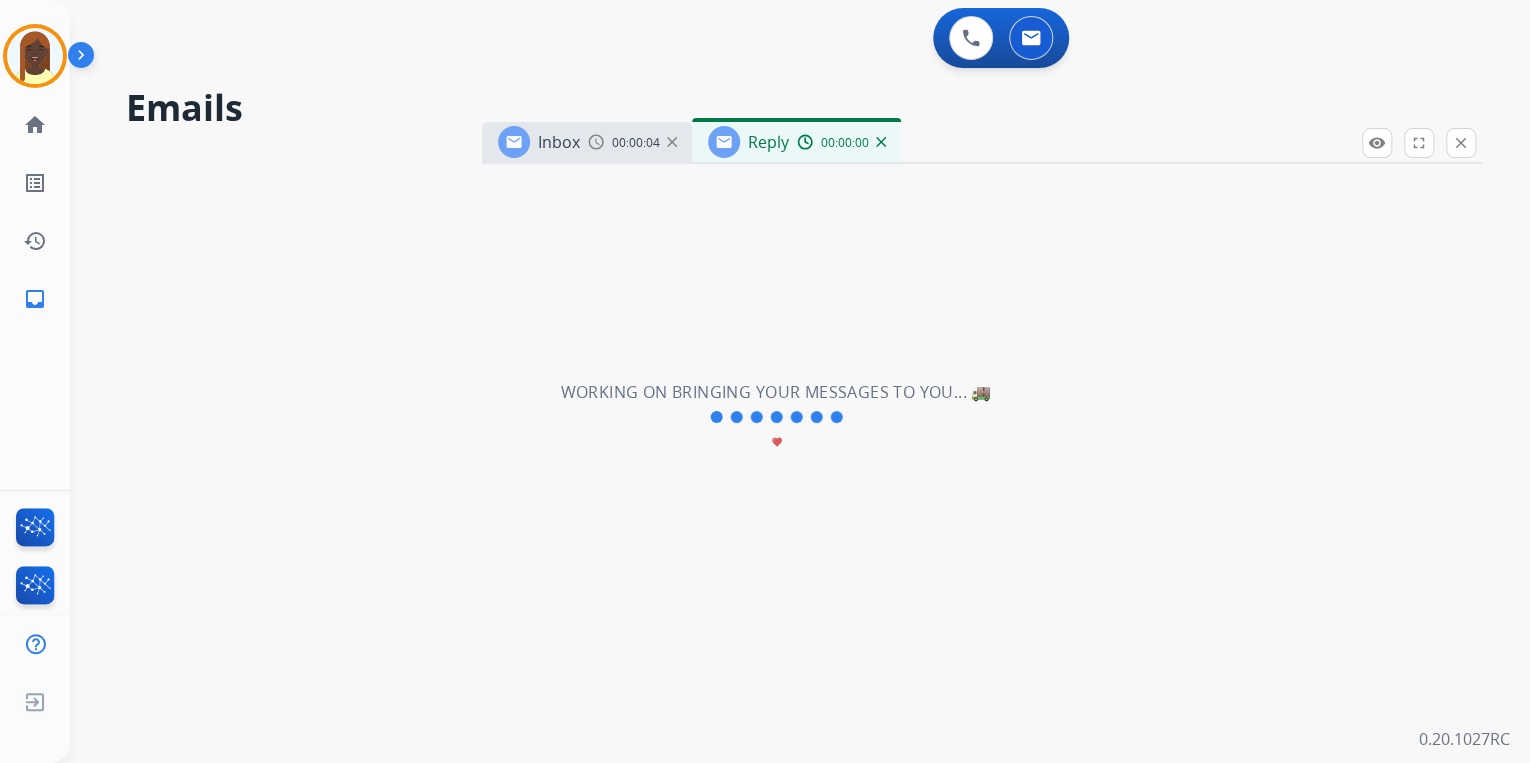 select on "**********" 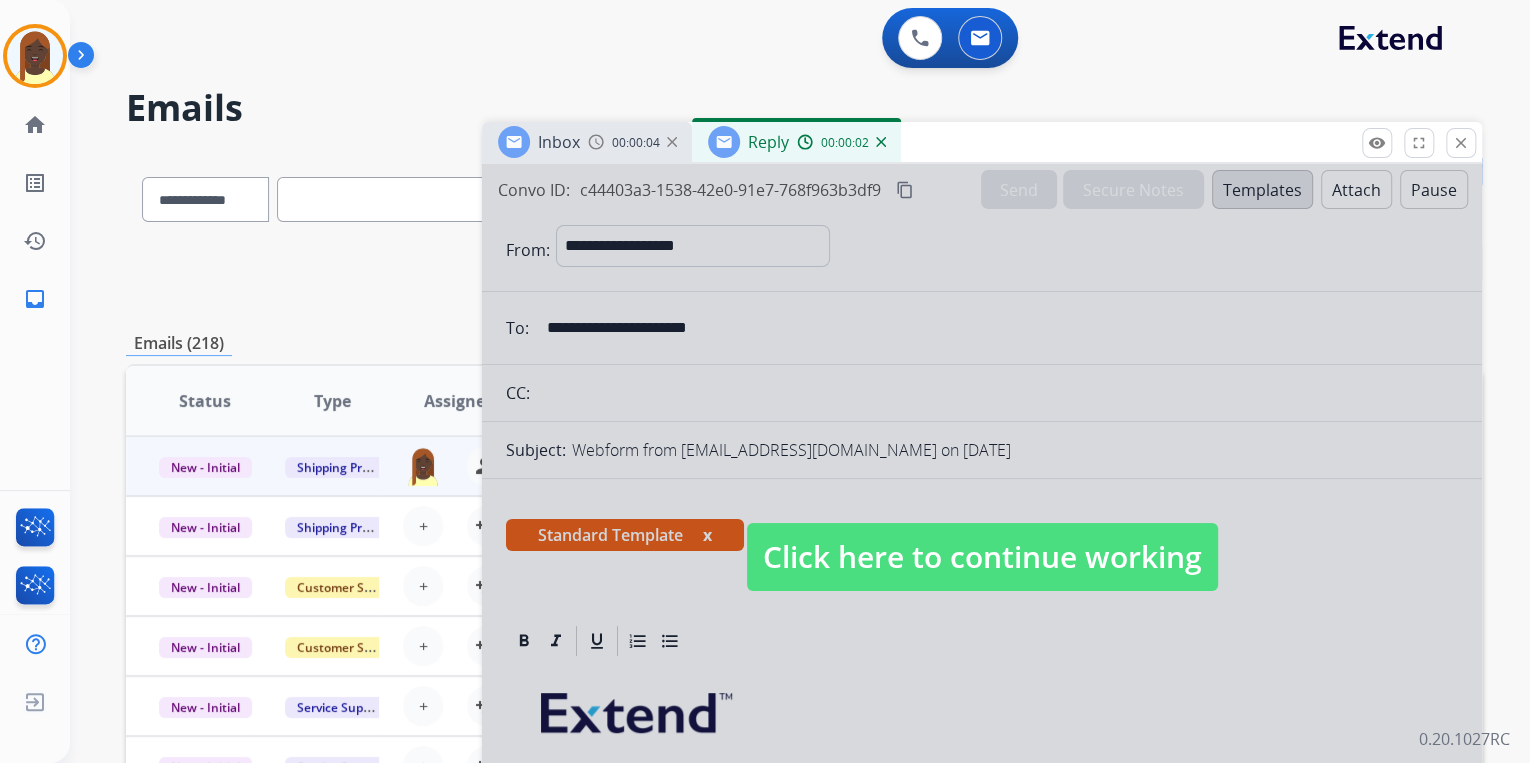 click on "Click here to continue working" at bounding box center (982, 557) 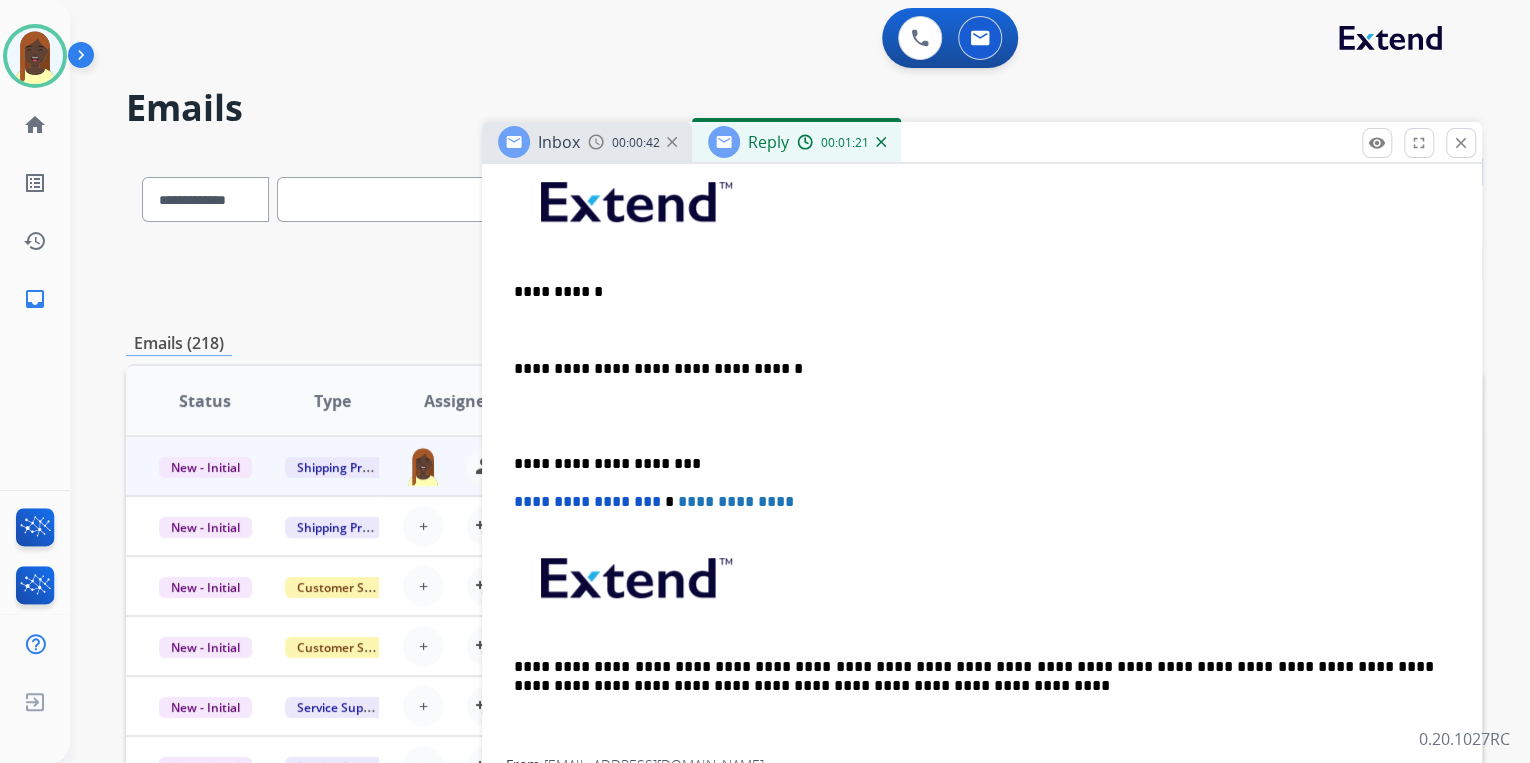 scroll, scrollTop: 523, scrollLeft: 0, axis: vertical 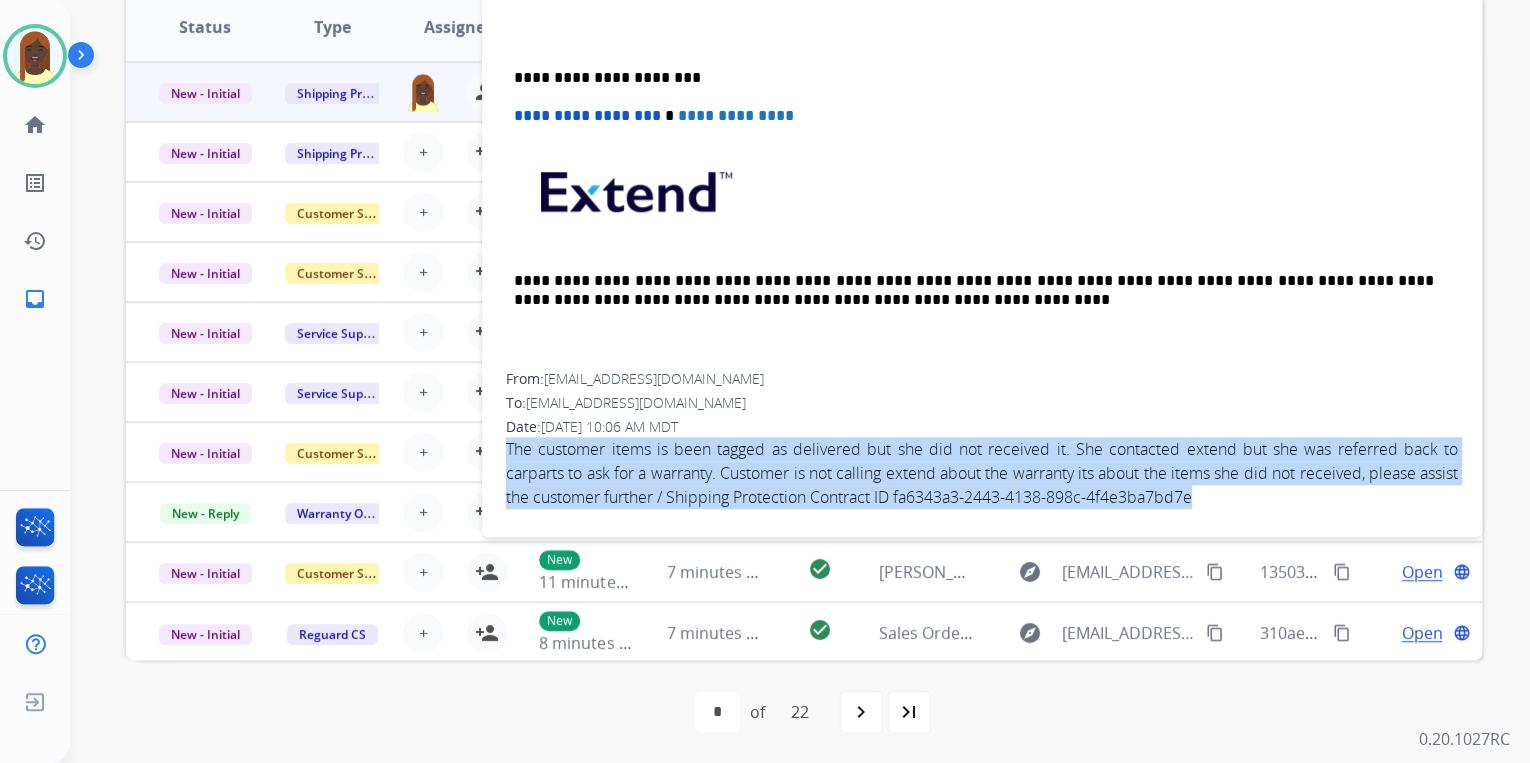 drag, startPoint x: 500, startPoint y: 436, endPoint x: 1260, endPoint y: 499, distance: 762.6067 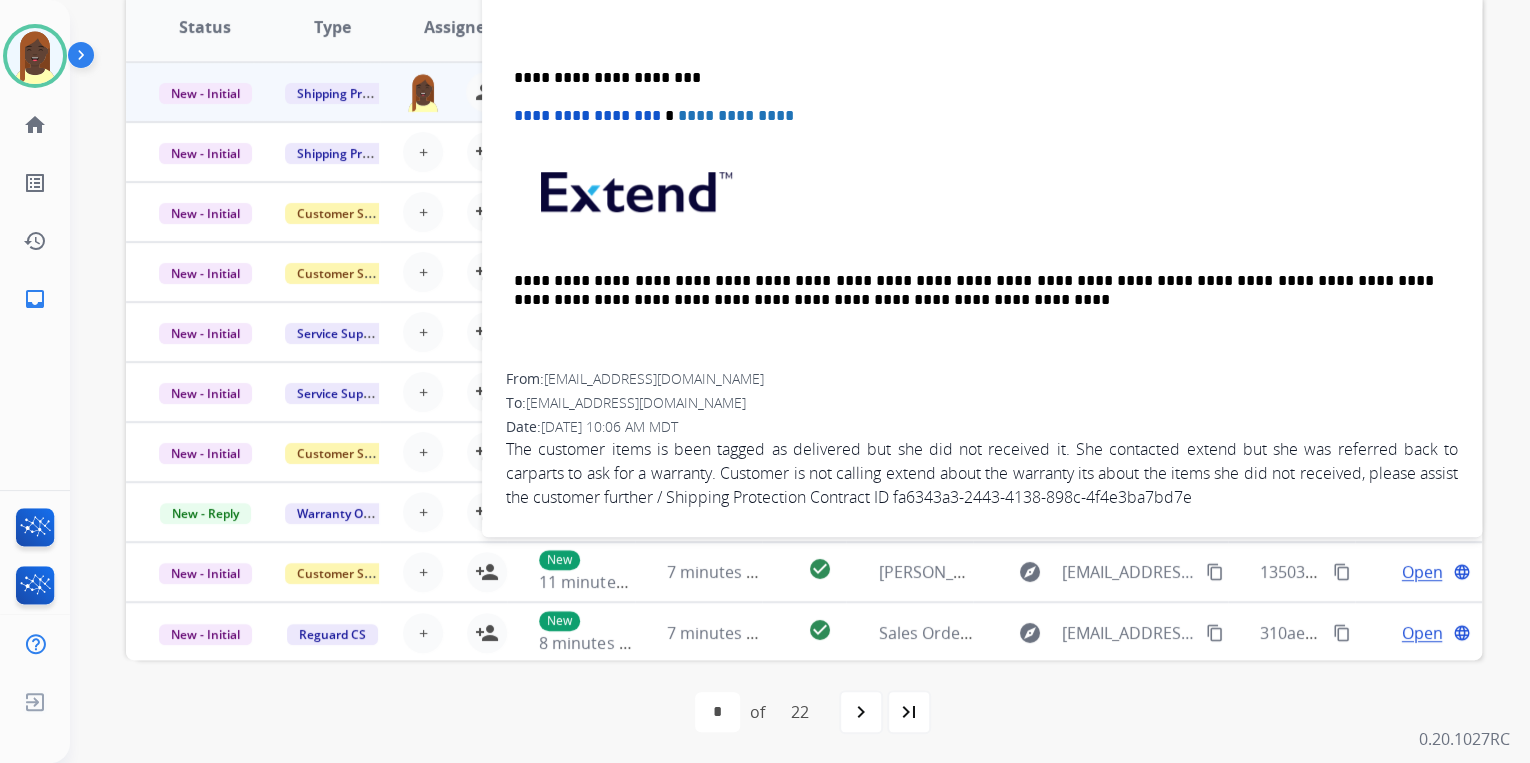click on "To:  support@extend.com" at bounding box center [982, 403] 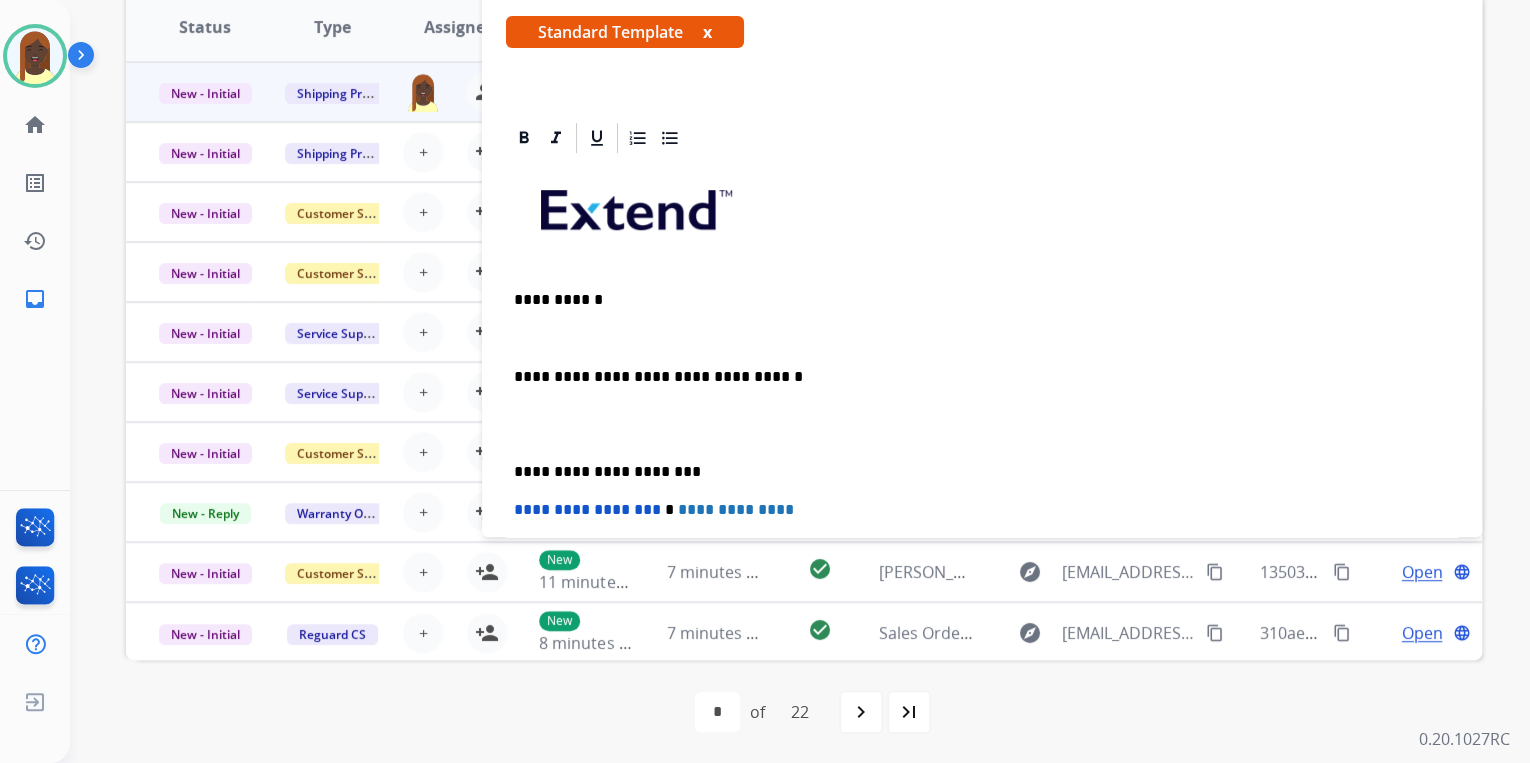scroll, scrollTop: 0, scrollLeft: 0, axis: both 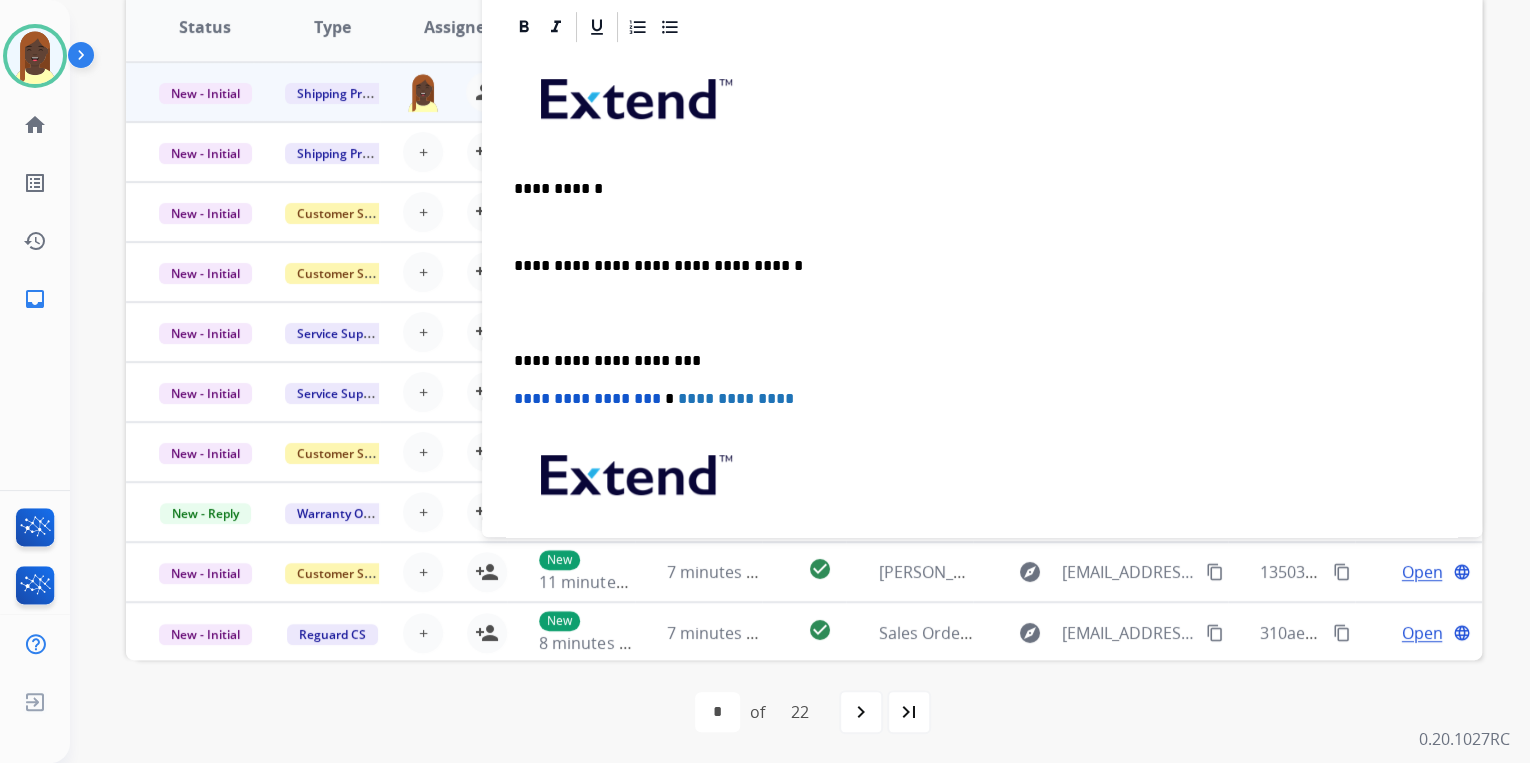click at bounding box center [982, 227] 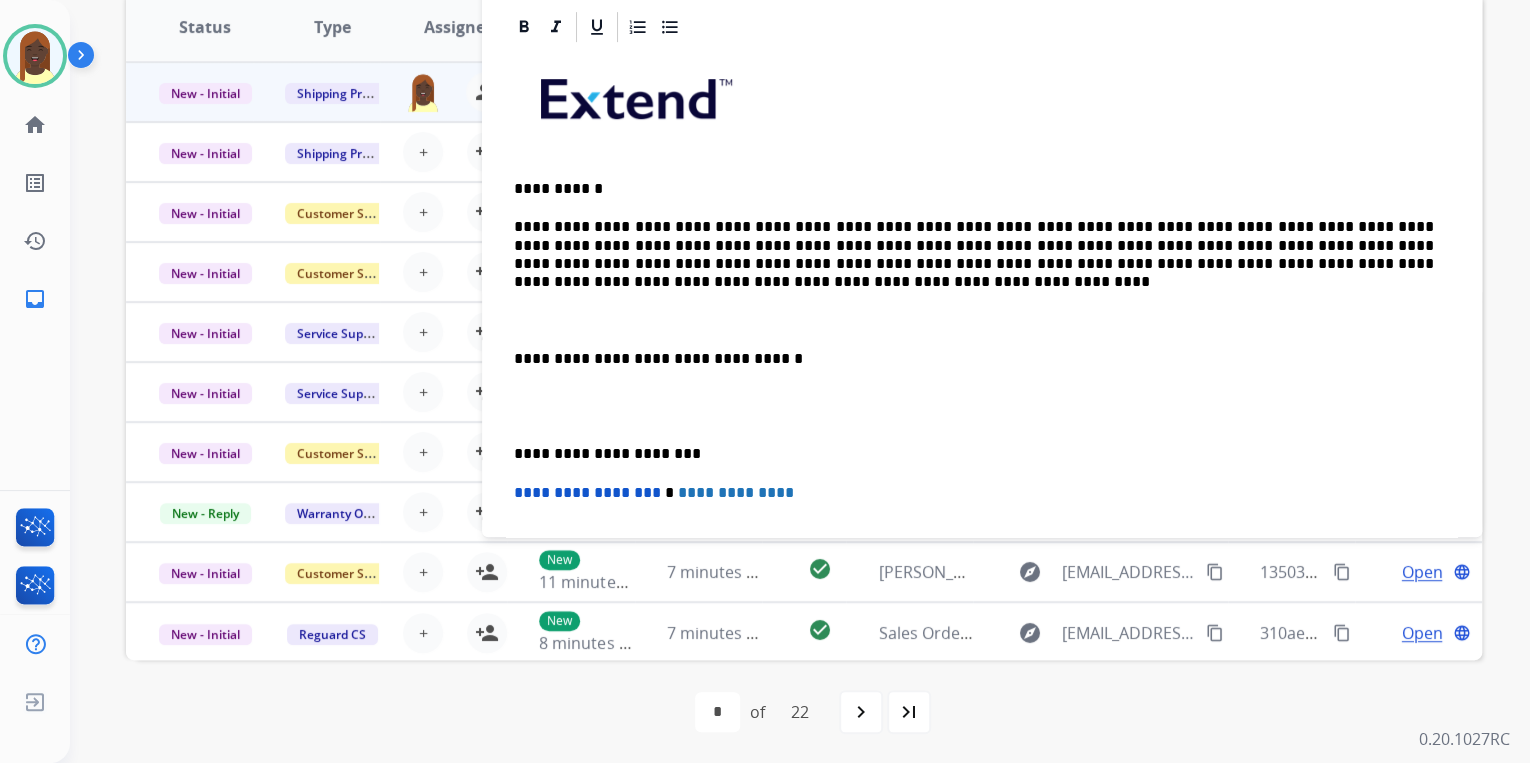 click on "**********" at bounding box center (974, 255) 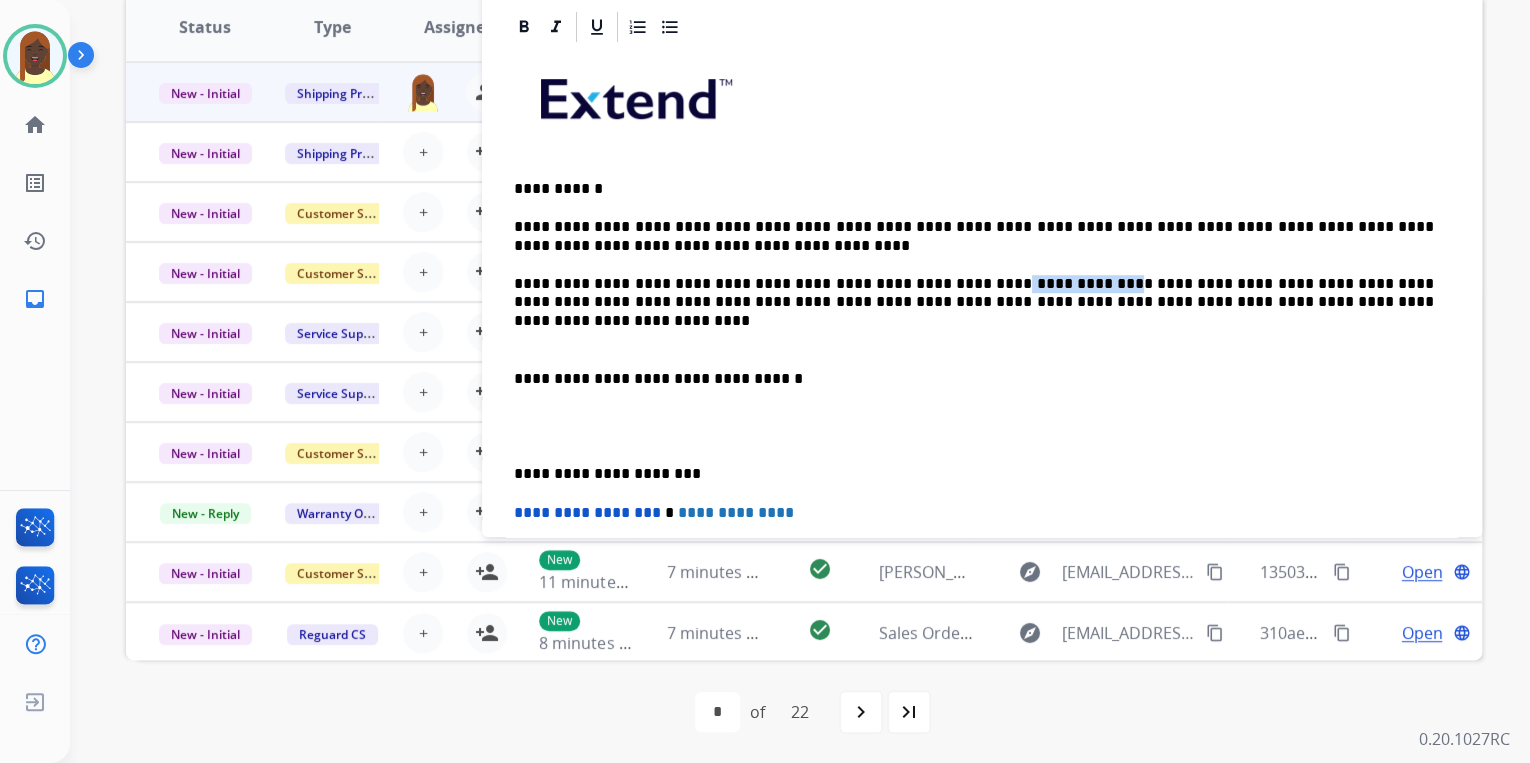 drag, startPoint x: 1013, startPoint y: 281, endPoint x: 915, endPoint y: 278, distance: 98.045906 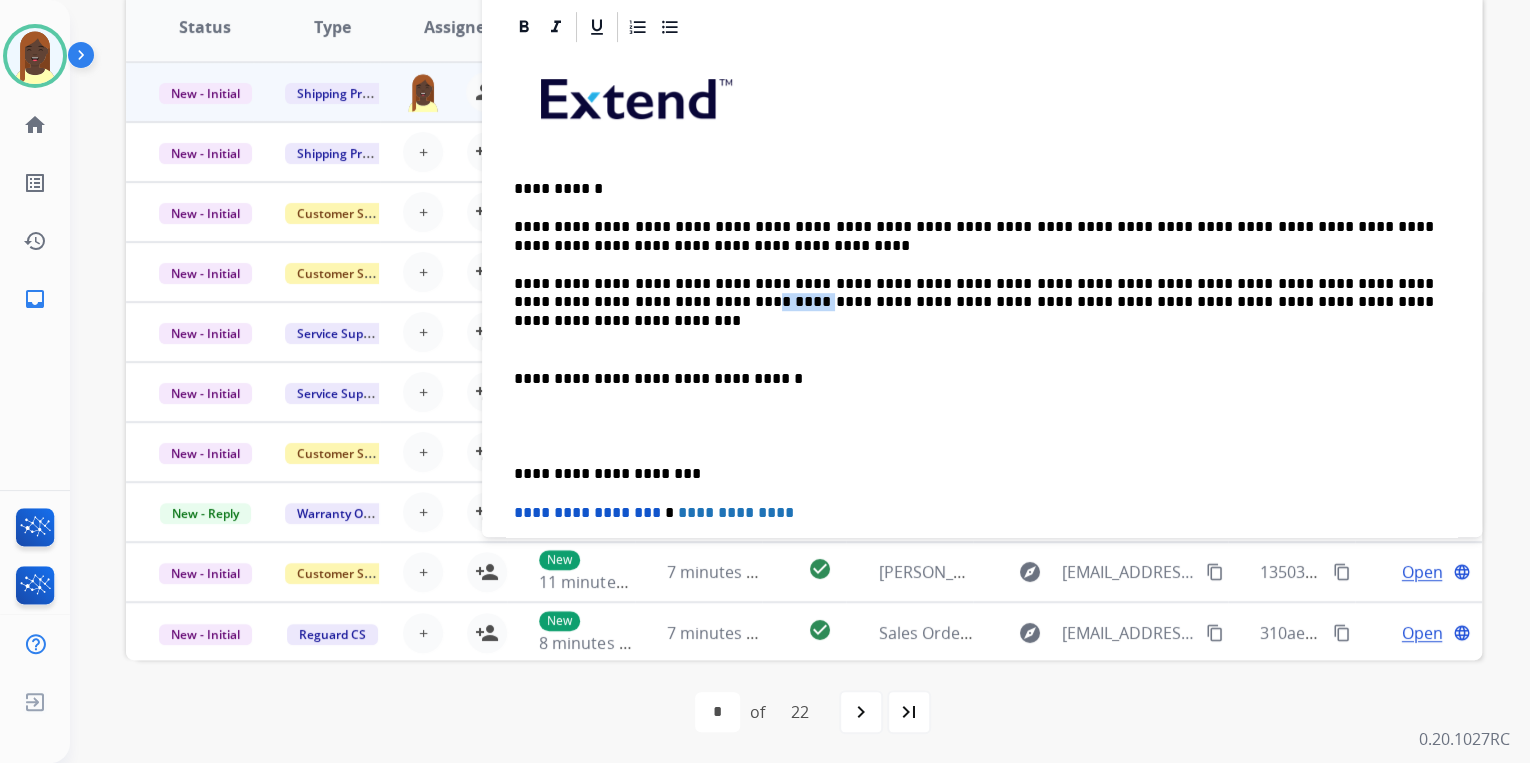 drag, startPoint x: 600, startPoint y: 299, endPoint x: 544, endPoint y: 300, distance: 56.008926 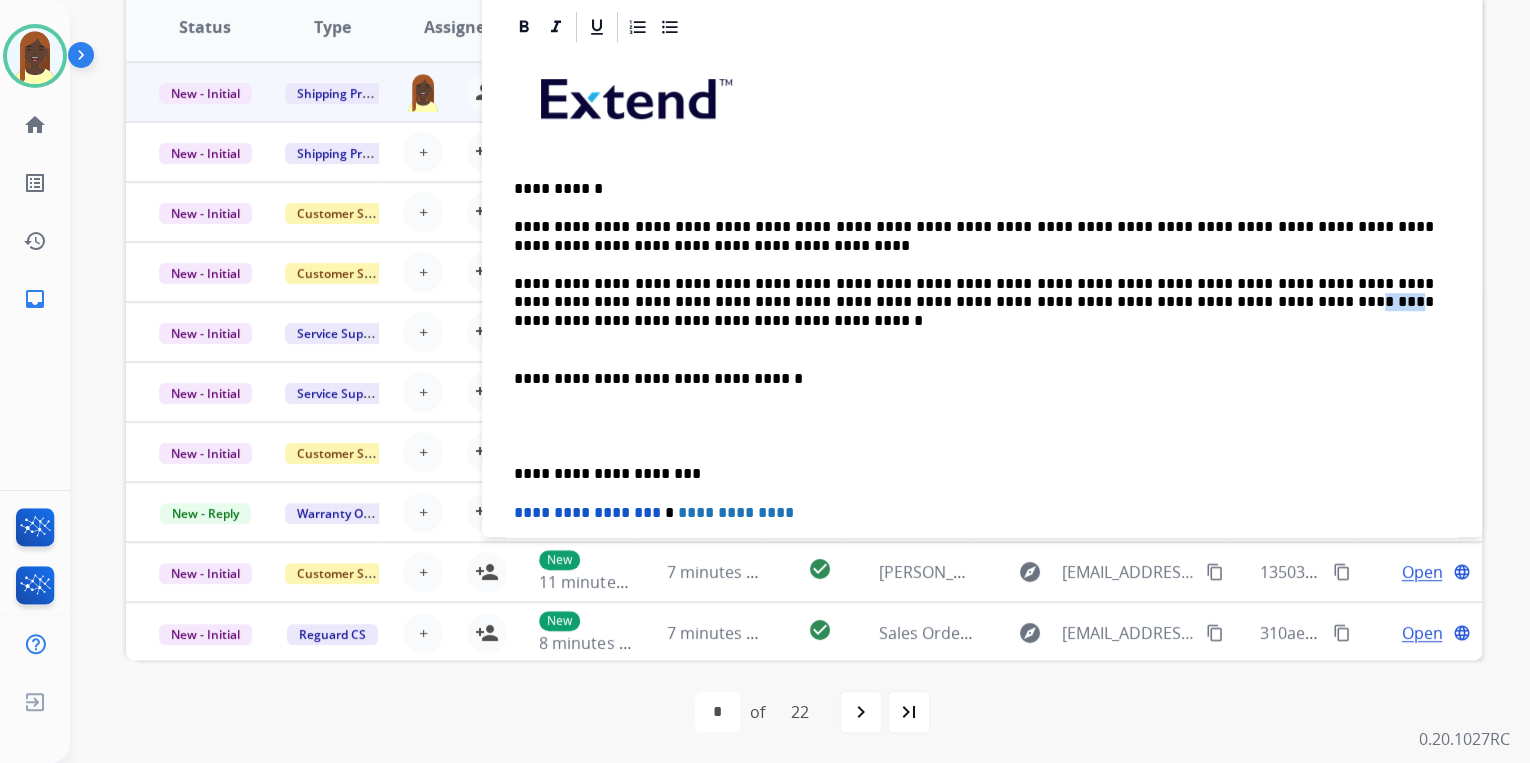 drag, startPoint x: 1072, startPoint y: 300, endPoint x: 1044, endPoint y: 298, distance: 28.071337 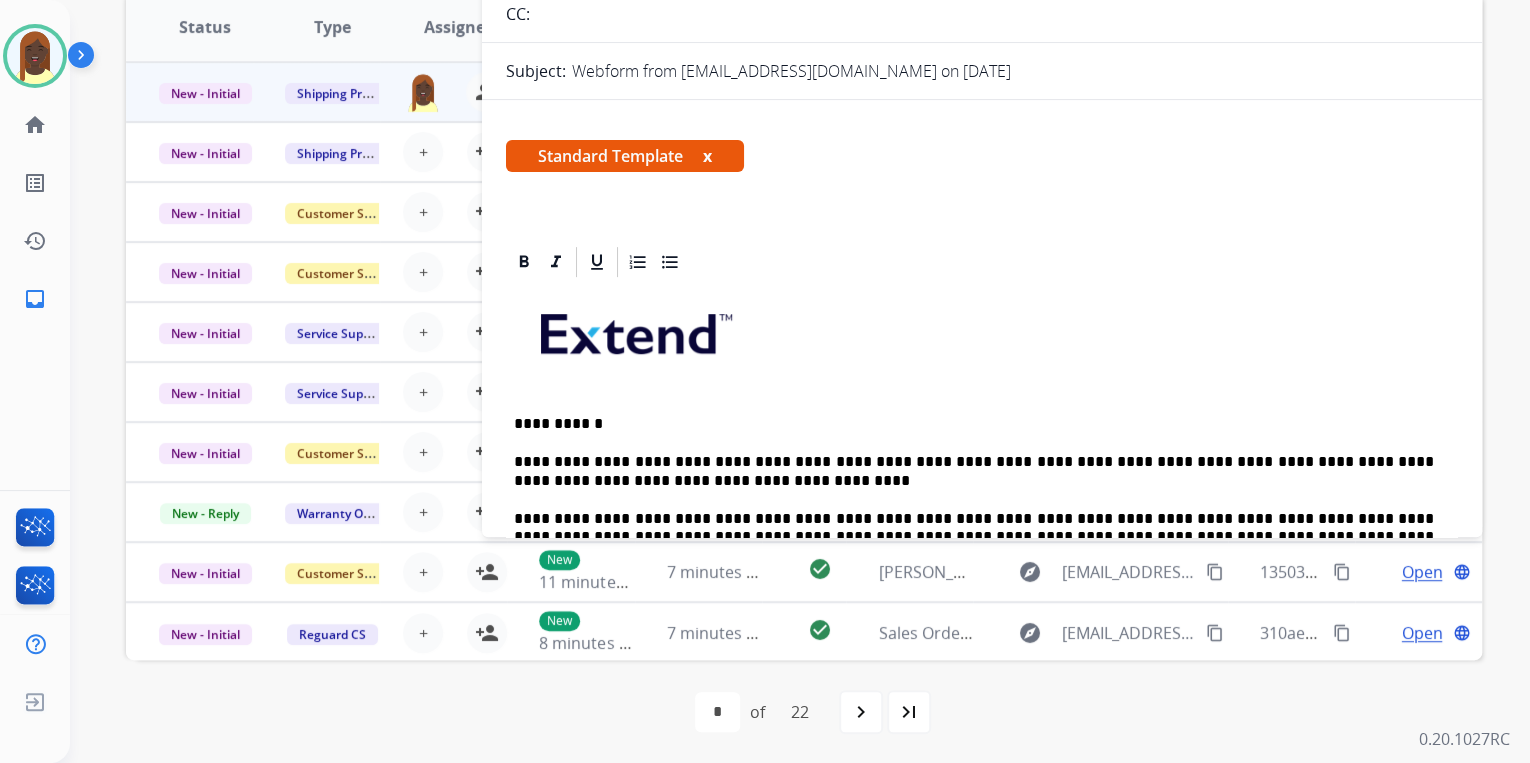 scroll, scrollTop: 0, scrollLeft: 0, axis: both 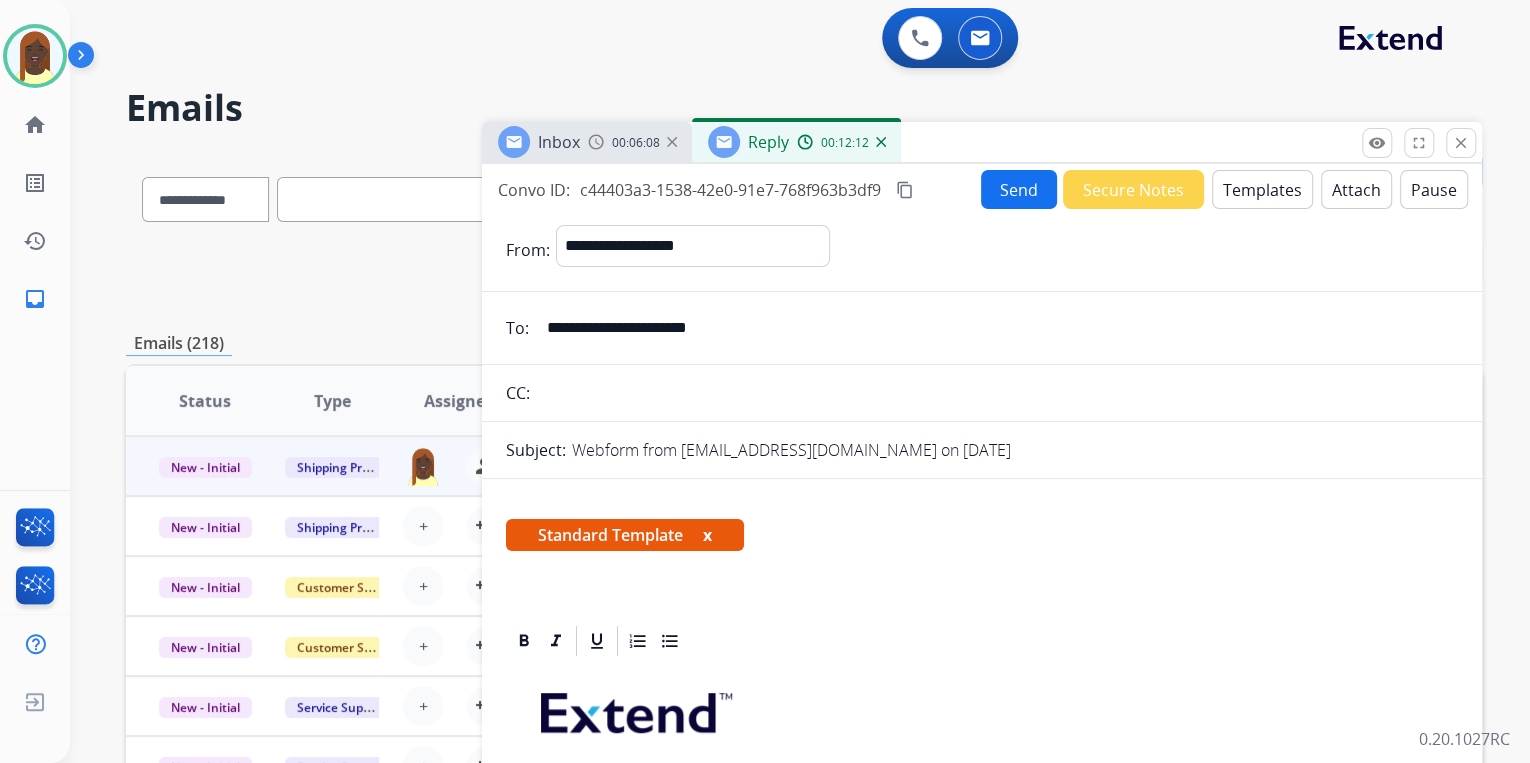 click on "Send" at bounding box center (1019, 189) 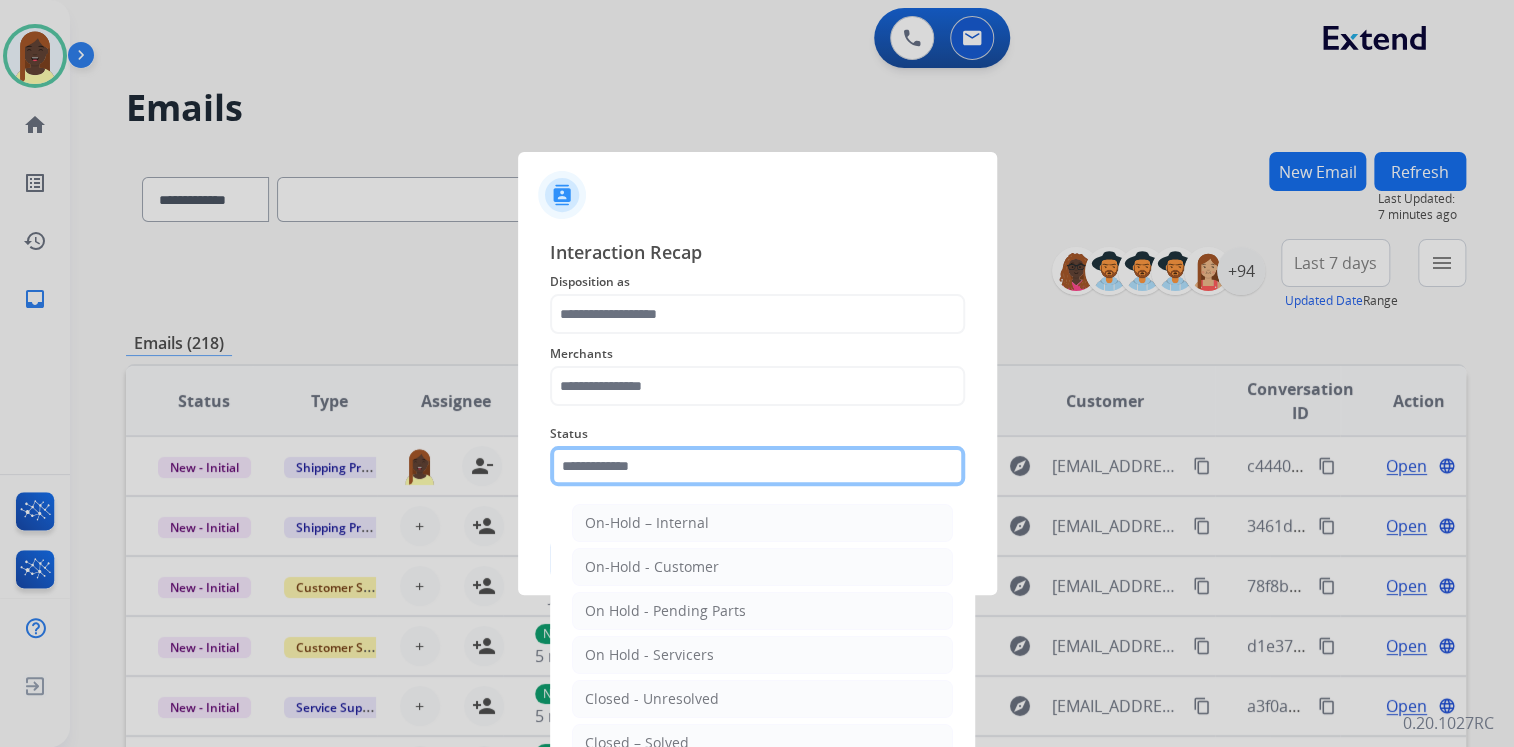 click 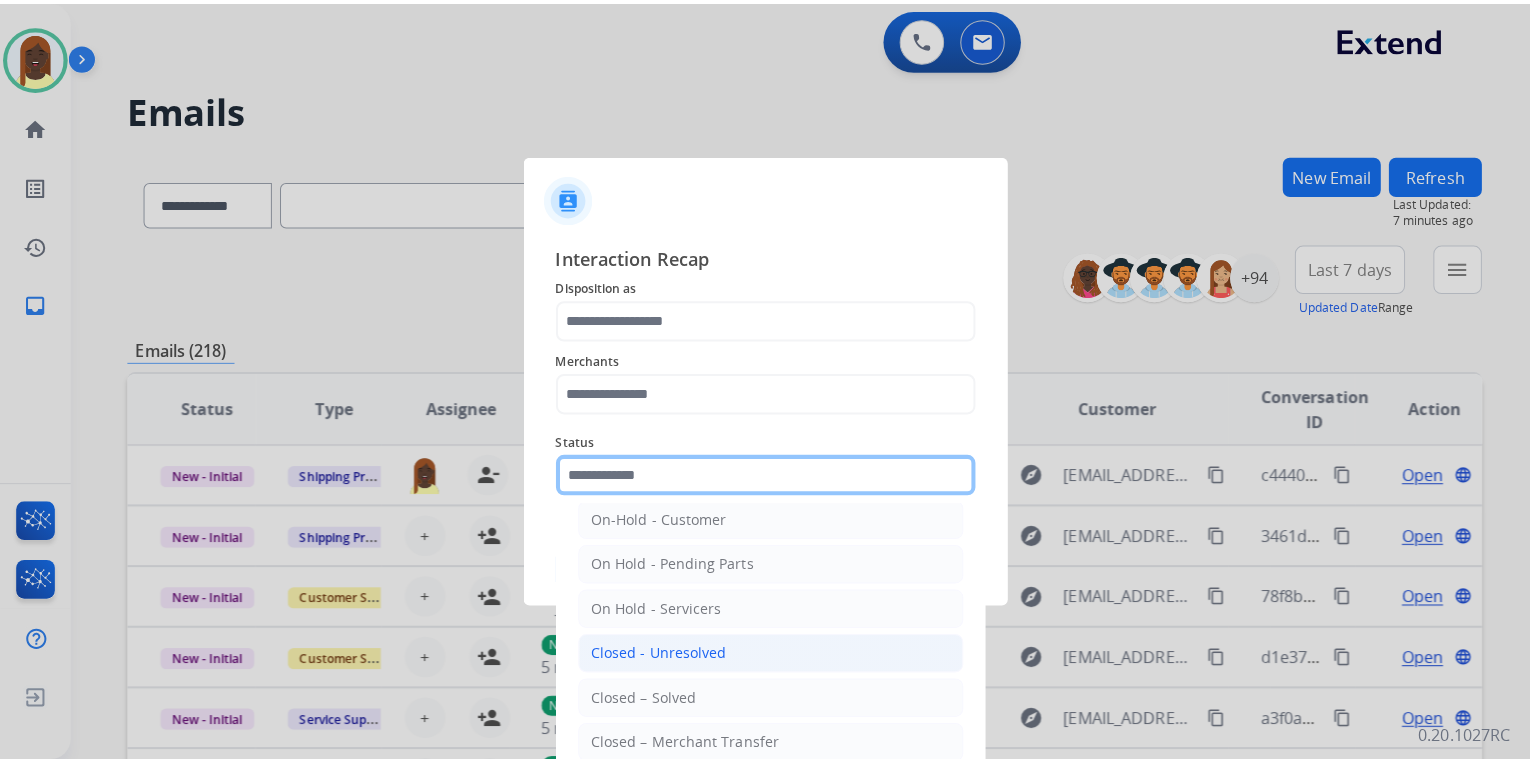 scroll, scrollTop: 116, scrollLeft: 0, axis: vertical 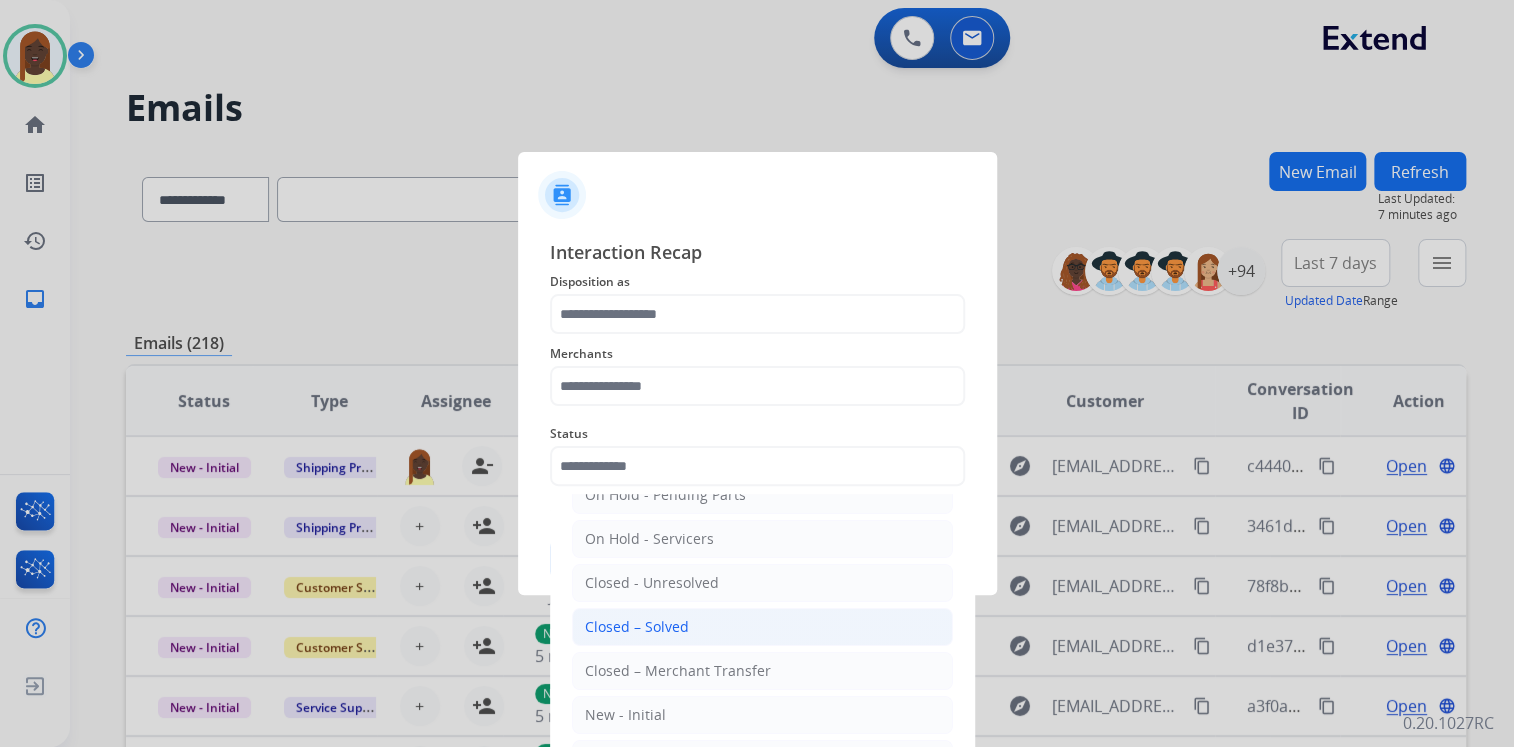 click on "Closed – Solved" 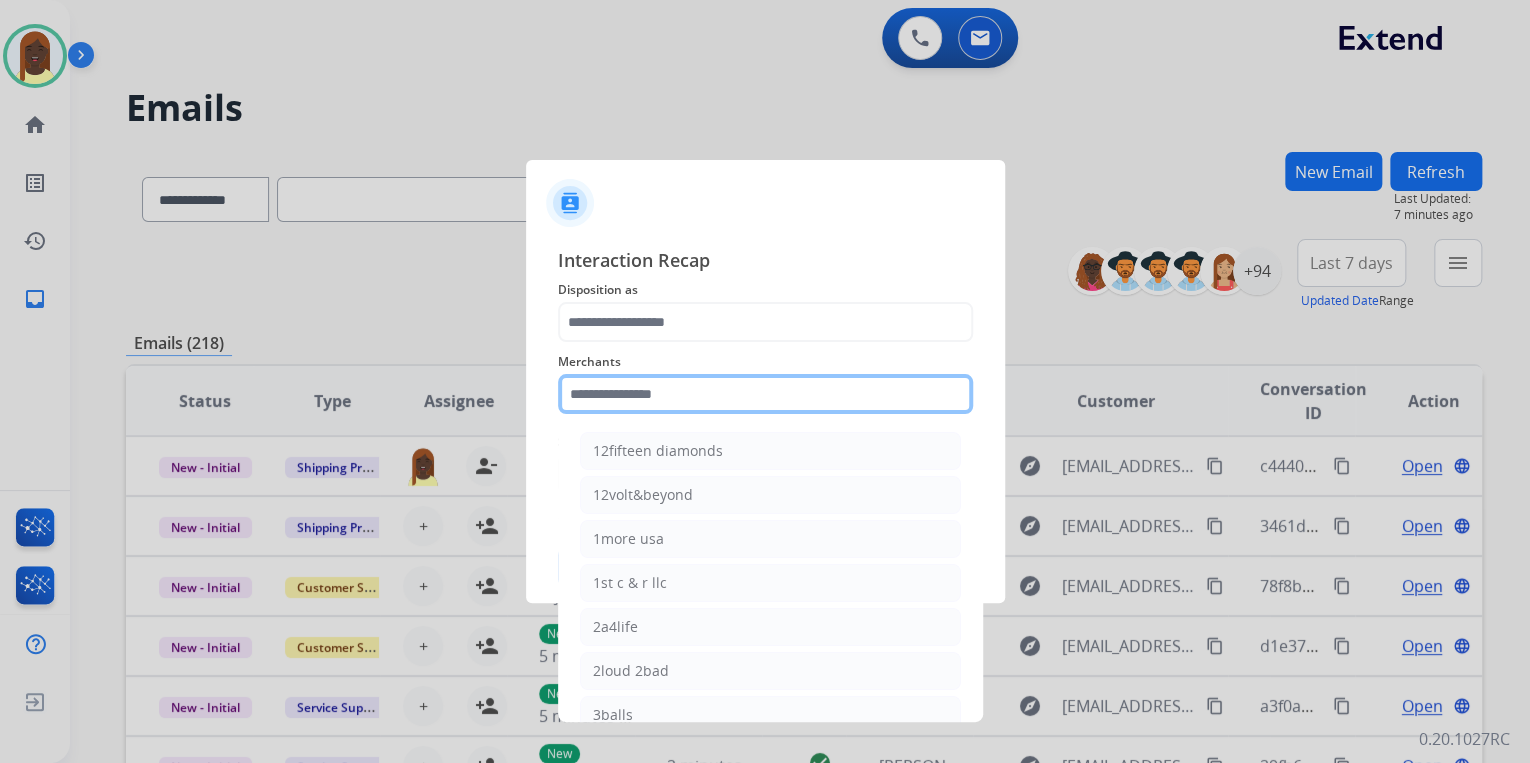 click 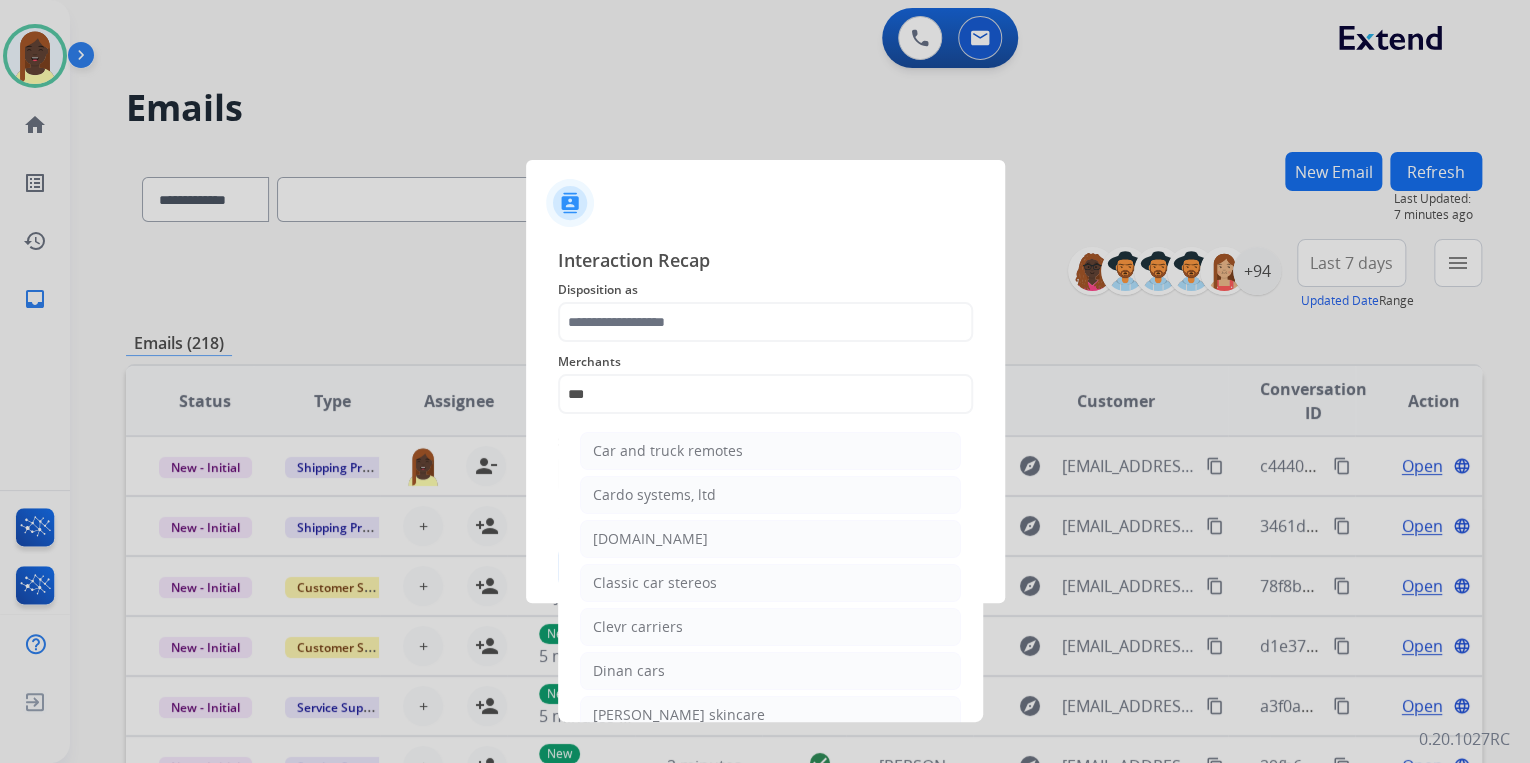 click on "[DOMAIN_NAME]" 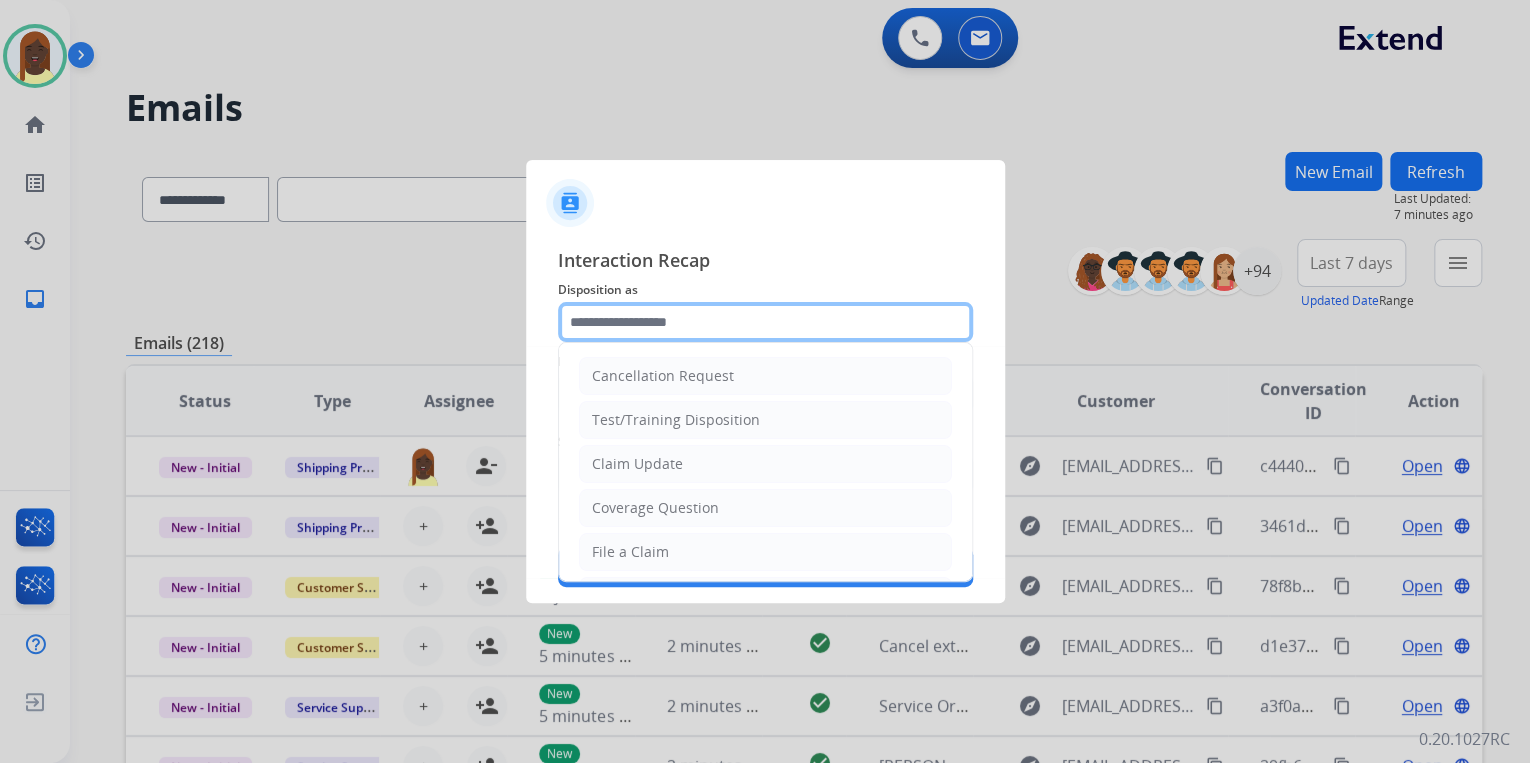 click 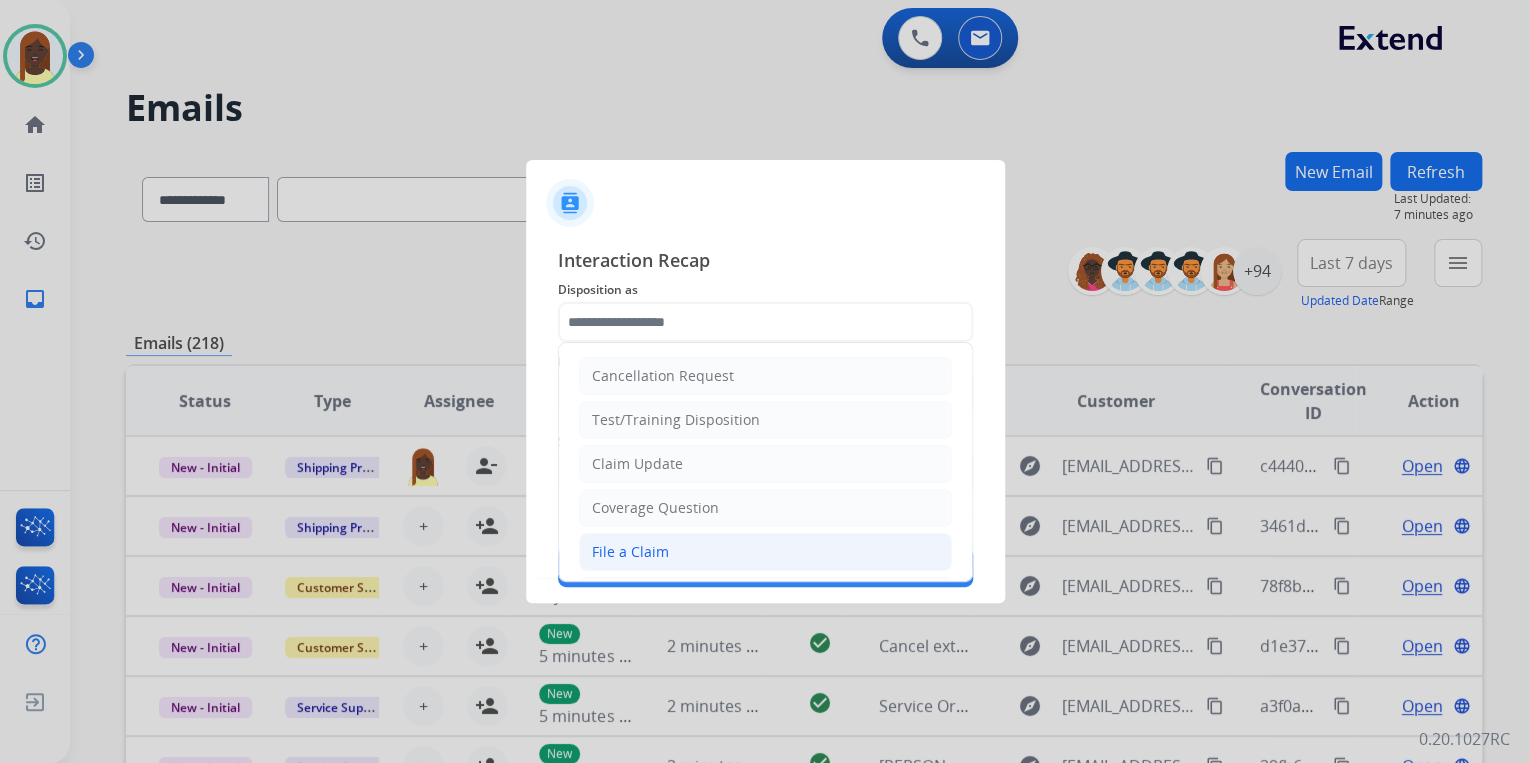 click on "File a Claim" 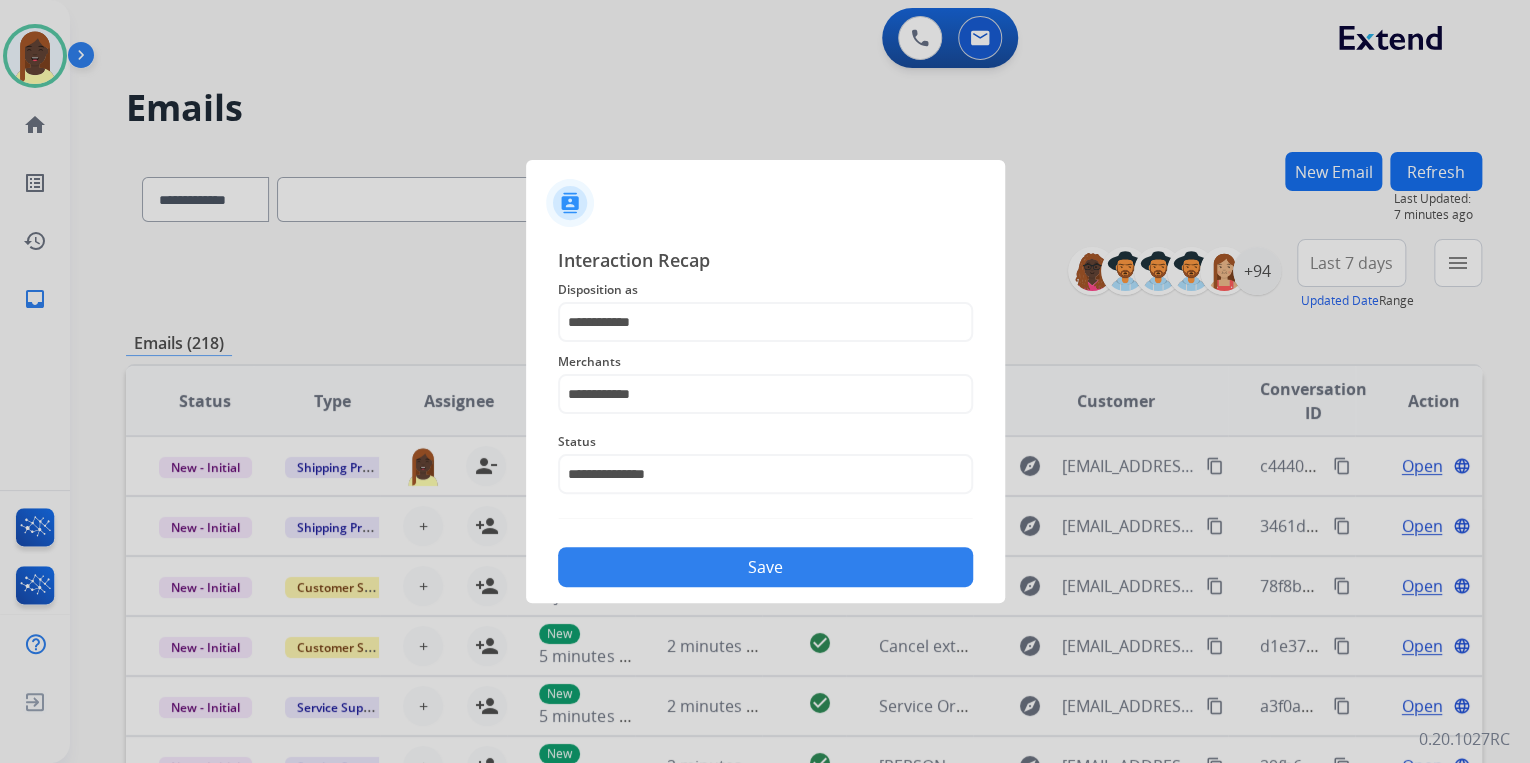 click on "Save" 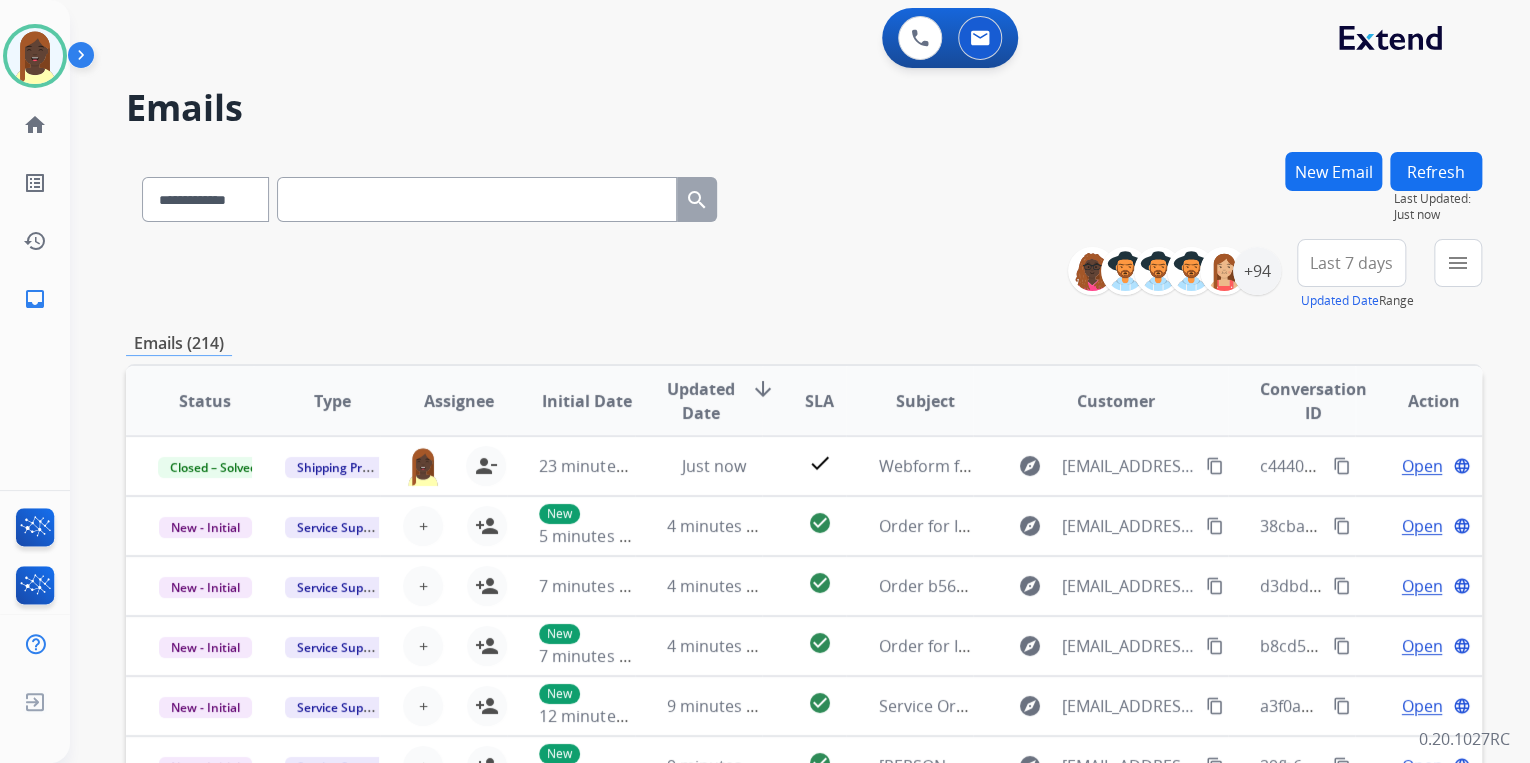 click on "**********" at bounding box center [804, 275] 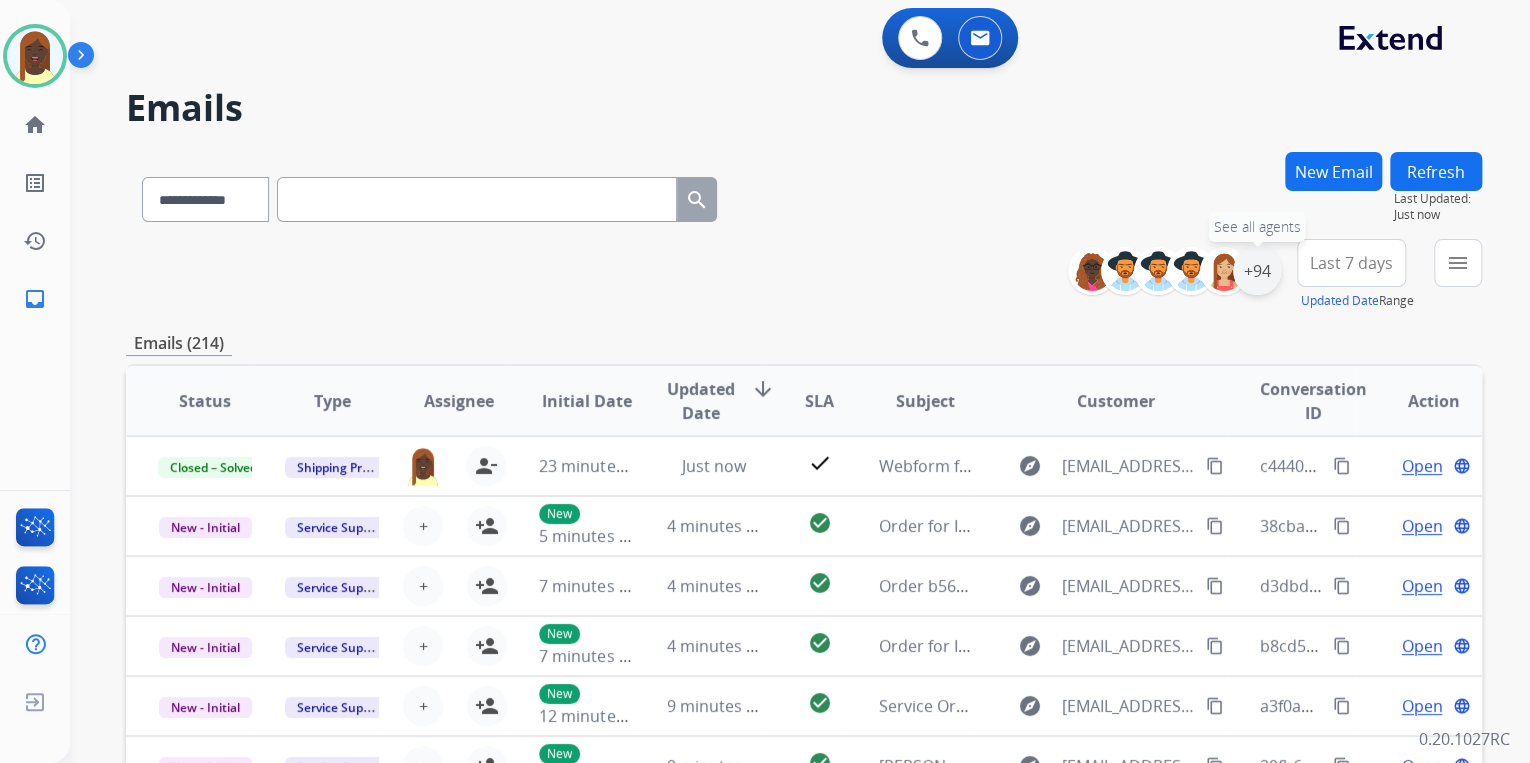 click on "+94" at bounding box center (1257, 271) 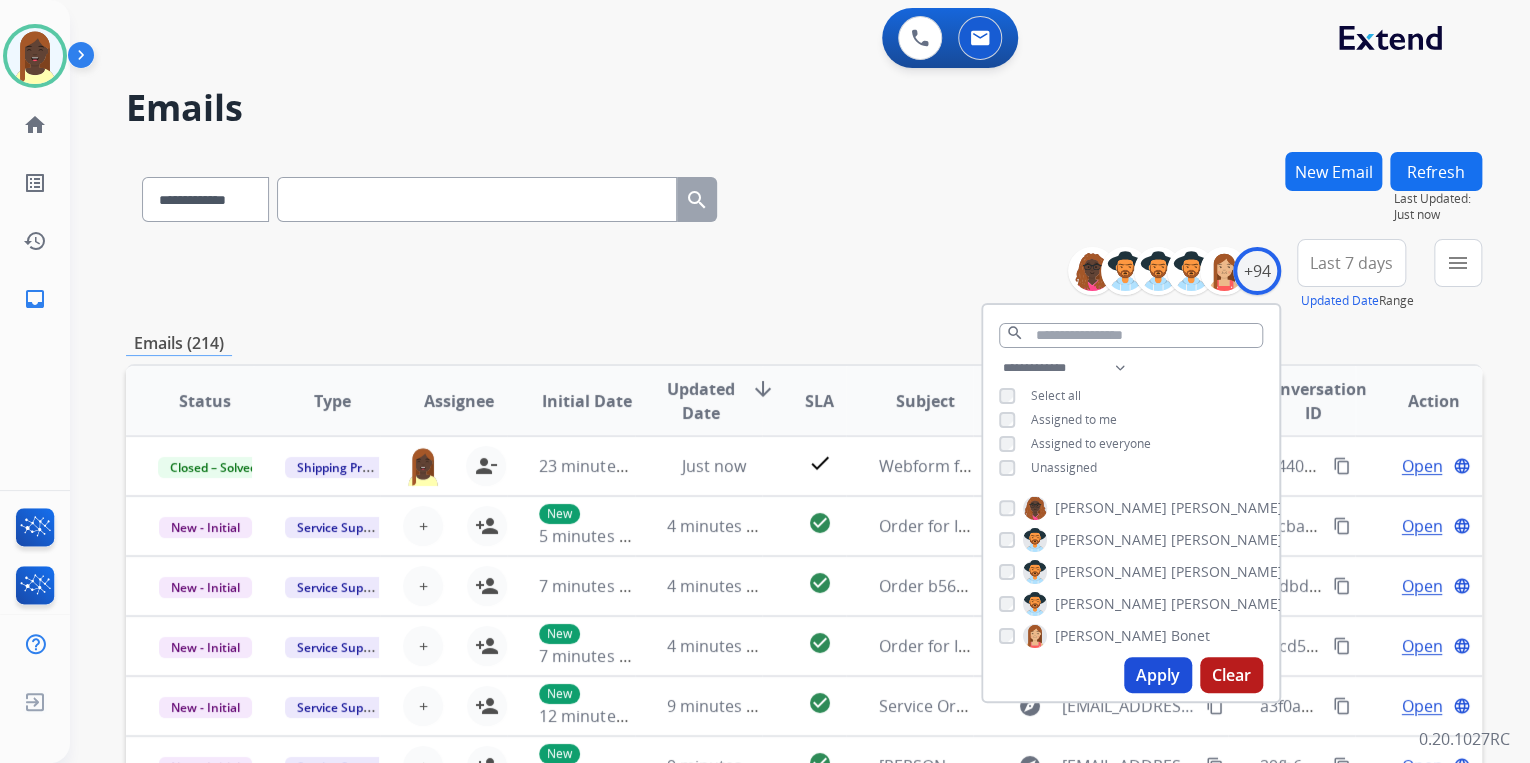 click on "Apply" at bounding box center (1158, 675) 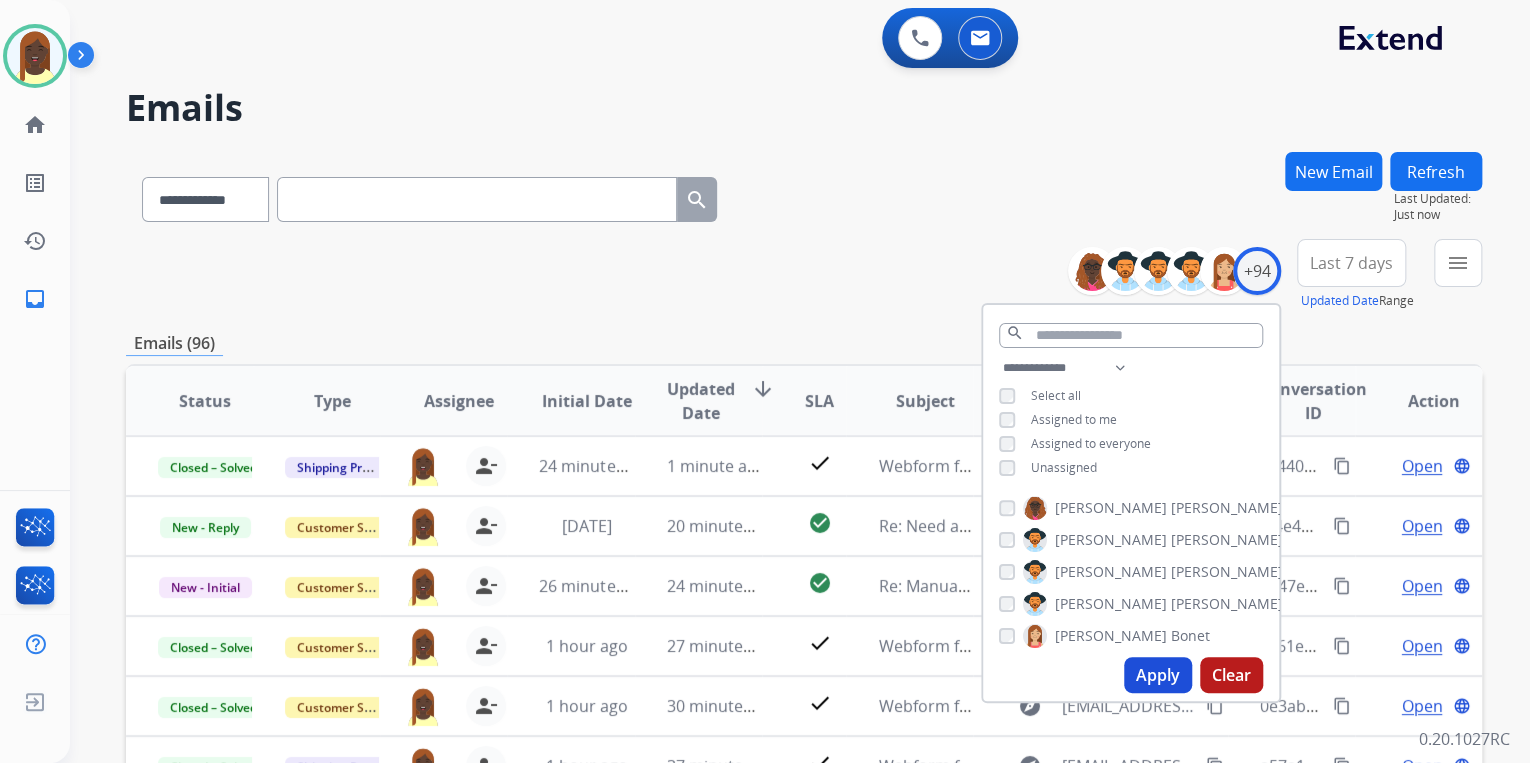 click on "**********" at bounding box center [804, 275] 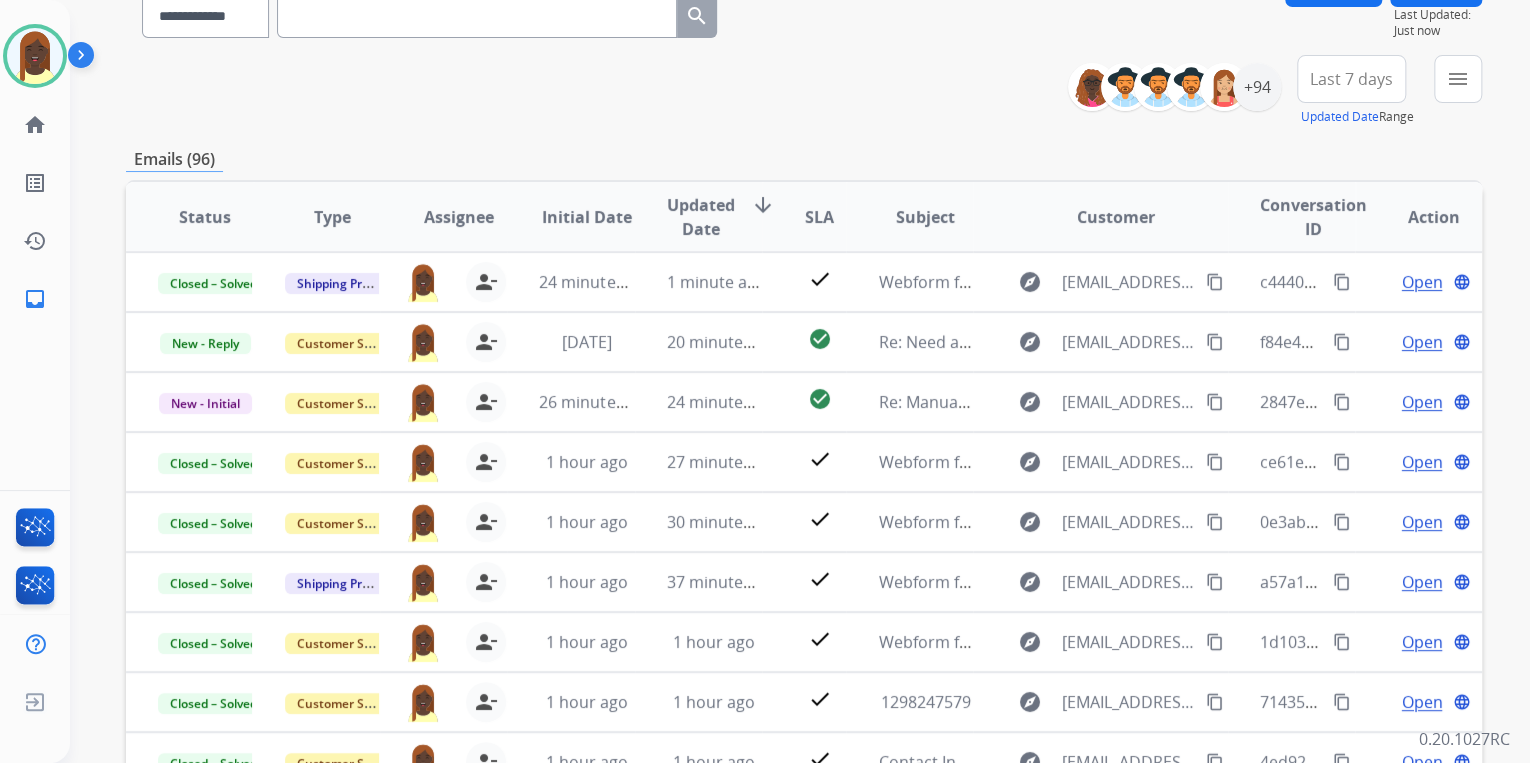 scroll, scrollTop: 240, scrollLeft: 0, axis: vertical 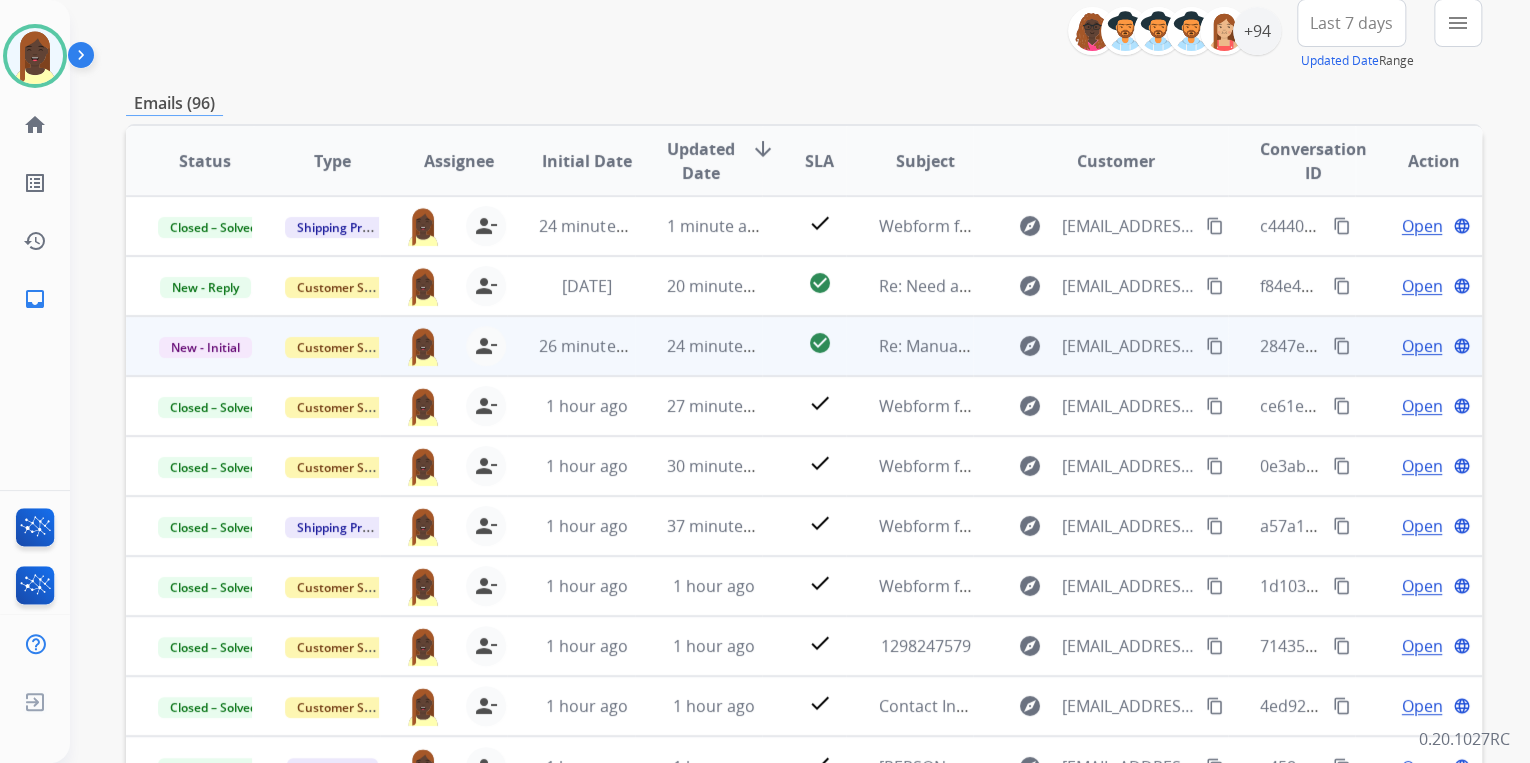 click on "content_copy" at bounding box center [1342, 346] 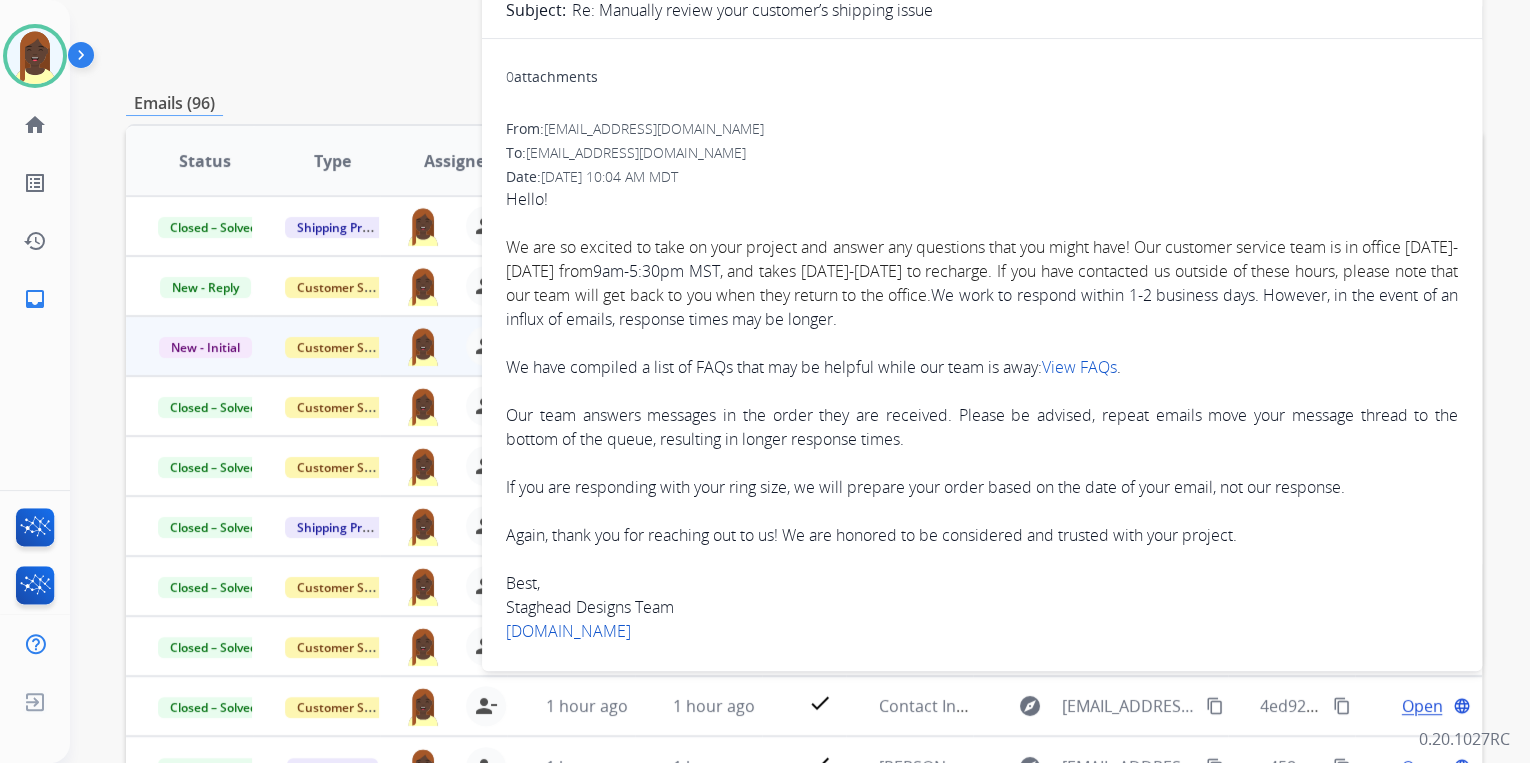 scroll, scrollTop: 104, scrollLeft: 0, axis: vertical 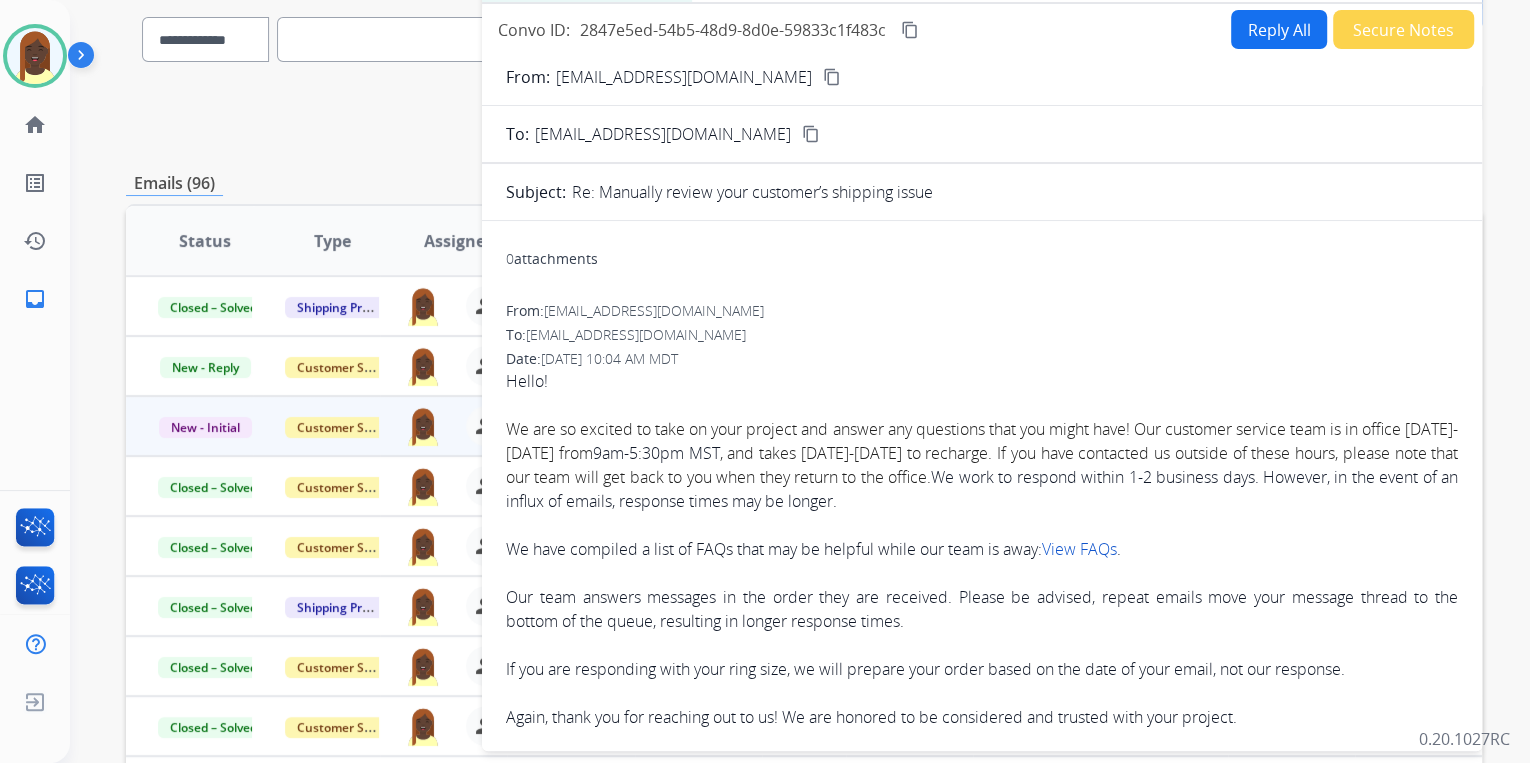 click on "Secure Notes" at bounding box center [1403, 29] 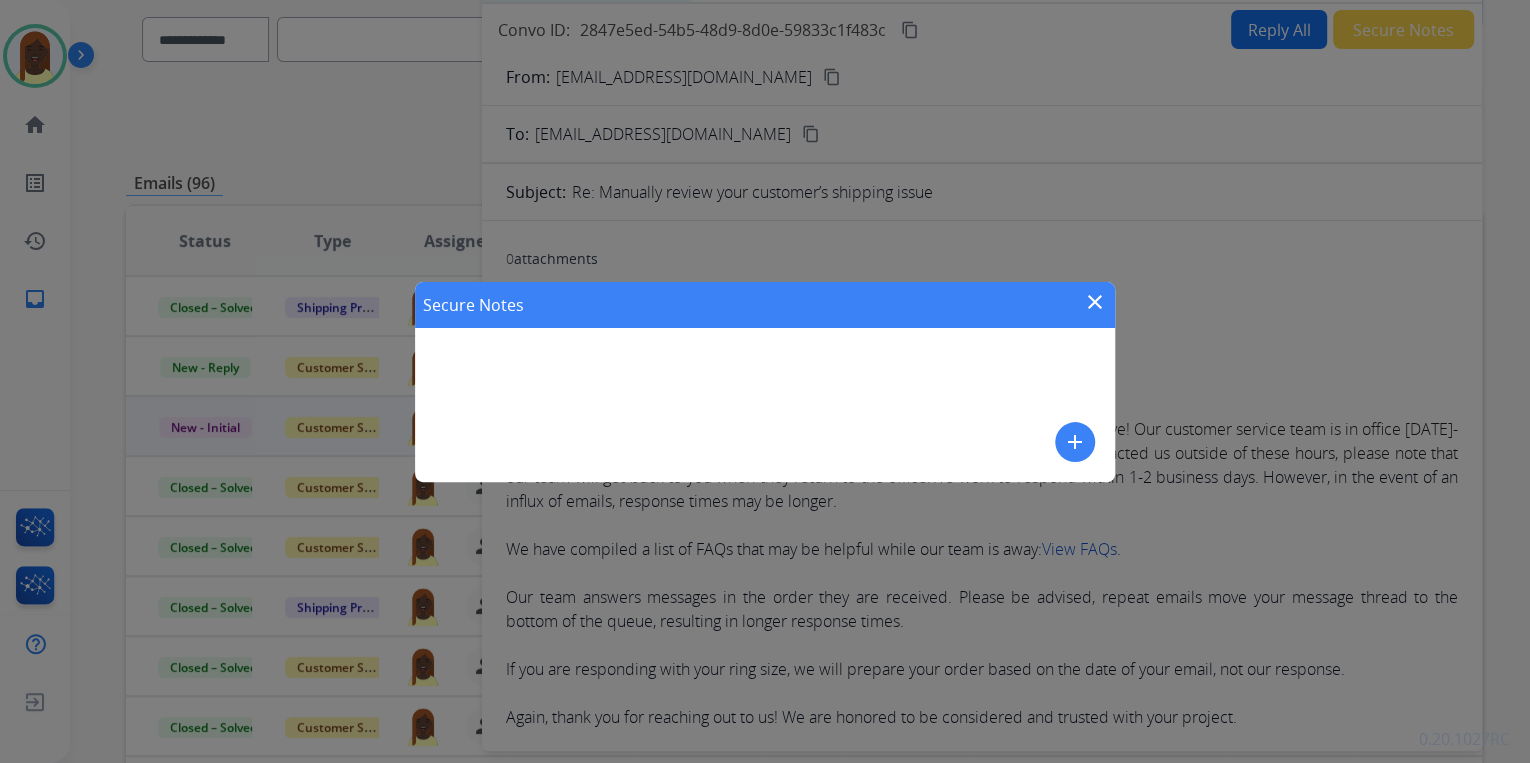click on "add" at bounding box center [1075, 442] 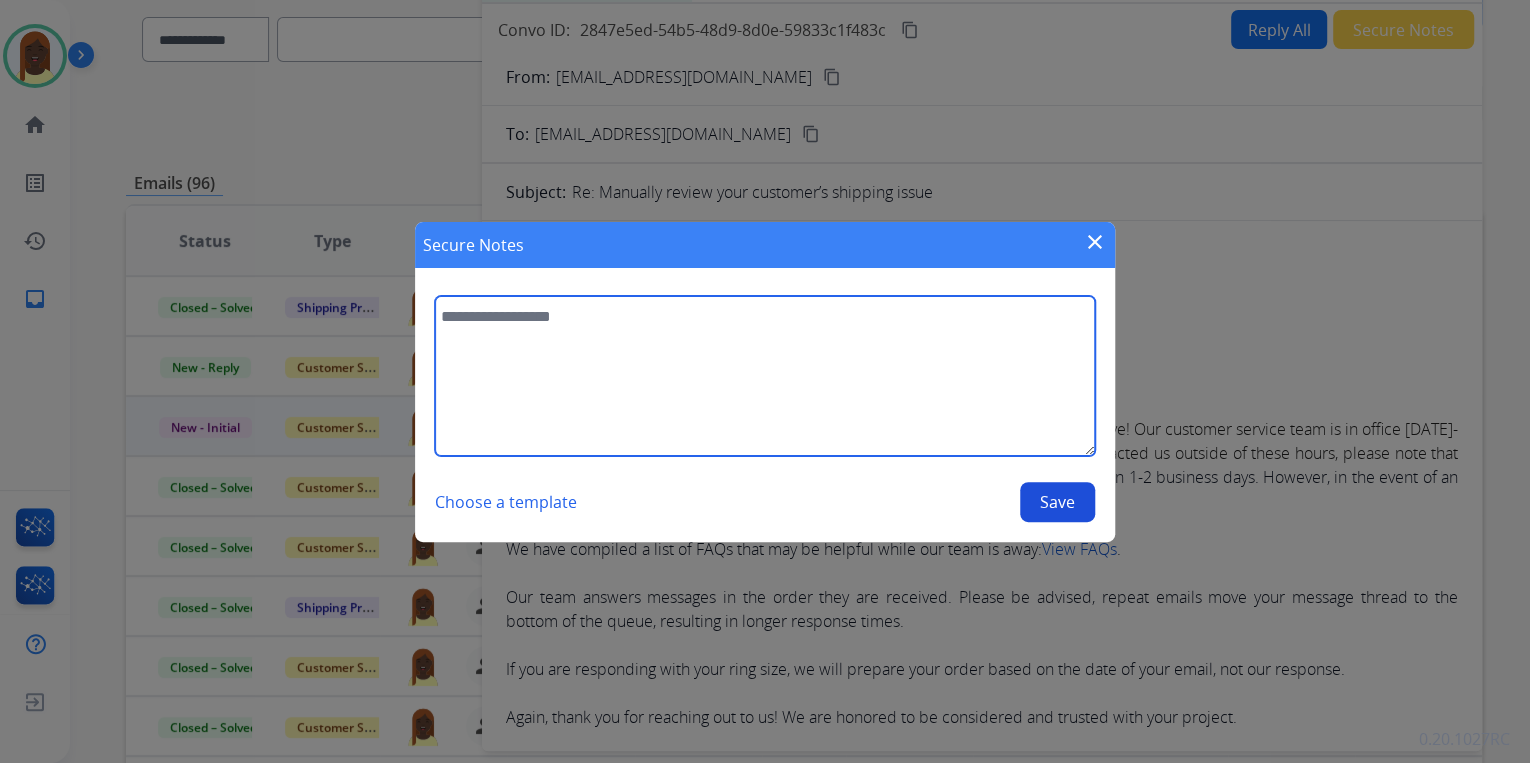 click at bounding box center (765, 376) 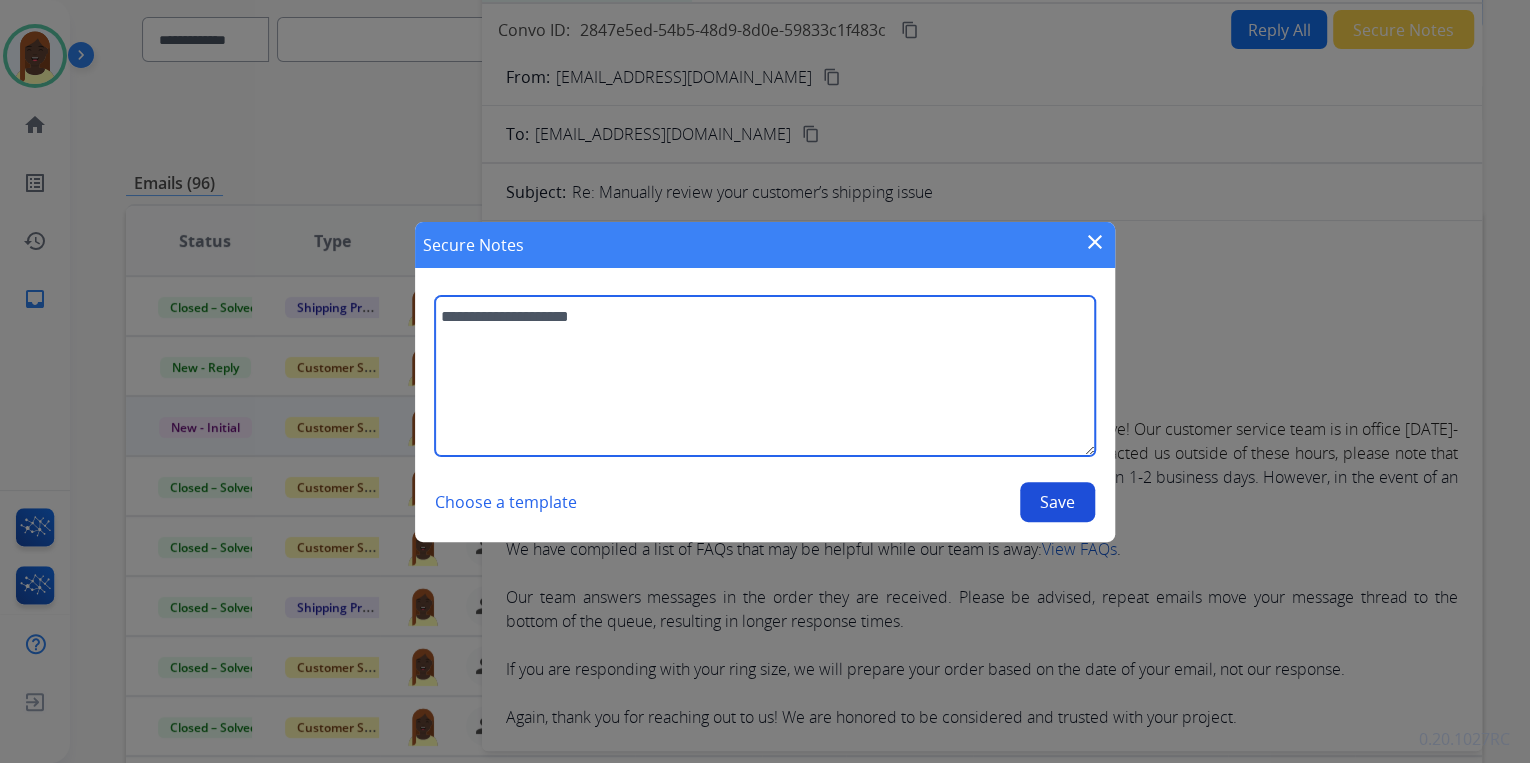 type on "**********" 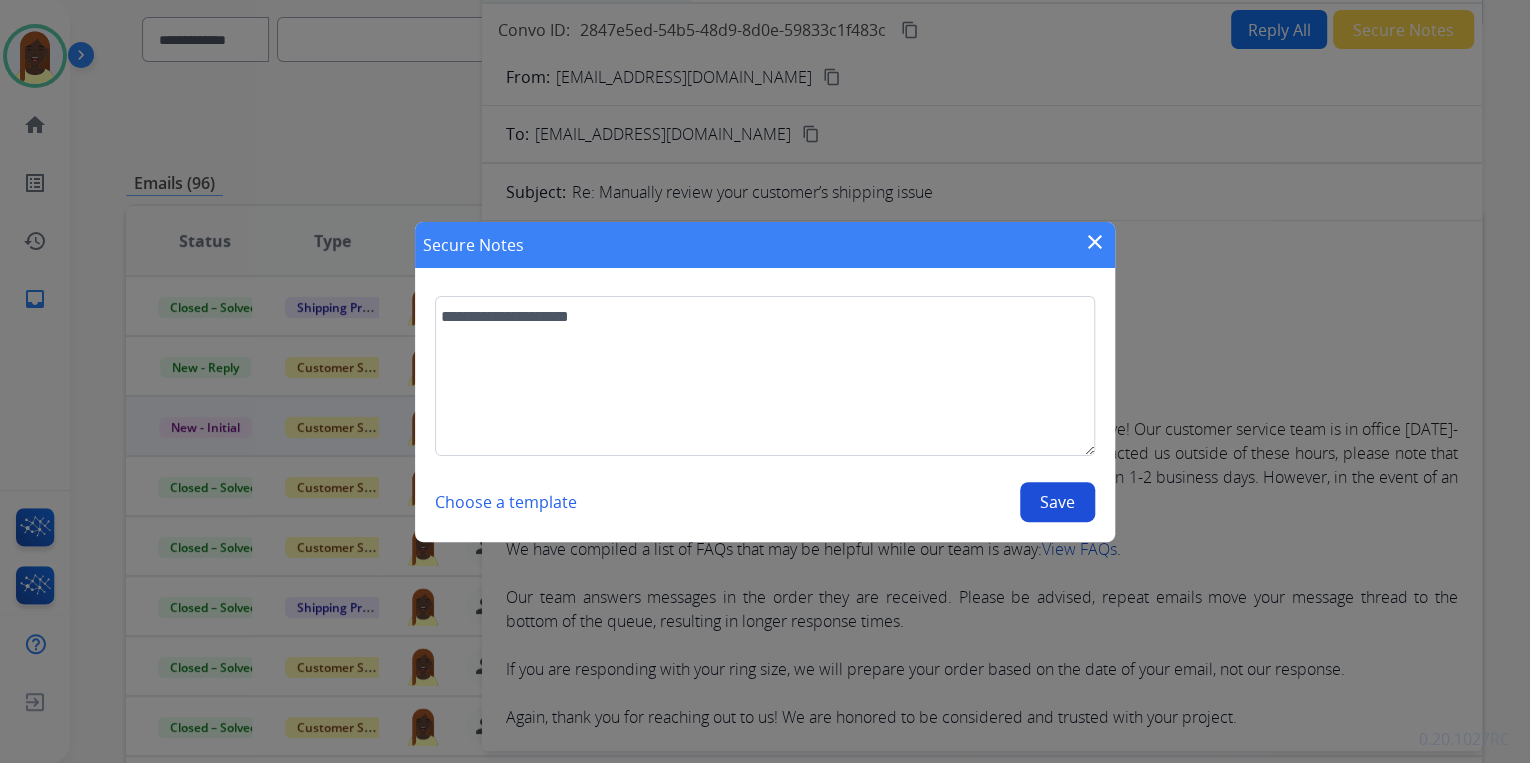 click on "Save" at bounding box center (1057, 502) 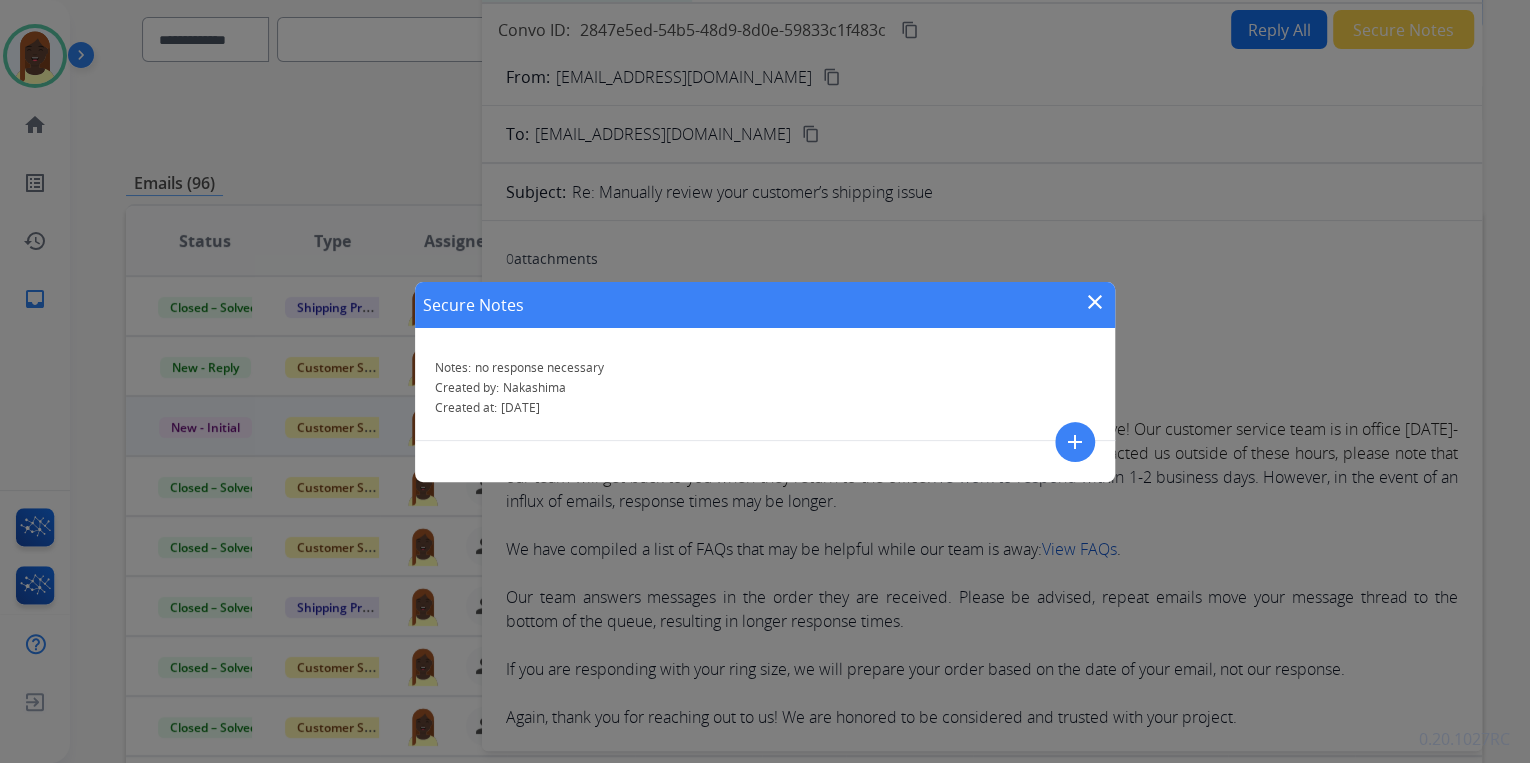 click on "add" at bounding box center (1075, 442) 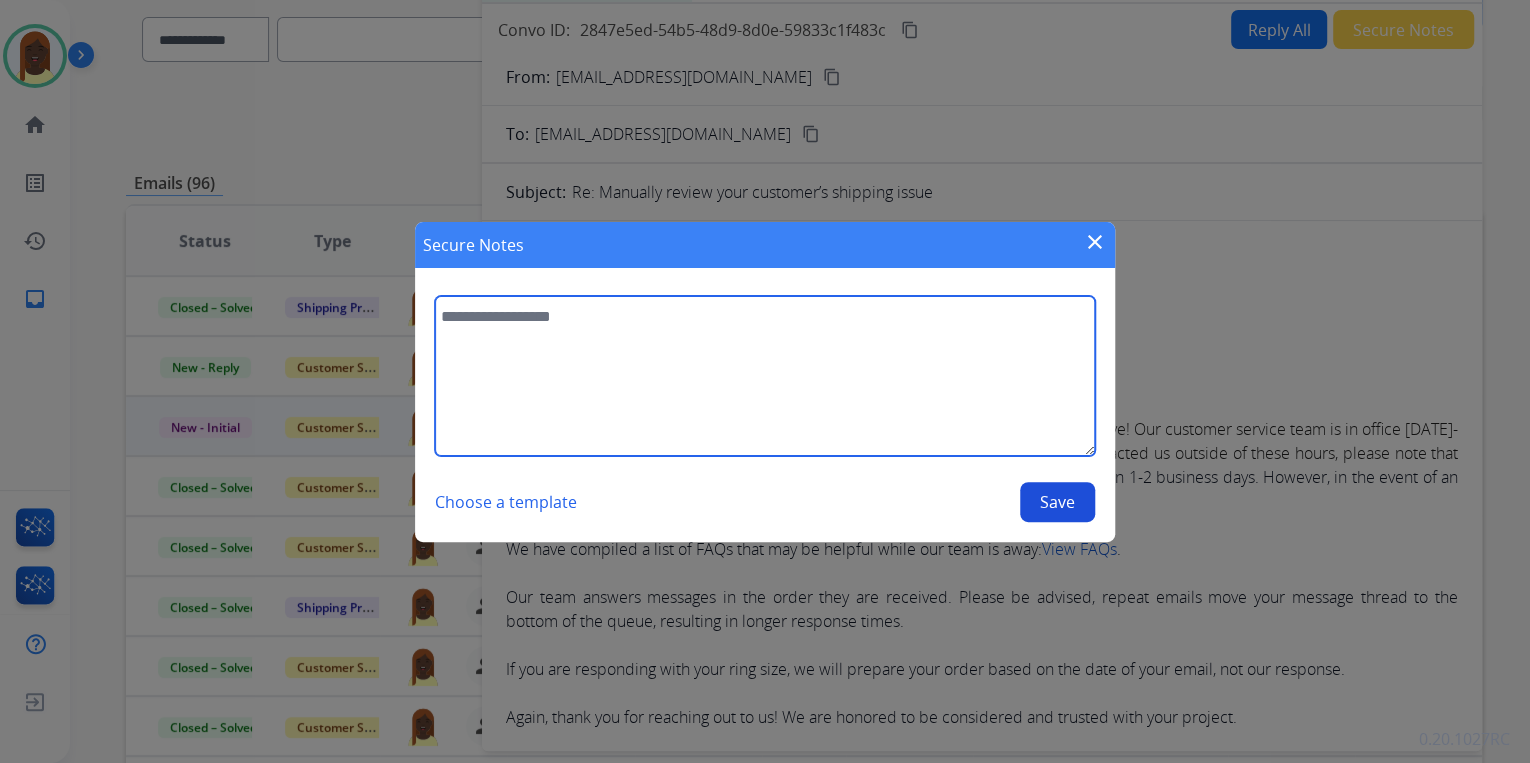 click at bounding box center [765, 376] 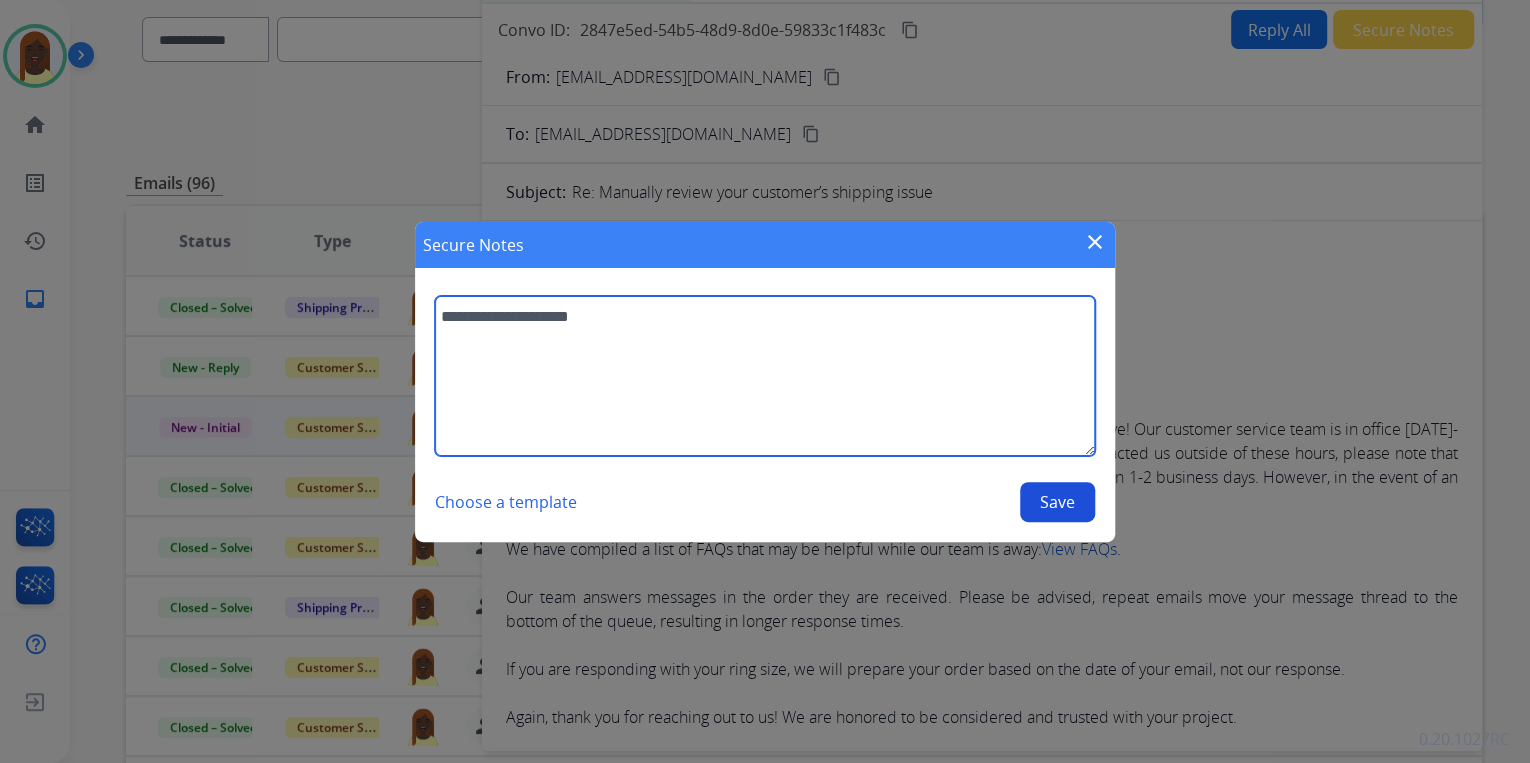type on "**********" 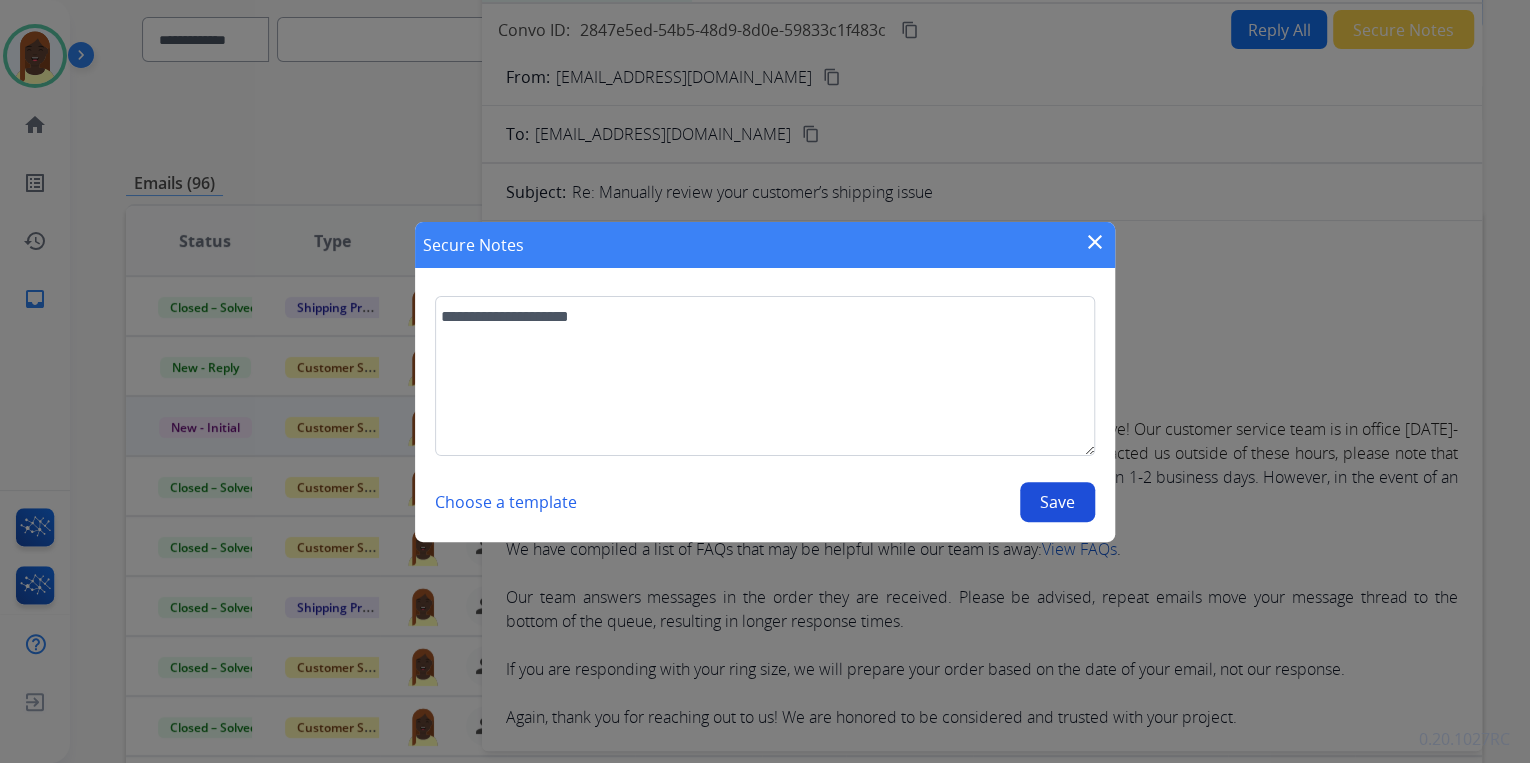 click on "Save" at bounding box center [1057, 502] 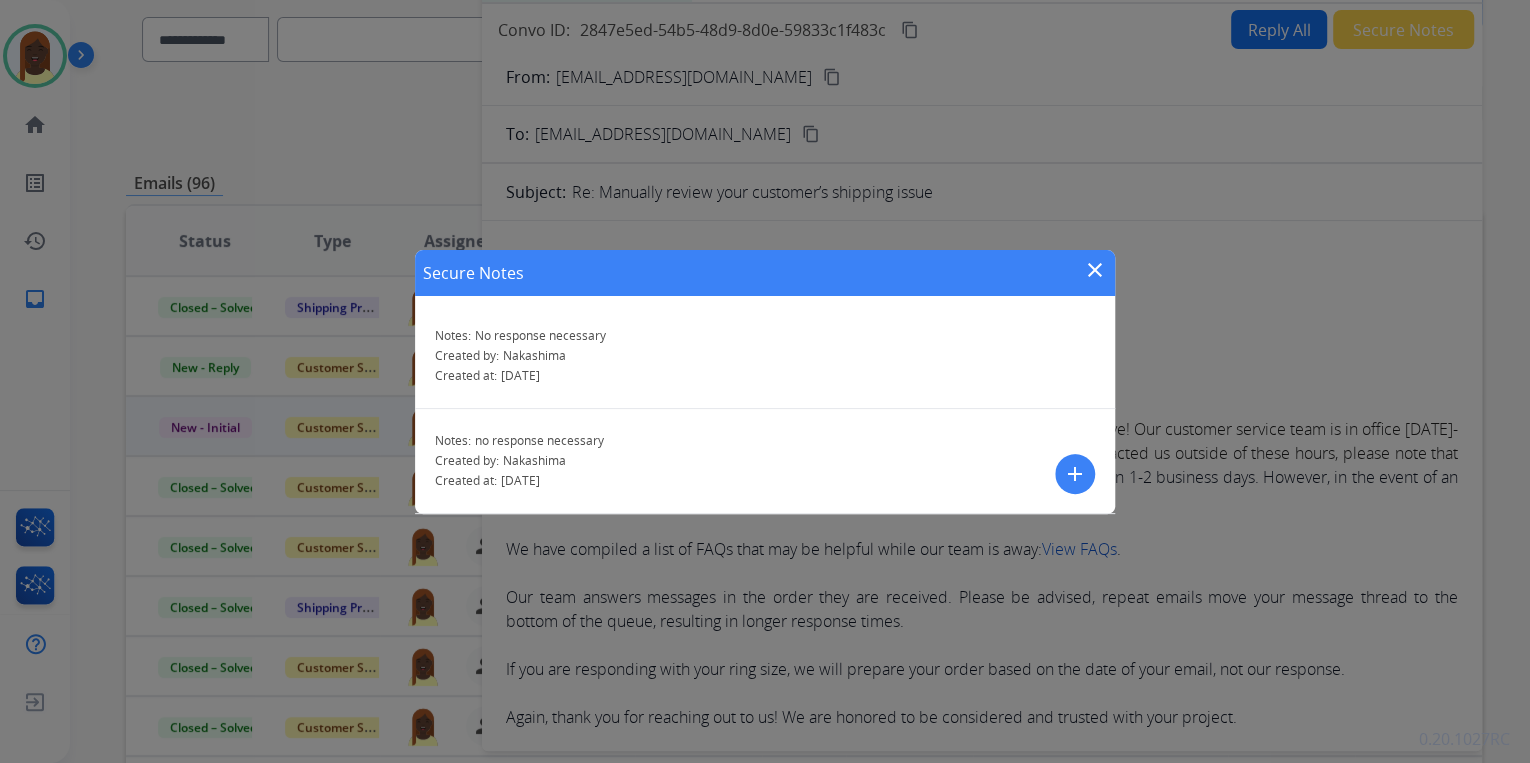 click on "close" at bounding box center (1095, 270) 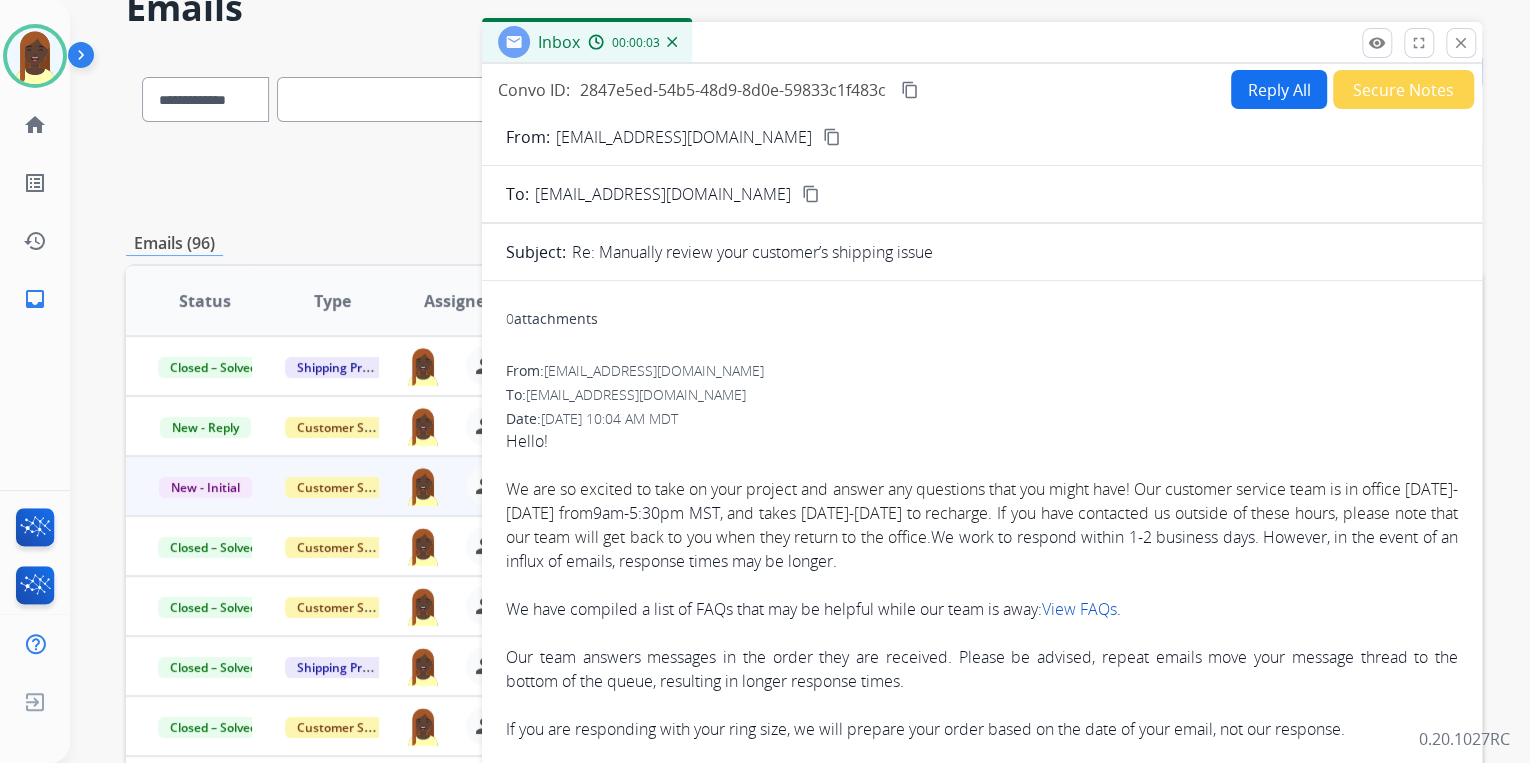 scroll, scrollTop: 0, scrollLeft: 0, axis: both 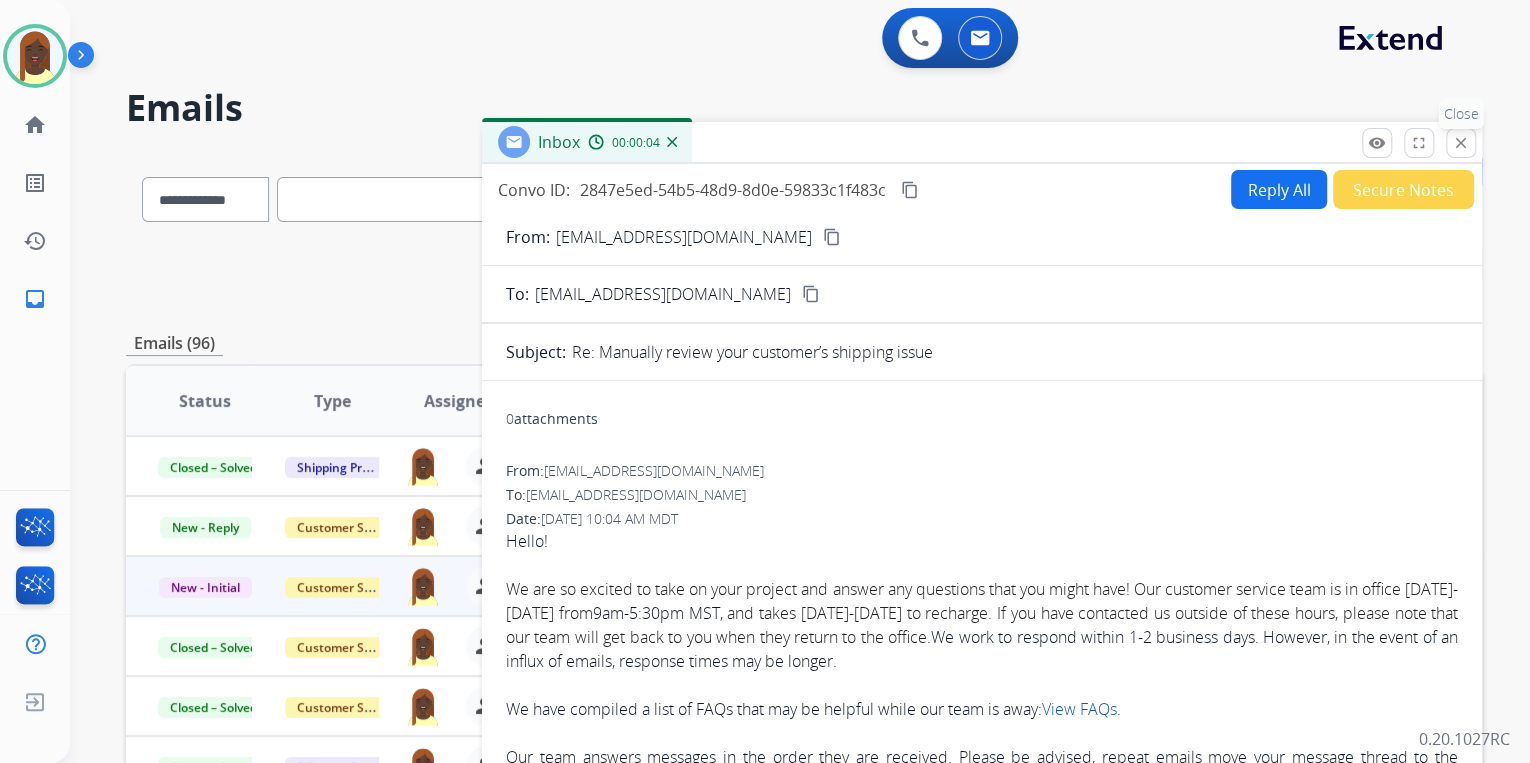 click on "close" at bounding box center (1461, 143) 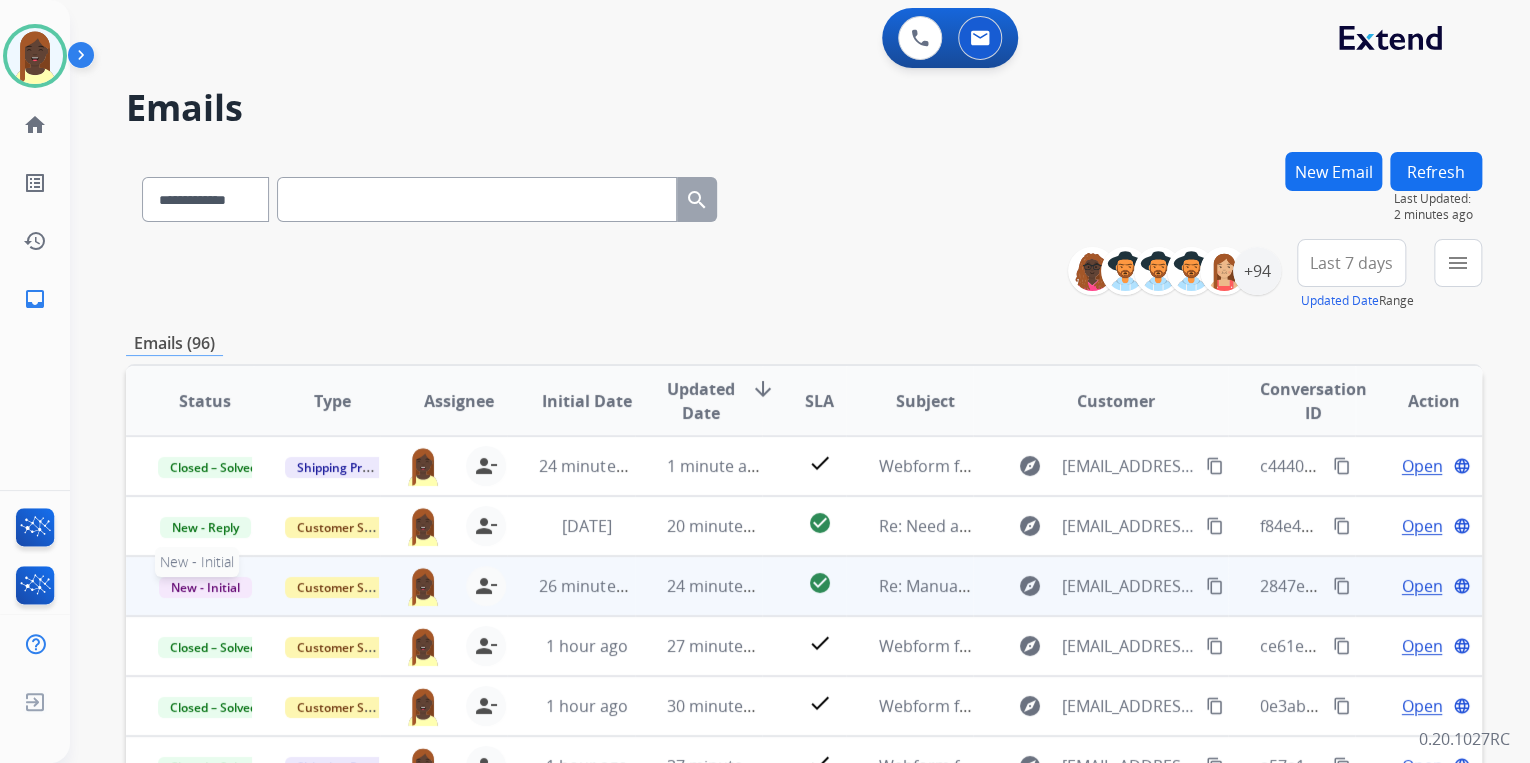 click on "New - Initial" at bounding box center (205, 587) 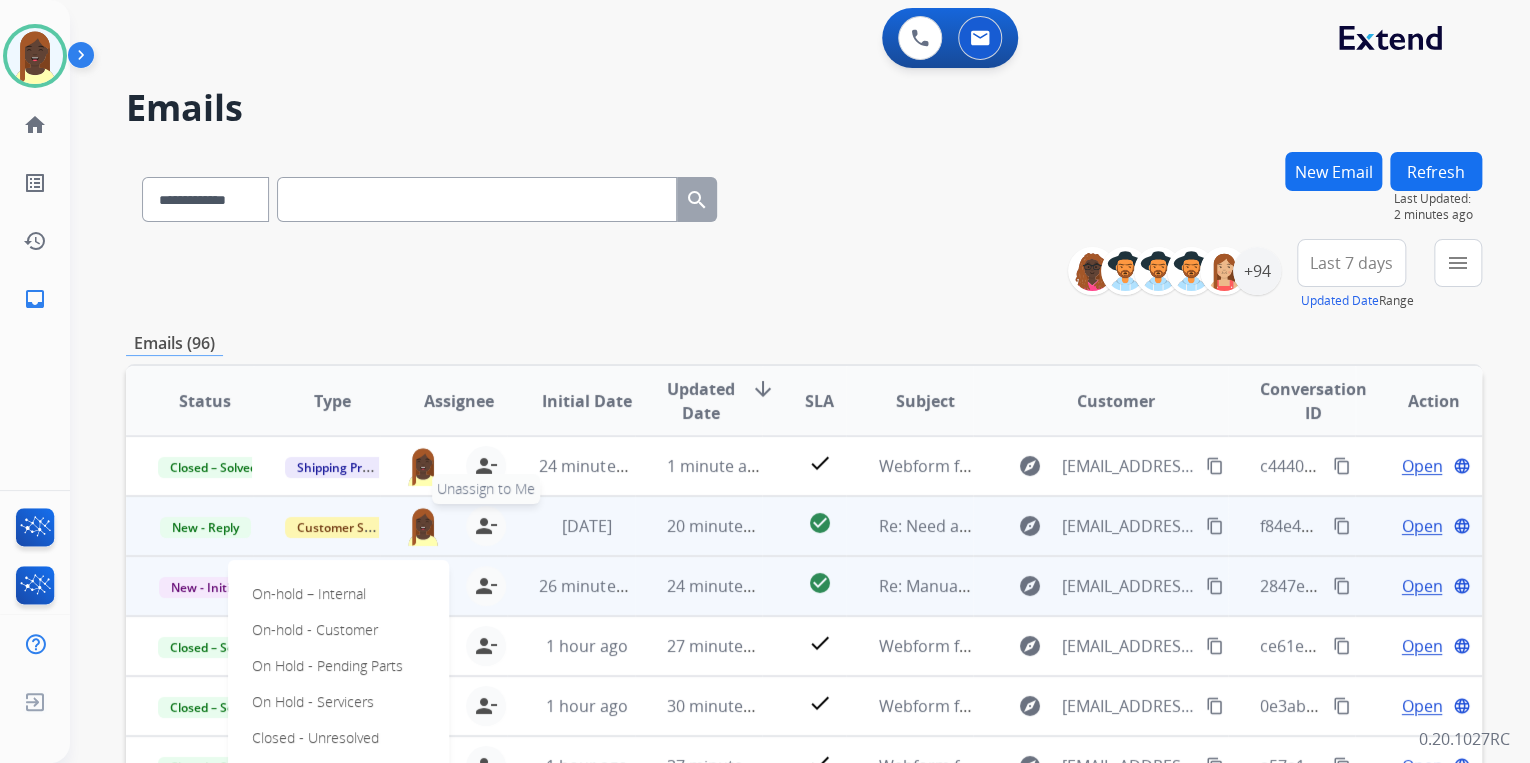scroll, scrollTop: 1, scrollLeft: 0, axis: vertical 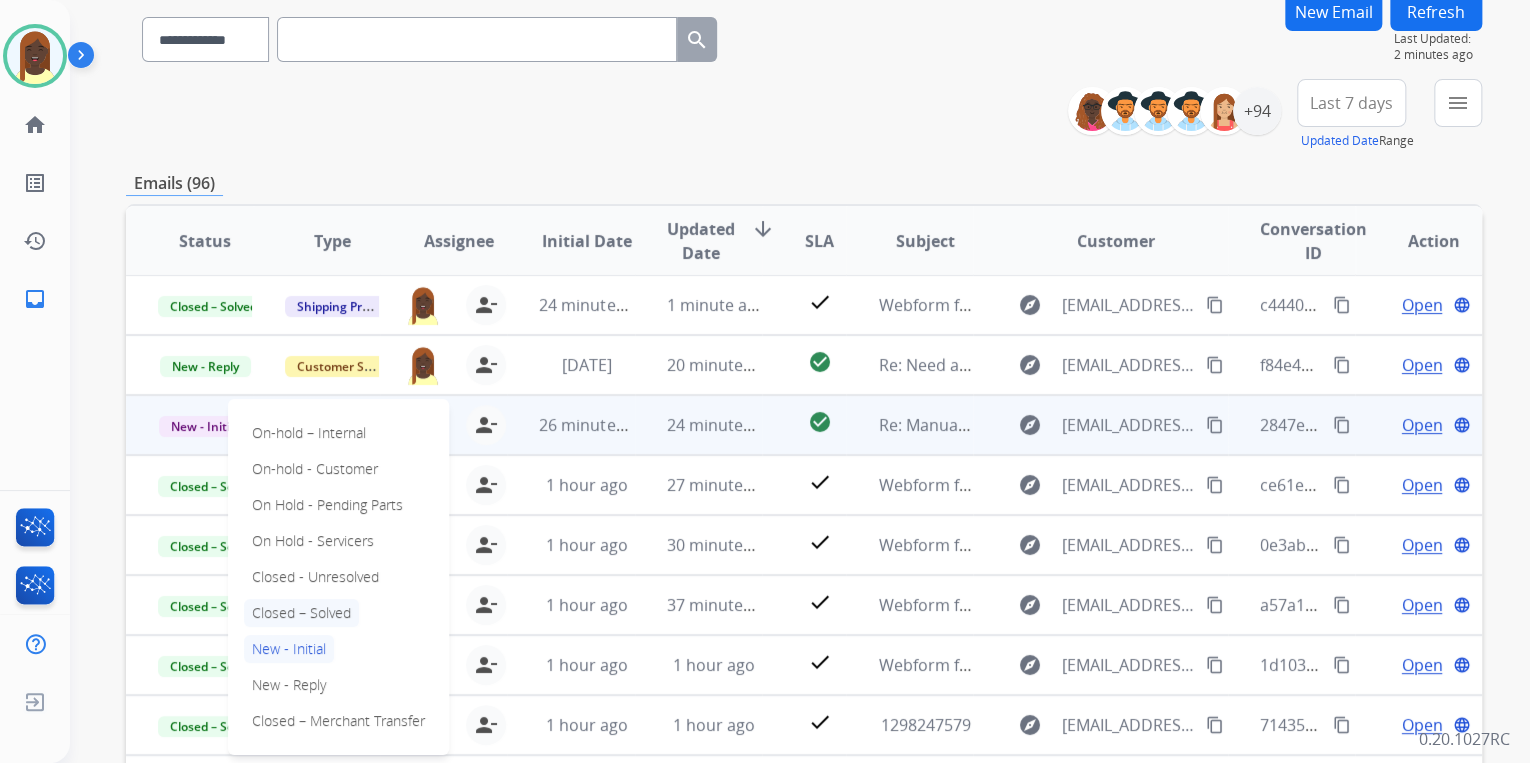 click on "Closed – Solved" at bounding box center [301, 613] 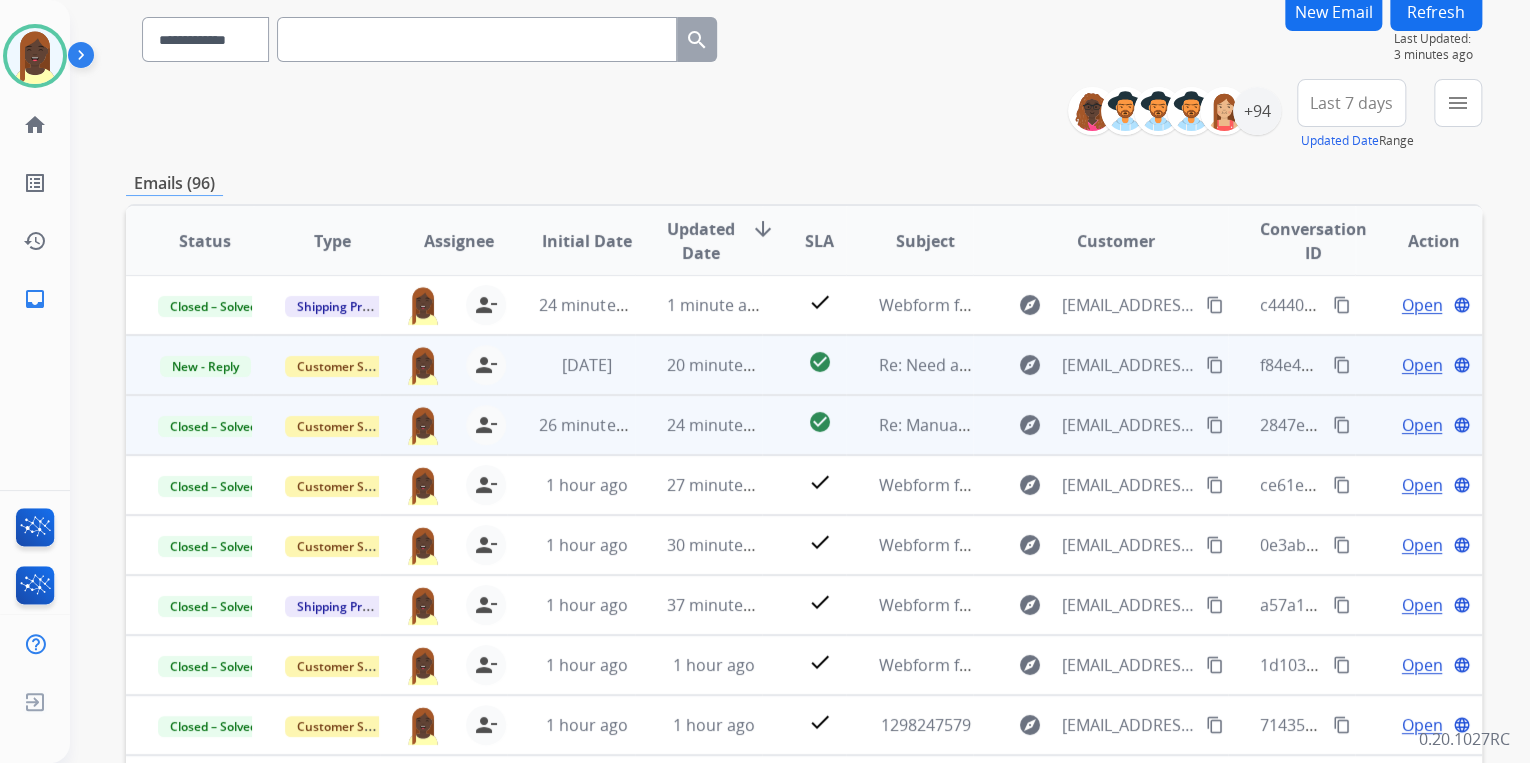 click on "content_copy" at bounding box center [1342, 365] 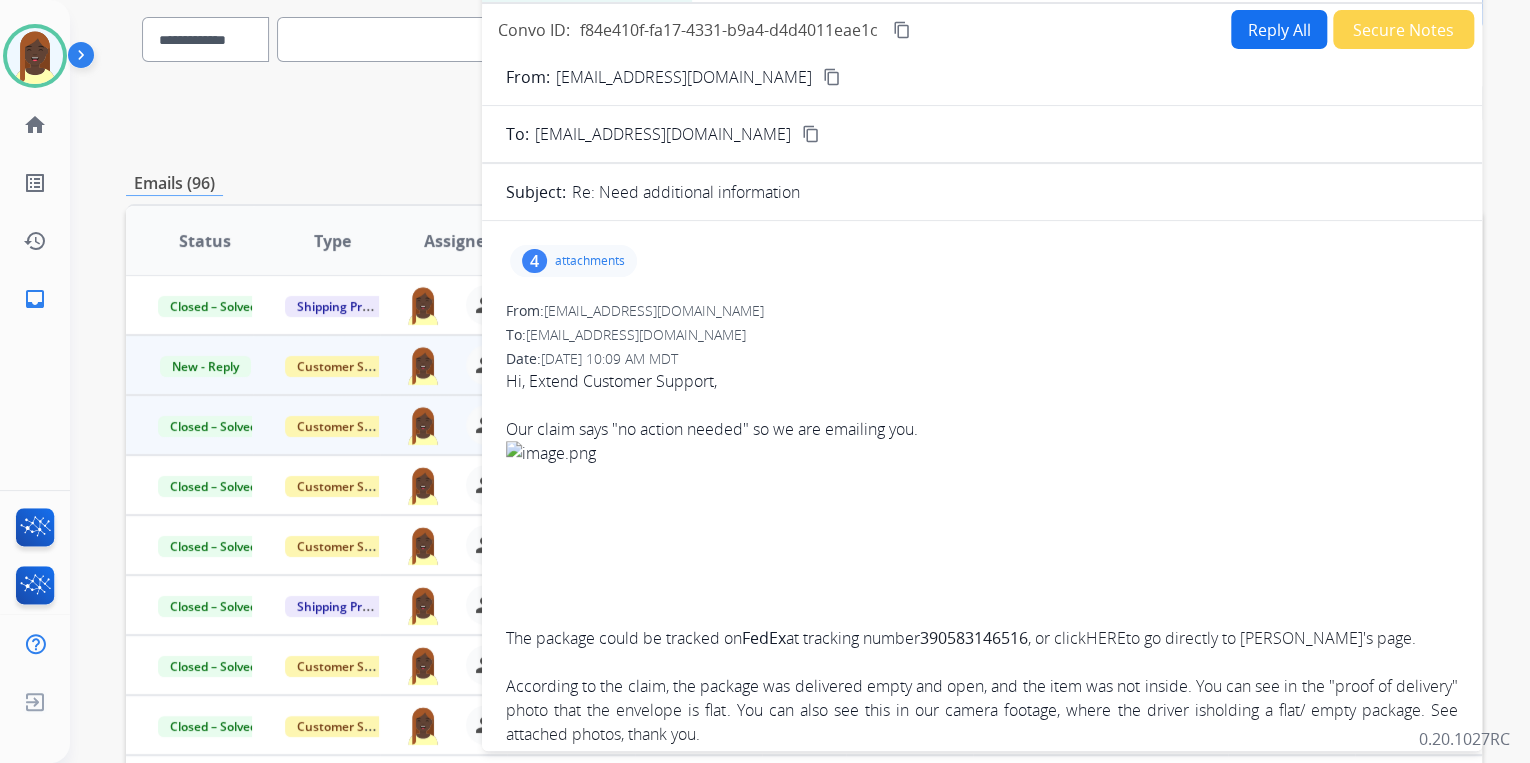 drag, startPoint x: 502, startPoint y: 377, endPoint x: 931, endPoint y: 438, distance: 433.31512 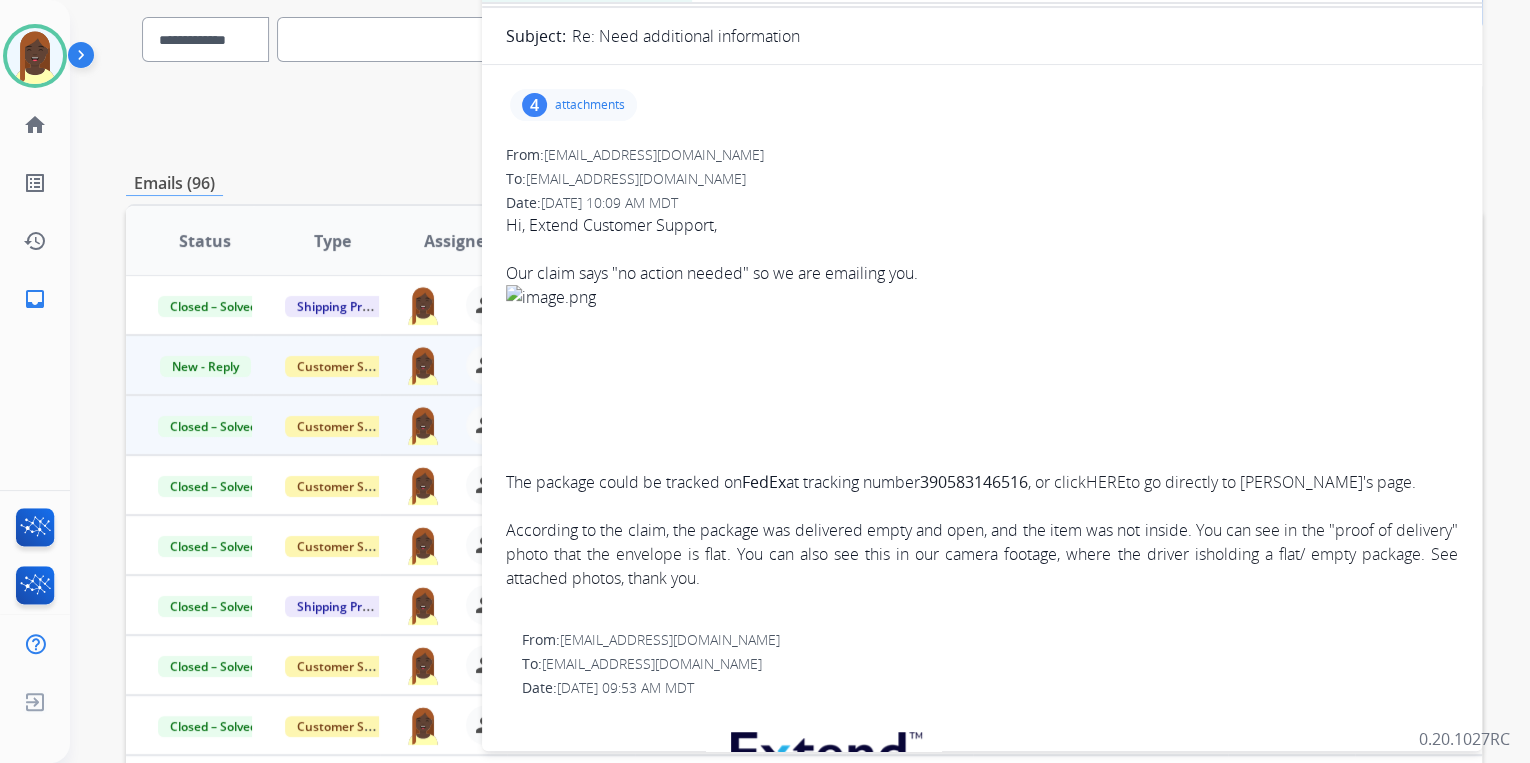 scroll, scrollTop: 160, scrollLeft: 0, axis: vertical 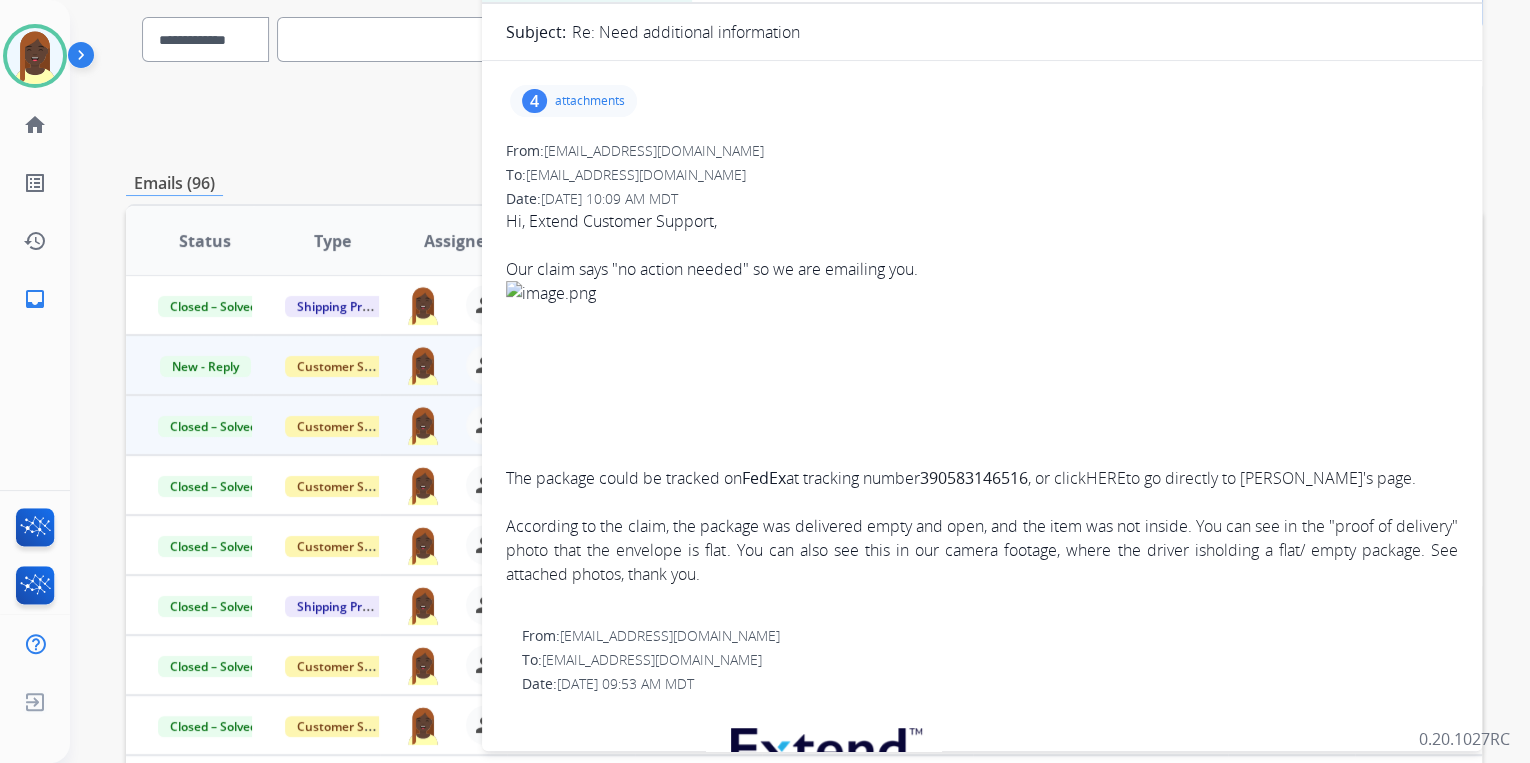 drag, startPoint x: 504, startPoint y: 472, endPoint x: 817, endPoint y: 577, distance: 330.1424 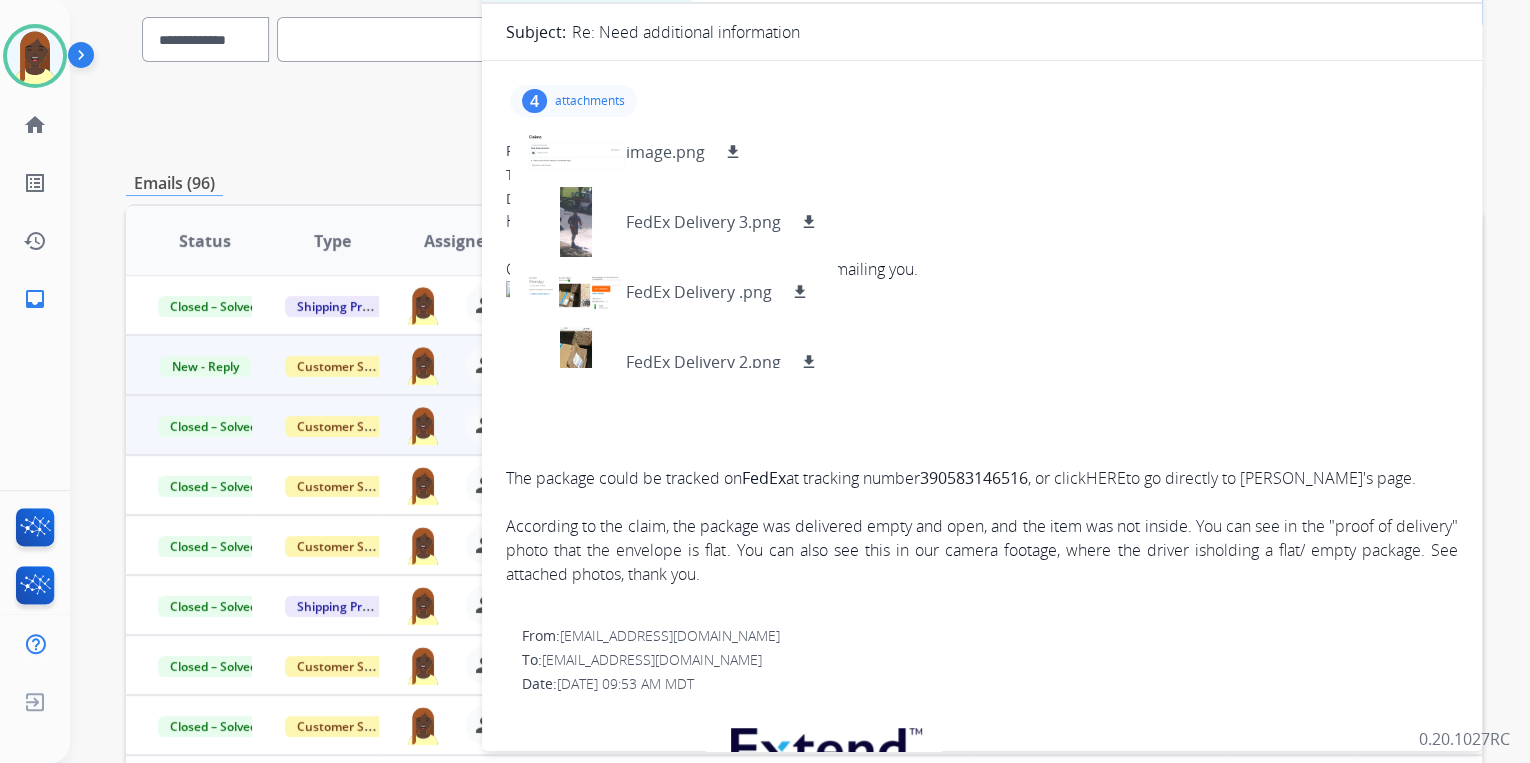 click on "The package could be tracked on  FedEx  at tracking number  390583146516 , or click  HERE  to go directly to FedEx's page.  According to the claim, the package was delivered empty and open, and the item was not inside . You can see in the "proof of delivery" photo that the envelope is flat . You can also see this in our camera footage, where the driver is  holding a flat/ empty package. See attached photos, thank you." at bounding box center [982, 433] 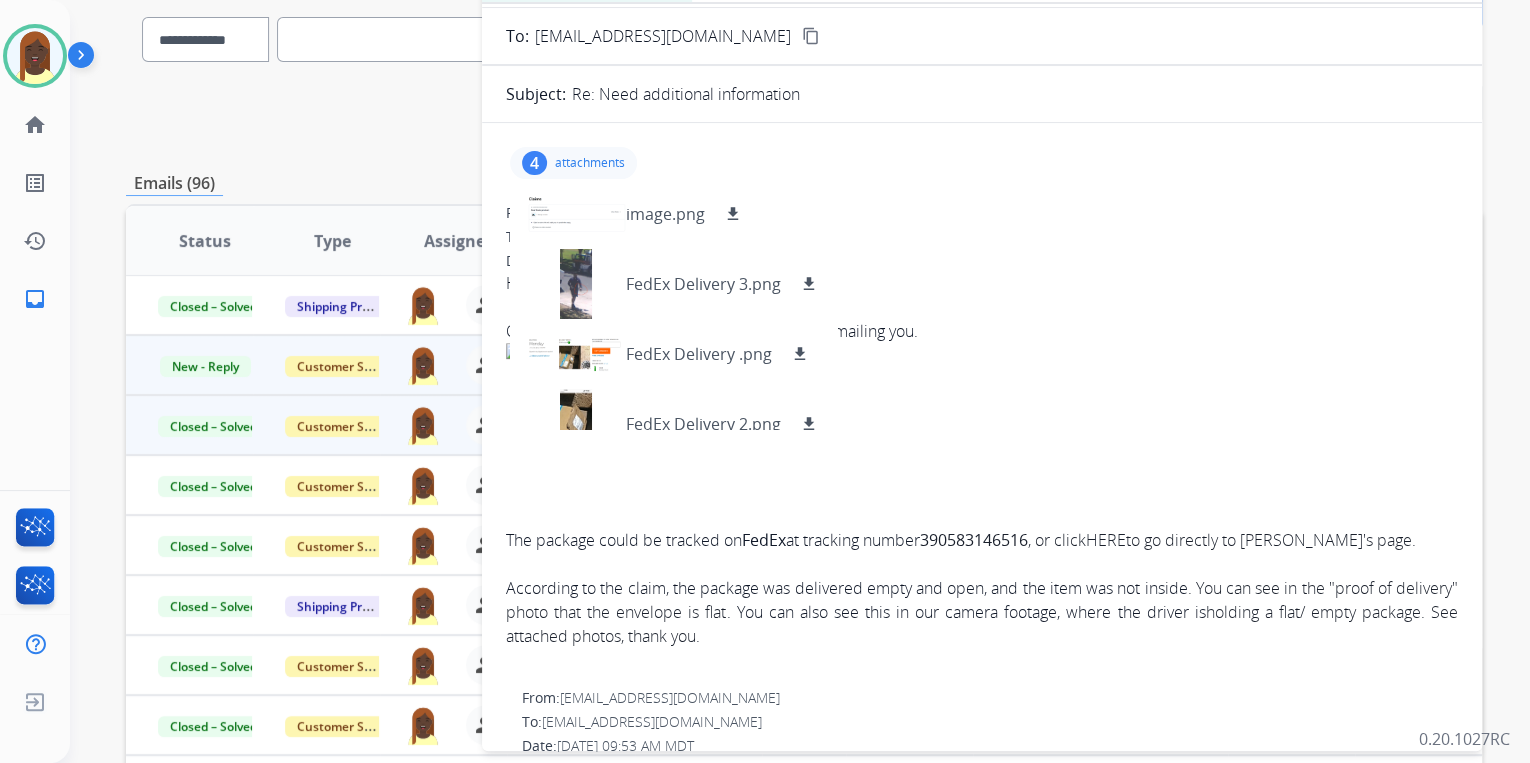 scroll, scrollTop: 0, scrollLeft: 0, axis: both 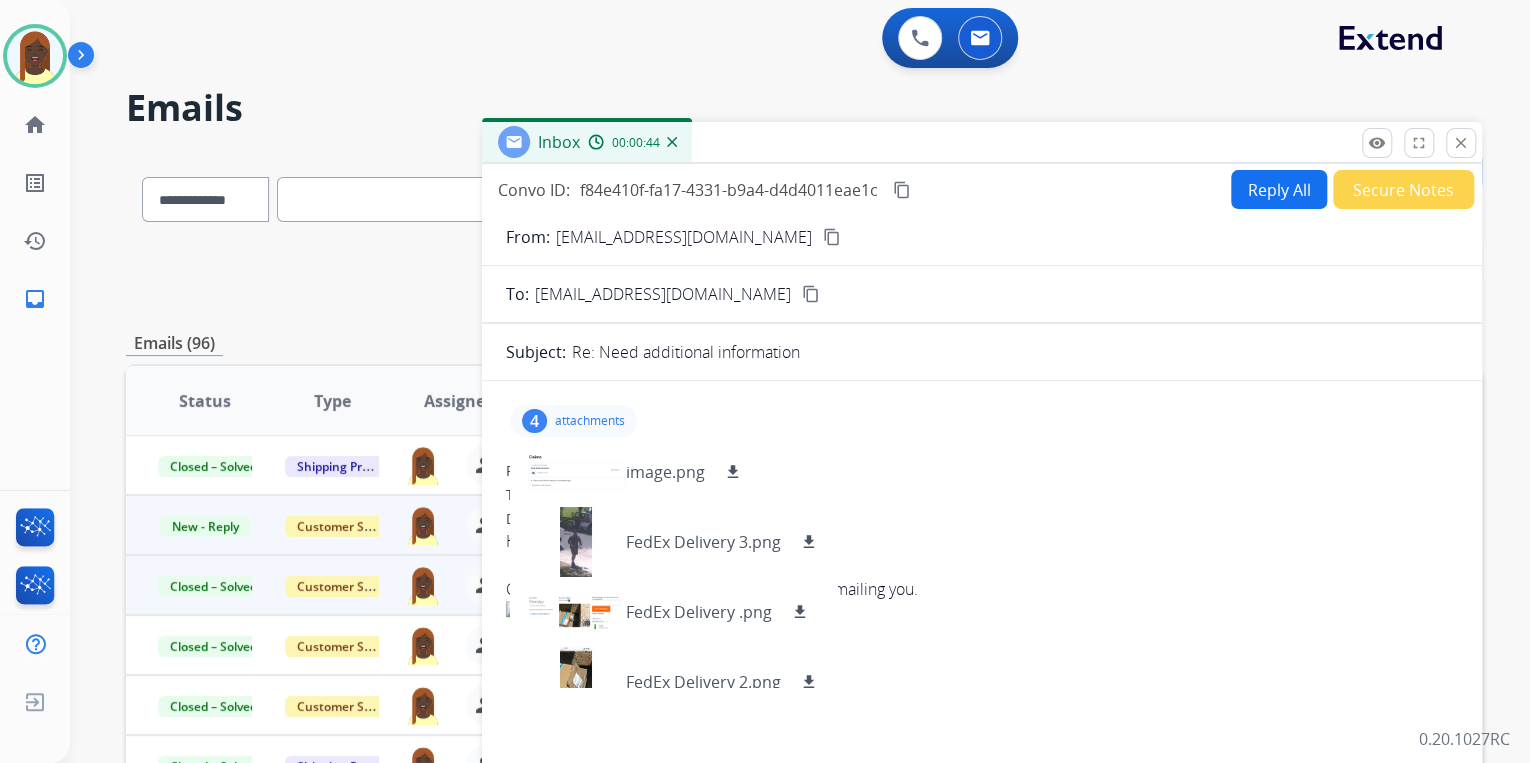 click on "content_copy" at bounding box center (832, 237) 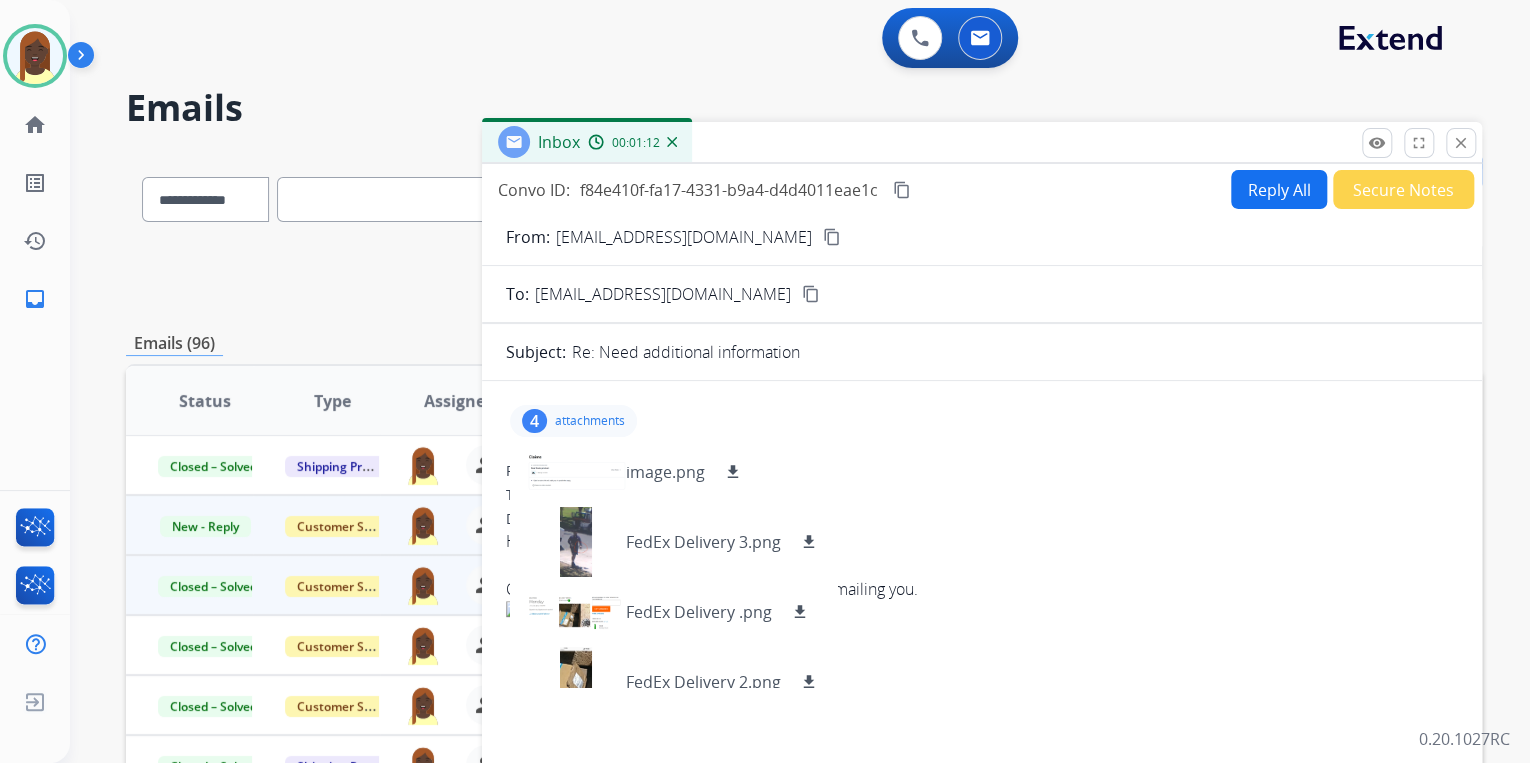 click on "content_copy" at bounding box center (832, 237) 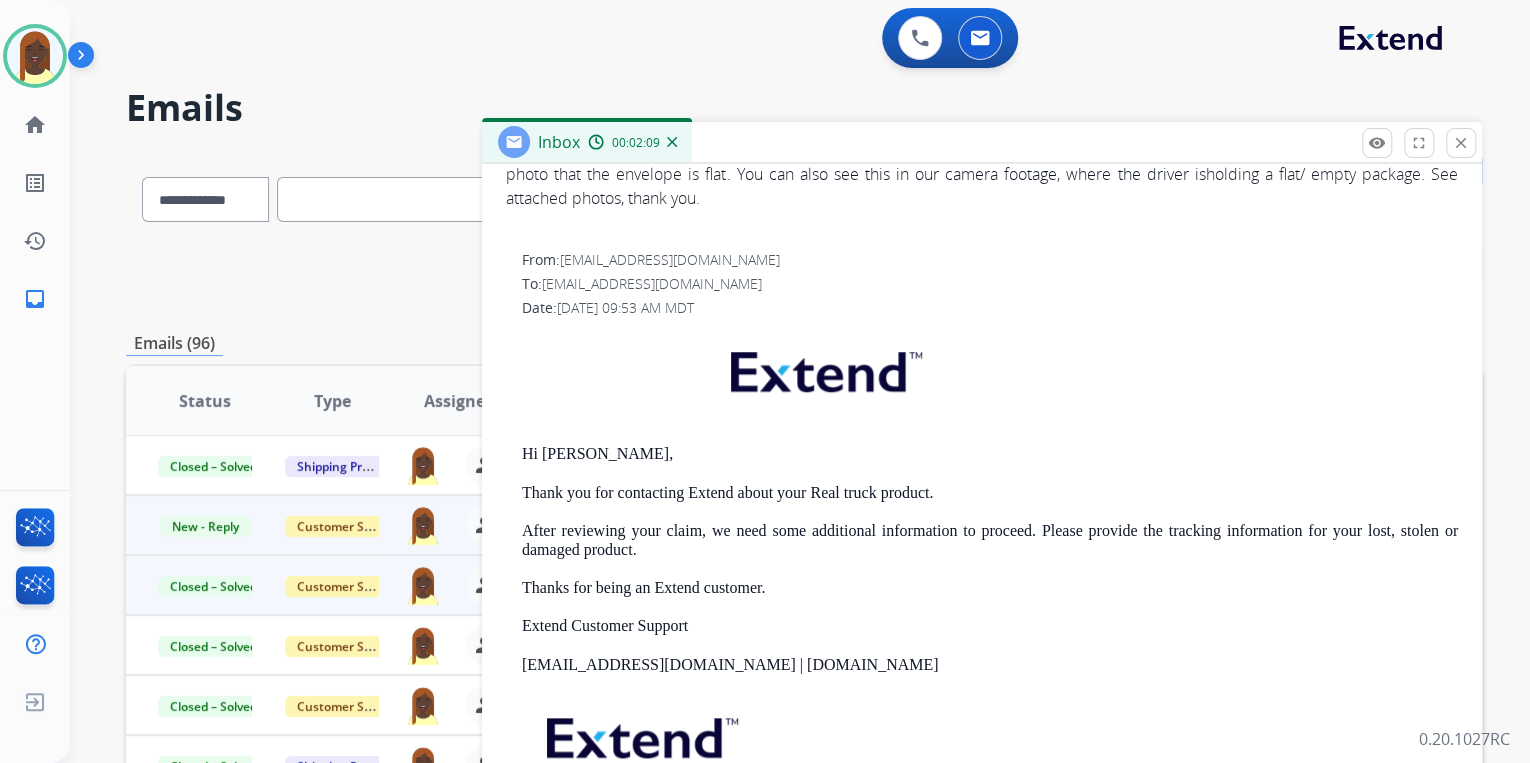 scroll, scrollTop: 696, scrollLeft: 0, axis: vertical 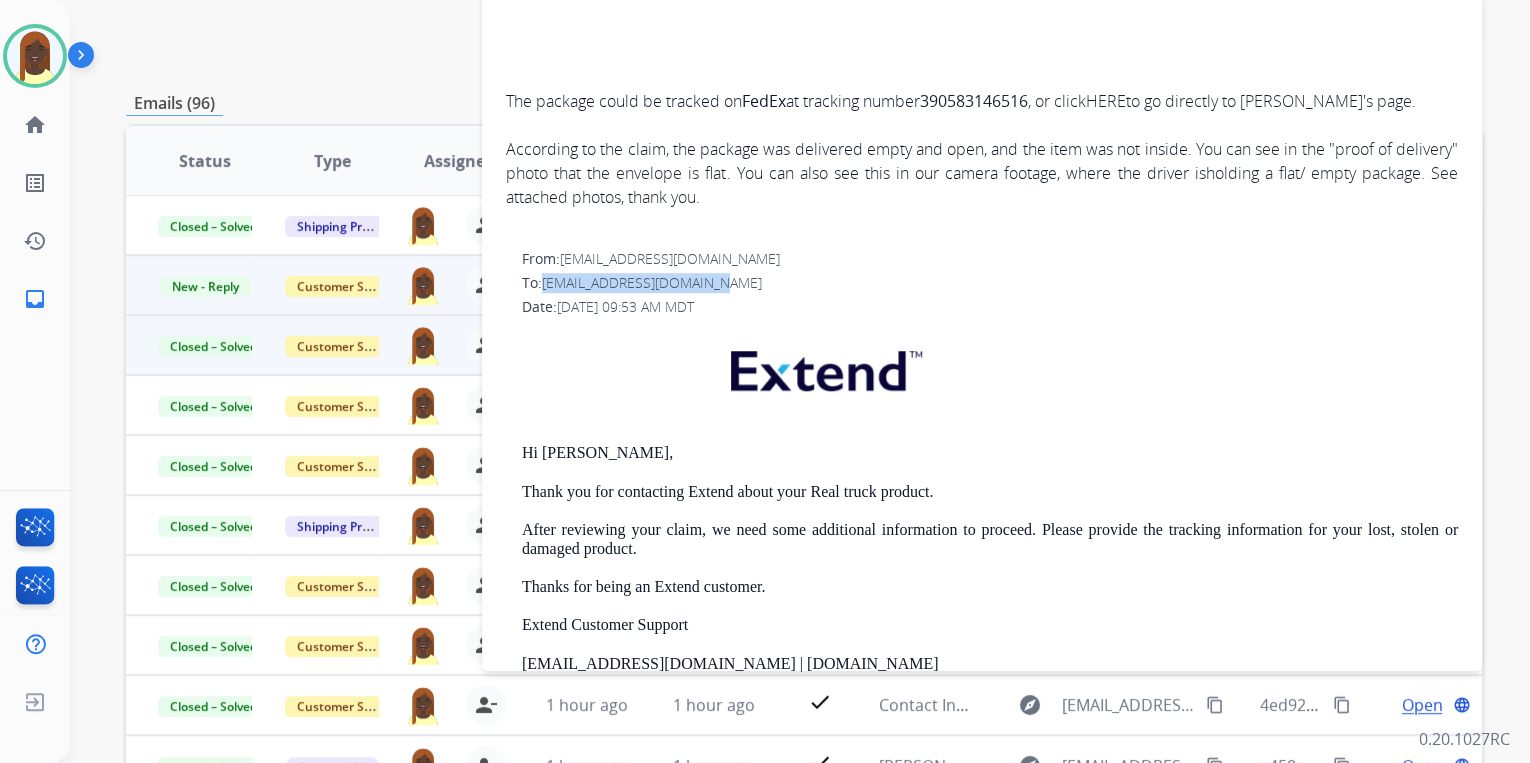 drag, startPoint x: 721, startPoint y: 281, endPoint x: 544, endPoint y: 287, distance: 177.10167 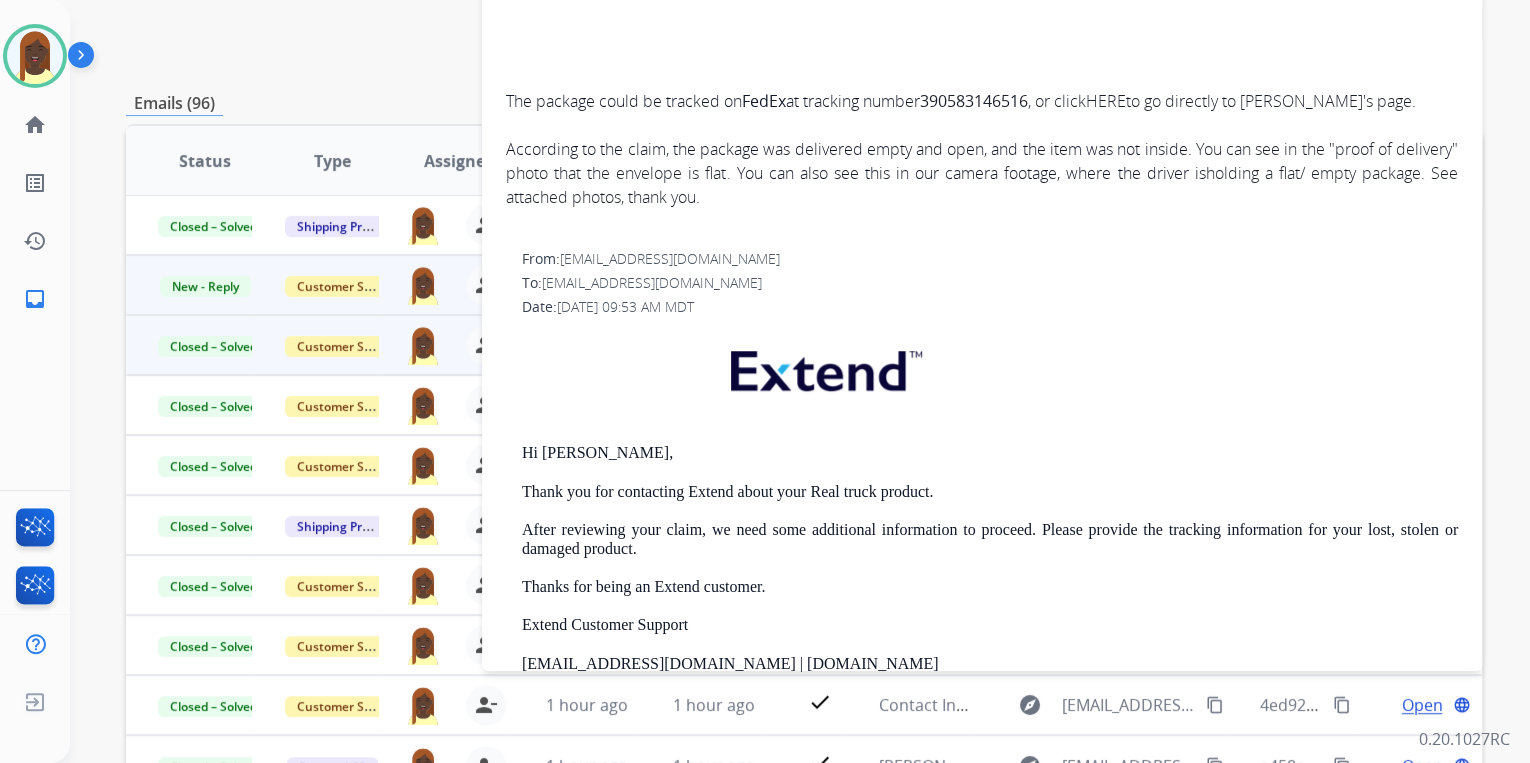 click on "Hi Jose, Thank you for contacting Extend about your Real truck product. After reviewing your claim, we need some additional information to proceed. Please provide the tracking information for your lost, stolen or damaged product. Thanks for being an Extend customer. Extend Customer Support support@extend.com | www.extend.com If you have any questions or need further assistance, reply to this email or give us a call at (877) 248-7707 Monday-Friday 9:00AM - 8:00PM EST or Saturdays and Sundays 9:00AM - 2:00PM EST." at bounding box center [990, 603] 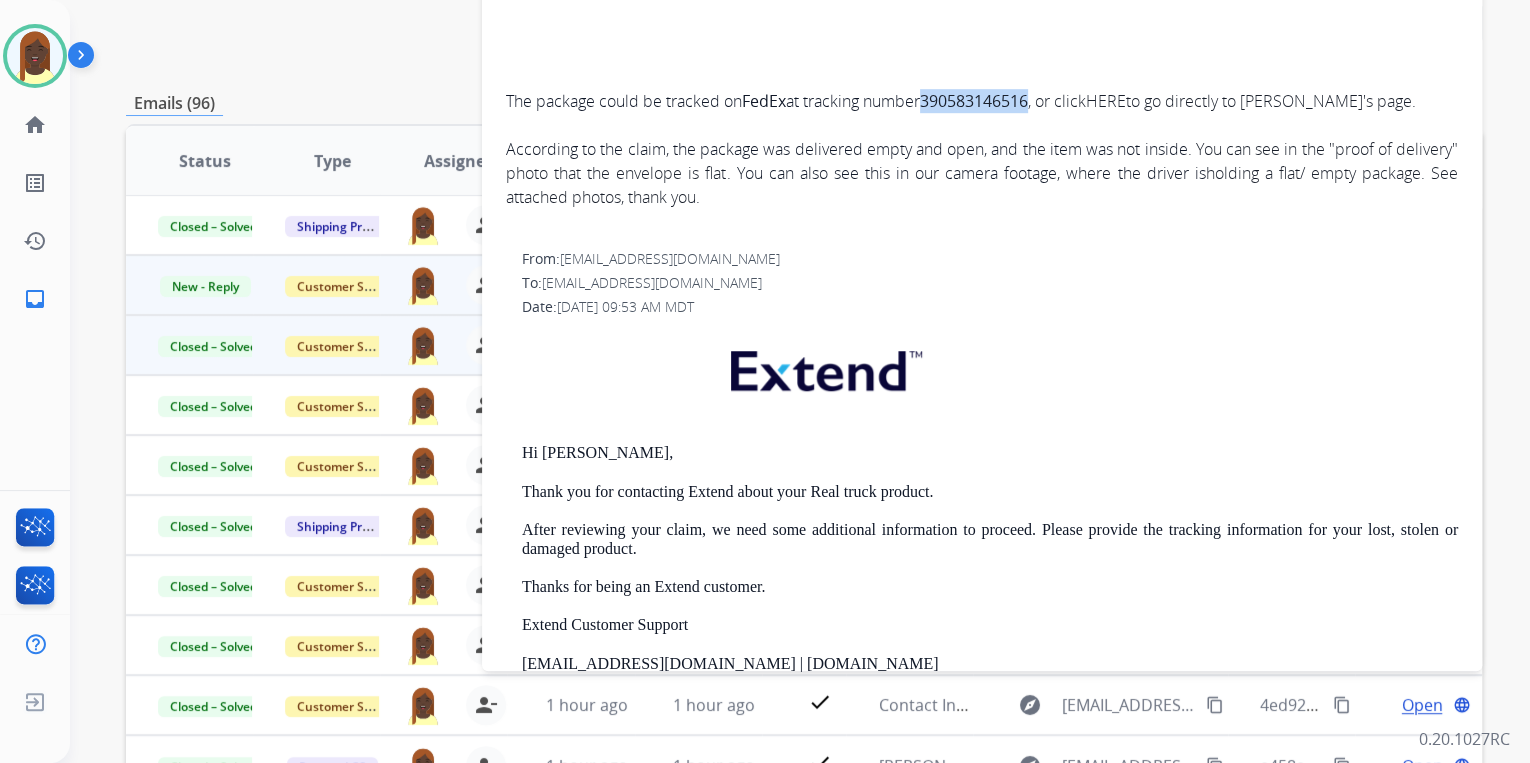 drag, startPoint x: 1043, startPoint y: 99, endPoint x: 940, endPoint y: 100, distance: 103.00485 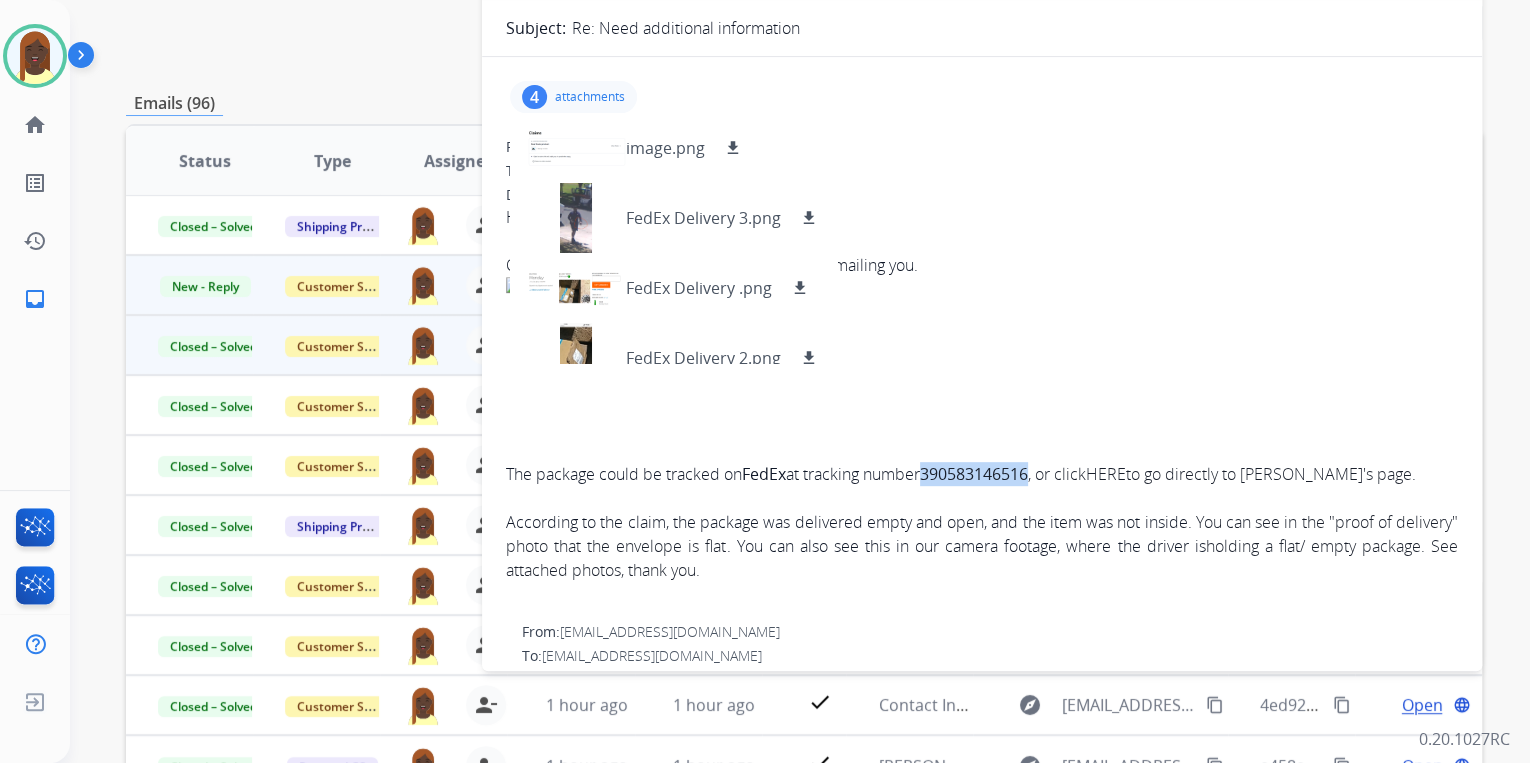 scroll, scrollTop: 0, scrollLeft: 0, axis: both 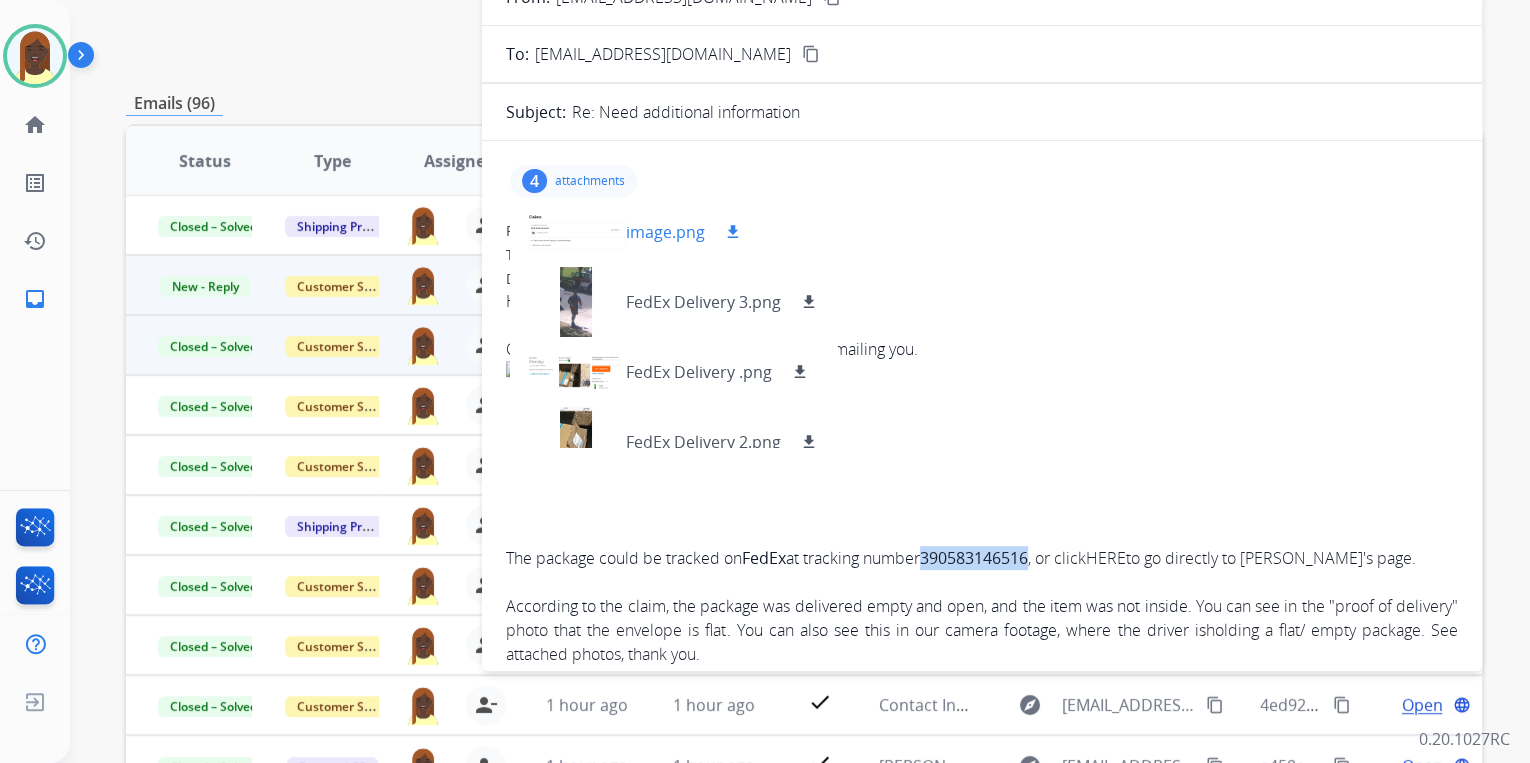 click on "download" at bounding box center [733, 232] 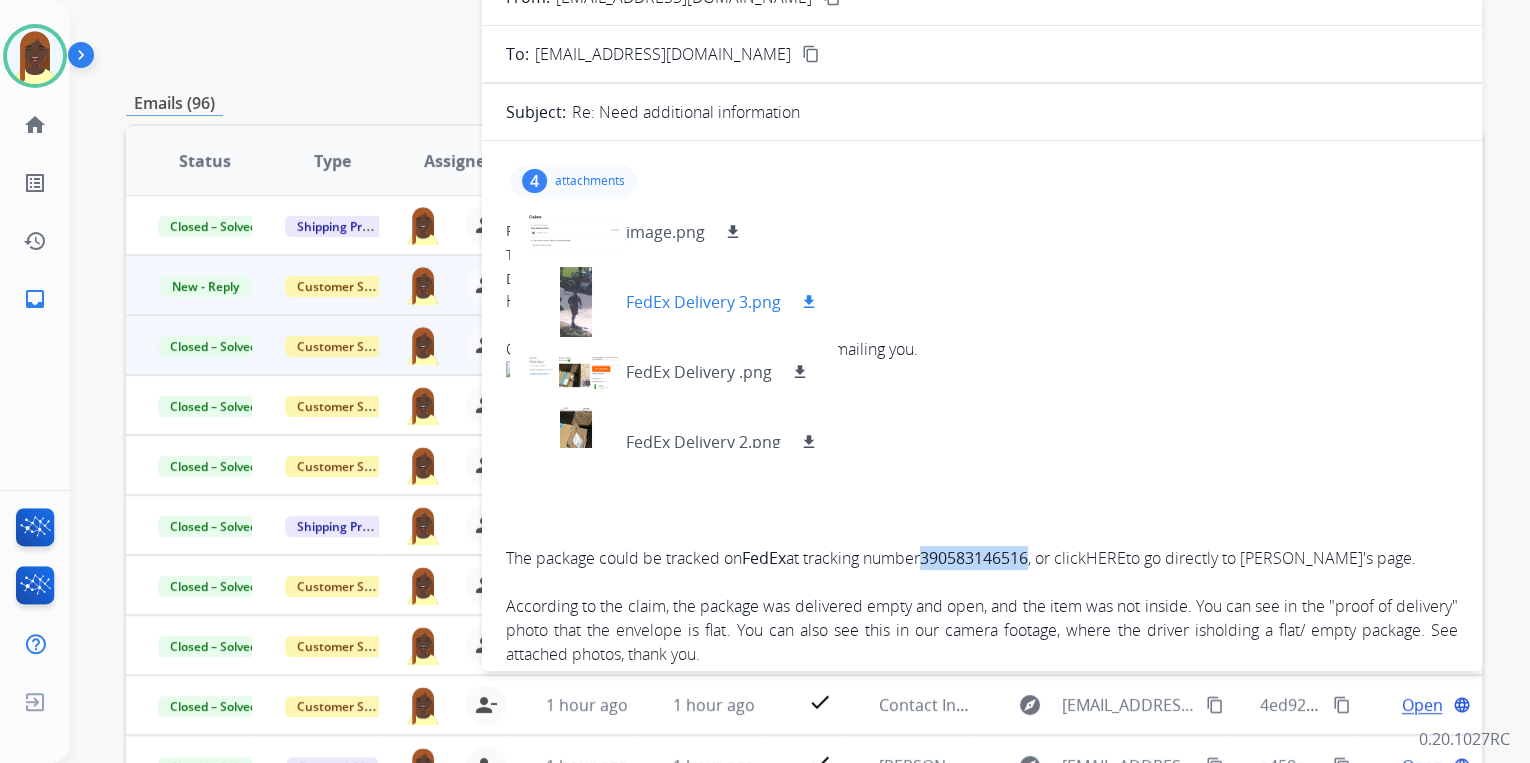 click on "download" at bounding box center (809, 302) 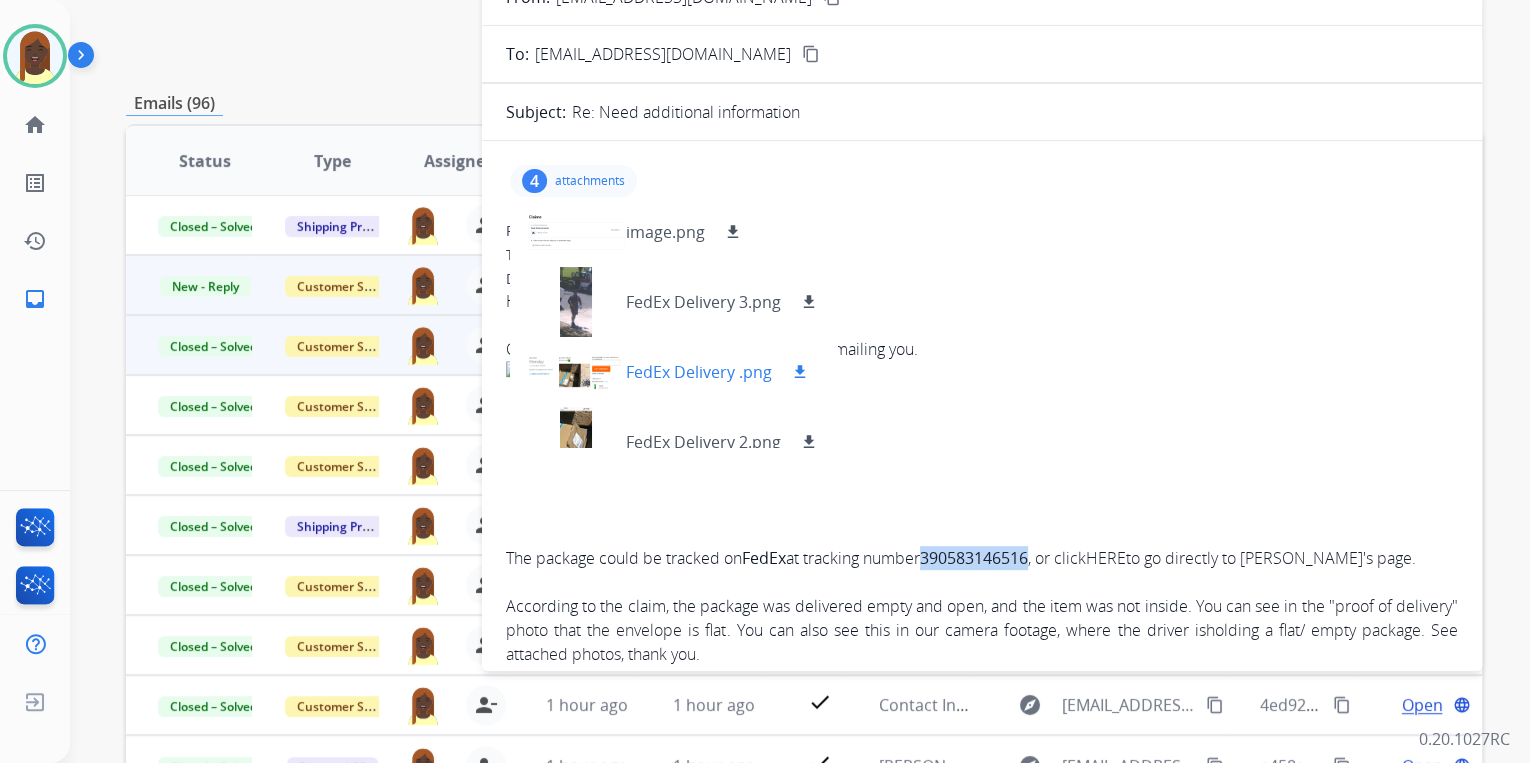 click on "download" at bounding box center [800, 372] 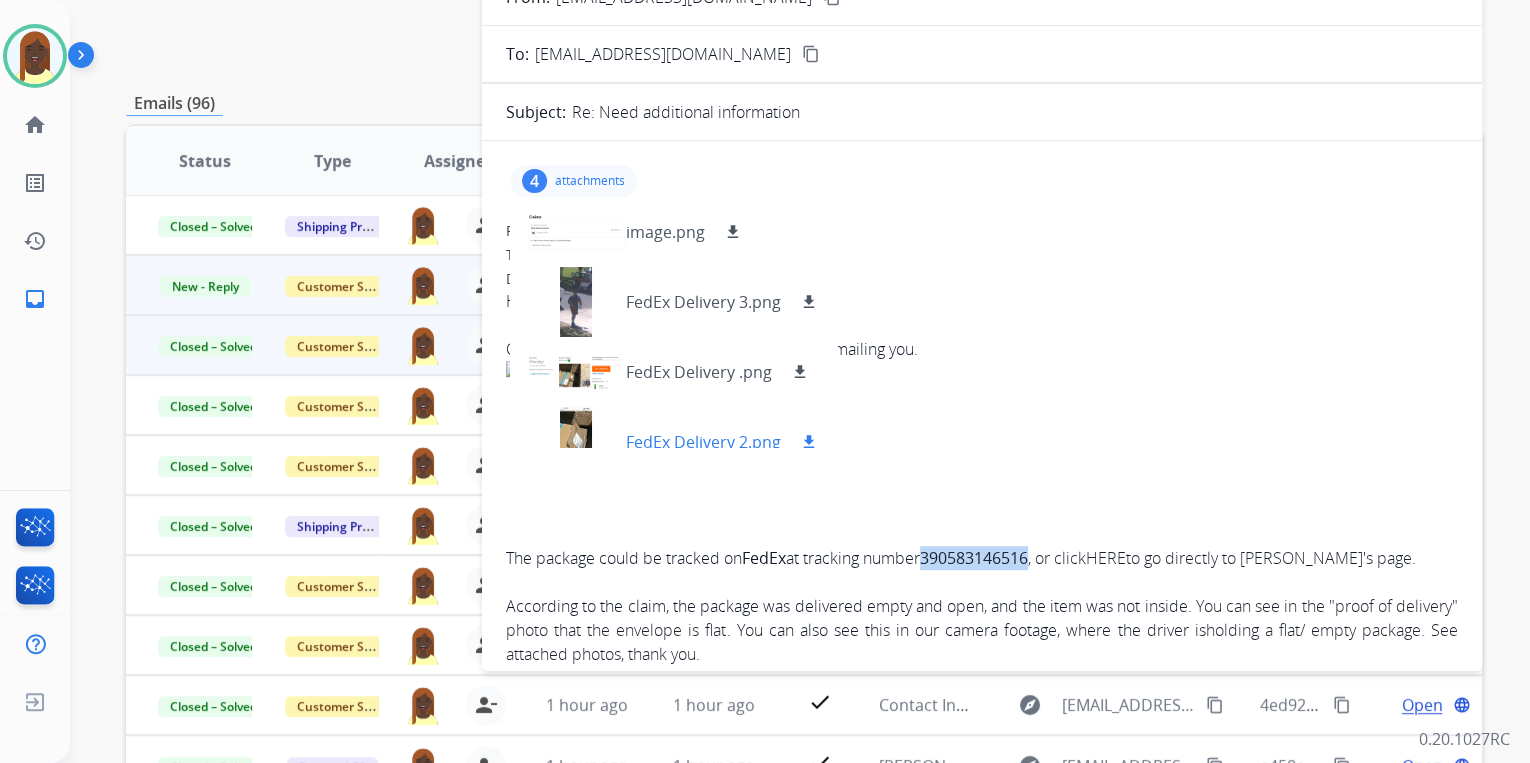 click on "download" at bounding box center [809, 442] 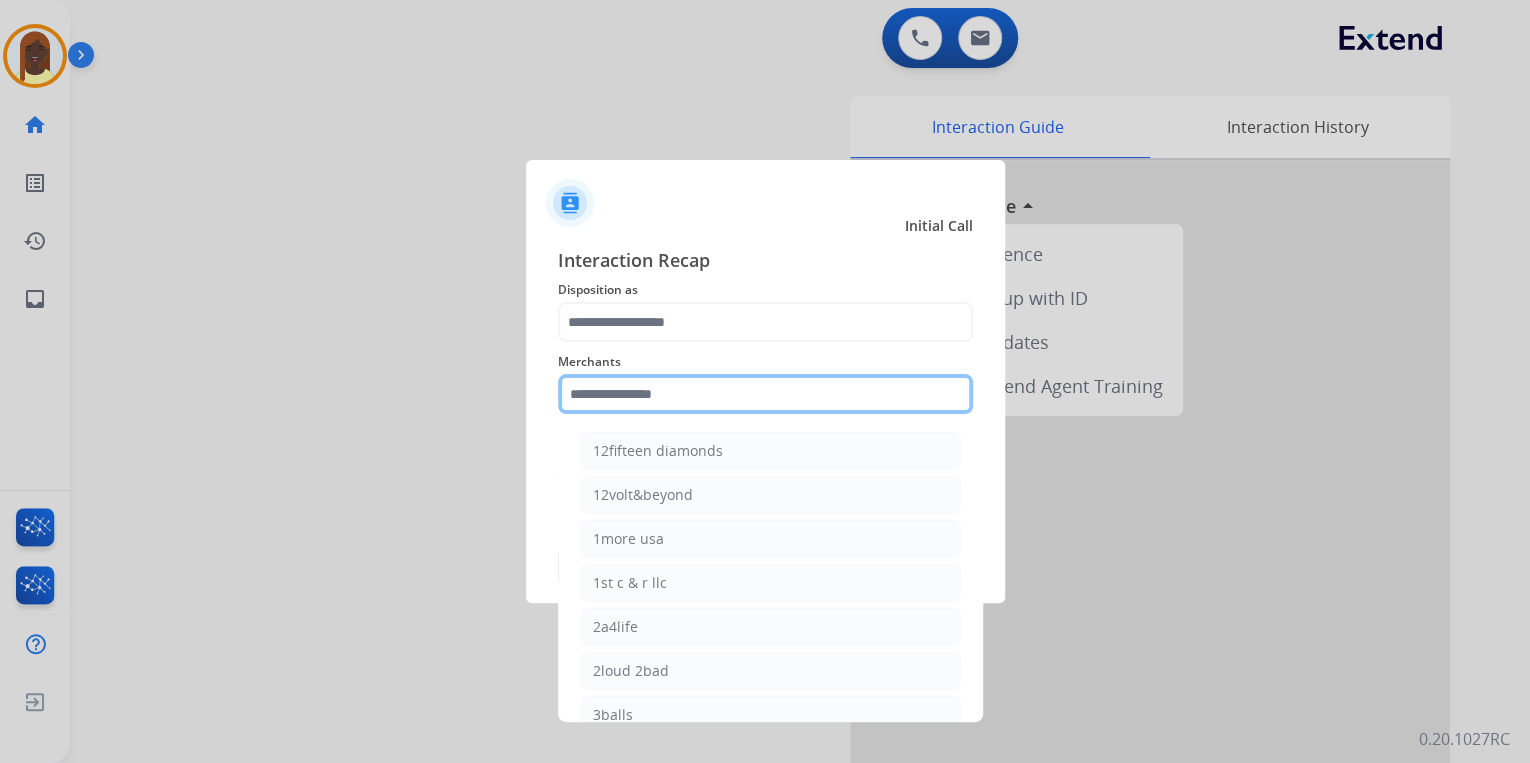 click 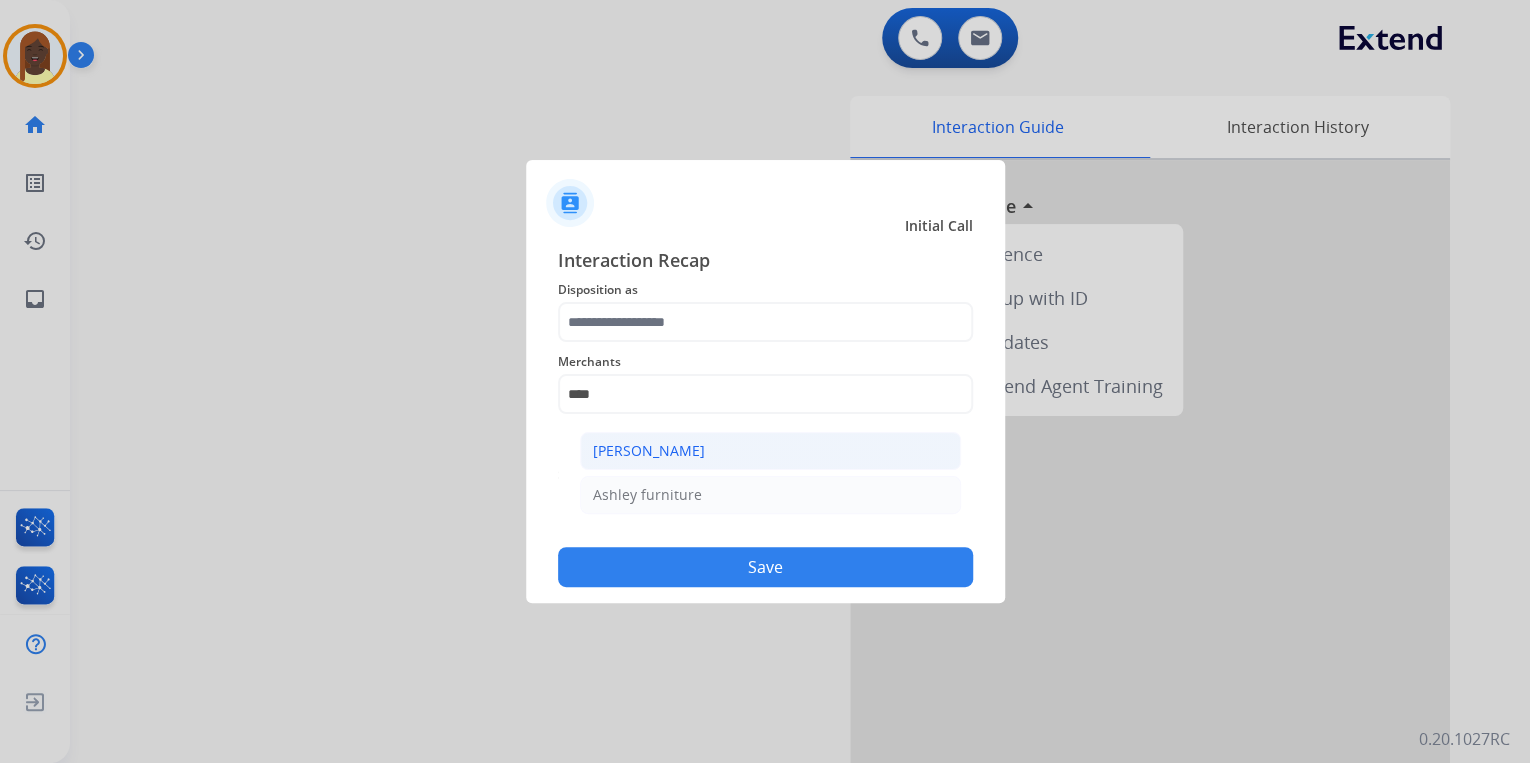 click on "[PERSON_NAME]" 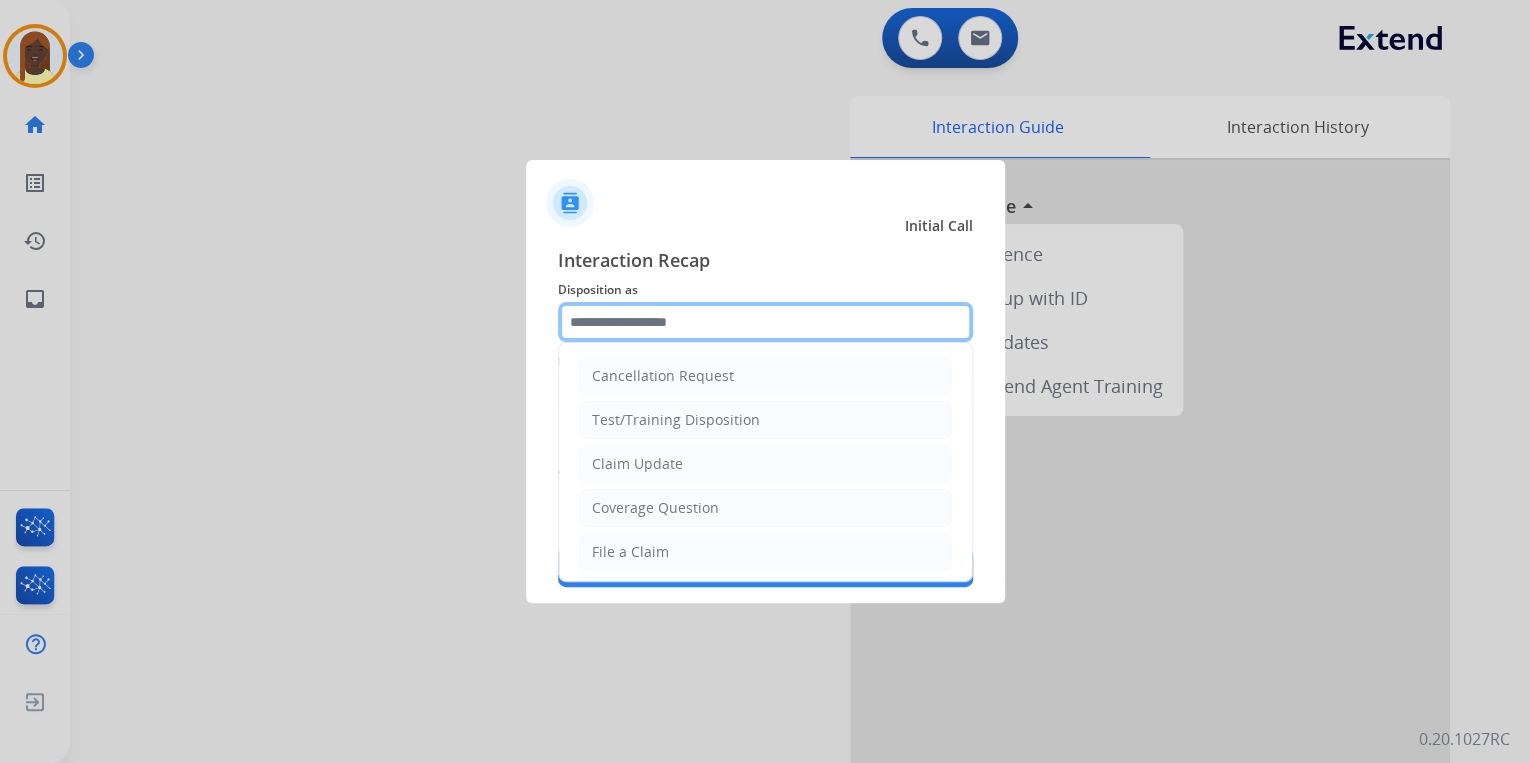 click 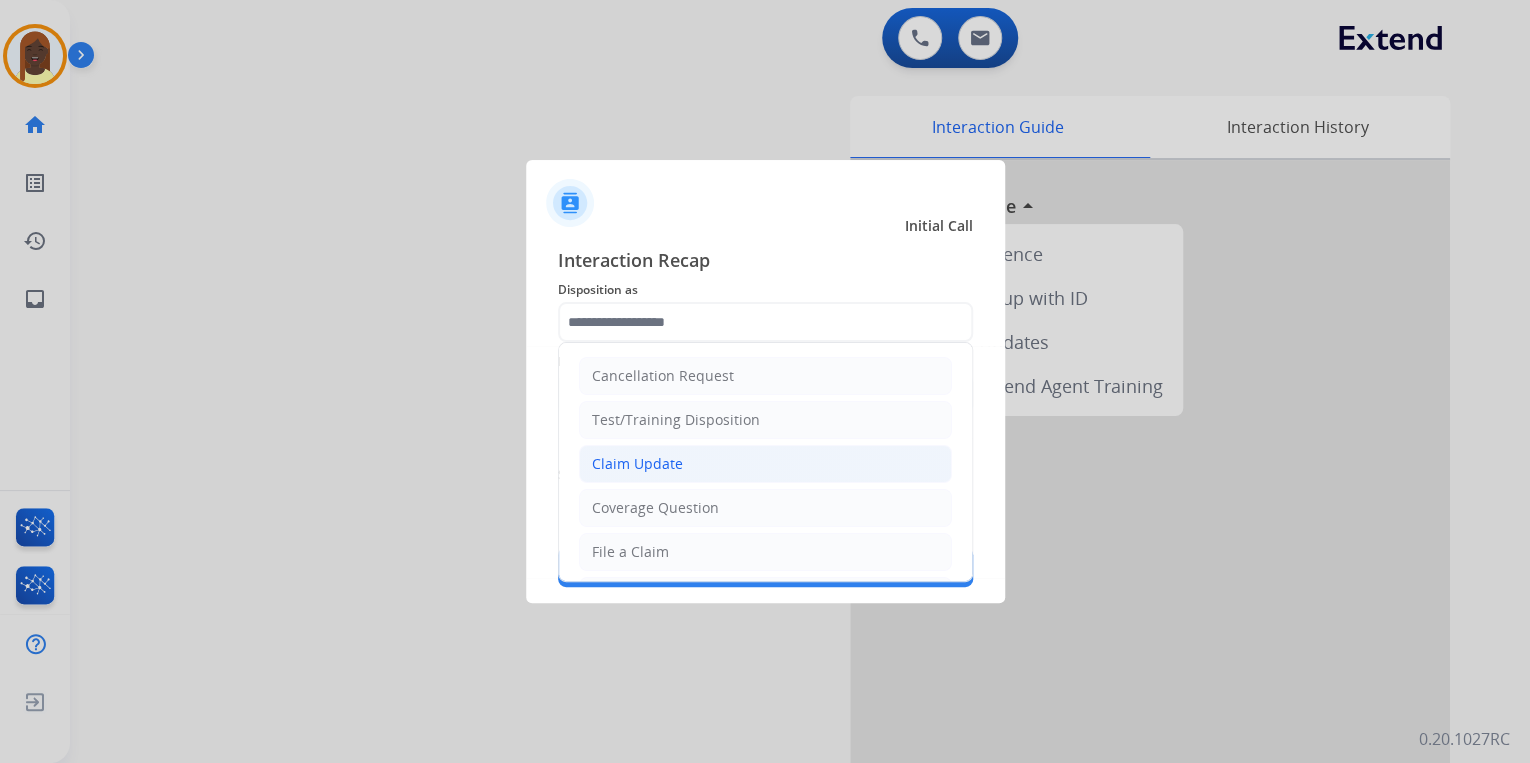 click on "Claim Update" 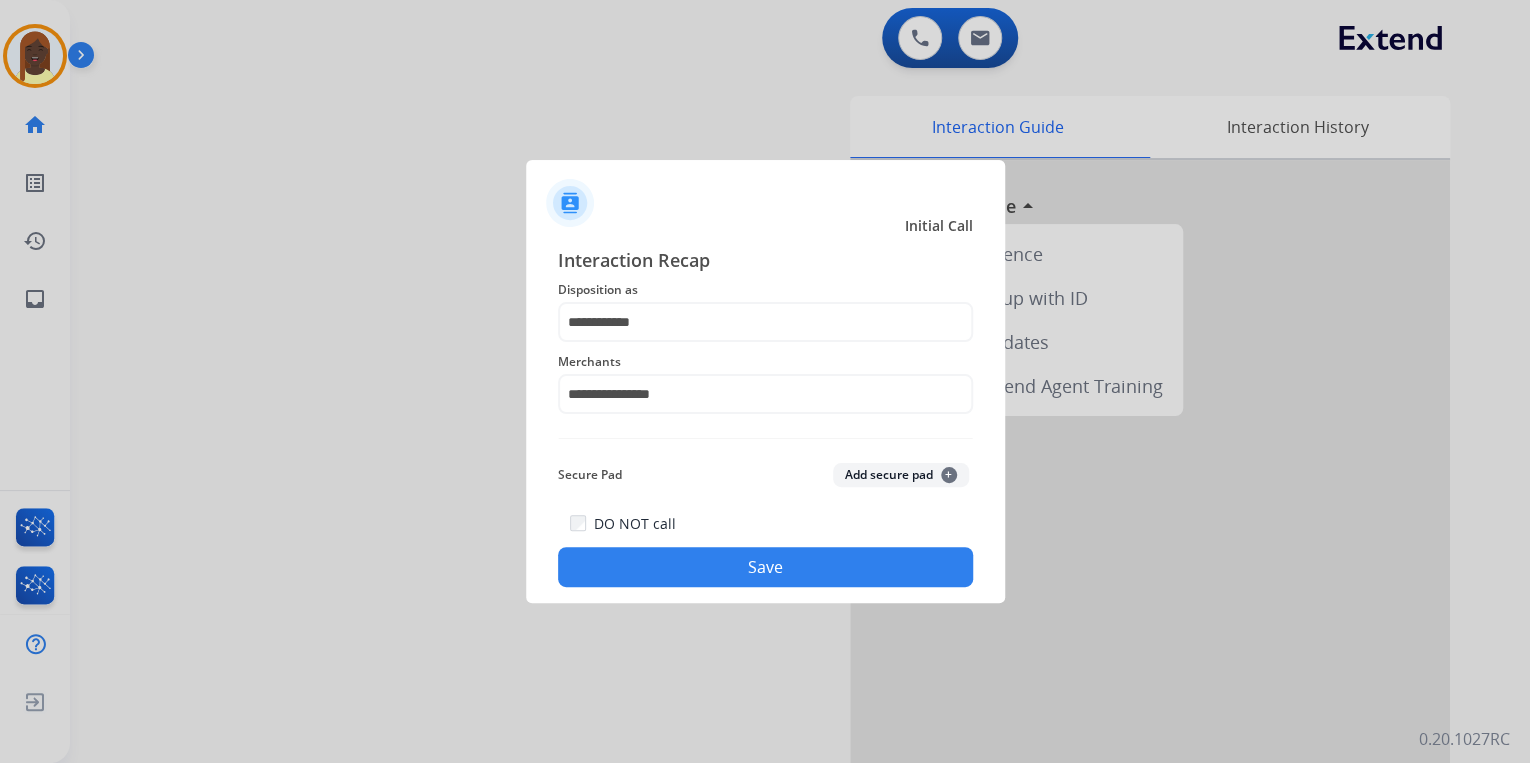 click on "Save" 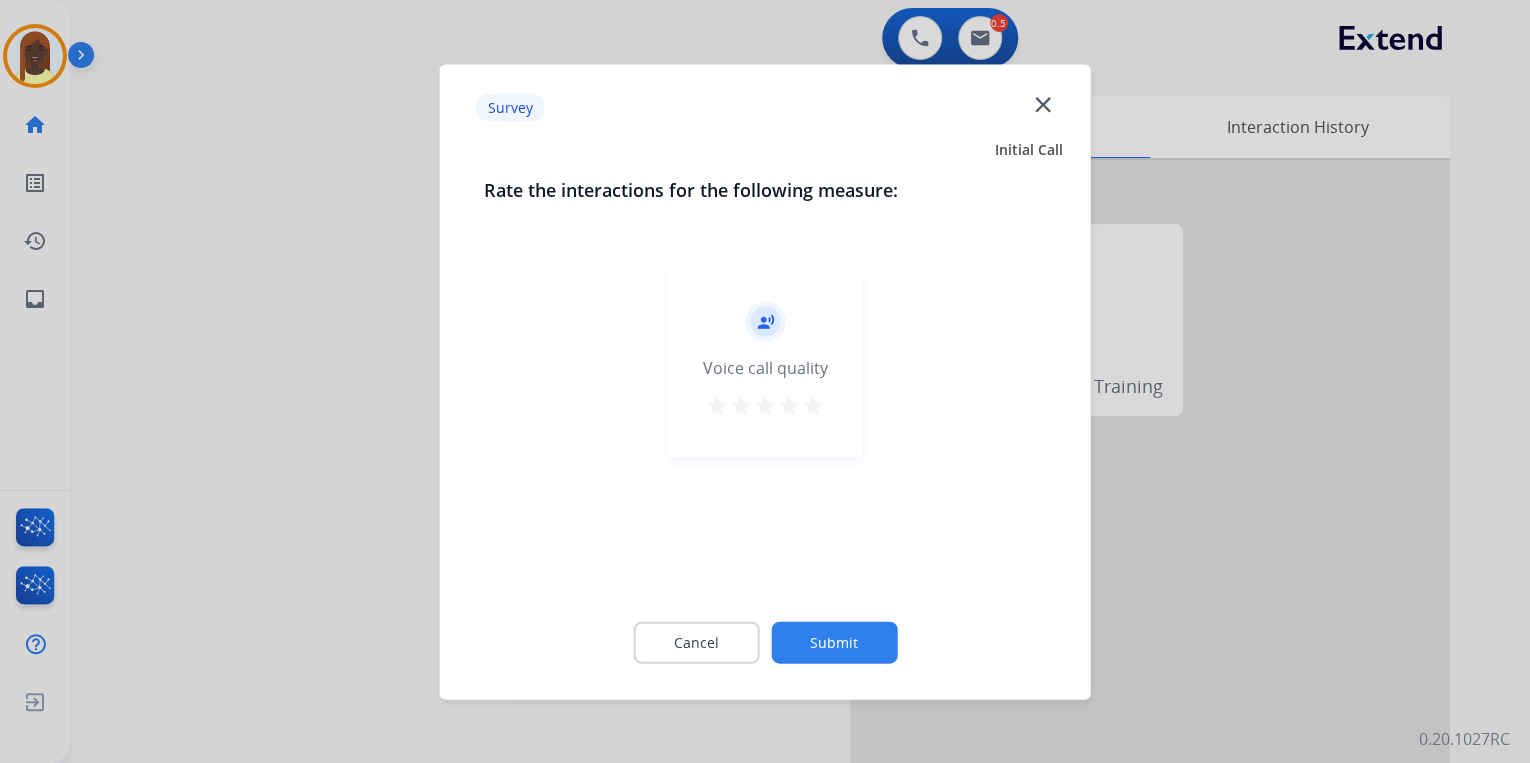 click on "star" at bounding box center (813, 405) 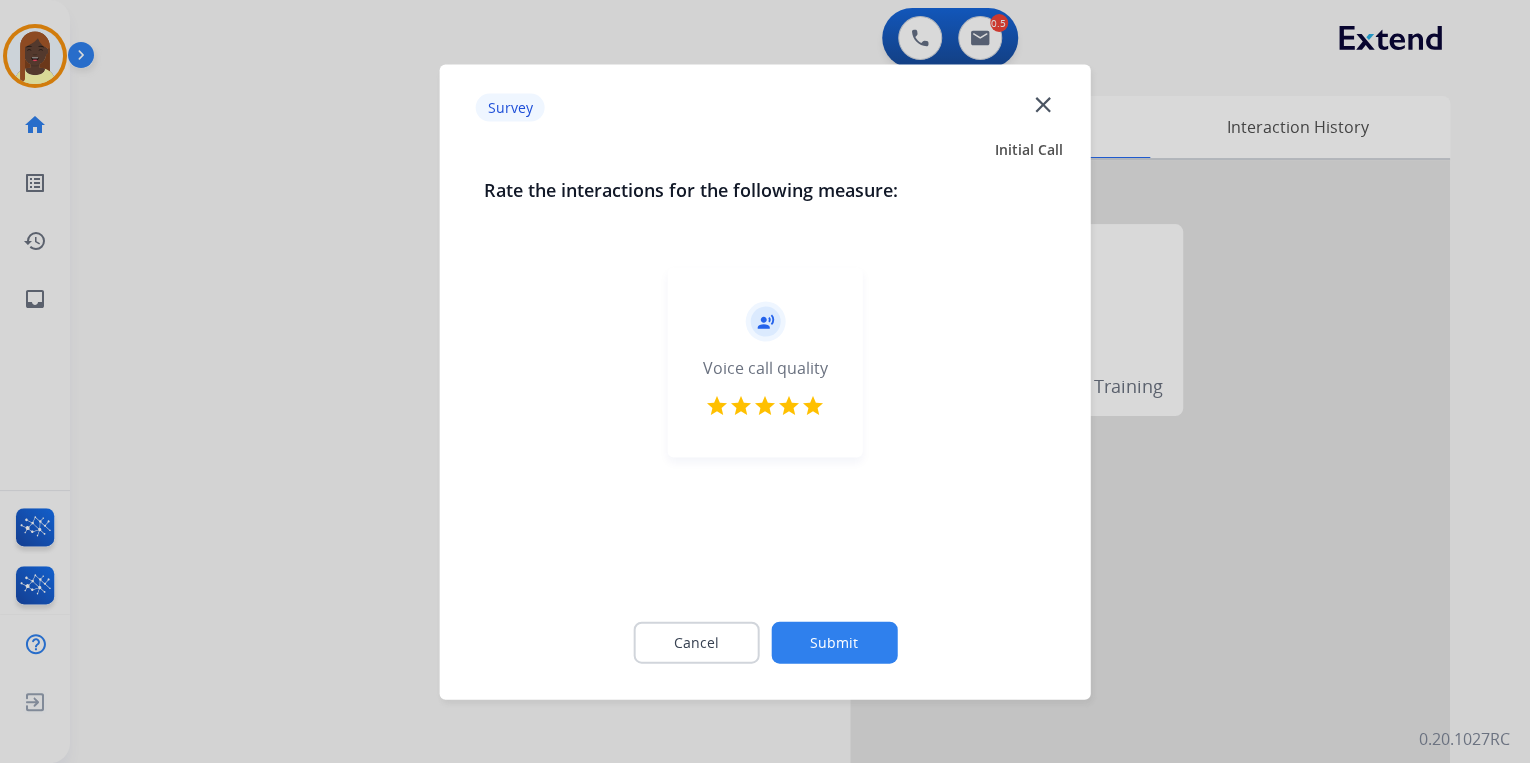 click on "Submit" 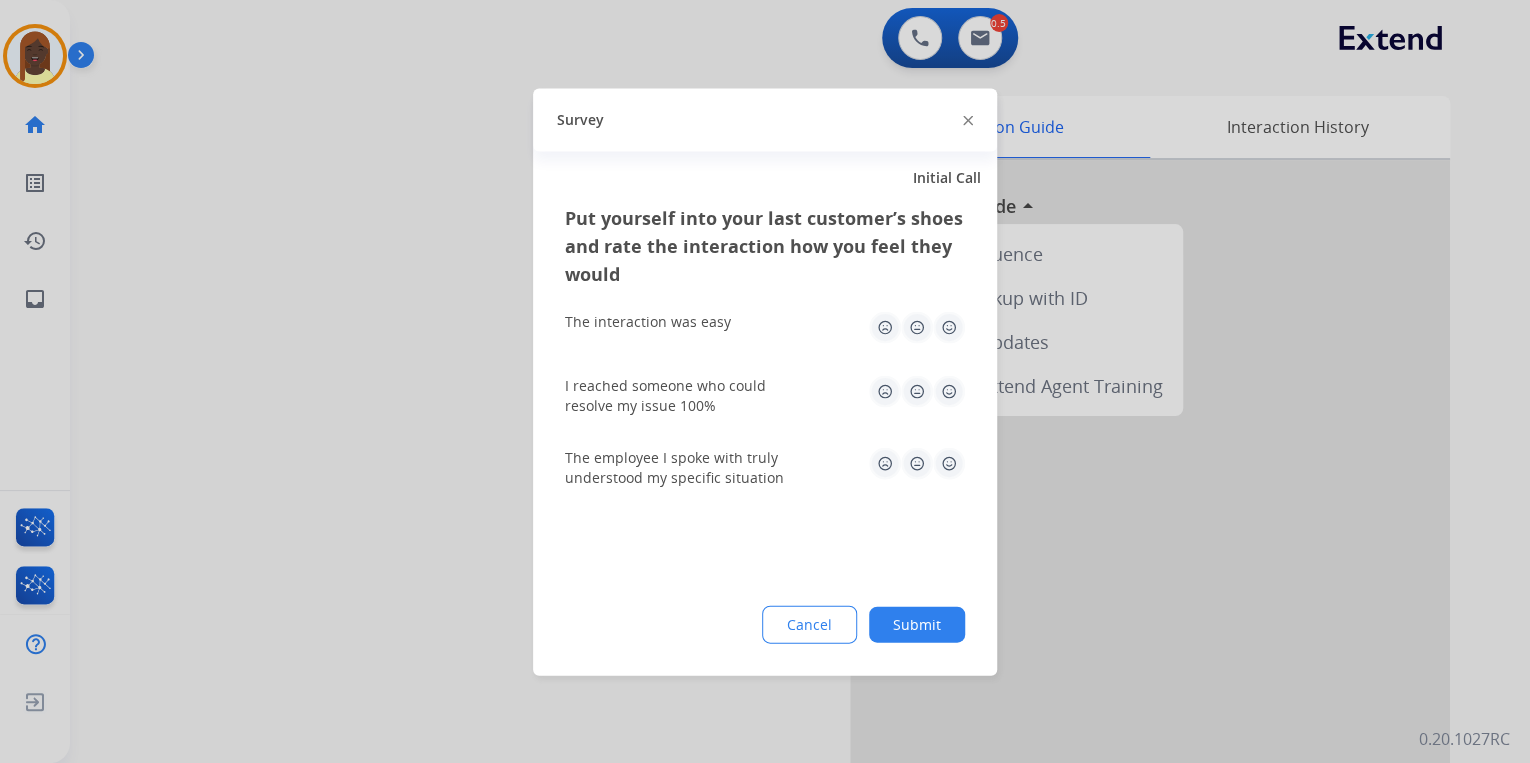 click 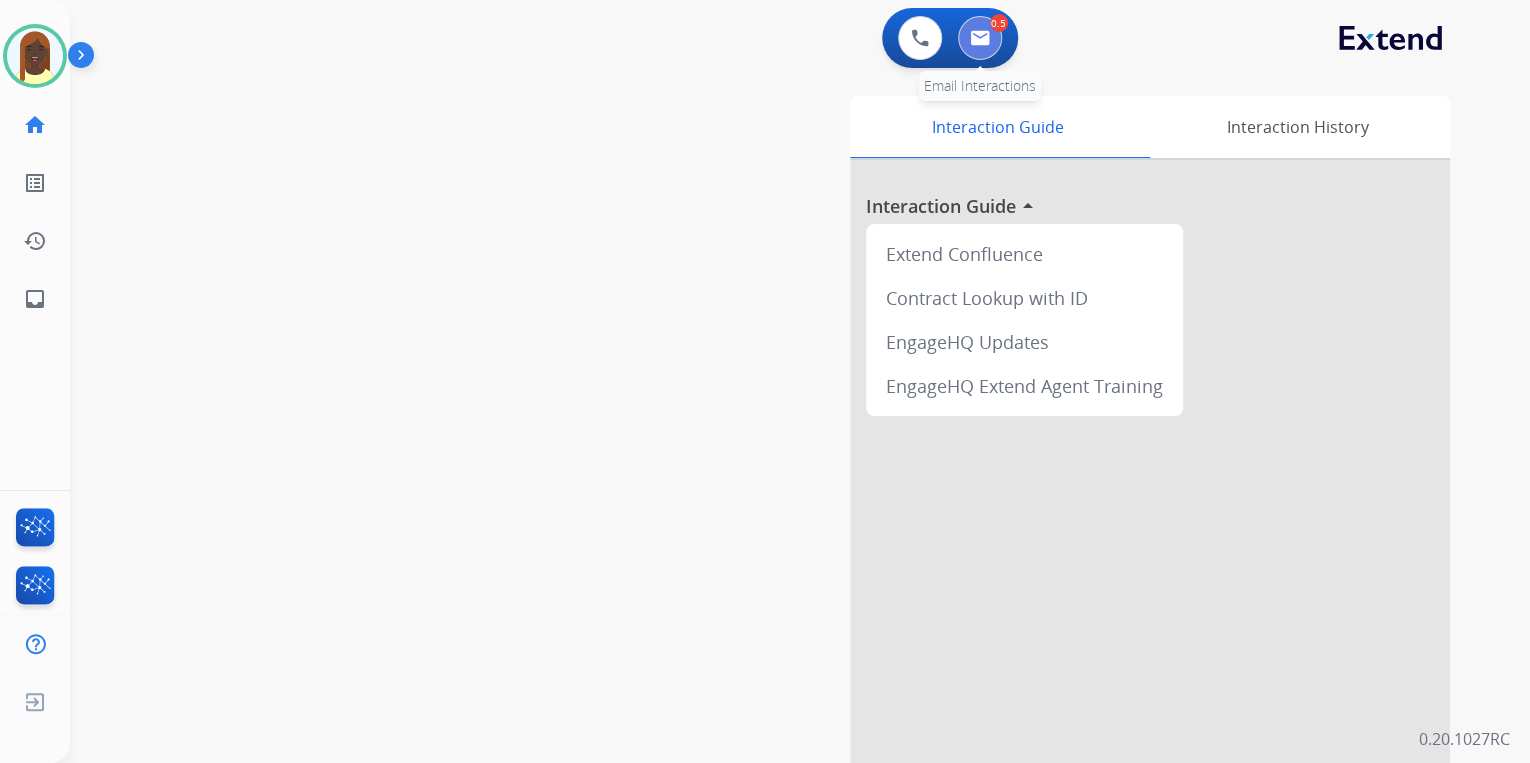 click at bounding box center [980, 38] 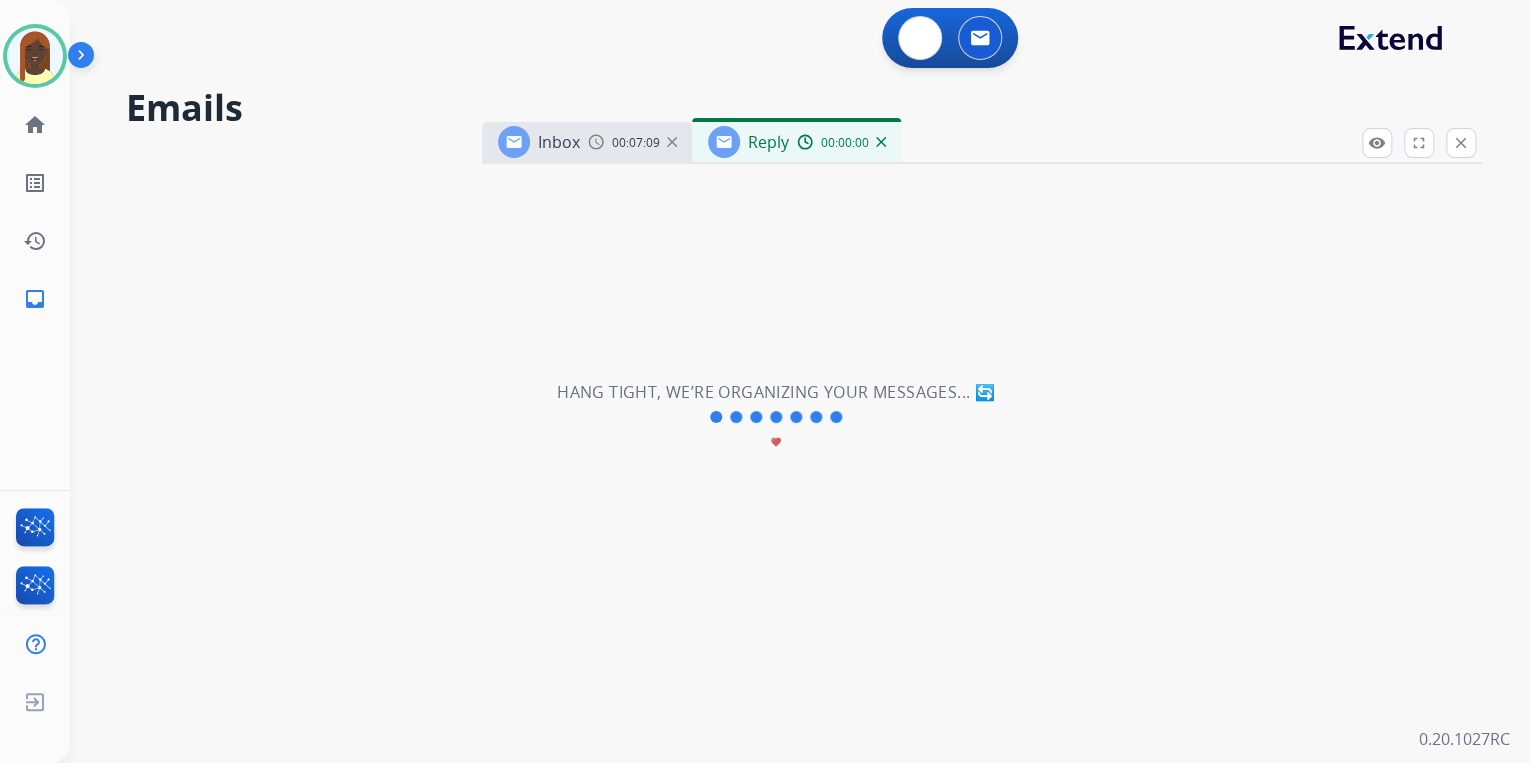 select on "**********" 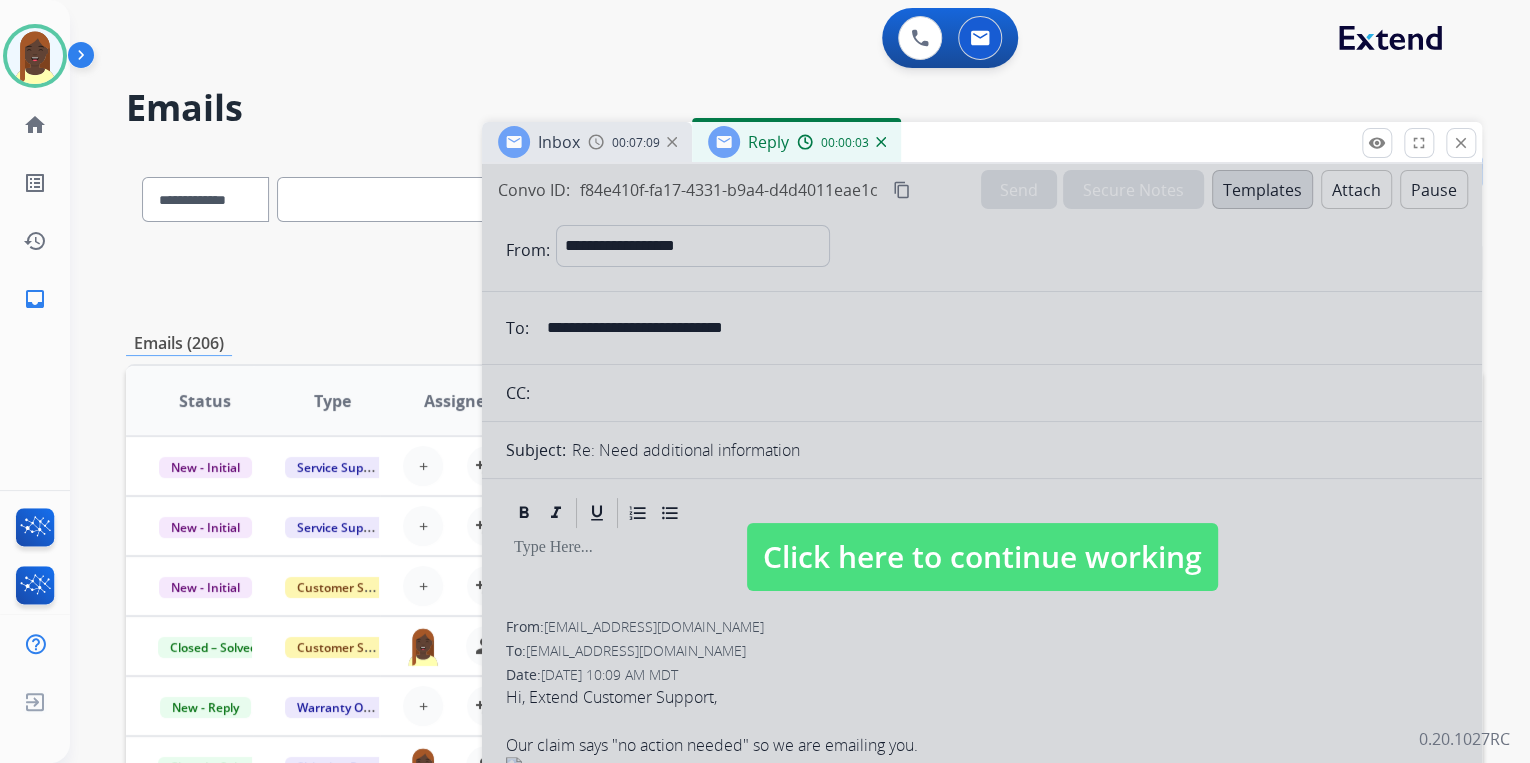 click on "Click here to continue working" at bounding box center [982, 557] 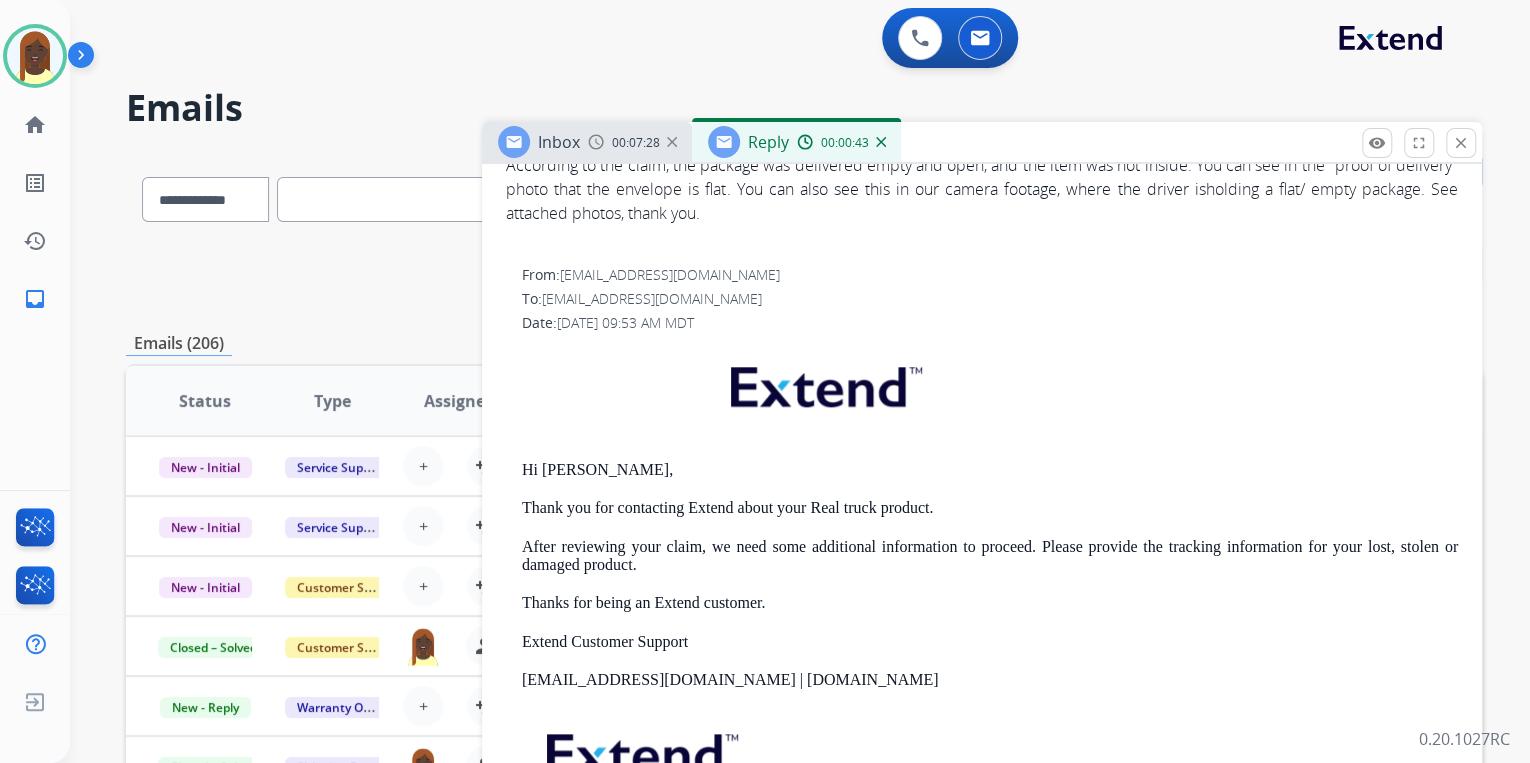scroll, scrollTop: 852, scrollLeft: 0, axis: vertical 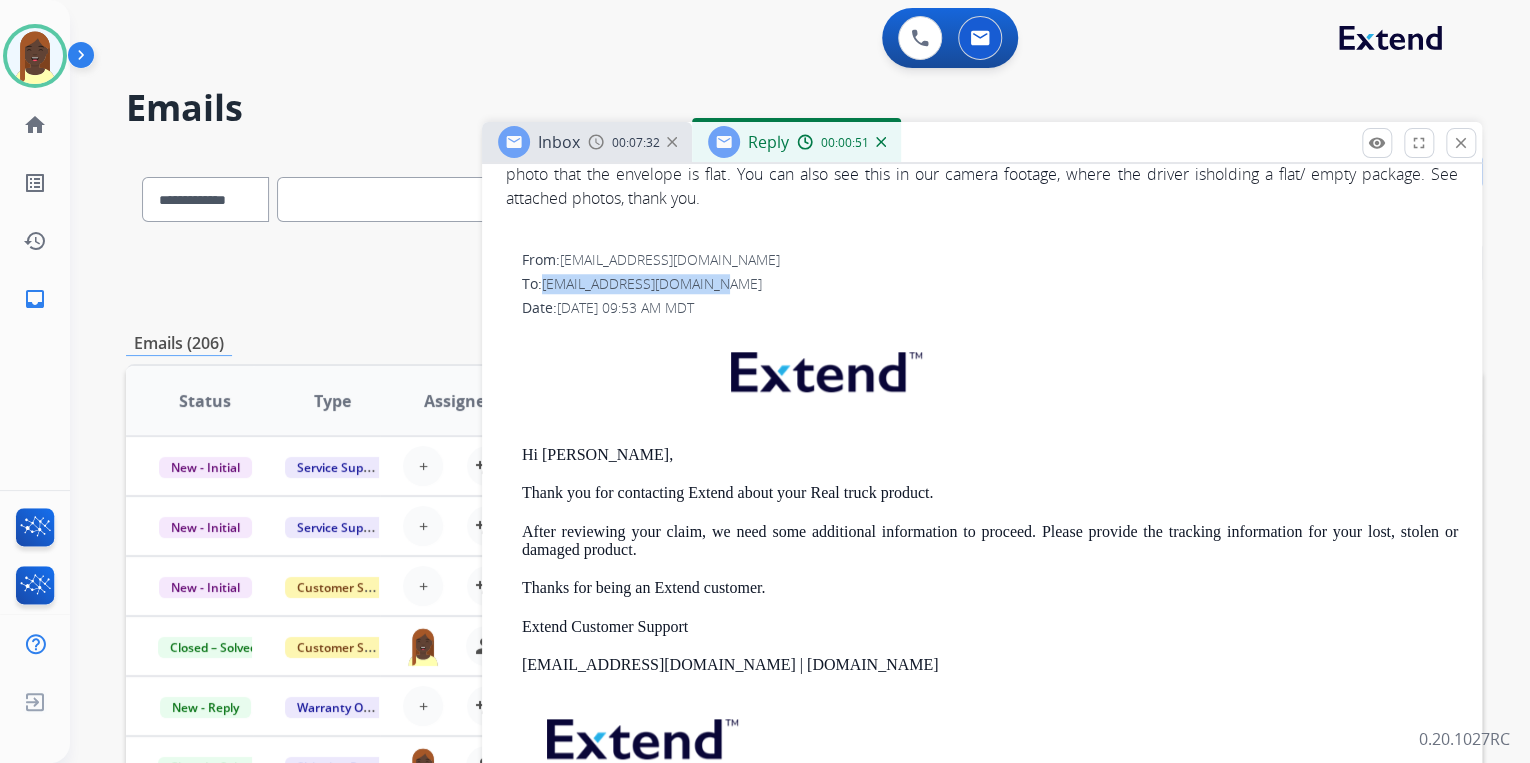 drag, startPoint x: 718, startPoint y: 280, endPoint x: 544, endPoint y: 288, distance: 174.1838 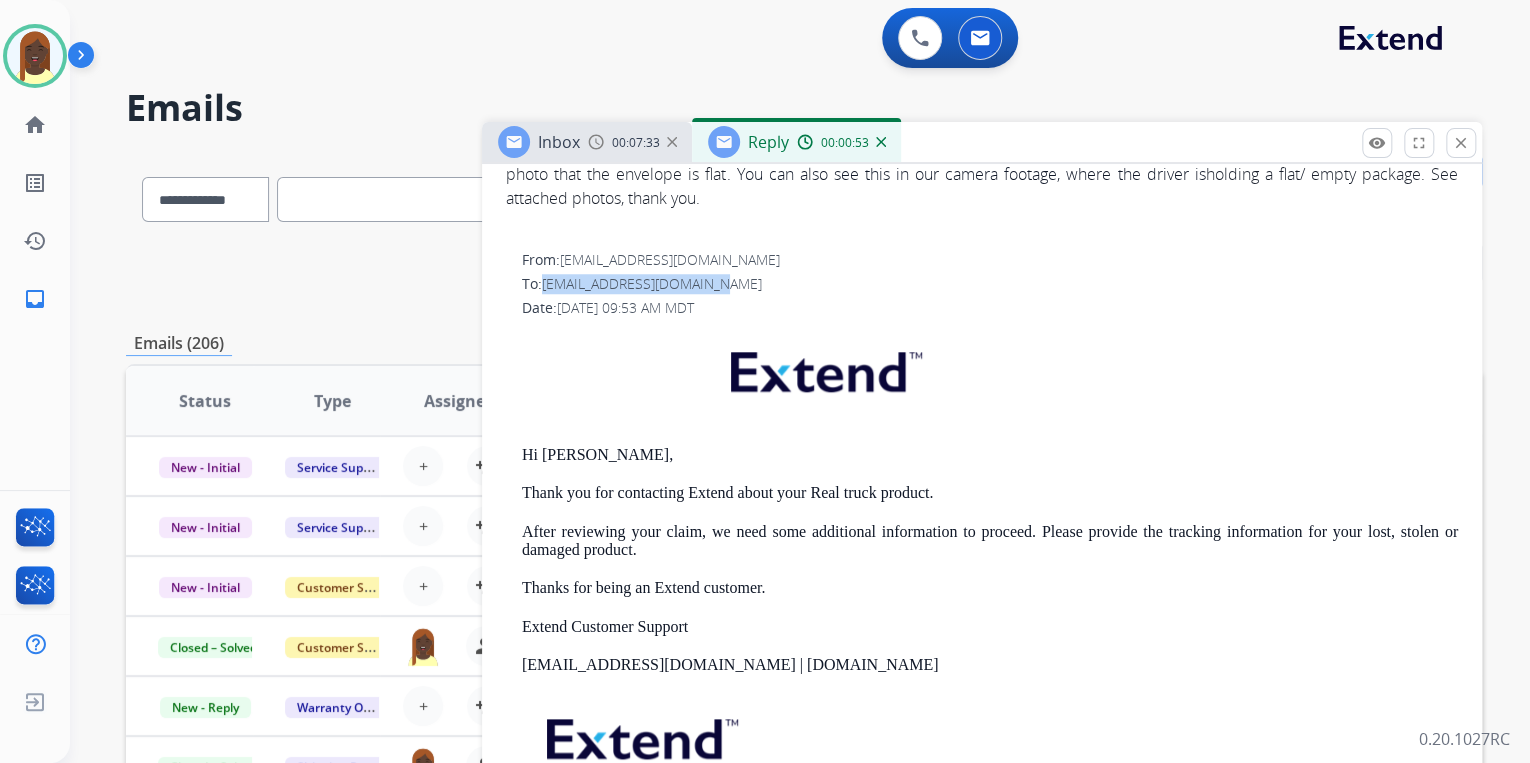 drag, startPoint x: 544, startPoint y: 288, endPoint x: 556, endPoint y: 285, distance: 12.369317 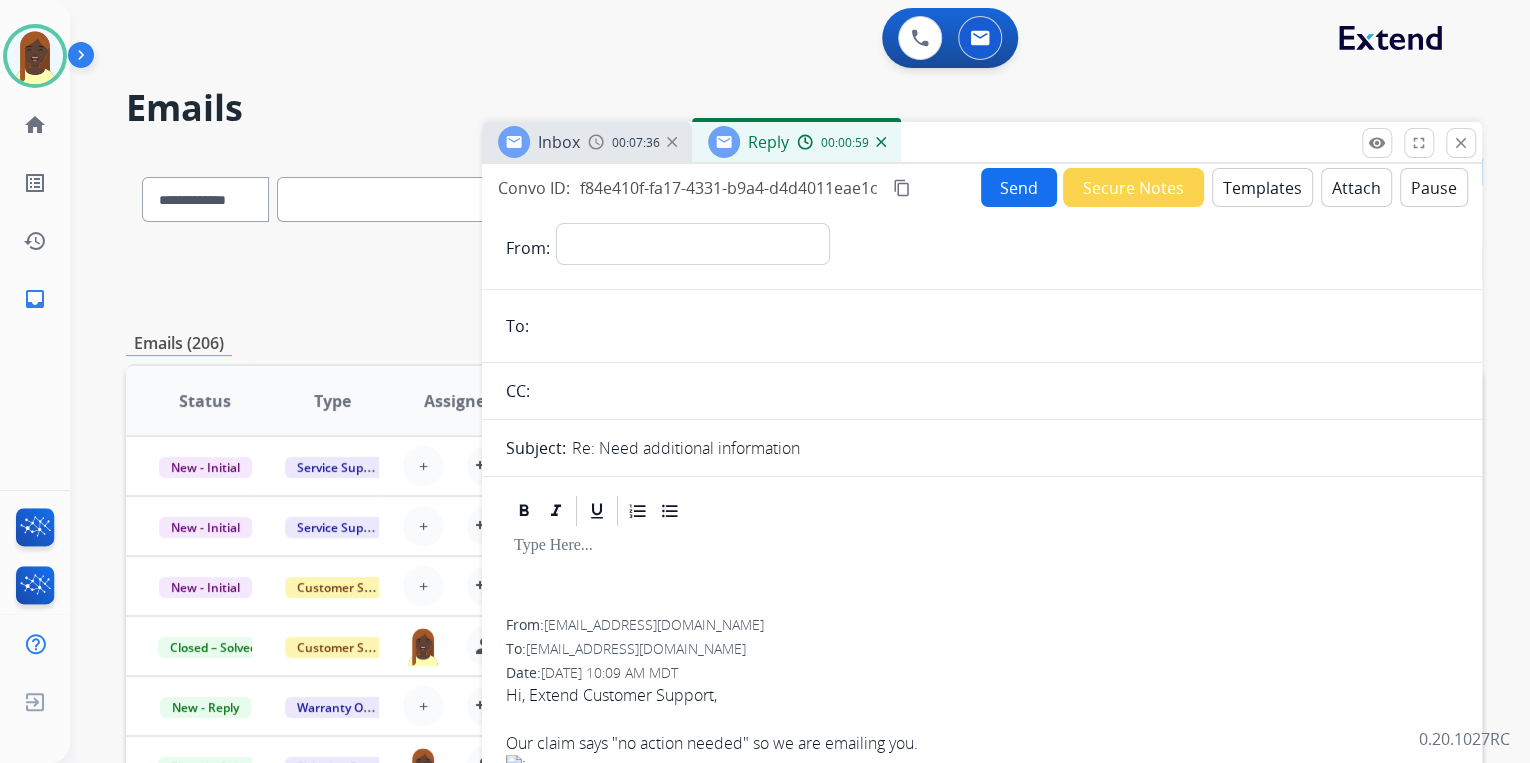 scroll, scrollTop: 0, scrollLeft: 0, axis: both 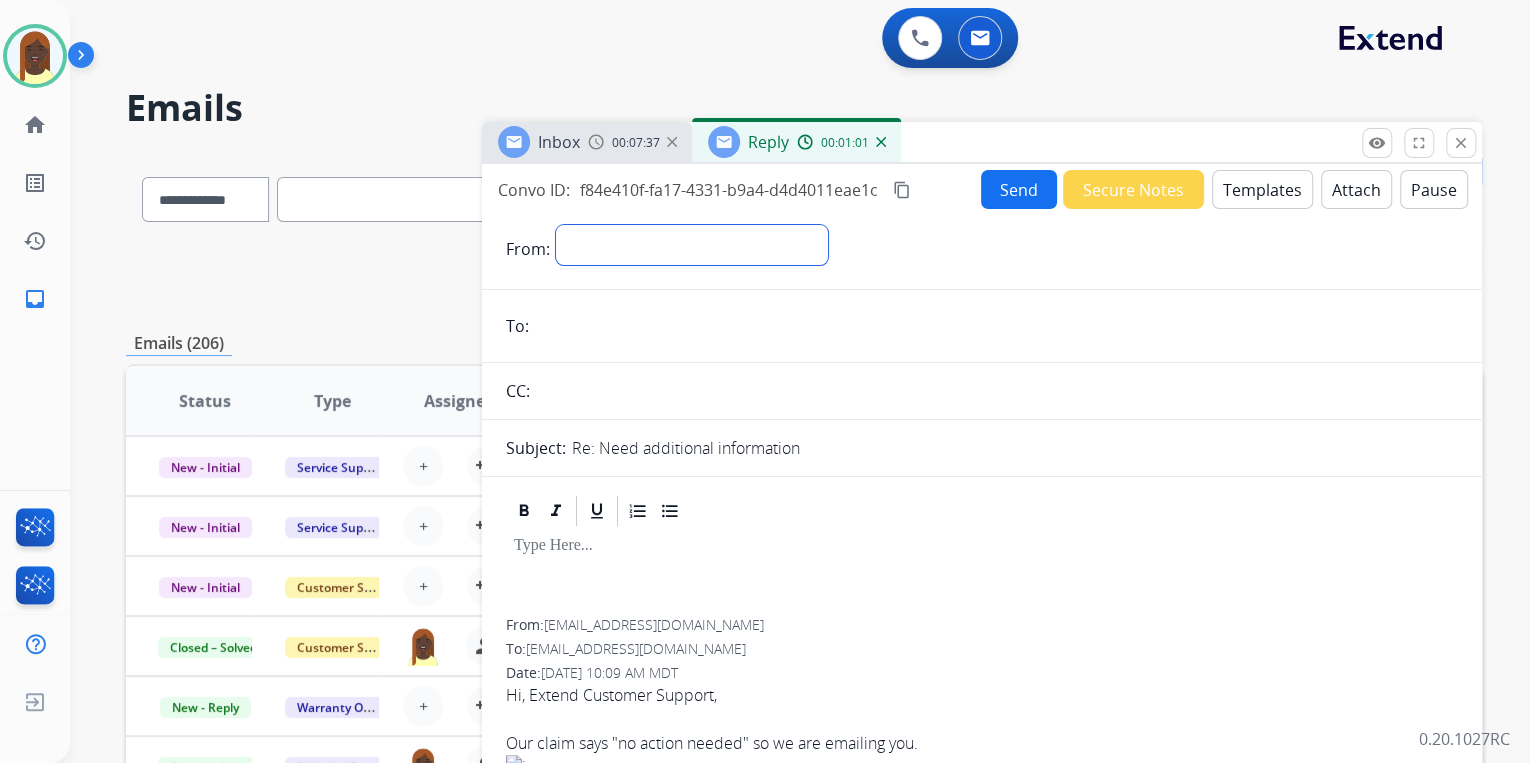 click on "**********" at bounding box center [692, 245] 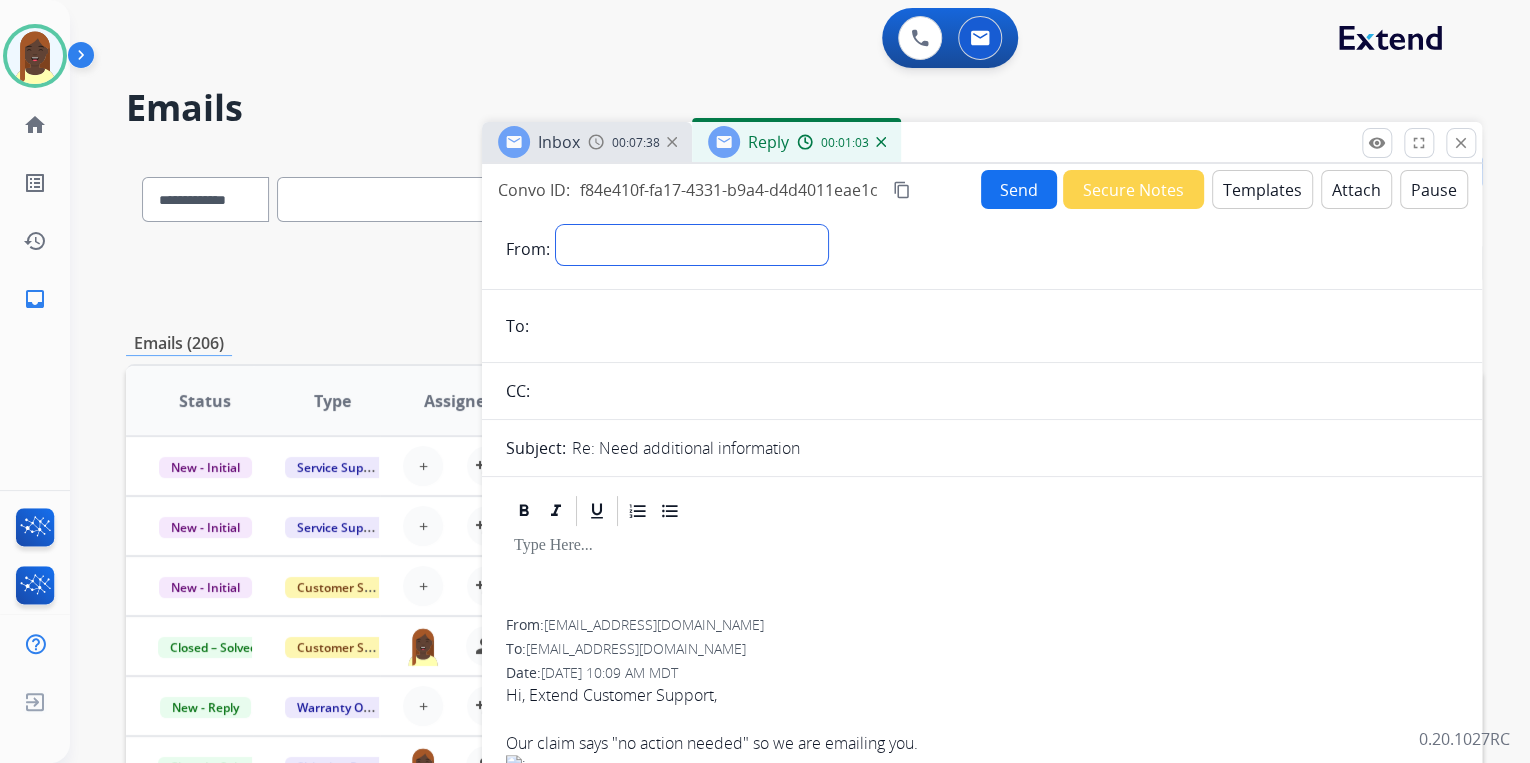 select on "**********" 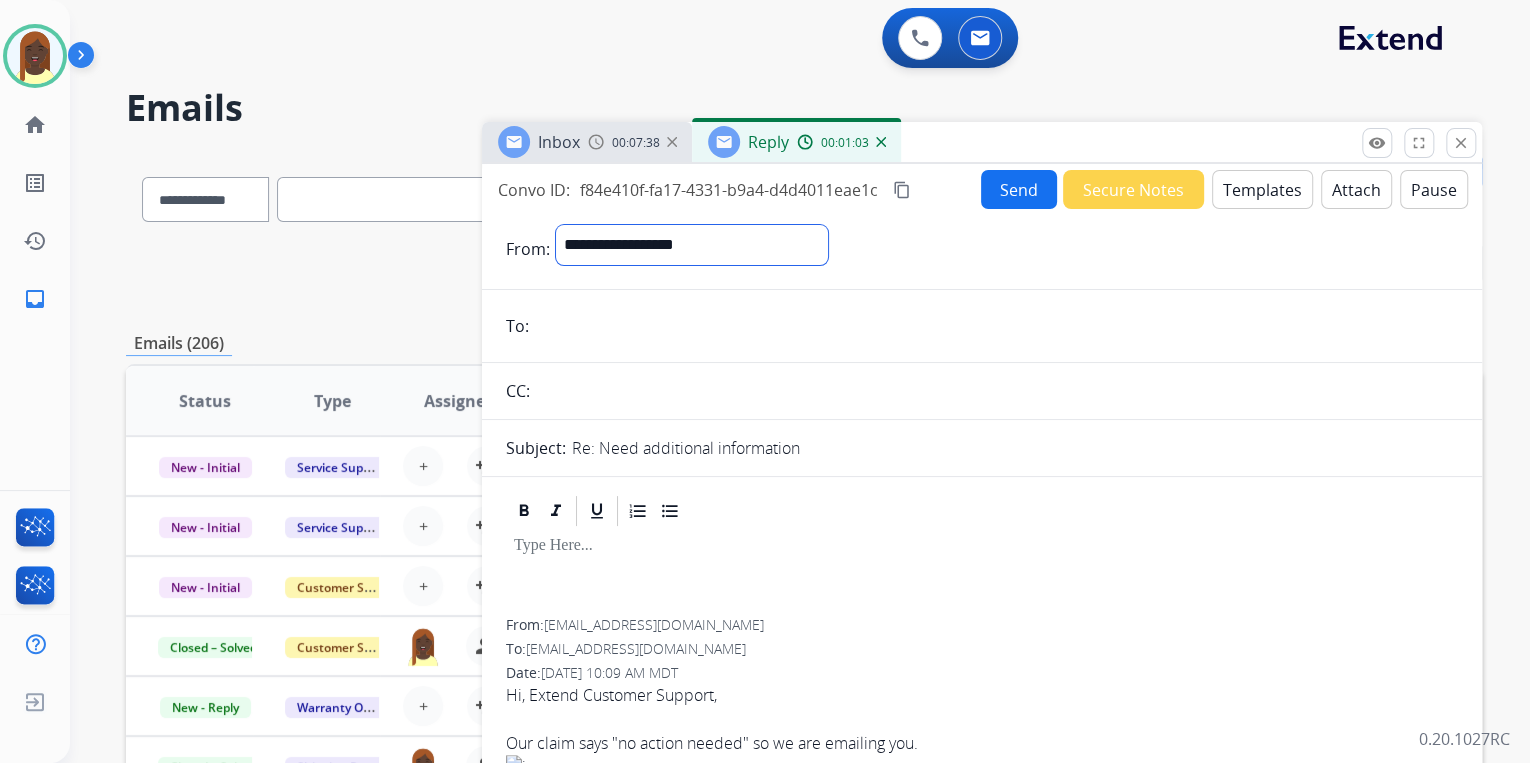 click on "**********" at bounding box center (692, 245) 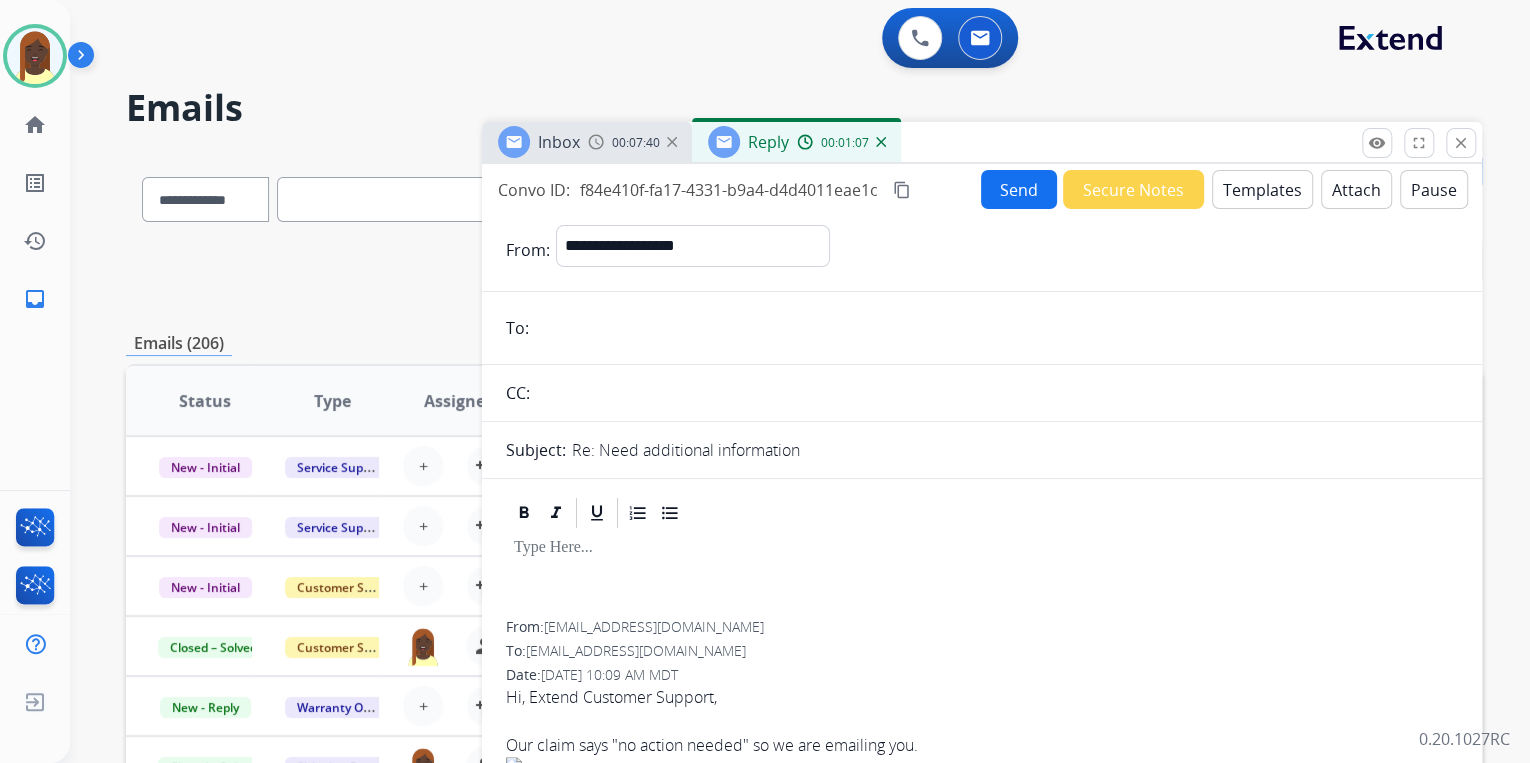paste on "**********" 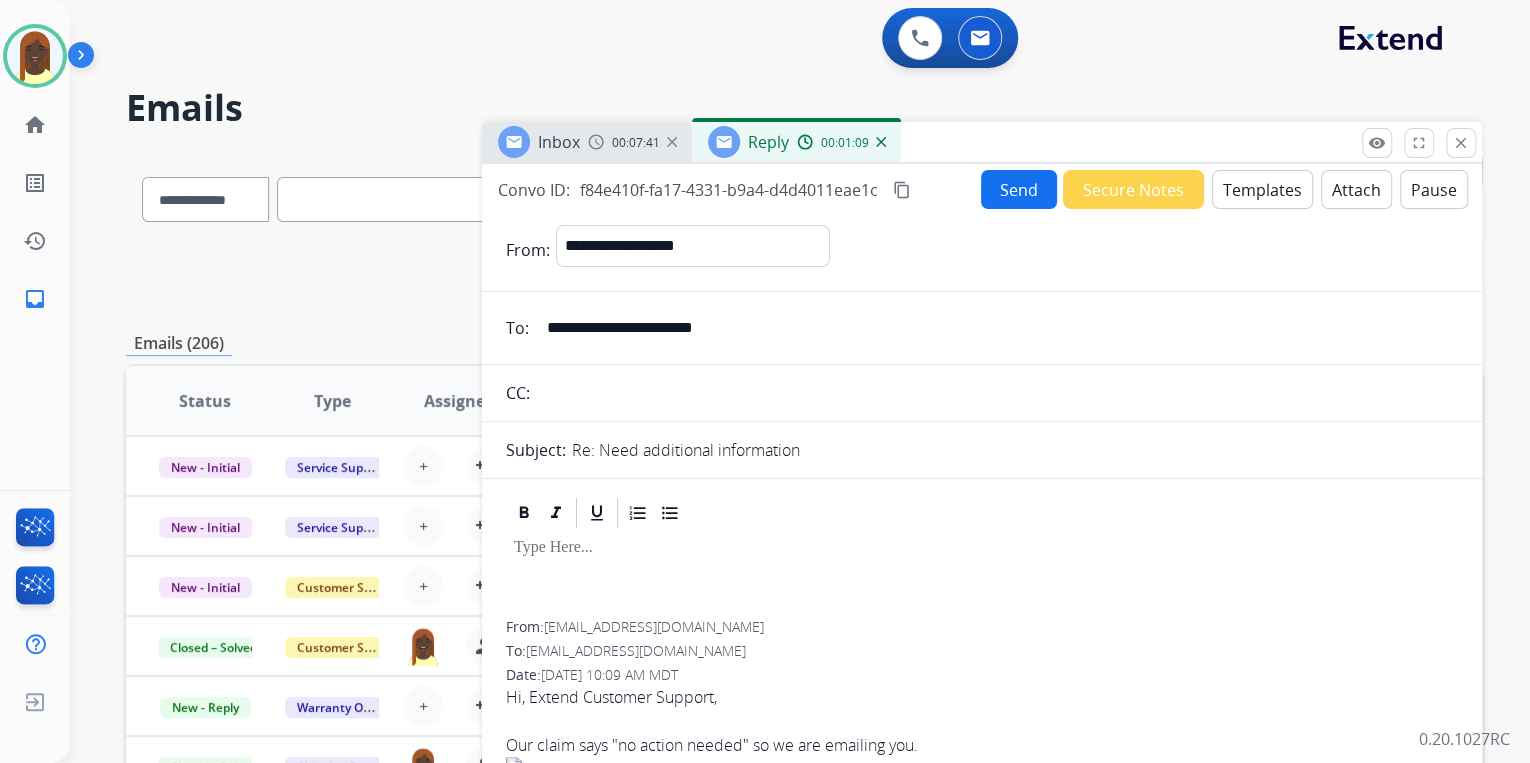 type on "**********" 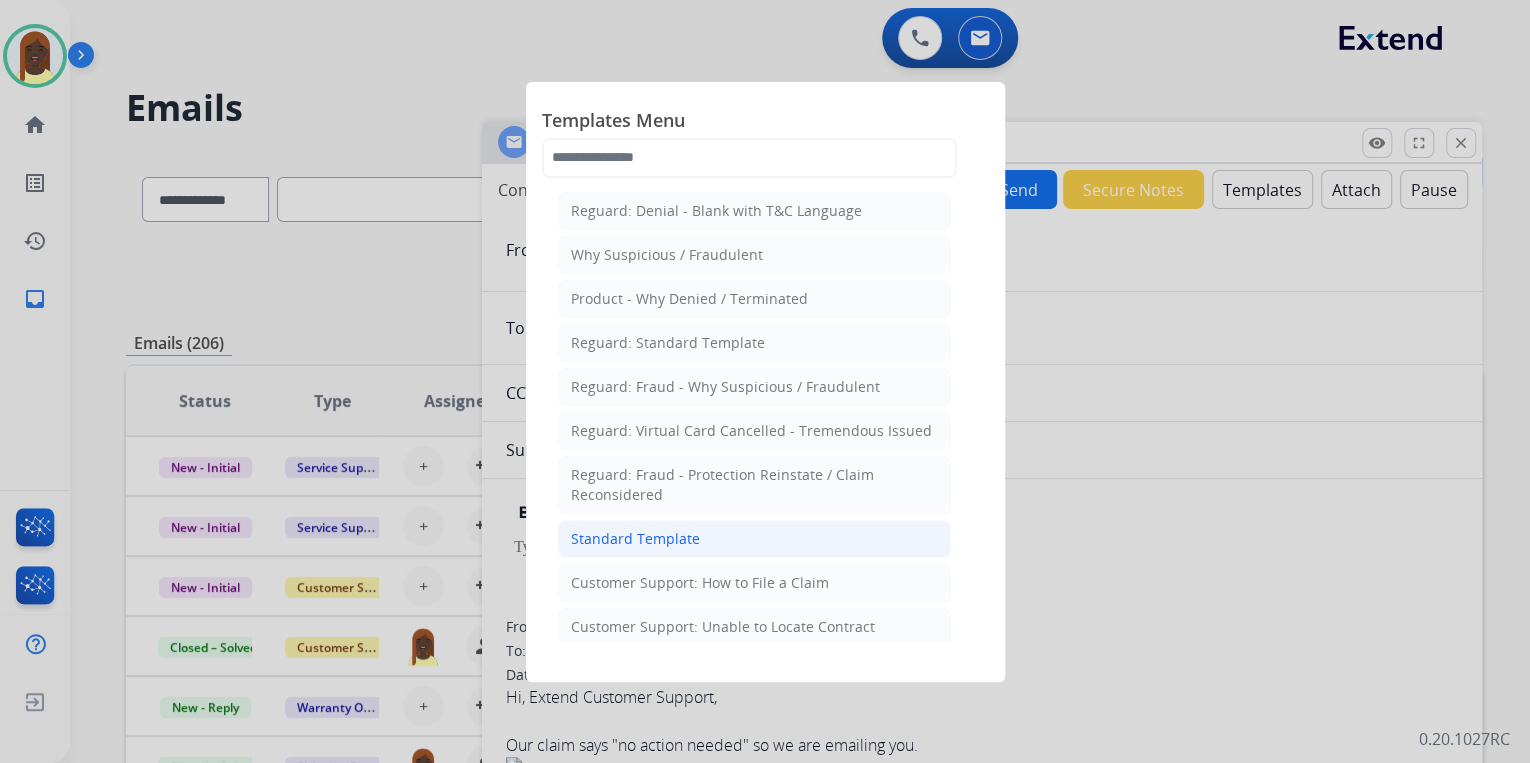 click on "Standard Template" 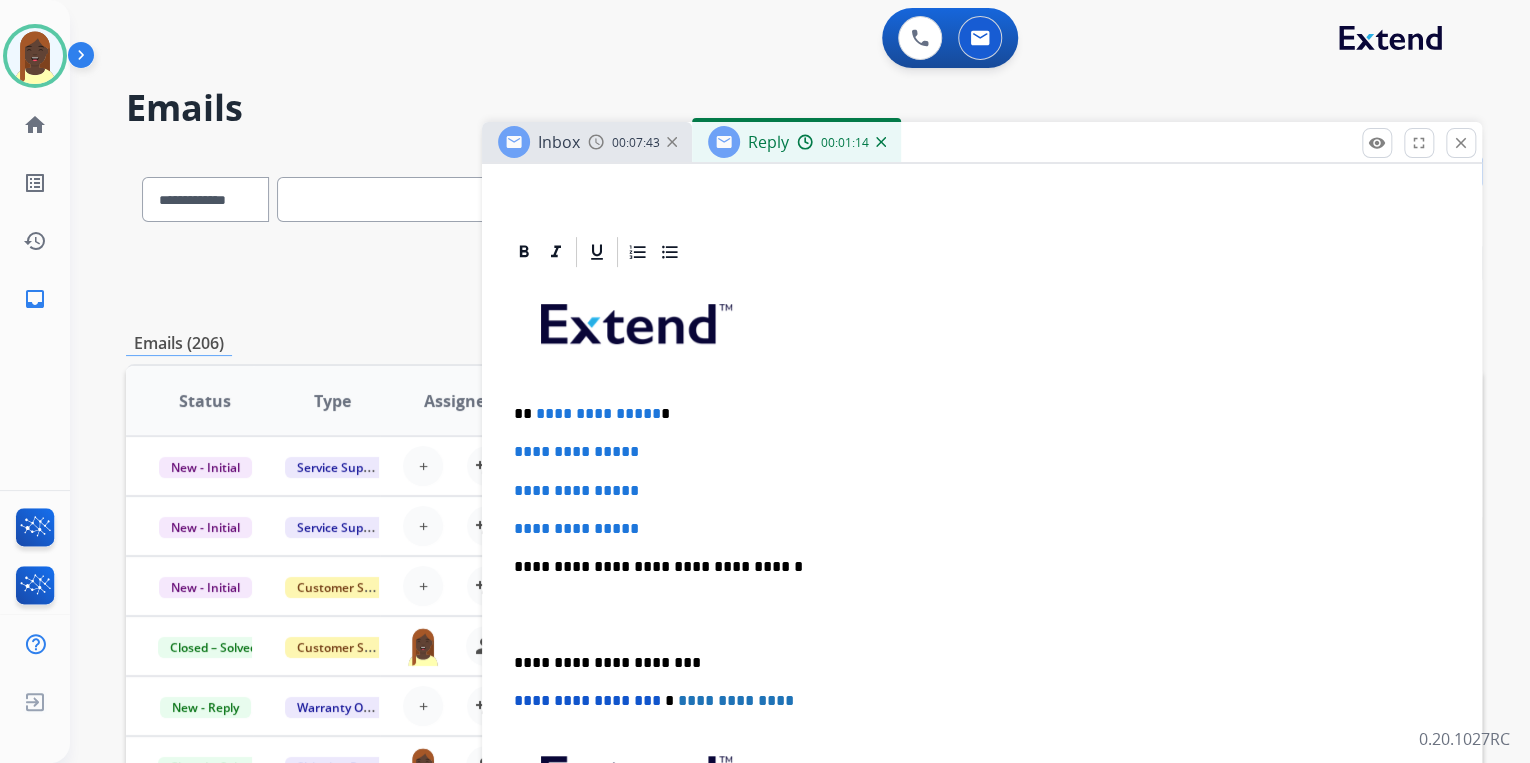 scroll, scrollTop: 400, scrollLeft: 0, axis: vertical 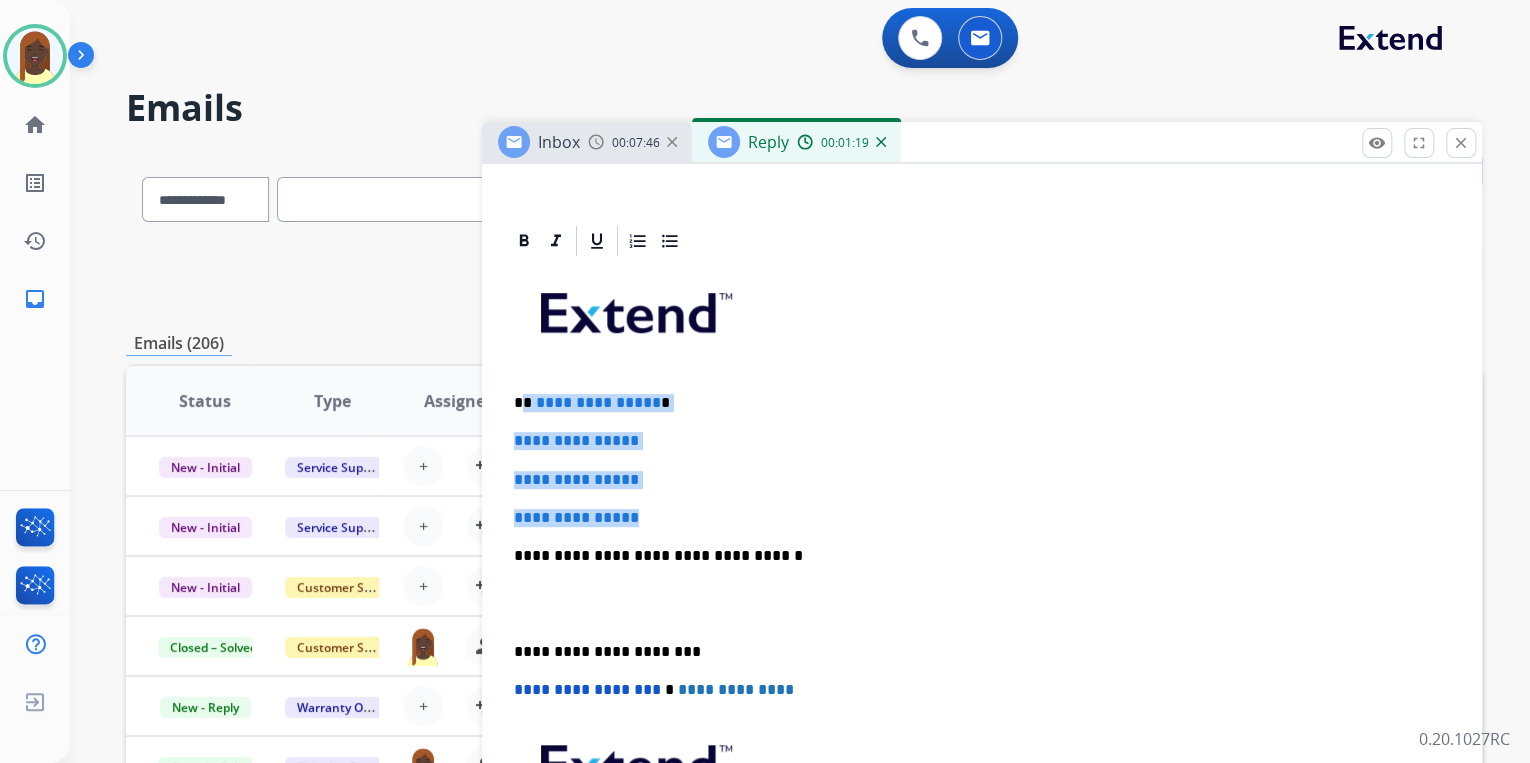 drag, startPoint x: 525, startPoint y: 400, endPoint x: 663, endPoint y: 509, distance: 175.85506 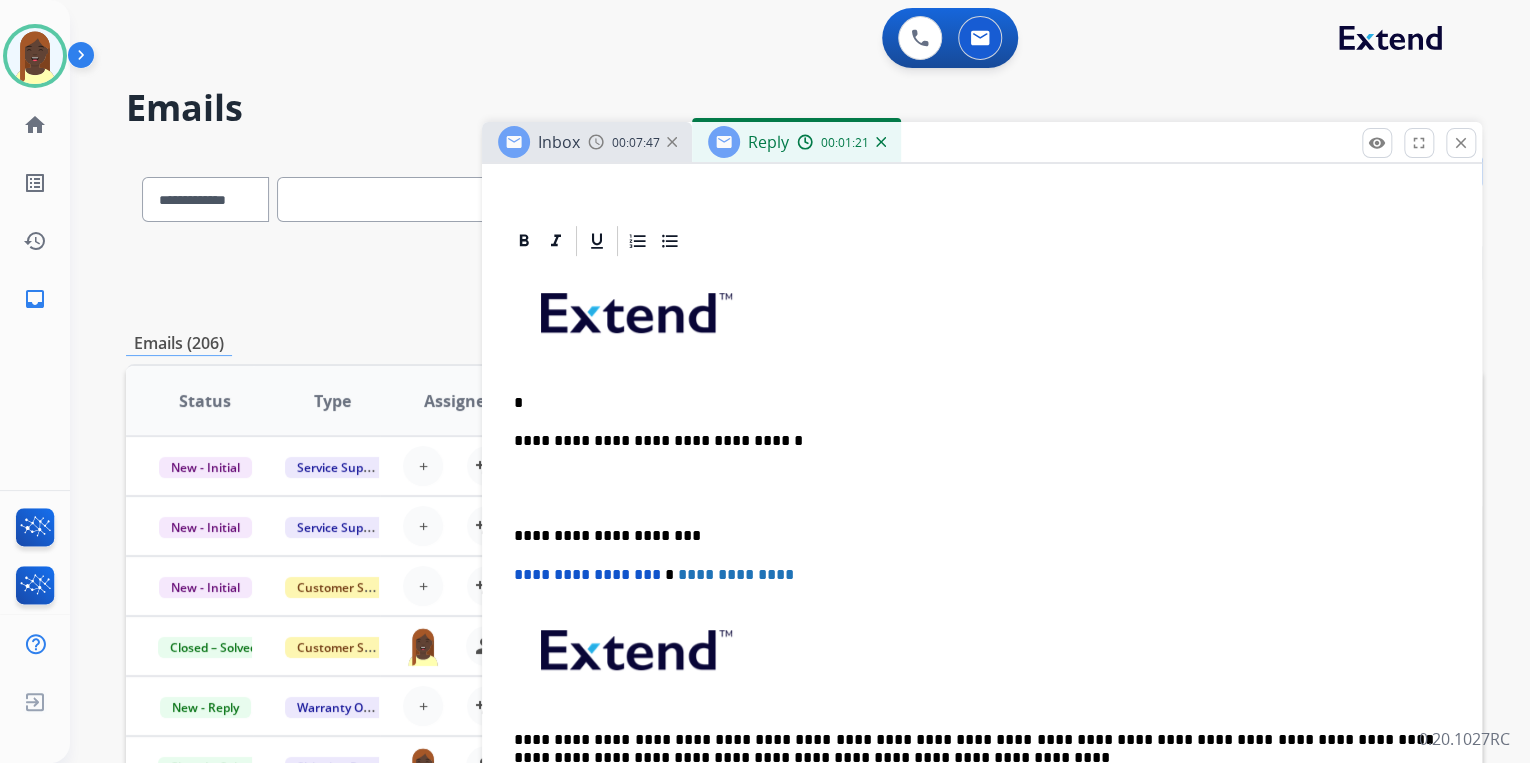type 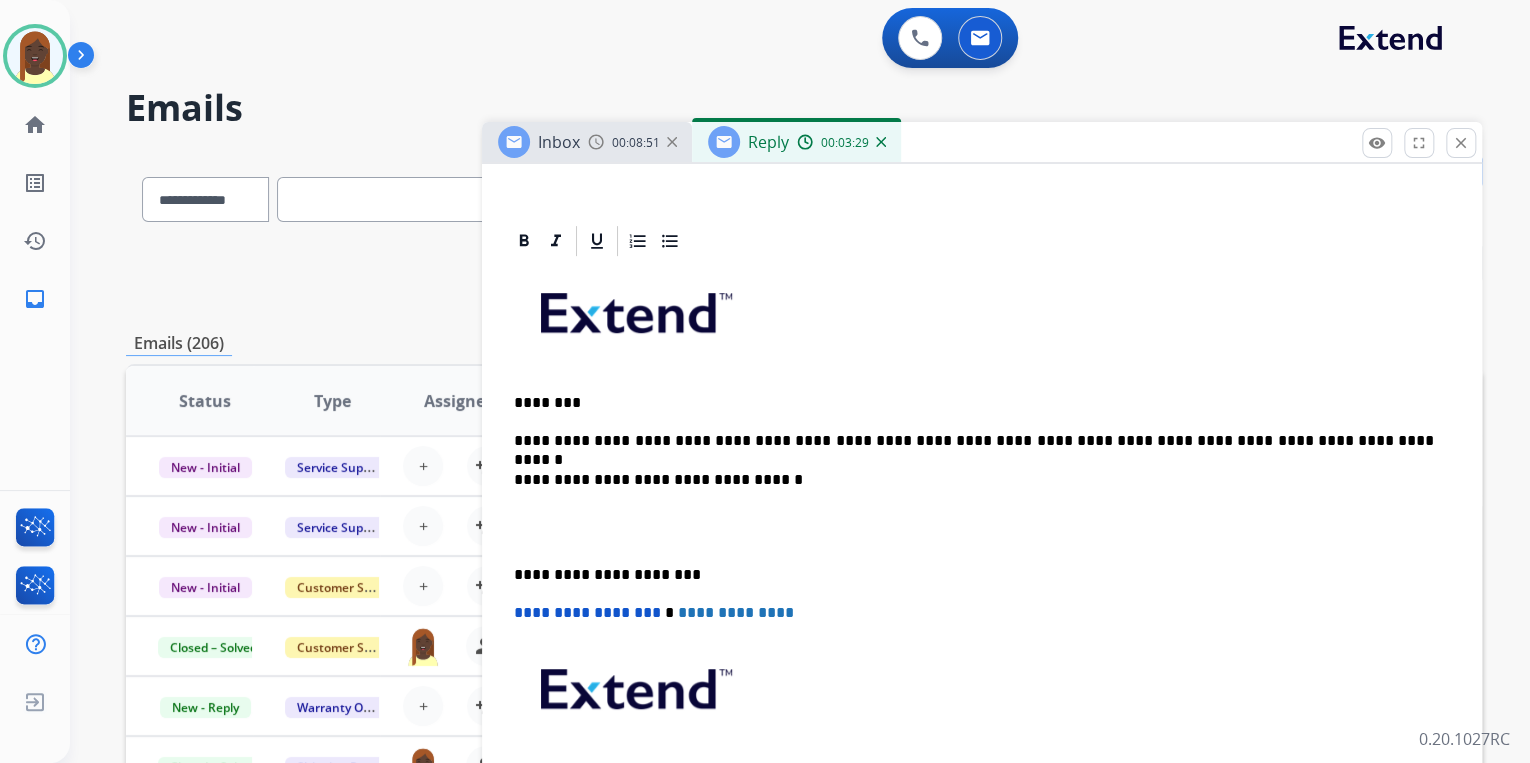 click on "**********" at bounding box center (974, 441) 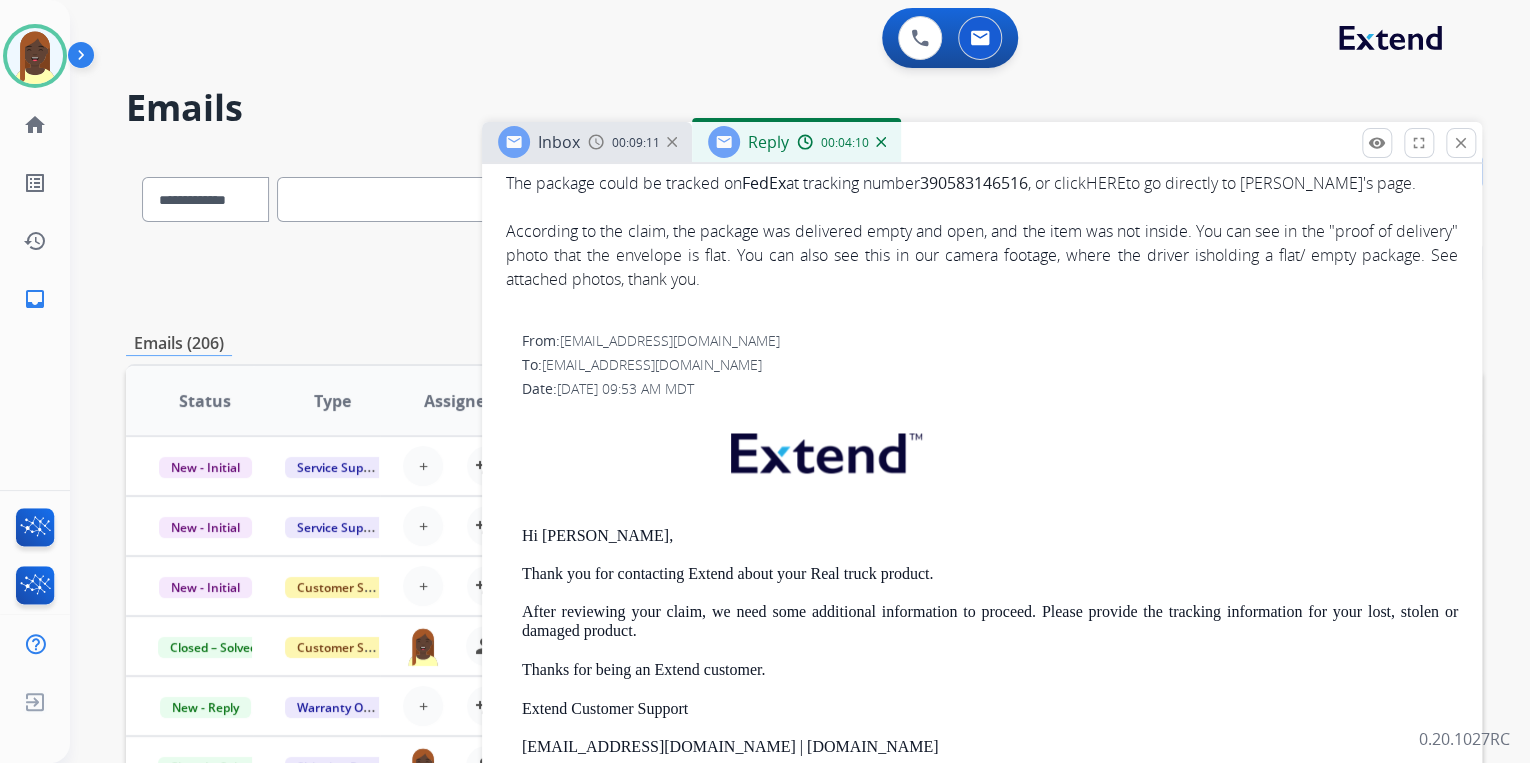 scroll, scrollTop: 1499, scrollLeft: 0, axis: vertical 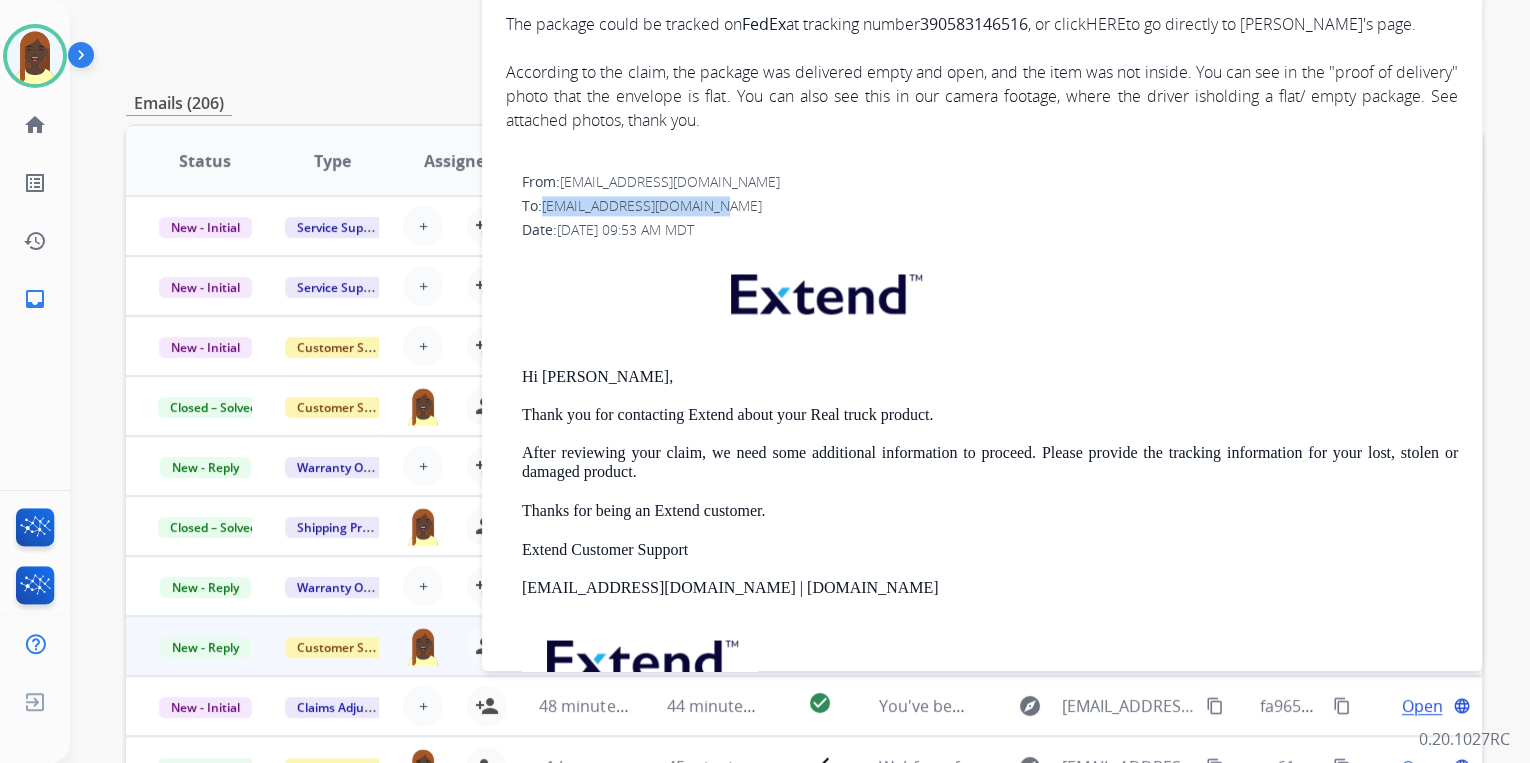 drag, startPoint x: 726, startPoint y: 200, endPoint x: 544, endPoint y: 210, distance: 182.27452 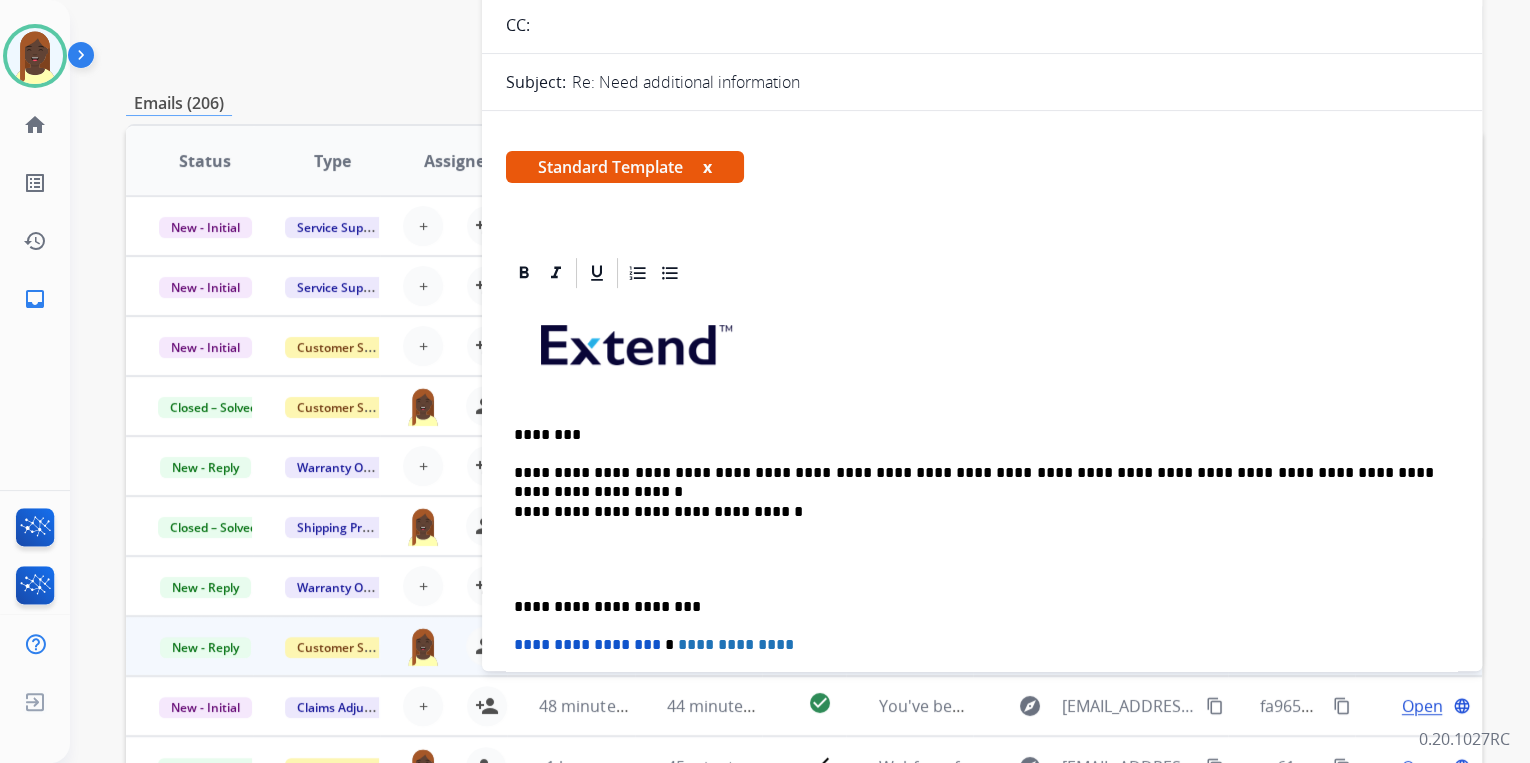 scroll, scrollTop: 0, scrollLeft: 0, axis: both 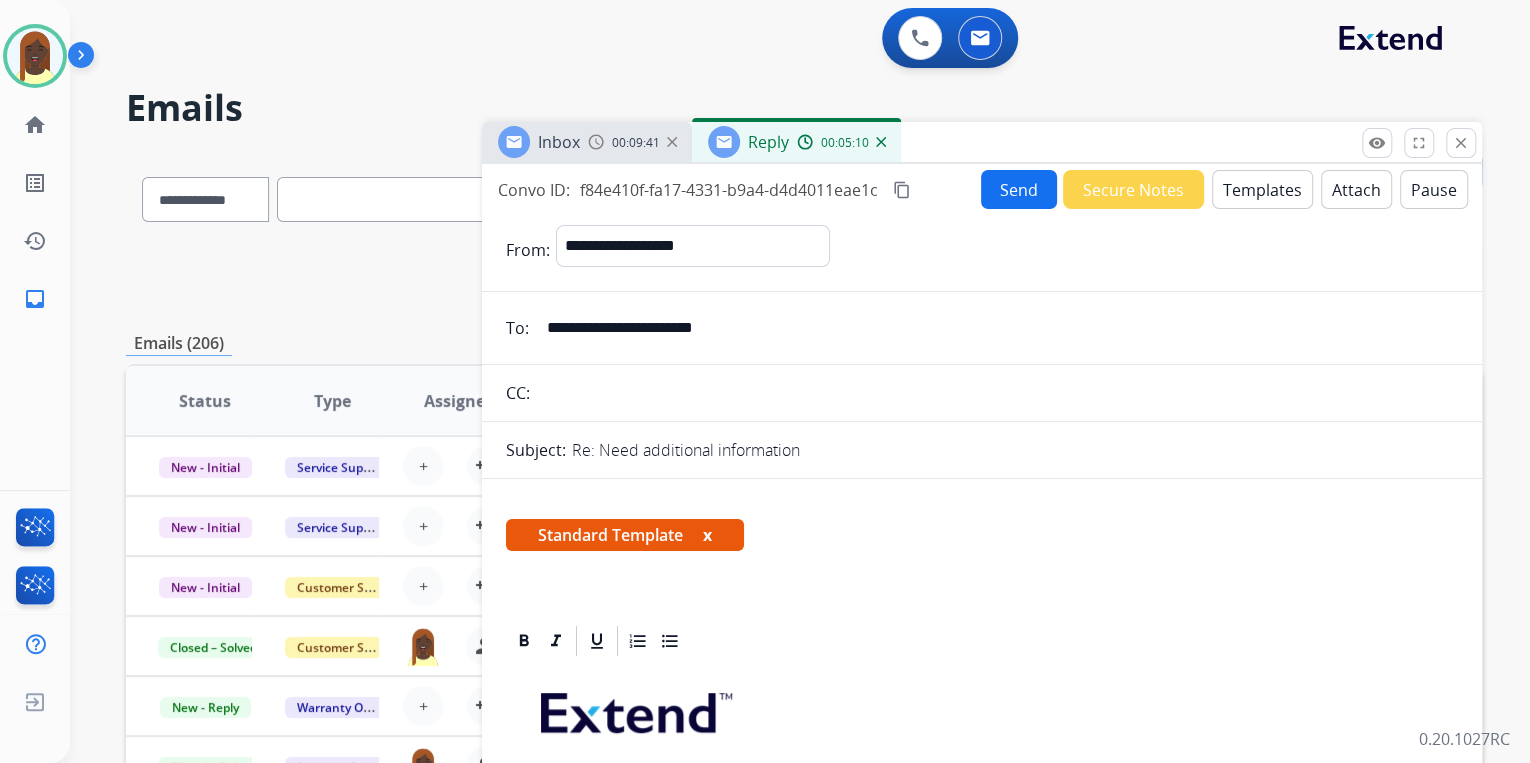 click on "Send" at bounding box center [1019, 189] 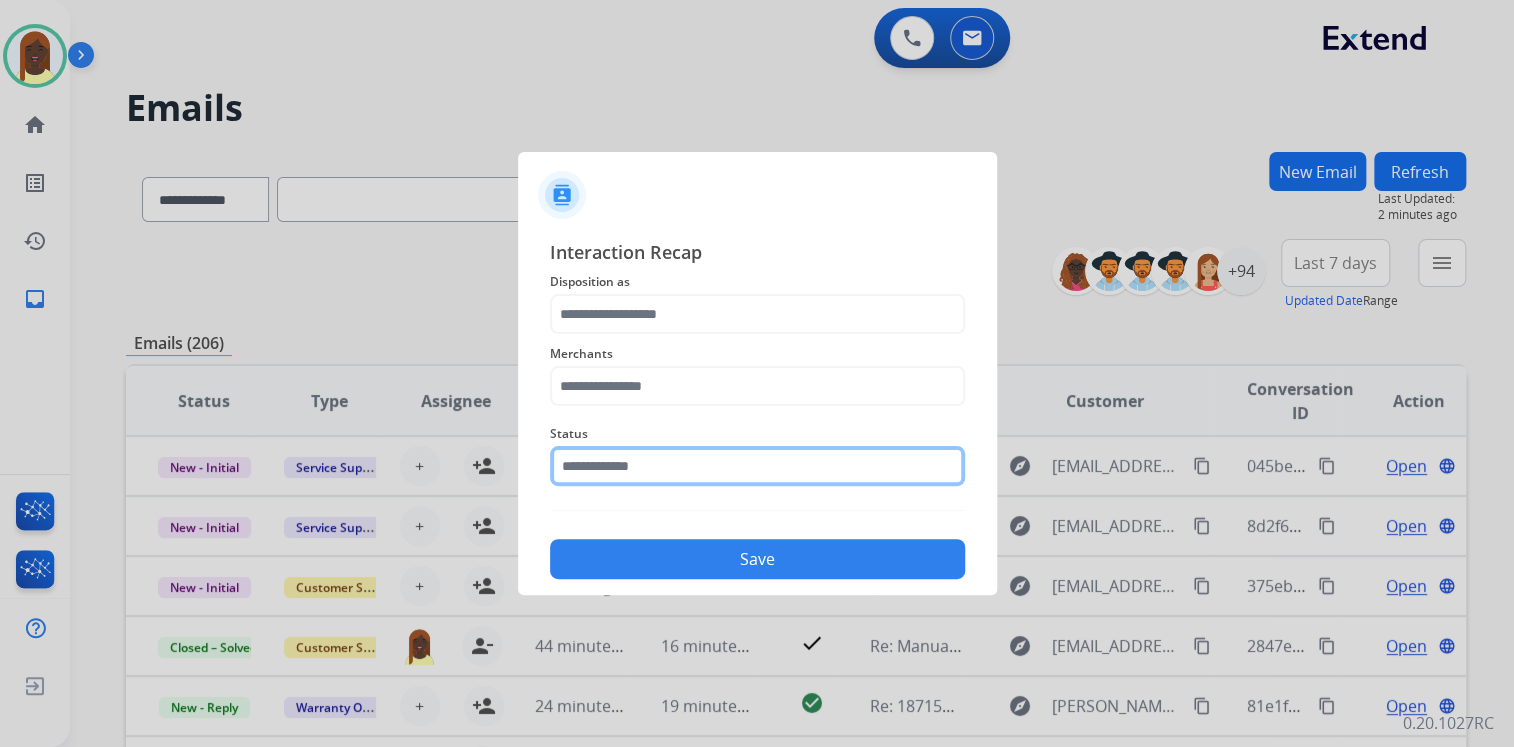 click 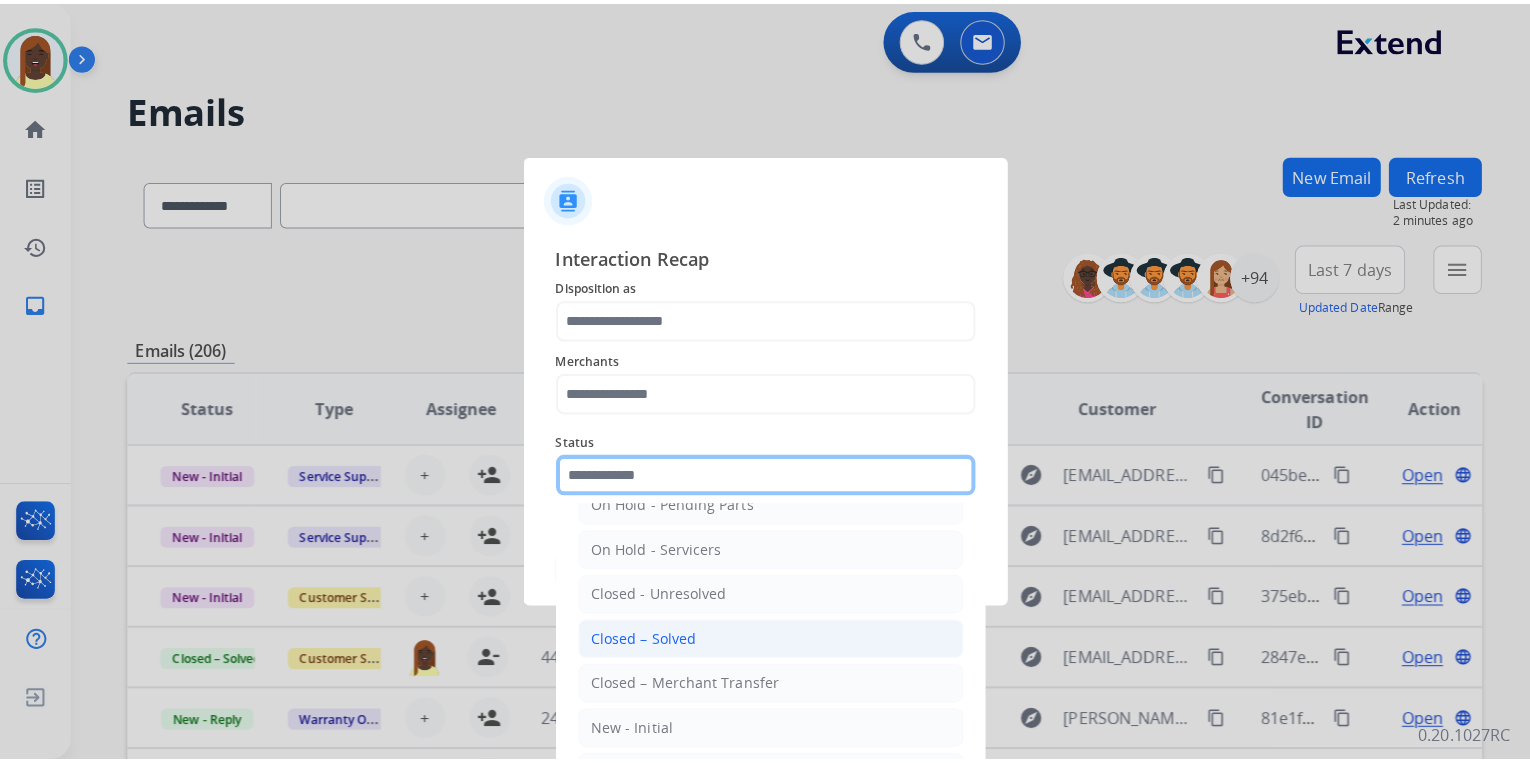 scroll, scrollTop: 116, scrollLeft: 0, axis: vertical 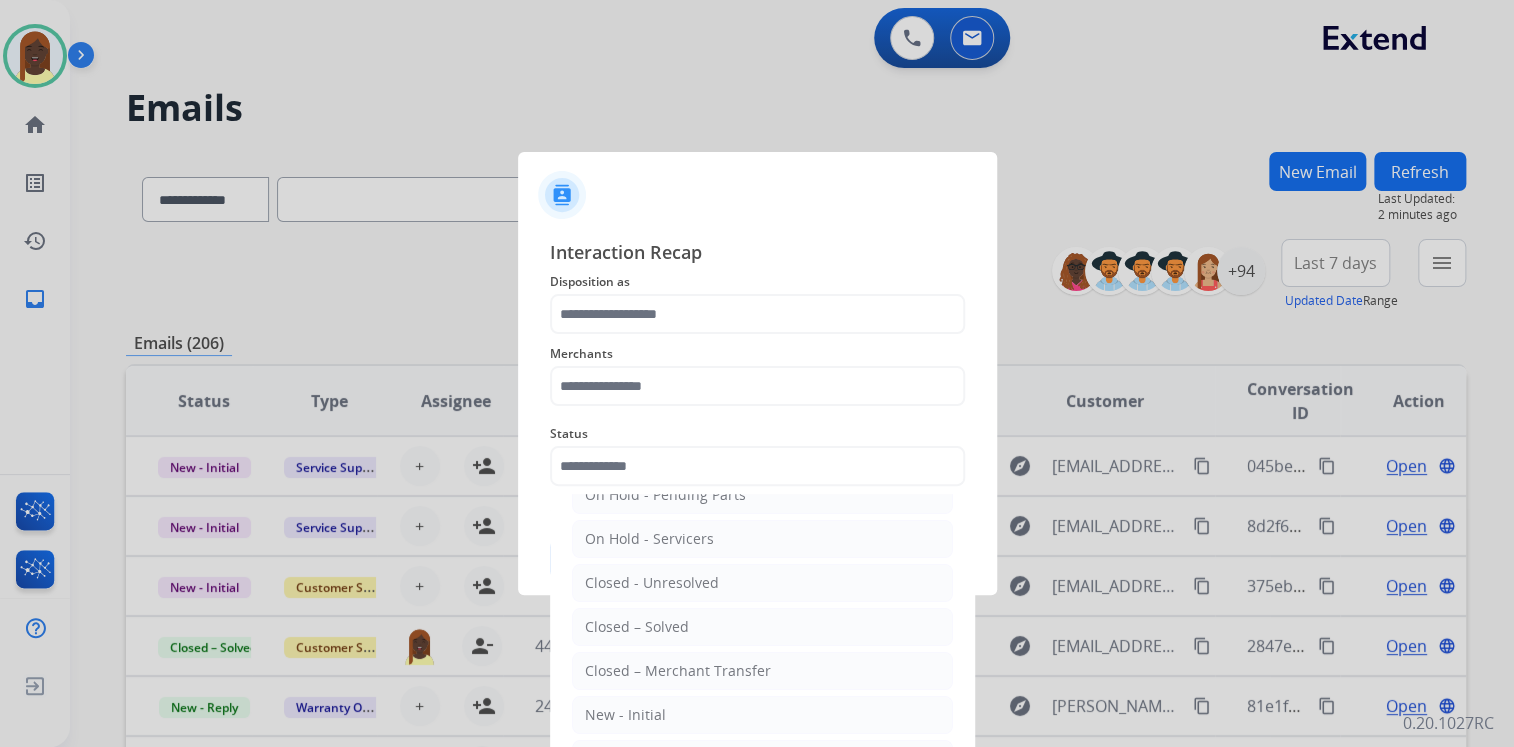 drag, startPoint x: 635, startPoint y: 619, endPoint x: 601, endPoint y: 529, distance: 96.20811 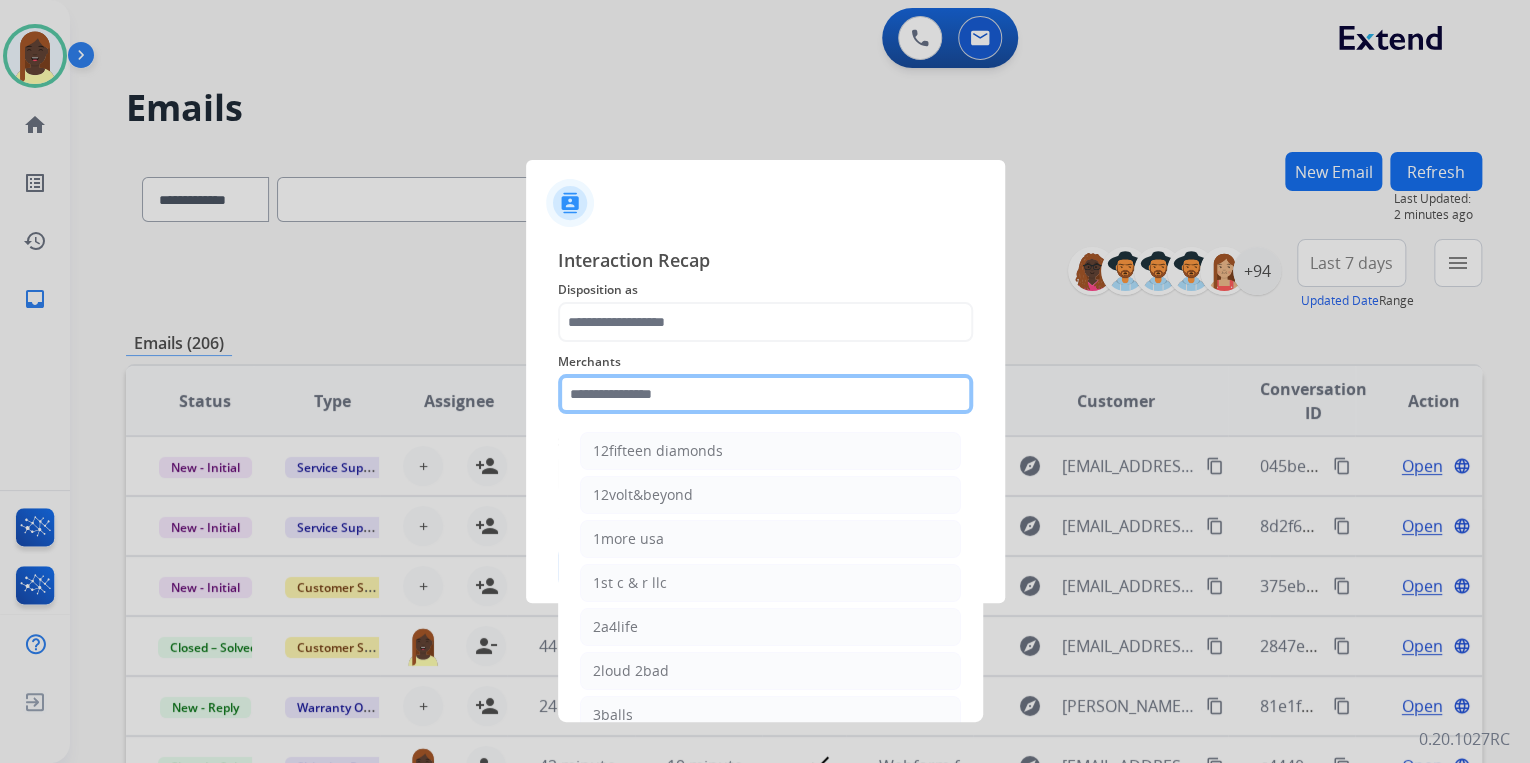 click 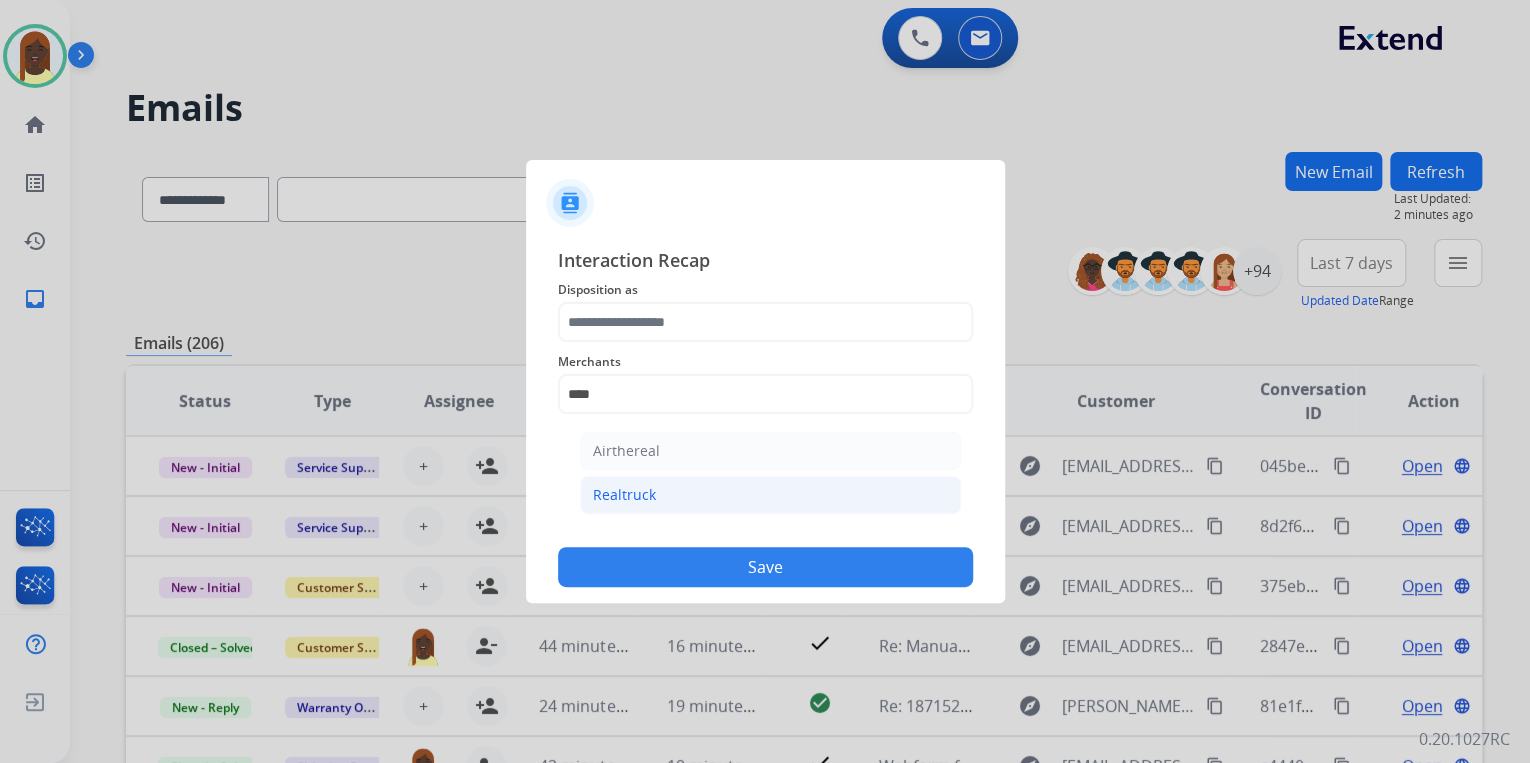click on "Realtruck" 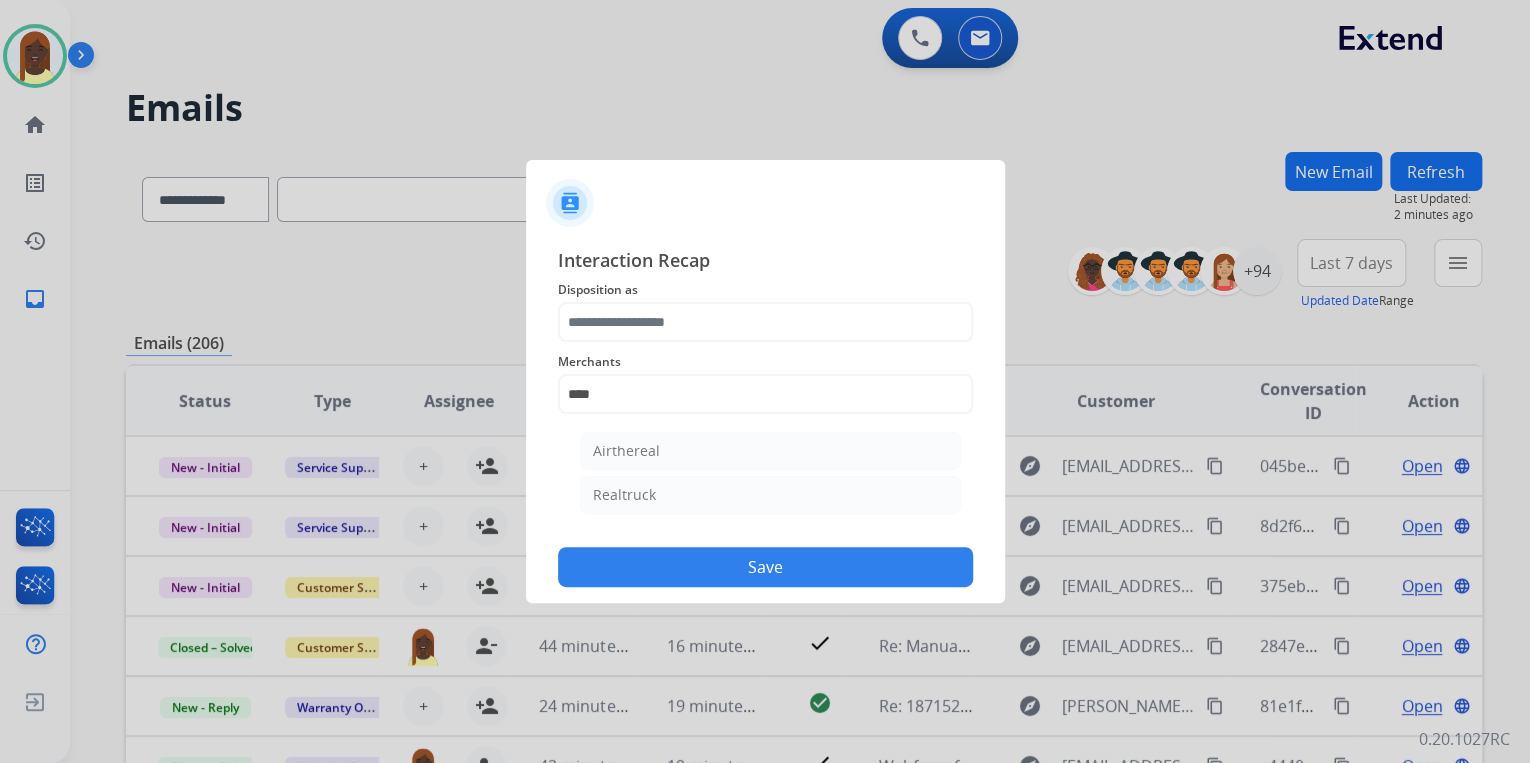 type on "*********" 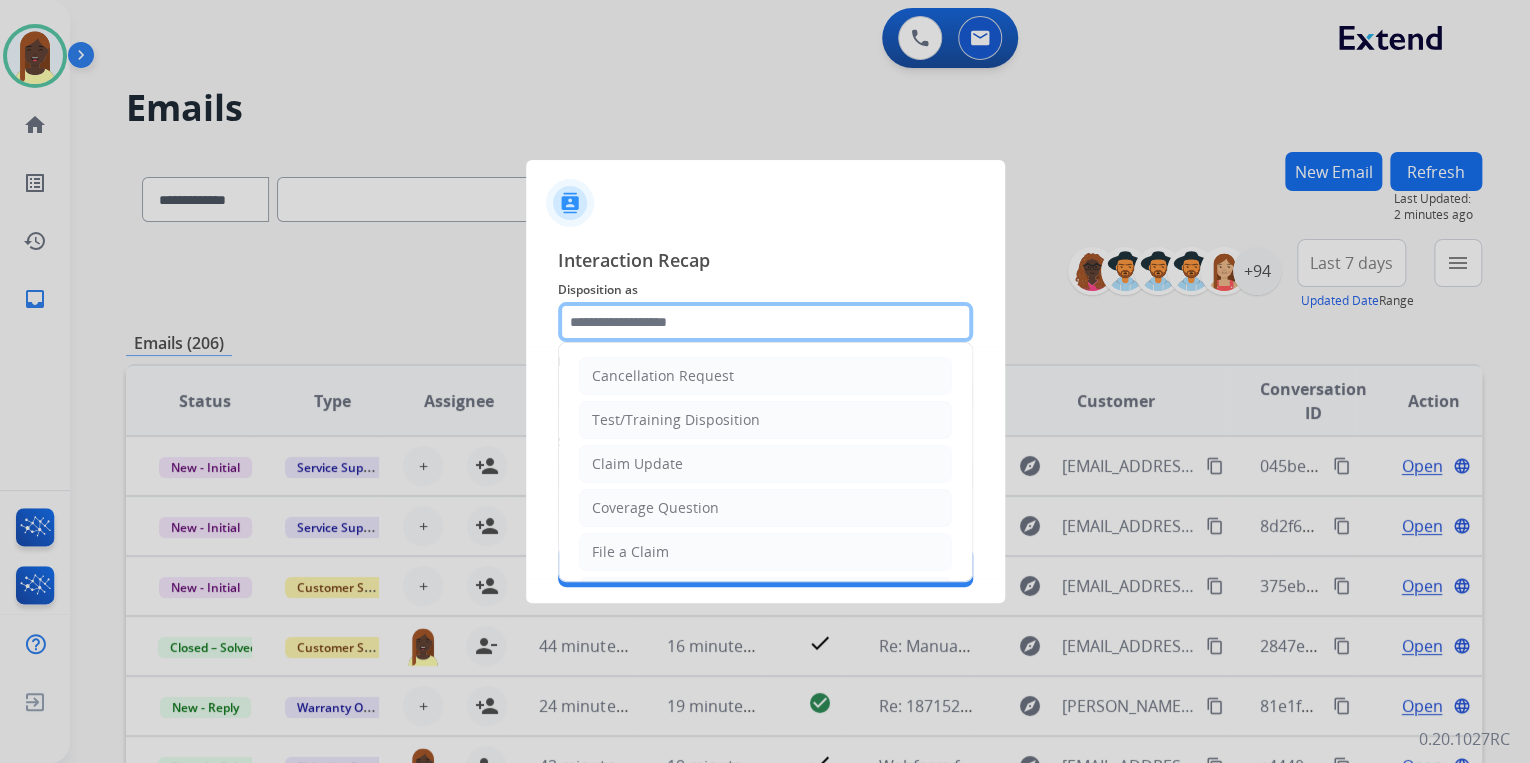 click 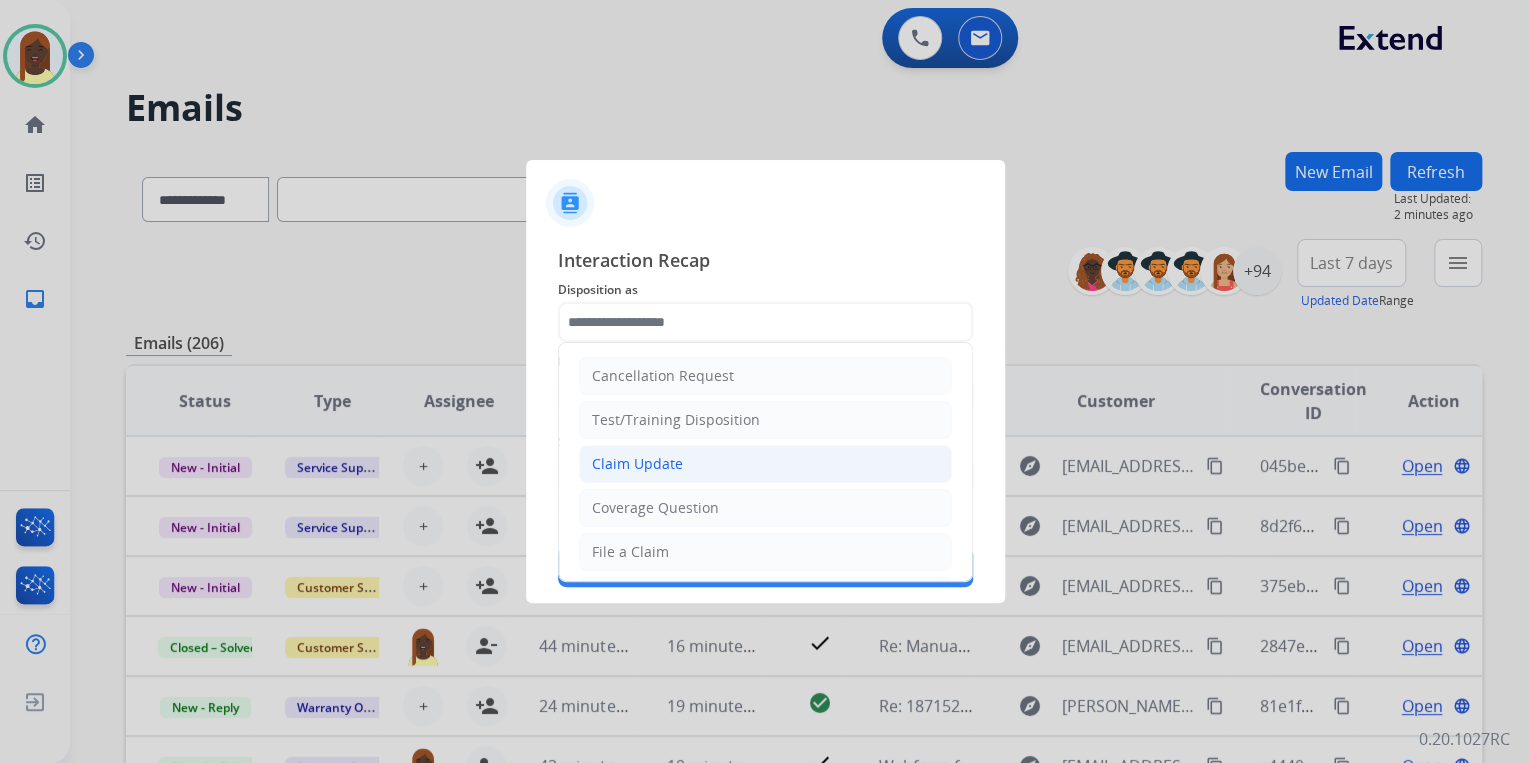 click on "Claim Update" 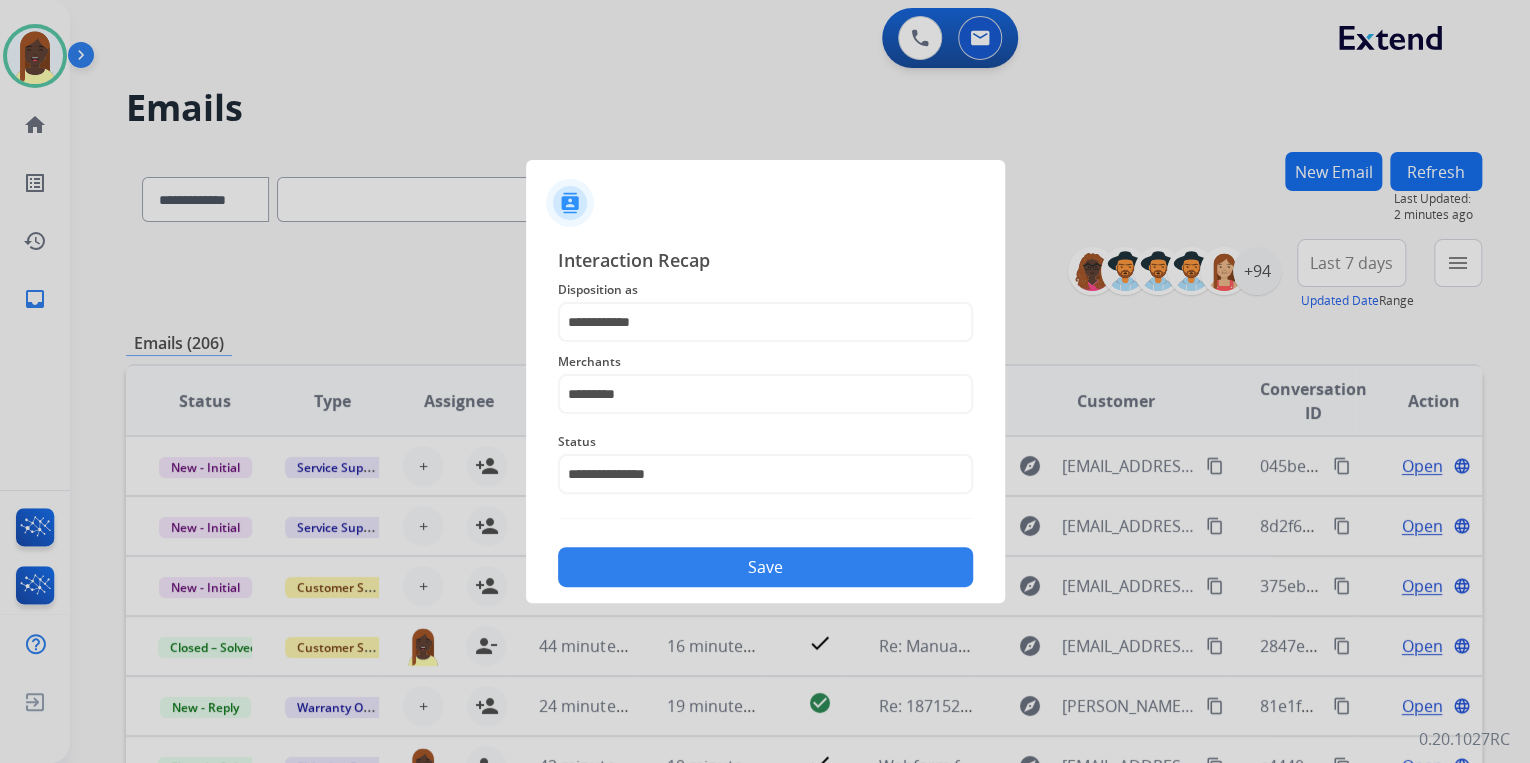 click on "Save" 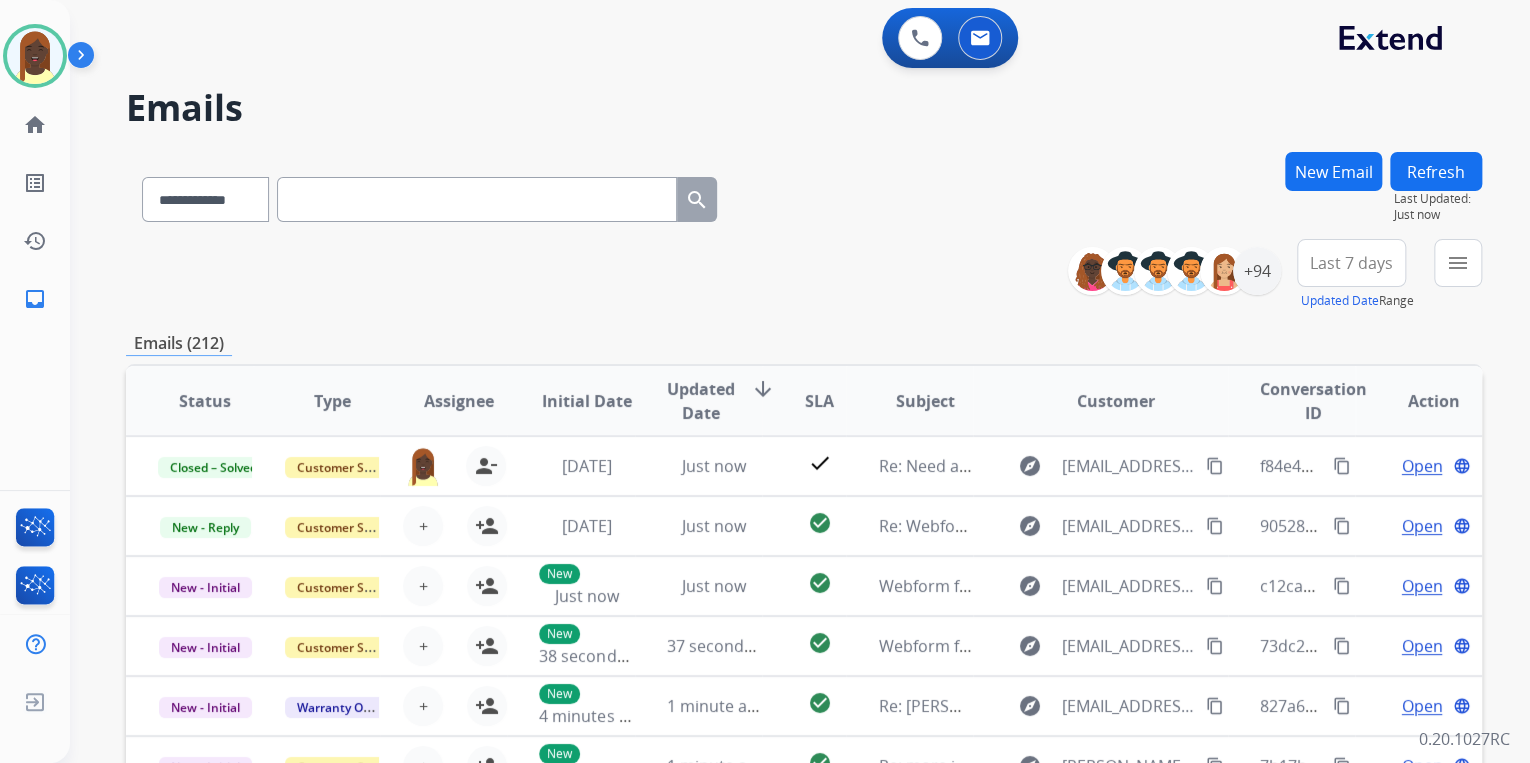 click on "**********" at bounding box center [804, 275] 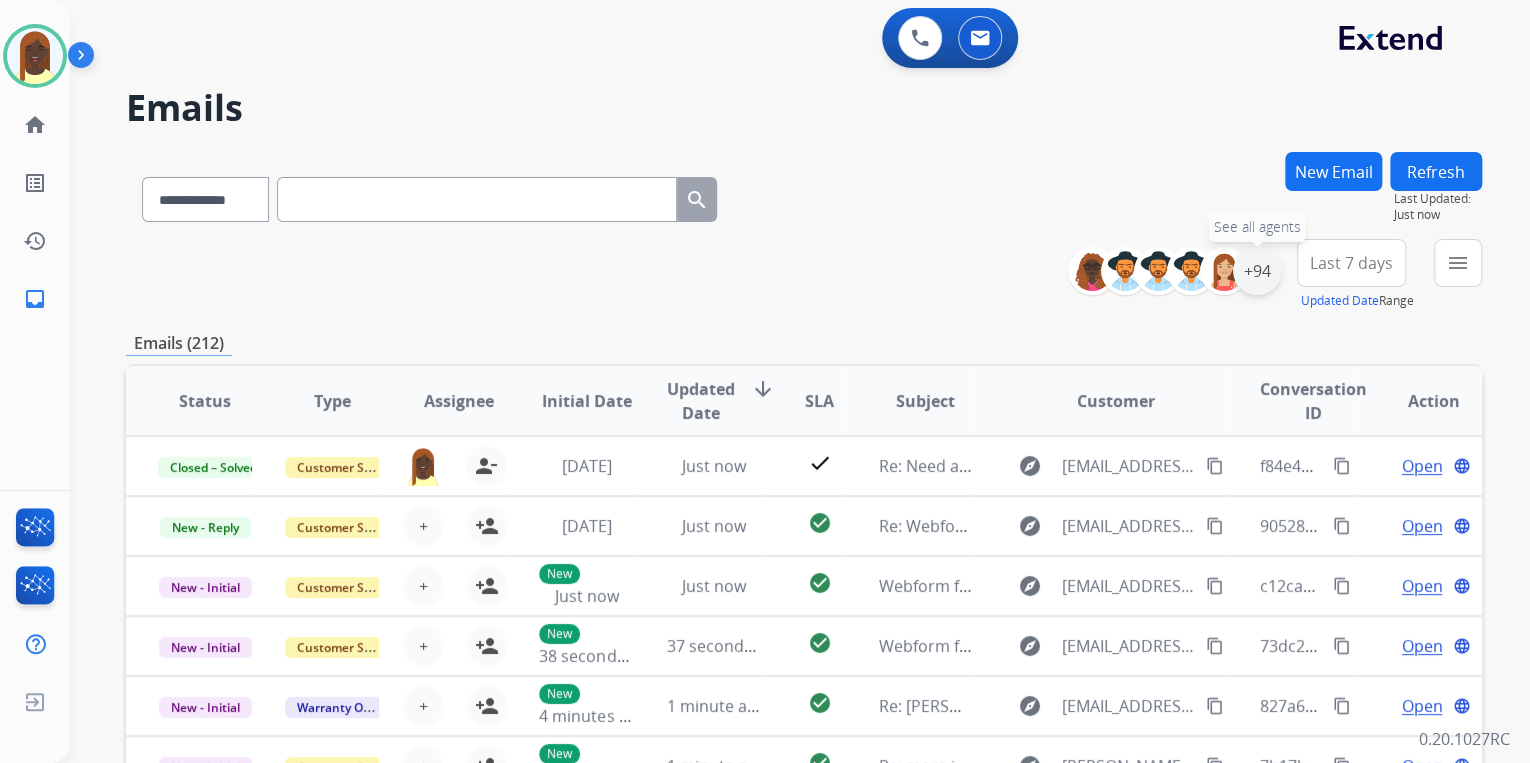 click on "+94" at bounding box center (1257, 271) 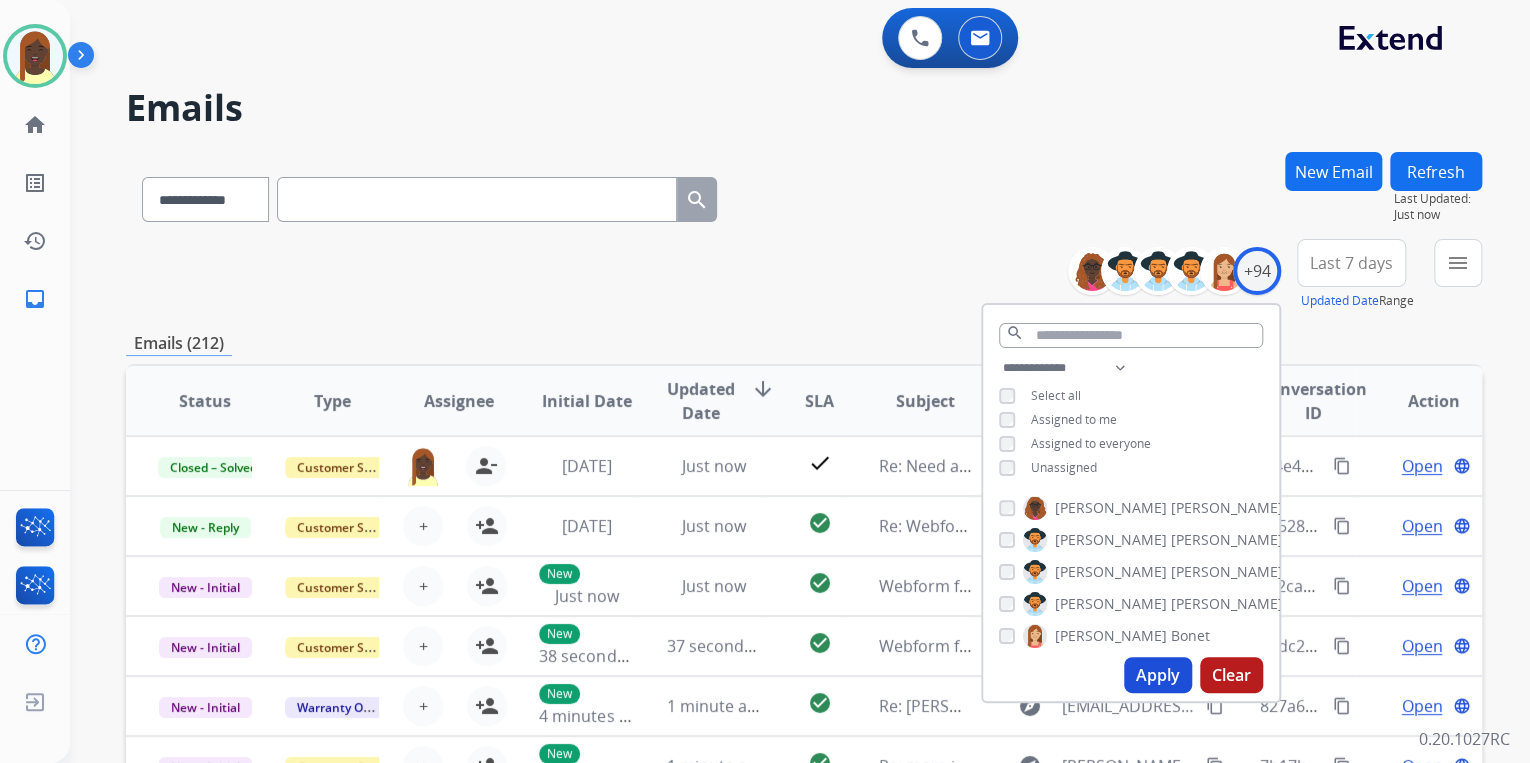 click on "Apply" at bounding box center (1158, 675) 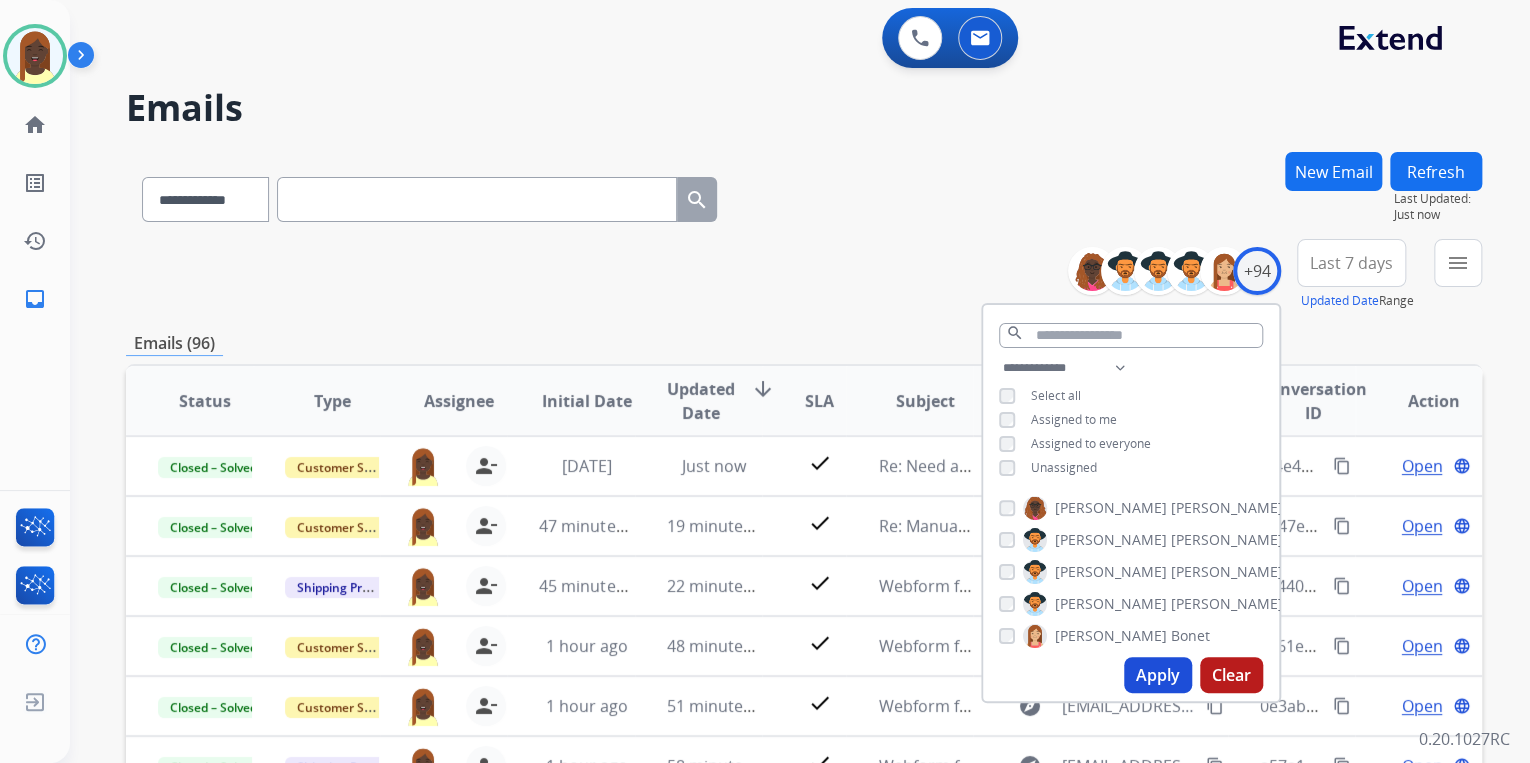 click on "**********" at bounding box center [804, 275] 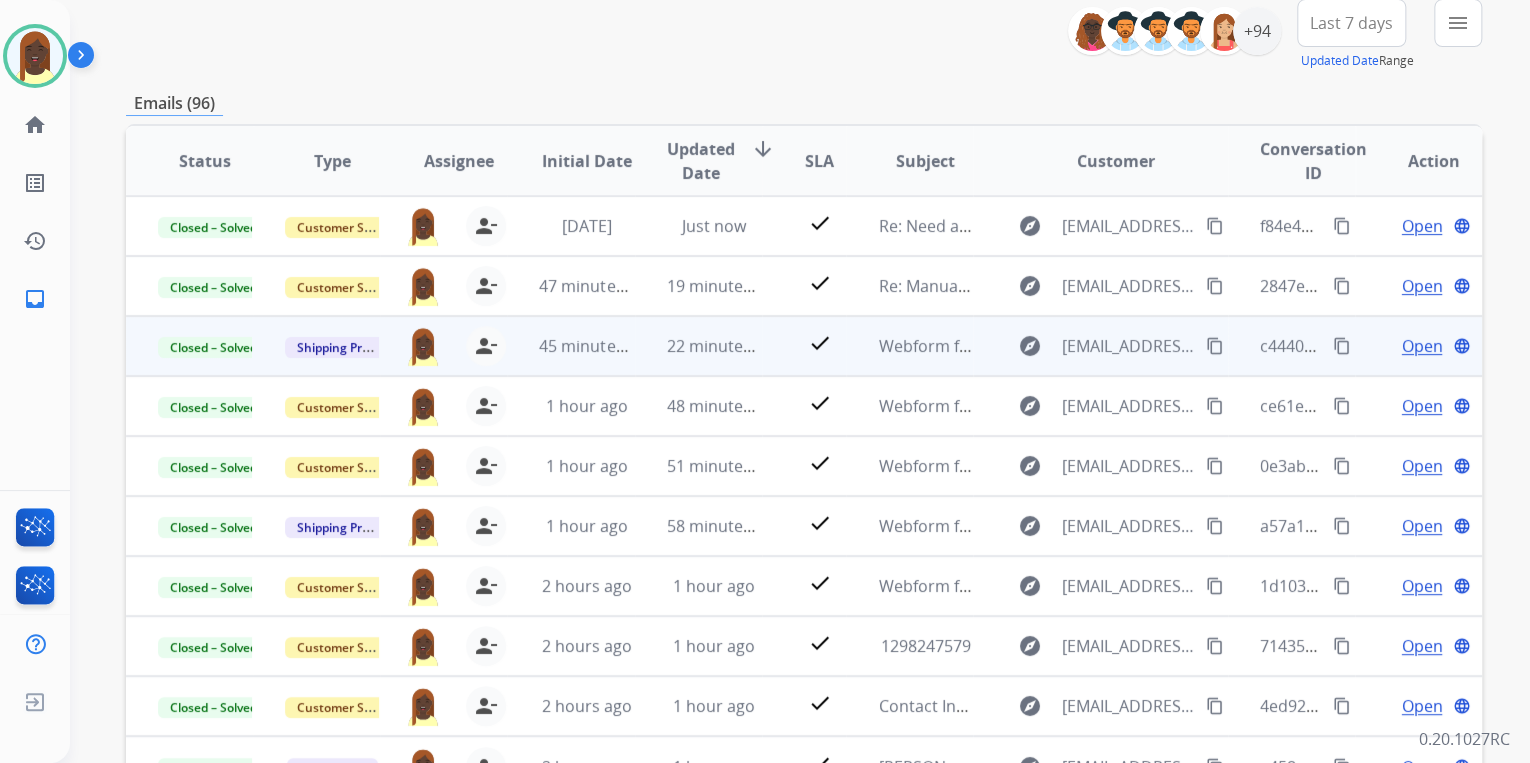 scroll, scrollTop: 0, scrollLeft: 0, axis: both 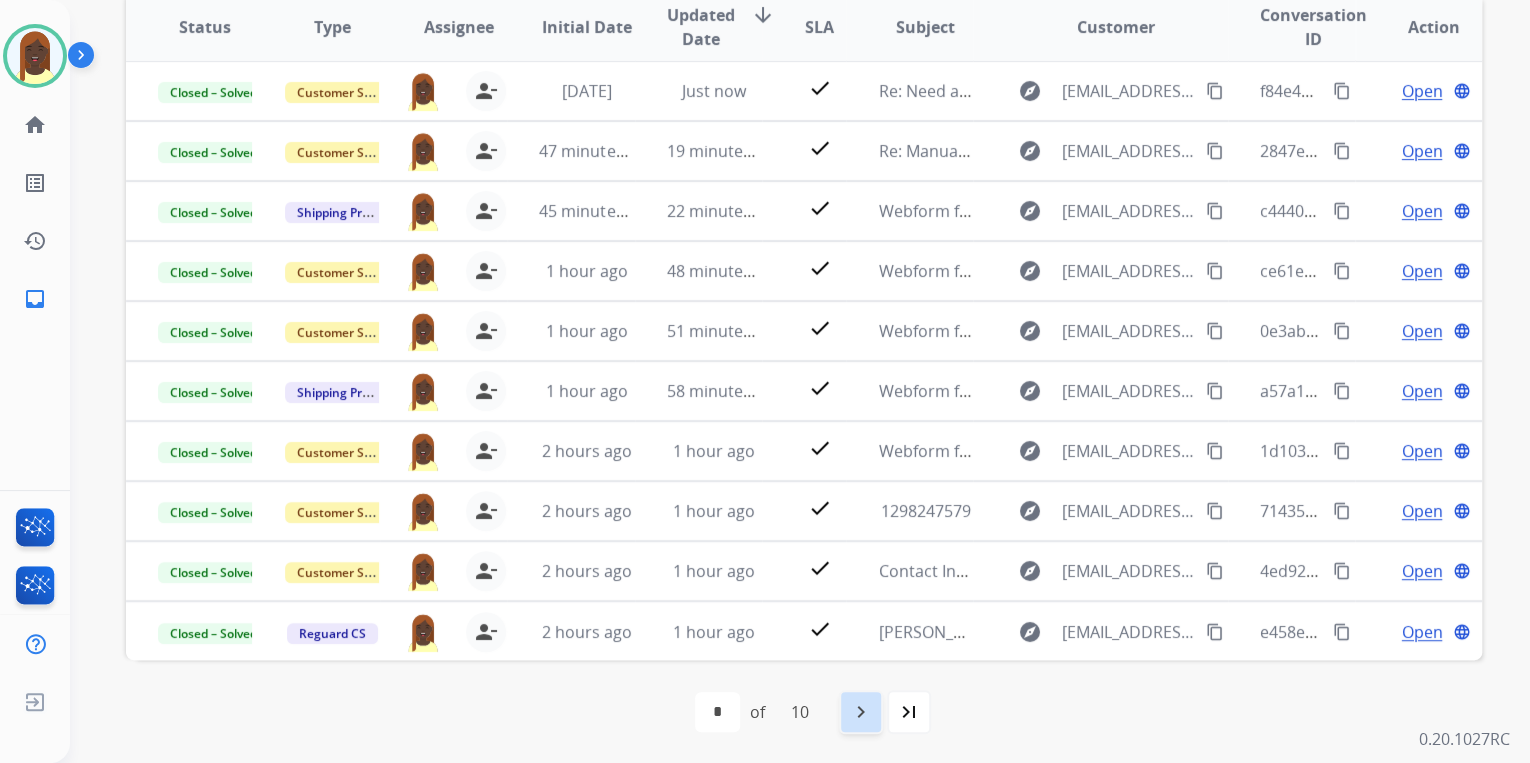 click on "navigate_next" at bounding box center [861, 712] 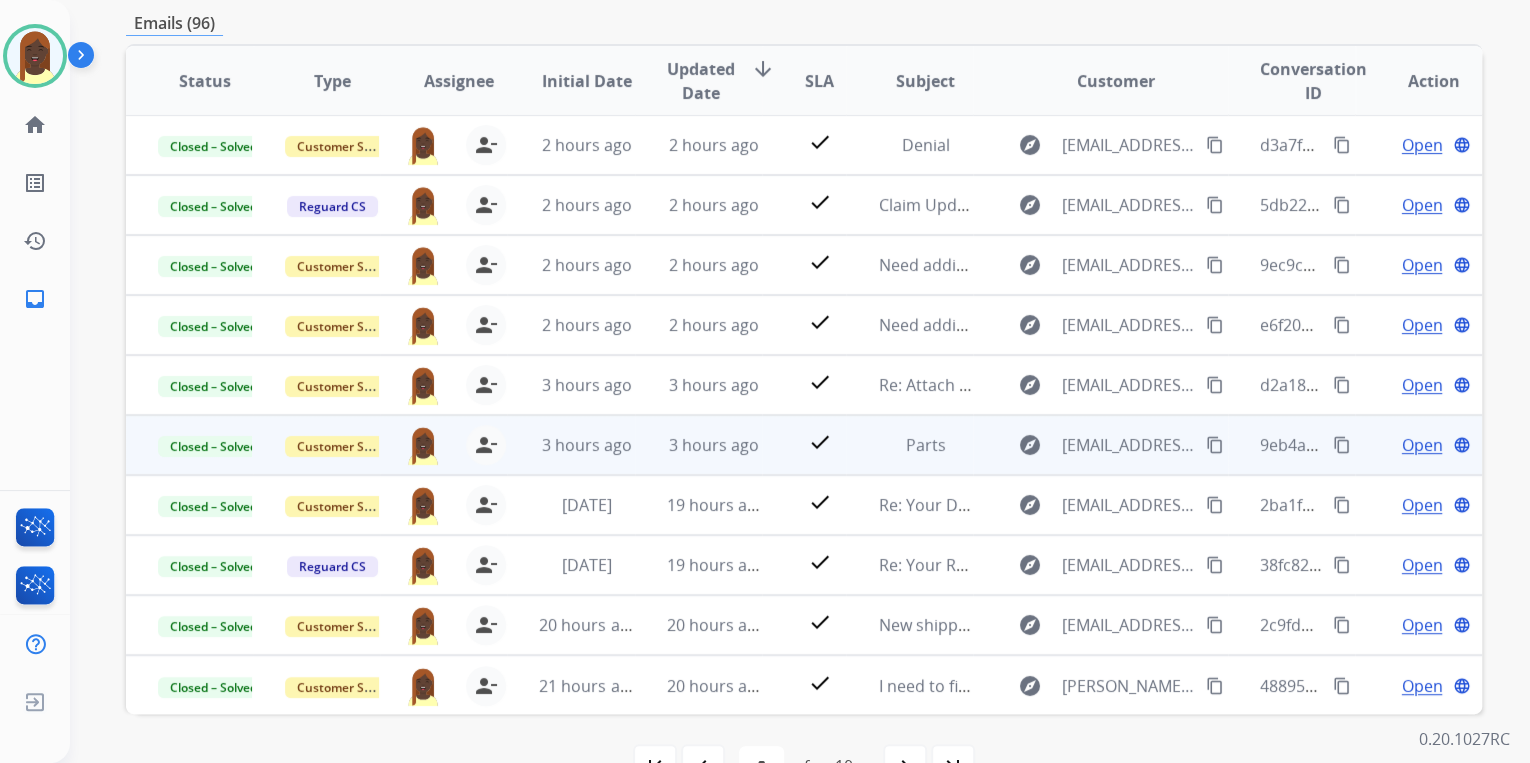 scroll, scrollTop: 374, scrollLeft: 0, axis: vertical 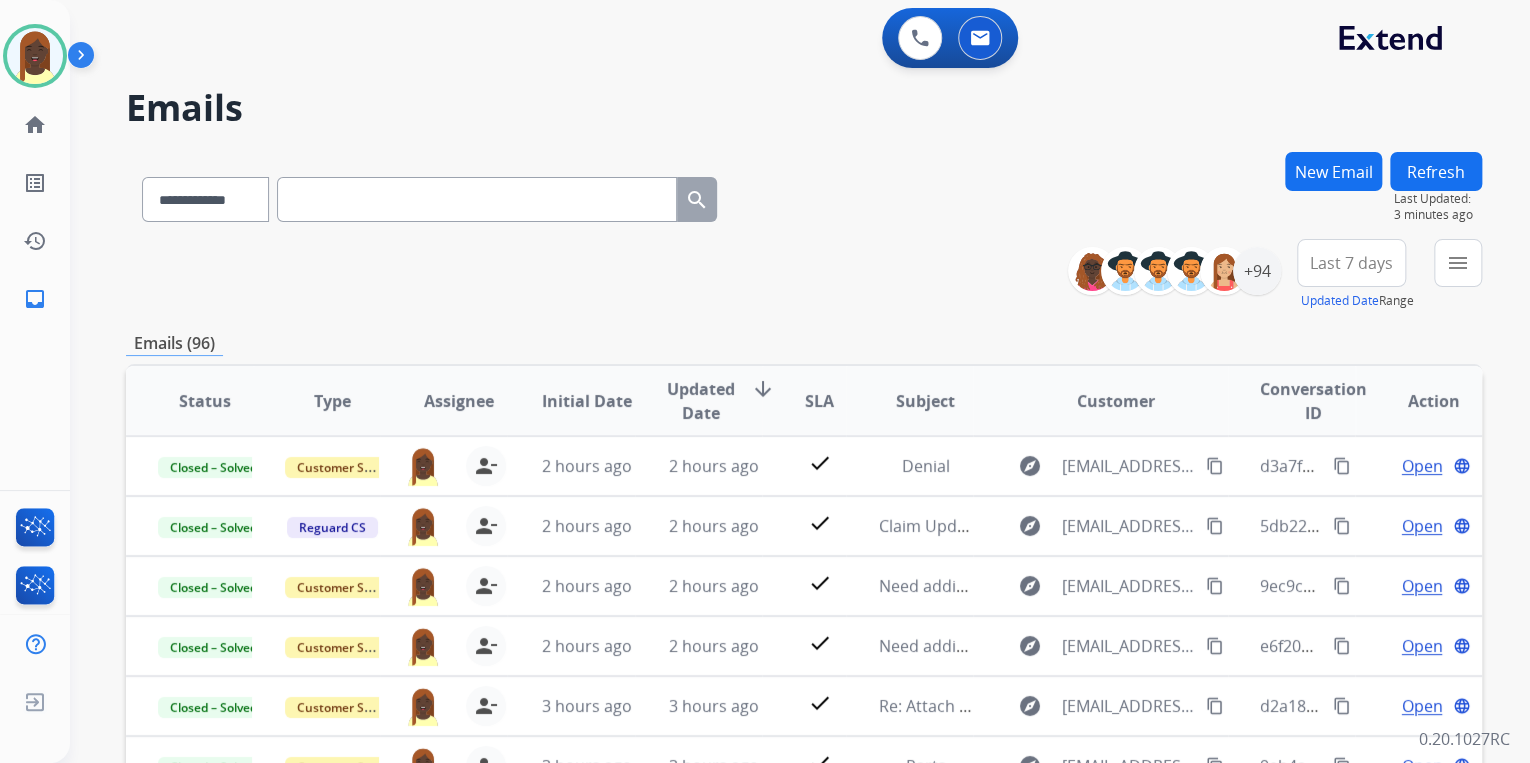 click on "**********" at bounding box center [804, 275] 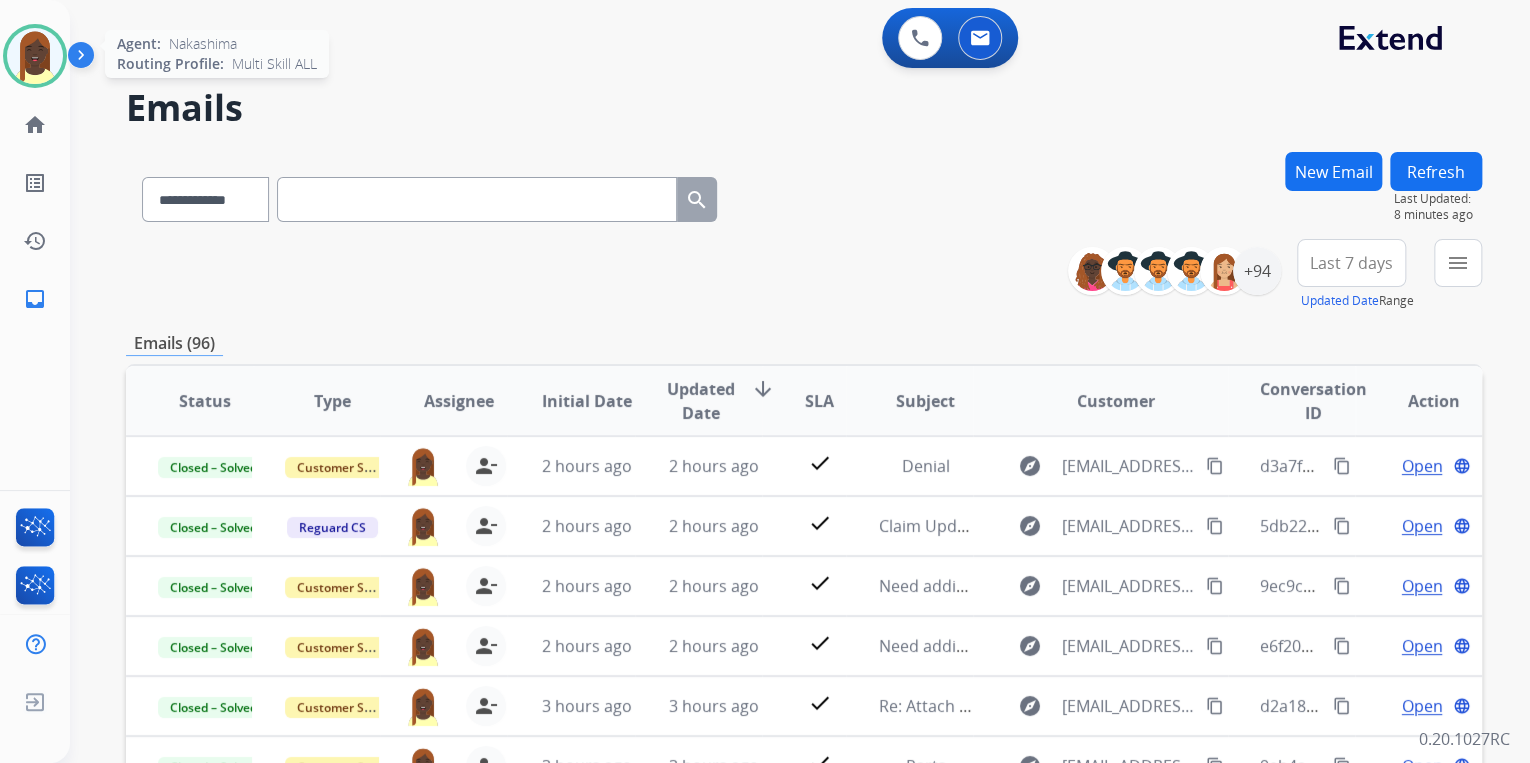 click at bounding box center (35, 56) 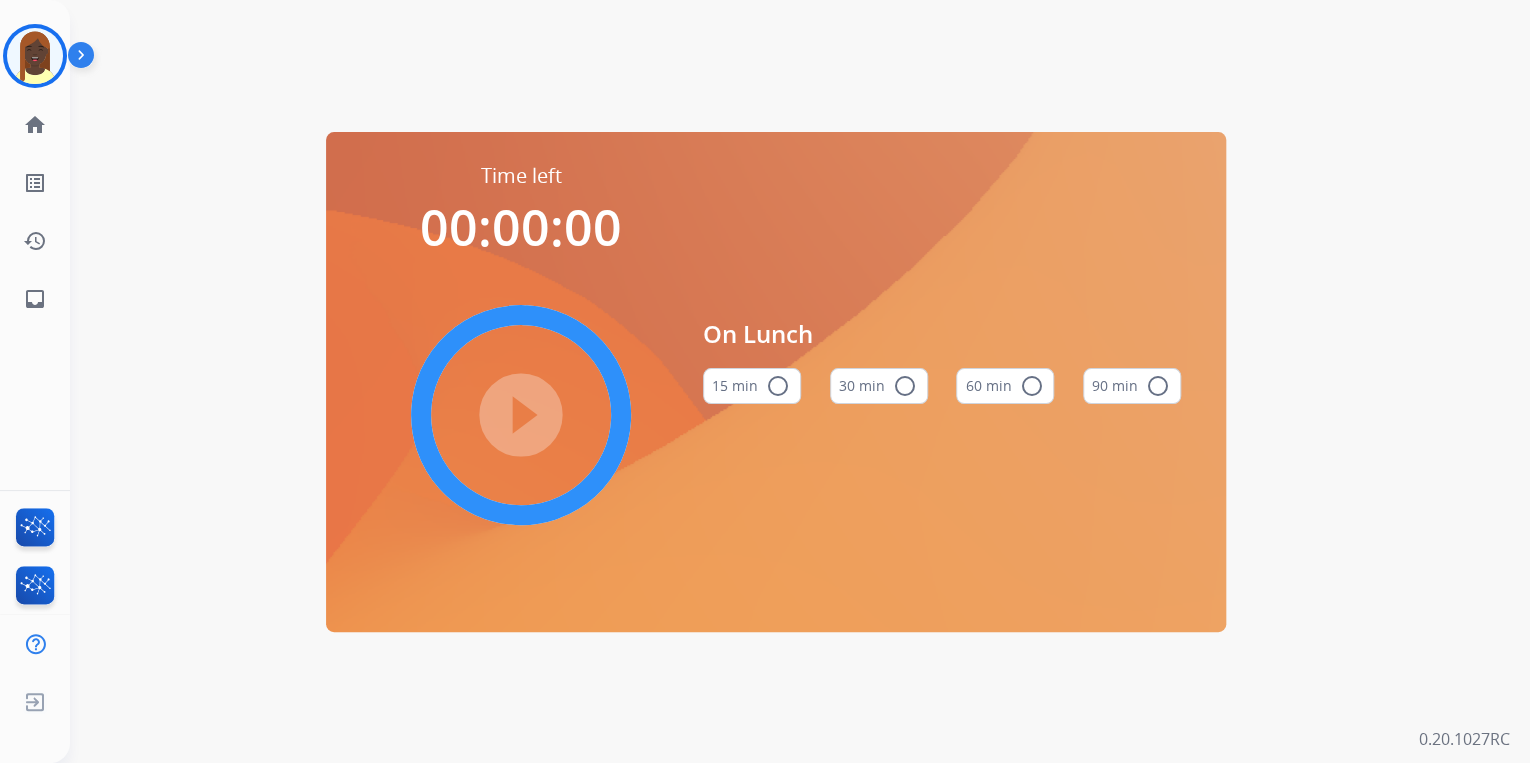 click on "radio_button_unchecked" at bounding box center [1031, 386] 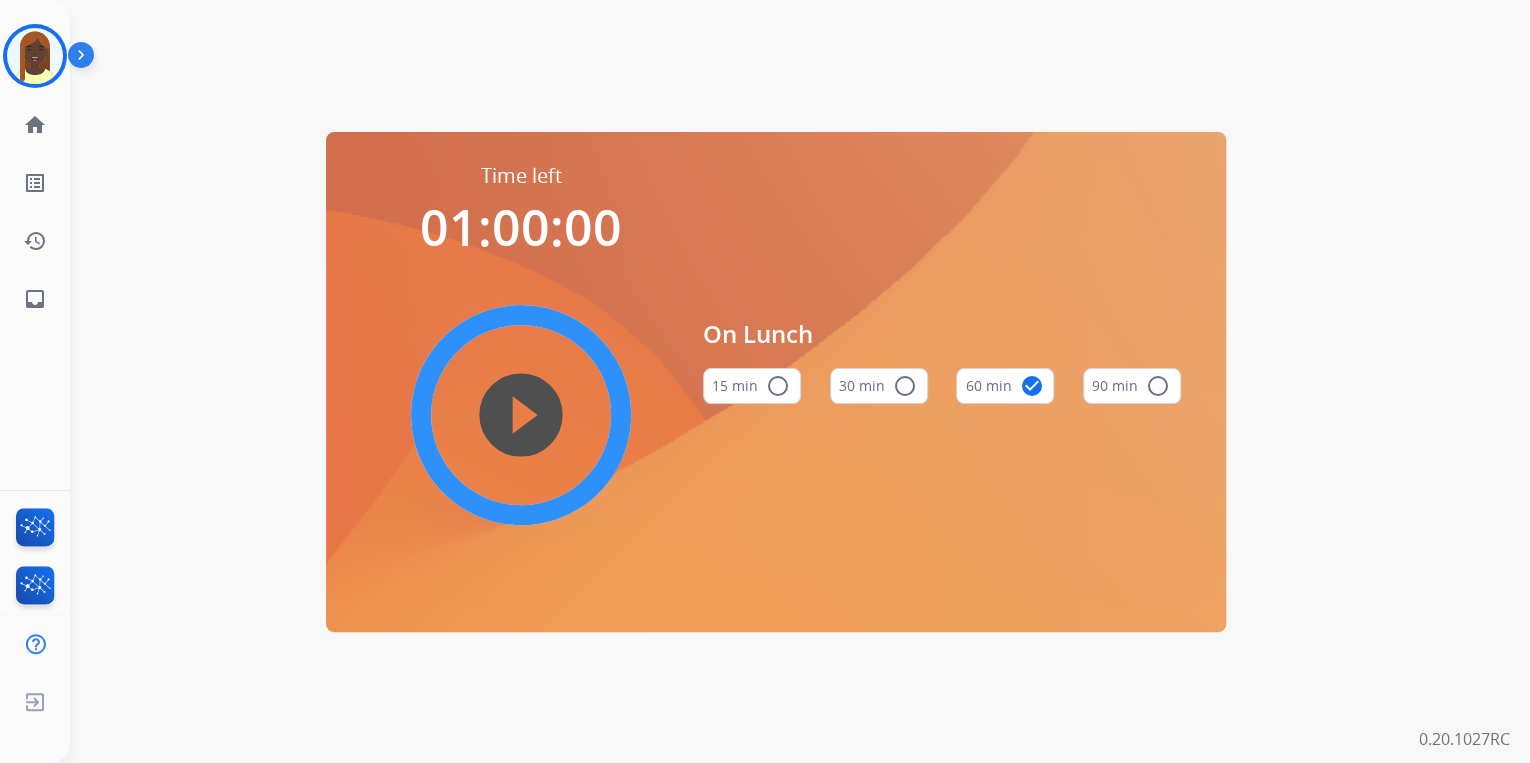 click on "play_circle_filled" at bounding box center [521, 415] 